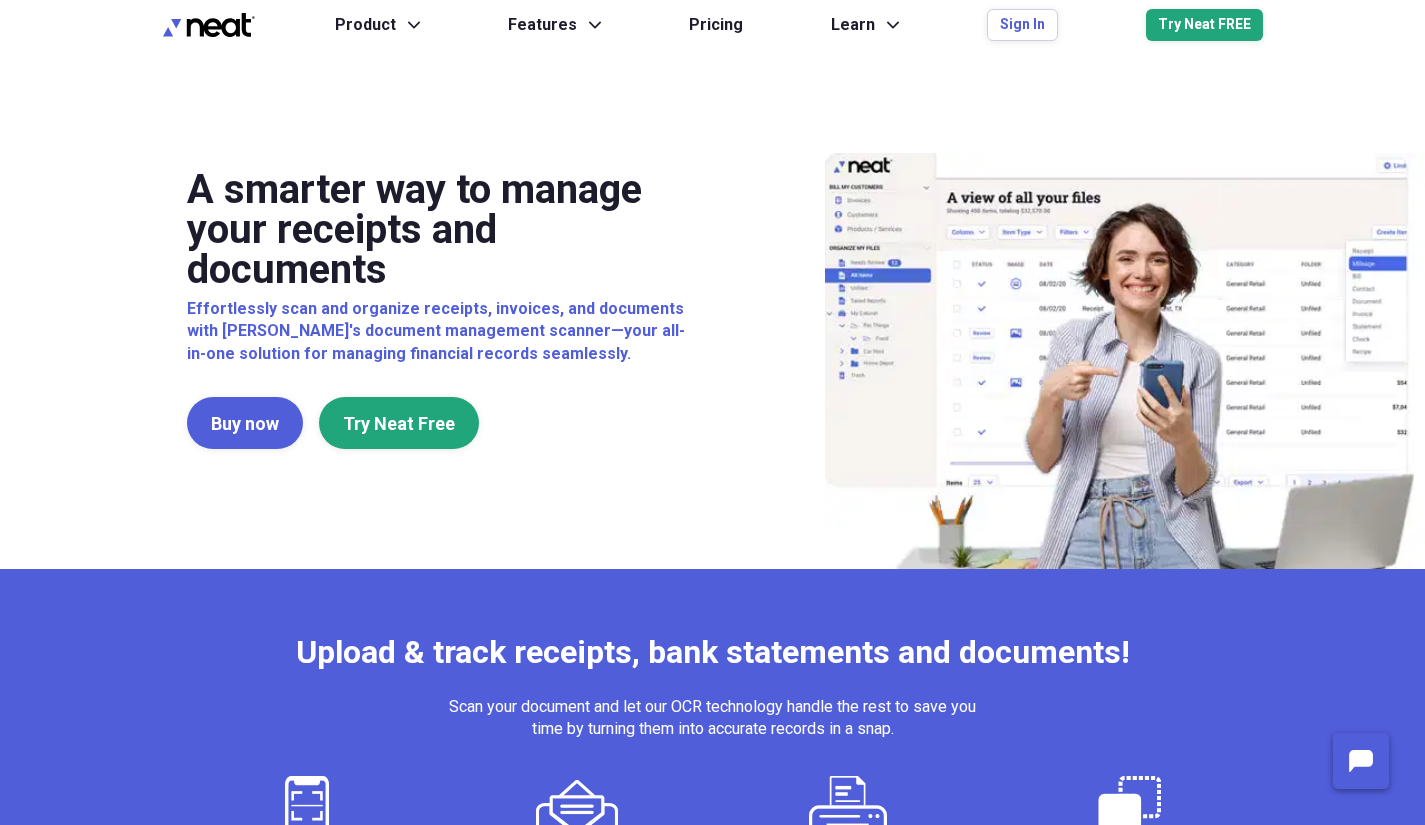 scroll, scrollTop: 0, scrollLeft: 0, axis: both 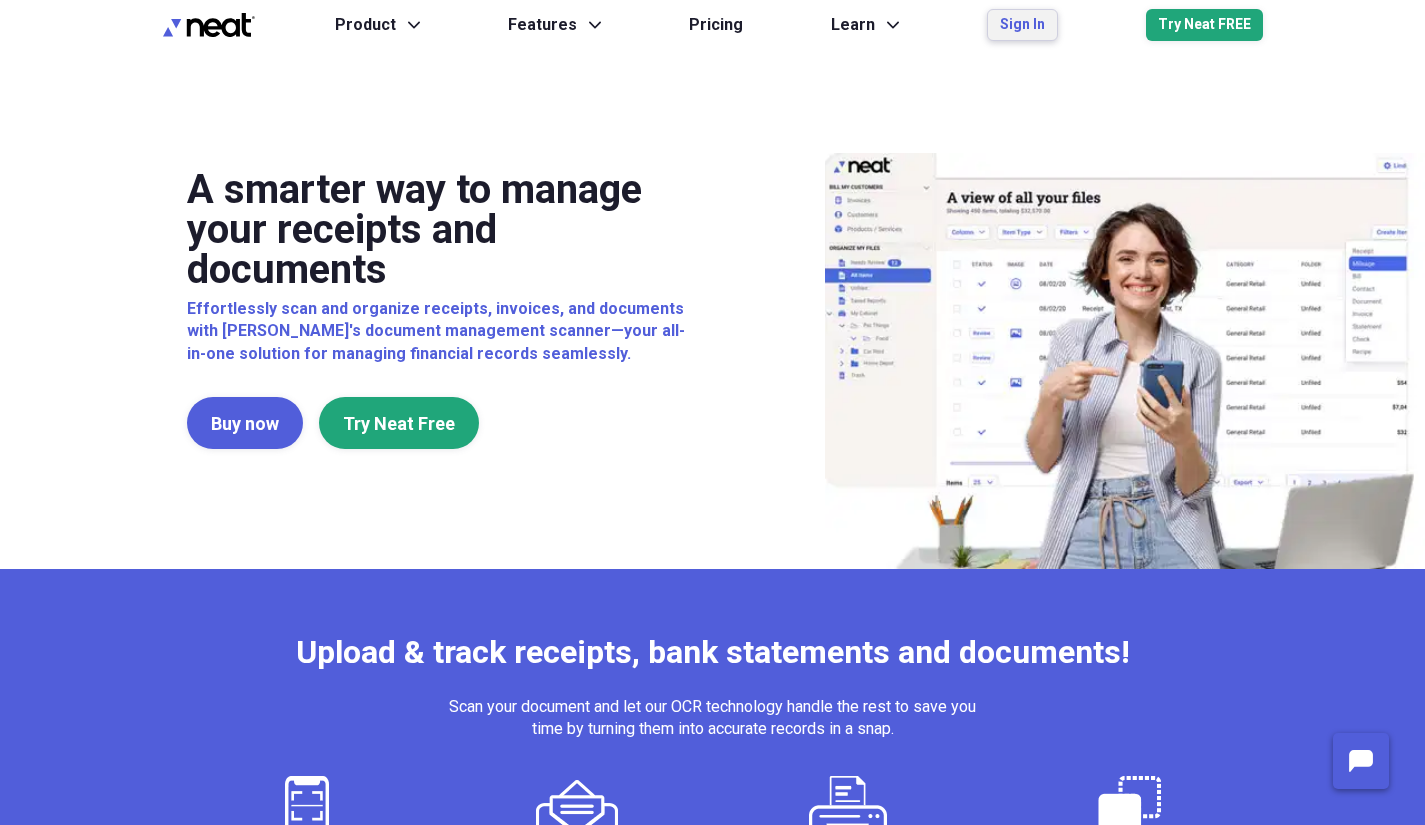 click on "Sign In" at bounding box center [1022, 25] 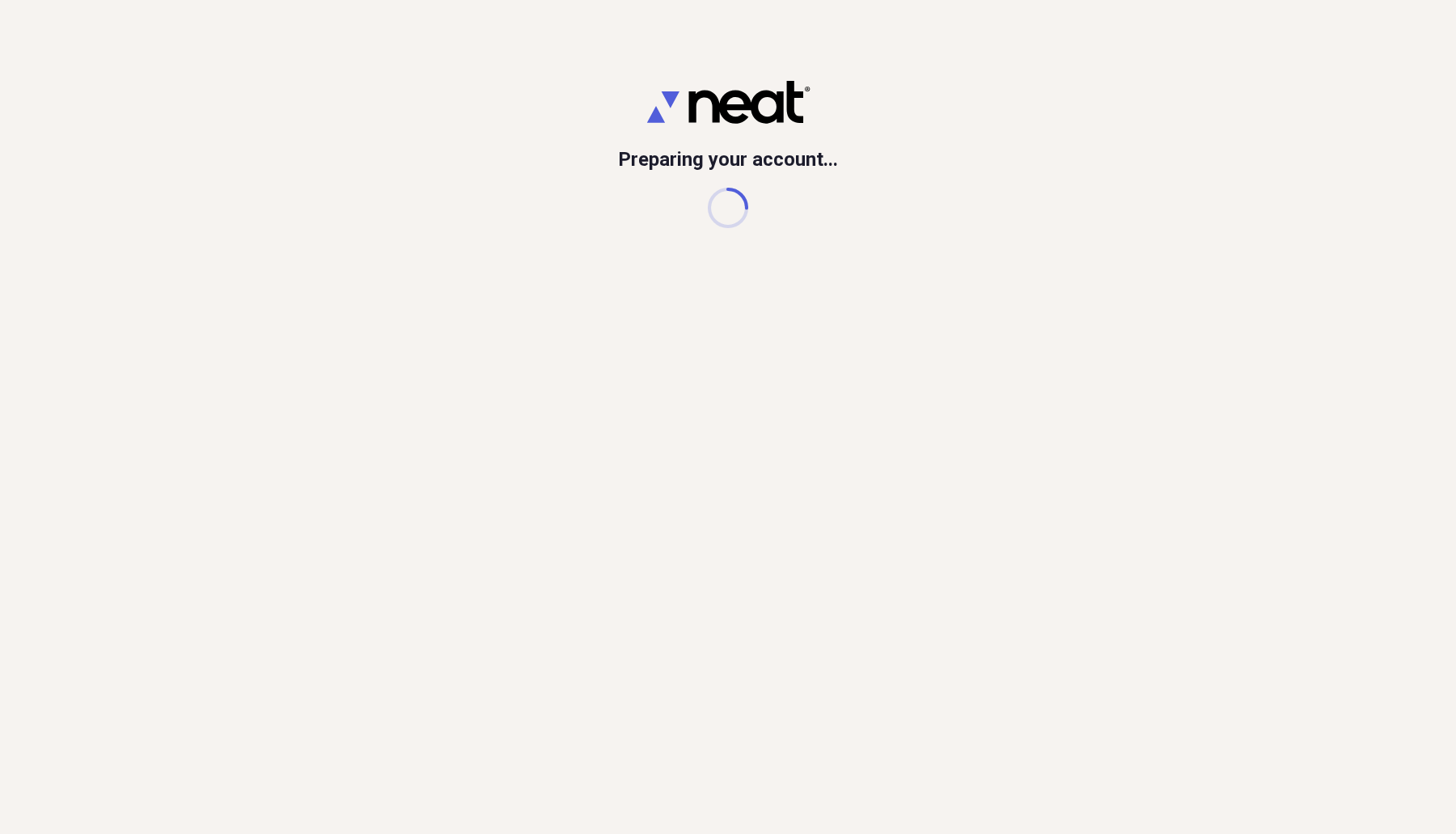 scroll, scrollTop: 0, scrollLeft: 0, axis: both 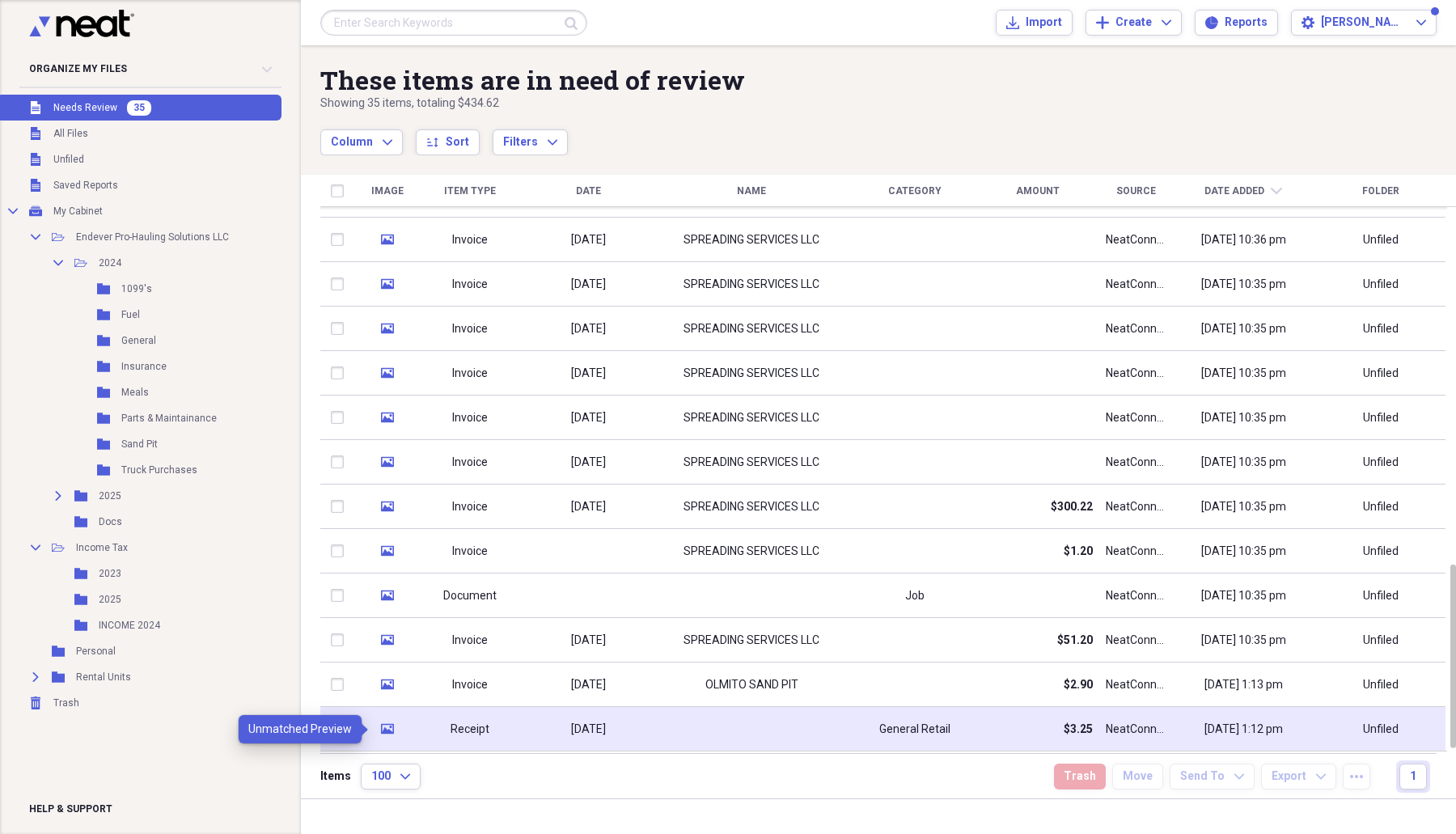 click on "media" 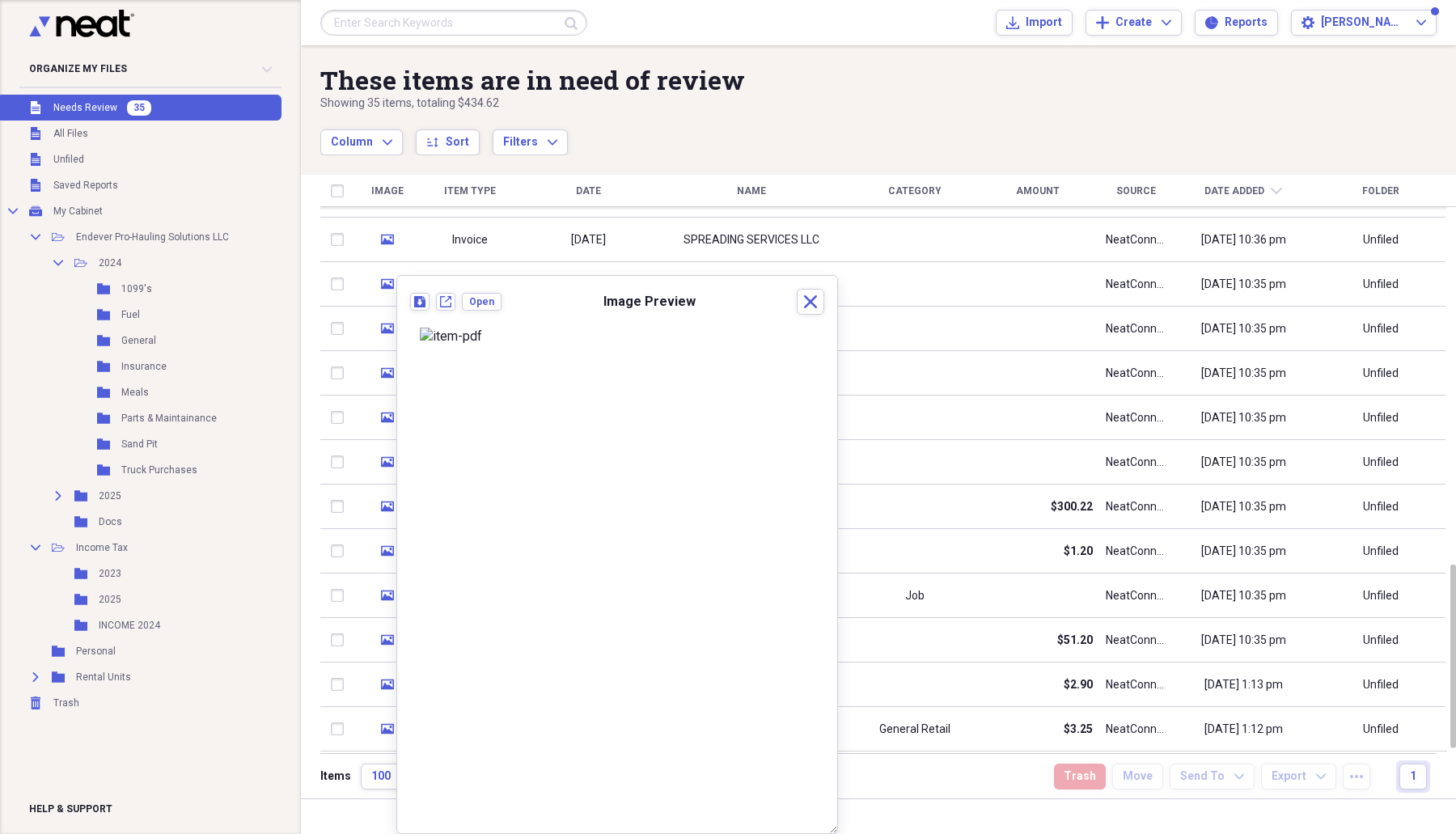 scroll, scrollTop: 0, scrollLeft: 0, axis: both 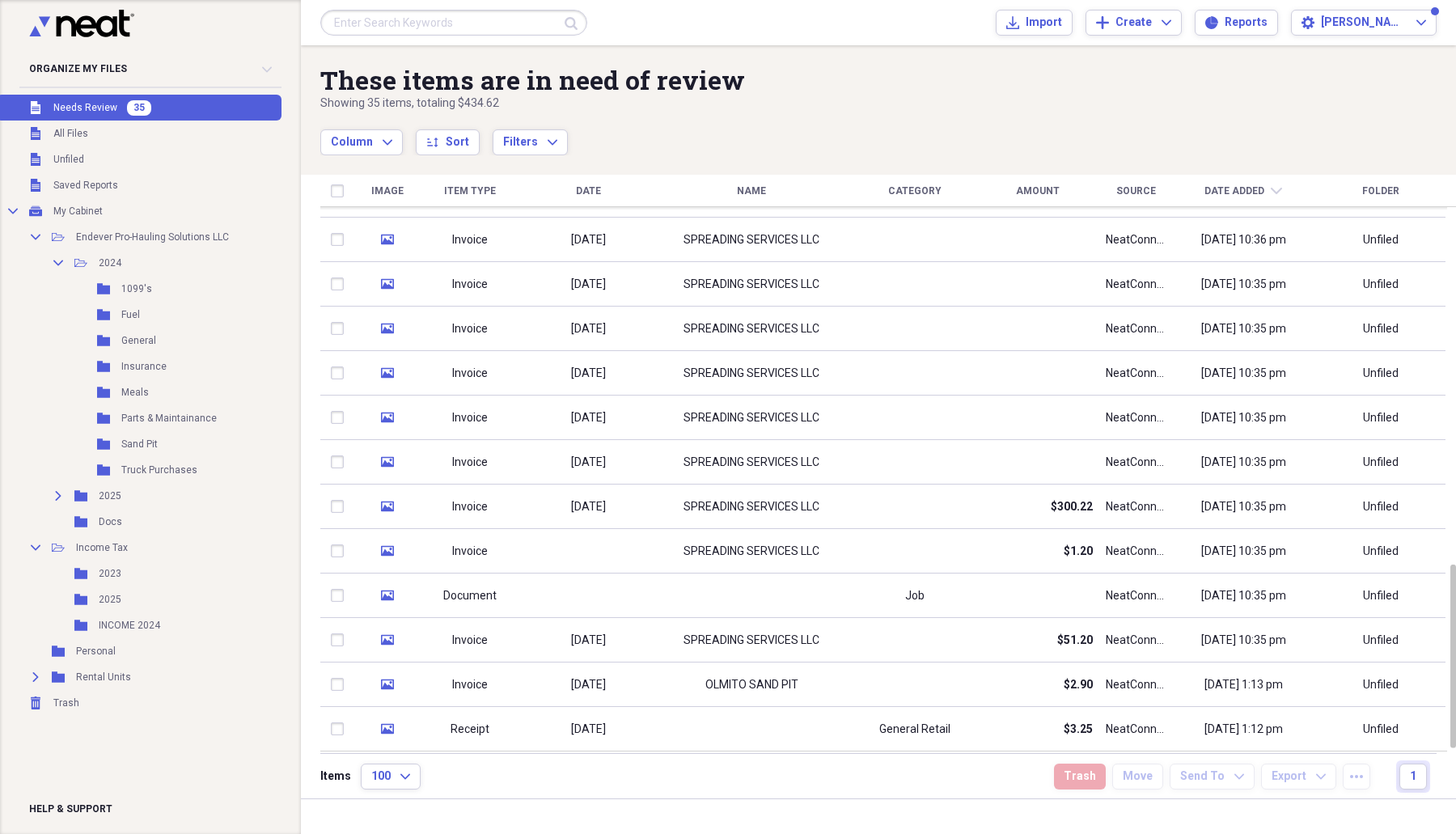 click on "These items are in need of review Showing 35 items , totaling $434.62 Column Expand sort Sort Filters  Expand Create Item Expand" at bounding box center [878, 100] 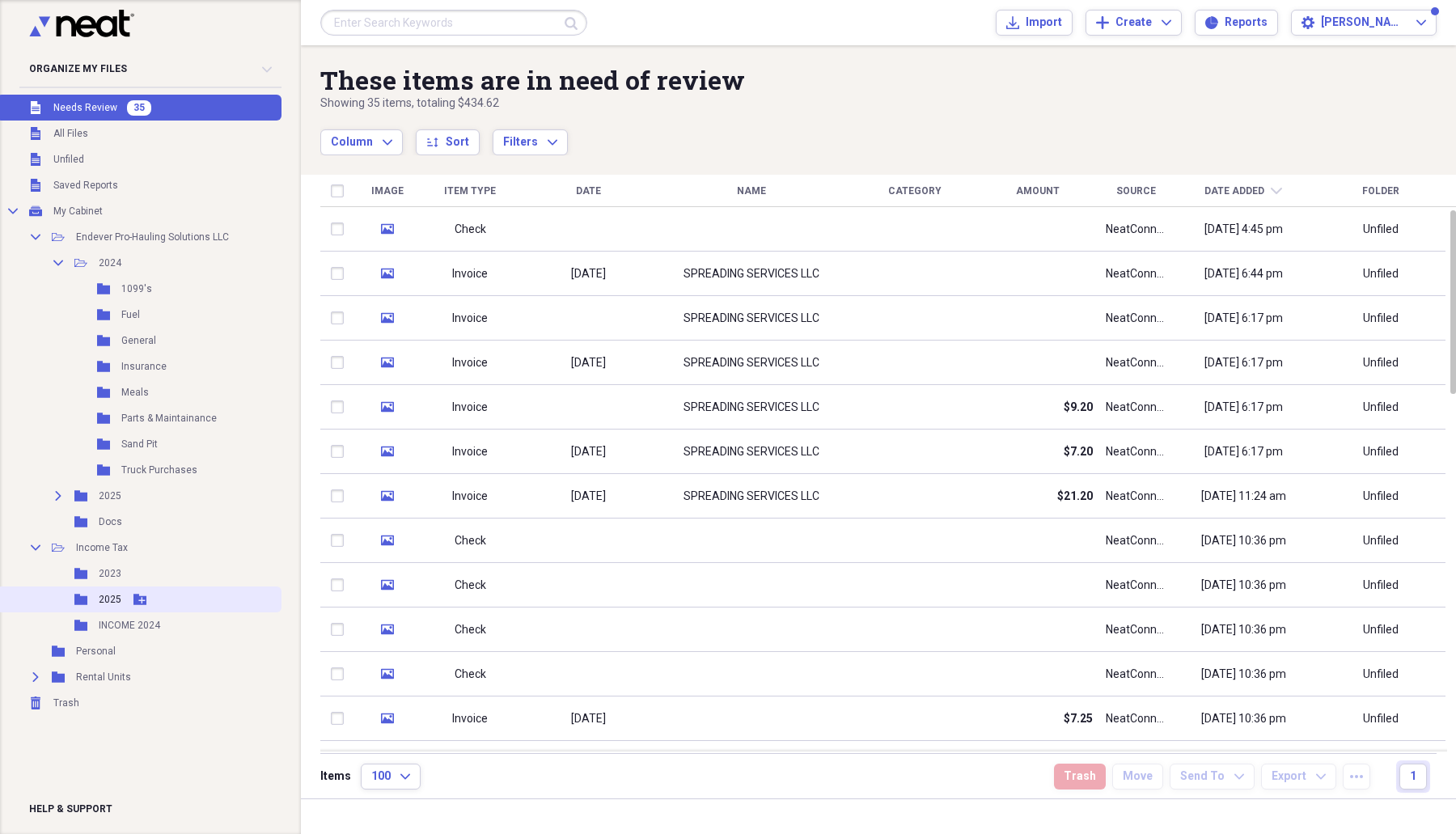 click on "2025" at bounding box center (110, 599) 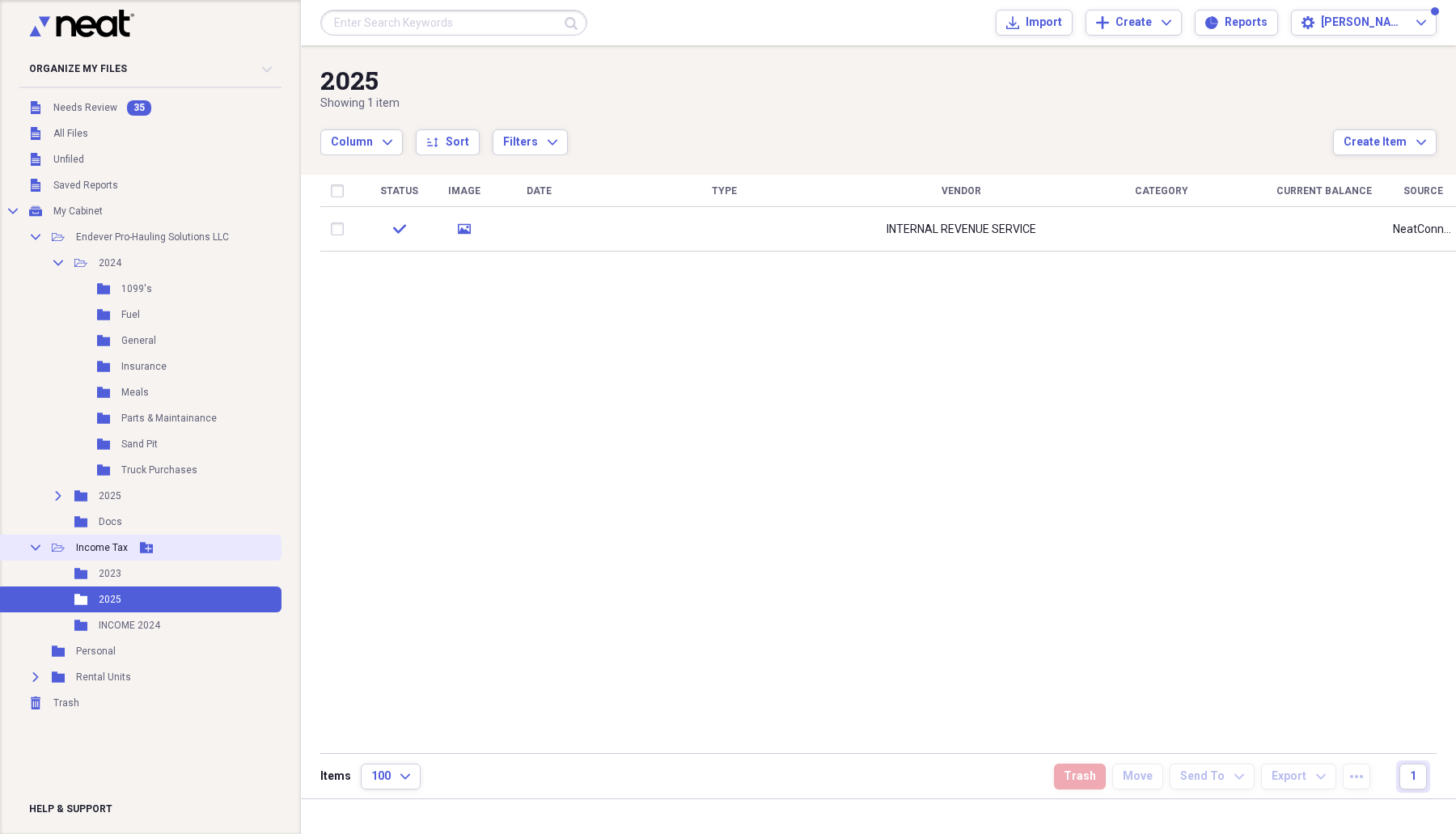 click on "Collapse" 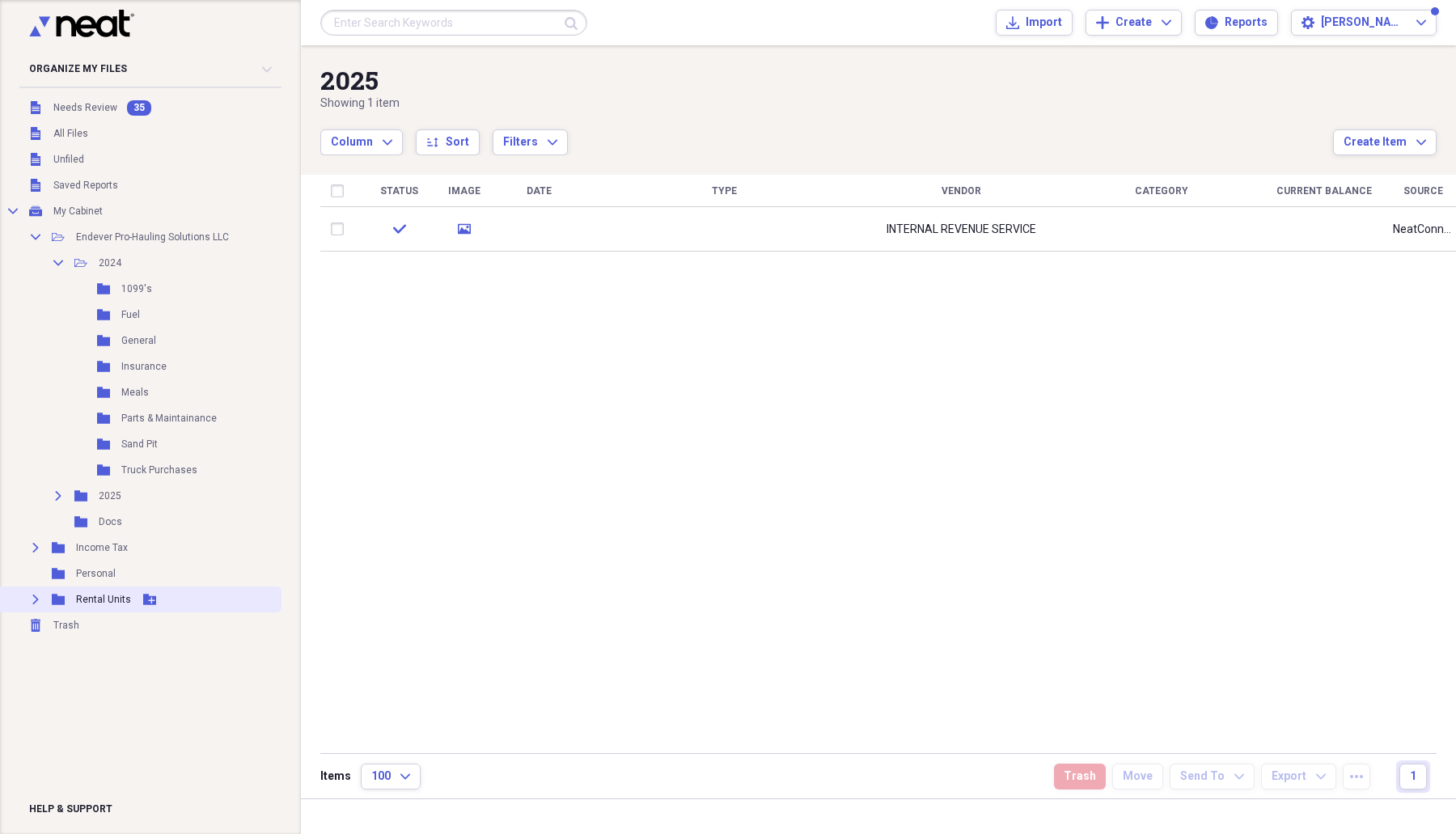 click on "Expand" 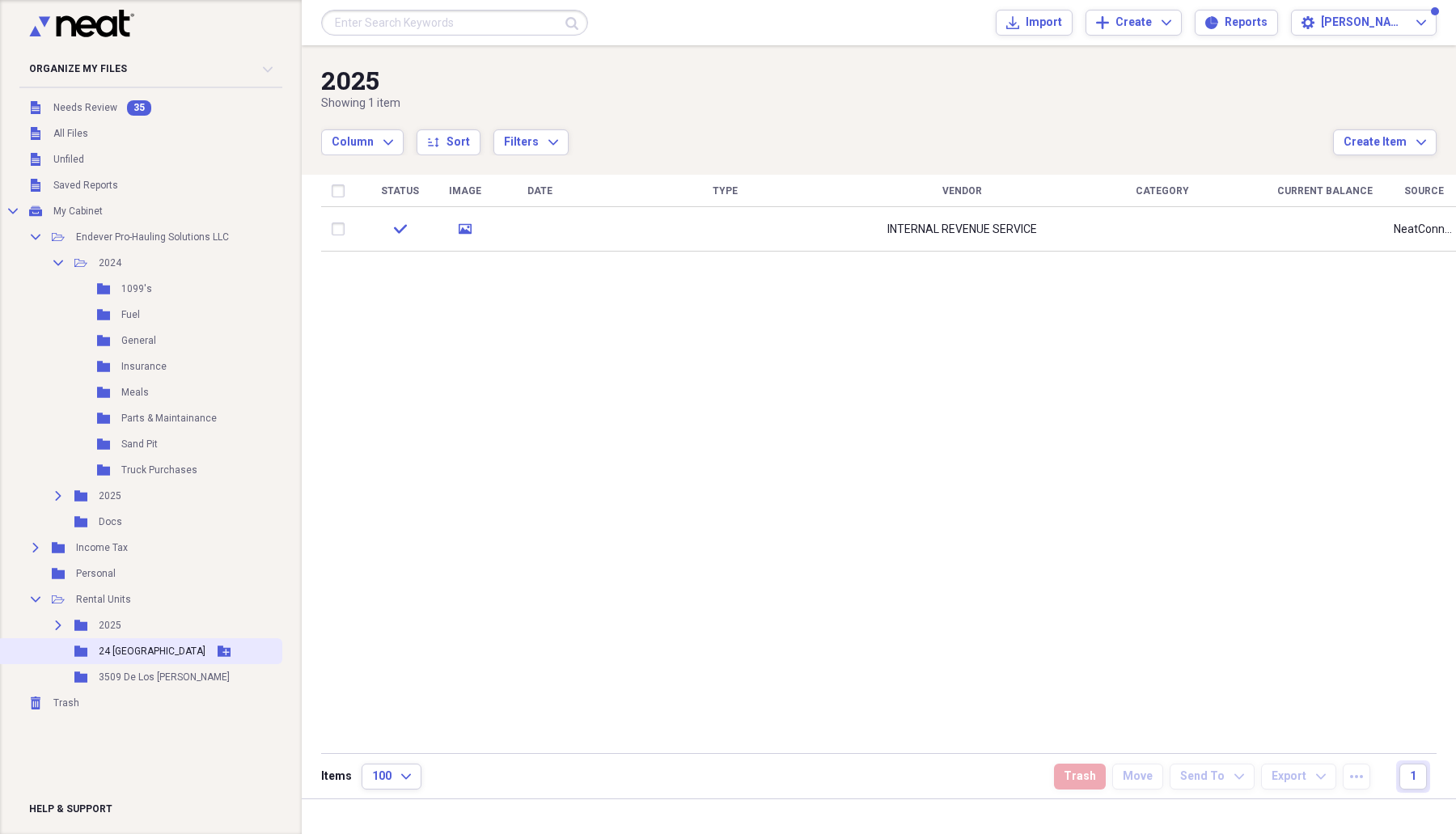 click on "24 [GEOGRAPHIC_DATA]" at bounding box center [152, 651] 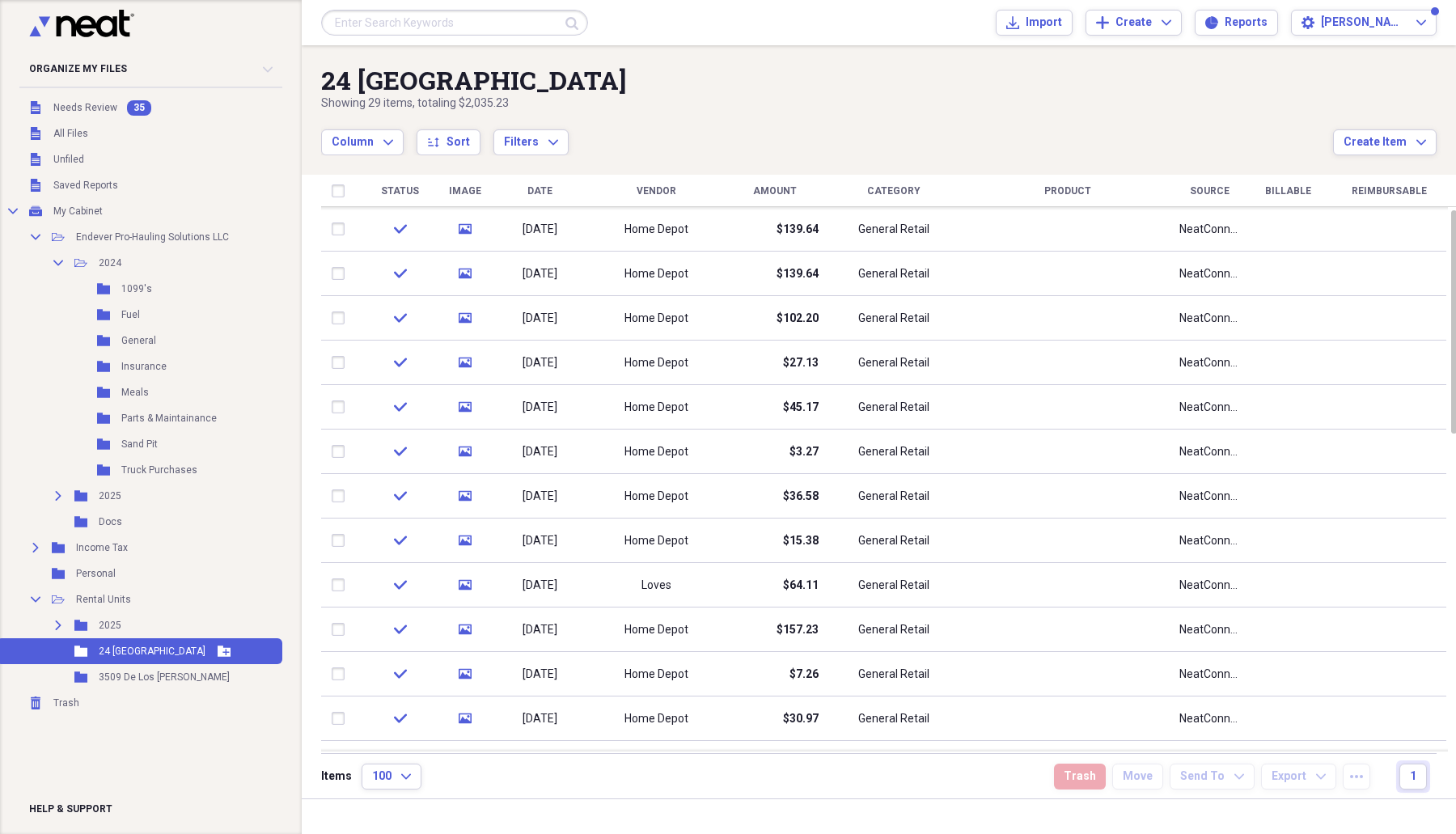 click 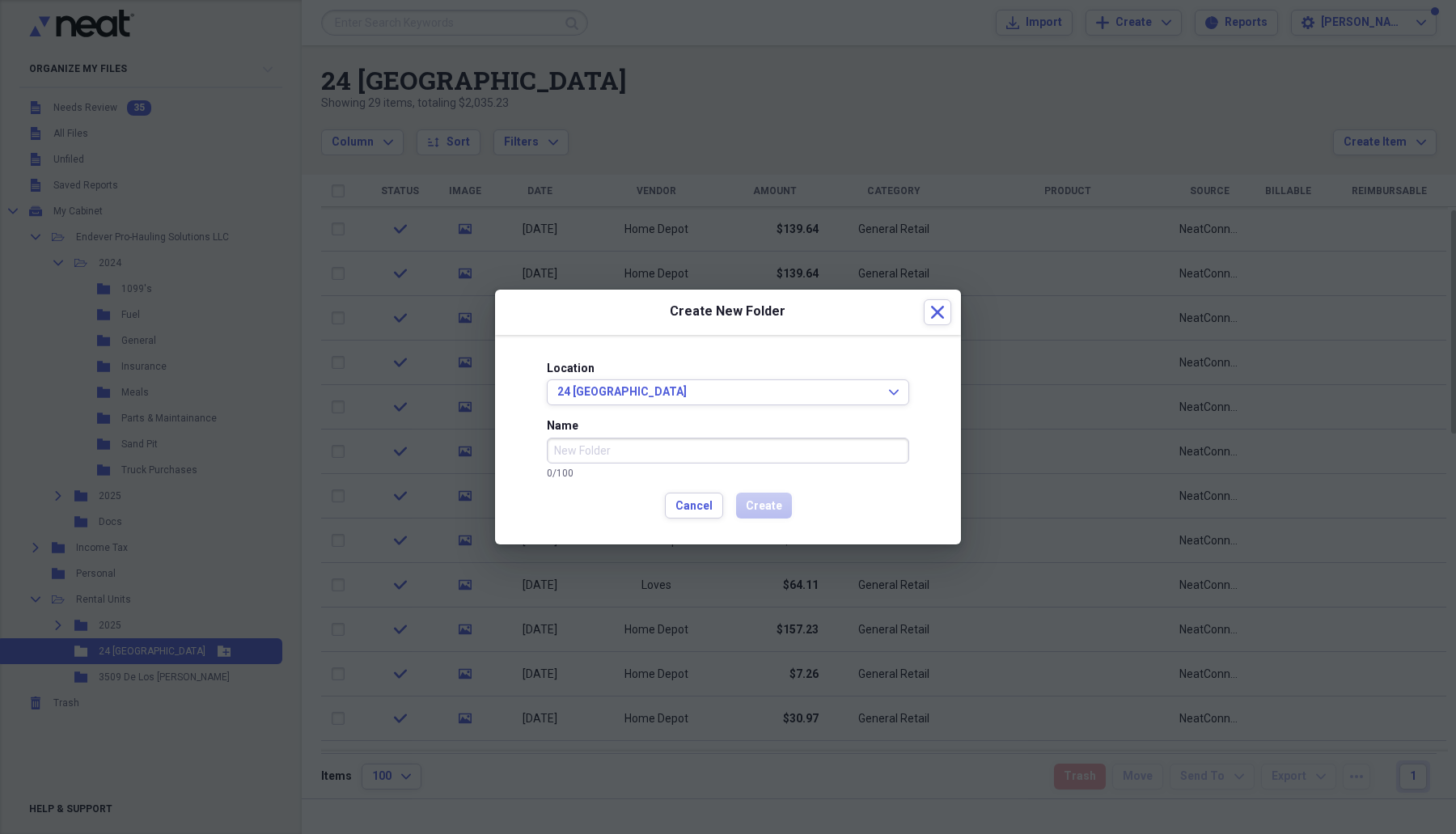 click on "Name" at bounding box center (728, 451) 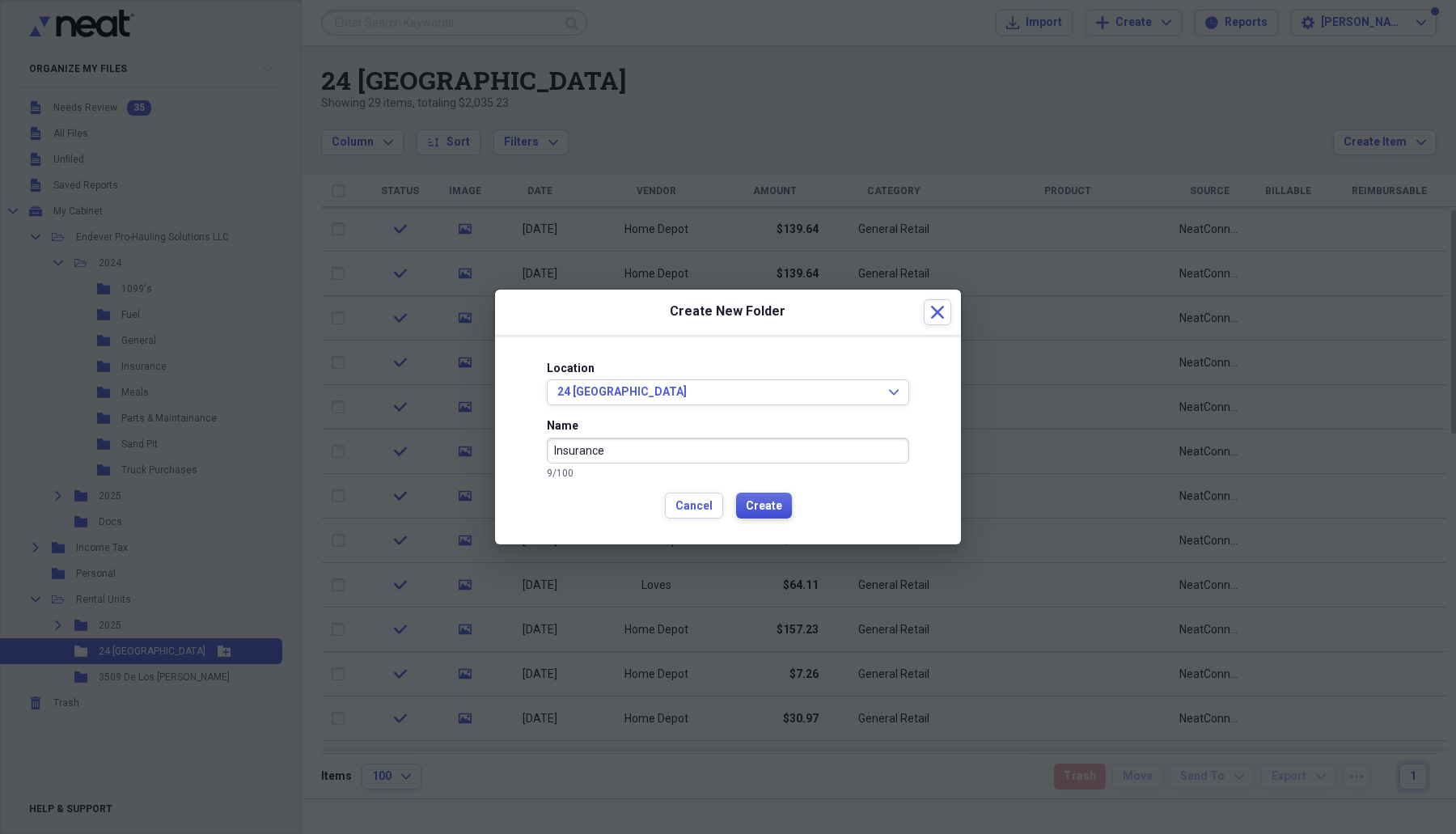 type on "Insurance" 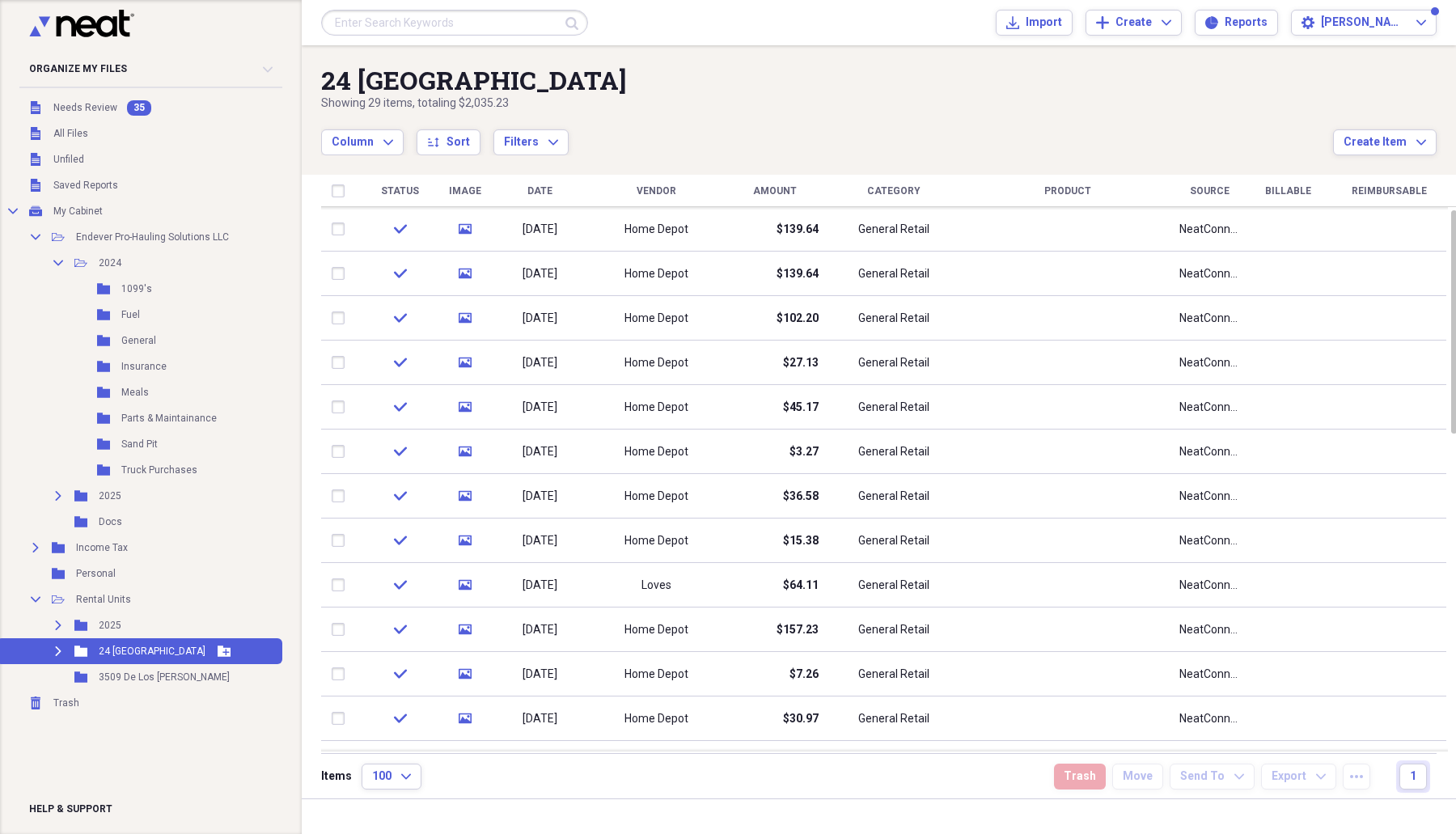 click on "Expand" 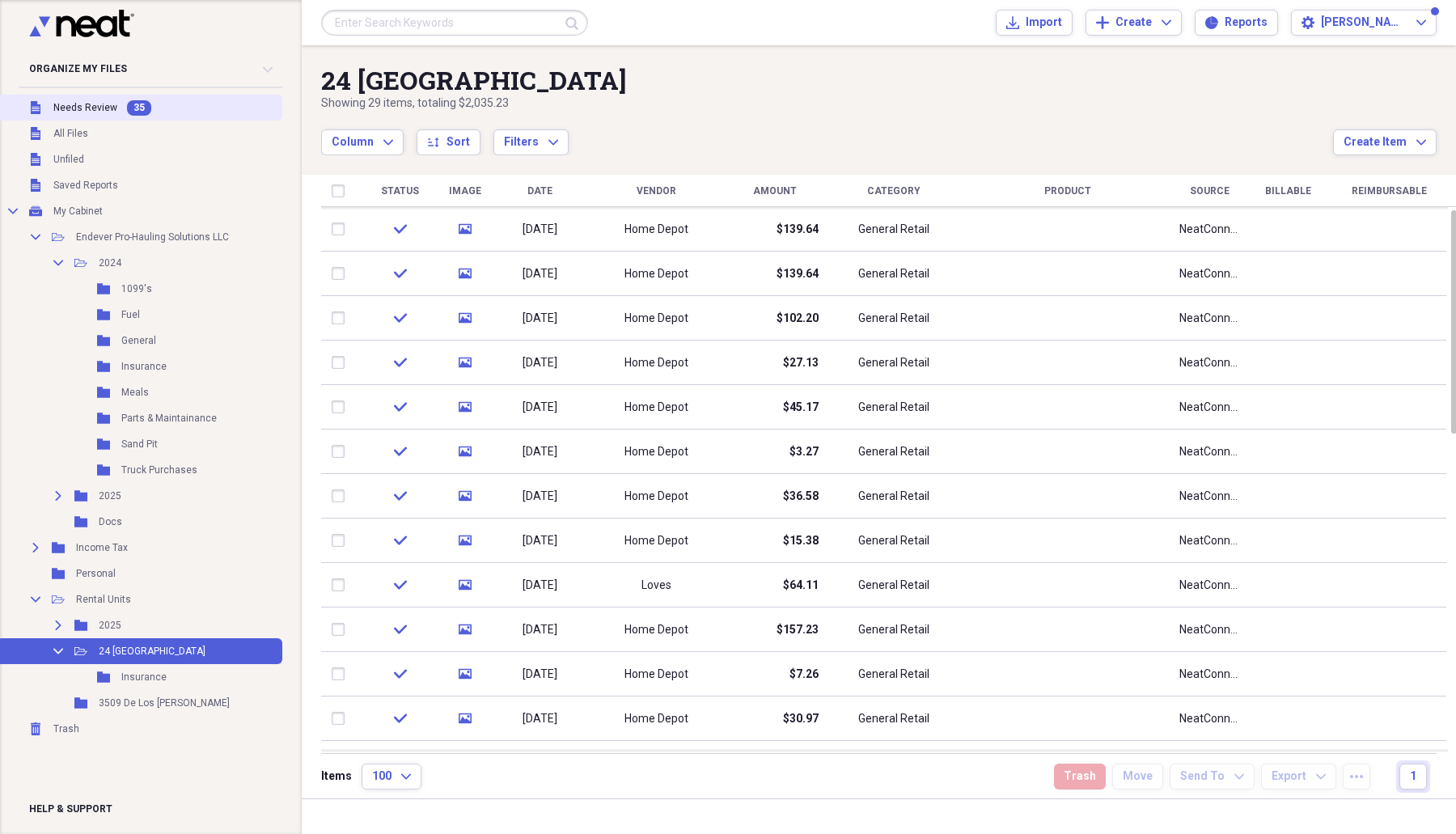 click on "Unfiled Needs Review 35" at bounding box center (139, 108) 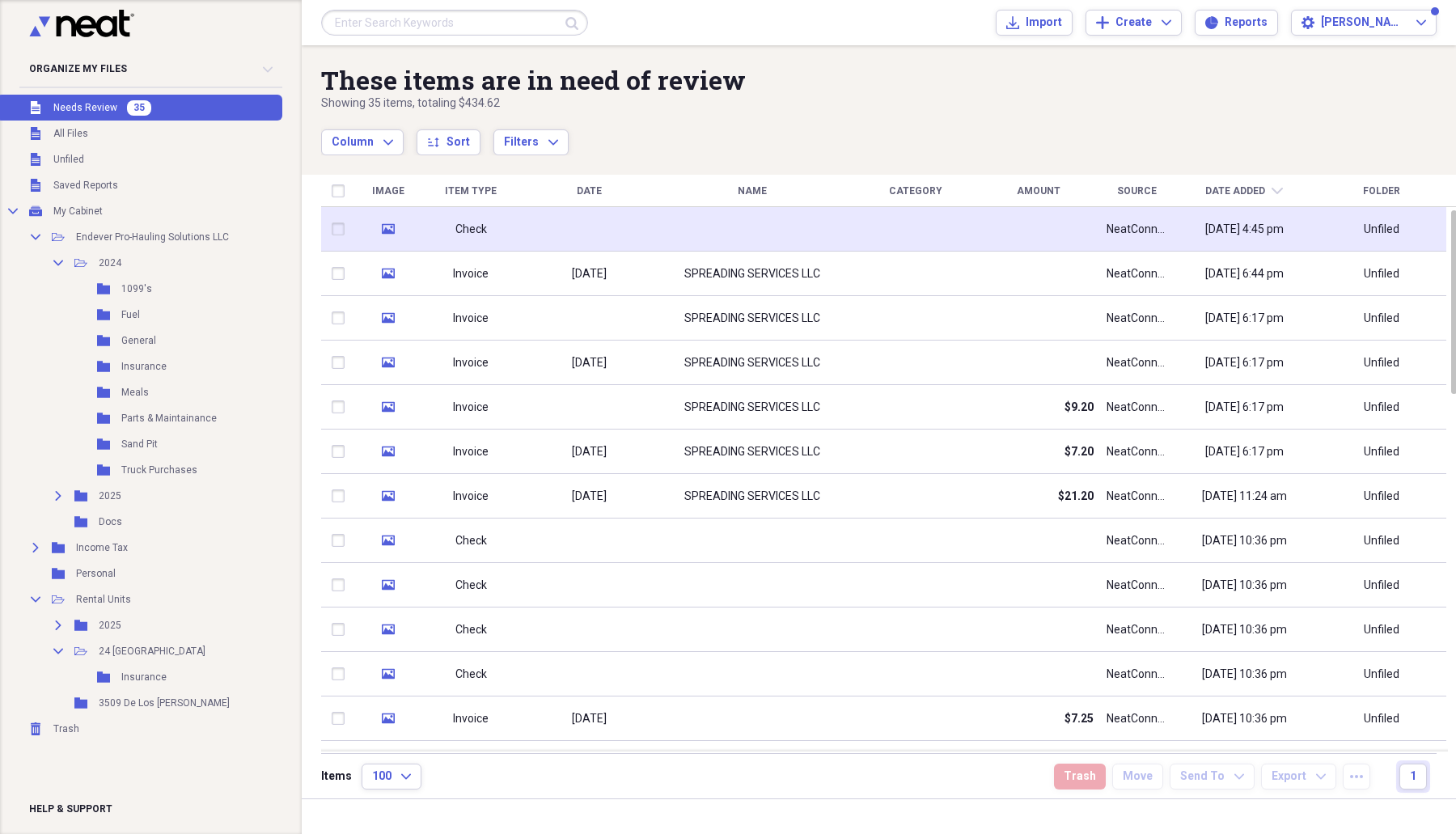 click at bounding box center (589, 229) 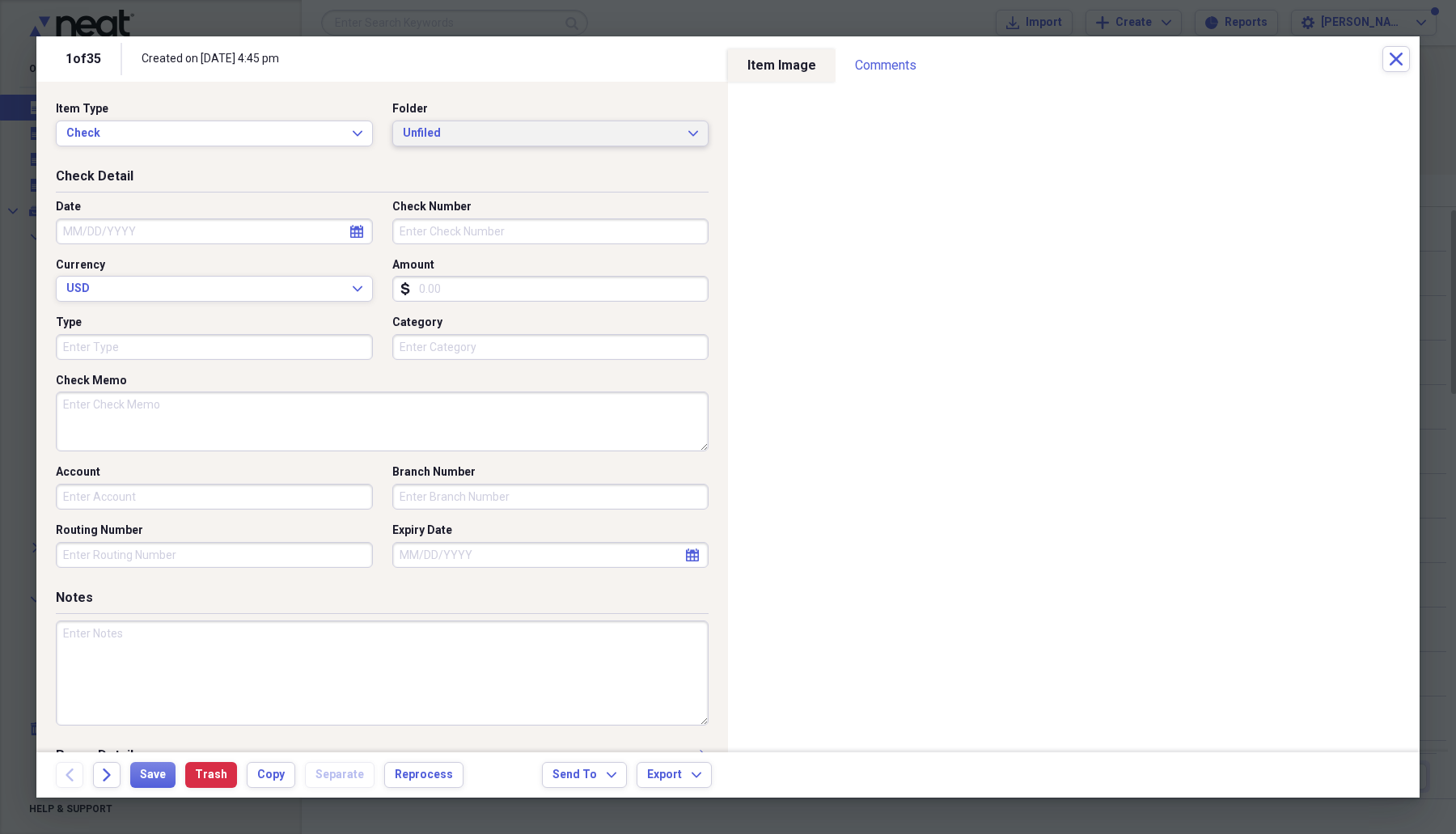 click on "Unfiled" at bounding box center [541, 133] 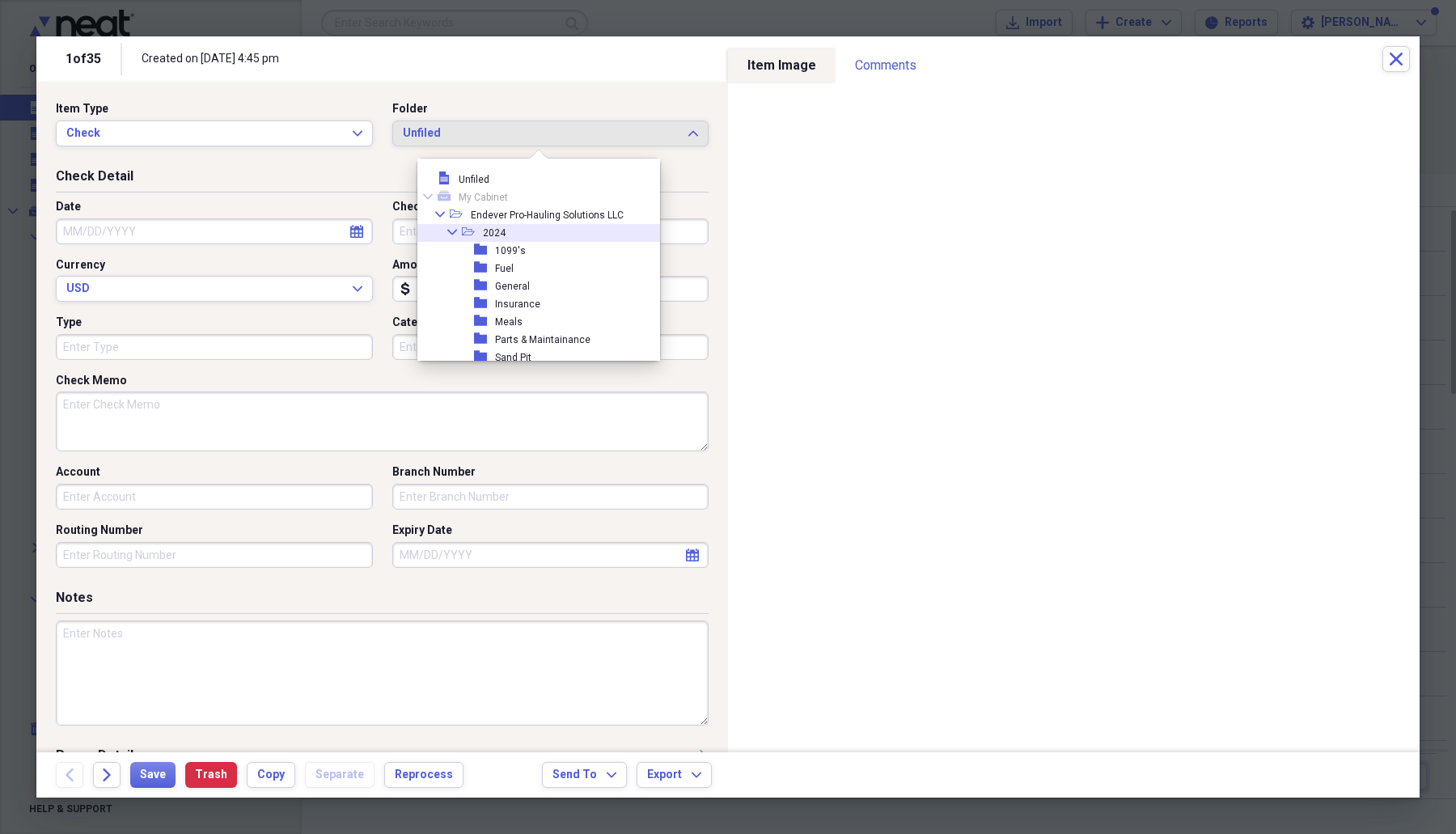 click on "Collapse" 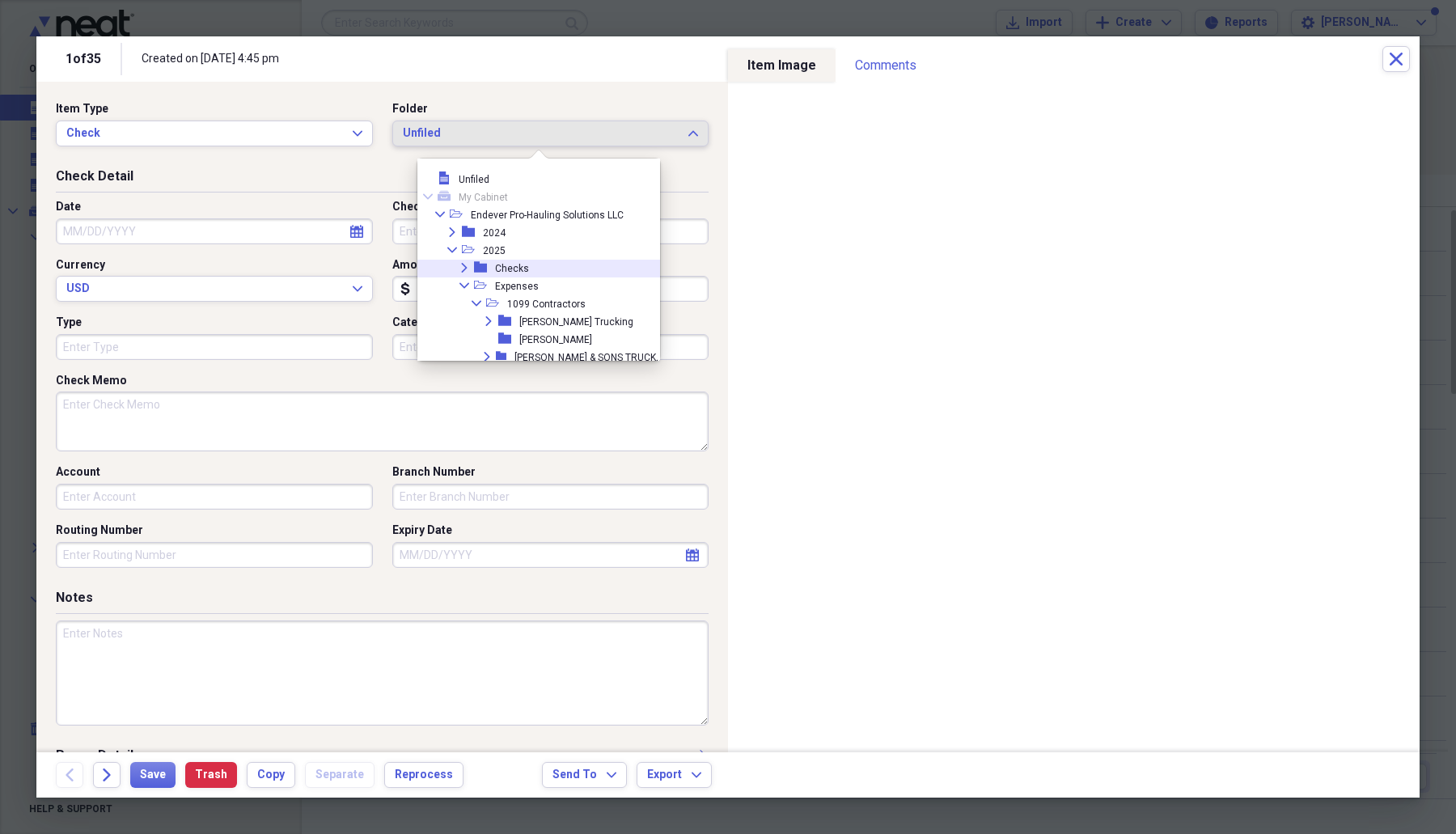 click 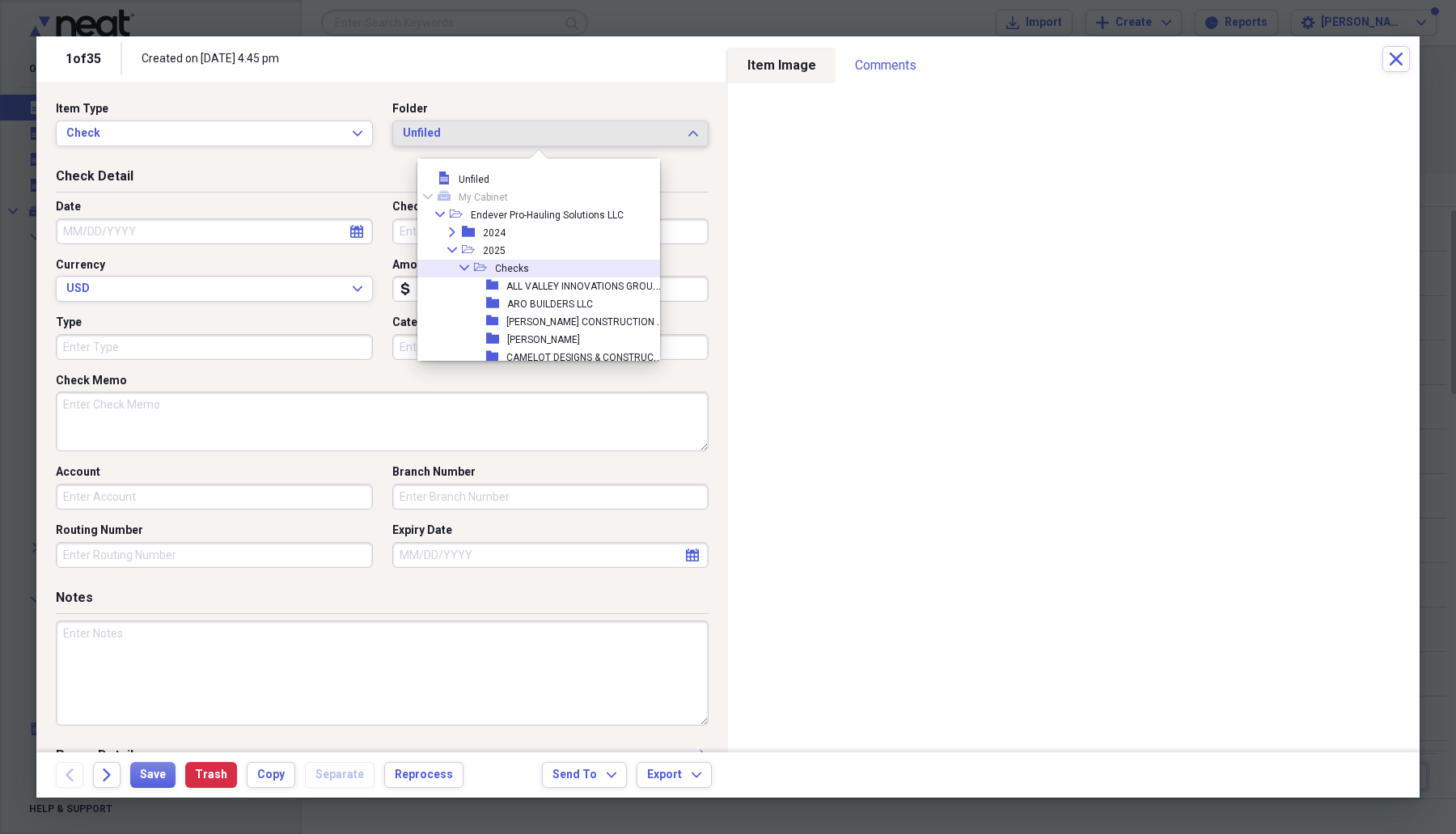 click on "Checks" at bounding box center (512, 269) 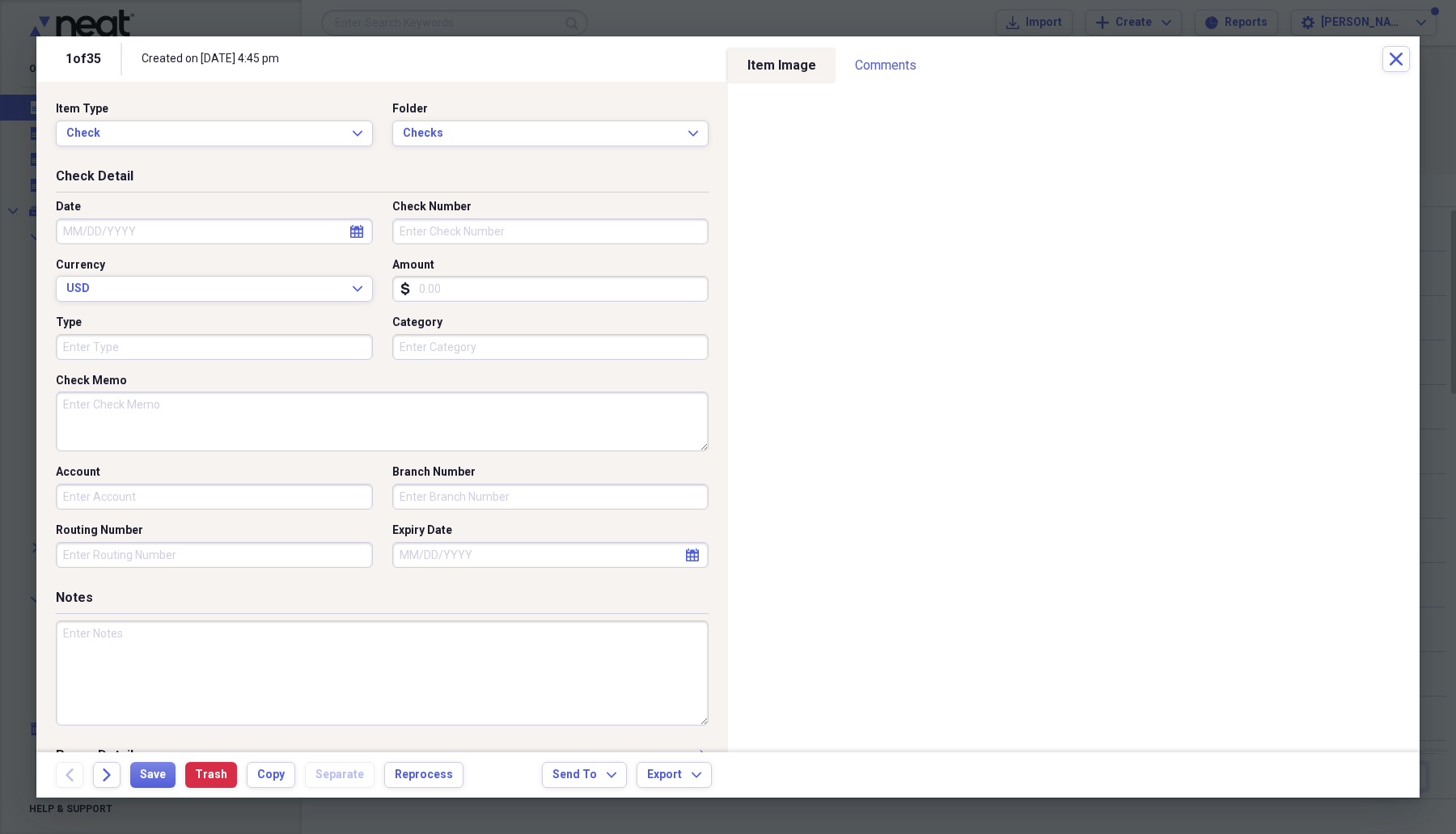 click on "calendar" 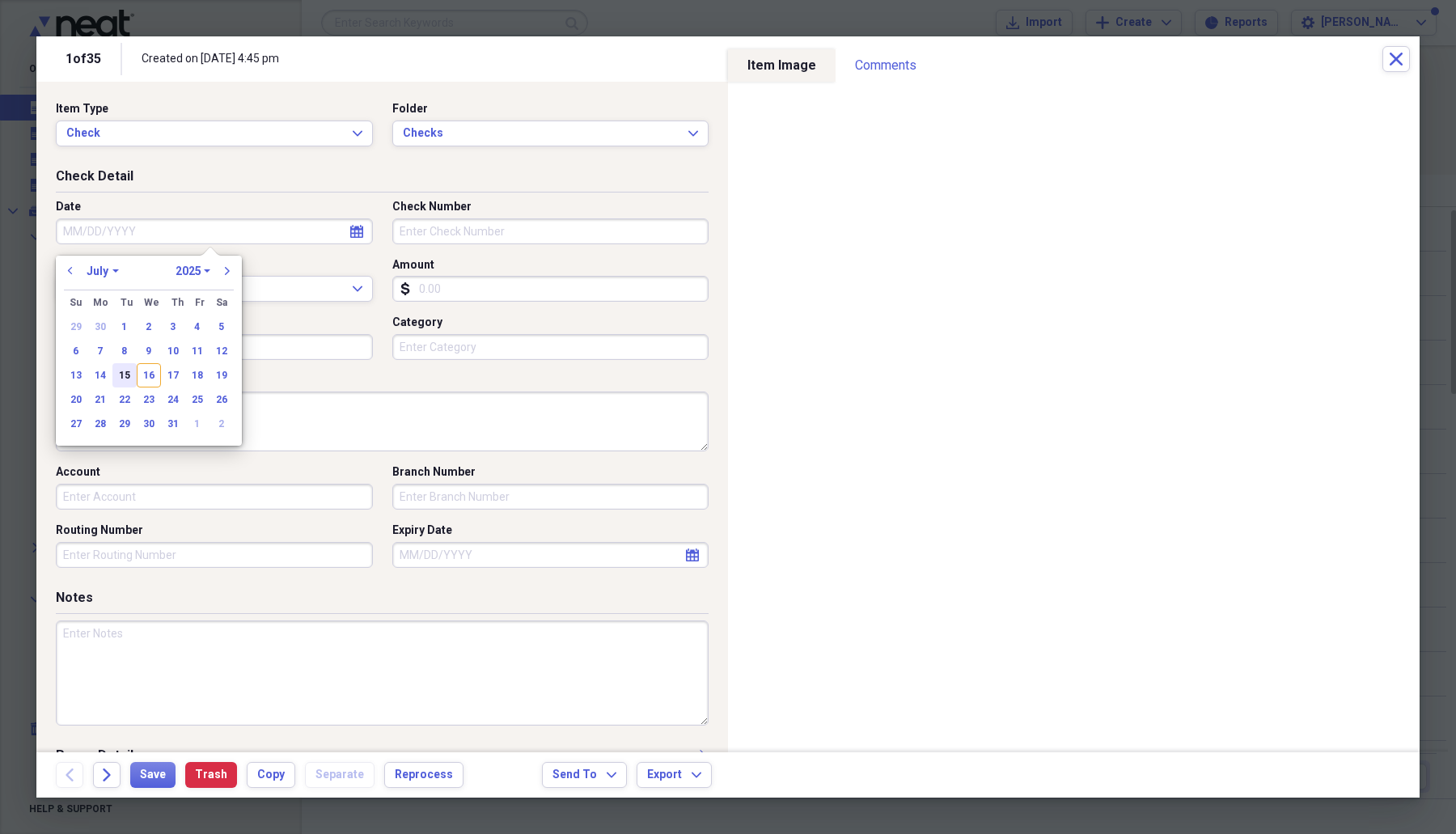 click on "15" at bounding box center (125, 375) 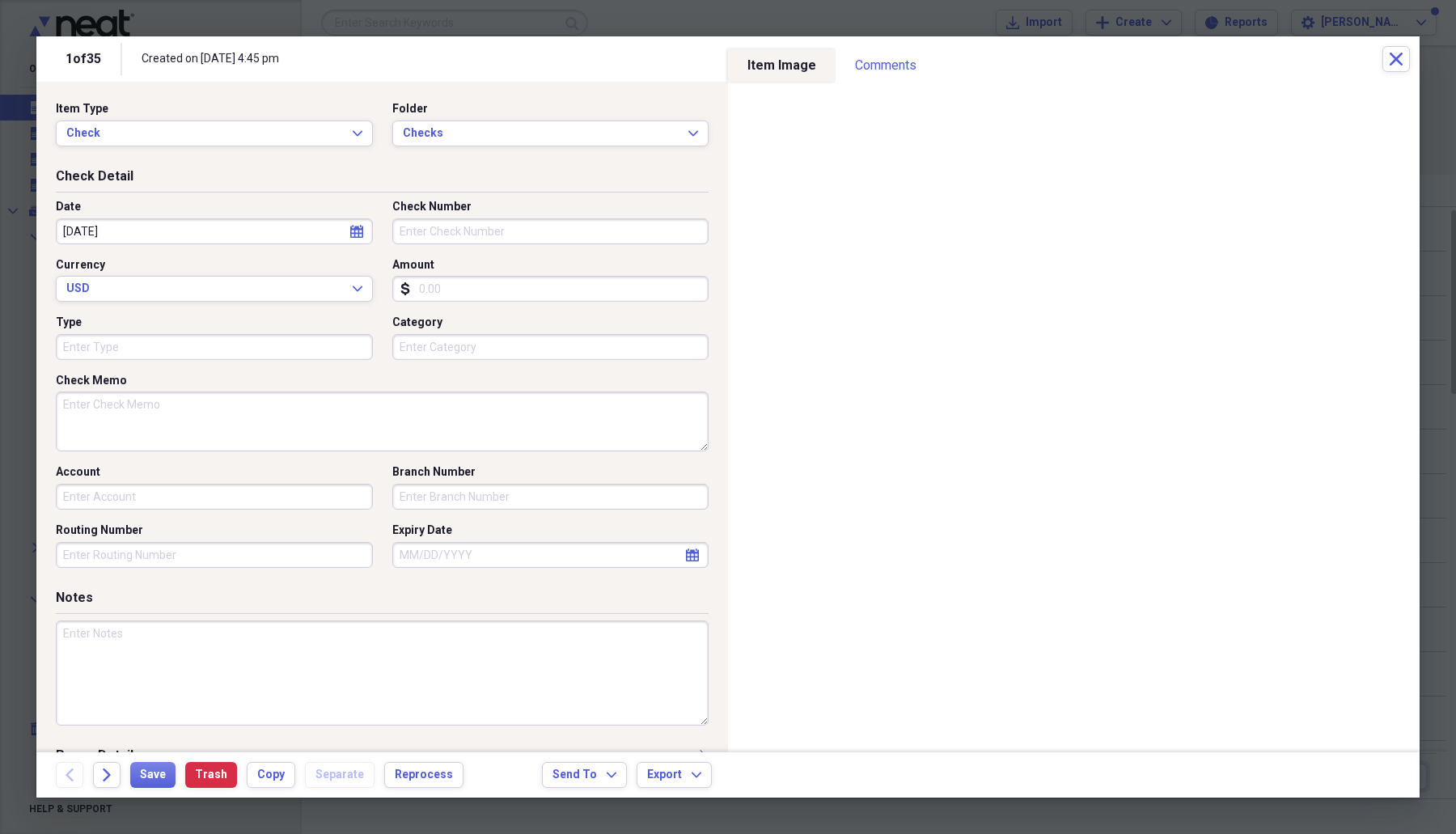 type on "[DATE]" 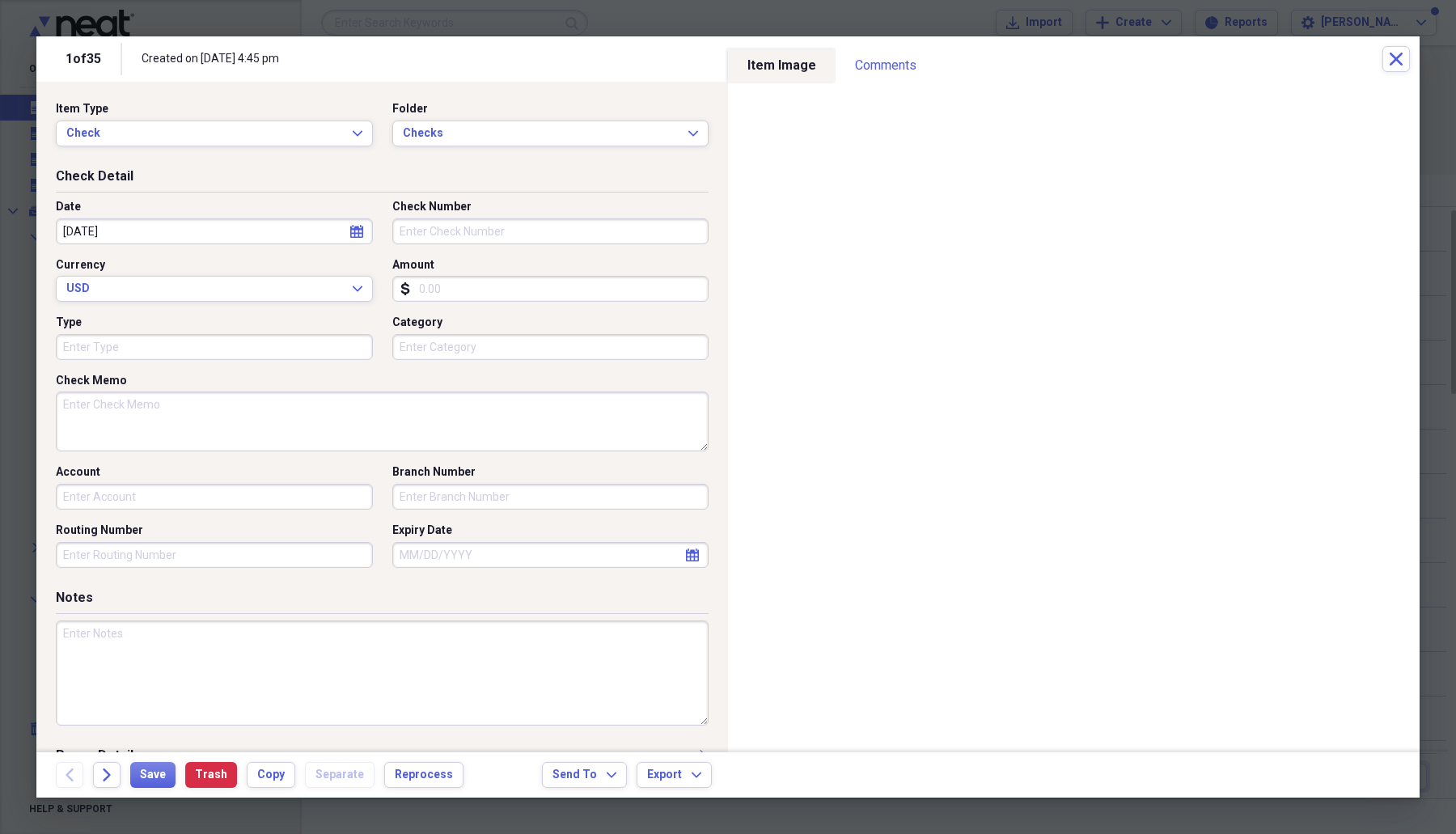 click on "Check Number" at bounding box center (551, 231) 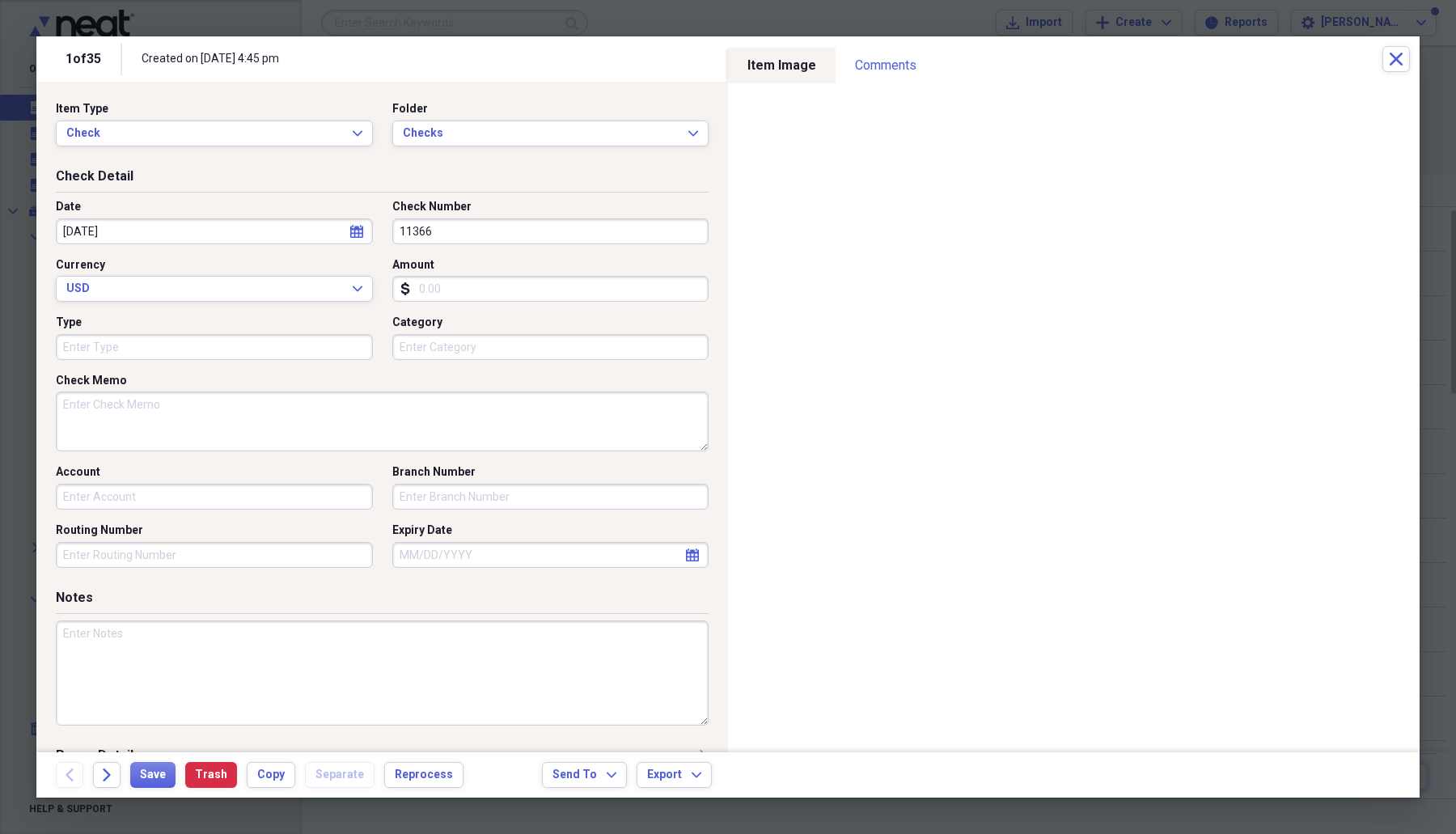 type on "11366" 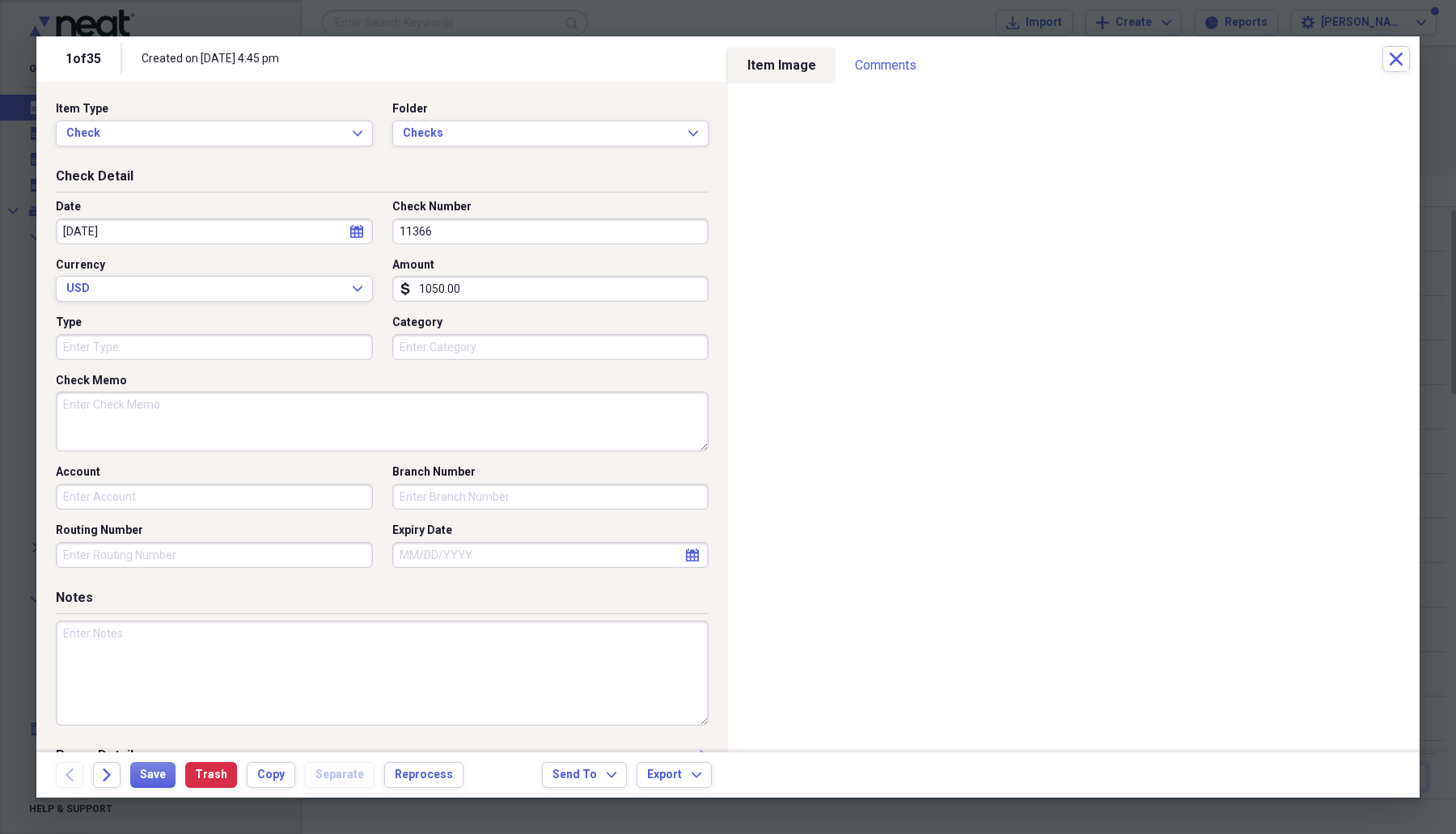 type on "1050.00" 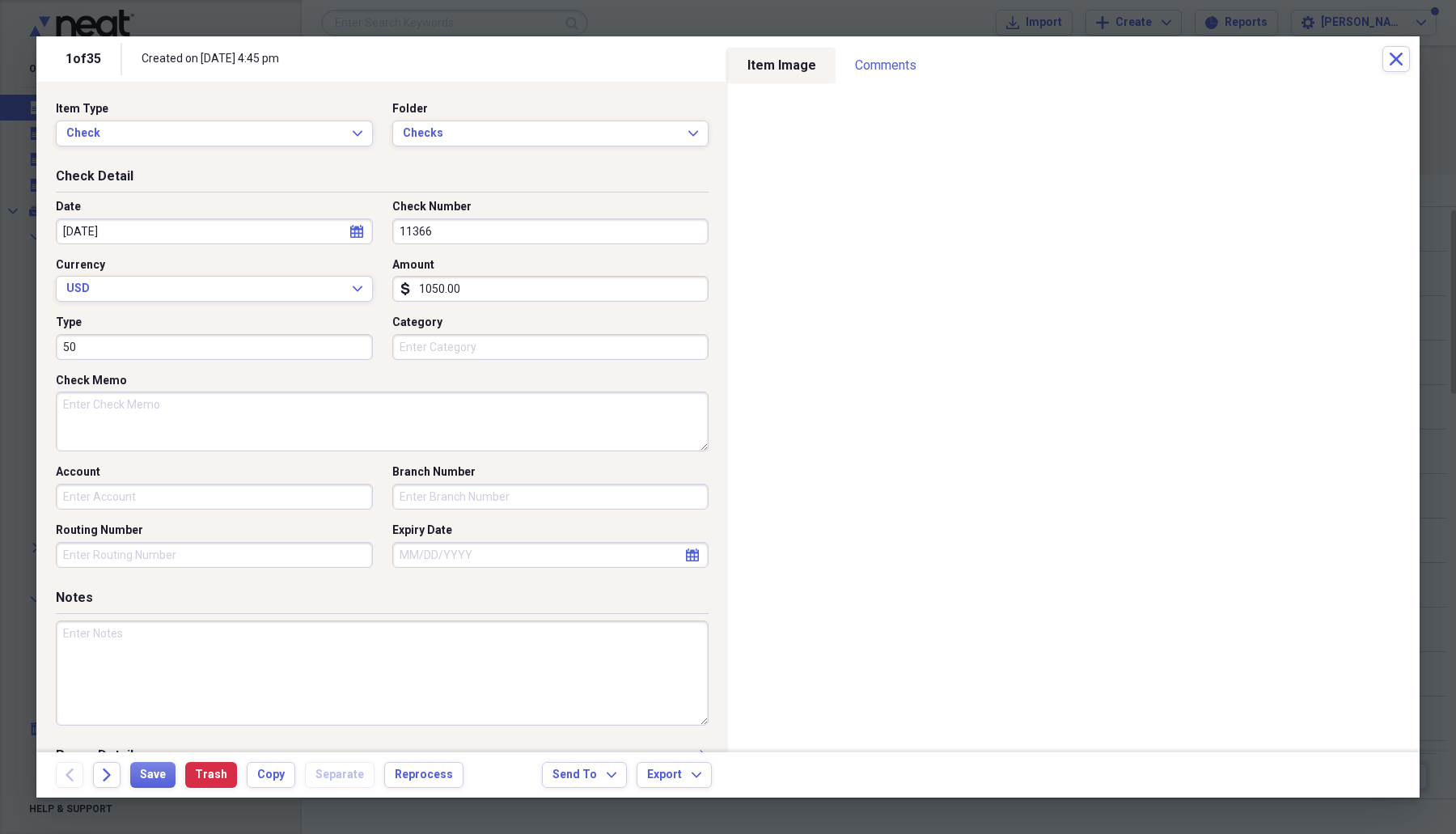 type on "5" 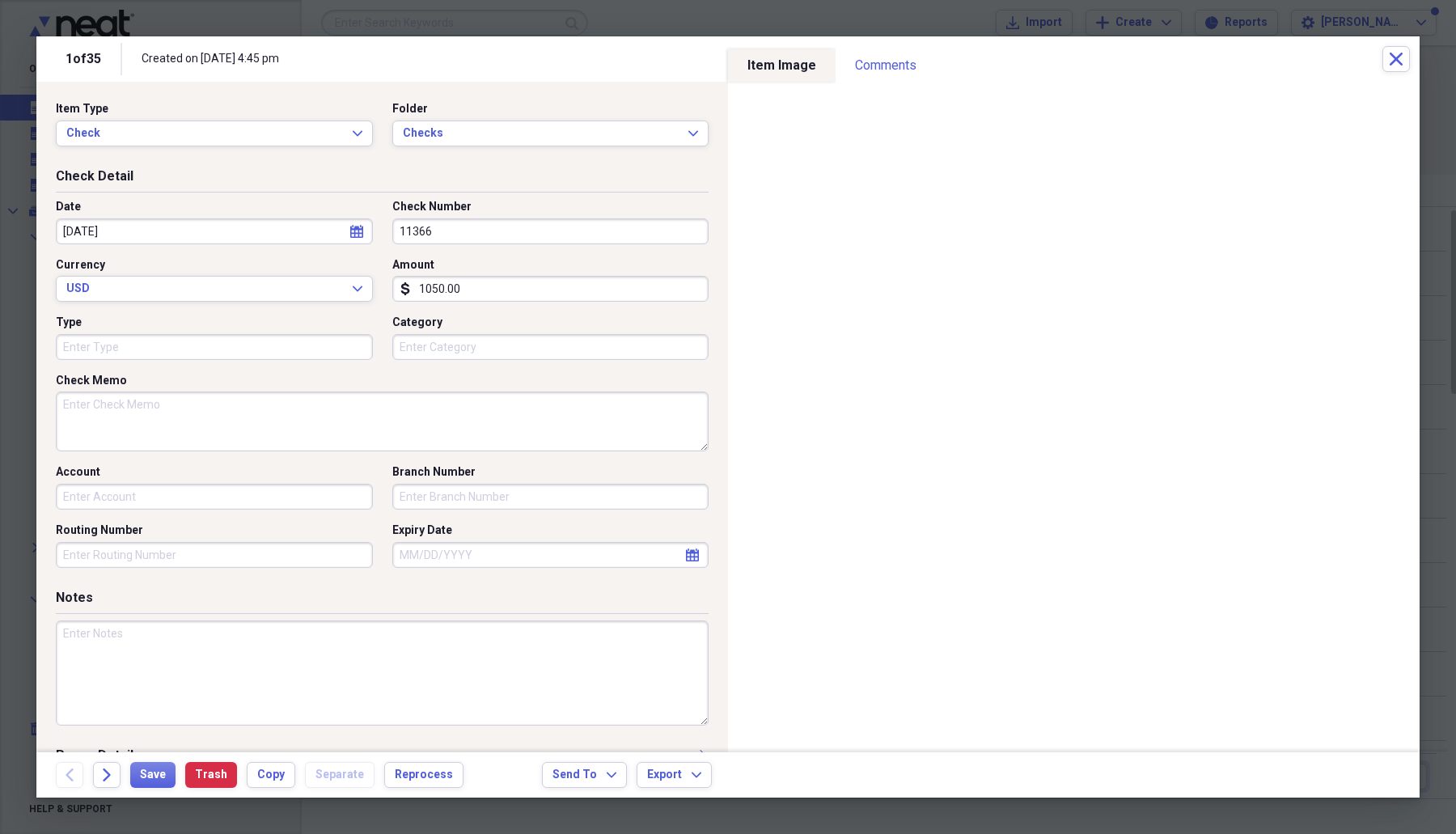 click on "Type" at bounding box center [214, 347] 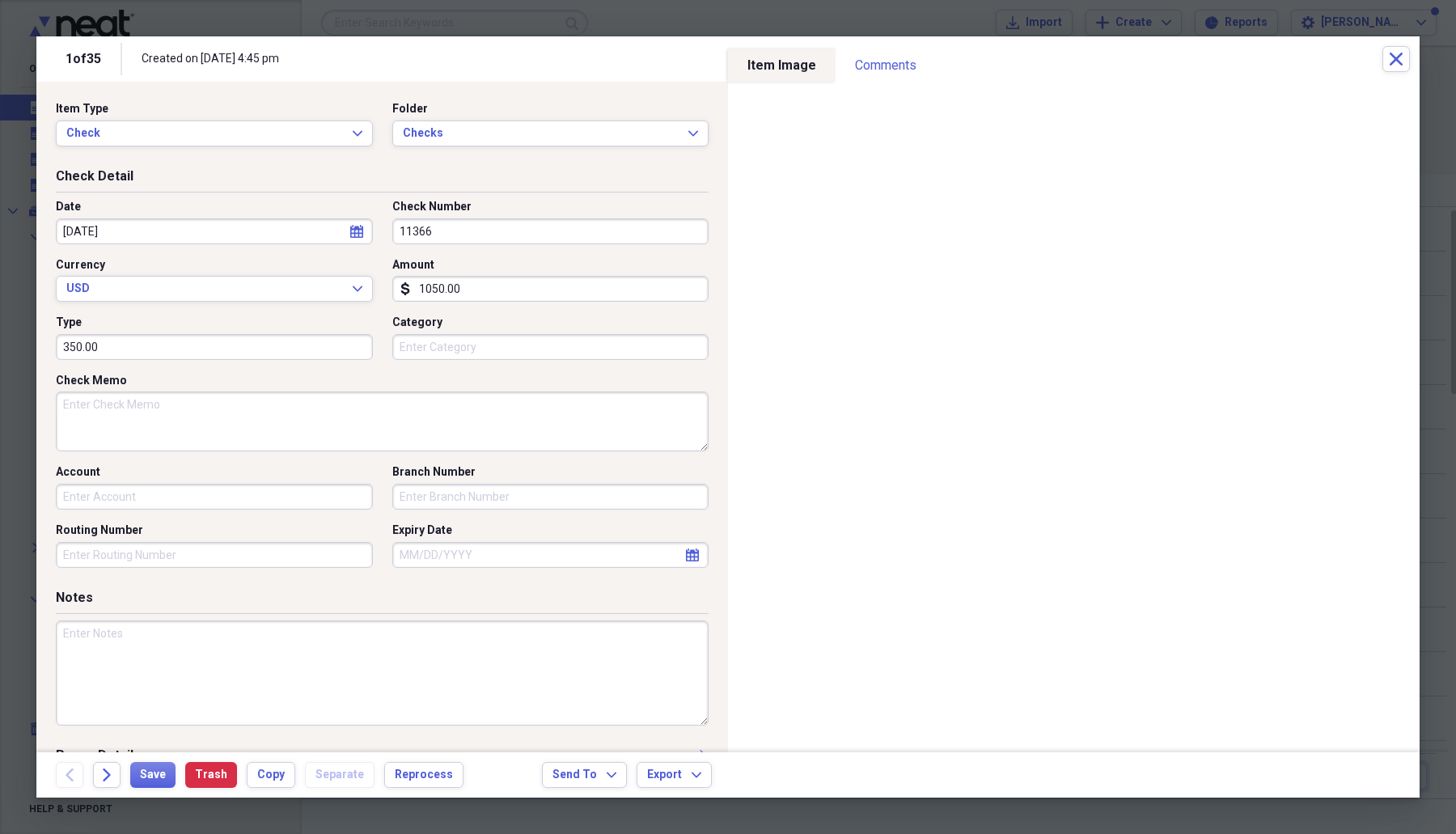 type on "350.00" 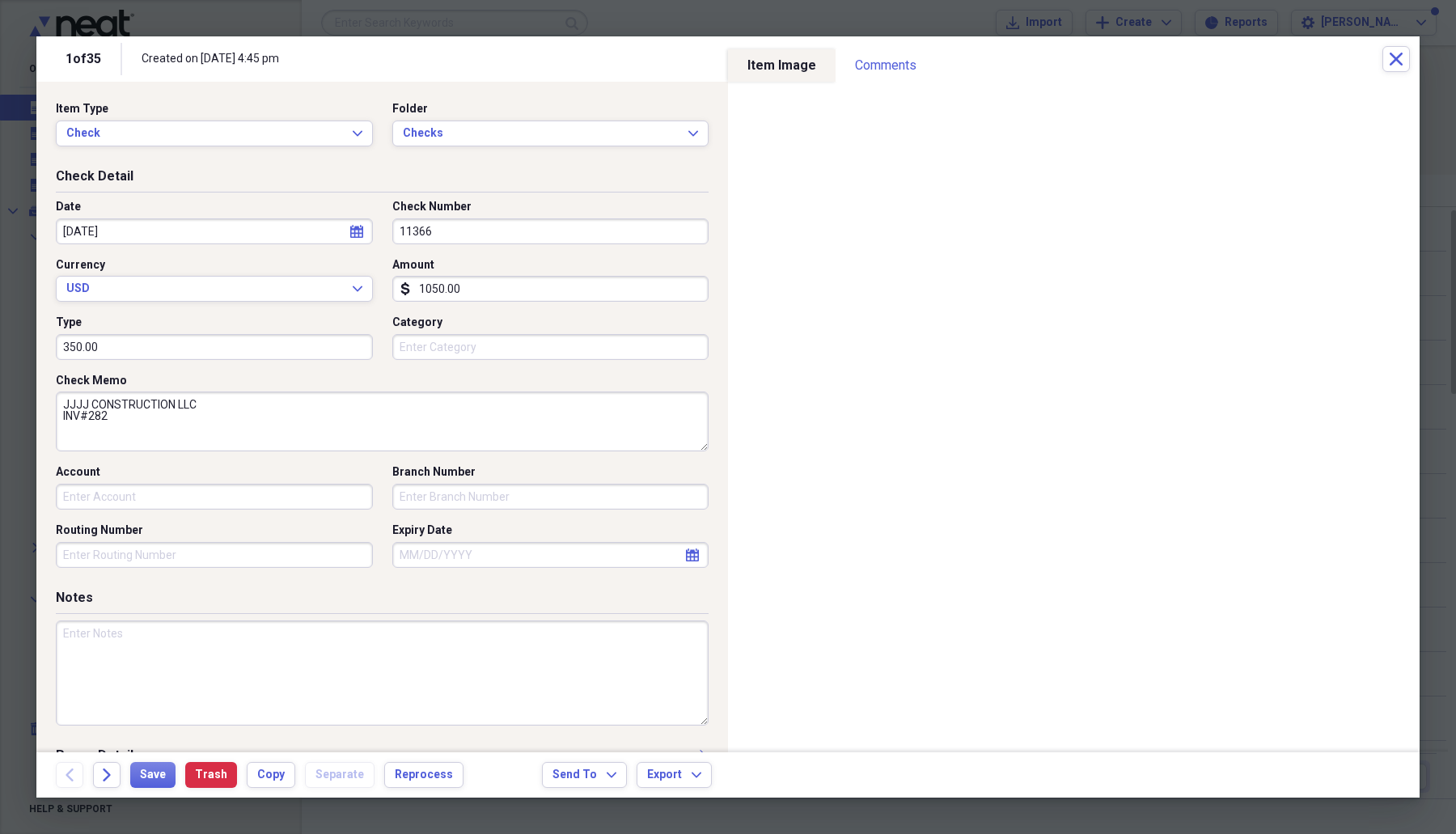 drag, startPoint x: 215, startPoint y: 405, endPoint x: 45, endPoint y: 392, distance: 170.49633 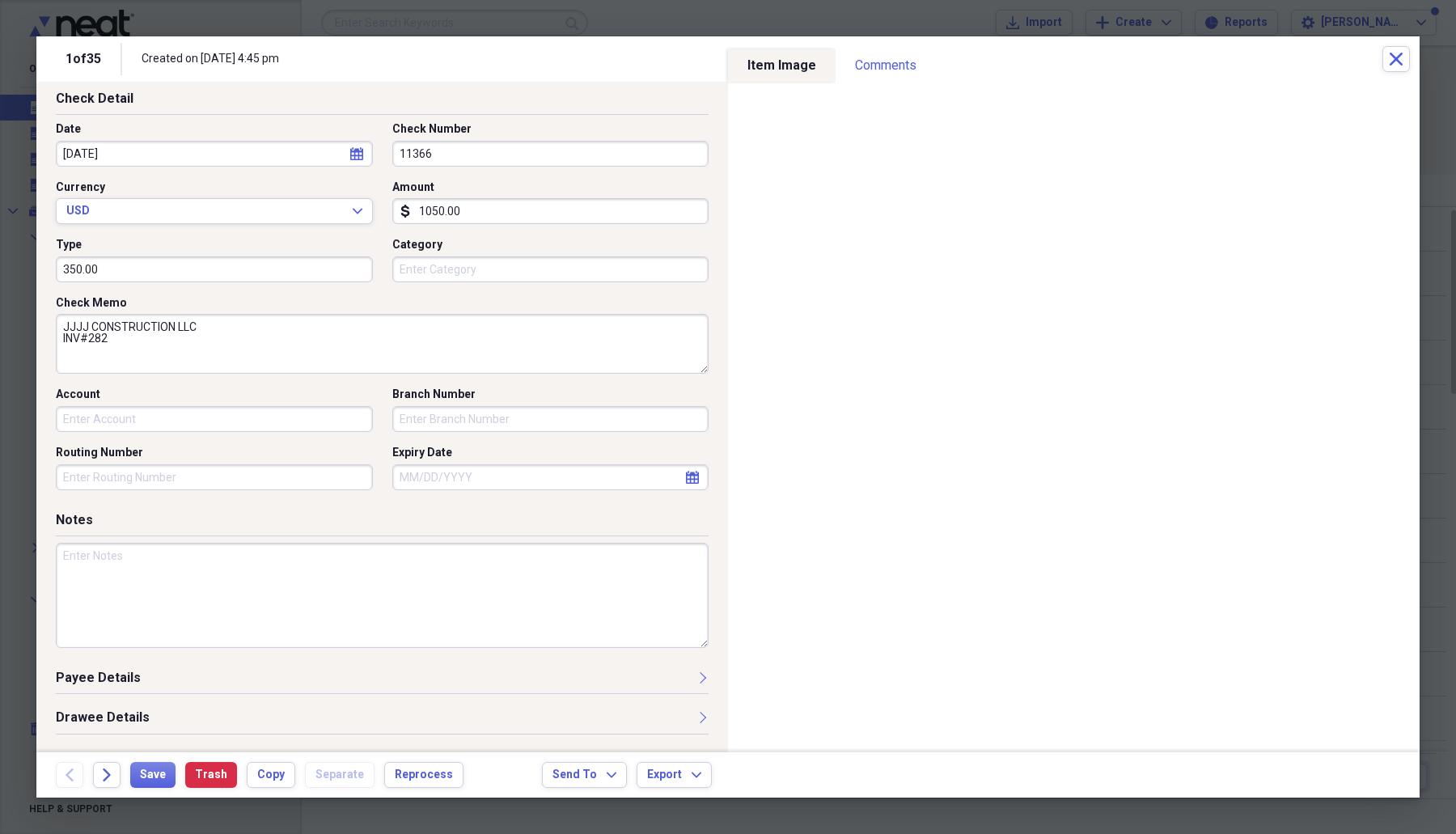 scroll, scrollTop: 111, scrollLeft: 0, axis: vertical 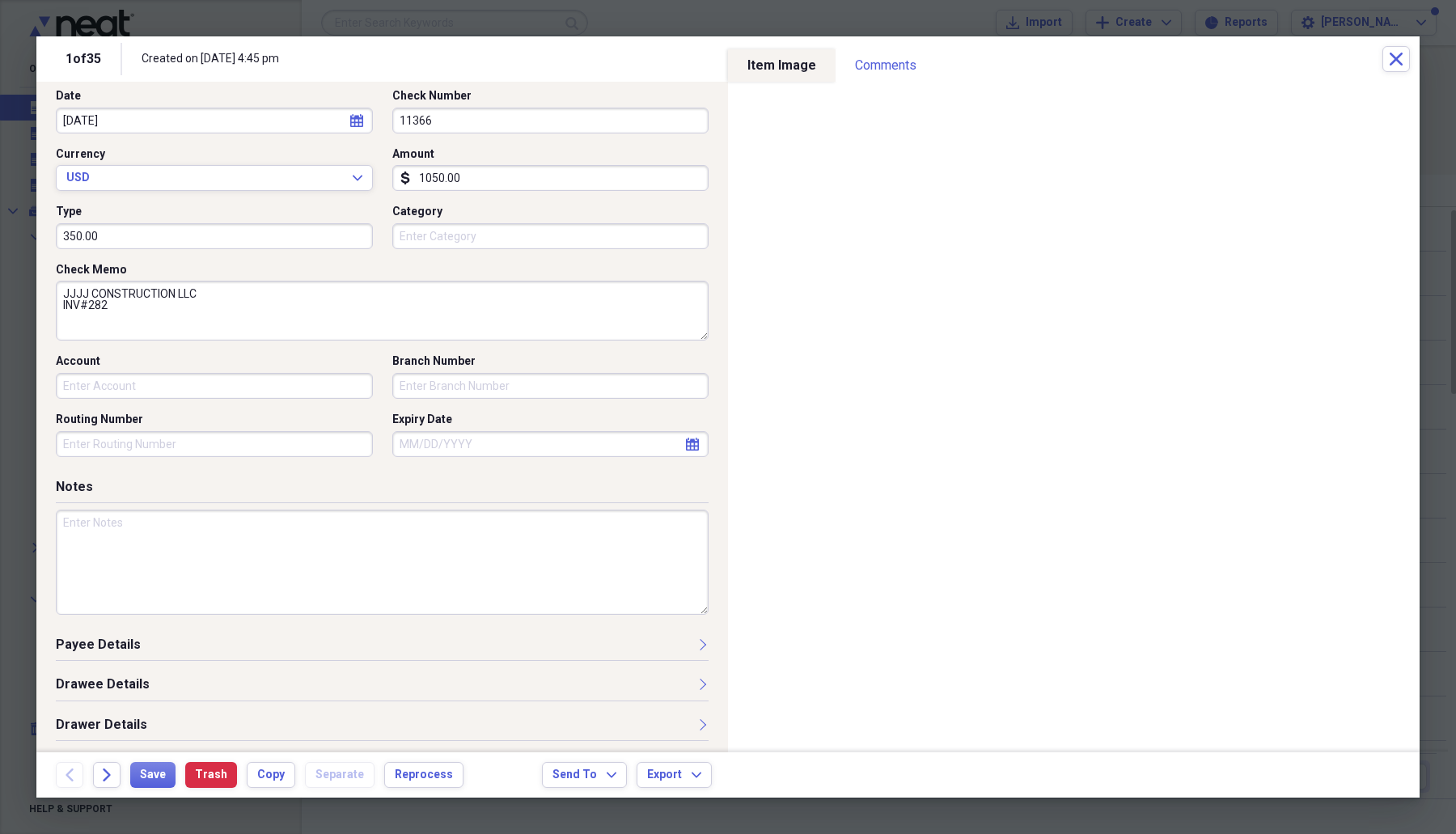 type on "JJJJ CONSTRUCTION LLC
INV#282" 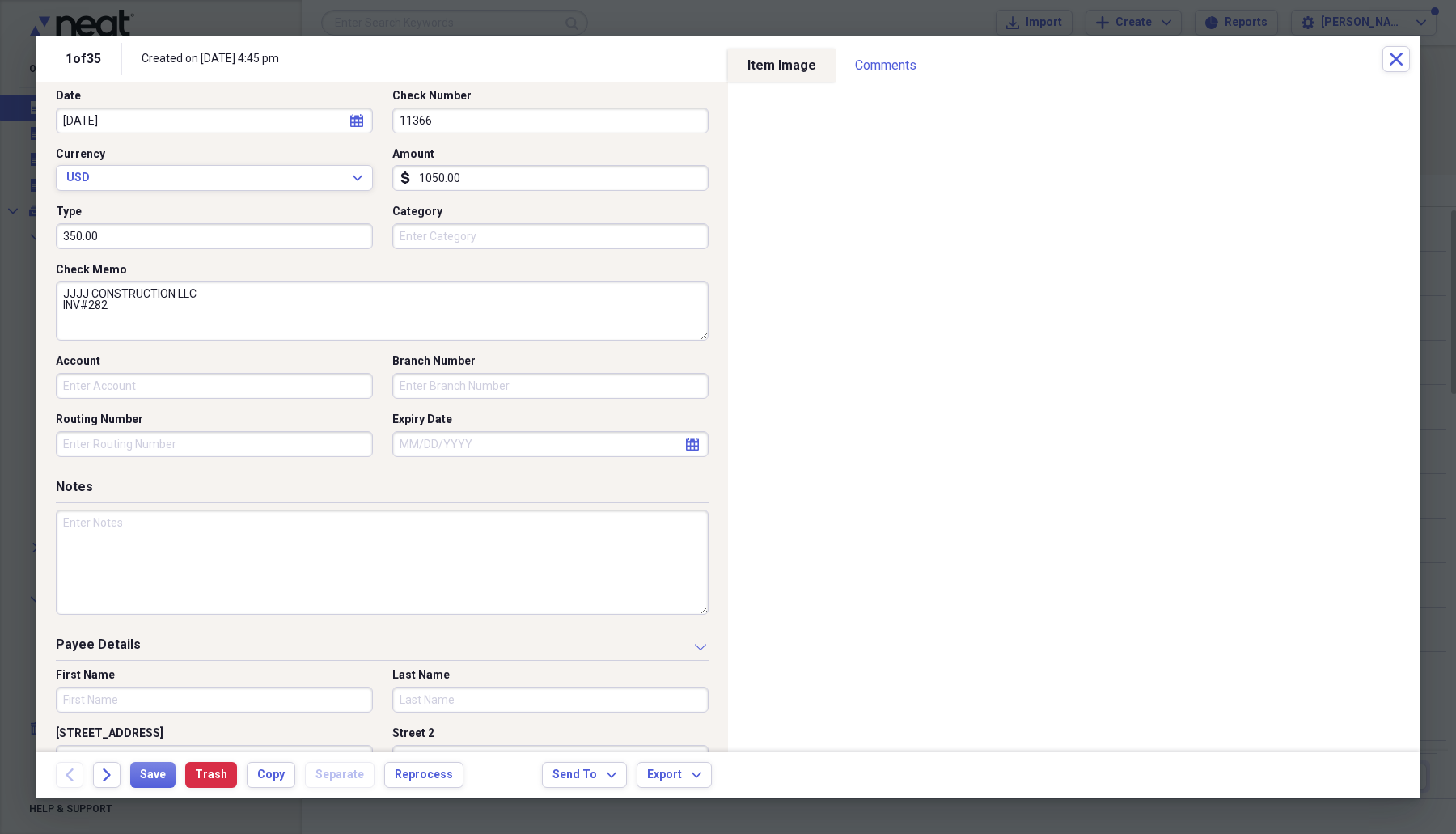 click on "First Name" at bounding box center [214, 700] 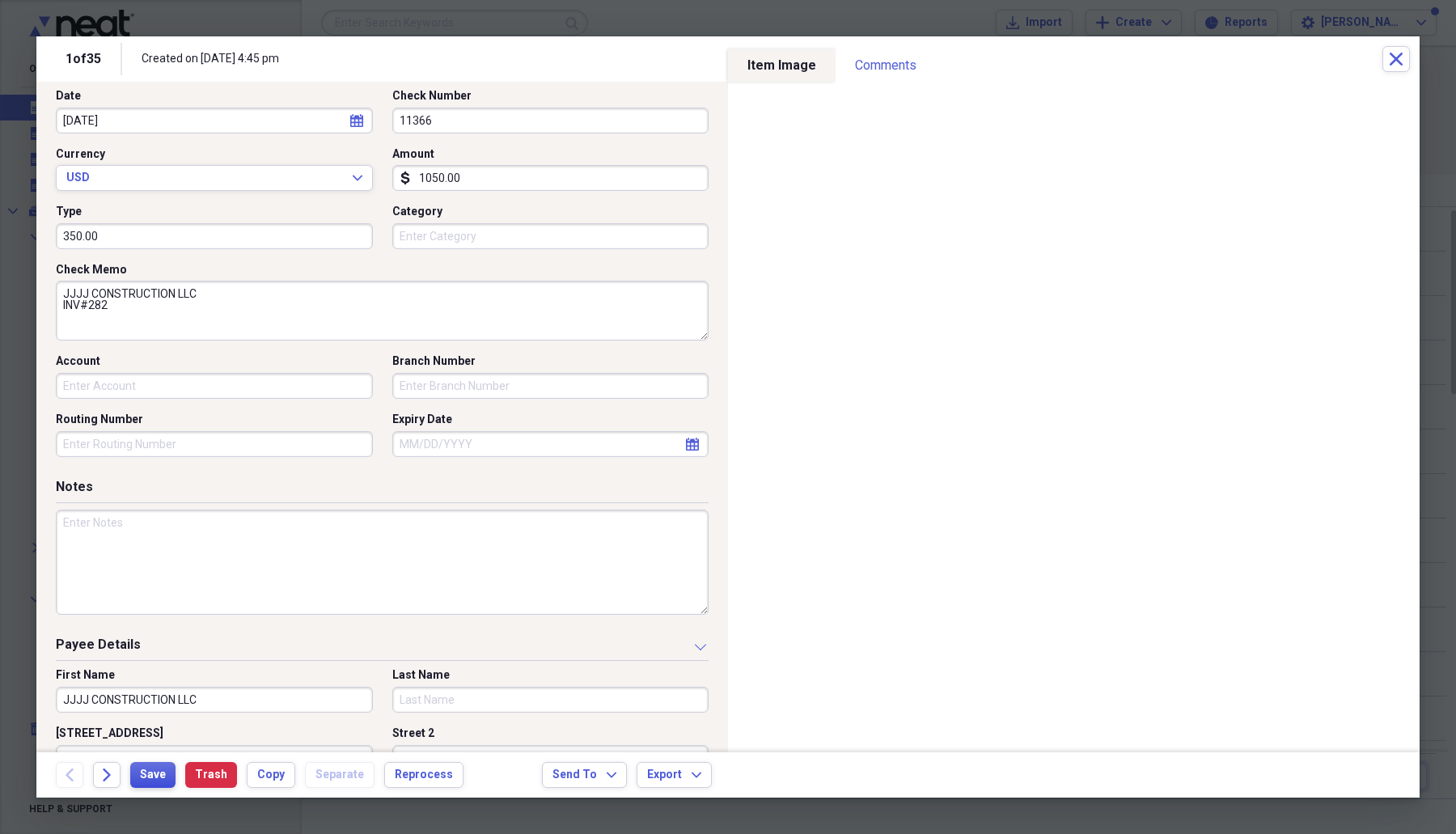 type on "JJJJ CONSTRUCTION LLC" 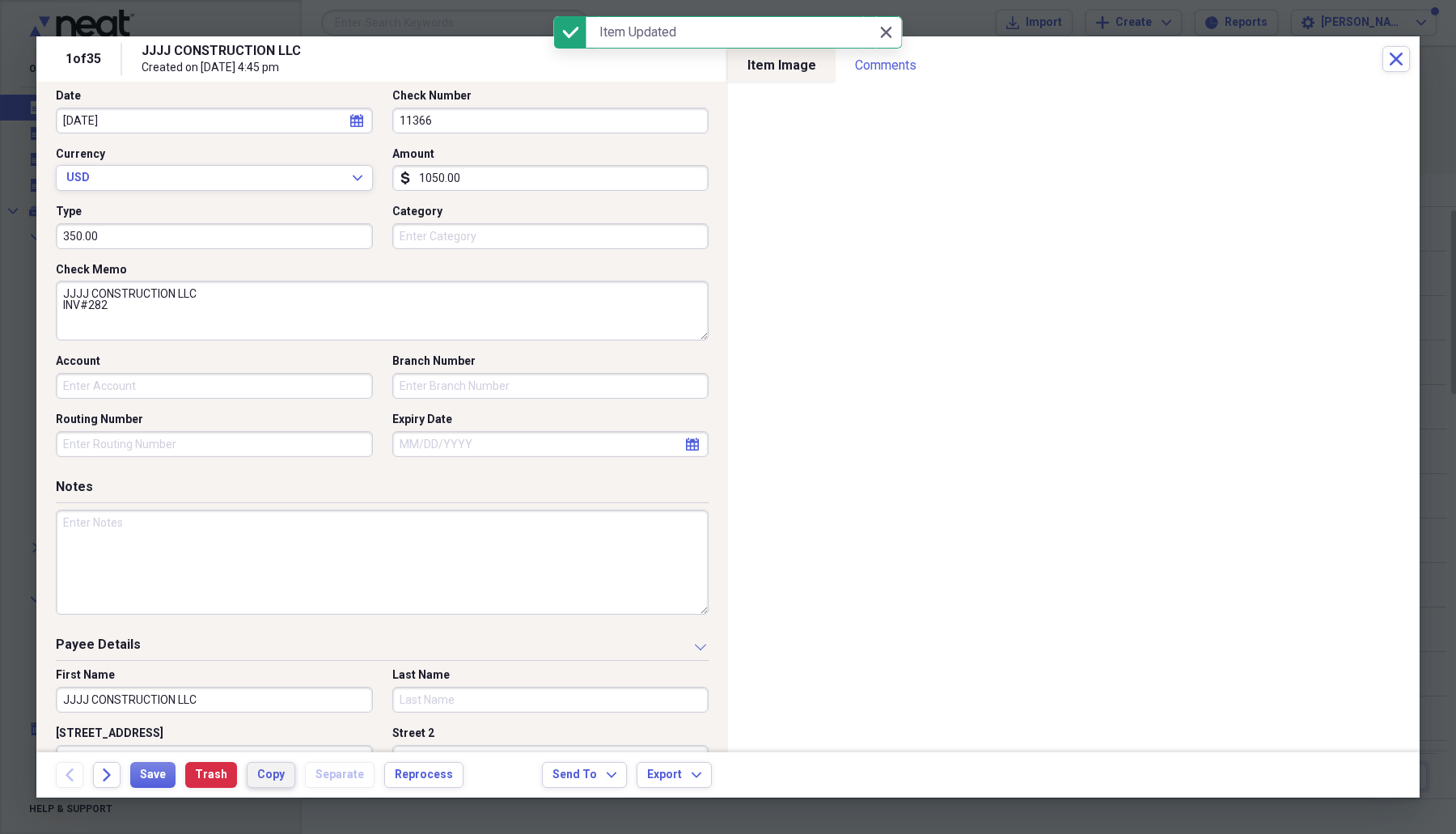 click on "Copy" at bounding box center (271, 775) 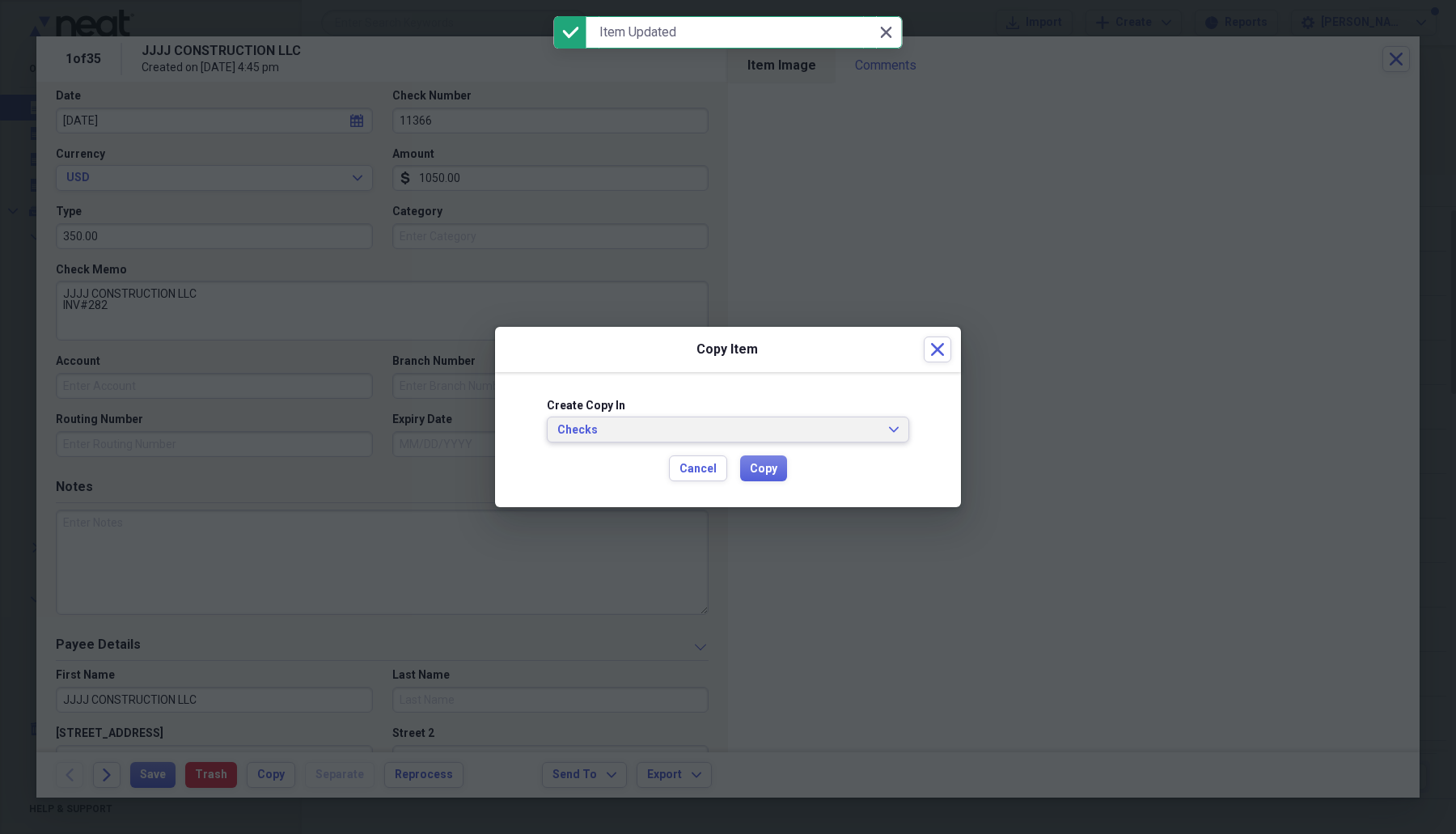 click on "Checks" at bounding box center [718, 430] 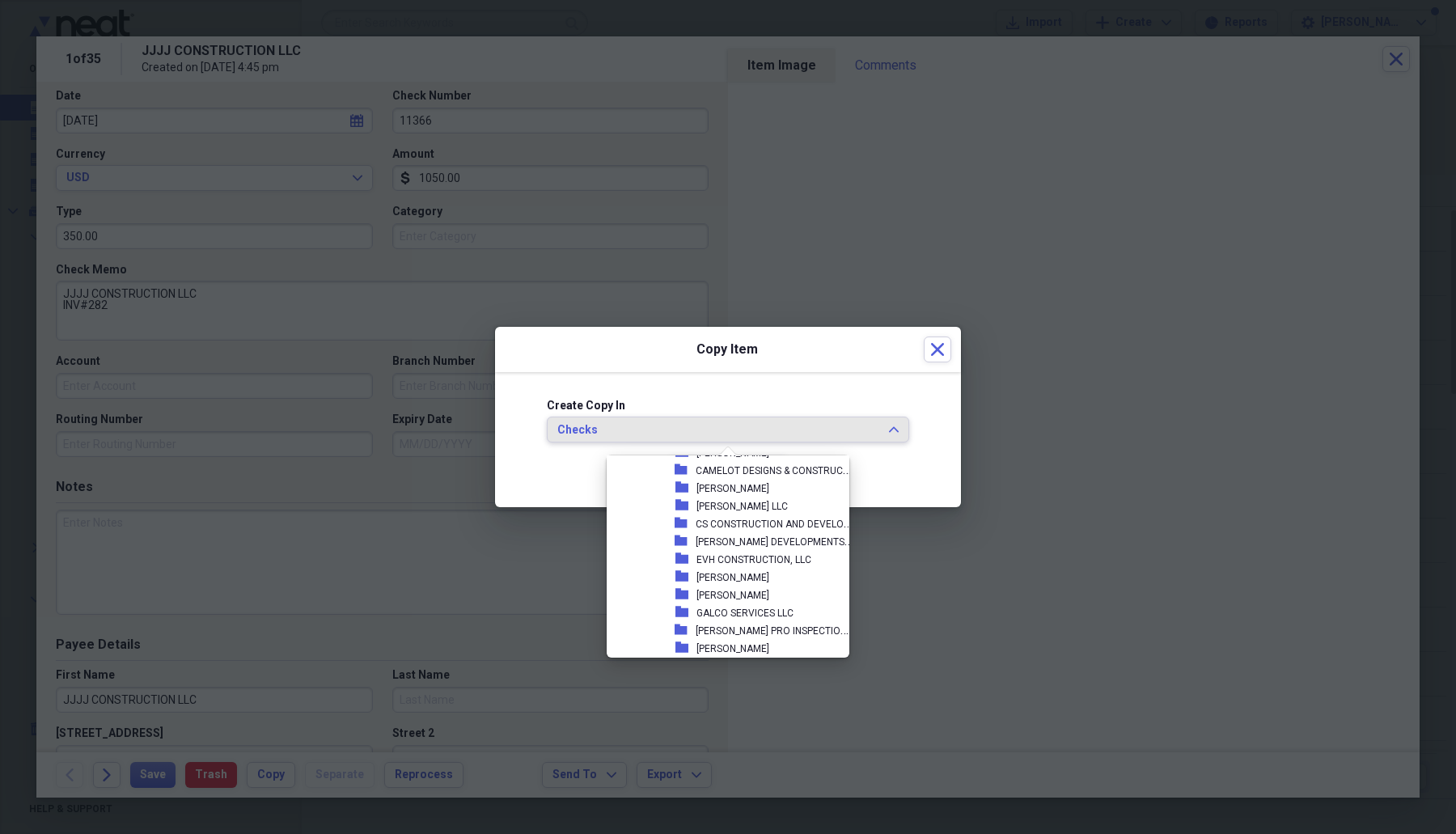 scroll, scrollTop: 421, scrollLeft: 0, axis: vertical 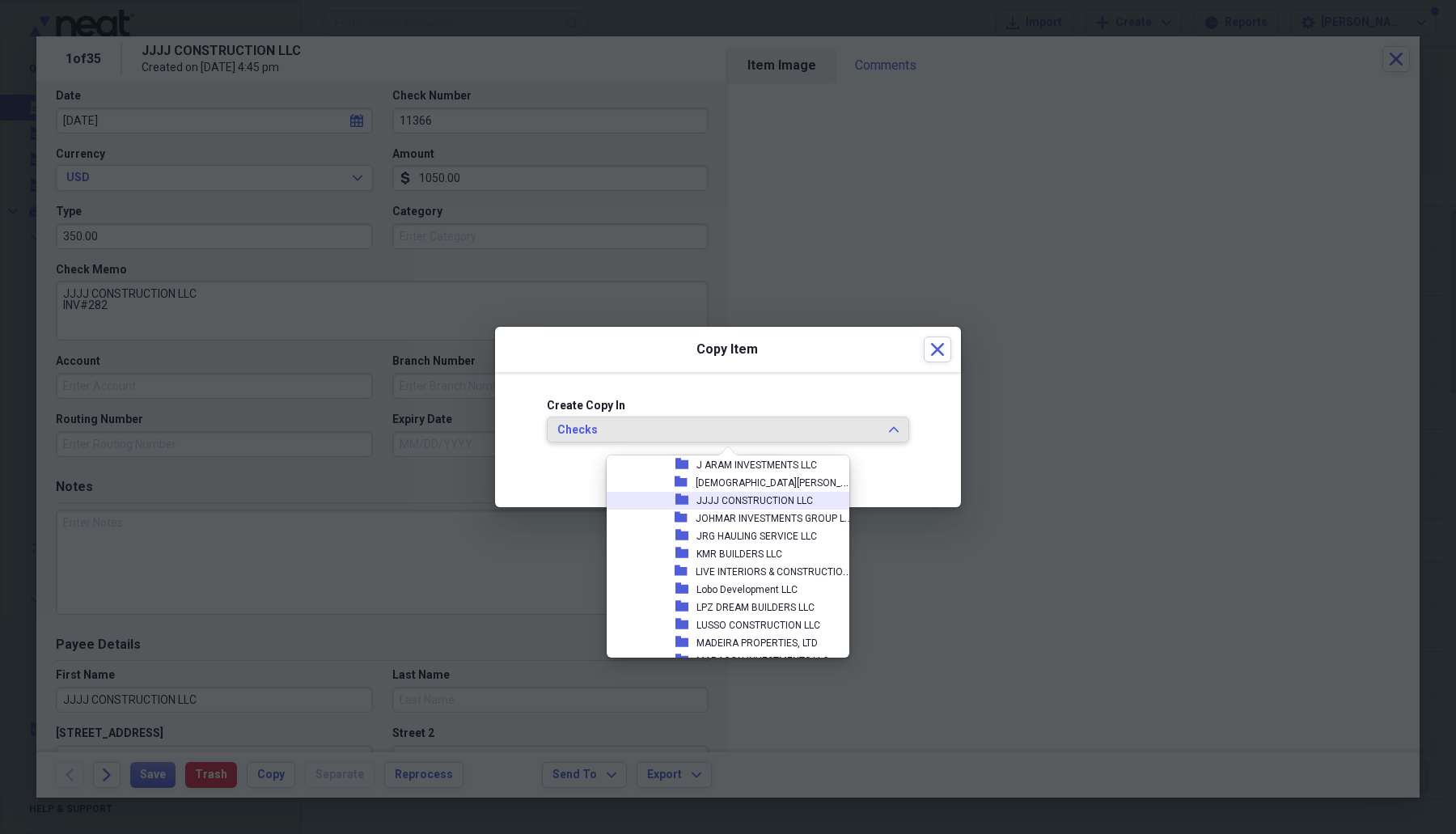 click on "JJJJ CONSTRUCTION LLC" at bounding box center [755, 501] 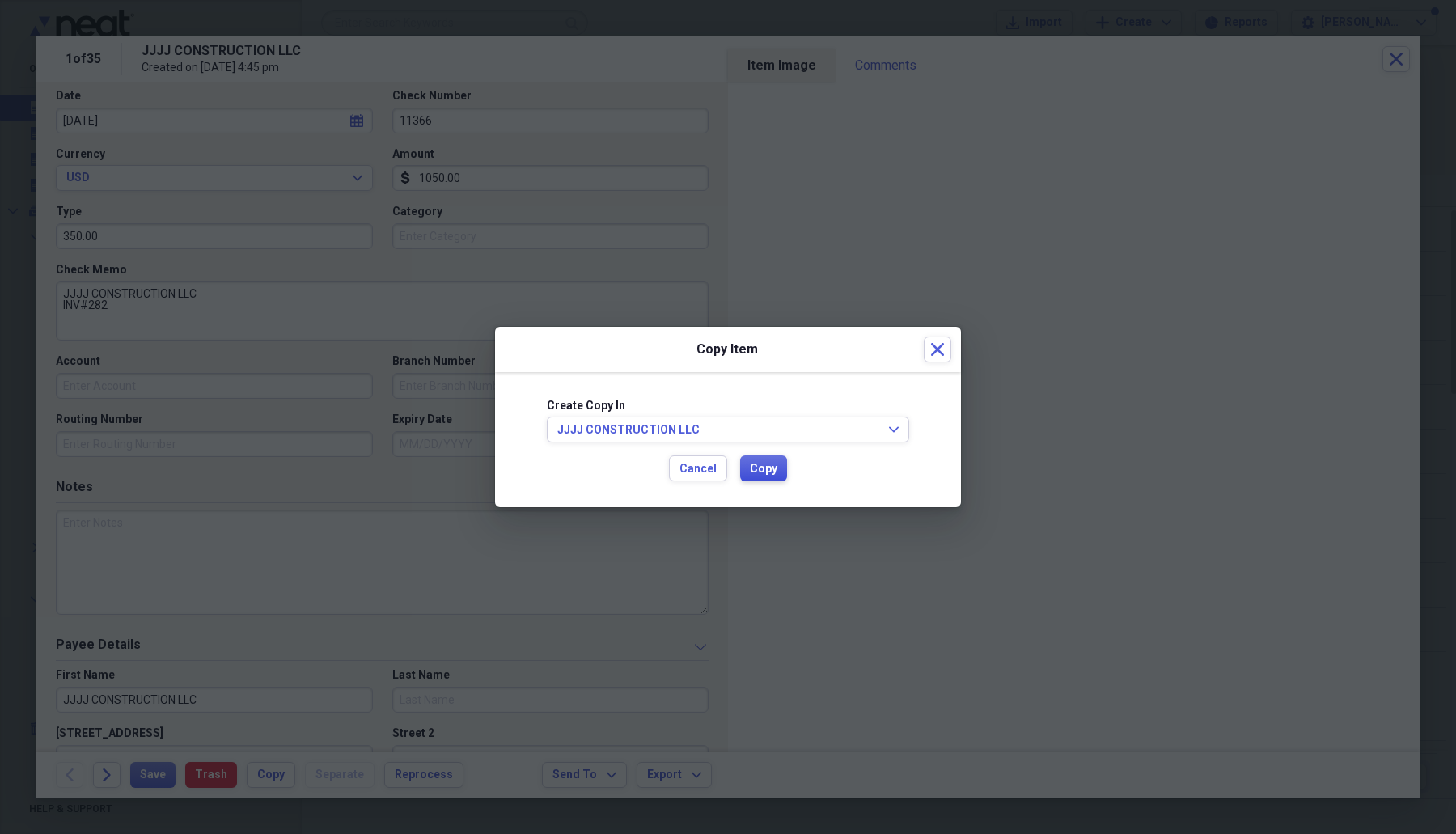 click on "Copy" at bounding box center [764, 469] 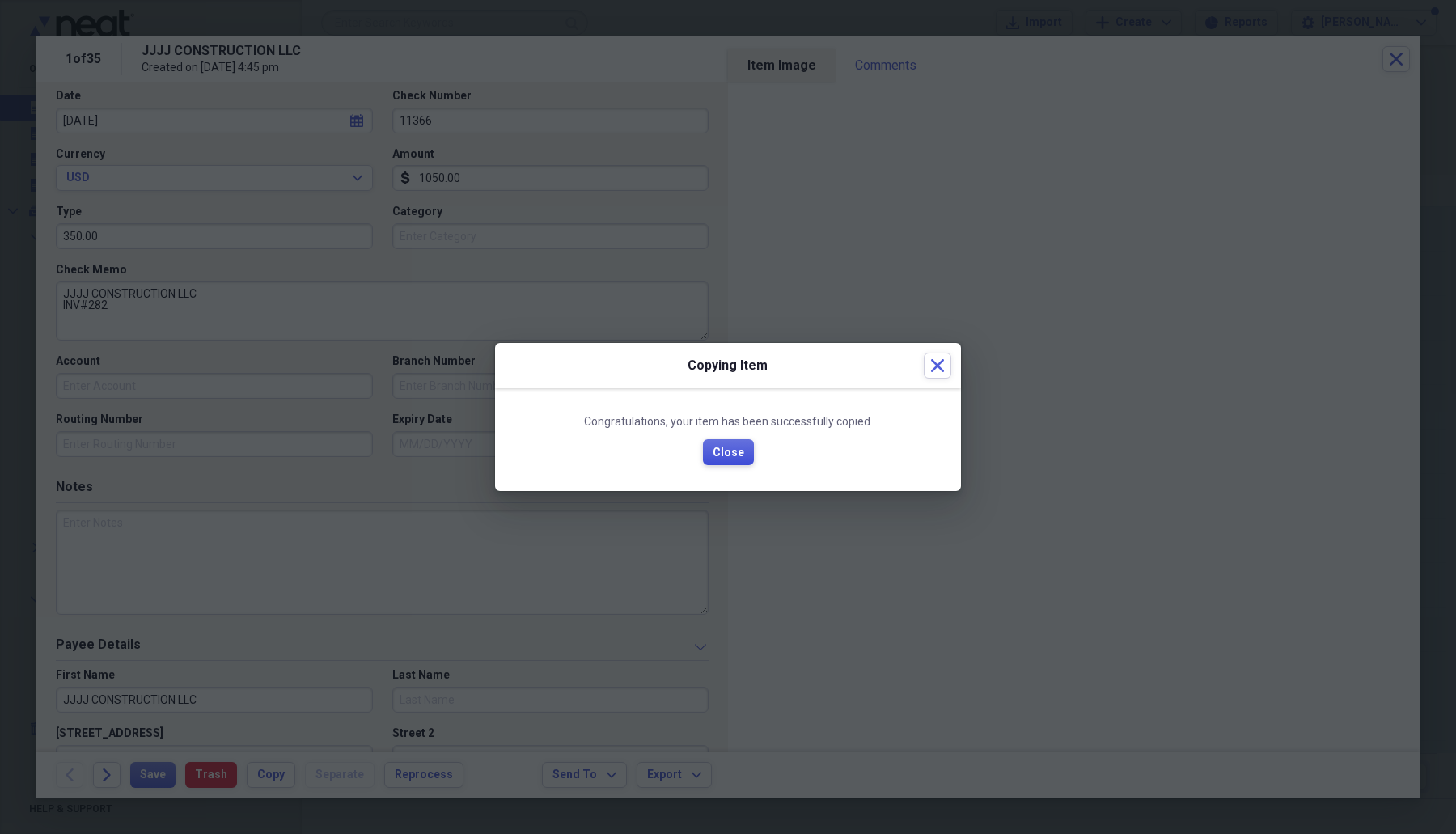 click on "Close" at bounding box center (728, 452) 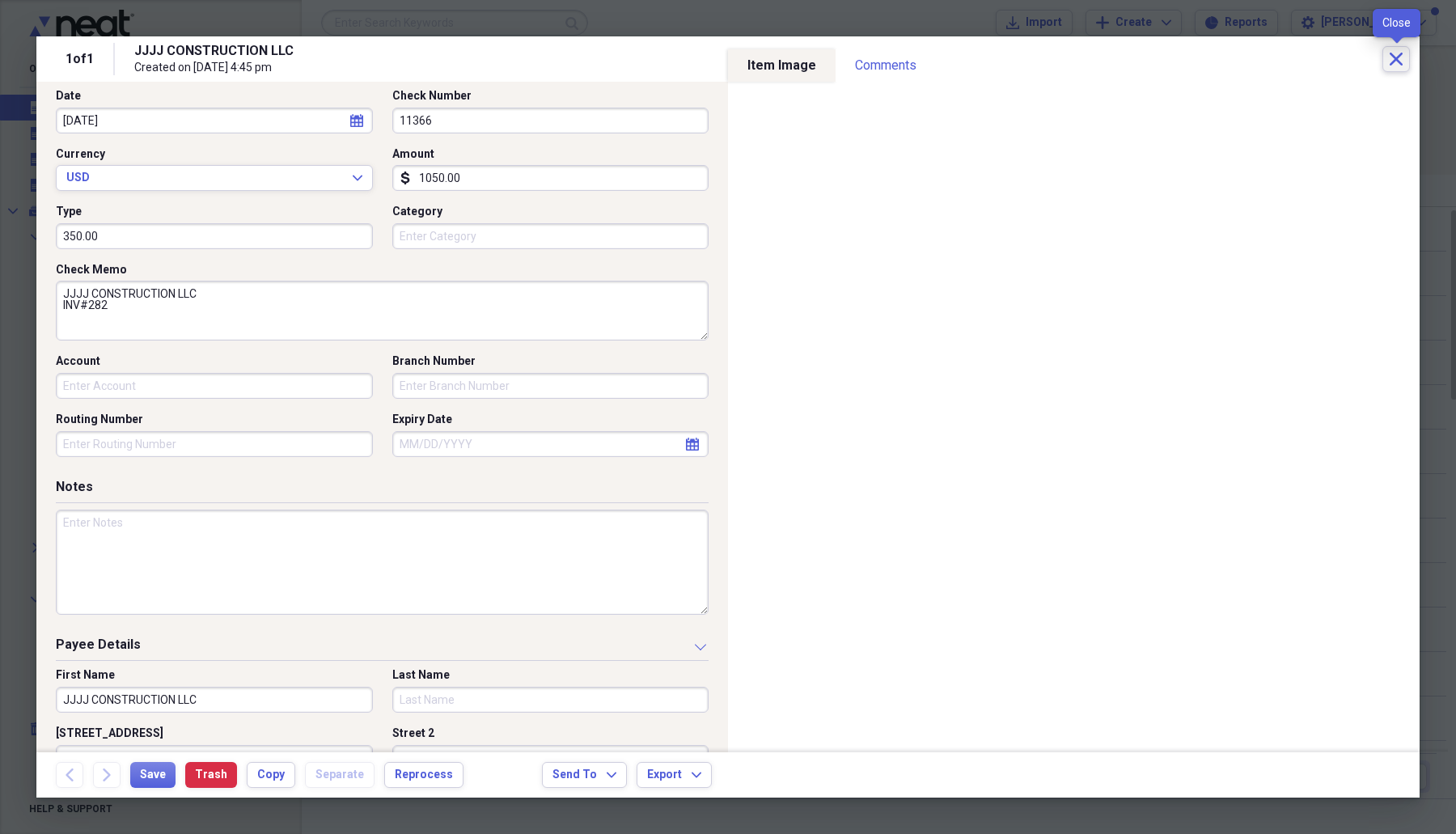 click on "Close" 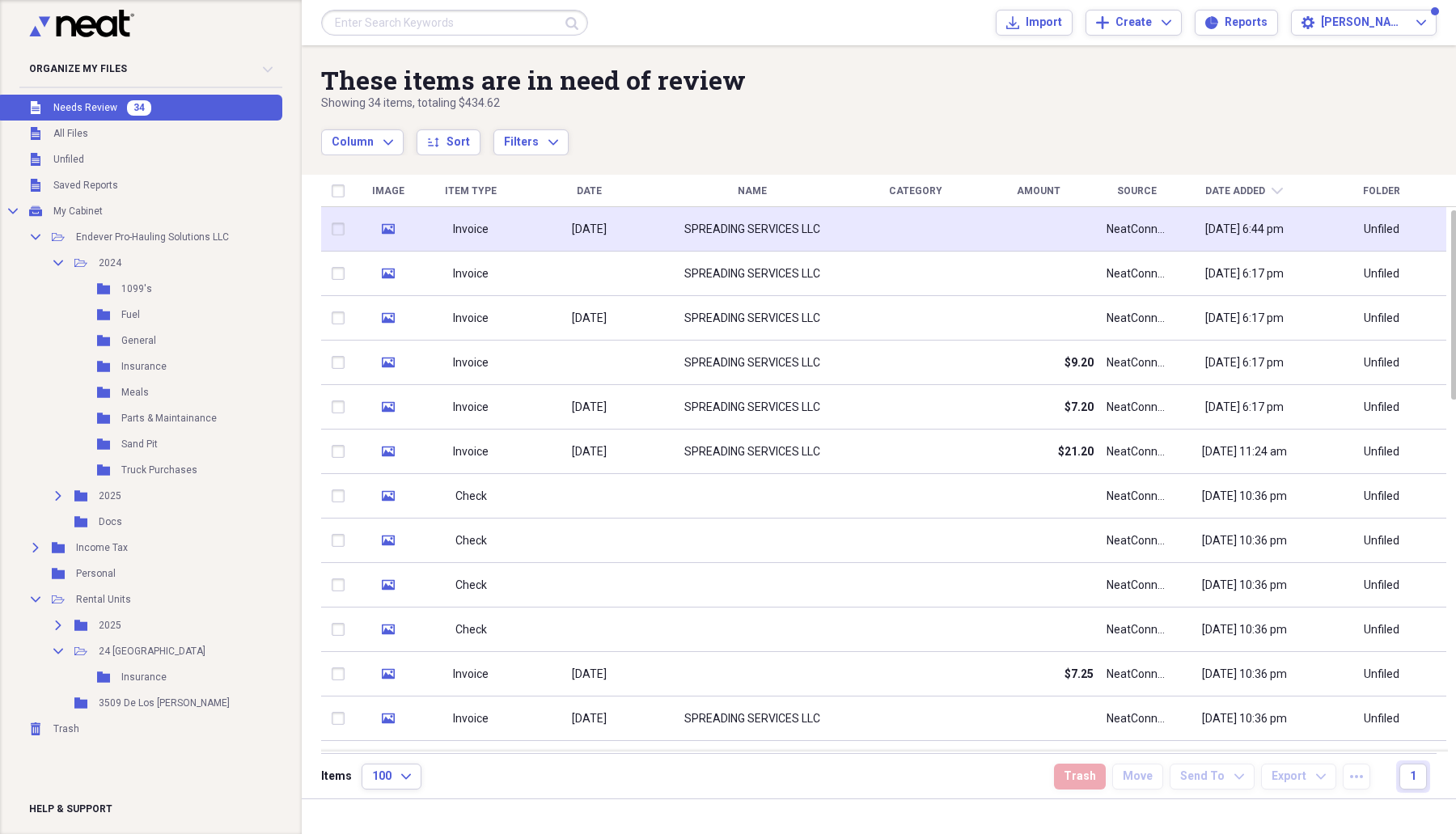 click on "media" 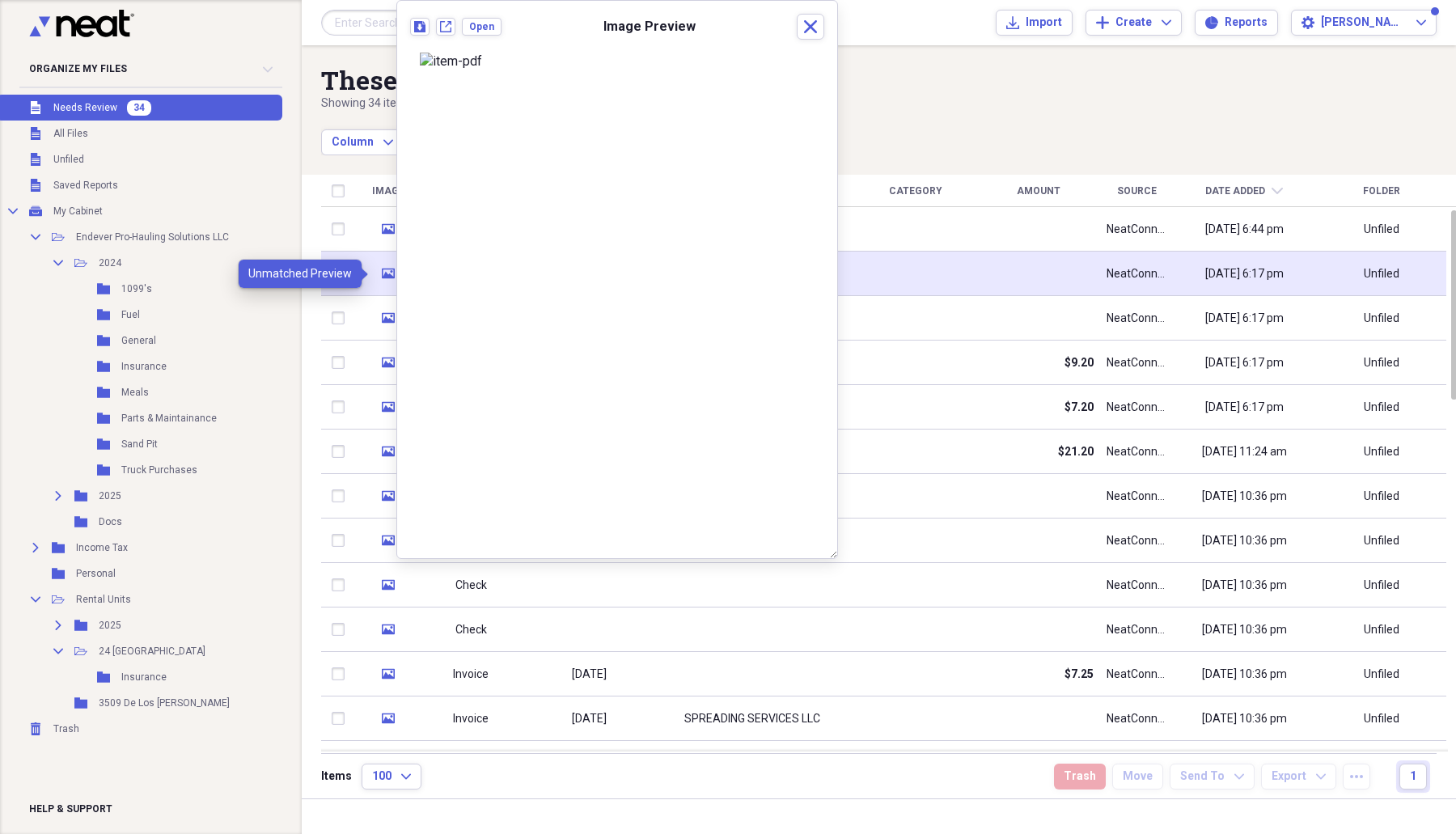 click on "media" 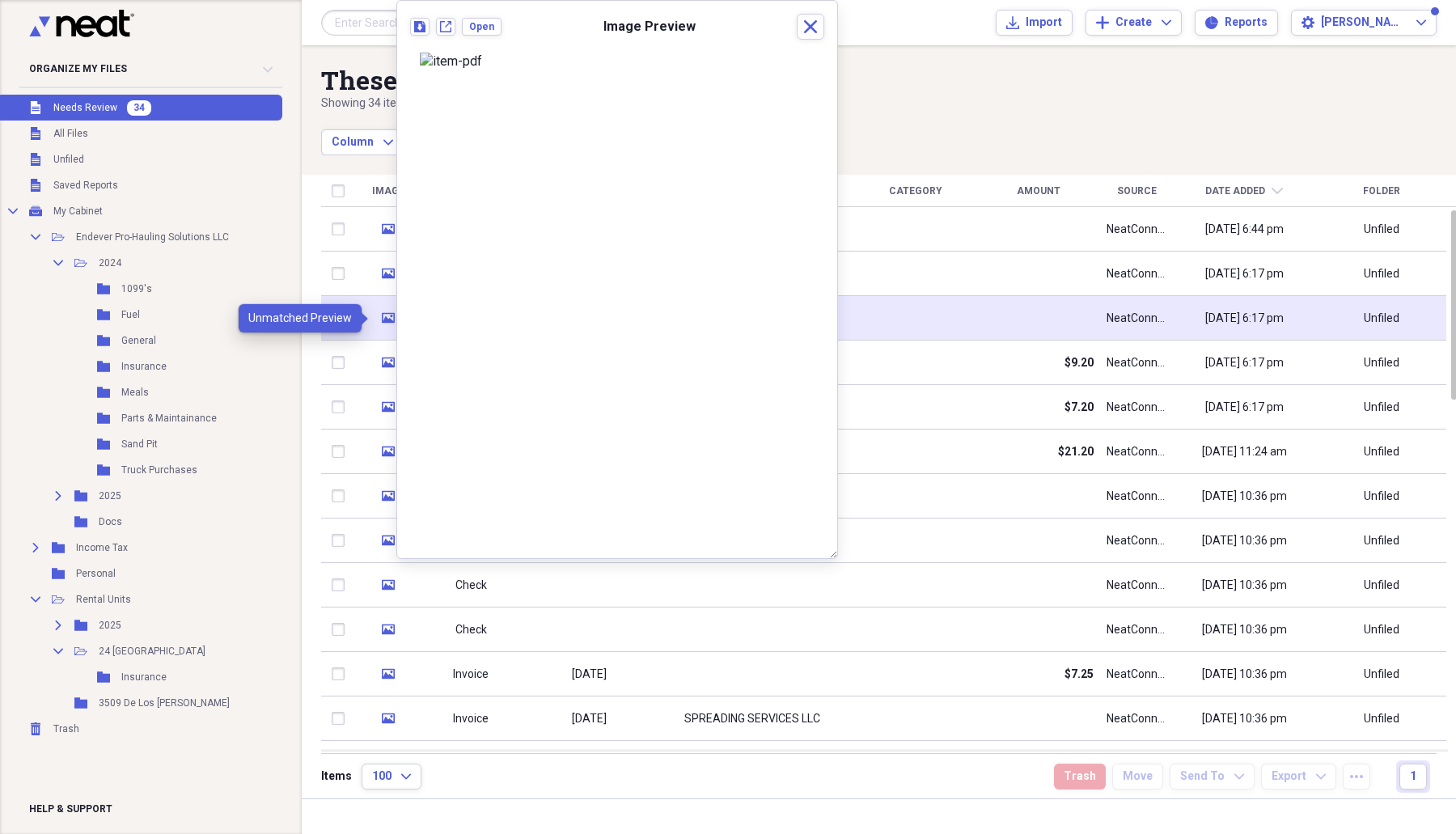 click on "media" 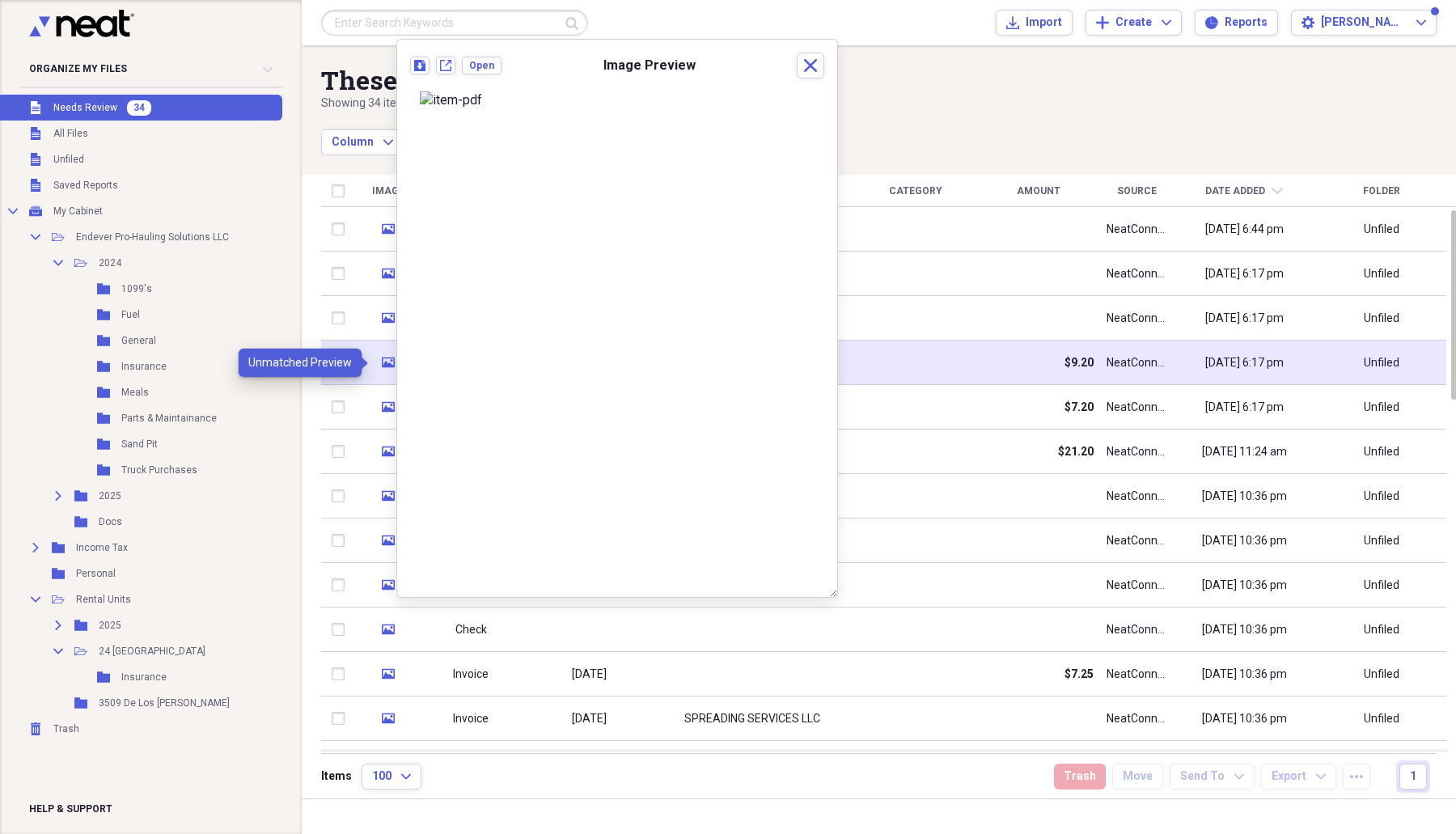 click on "media" 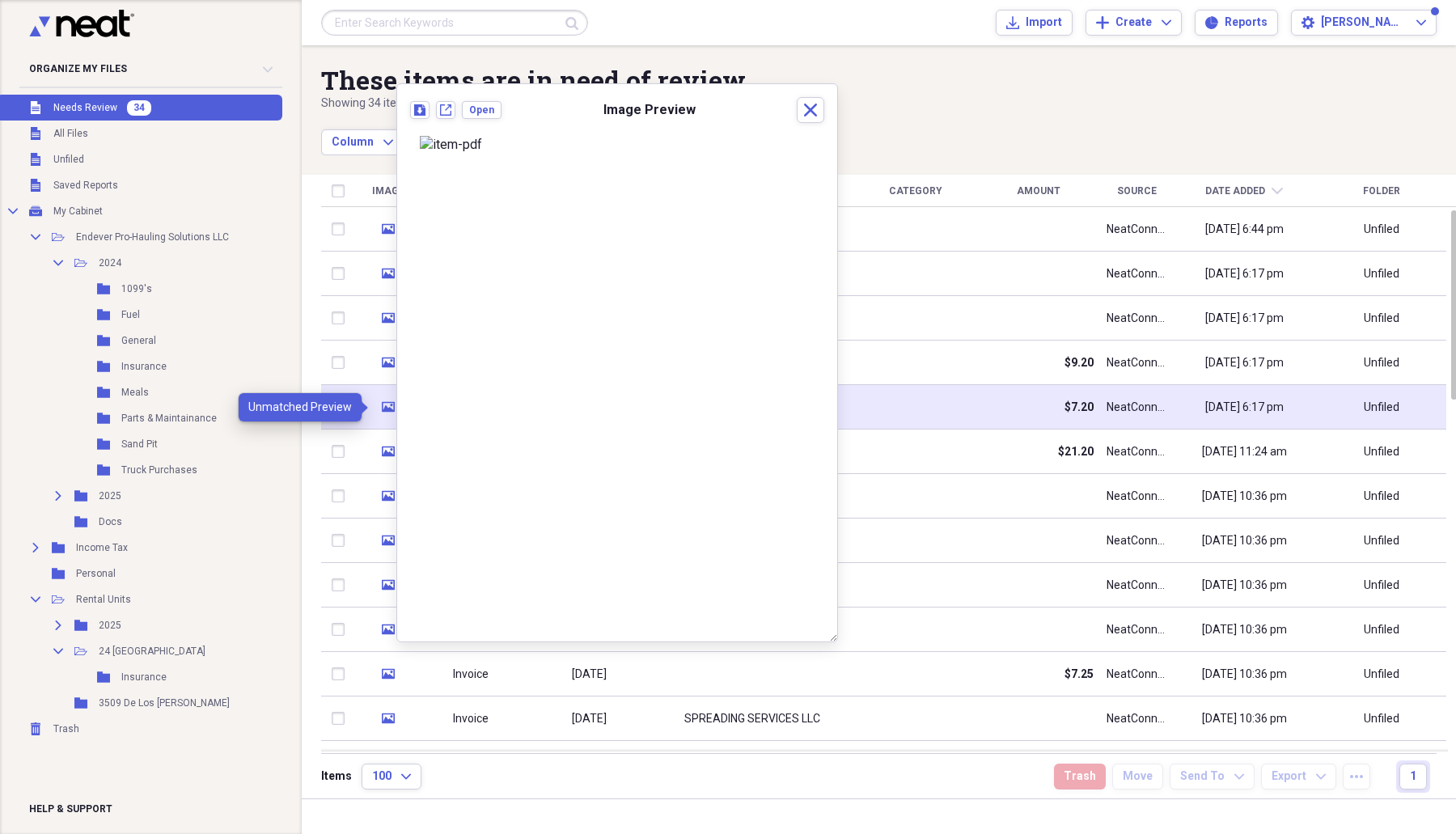 click on "media" 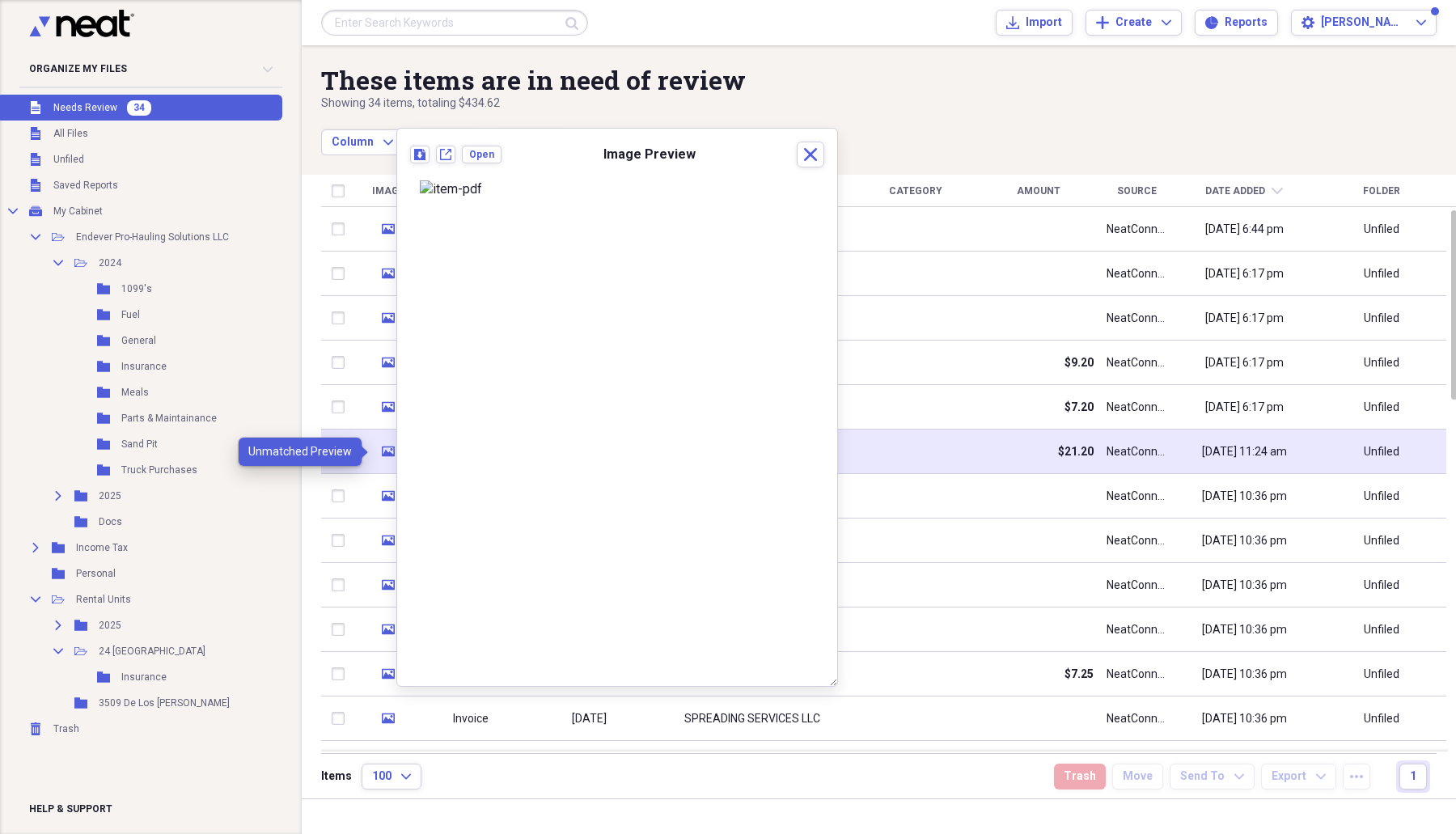 click 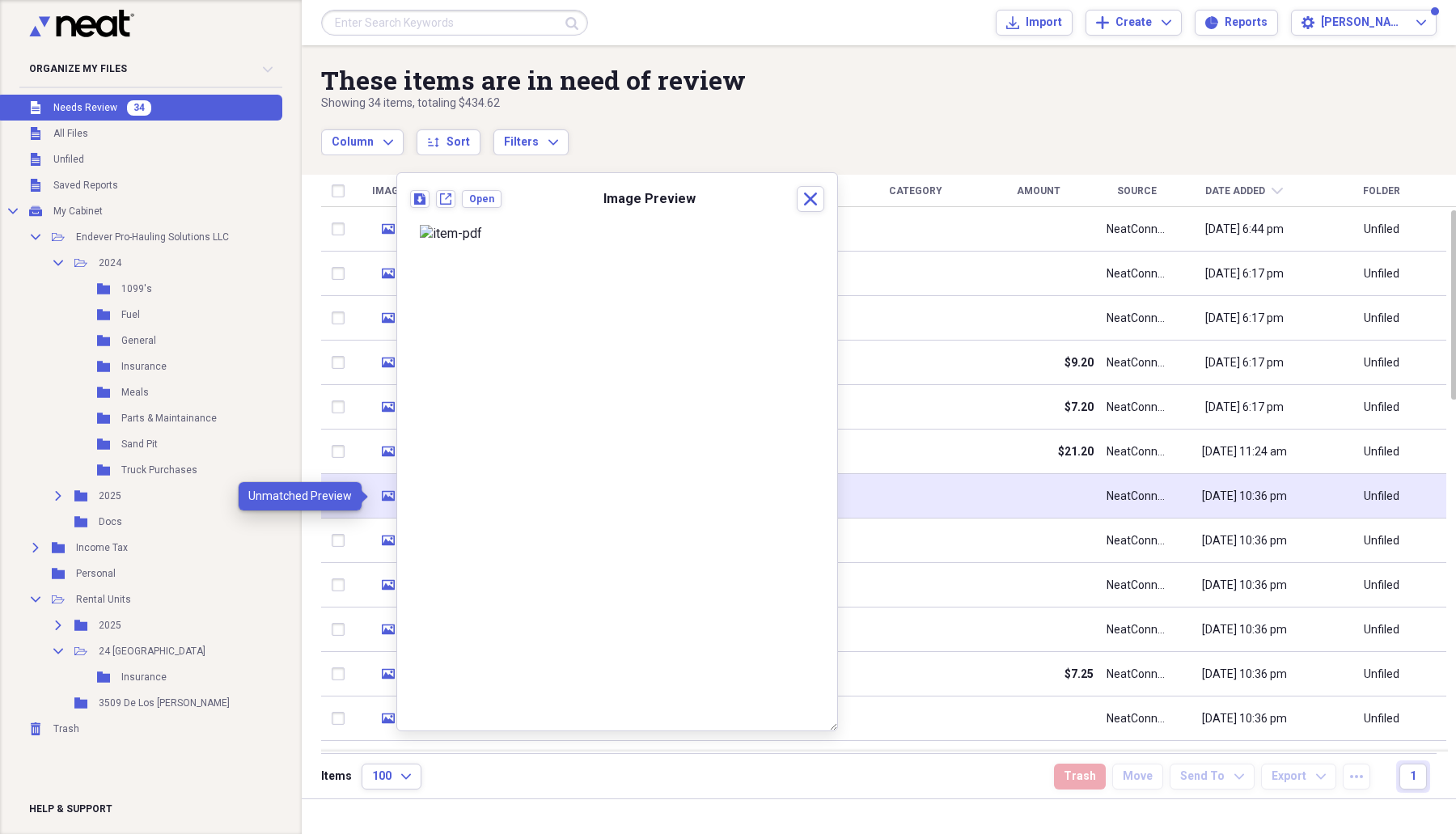 click on "media" 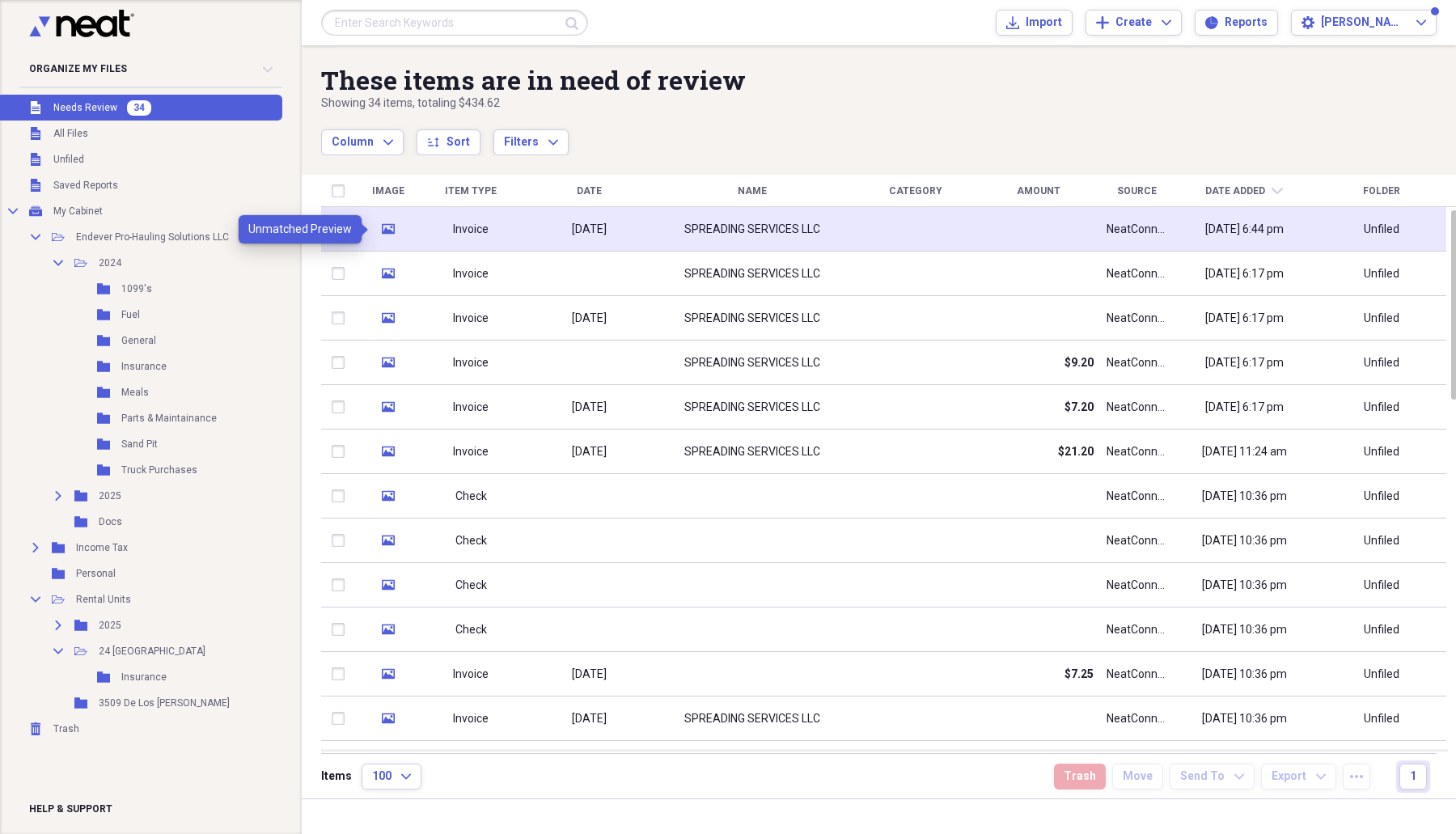 click 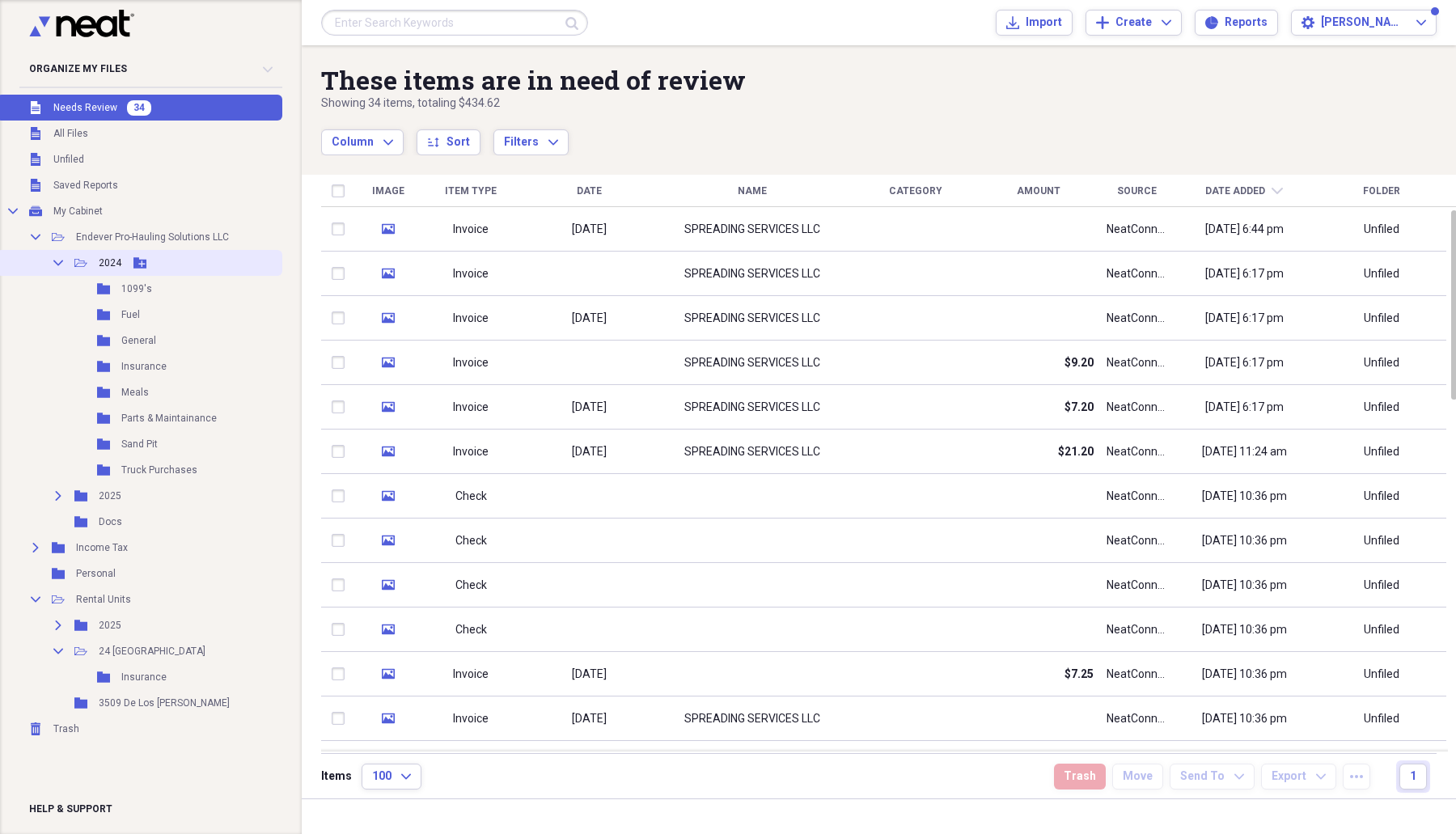click on "Collapse" 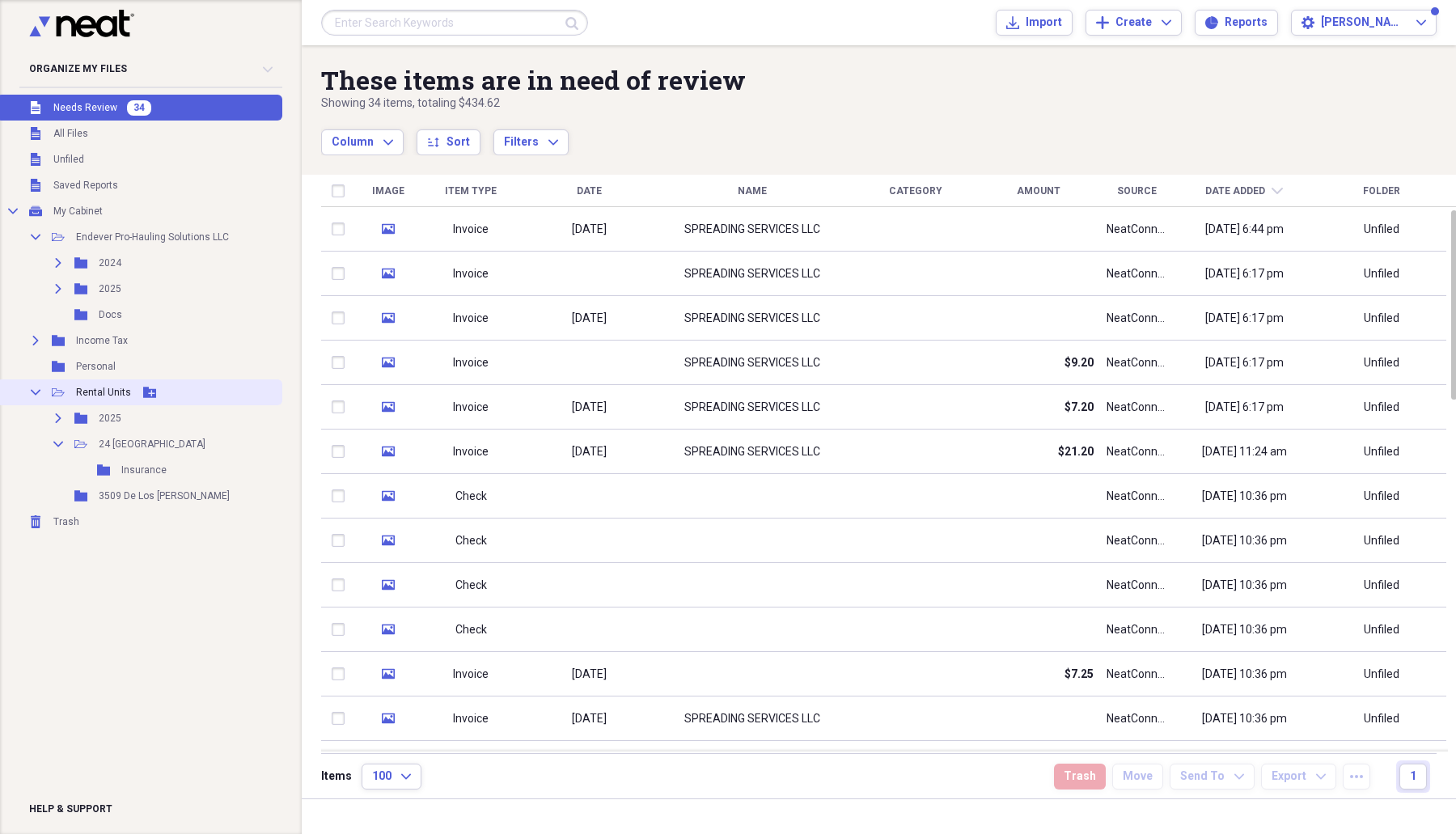 click on "Collapse" 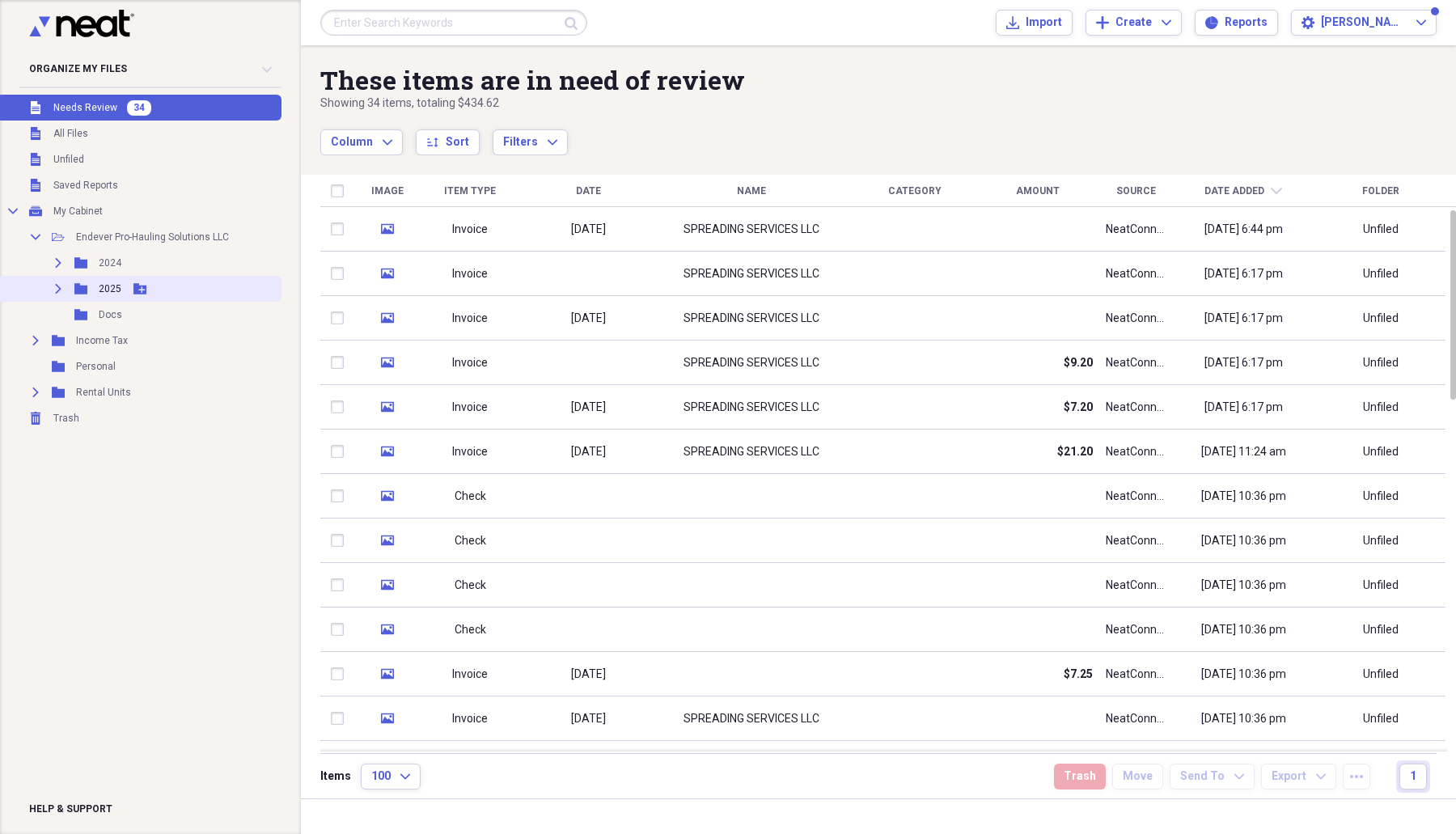 click on "Expand" 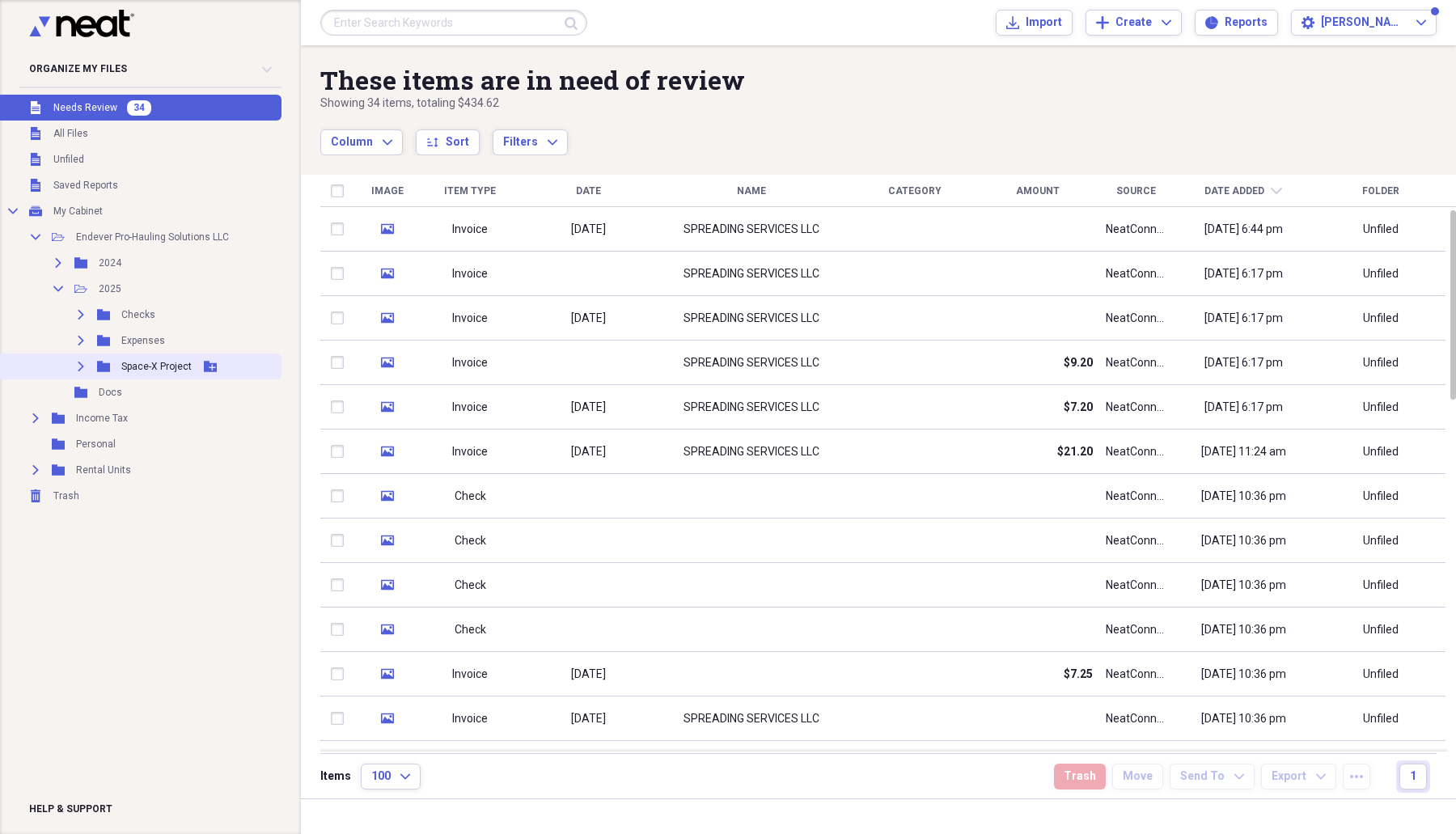 click on "Expand" at bounding box center [81, 366] 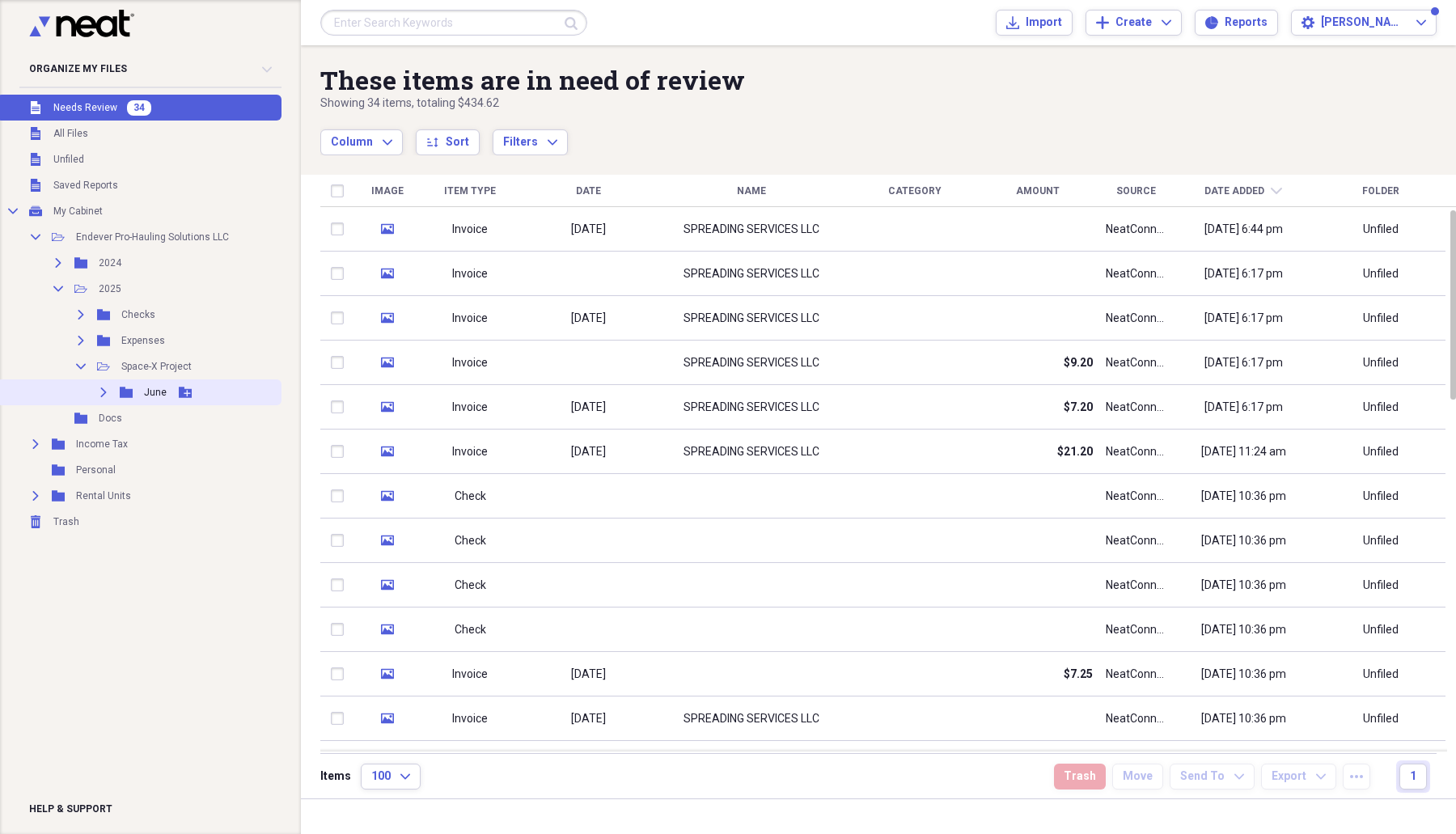 click 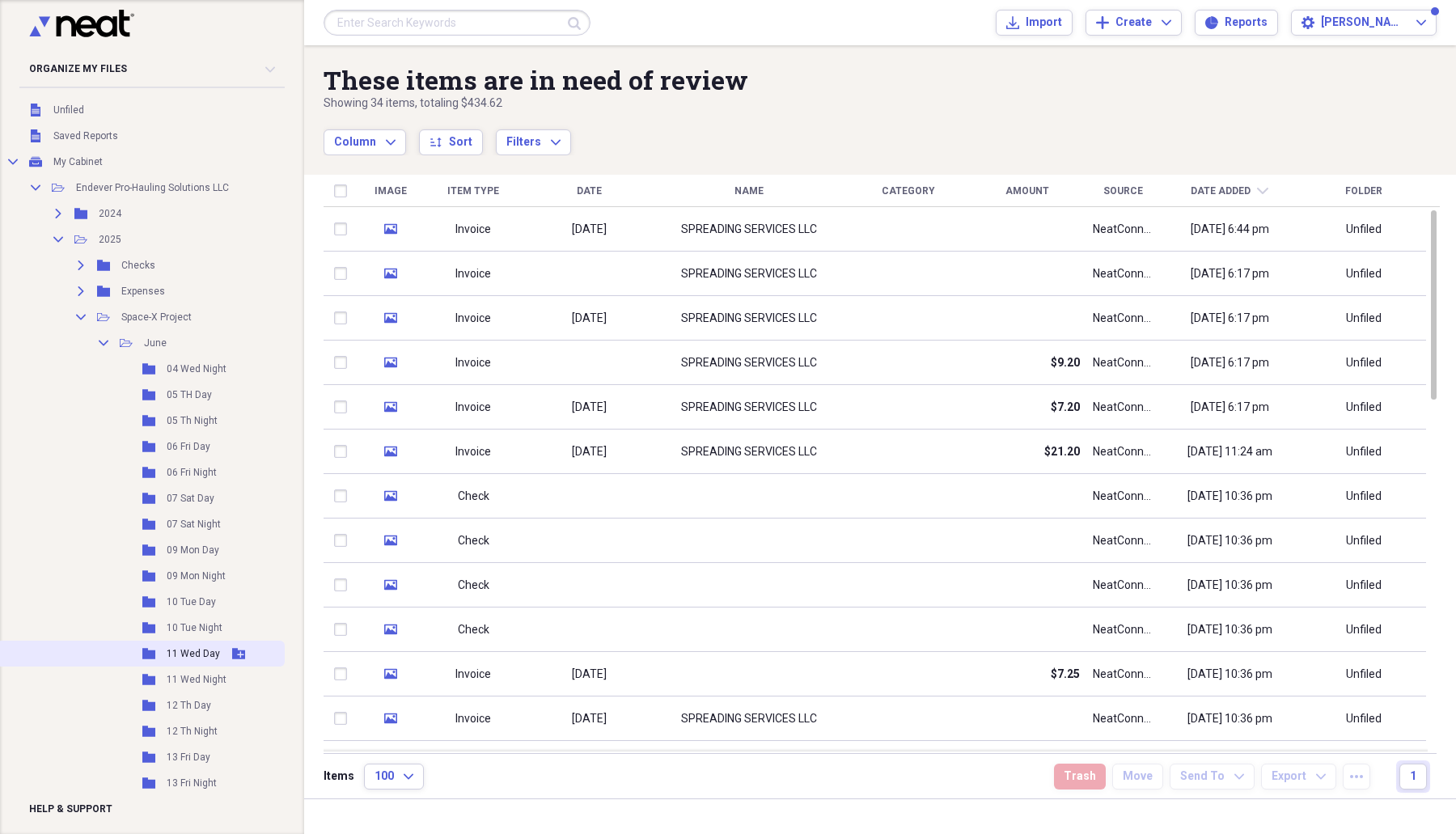 scroll, scrollTop: 0, scrollLeft: 0, axis: both 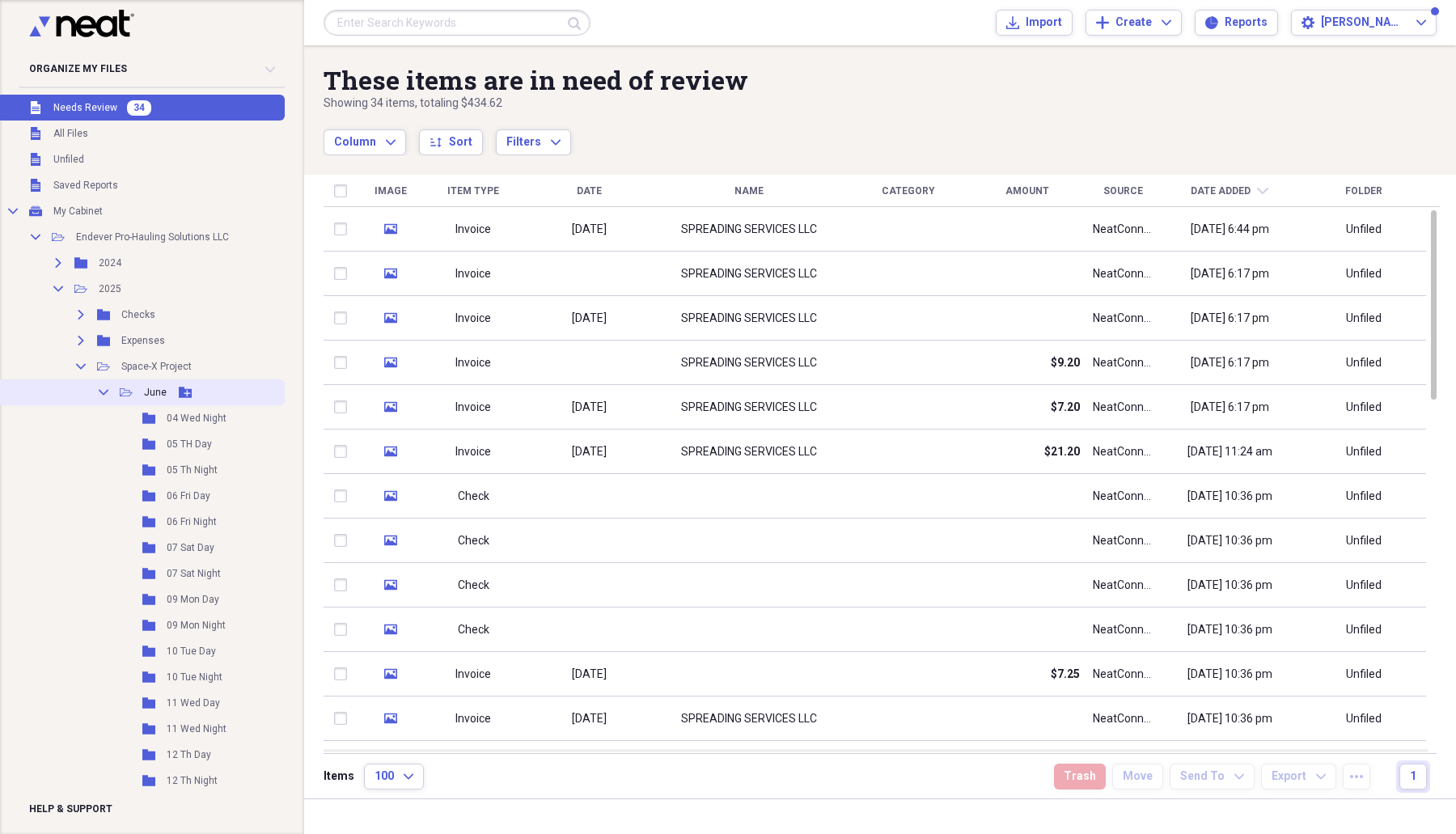 click on "Add Folder" 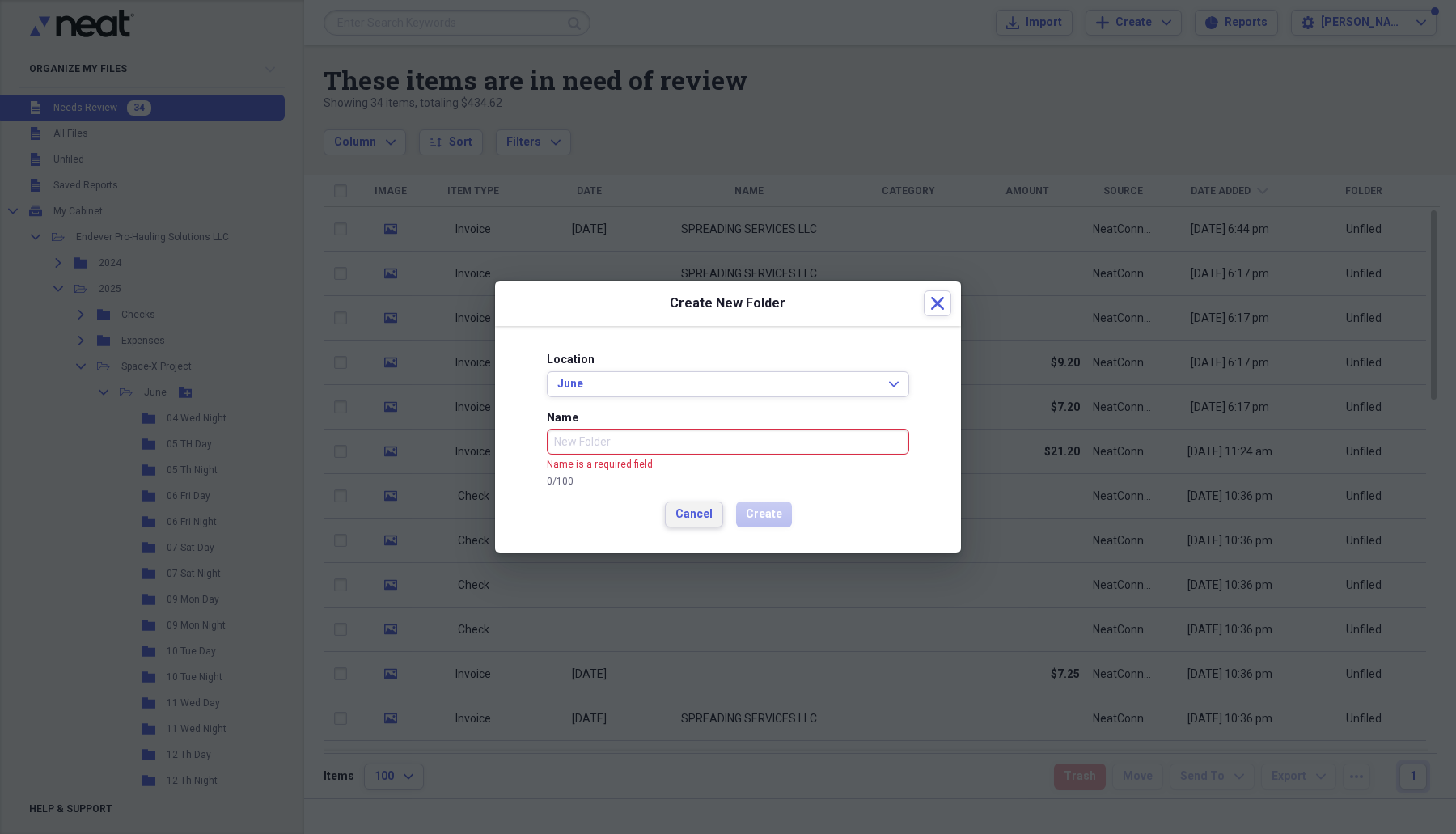 click on "Cancel" at bounding box center [694, 514] 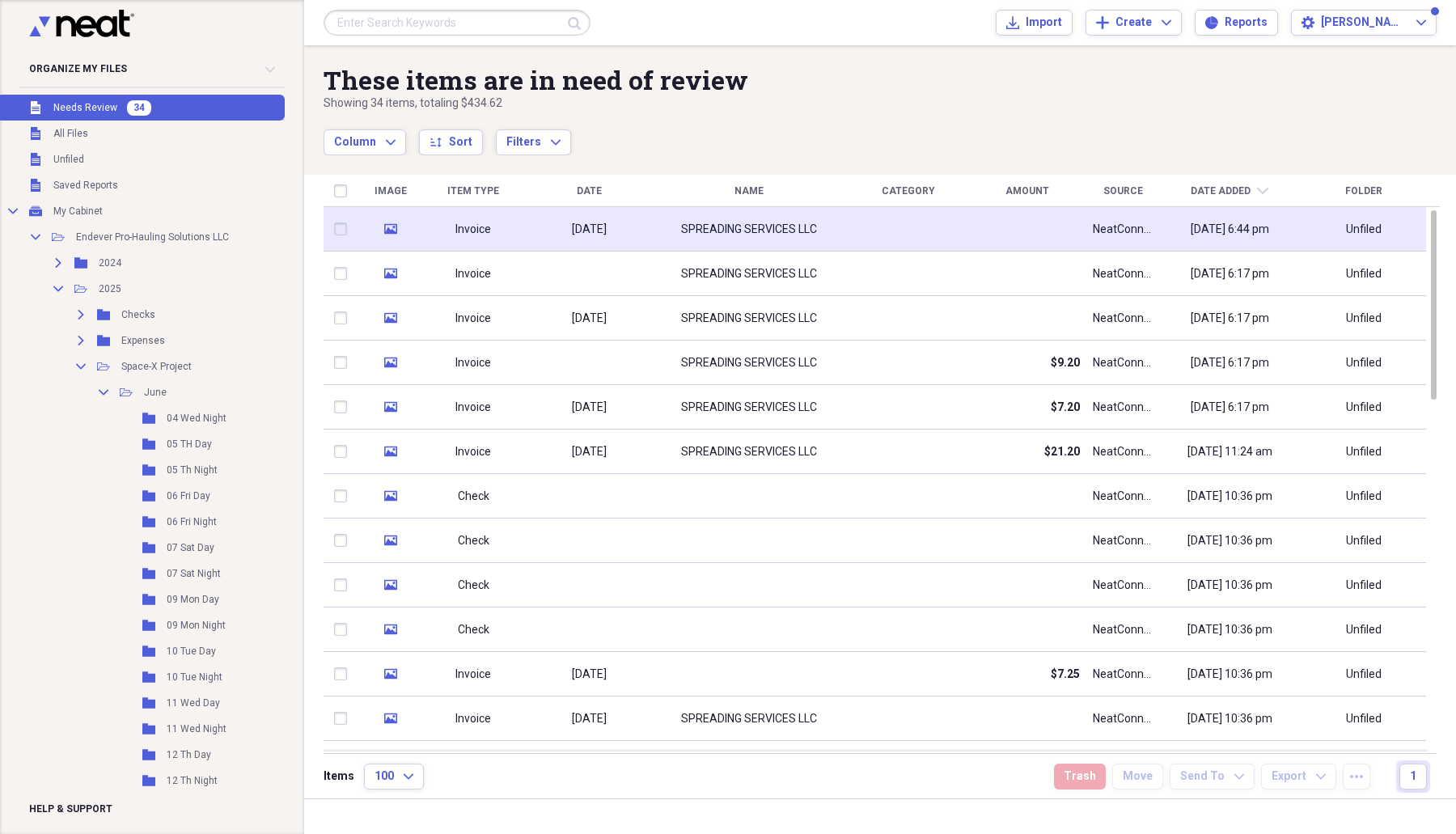 click 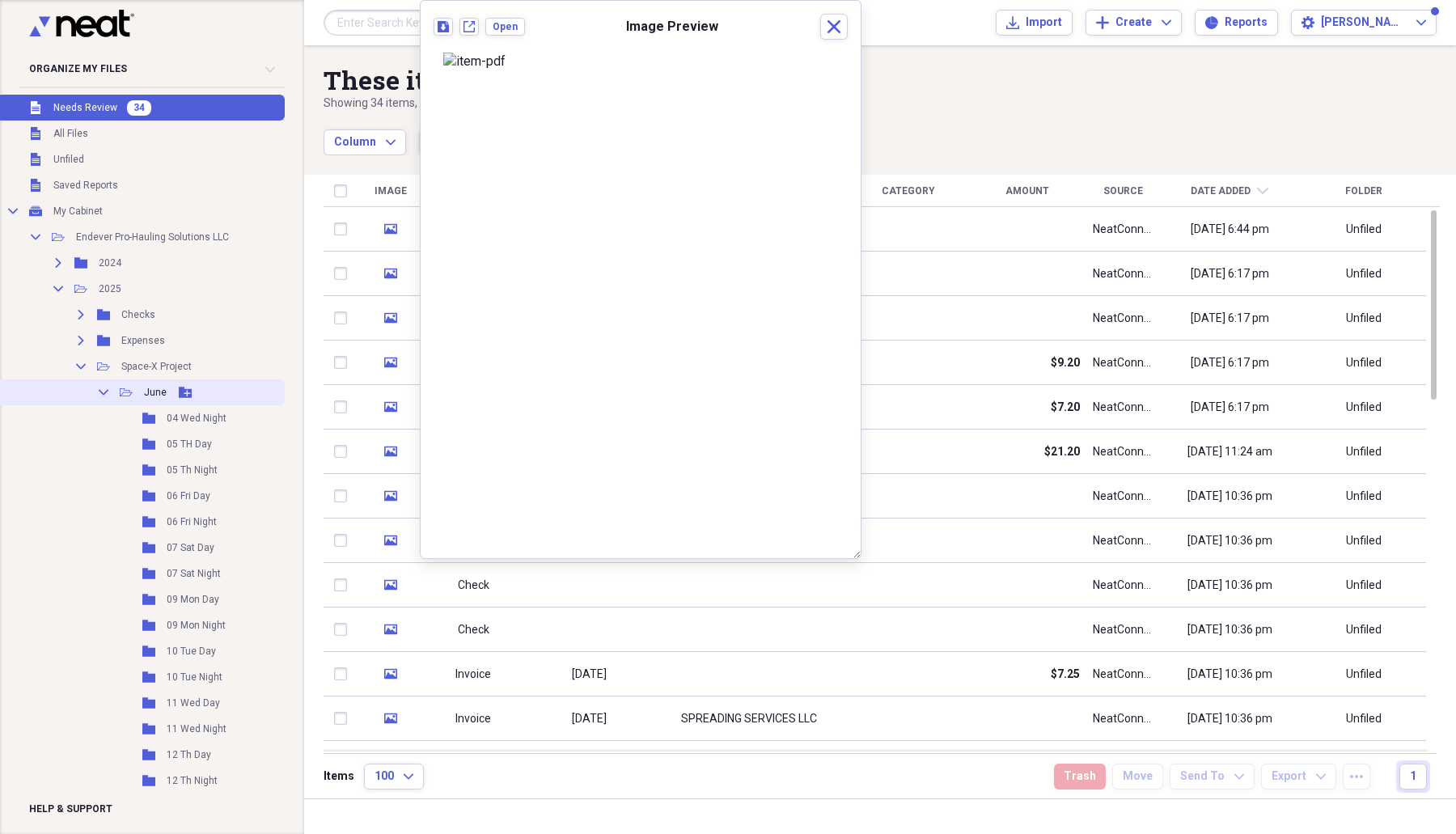 click on "June" at bounding box center [155, 392] 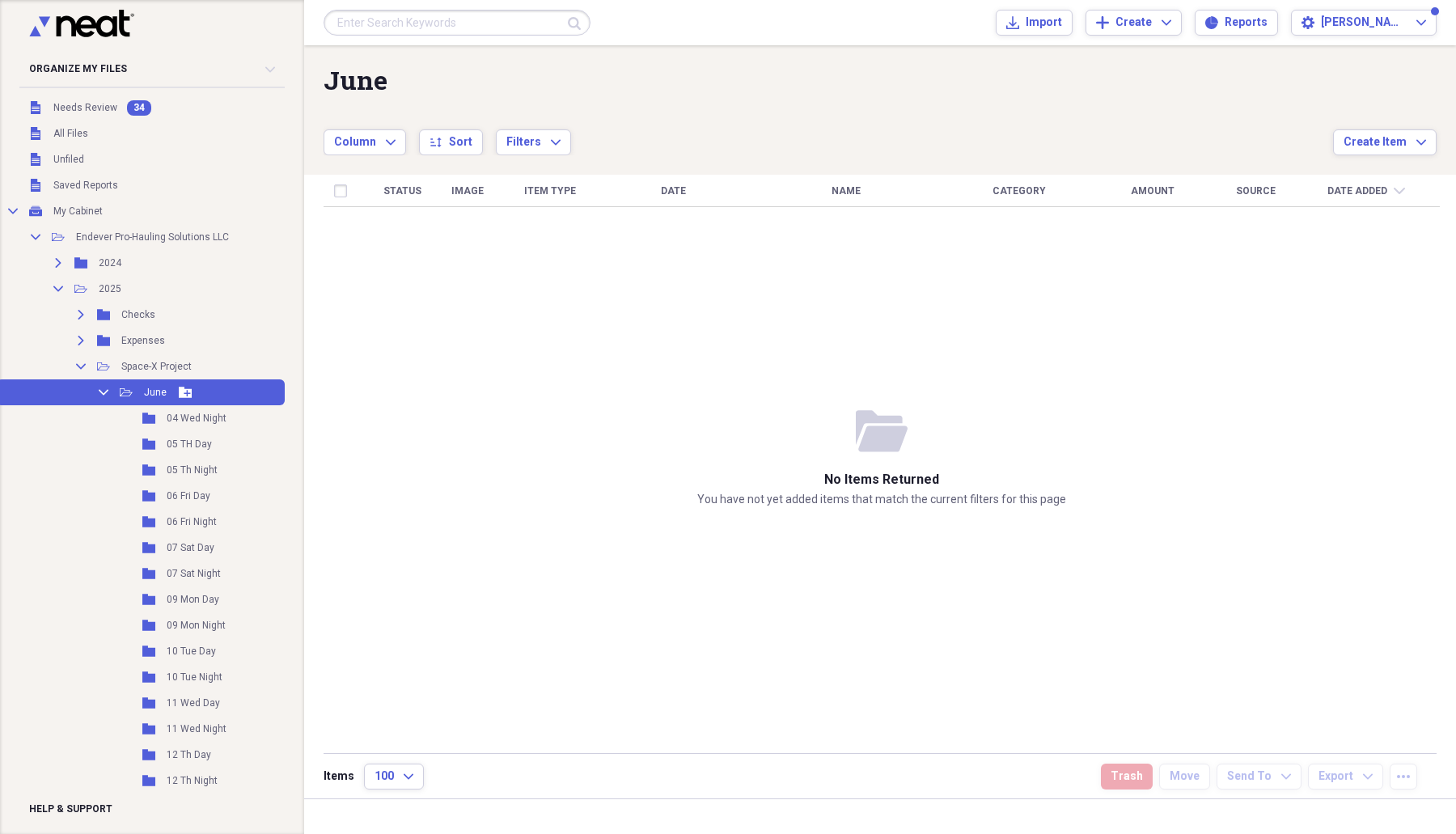 click 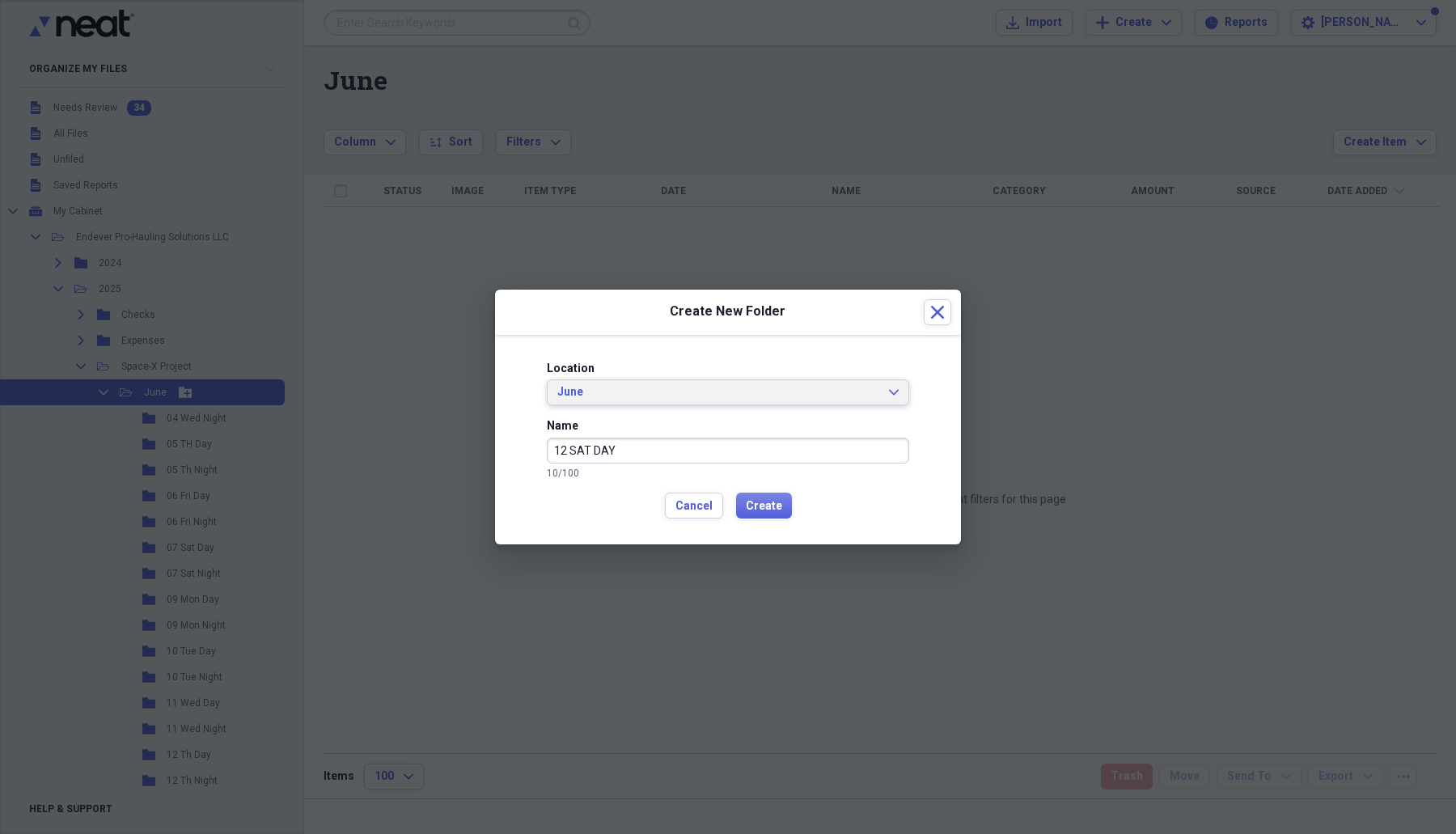 type on "12 SAT DAY" 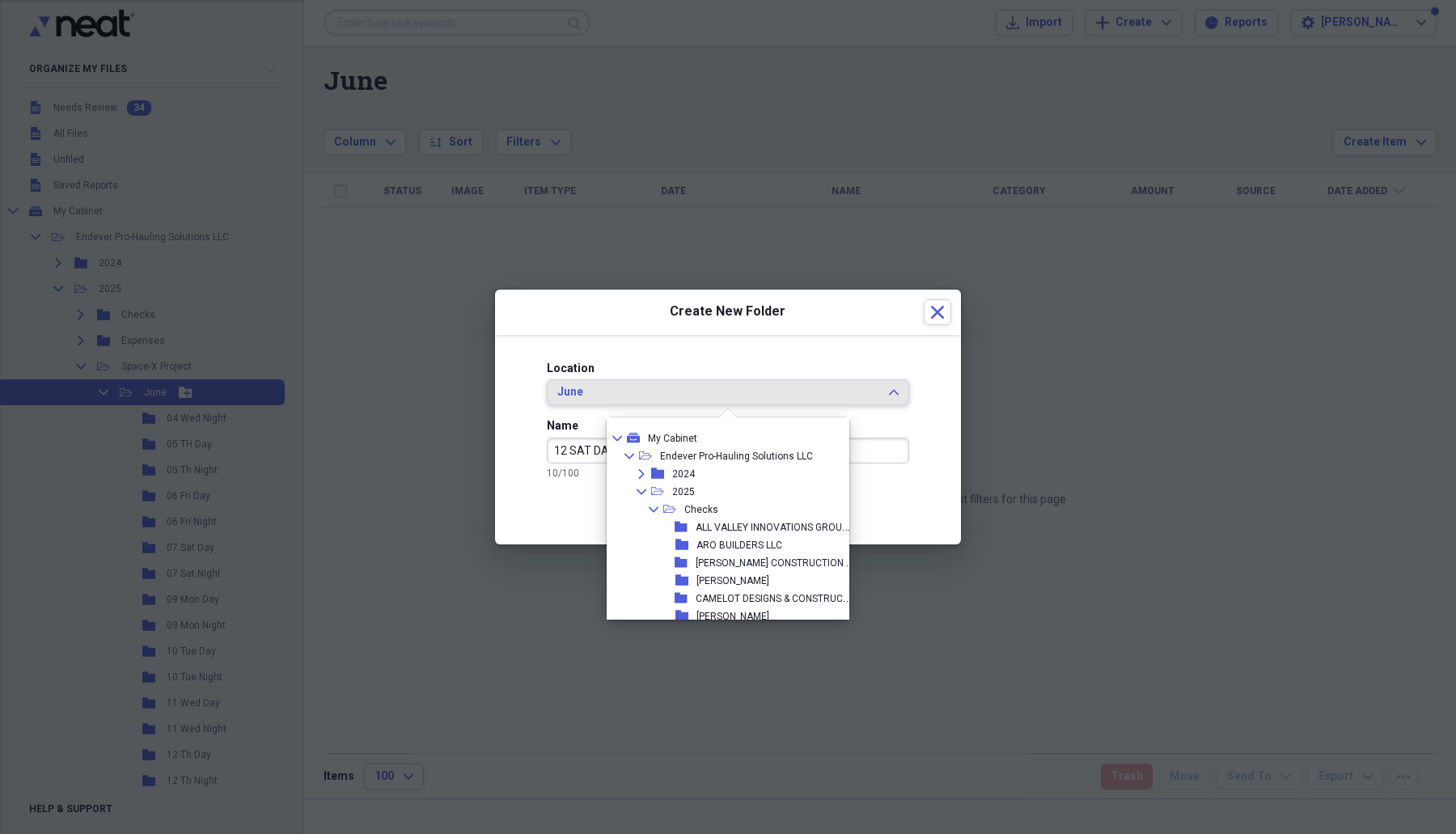 scroll, scrollTop: 1564, scrollLeft: 0, axis: vertical 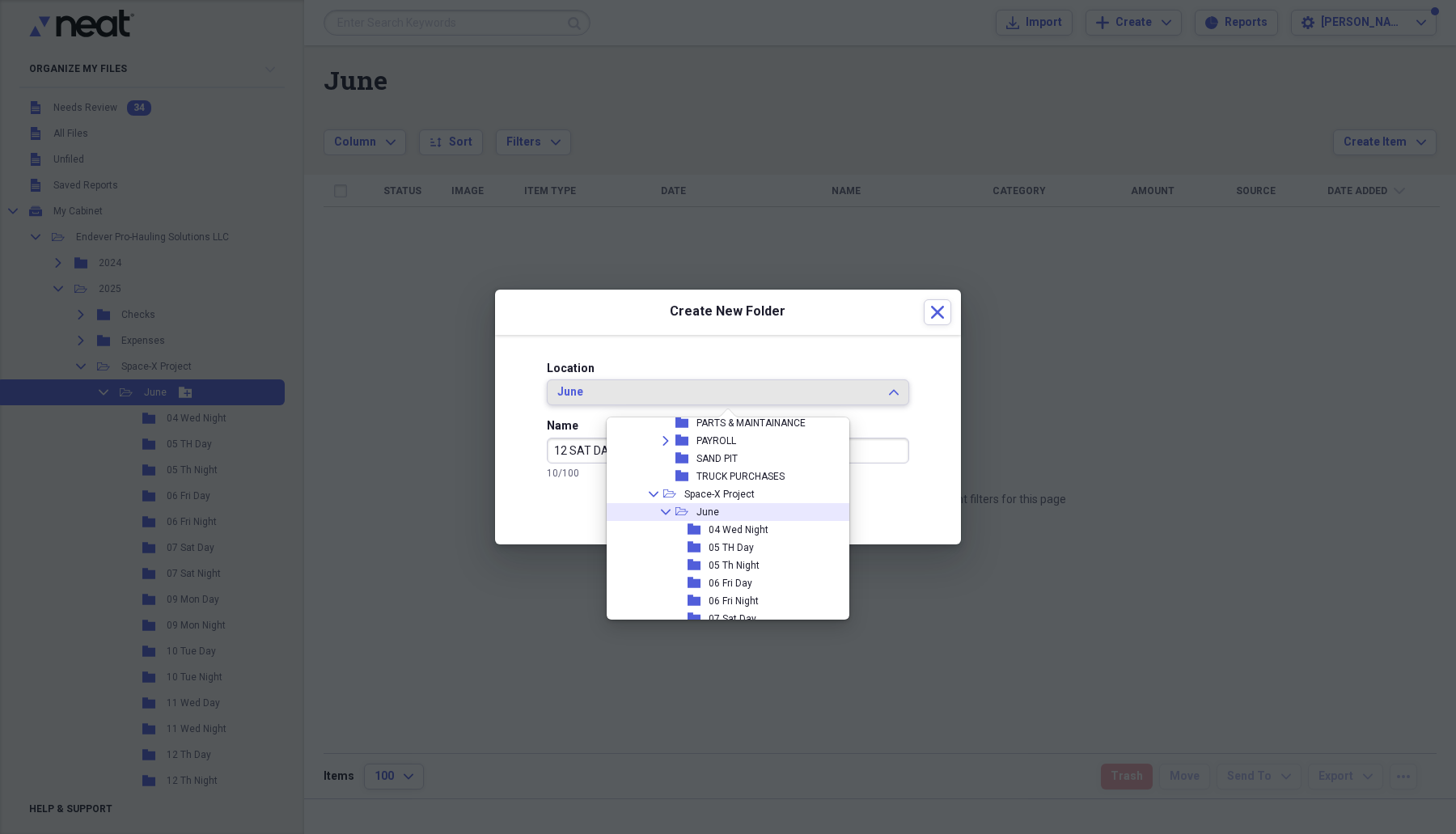 click on "June" at bounding box center (718, 392) 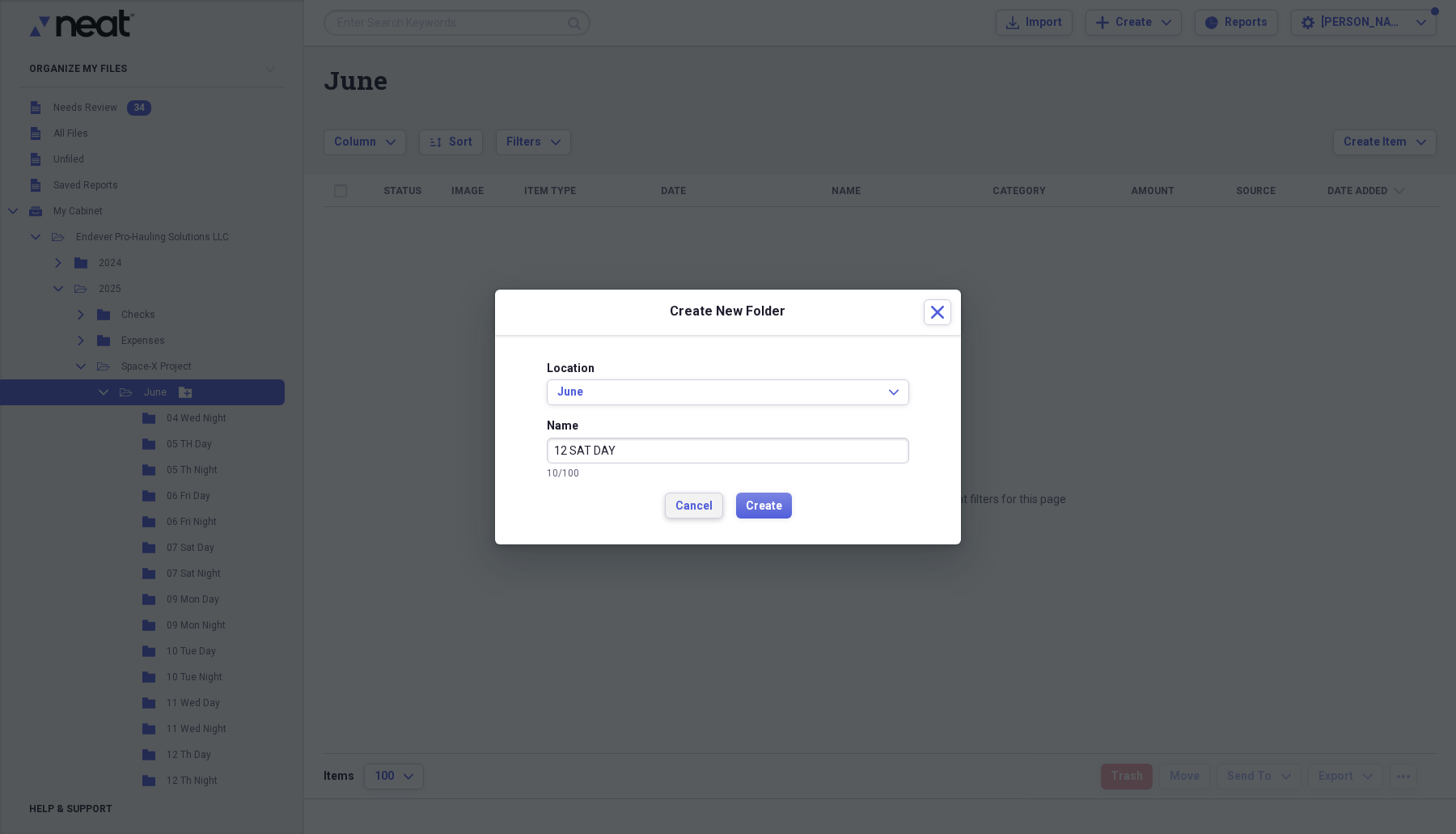 click on "Cancel" at bounding box center [694, 506] 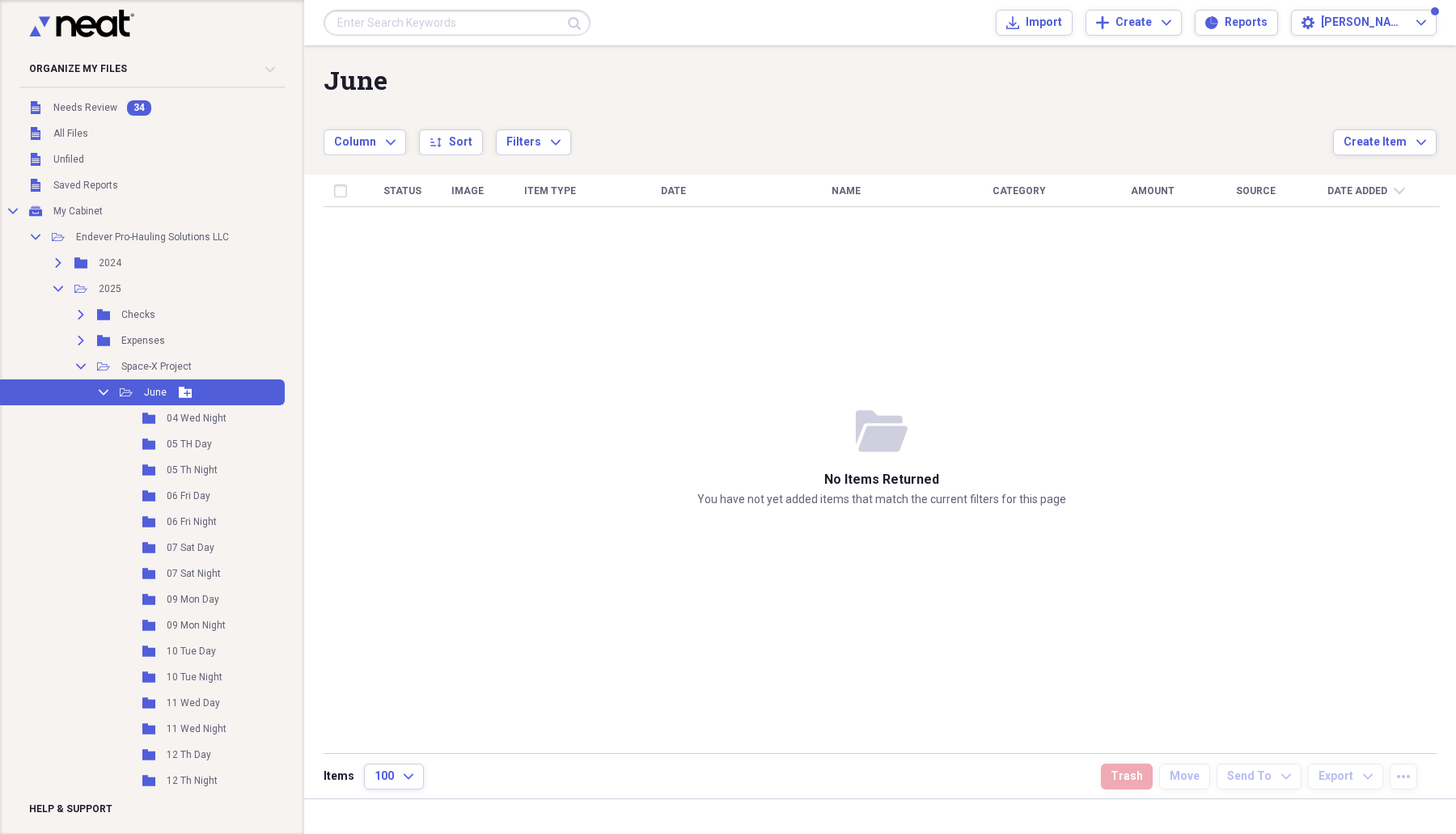click 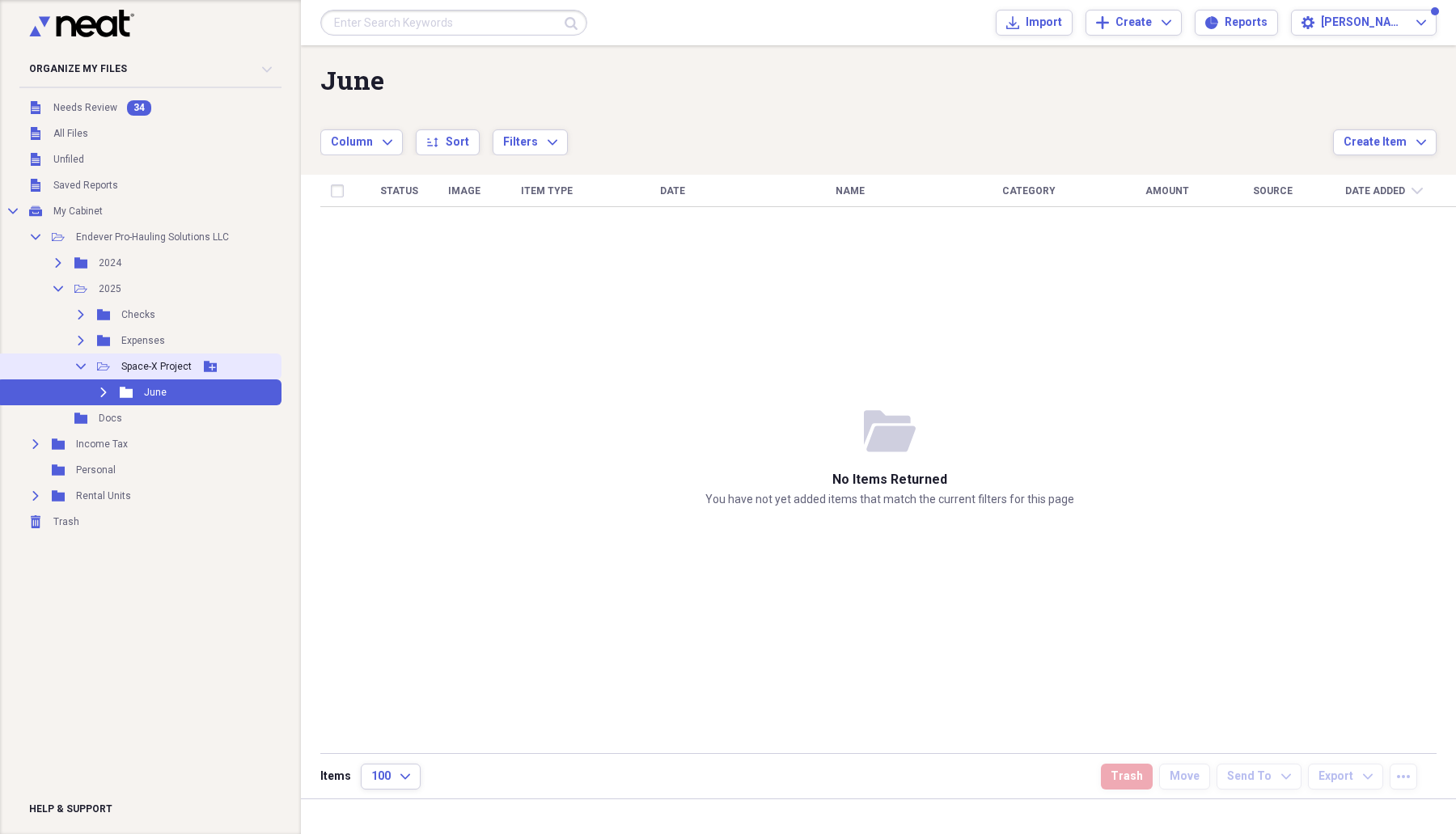 click on "Add Folder" 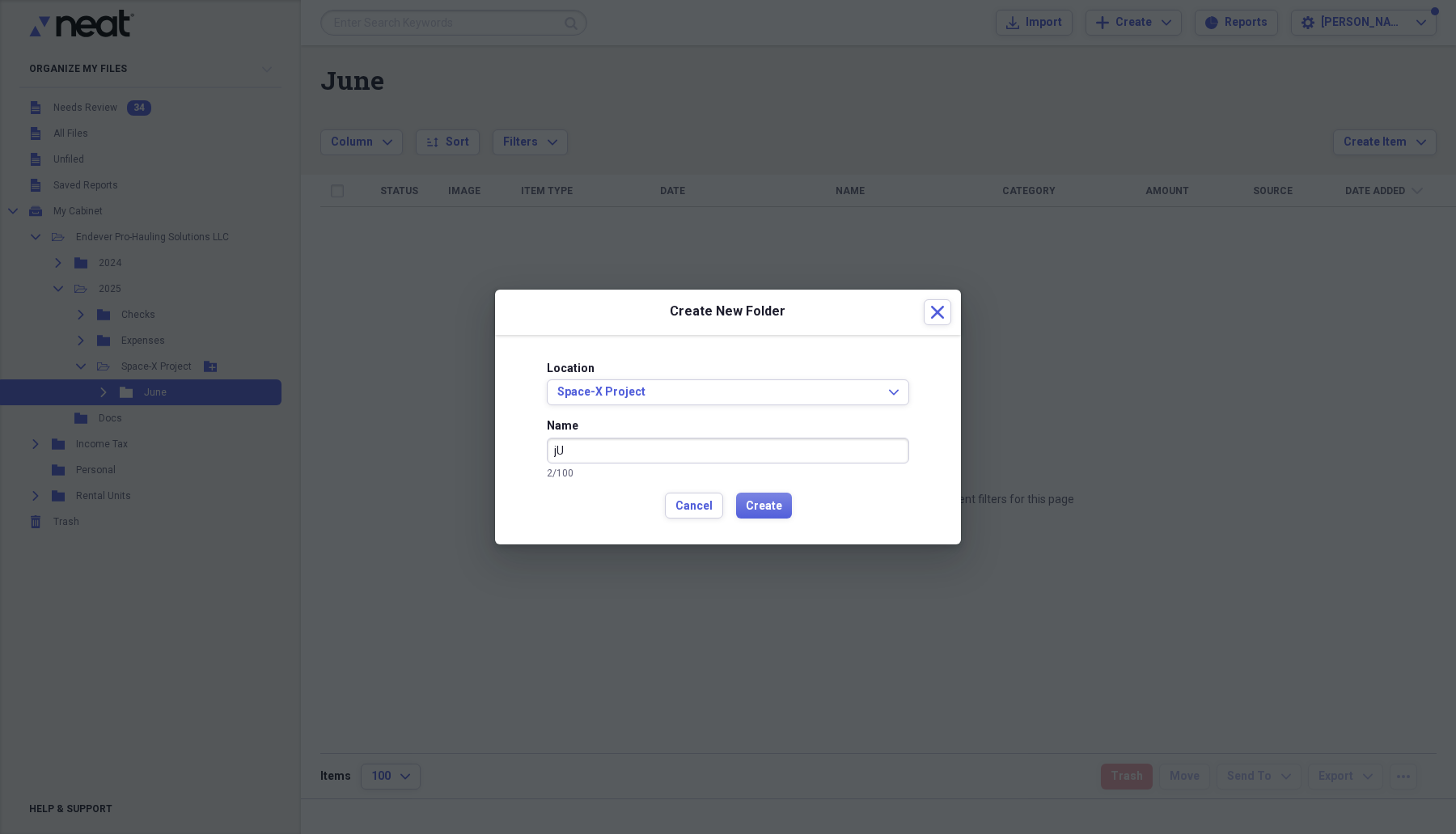 type on "j" 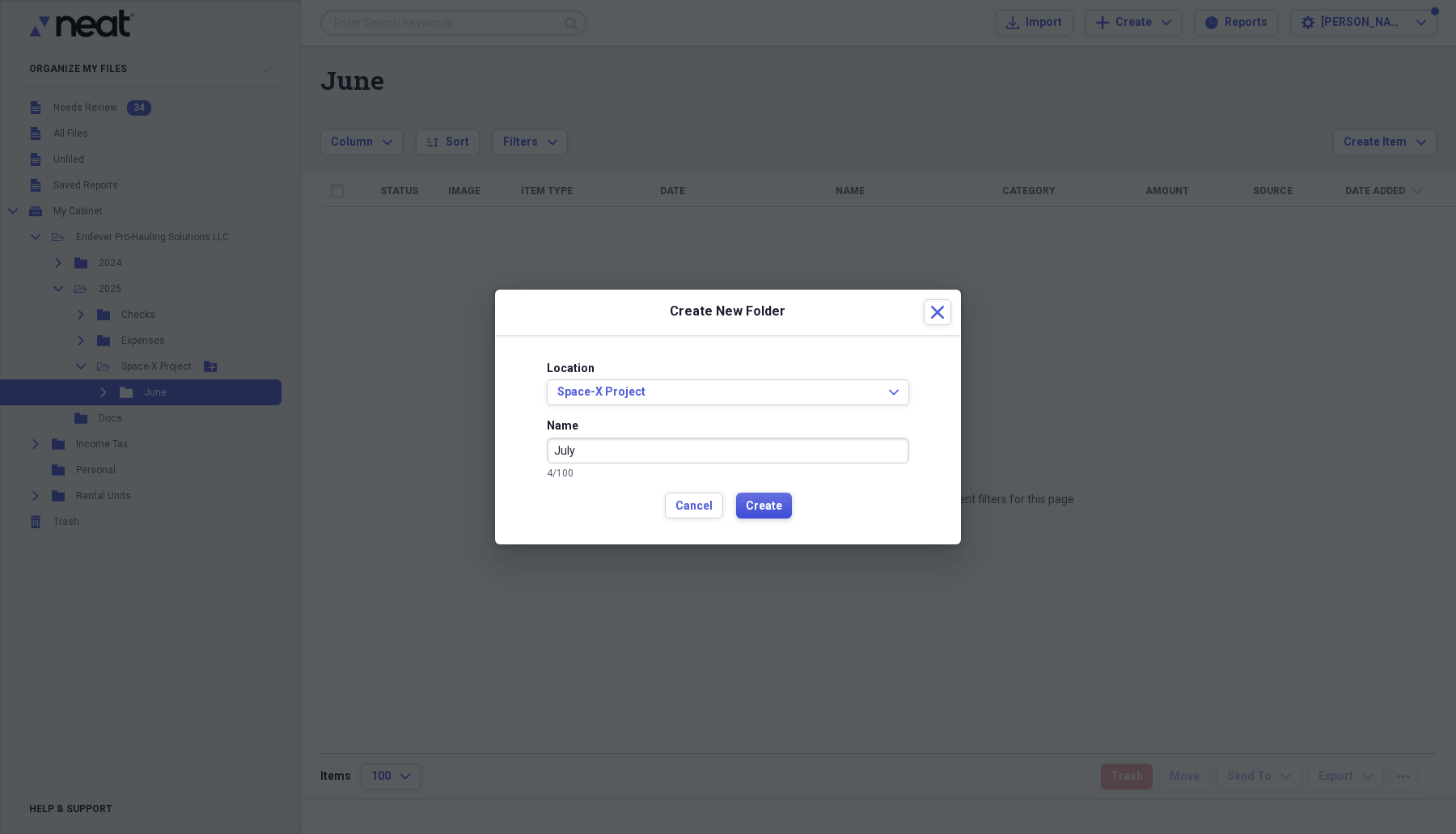 type on "July" 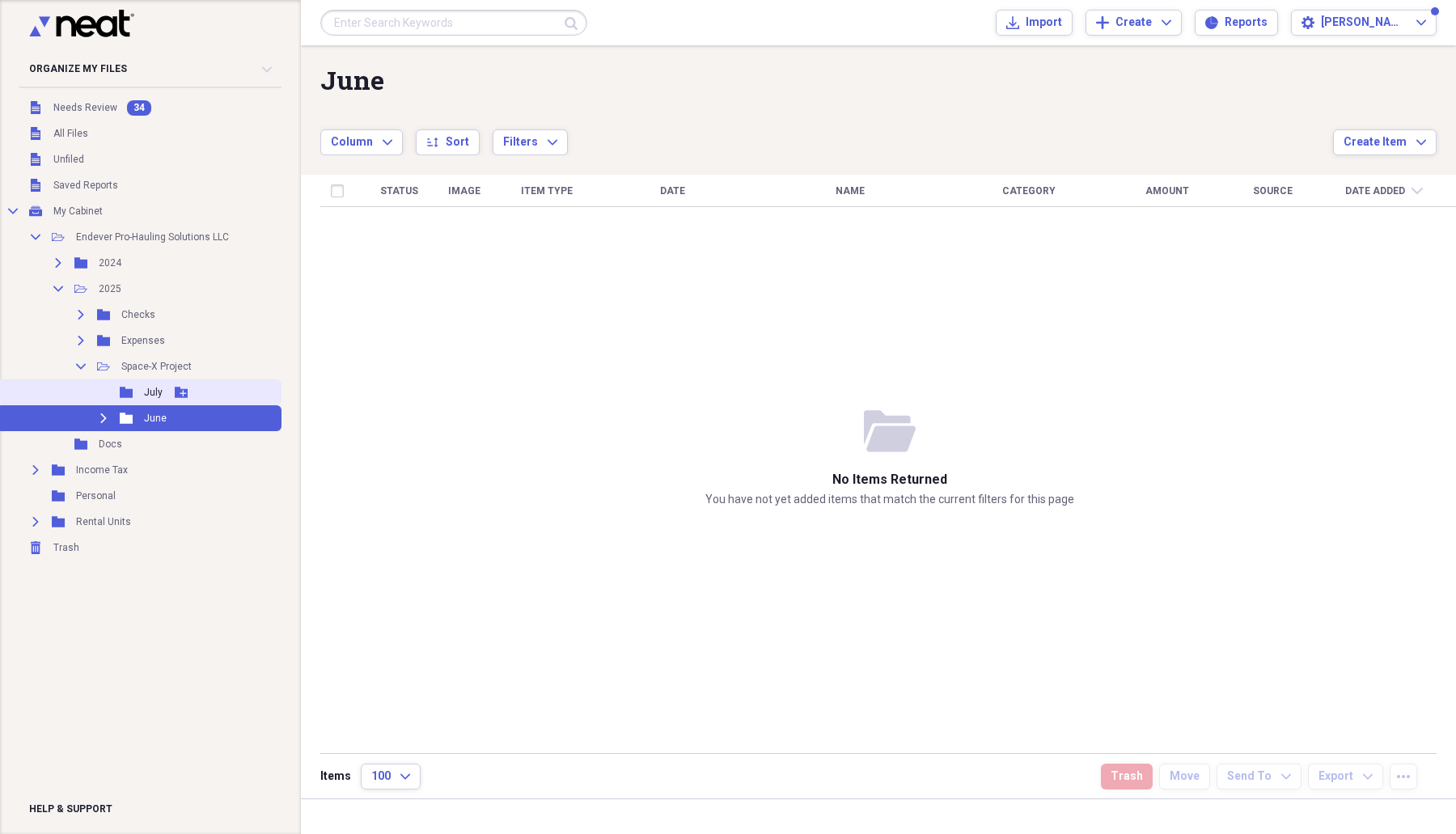 click 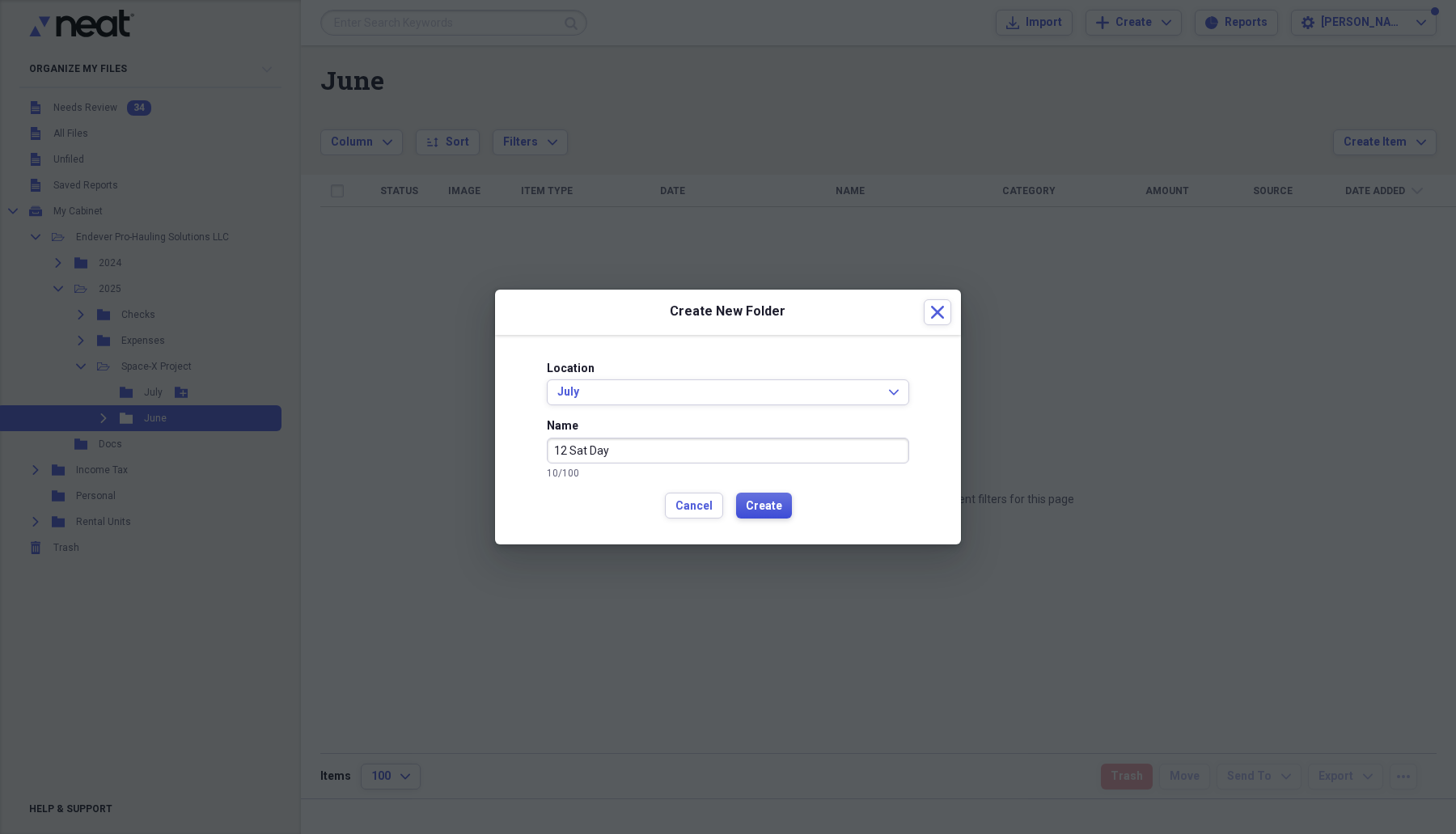 type on "12 Sat Day" 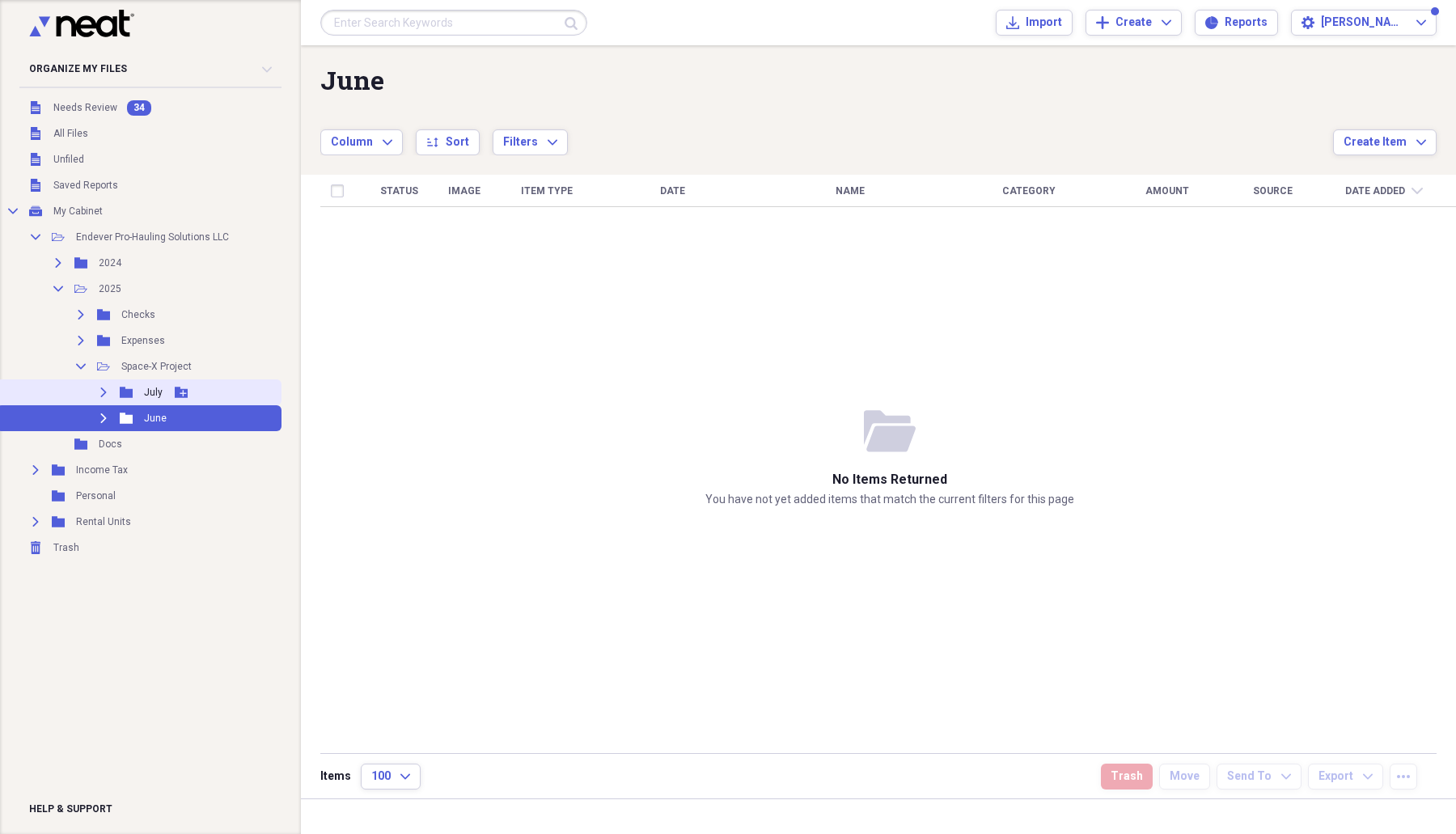 click on "Expand Folder July Add Folder" at bounding box center (139, 392) 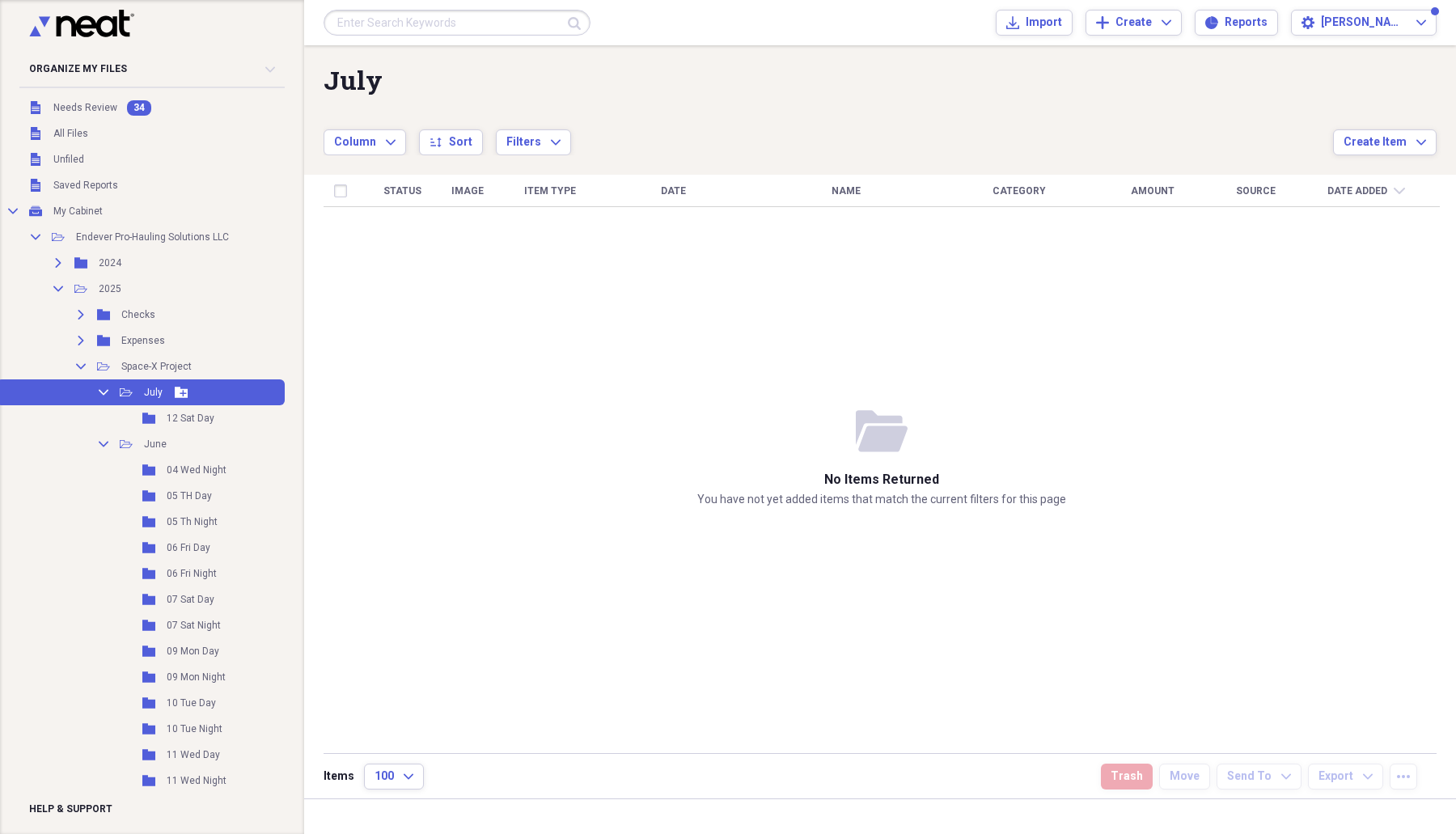 drag, startPoint x: 227, startPoint y: 395, endPoint x: 237, endPoint y: 381, distance: 17.204651 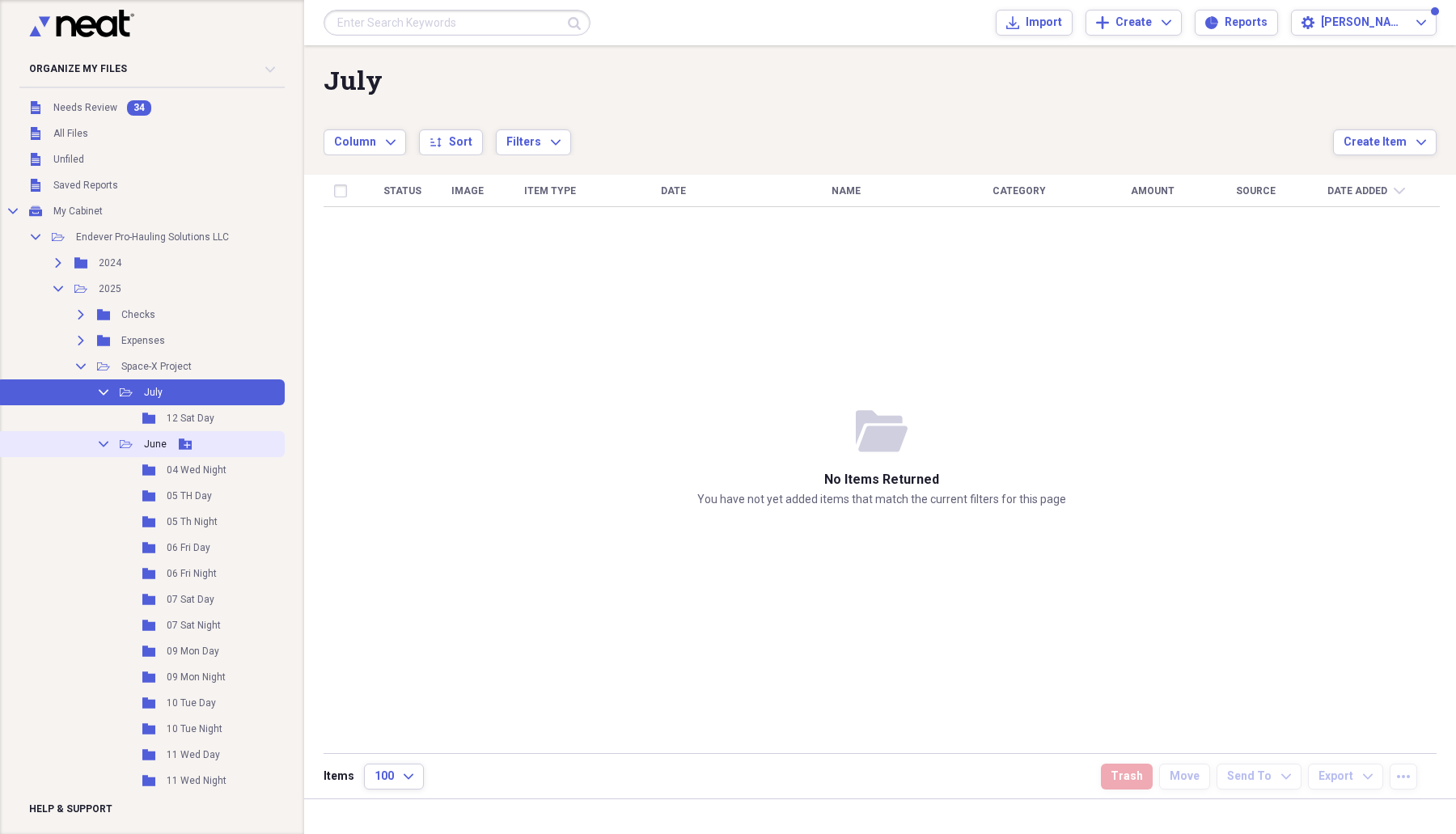 click on "Collapse" 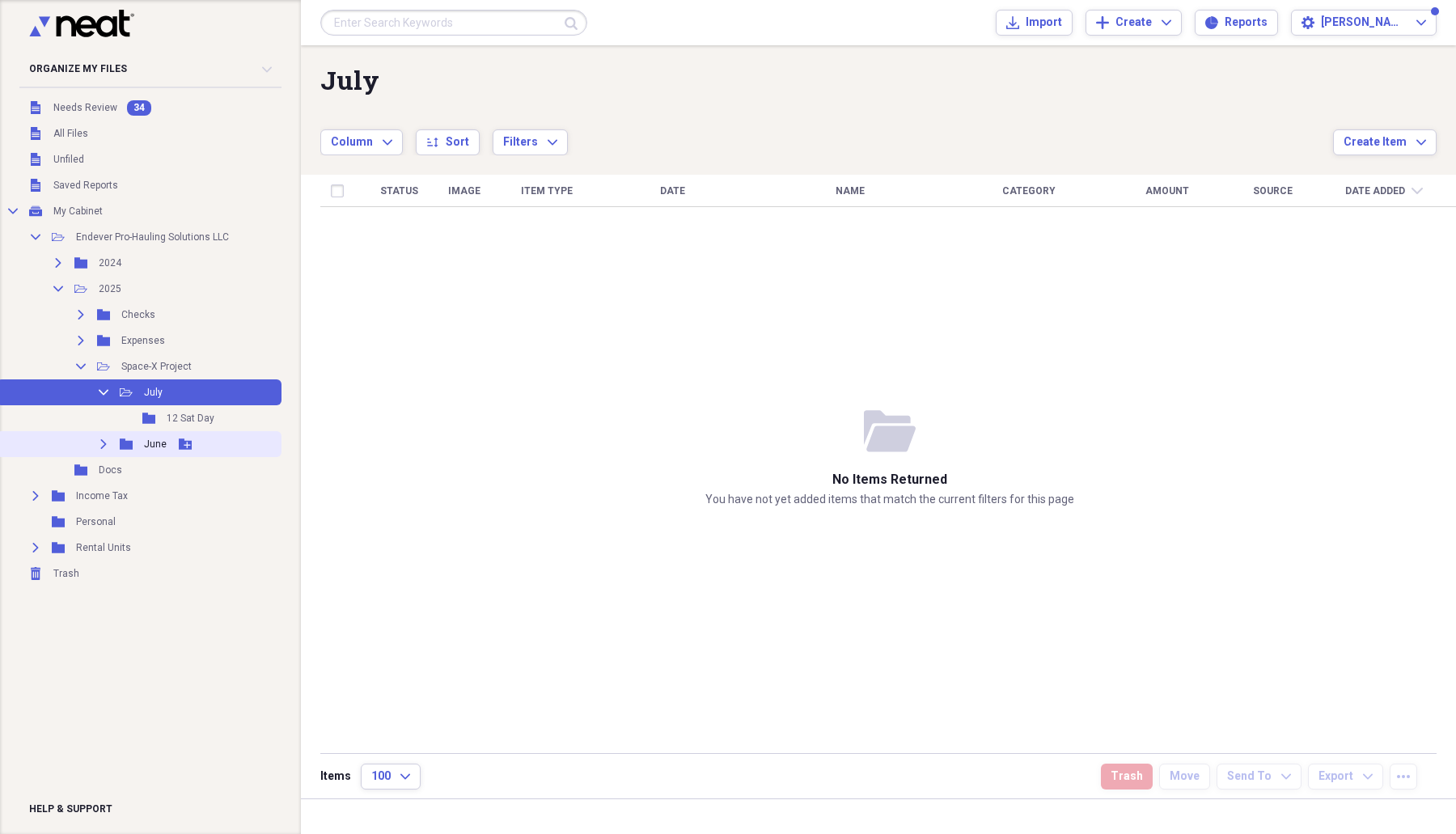 click on "Expand" 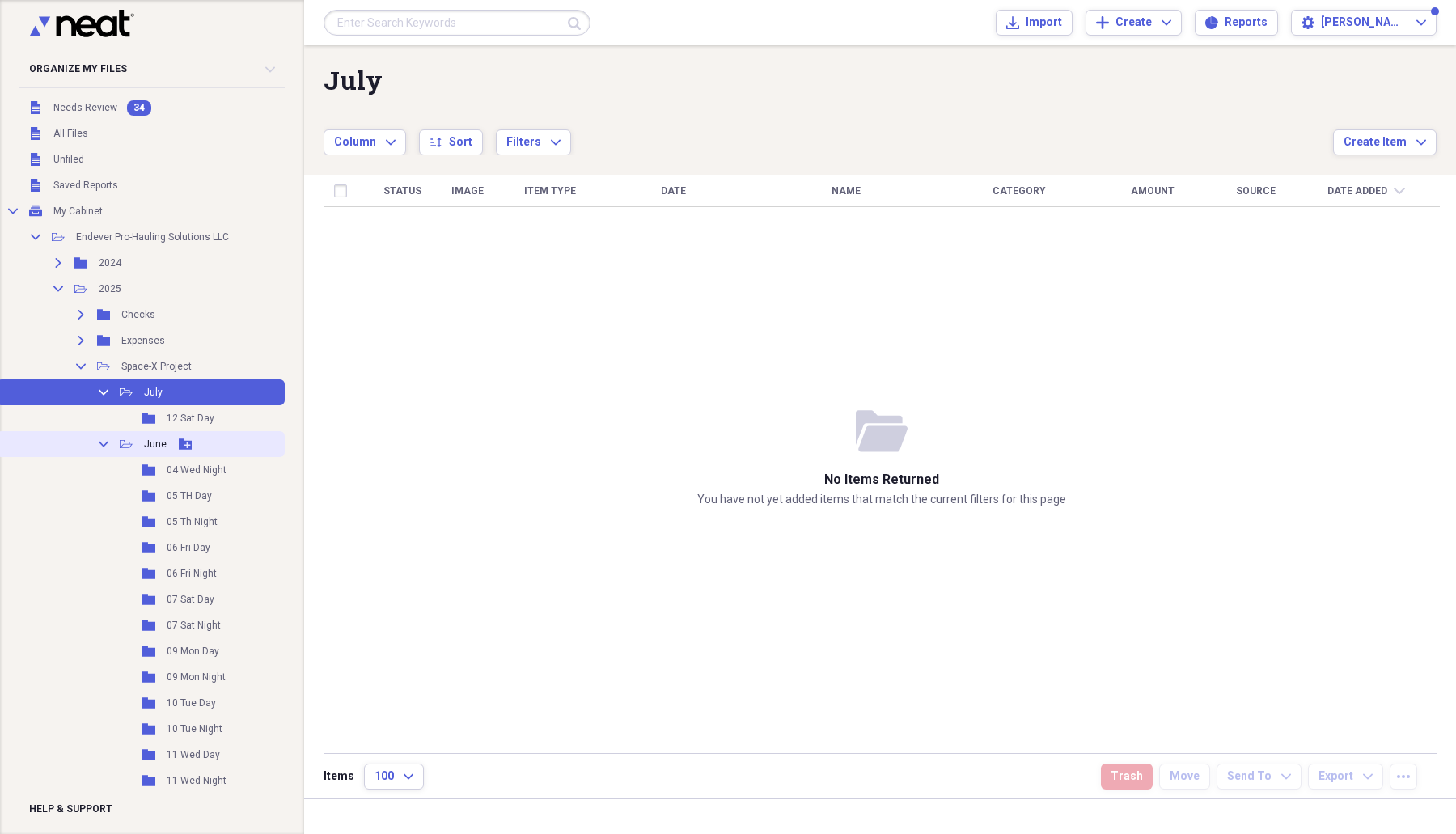 click on "Collapse" at bounding box center (104, 444) 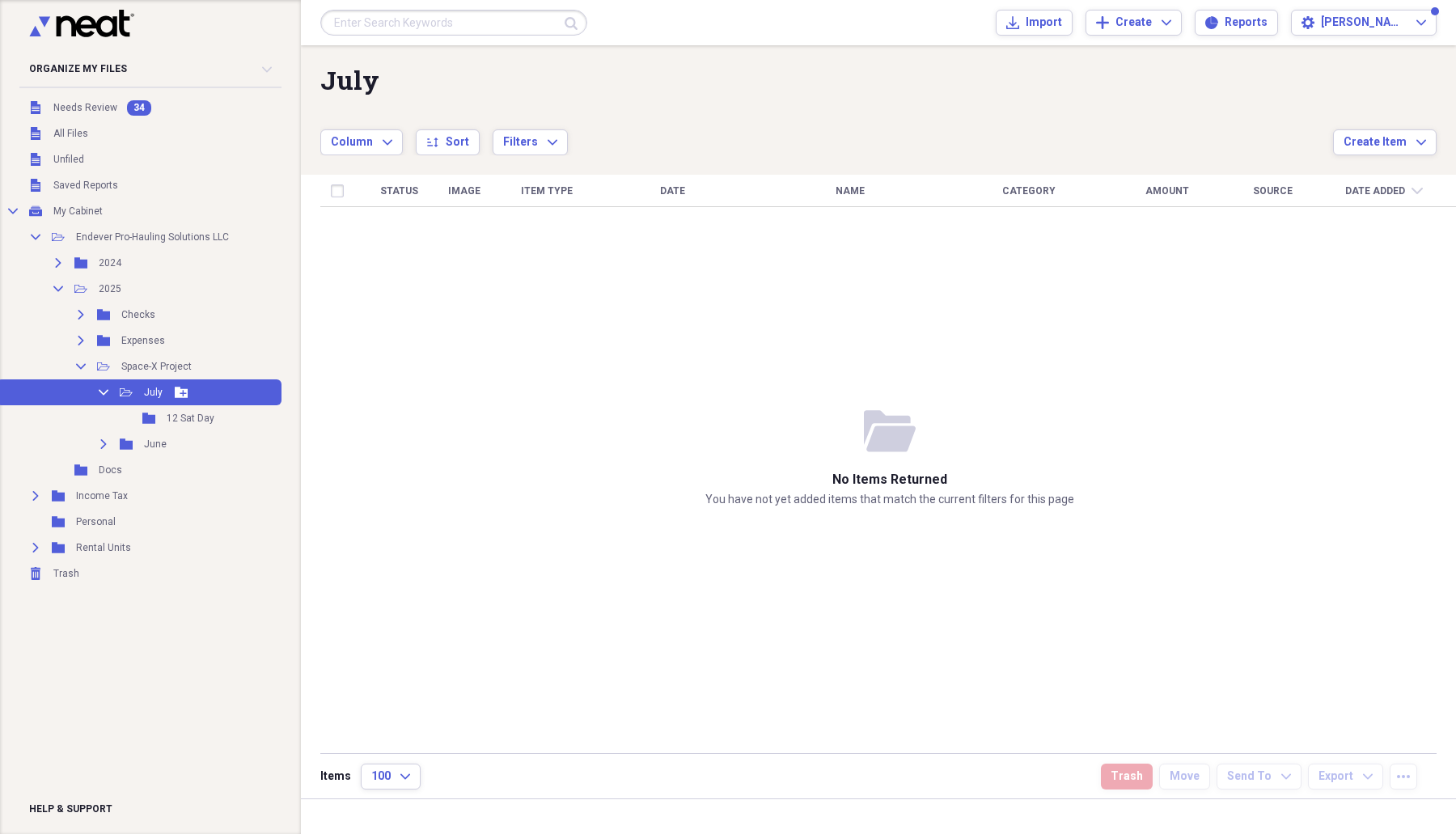 click on "Collapse" 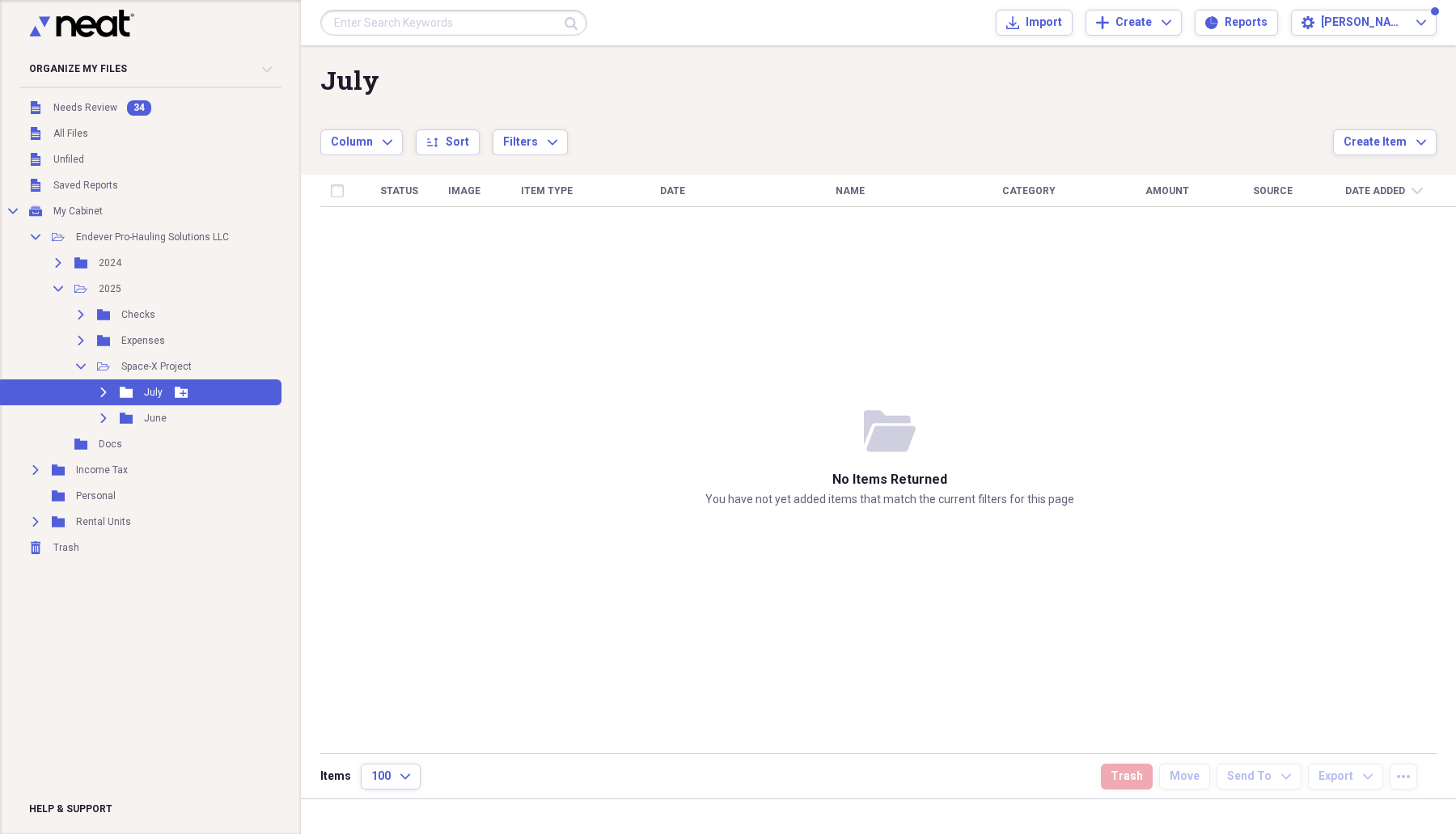 type 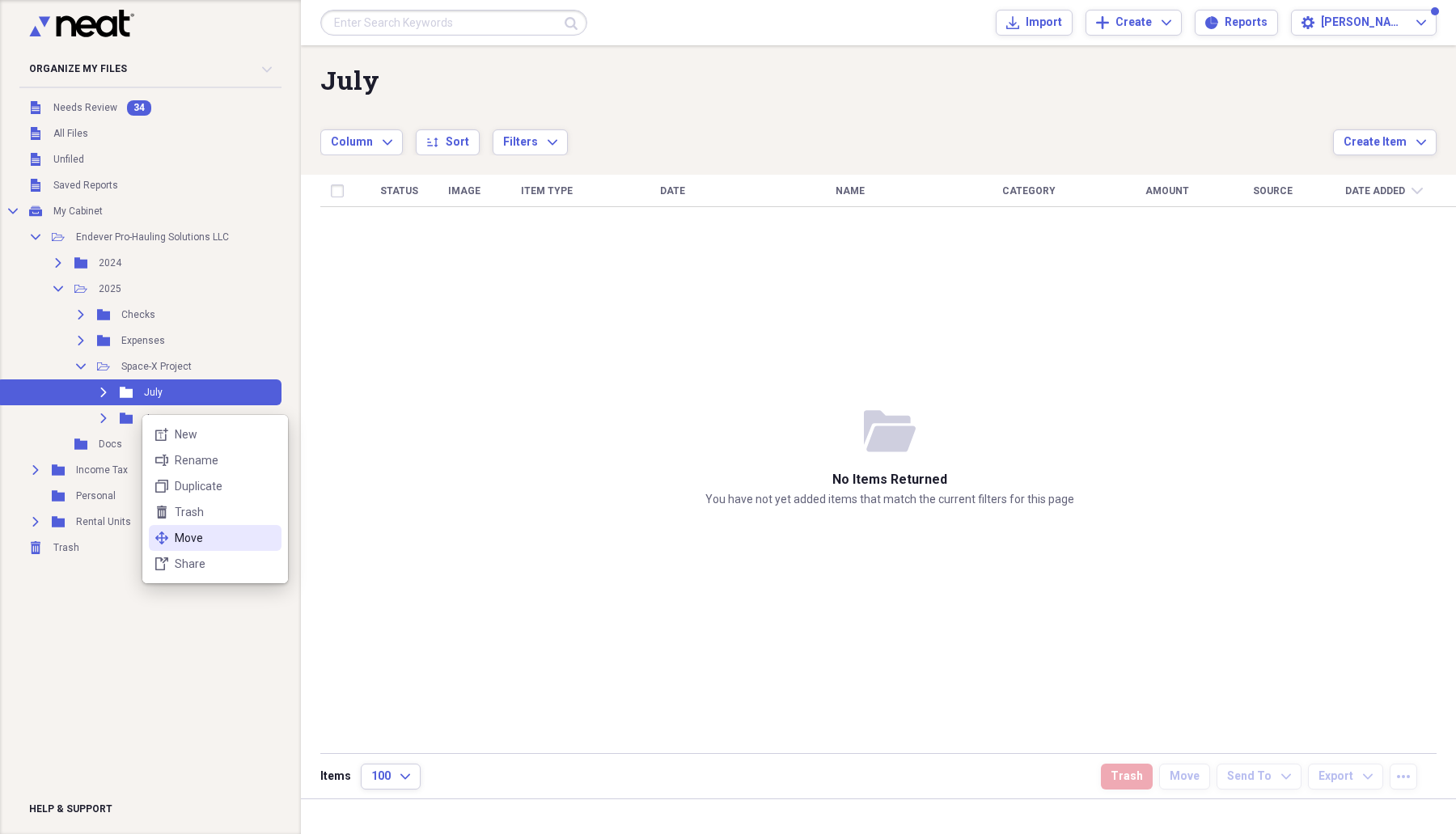 click on "Move" at bounding box center (225, 538) 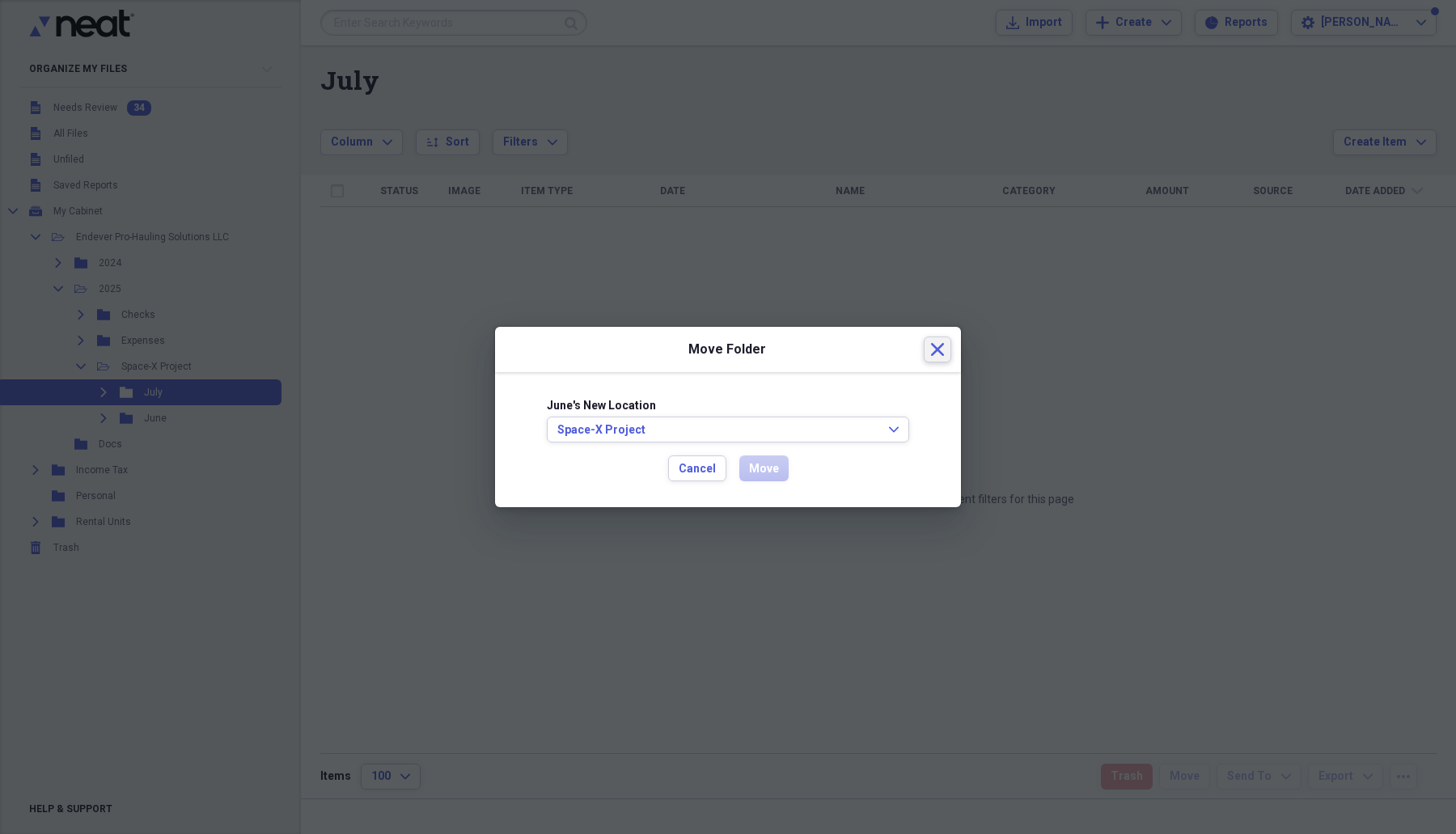 click on "Close" 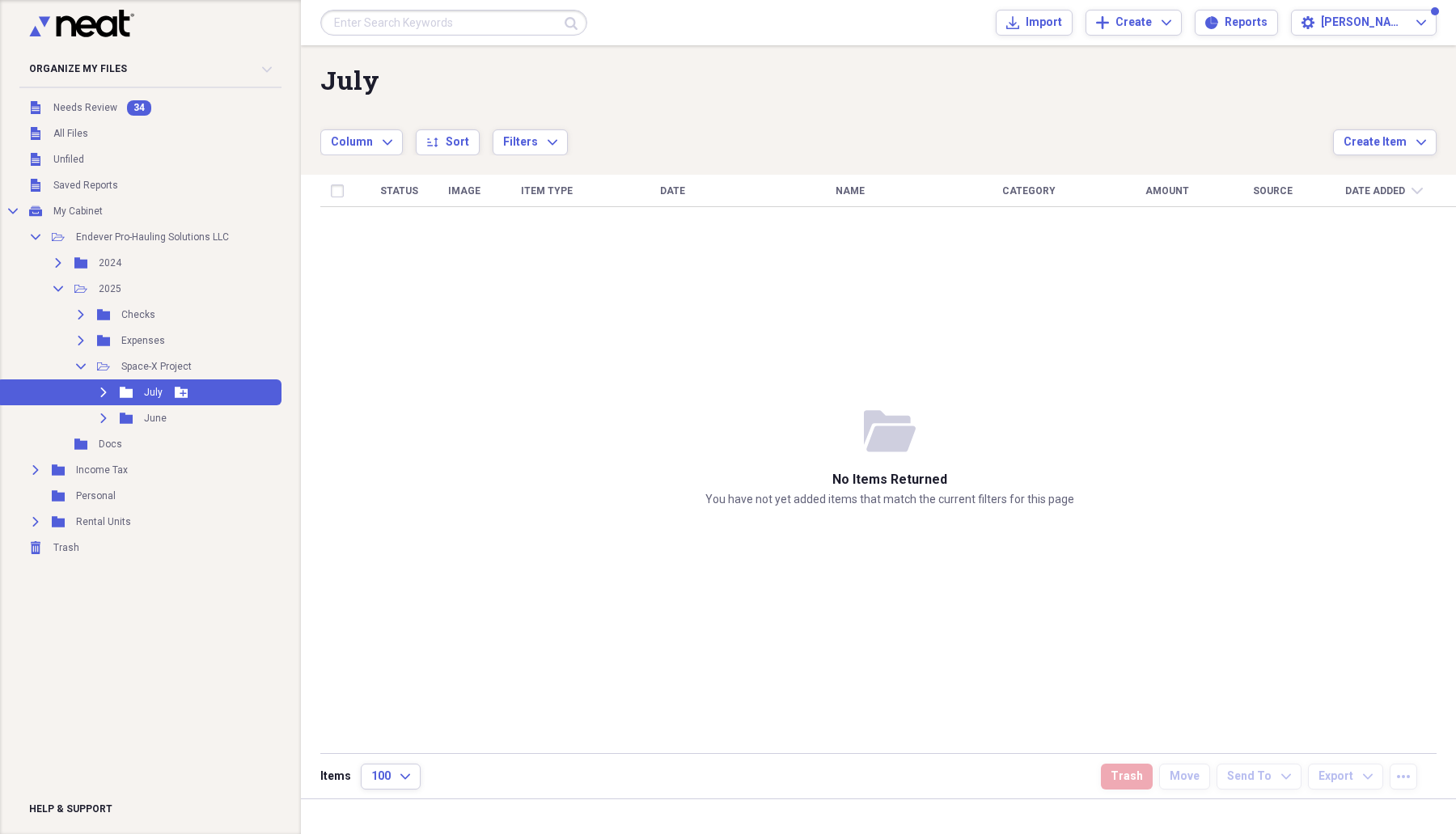click on "Expand Folder July Add Folder" at bounding box center [139, 392] 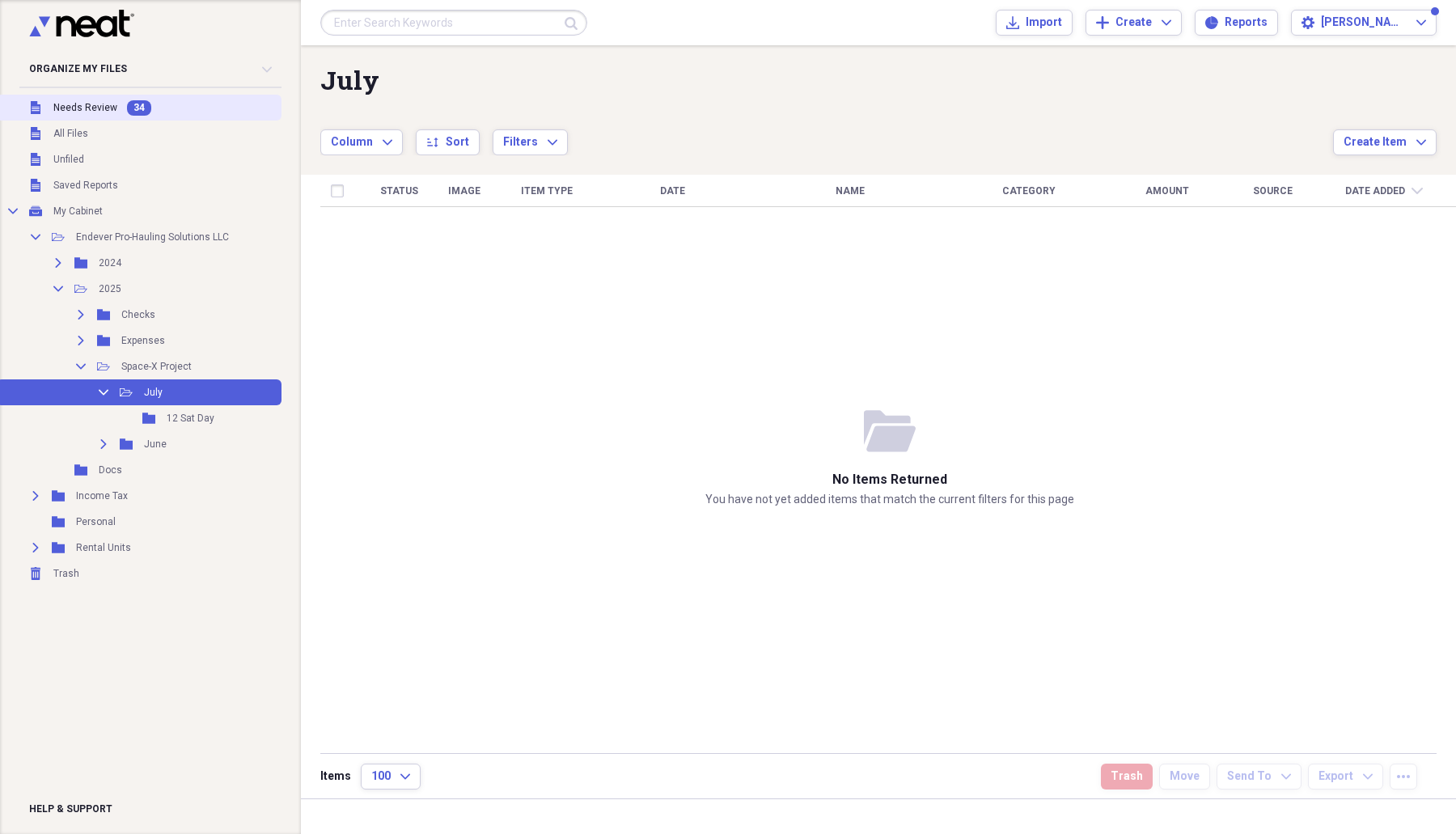 click on "Unfiled Needs Review 34" at bounding box center (139, 108) 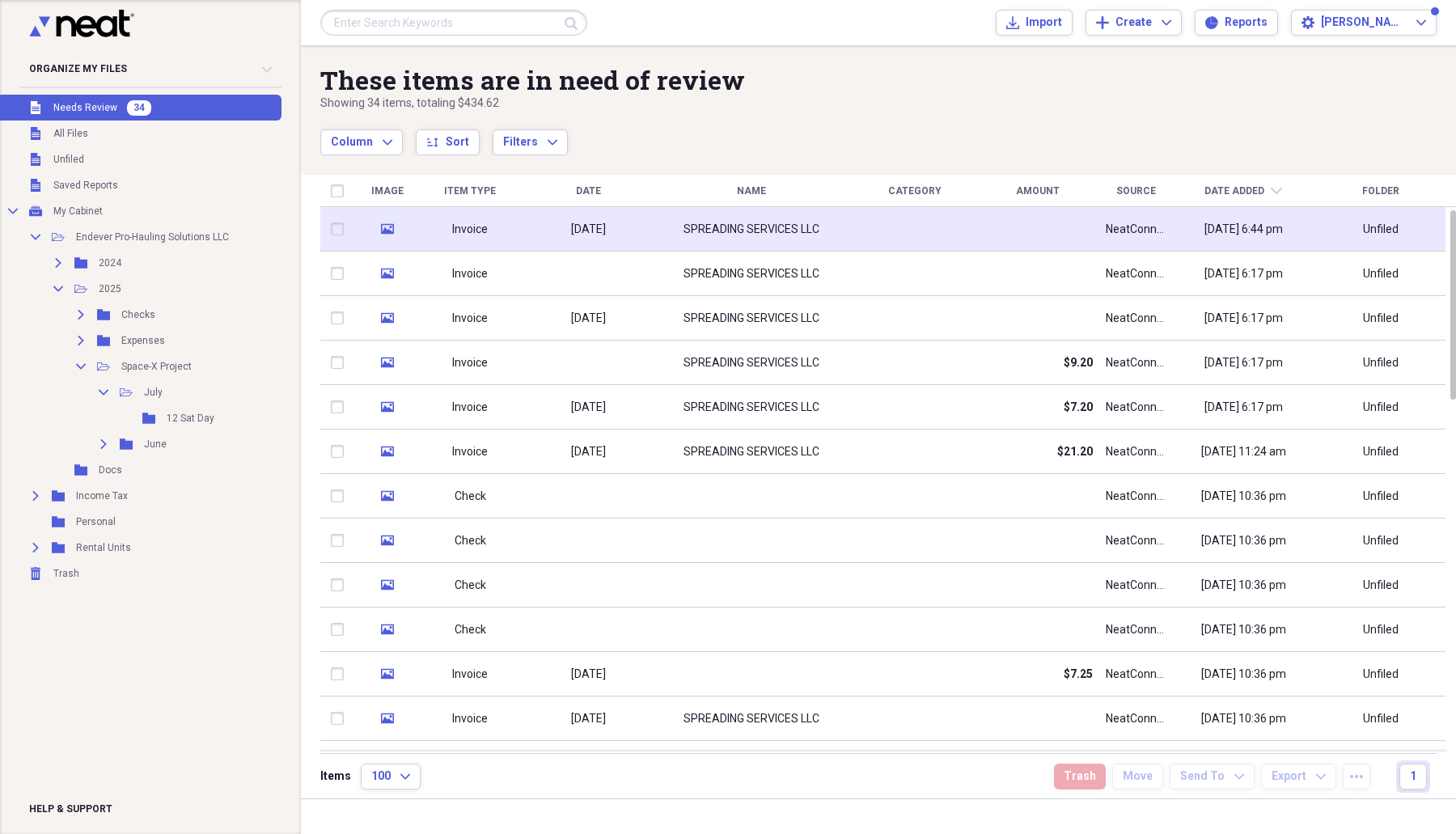 click 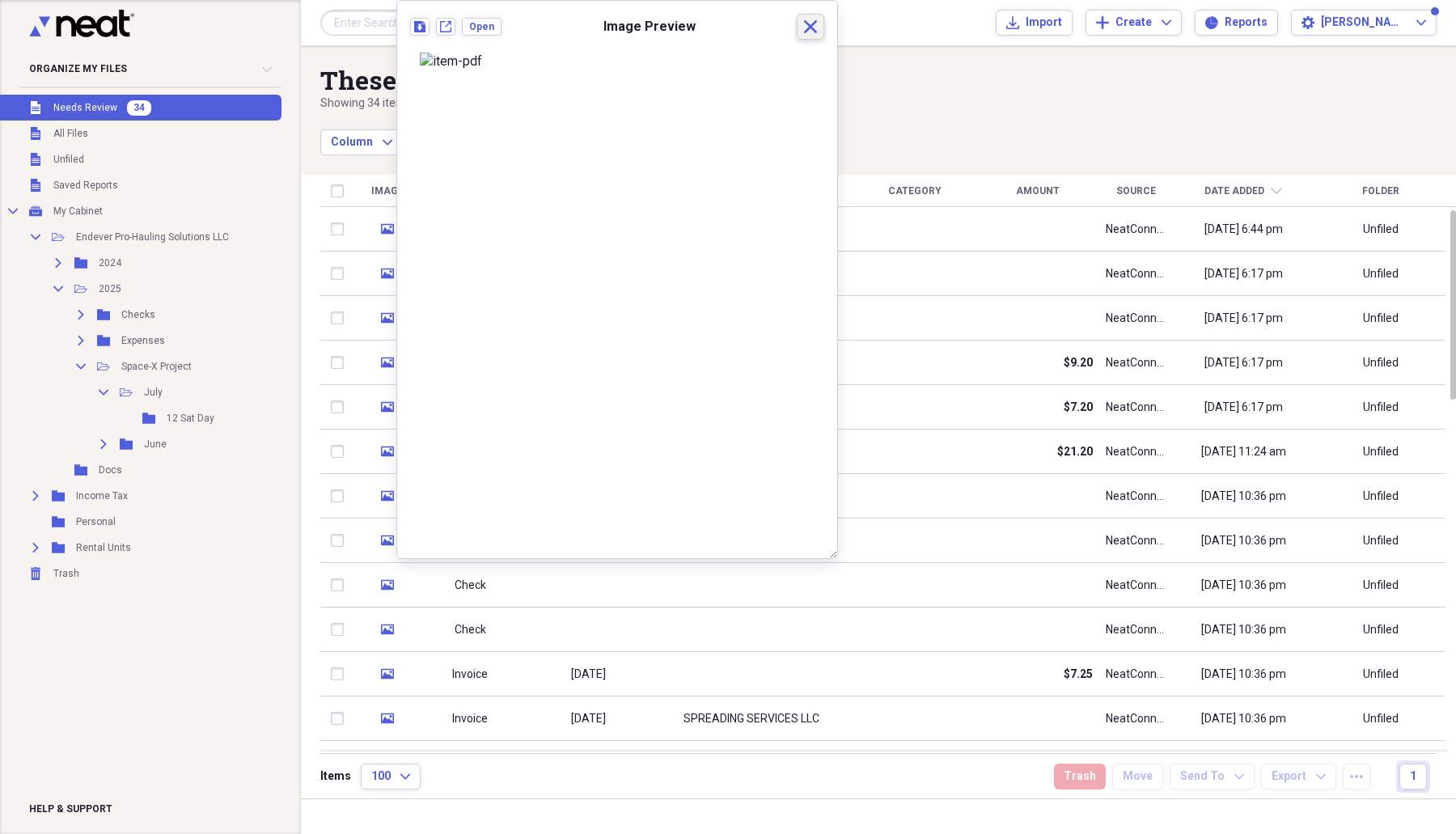 click 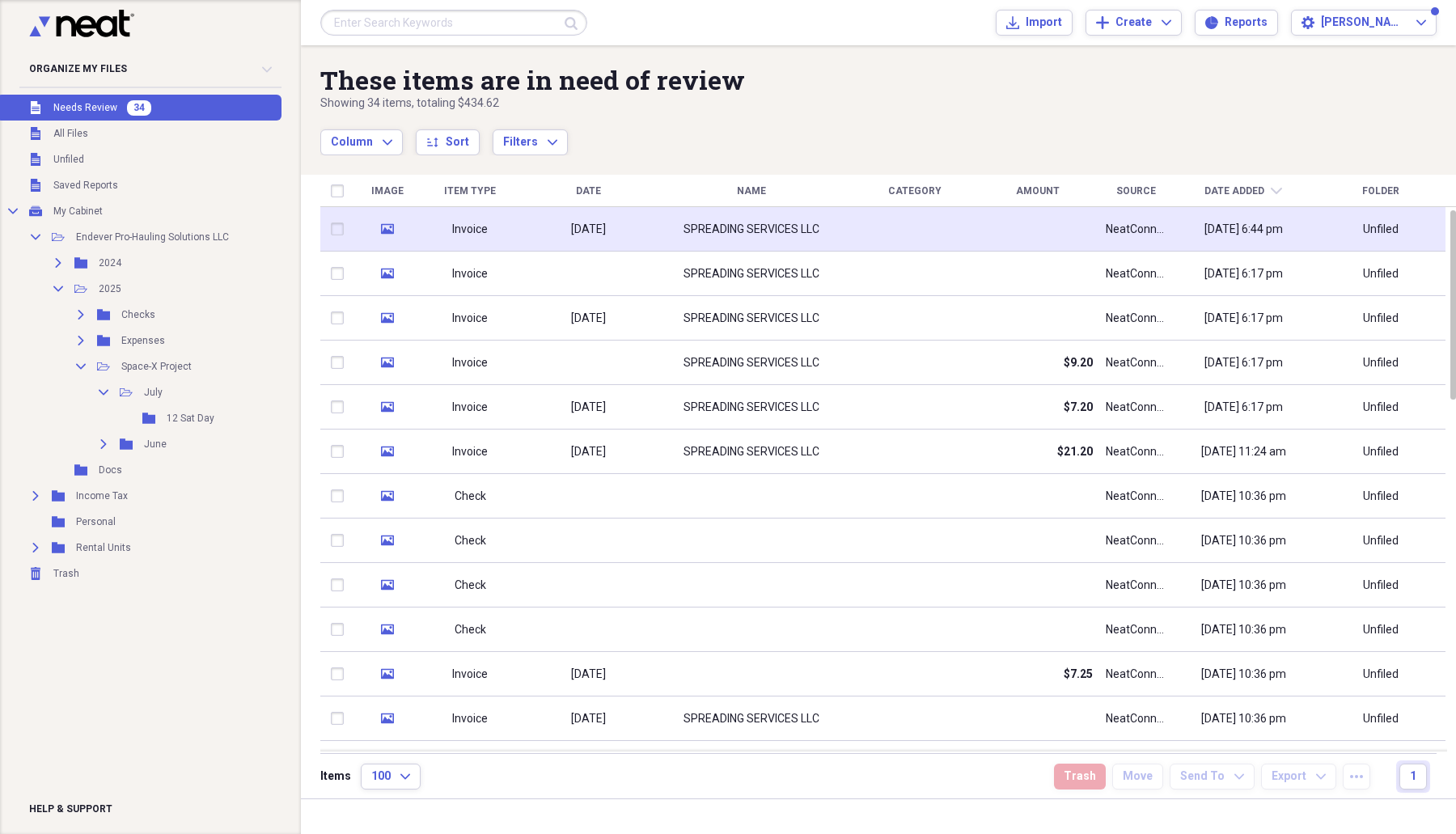 click at bounding box center (341, 229) 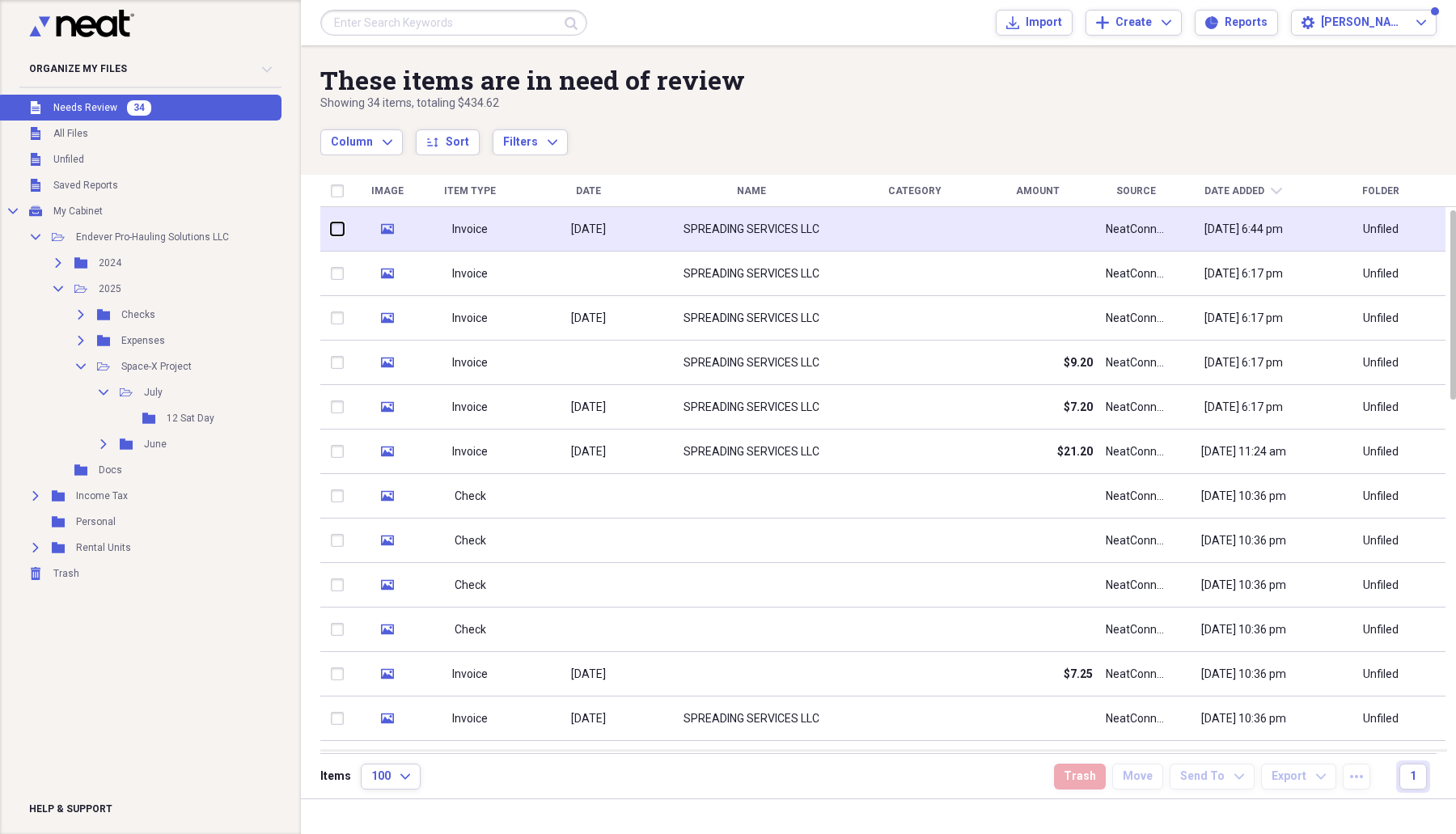 click at bounding box center (331, 229) 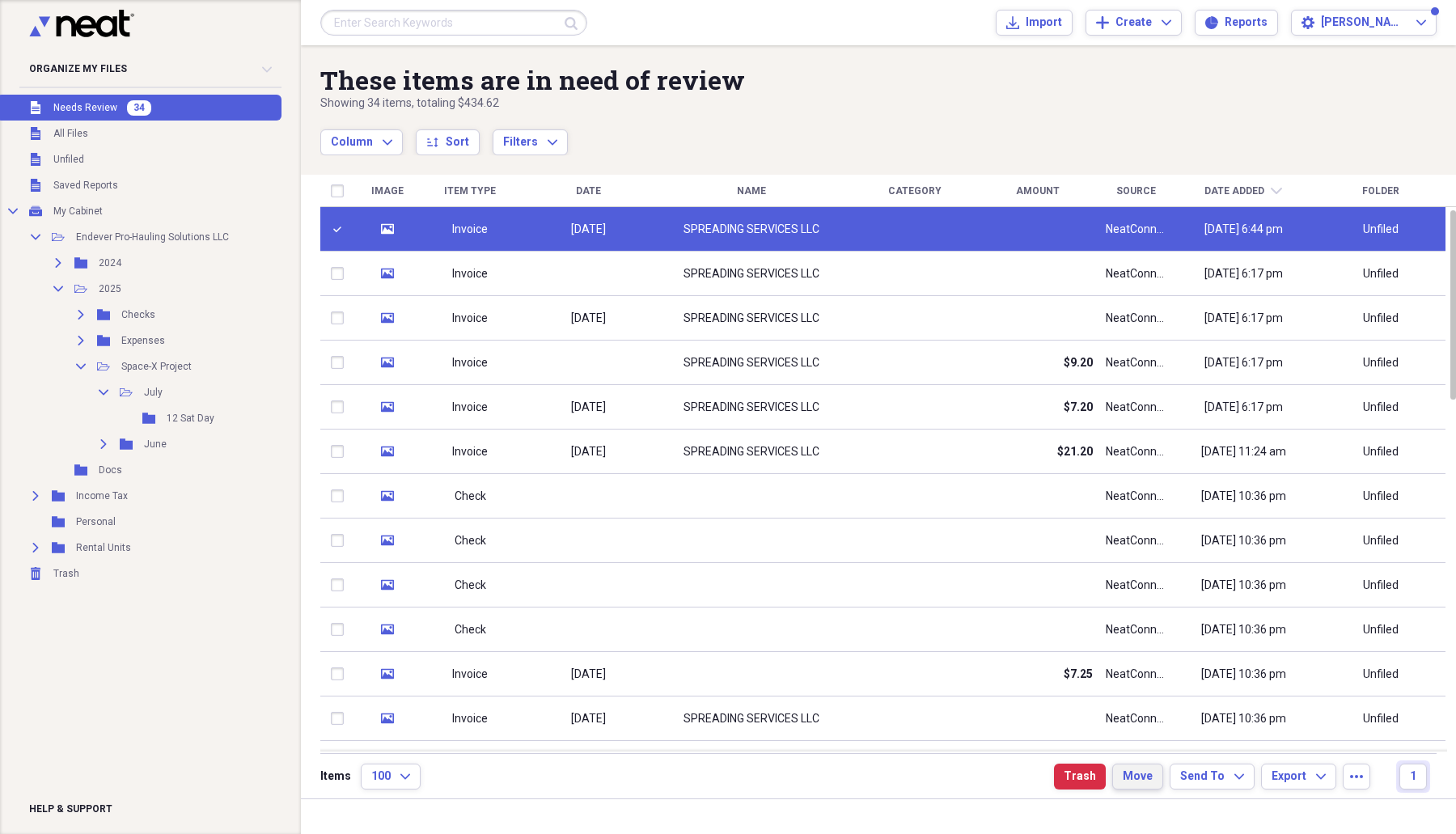 click on "Move" at bounding box center (1137, 777) 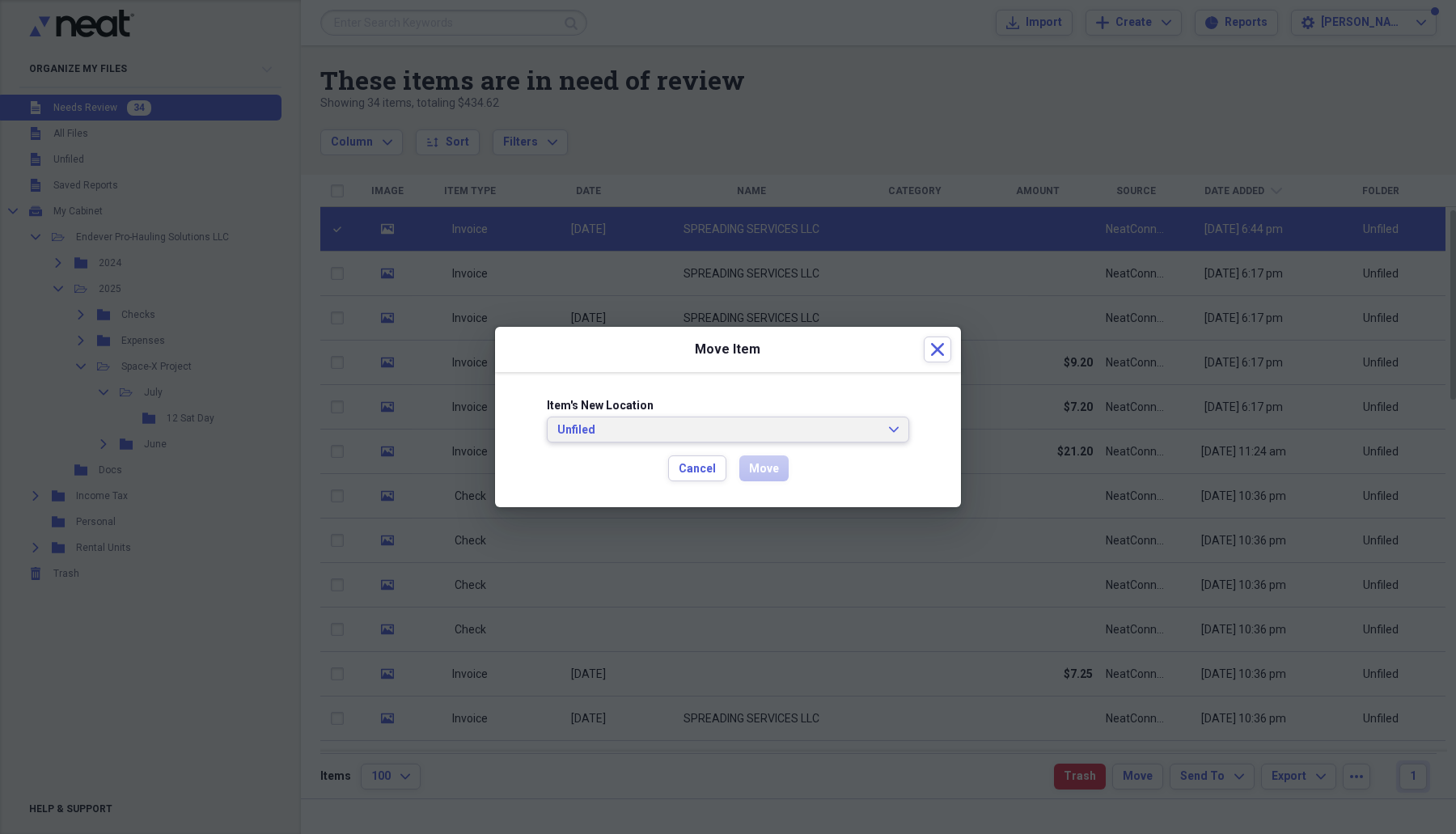 click on "Unfiled" at bounding box center [718, 430] 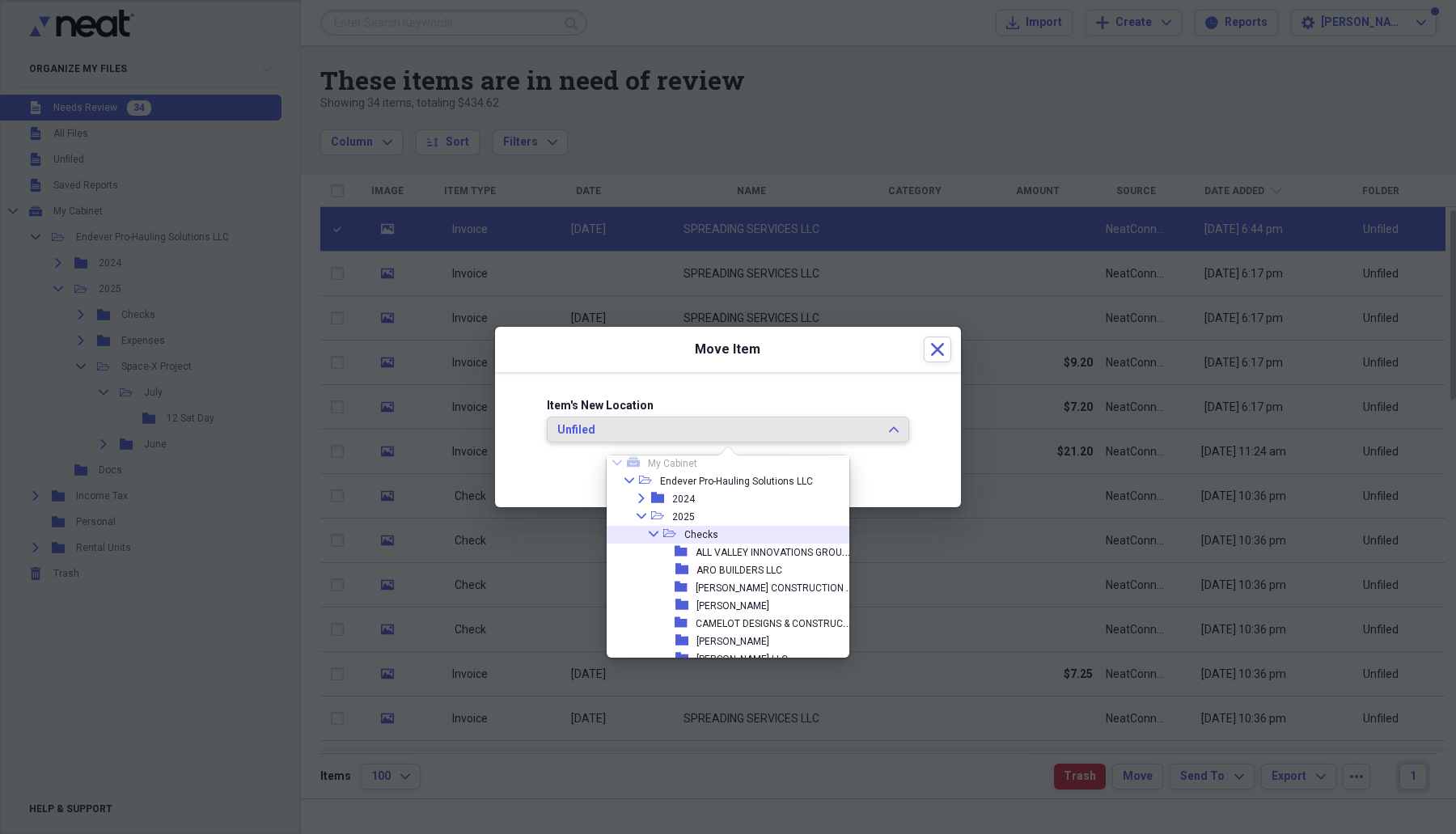 scroll, scrollTop: 0, scrollLeft: 0, axis: both 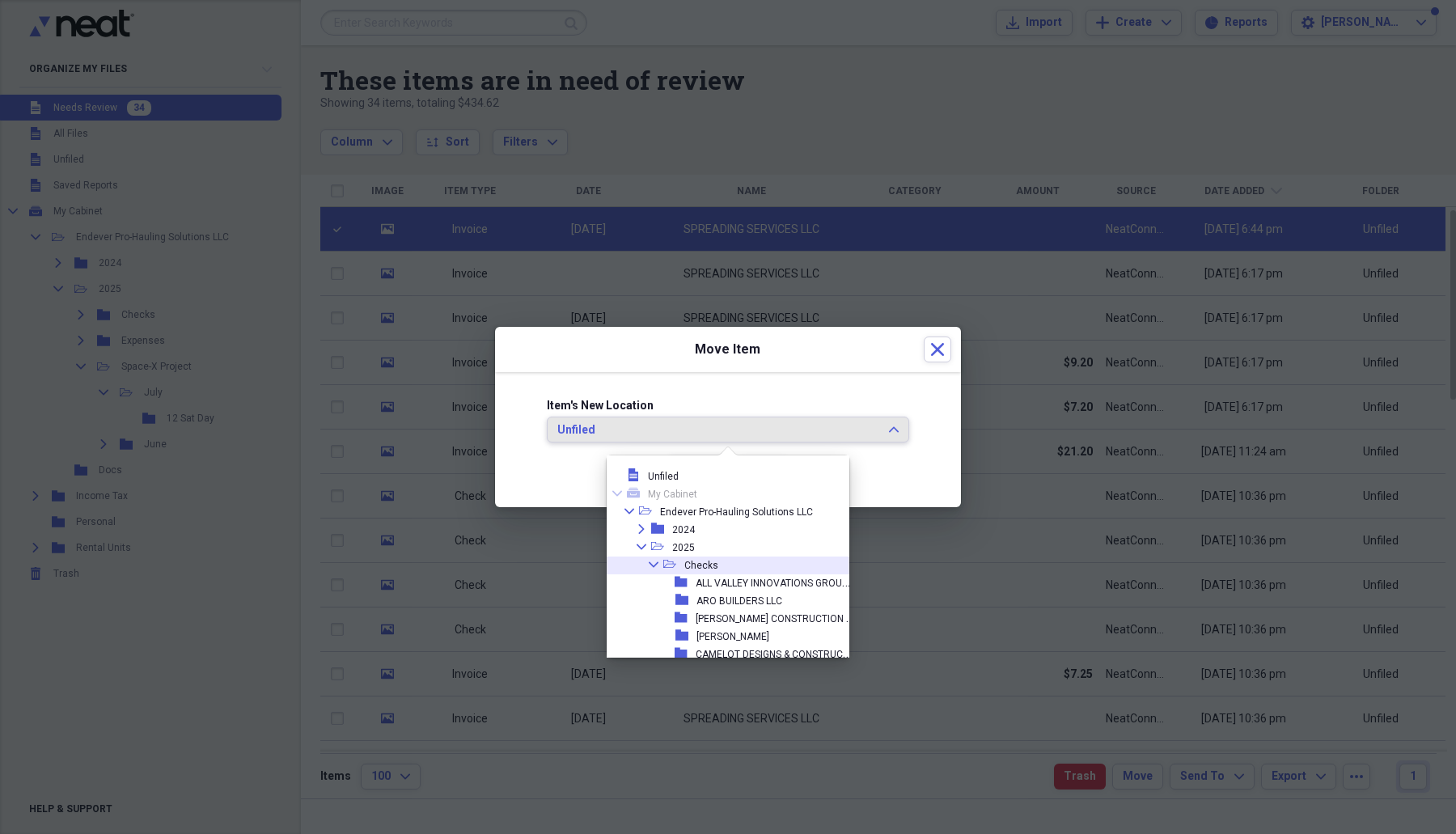 click on "Collapse" 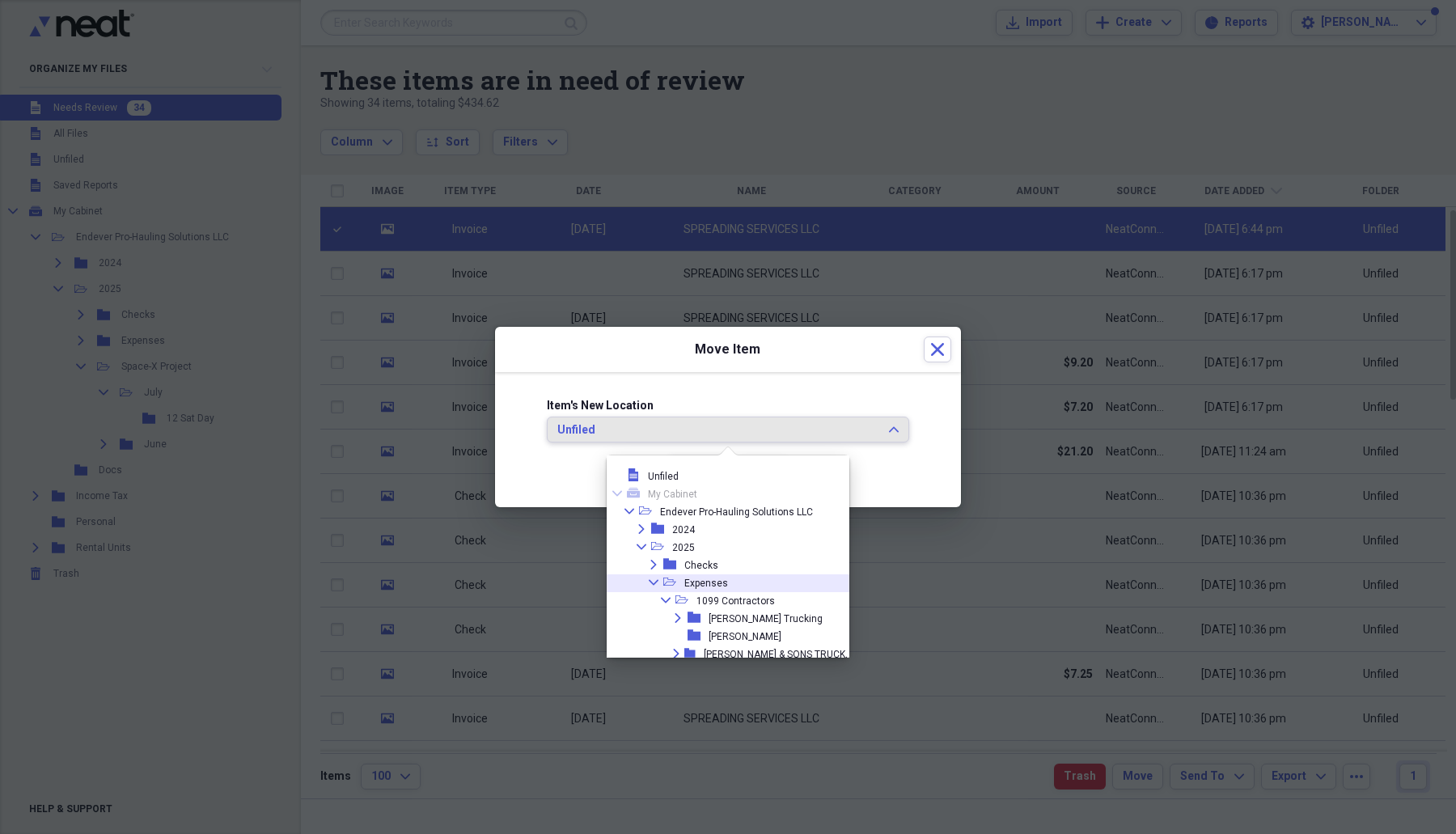 click 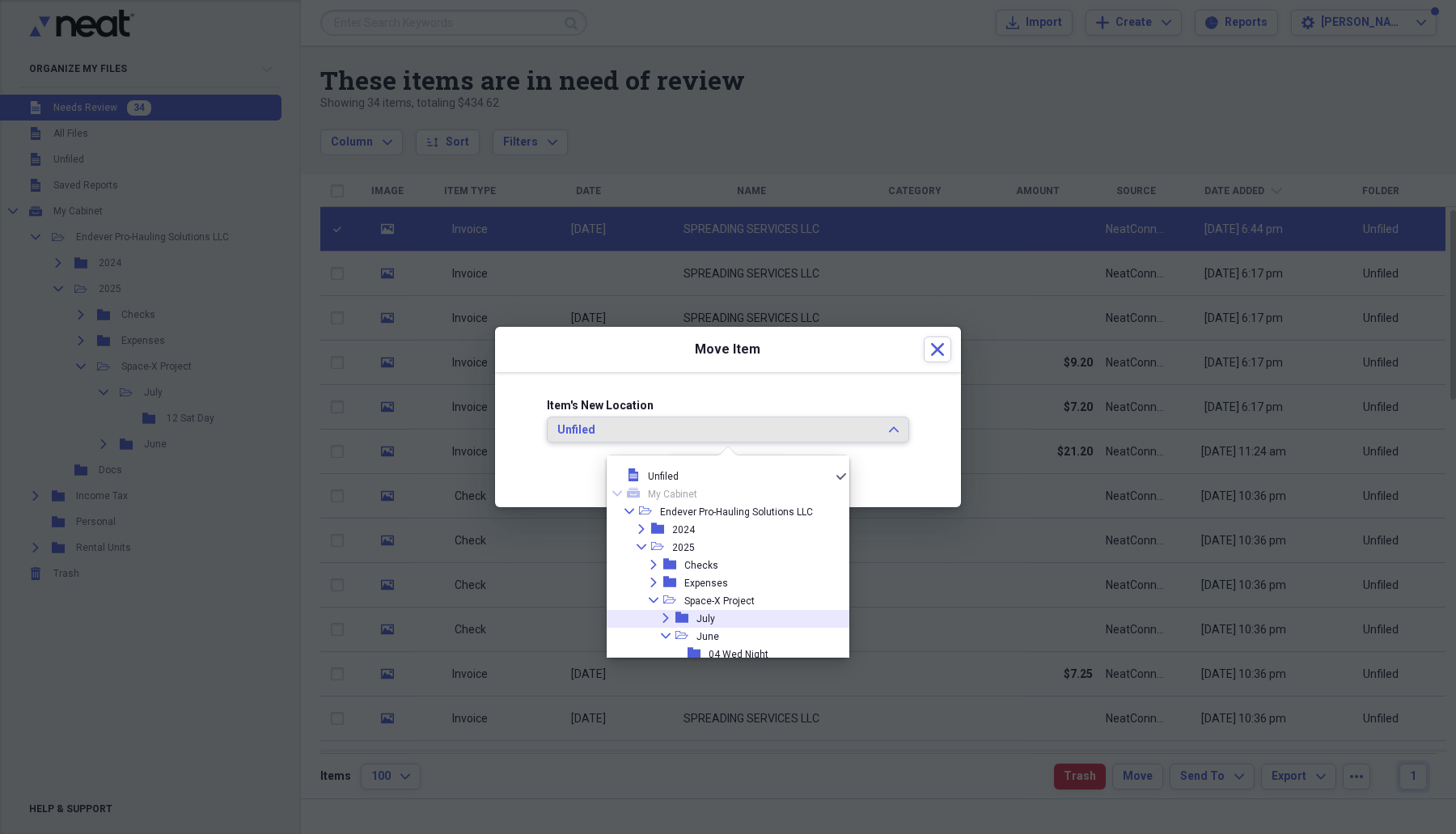 click on "Expand" 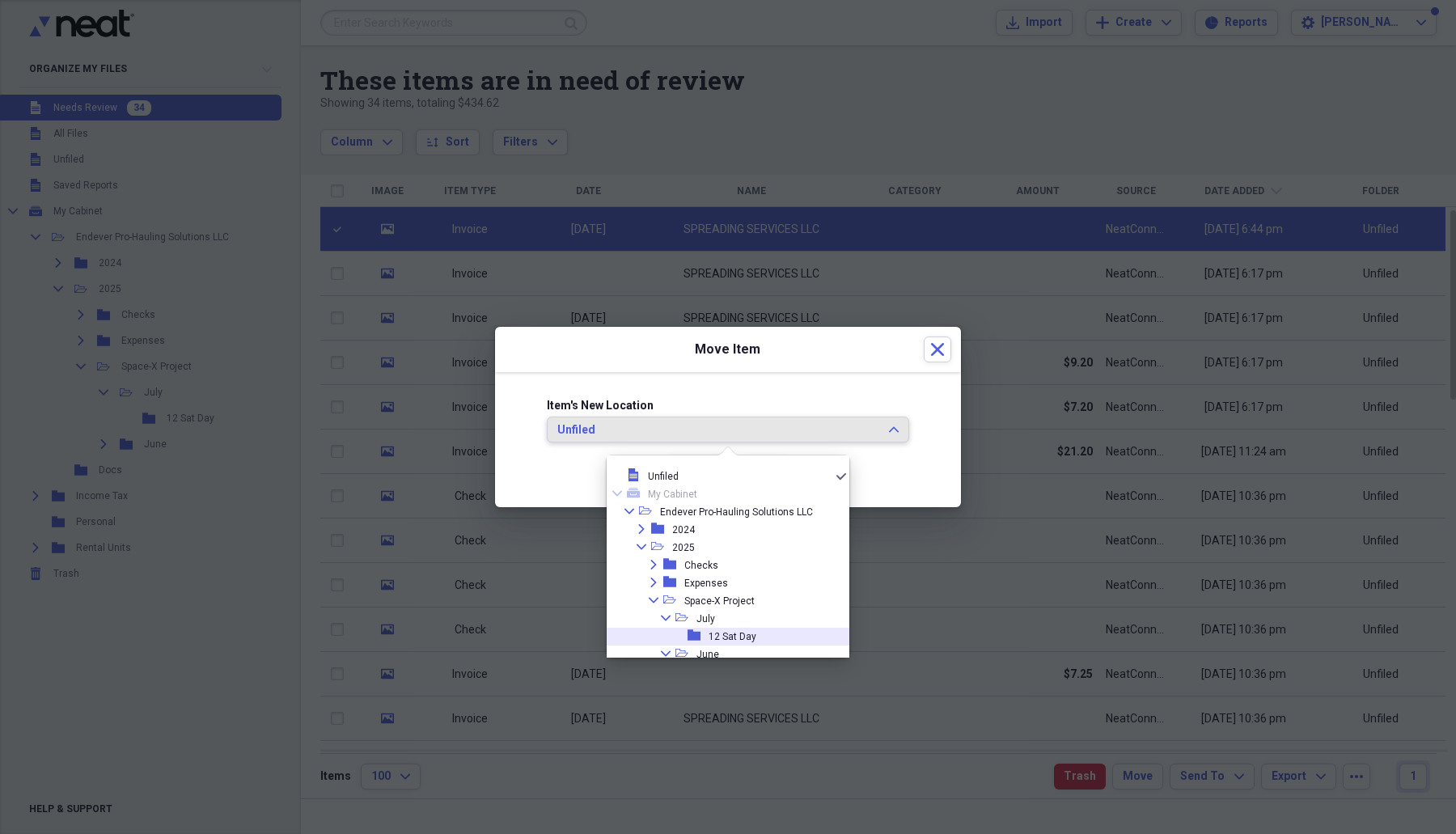 click on "12 Sat Day" at bounding box center (732, 637) 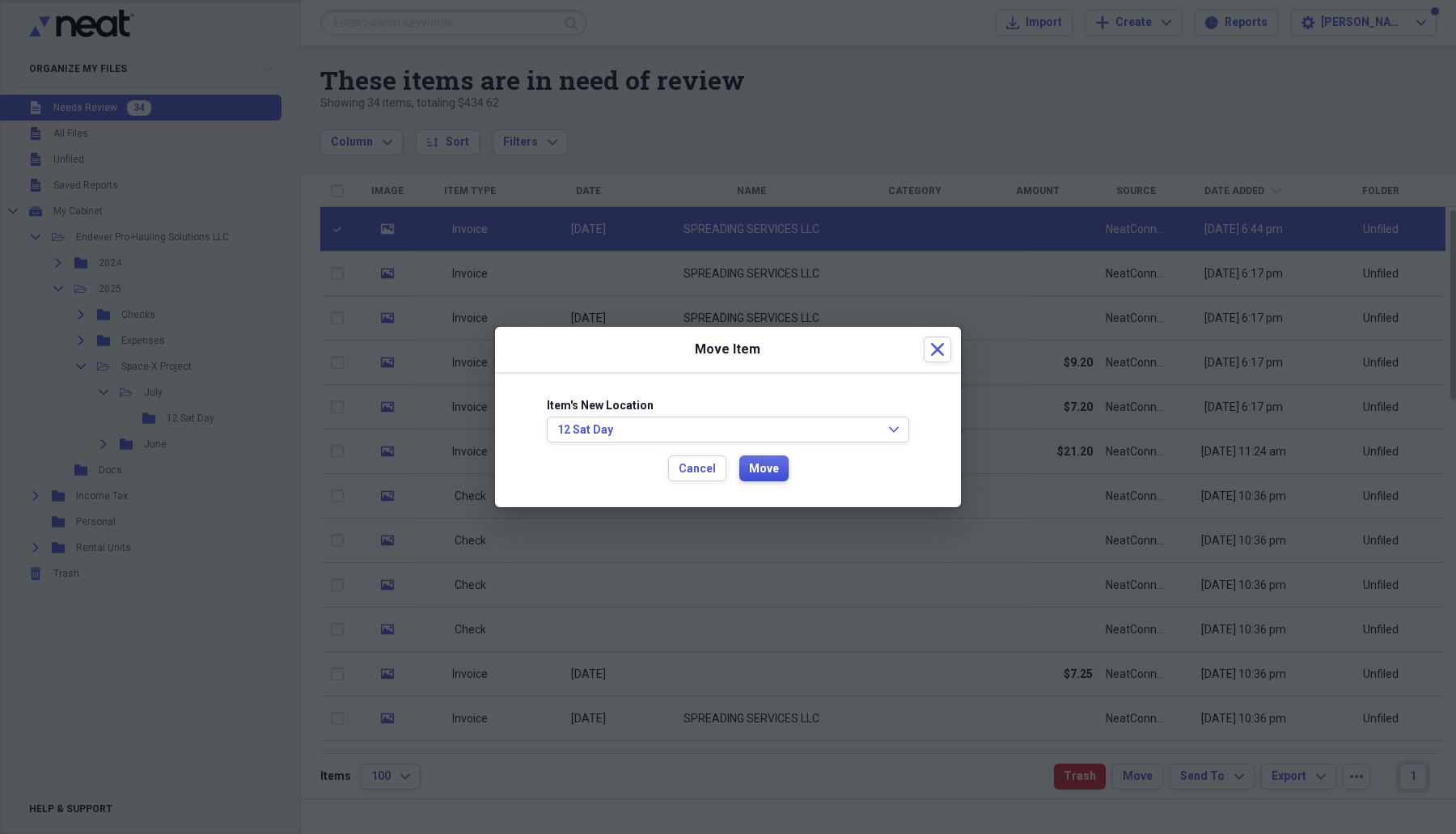 click on "Move" at bounding box center [764, 469] 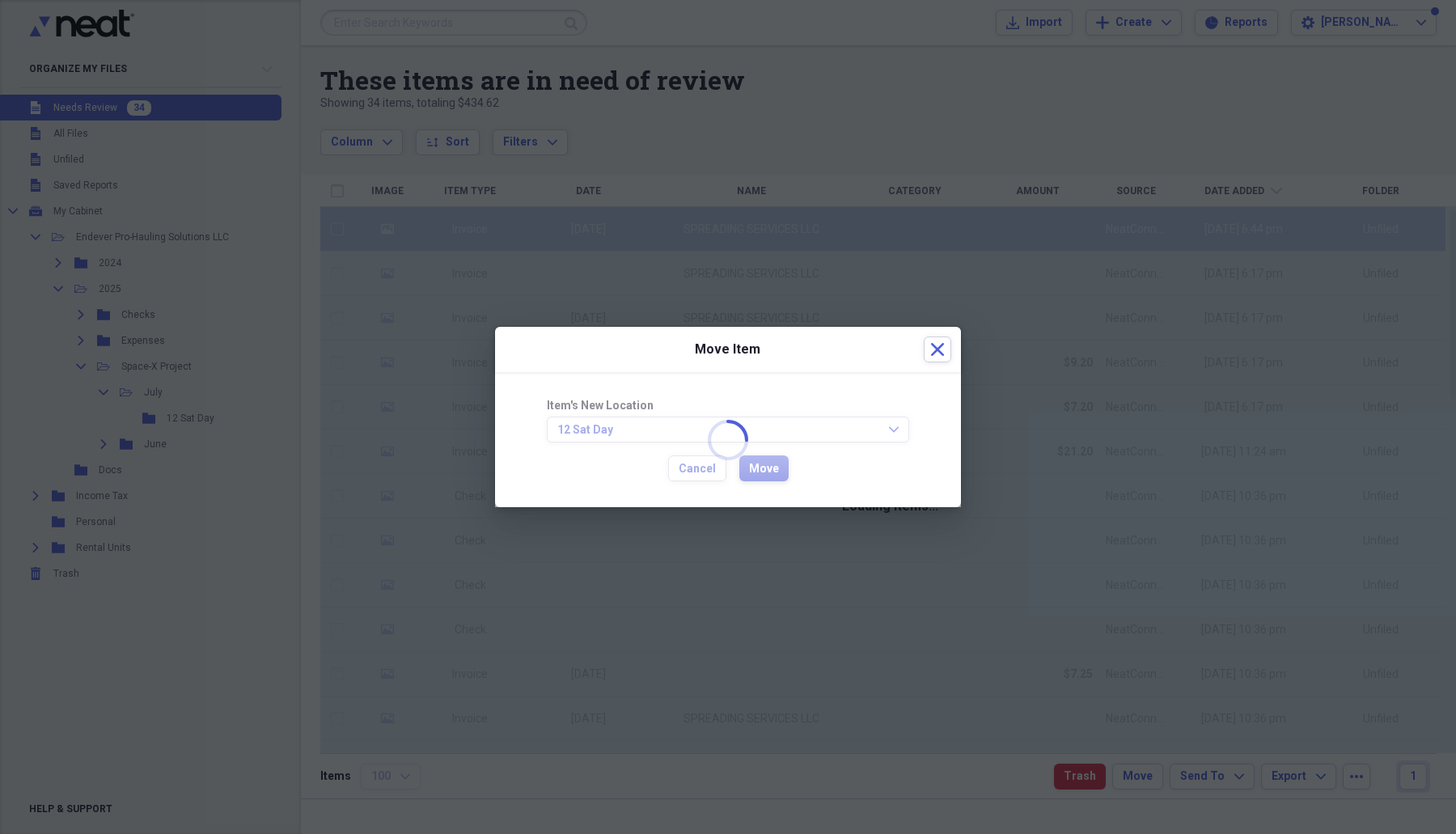 checkbox on "false" 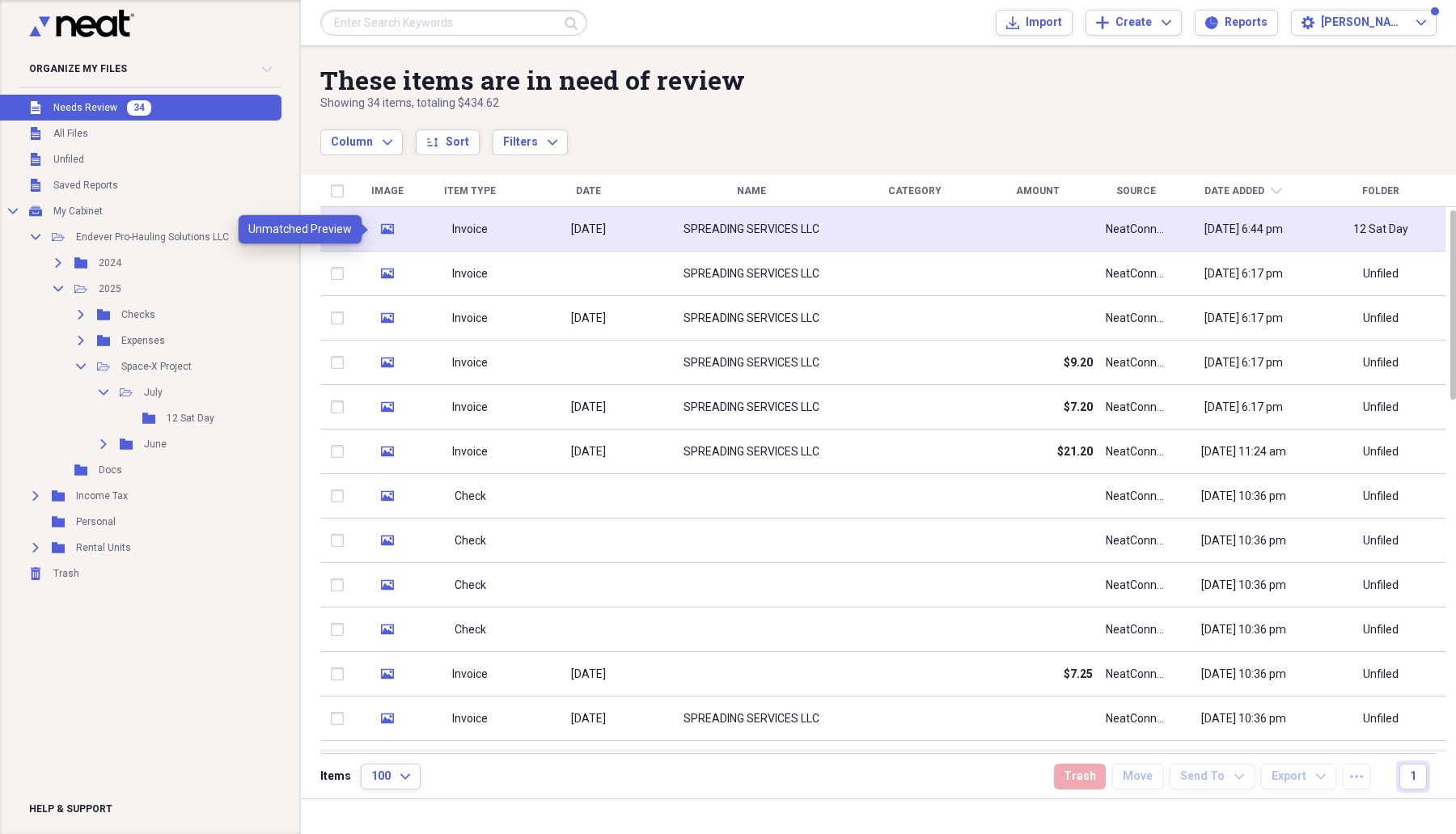click on "media" 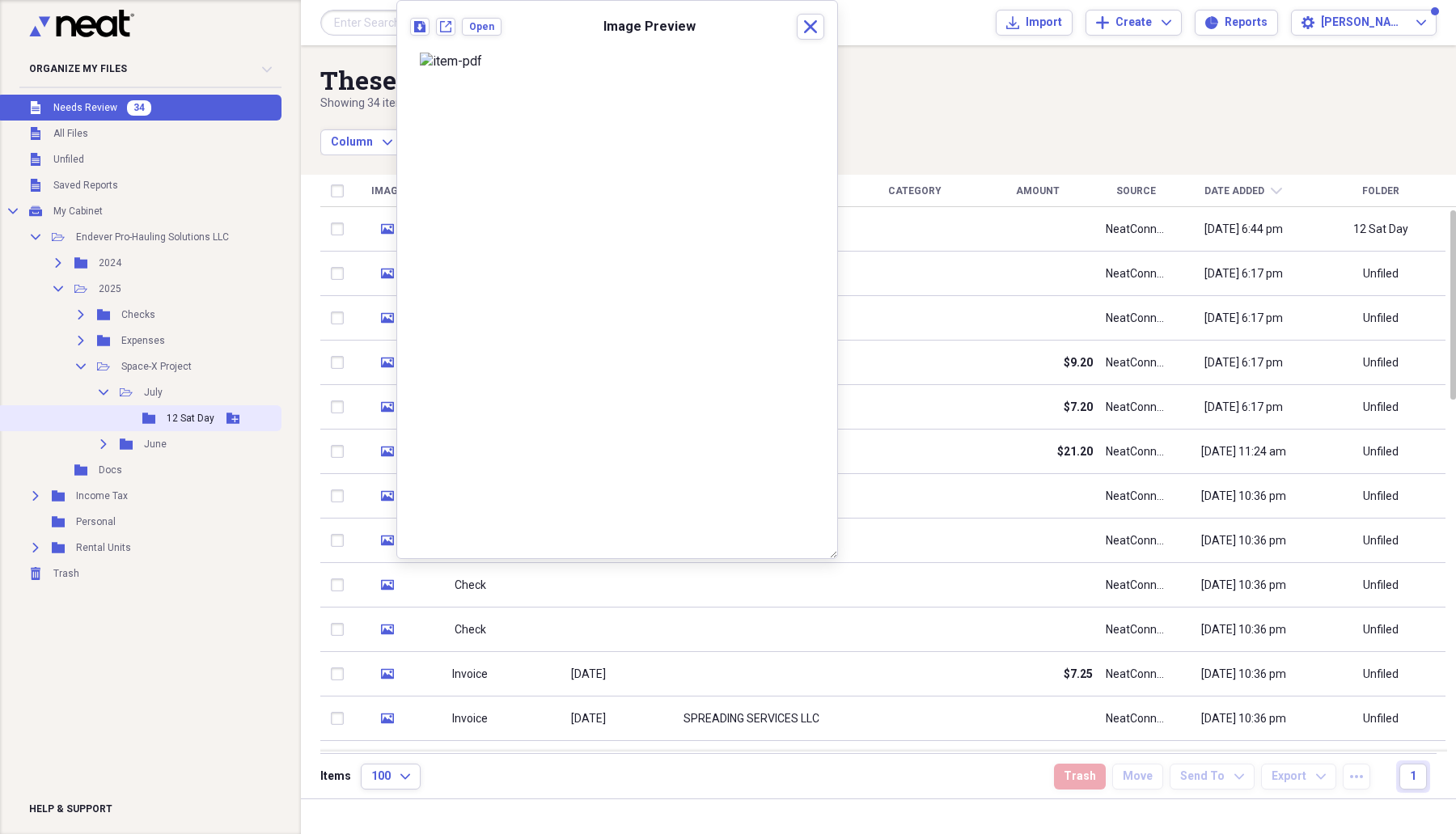 click on "12 Sat Day" at bounding box center (190, 418) 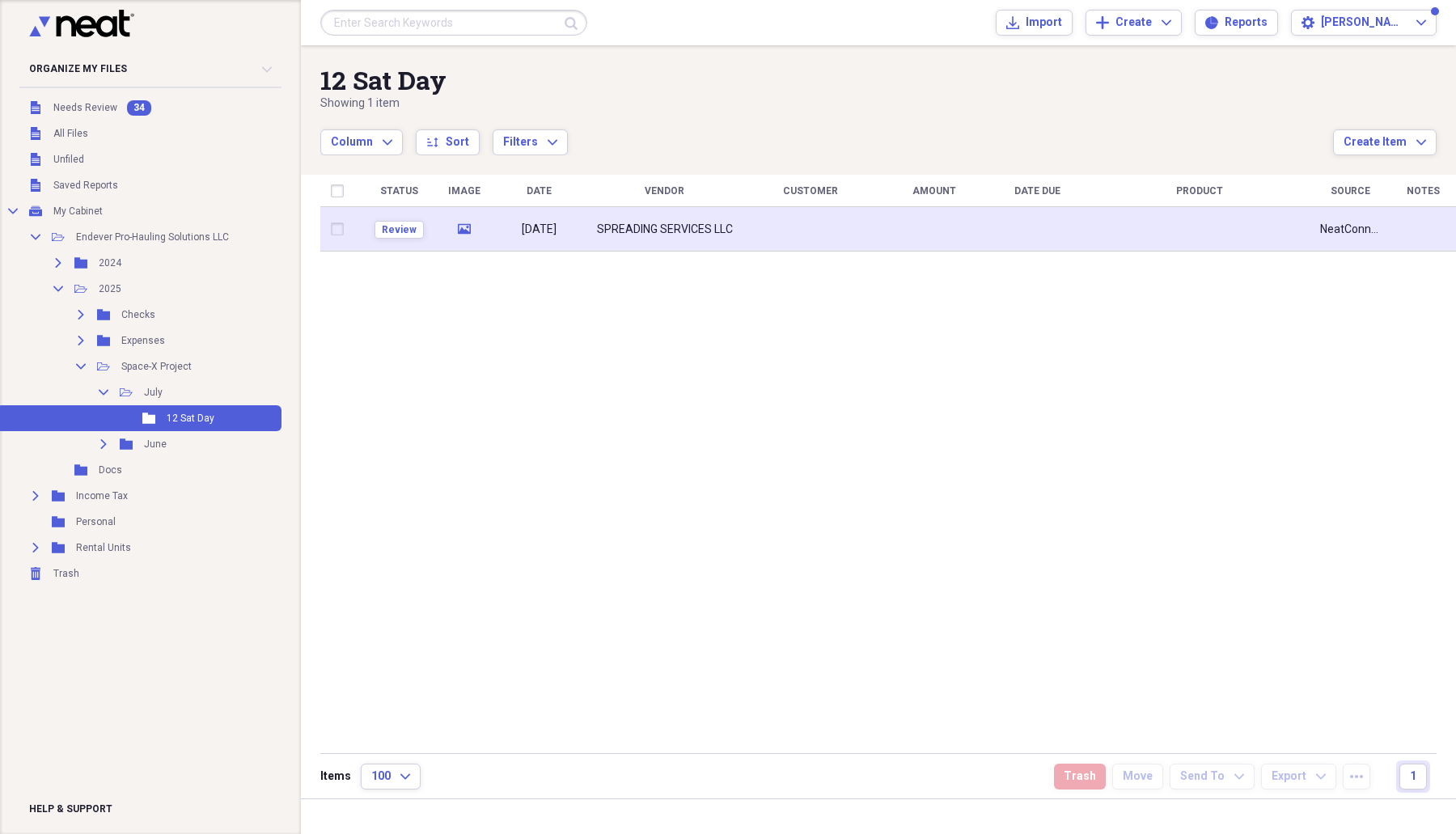 click on "SPREADING SERVICES LLC" at bounding box center (665, 230) 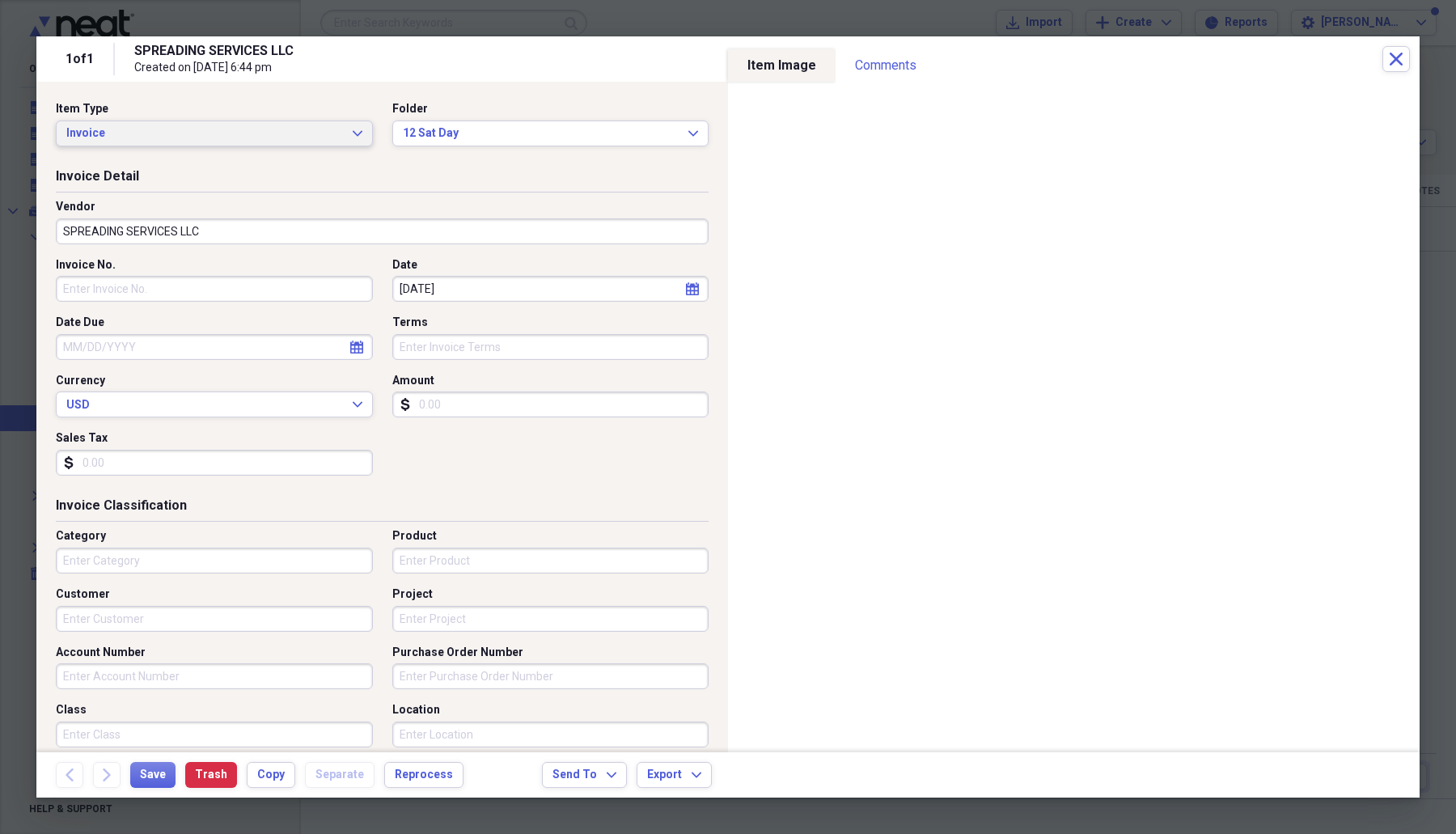 click on "Invoice" at bounding box center [205, 133] 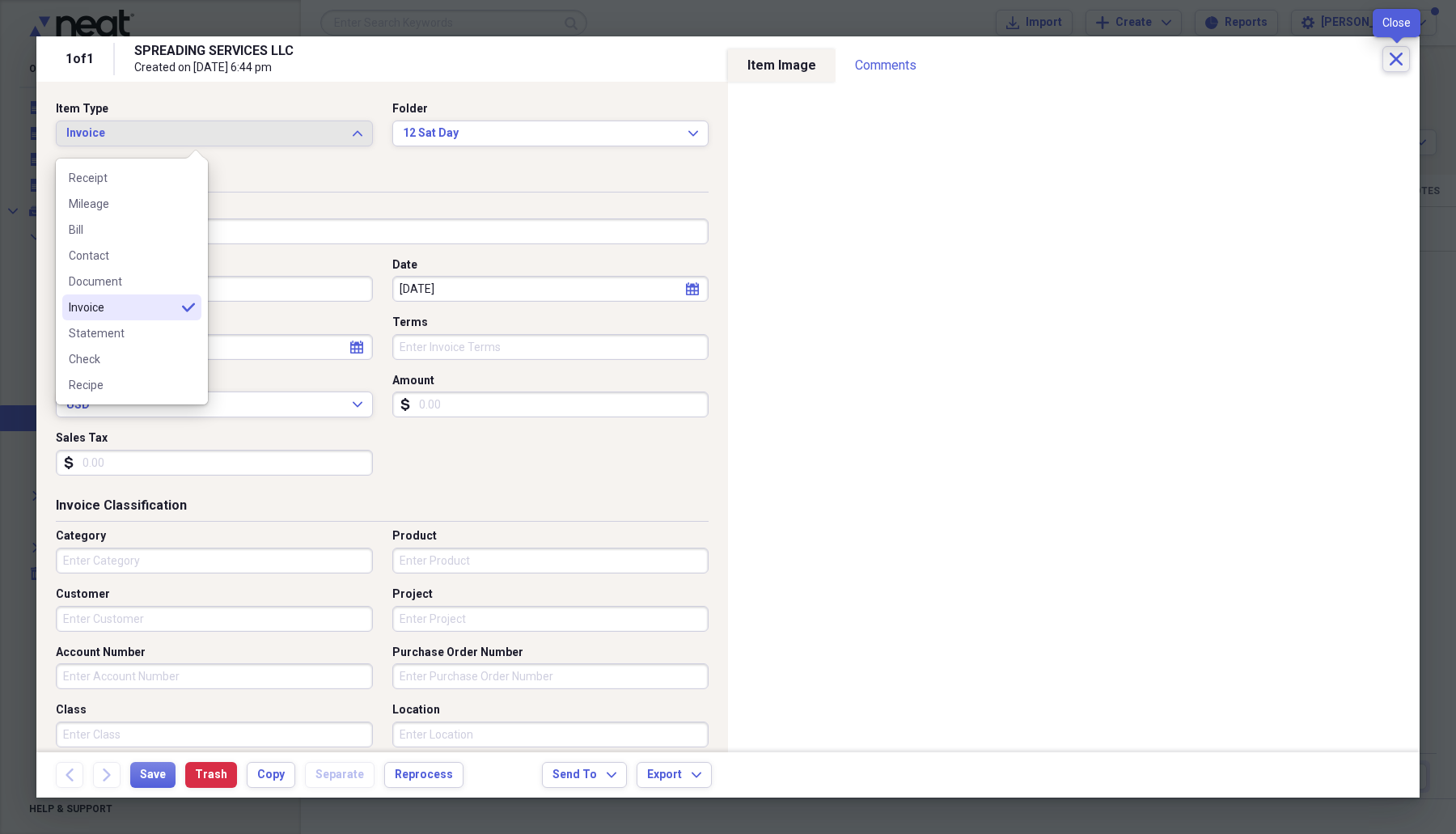 click on "Close" 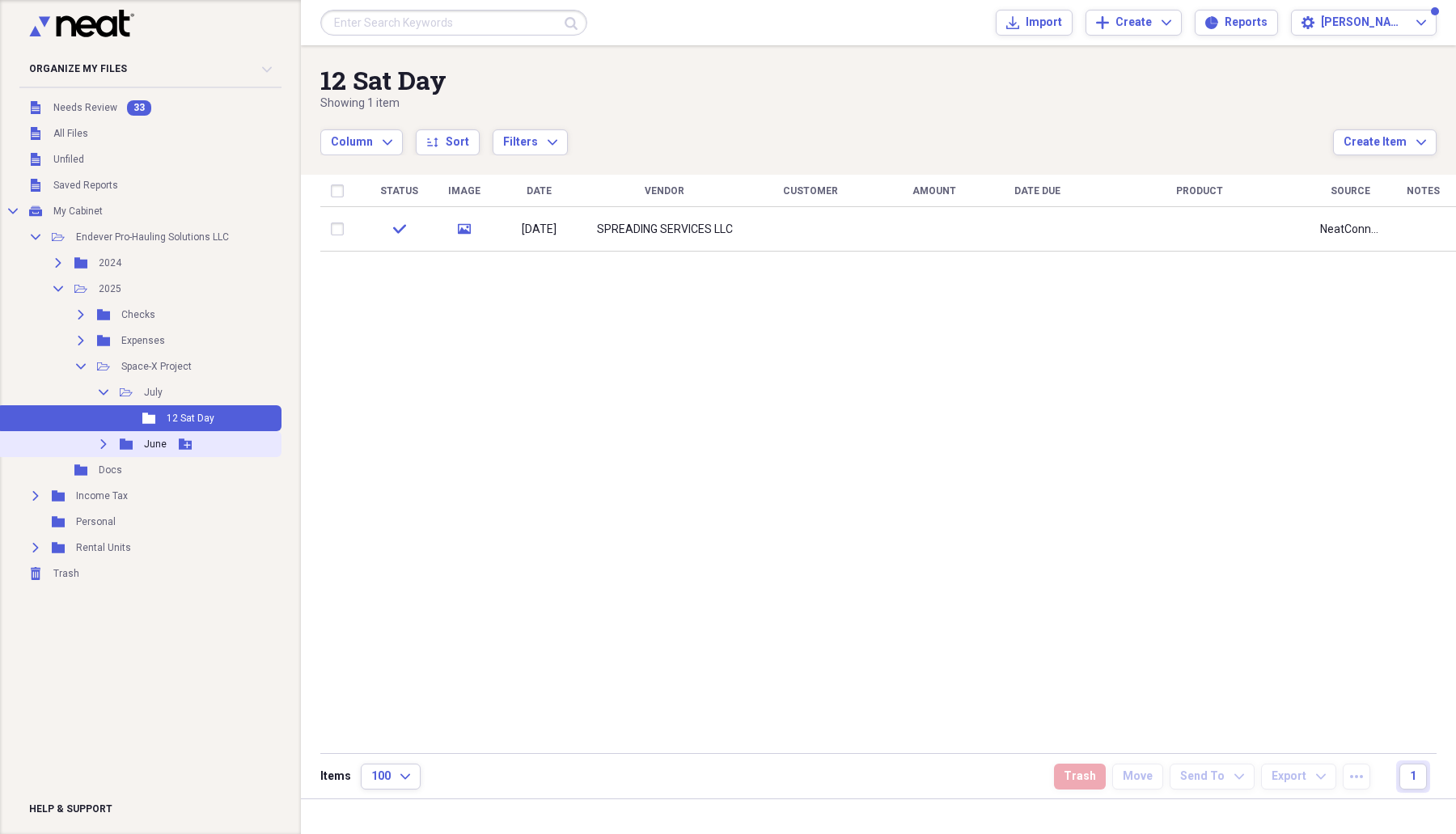 click on "June" at bounding box center [155, 444] 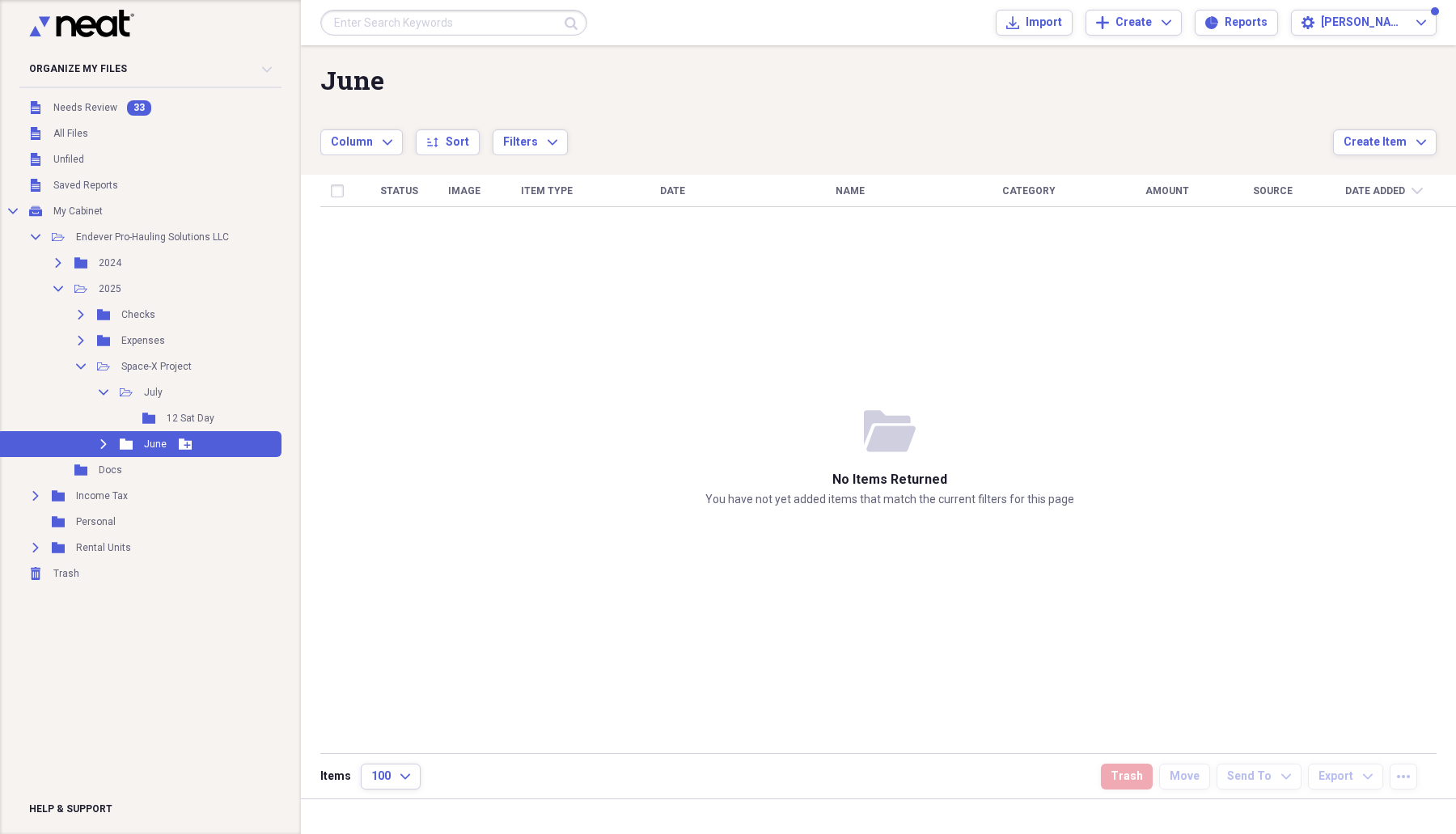 click on "Expand" 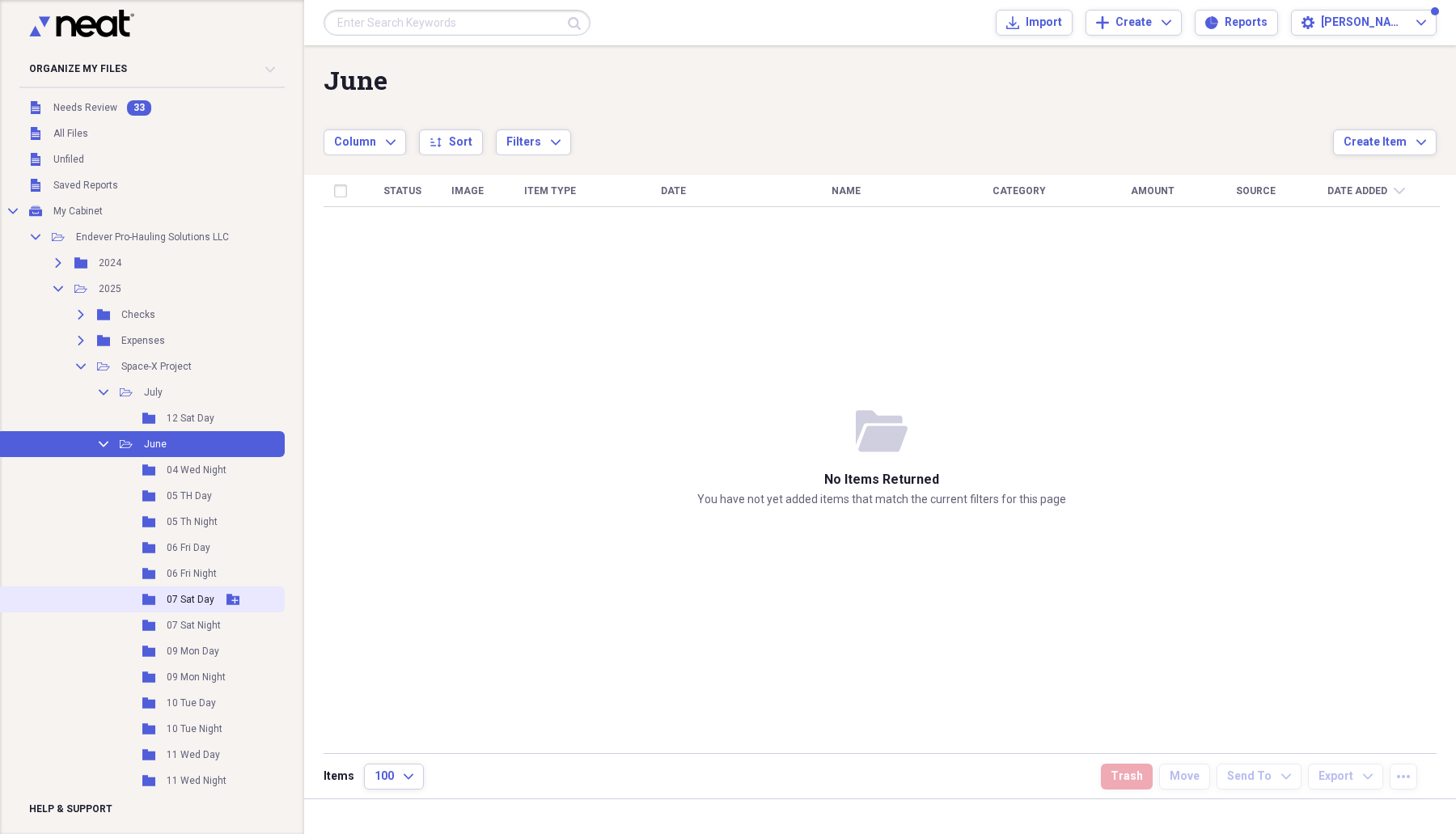 click on "Folder 07 Sat Day Add Folder" at bounding box center [141, 599] 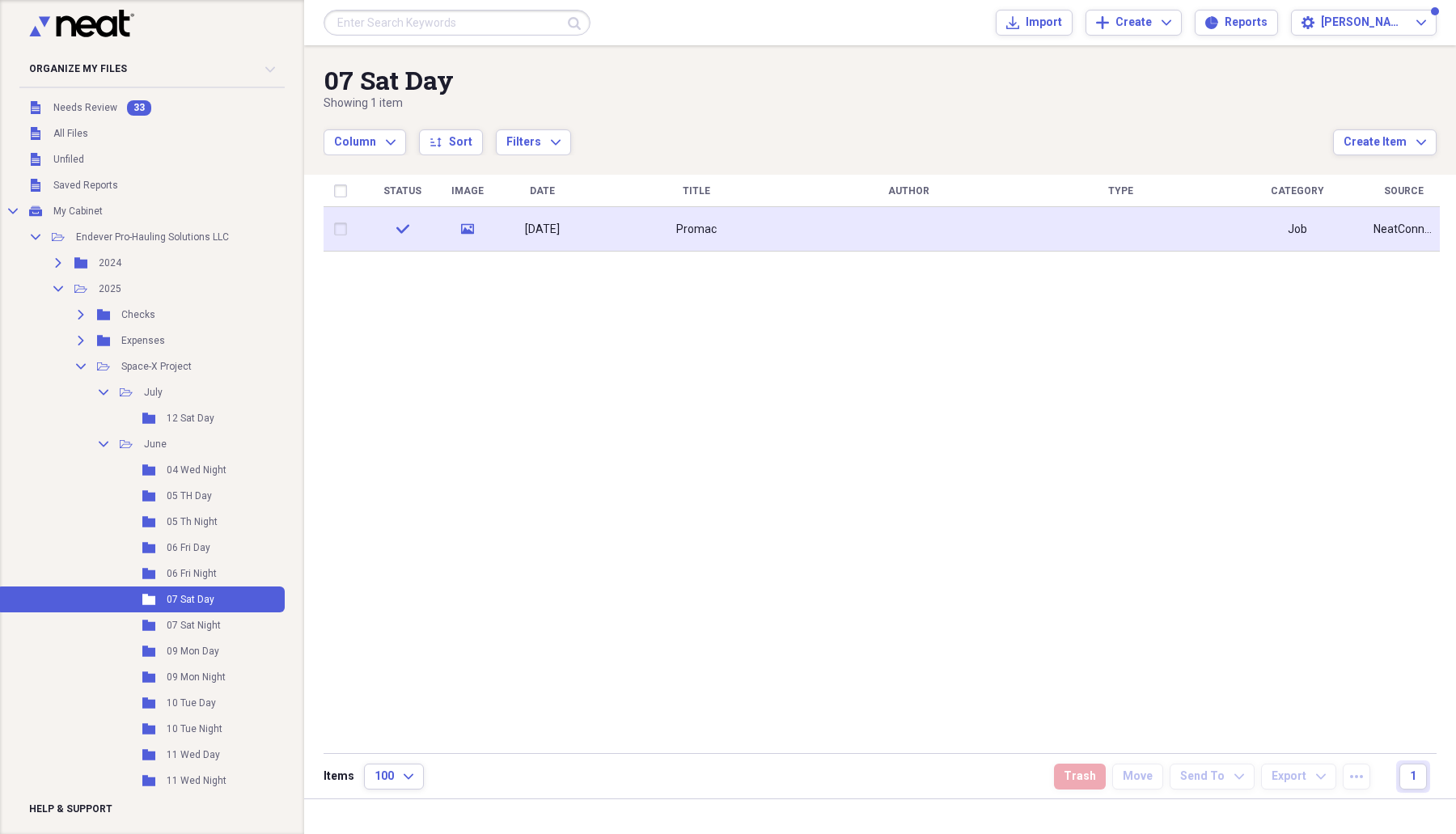 click on "Promac" at bounding box center (696, 229) 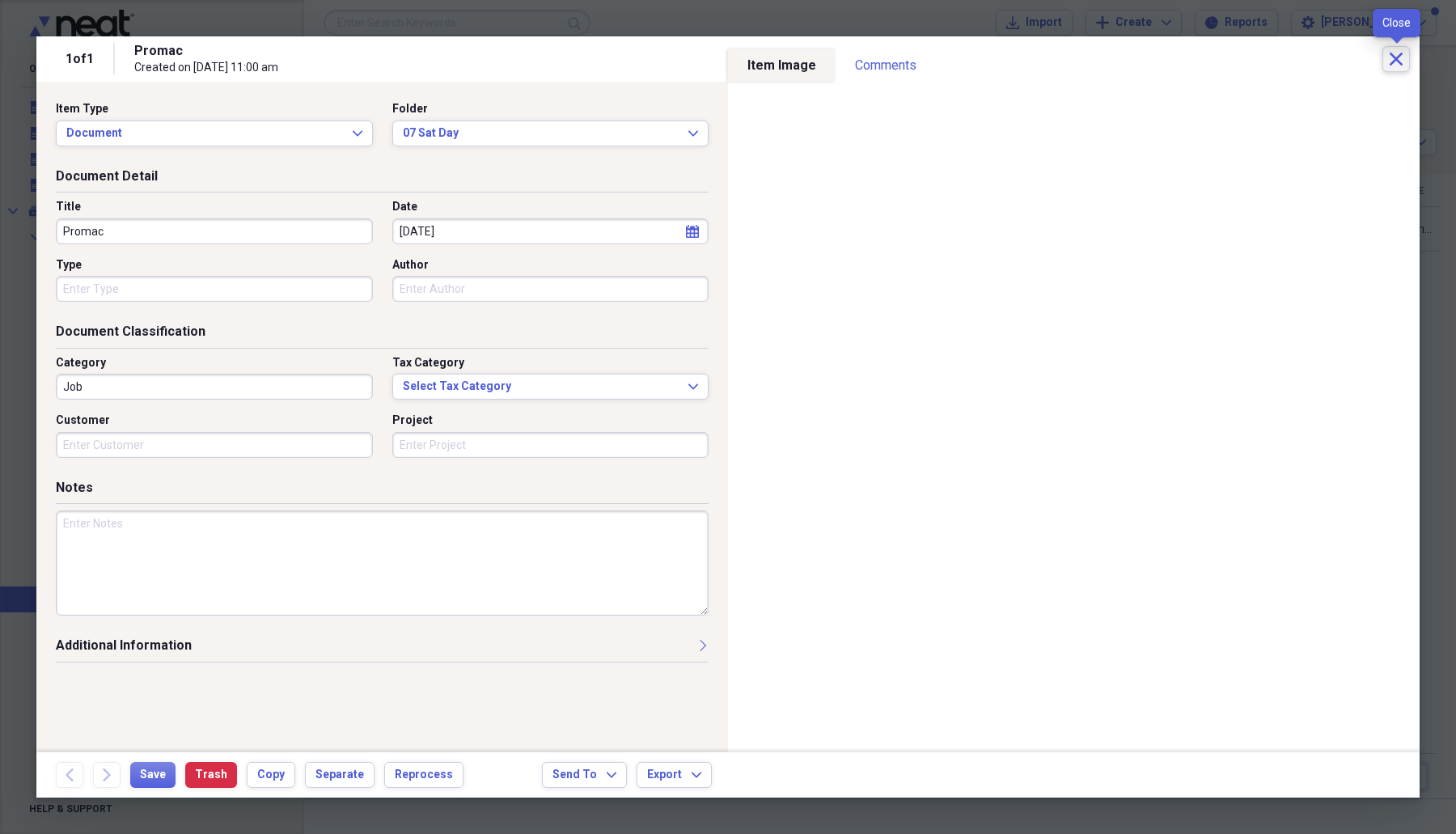 click on "Close" at bounding box center (1396, 59) 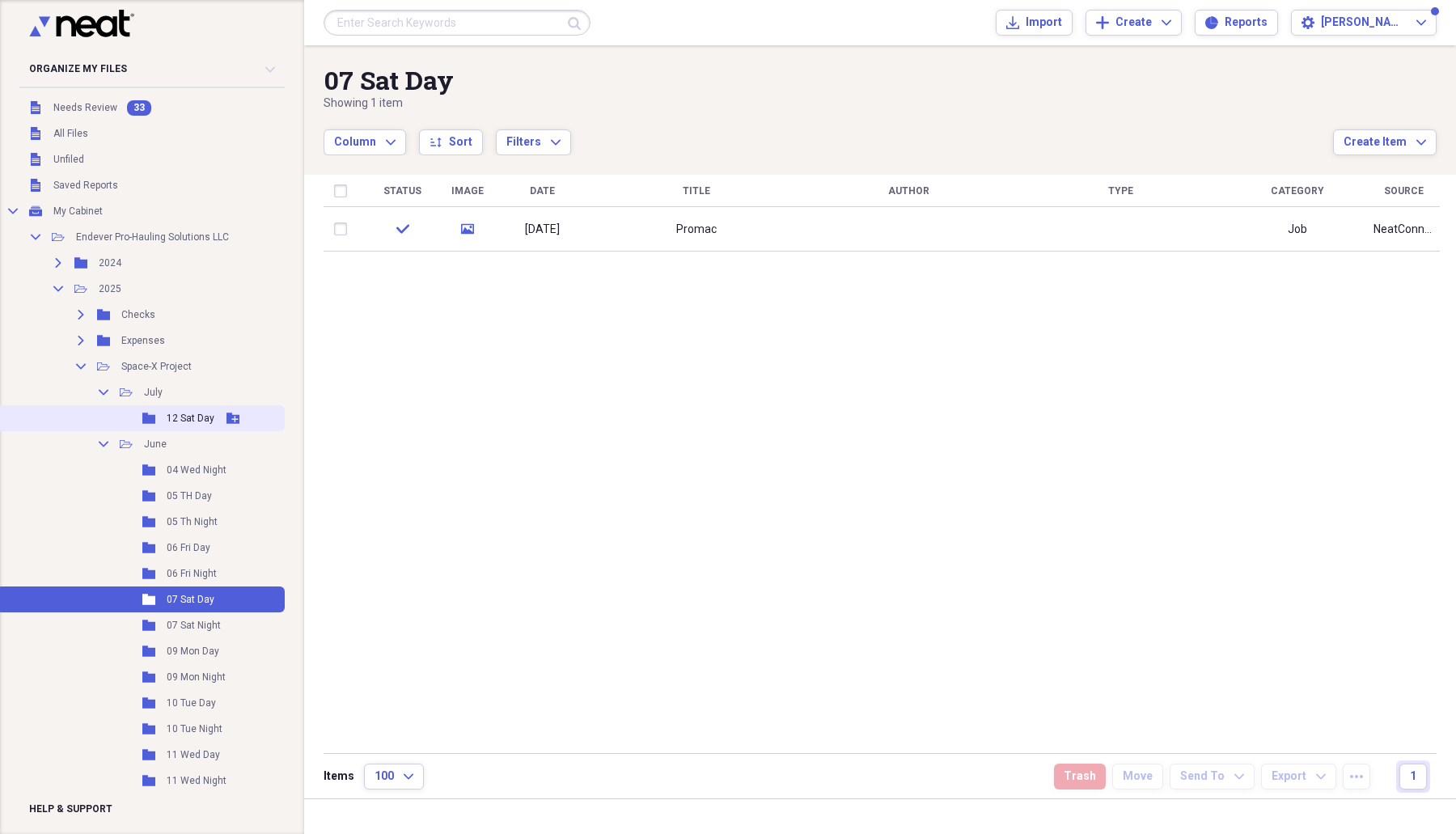 click on "12 Sat Day" at bounding box center [190, 418] 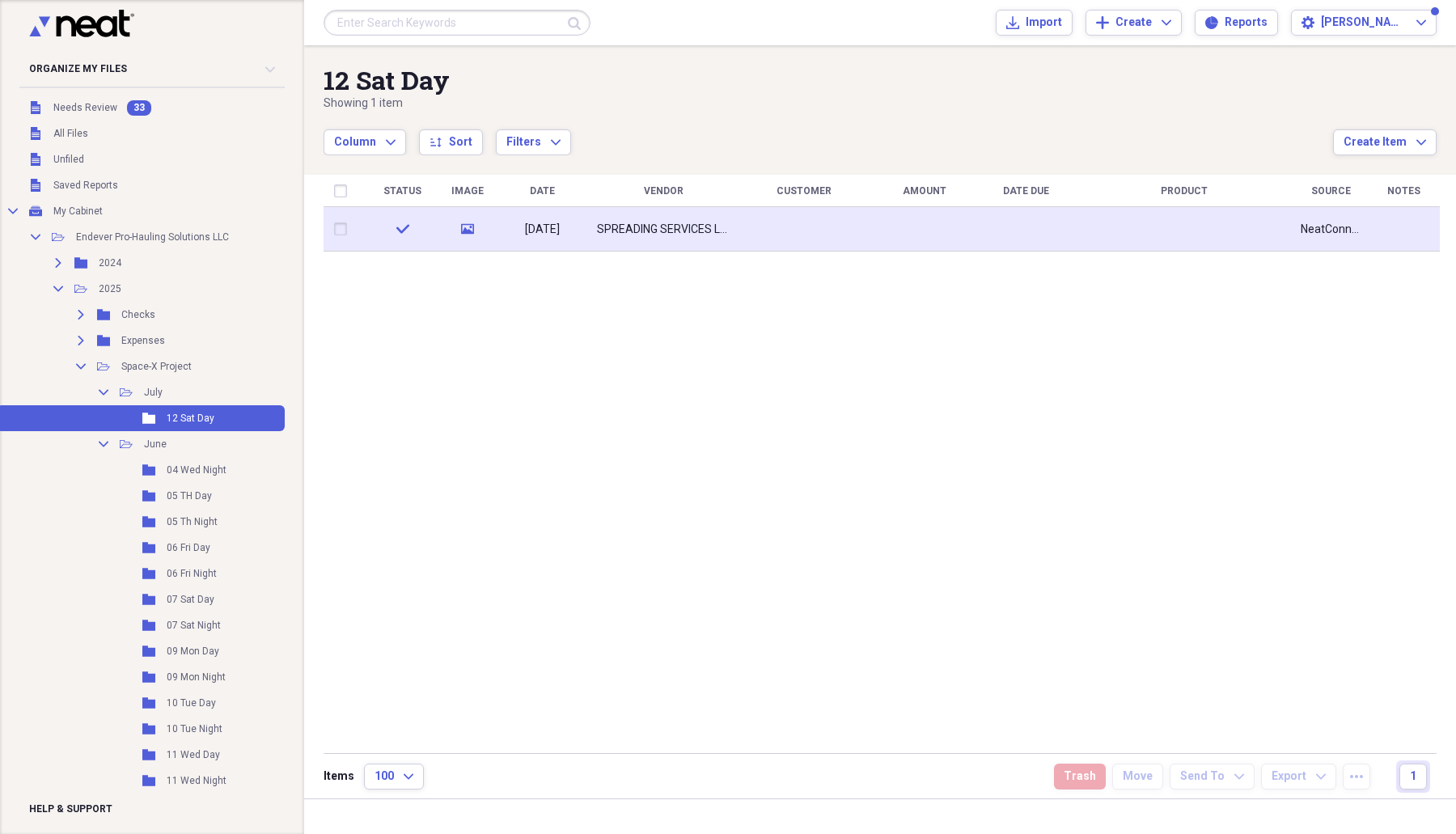 click on "[DATE]" at bounding box center [542, 230] 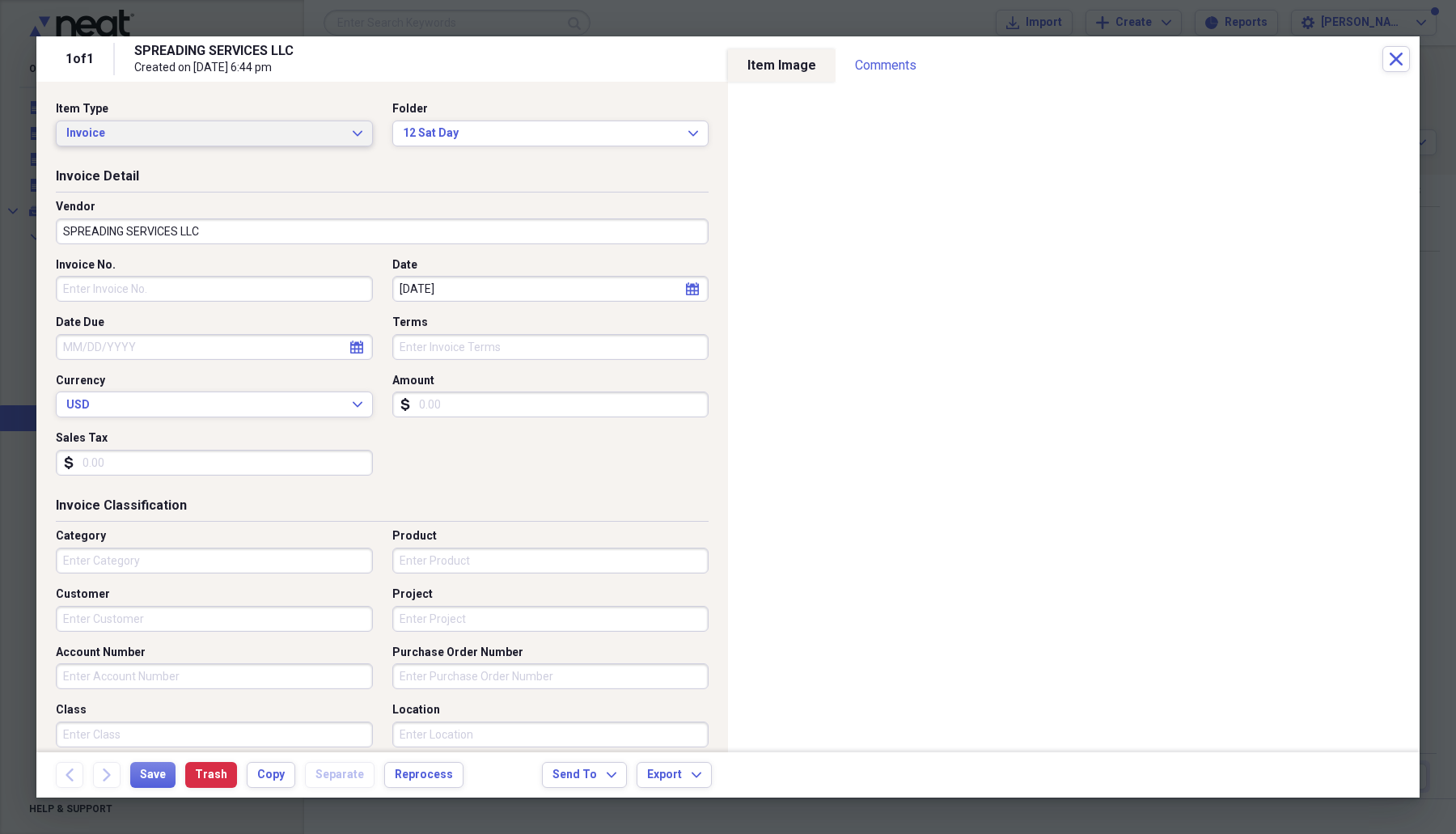 click on "Invoice" at bounding box center [205, 133] 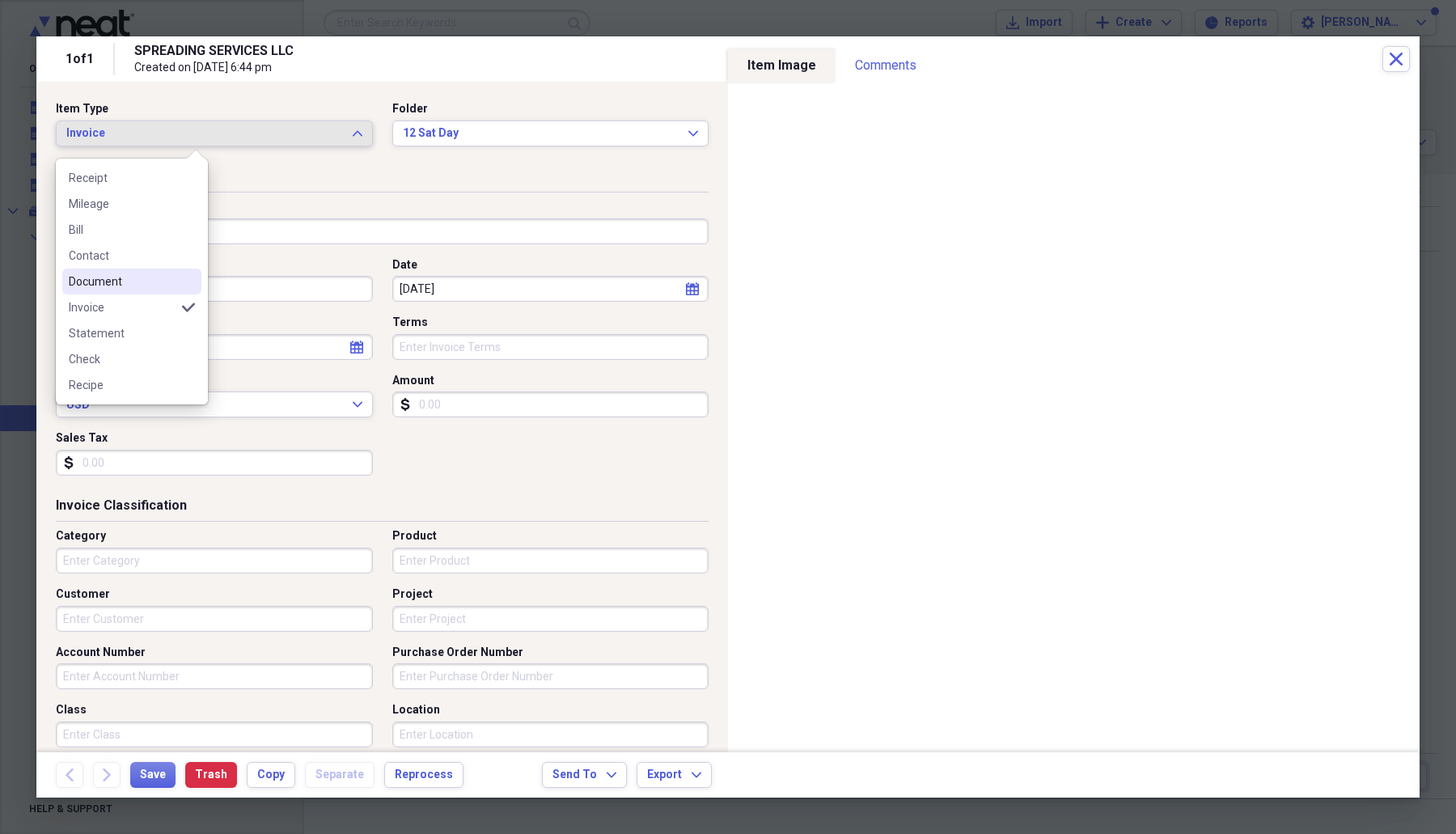 click on "Document" at bounding box center [122, 282] 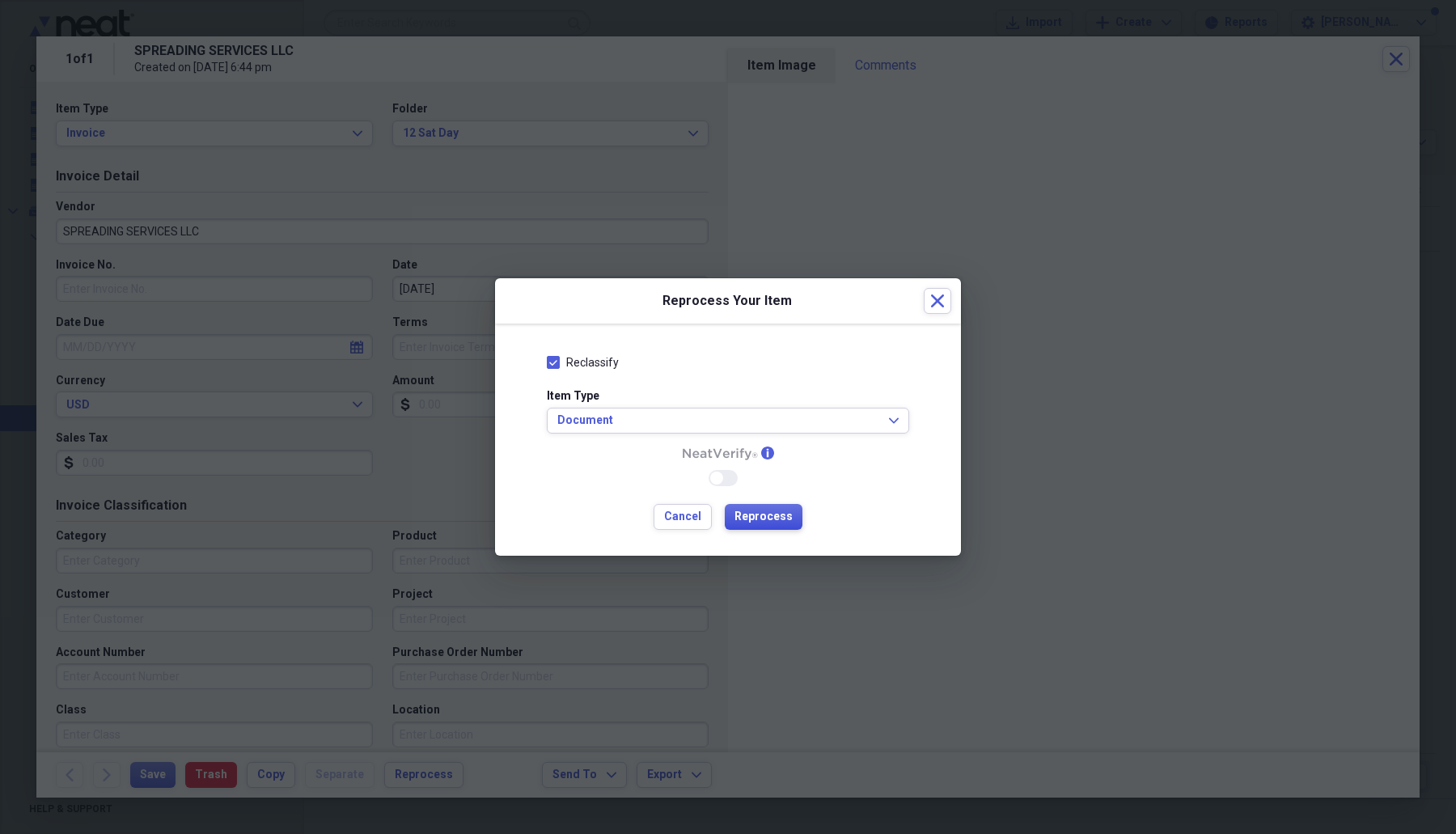 click on "Reprocess" at bounding box center (764, 517) 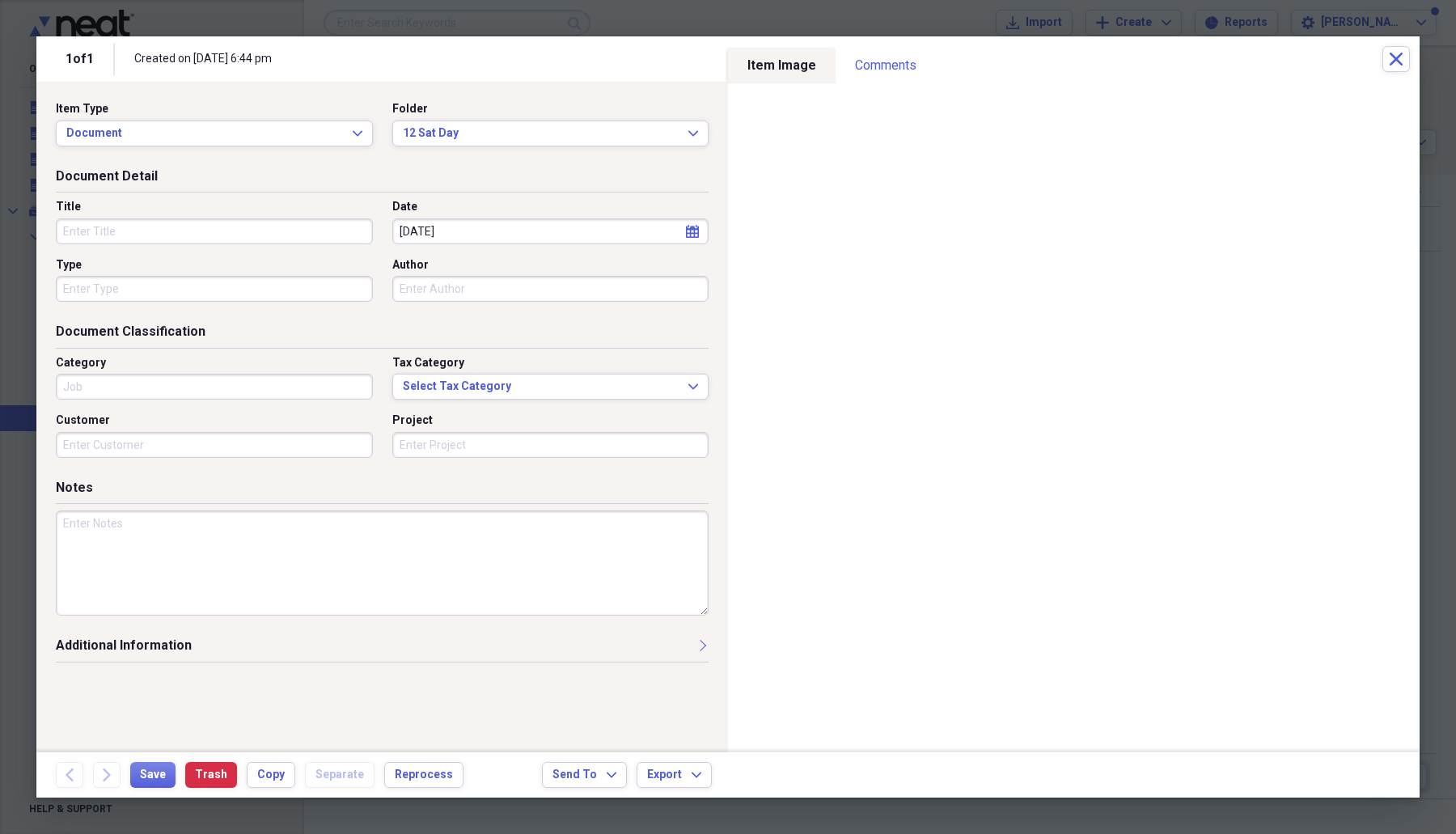 type on "Job" 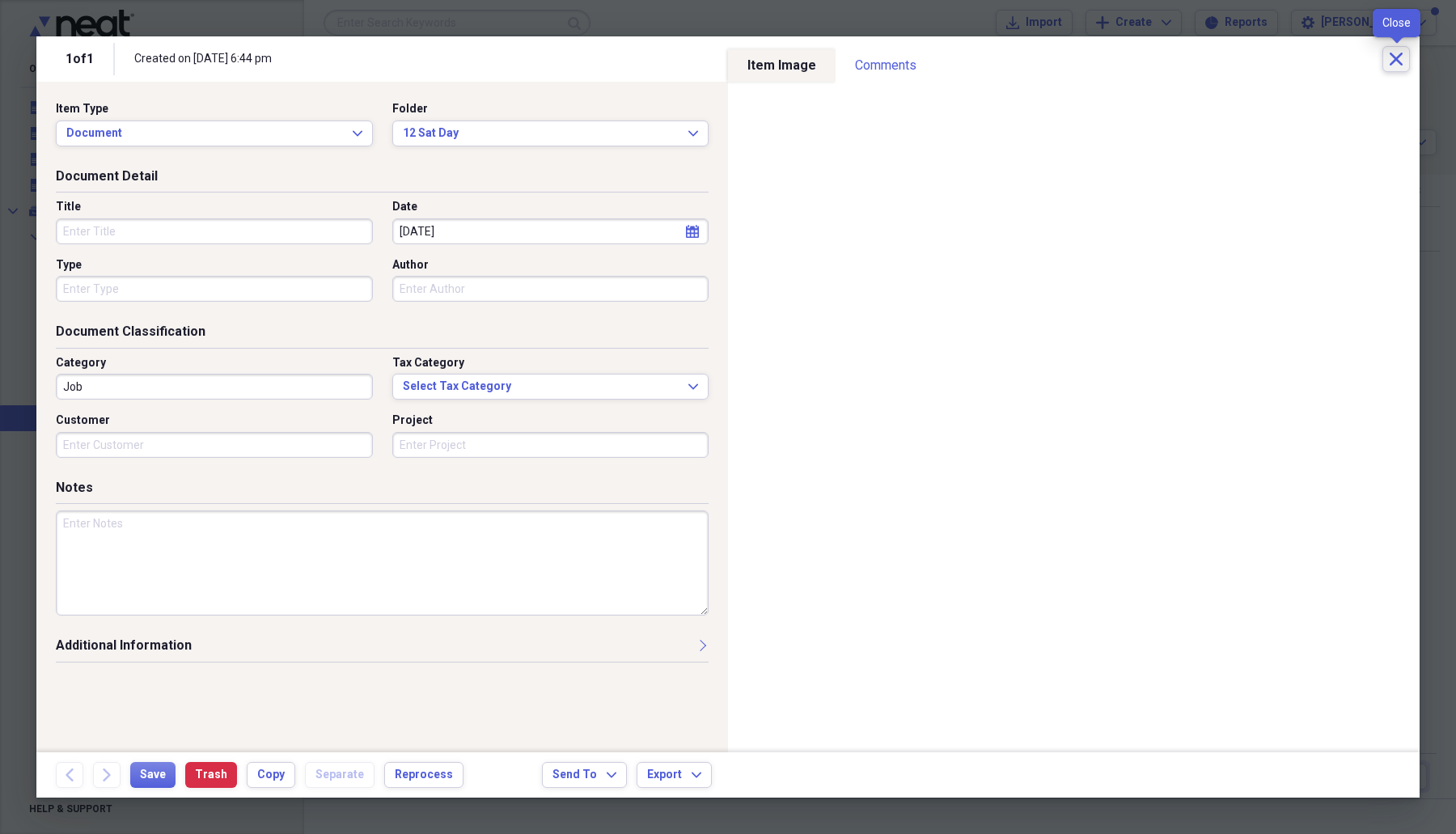 click on "Close" at bounding box center (1396, 59) 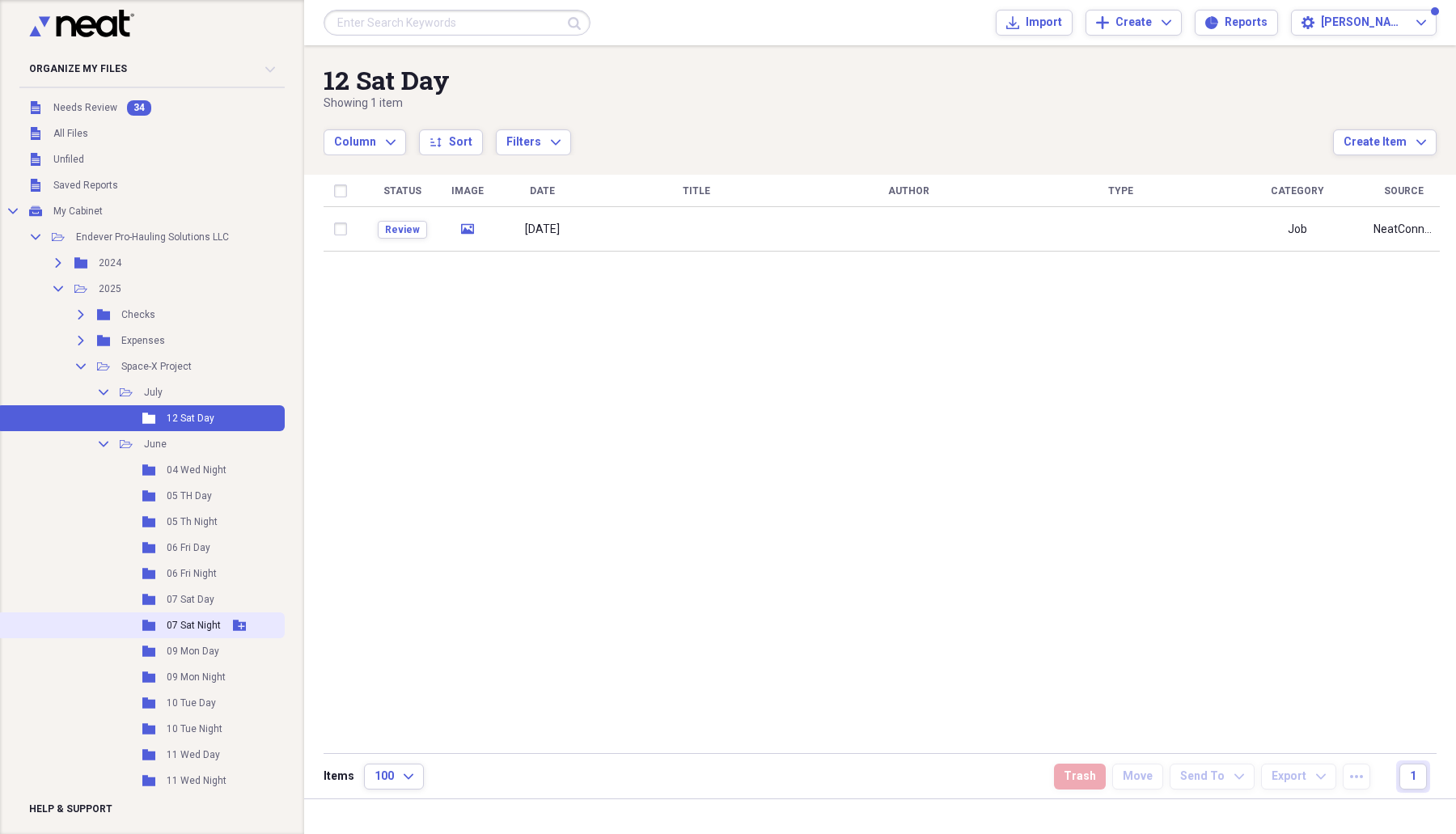 click on "Folder 07 Sat Night Add Folder" at bounding box center (141, 625) 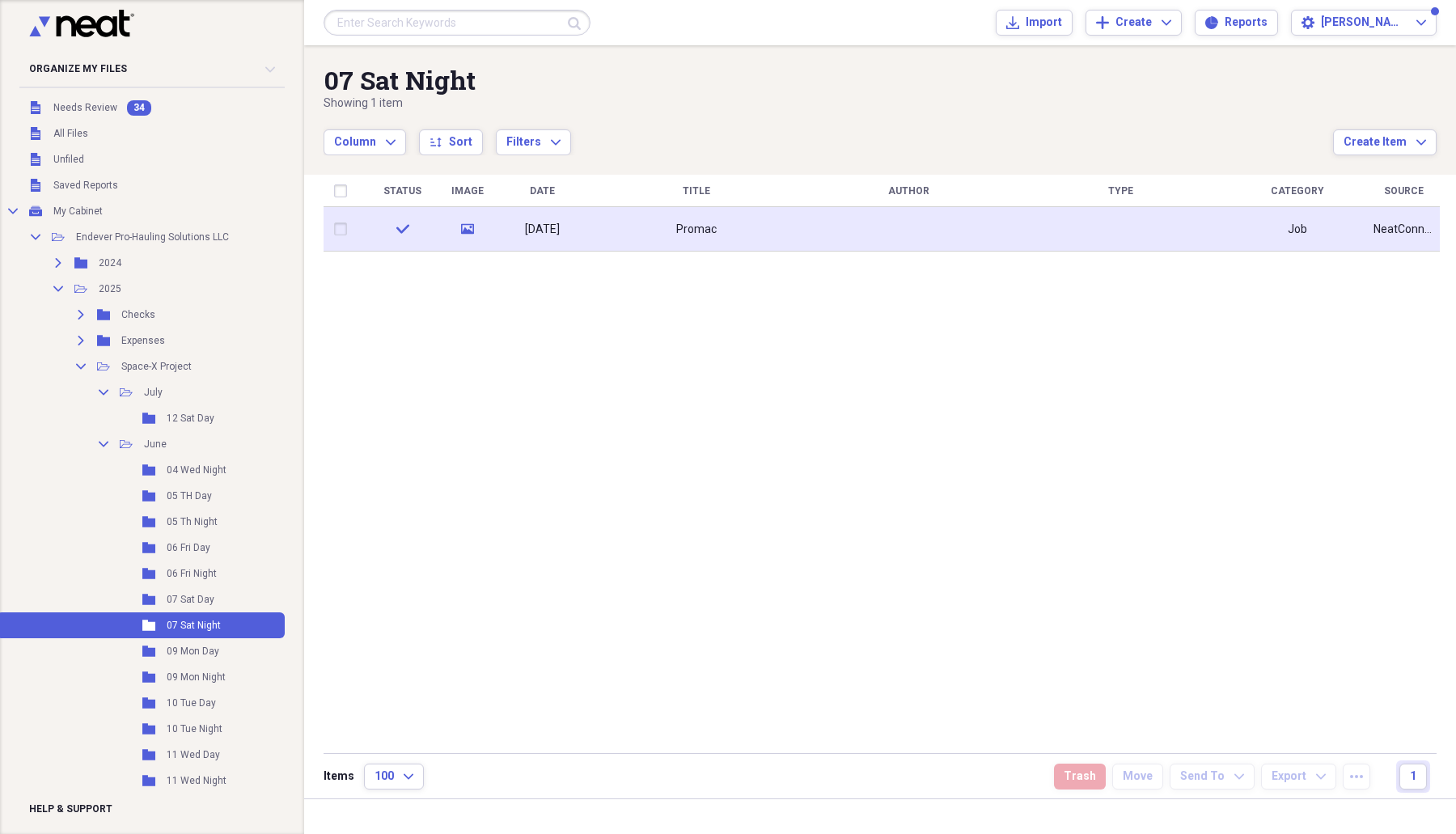 click on "Promac" at bounding box center (696, 229) 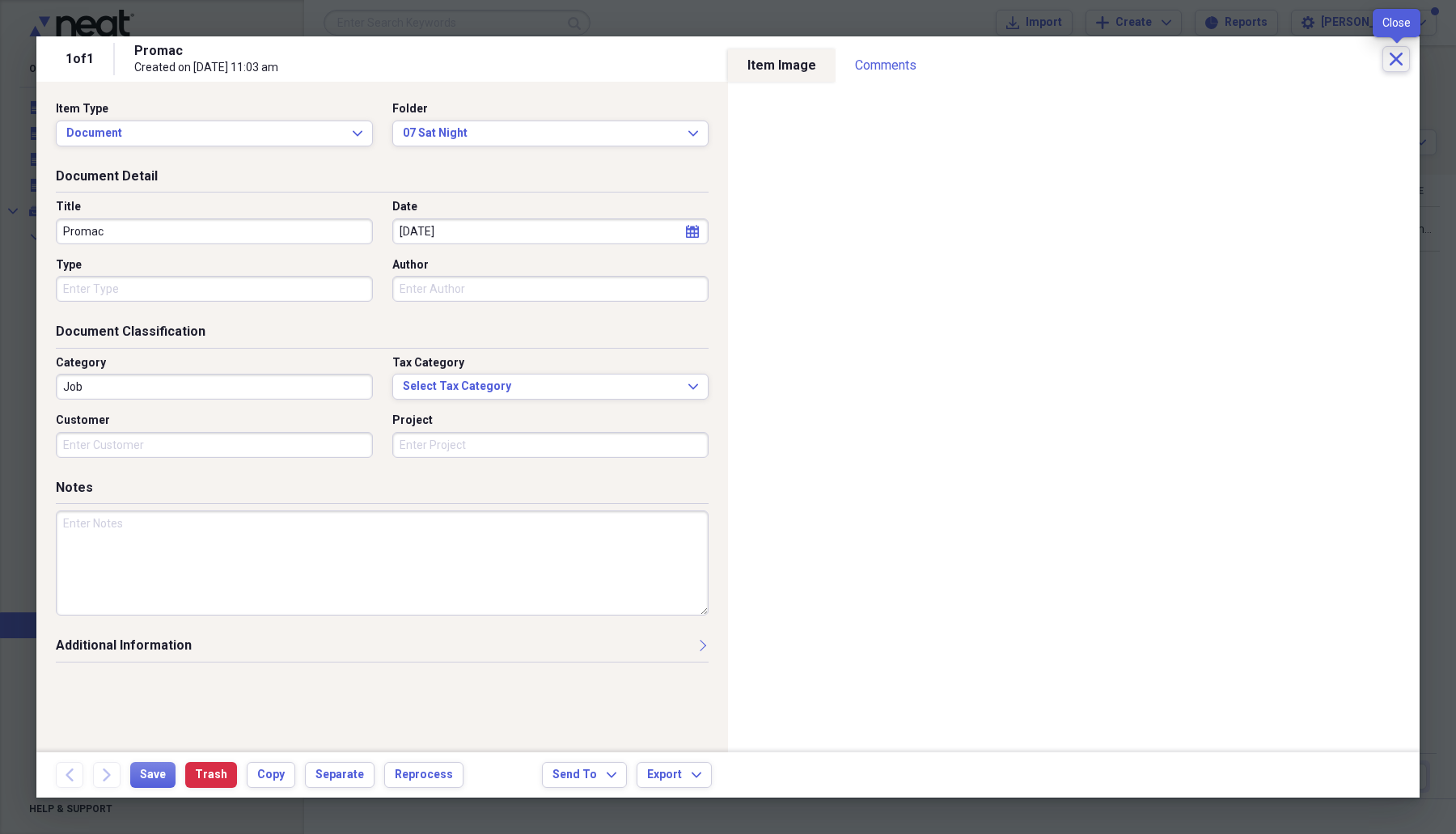 click on "Close" 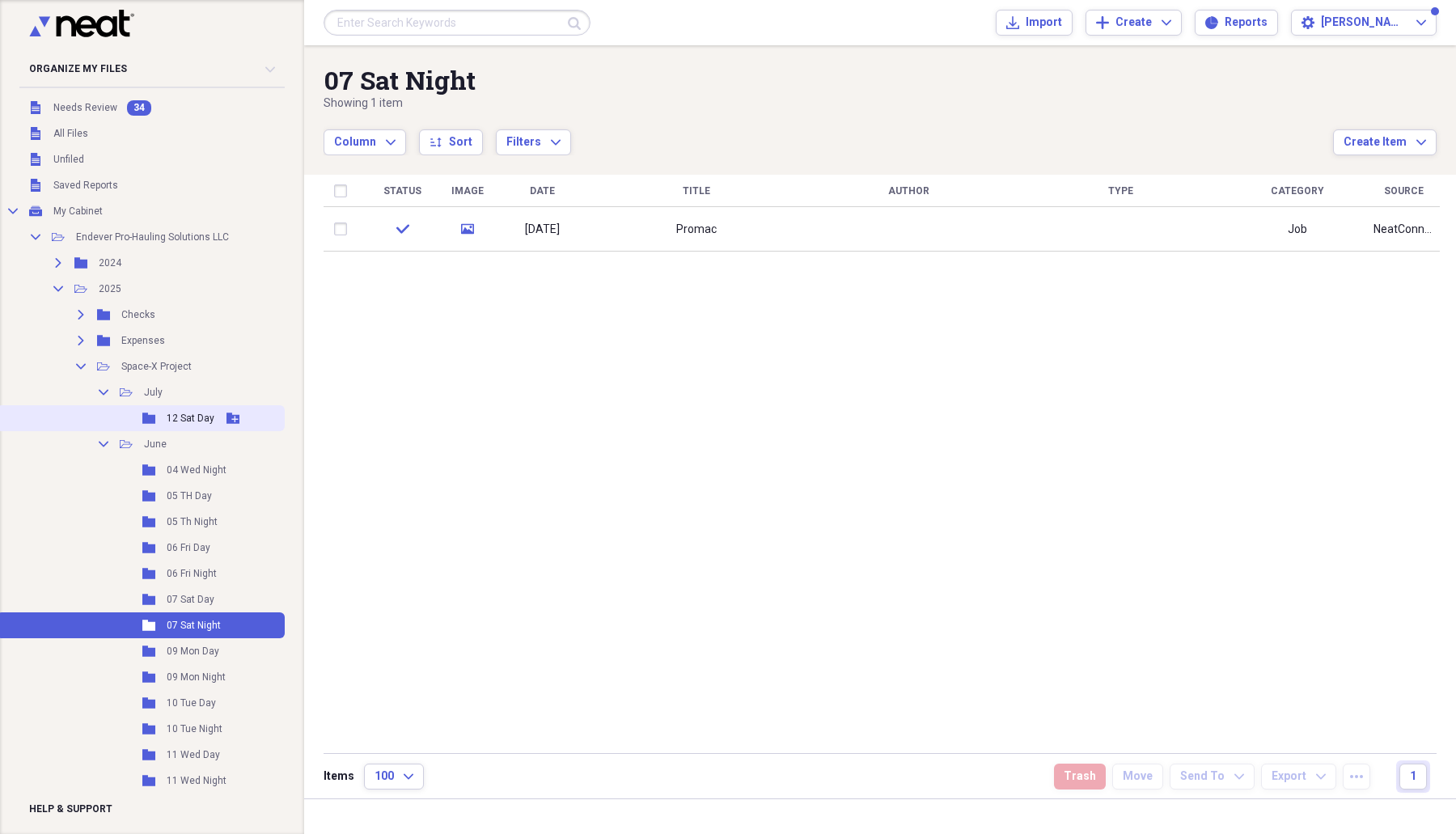 click on "12 Sat Day" at bounding box center (190, 418) 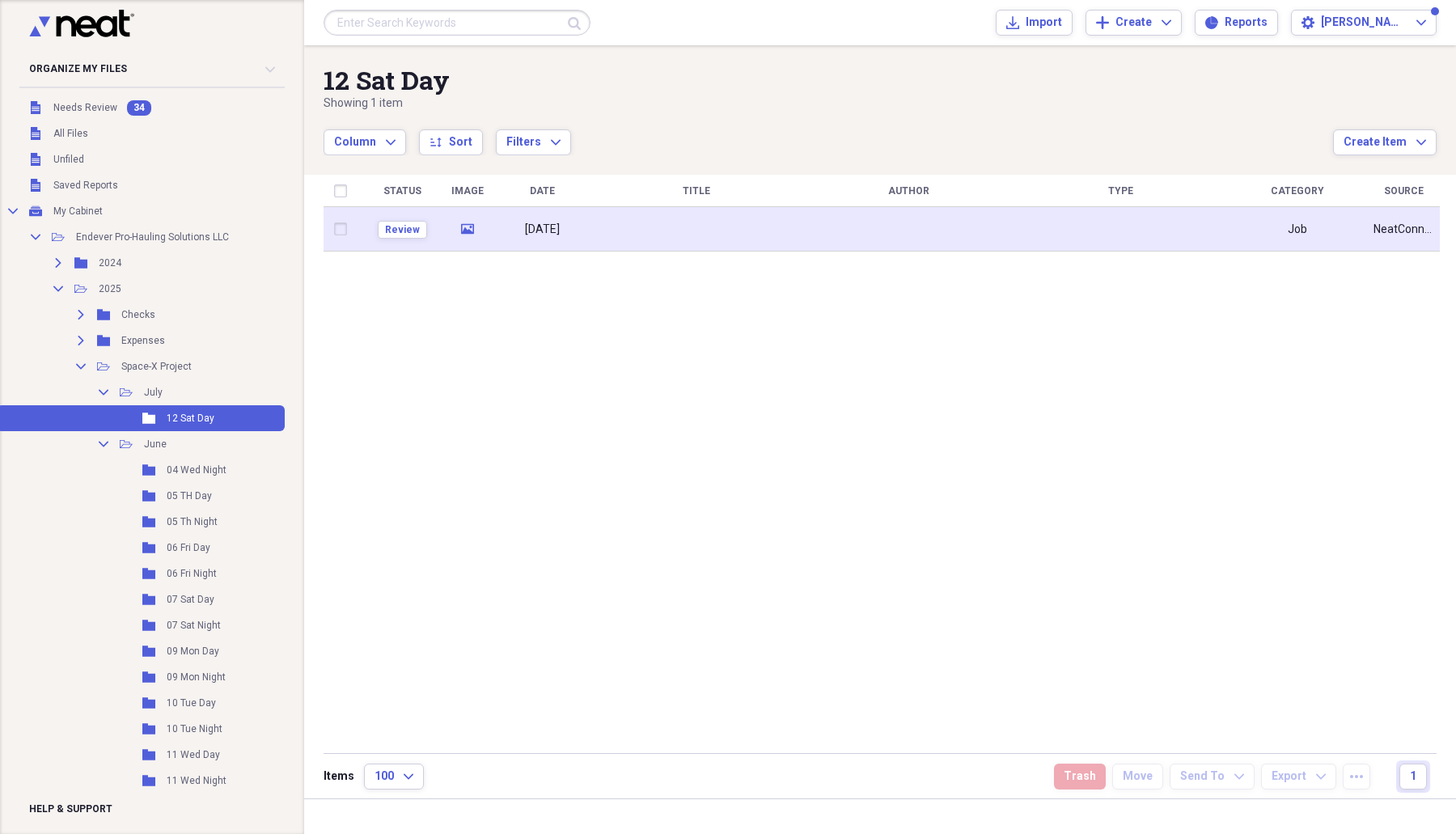 click at bounding box center [696, 229] 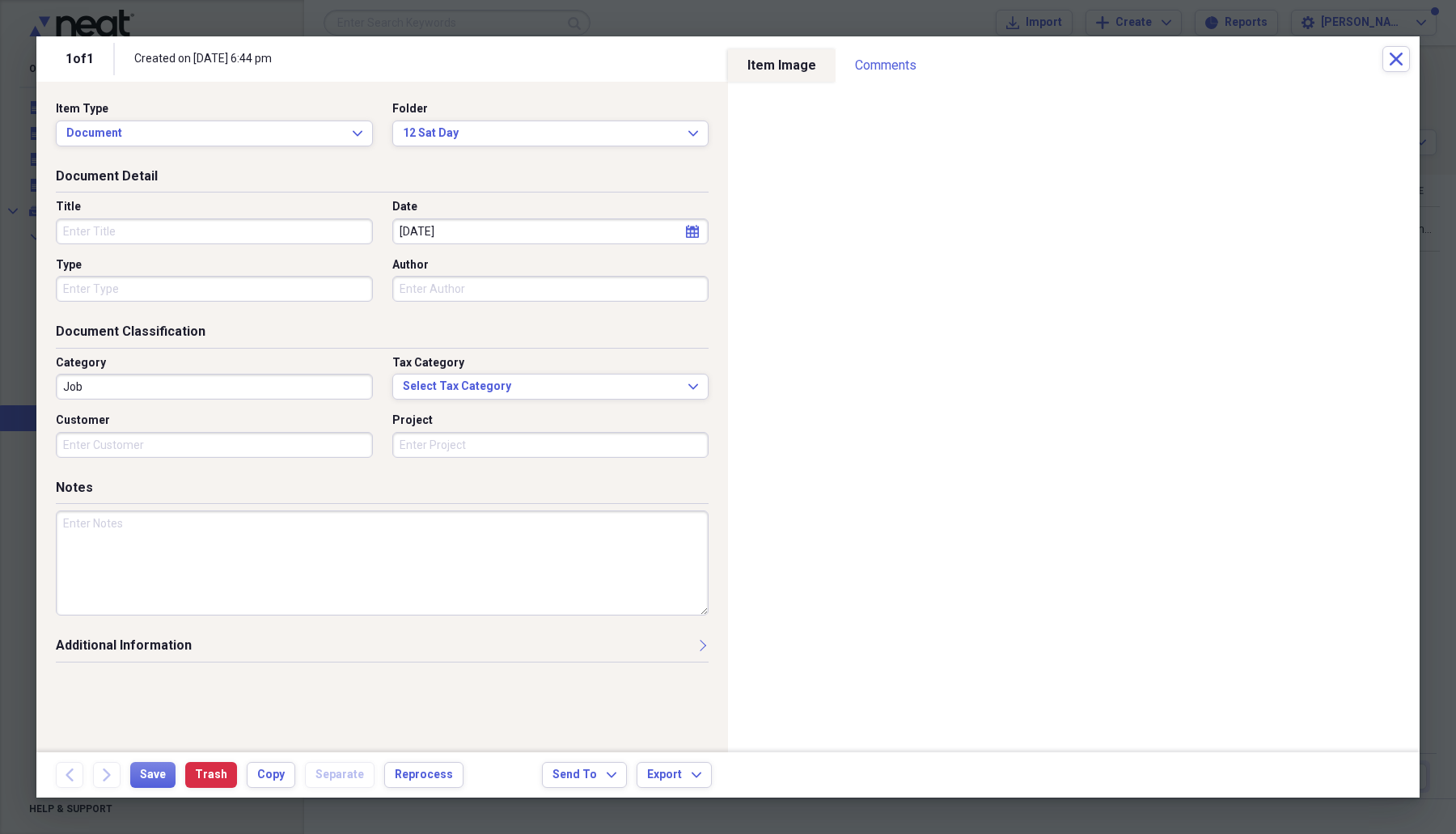 click 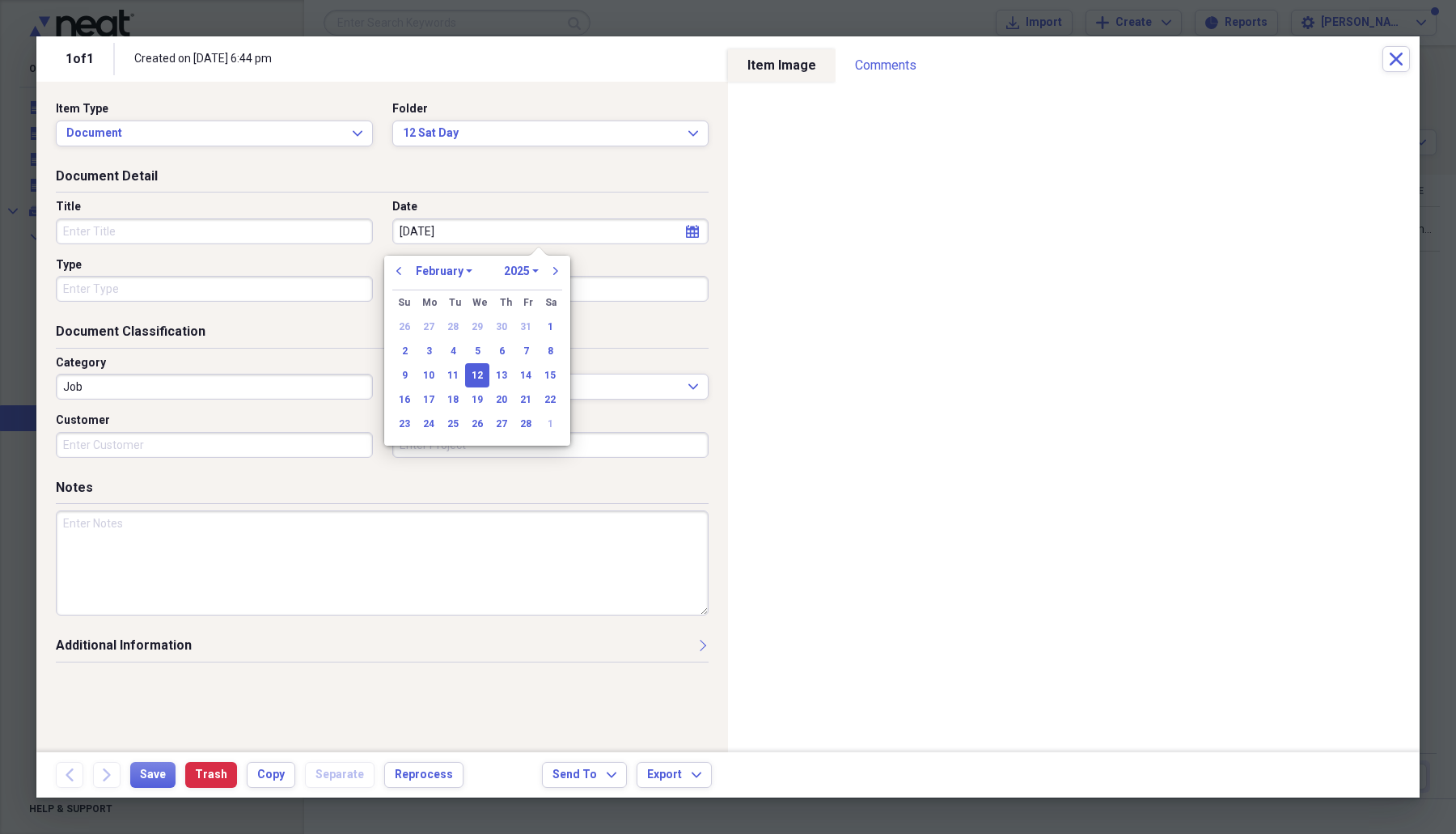 click on "January February March April May June July August September October November December" at bounding box center (444, 271) 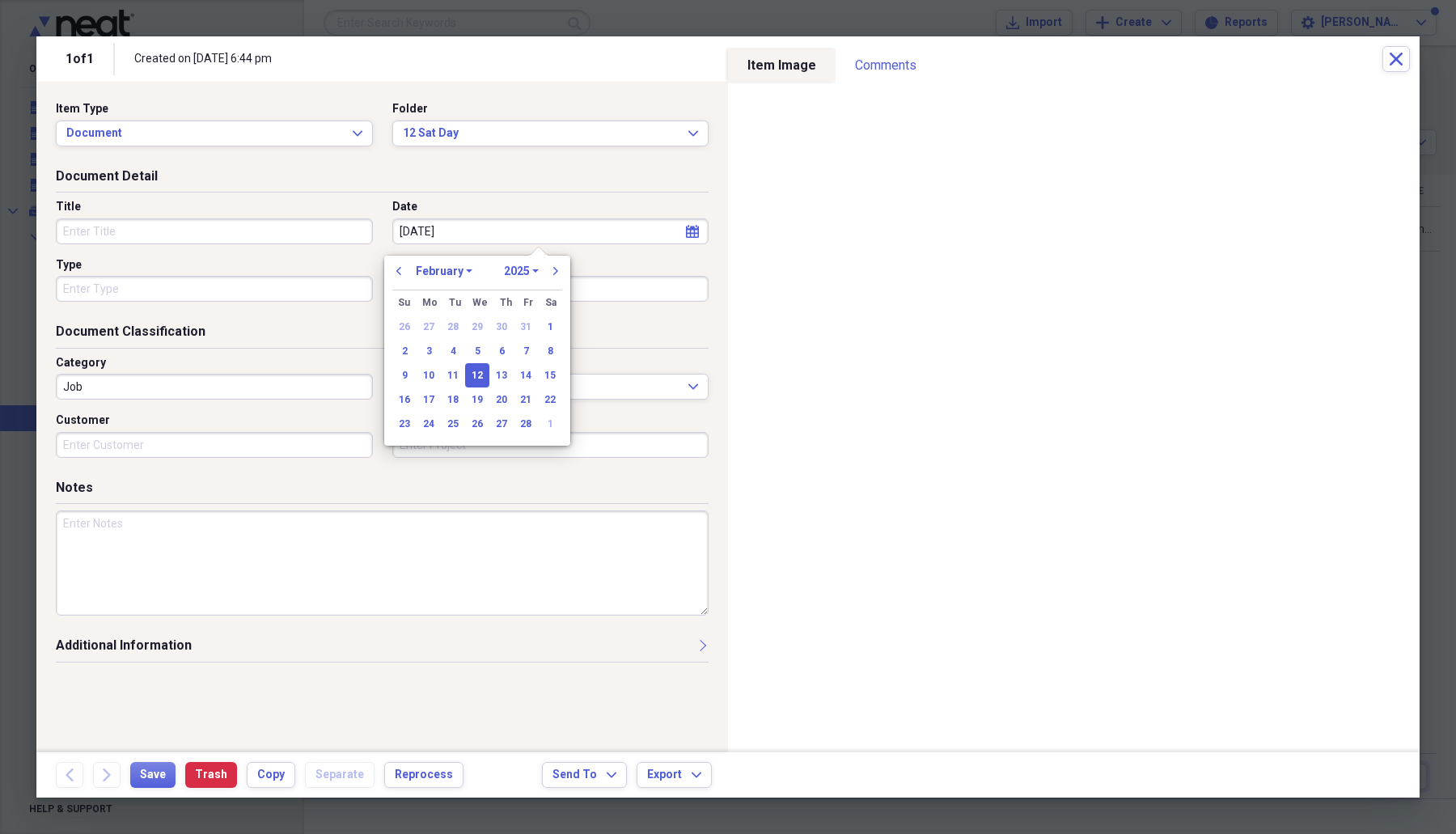 select on "6" 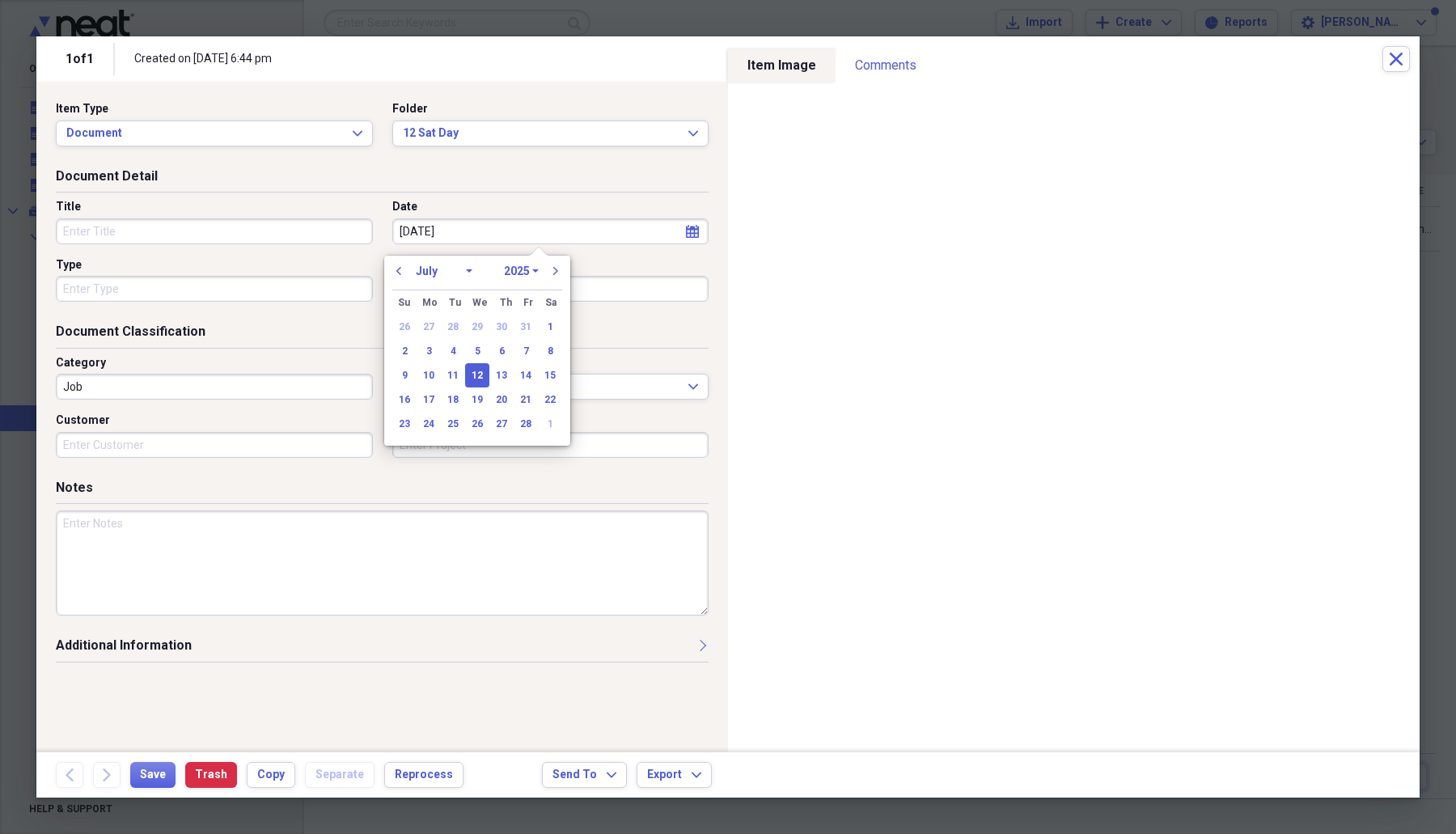 click on "January February March April May June July August September October November December" at bounding box center [444, 271] 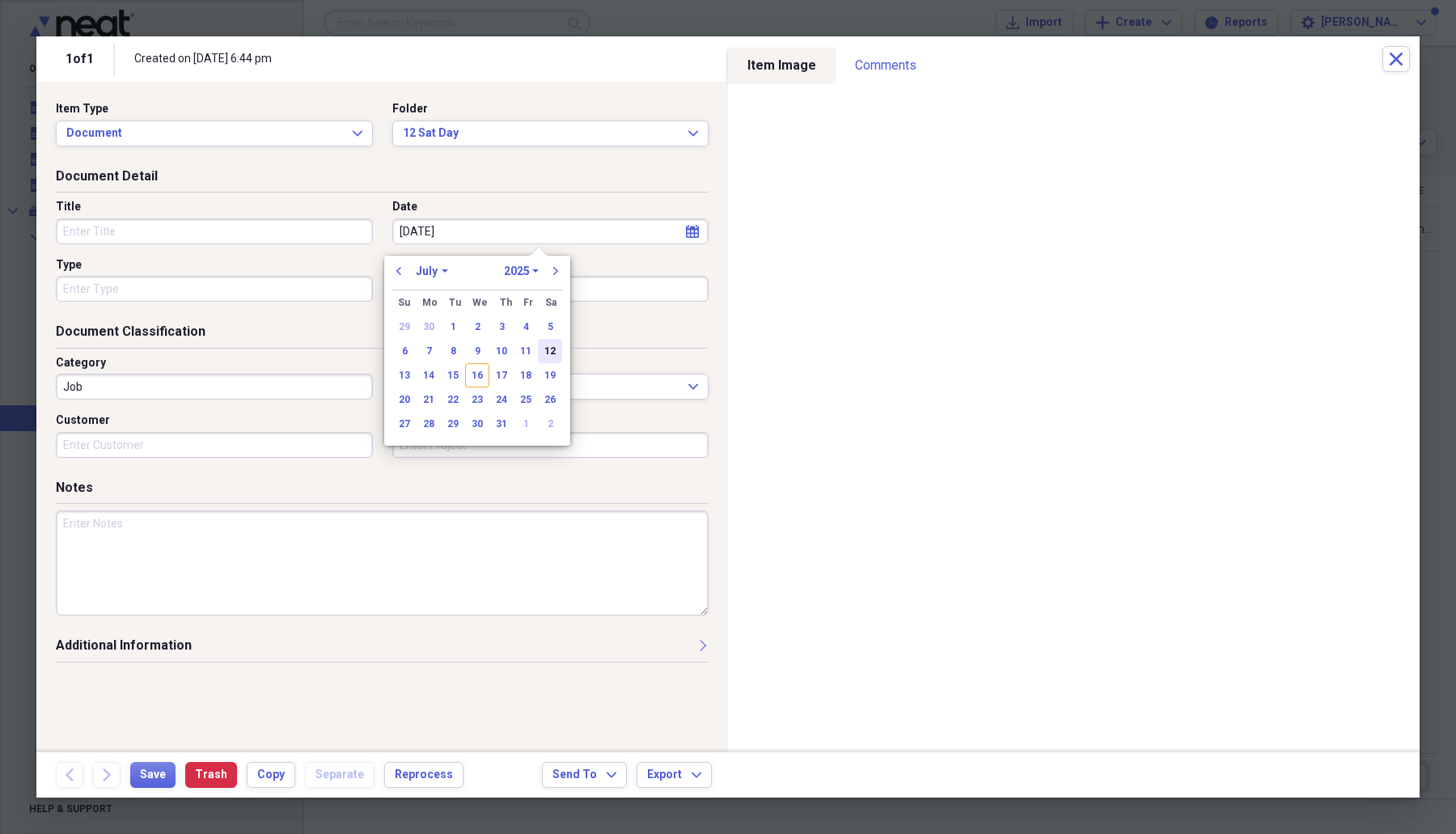 click on "12" at bounding box center (550, 351) 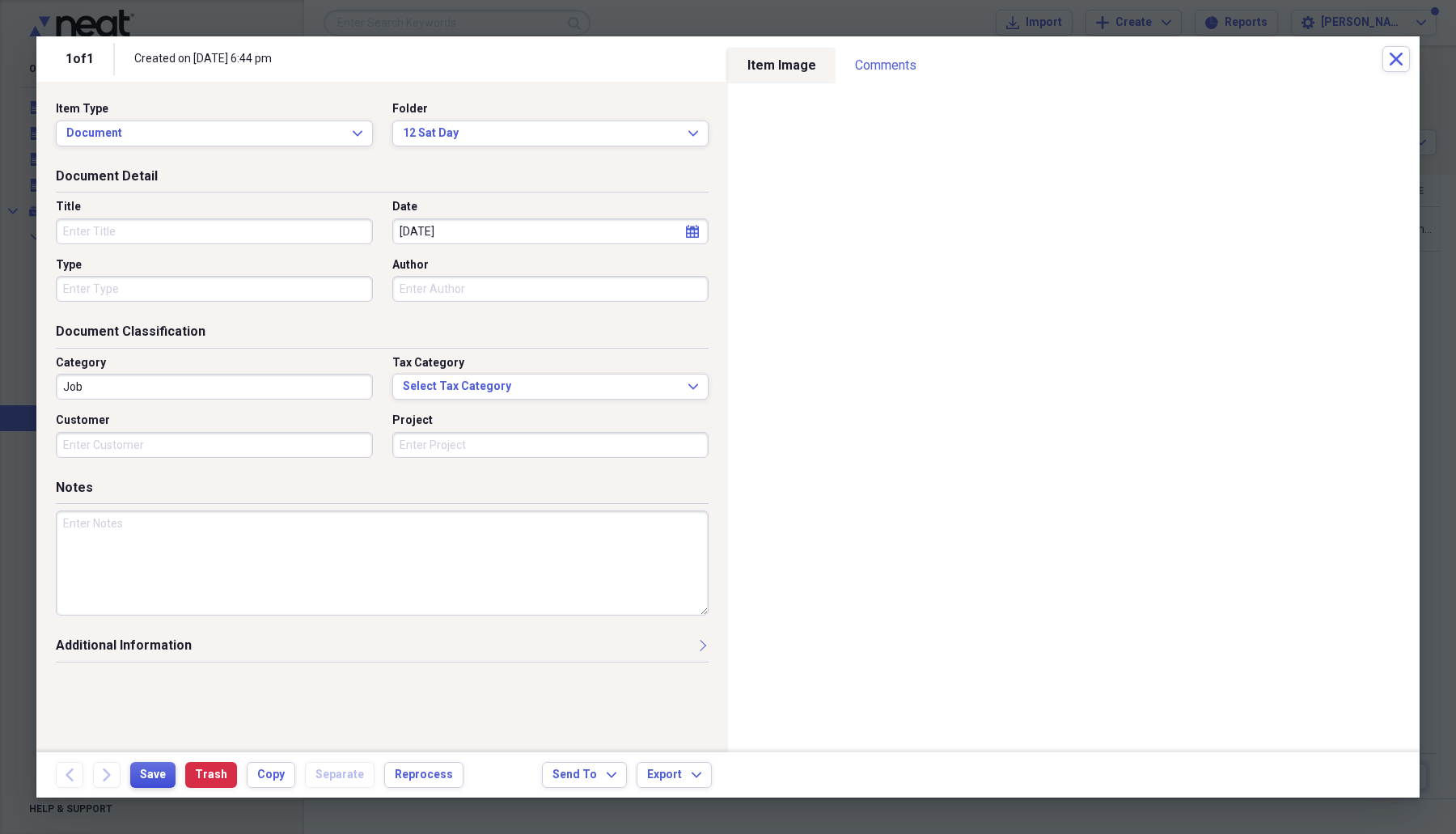 click on "Save" at bounding box center (153, 775) 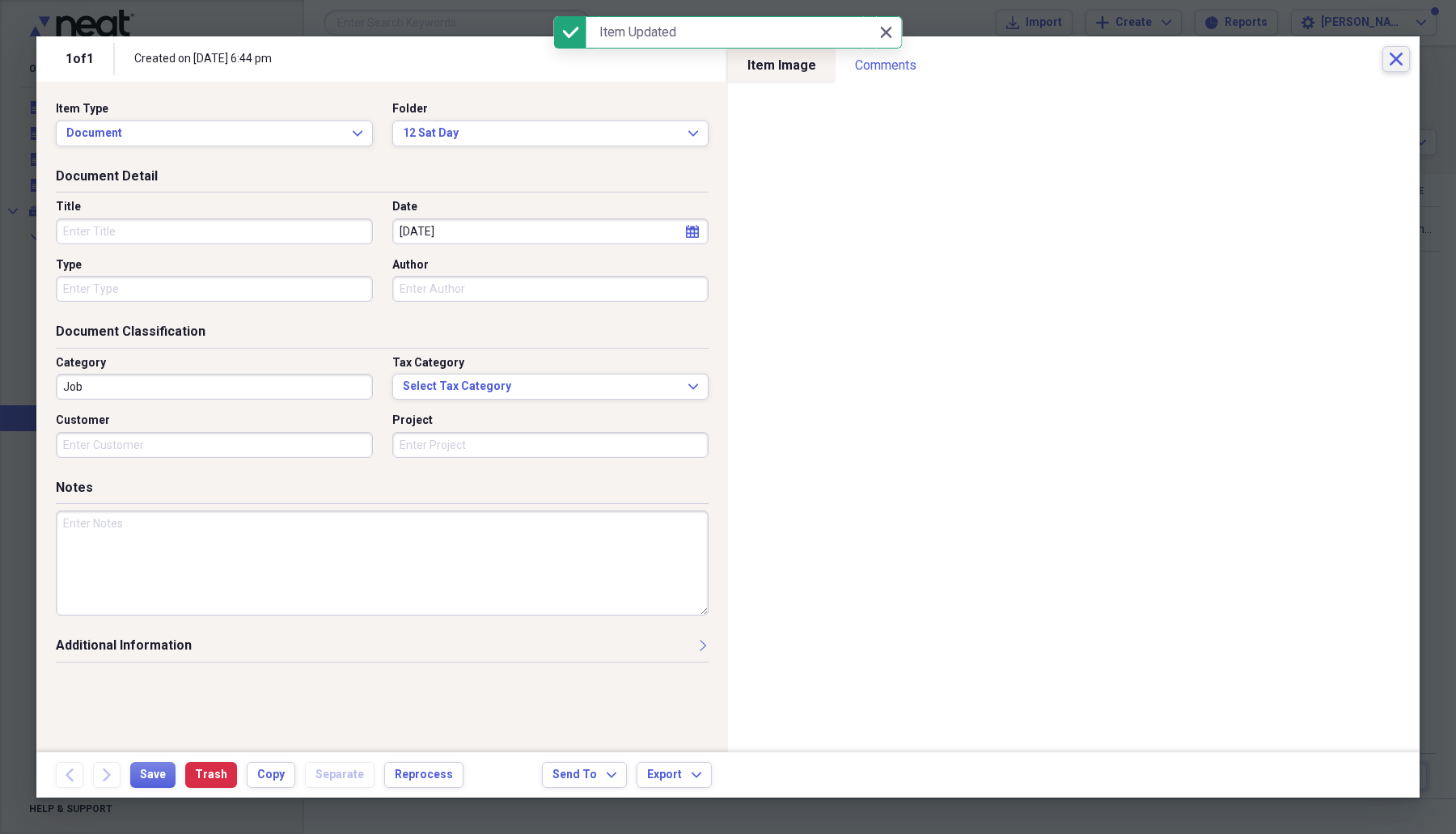 click 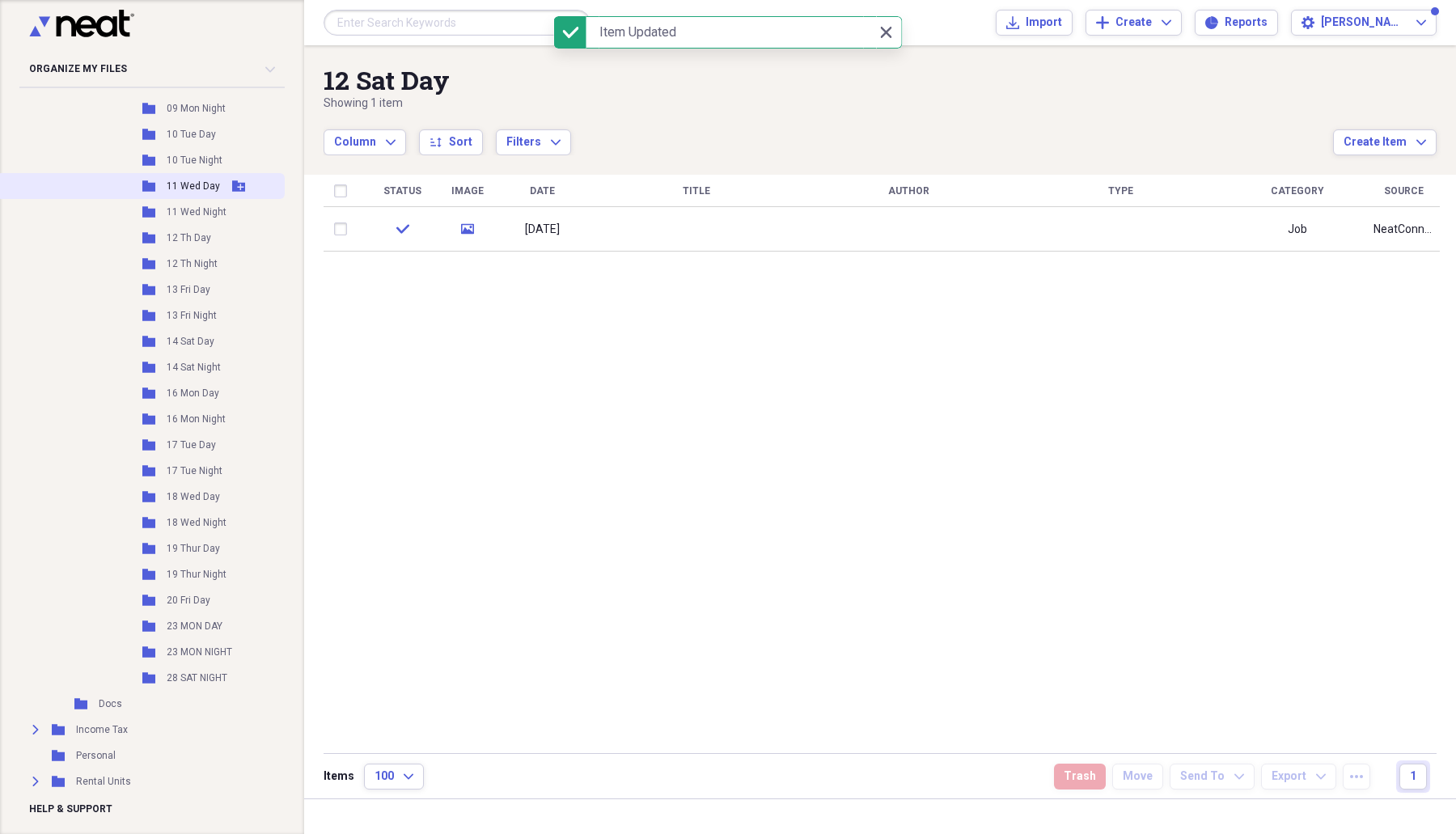 scroll, scrollTop: 591, scrollLeft: 0, axis: vertical 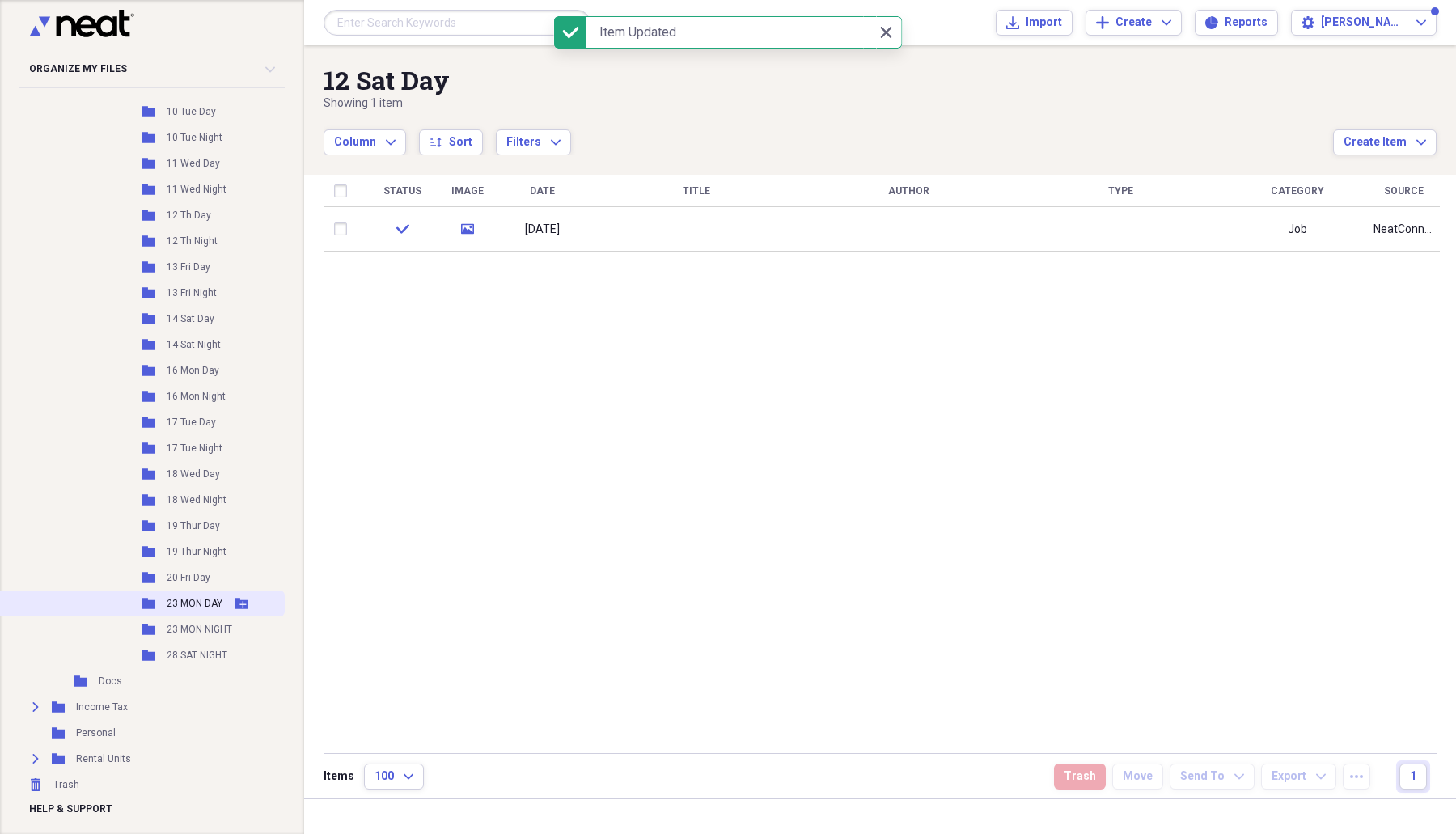 click on "Folder 23 MON DAY Add Folder" at bounding box center (141, 603) 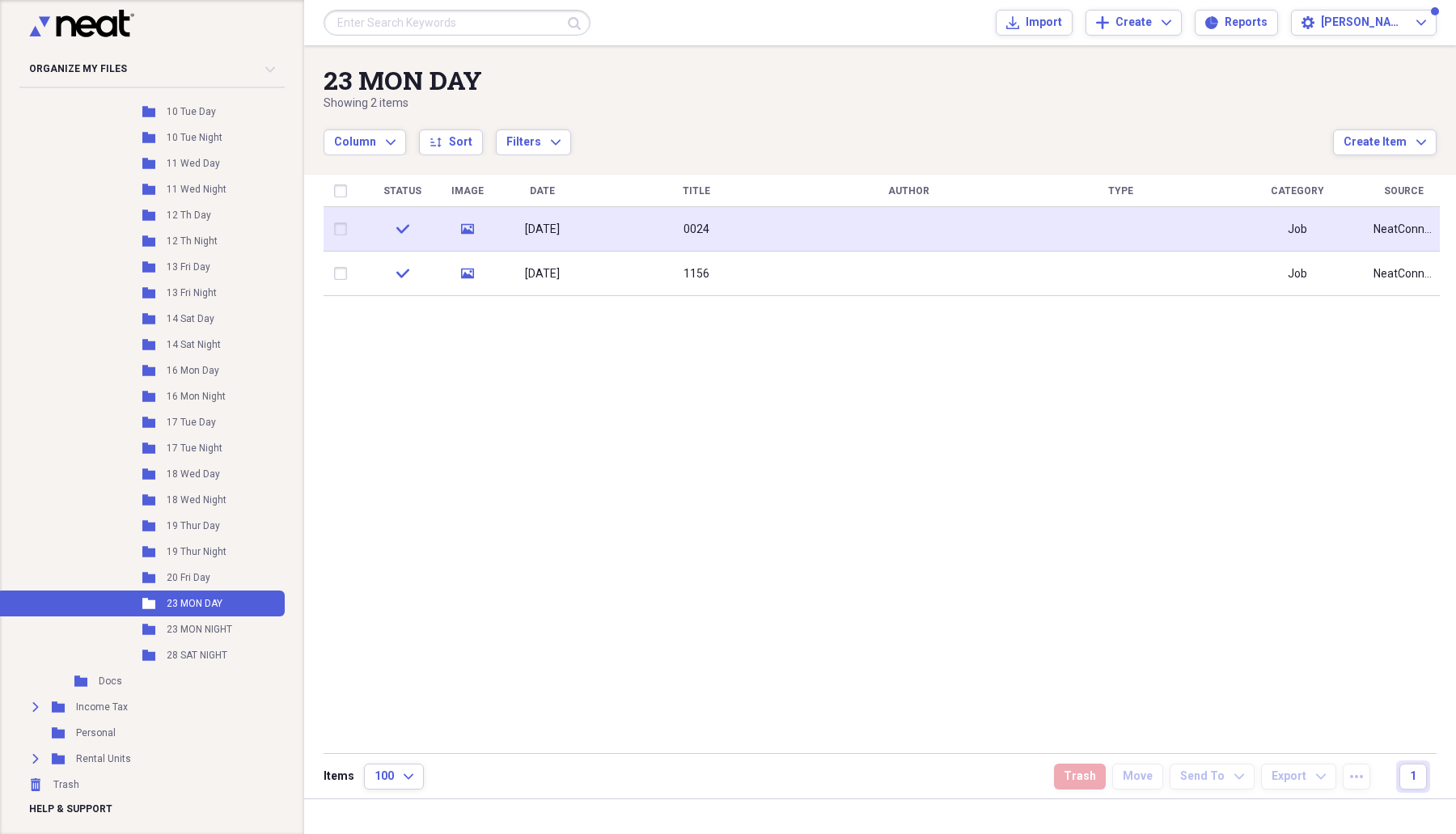 click on "[DATE]" at bounding box center [542, 229] 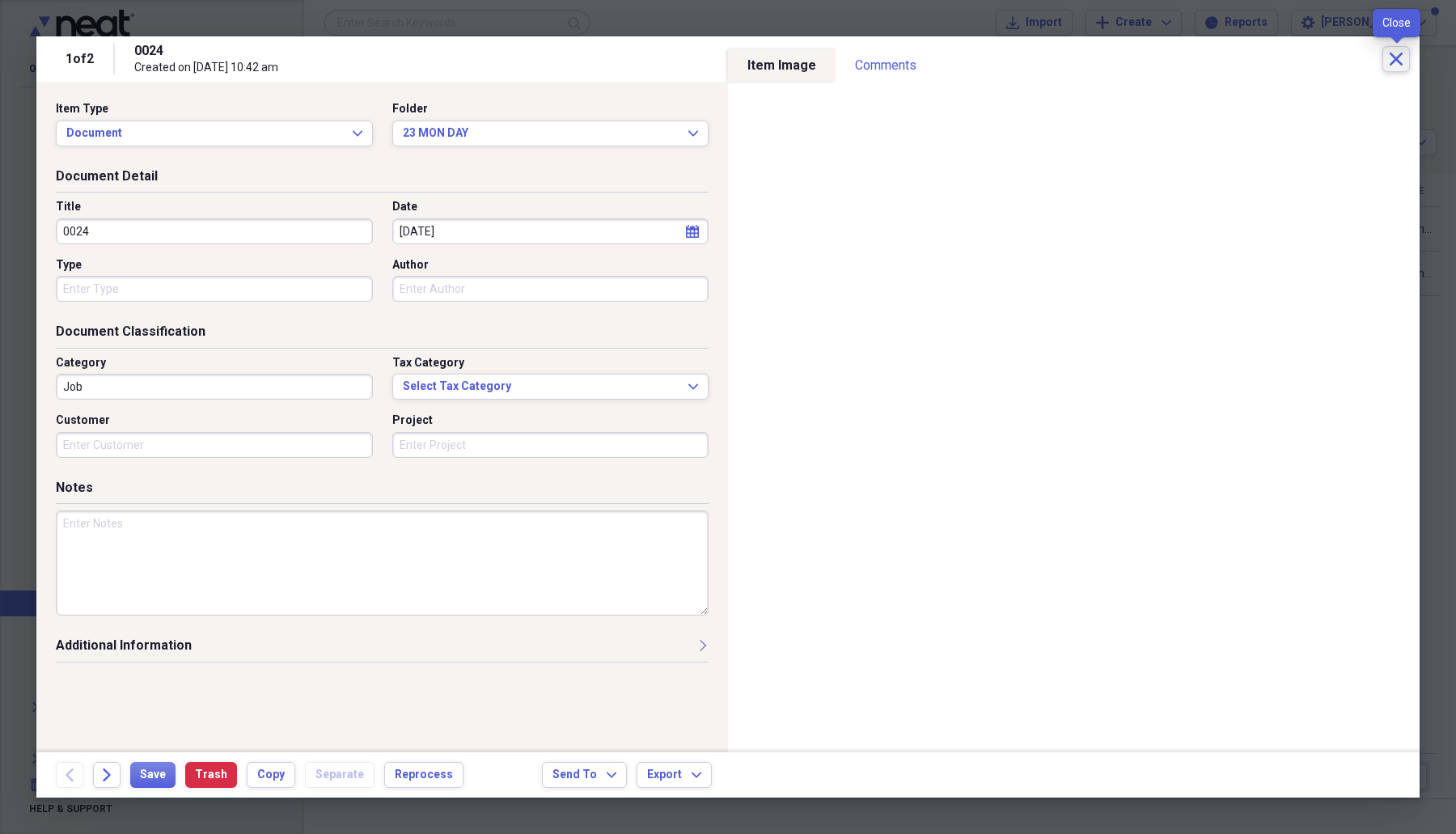 click on "Close" 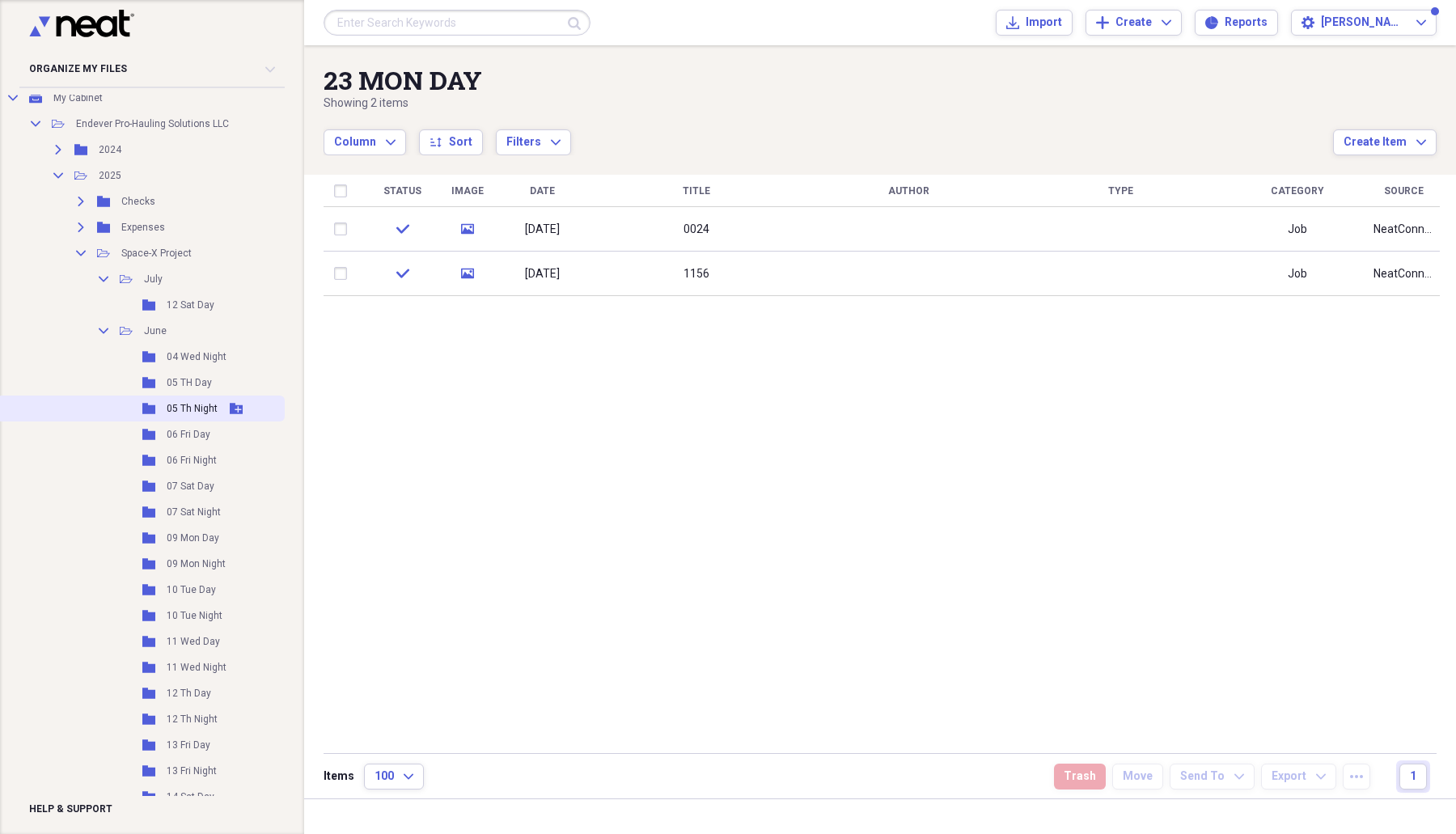 scroll, scrollTop: 86, scrollLeft: 0, axis: vertical 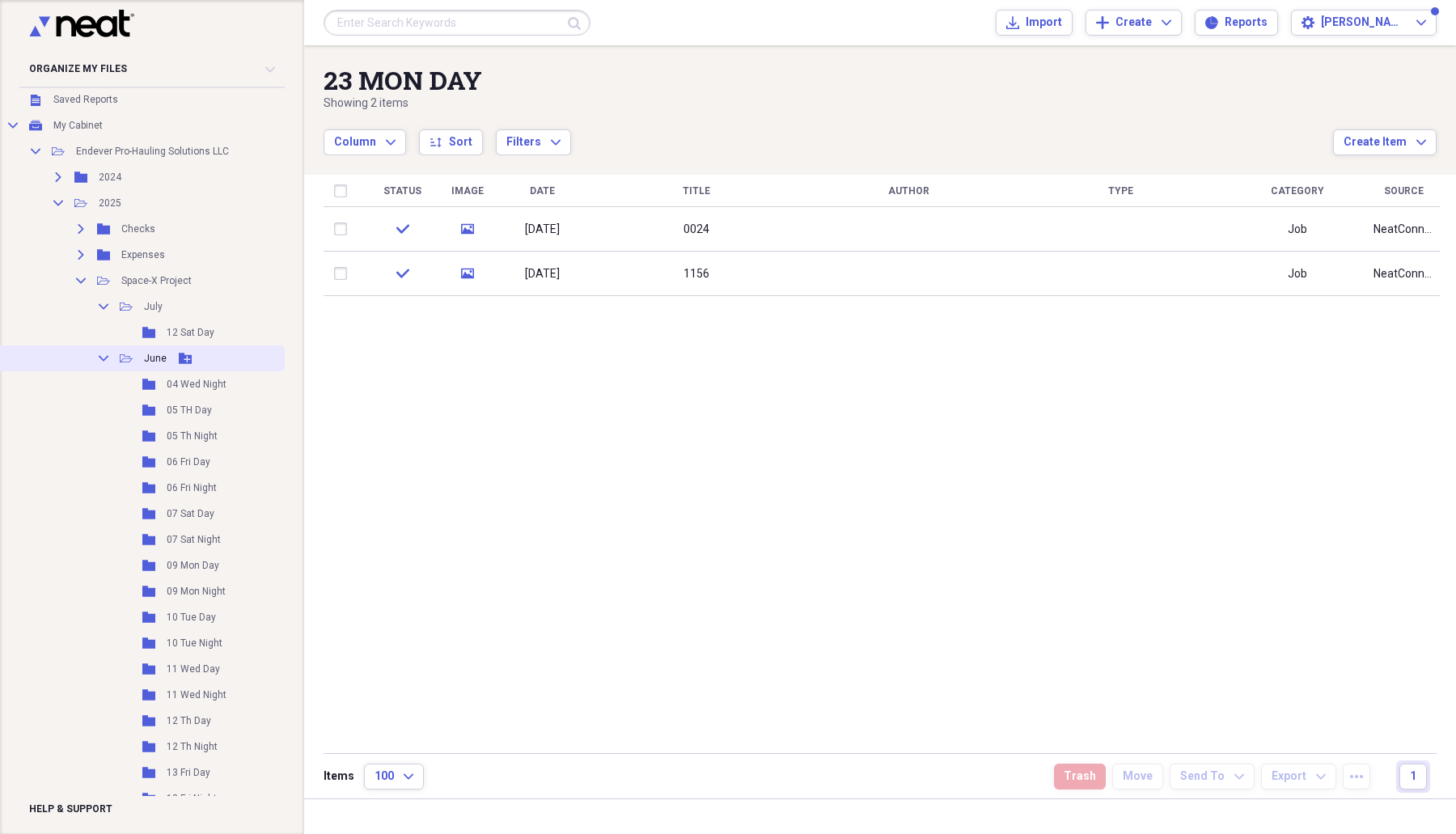 click on "Collapse Open Folder June Add Folder" at bounding box center [141, 358] 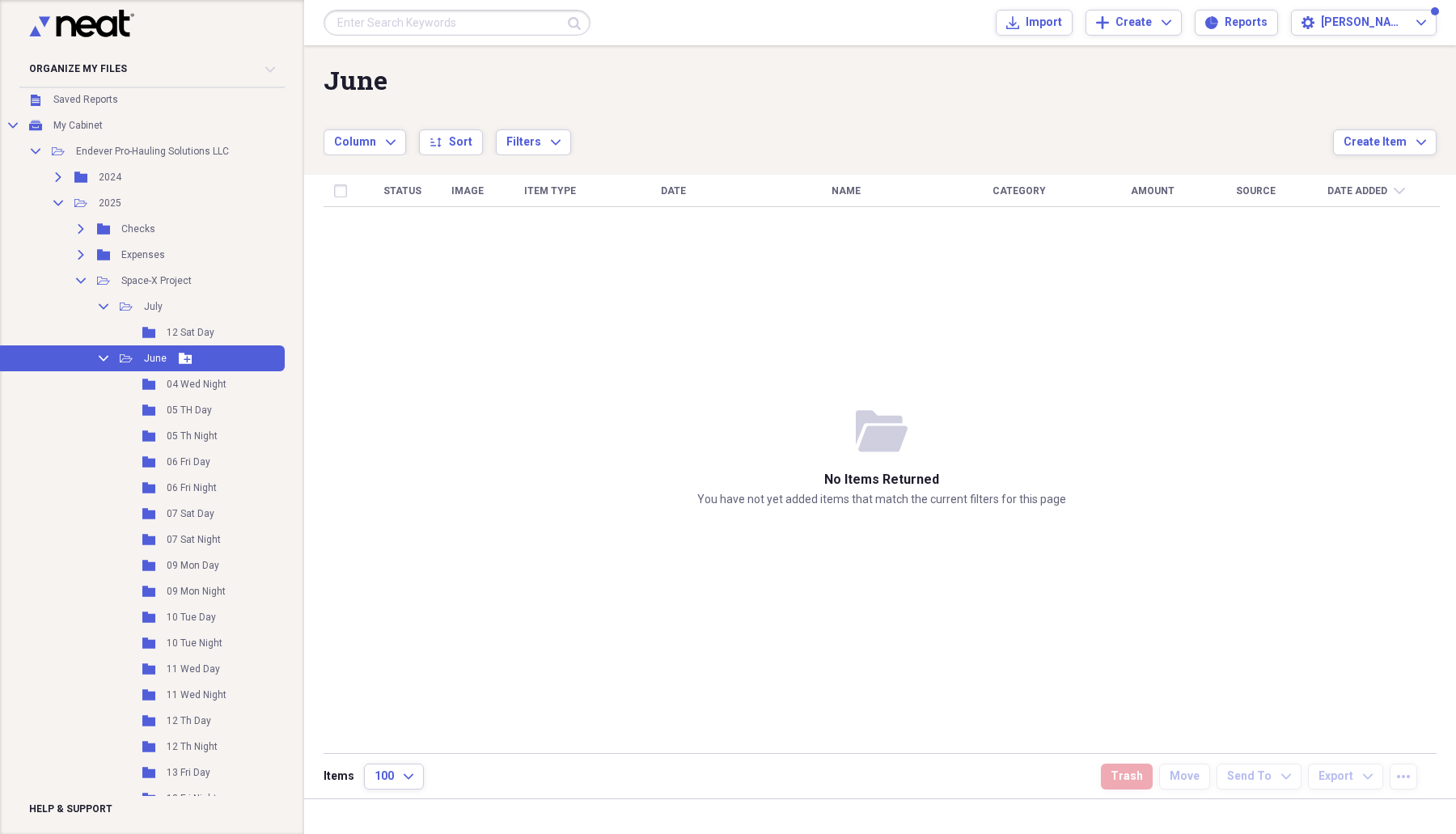 click on "Collapse" 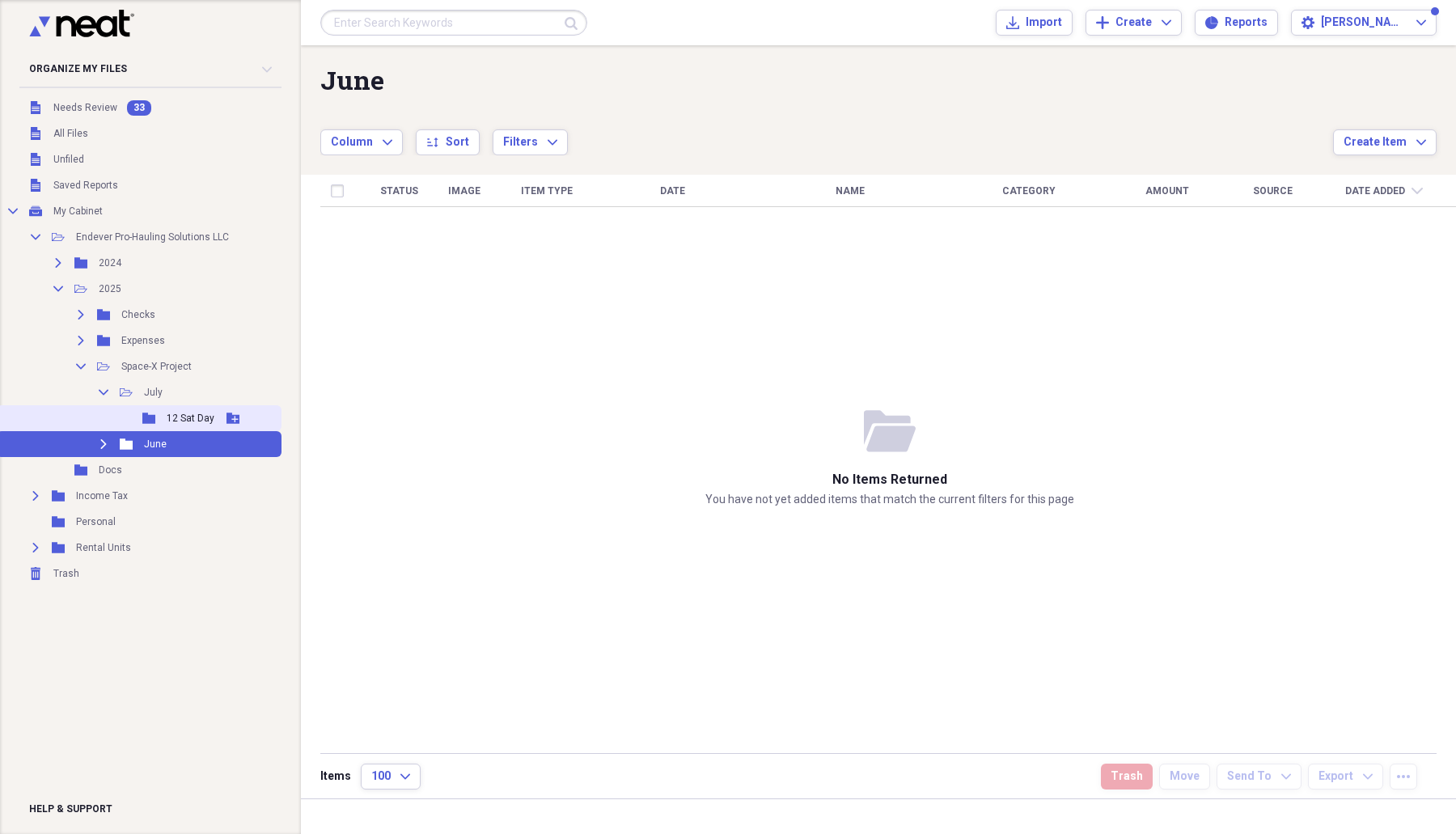 click on "12 Sat Day" at bounding box center (190, 418) 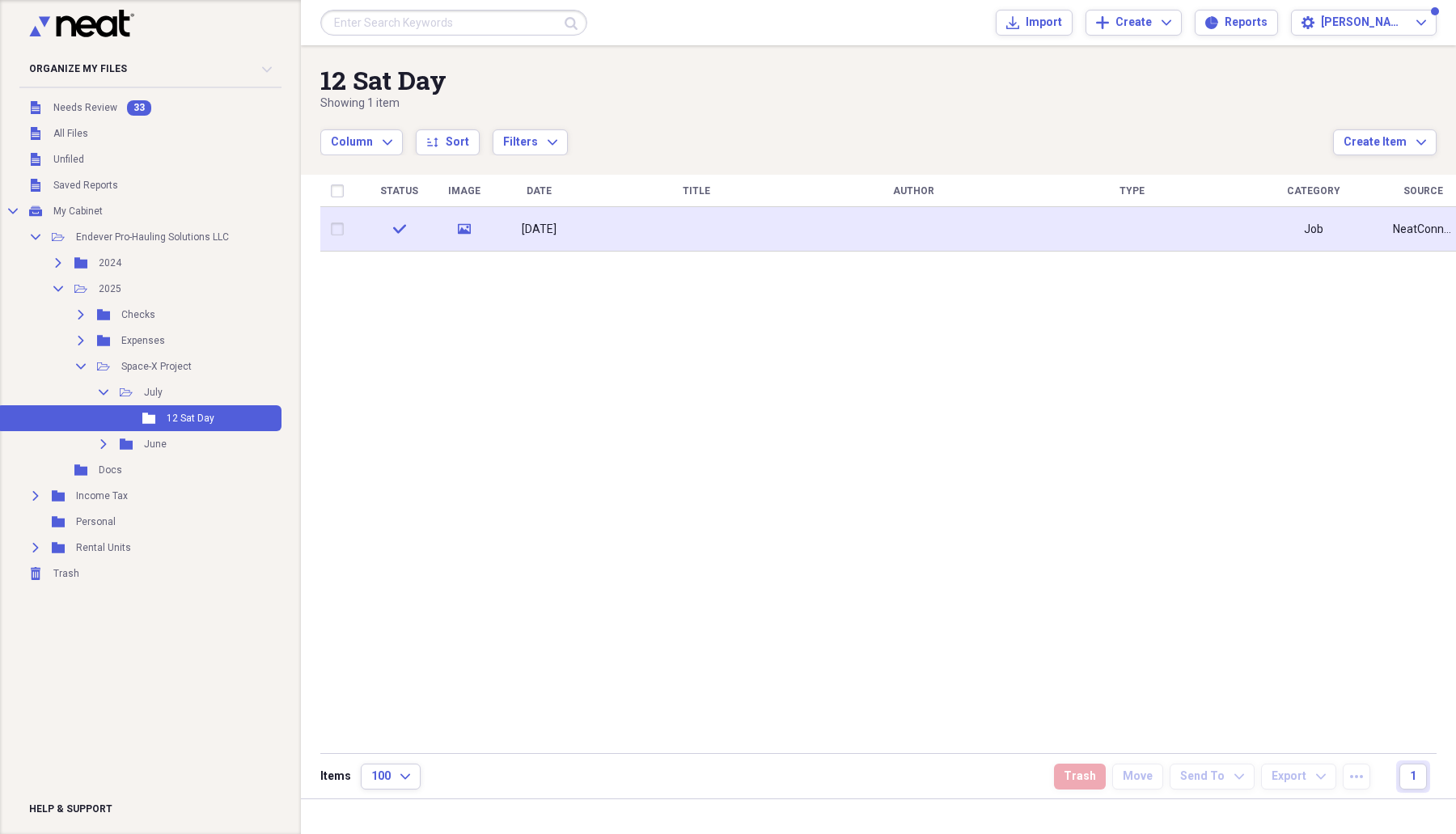 click on "[DATE]" at bounding box center [539, 229] 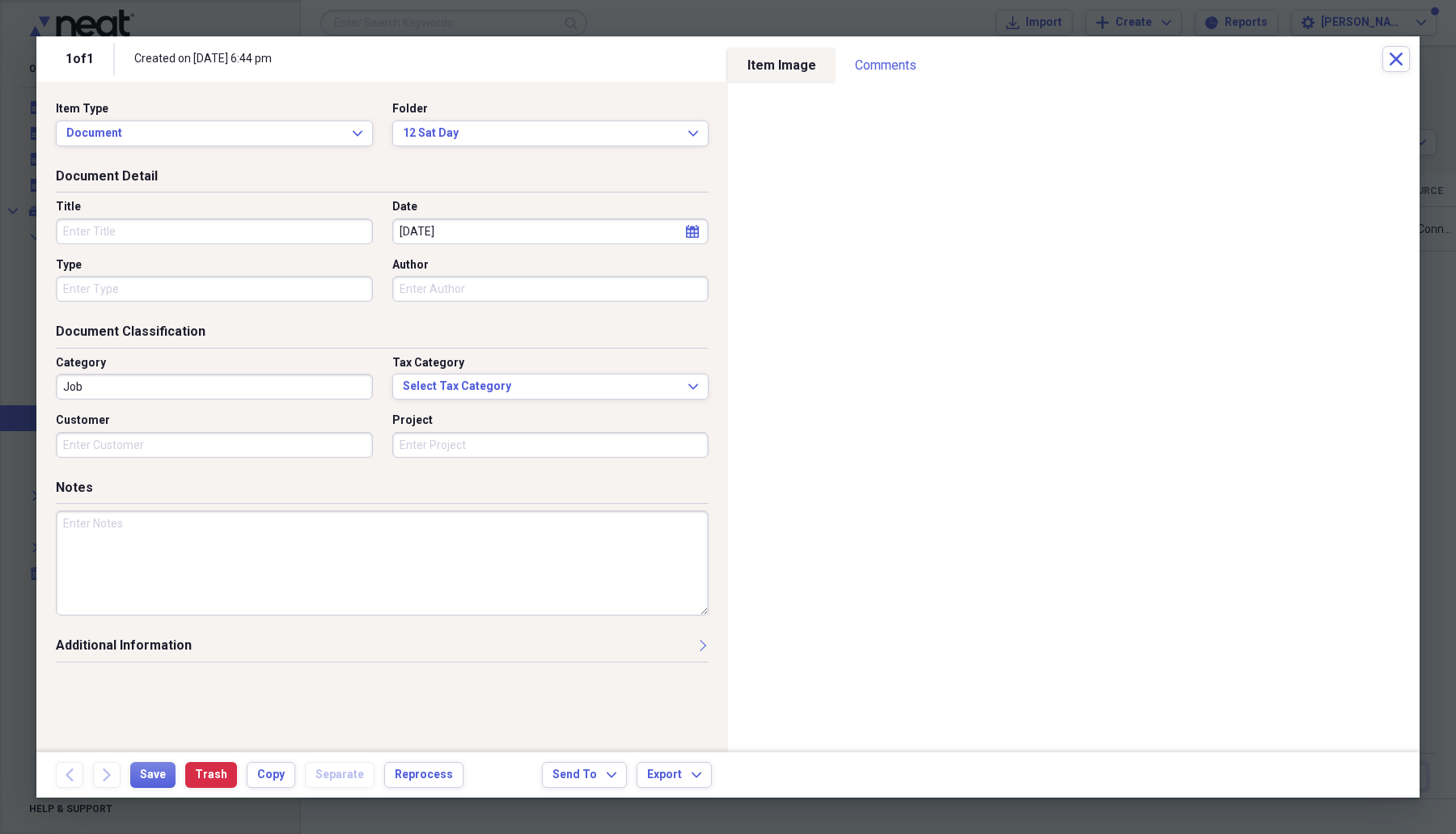 click on "Title" at bounding box center (214, 231) 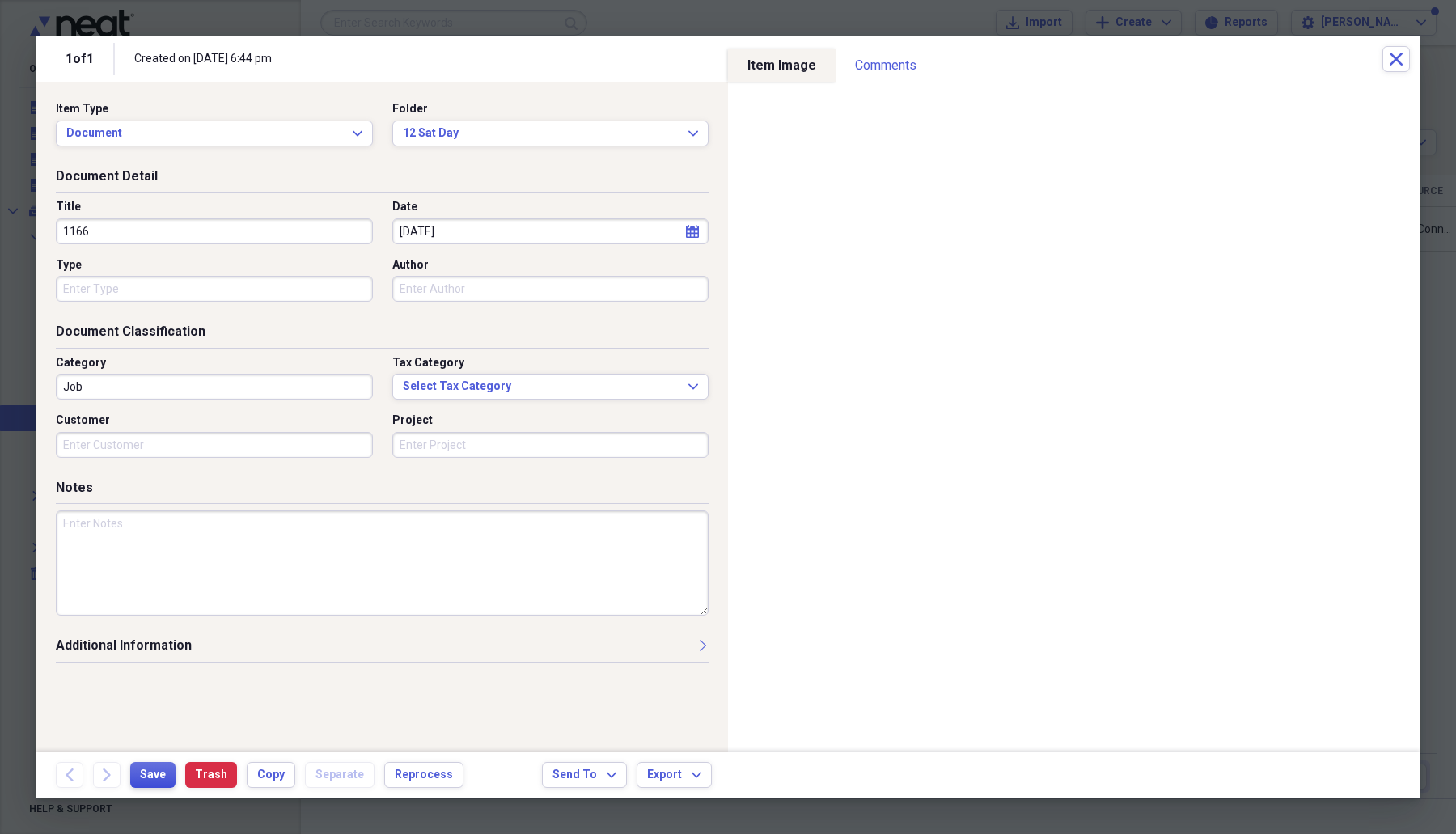 type on "1166" 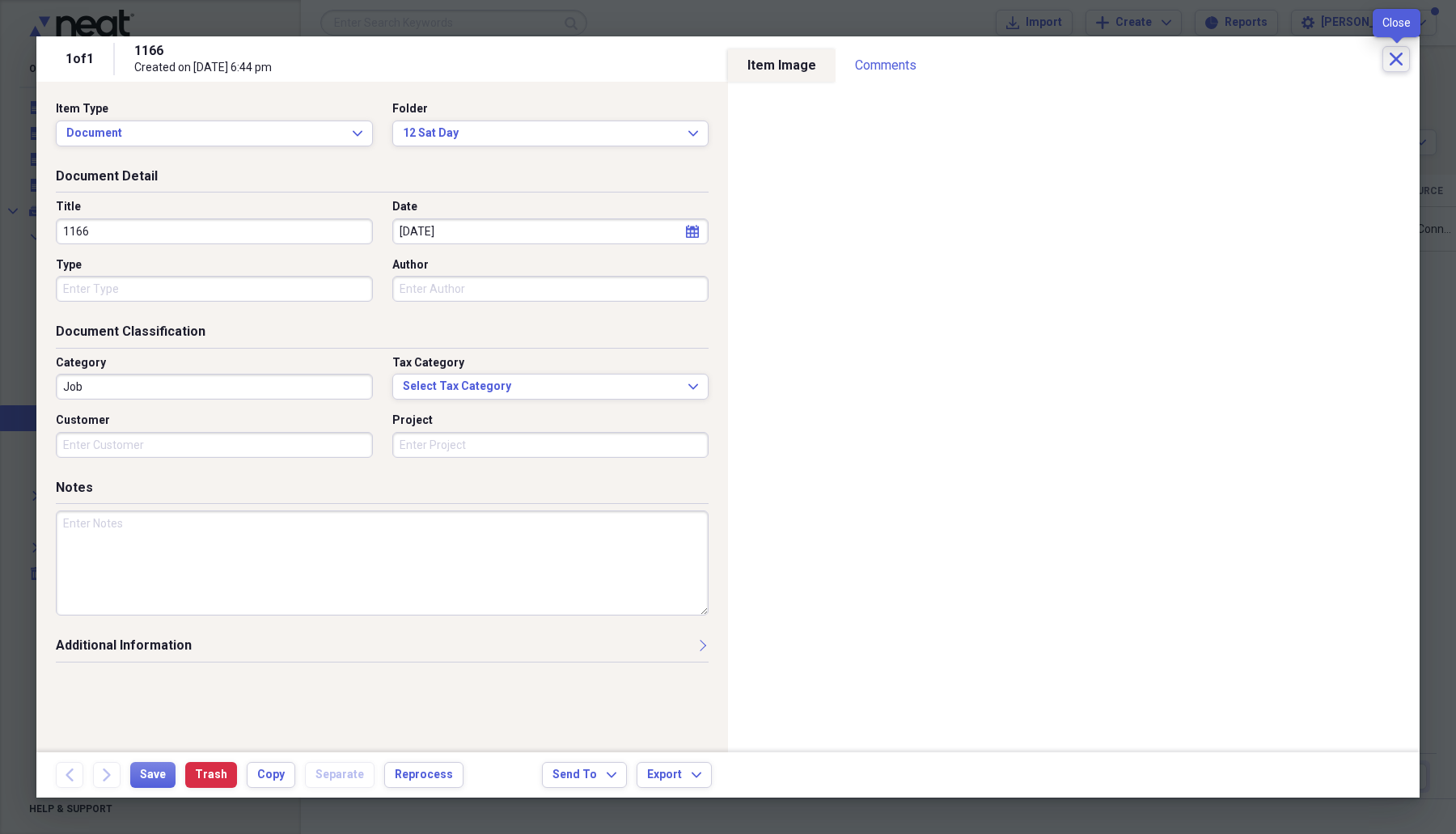 click 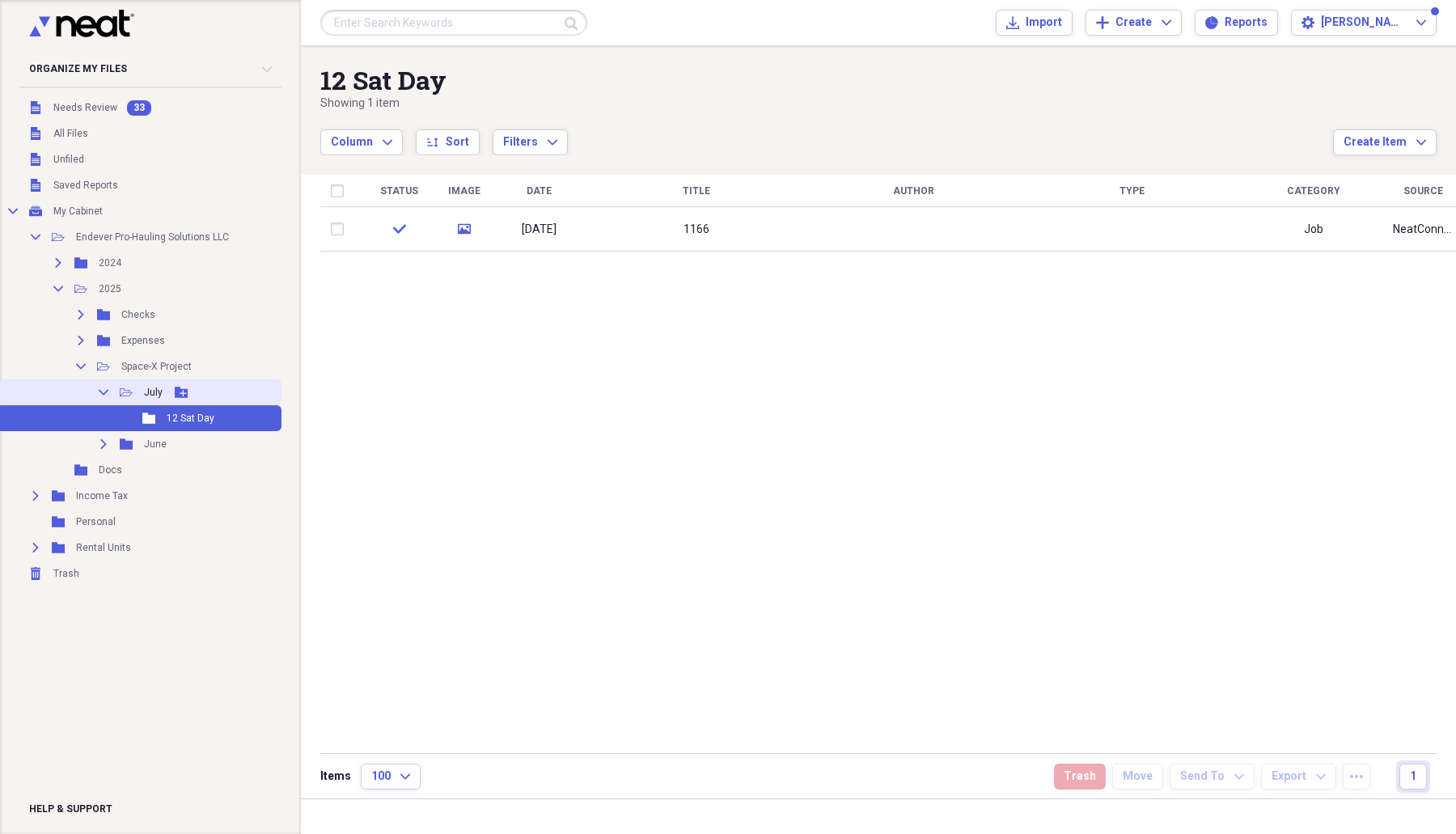 click on "Collapse" 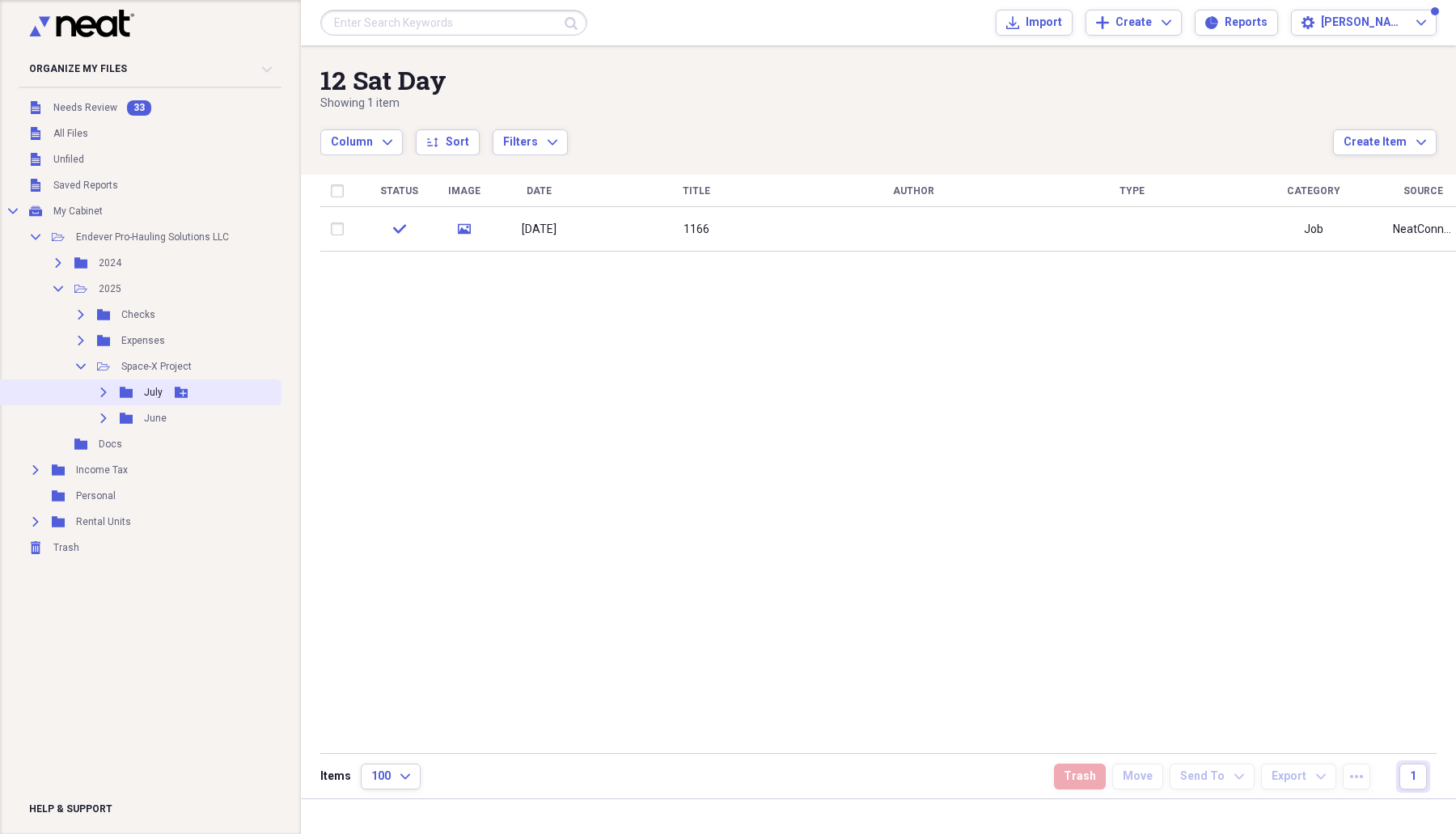 click on "Expand" 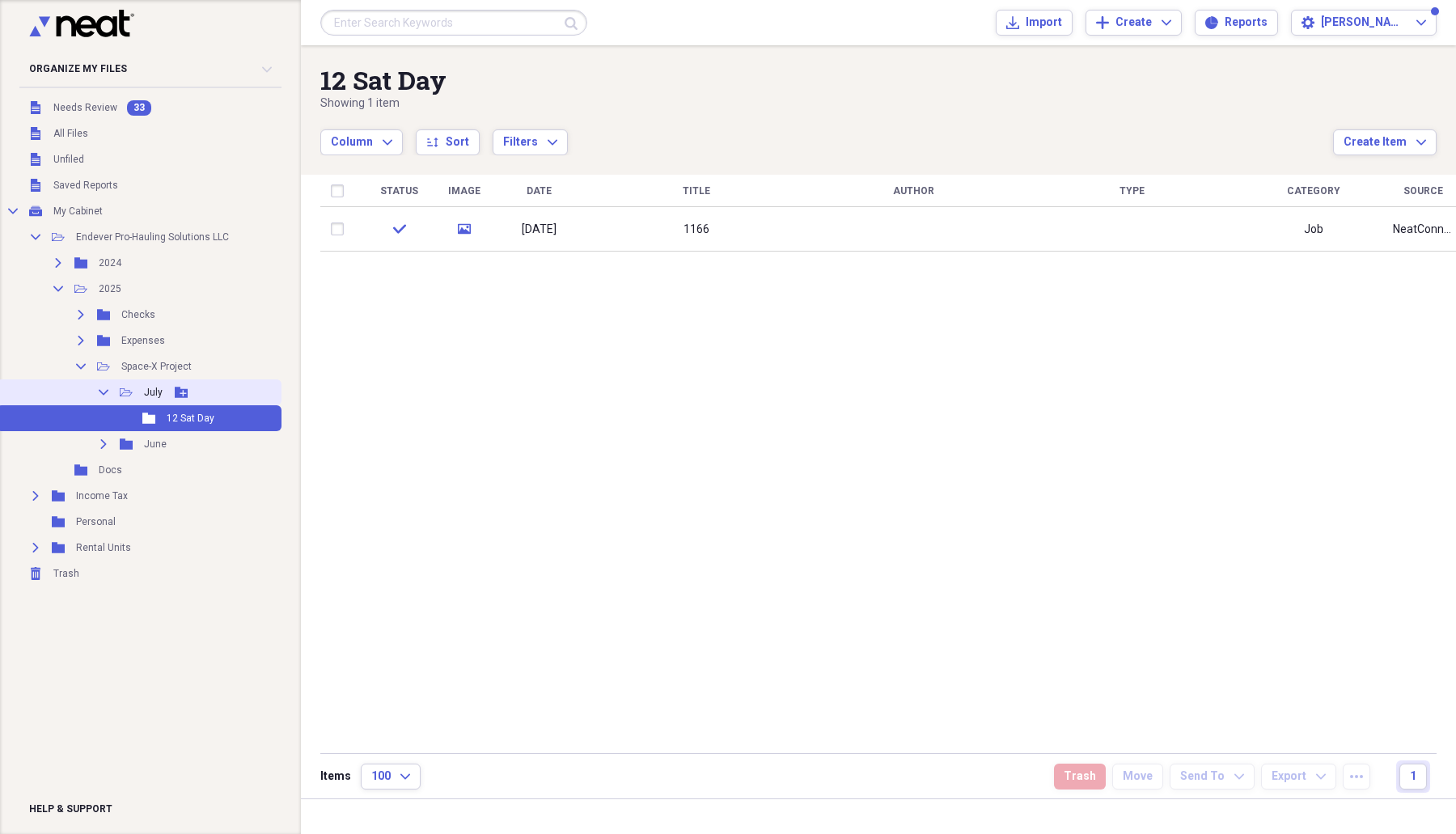 click 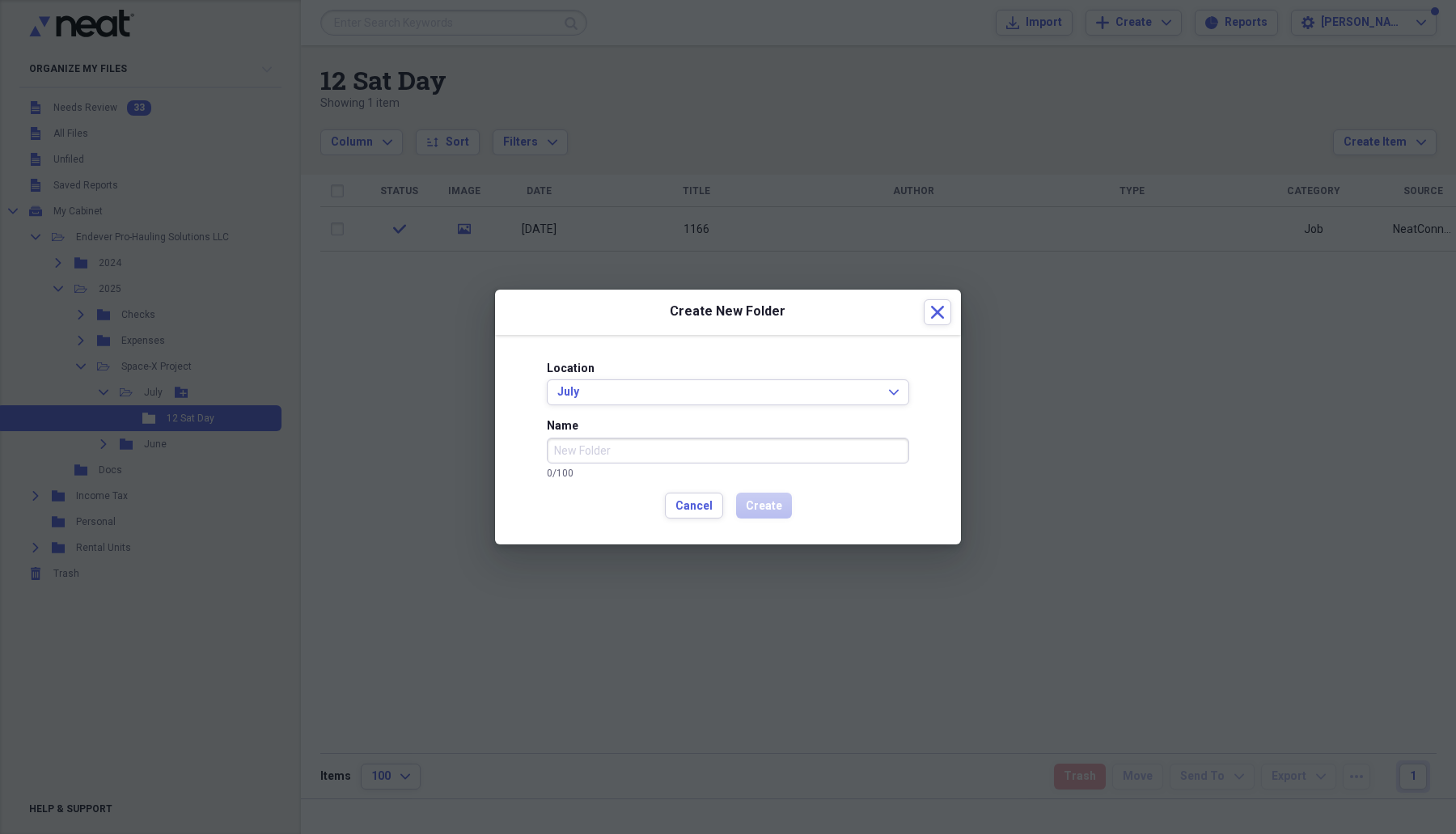 click on "Name" at bounding box center (728, 451) 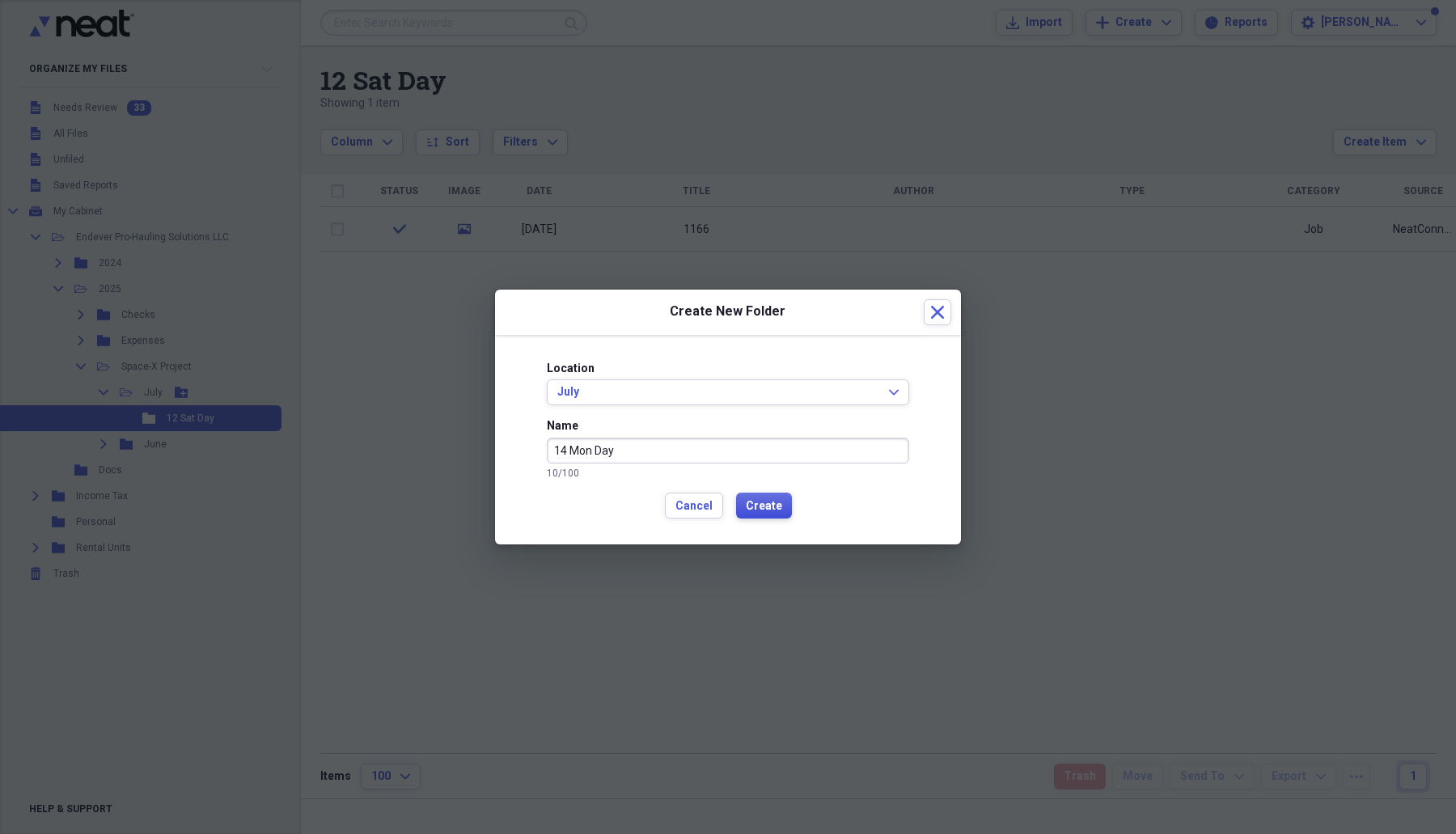 type on "14 Mon Day" 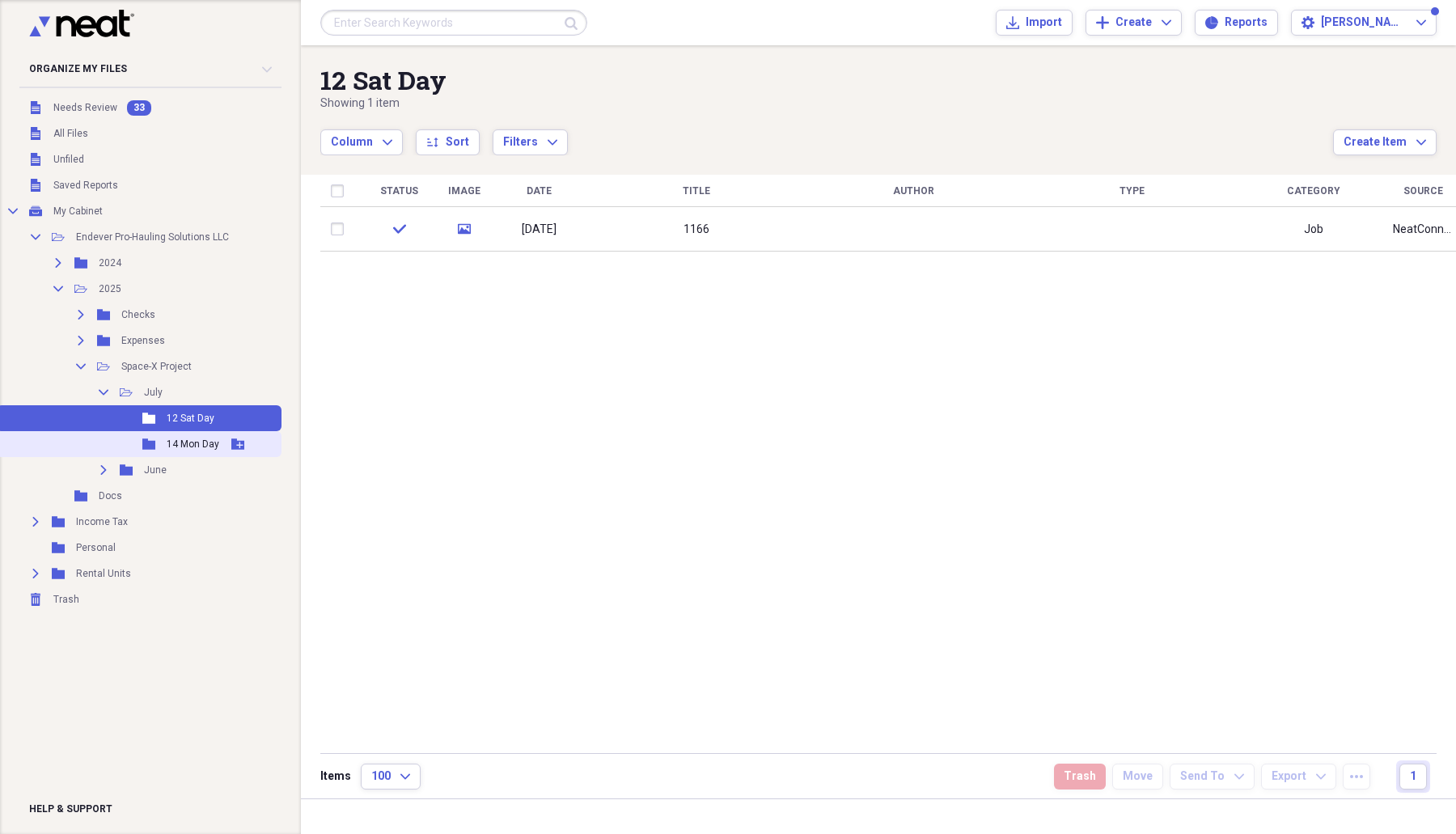 click on "14 Mon Day" at bounding box center (193, 444) 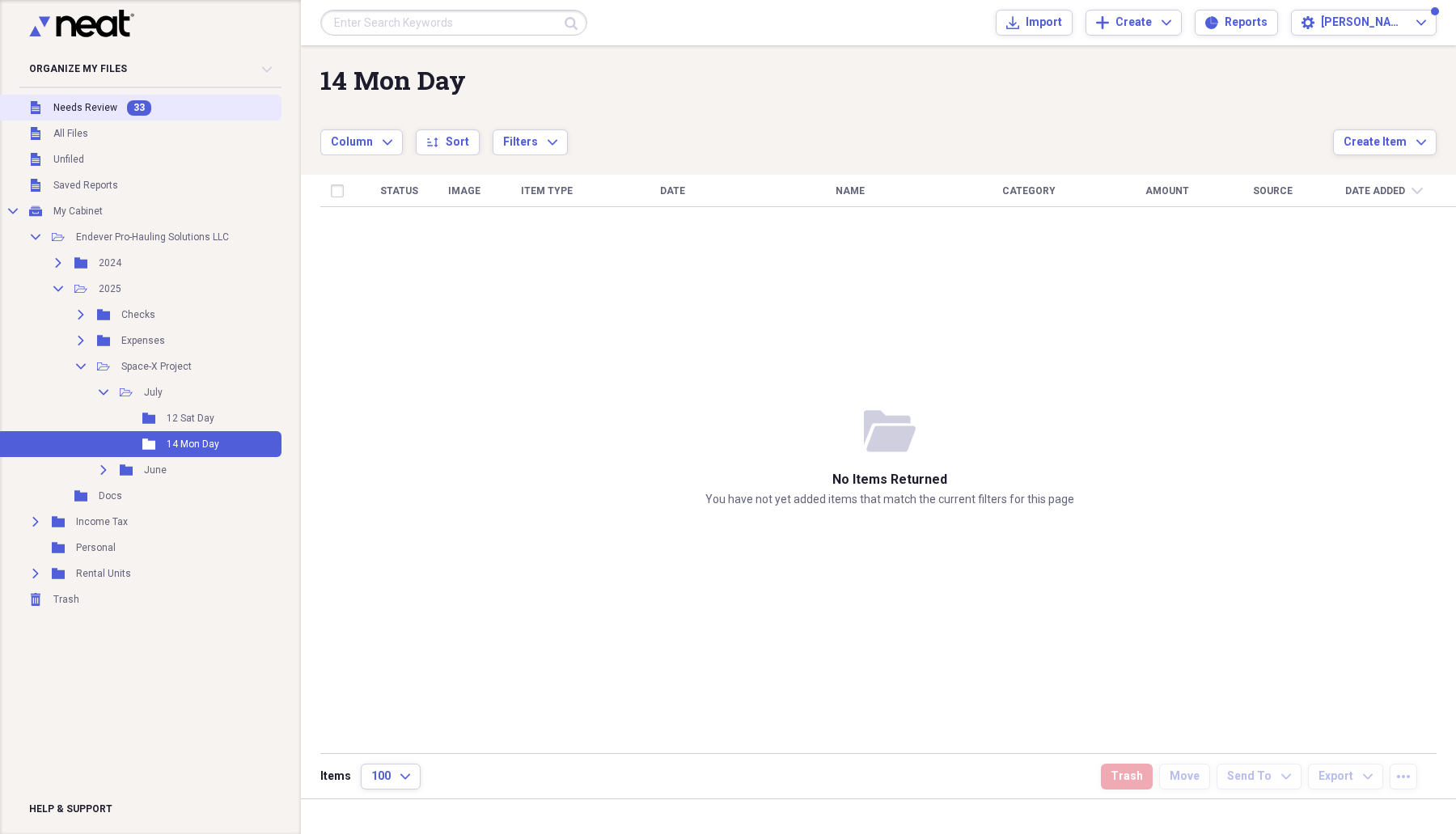 click on "Needs Review" at bounding box center [85, 108] 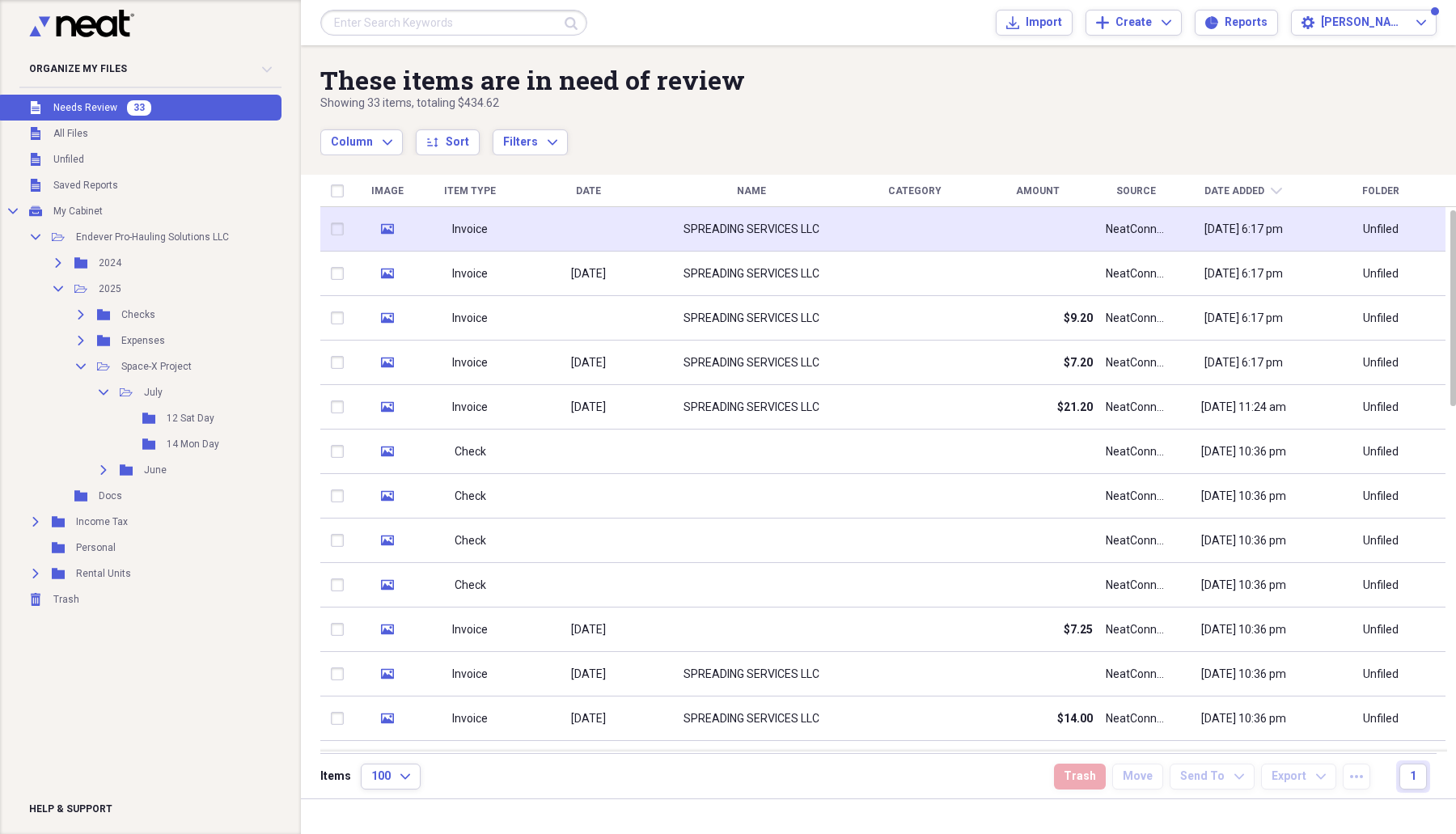 click 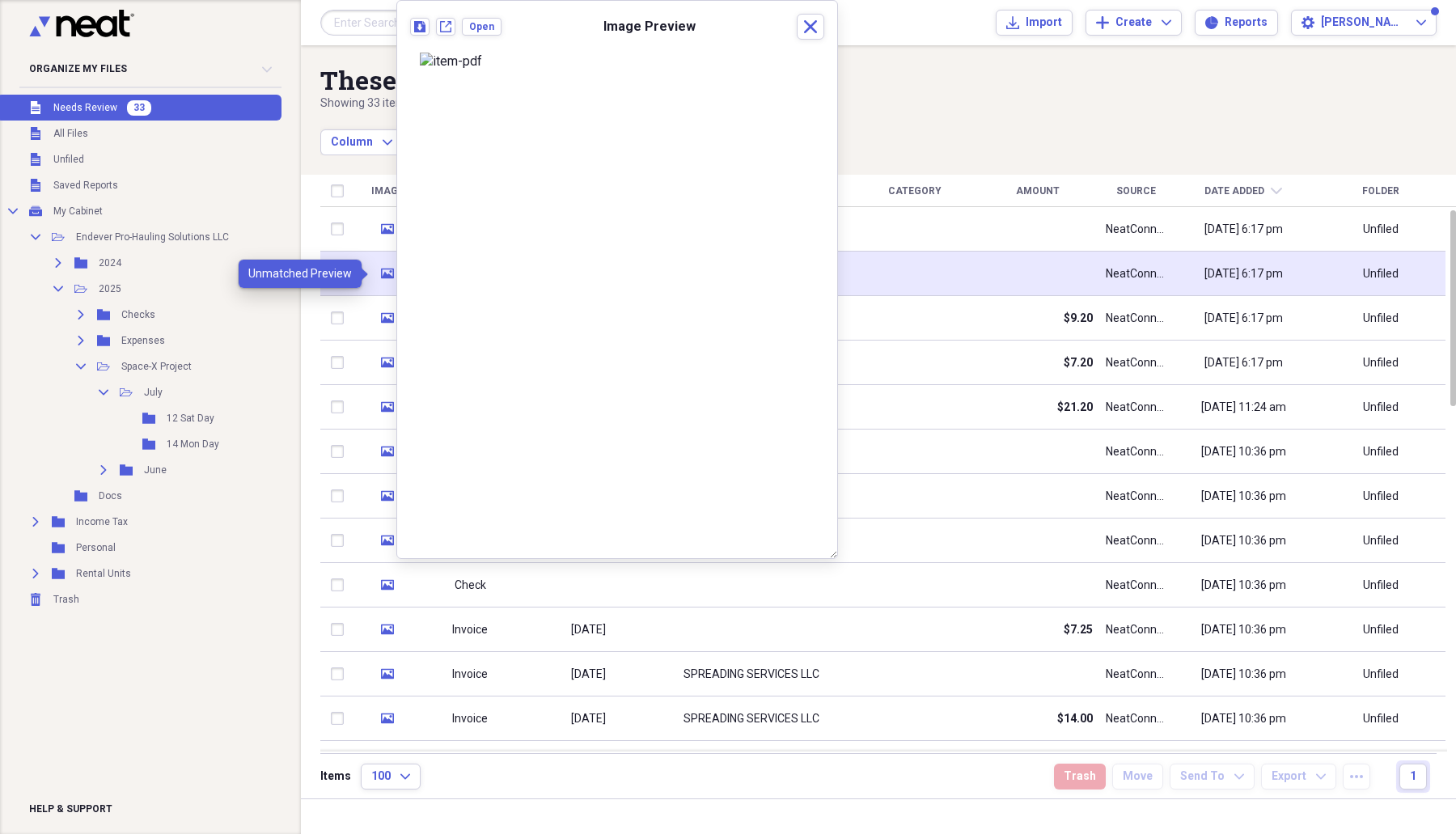 click 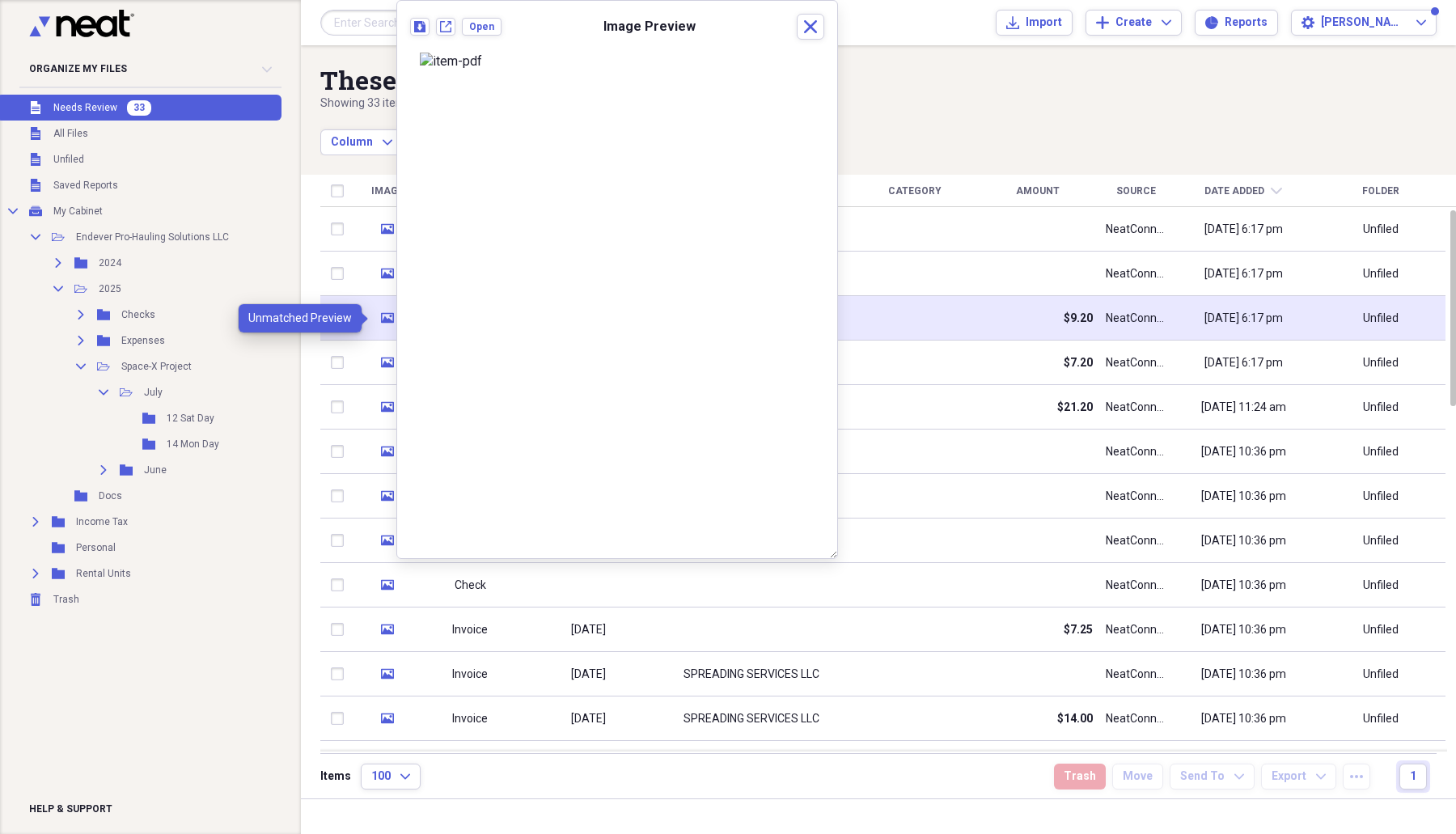 click on "media" 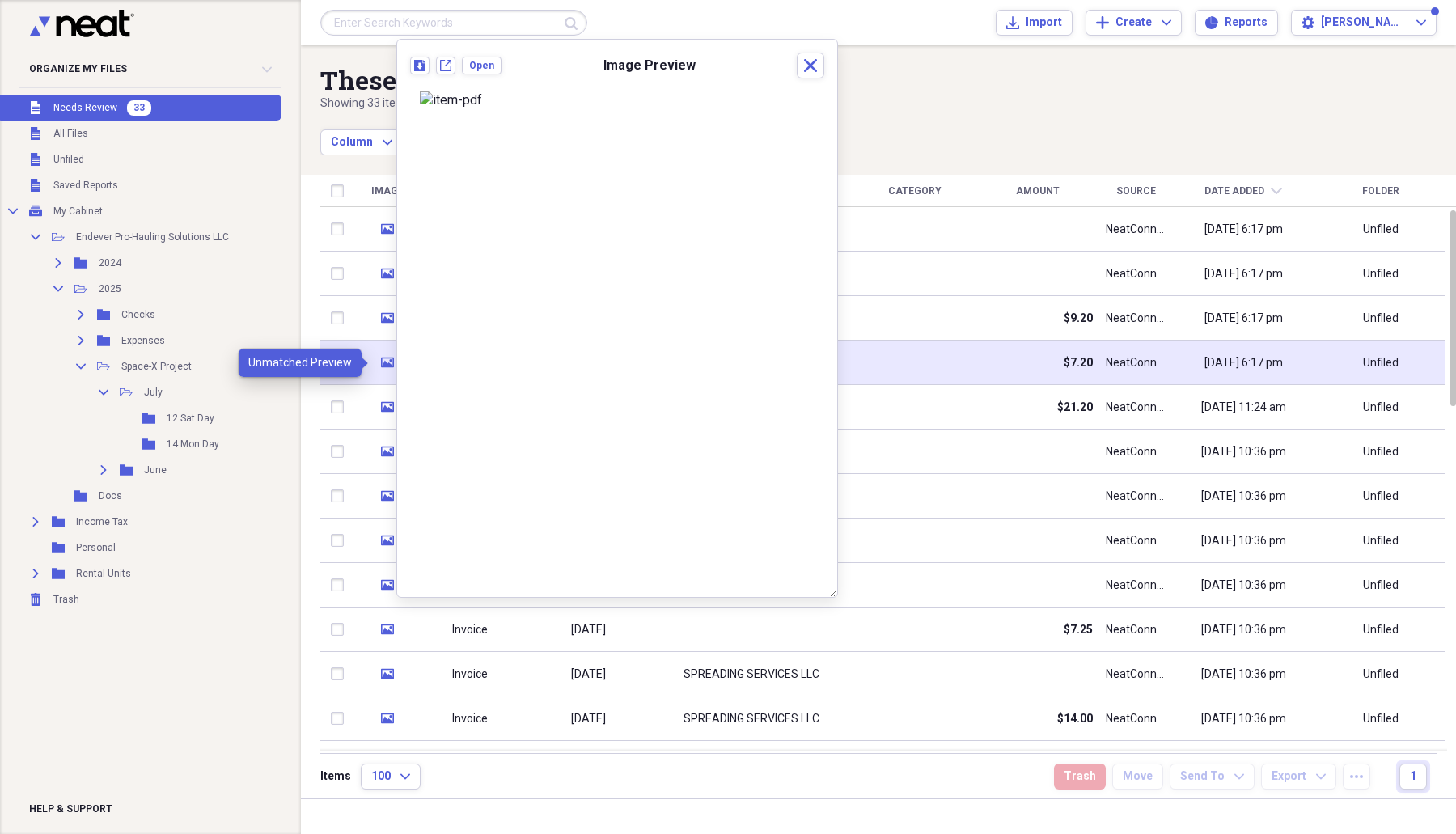click on "media" 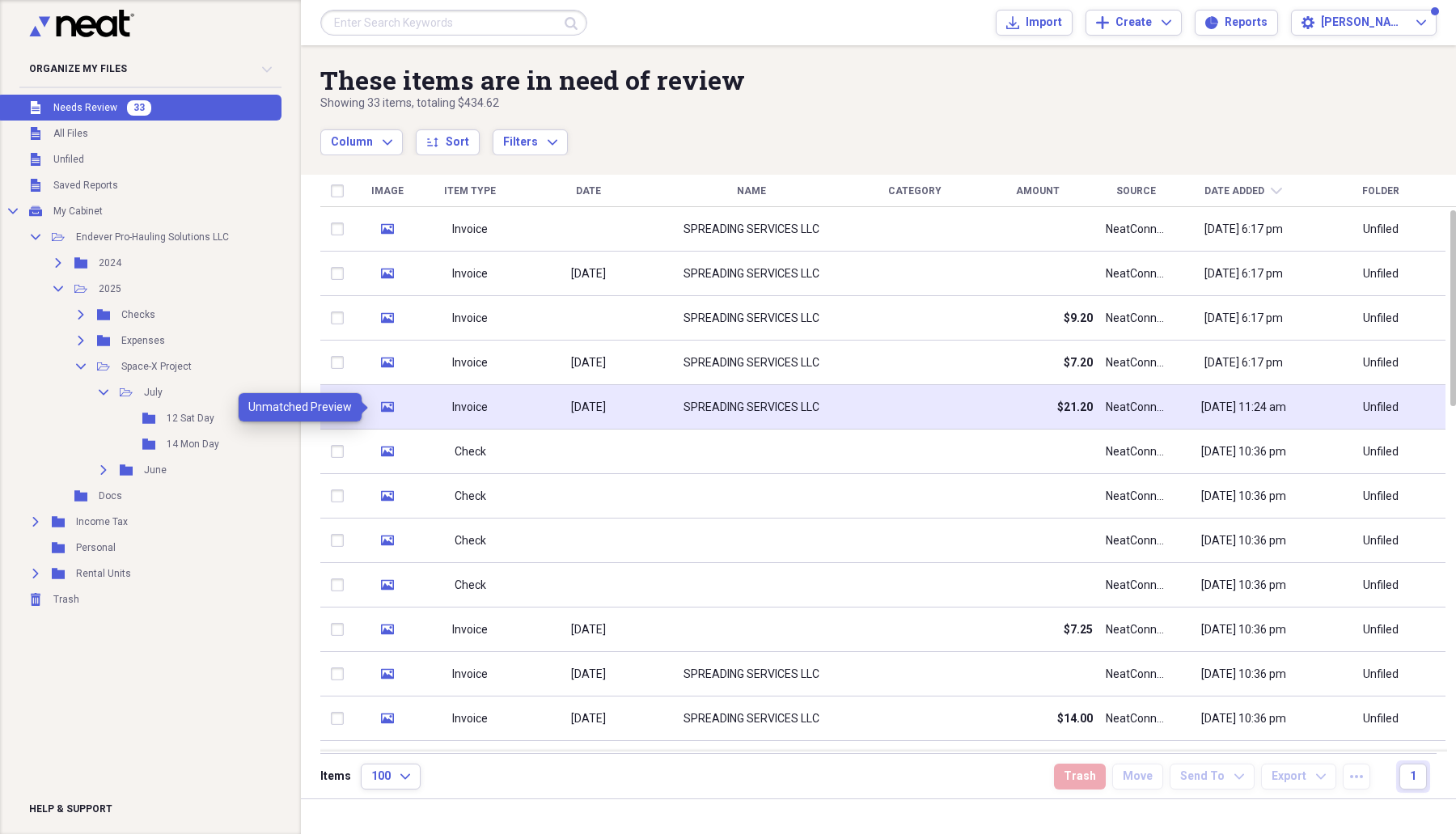 click 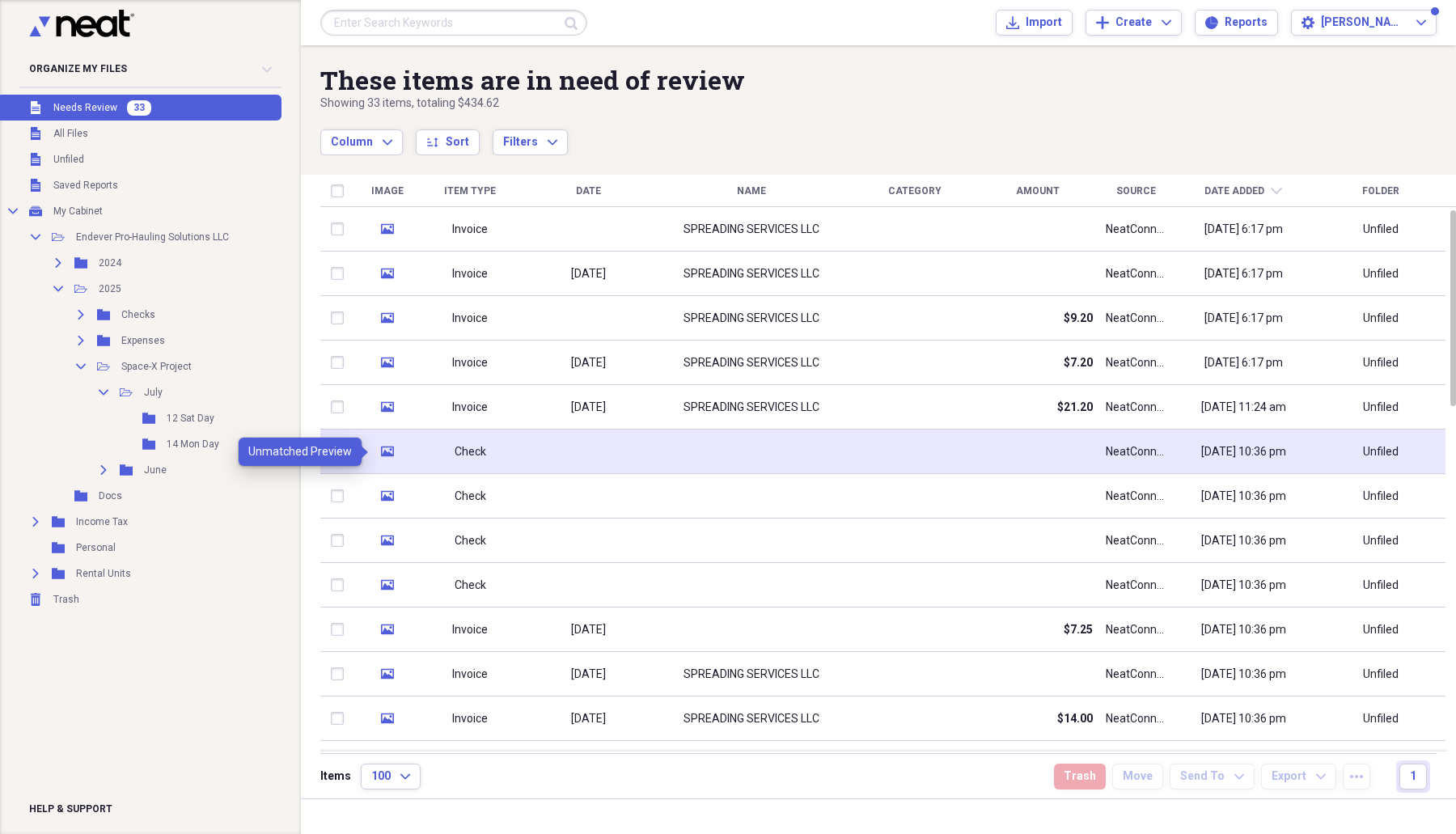 click 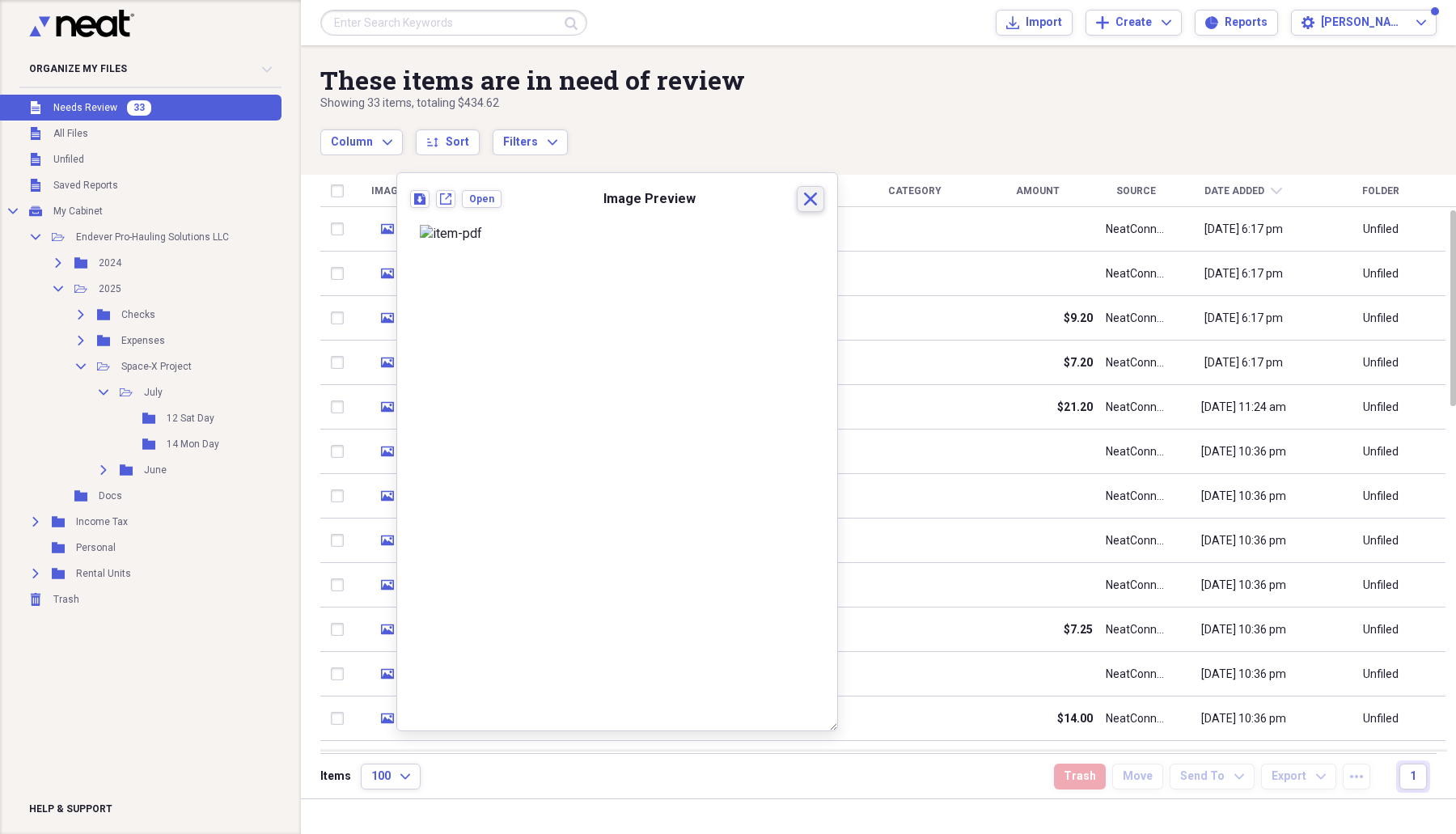 click on "Close" 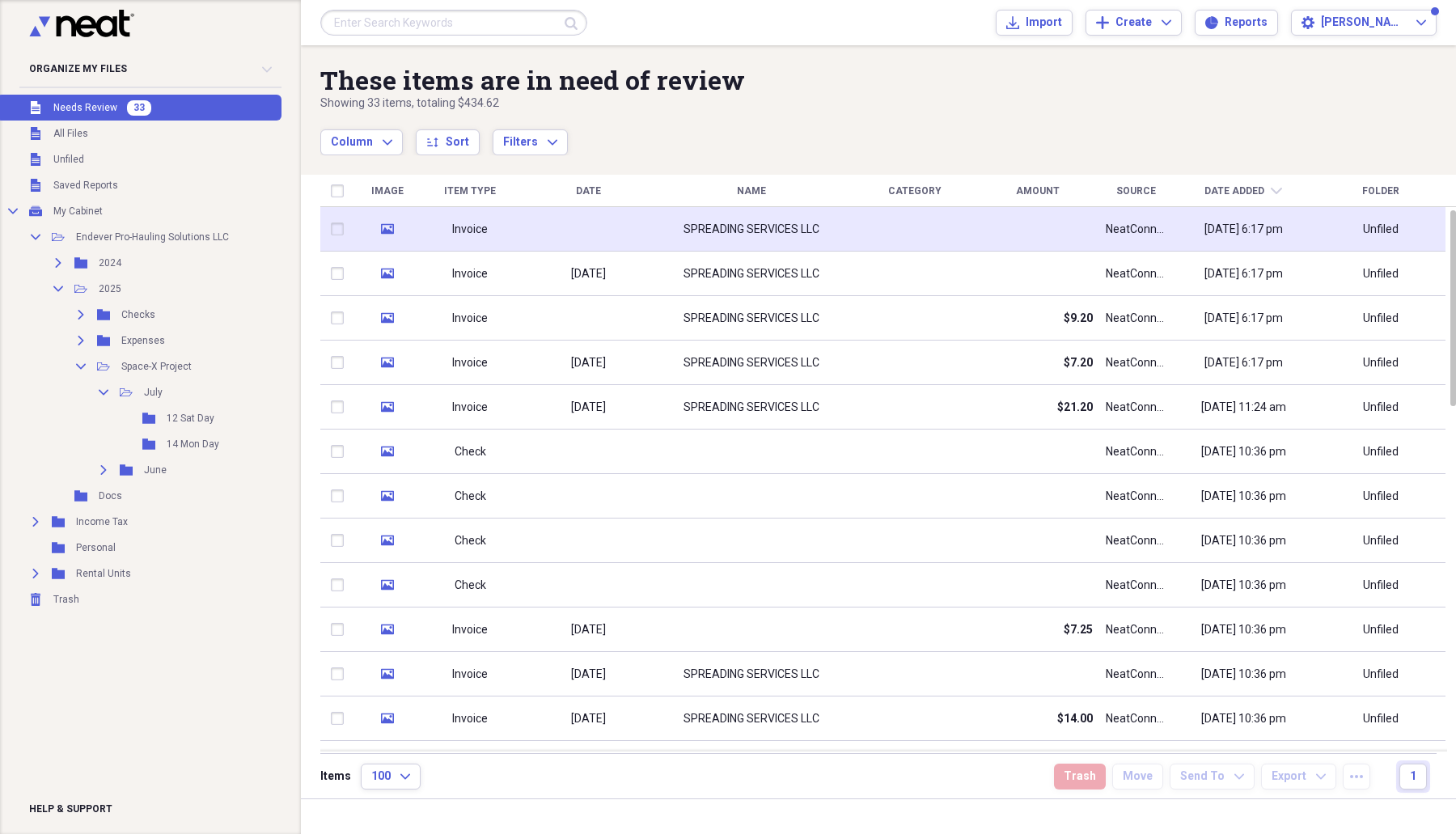click at bounding box center [341, 229] 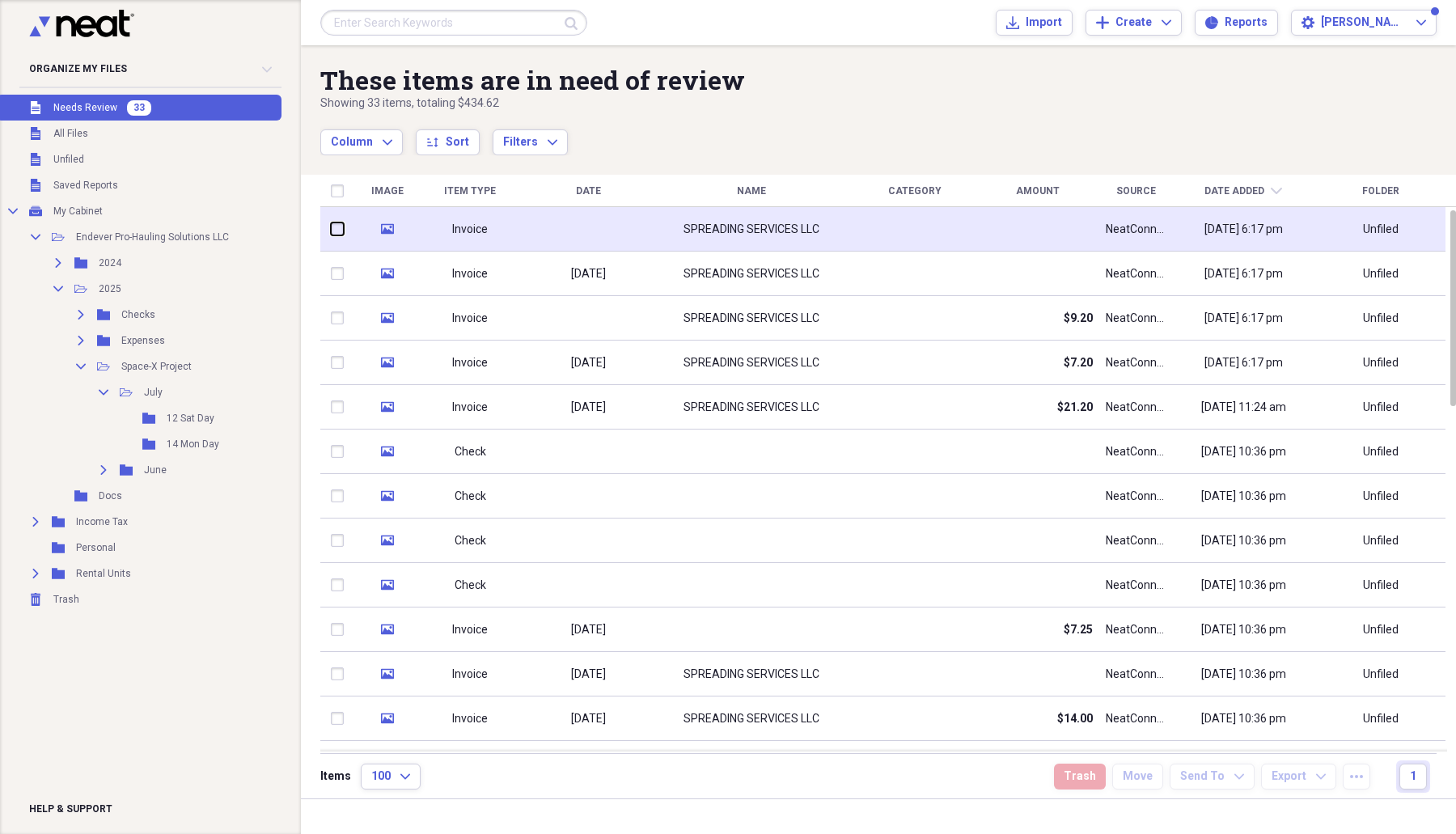 click at bounding box center [331, 229] 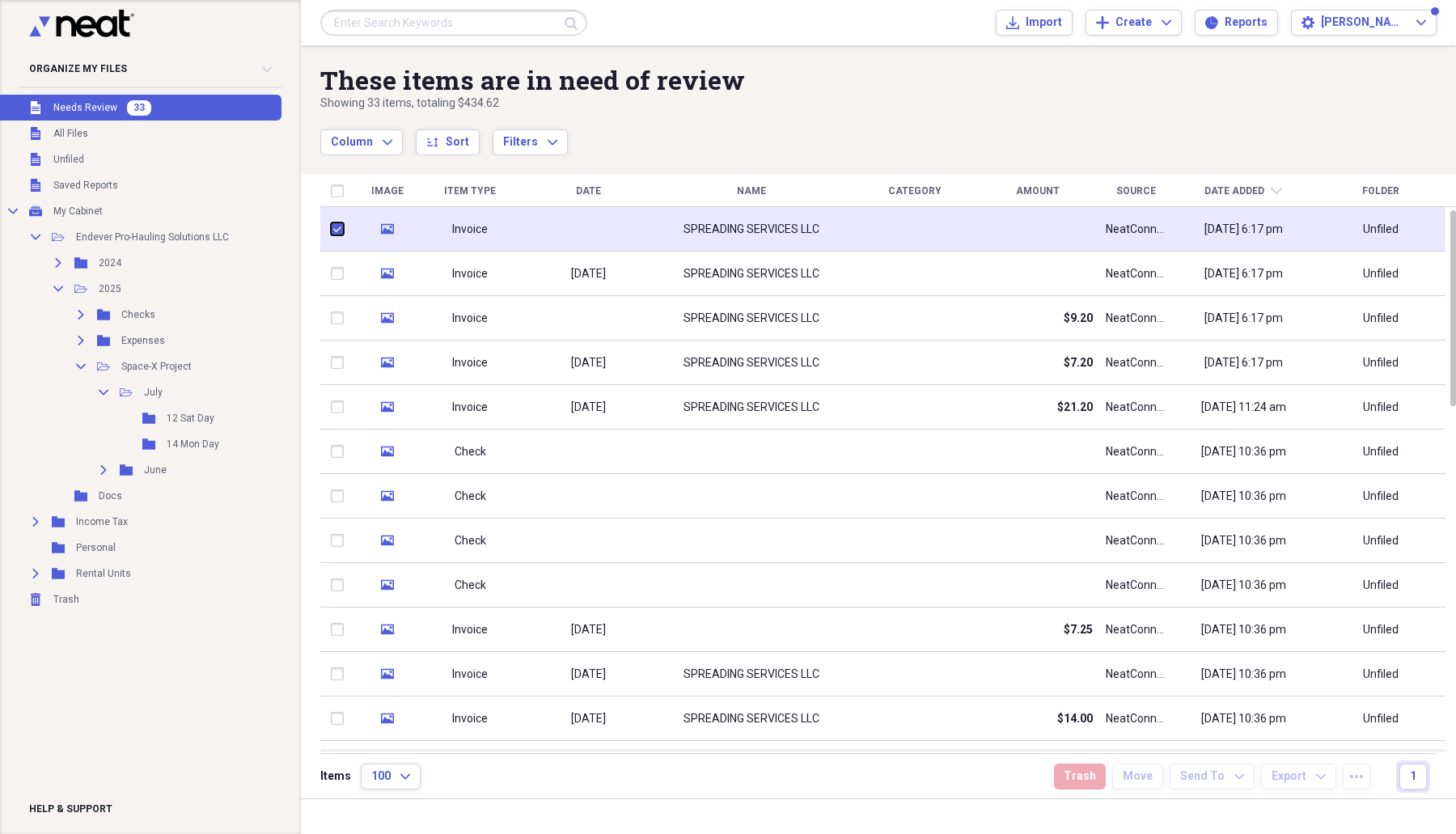 checkbox on "true" 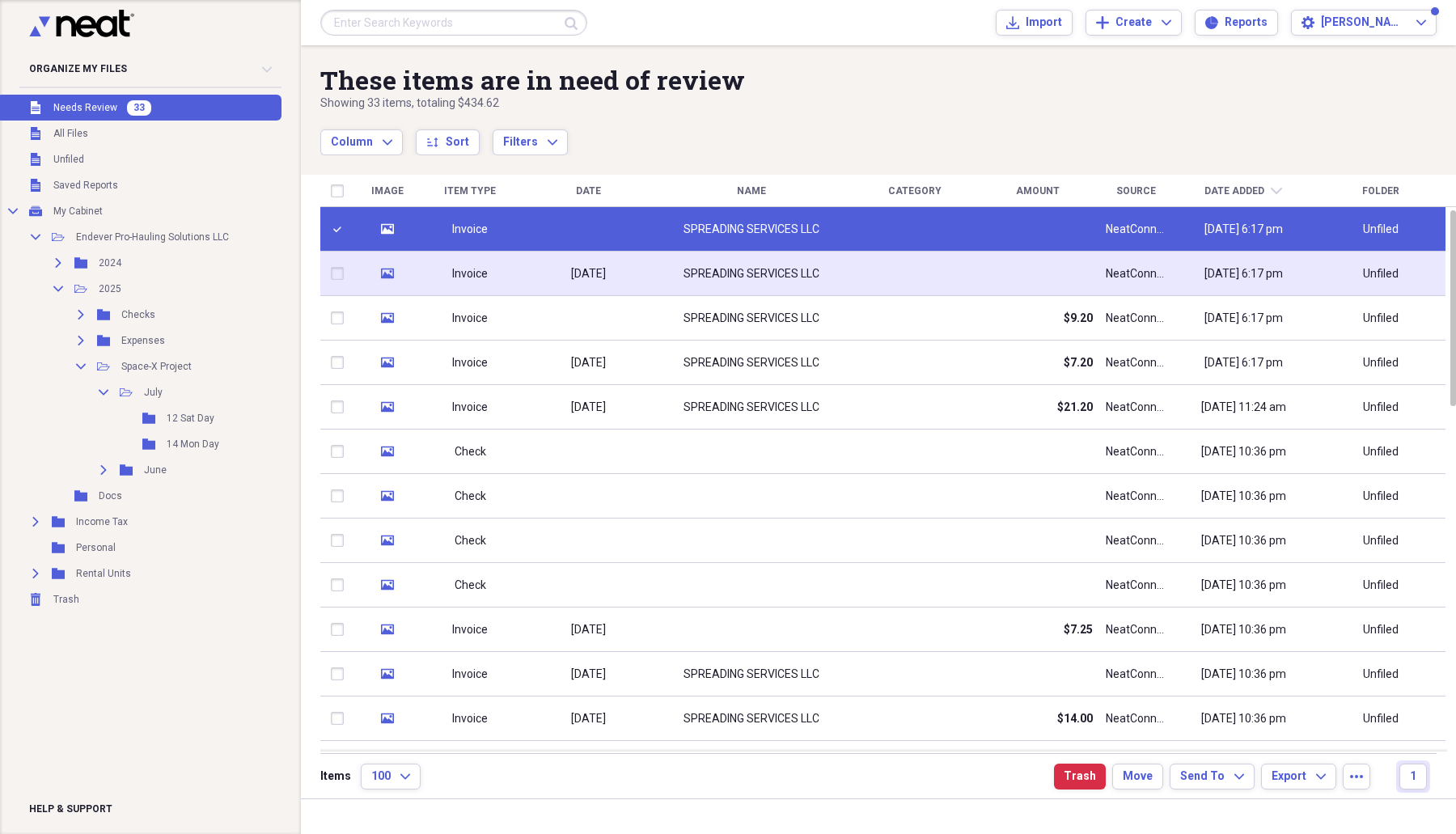 click at bounding box center (341, 273) 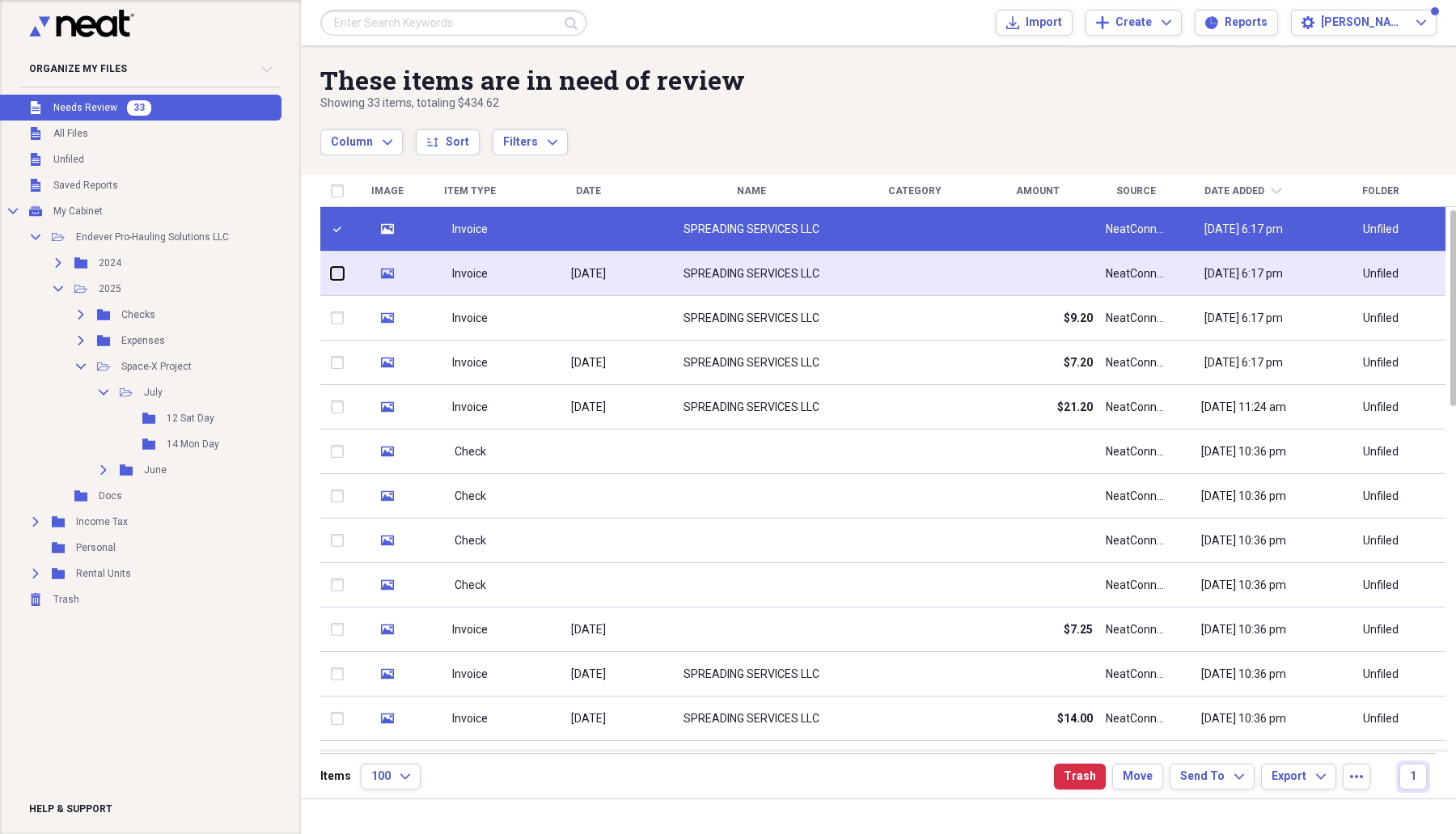 click at bounding box center (331, 273) 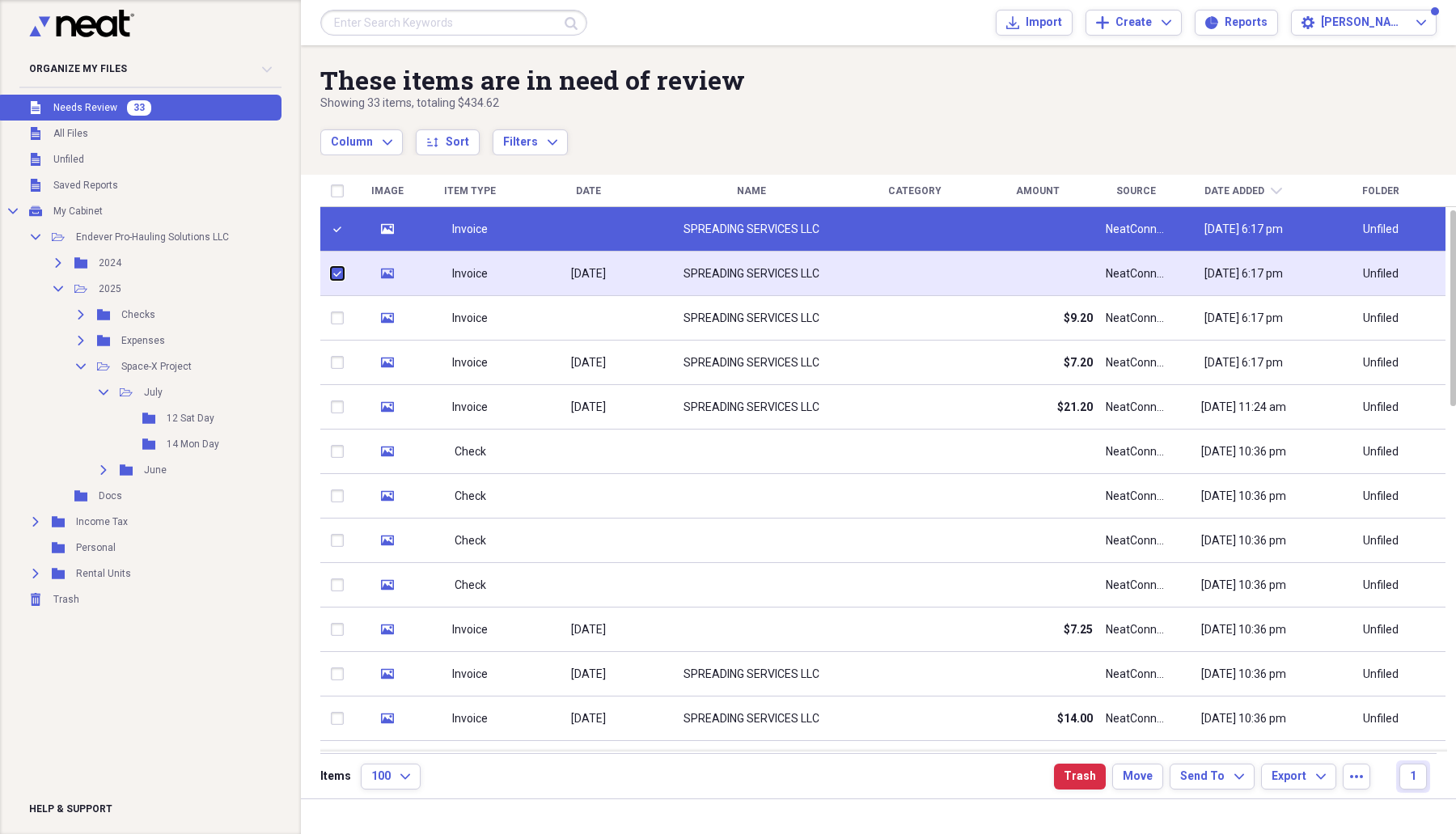 checkbox on "true" 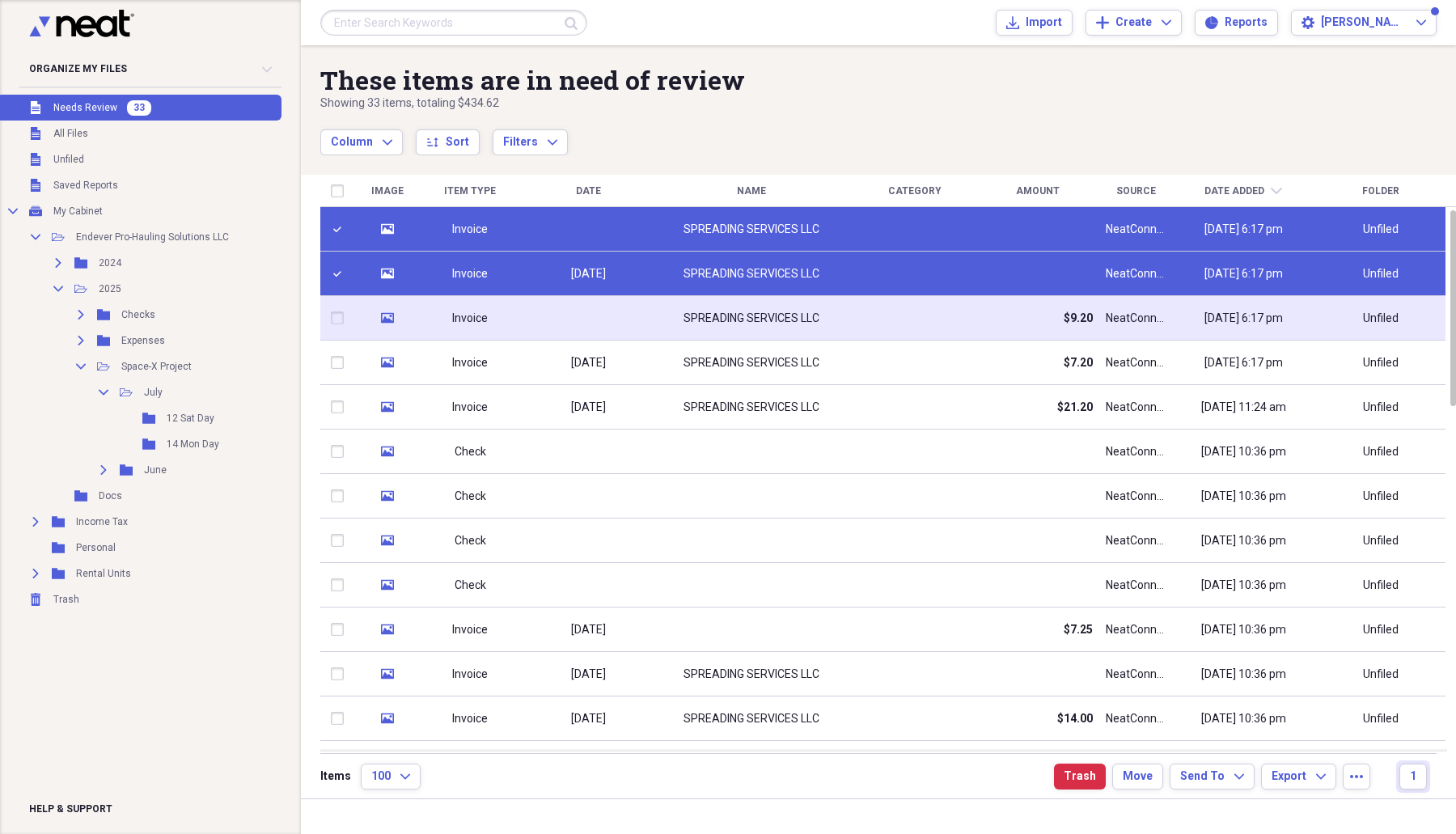 click at bounding box center (341, 318) 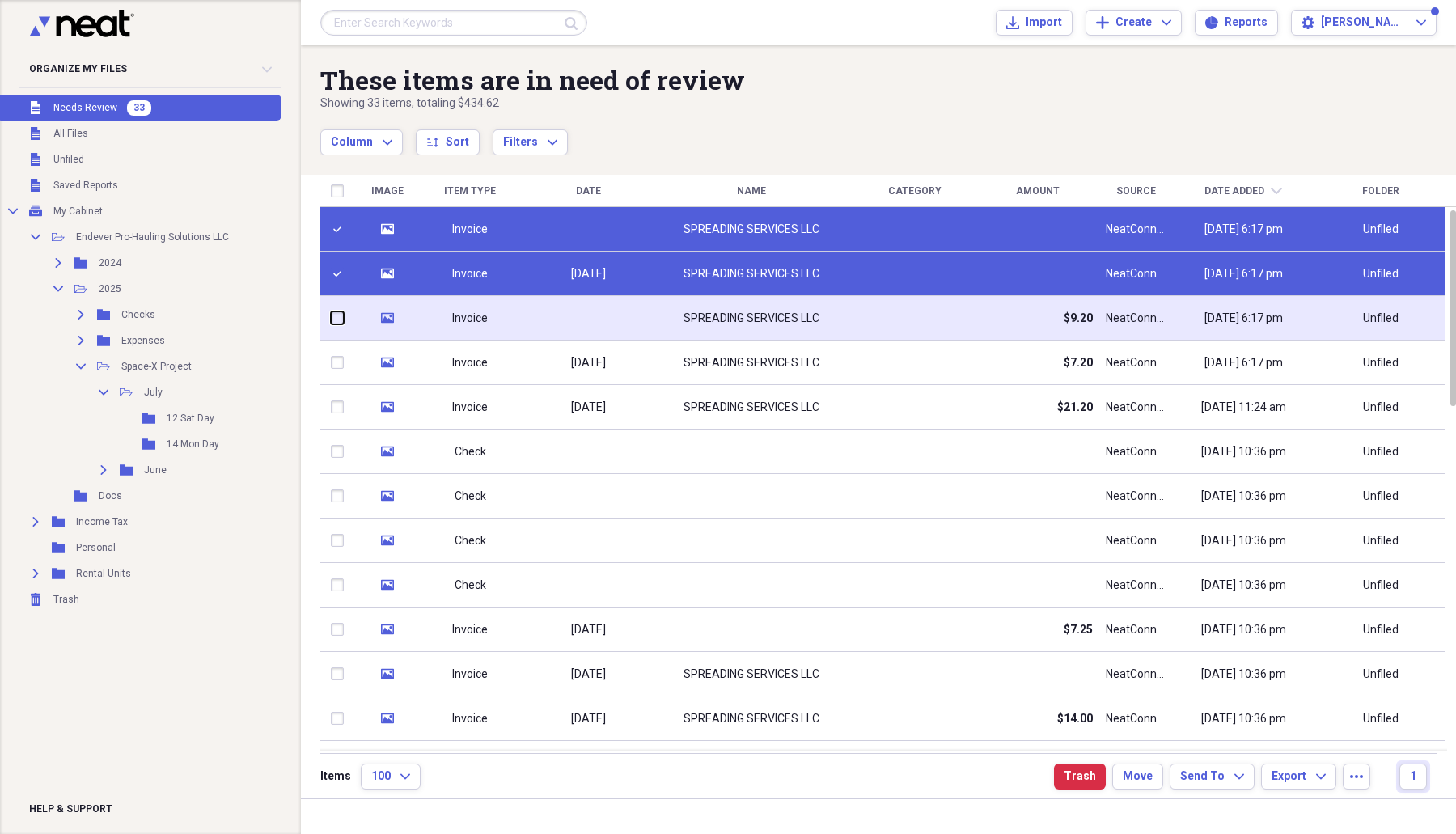 click at bounding box center [331, 318] 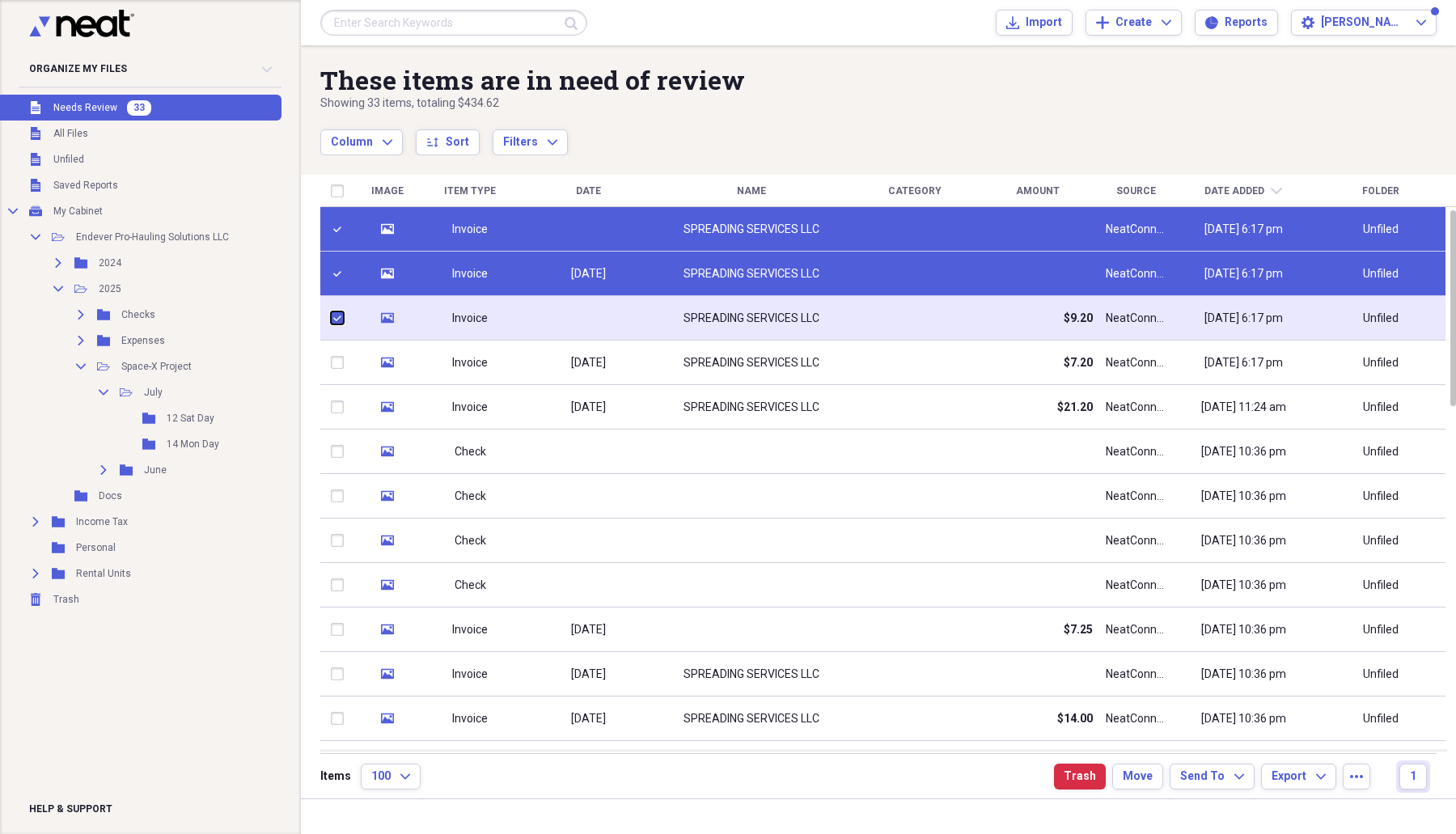 checkbox on "true" 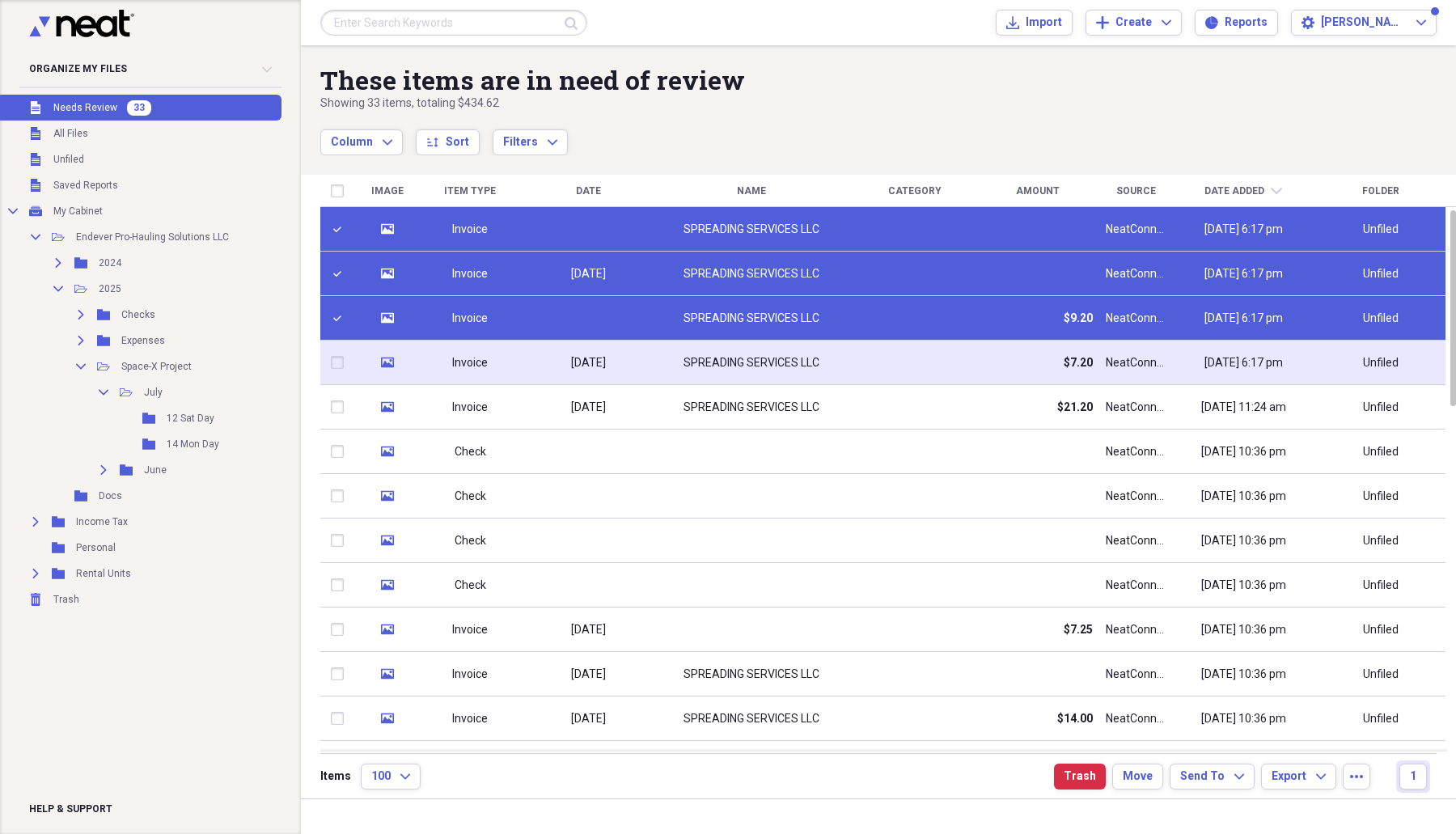 click at bounding box center [341, 362] 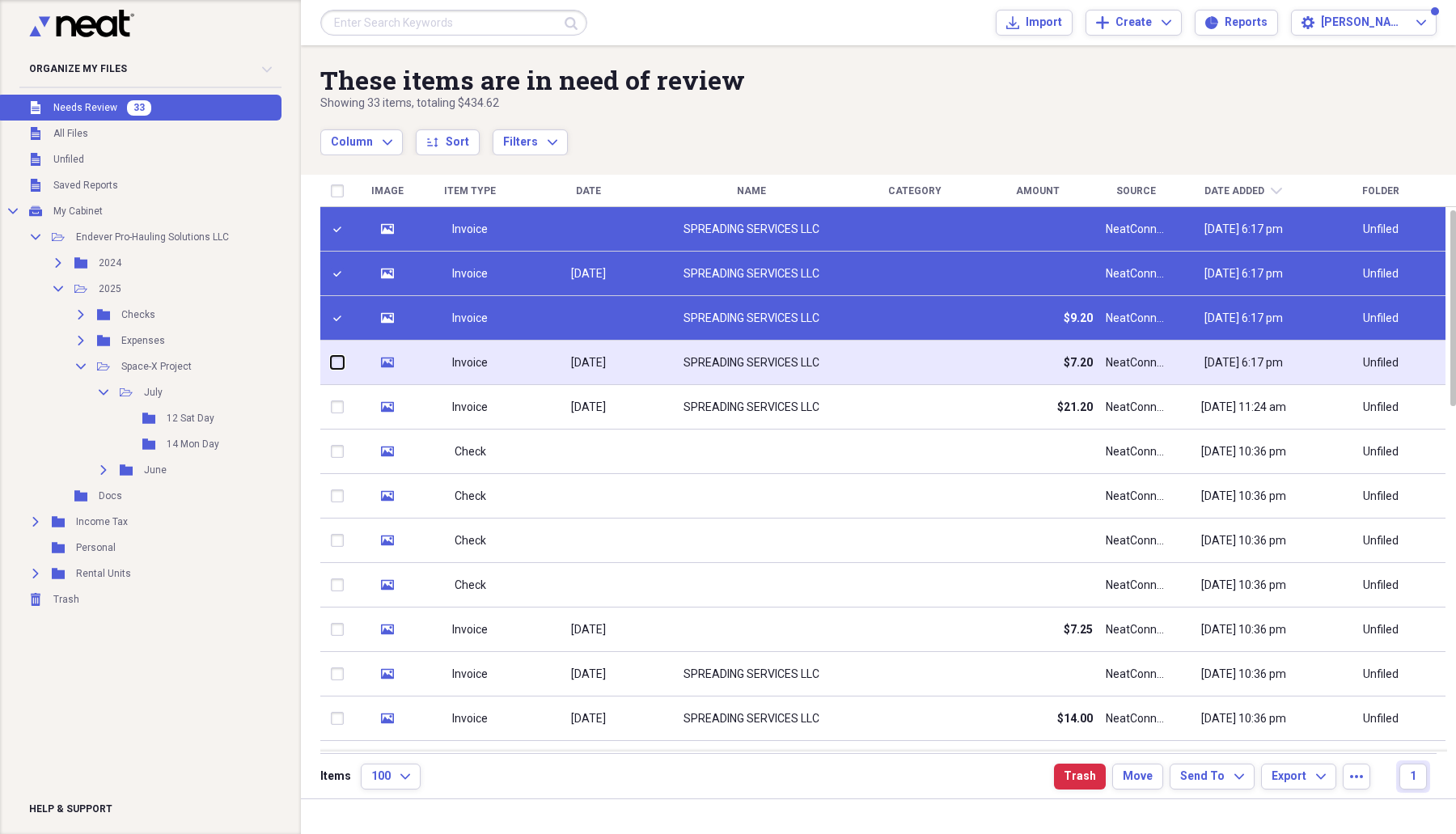 click at bounding box center (331, 362) 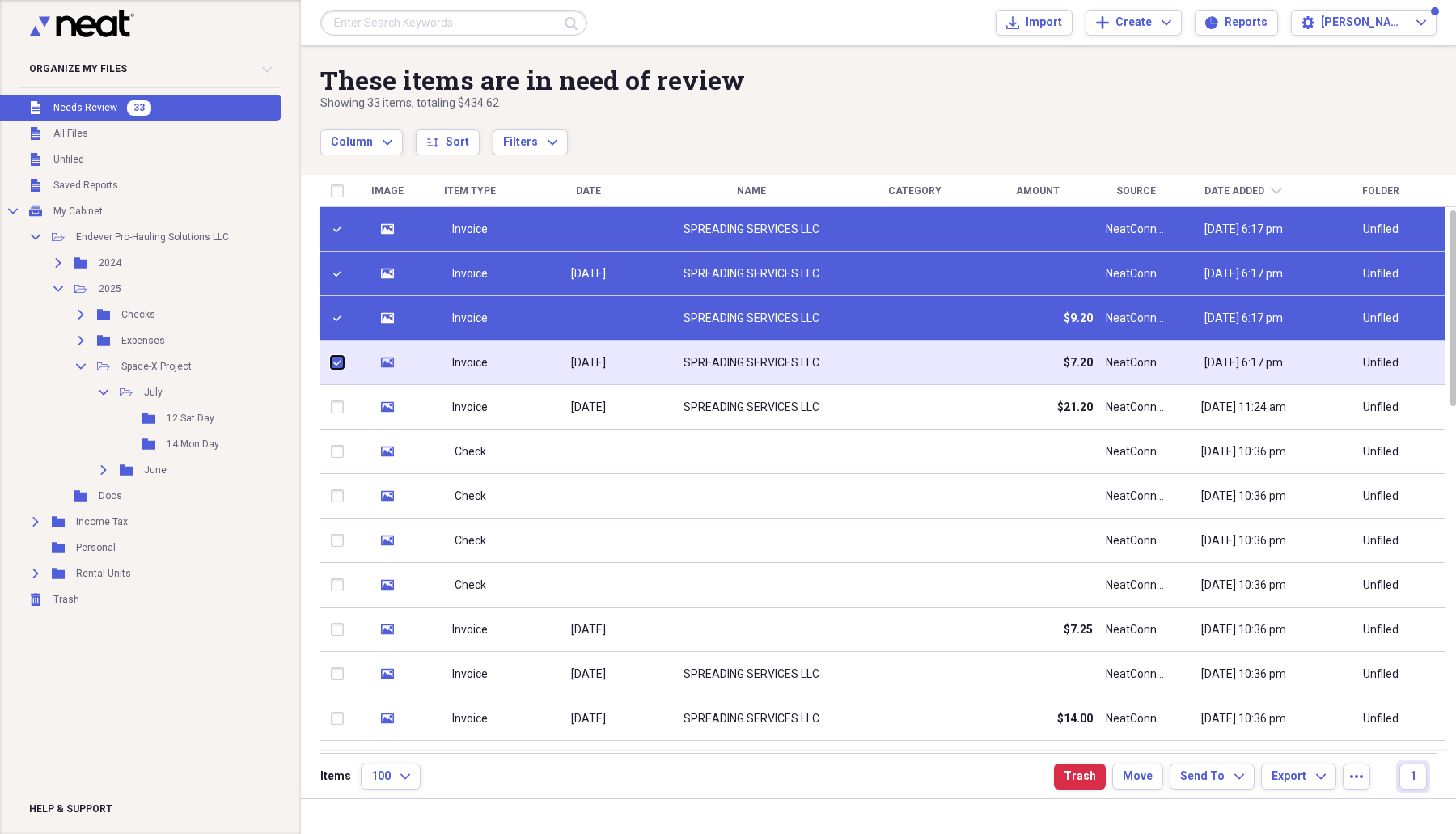 checkbox on "true" 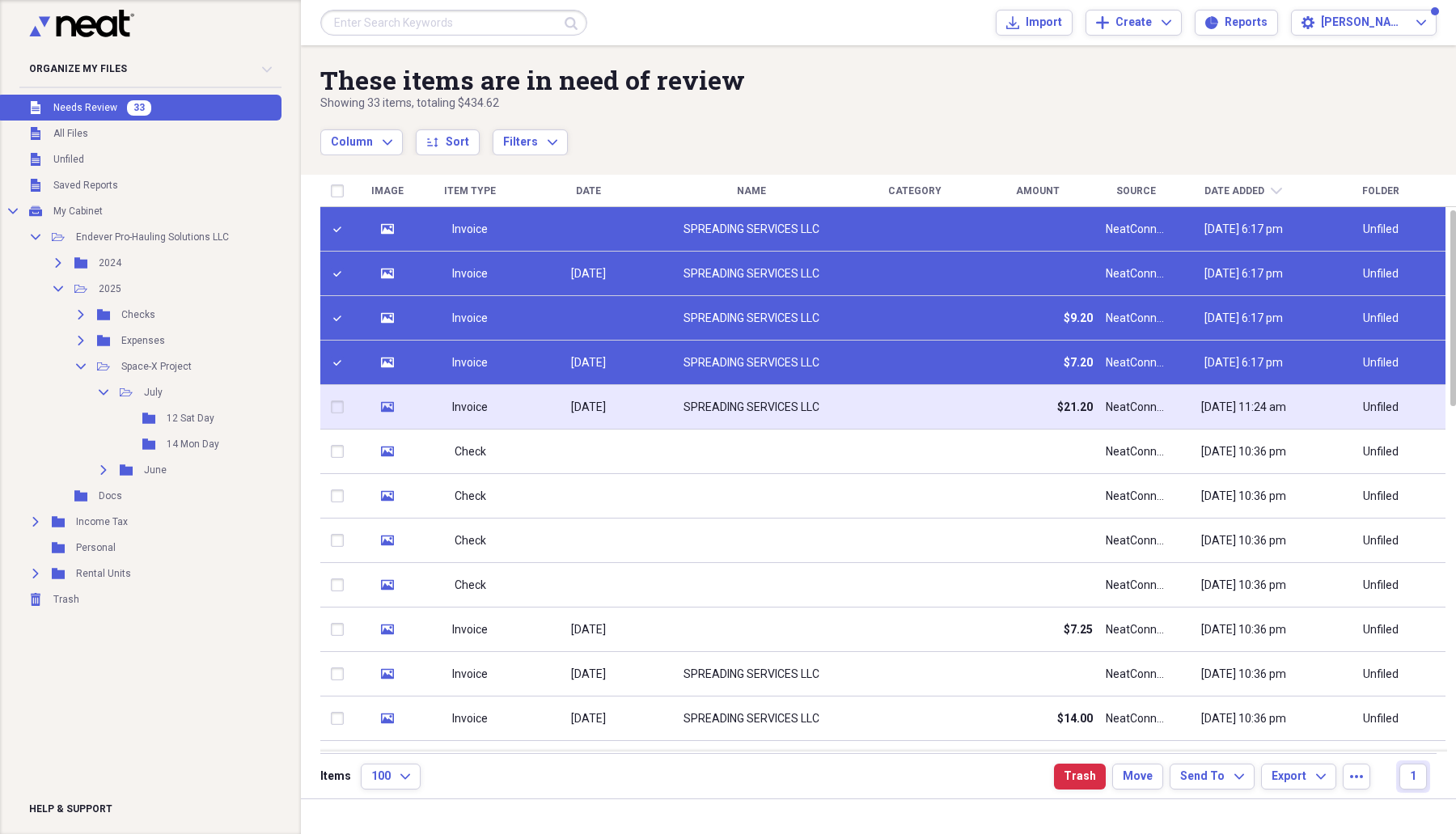 click at bounding box center (341, 407) 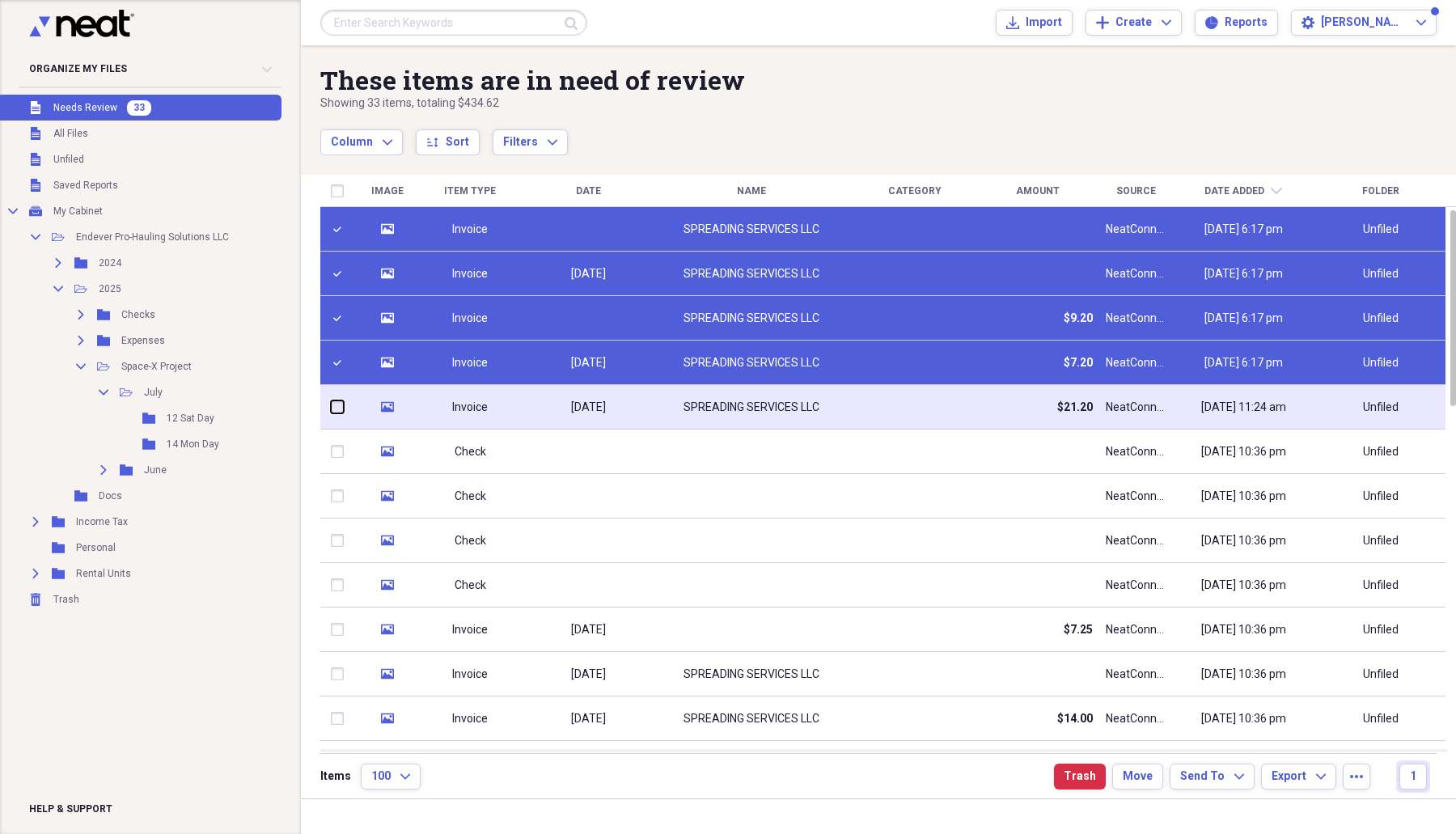 click at bounding box center (331, 407) 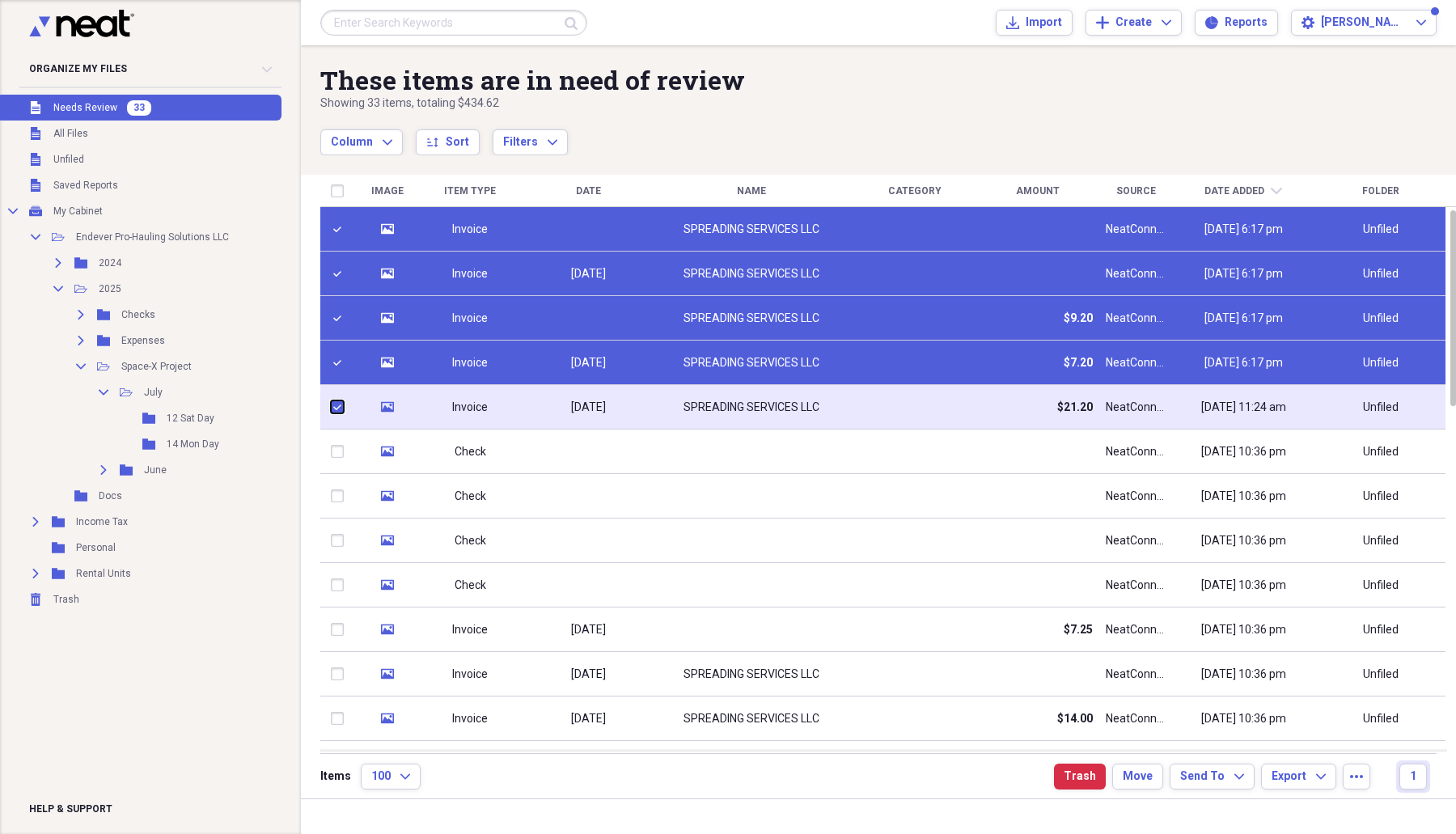 checkbox on "true" 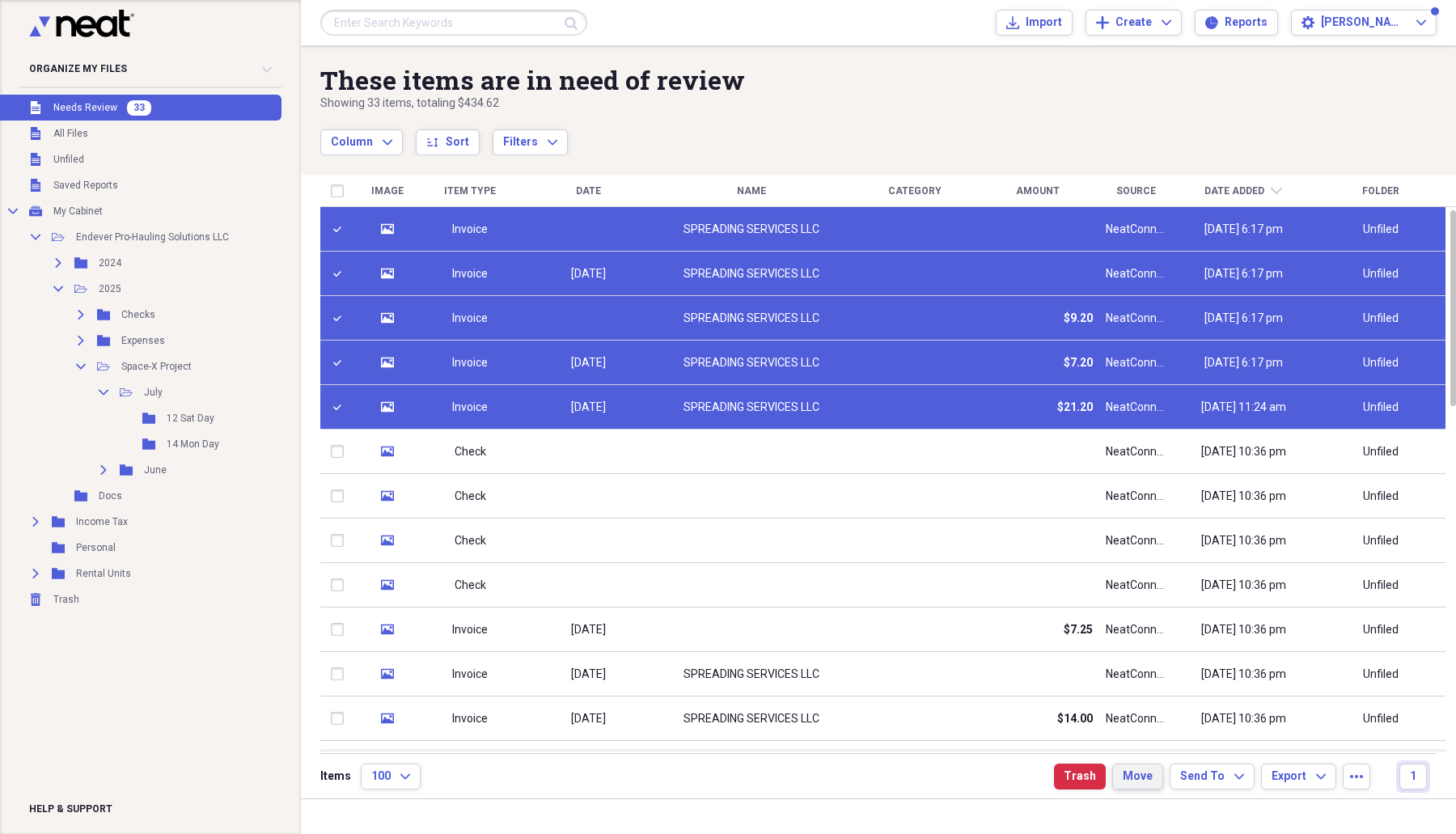 click on "Move" at bounding box center (1137, 777) 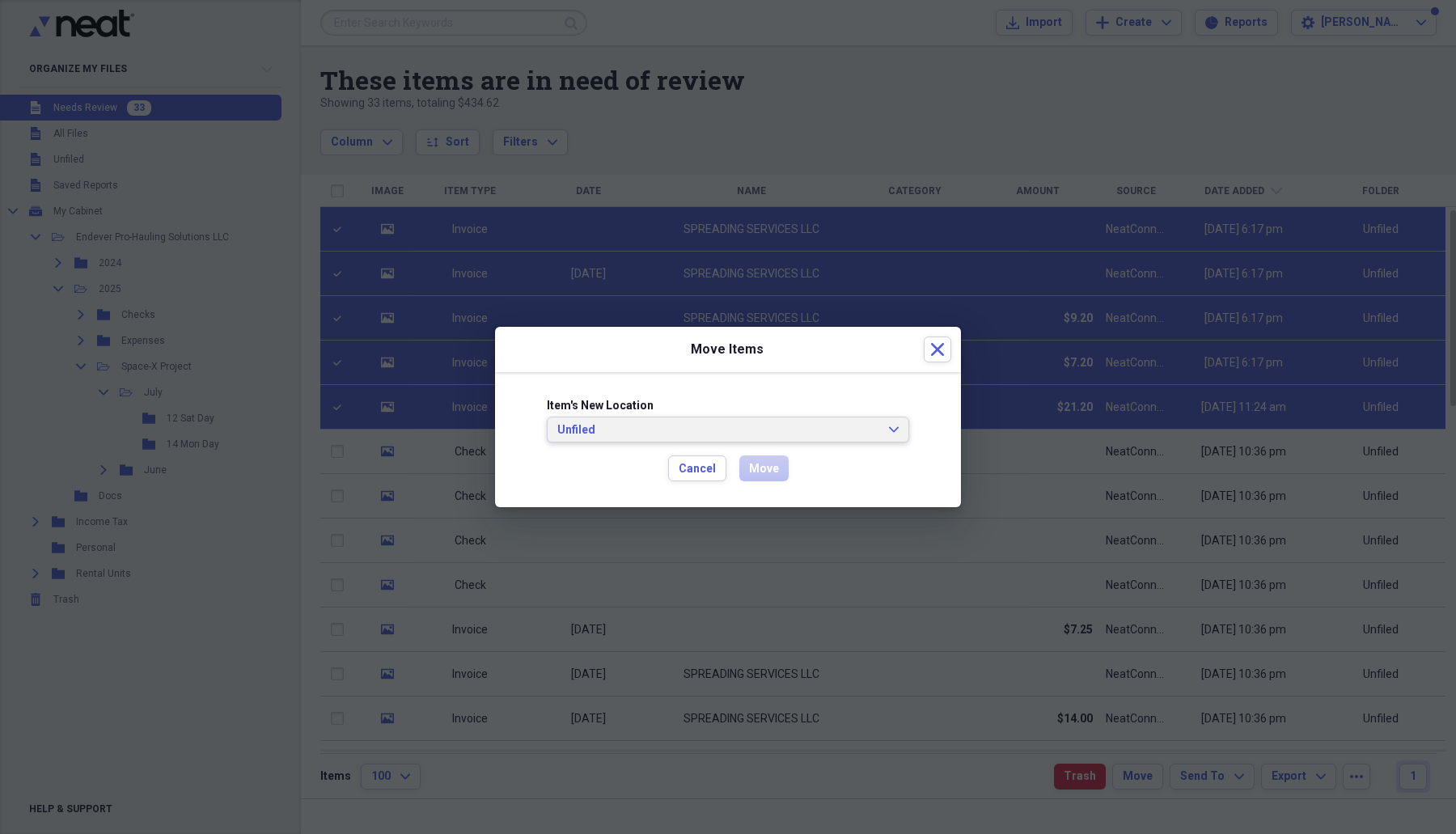 click on "Unfiled" at bounding box center (718, 430) 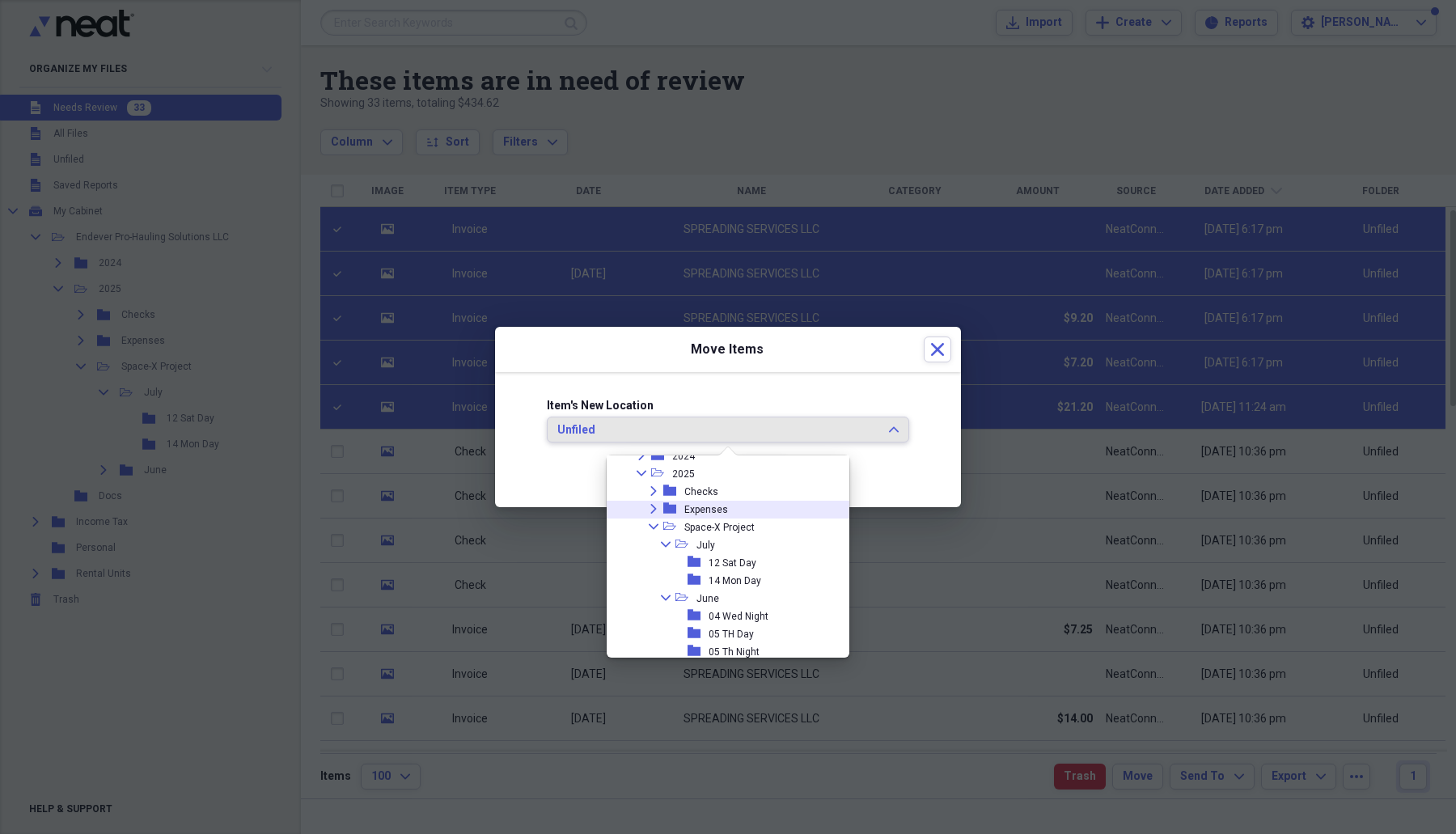 scroll, scrollTop: 101, scrollLeft: 0, axis: vertical 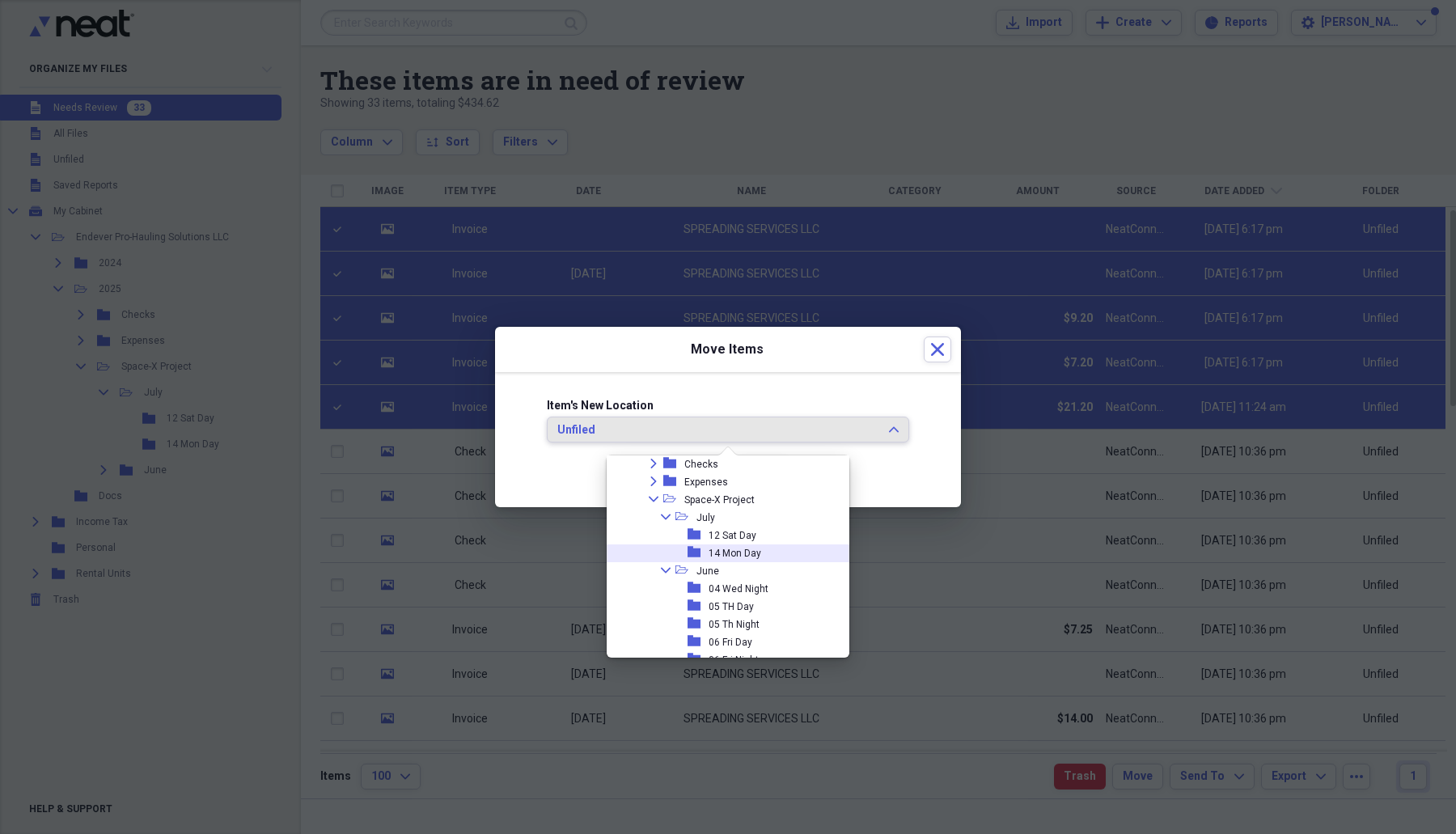 click on "14 Mon Day" at bounding box center [734, 553] 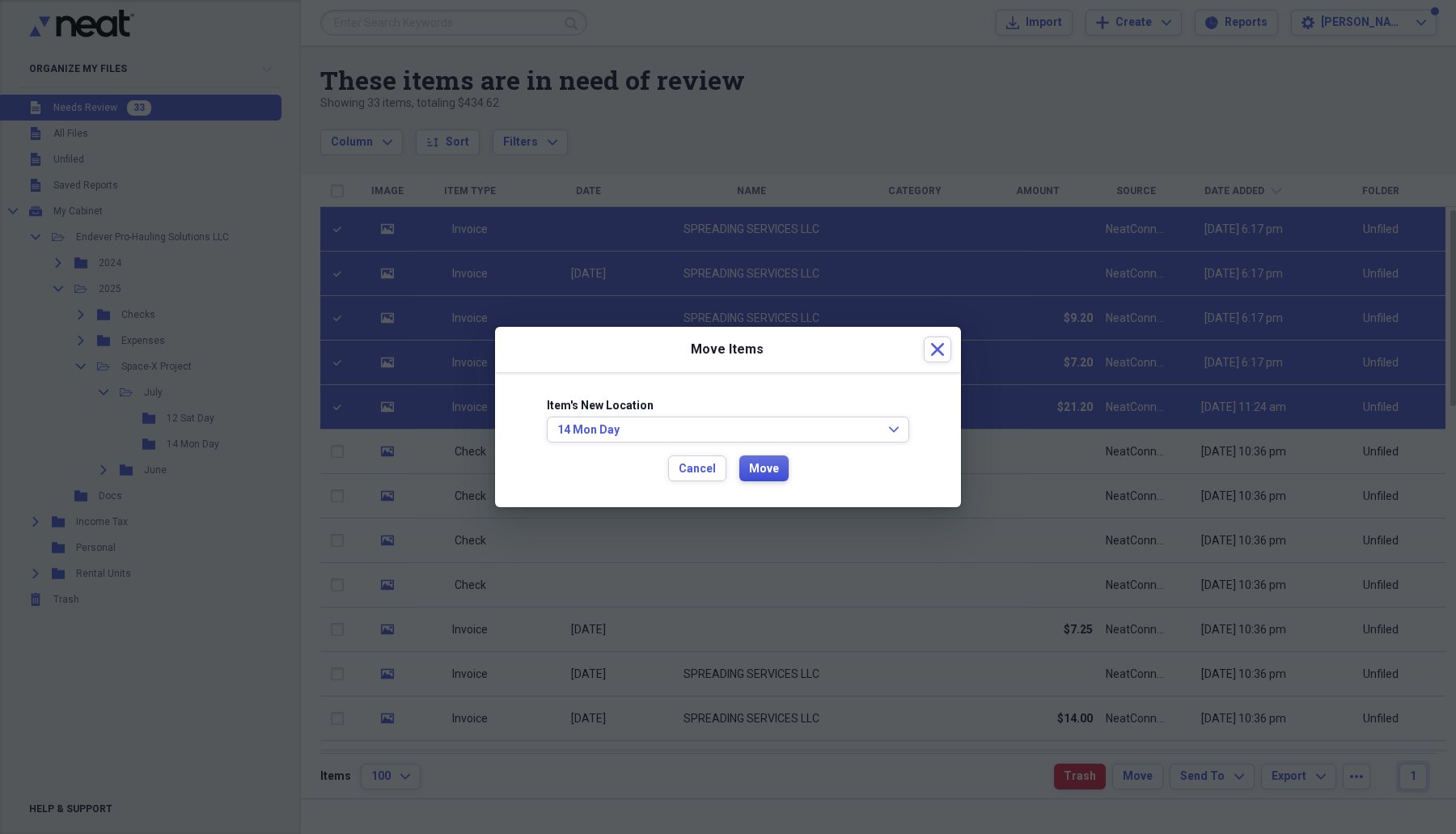 click on "Move" at bounding box center [764, 469] 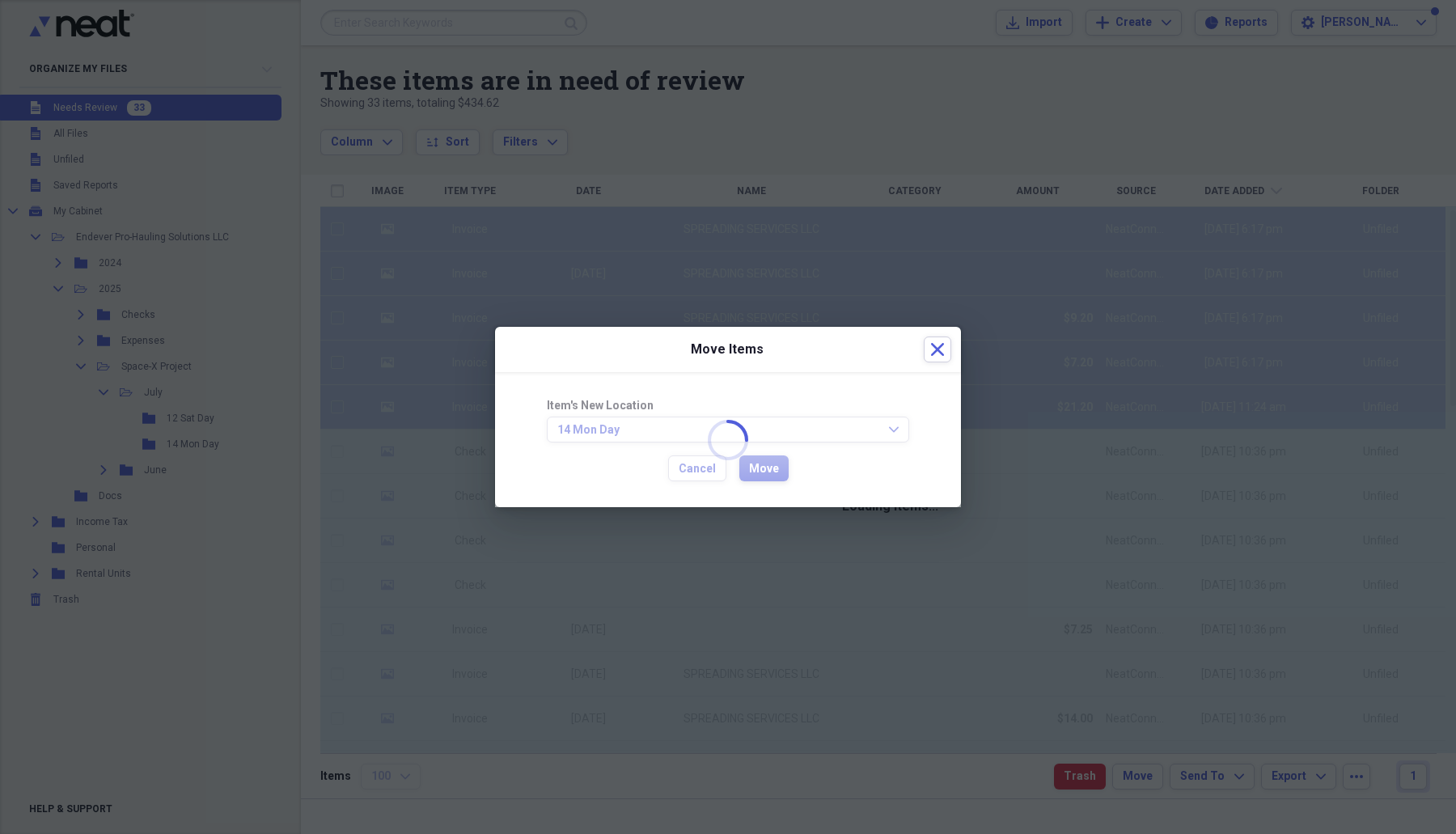 checkbox on "false" 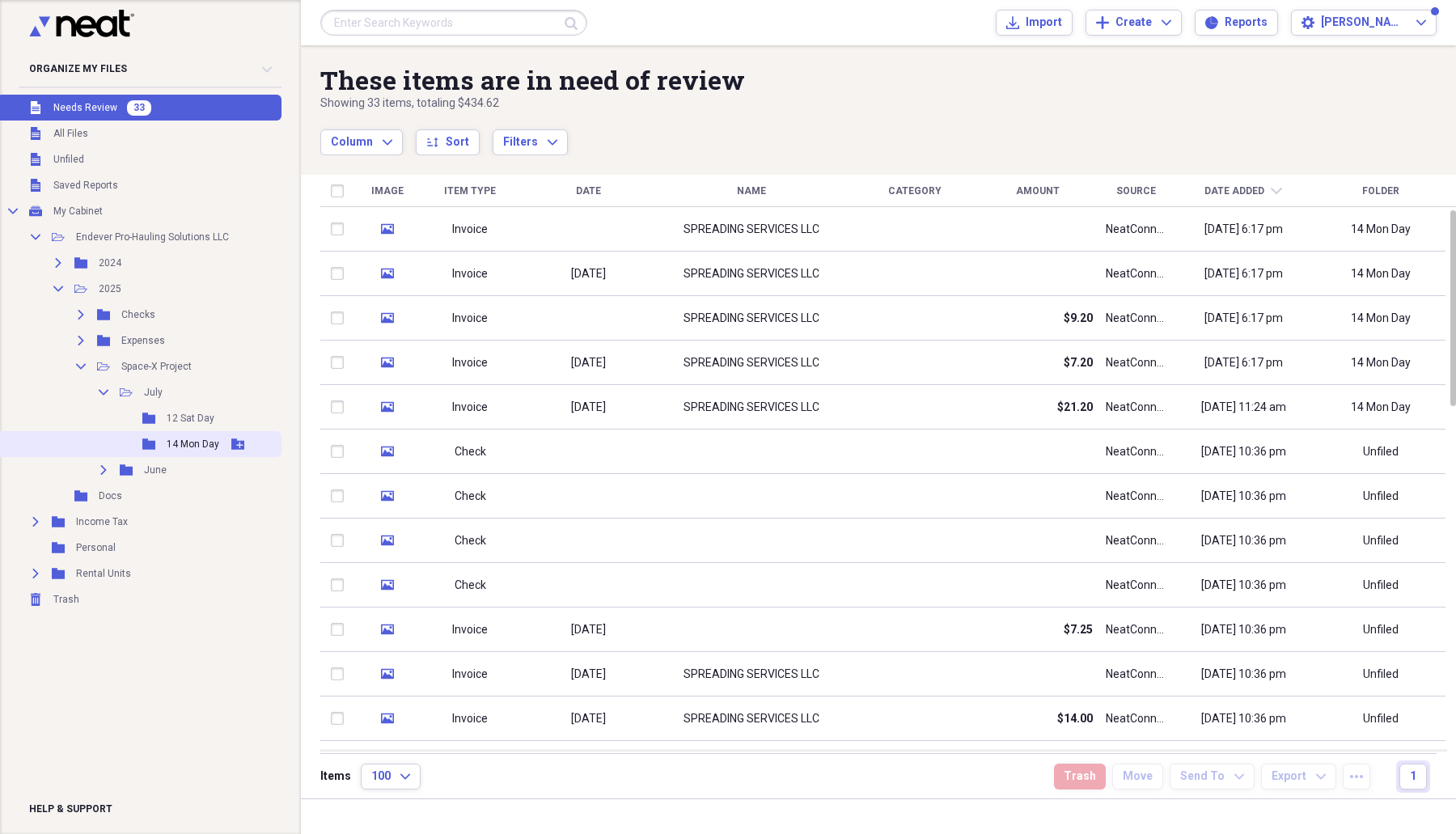 click on "14 Mon Day" at bounding box center (193, 444) 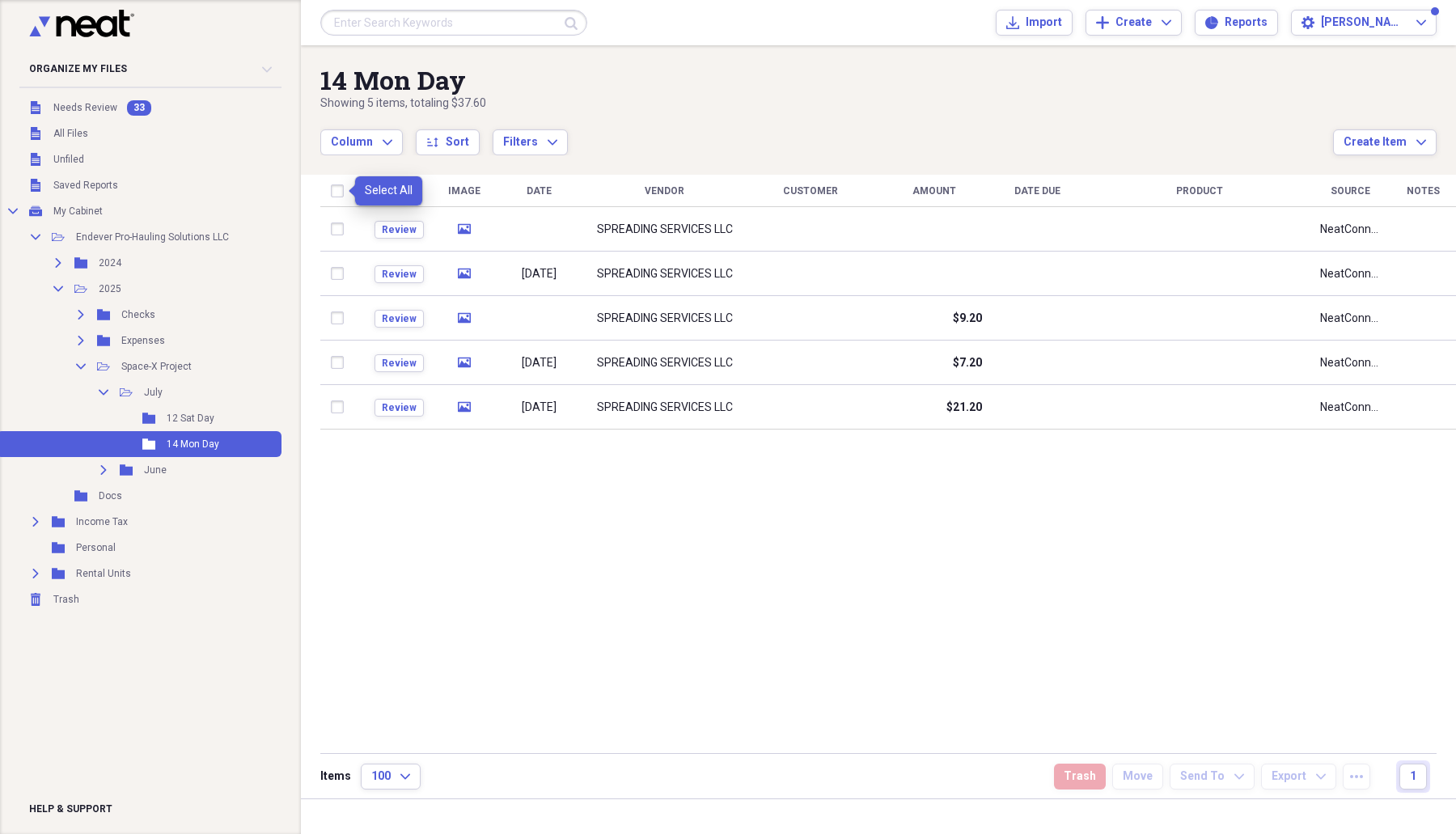 click at bounding box center [341, 191] 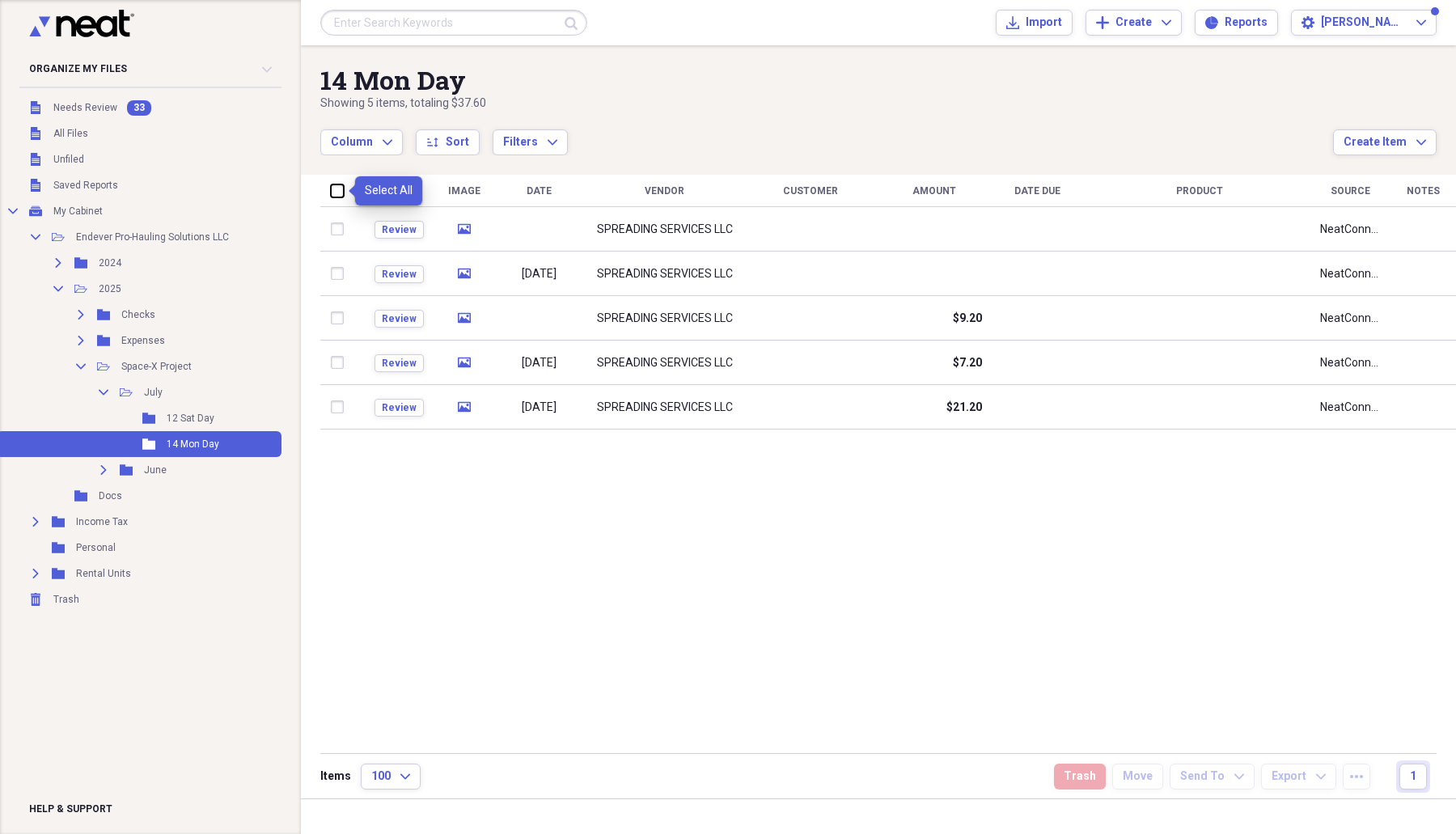 click at bounding box center [331, 190] 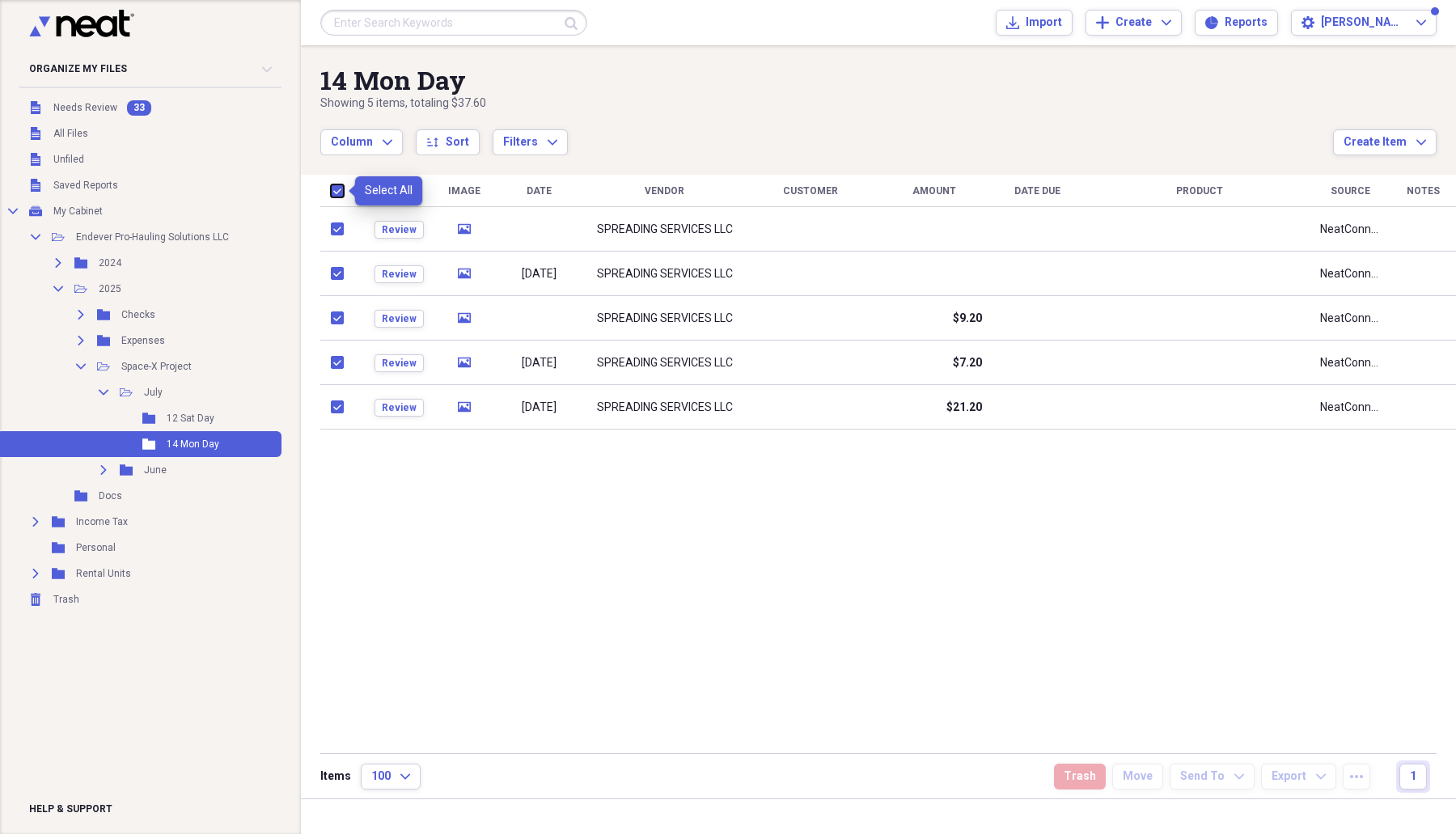 checkbox on "true" 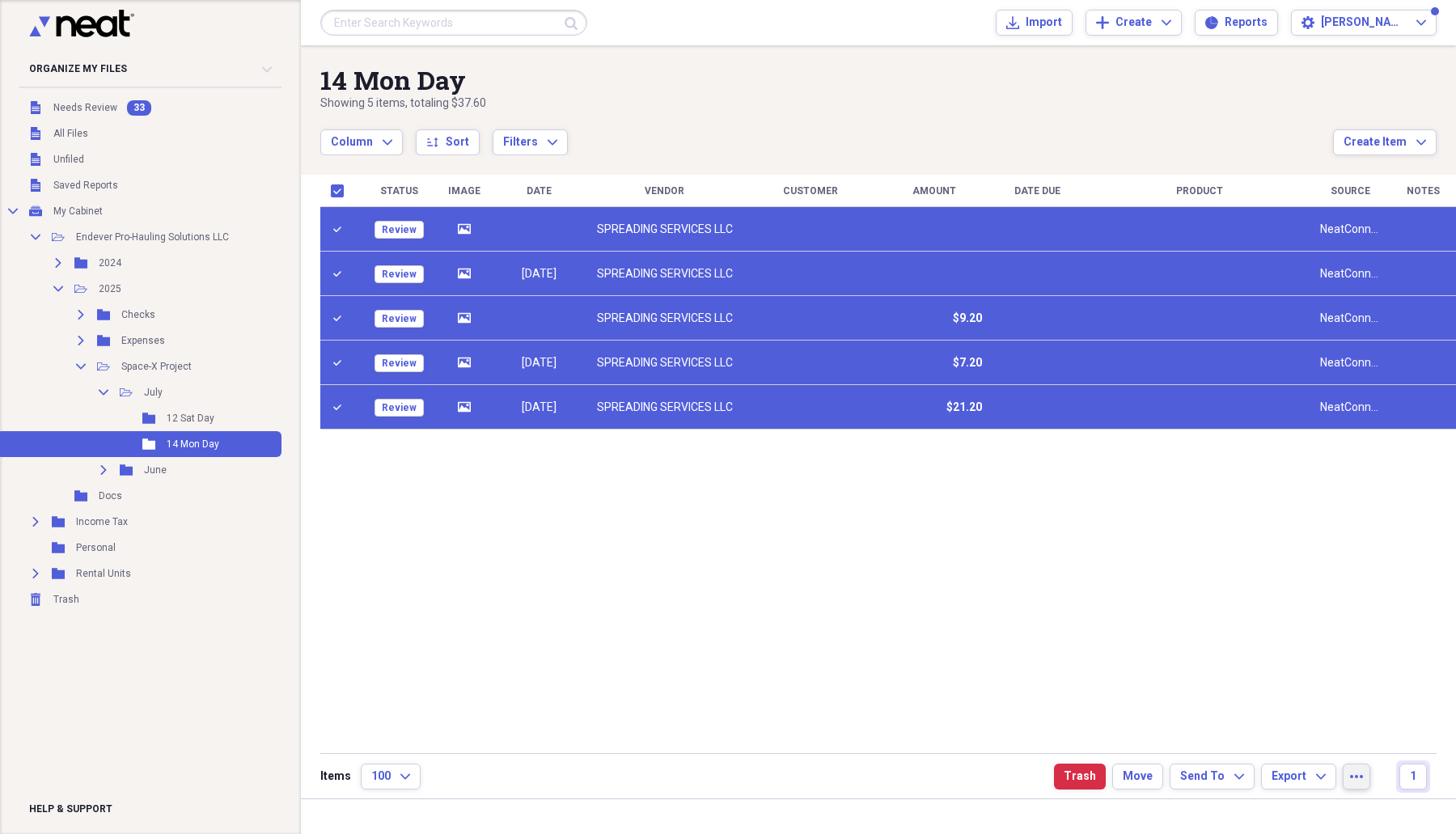 click 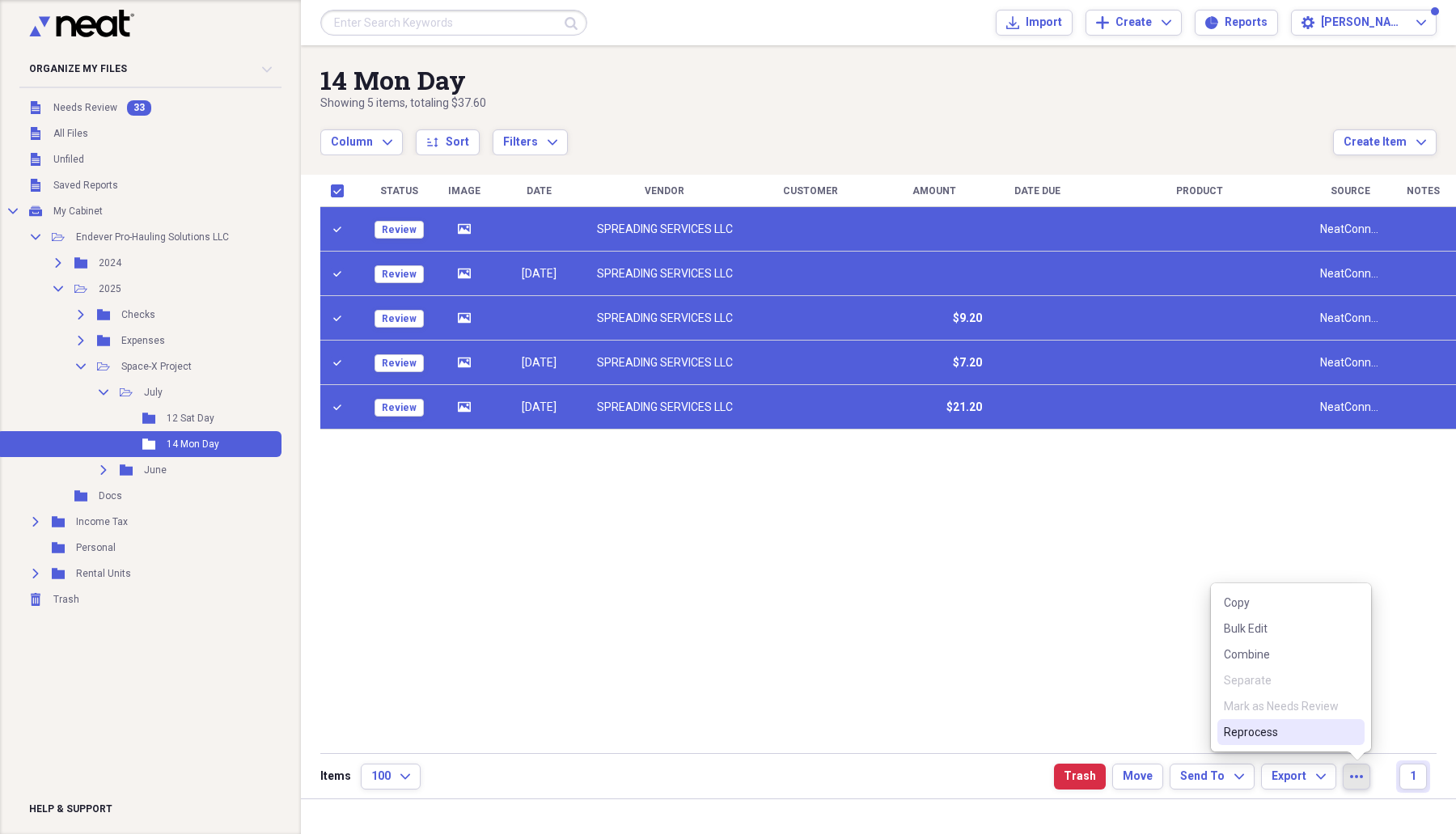 click on "Reprocess" at bounding box center (1281, 732) 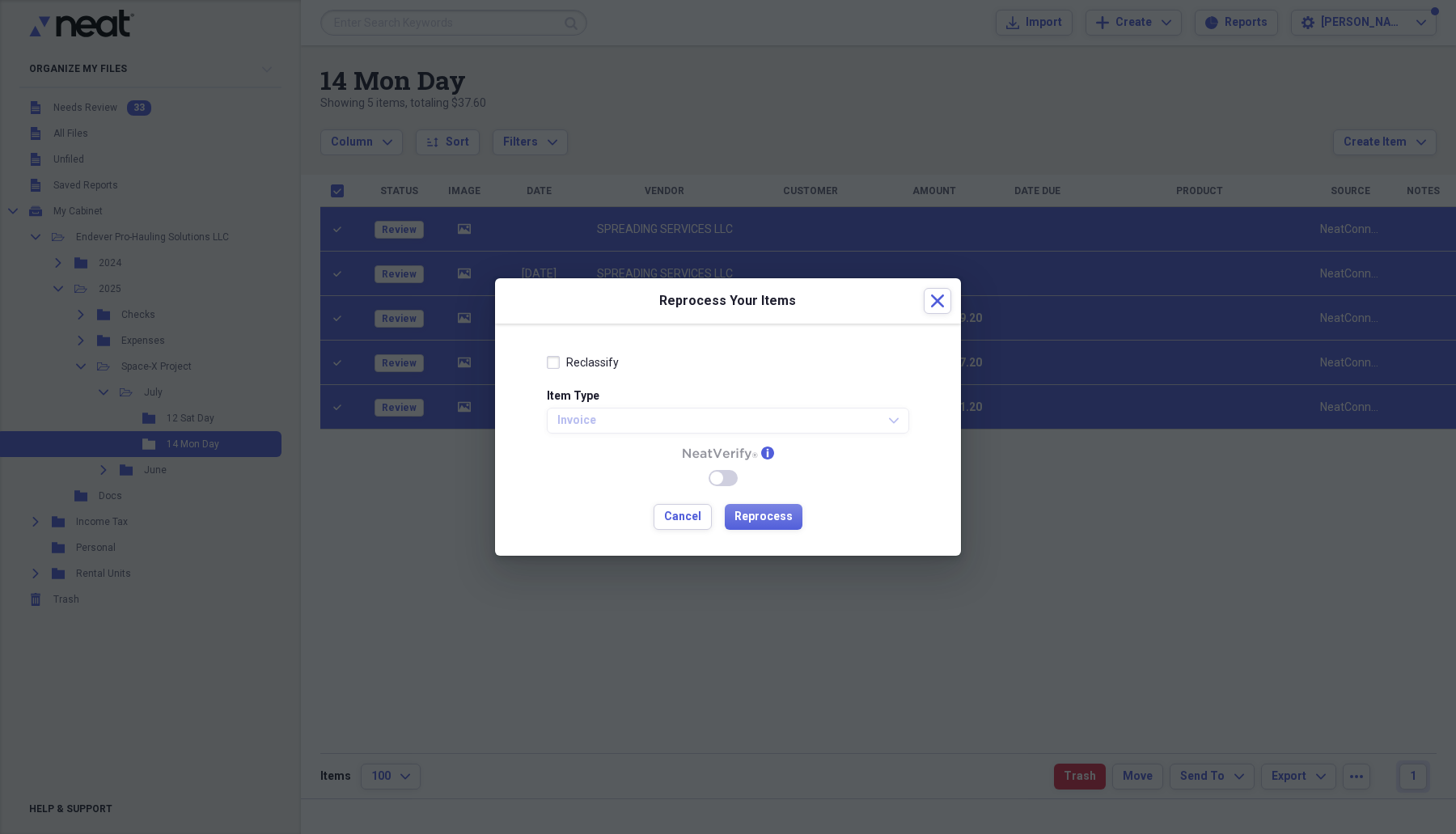 click on "Reclassify" at bounding box center [582, 362] 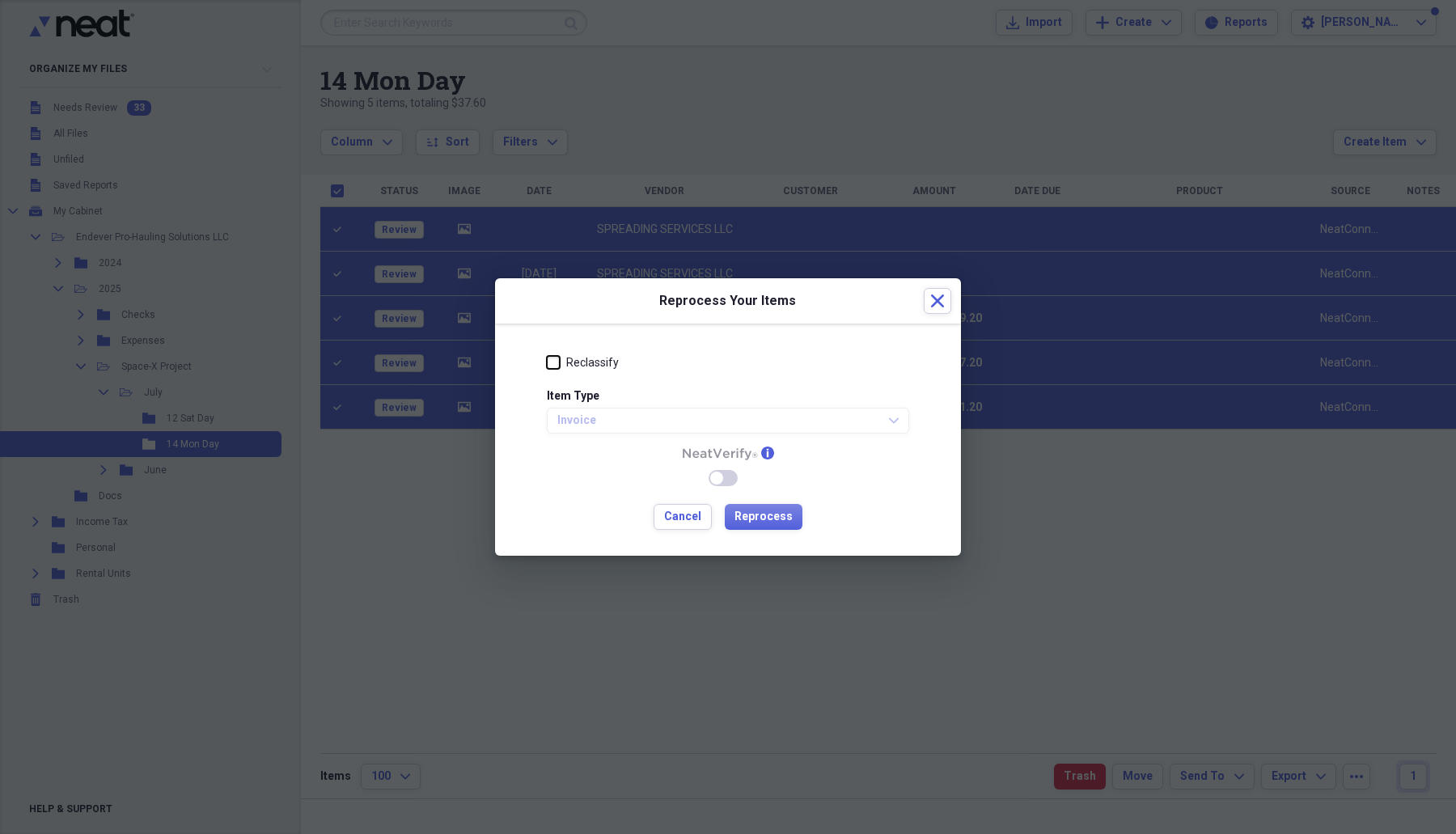 click on "Reclassify" at bounding box center [547, 362] 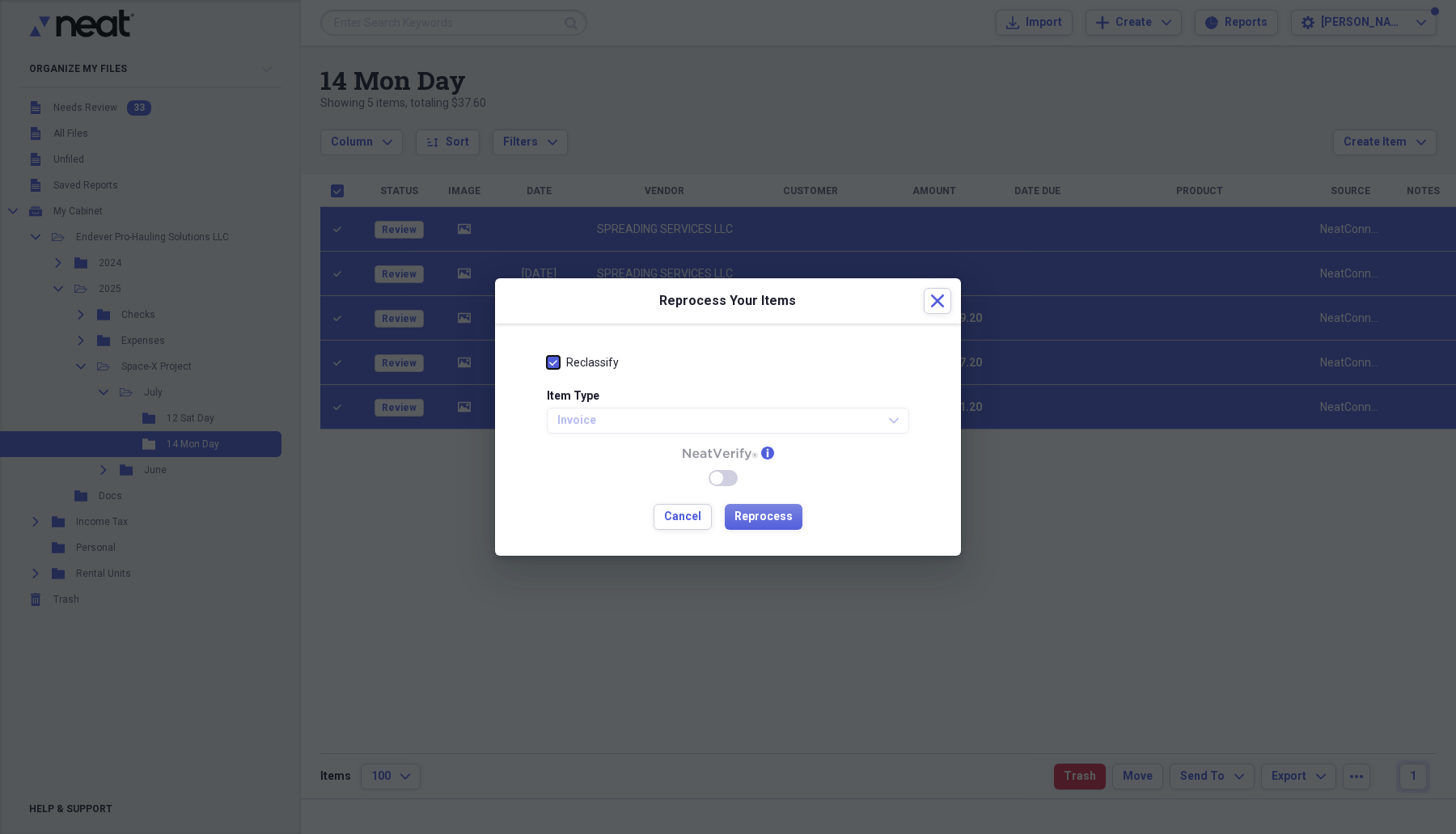 checkbox on "true" 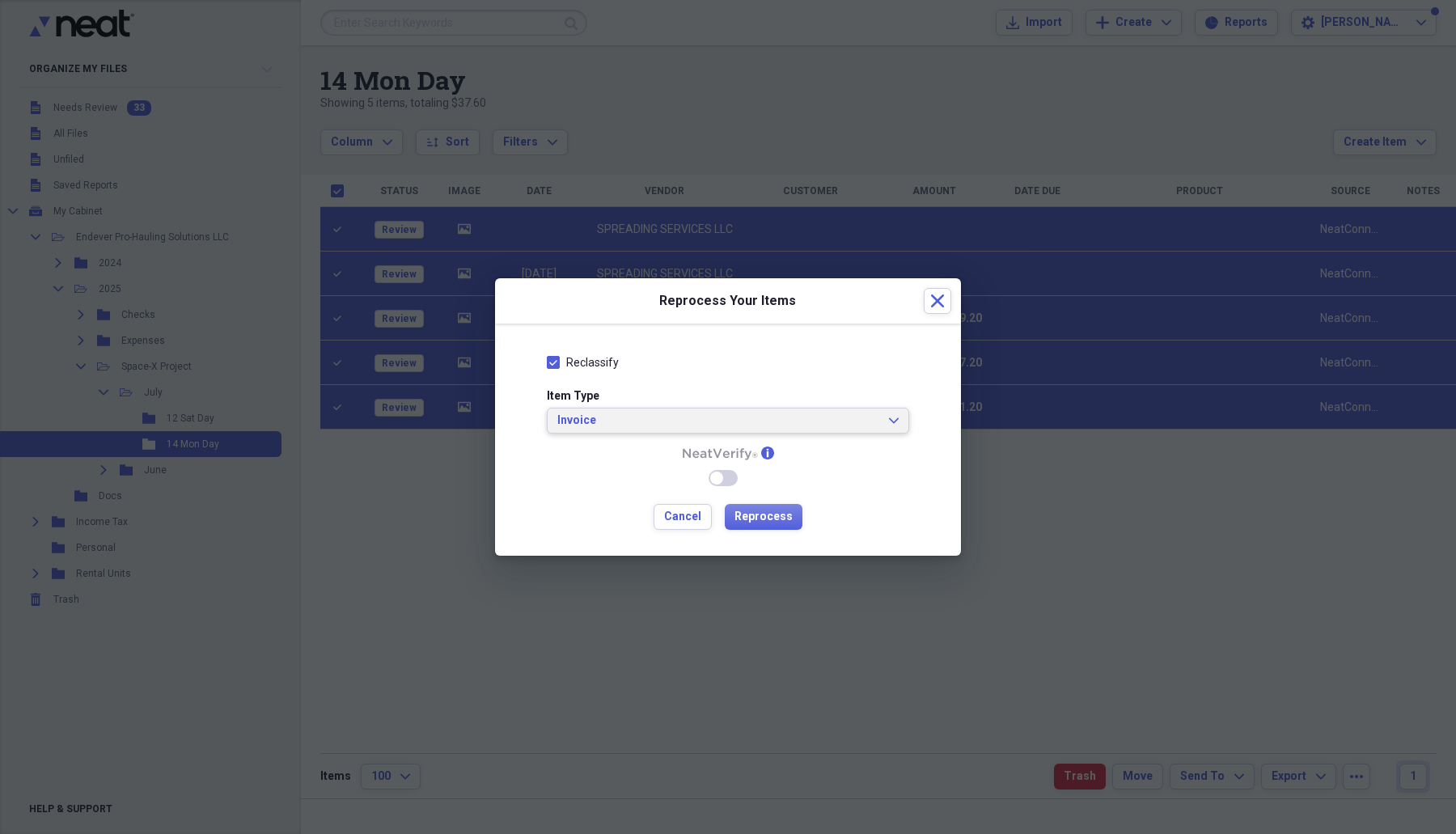 click on "Invoice" at bounding box center (718, 421) 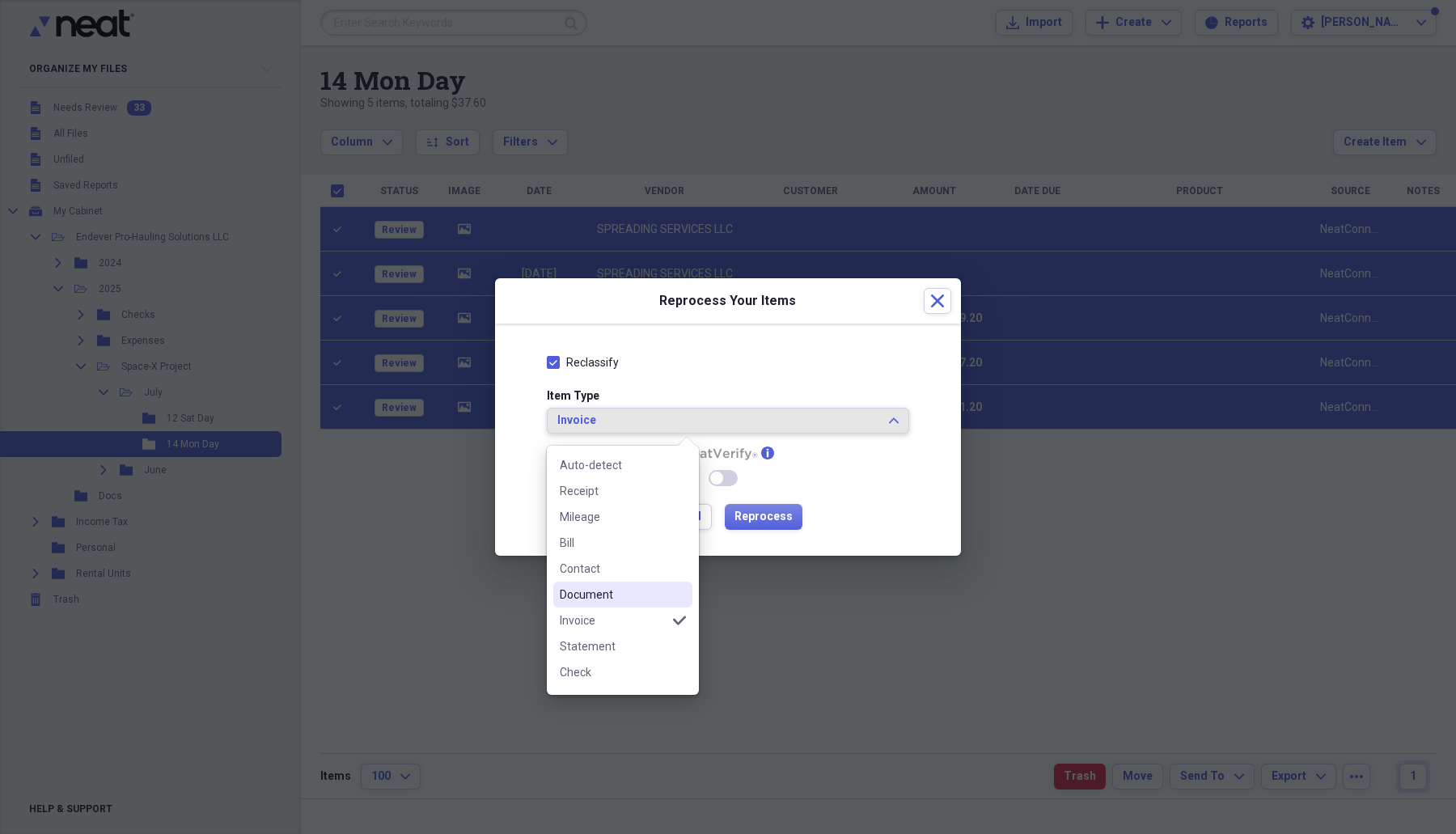 click on "Document" at bounding box center (613, 595) 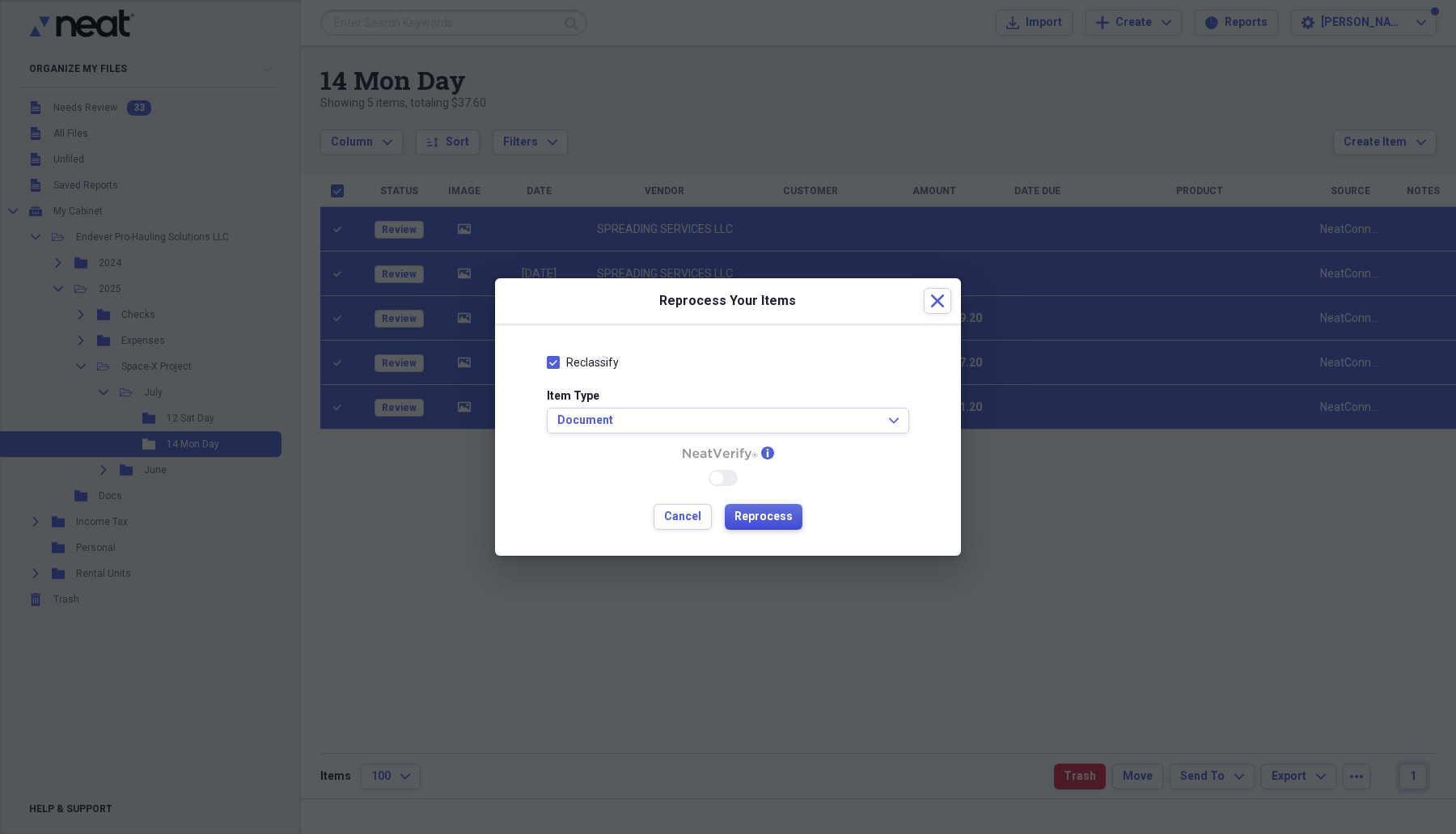 click on "Reprocess" at bounding box center [764, 517] 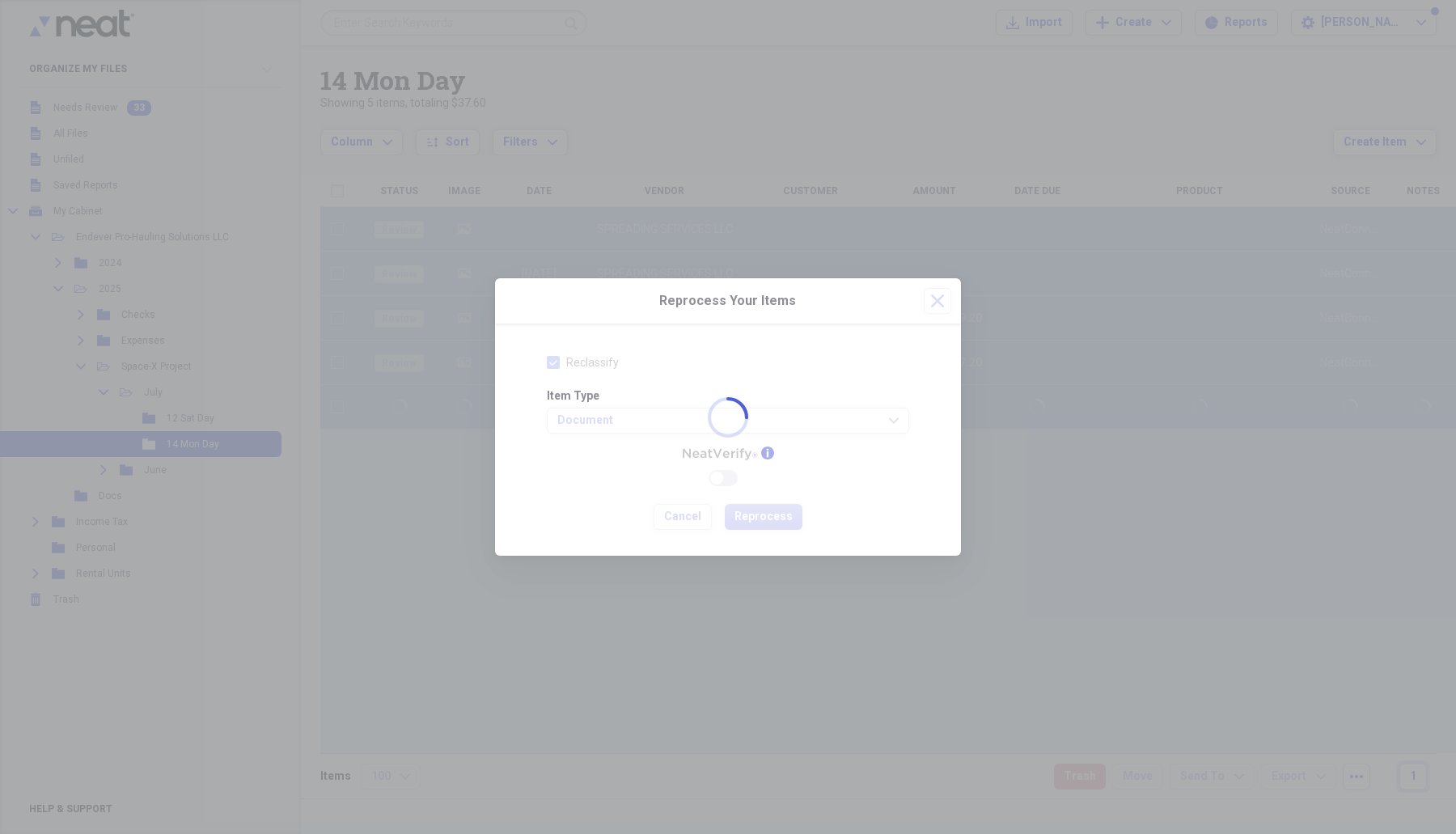 checkbox on "false" 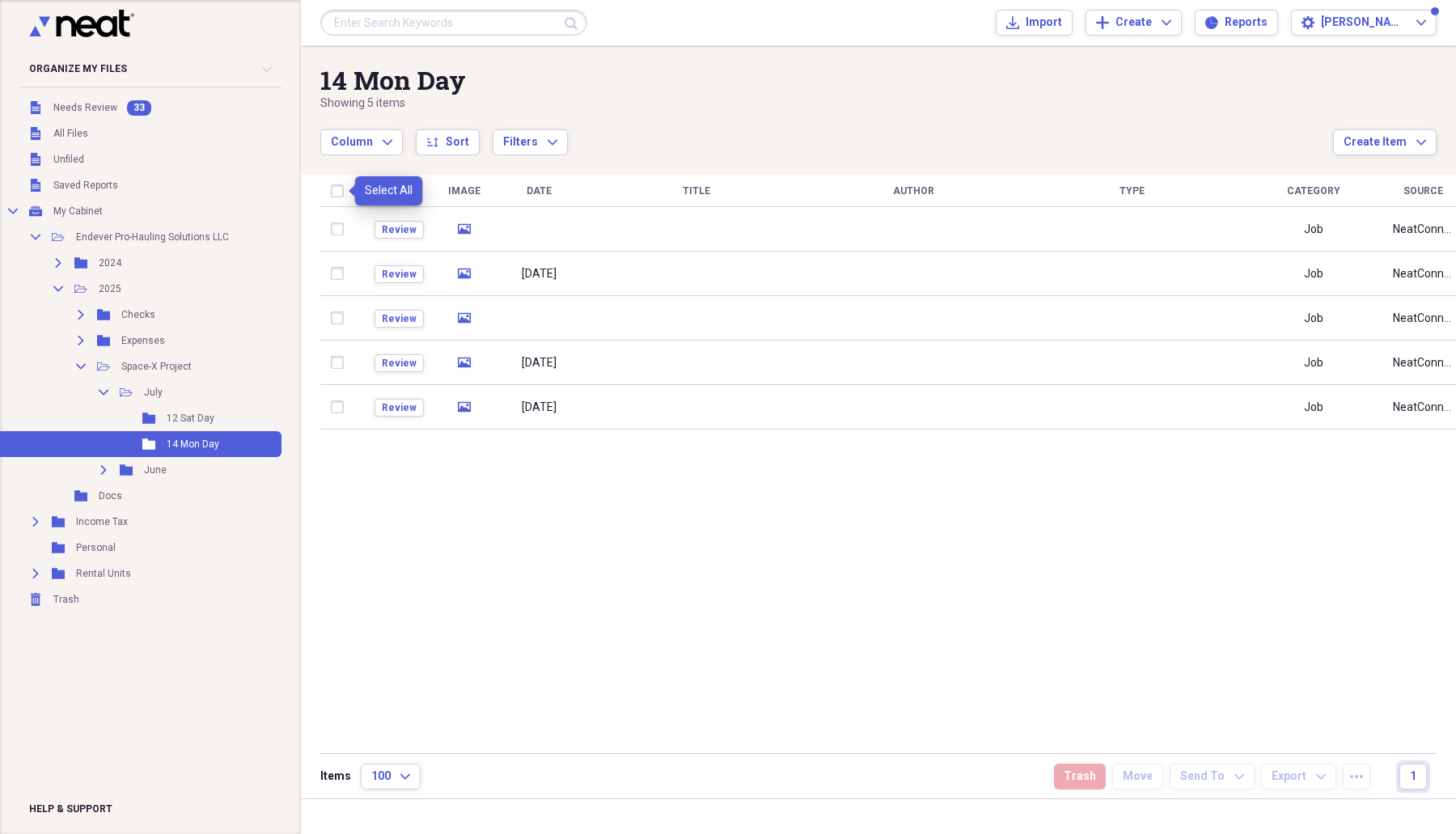 click at bounding box center [341, 191] 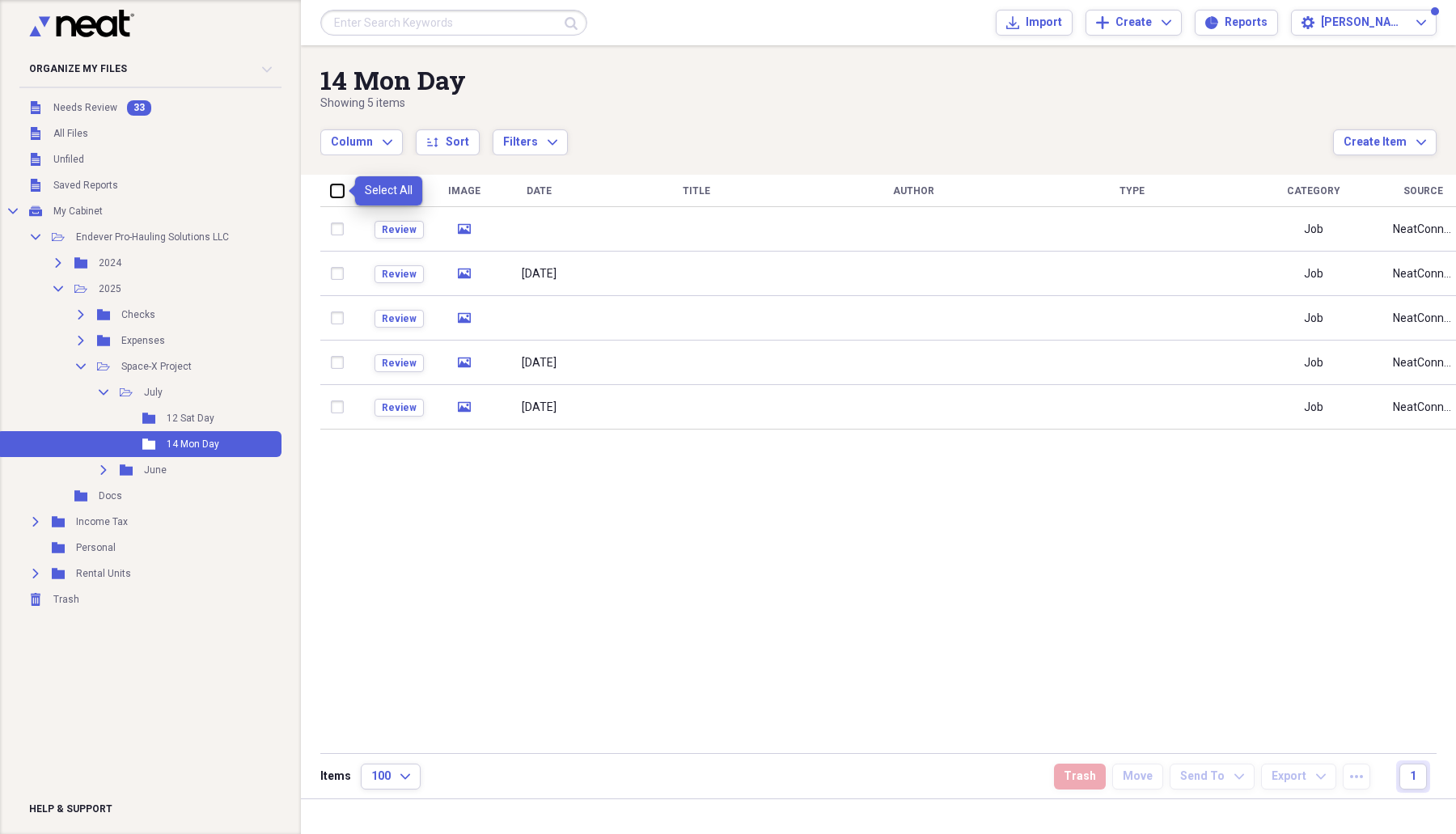 click at bounding box center [331, 190] 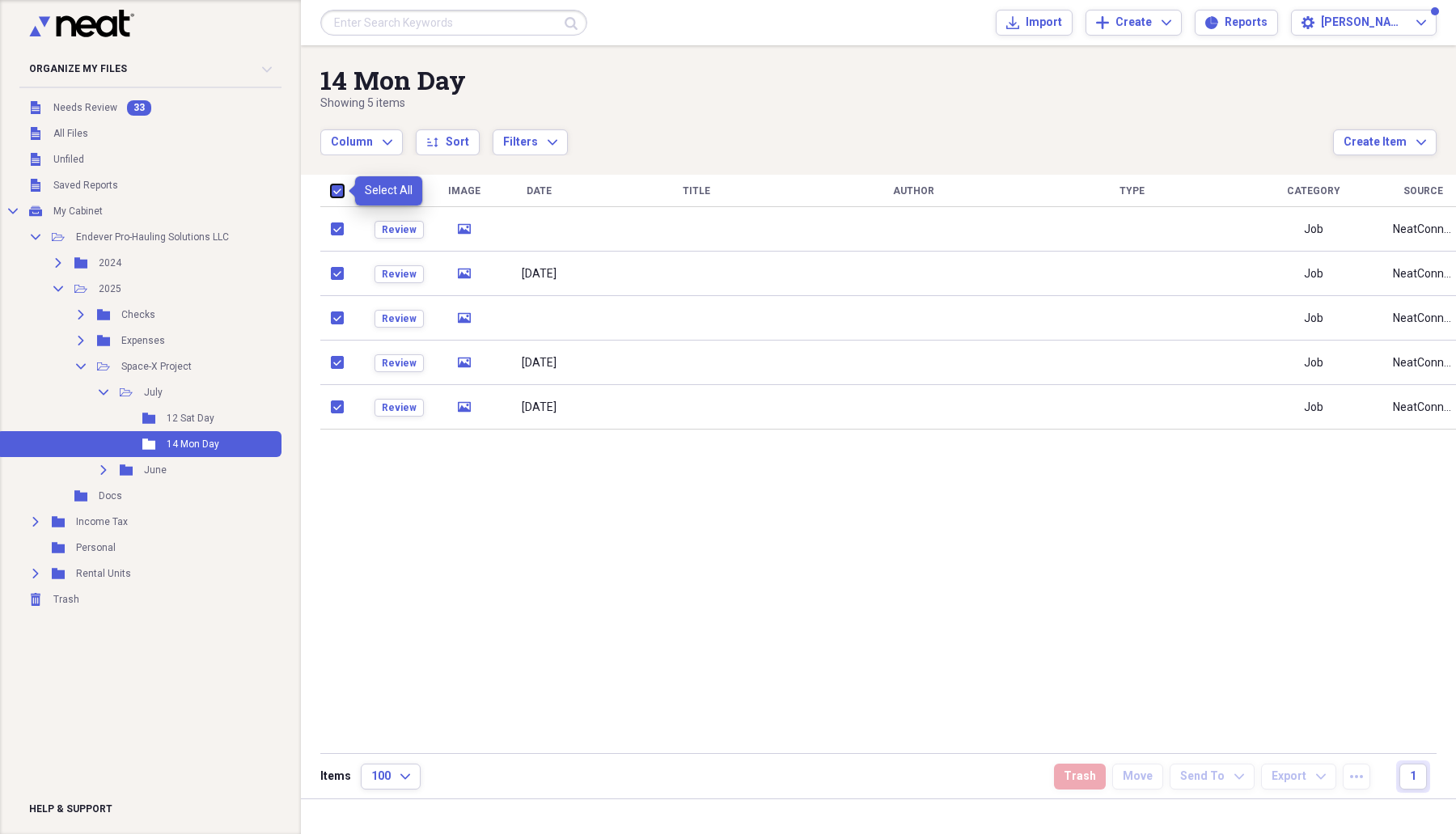 checkbox on "true" 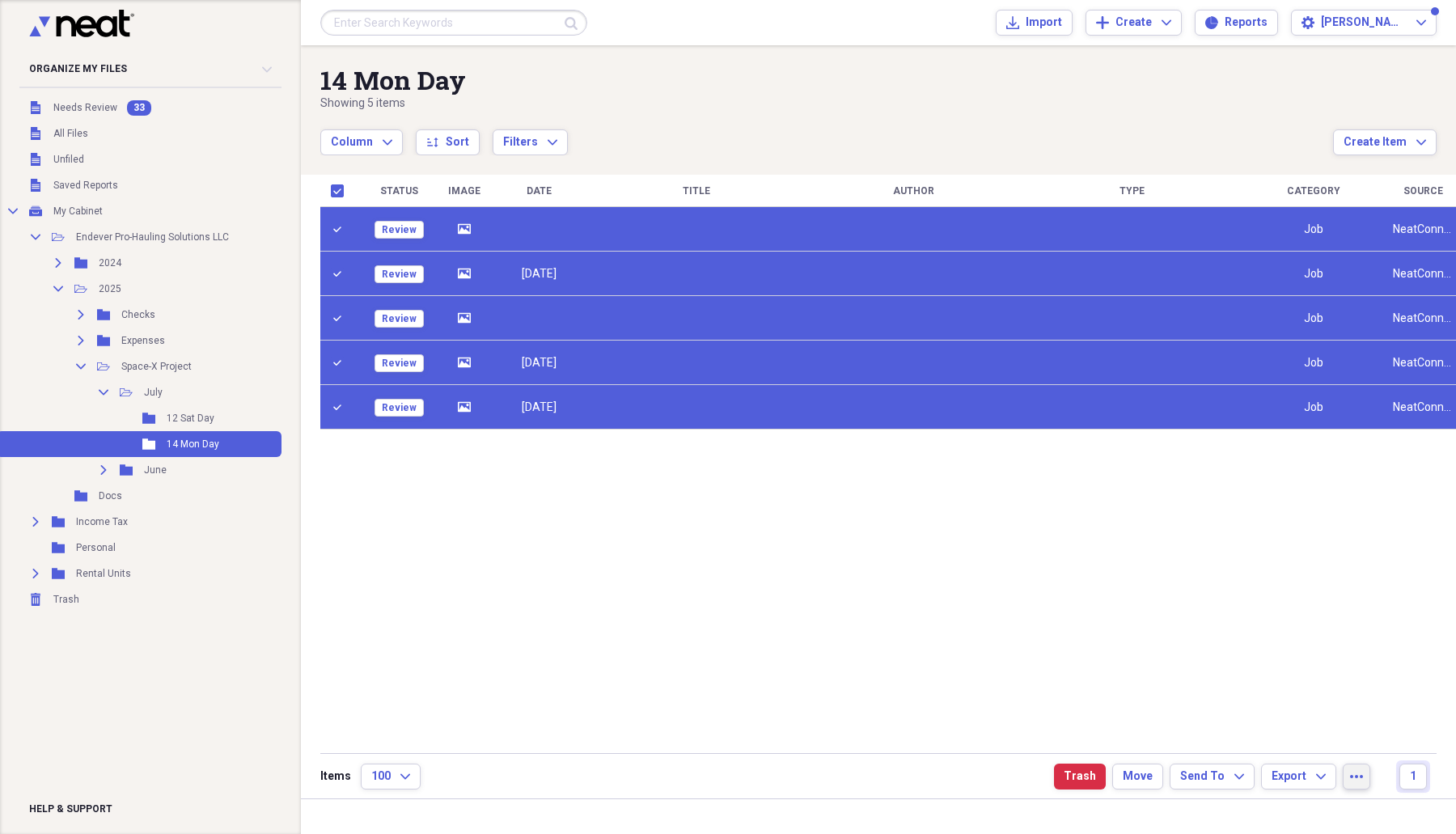 click on "more" 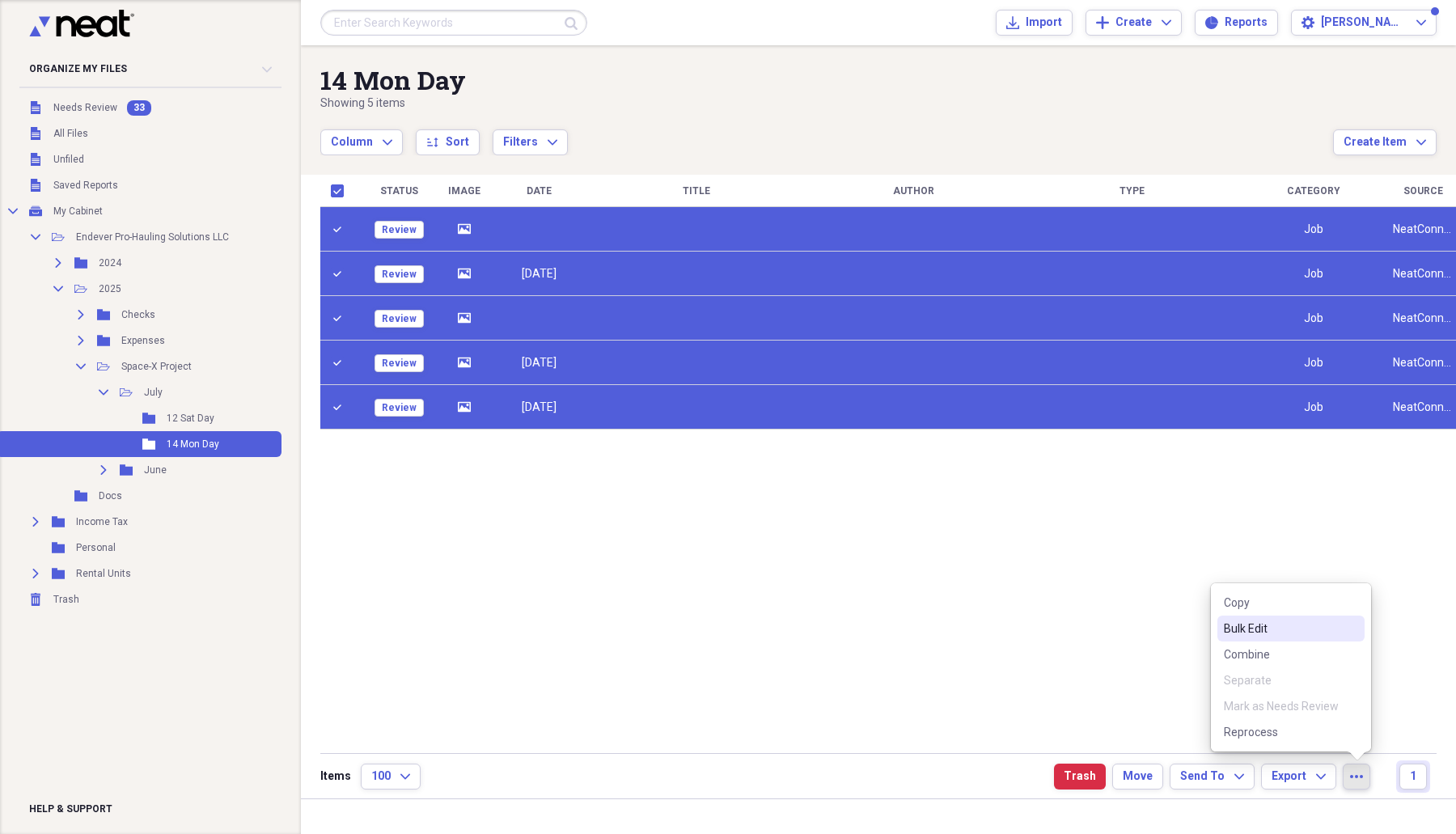 click on "Bulk Edit" at bounding box center (1281, 629) 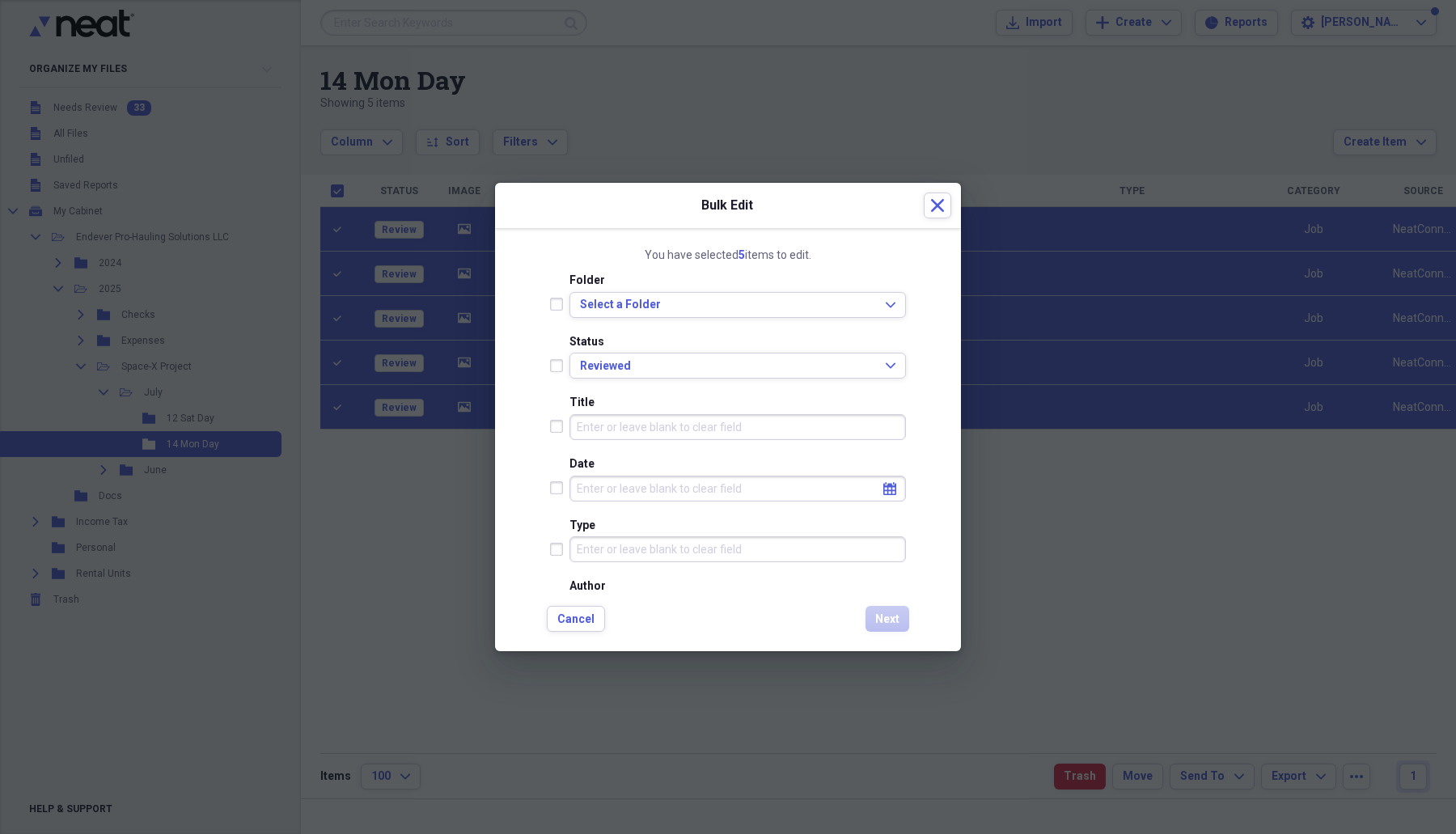 click at bounding box center [560, 366] 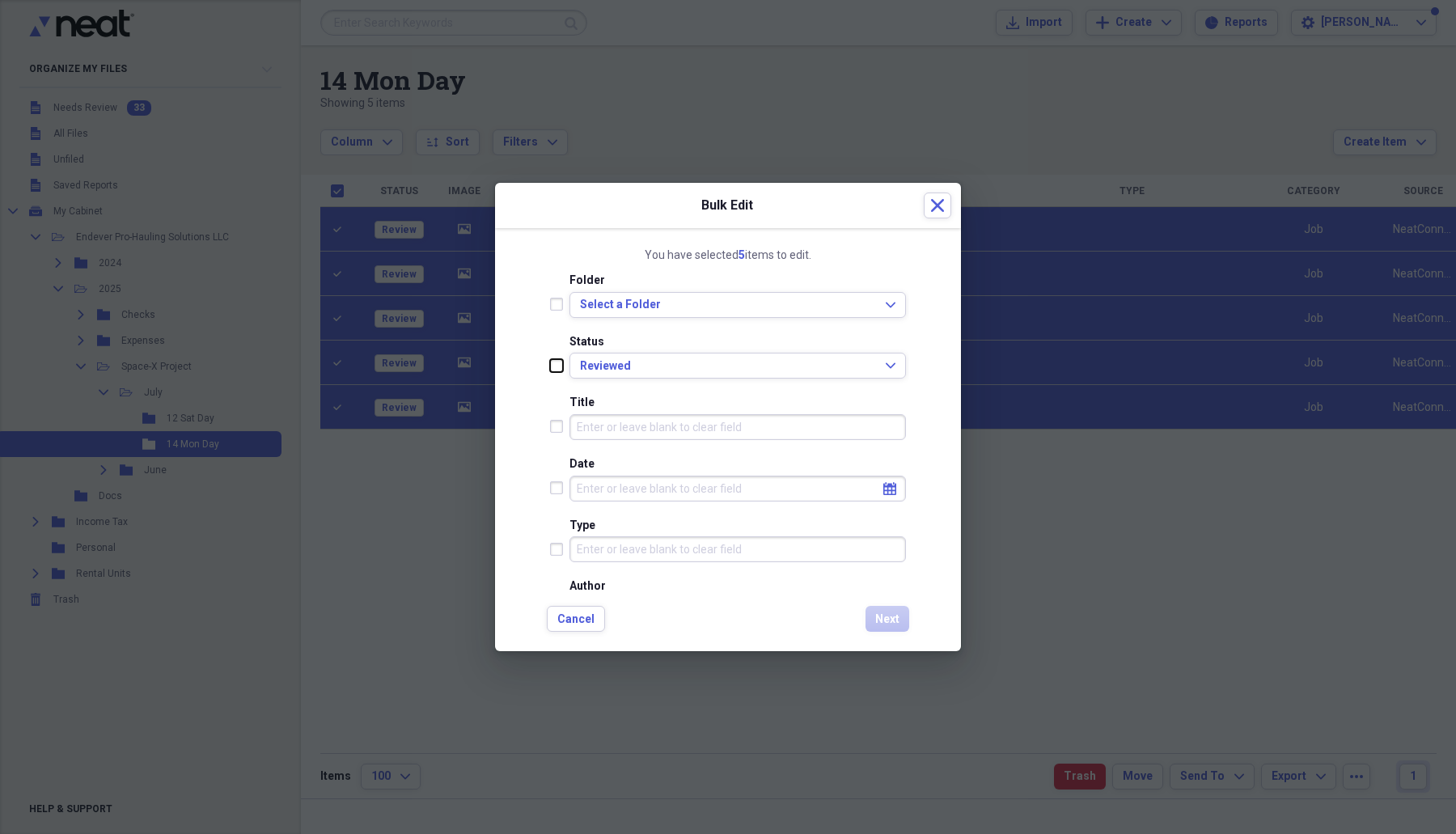 click at bounding box center [550, 365] 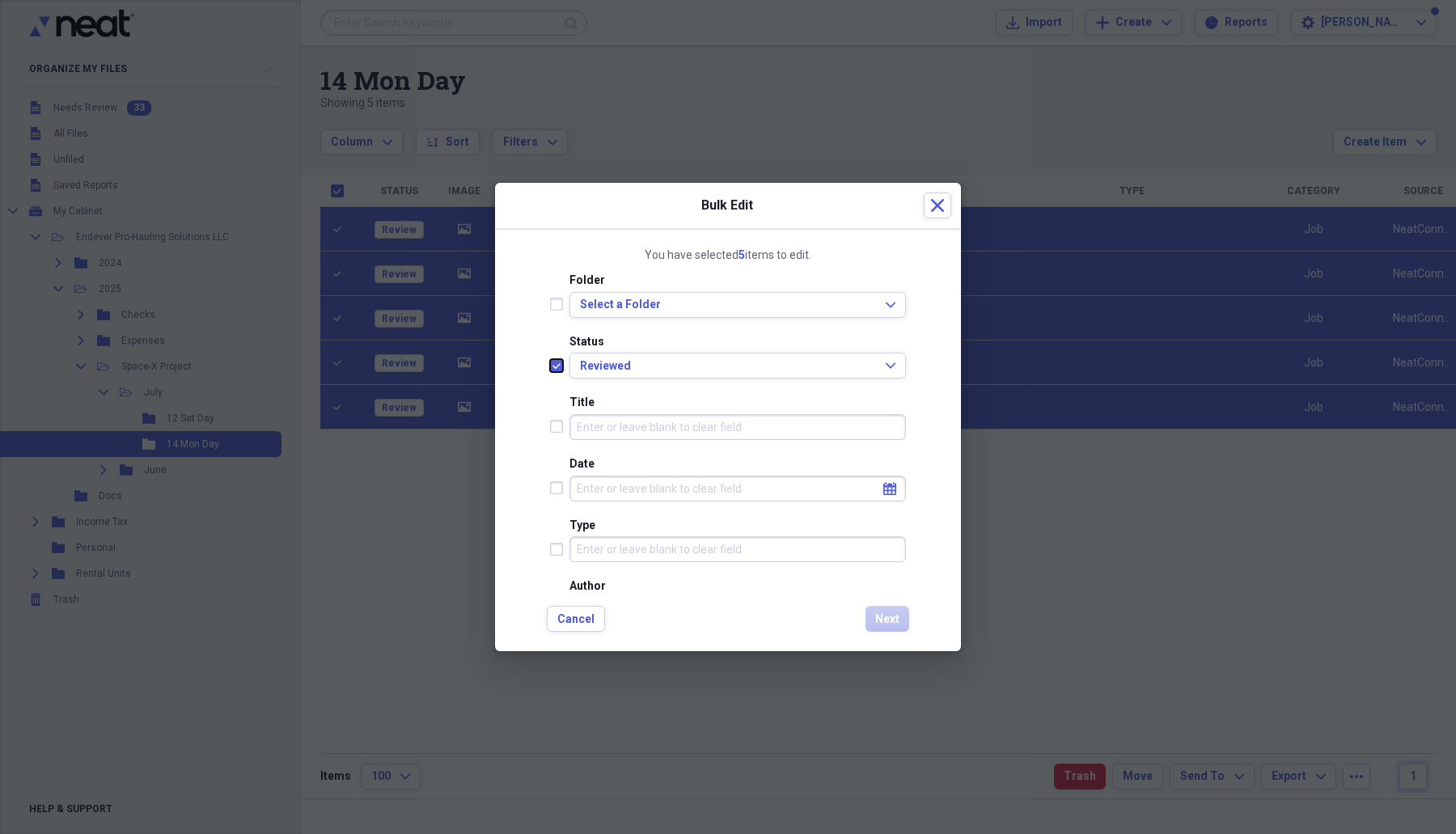 checkbox on "true" 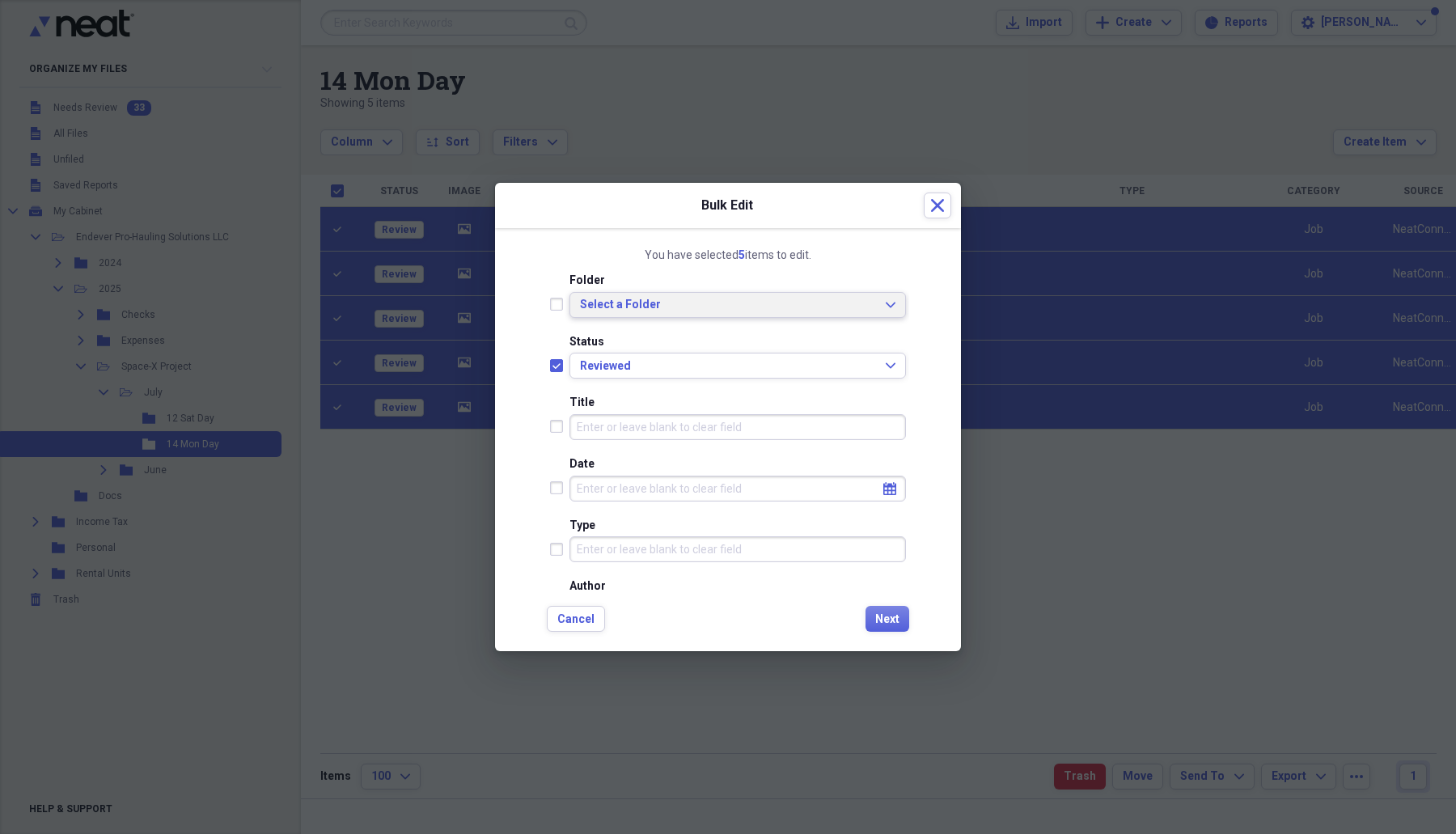click on "Select a Folder" at bounding box center [728, 305] 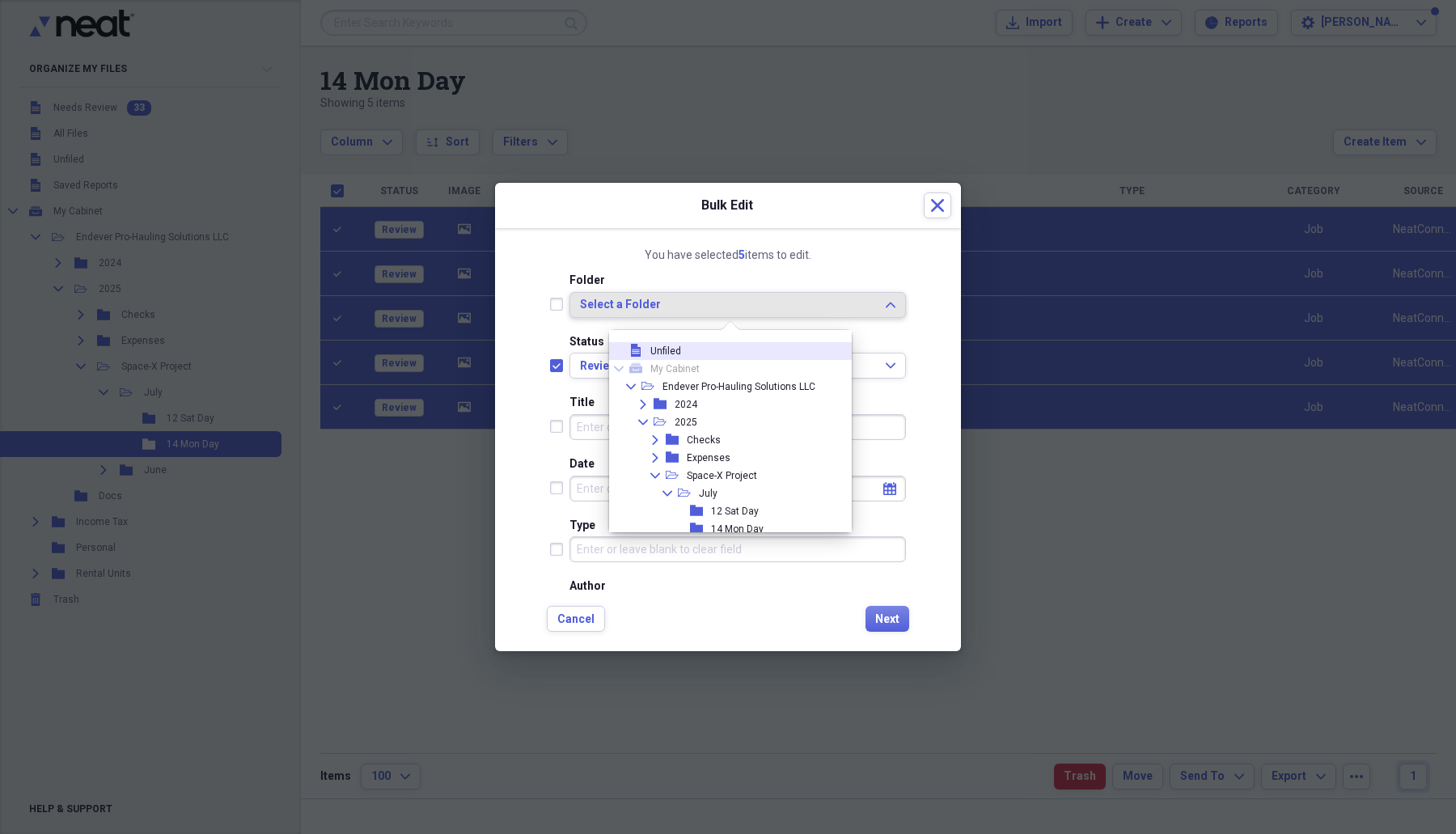 click on "Select a Folder" at bounding box center [728, 305] 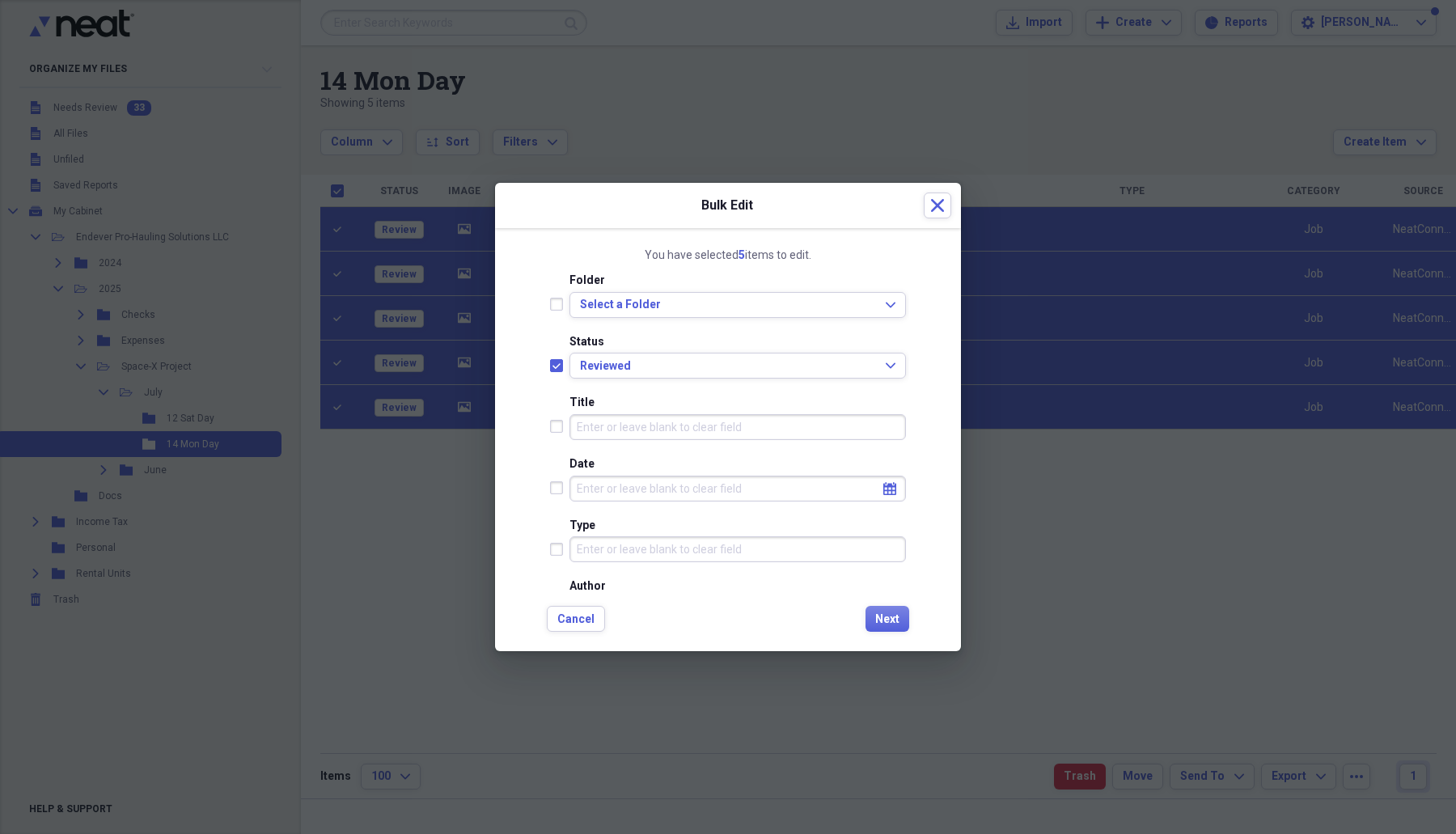 drag, startPoint x: 892, startPoint y: 491, endPoint x: 882, endPoint y: 489, distance: 10.198039 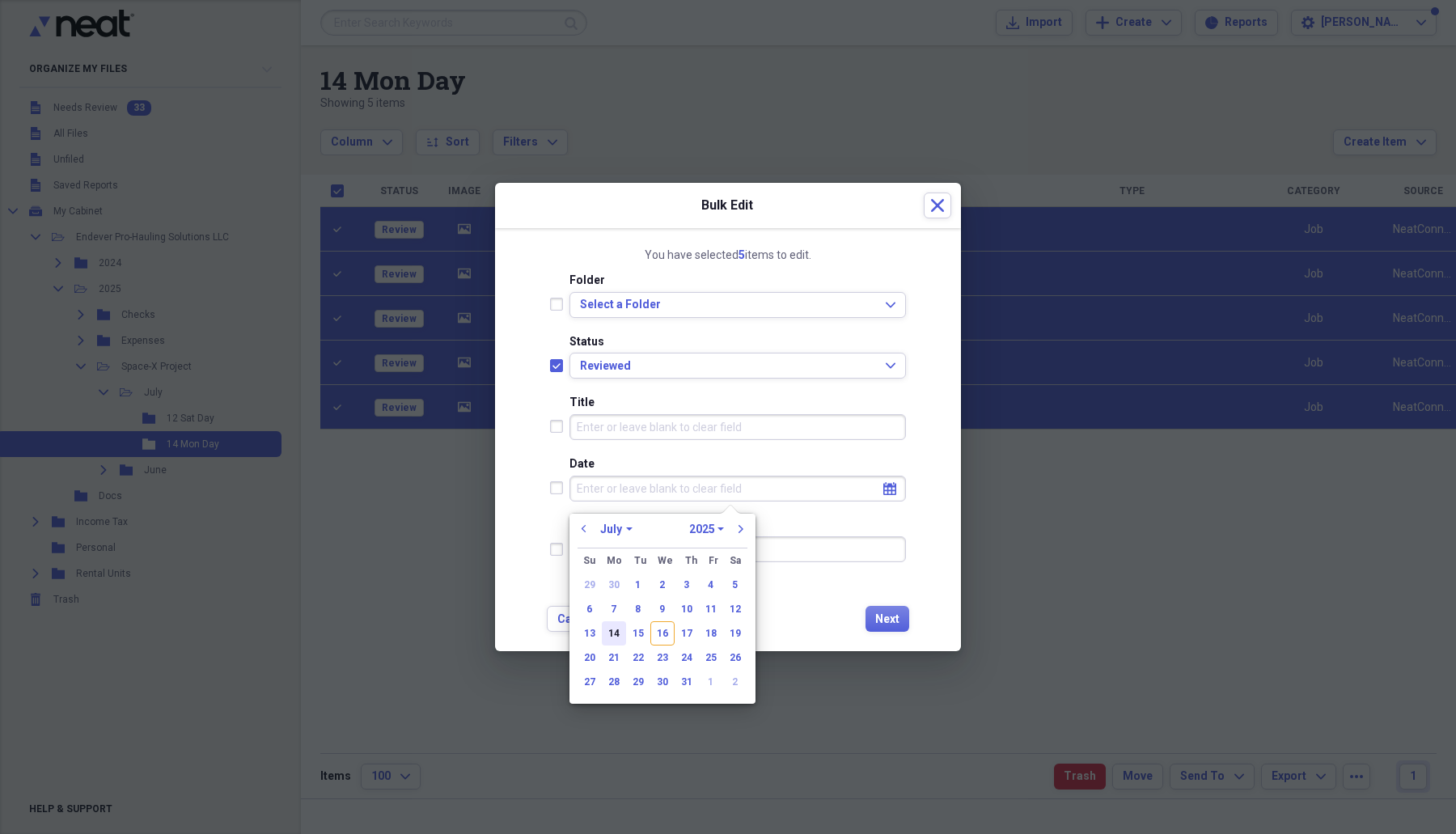 click on "14" at bounding box center [614, 633] 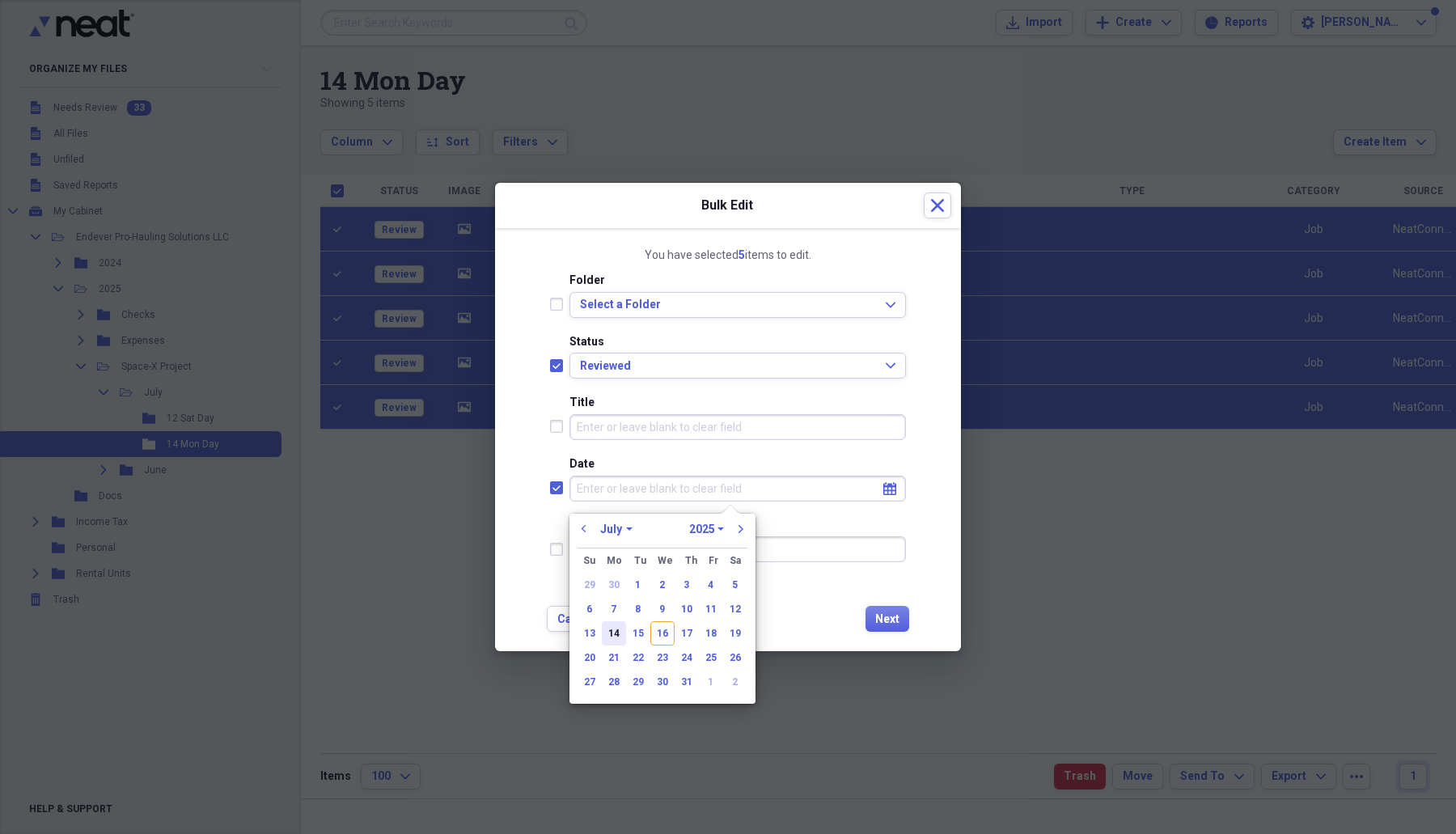 checkbox on "true" 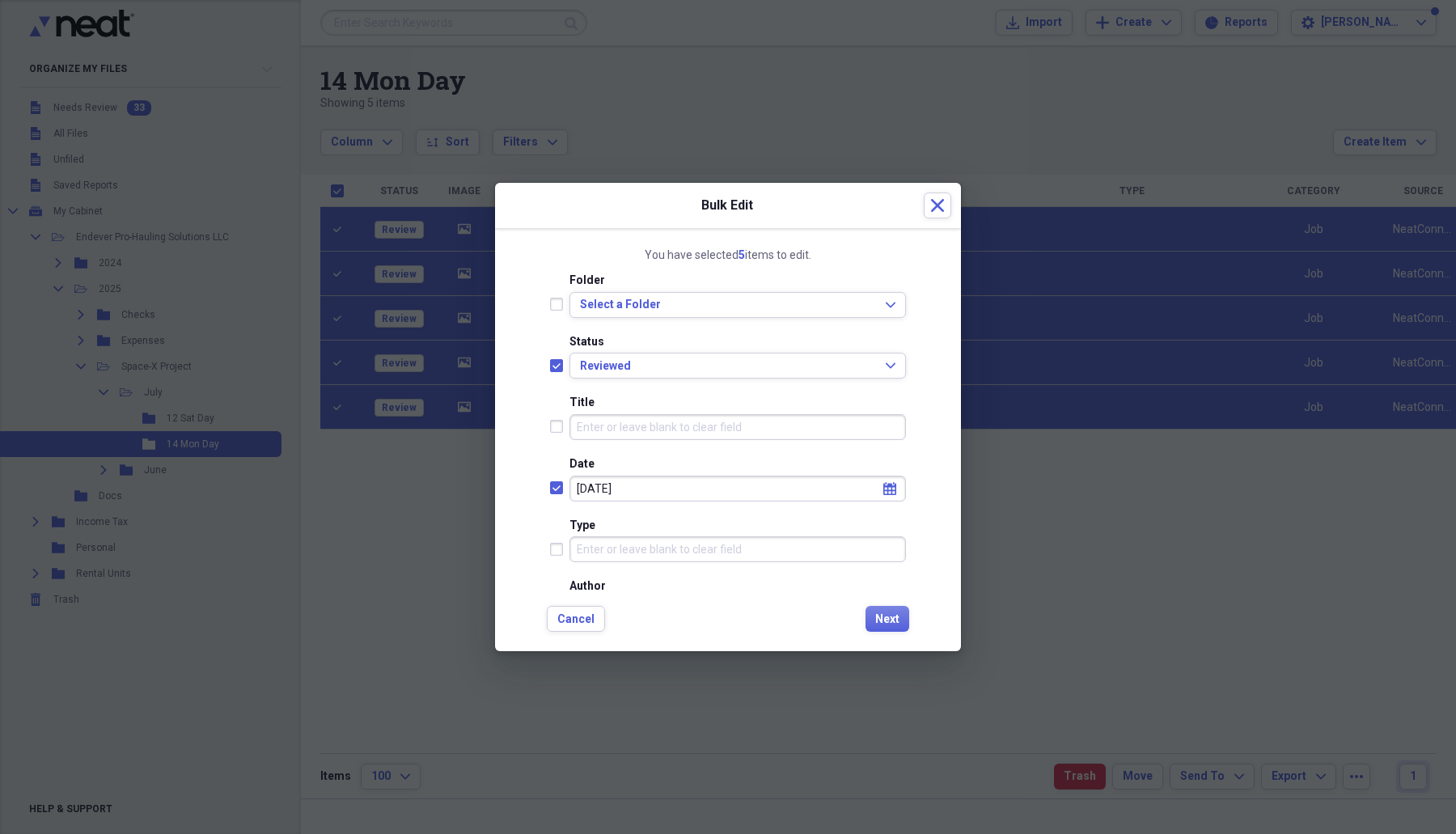 scroll, scrollTop: 101, scrollLeft: 0, axis: vertical 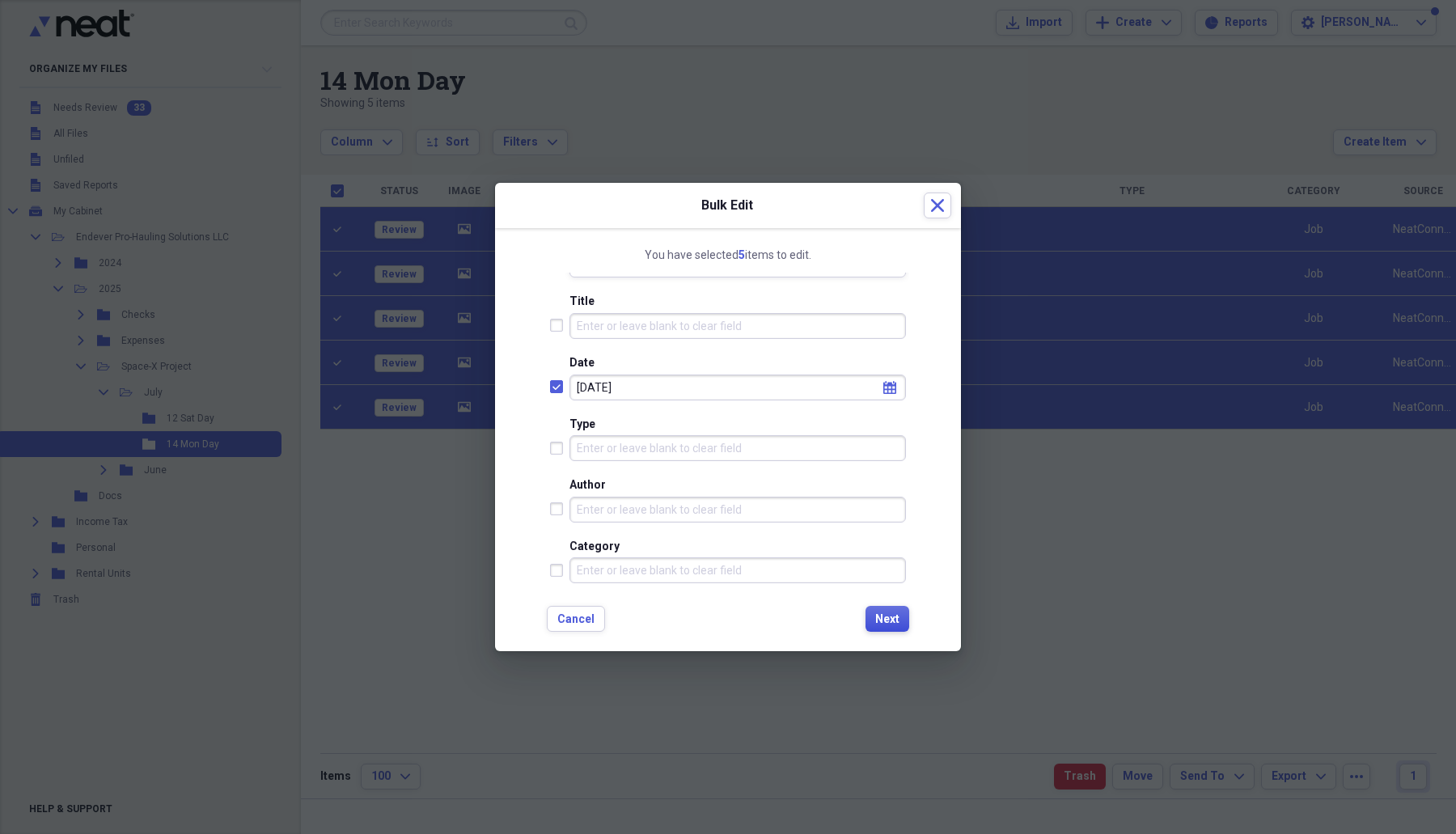 click on "Next" at bounding box center [887, 620] 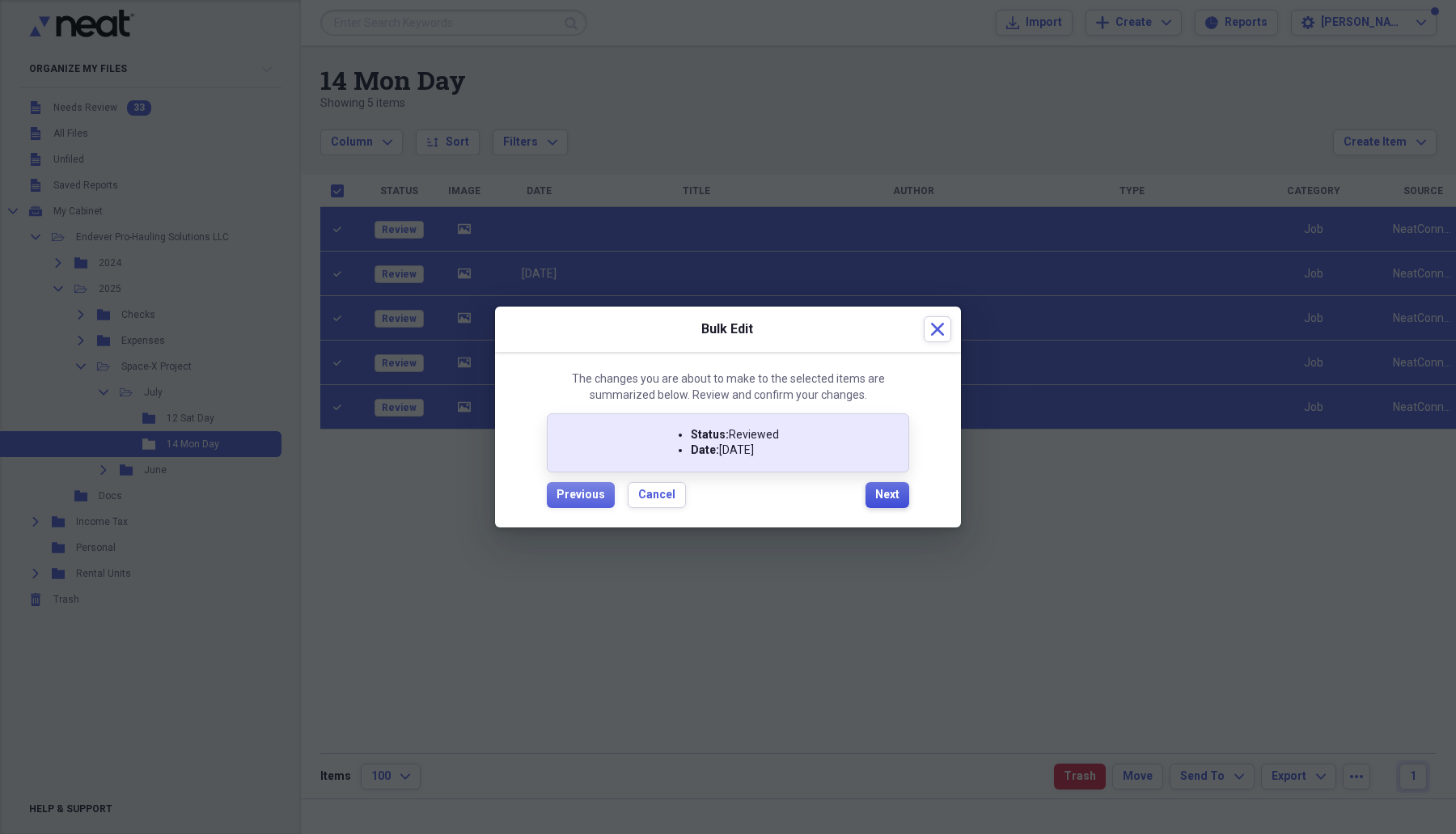 click on "Next" at bounding box center [887, 495] 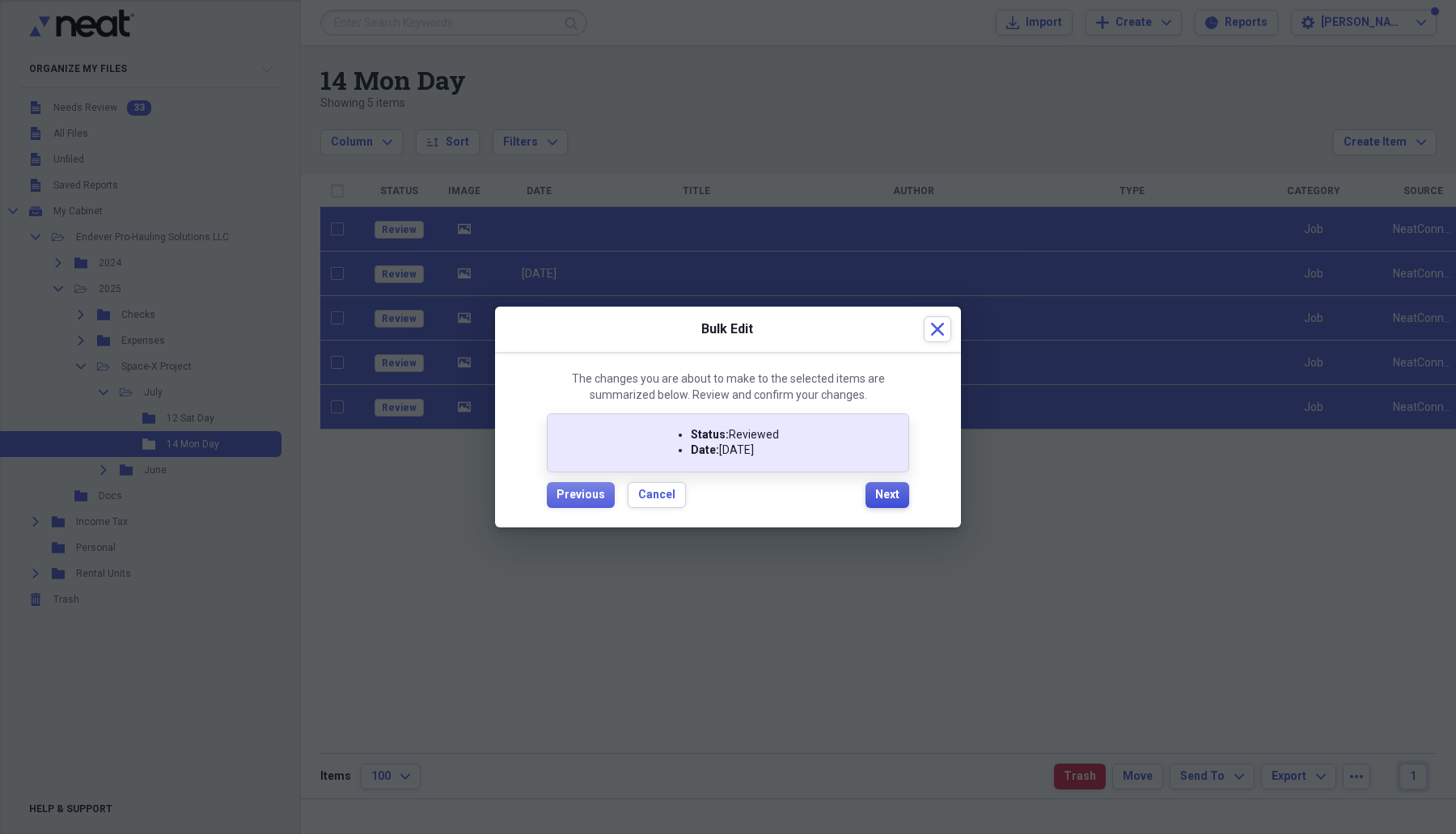 checkbox on "false" 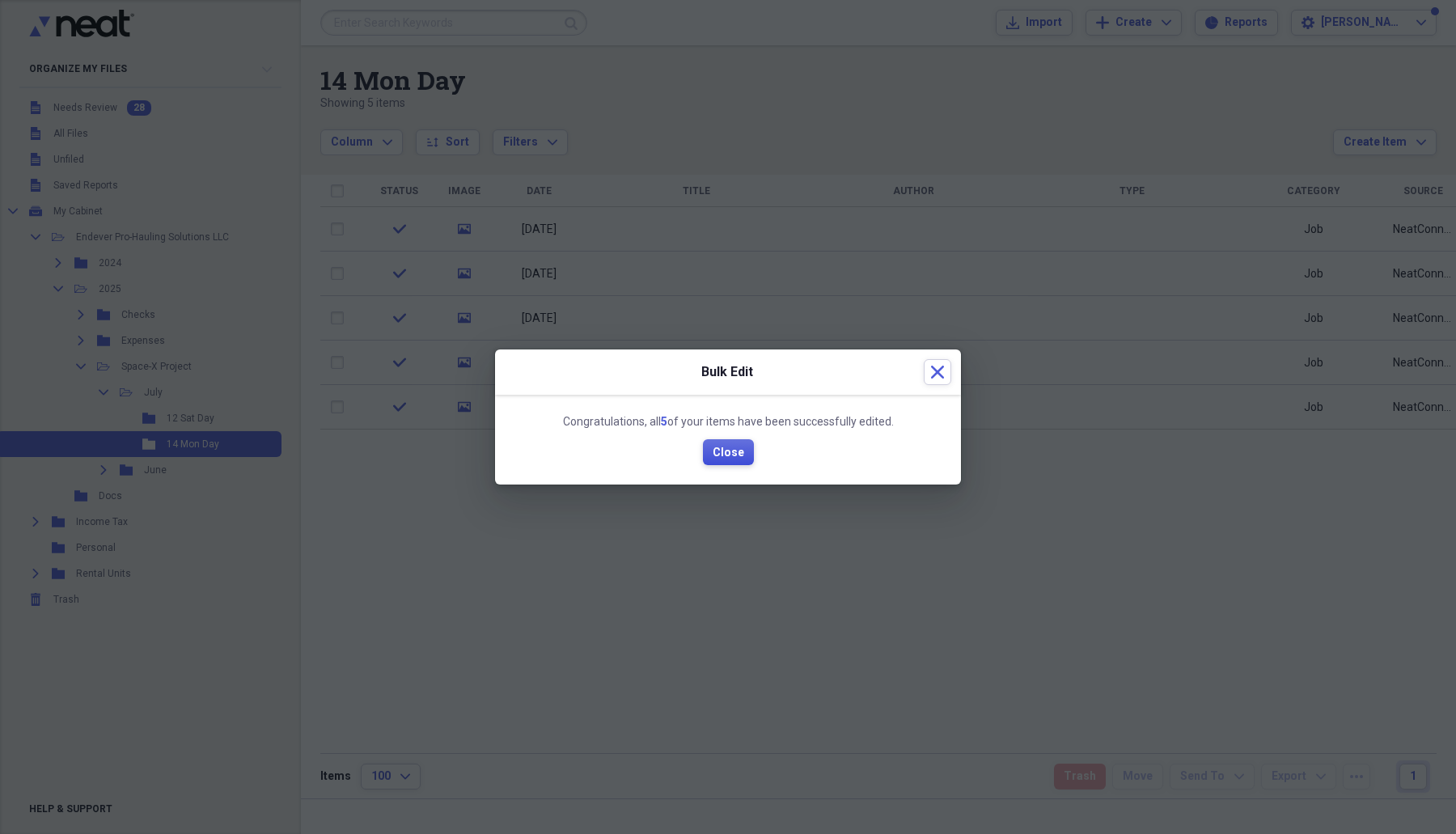 click on "Close" at bounding box center [728, 453] 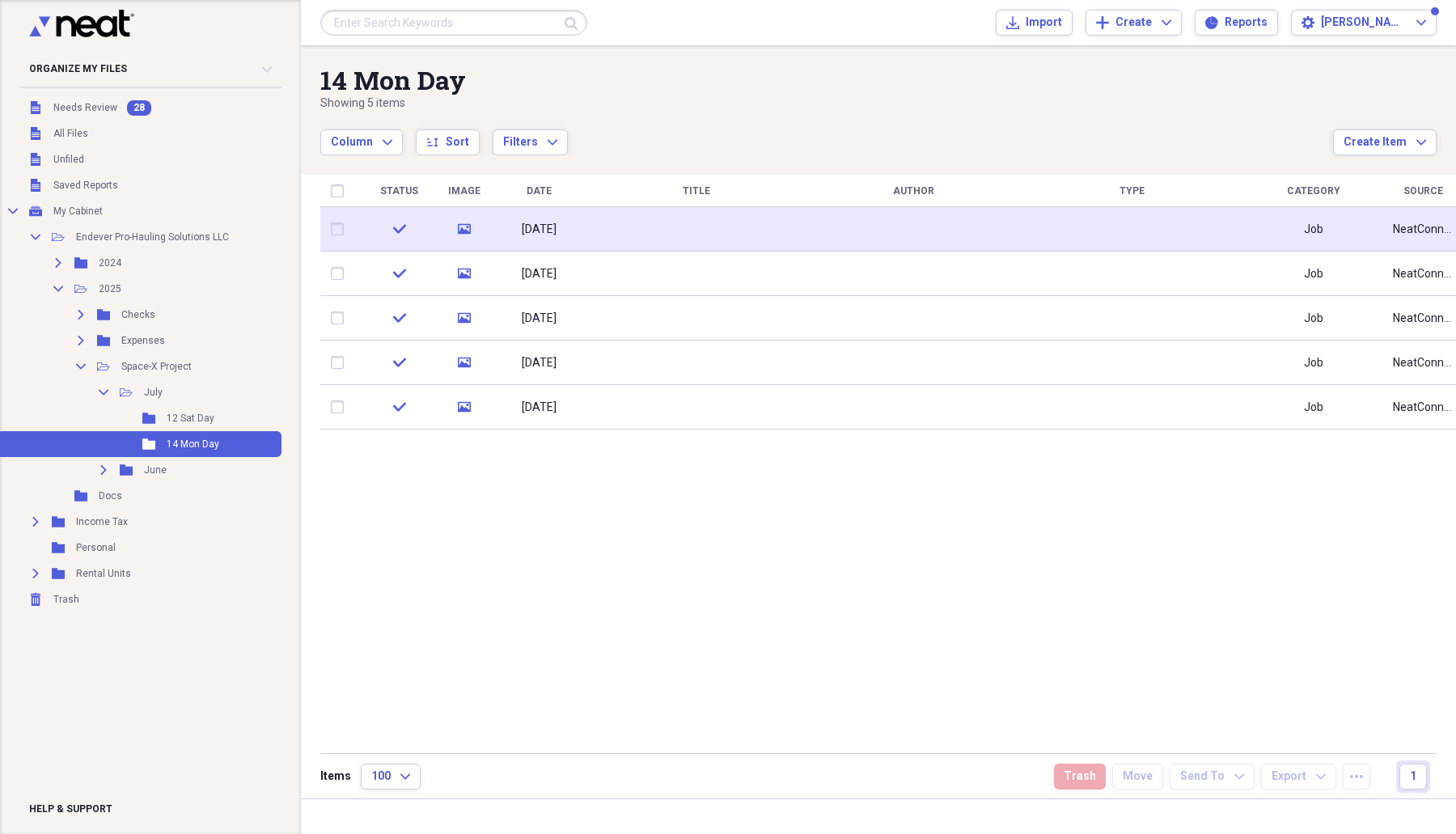 click at bounding box center (696, 229) 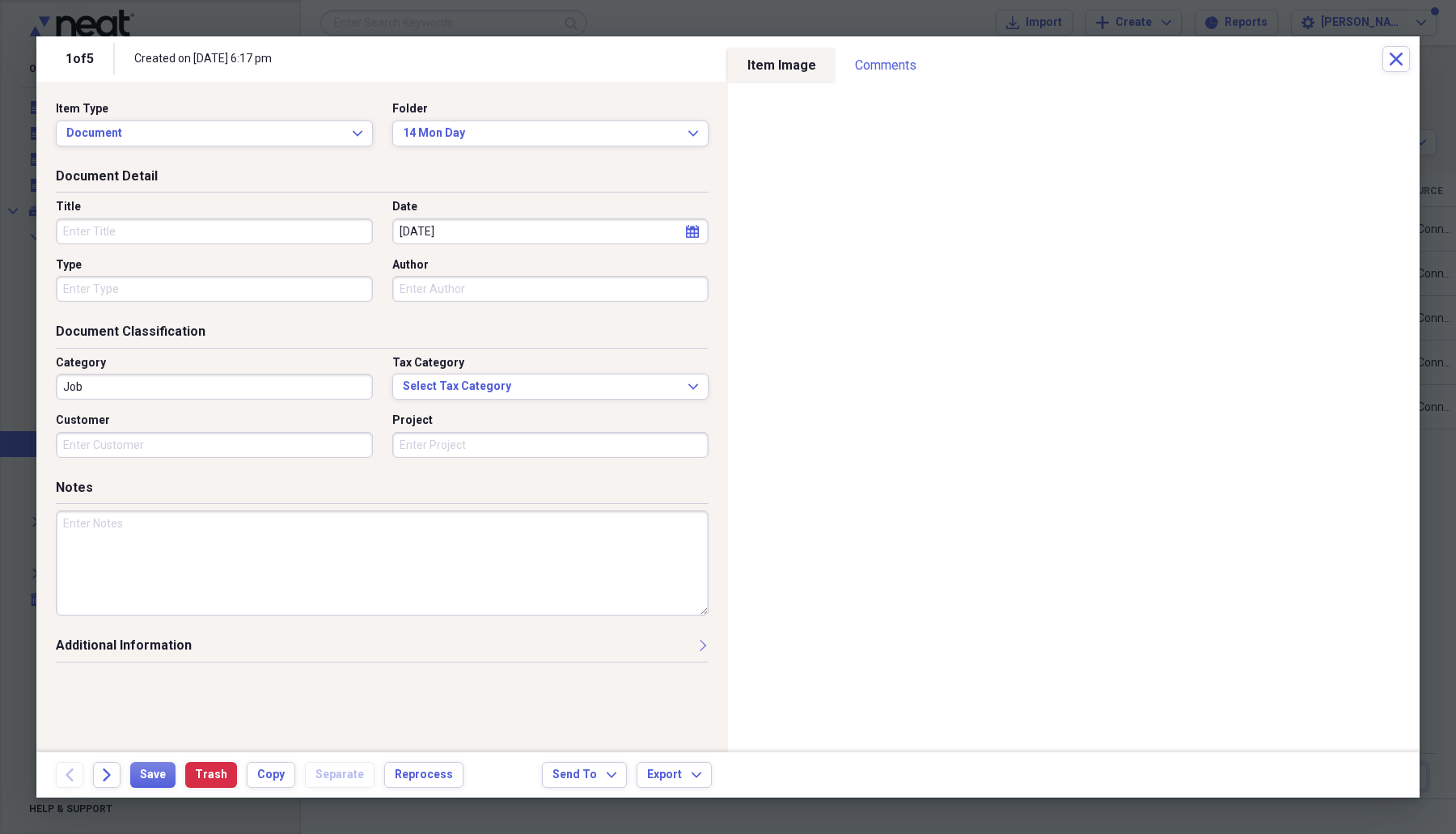click on "Title" at bounding box center (214, 231) 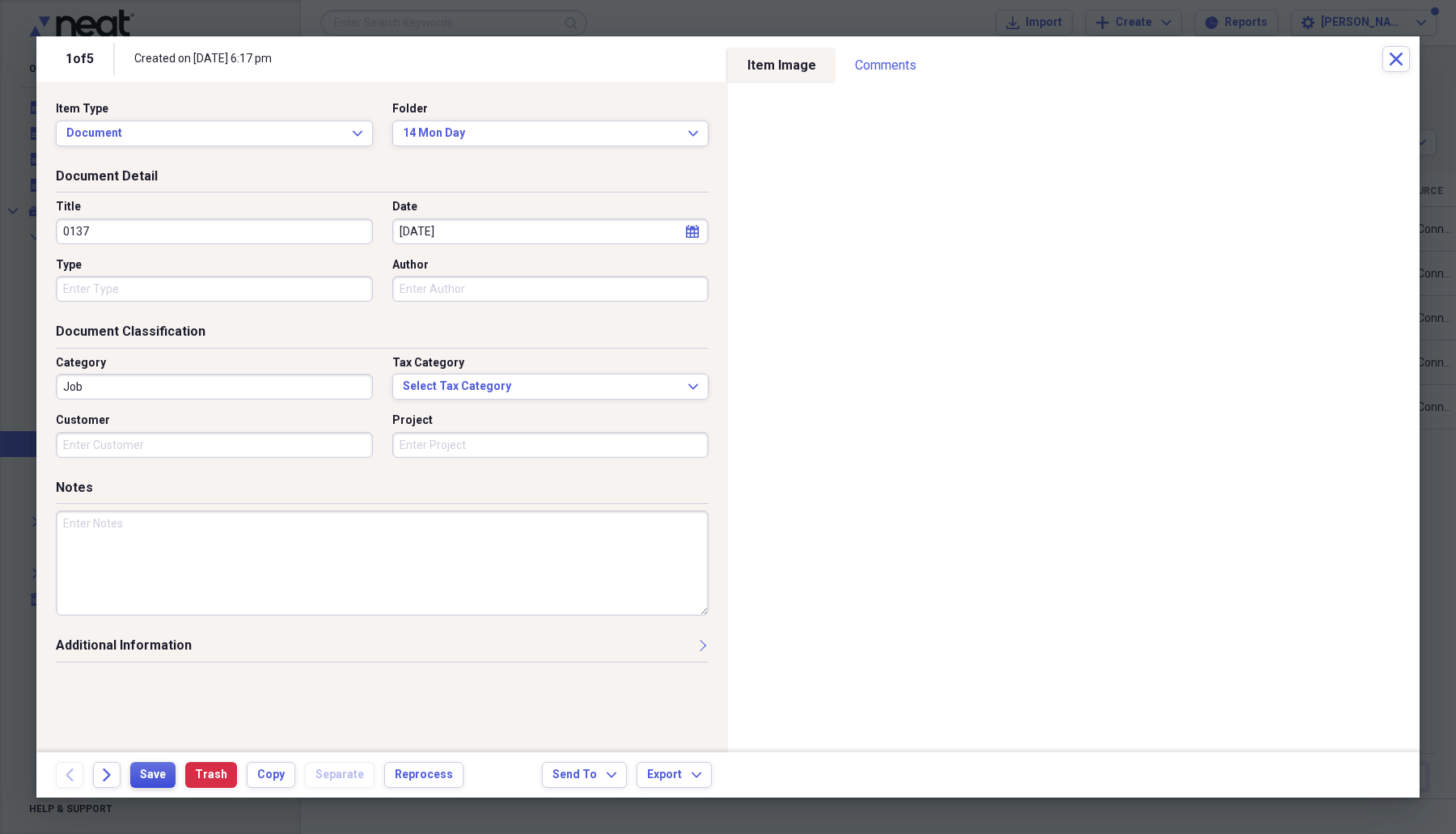 type on "0137" 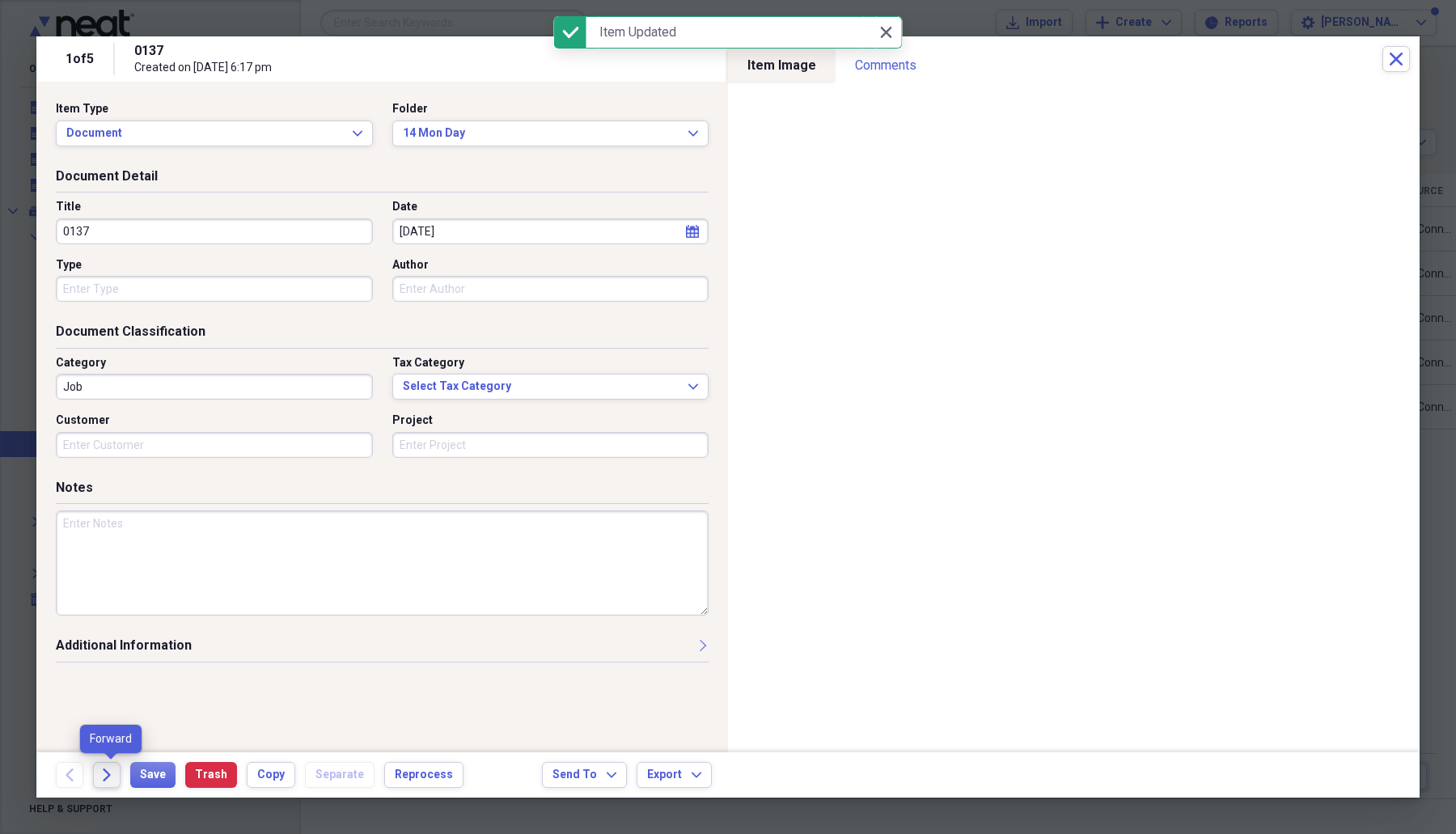 click 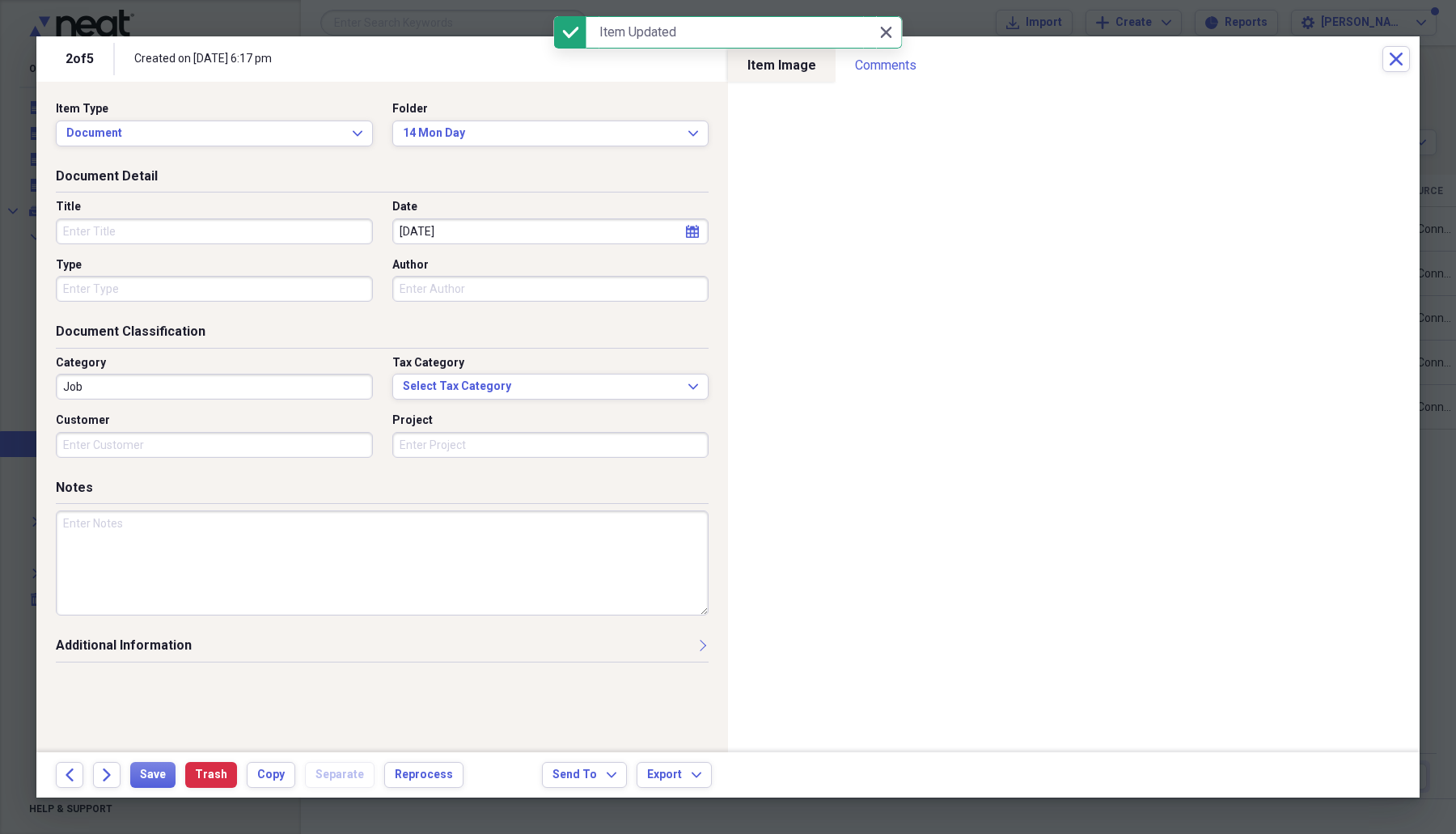 click on "Title" at bounding box center [214, 231] 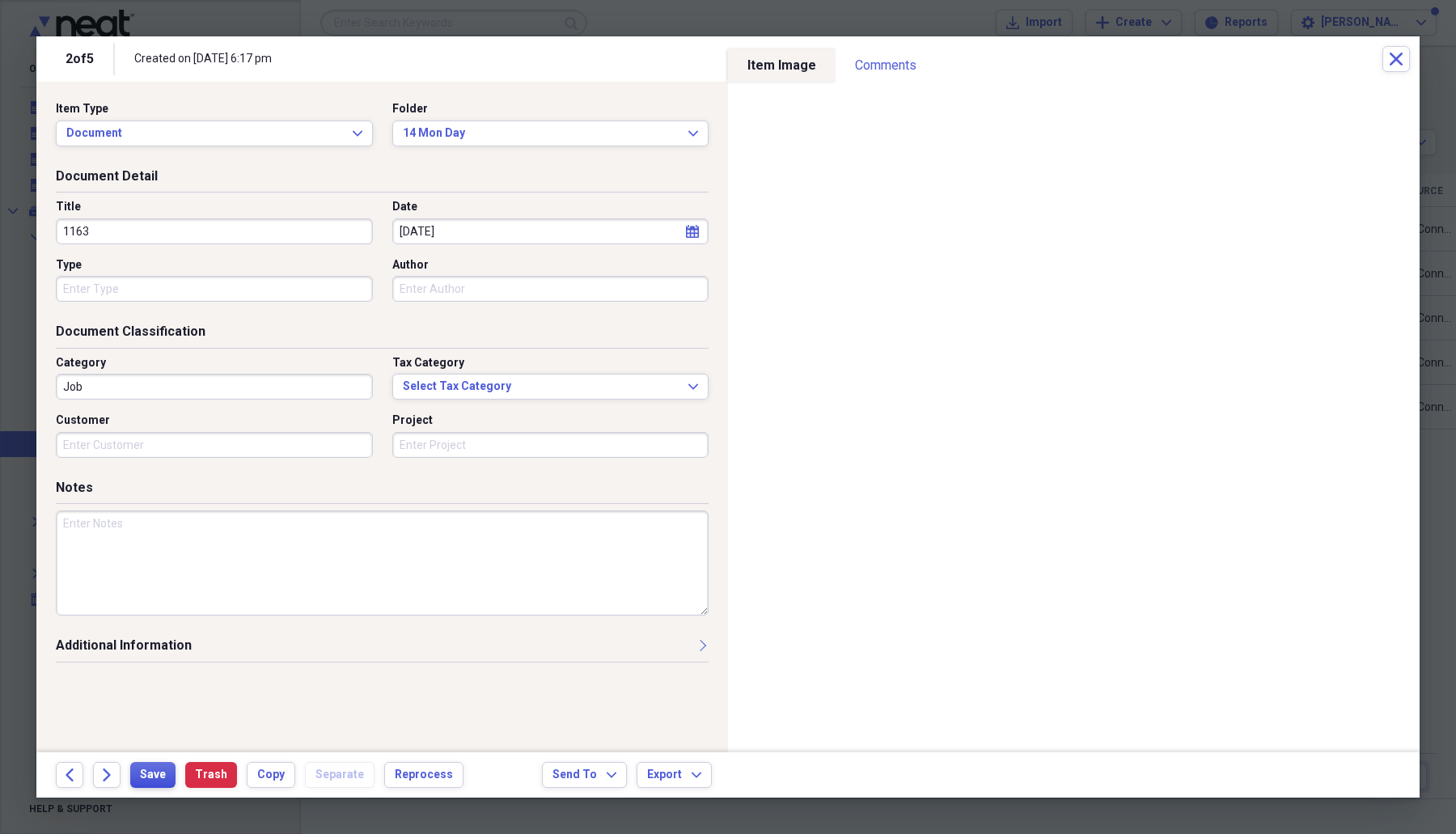 type on "1163" 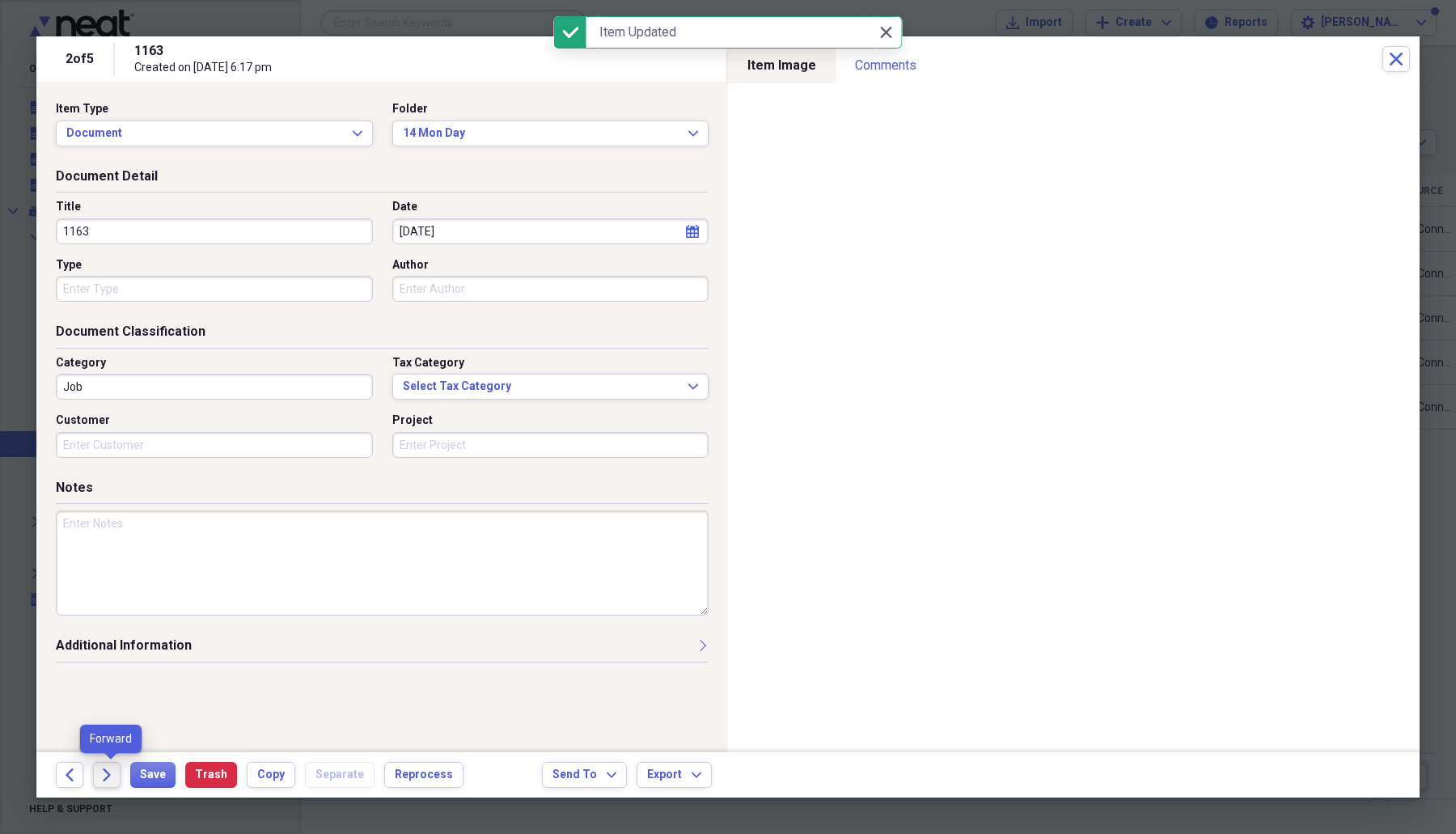 click 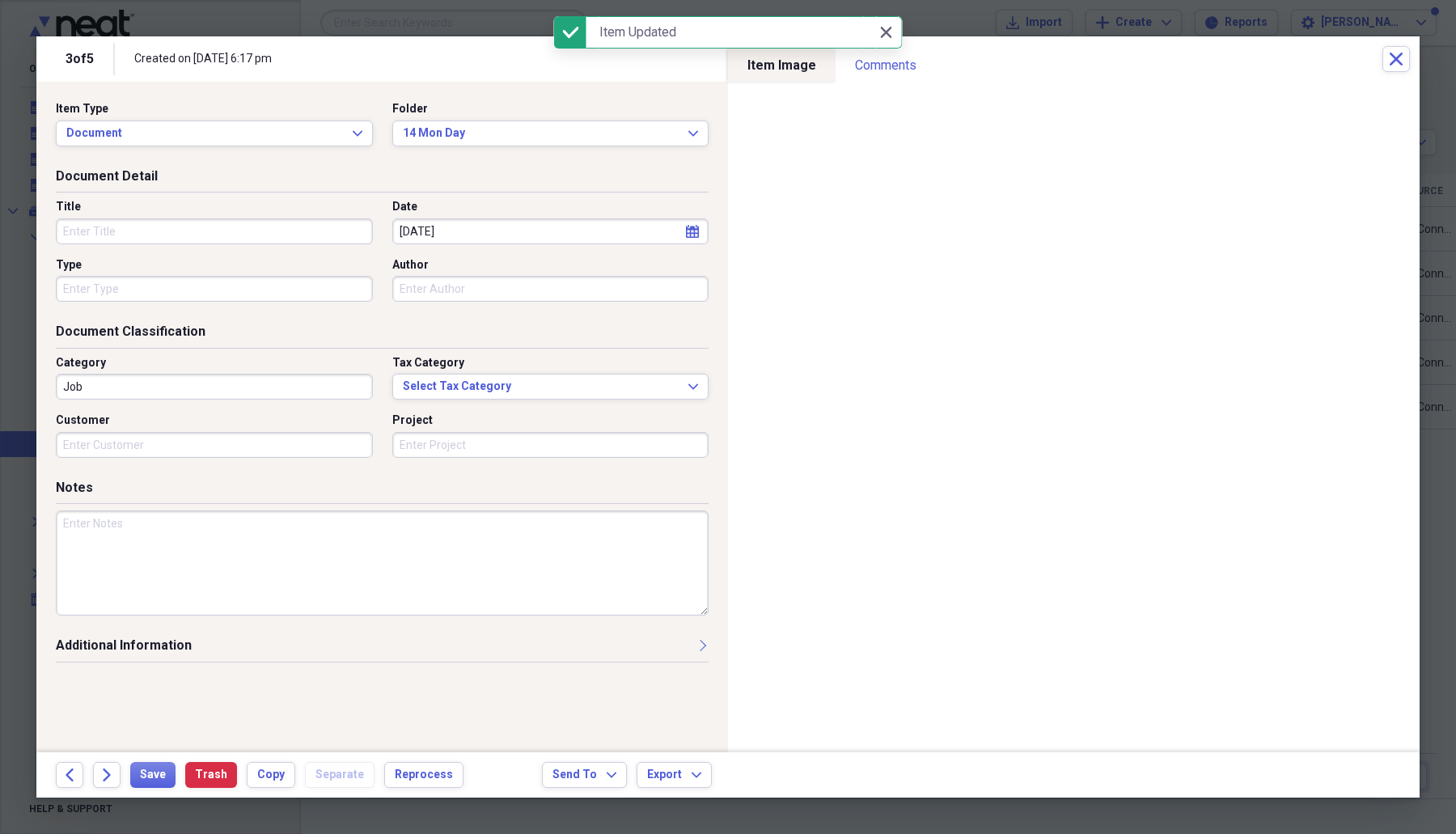 click on "Title" at bounding box center (214, 231) 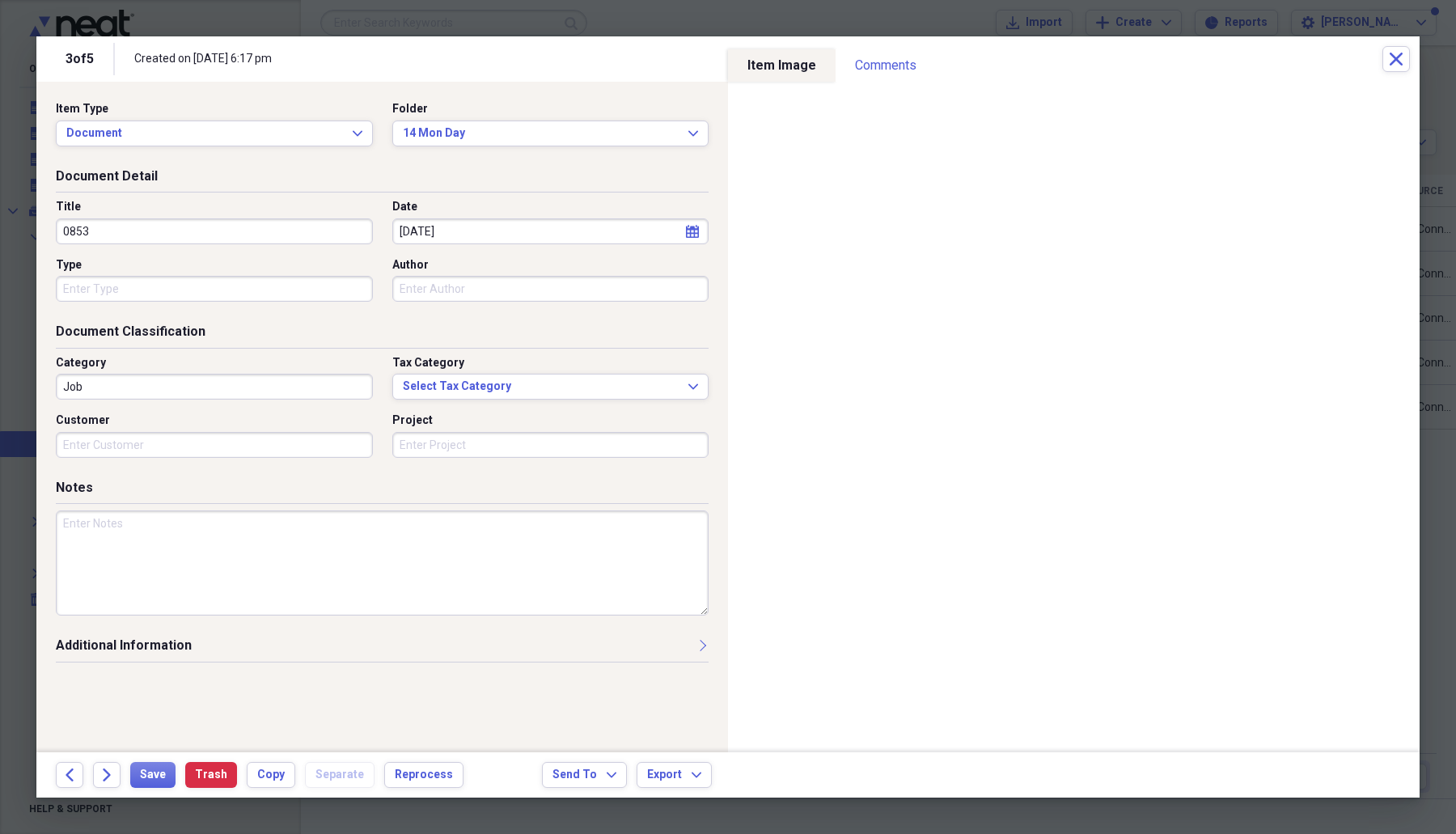 type on "0853" 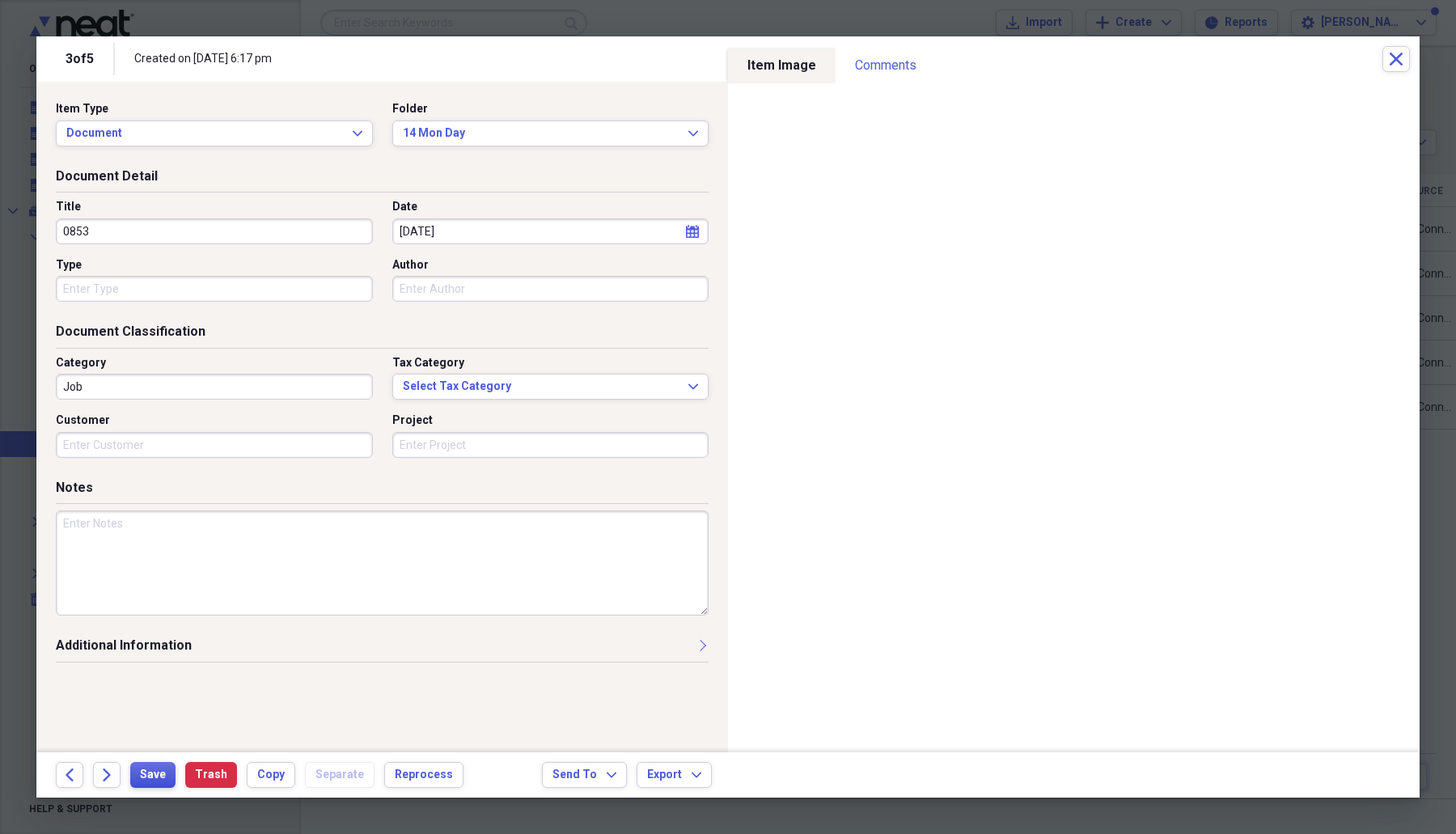 click on "Save" at bounding box center (153, 775) 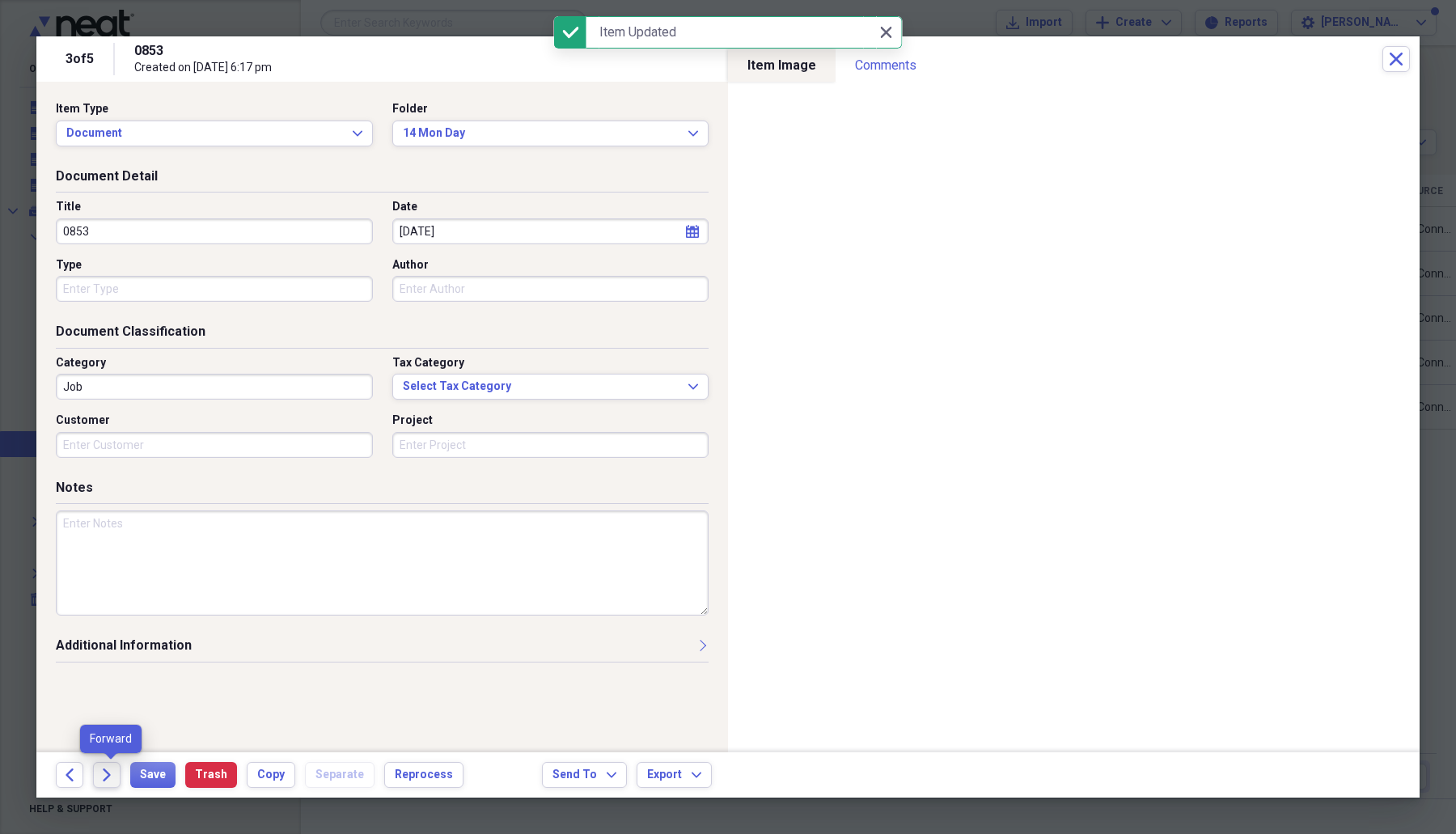click 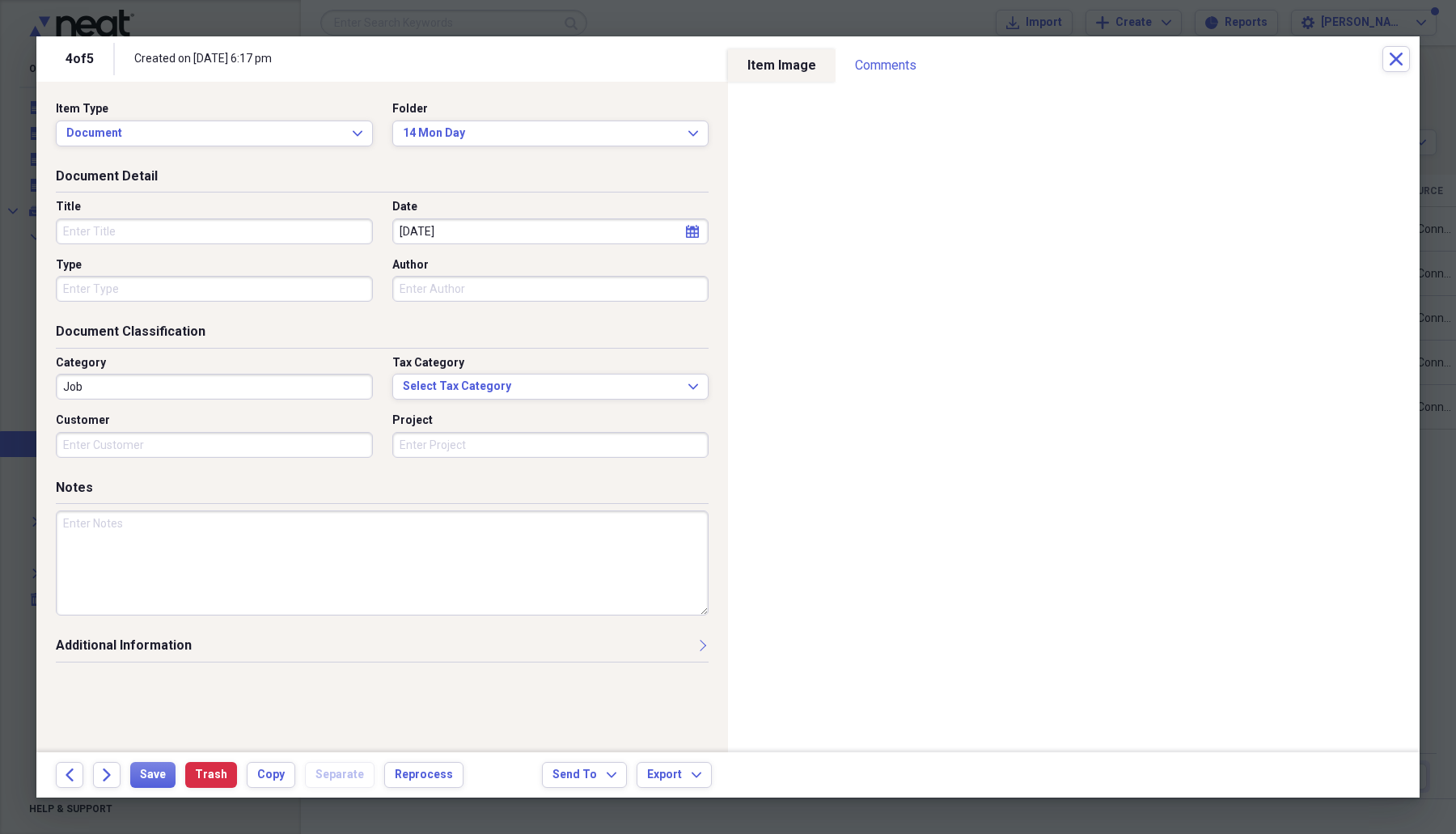 click on "Title" at bounding box center [214, 231] 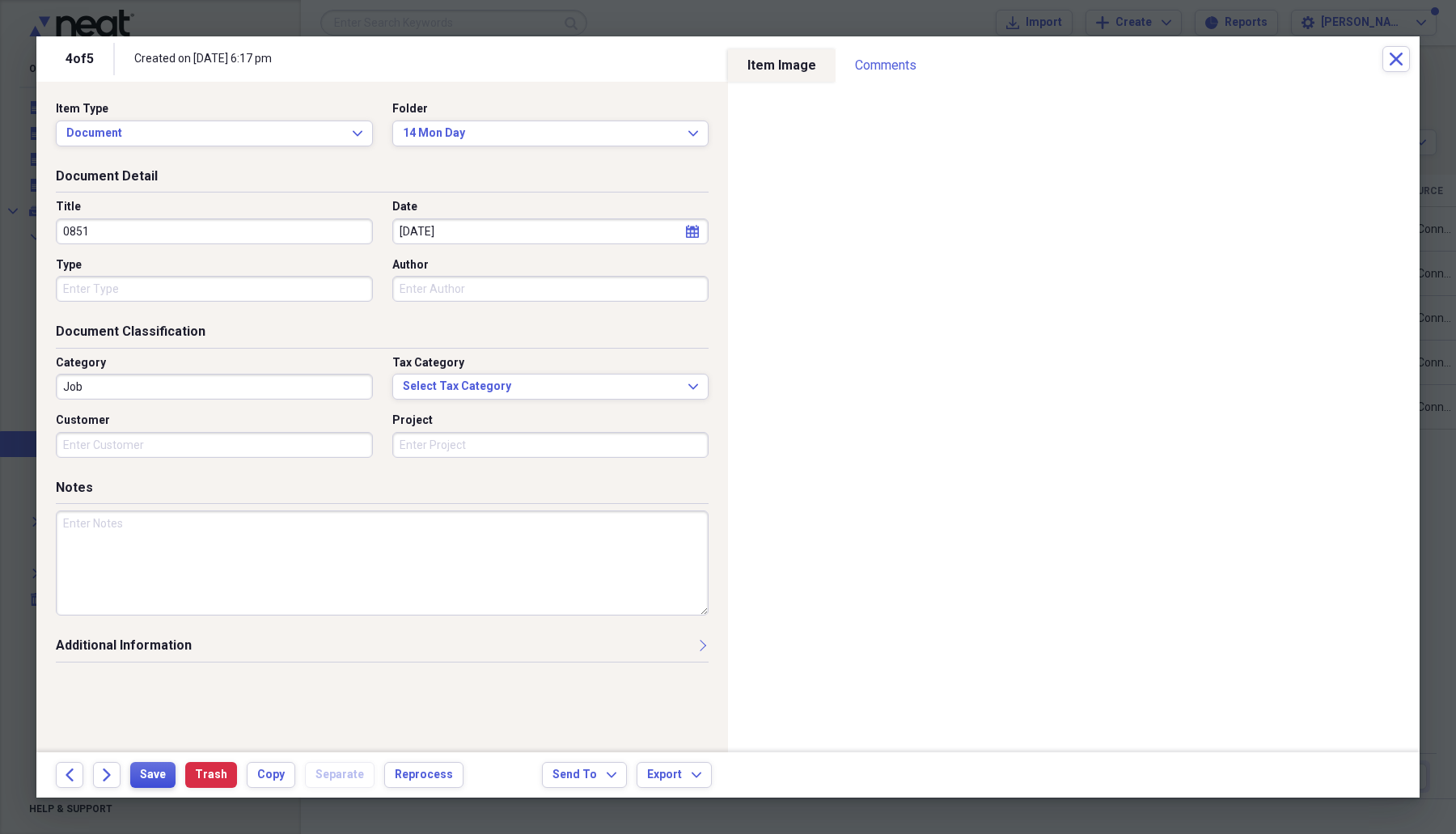 type on "0851" 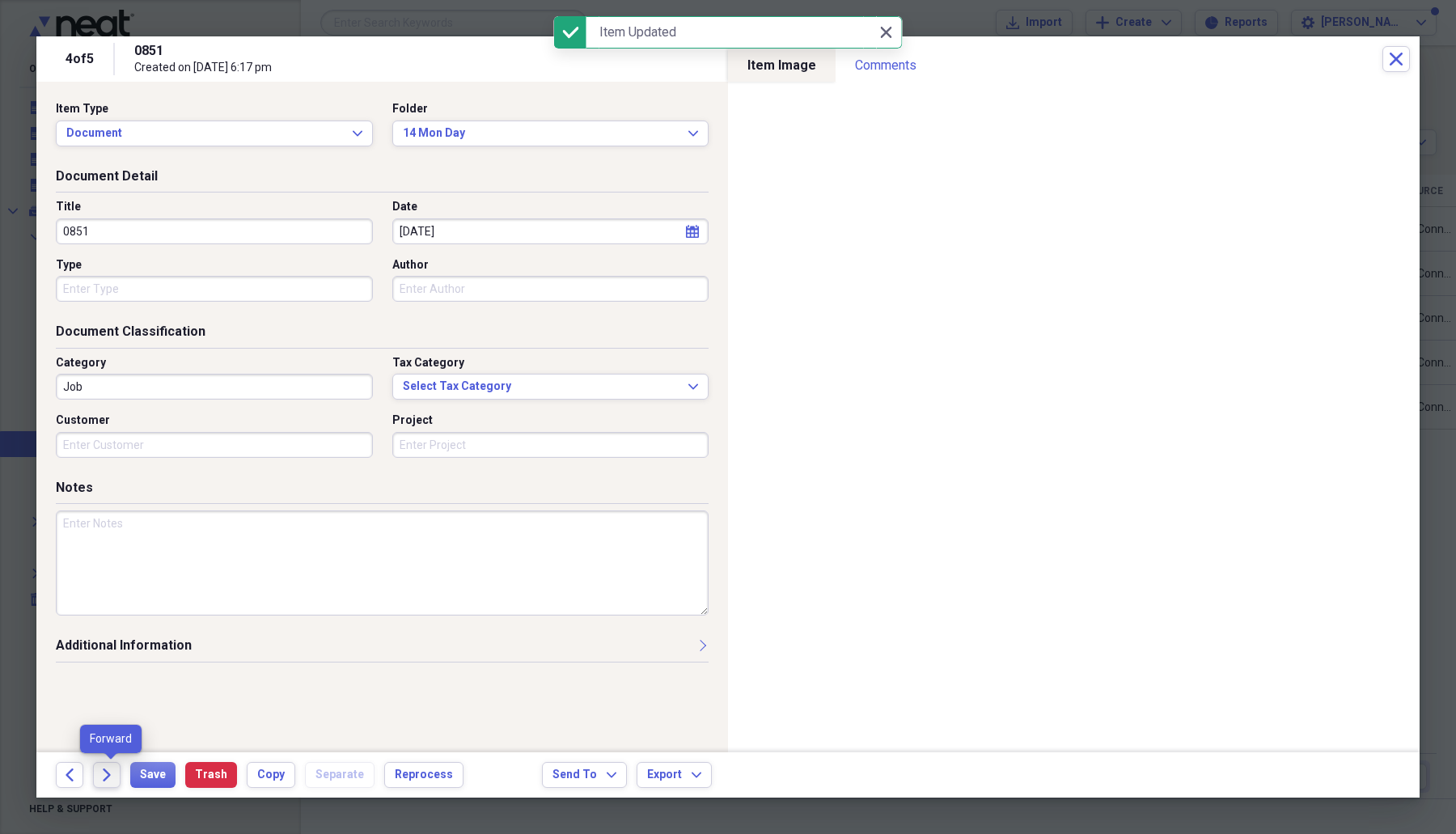 click on "Forward" 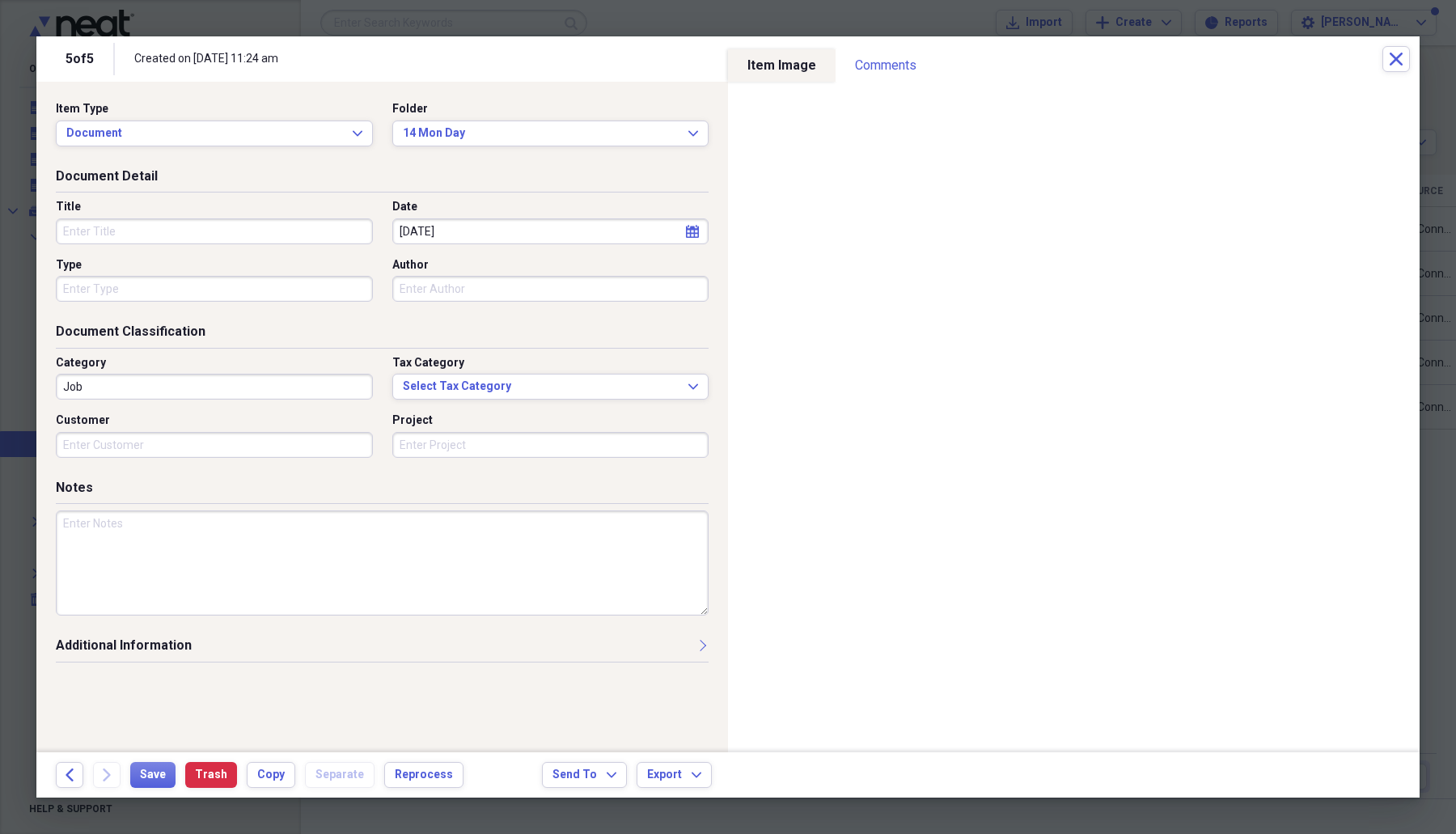 click on "Title" at bounding box center (214, 231) 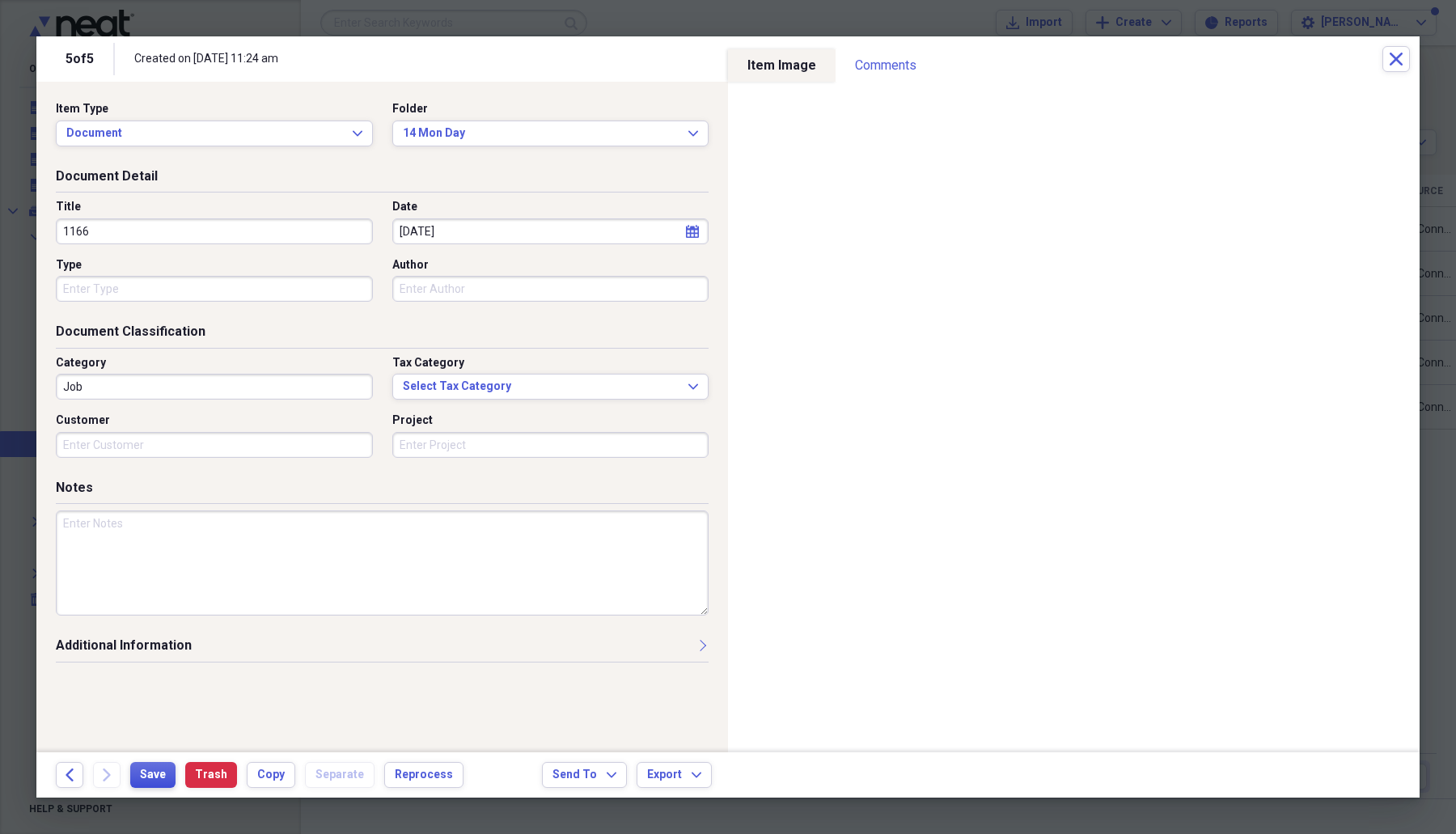 type on "1166" 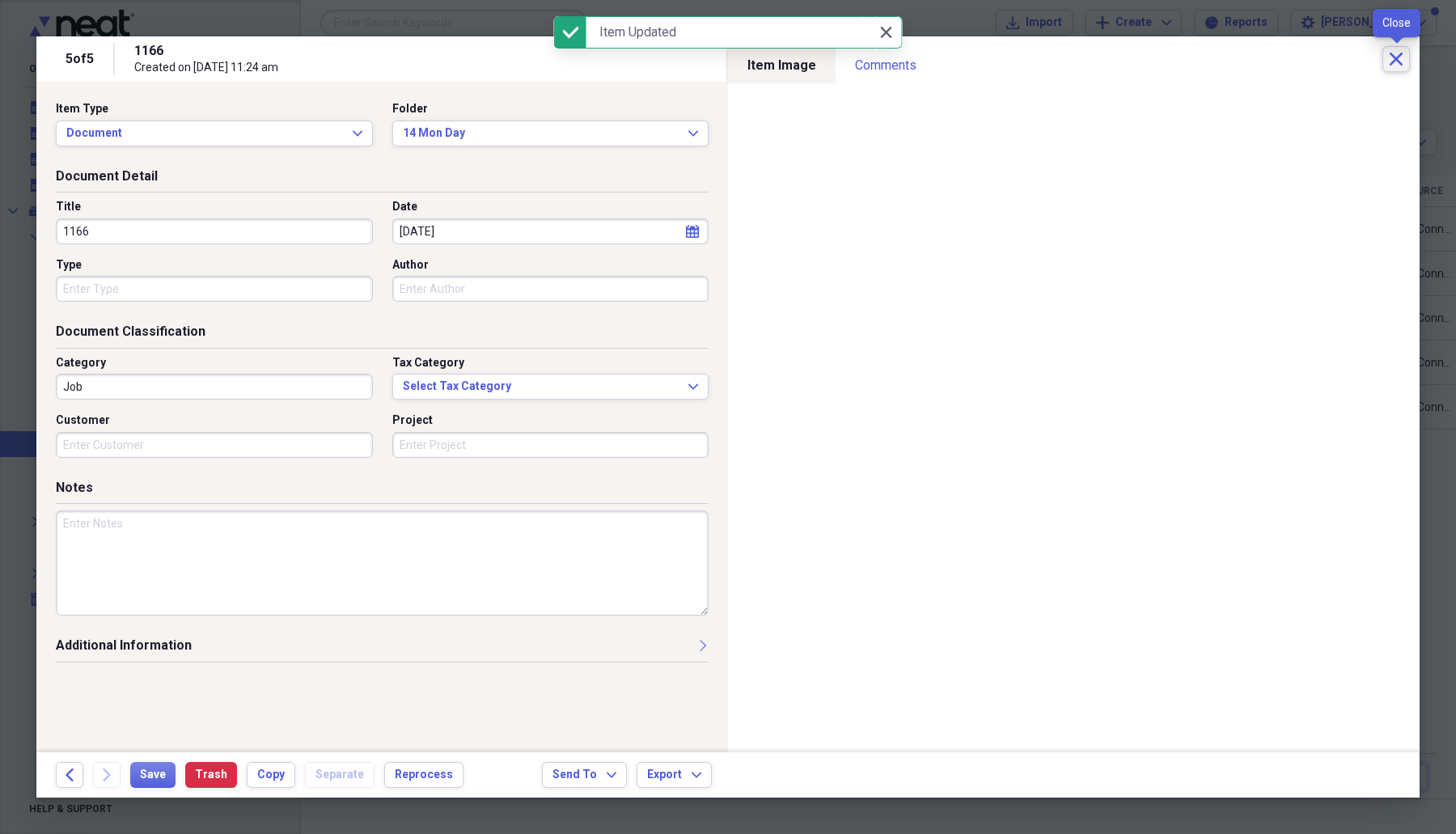 click 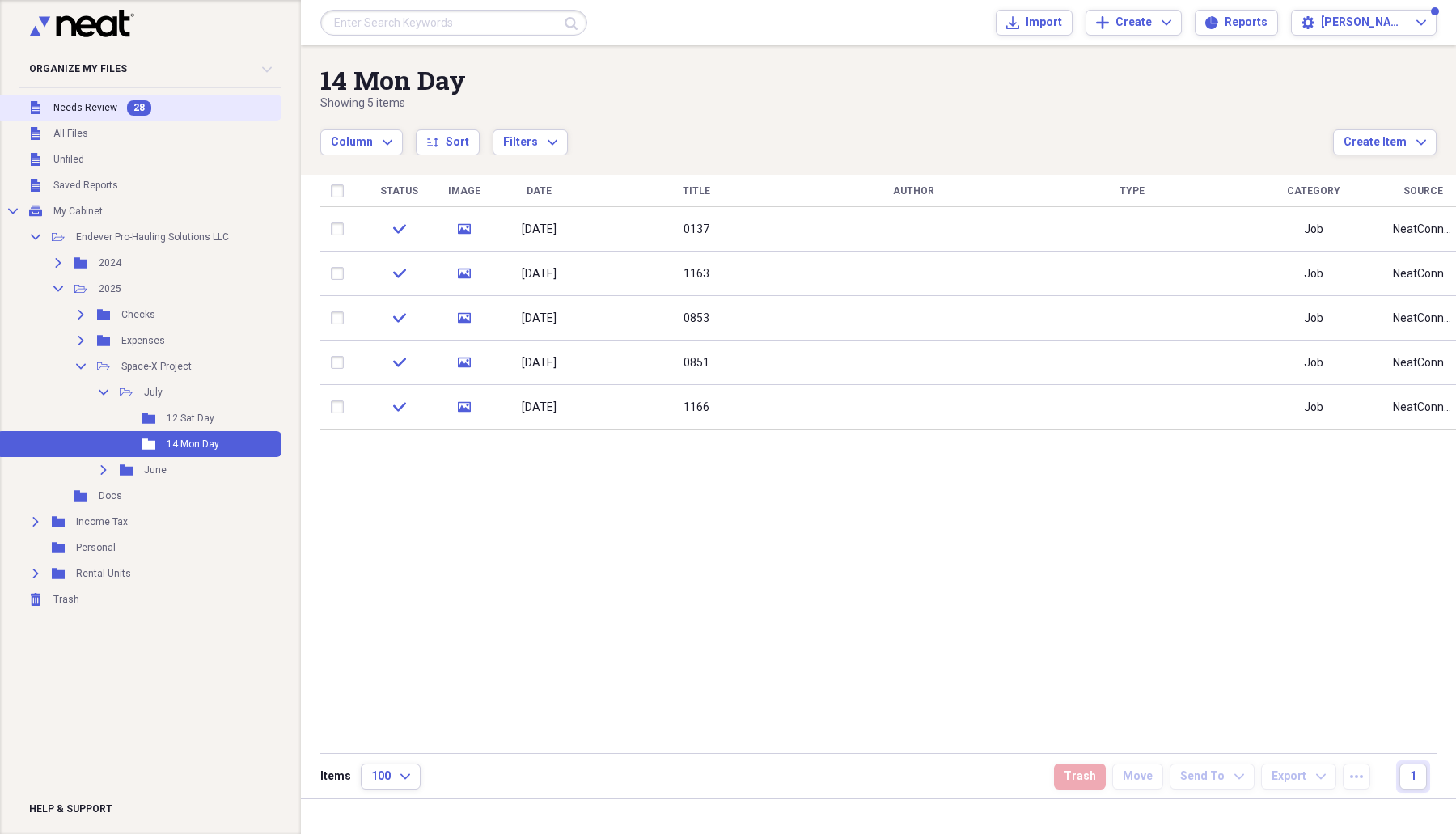 click on "Needs Review" at bounding box center (85, 108) 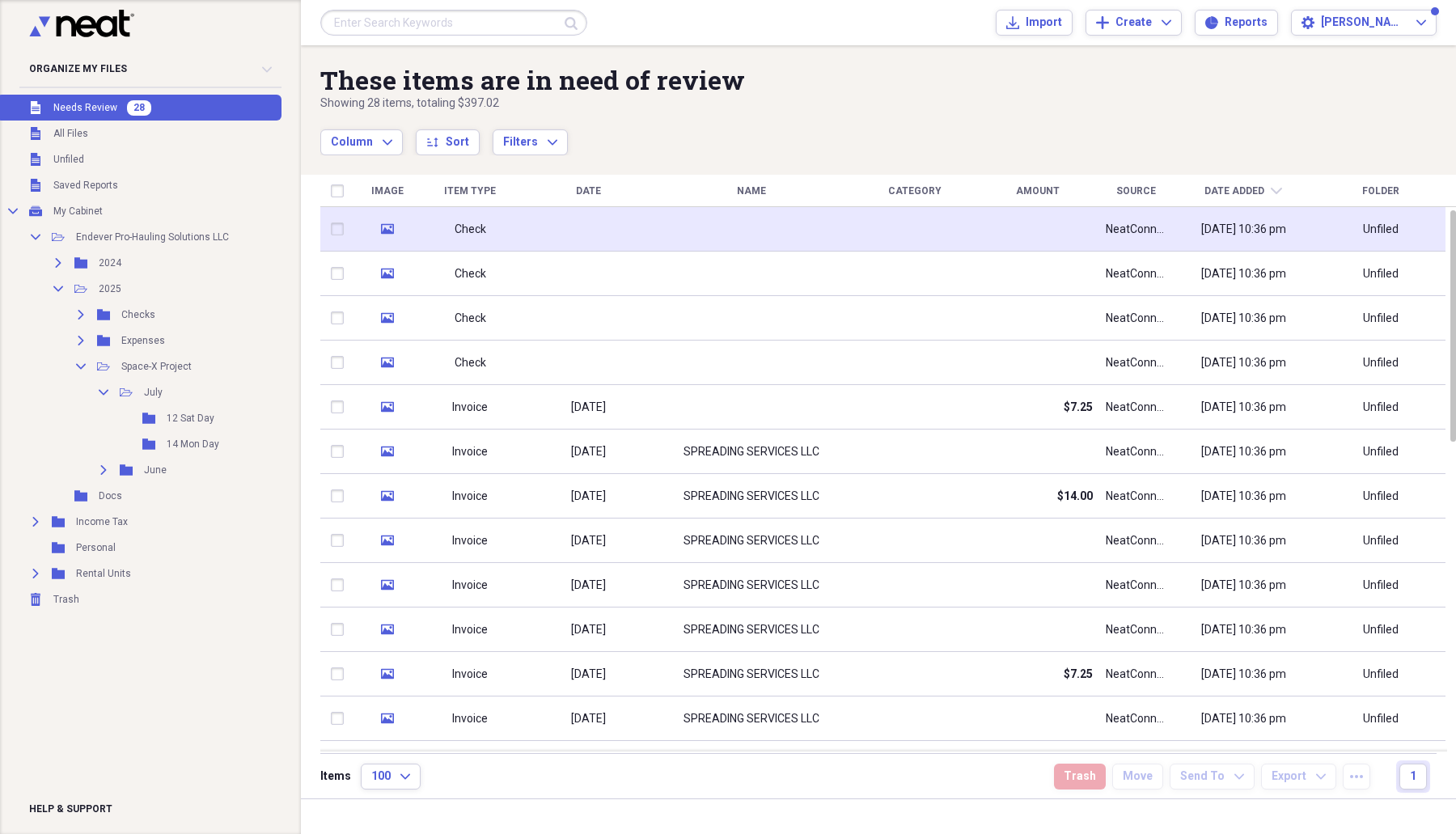click at bounding box center (588, 229) 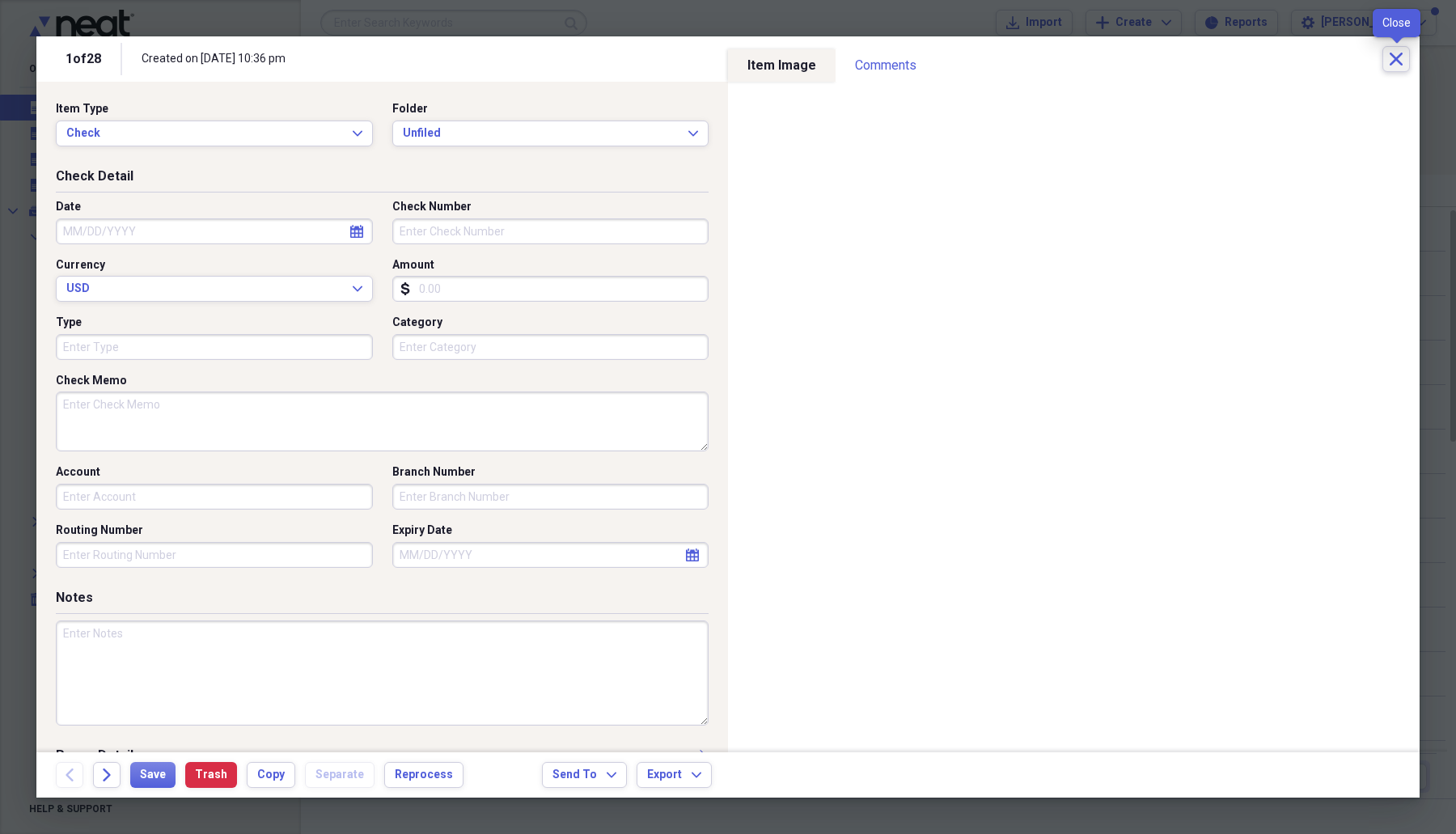 click on "Close" at bounding box center (1396, 59) 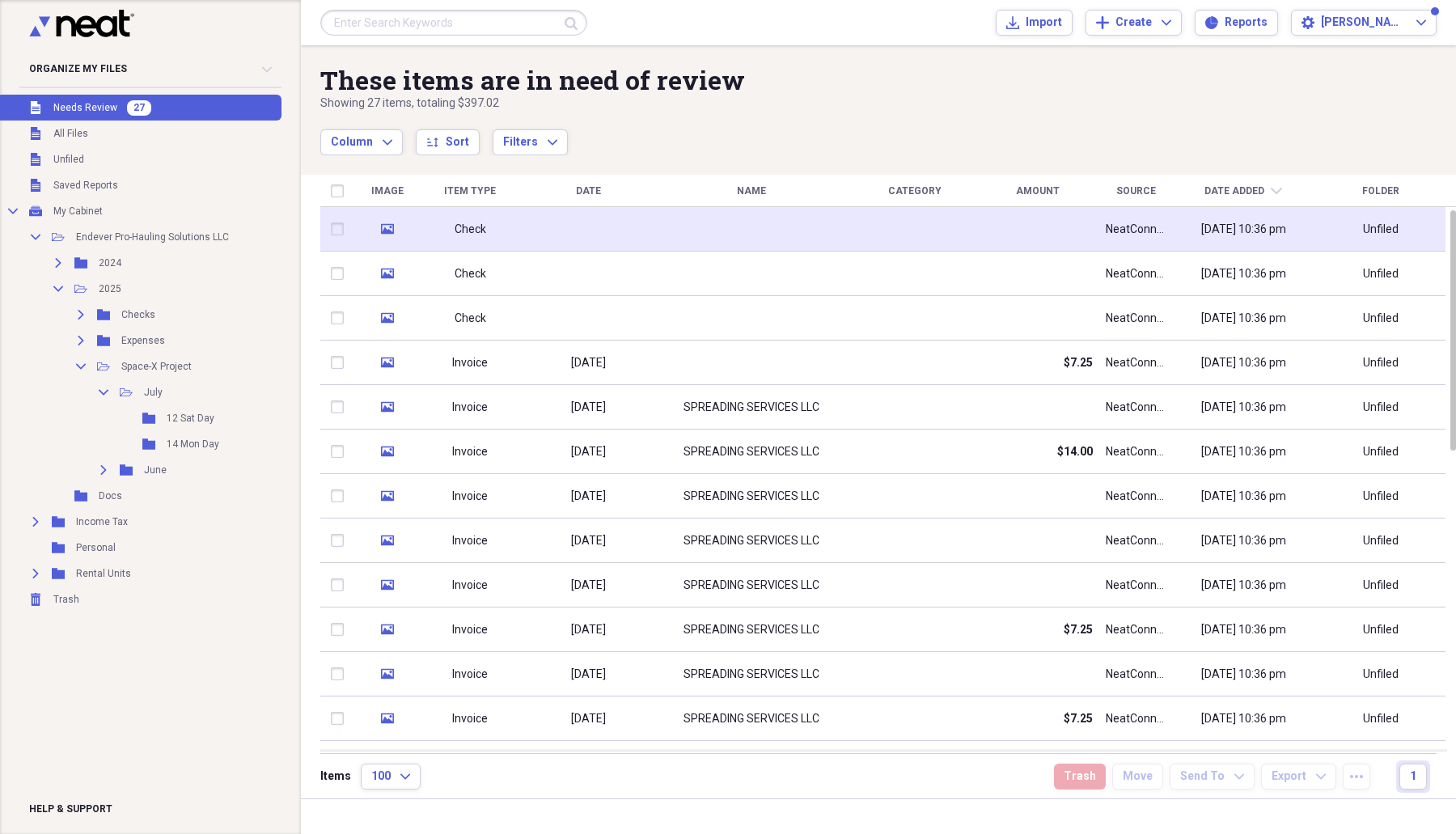 click at bounding box center (588, 229) 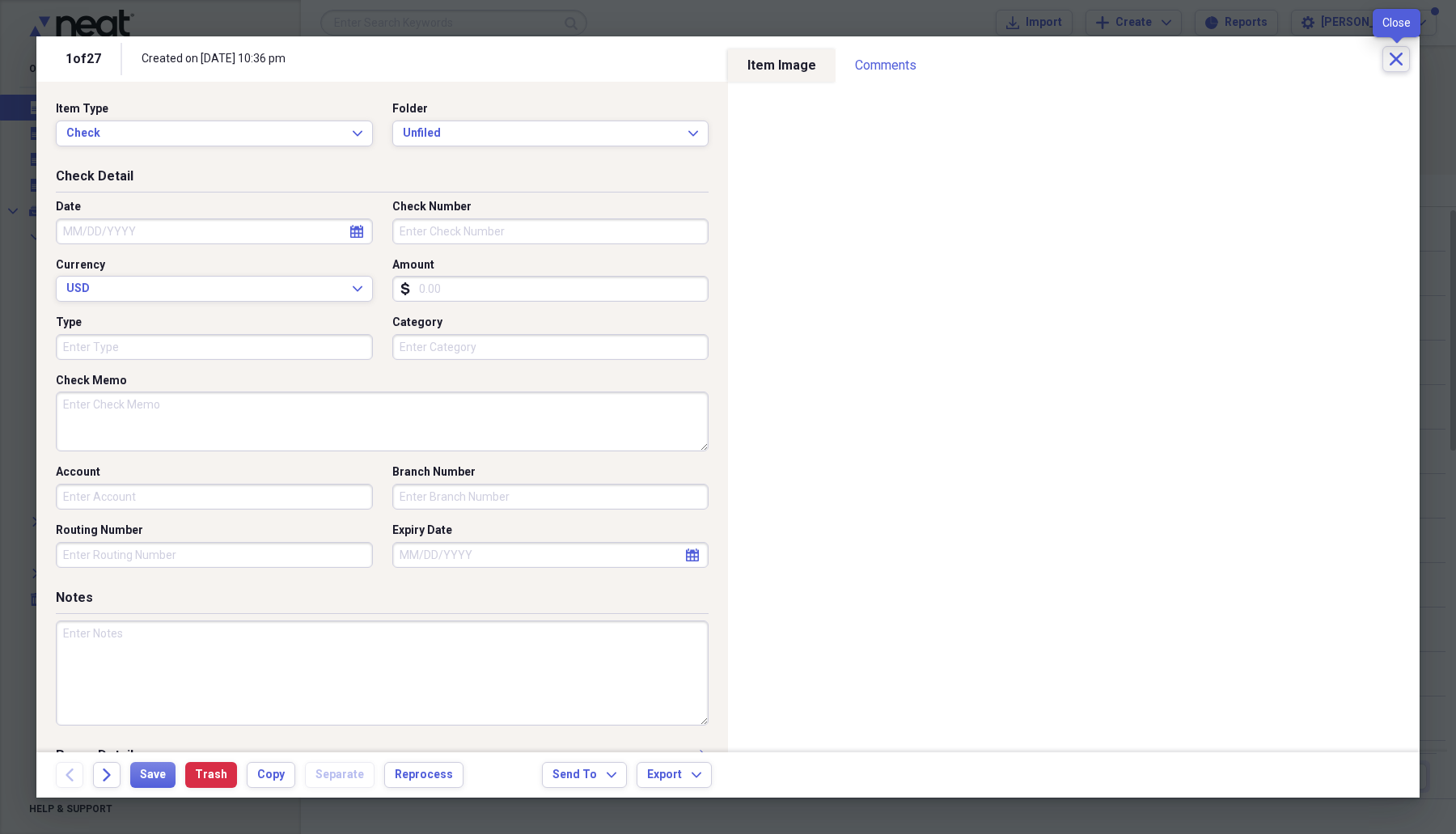 click 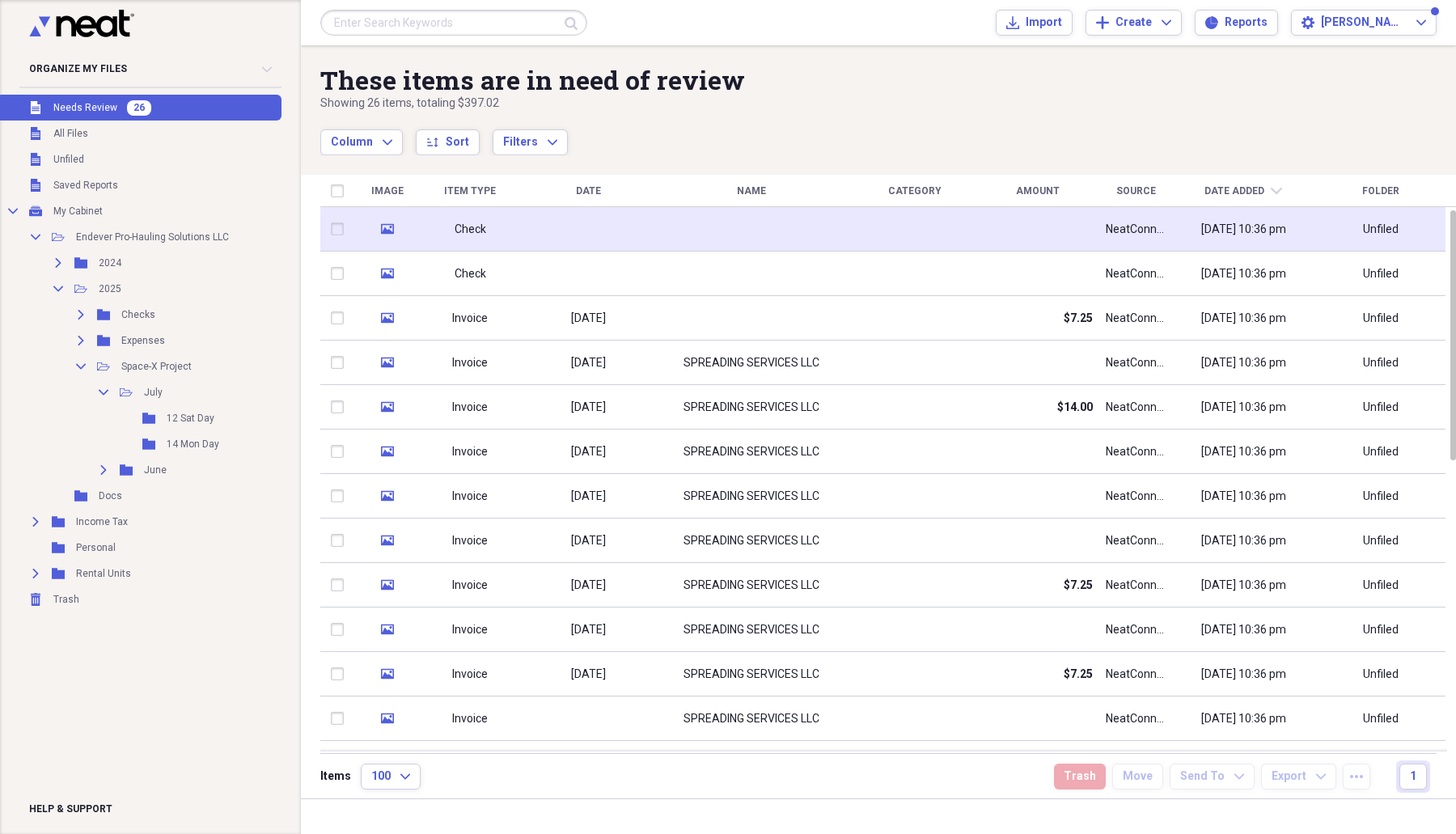 click on "media" 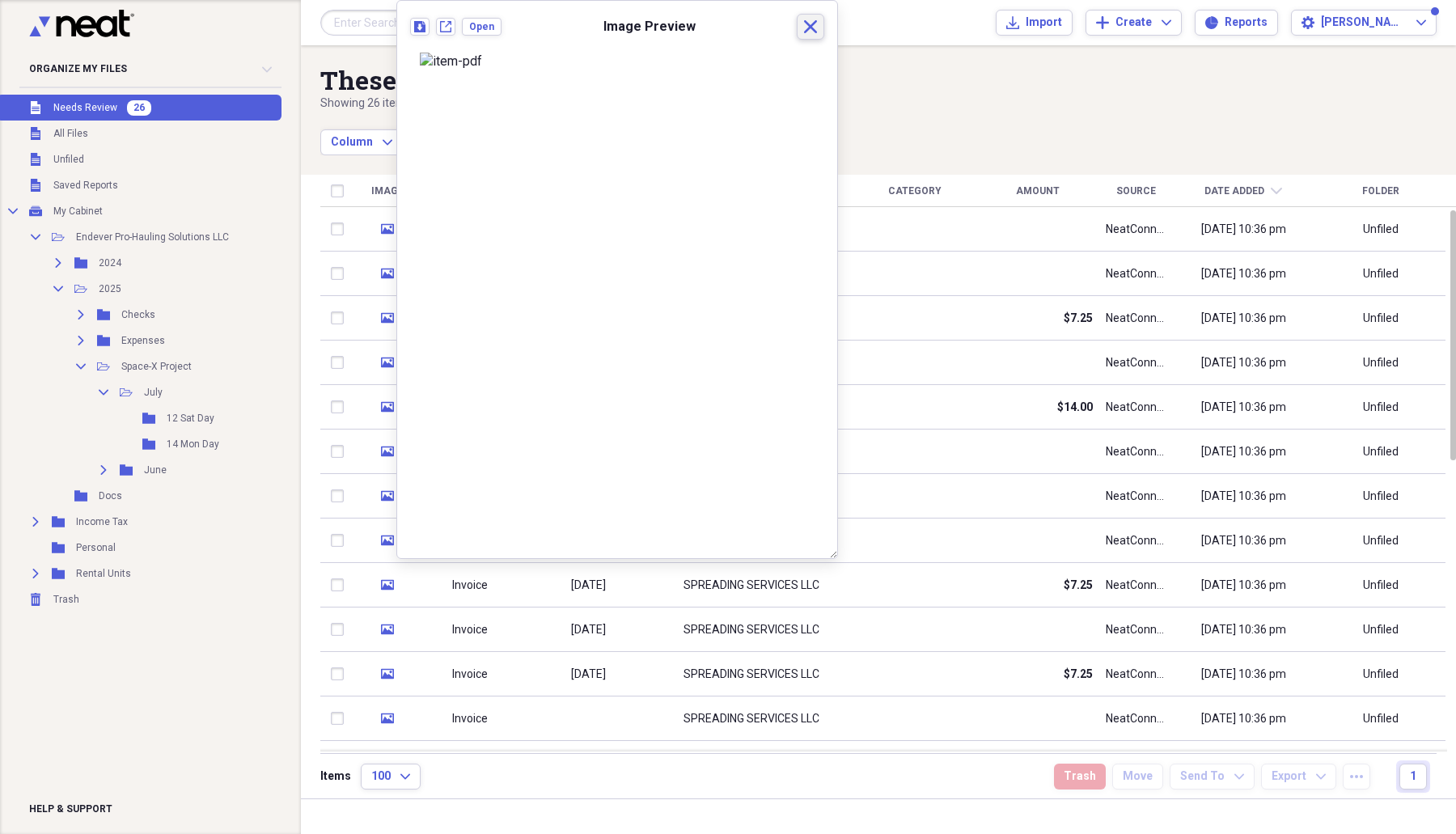 click on "Close" 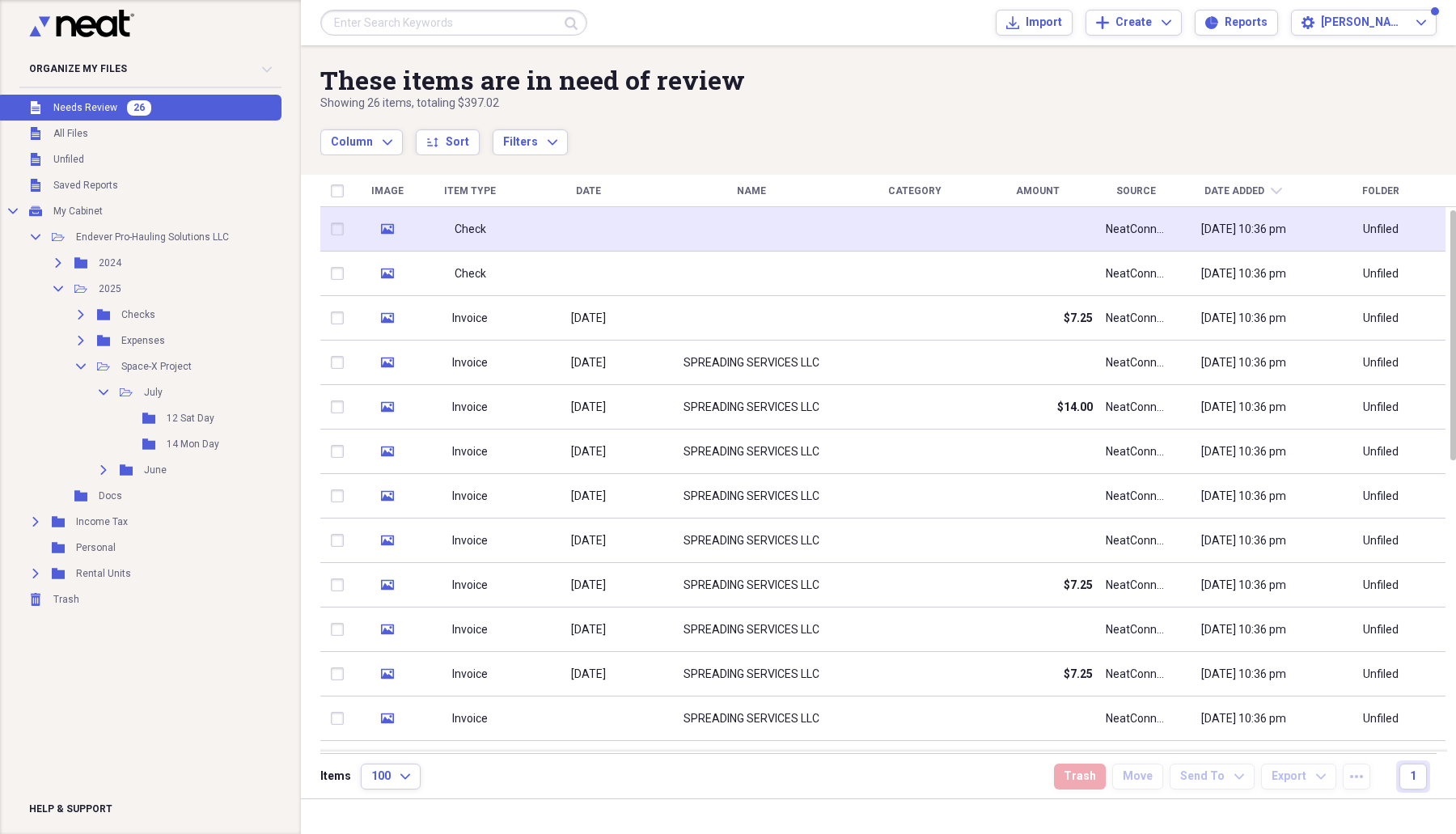 click at bounding box center (751, 229) 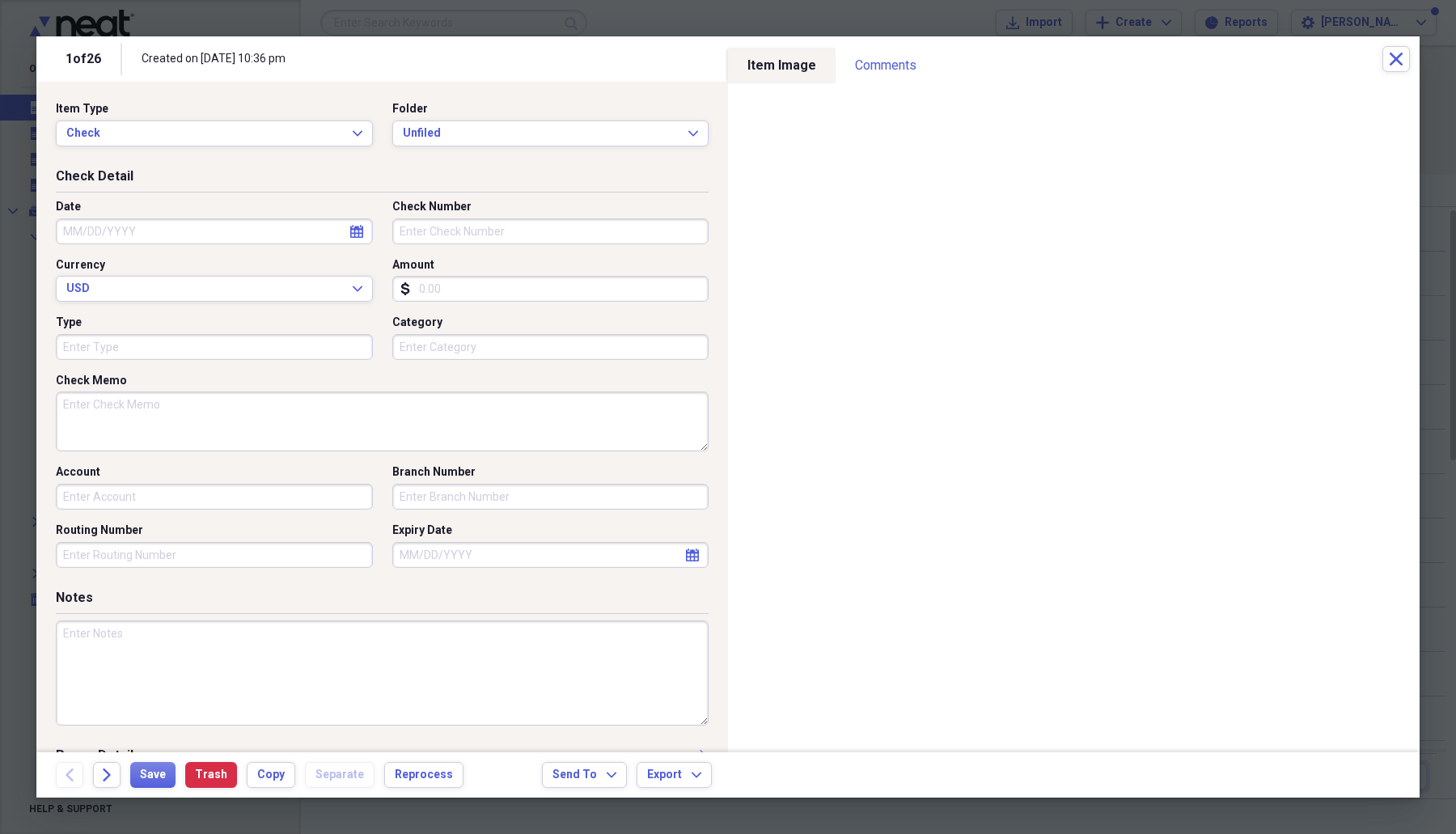 click at bounding box center (382, 673) 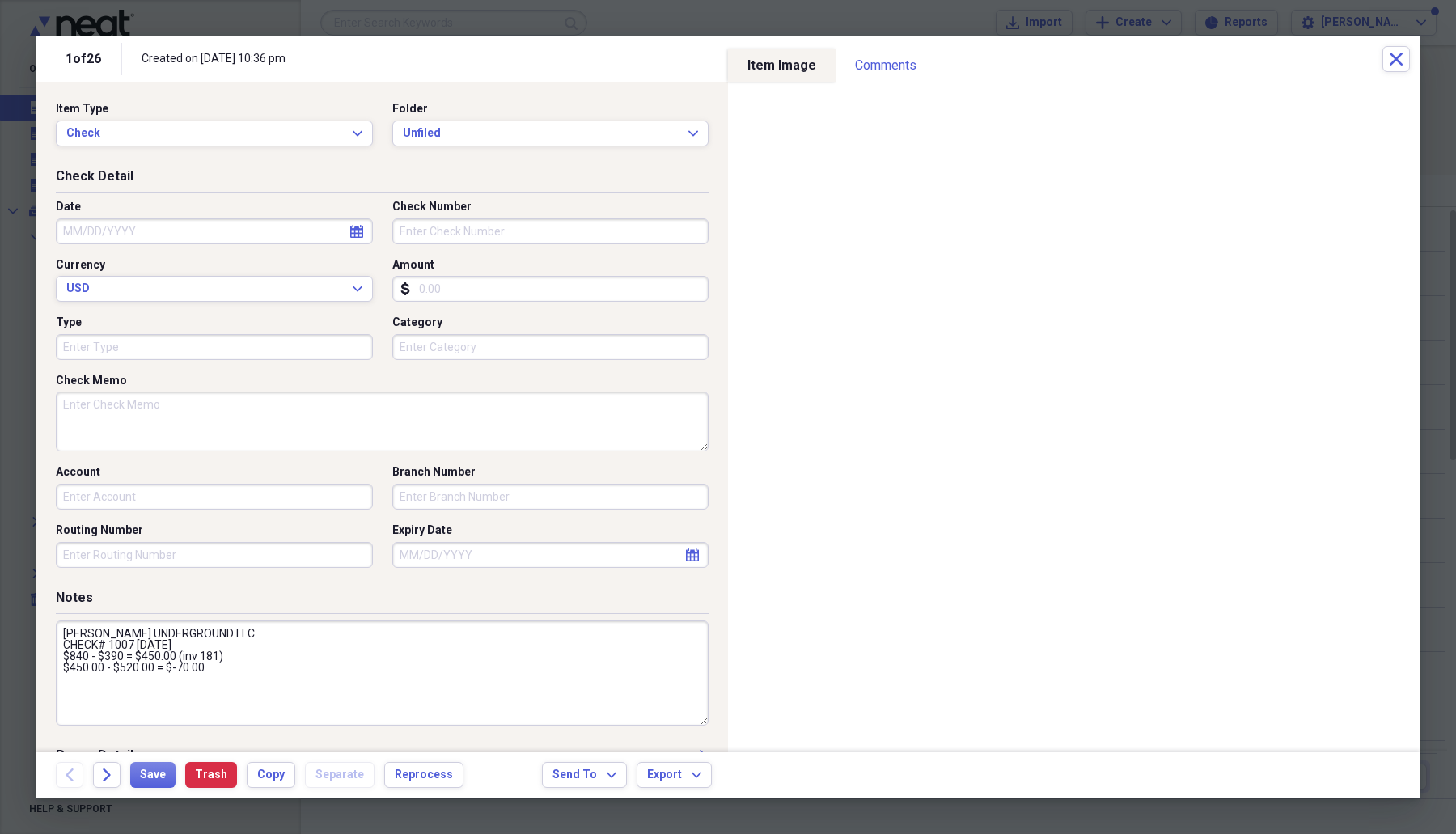 type on "[PERSON_NAME] UNDERGROUND LLC
CHECK# 1007 [DATE]
$840 - $390 = $450.00 (inv 181)
$450.00 - $520.00 = $-70.00" 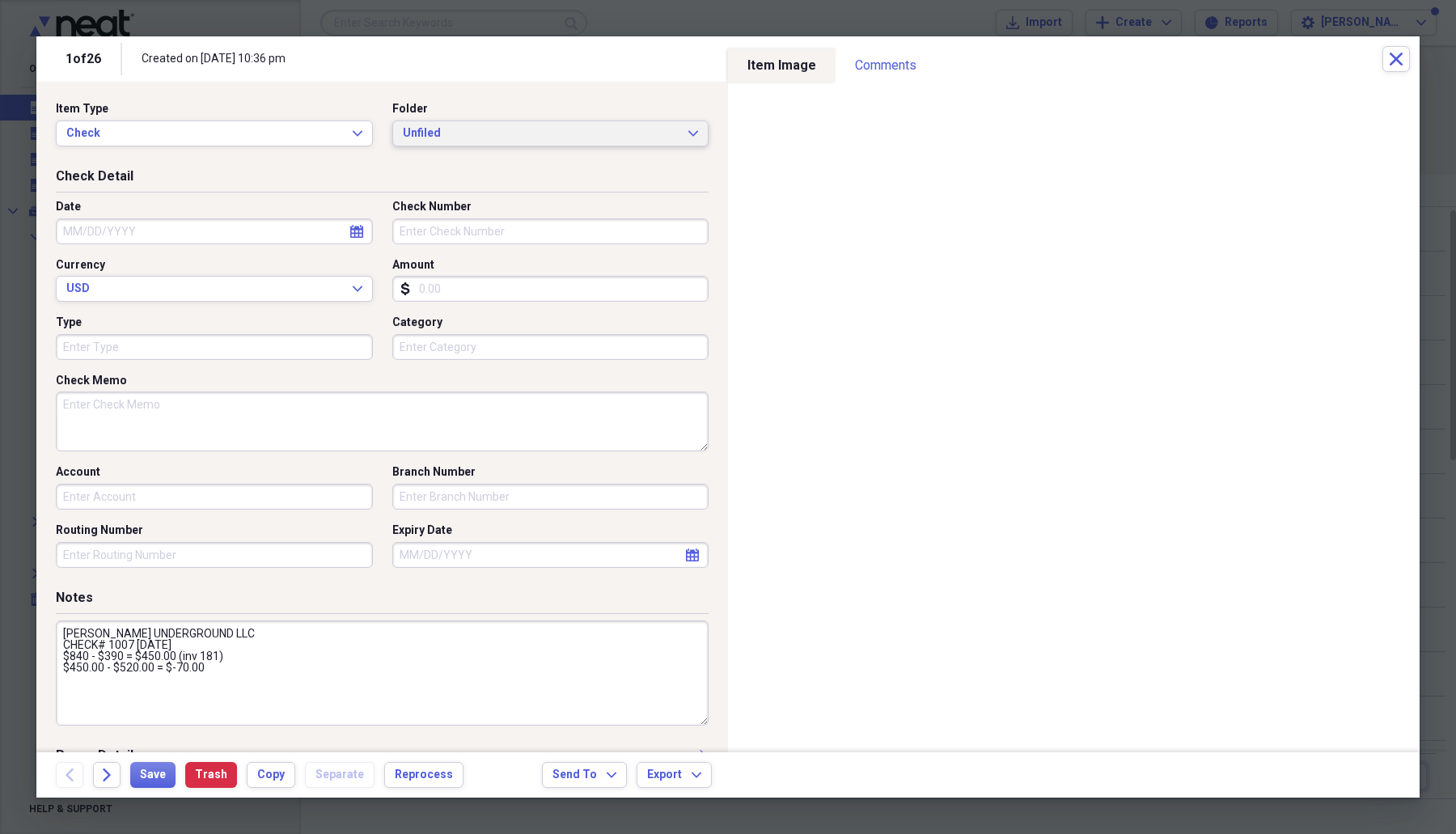 click on "Unfiled" at bounding box center [541, 133] 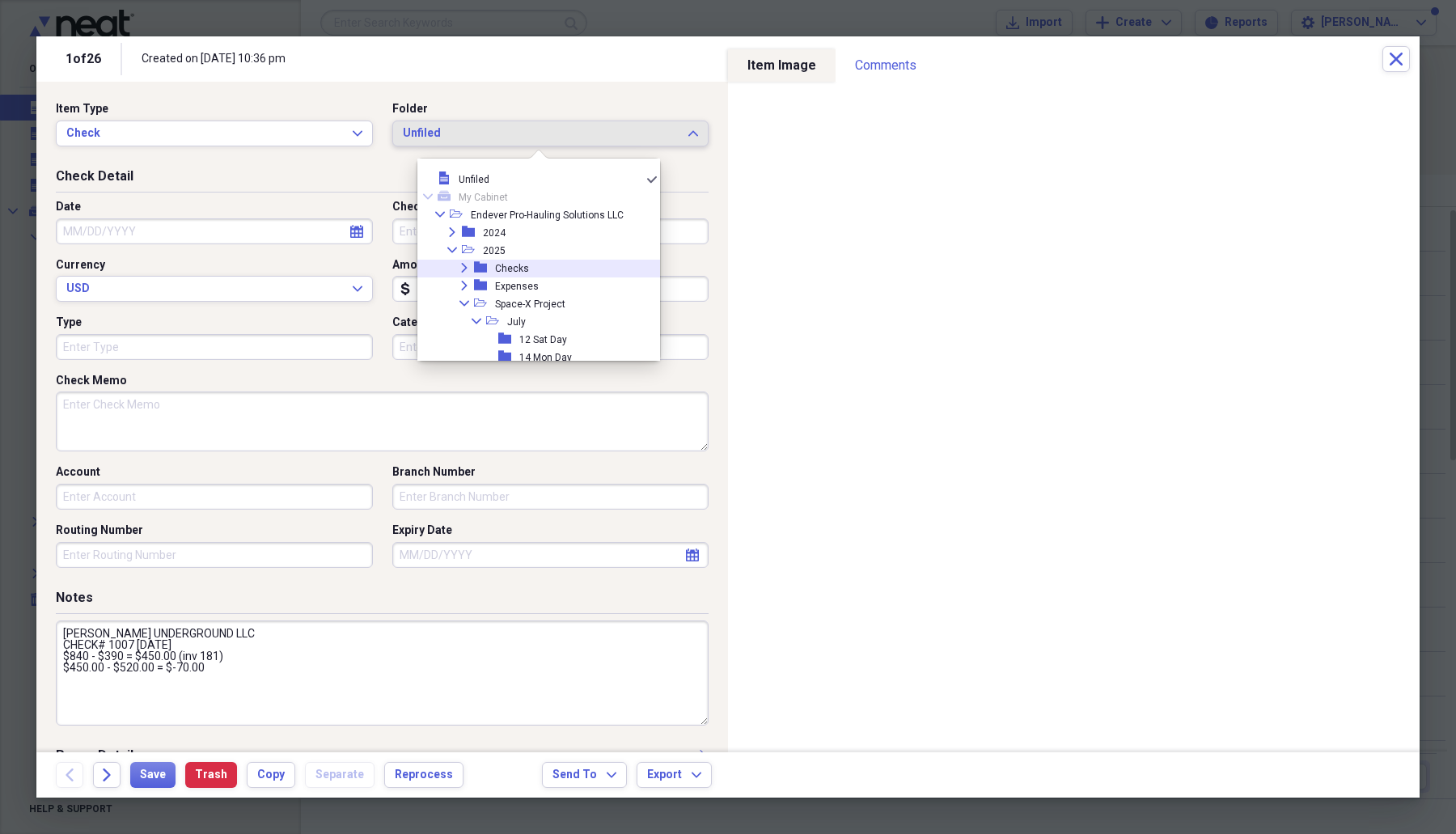 click on "Checks" at bounding box center [512, 269] 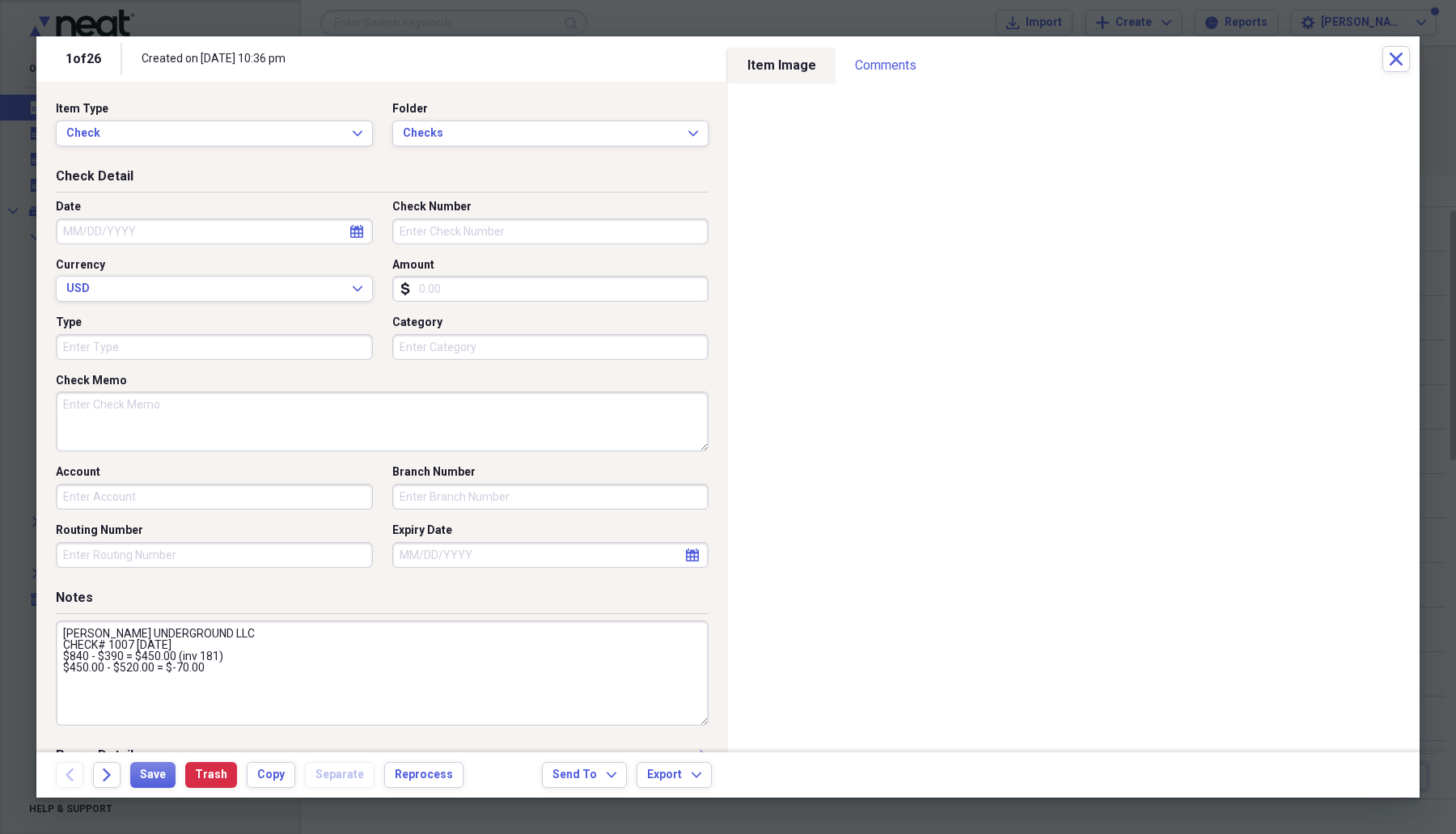 click 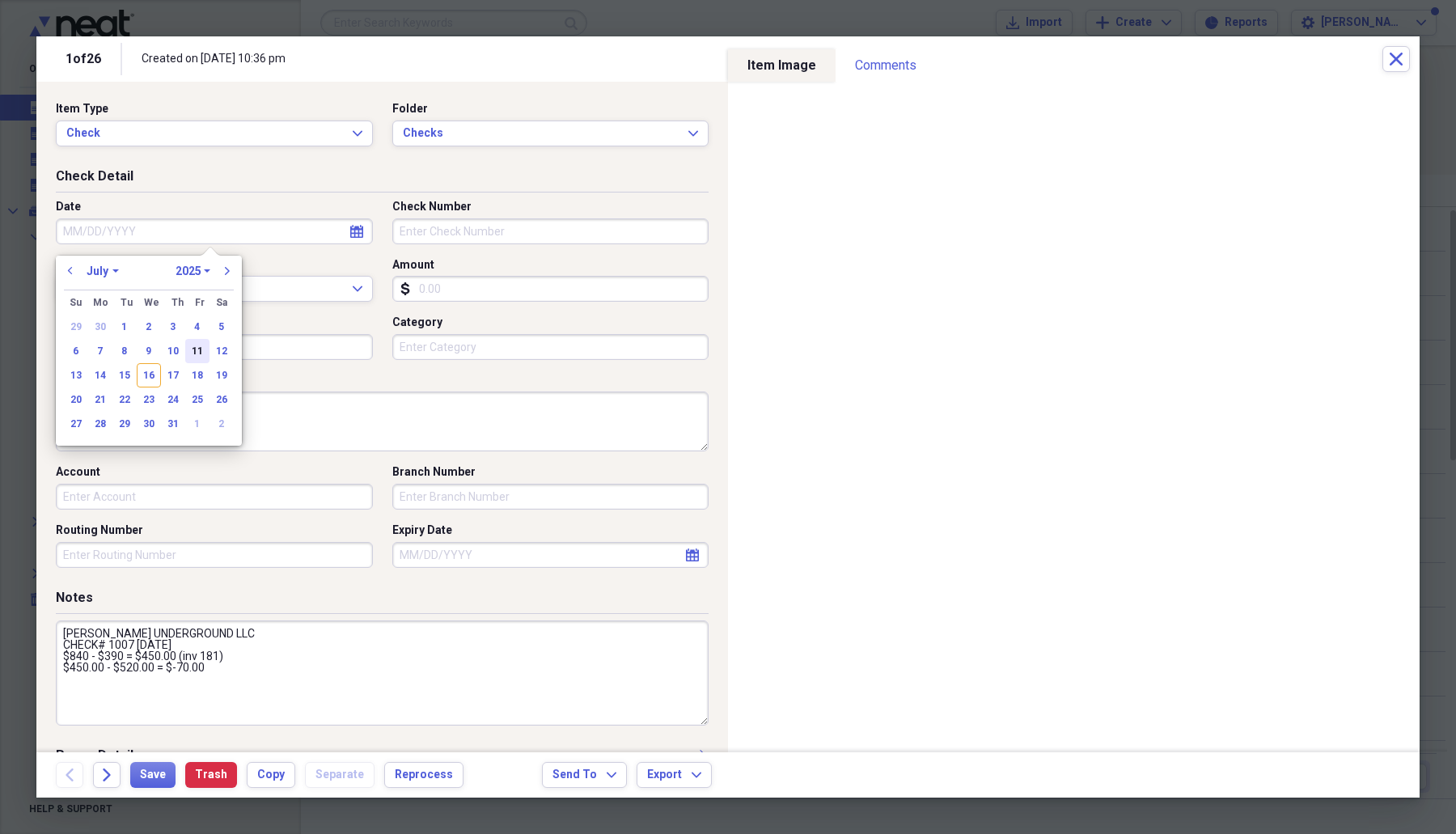 click on "11" at bounding box center (197, 351) 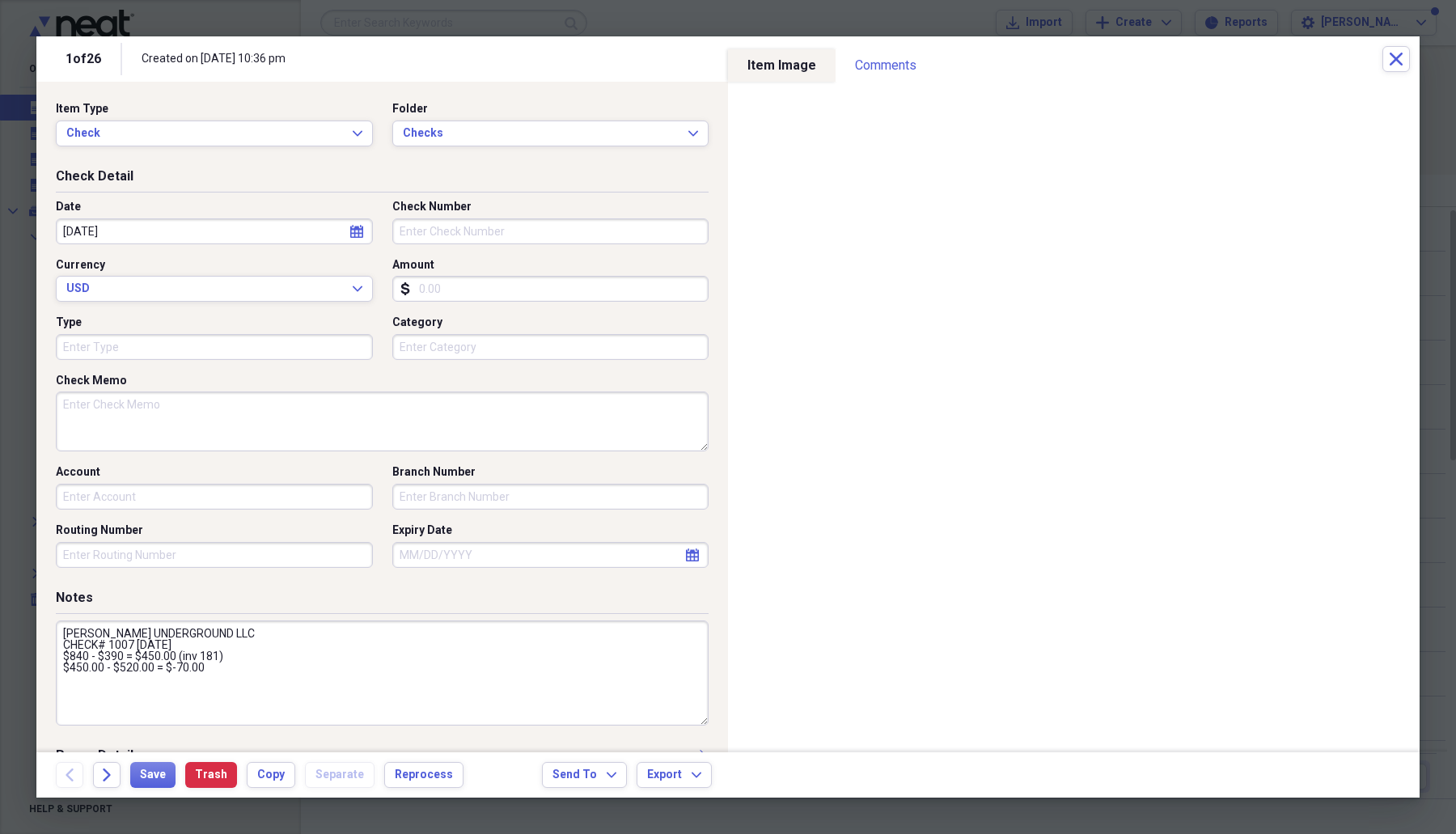 type on "[DATE]" 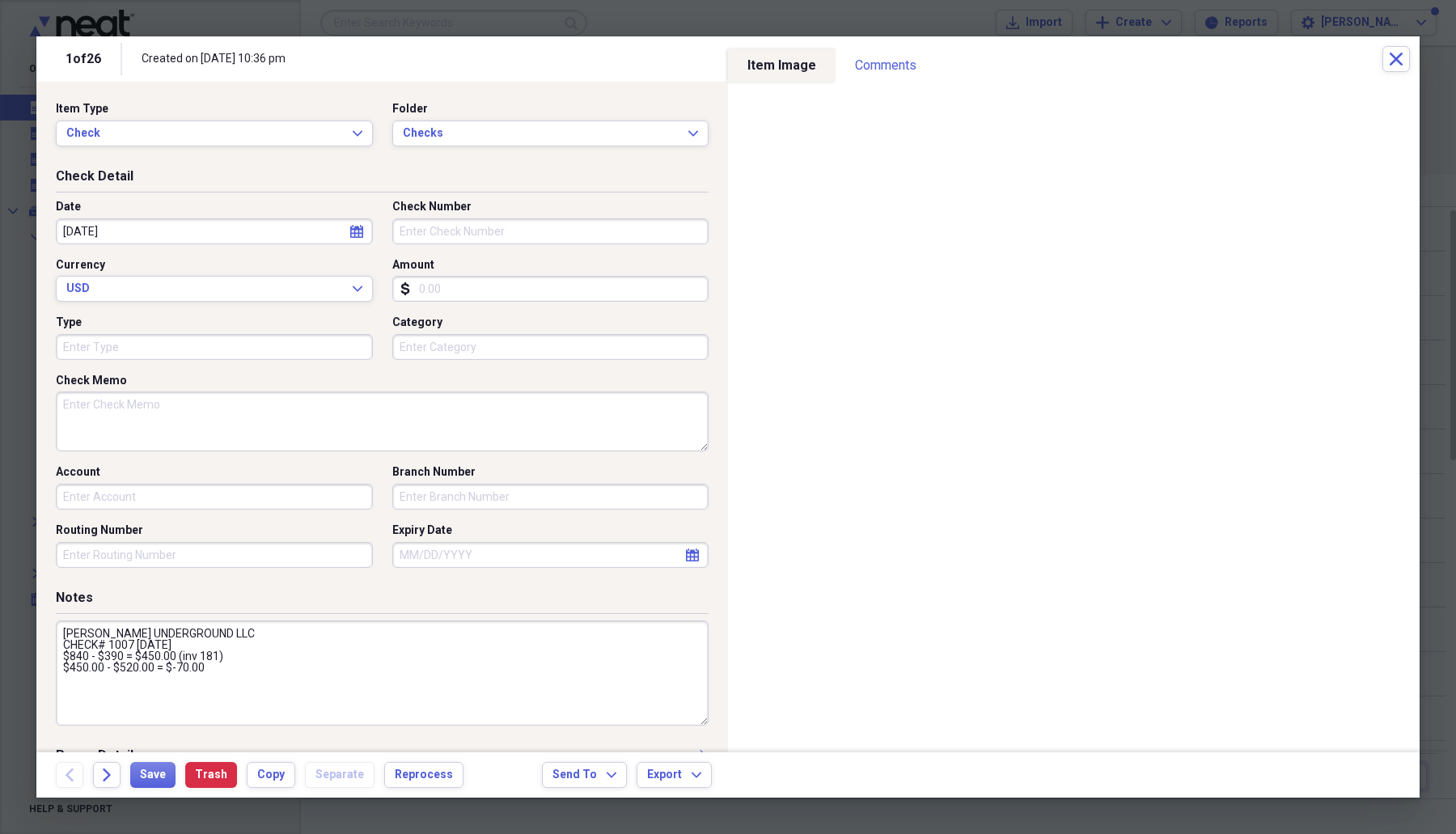 click on "Check Number" at bounding box center (551, 231) 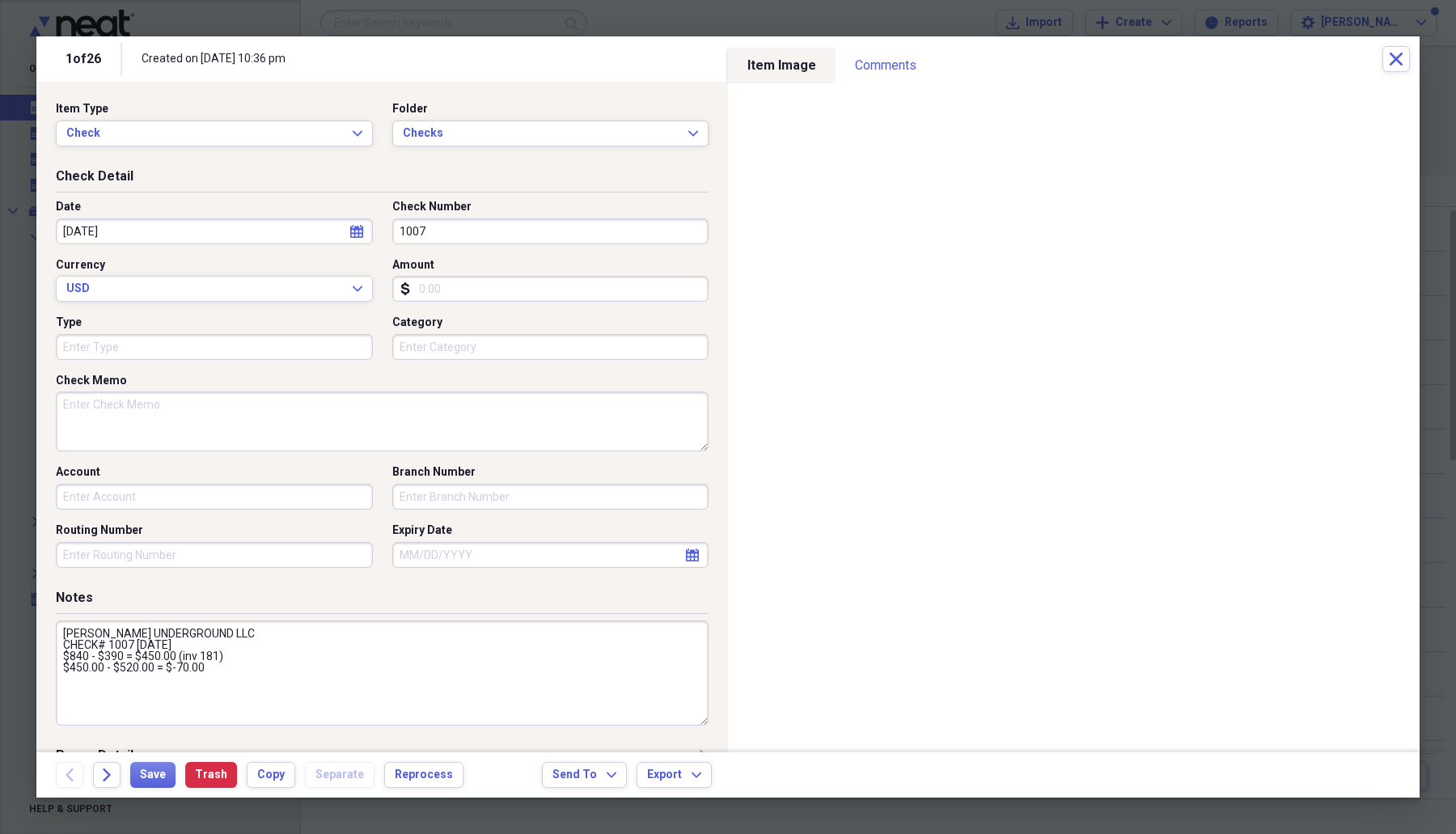 type on "1007" 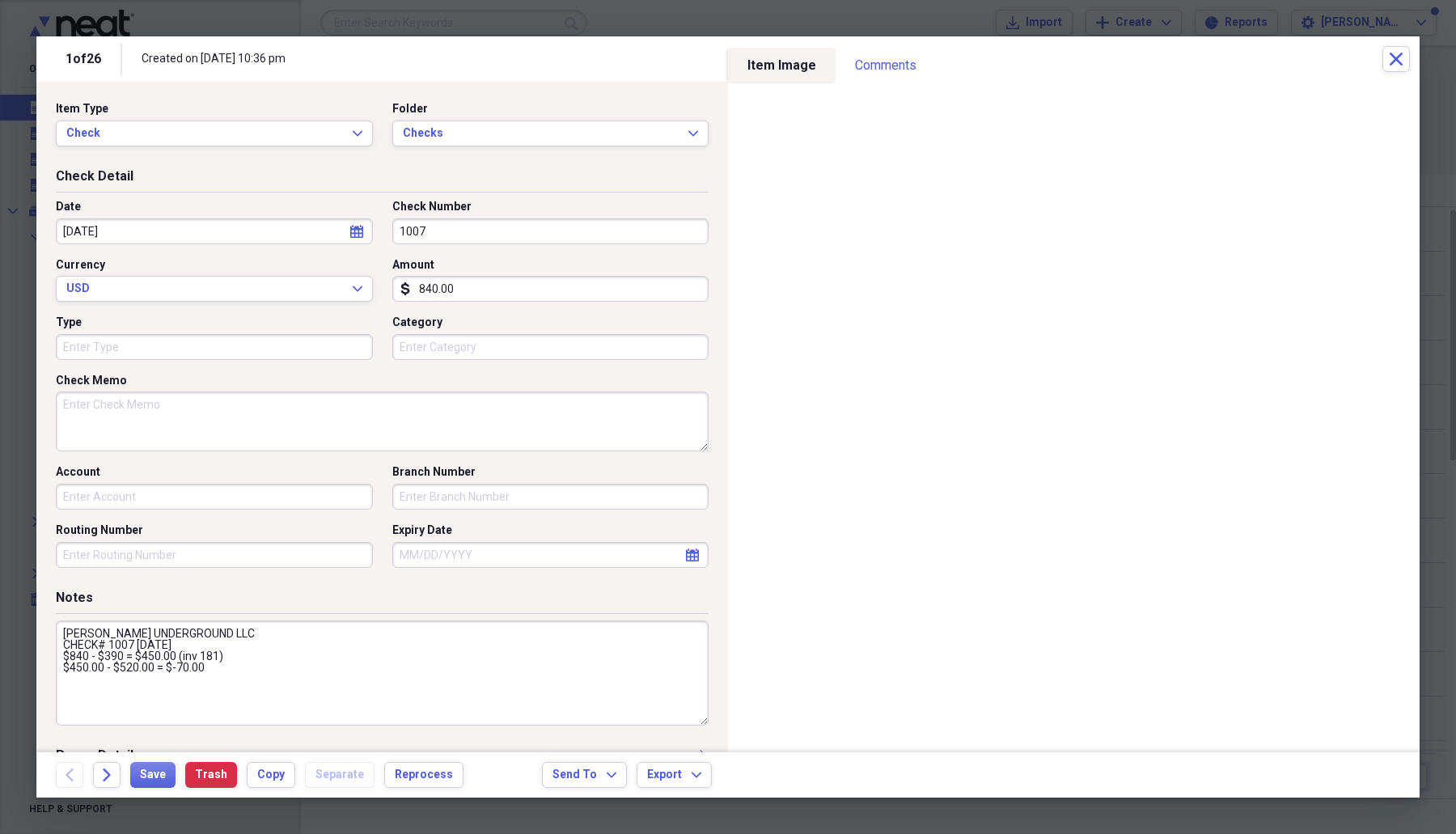 type on "840.00" 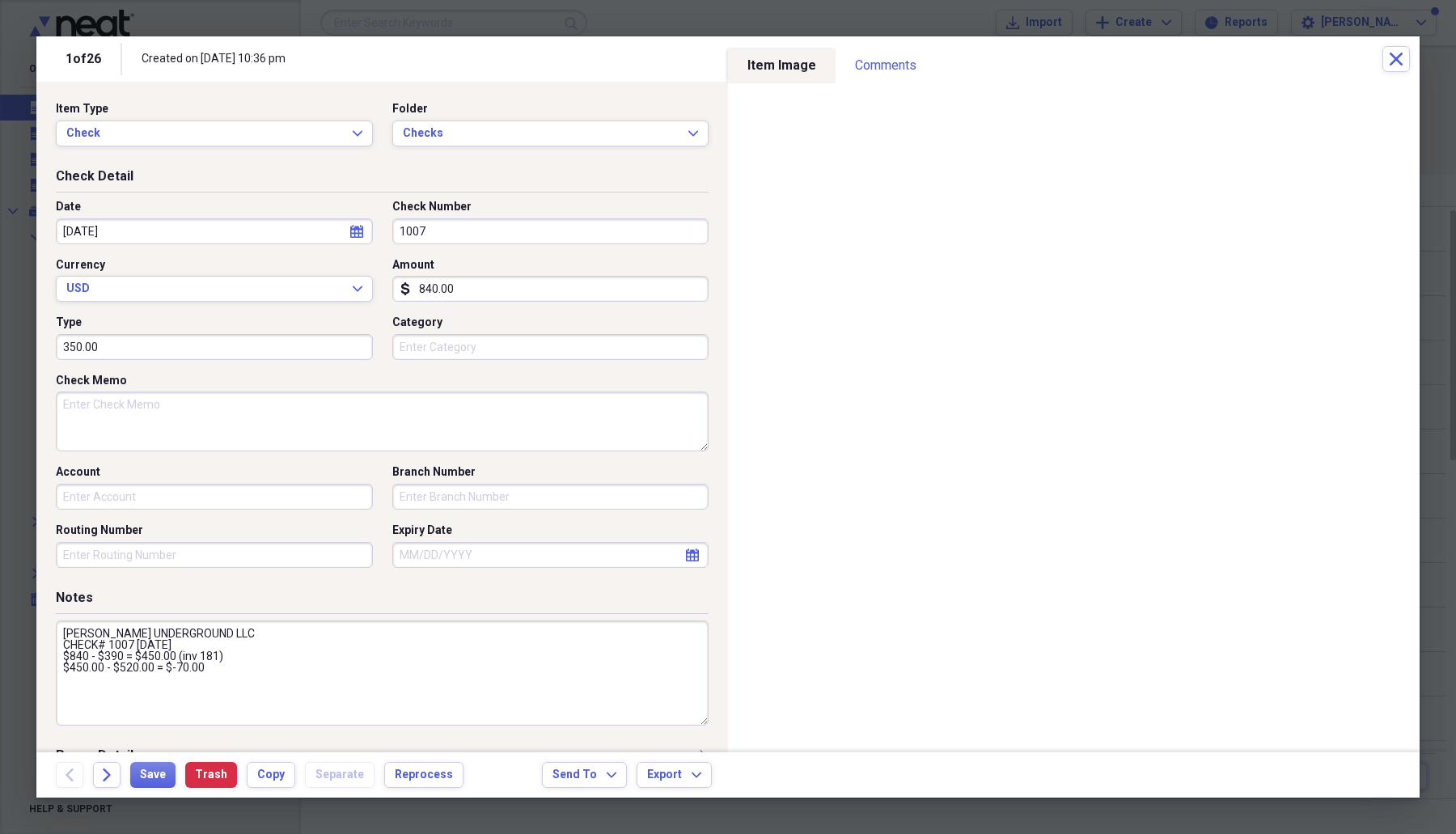type on "350.00" 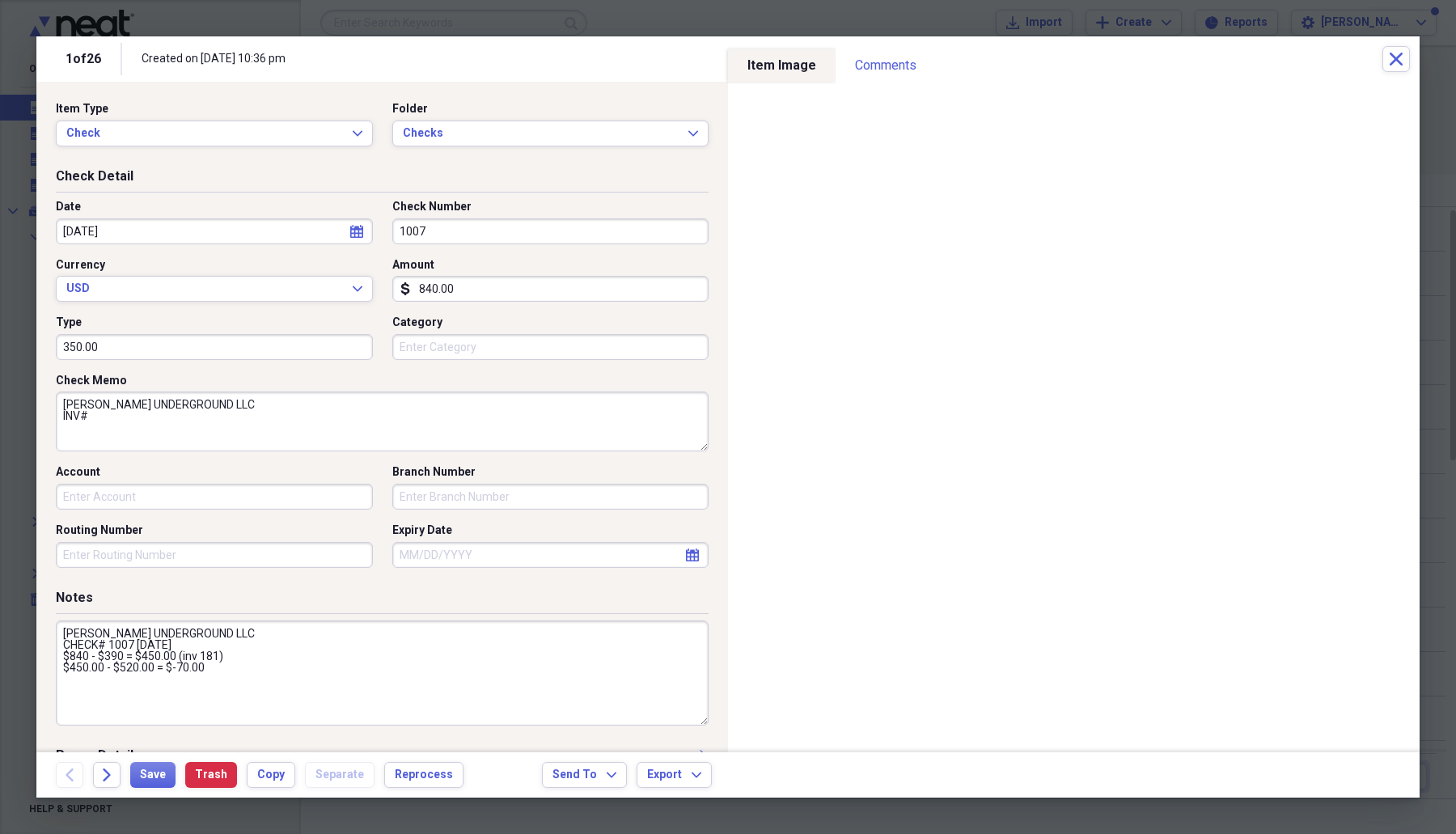 click on "[PERSON_NAME] UNDERGROUND LLC
INV#" at bounding box center [382, 421] 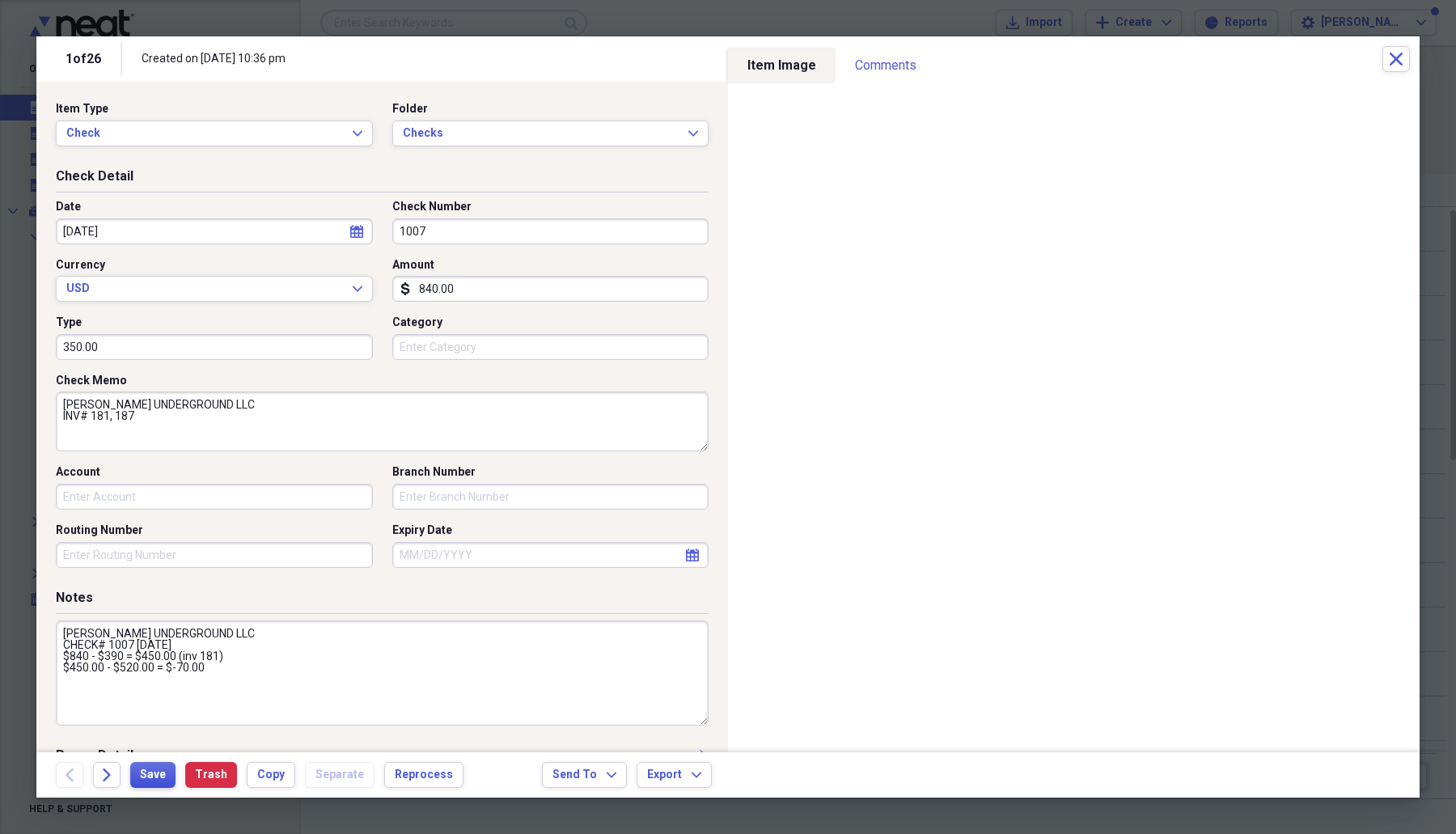 type on "[PERSON_NAME] UNDERGROUND LLC
INV# 181, 187" 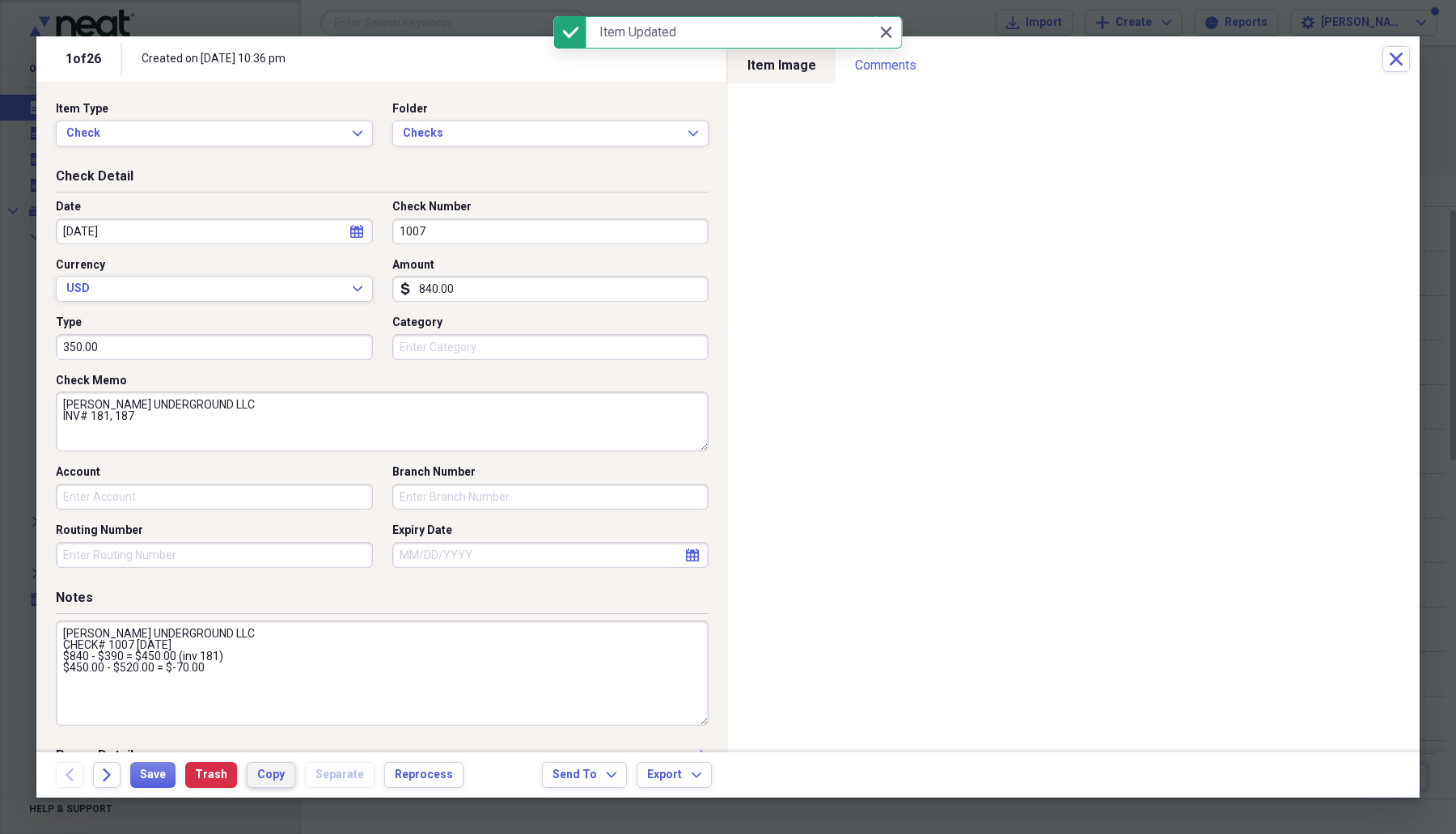 click on "Copy" at bounding box center [271, 775] 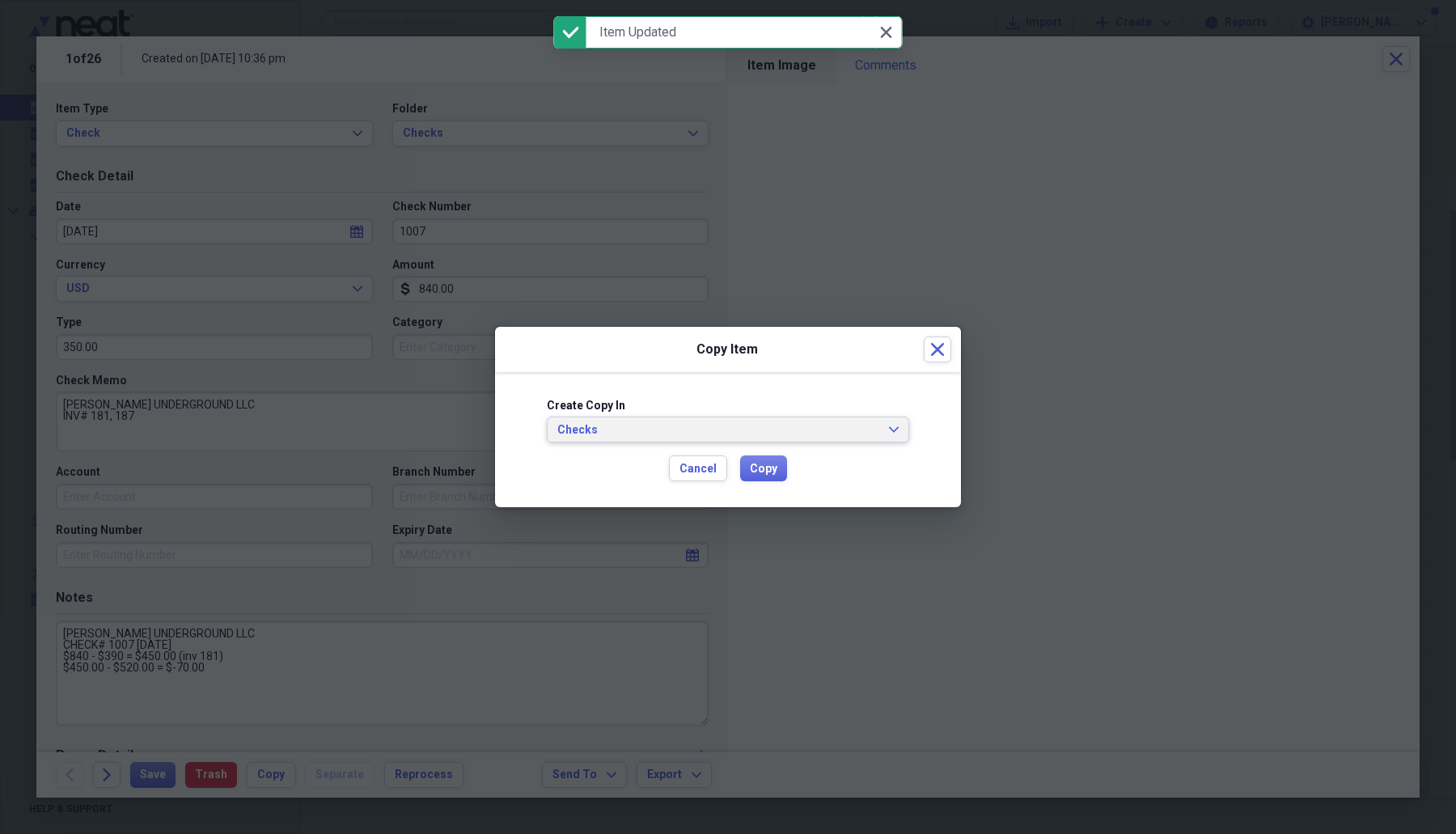 click on "Checks" at bounding box center (718, 430) 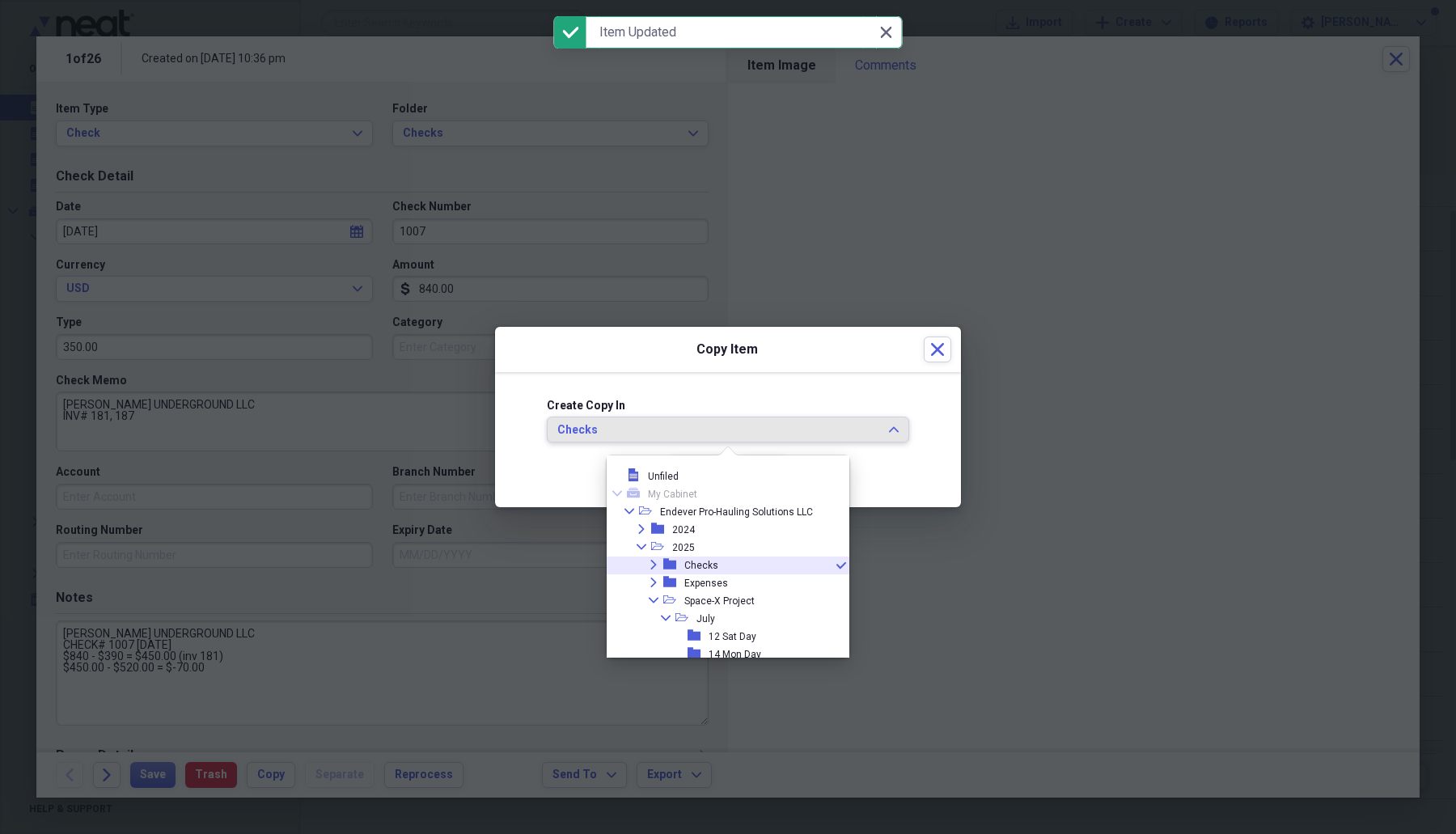 scroll, scrollTop: 9, scrollLeft: 0, axis: vertical 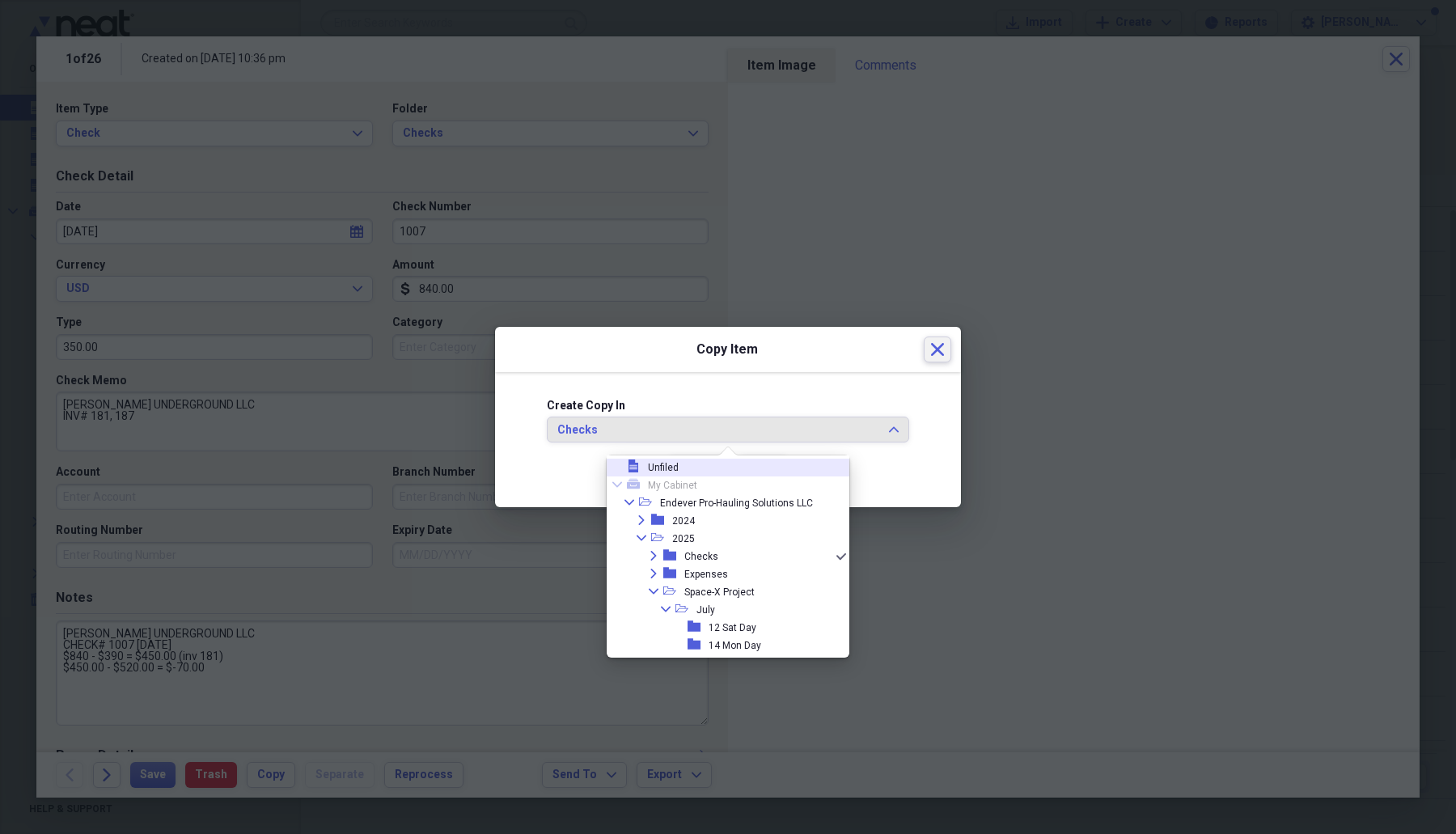 click 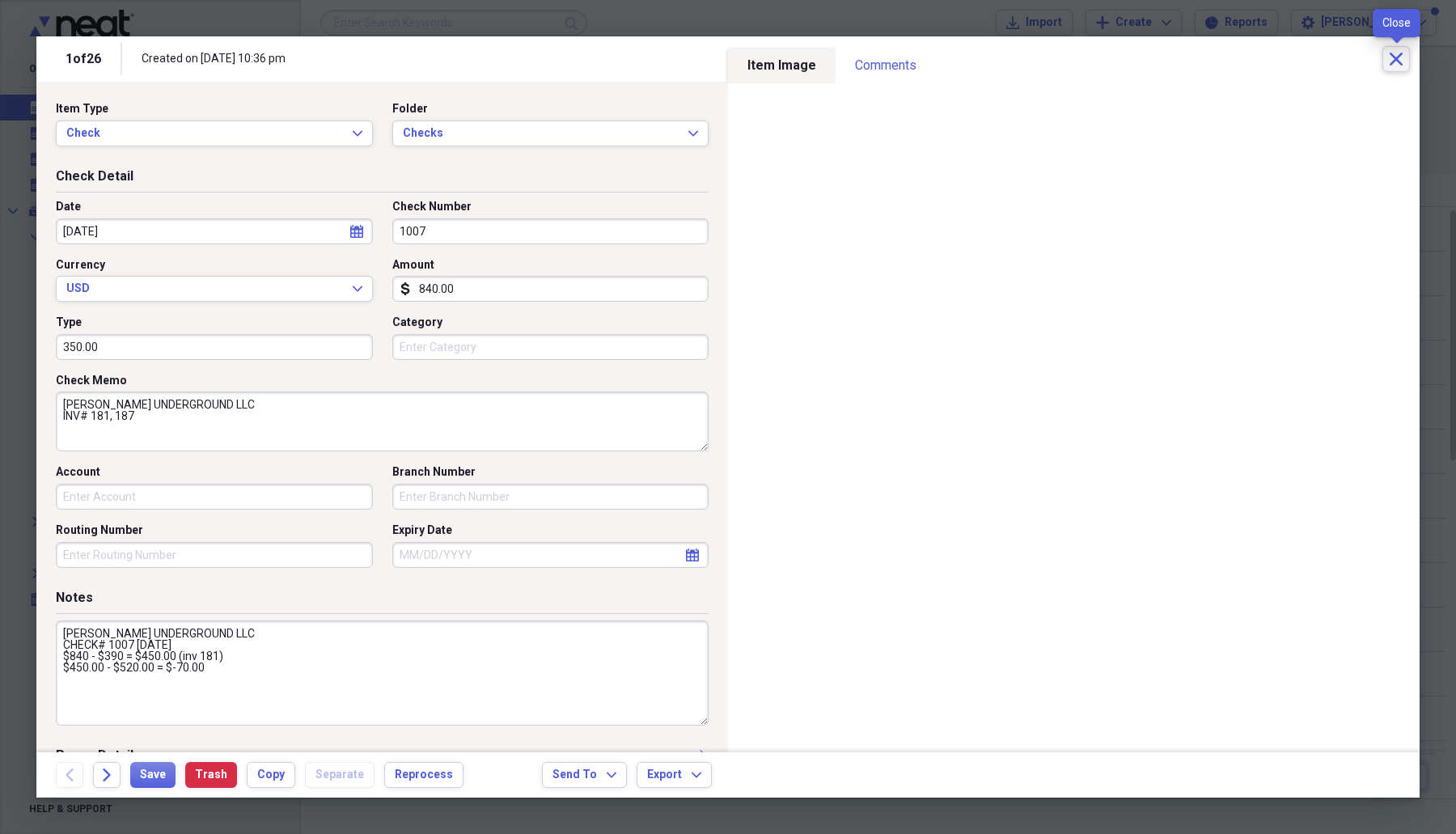 click 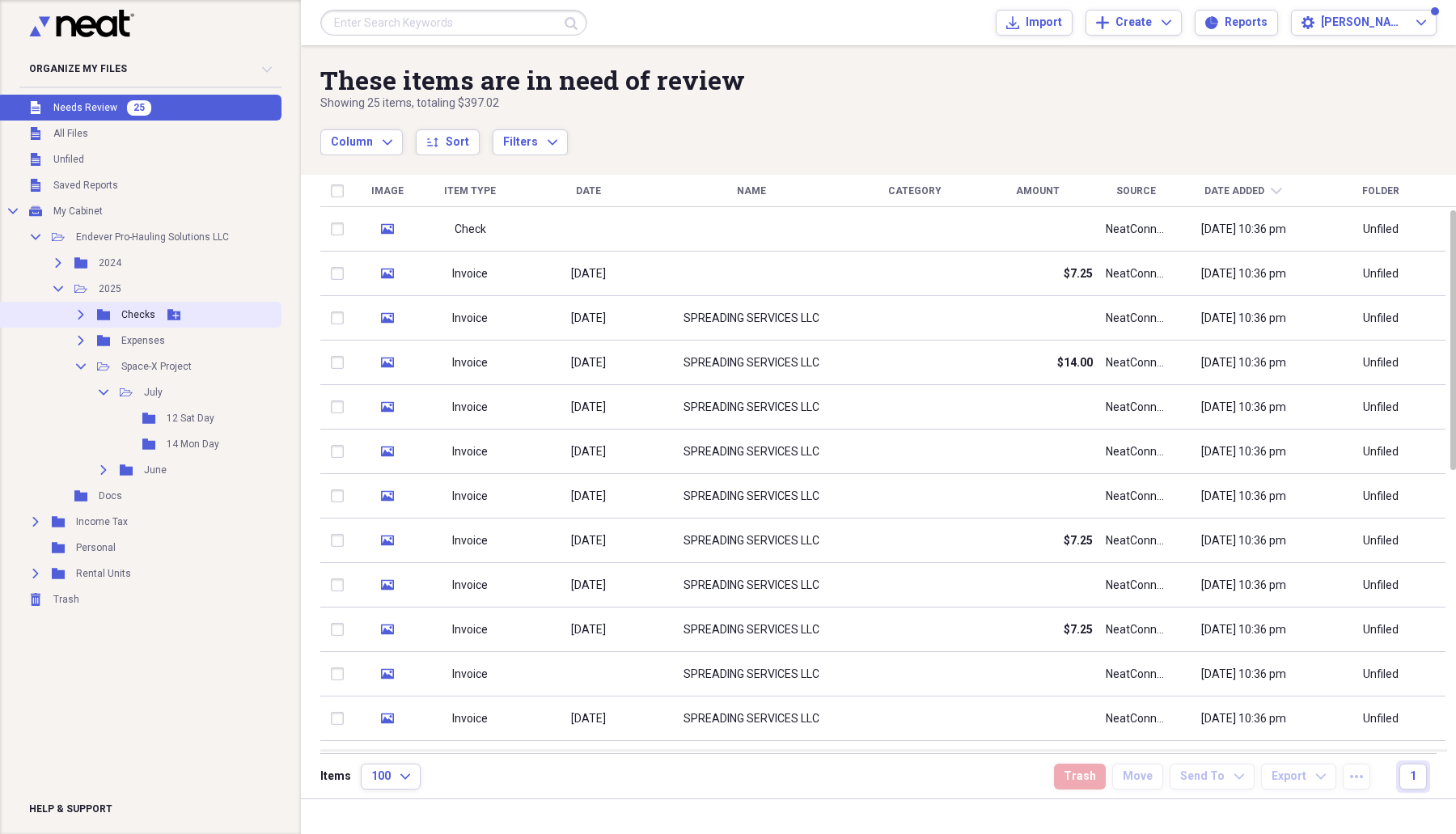 click on "Expand" 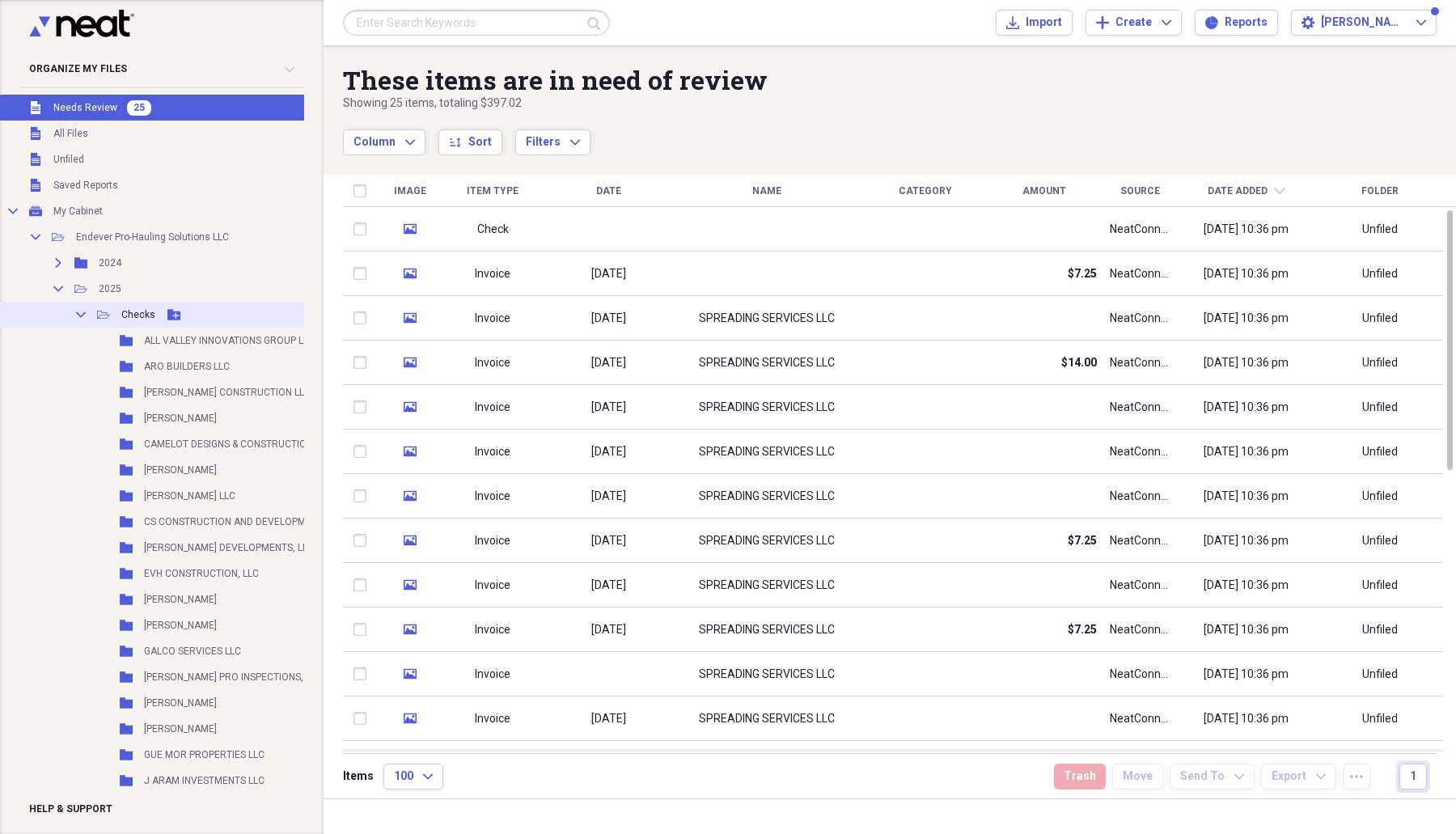 click 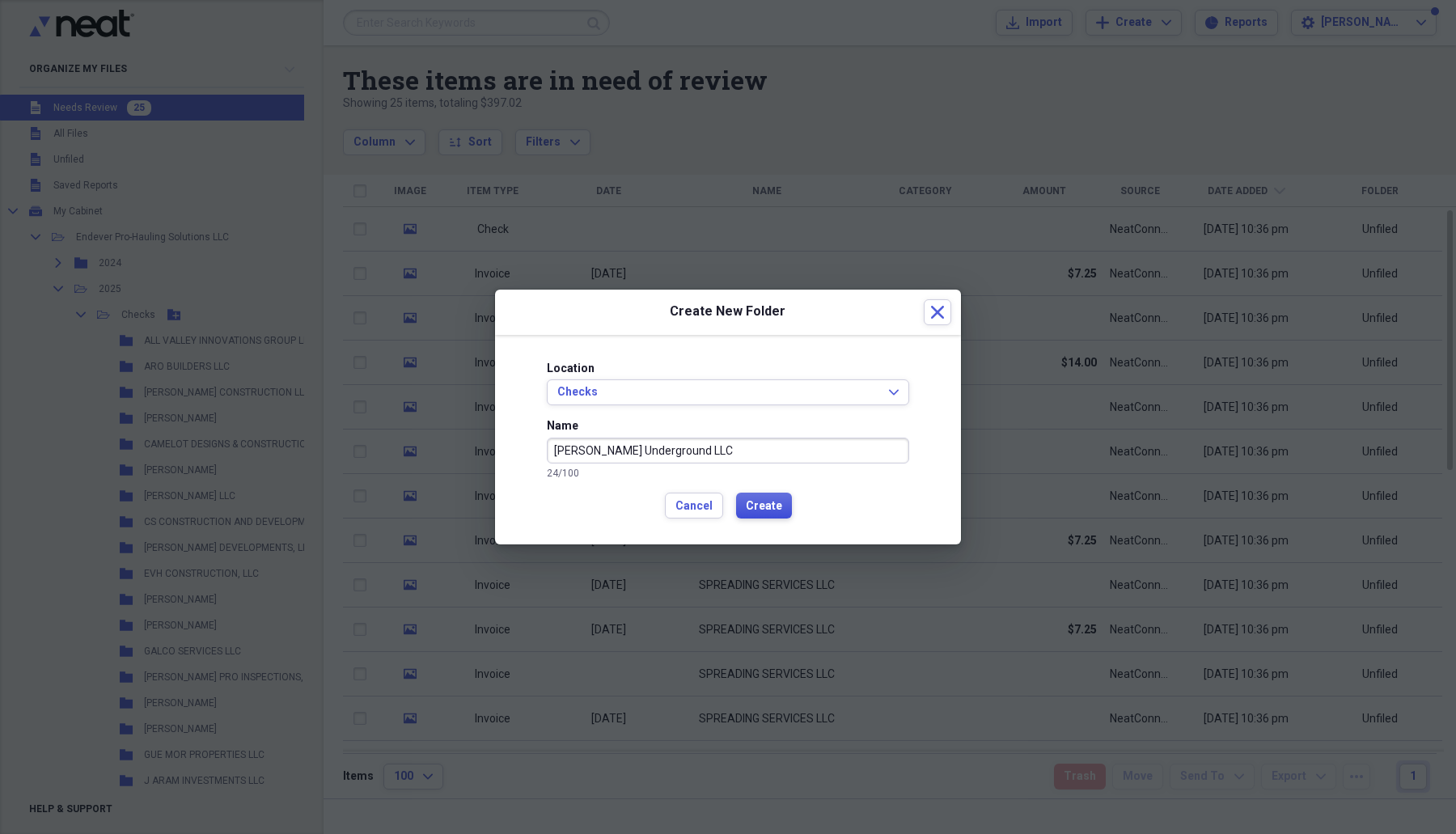 type on "[PERSON_NAME] Underground LLC" 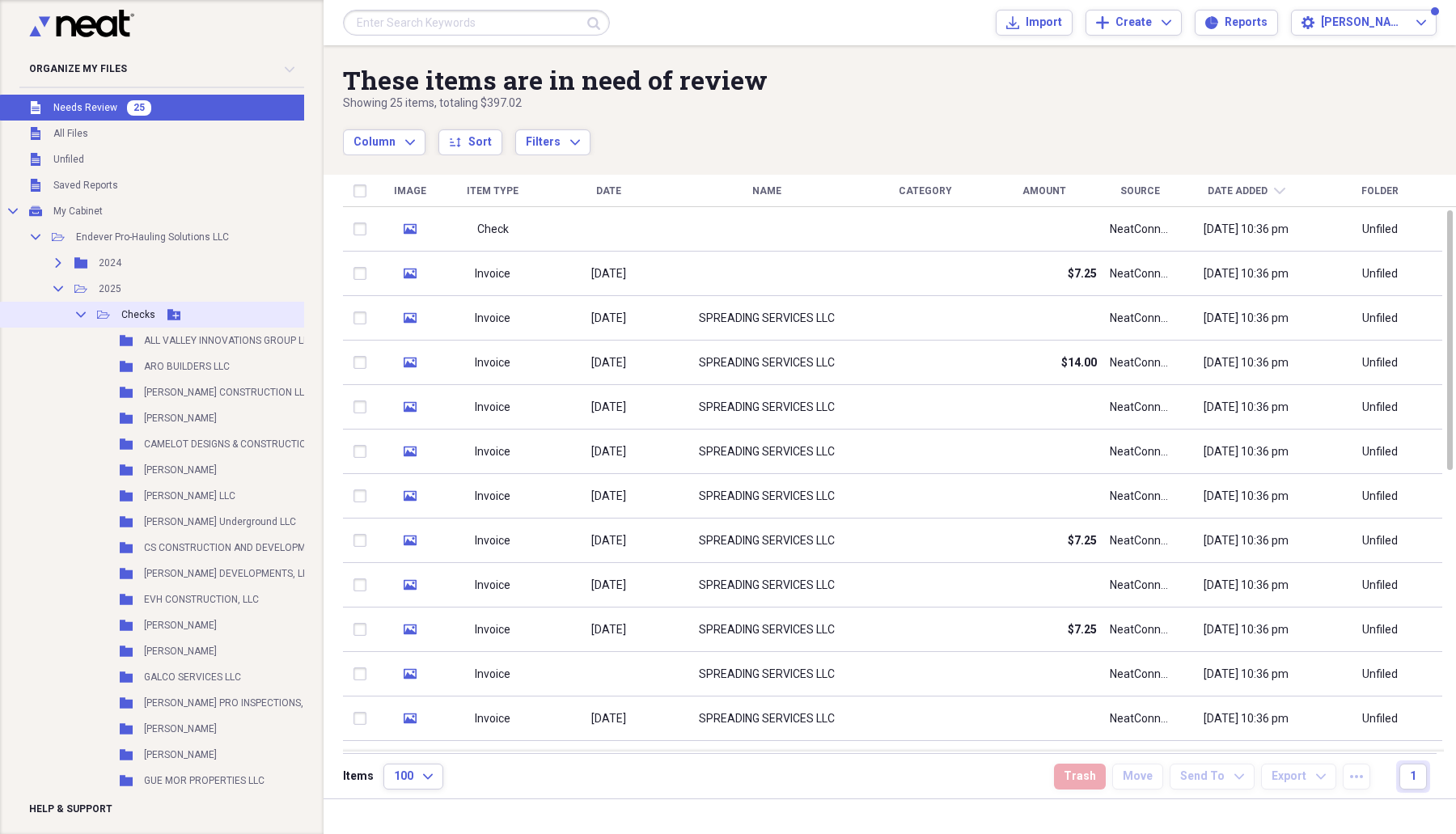click on "Checks" at bounding box center [138, 315] 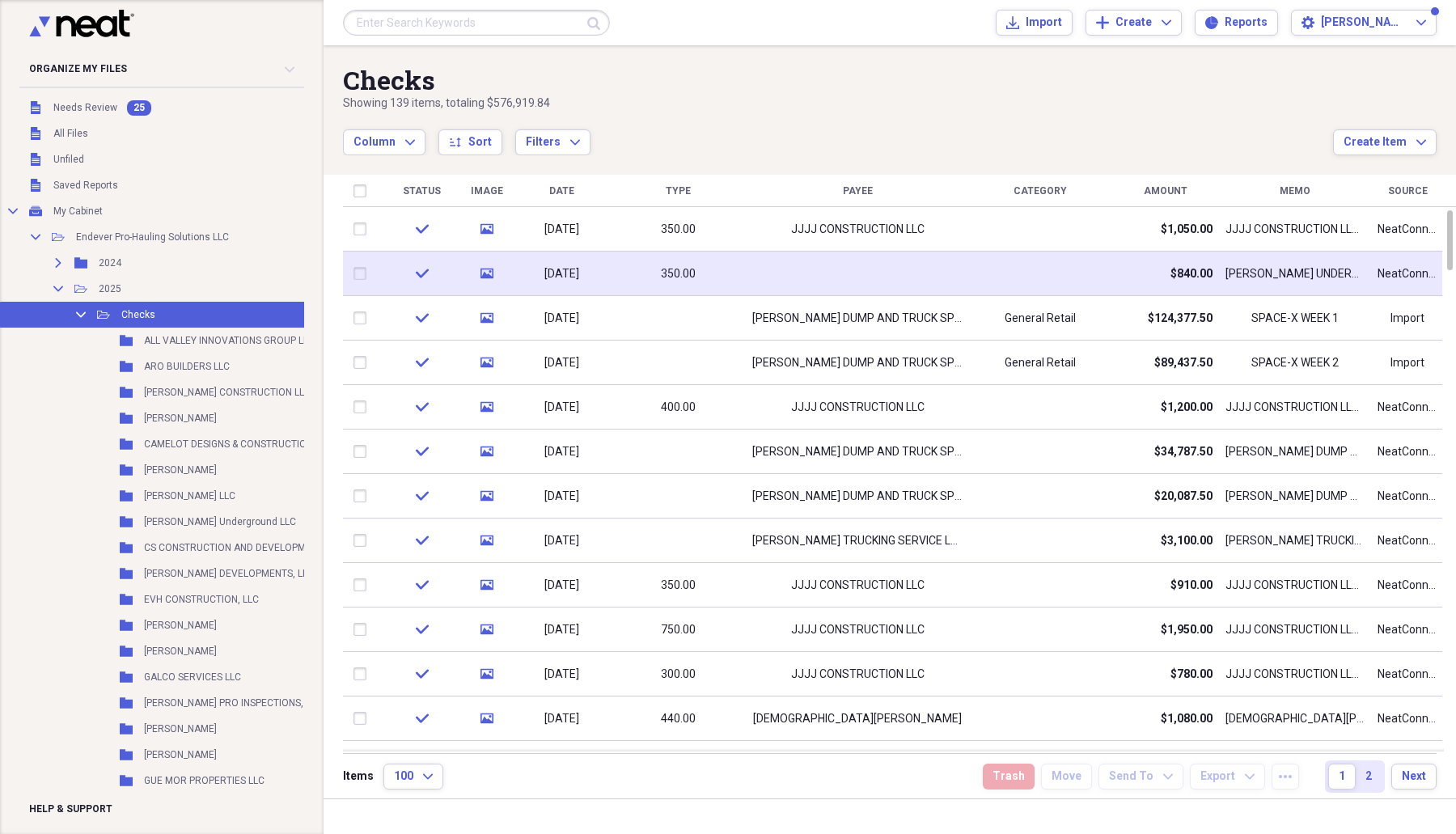 click at bounding box center [857, 273] 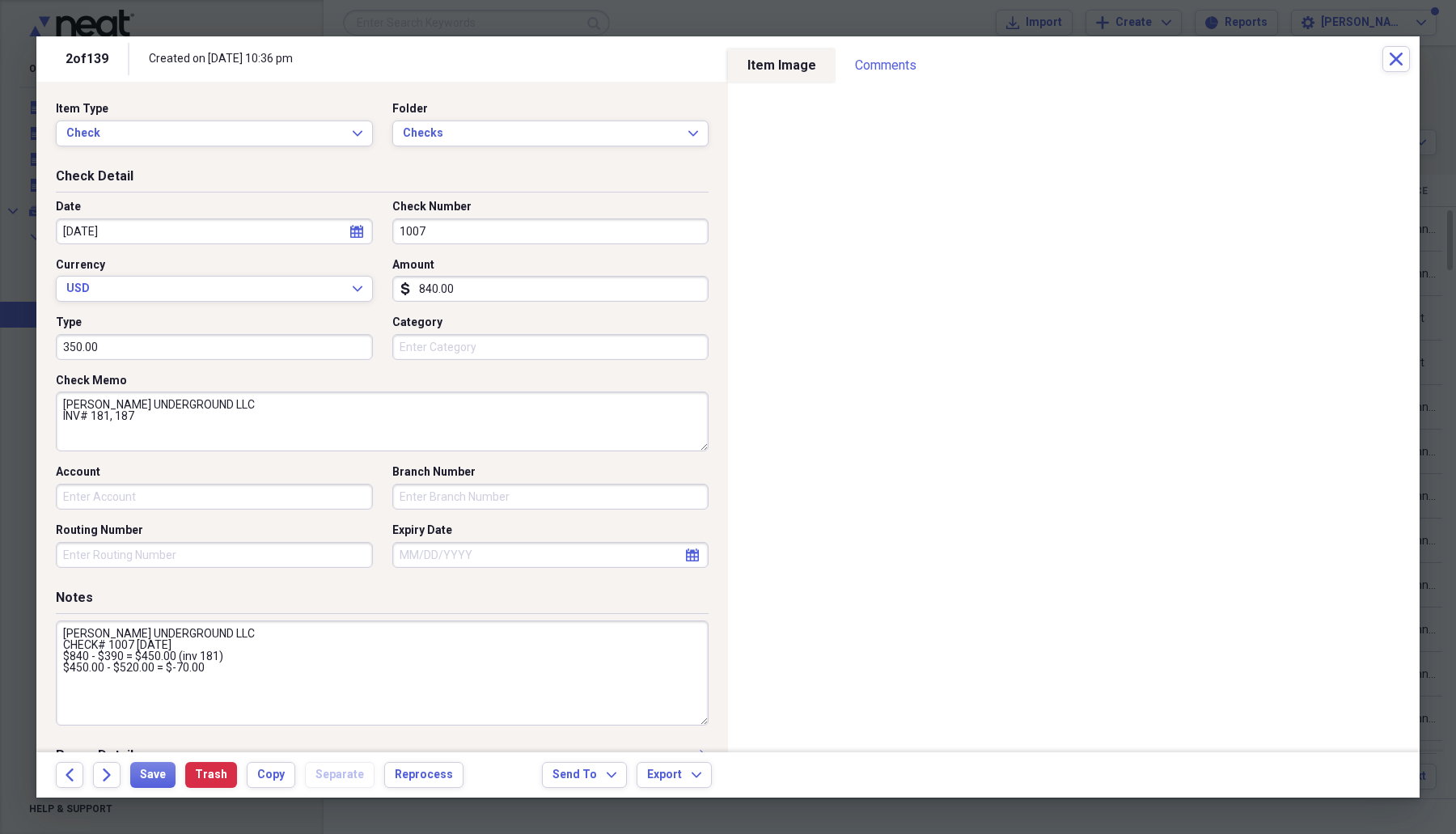 drag, startPoint x: 248, startPoint y: 397, endPoint x: 41, endPoint y: 396, distance: 207.00242 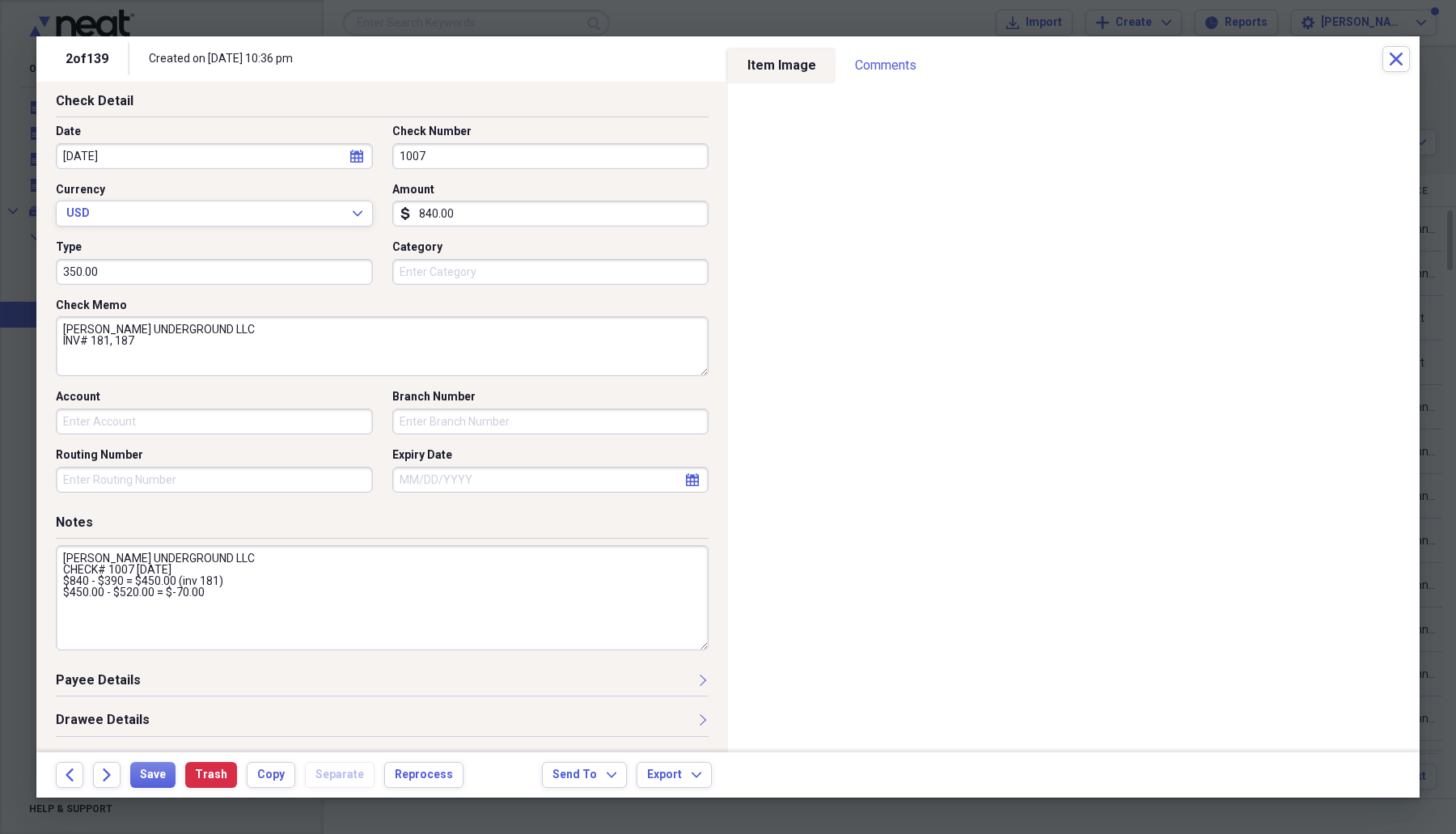 scroll, scrollTop: 111, scrollLeft: 0, axis: vertical 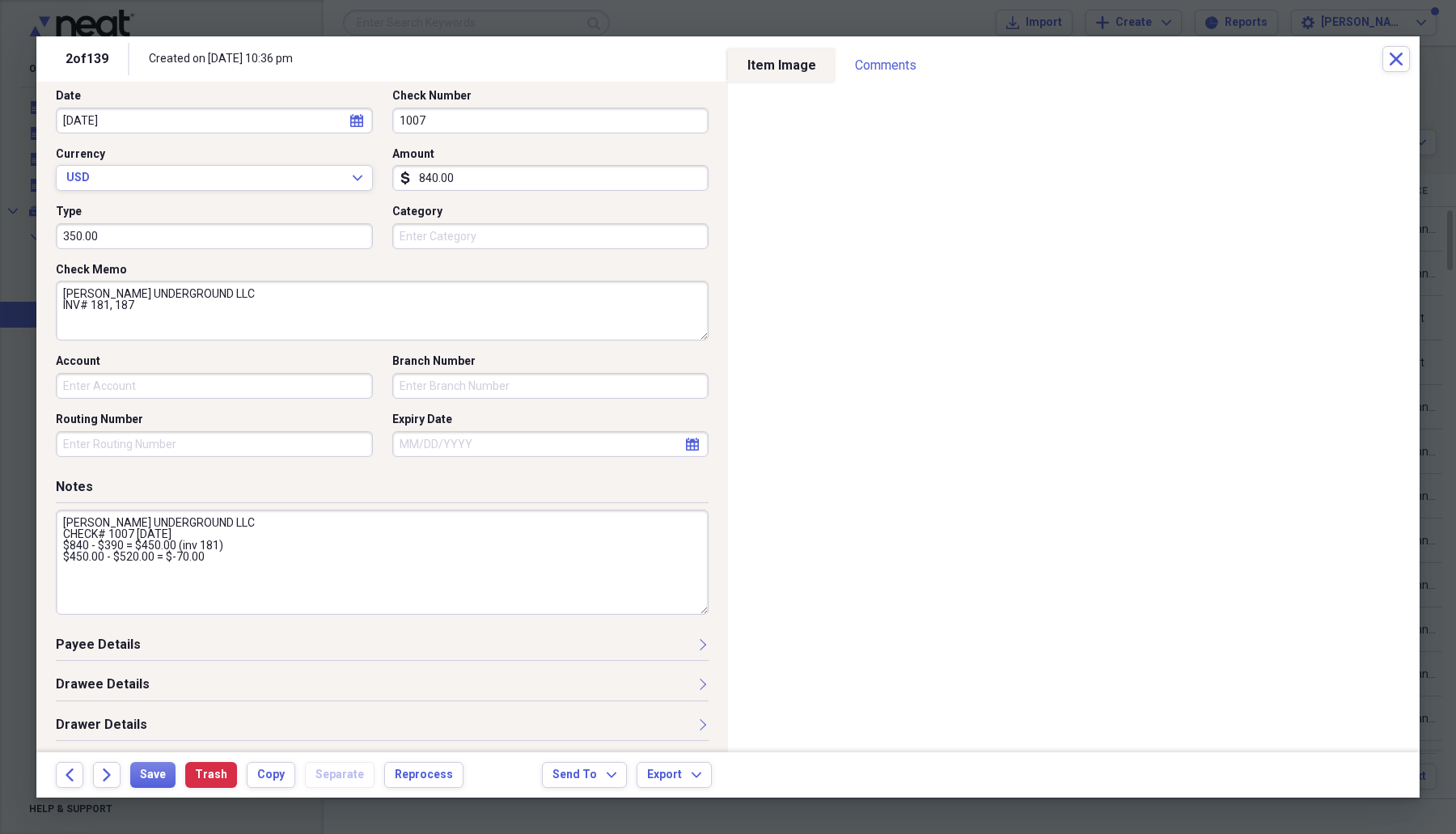 click on "Payee Details" at bounding box center (382, 648) 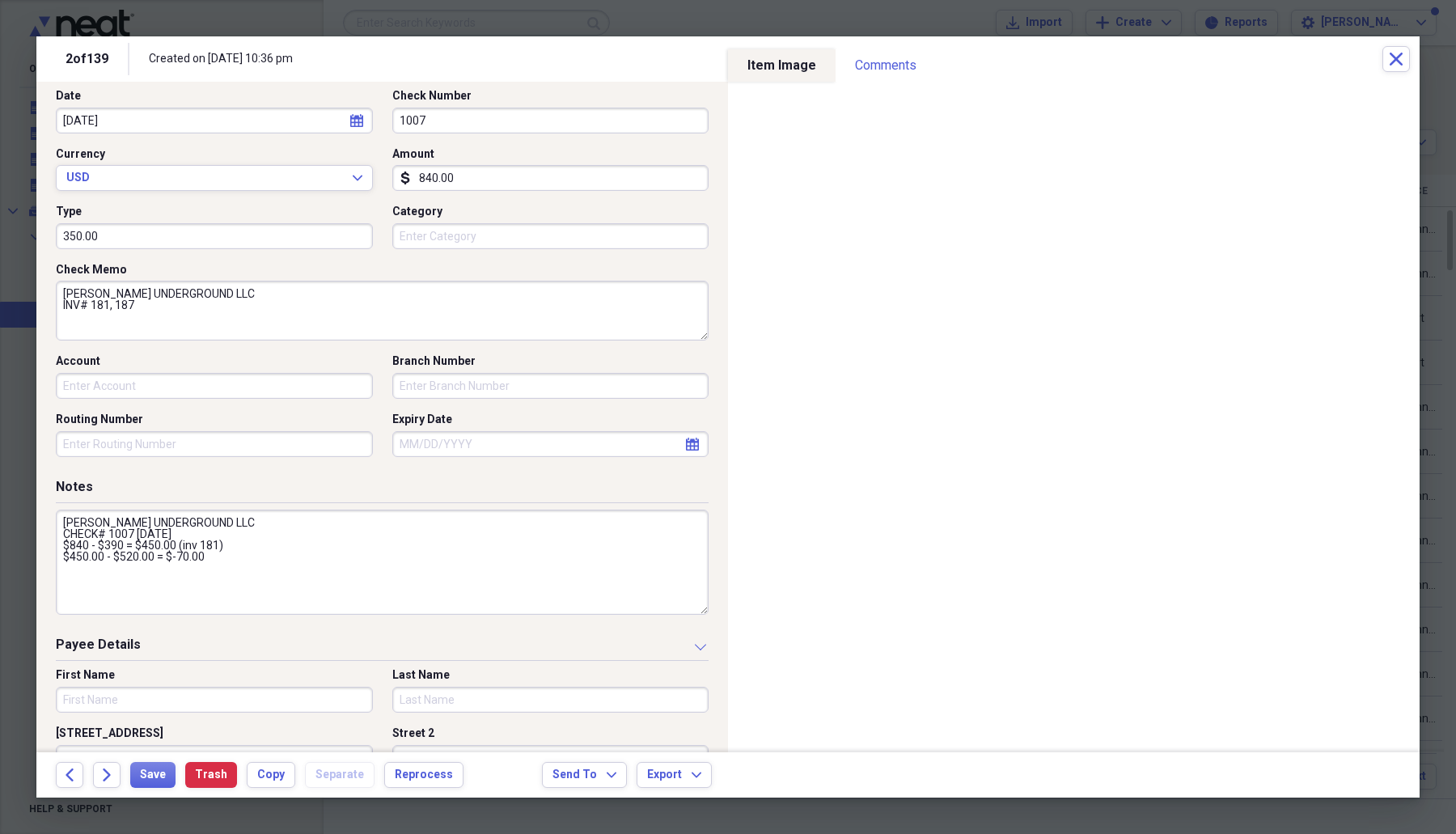 click on "First Name" at bounding box center [214, 700] 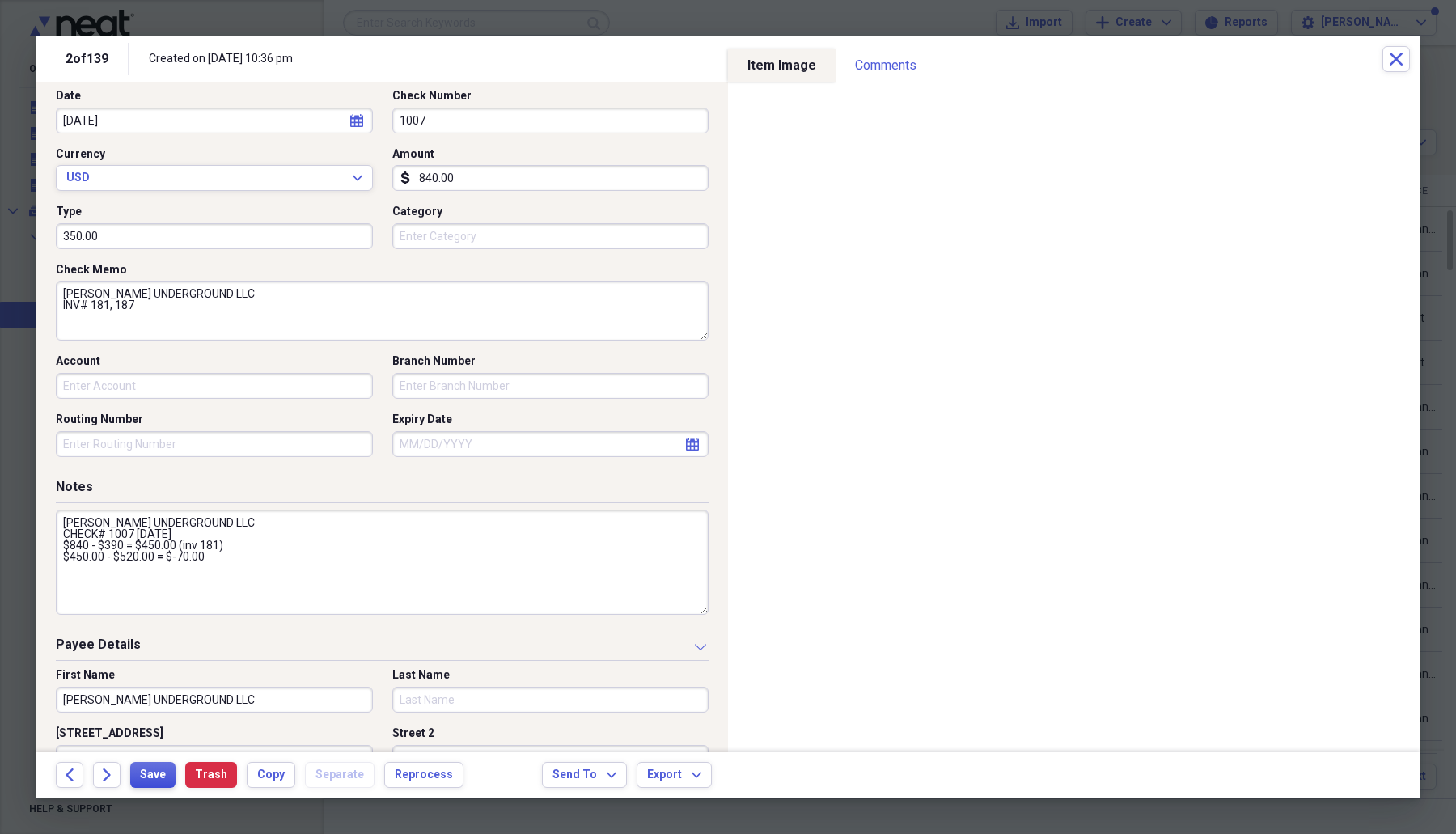 click on "Save" at bounding box center (153, 775) 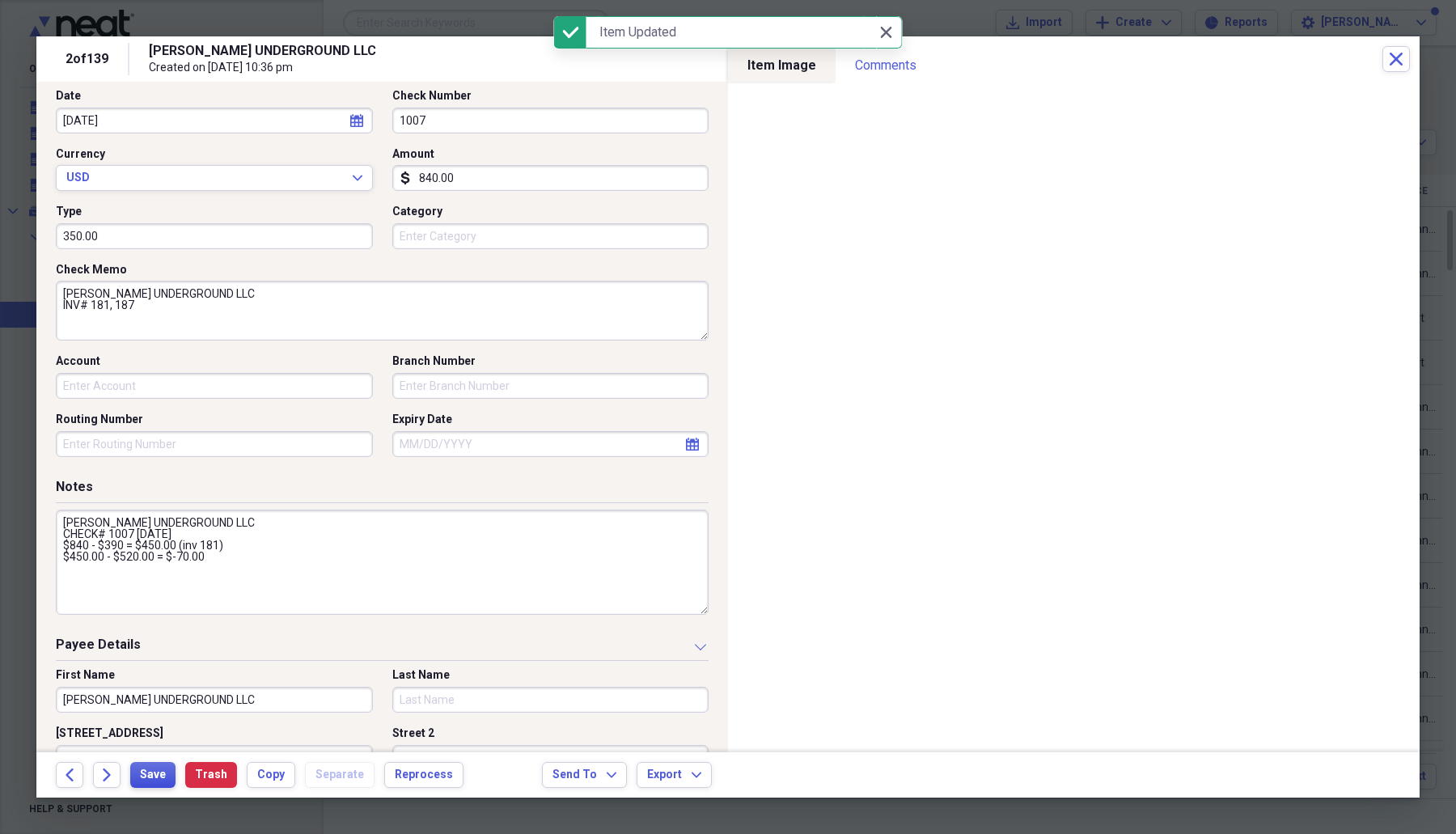 type on "[PERSON_NAME] UNDERGROUND LLC" 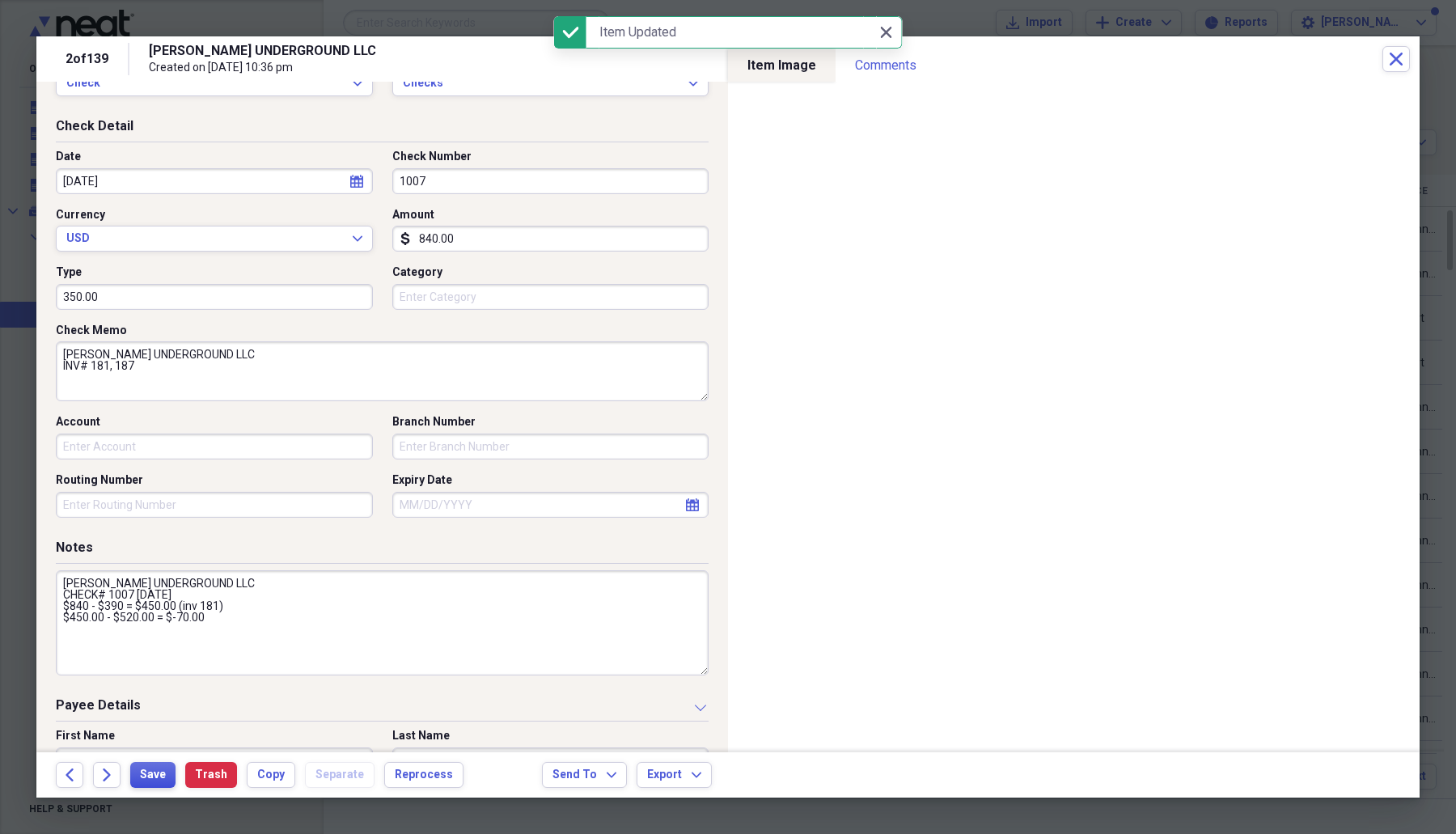 scroll, scrollTop: 0, scrollLeft: 0, axis: both 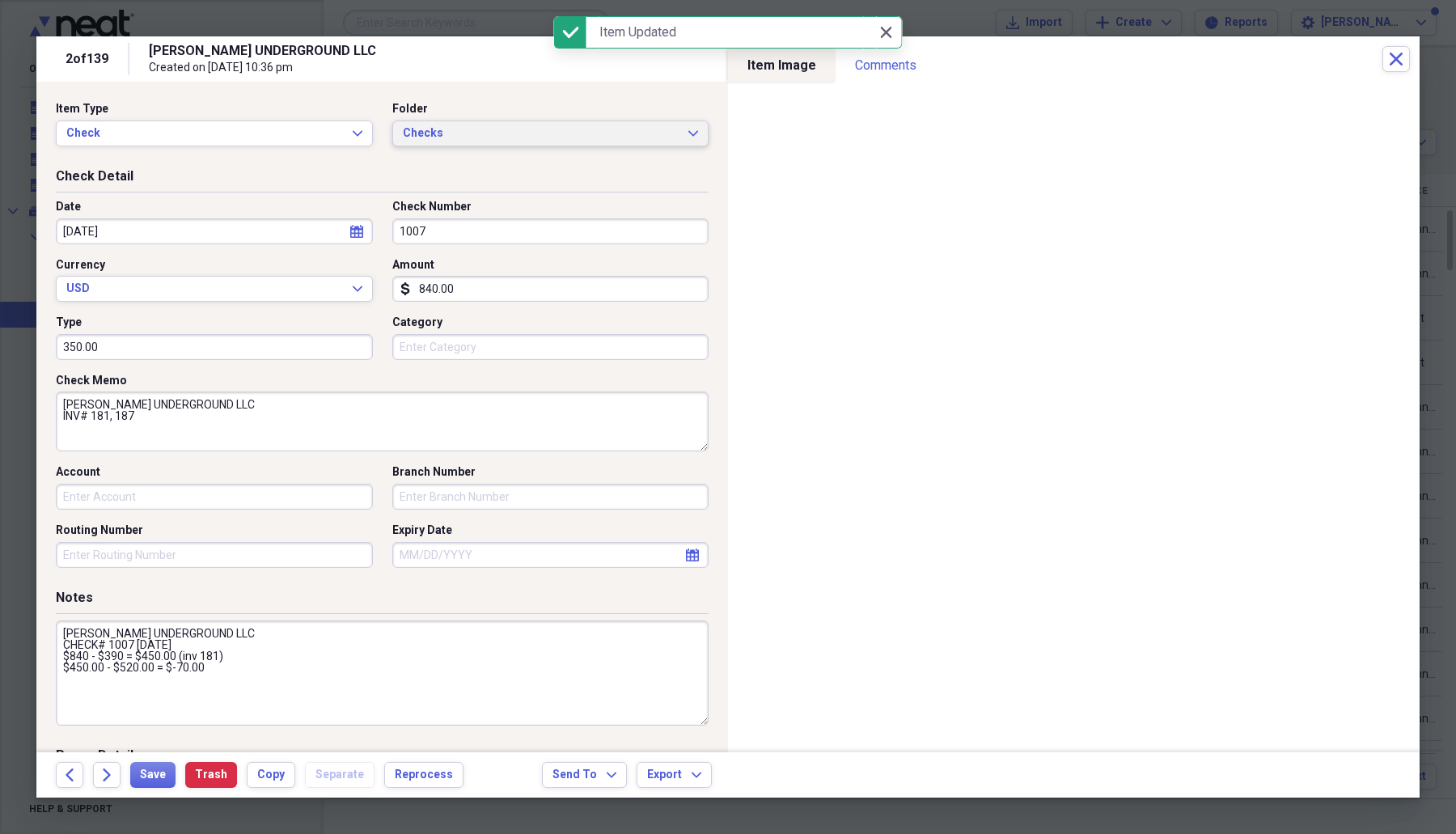 click on "Checks" at bounding box center [541, 133] 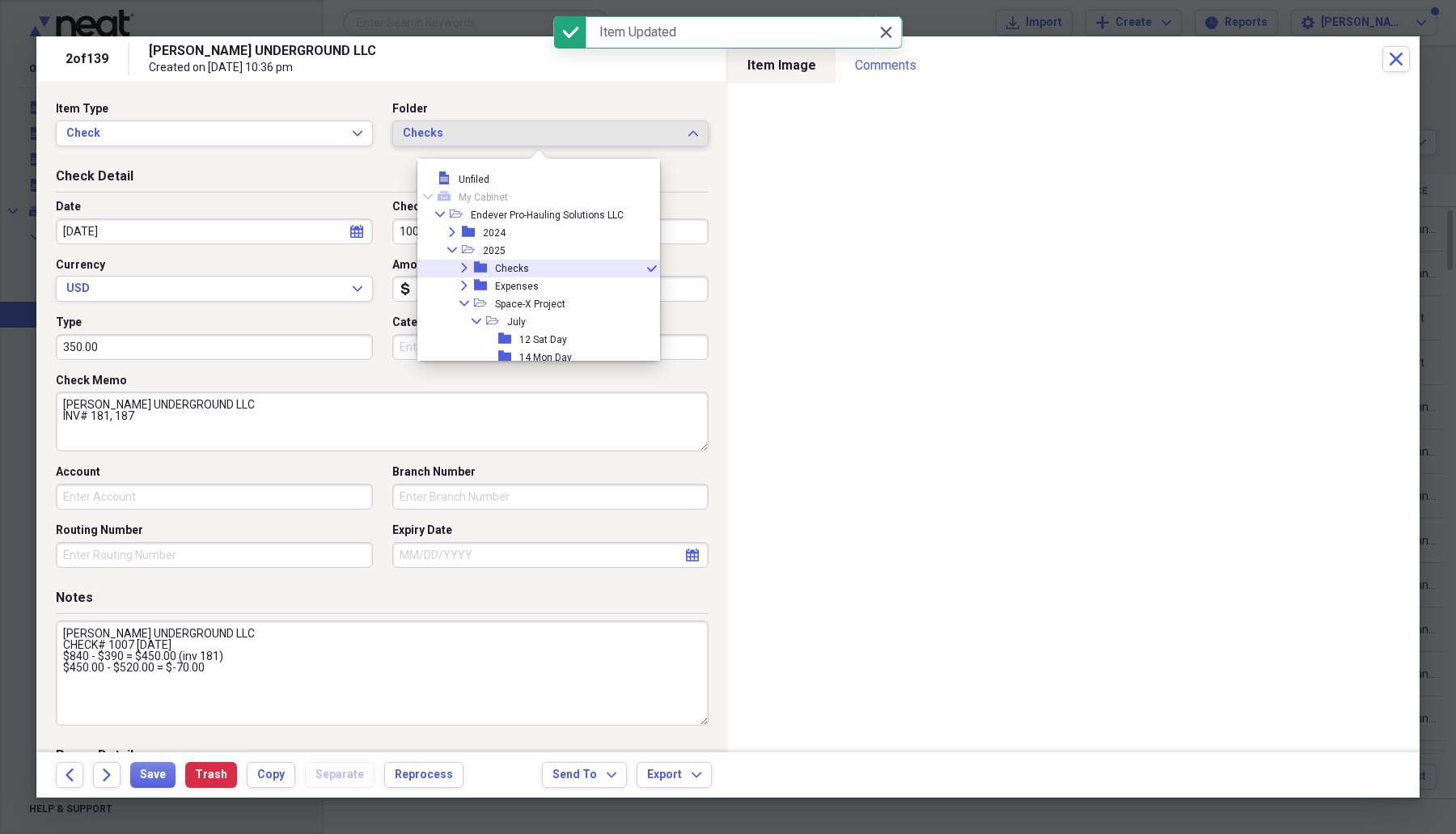 scroll, scrollTop: 9, scrollLeft: 0, axis: vertical 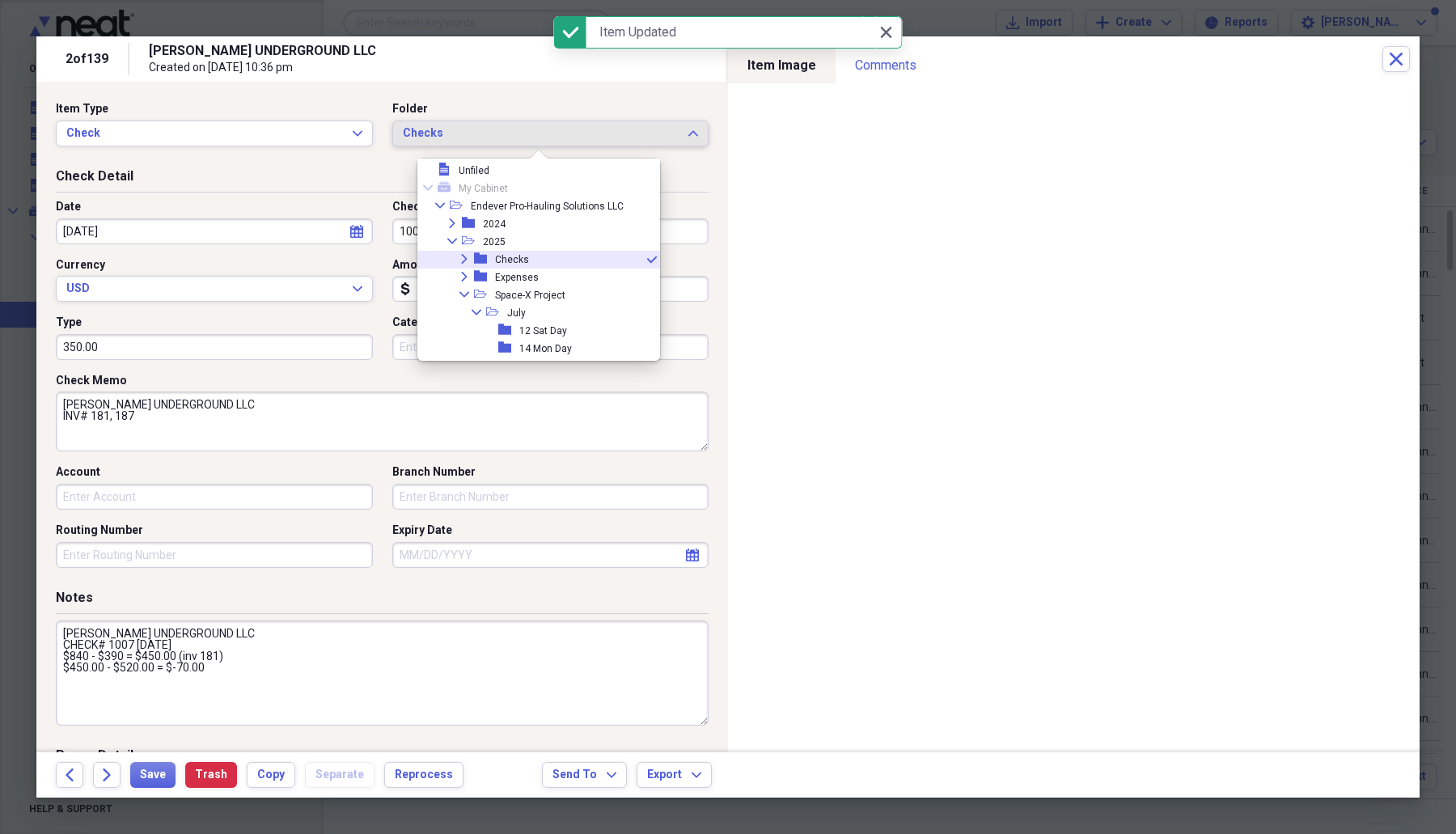 click on "Expand" 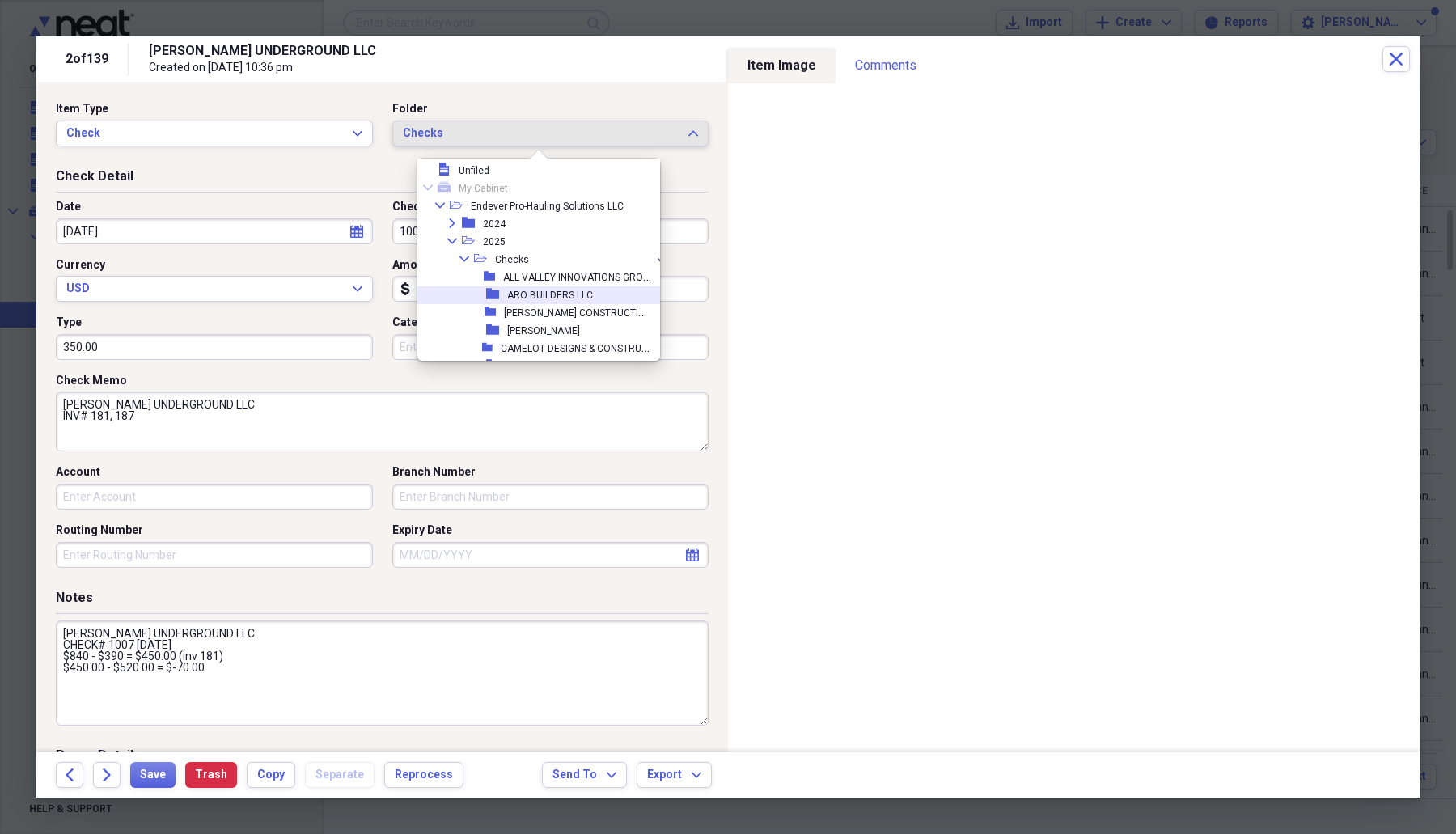 scroll, scrollTop: 110, scrollLeft: 0, axis: vertical 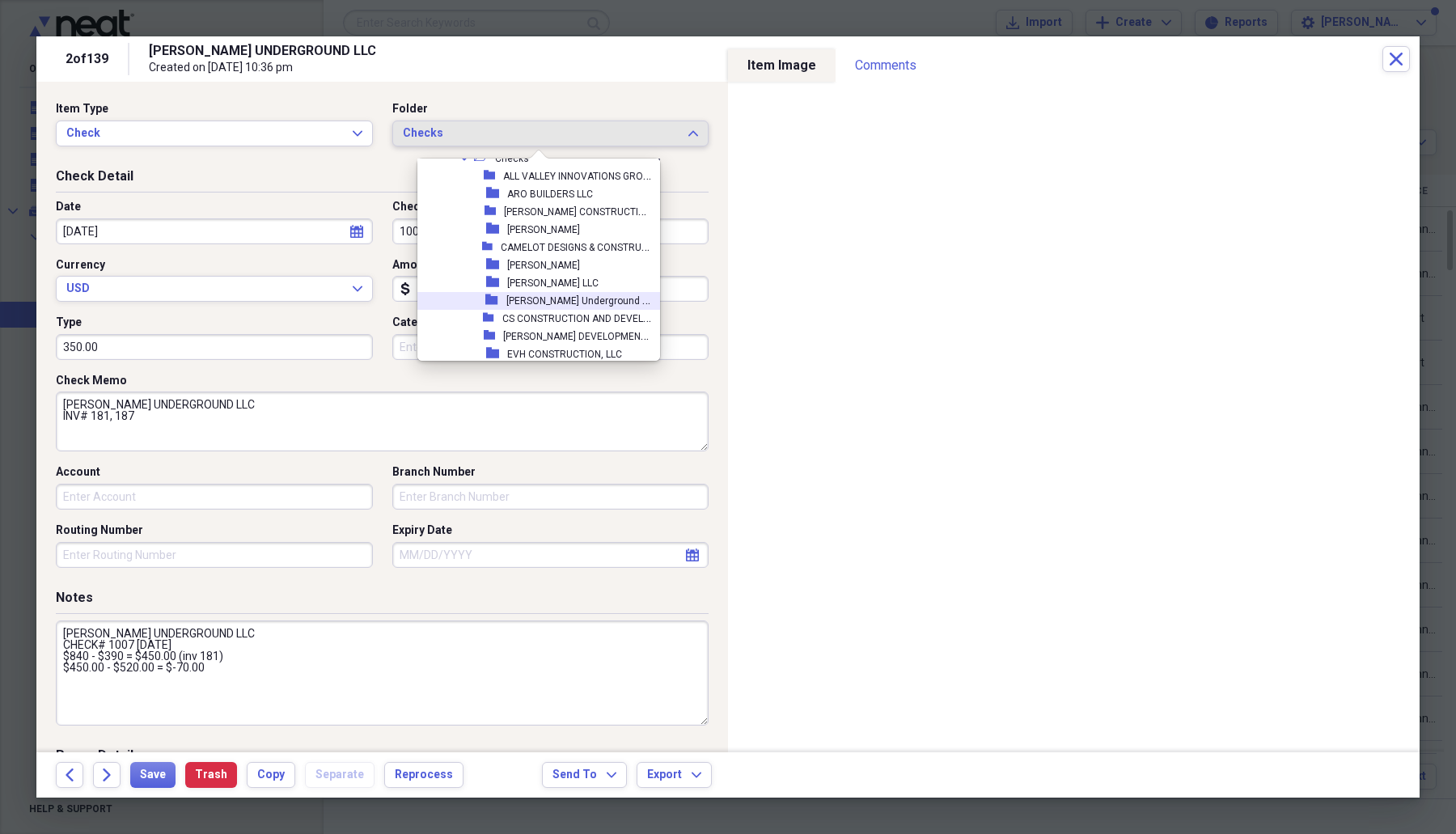 click on "[PERSON_NAME] Underground LLC" at bounding box center [582, 299] 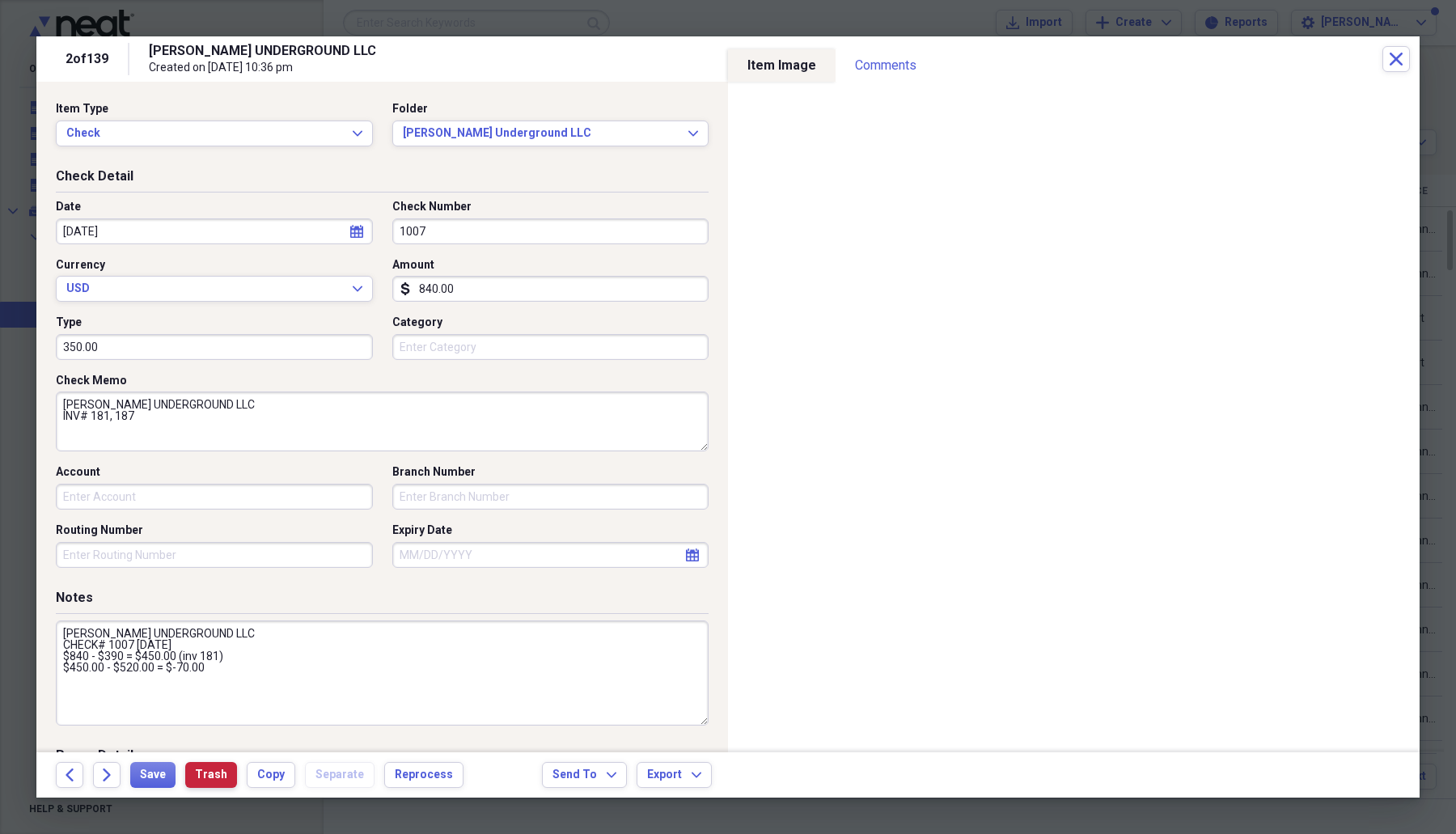 click on "Trash" at bounding box center (211, 775) 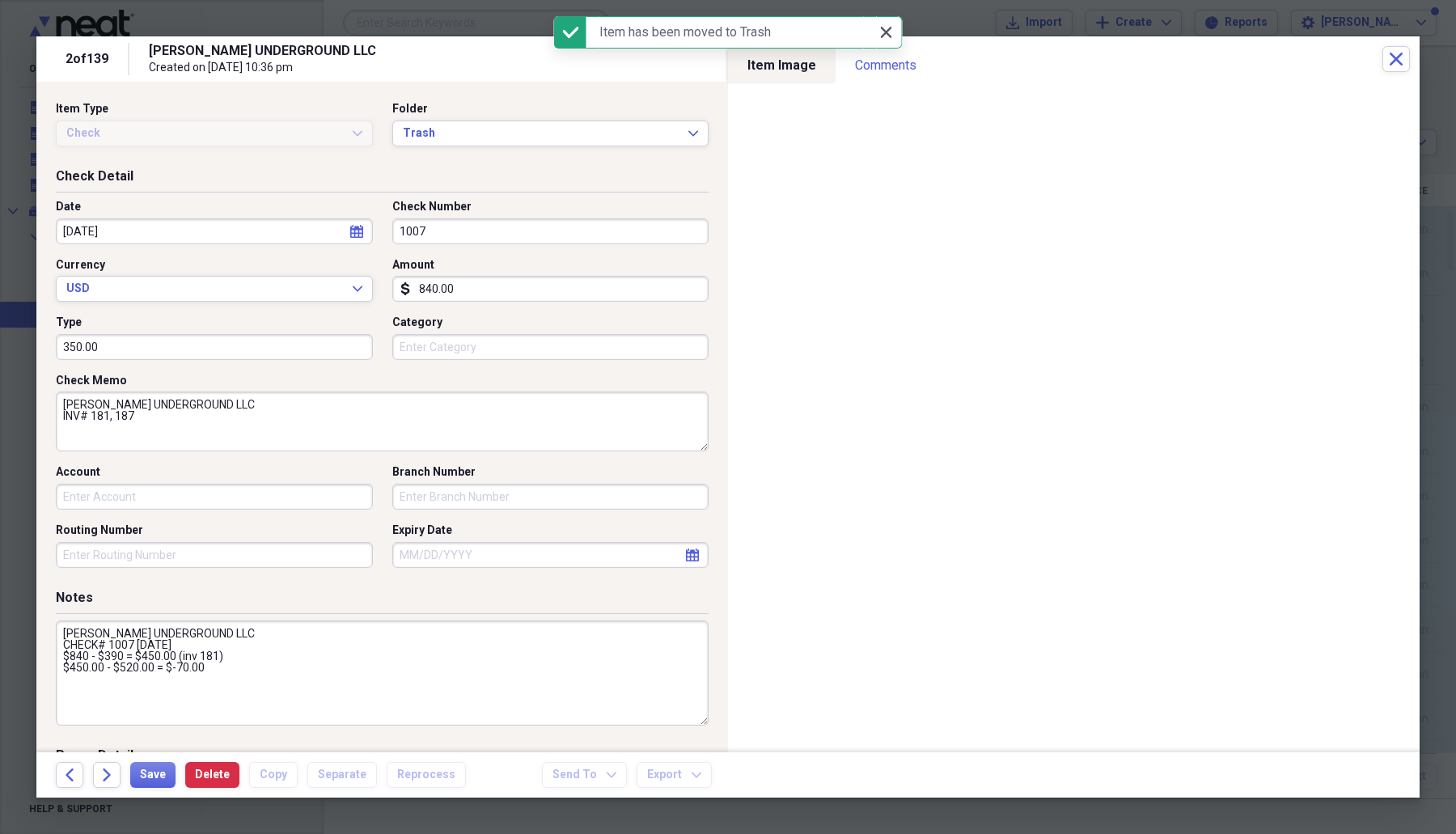 click on "Close" 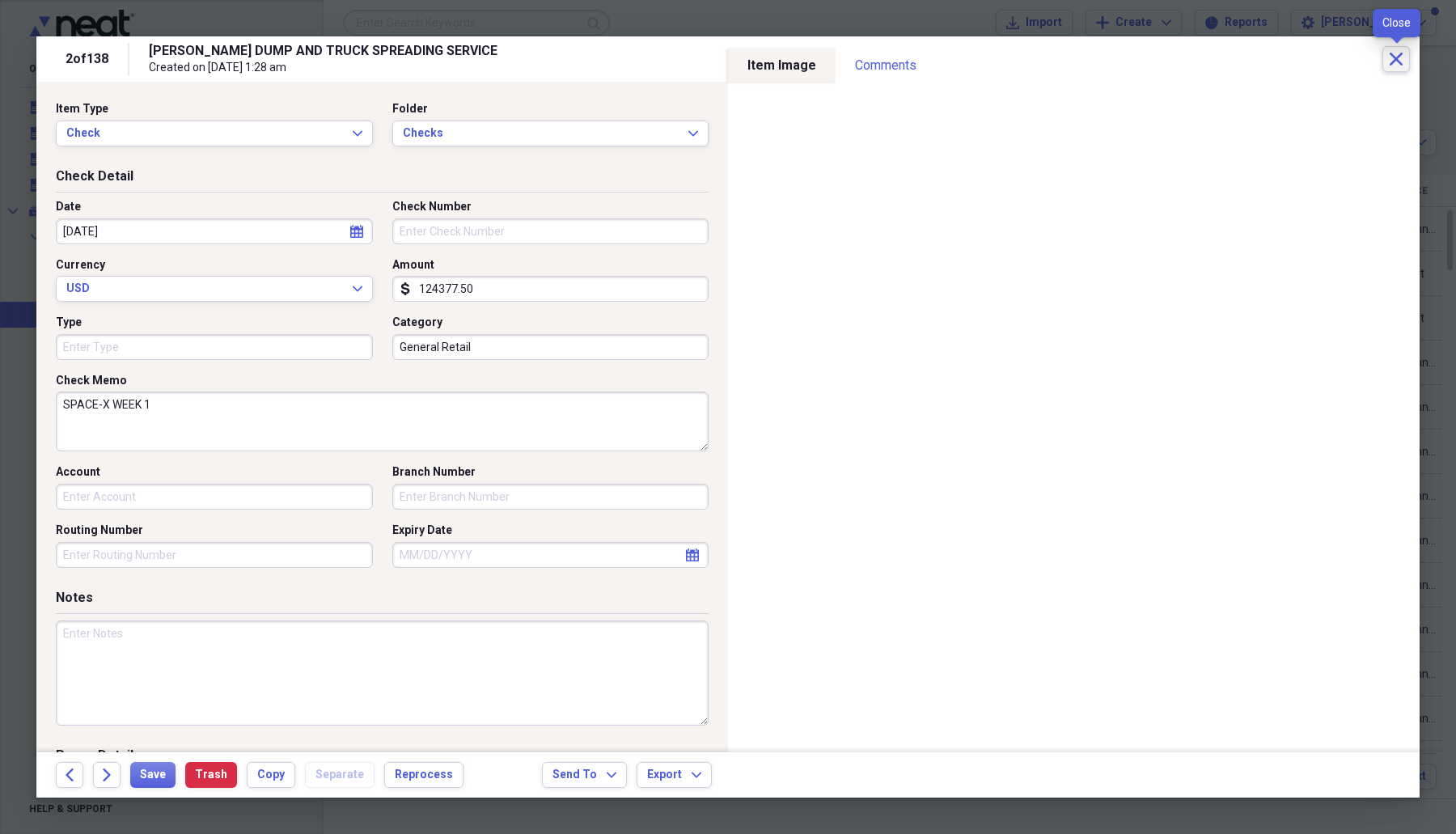 click 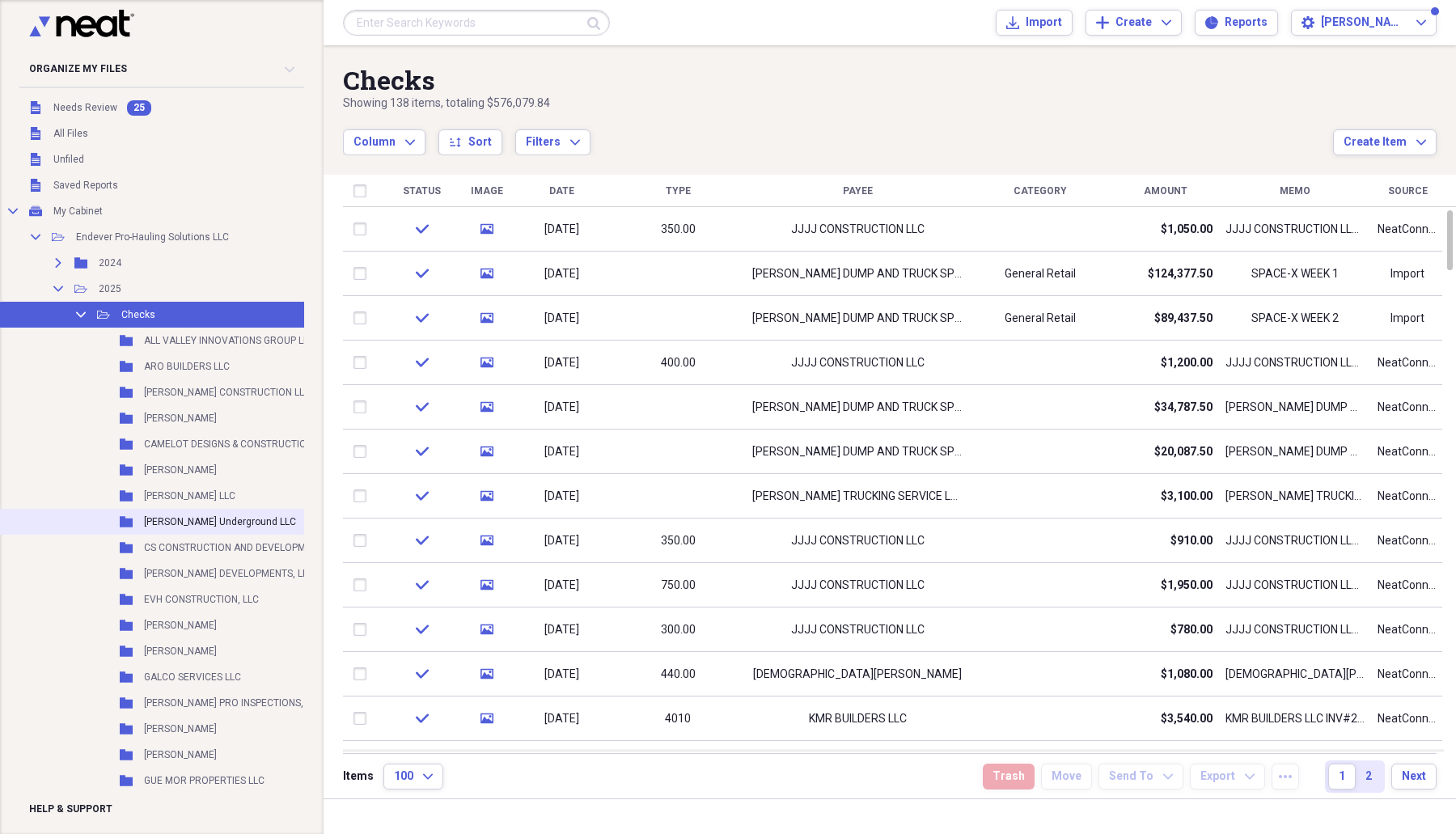 click on "[PERSON_NAME] Underground LLC" at bounding box center [220, 522] 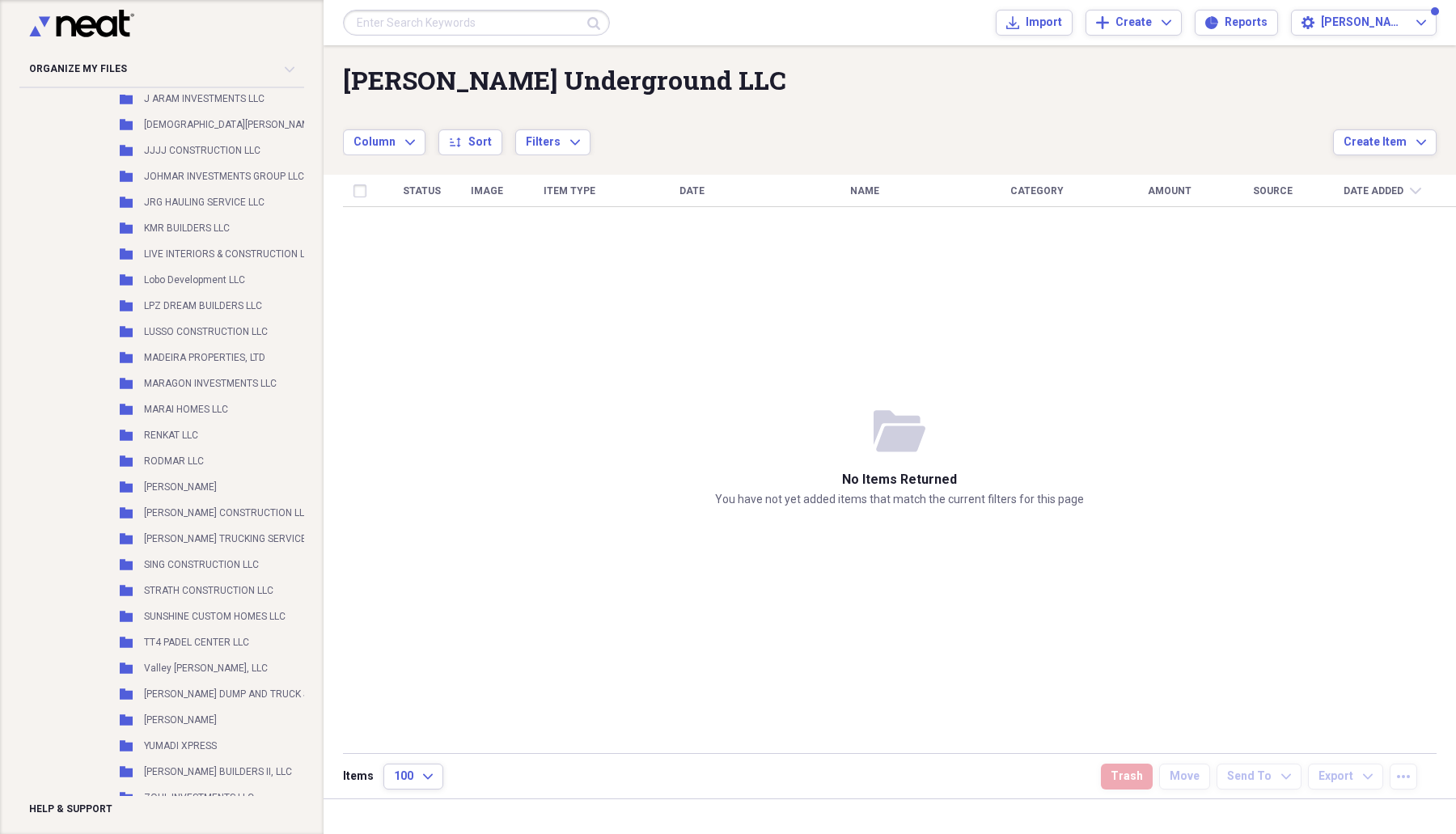 scroll, scrollTop: 809, scrollLeft: 0, axis: vertical 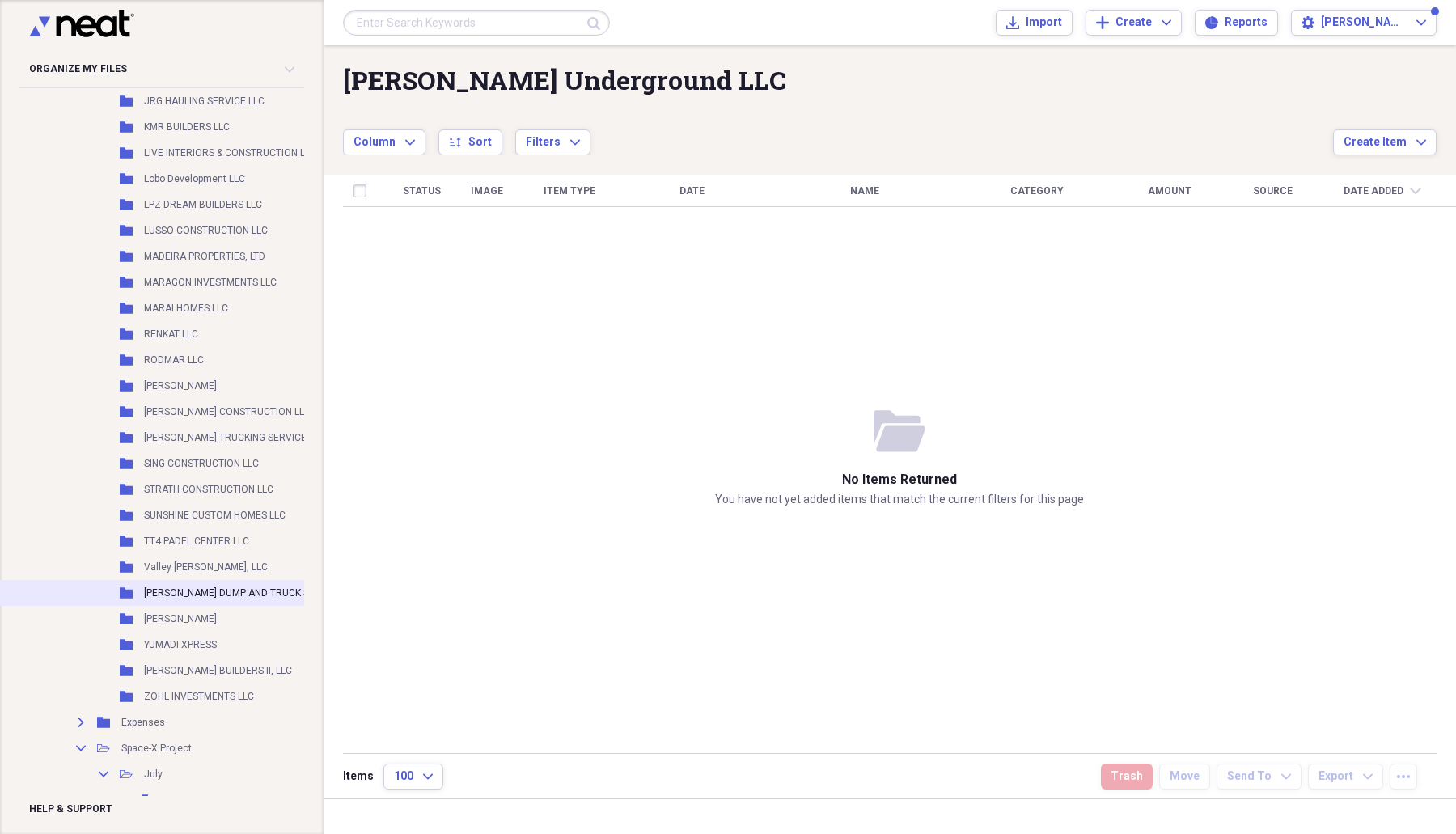 click on "[PERSON_NAME] DUMP AND TRUCK SPREADING SERVICE" at bounding box center [270, 593] 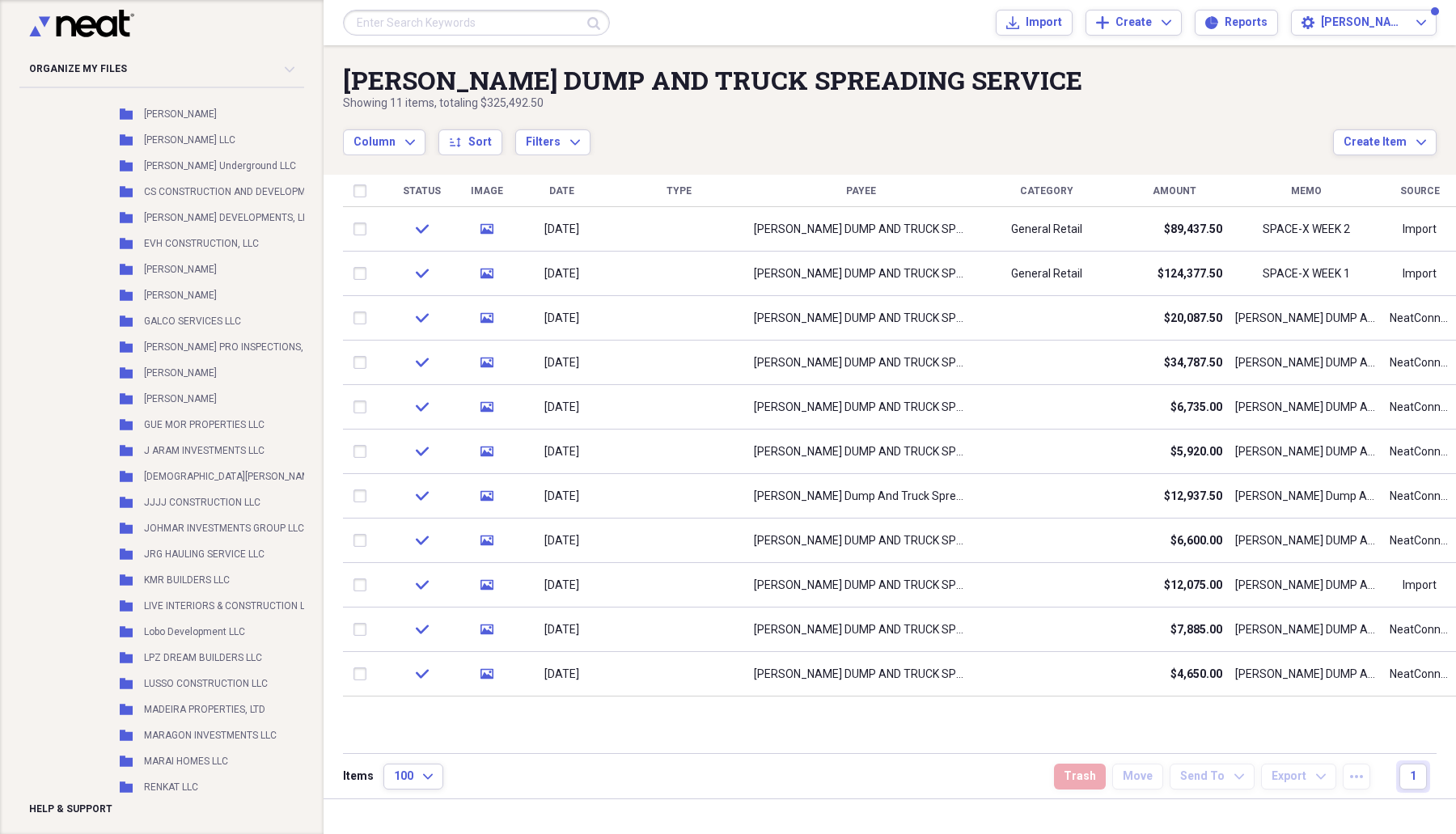 scroll, scrollTop: 202, scrollLeft: 0, axis: vertical 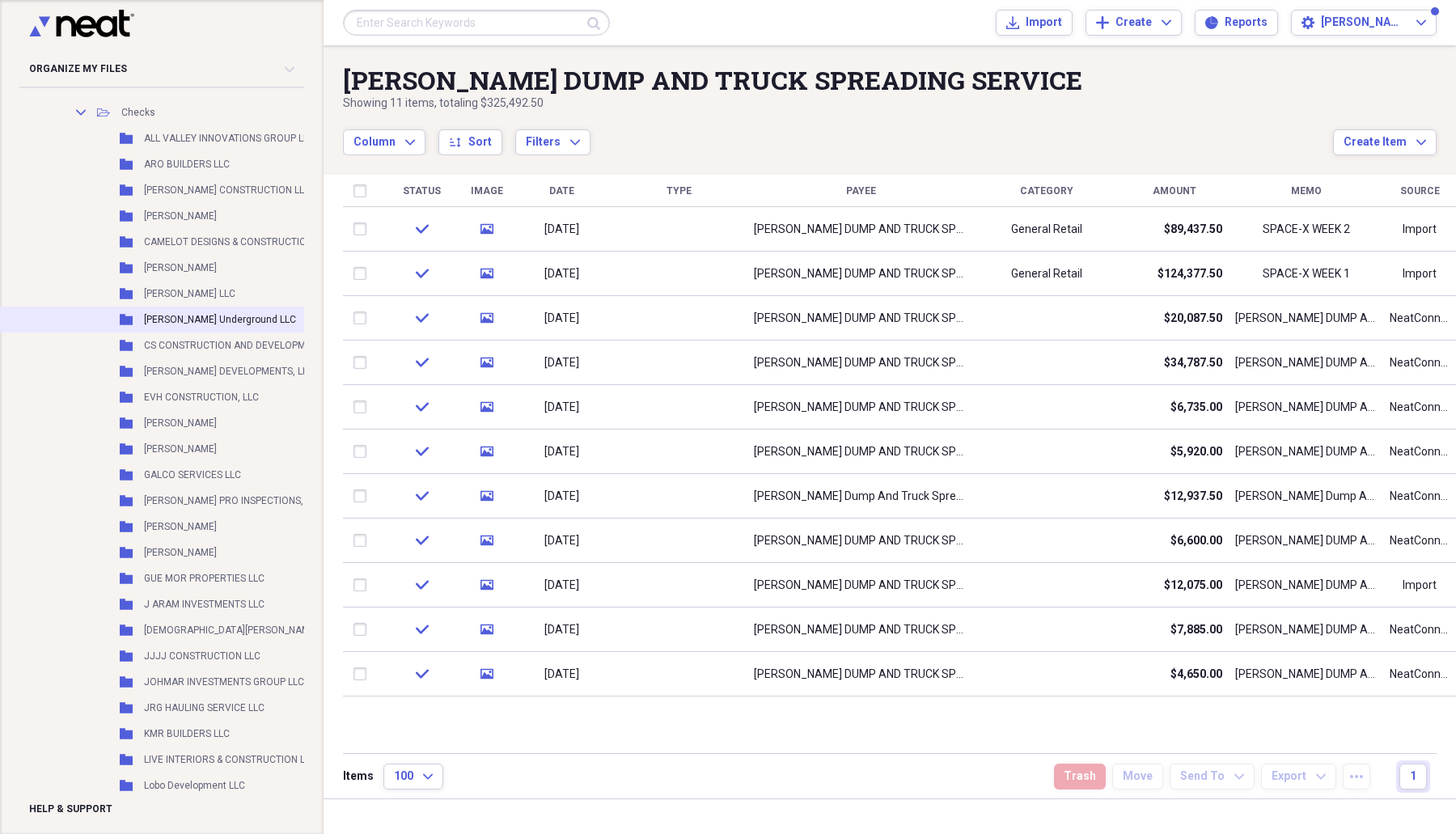 click on "Folder [PERSON_NAME] Underground LLC Add Folder" at bounding box center [231, 320] 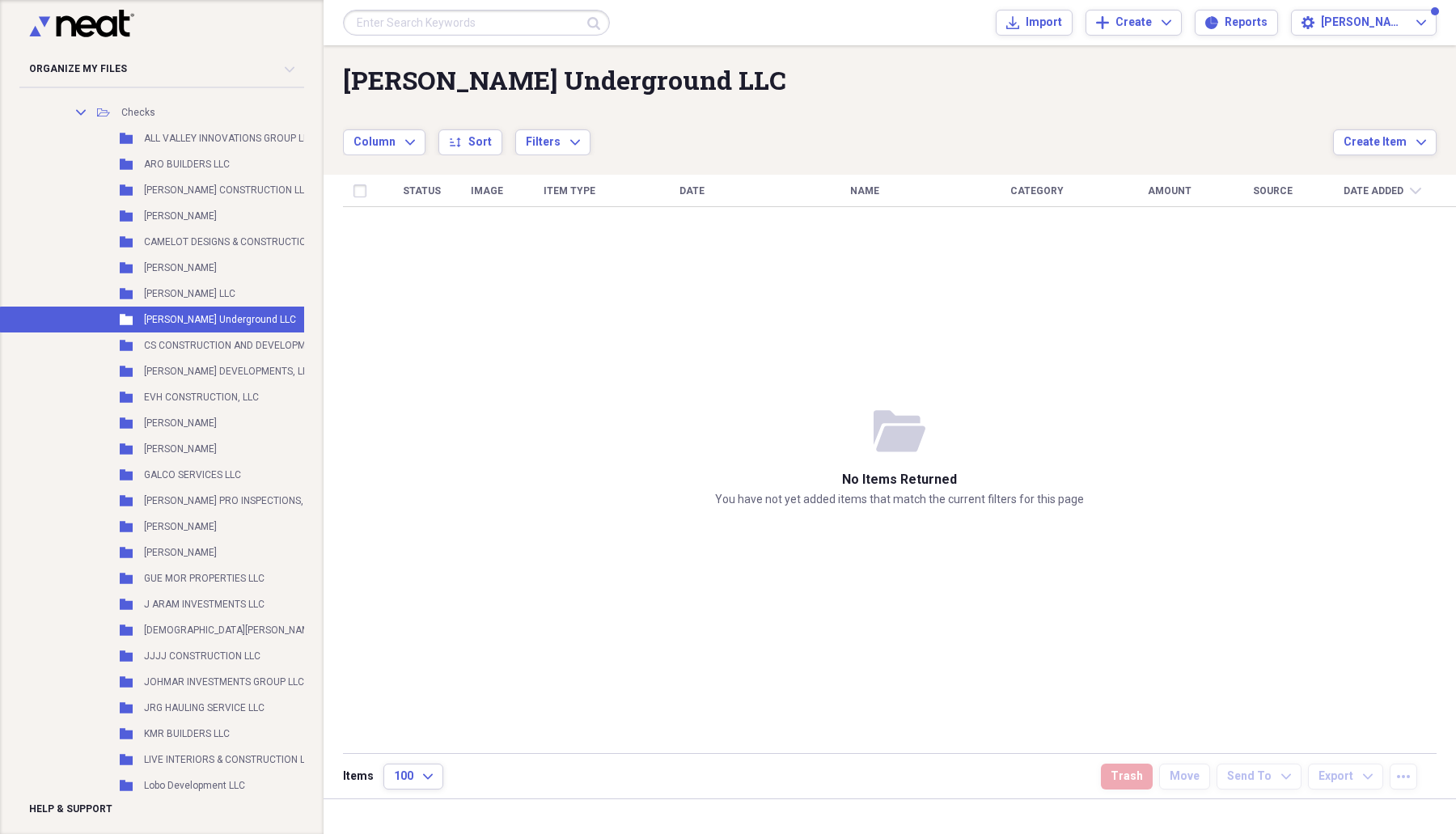 scroll, scrollTop: 0, scrollLeft: 0, axis: both 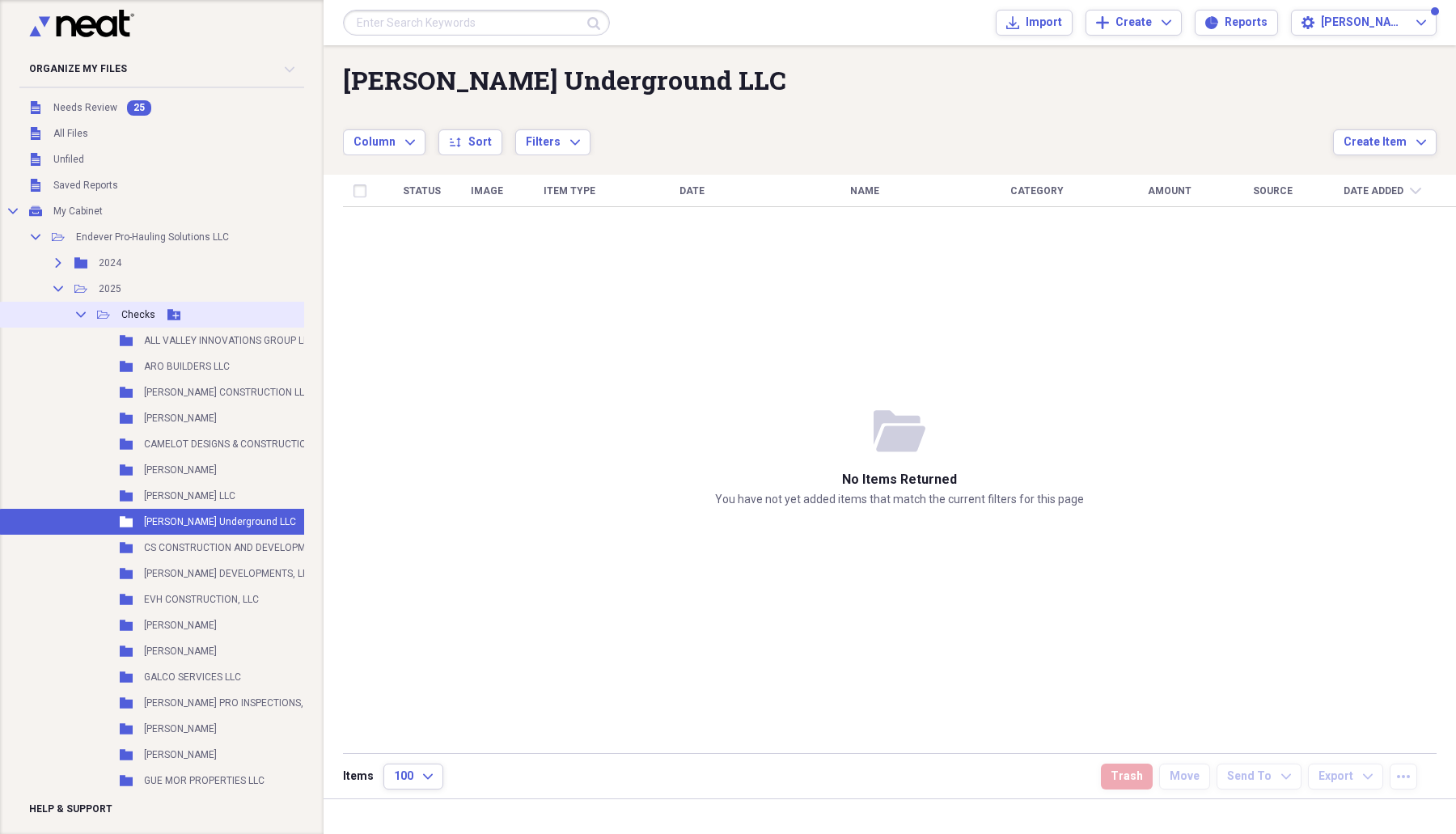 click on "Checks" at bounding box center (138, 315) 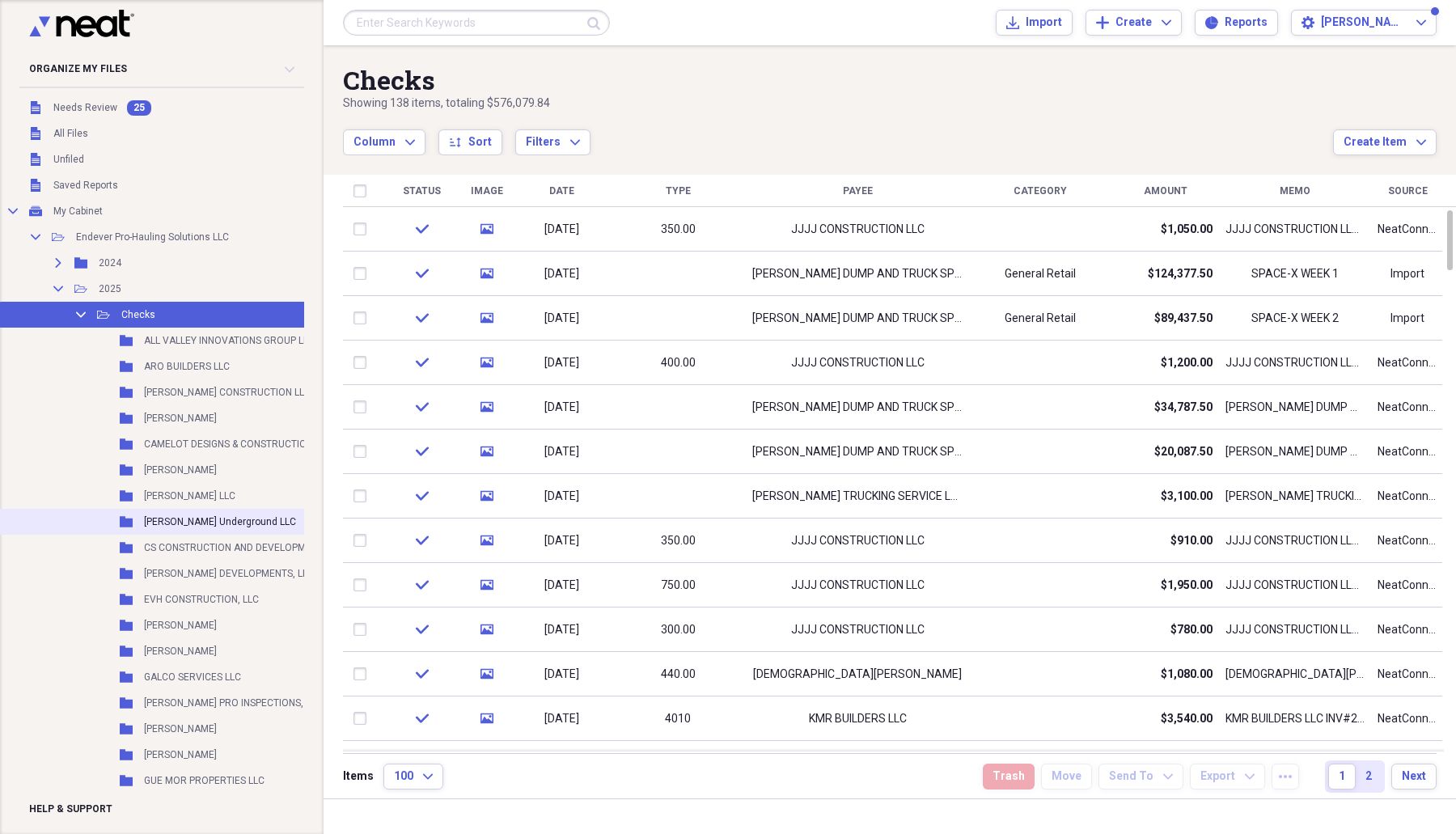 click on "[PERSON_NAME] Underground LLC" at bounding box center (220, 522) 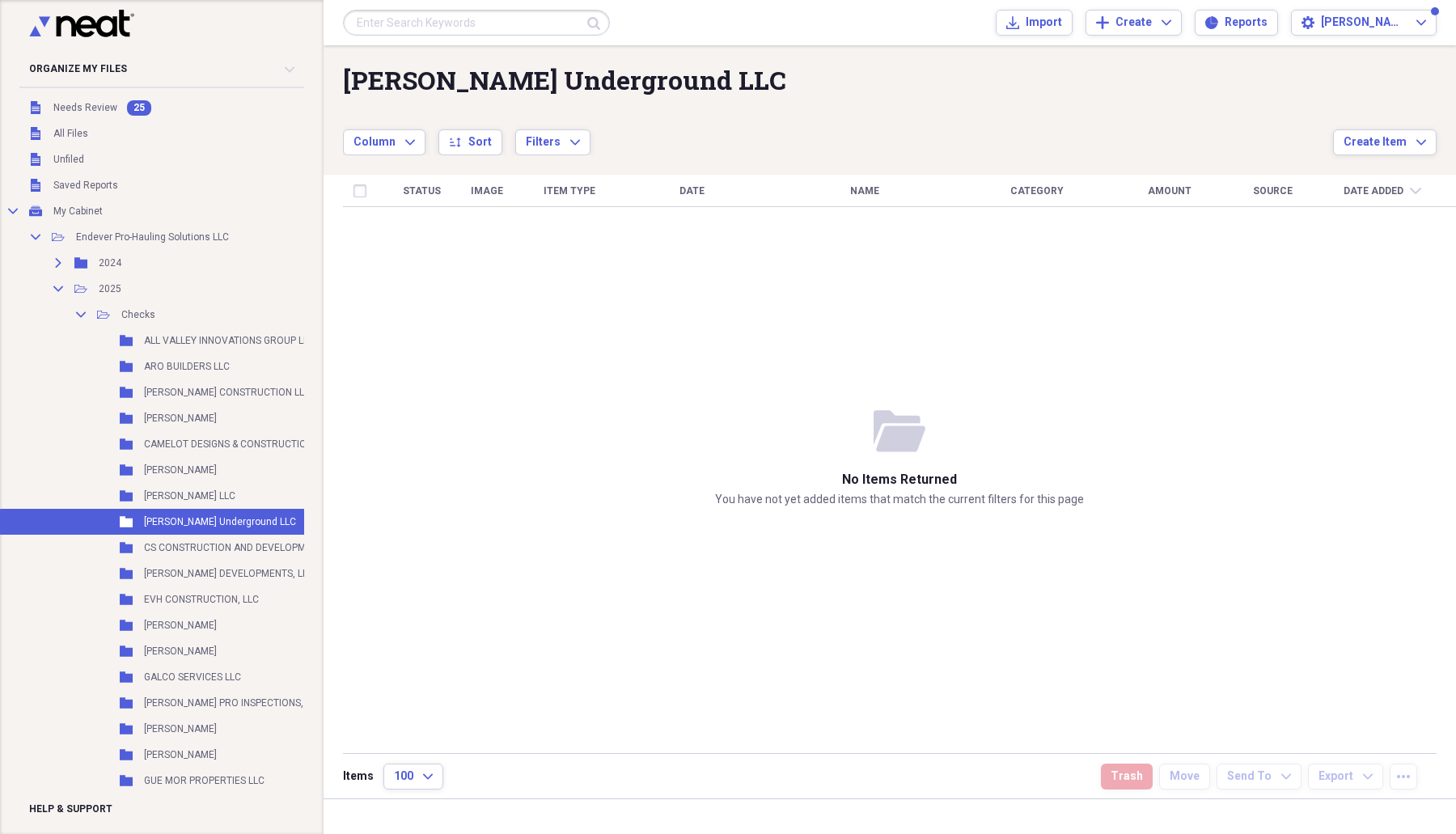 click at bounding box center (476, 23) 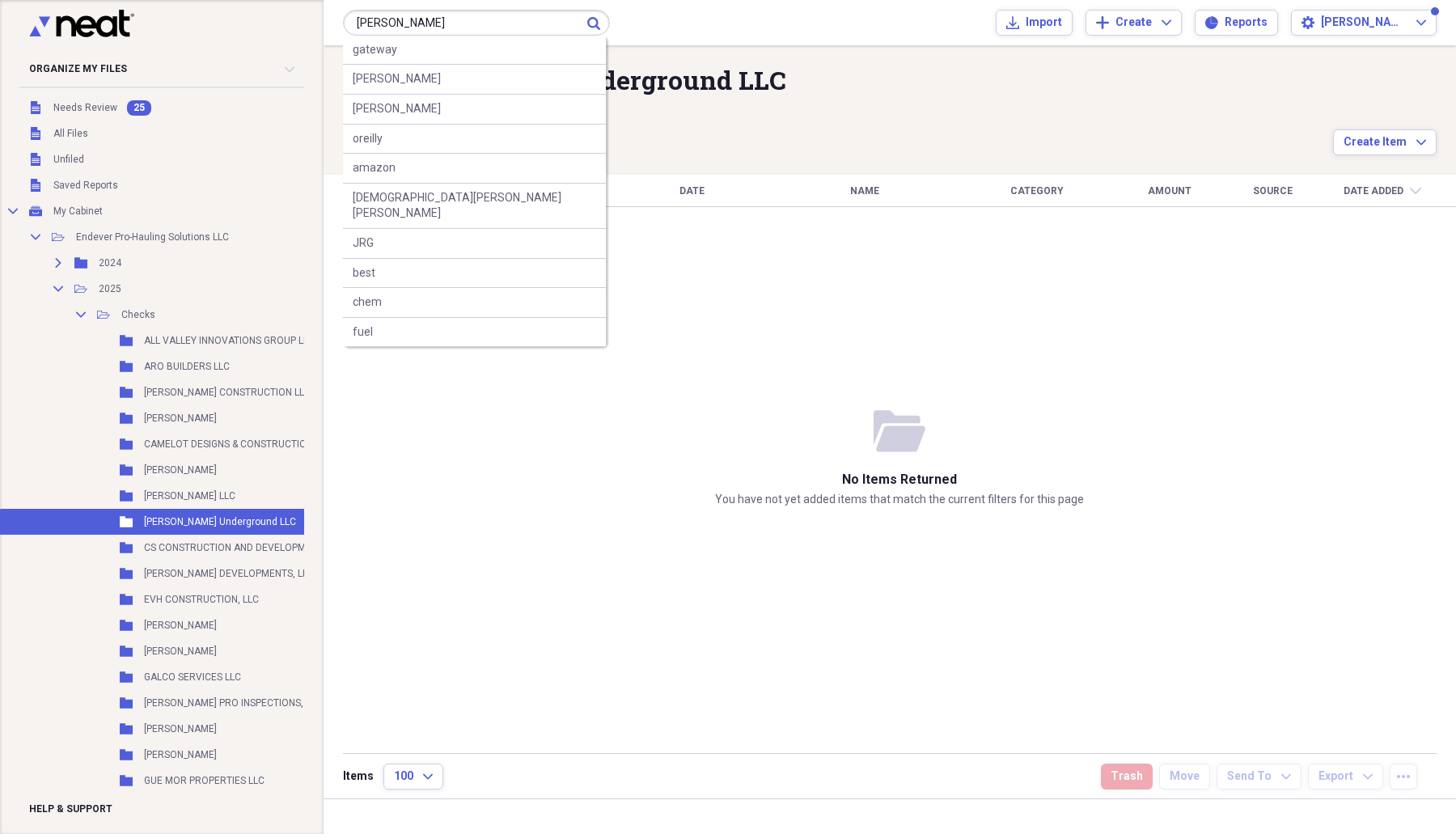 type on "[PERSON_NAME]" 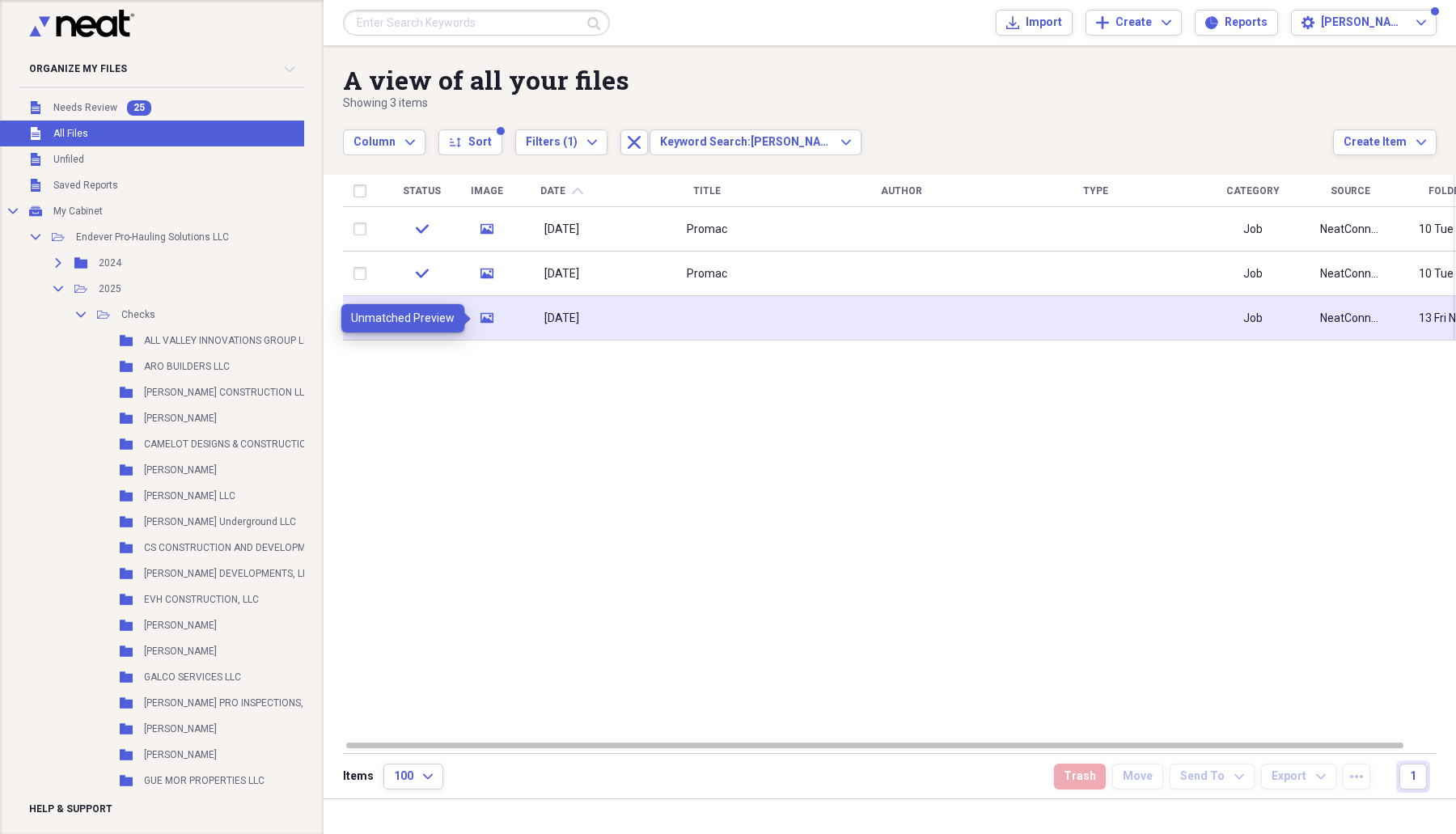click on "media" 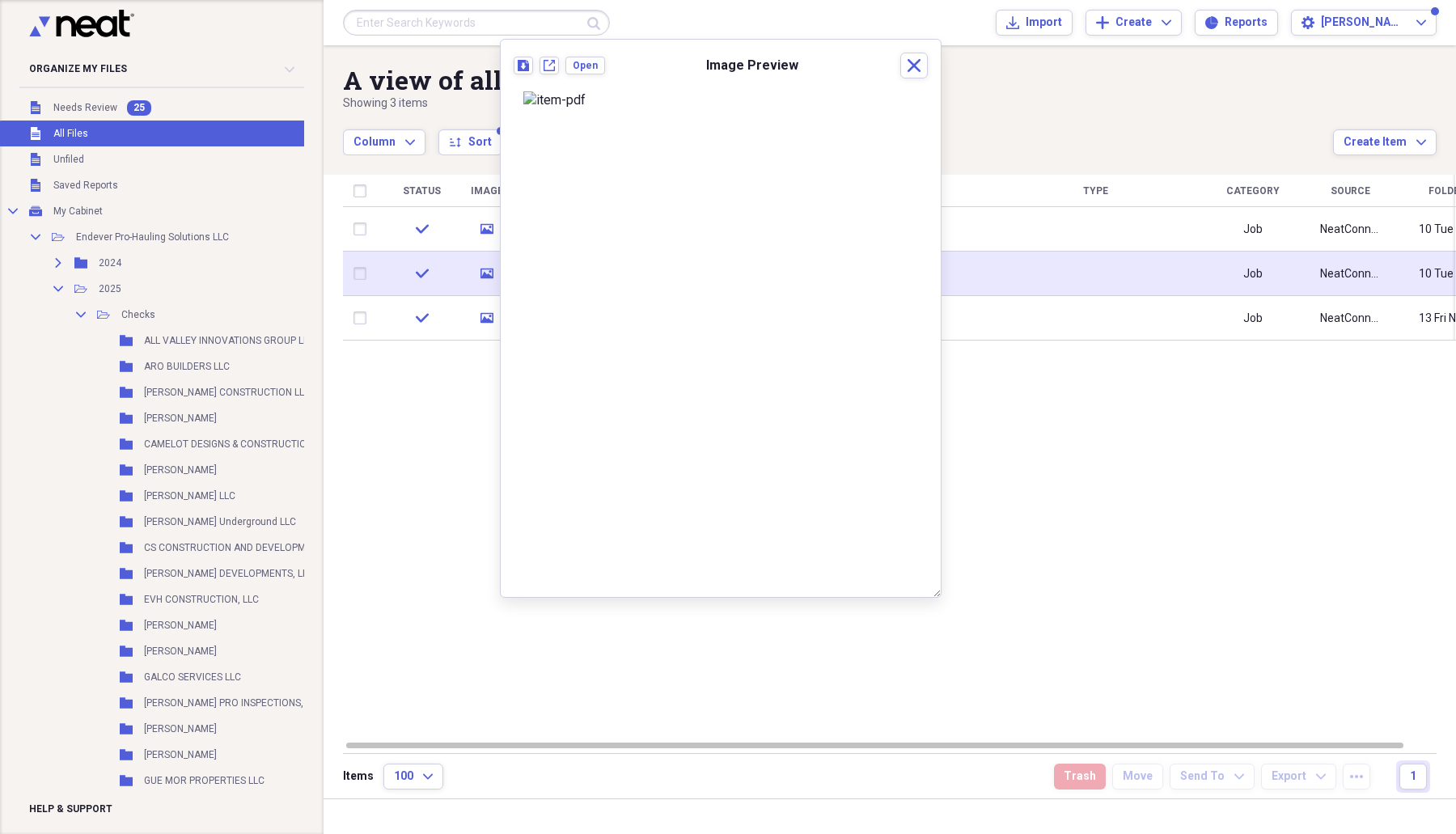 click 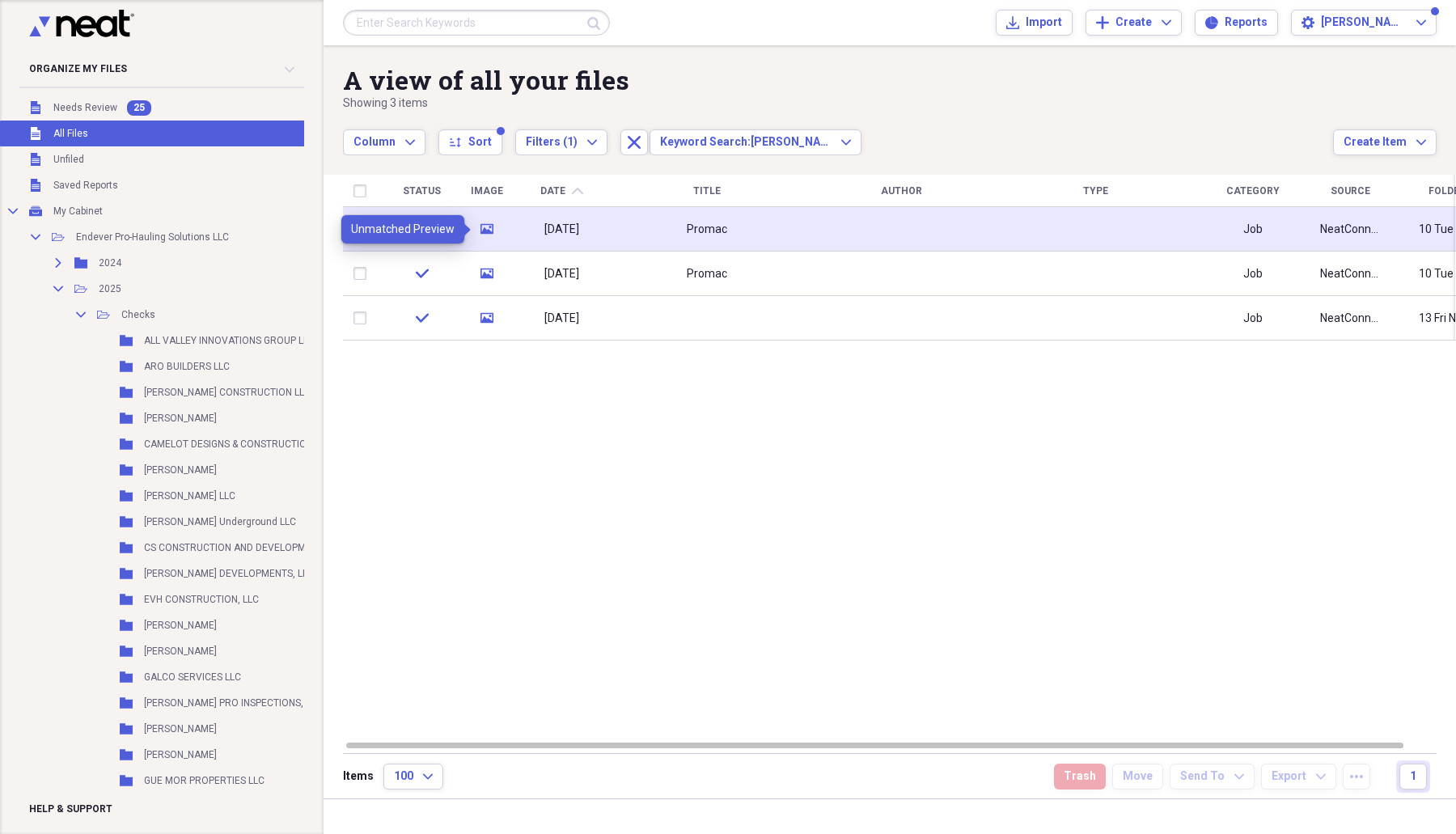 click 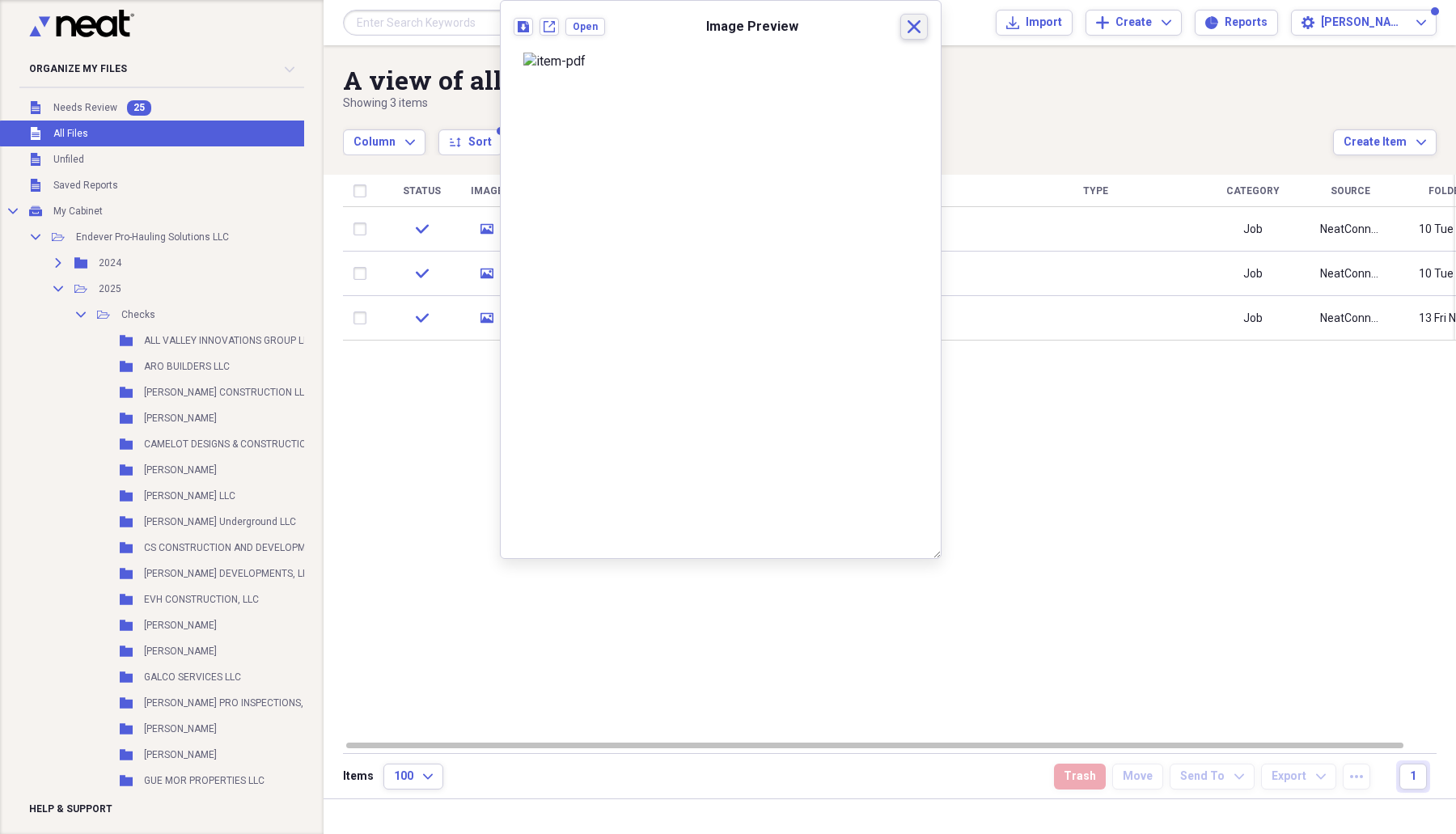click 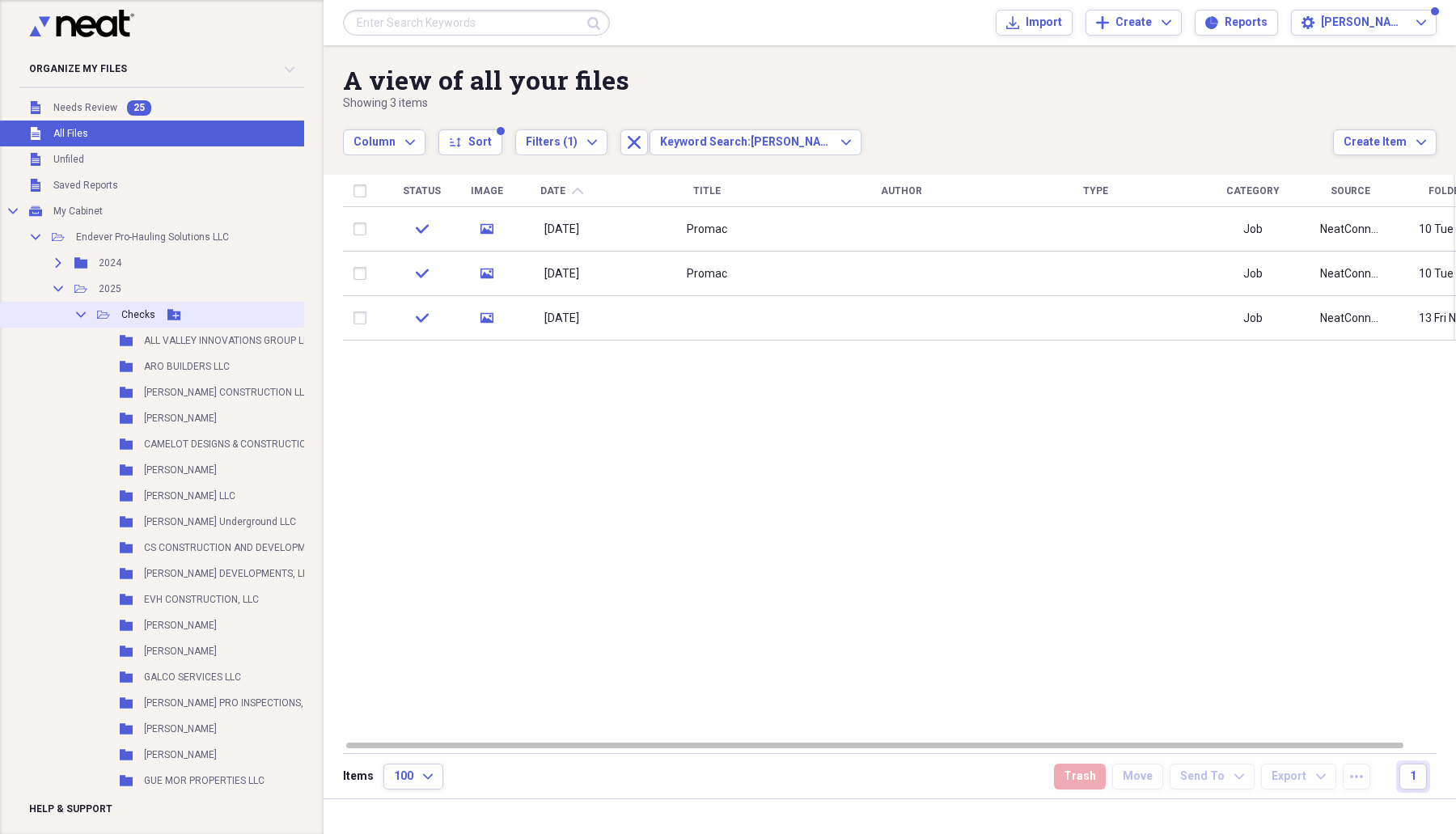 click on "Checks" at bounding box center (138, 315) 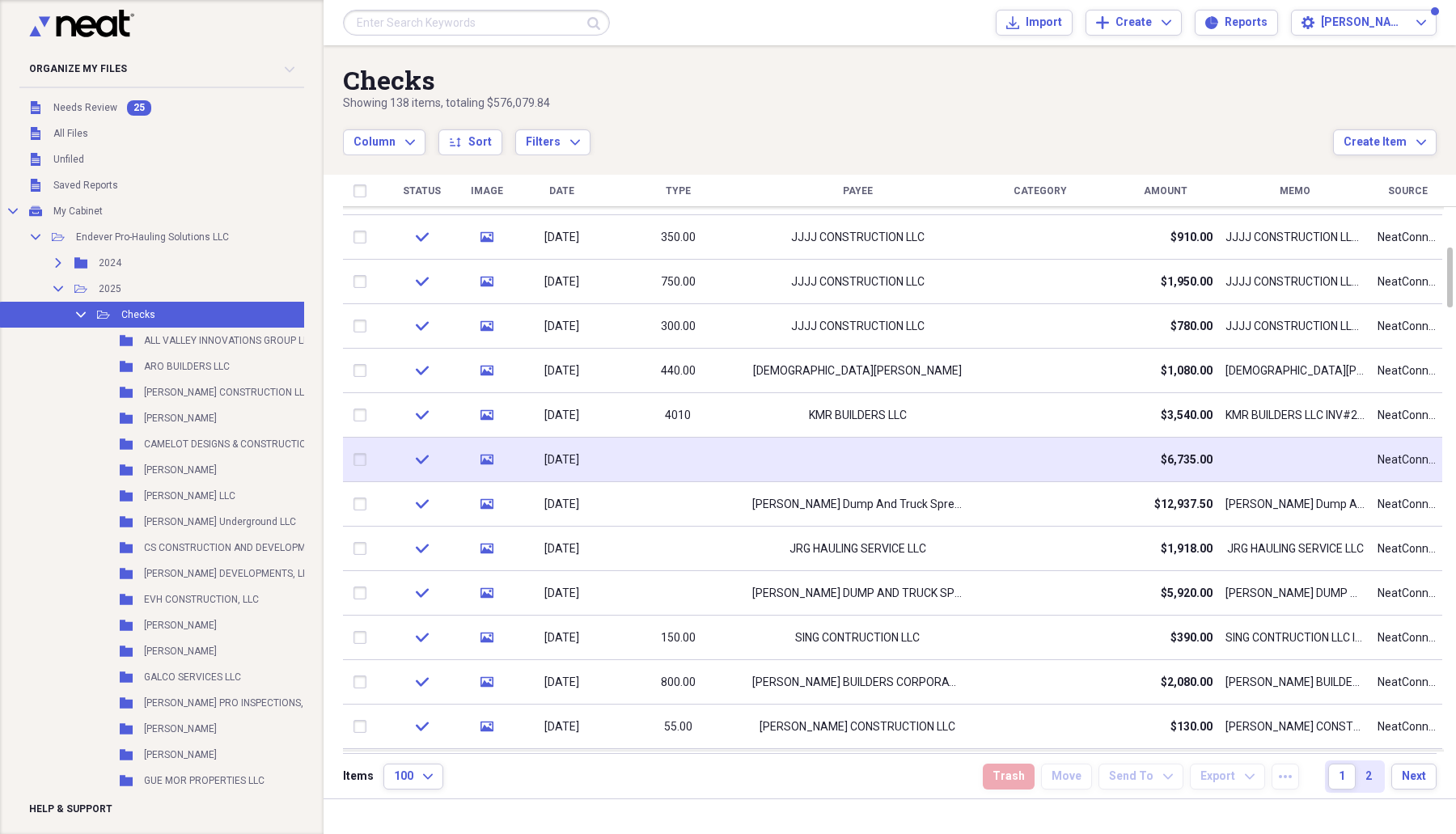 click at bounding box center [857, 459] 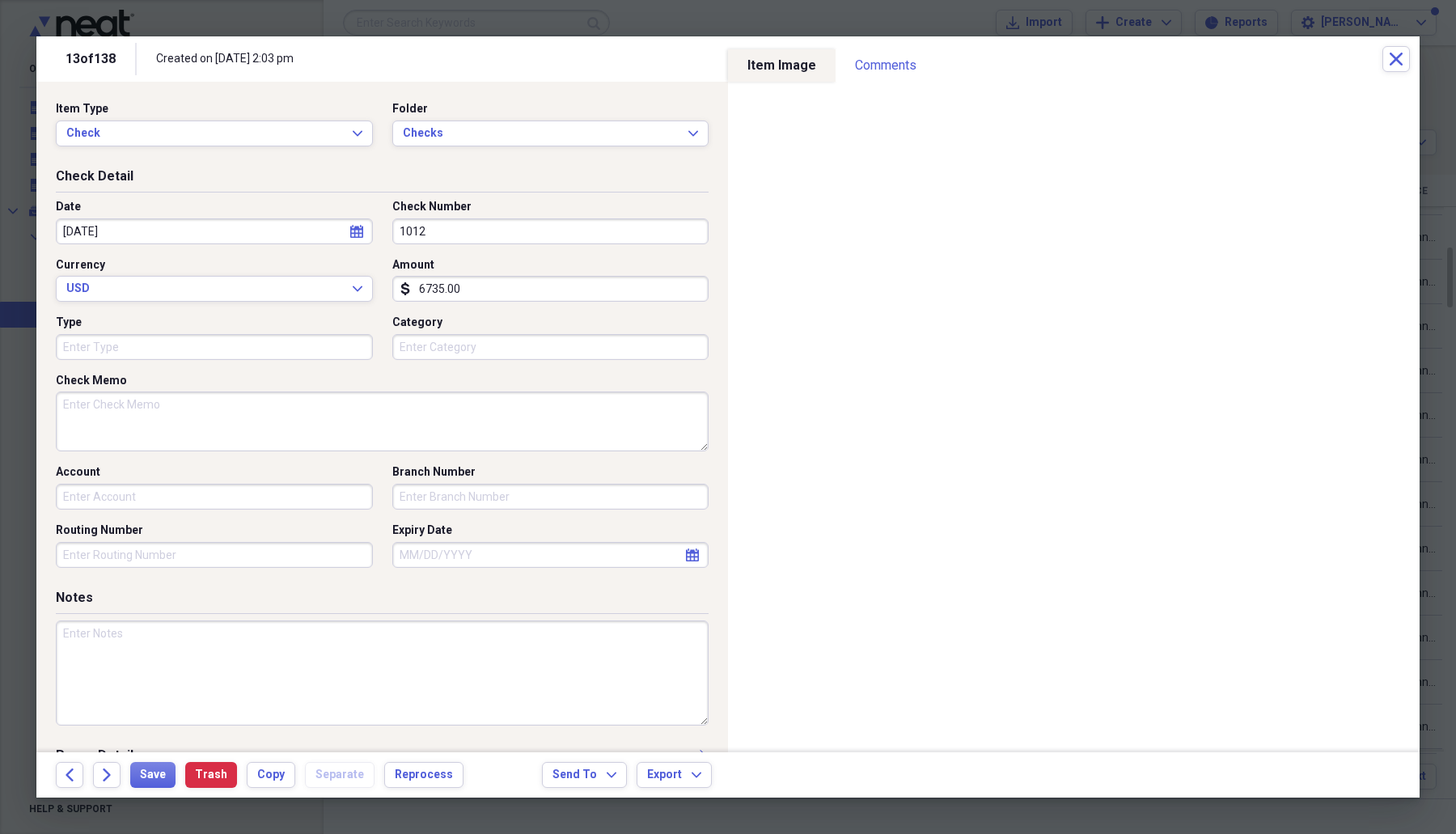 scroll, scrollTop: 0, scrollLeft: 0, axis: both 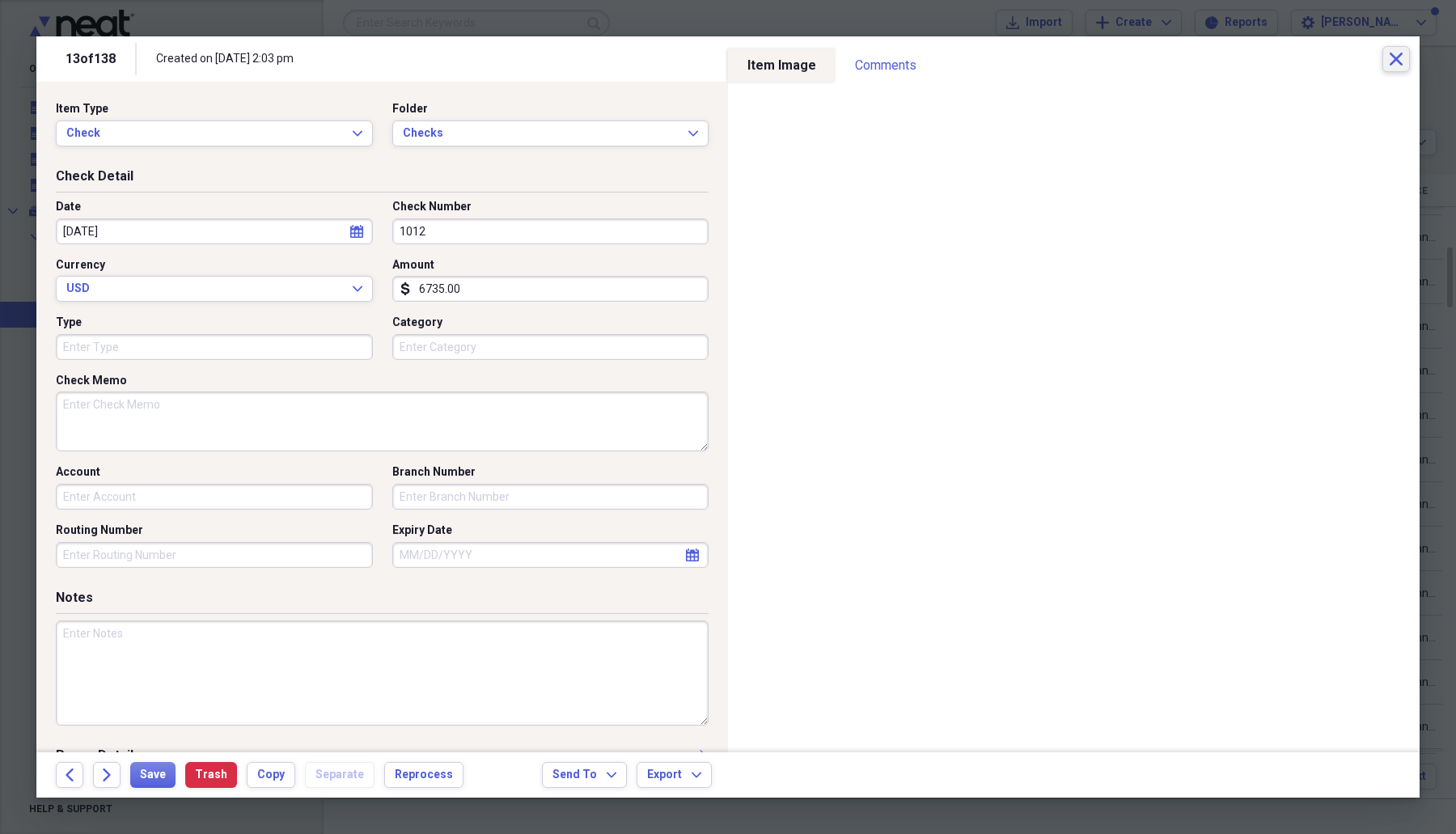 click on "Close" at bounding box center (1396, 59) 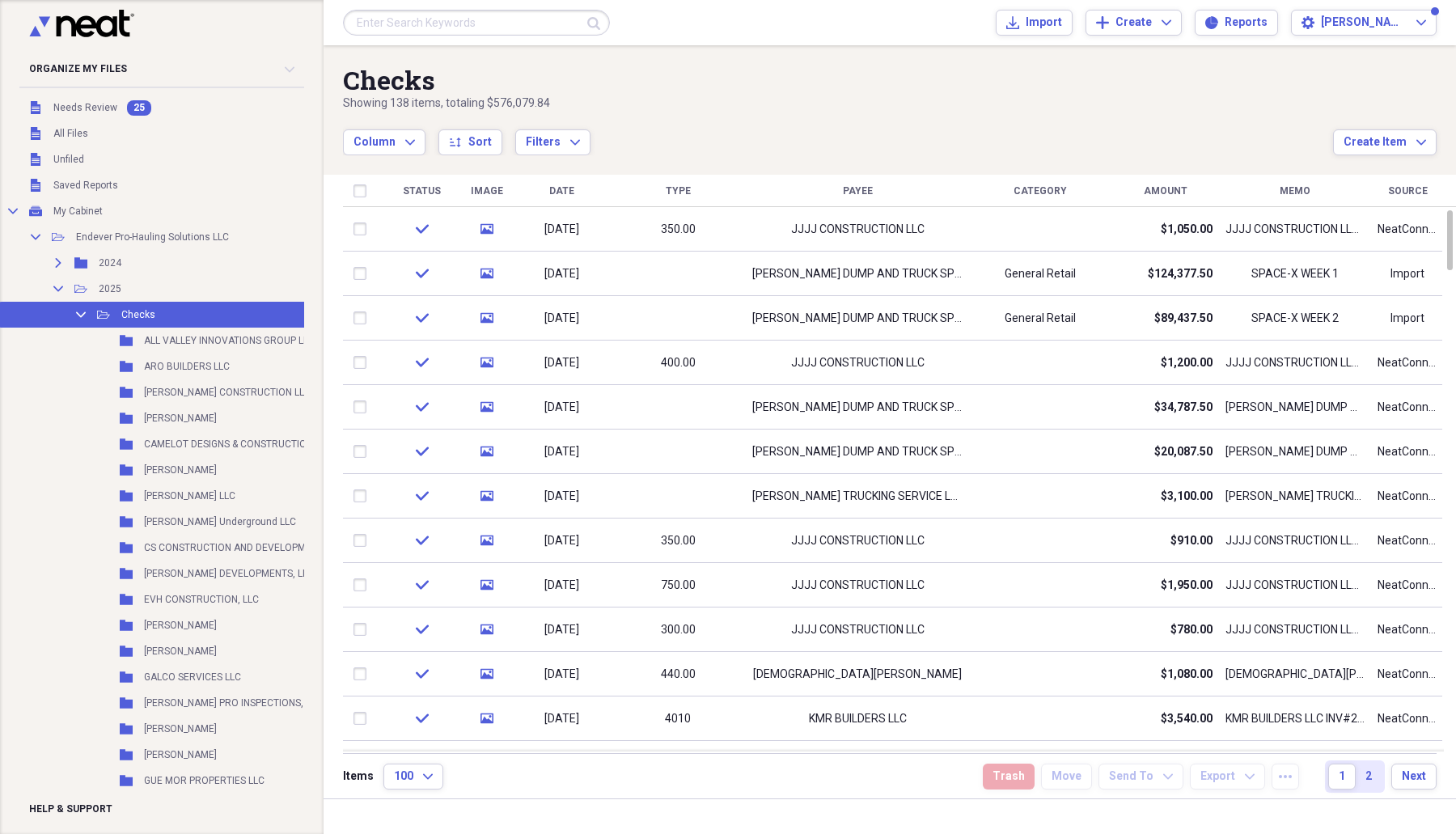 click on "Date" at bounding box center [561, 191] 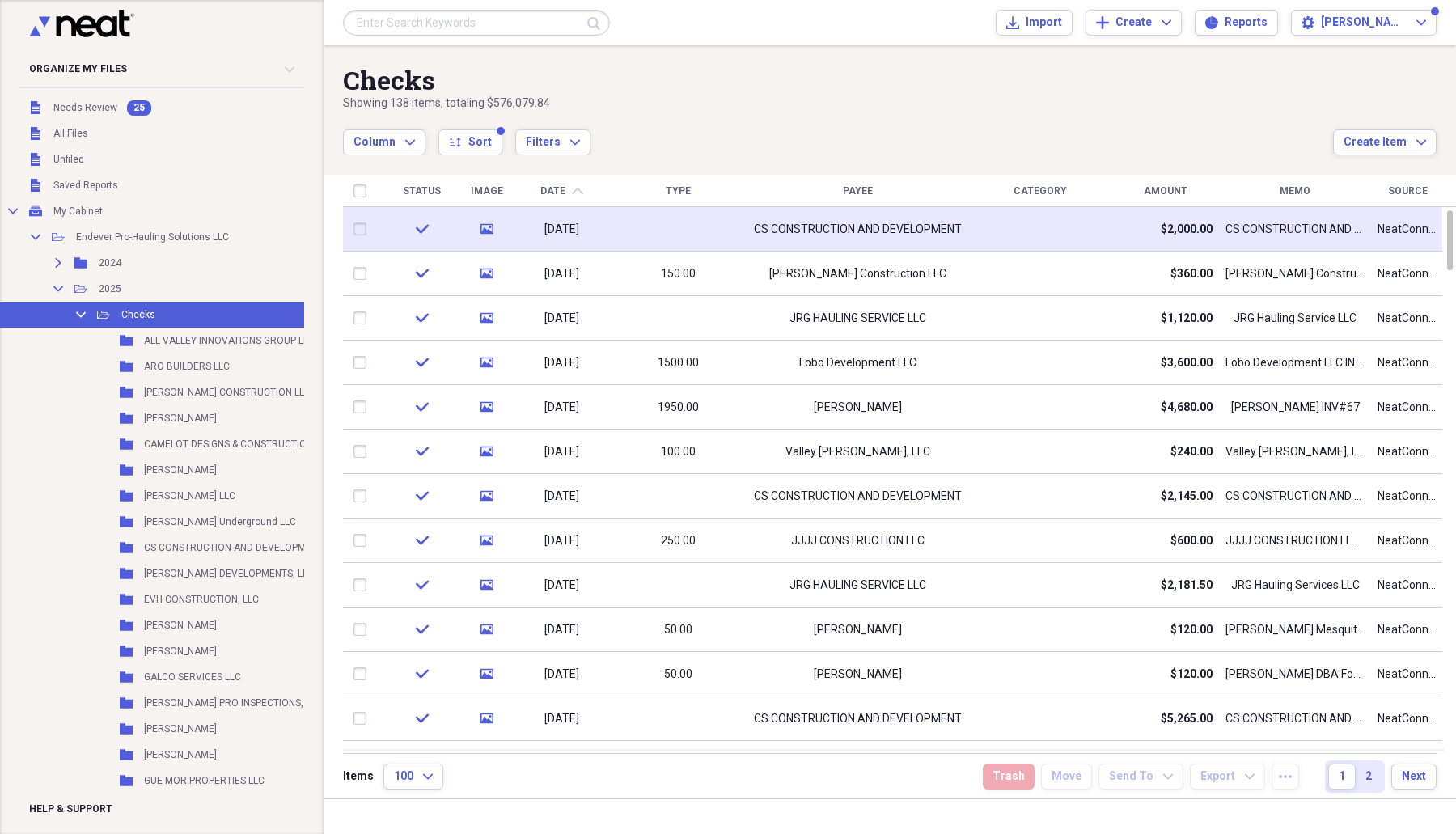 click on "[DATE]" at bounding box center (561, 230) 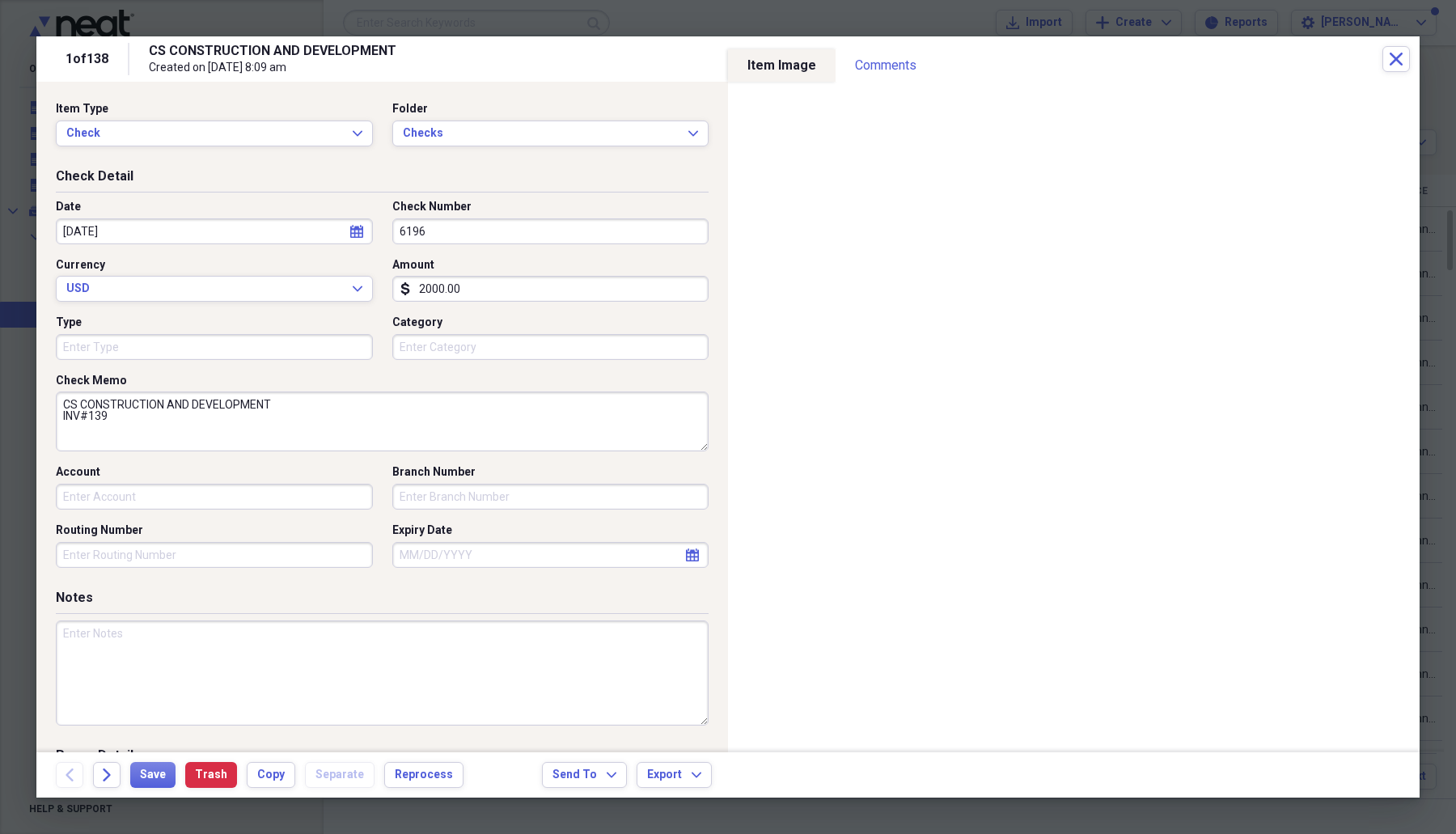 click 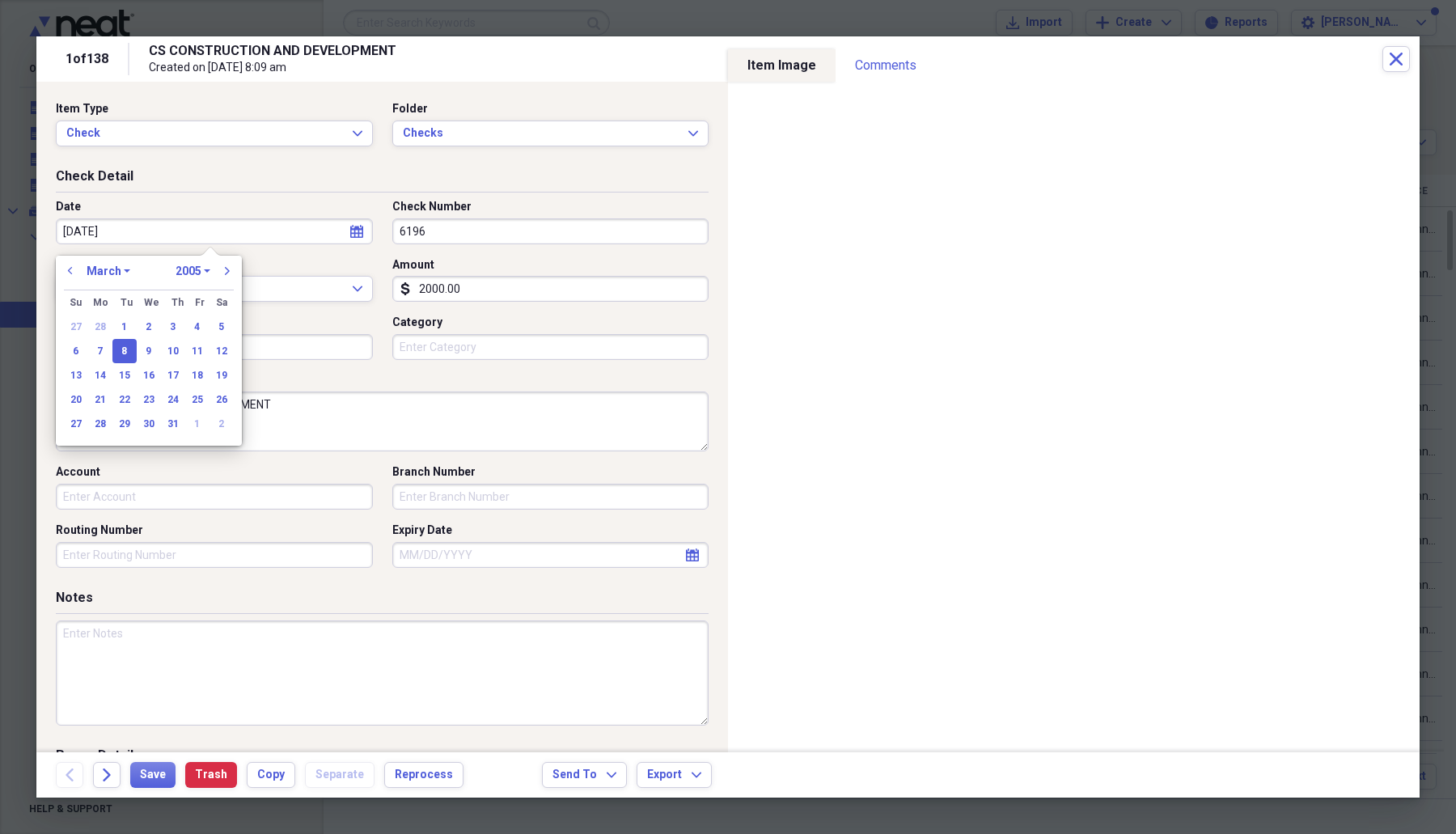 click 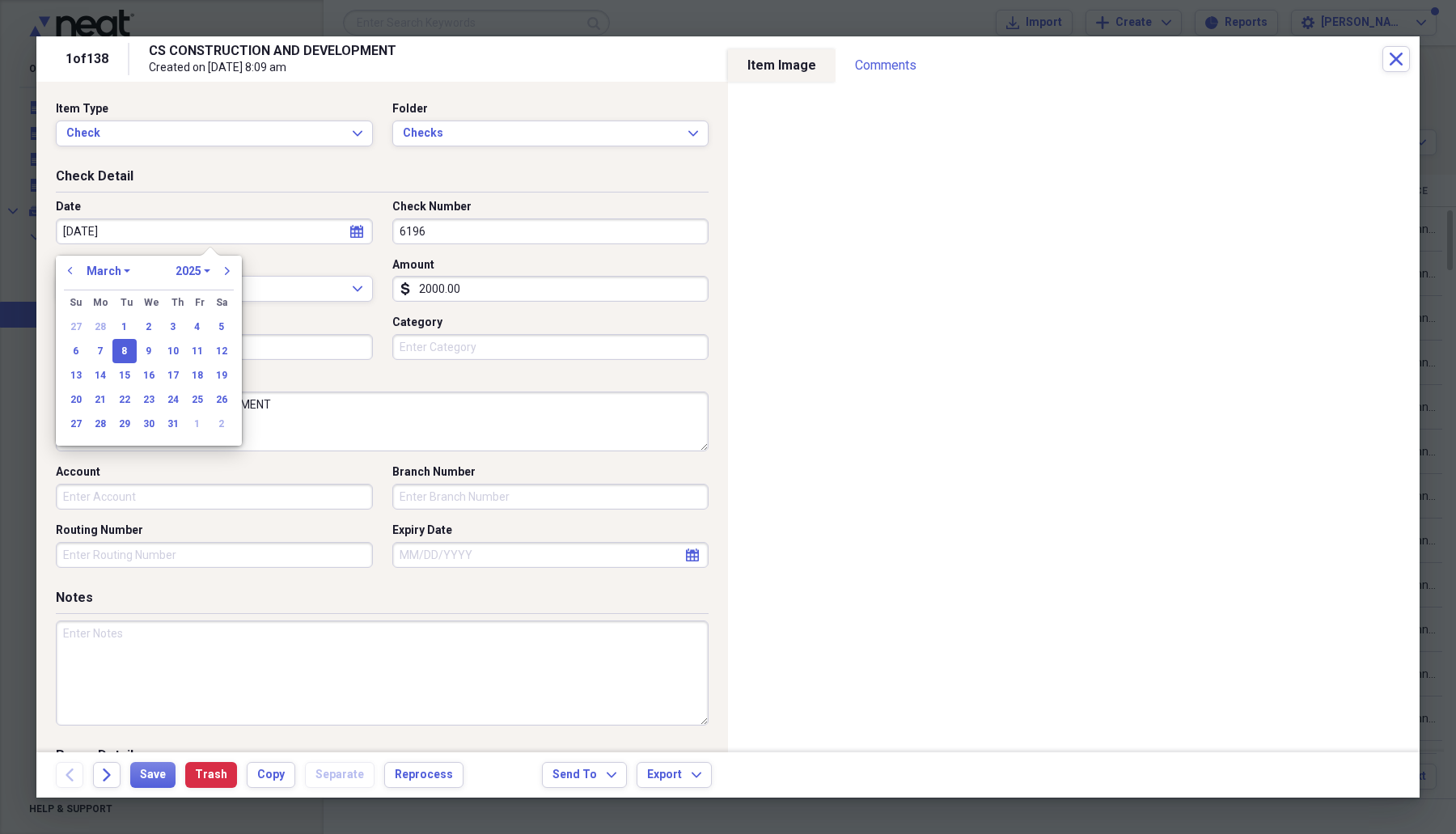 click on "1970 1971 1972 1973 1974 1975 1976 1977 1978 1979 1980 1981 1982 1983 1984 1985 1986 1987 1988 1989 1990 1991 1992 1993 1994 1995 1996 1997 1998 1999 2000 2001 2002 2003 2004 2005 2006 2007 2008 2009 2010 2011 2012 2013 2014 2015 2016 2017 2018 2019 2020 2021 2022 2023 2024 2025 2026 2027 2028 2029 2030 2031 2032 2033 2034 2035" at bounding box center [193, 271] 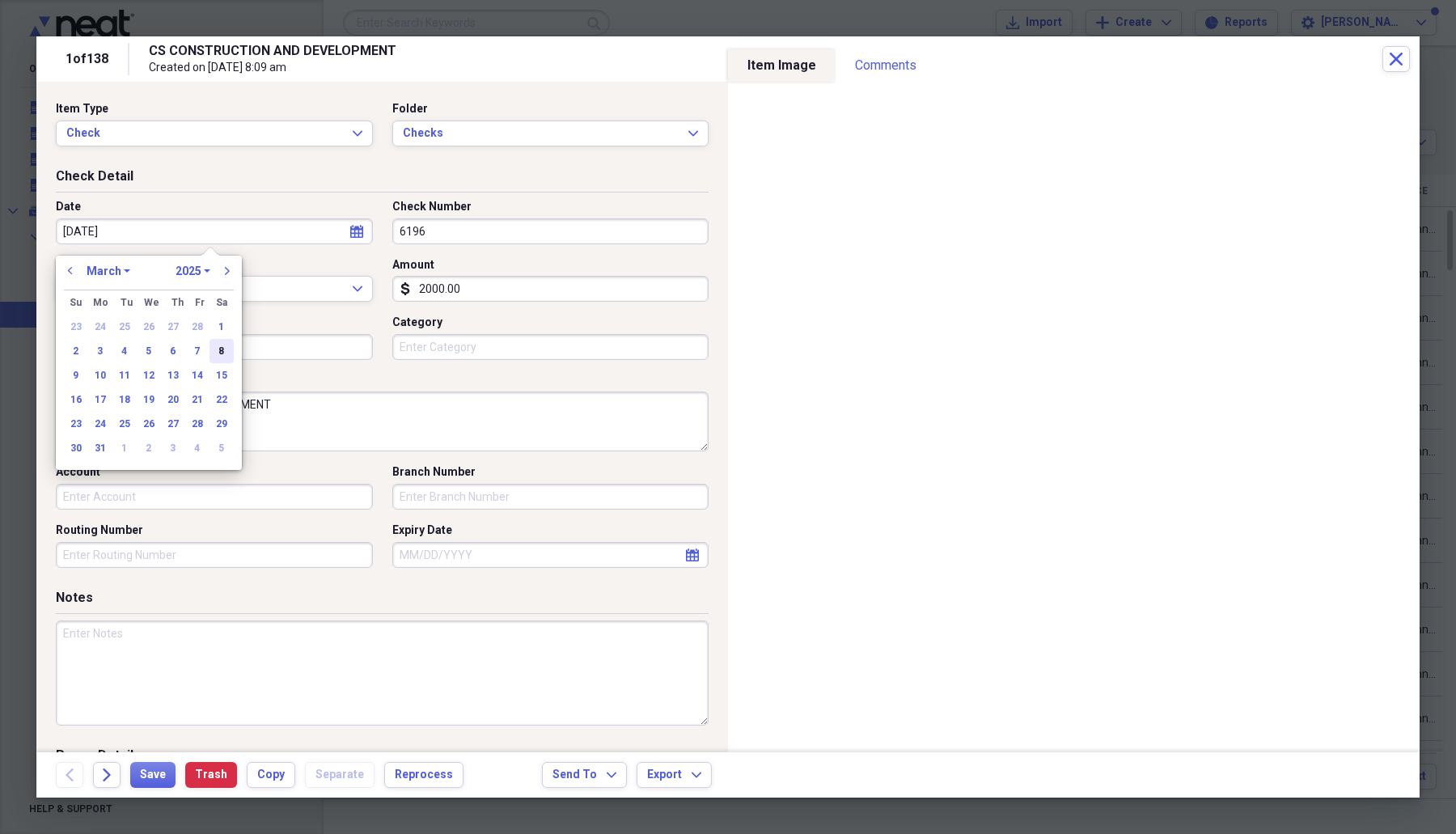 click on "8" at bounding box center (222, 351) 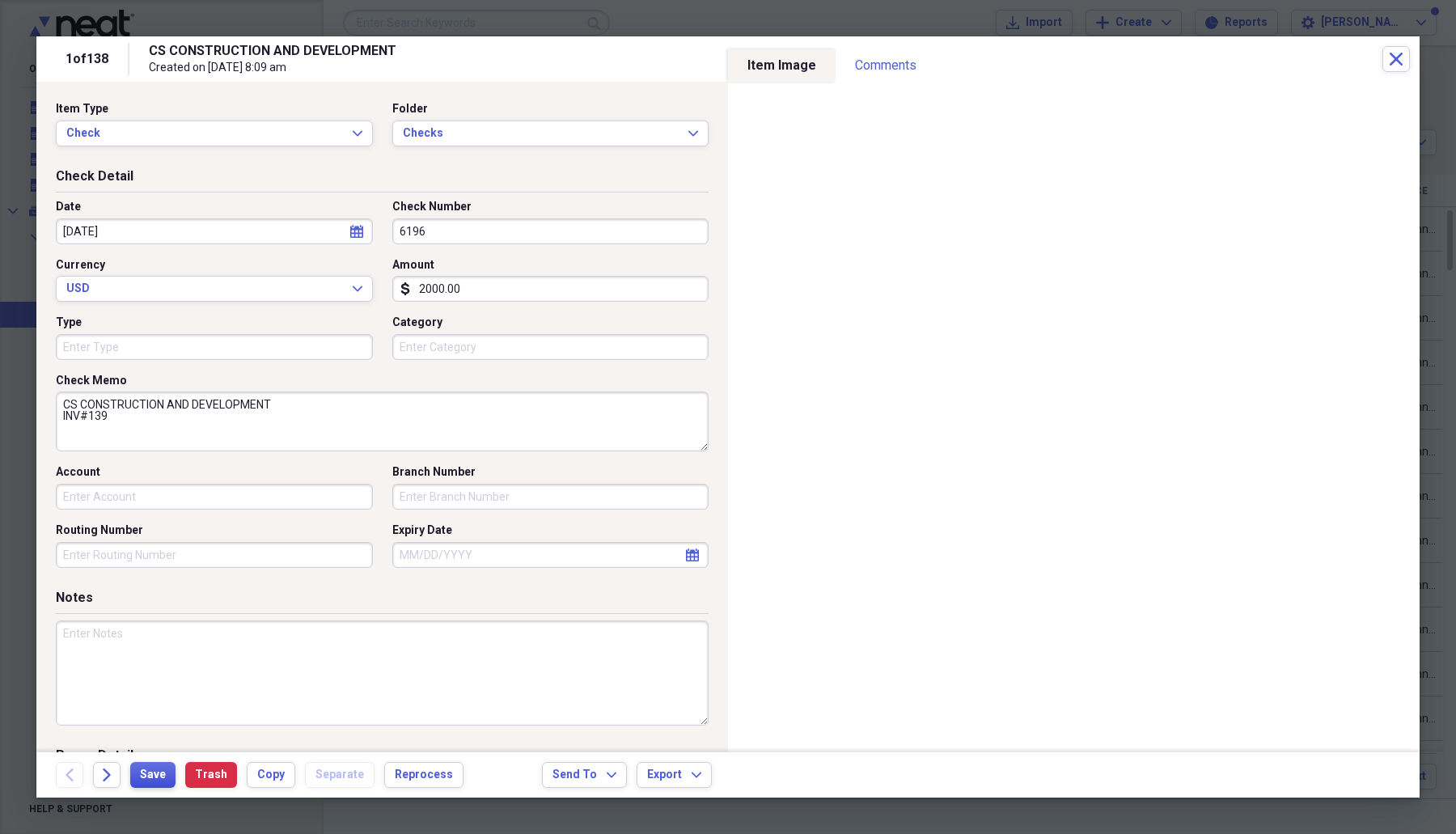 click on "Save" at bounding box center [153, 775] 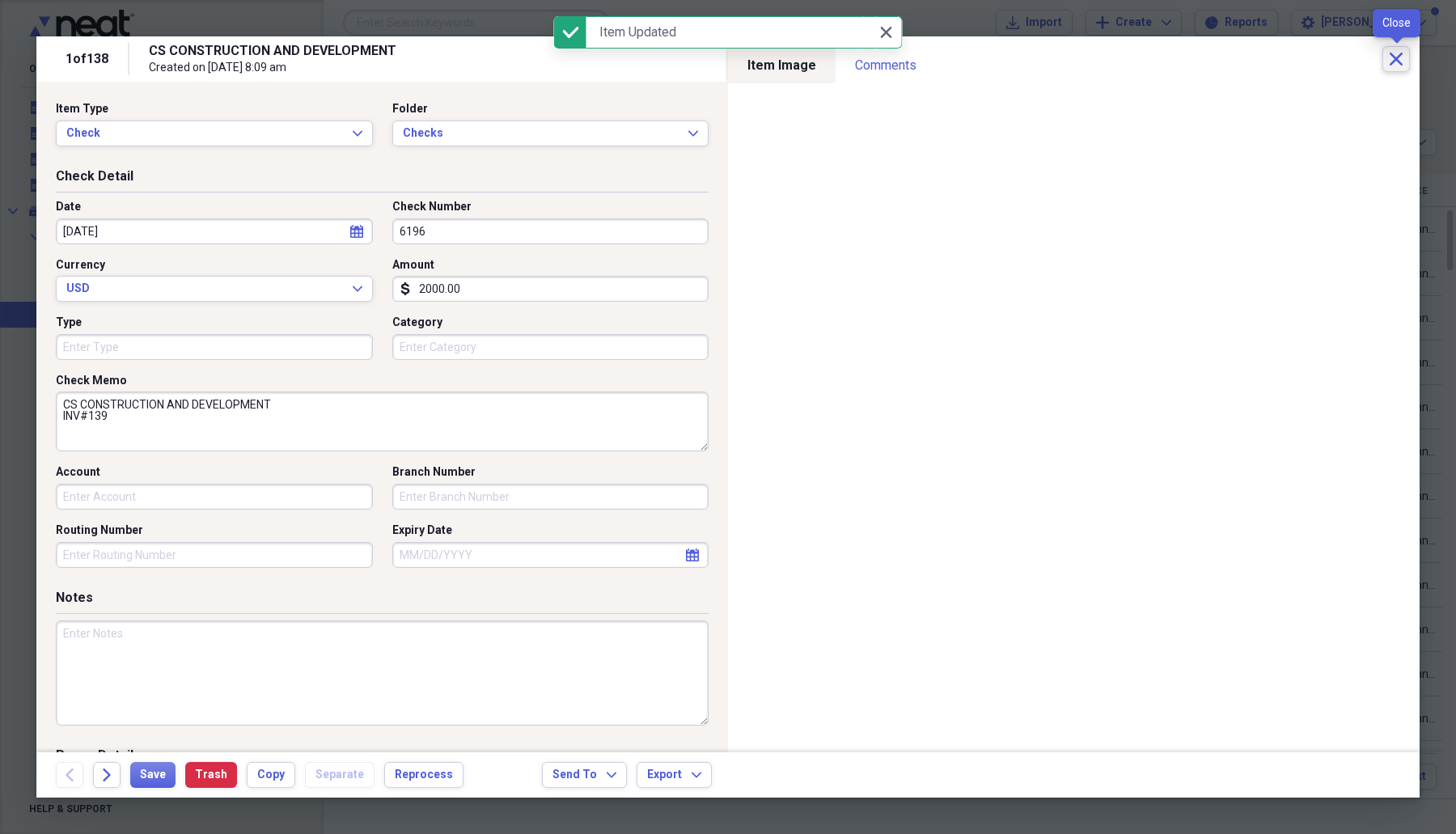 click on "Close" 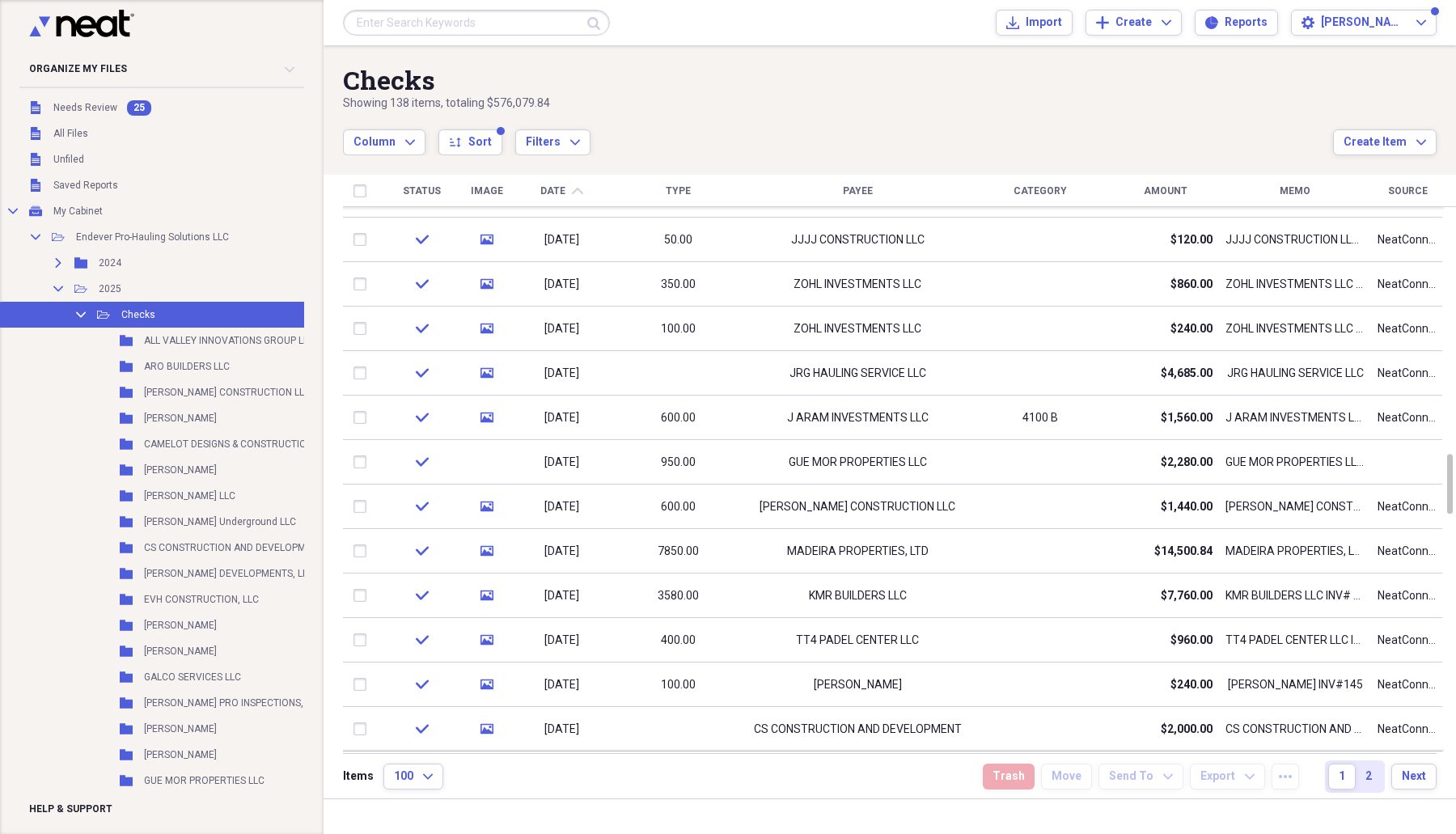 click on "chevron-up" 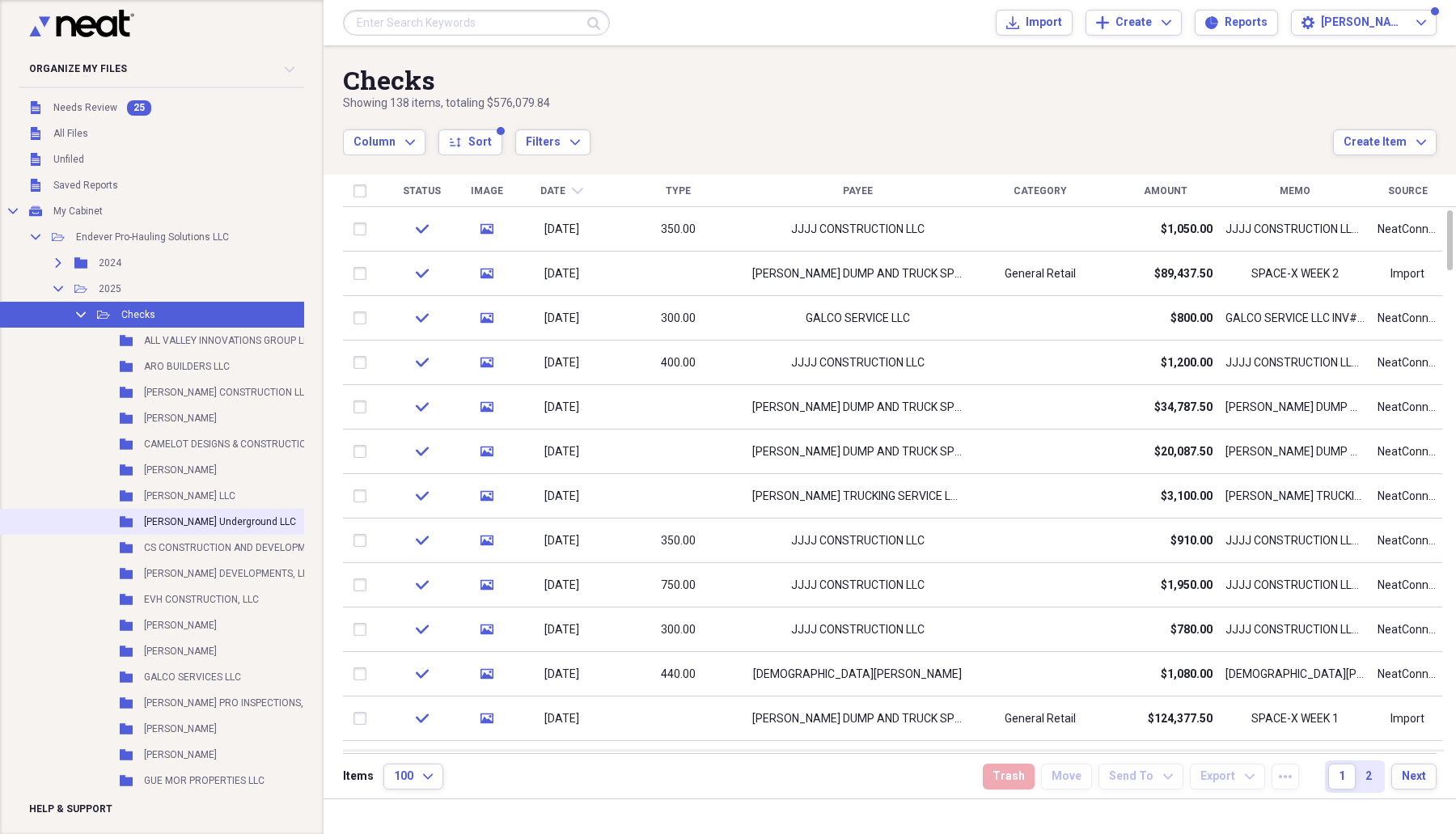 click on "[PERSON_NAME] Underground LLC" at bounding box center (220, 522) 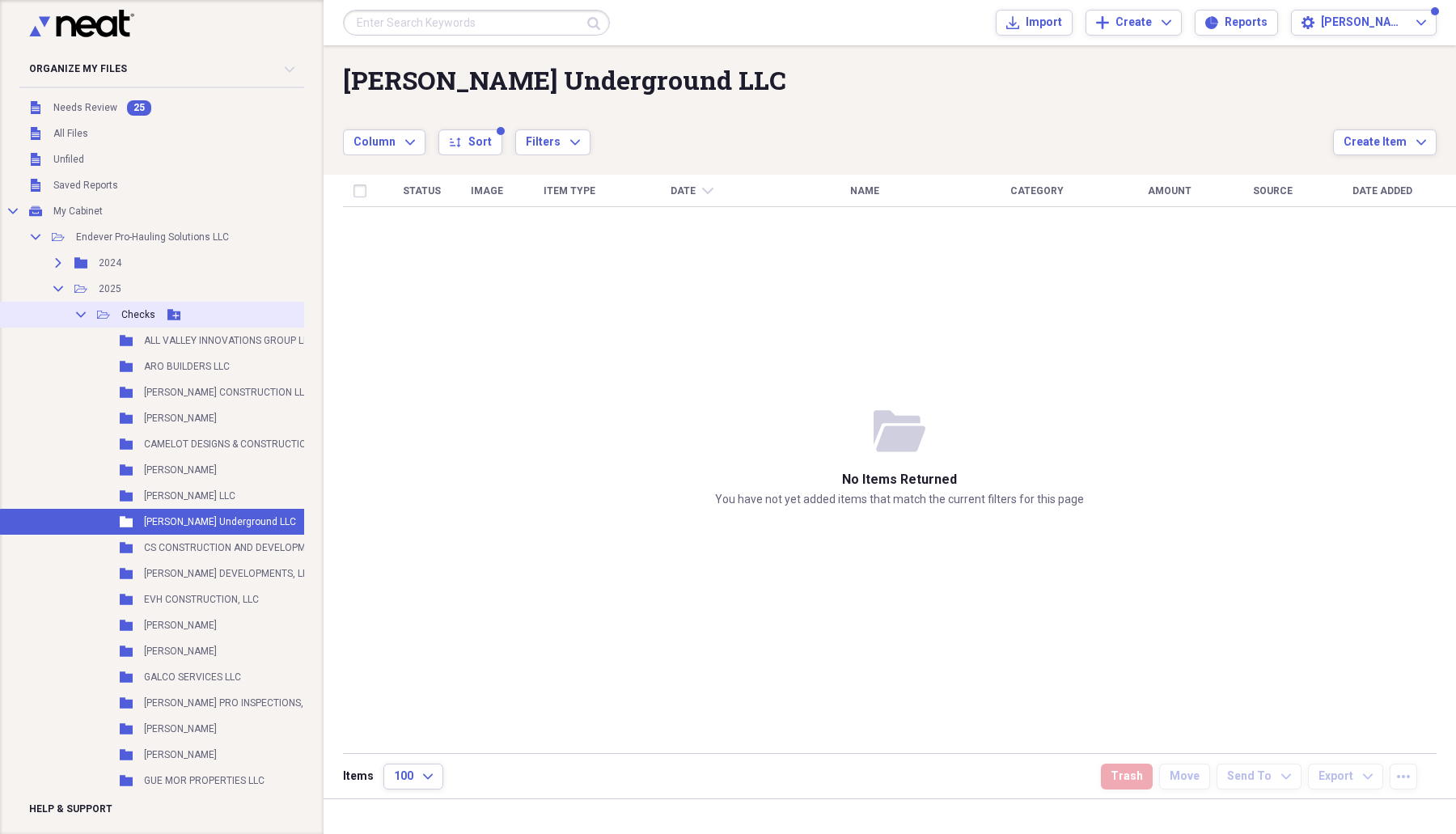 click on "Checks" at bounding box center (138, 315) 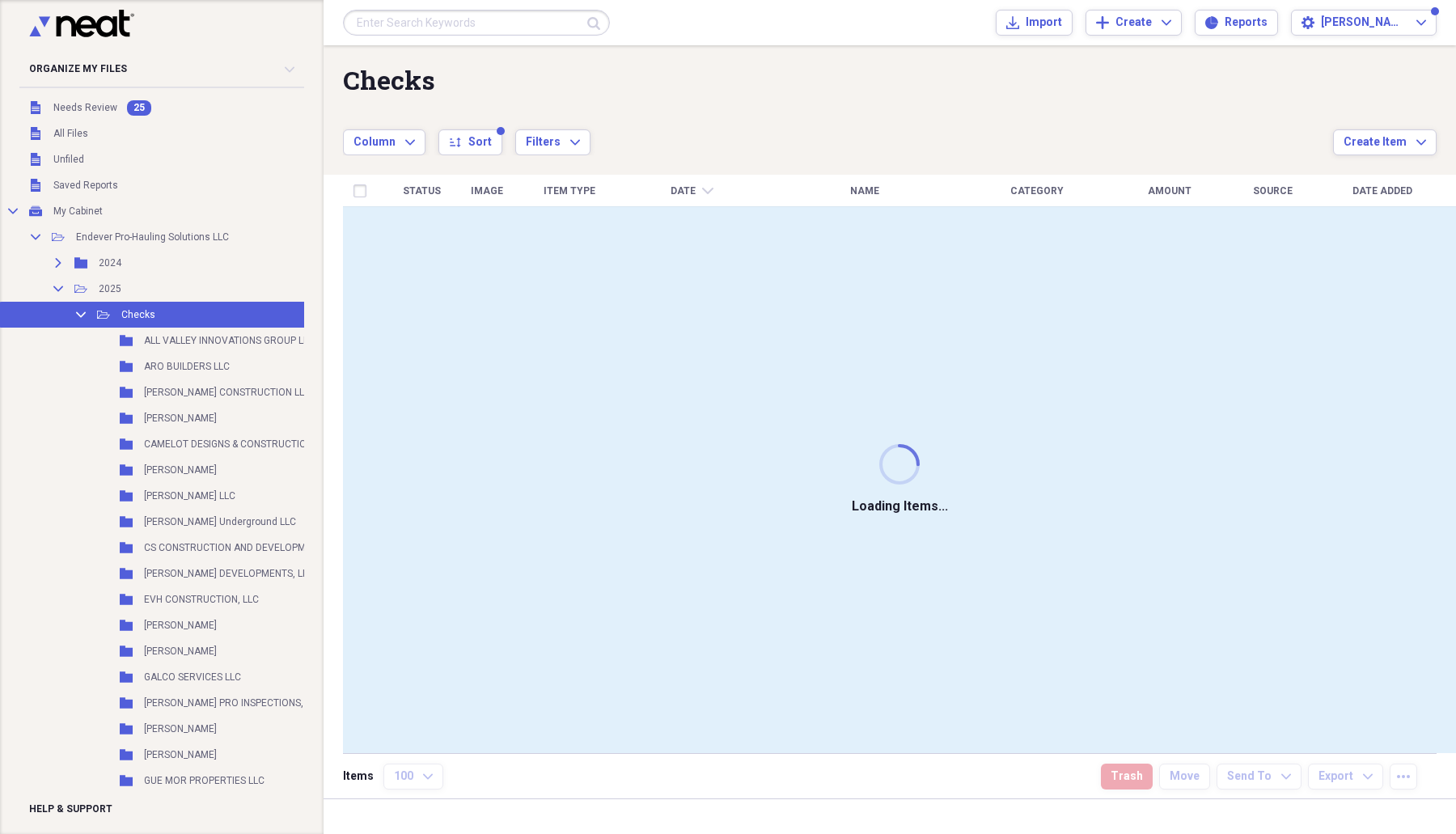 click at bounding box center [476, 23] 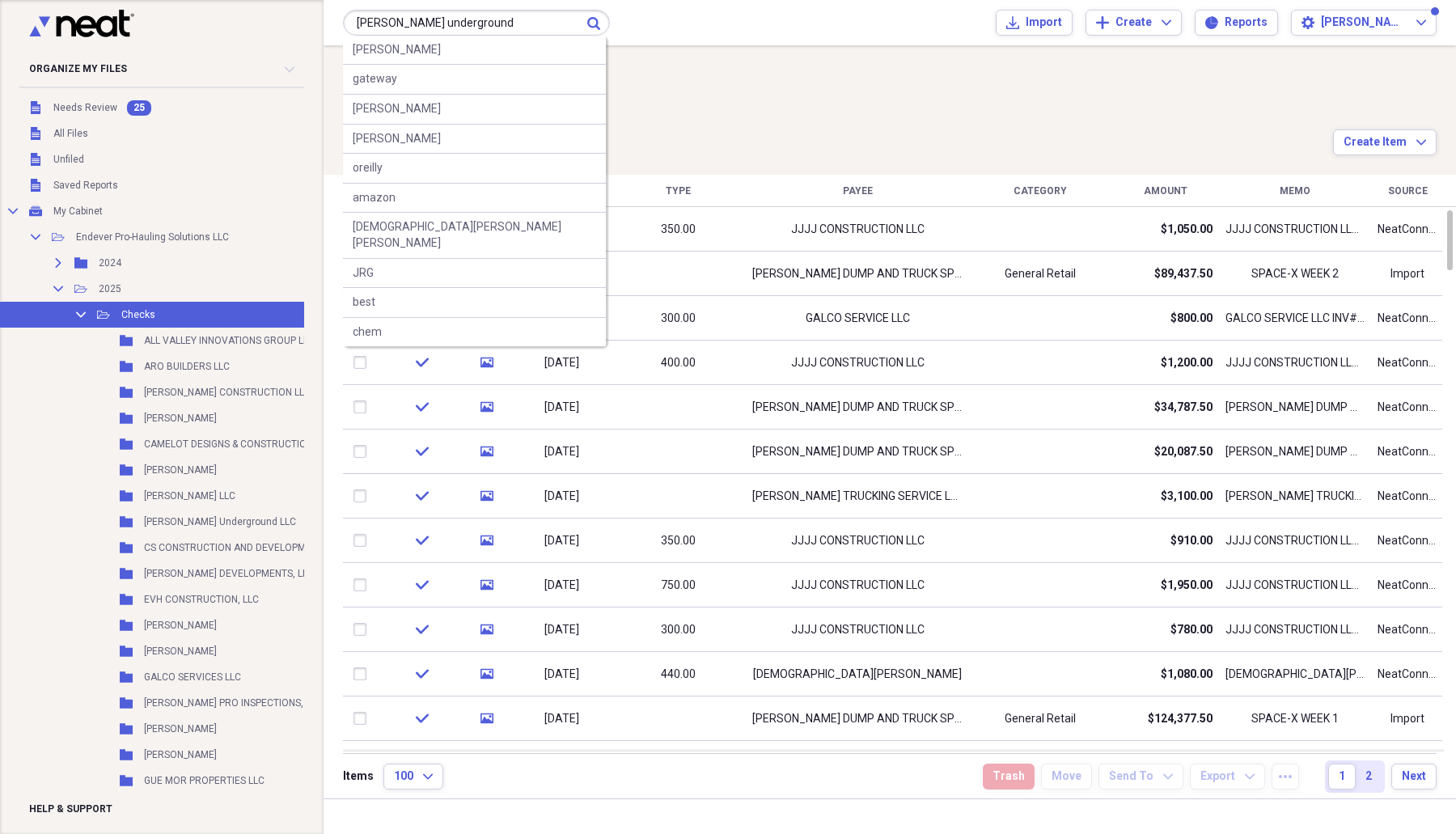 type on "[PERSON_NAME] underground" 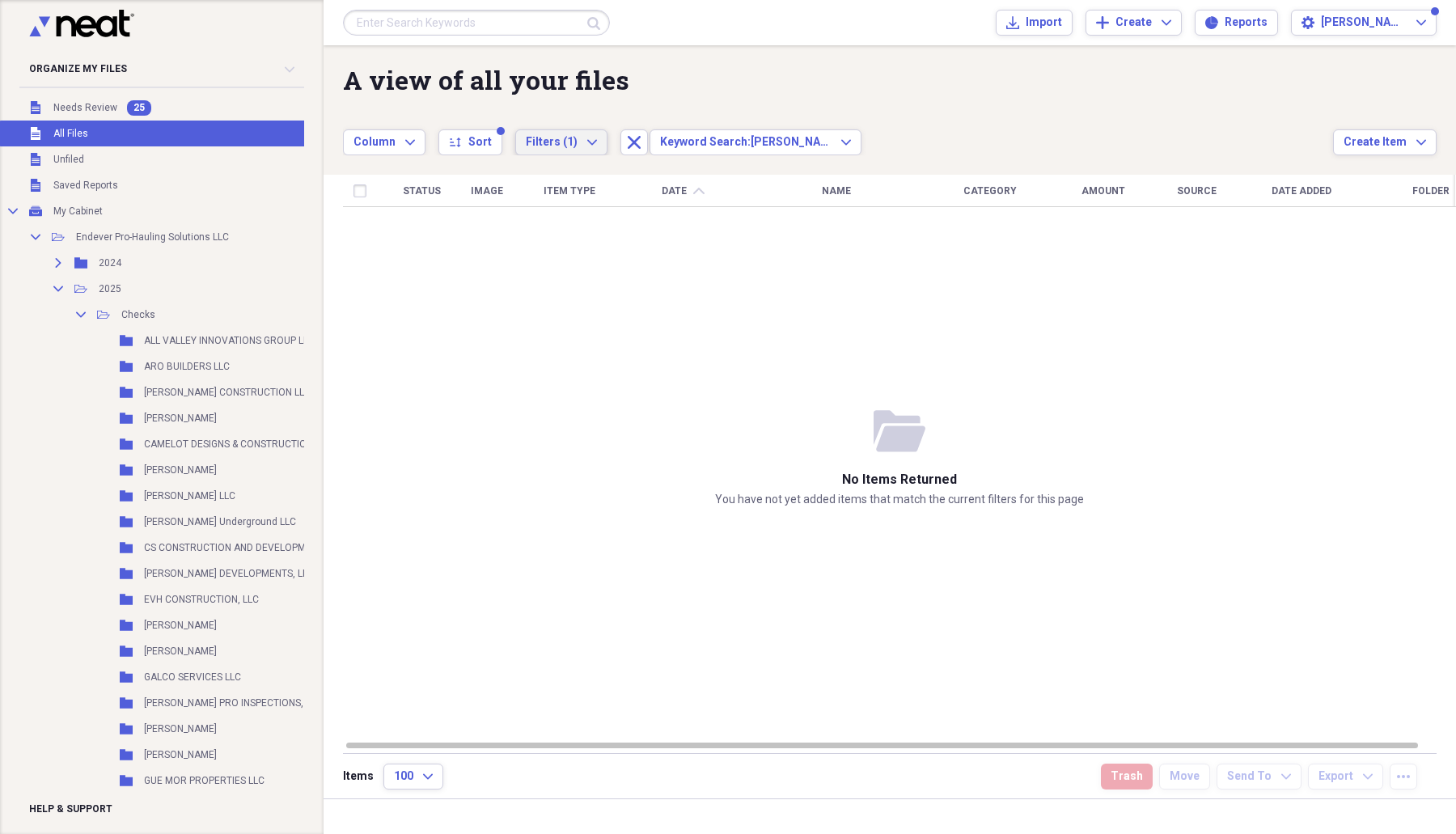 click on "Expand" 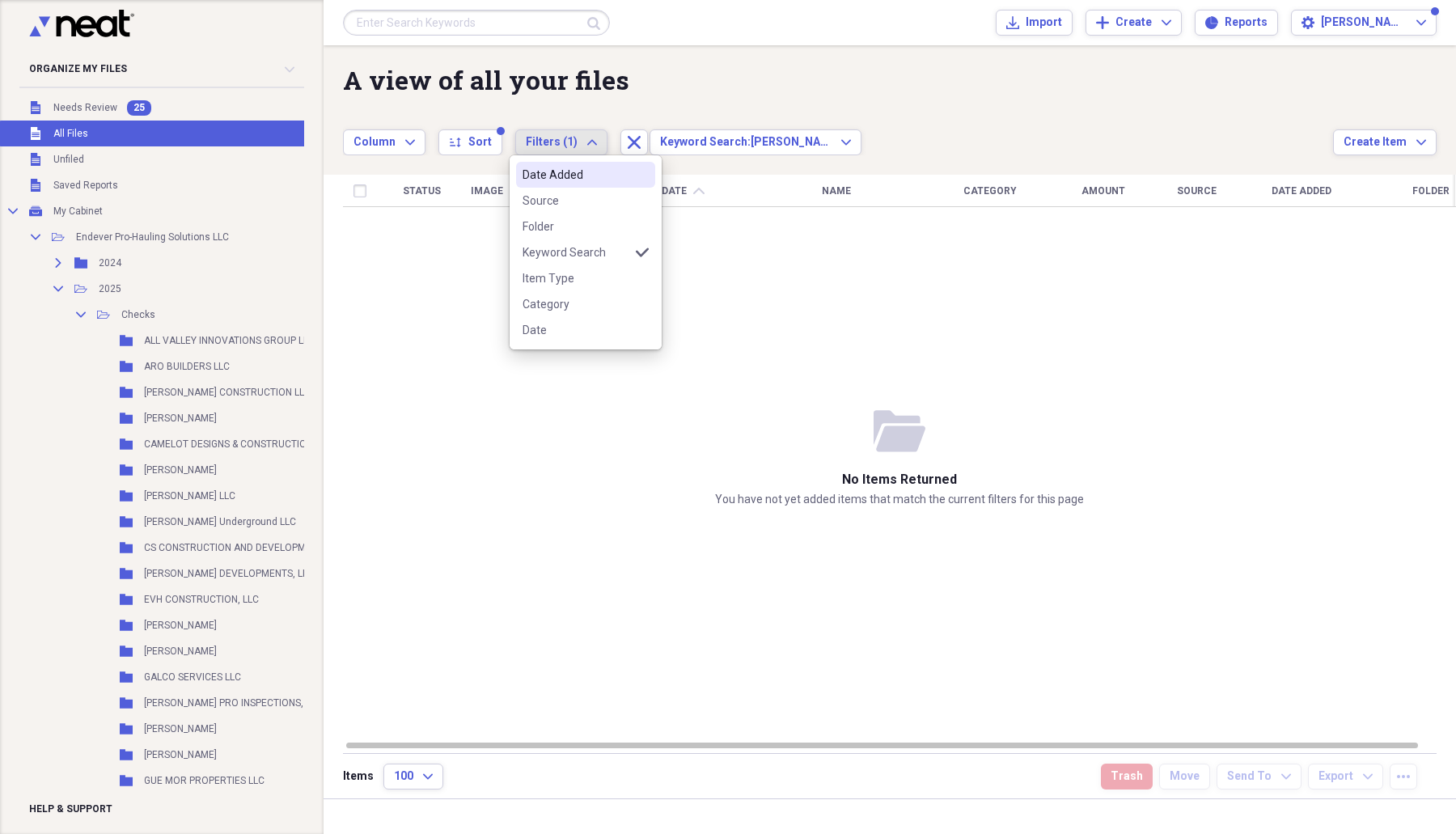click on "Expand" 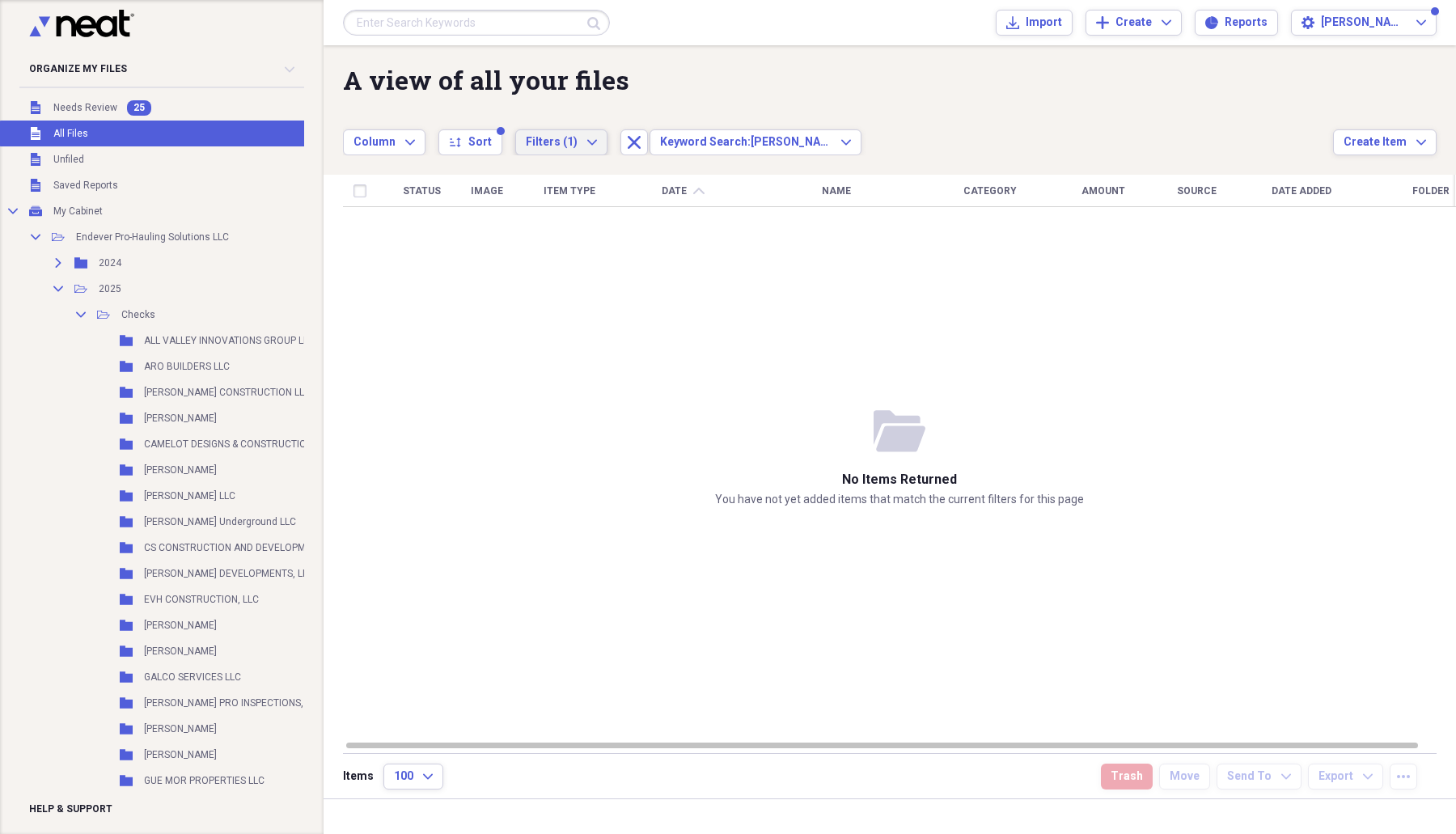 click on "Expand" 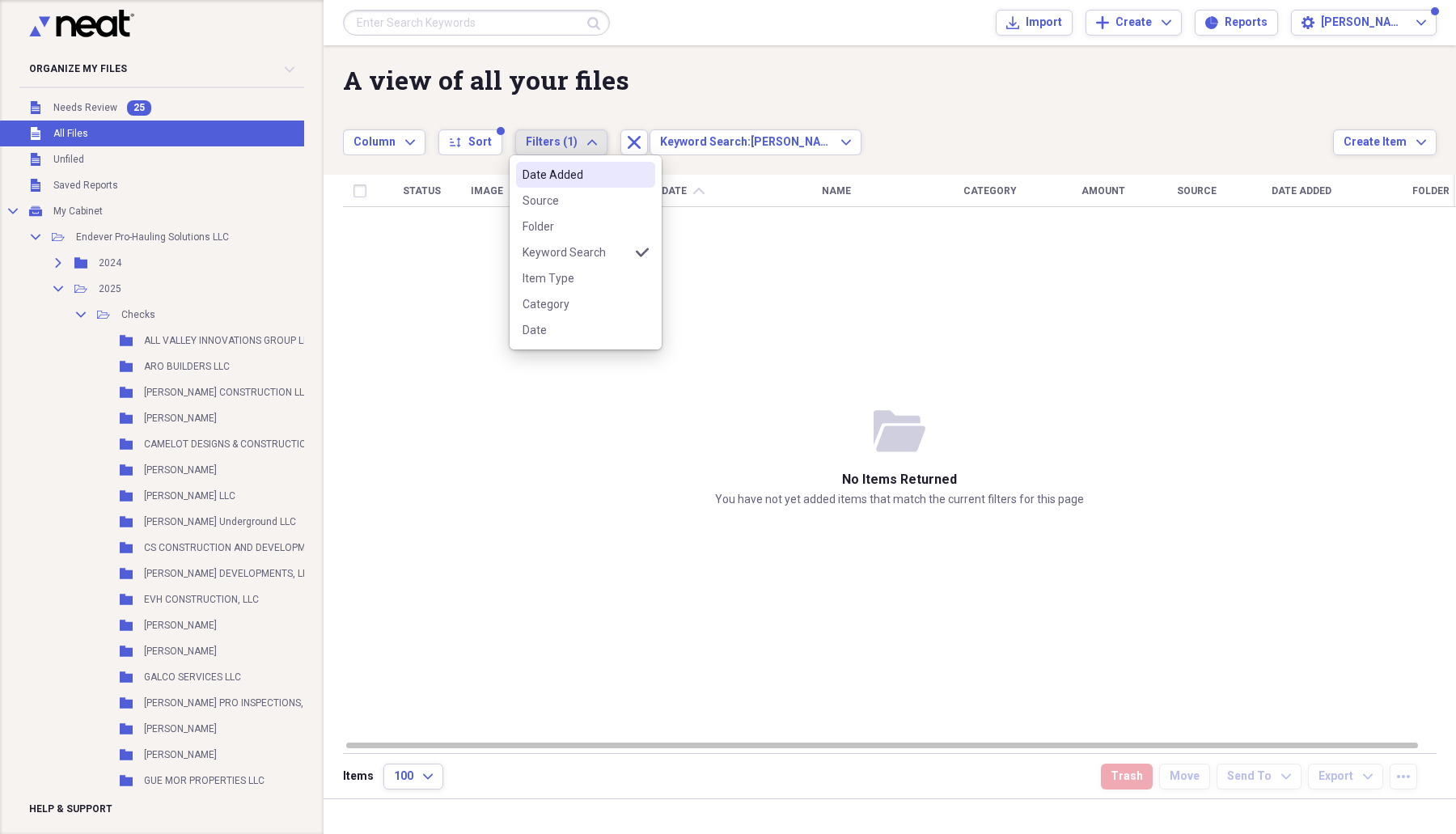 click on "Expand" 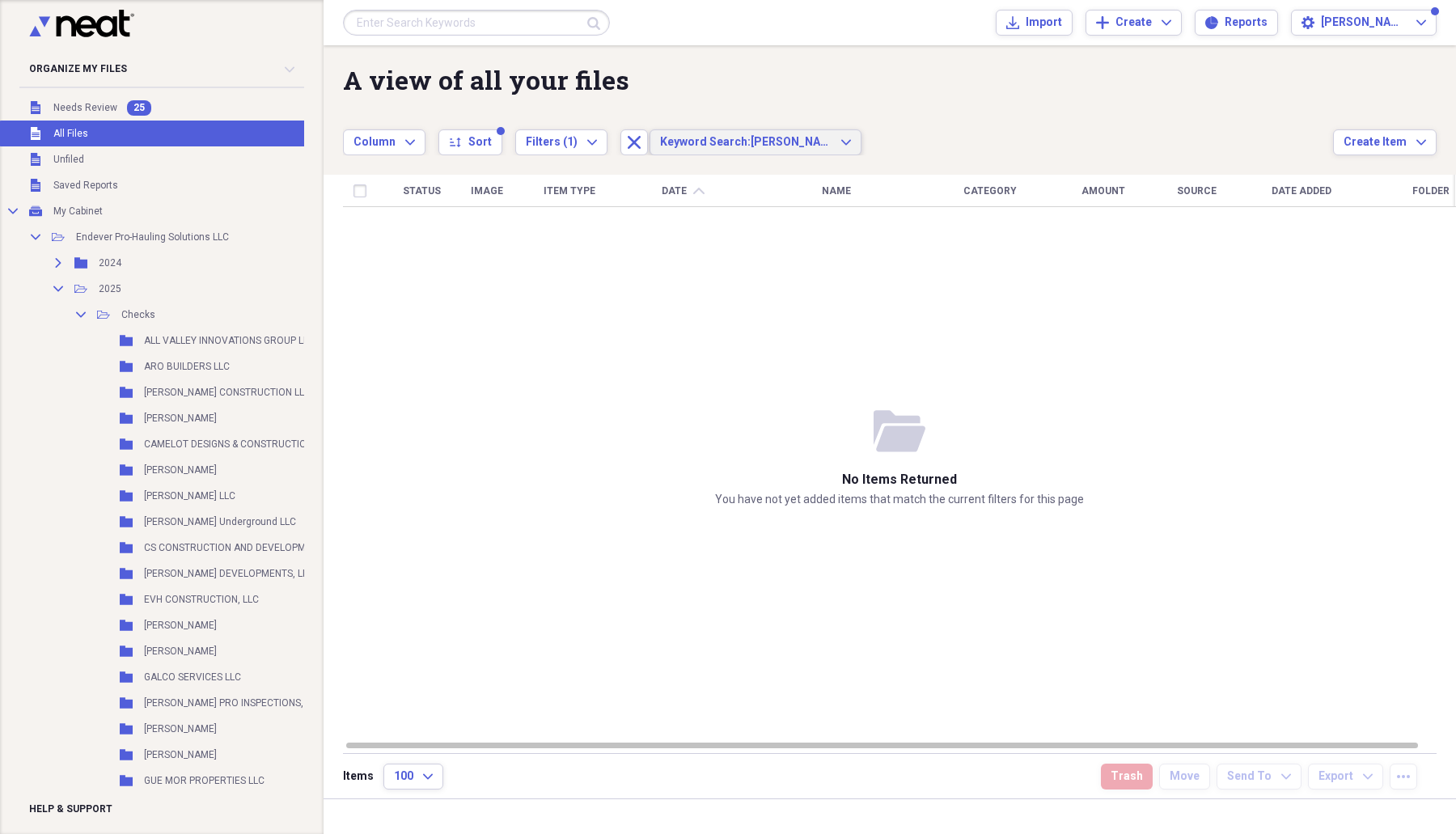 click on "Keyword Search:  [PERSON_NAME] underground Expand" at bounding box center [756, 142] 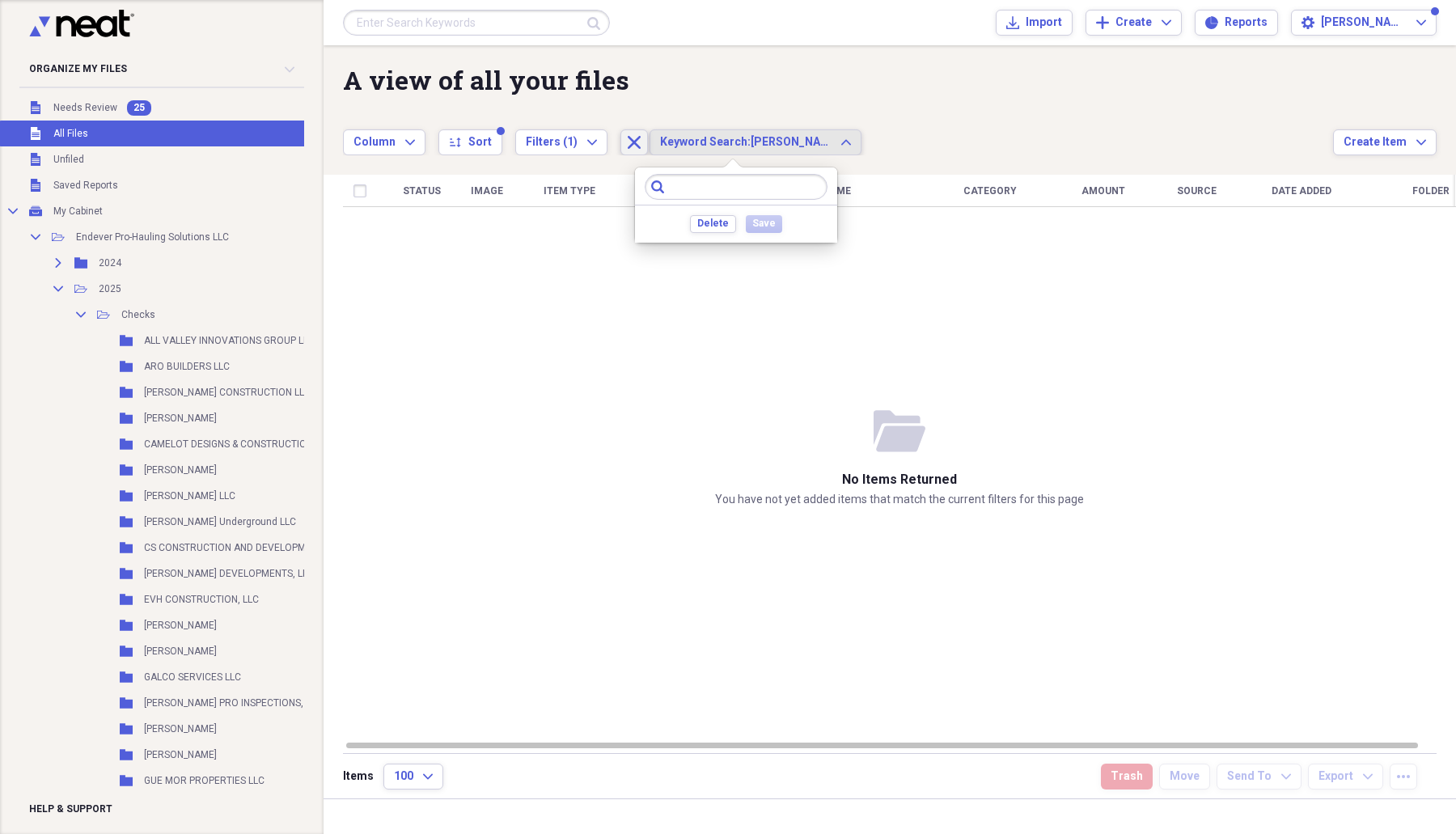 click on "Close" at bounding box center (634, 142) 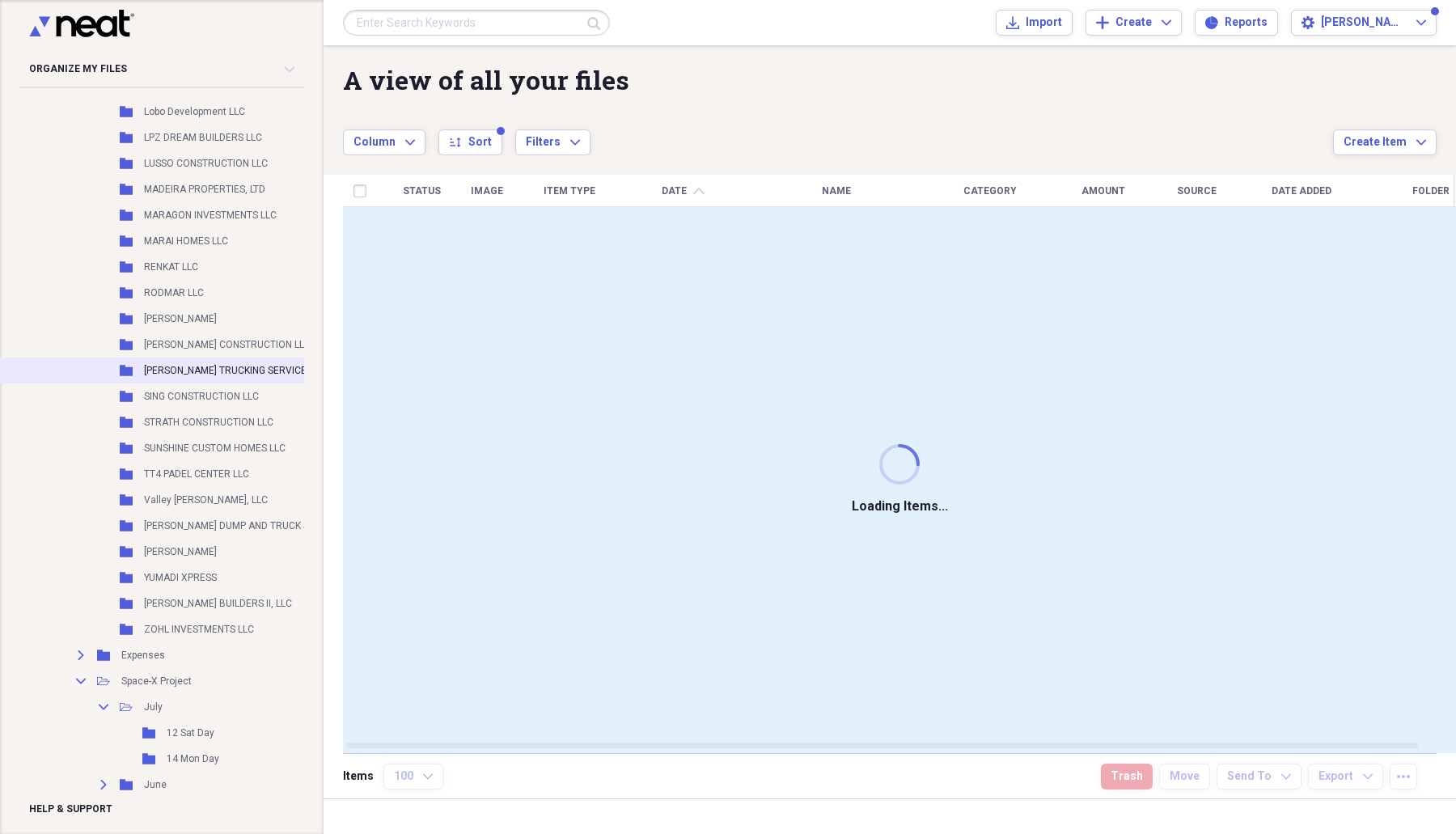 scroll, scrollTop: 1020, scrollLeft: 0, axis: vertical 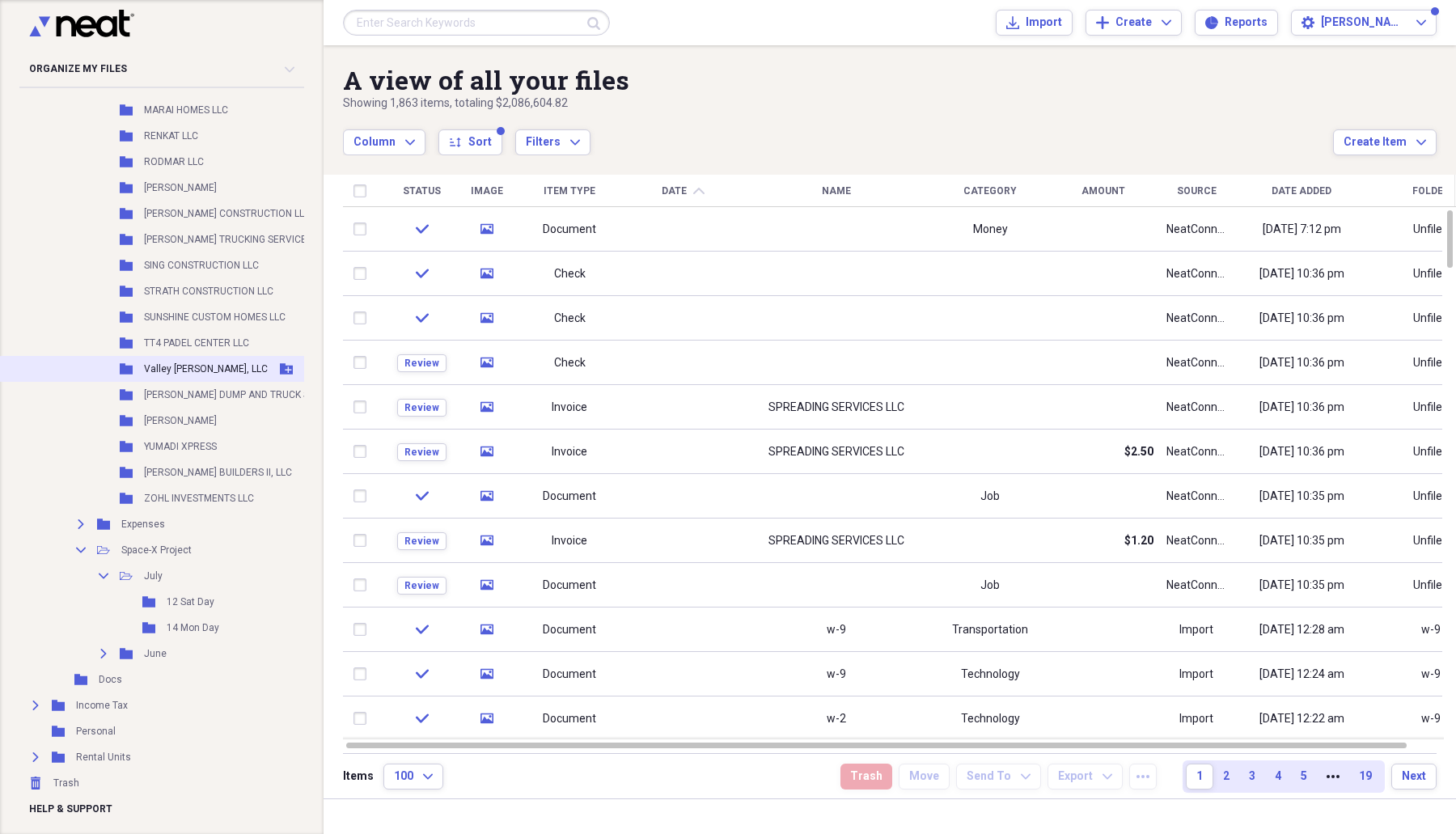 click on "Valley [PERSON_NAME], LLC" at bounding box center [205, 369] 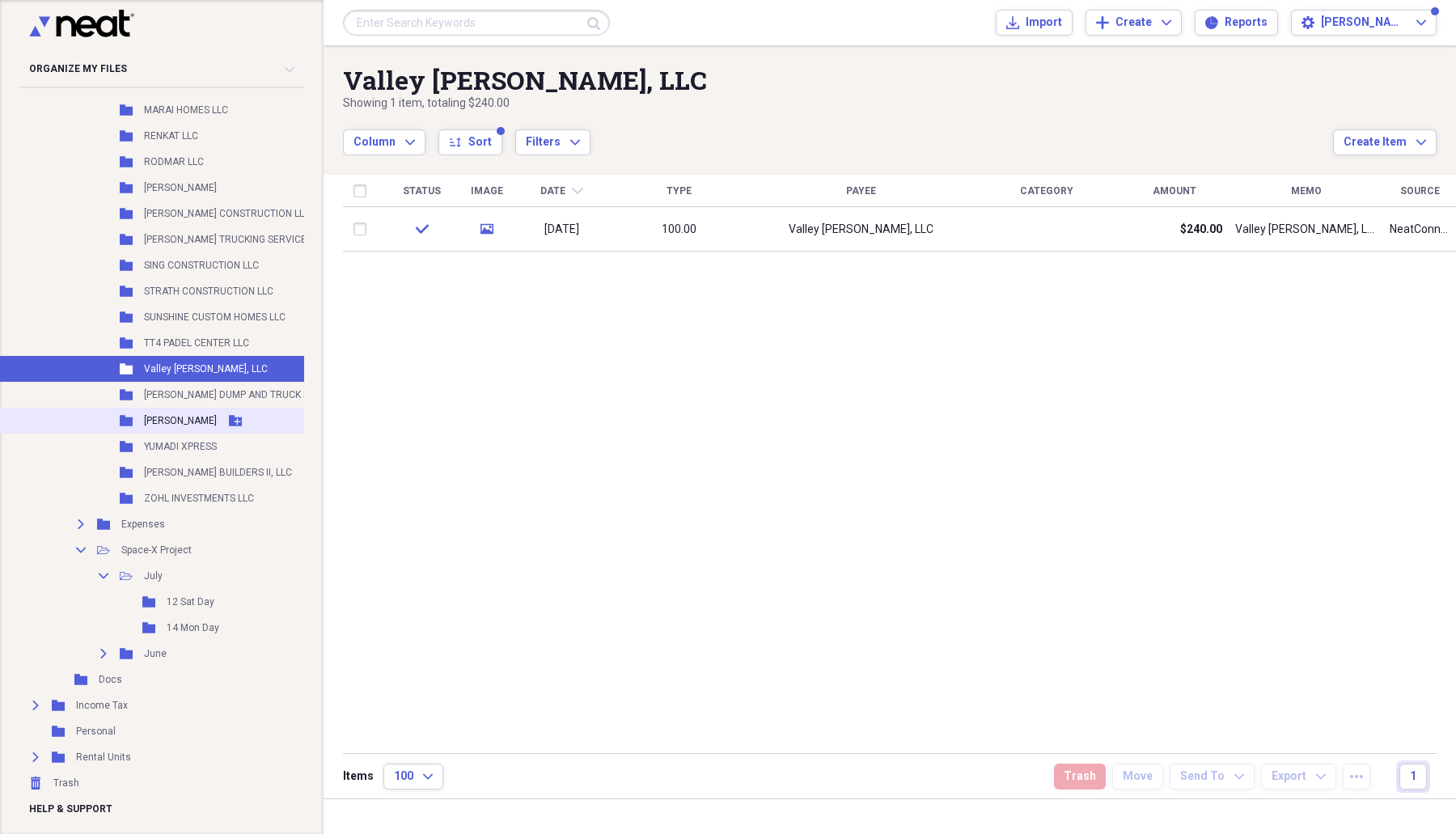 click on "[PERSON_NAME]" at bounding box center (180, 421) 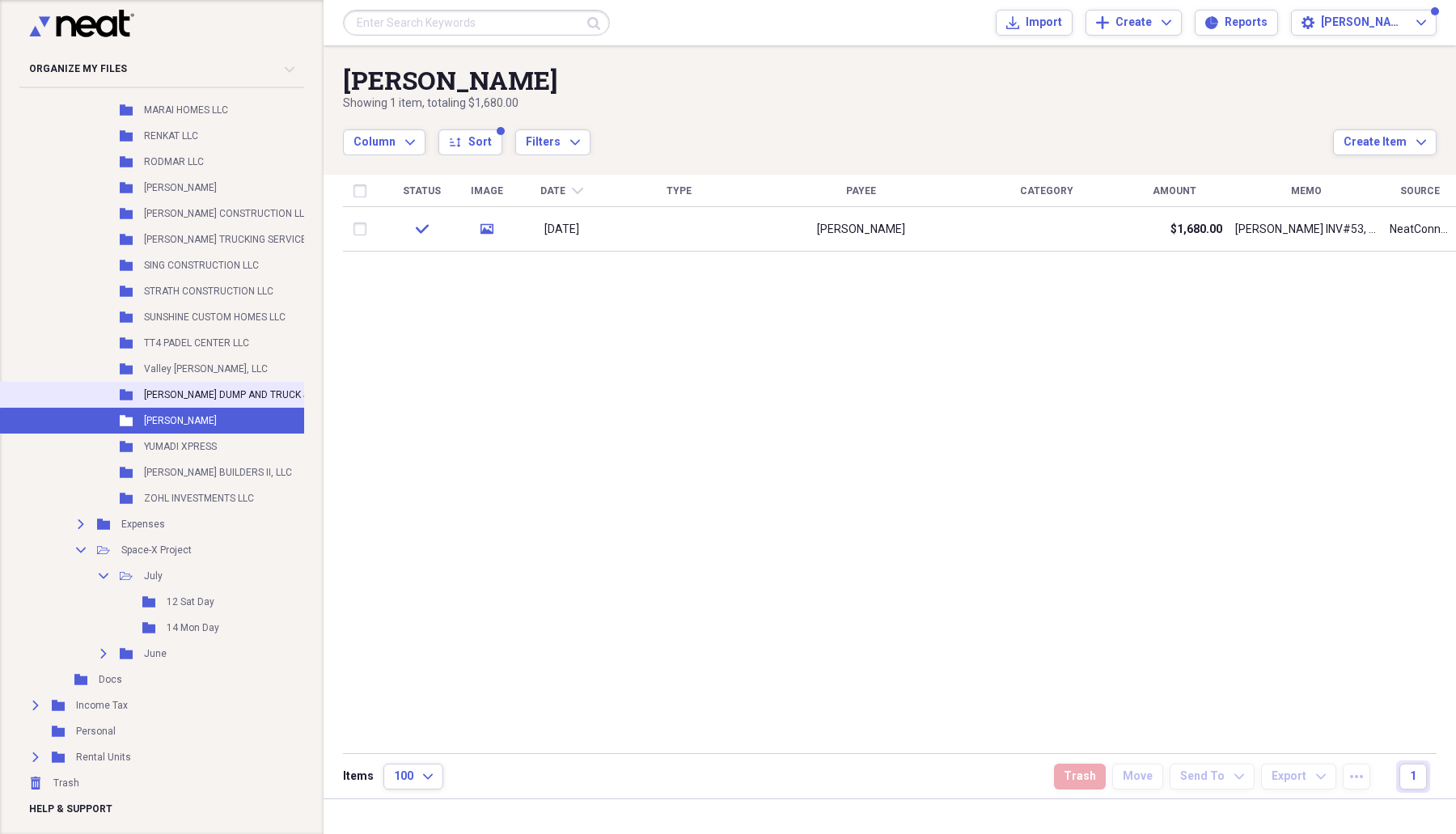 click on "Folder [PERSON_NAME] DUMP AND TRUCK SPREADING SERVICE Add Folder" at bounding box center [231, 395] 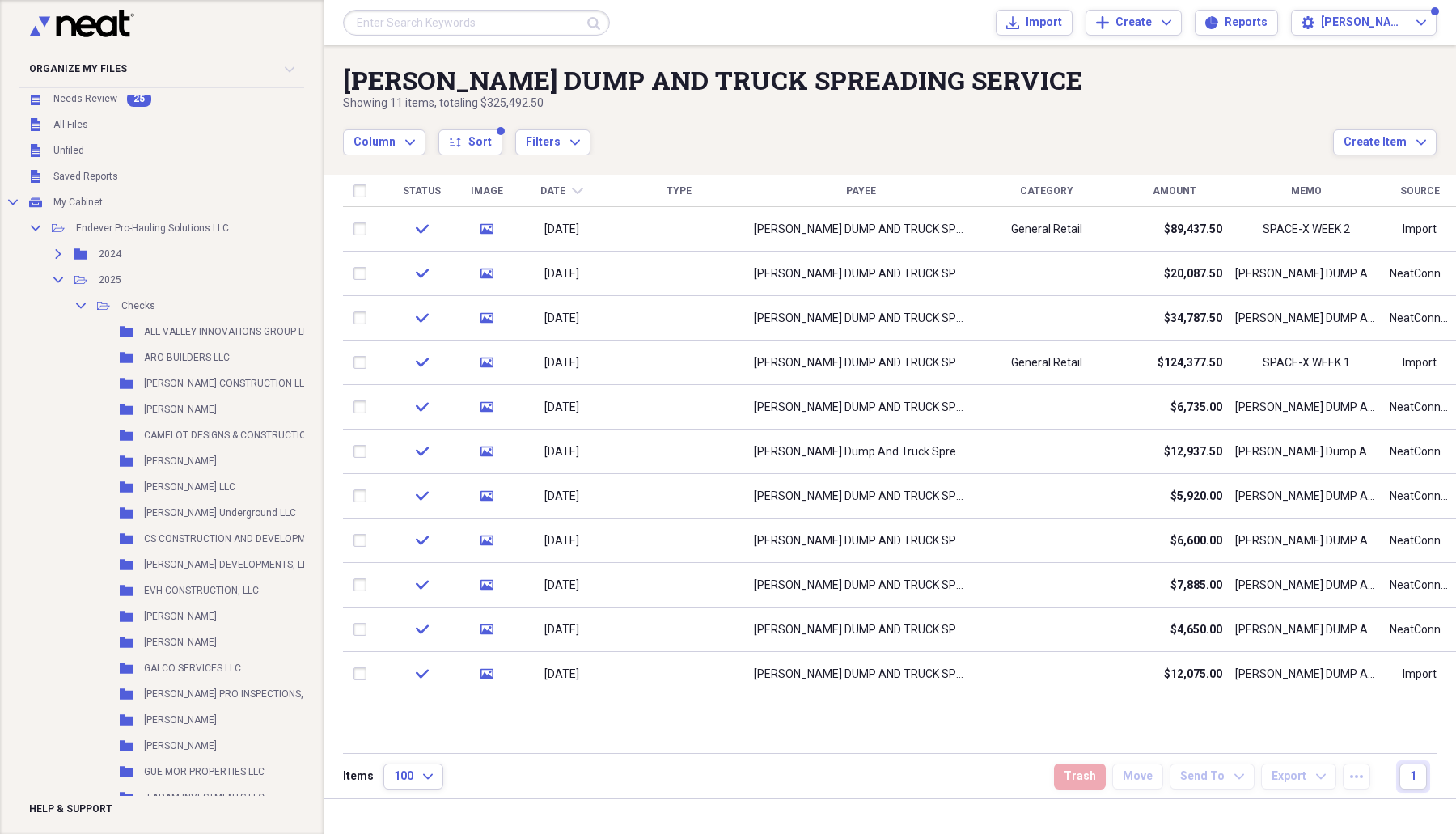 scroll, scrollTop: 0, scrollLeft: 0, axis: both 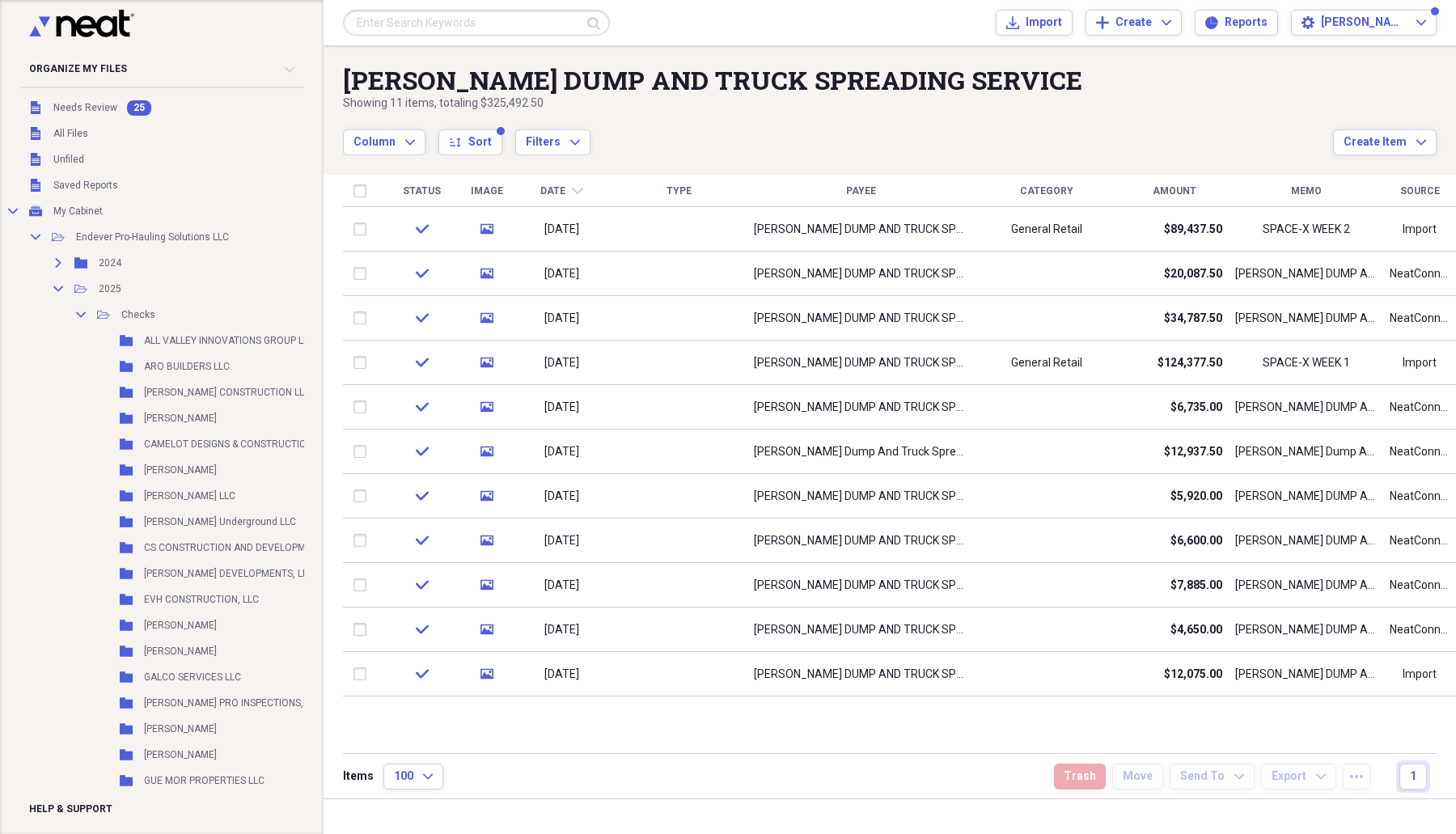click 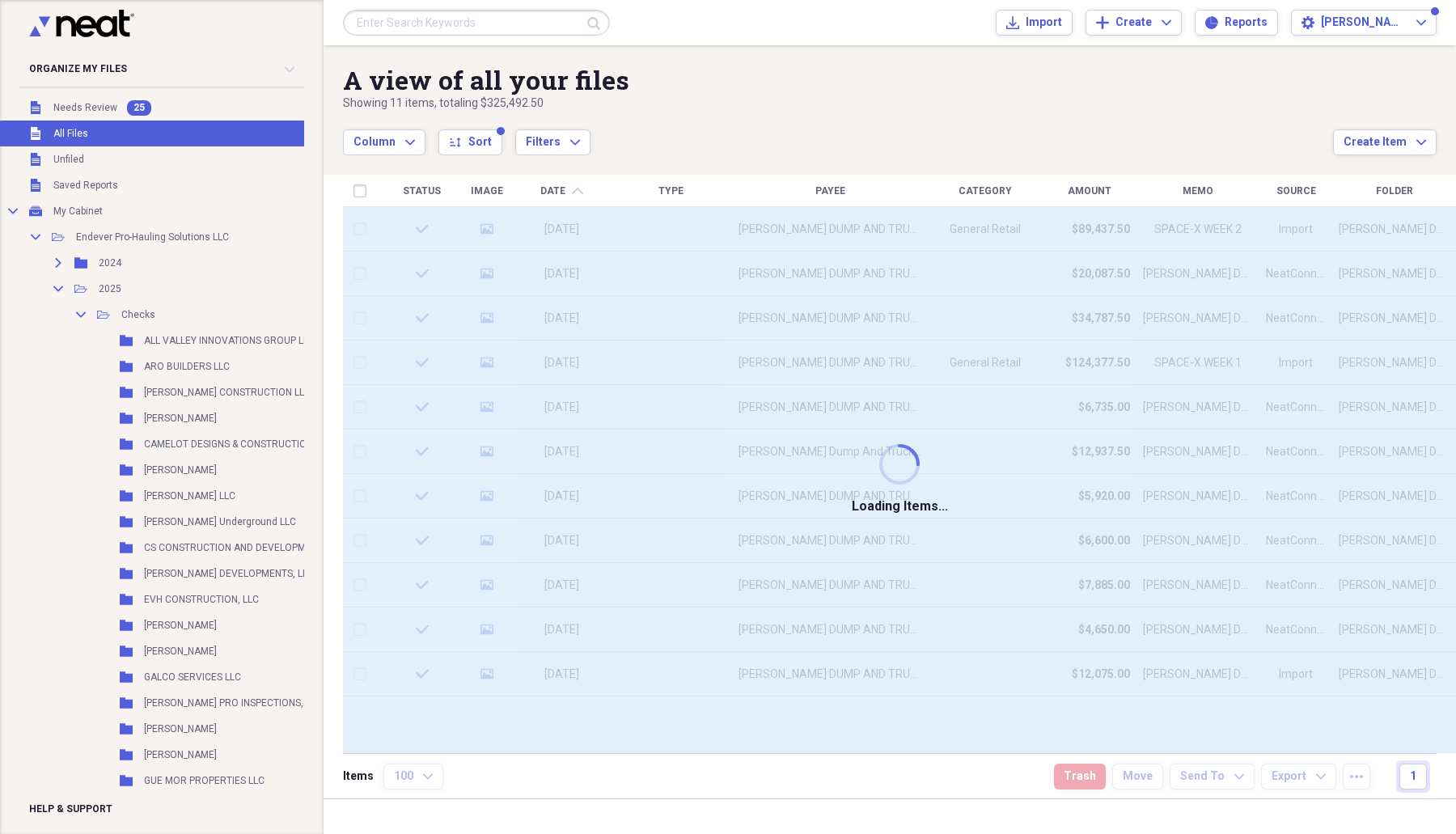 click on "All Files" at bounding box center [70, 133] 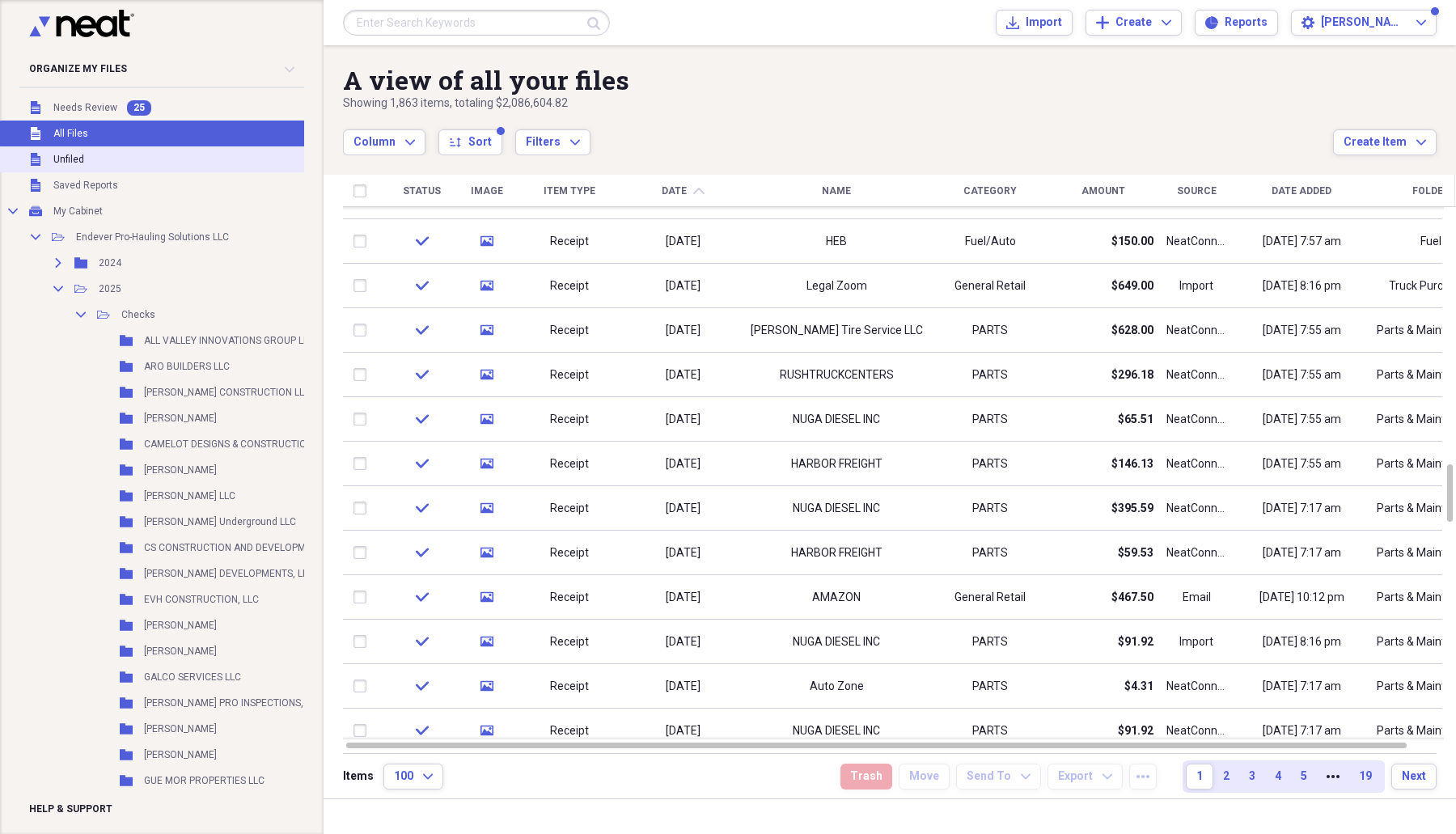 click on "Unfiled Unfiled" at bounding box center [231, 159] 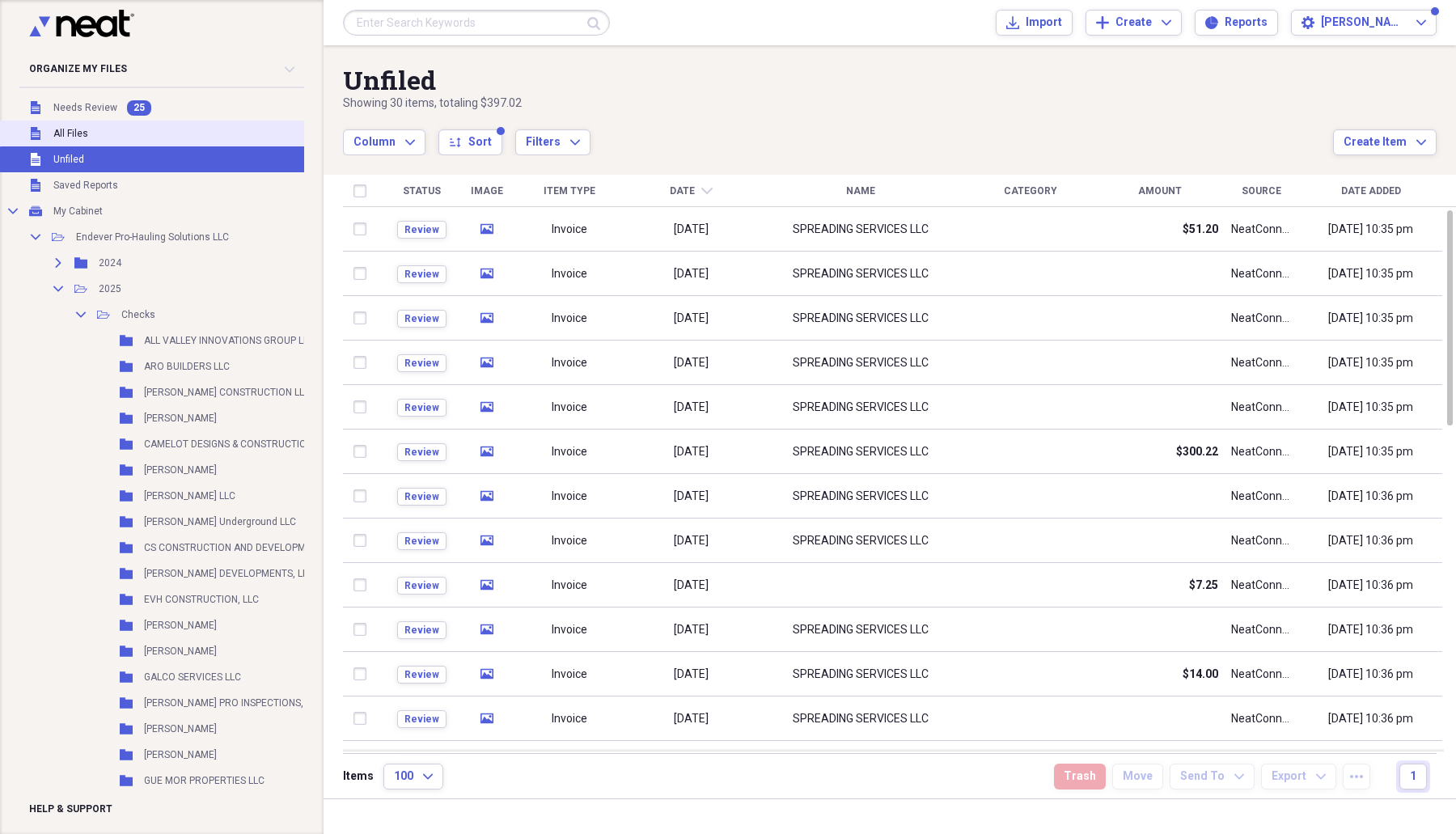 click on "All Files" at bounding box center (70, 133) 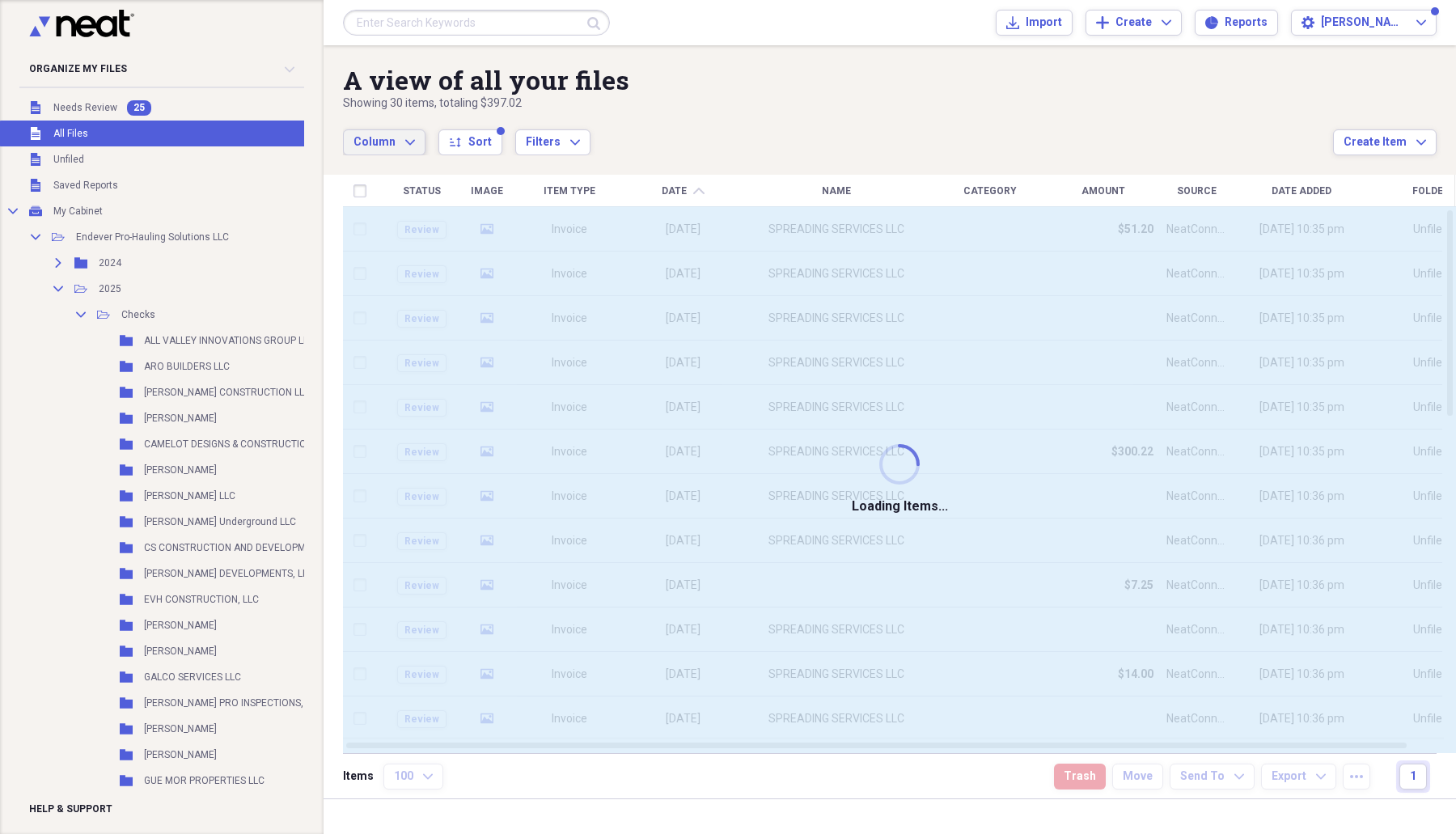click on "Expand" 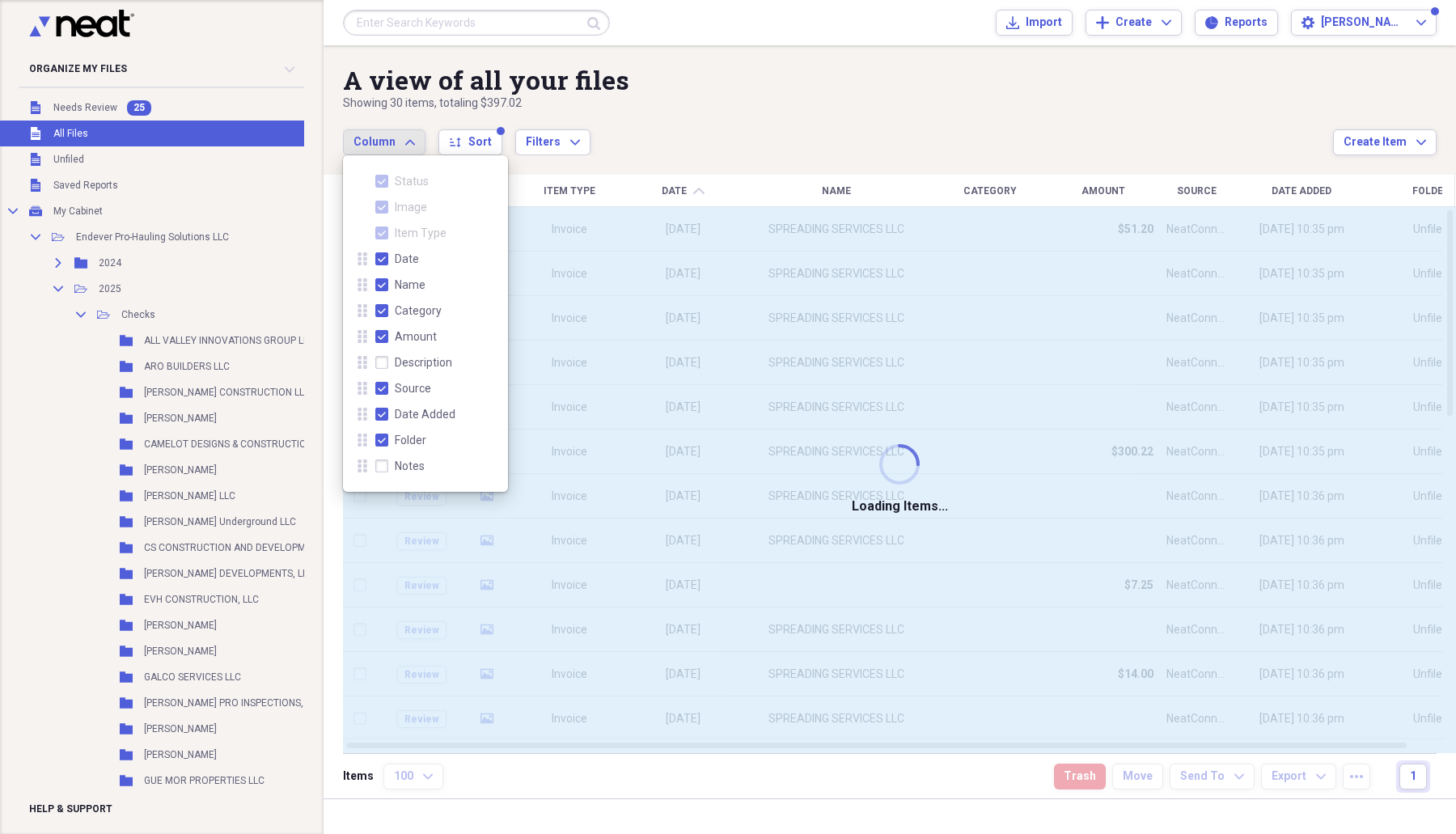 click on "Date" at bounding box center (397, 259) 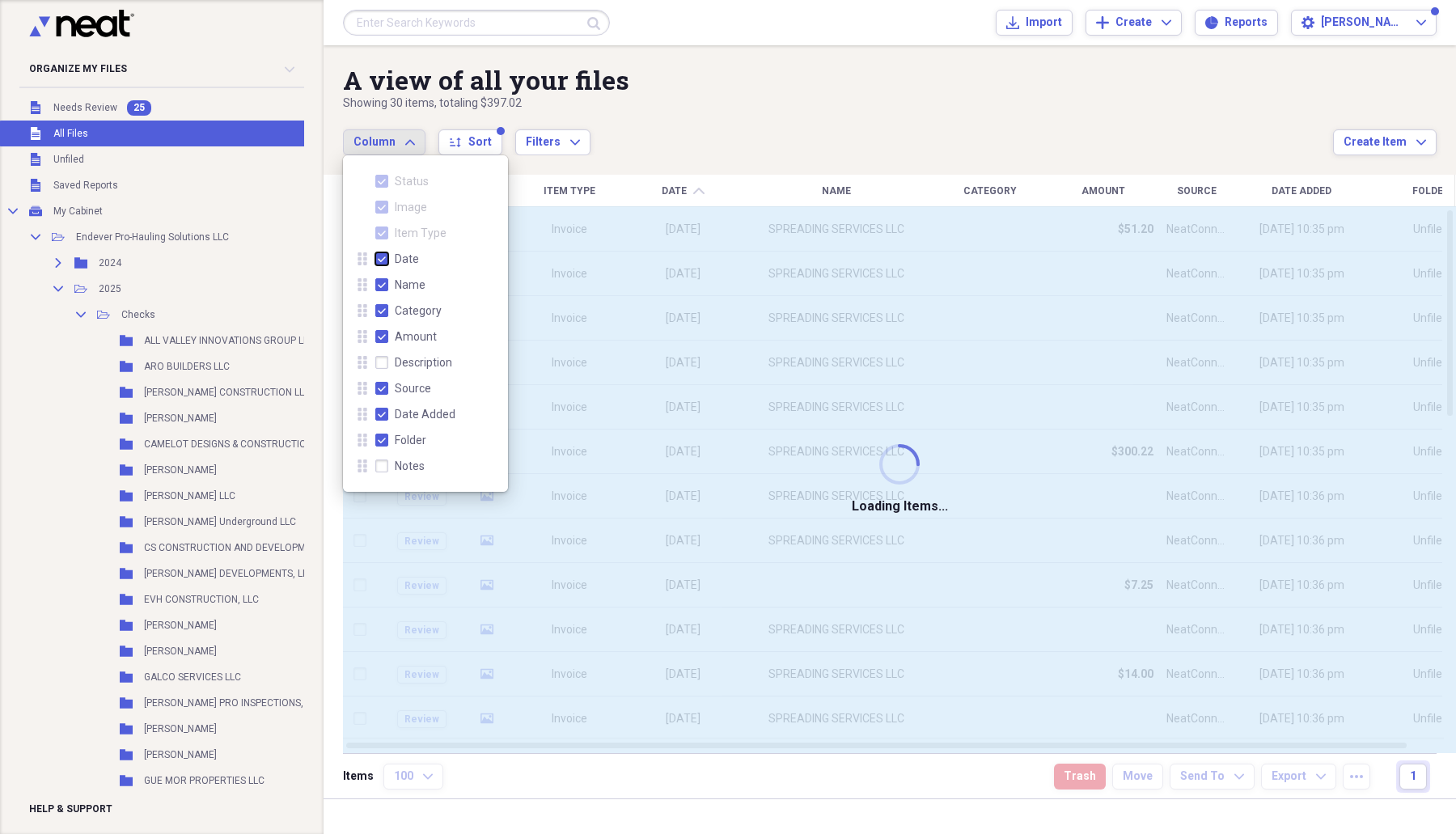 click on "Date" at bounding box center (375, 258) 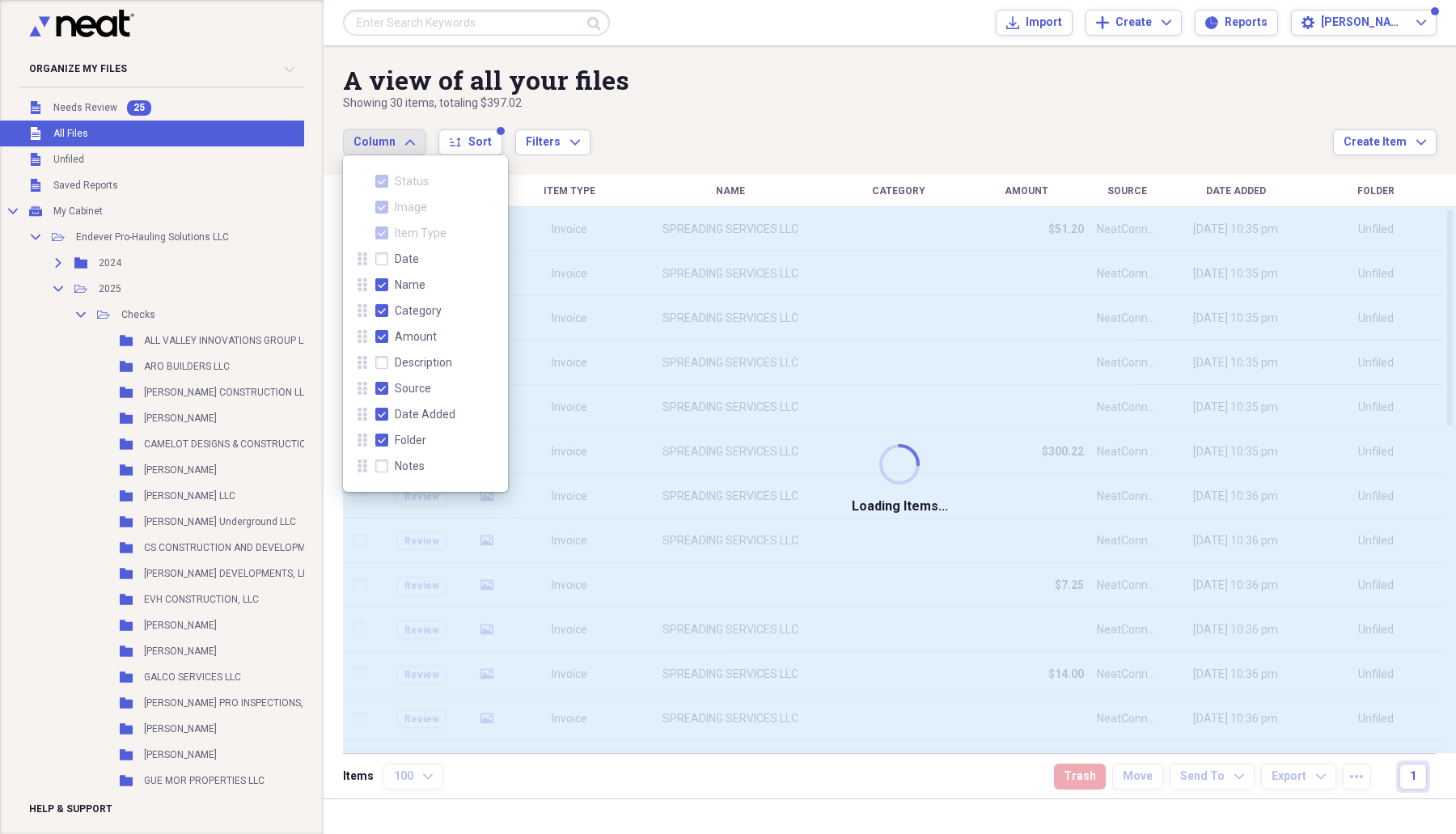 click on "Category" at bounding box center (408, 311) 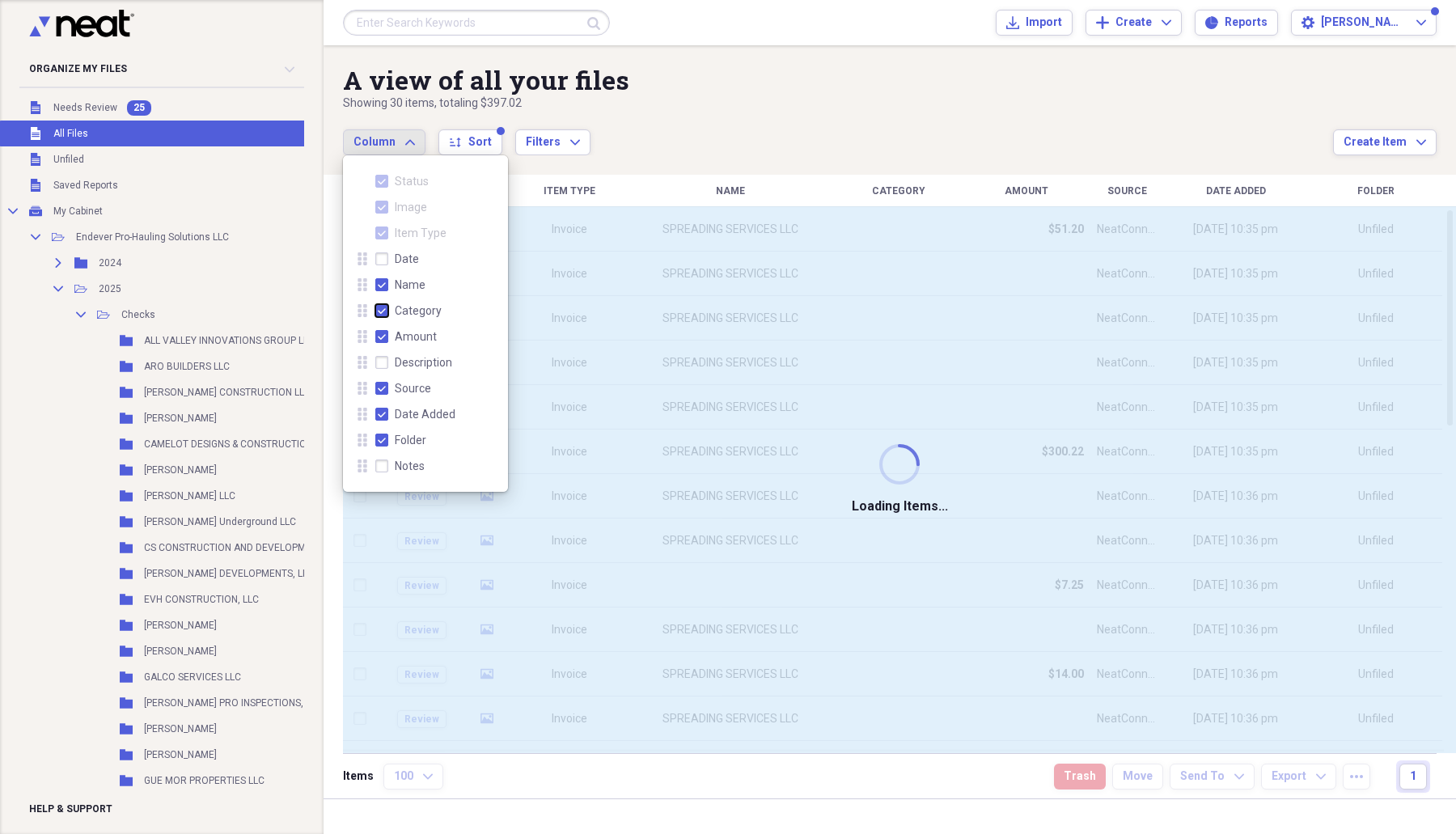 click on "Category" at bounding box center [375, 310] 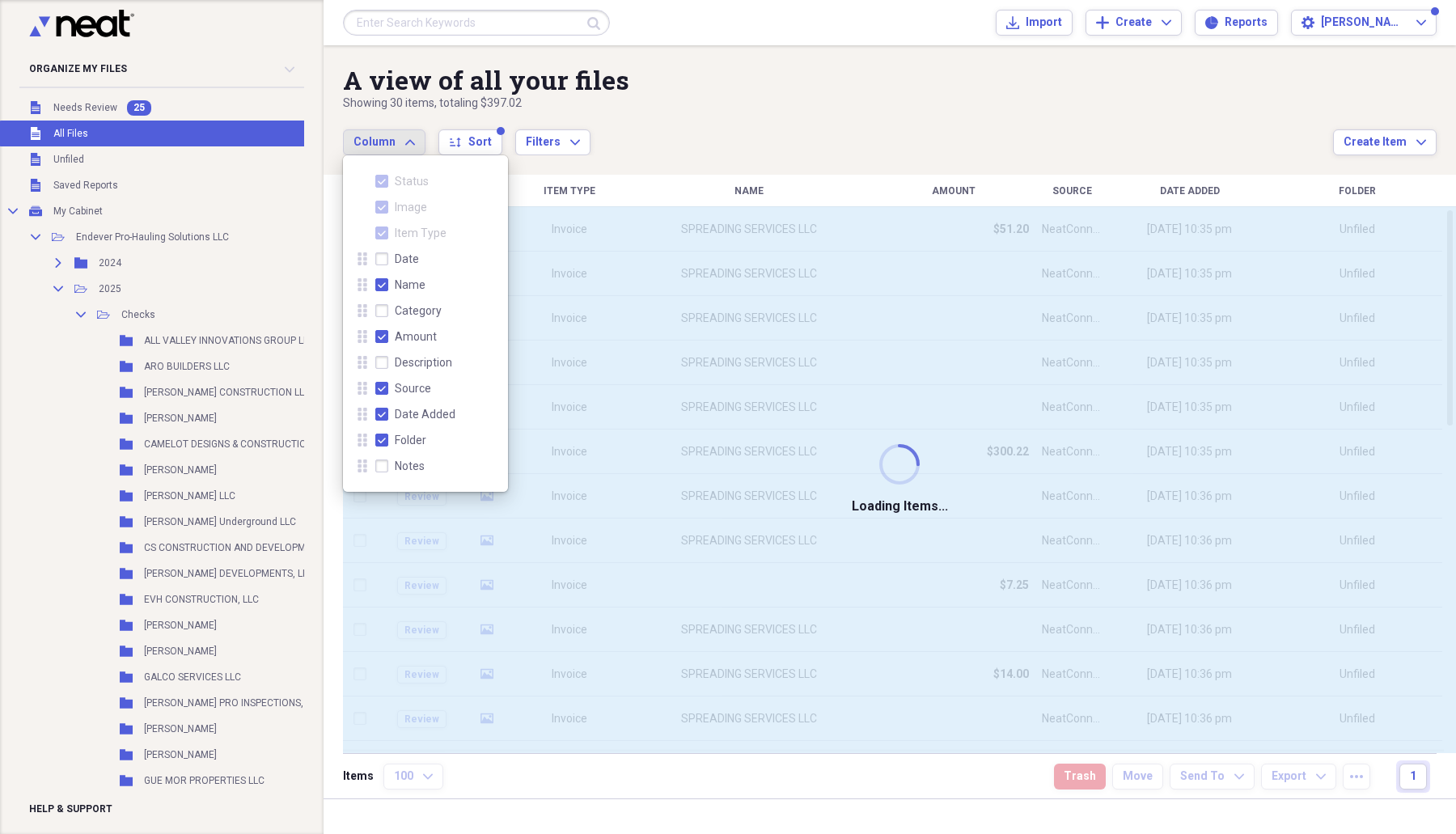 click on "Amount" at bounding box center (406, 337) 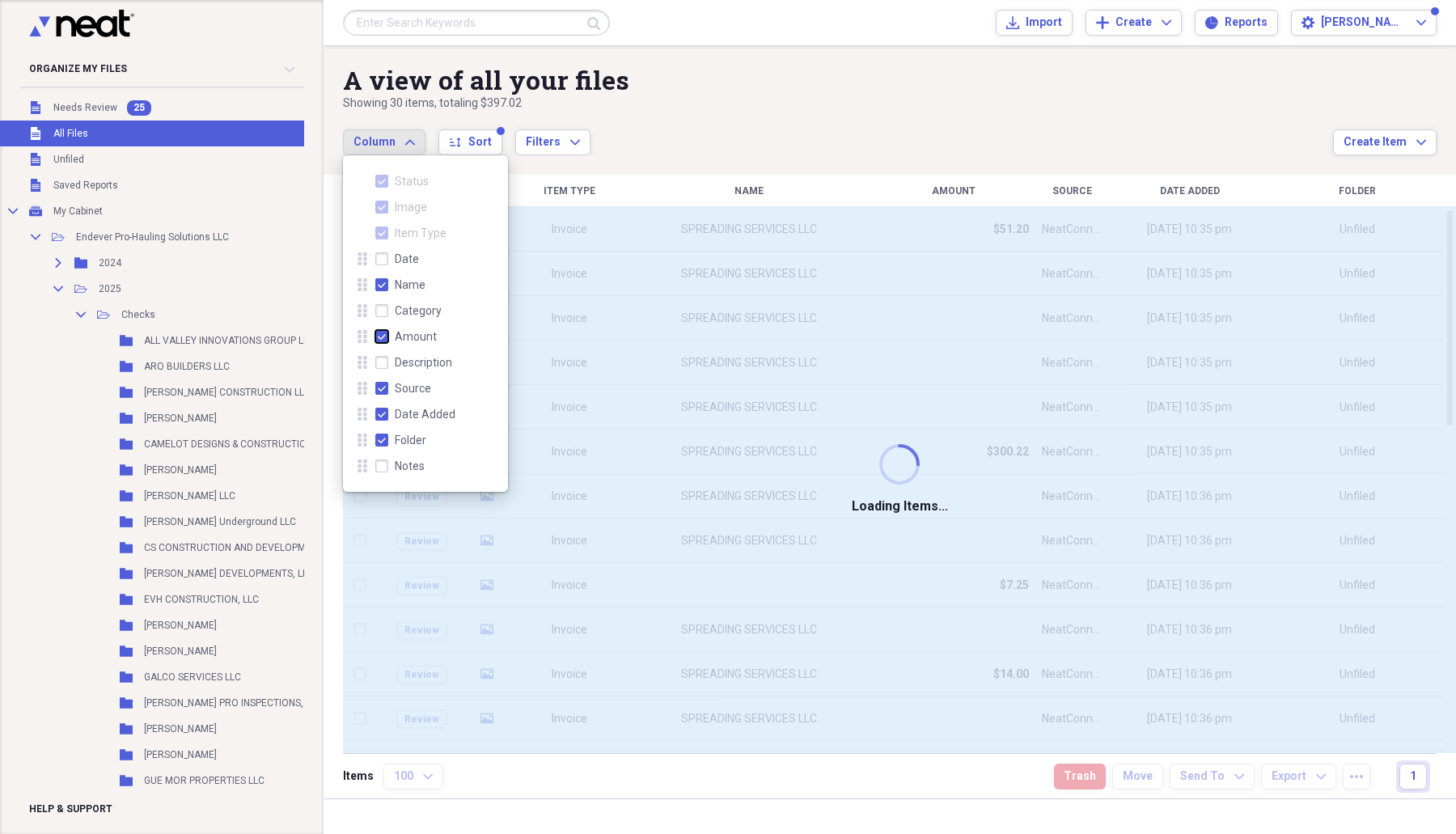 click on "Amount" at bounding box center (375, 336) 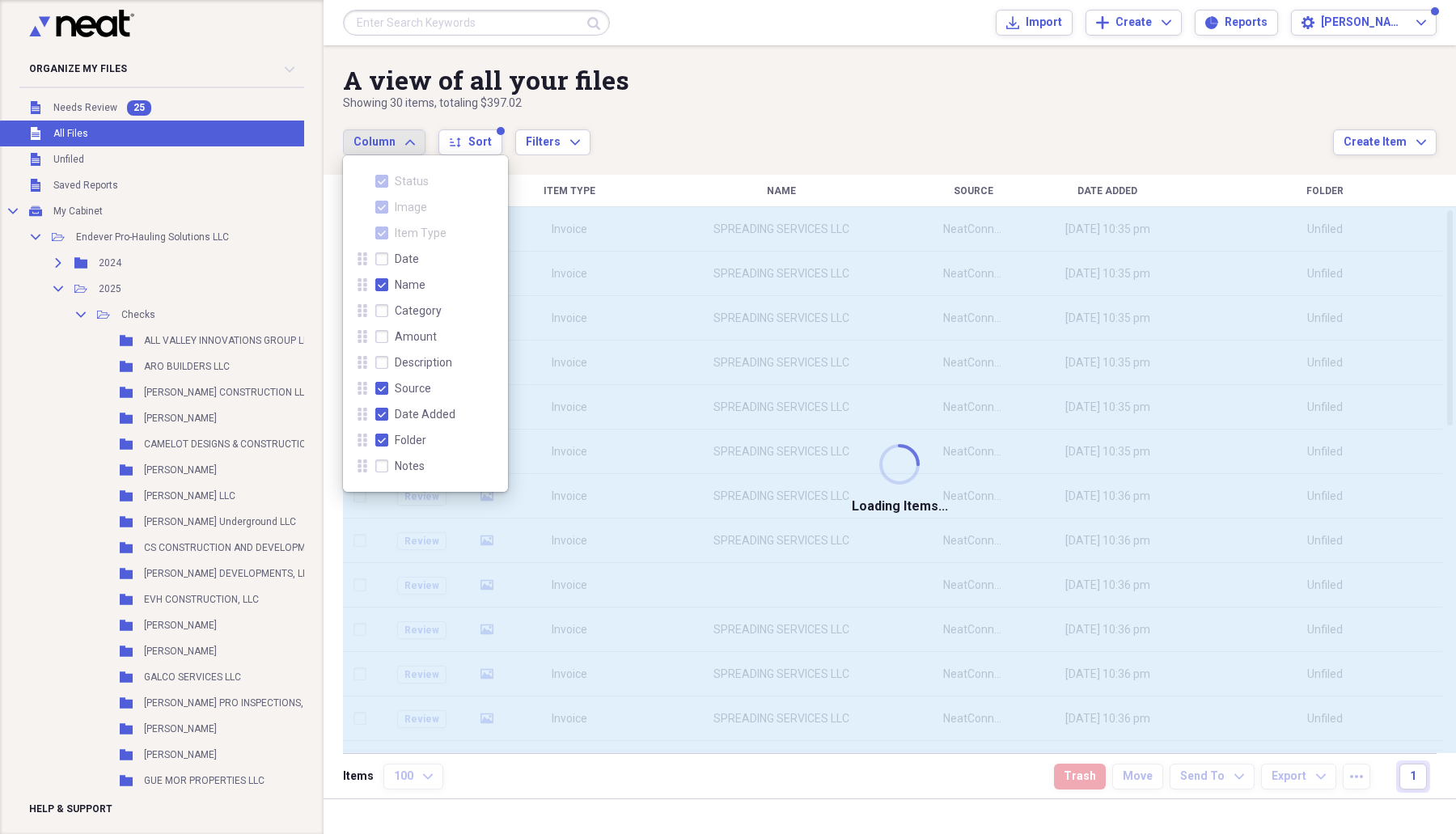 click on "Source" at bounding box center (403, 388) 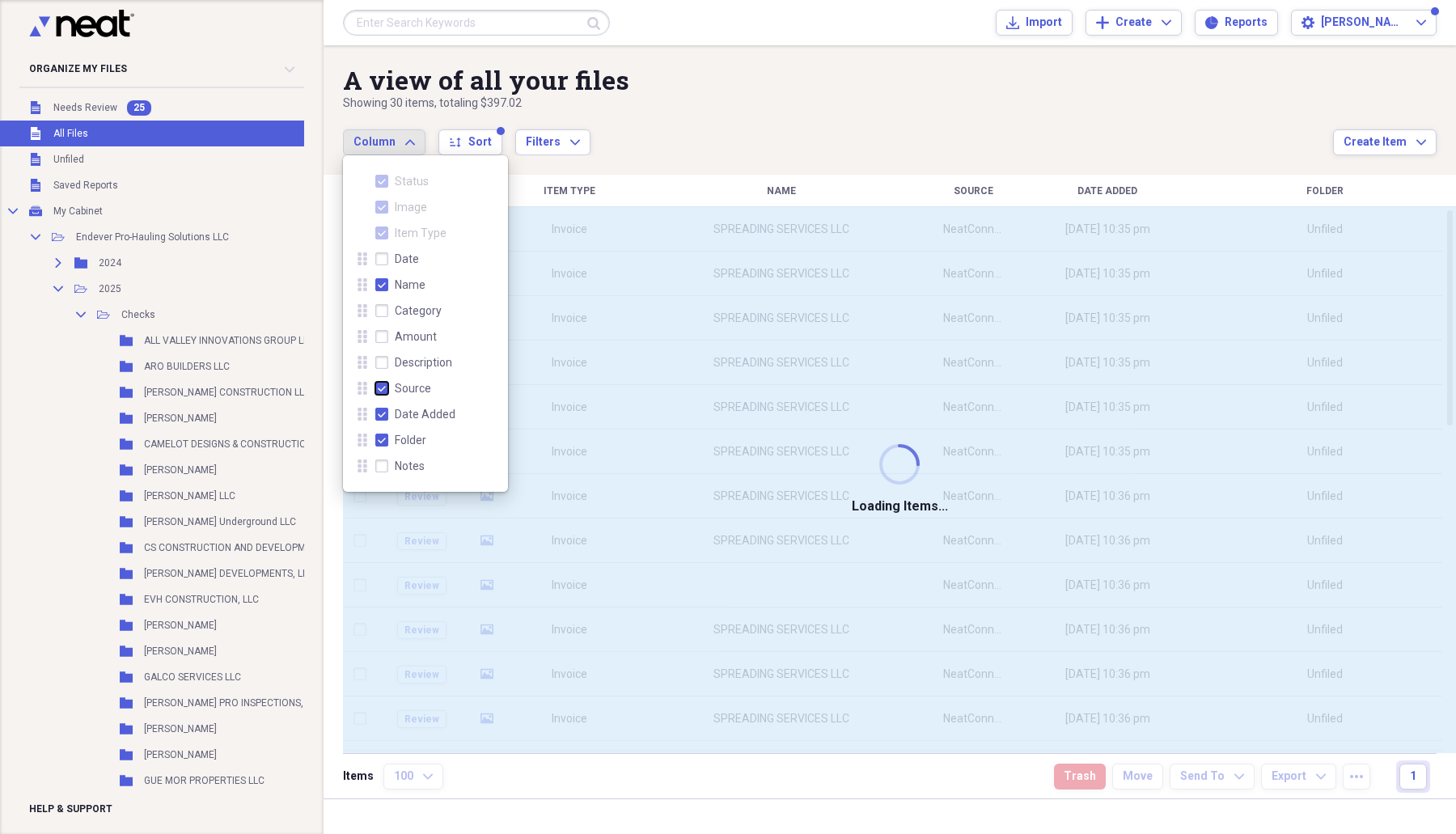 click on "Source" at bounding box center (375, 387) 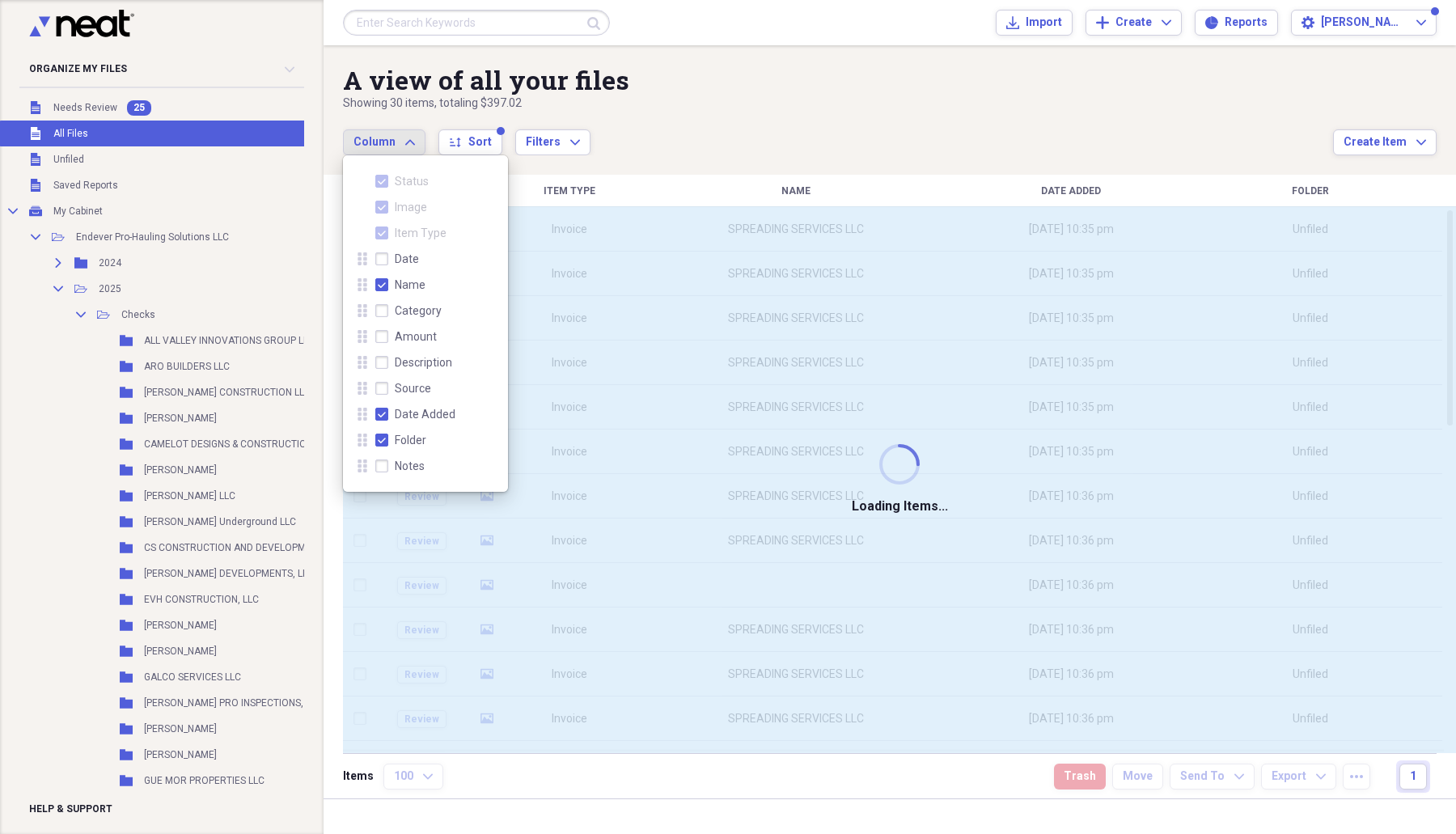 click on "Date Added" at bounding box center [415, 414] 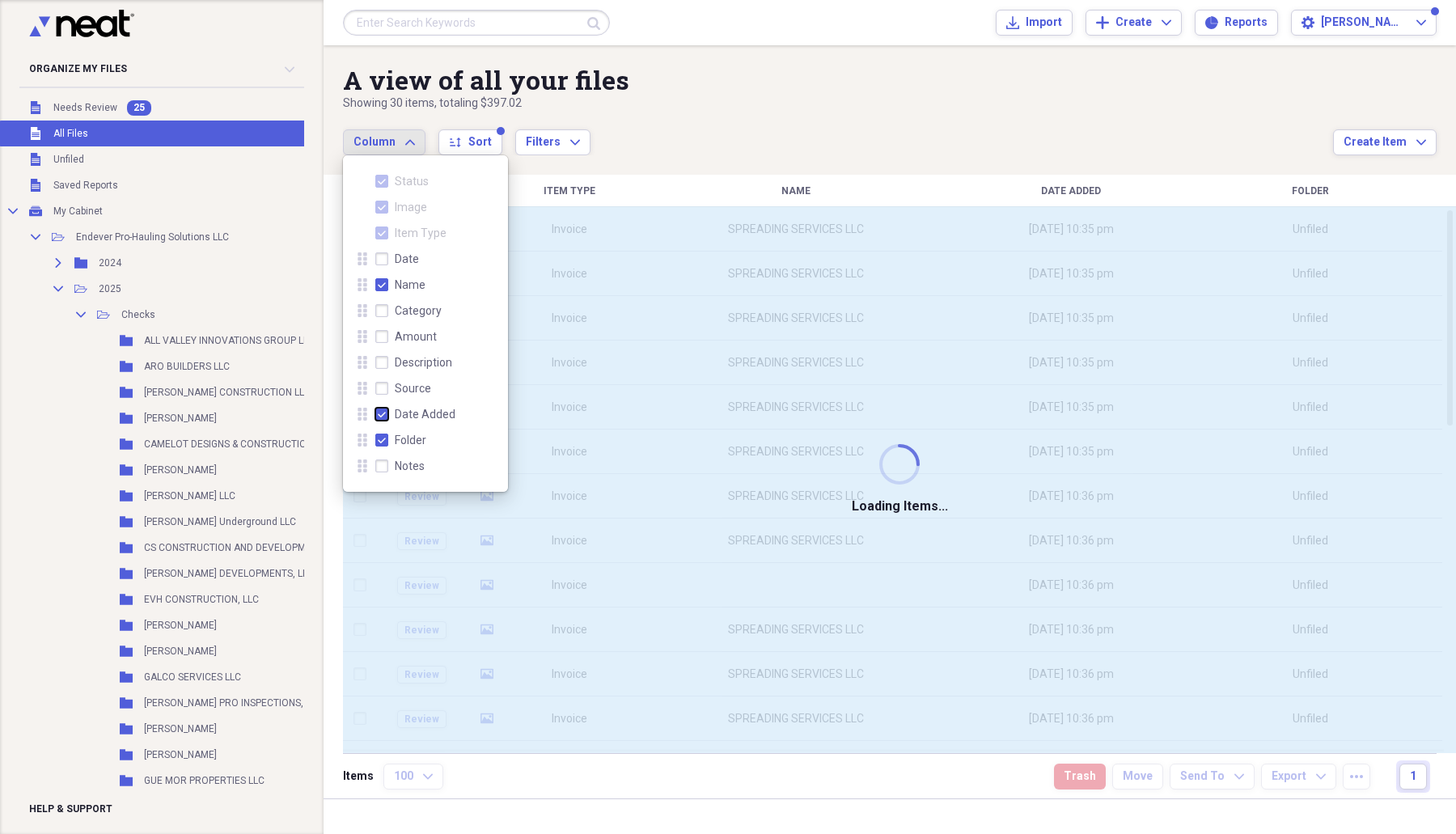click on "Date Added" at bounding box center [375, 413] 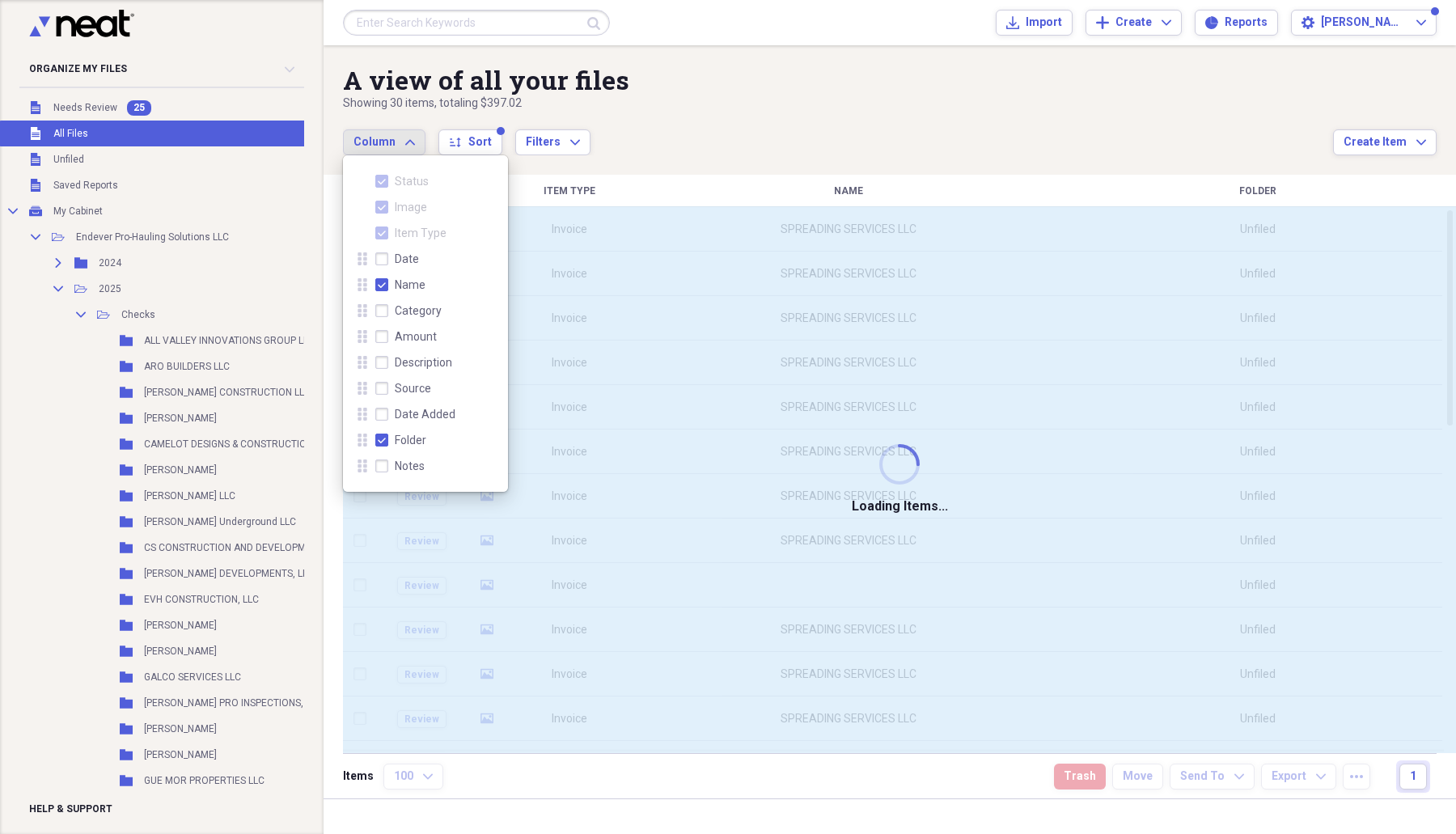 click on "Folder" at bounding box center (400, 440) 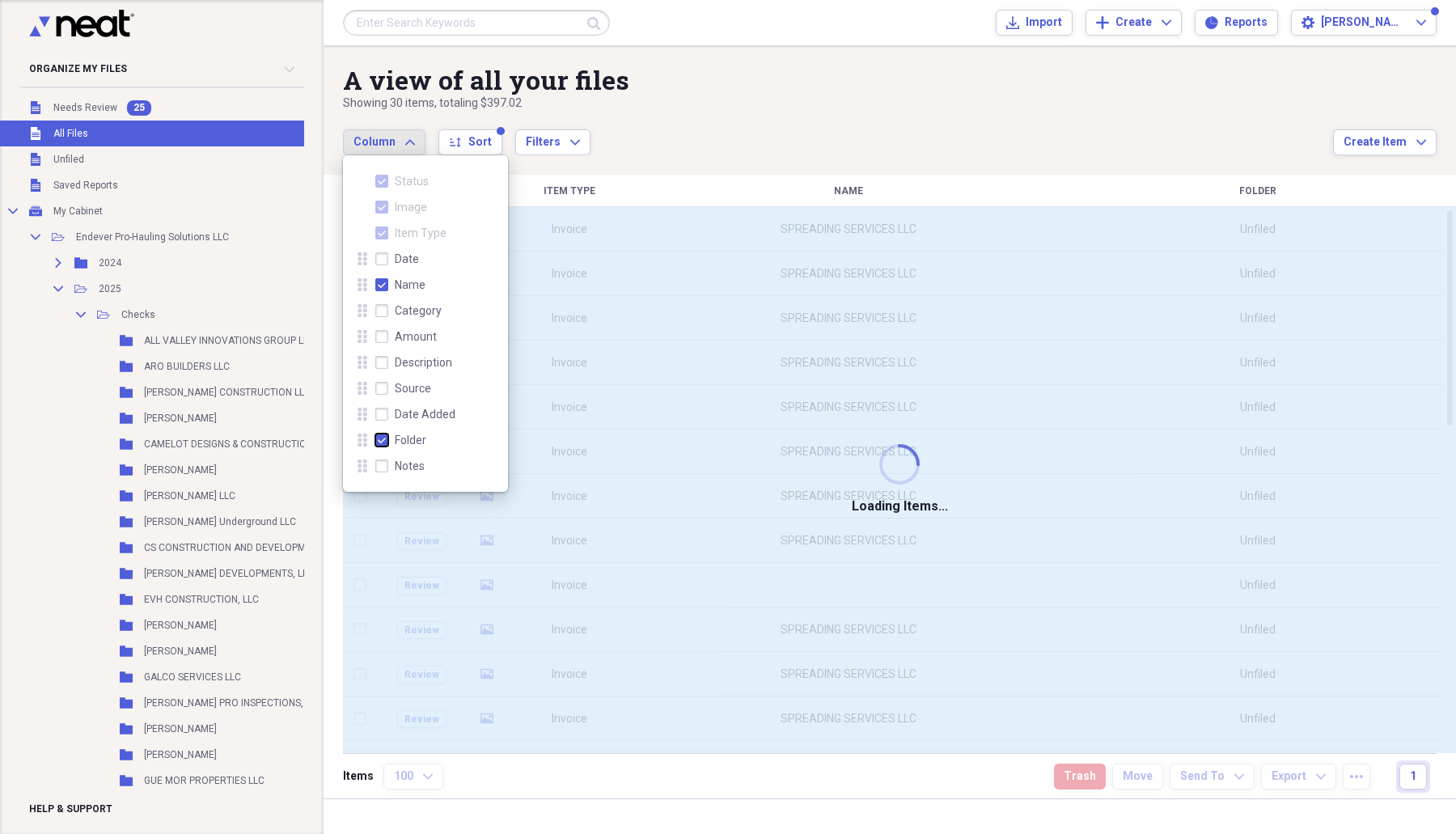 click on "Folder" at bounding box center [375, 439] 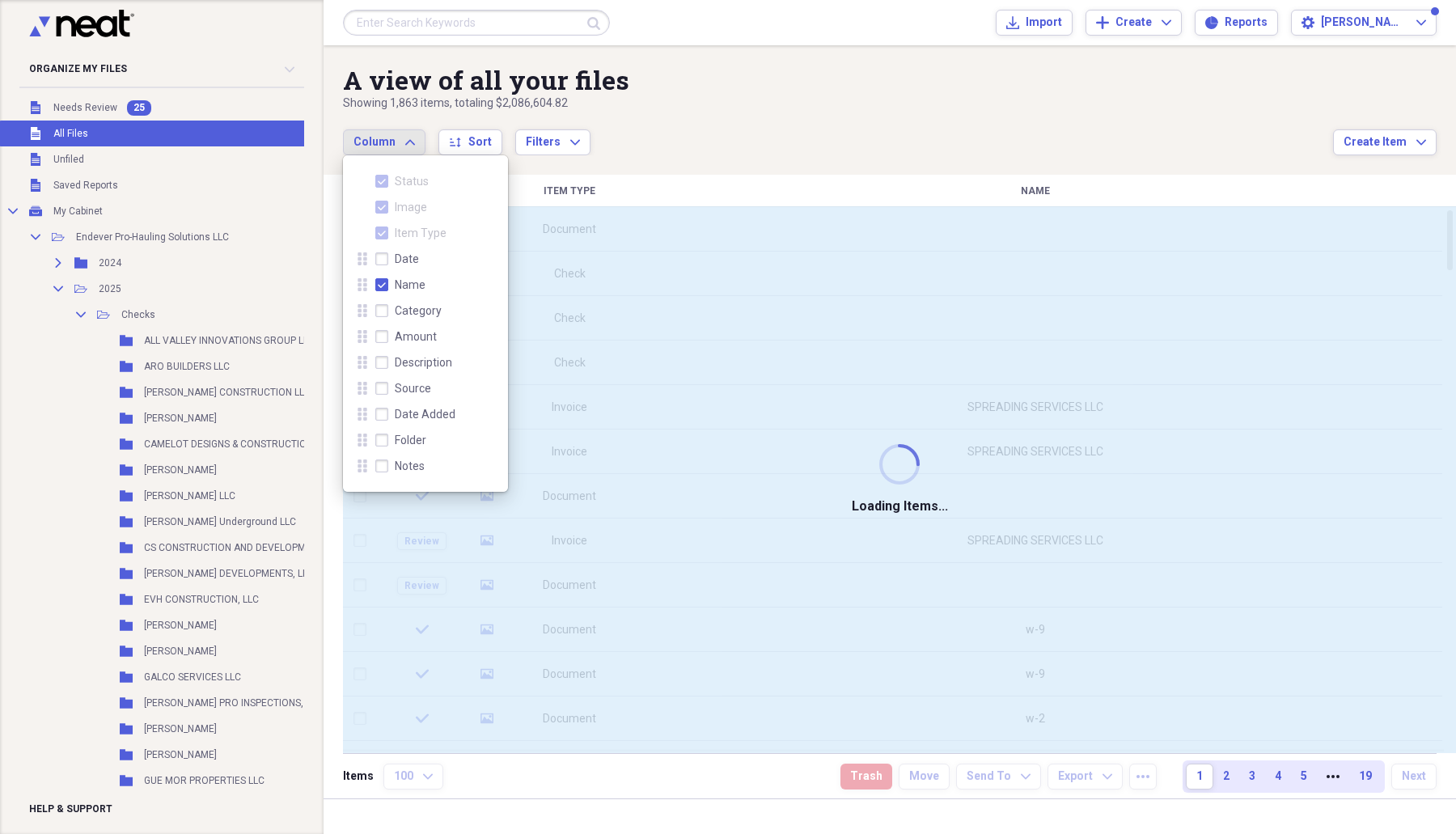 click on "Date" at bounding box center (397, 259) 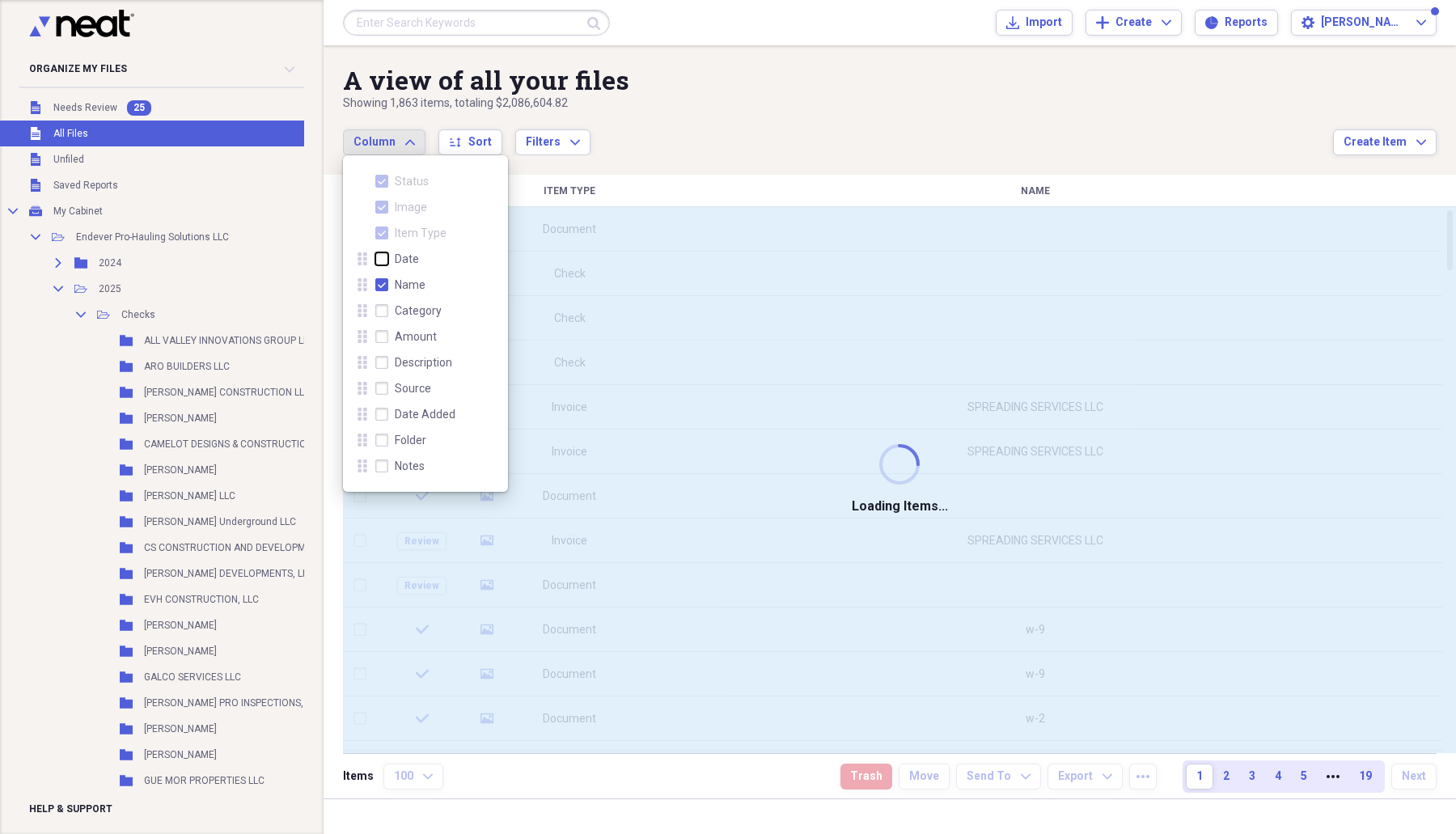 click on "Date" at bounding box center [375, 258] 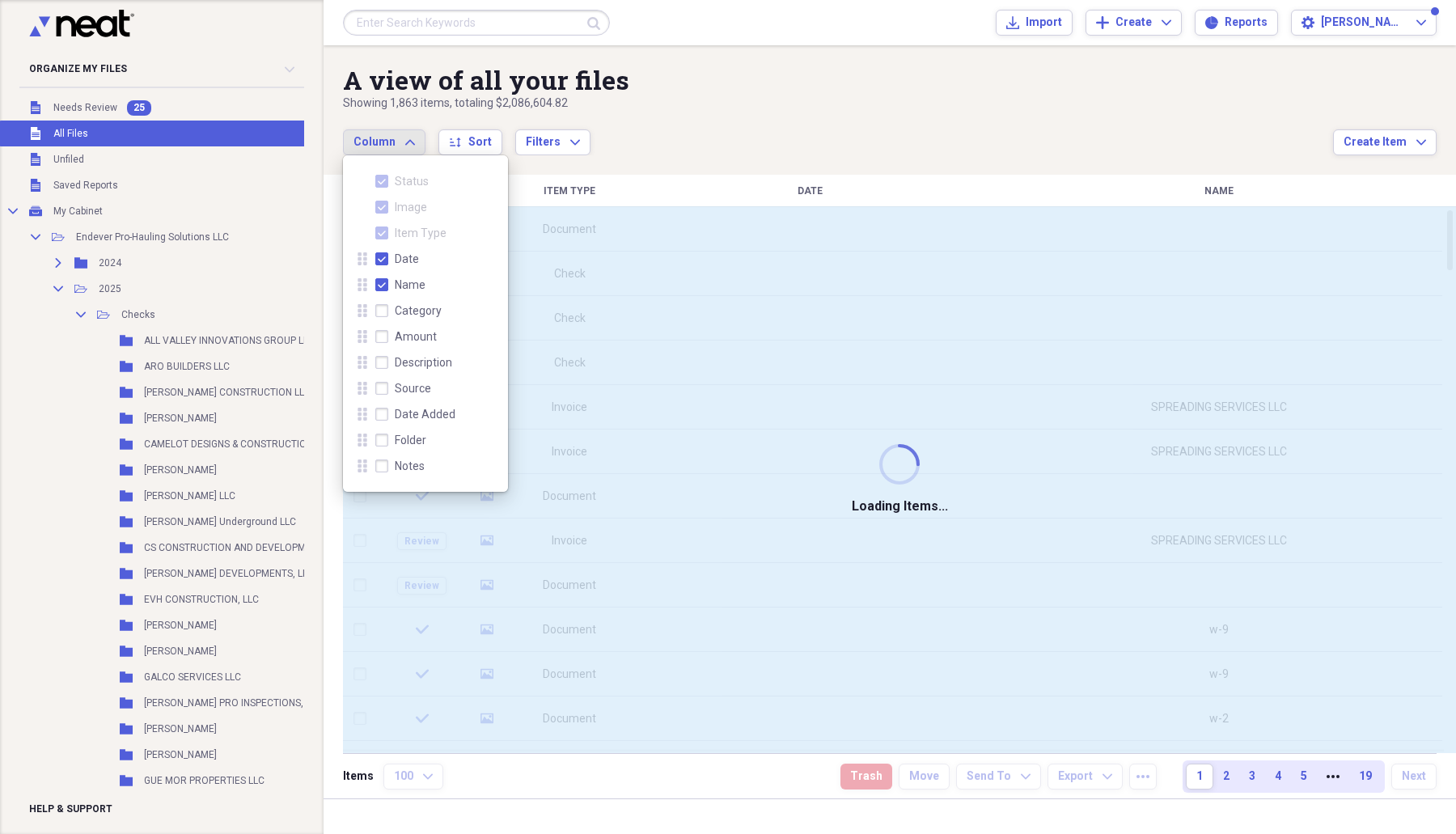 click on "Category" at bounding box center (408, 311) 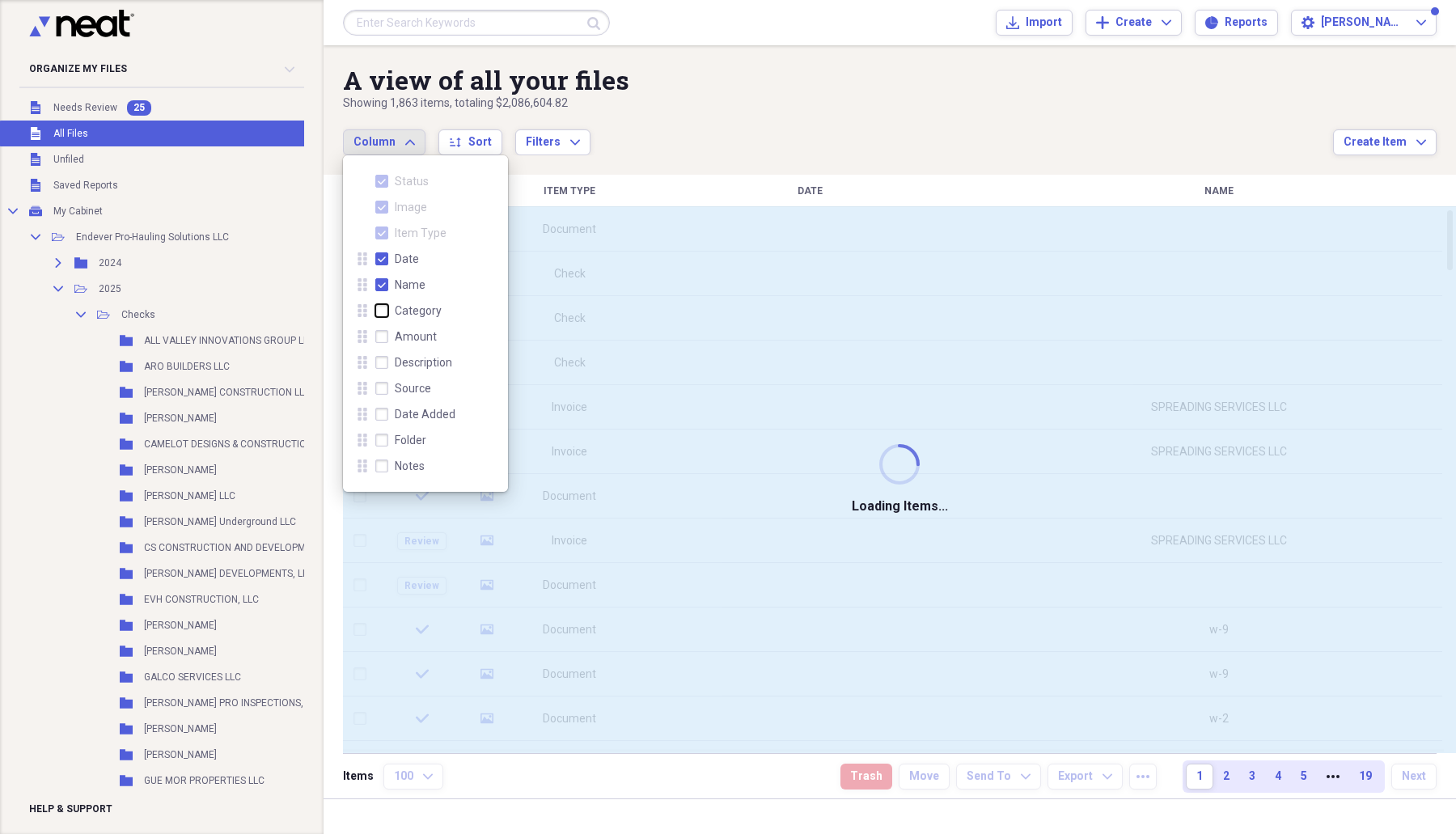 click on "Category" at bounding box center [375, 310] 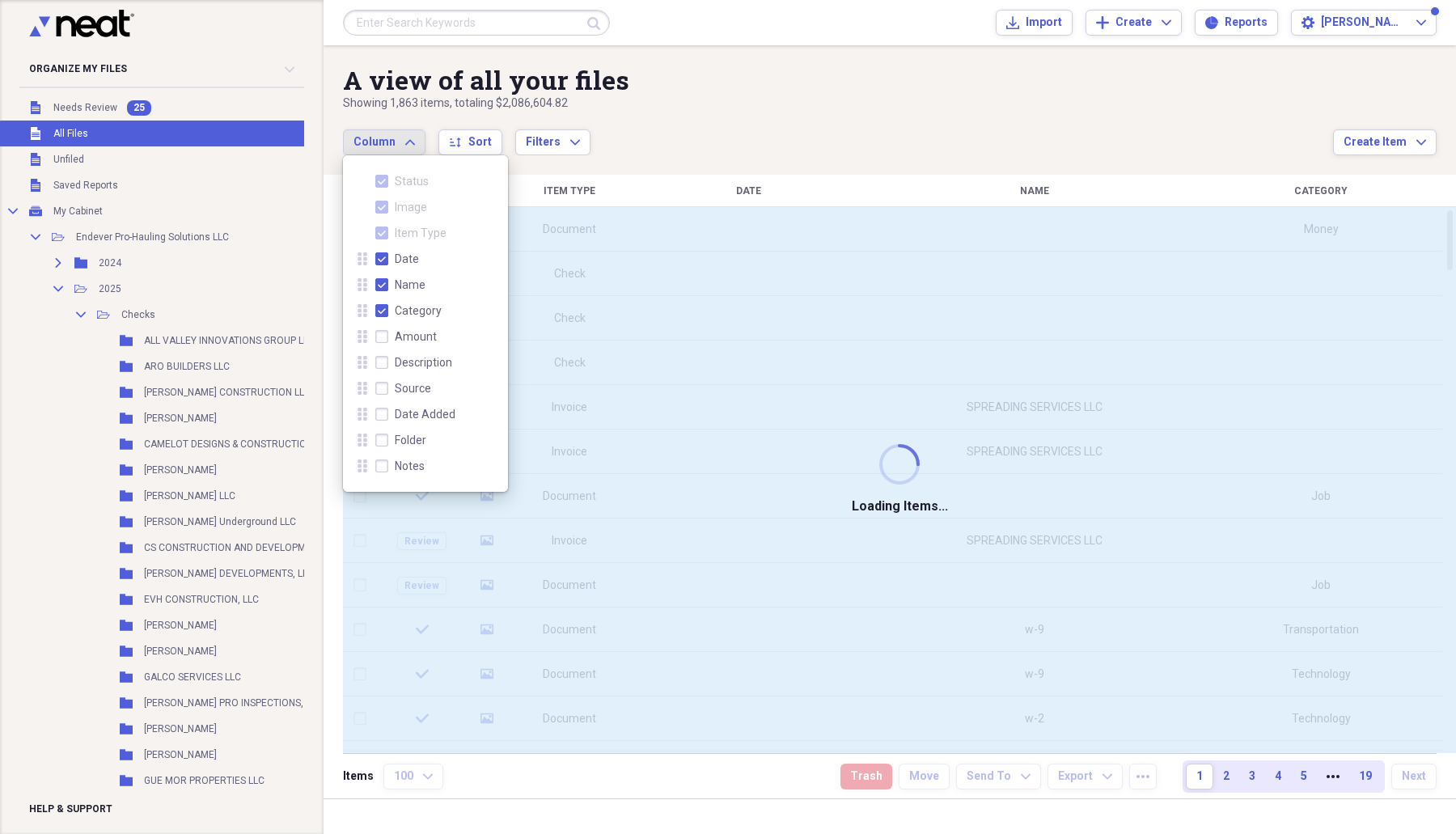 click on "Amount" at bounding box center [406, 337] 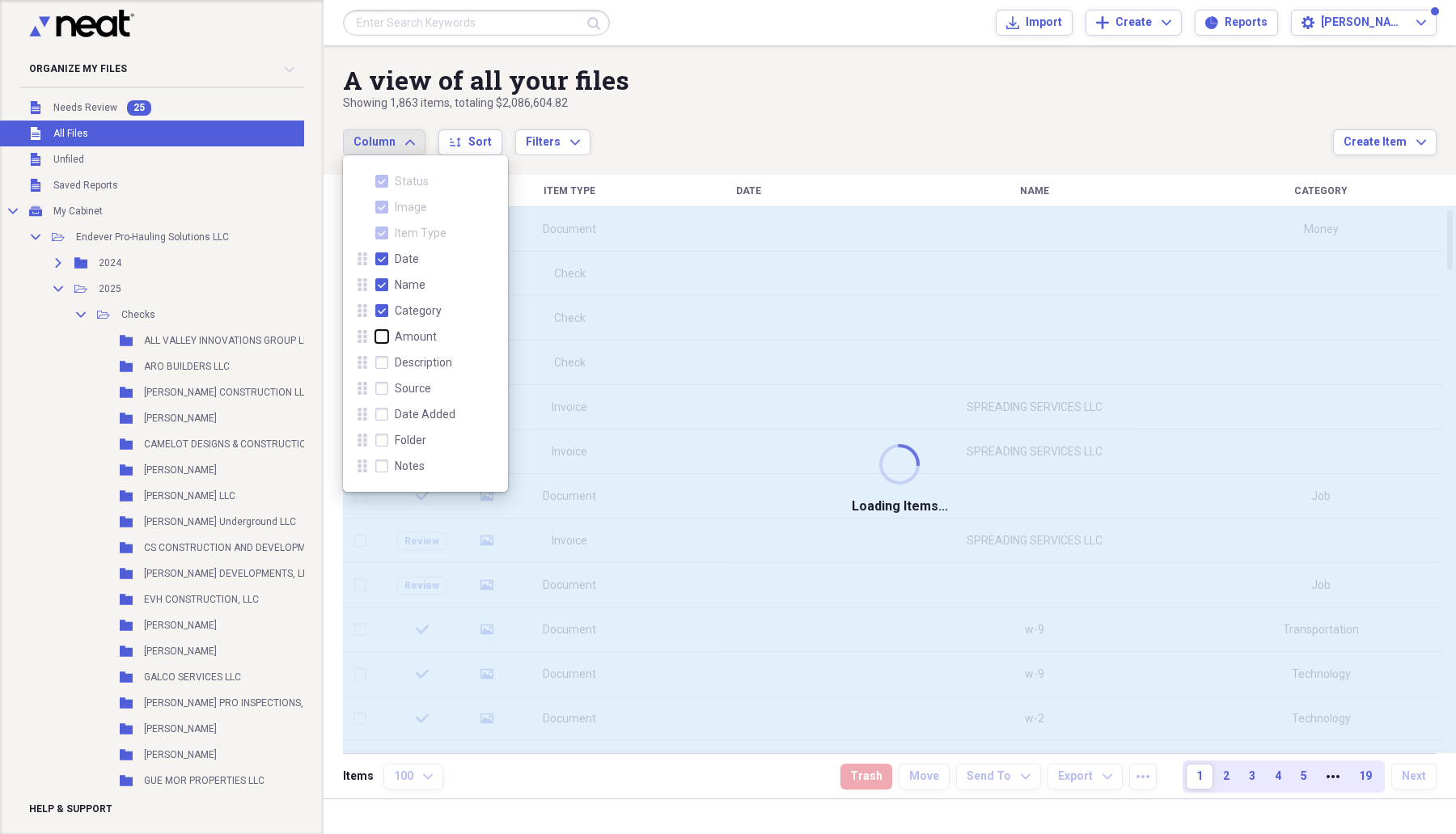 click on "Amount" at bounding box center [375, 336] 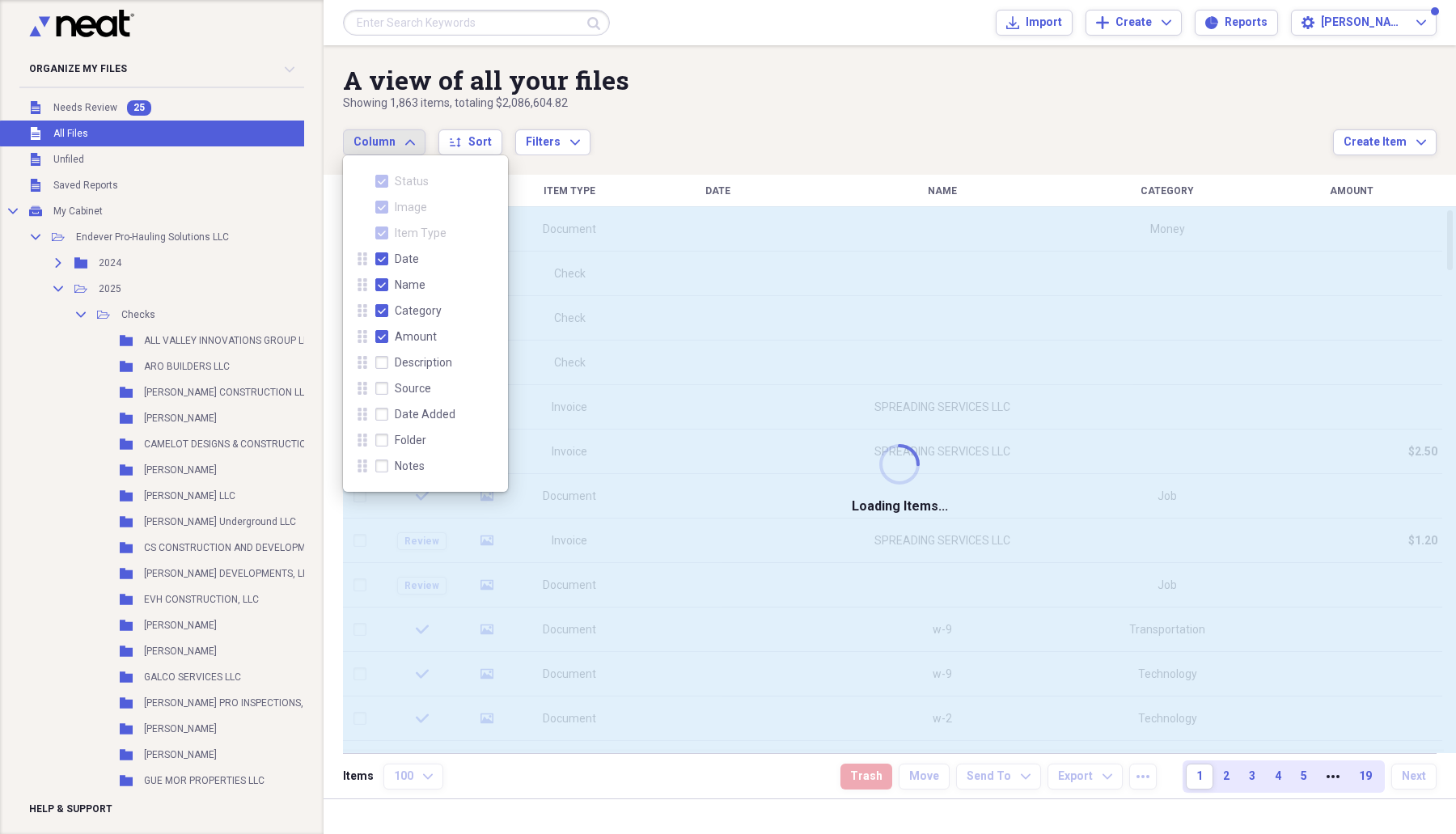 click on "Description" at bounding box center (413, 362) 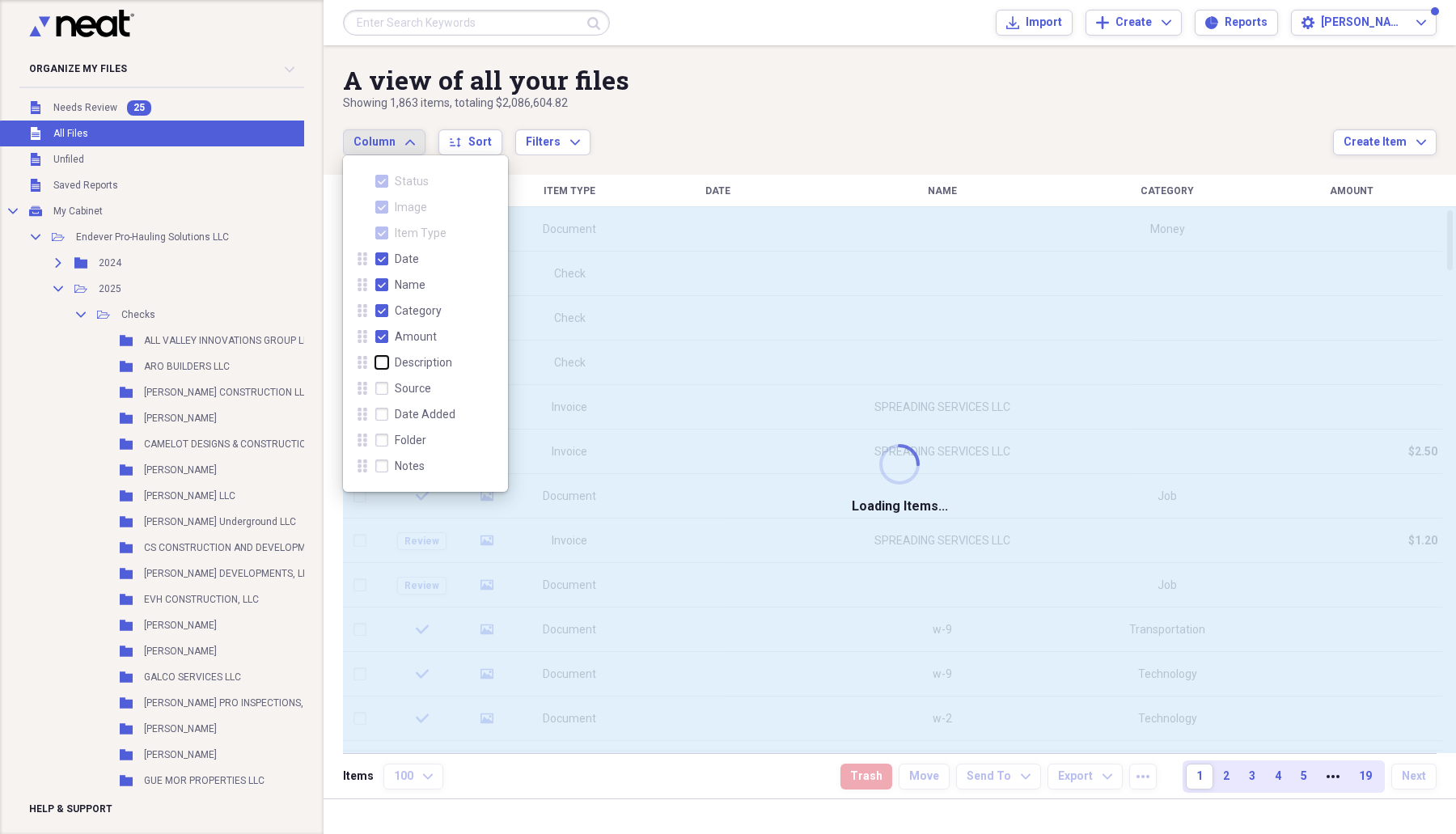 click on "Description" at bounding box center [375, 362] 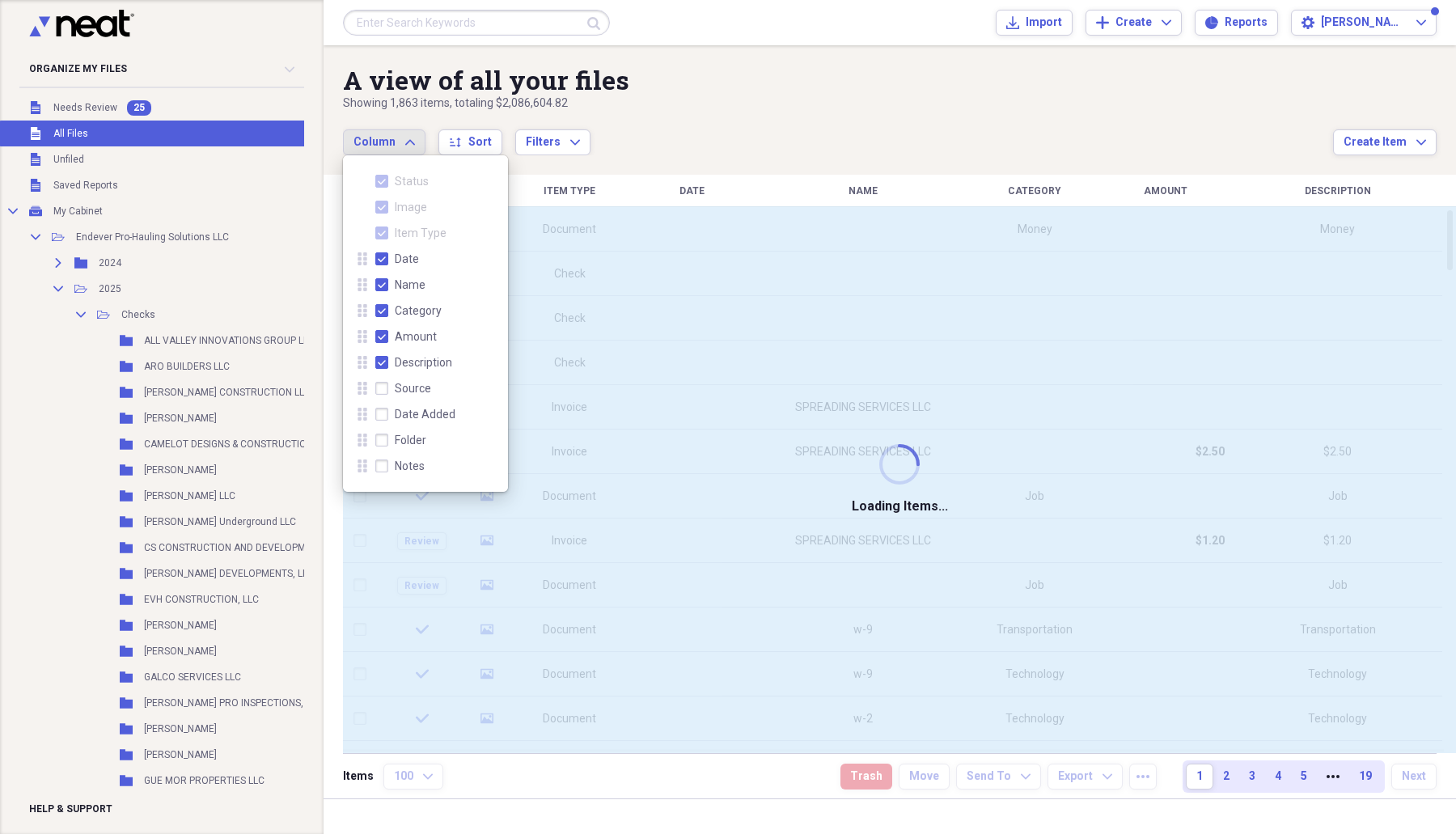 click on "Source" at bounding box center [403, 388] 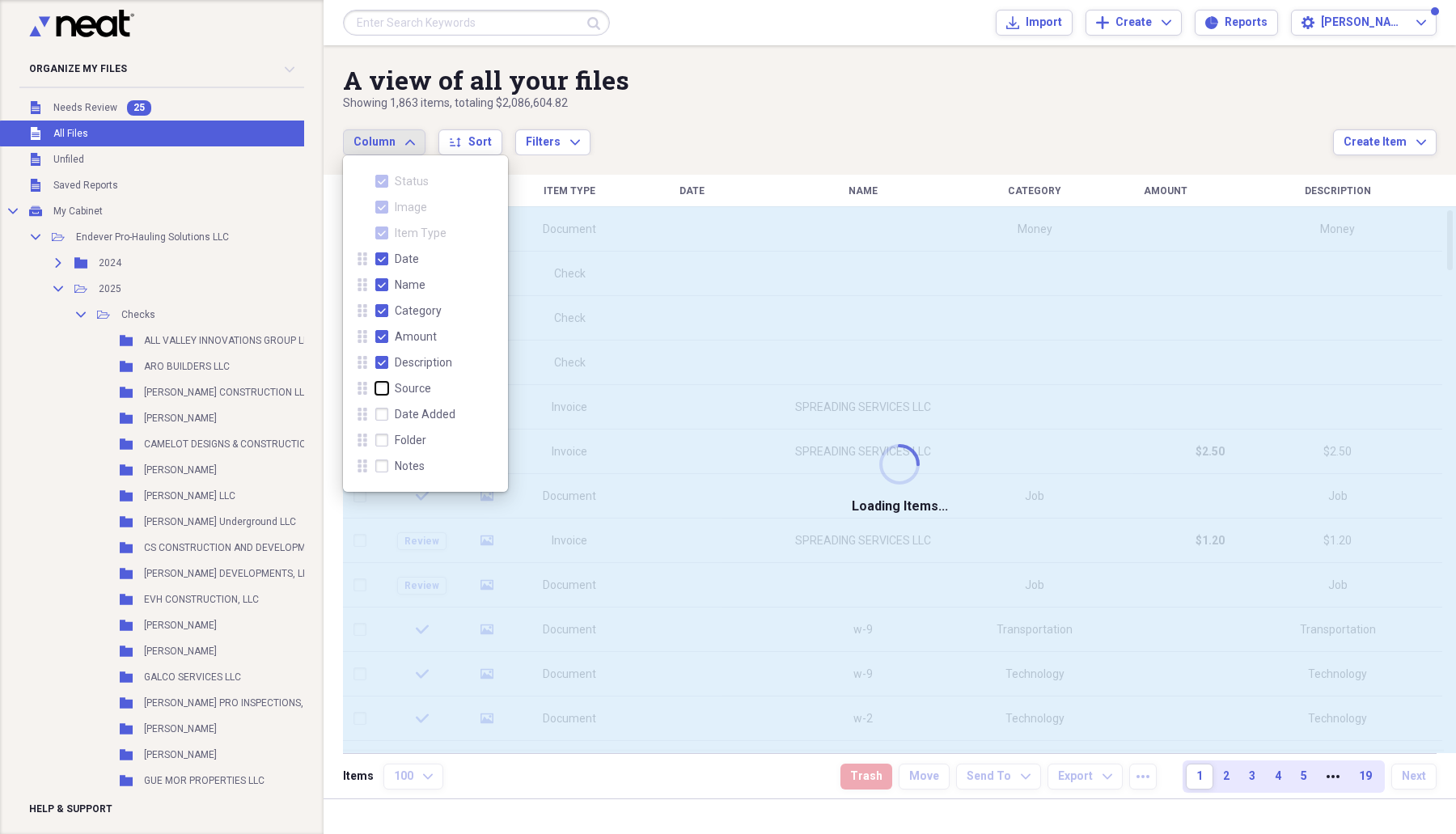 click on "Source" at bounding box center [375, 387] 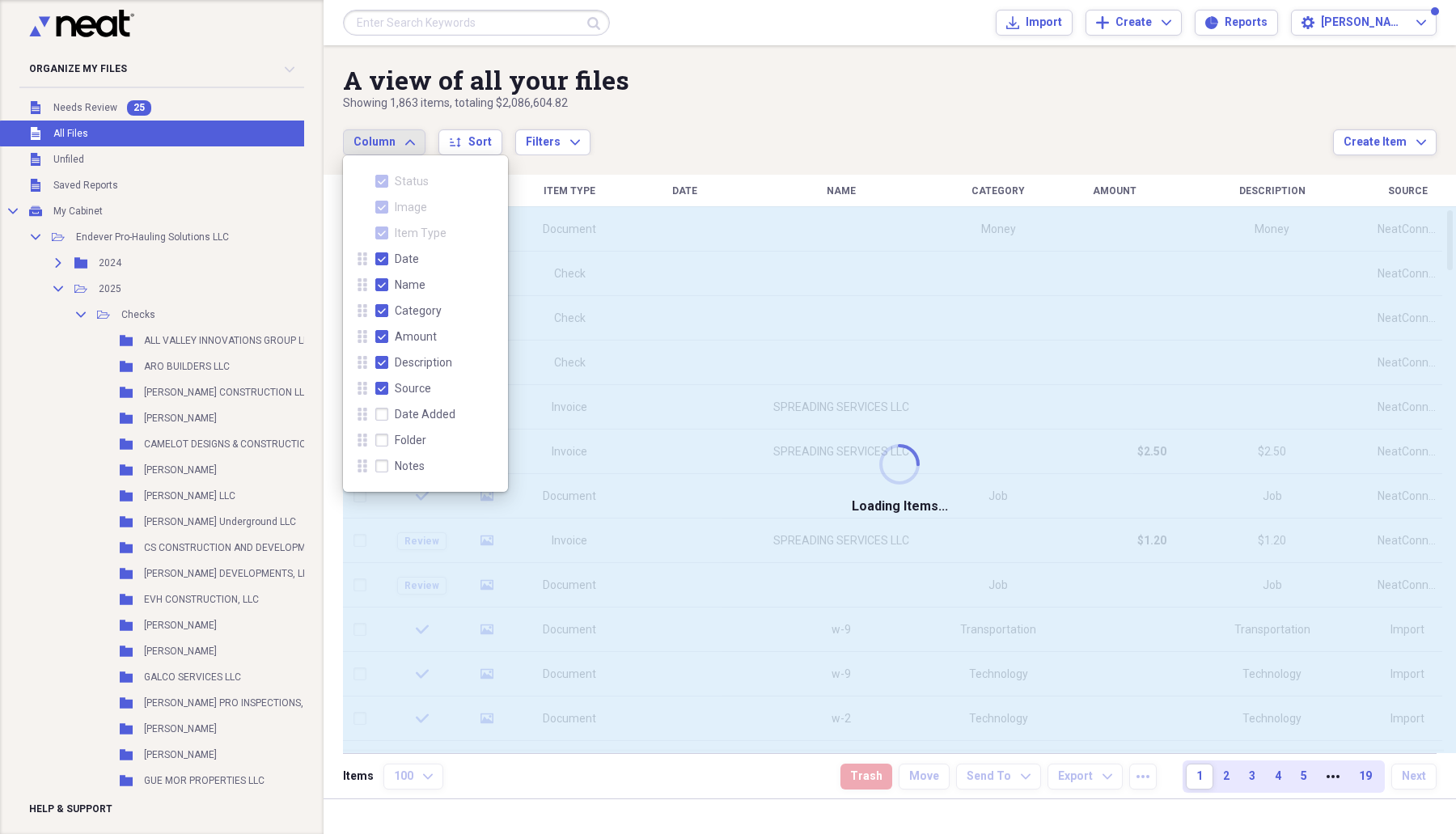 click on "Date Added" at bounding box center [415, 414] 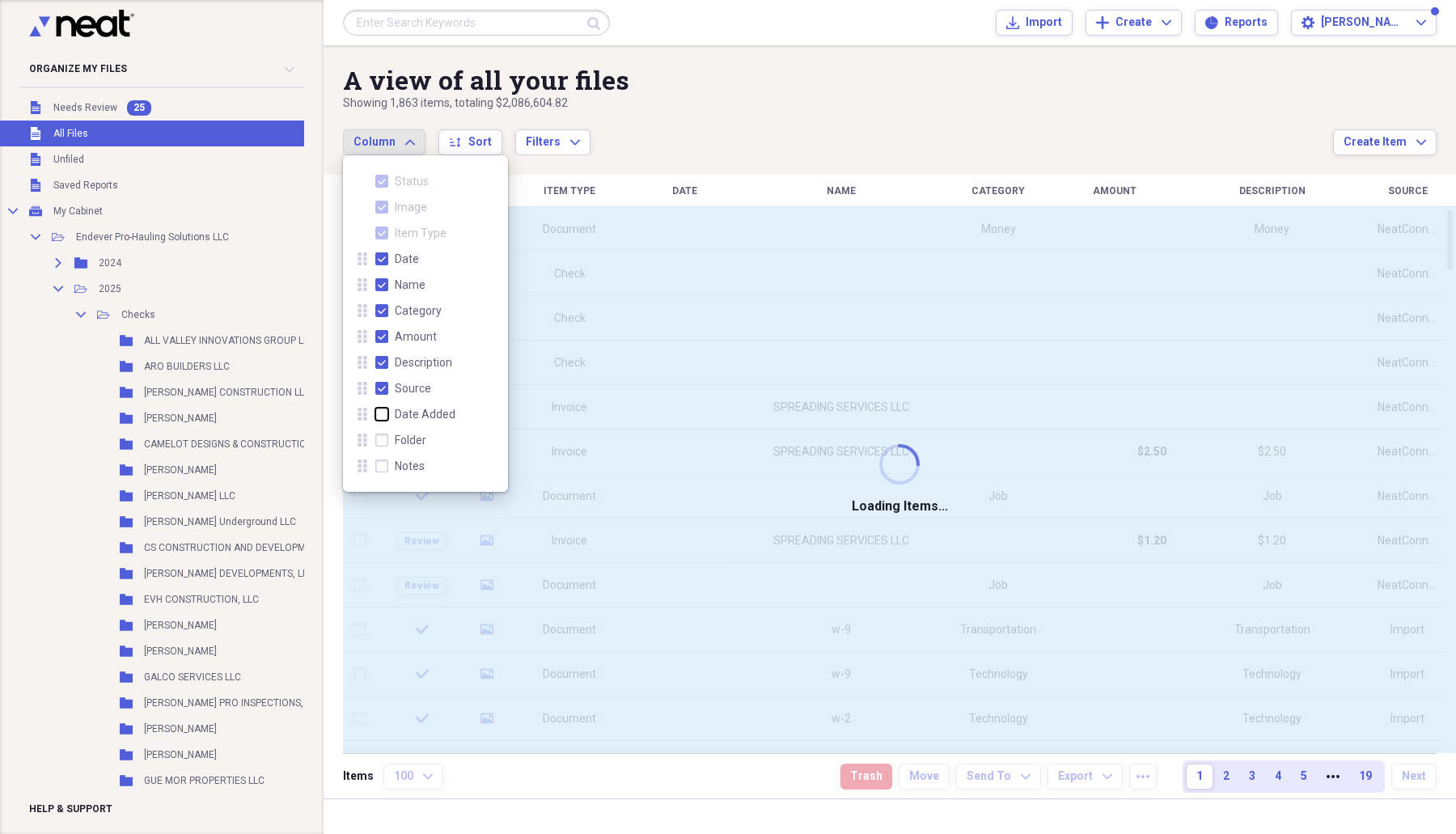 click on "Date Added" at bounding box center [375, 413] 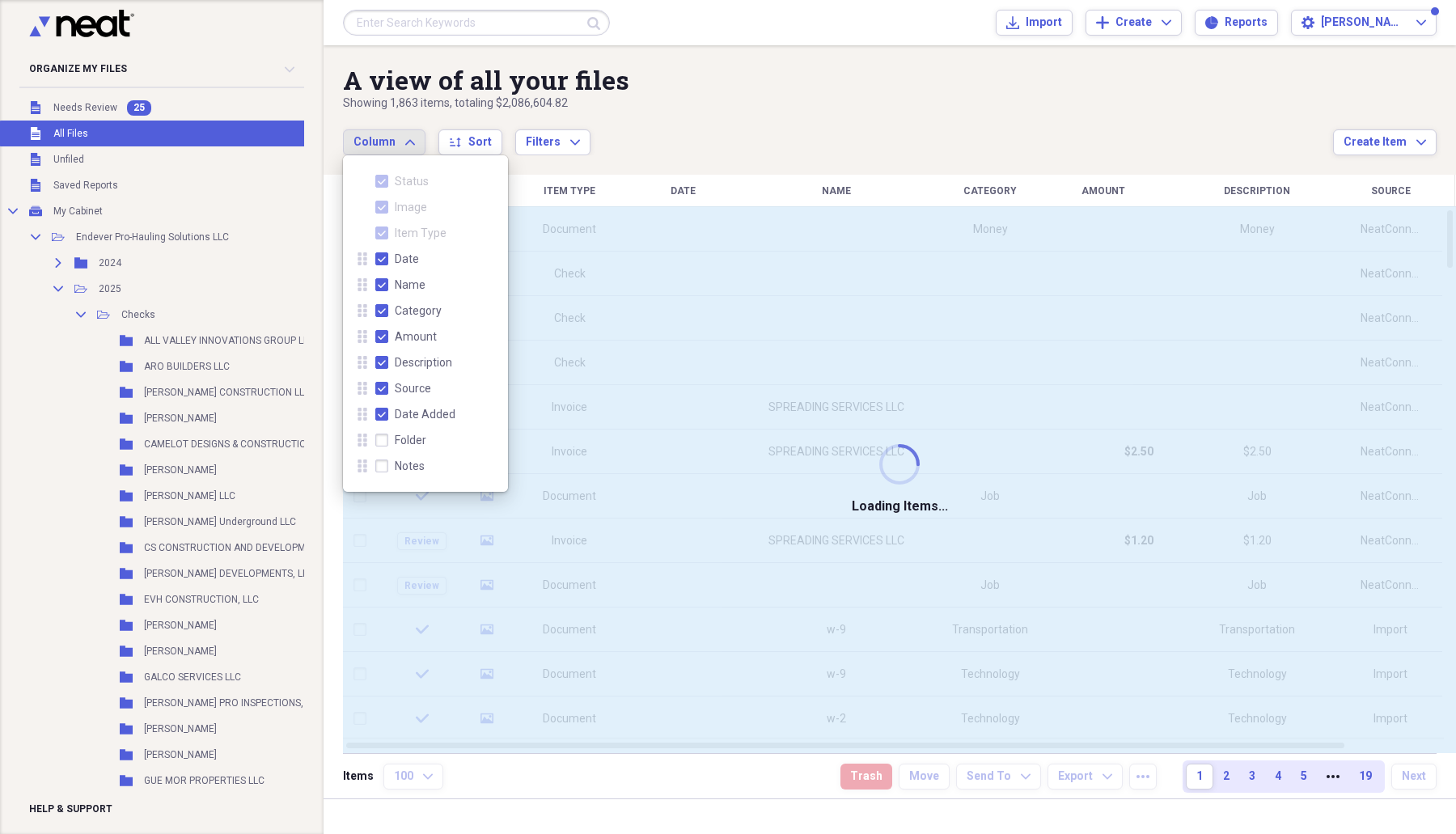 click on "Folder" at bounding box center (400, 440) 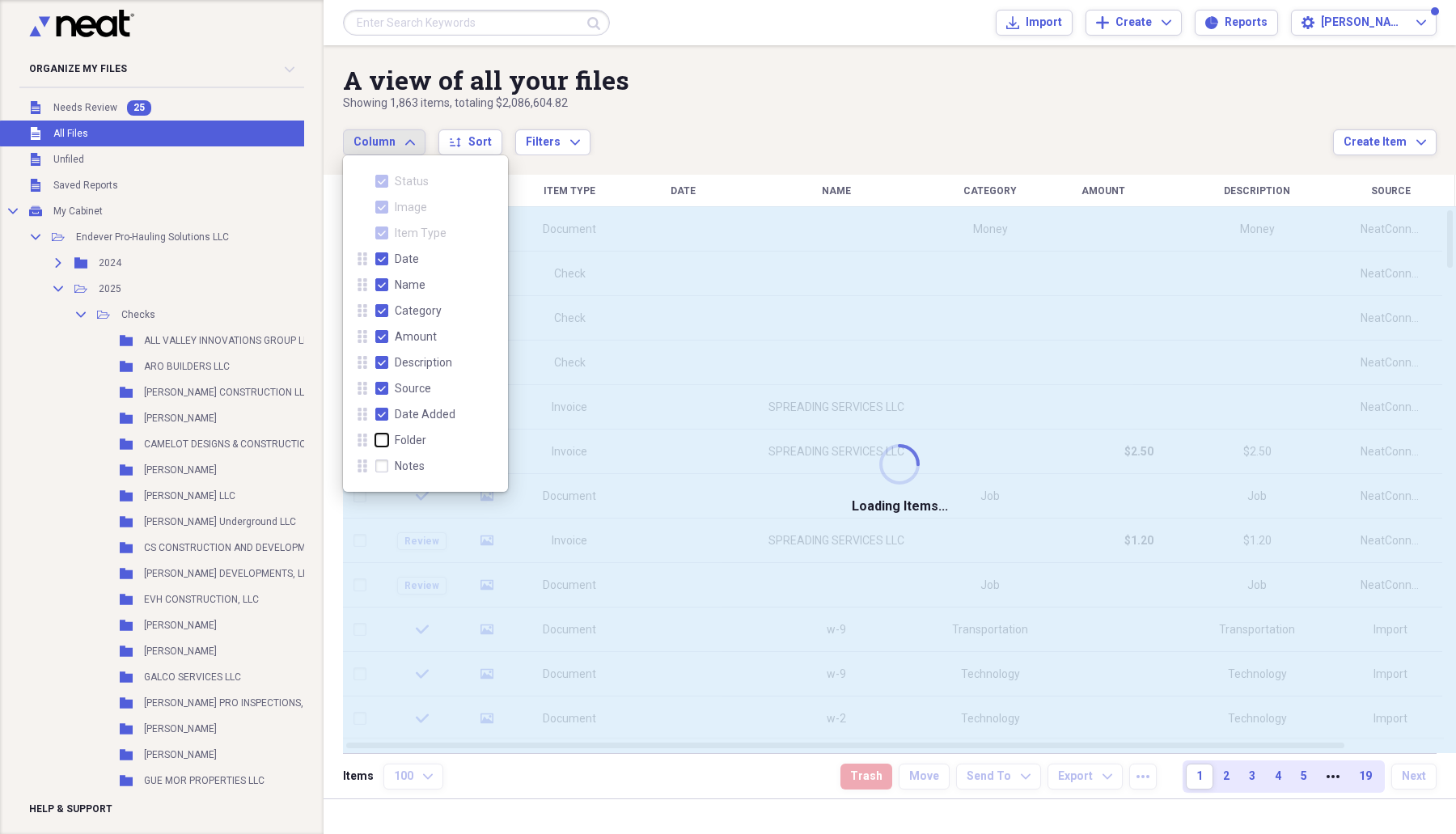 click on "Folder" at bounding box center (375, 439) 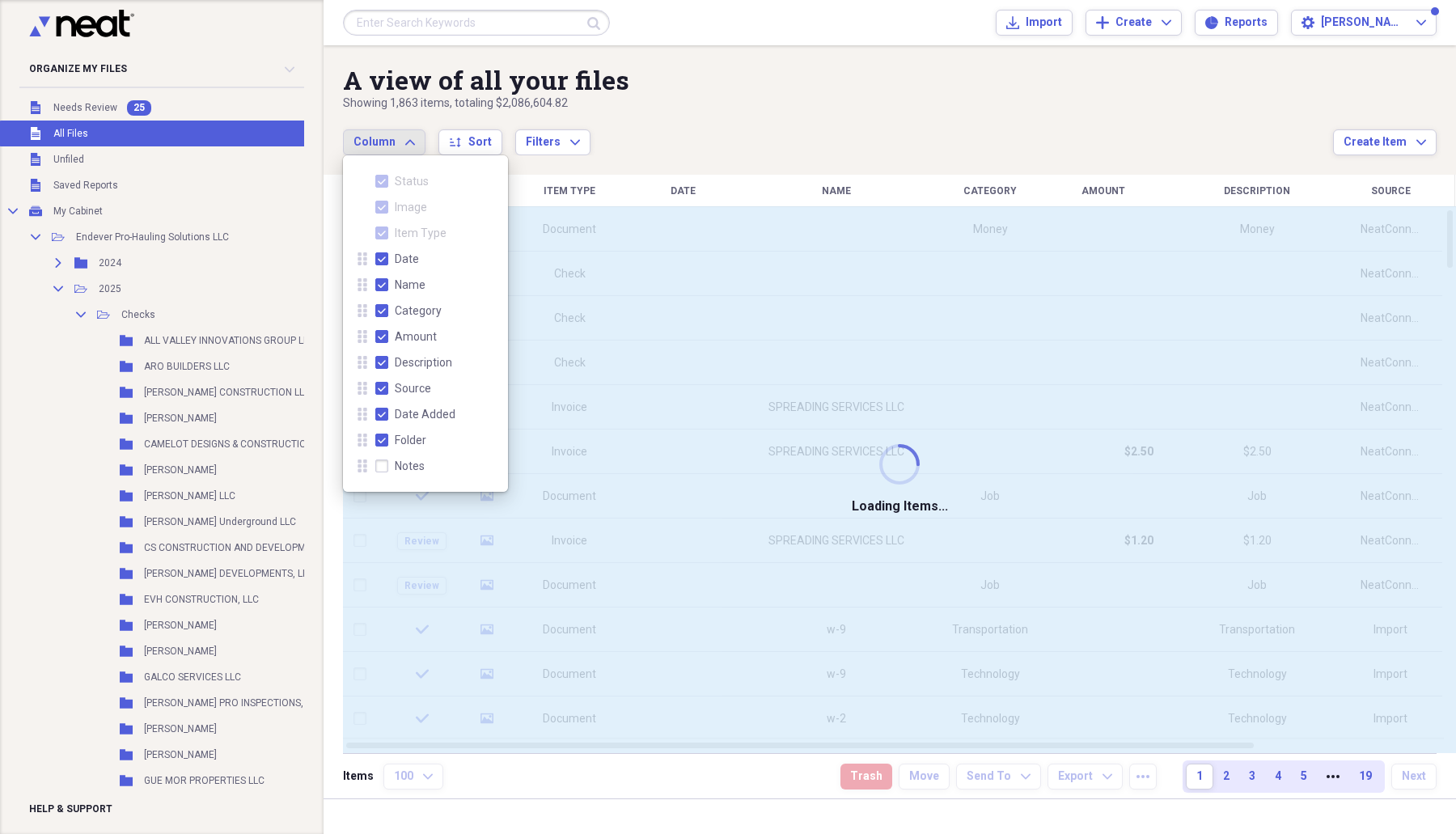 click on "Notes" at bounding box center [400, 466] 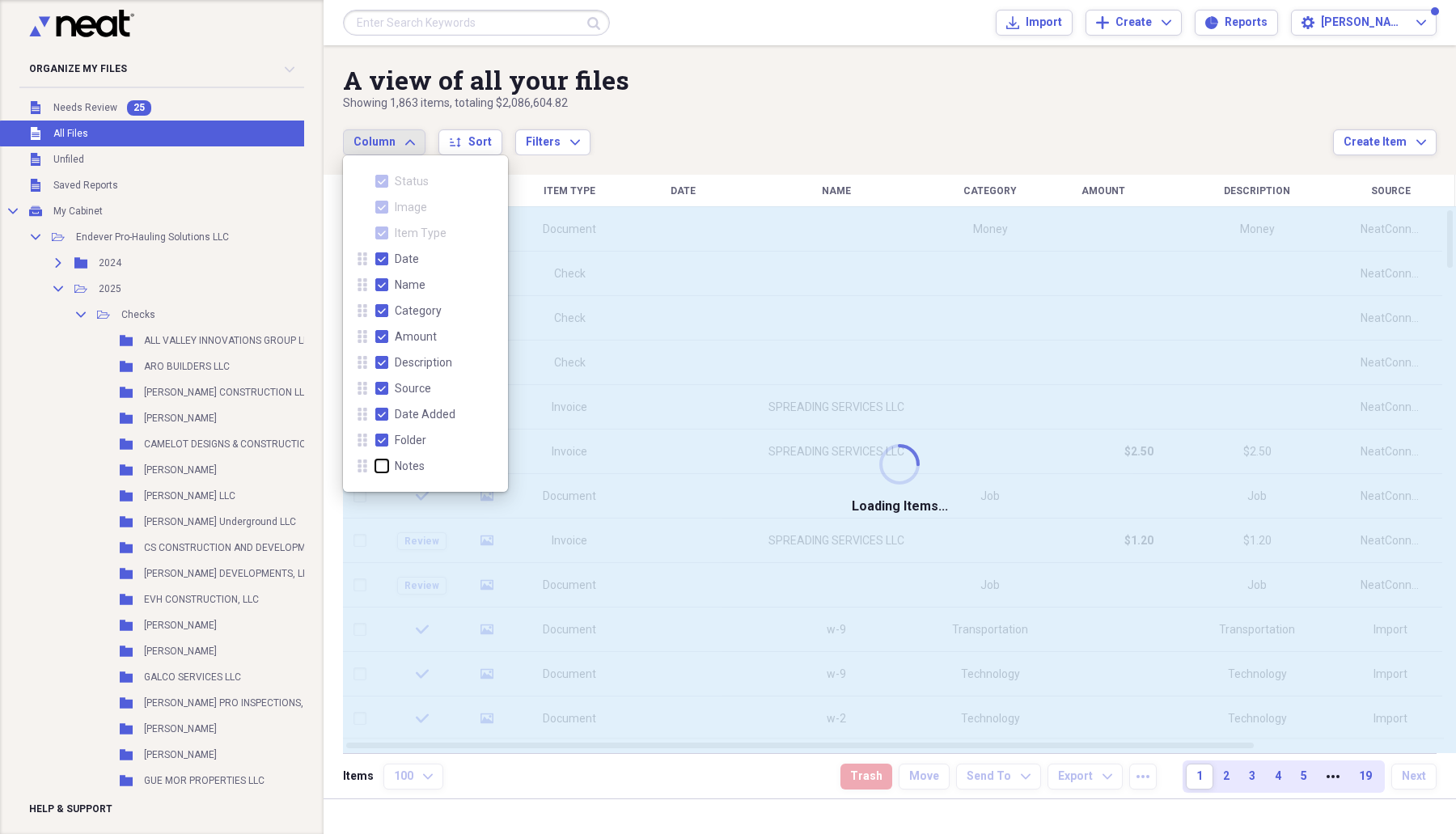 click on "Notes" at bounding box center [375, 465] 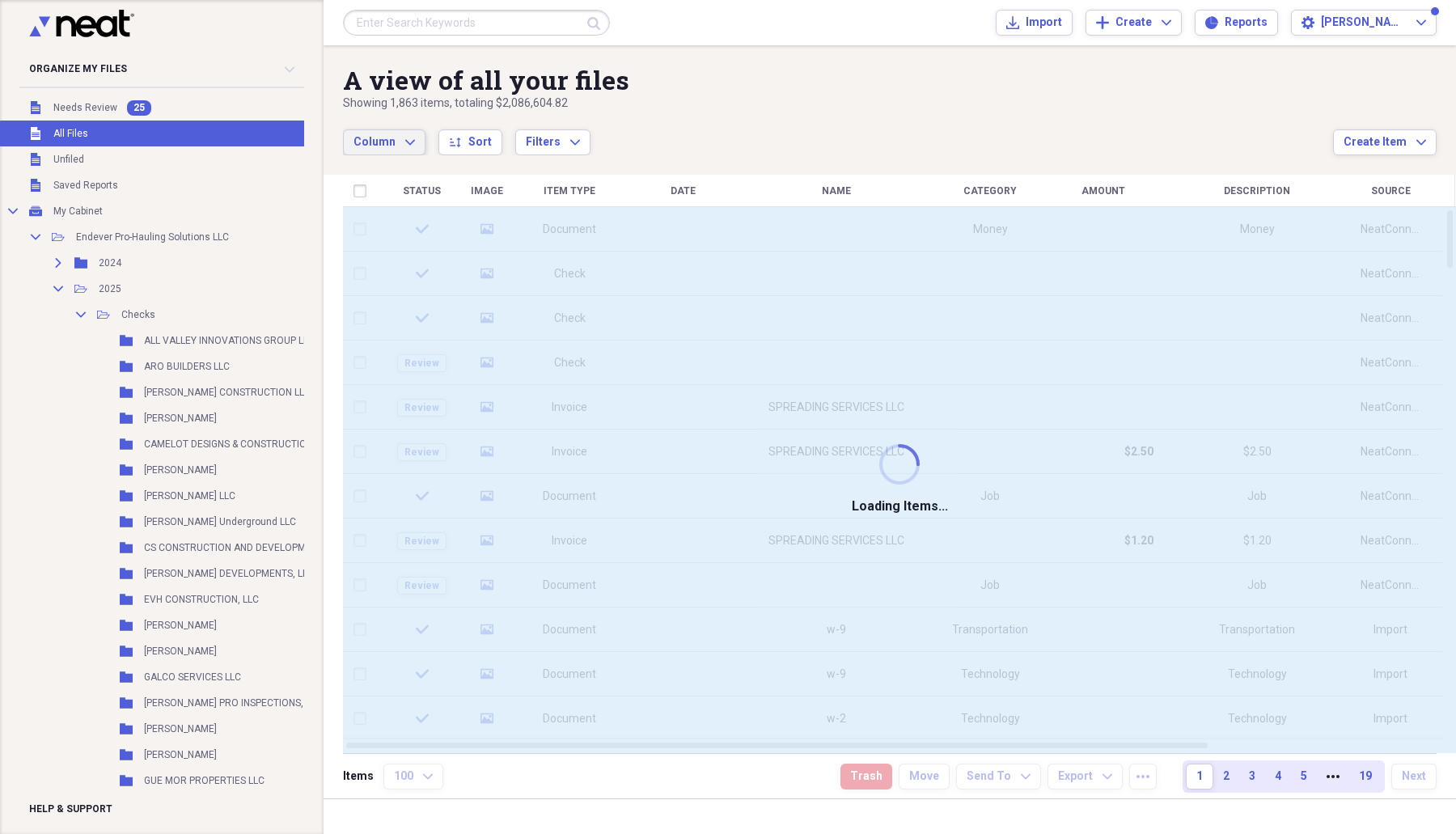 click on "A view of all your files" at bounding box center (838, 80) 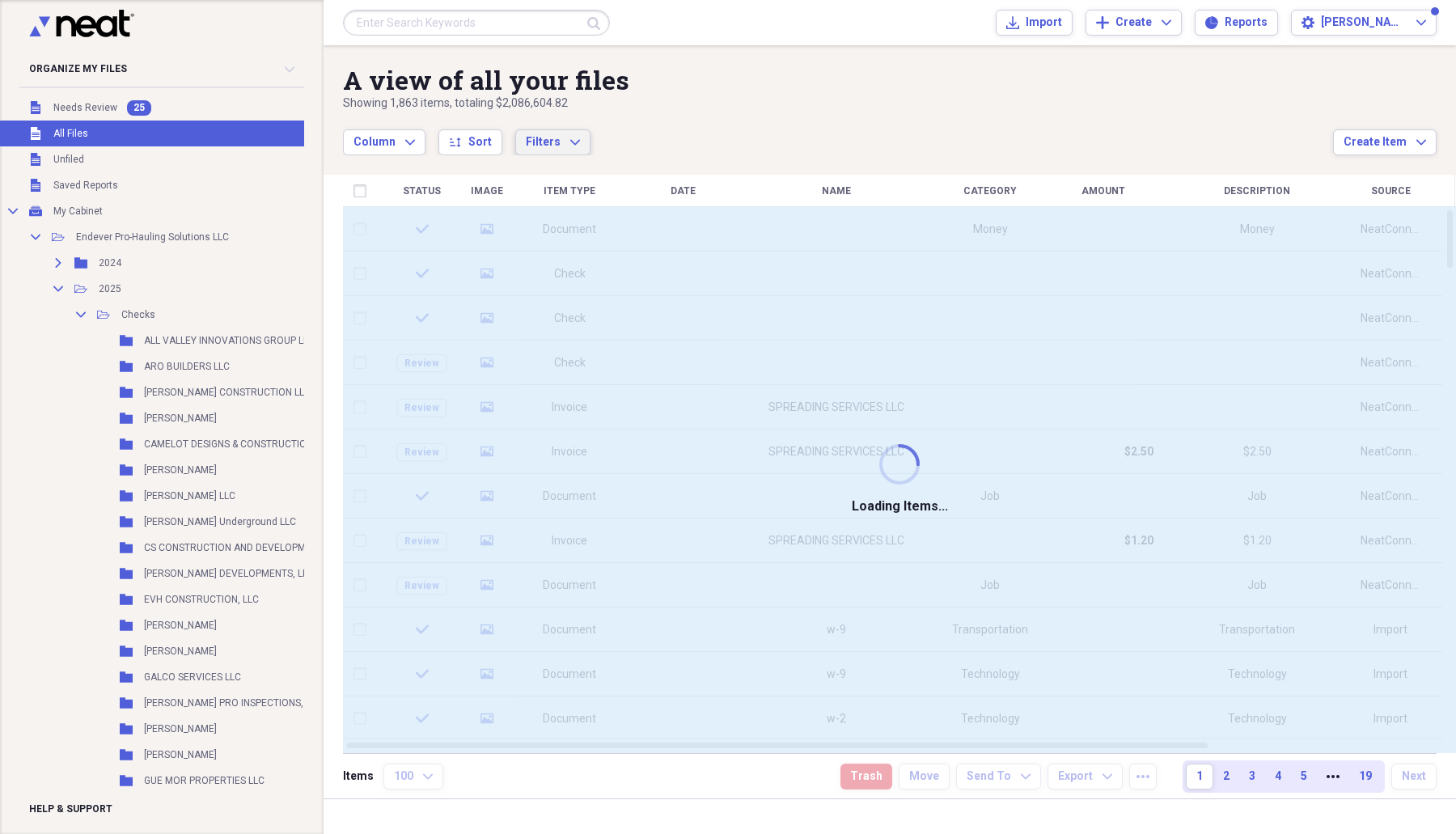 click on "Filters" at bounding box center (543, 142) 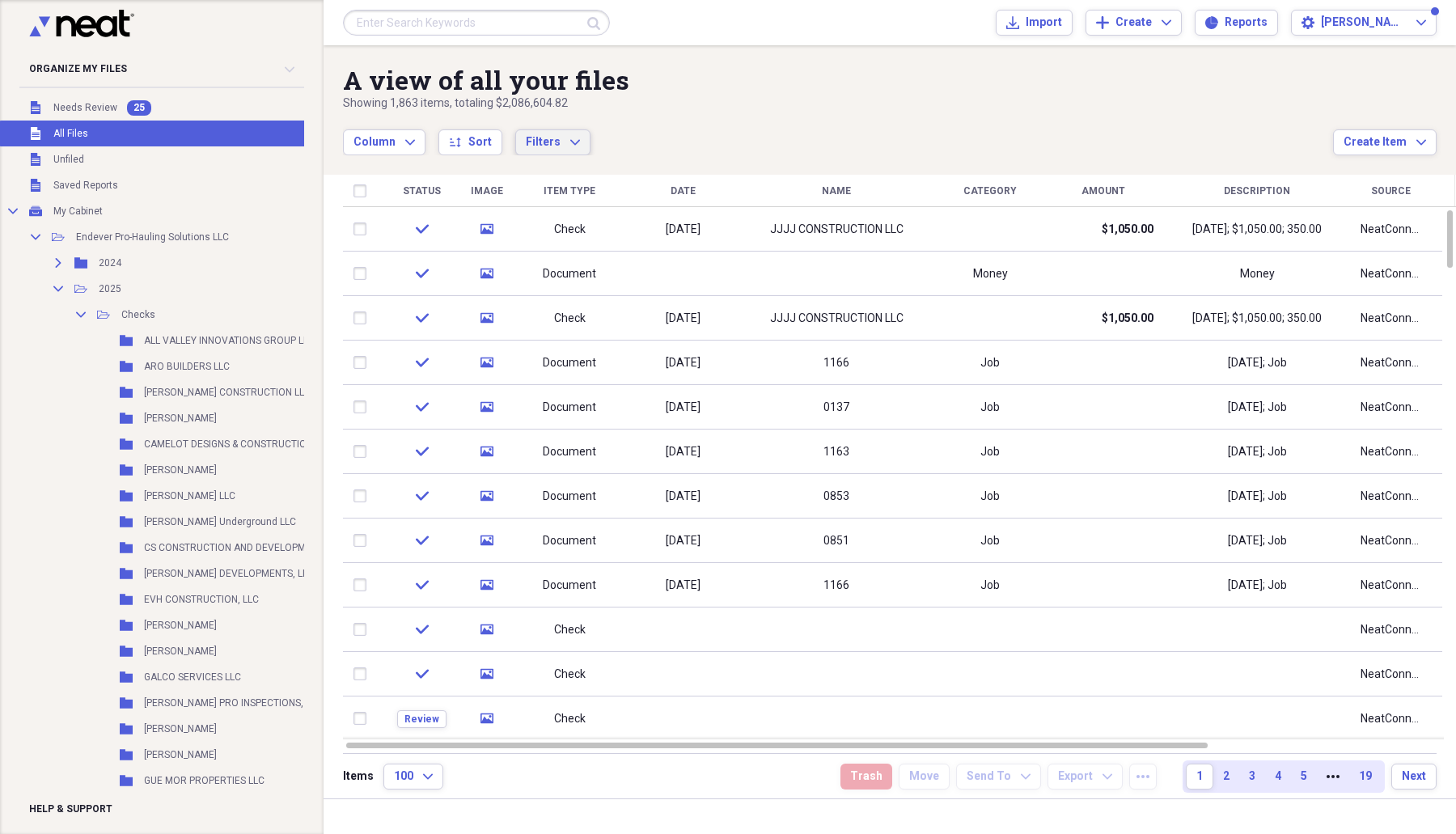 click on "A view of all your files" at bounding box center [838, 80] 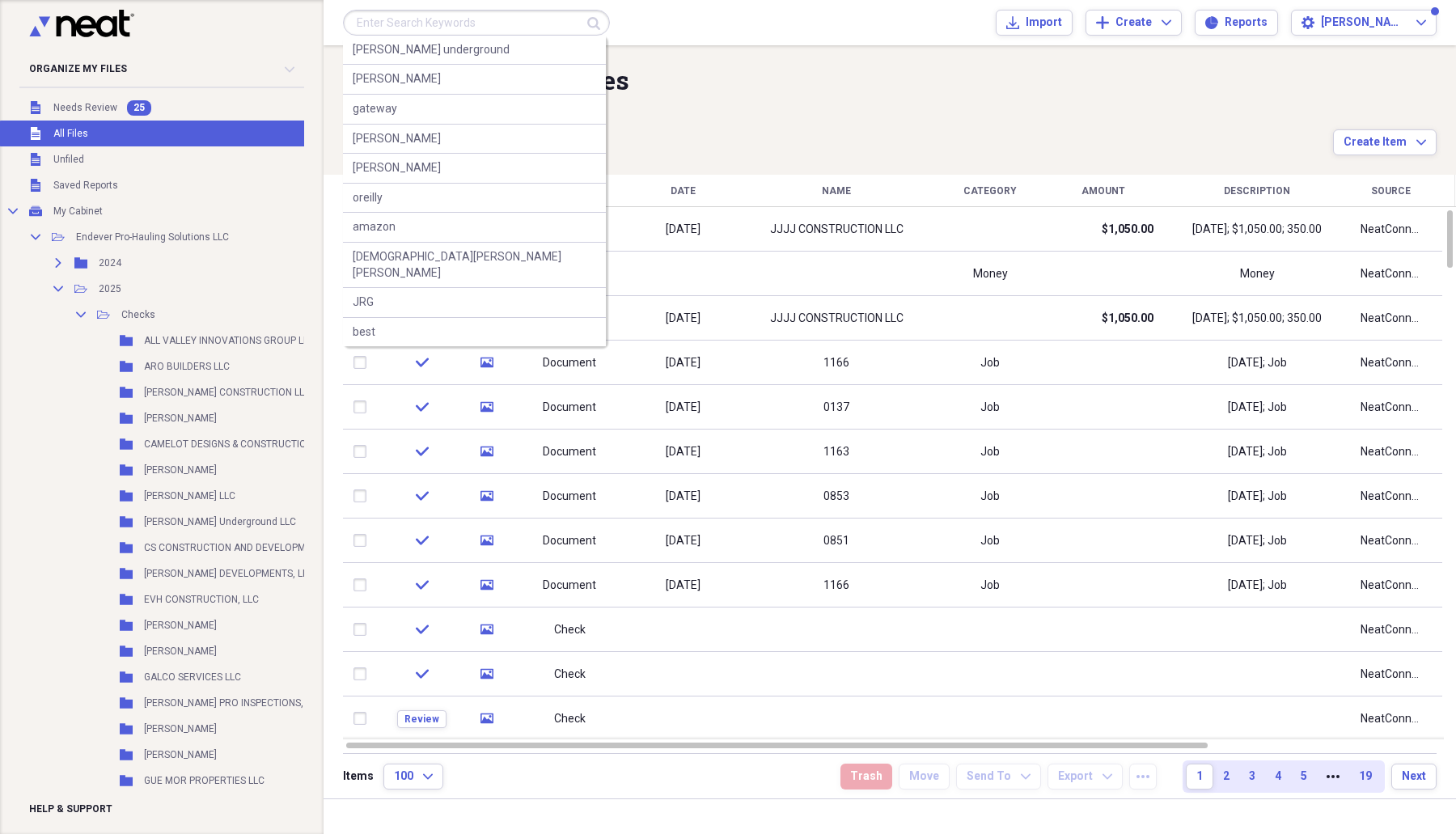 click at bounding box center [476, 23] 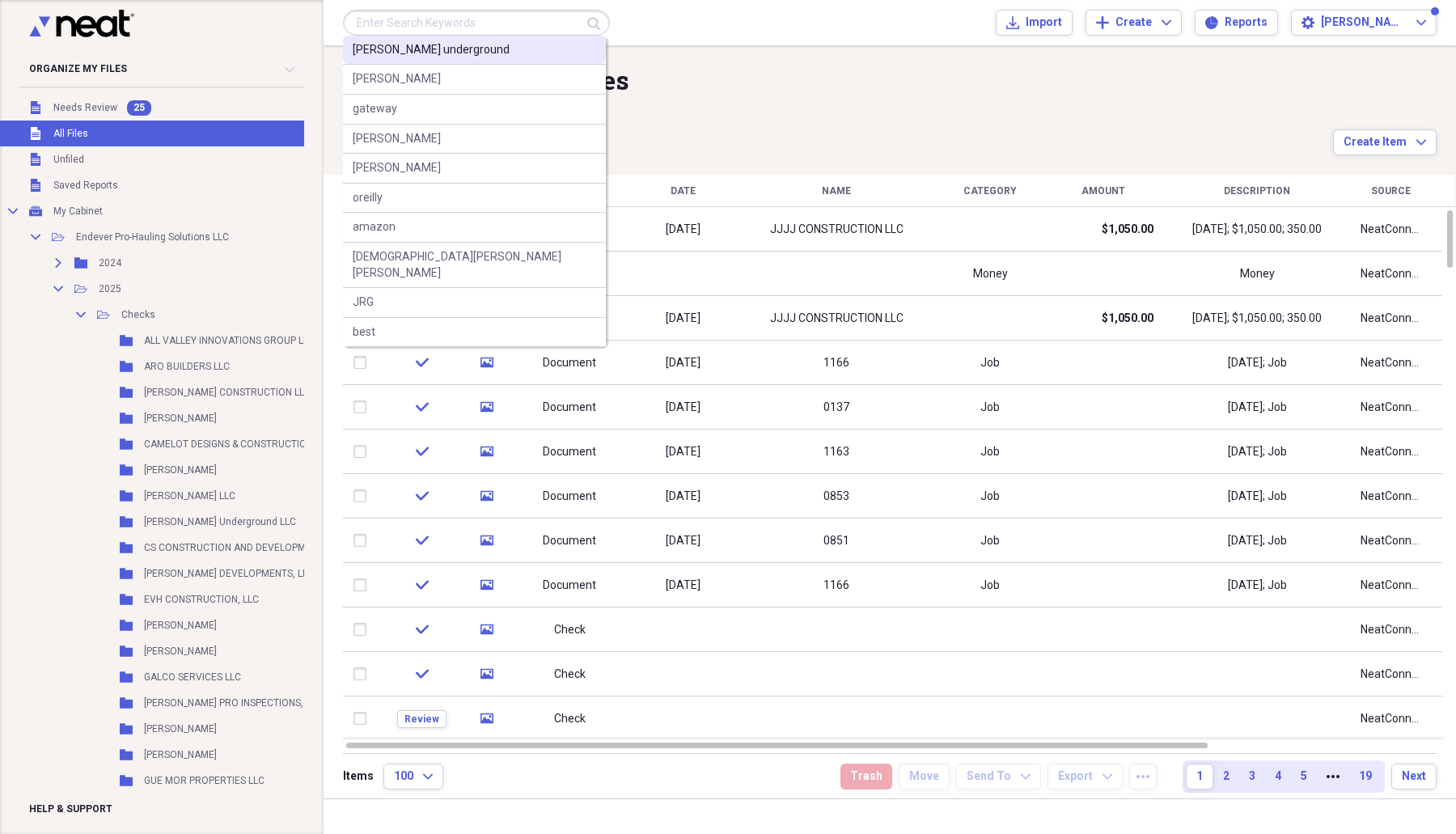click on "[PERSON_NAME] underground" at bounding box center (474, 50) 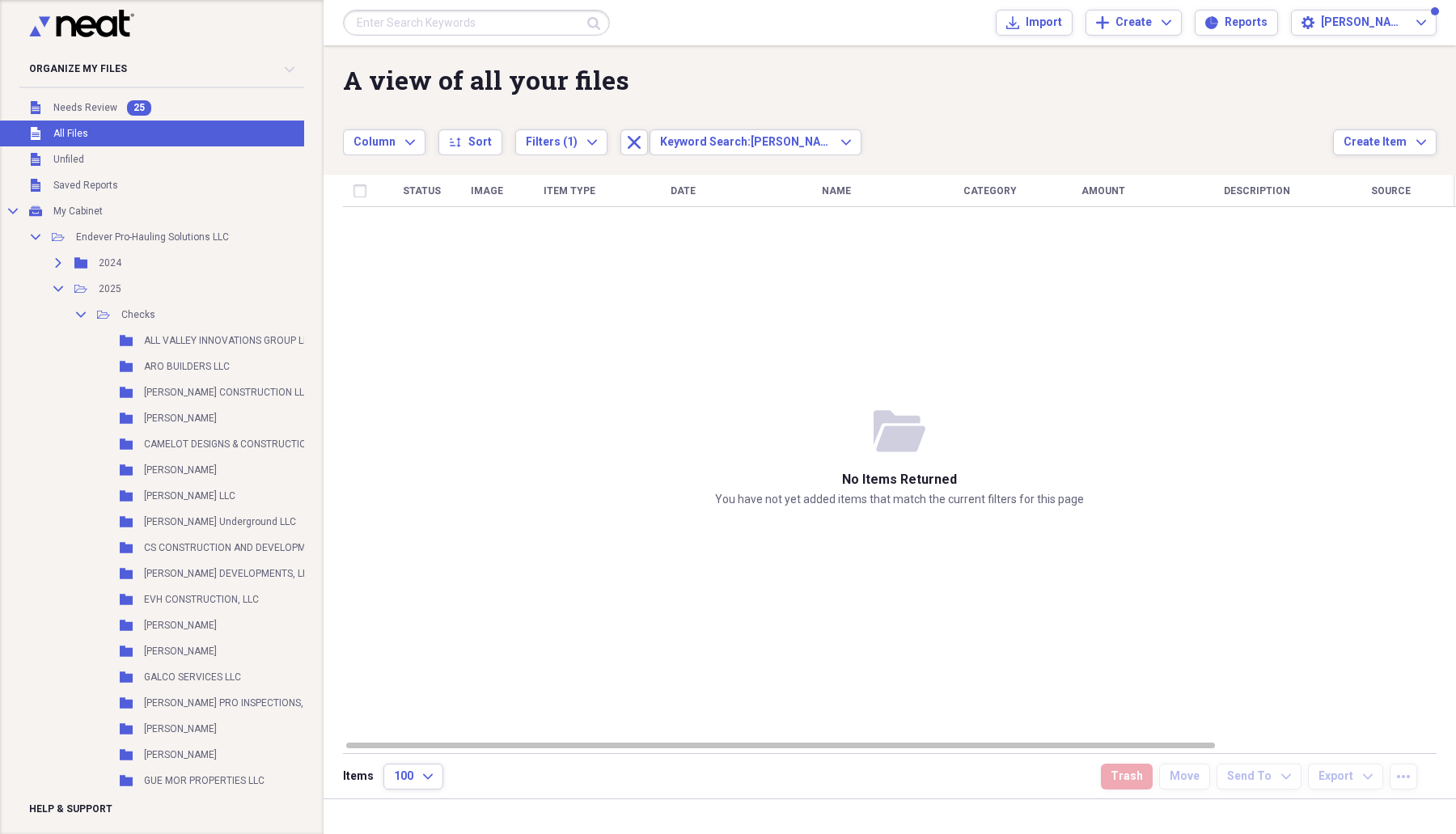 click at bounding box center (476, 23) 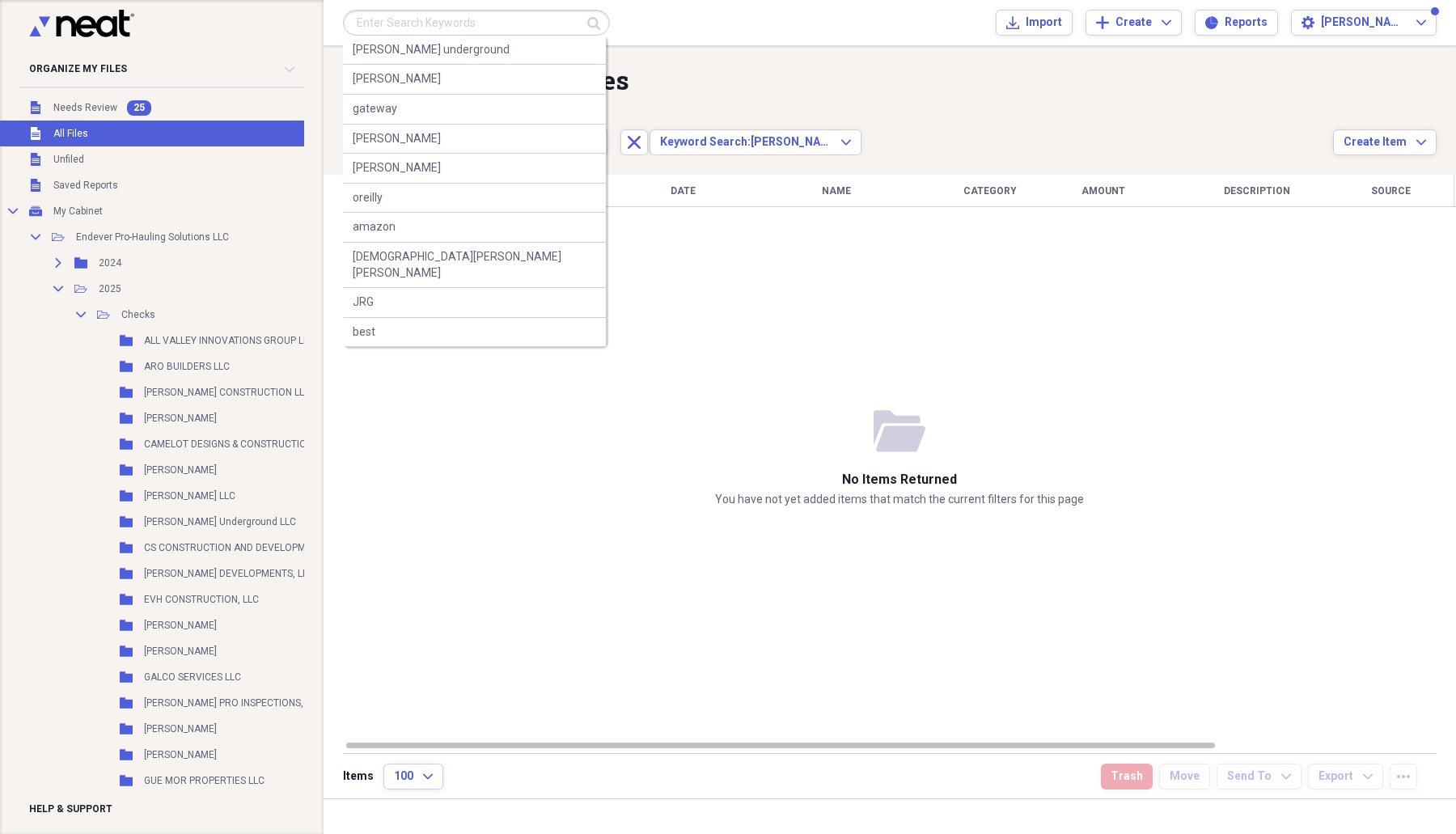 click on "A view of all your files" at bounding box center (838, 80) 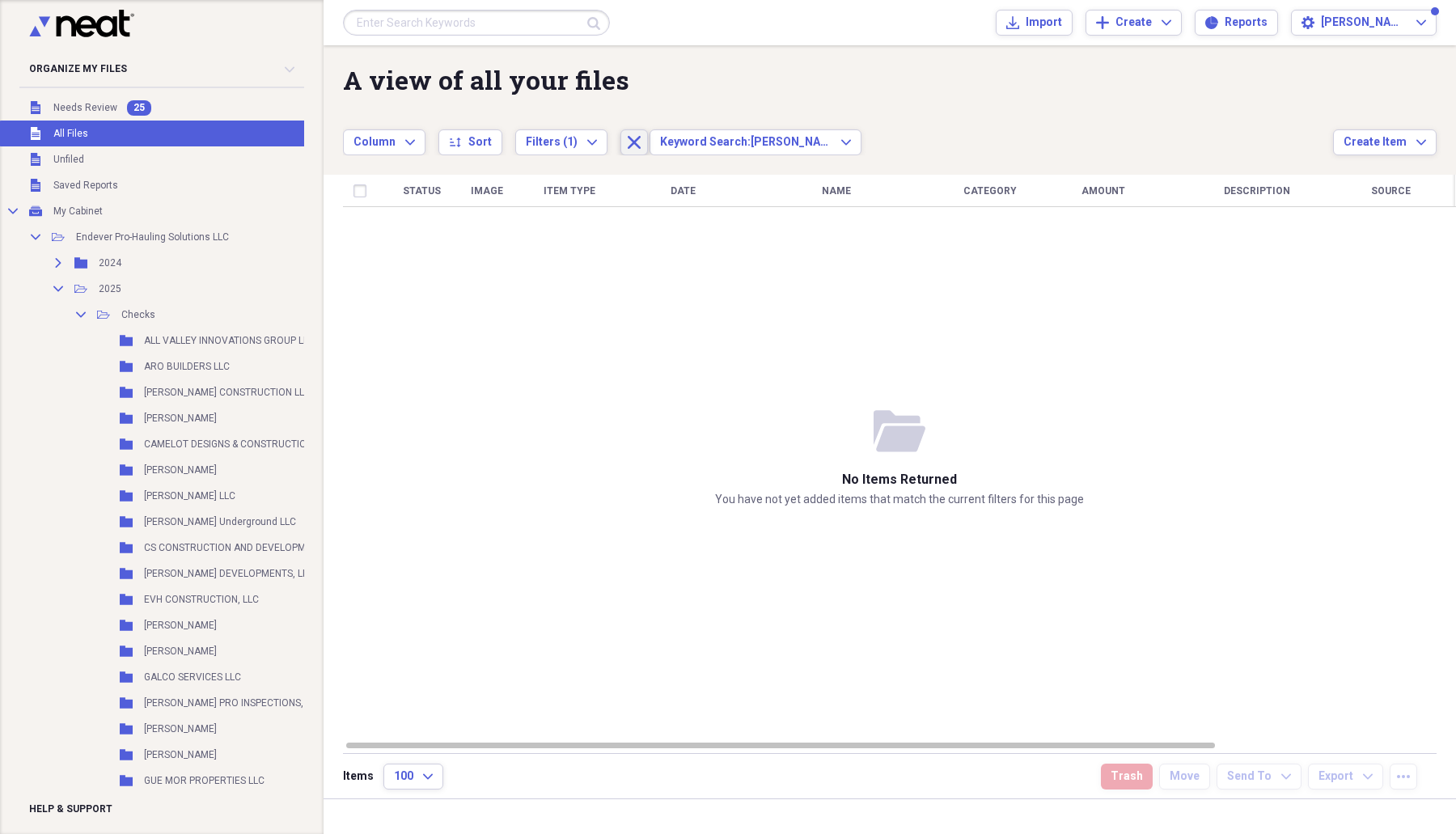 click on "Close" at bounding box center [634, 142] 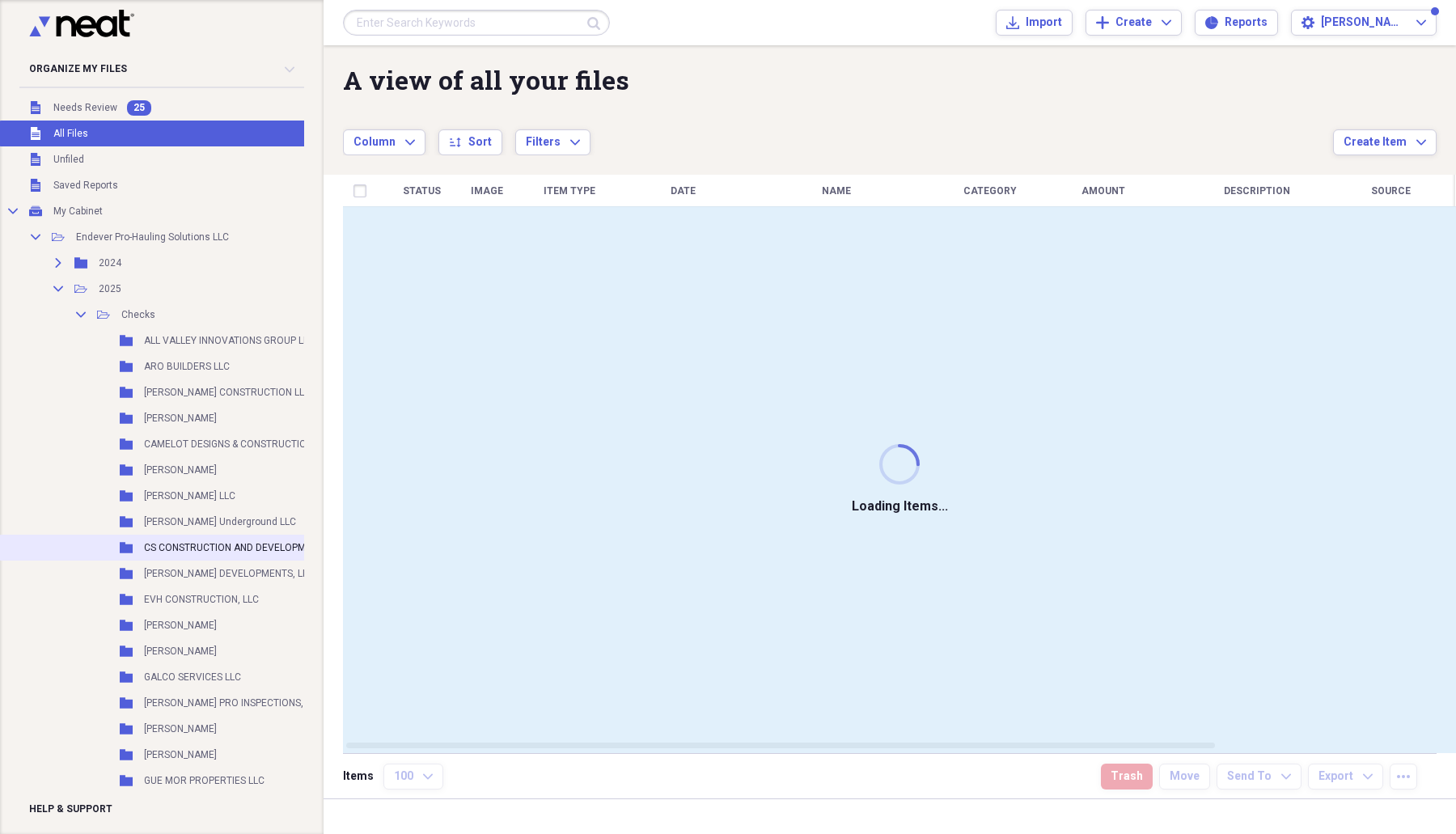click on "CS CONSTRUCTION AND DEVELOPMENT" at bounding box center (234, 548) 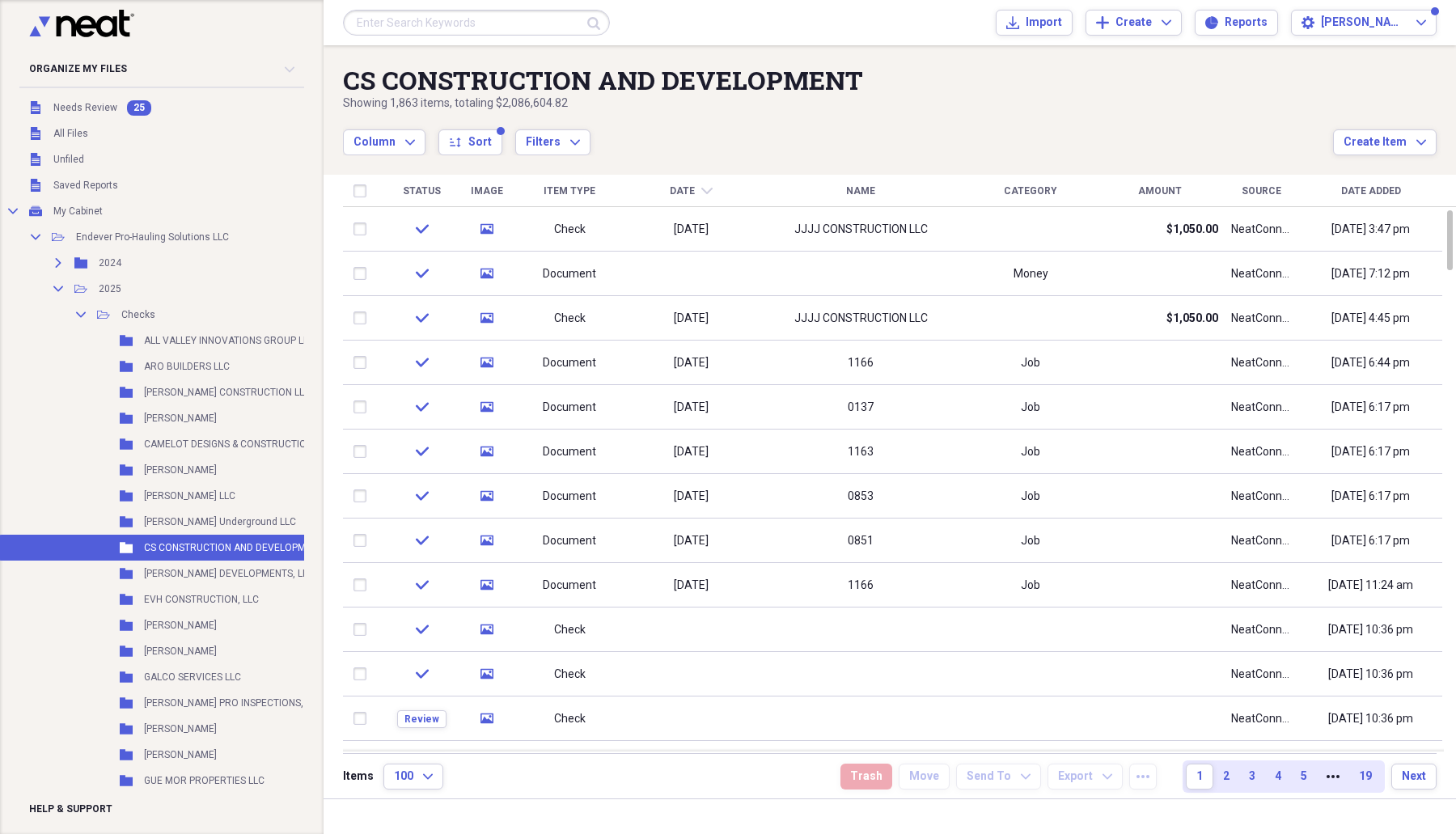 click on "Folder CS CONSTRUCTION AND DEVELOPMENT Add Folder" at bounding box center [231, 548] 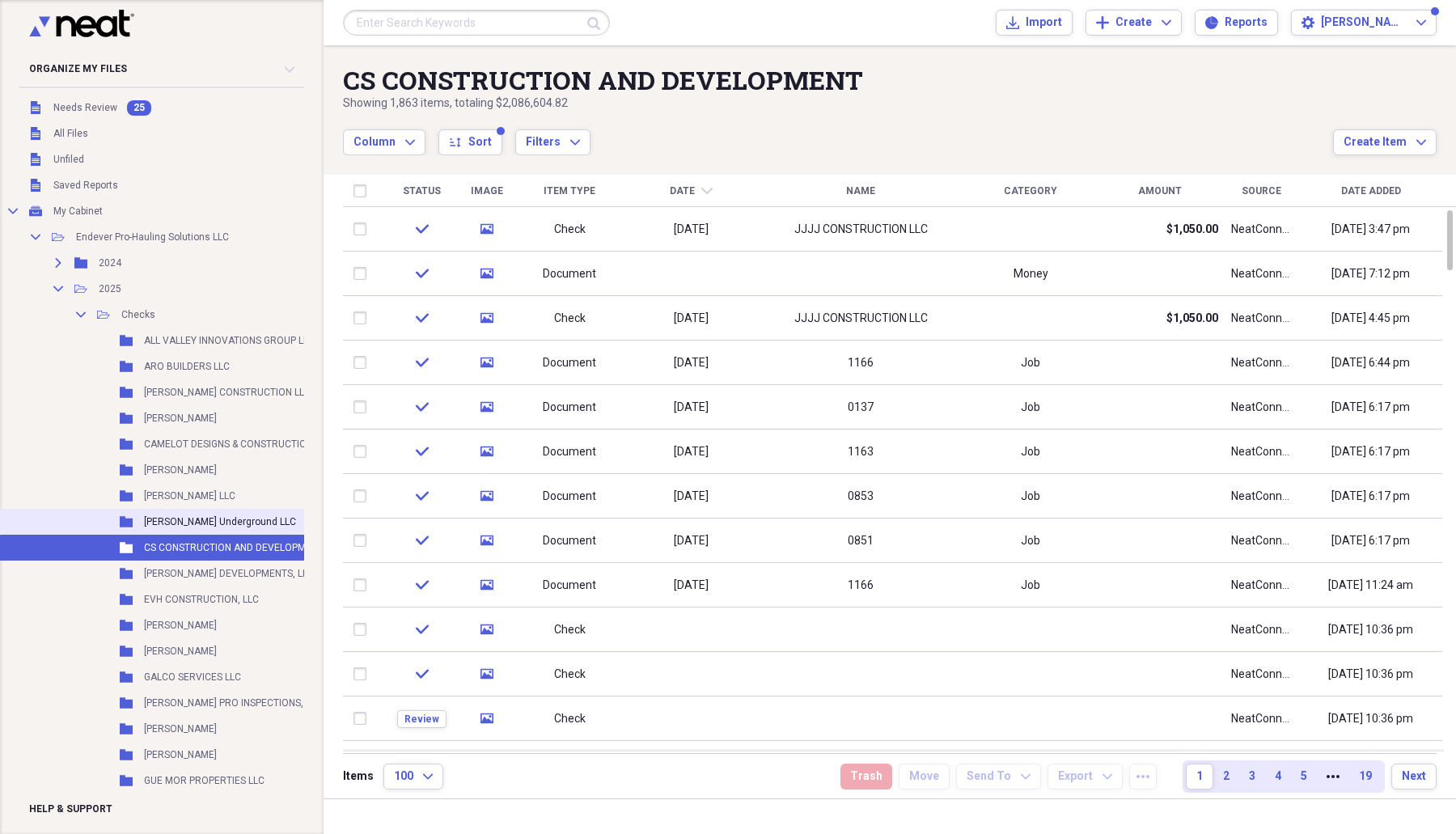 click on "Folder [PERSON_NAME] Underground LLC Add Folder" at bounding box center (231, 522) 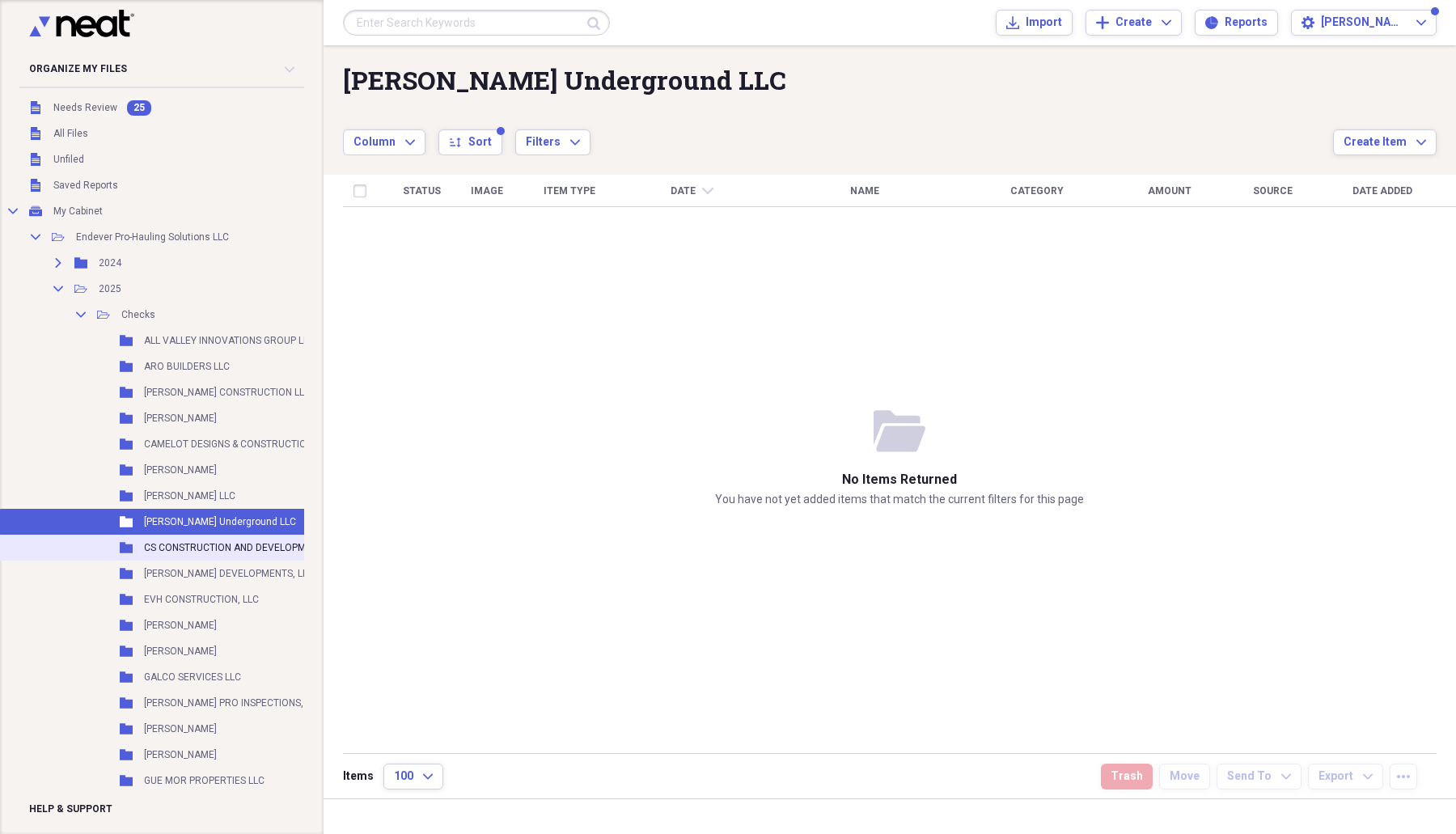 click on "CS CONSTRUCTION AND DEVELOPMENT" at bounding box center [234, 548] 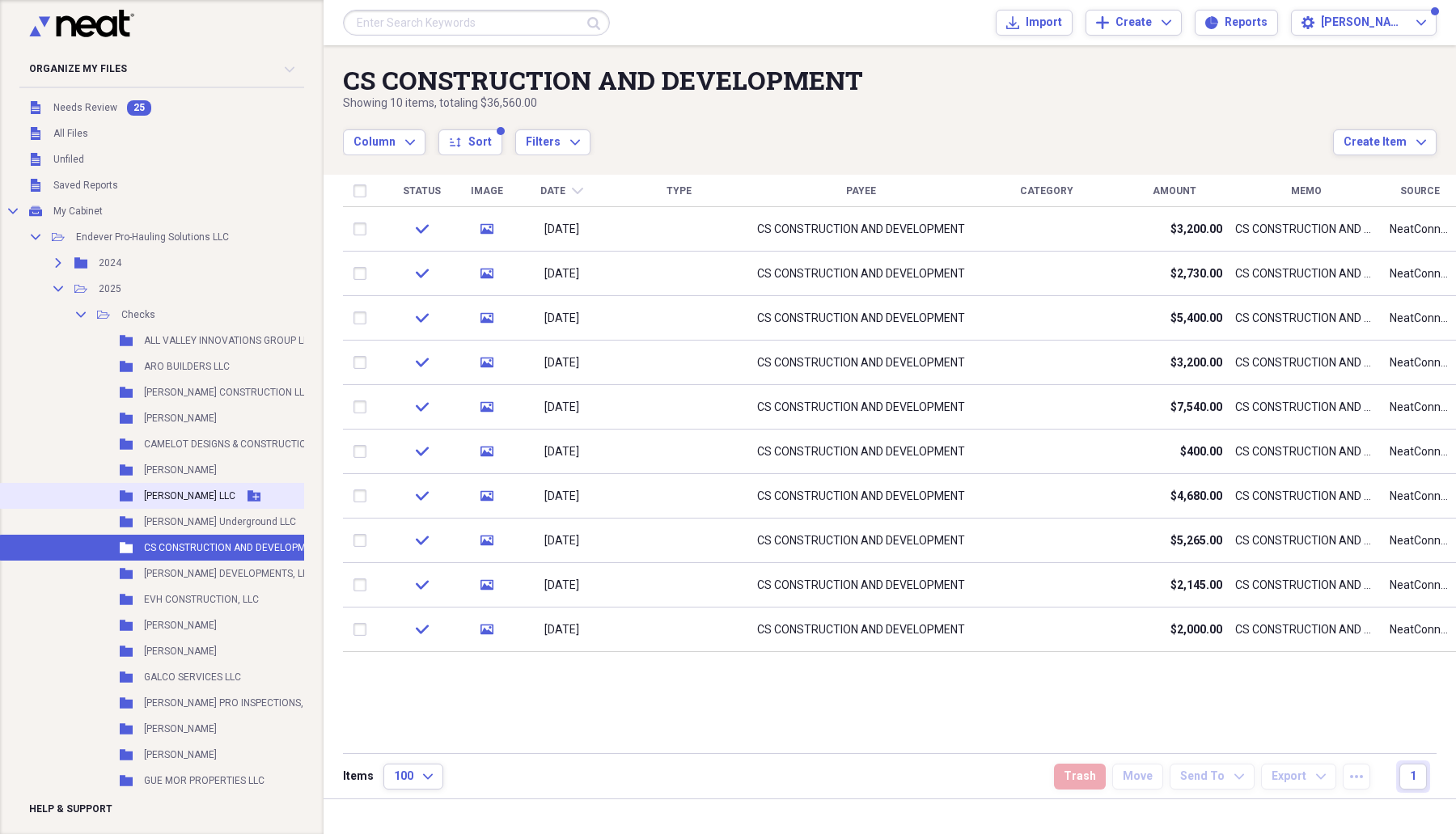 click on "[PERSON_NAME] LLC" at bounding box center [189, 496] 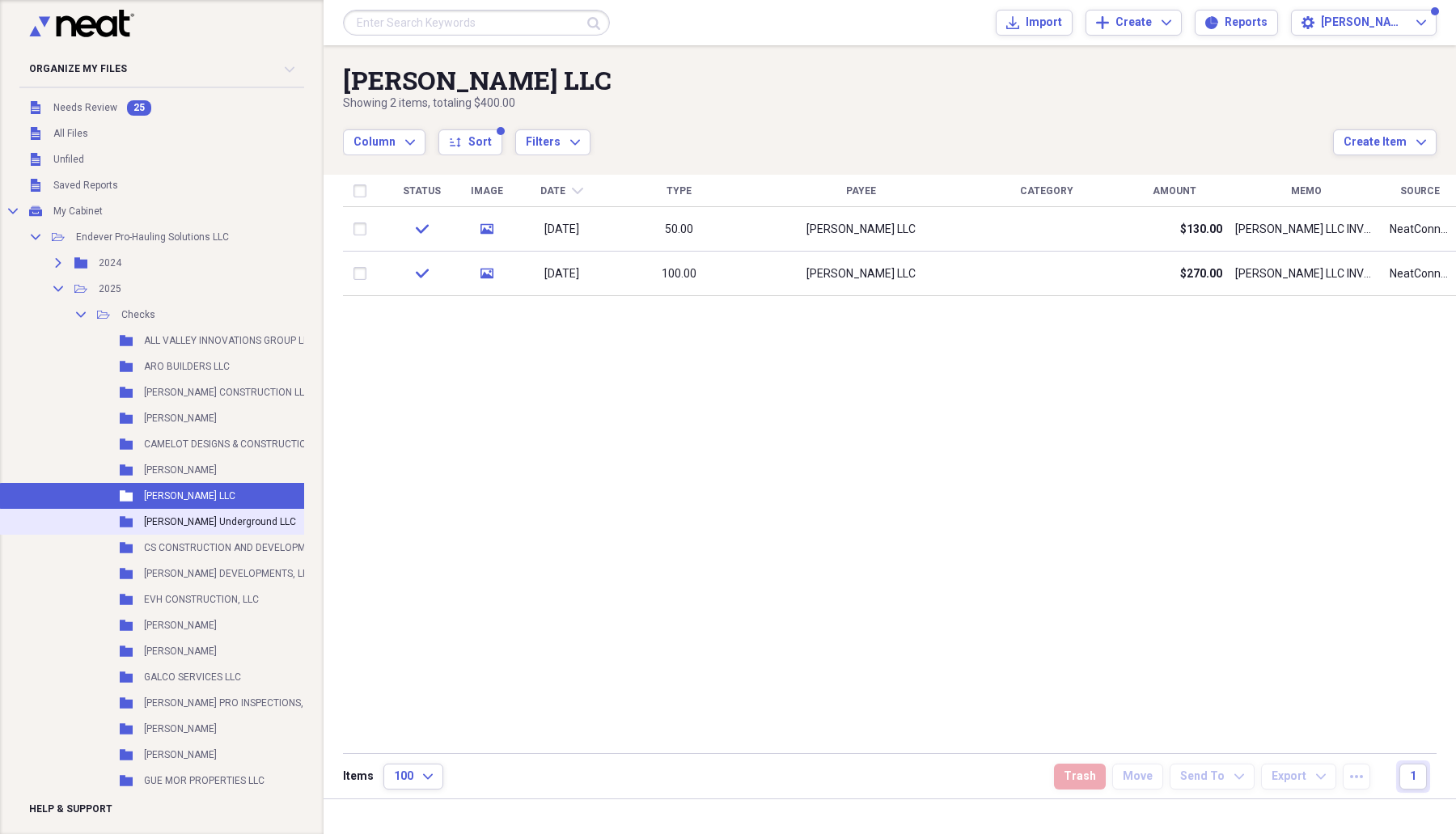 click on "[PERSON_NAME] Underground LLC" at bounding box center [220, 522] 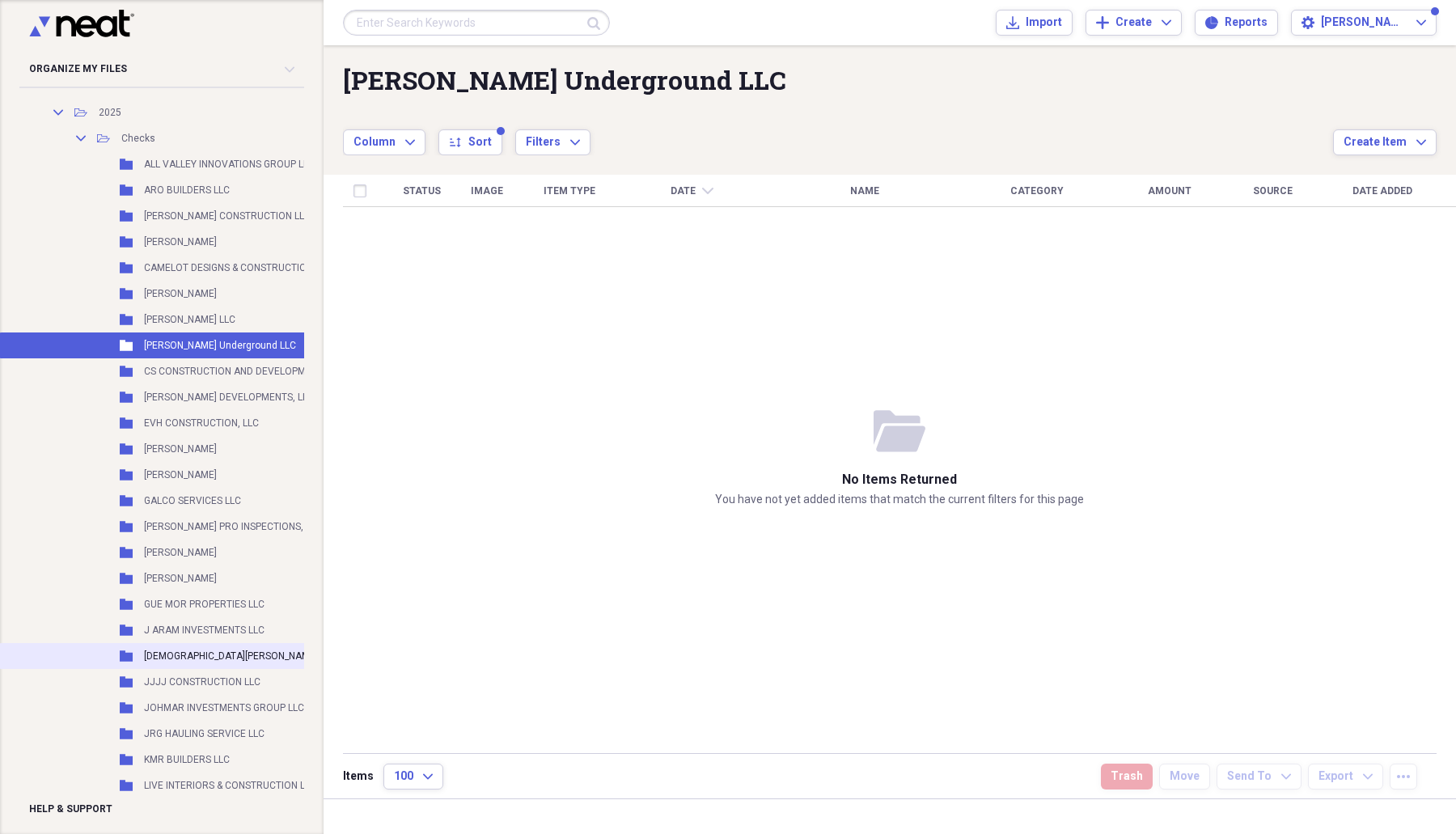 scroll, scrollTop: 0, scrollLeft: 0, axis: both 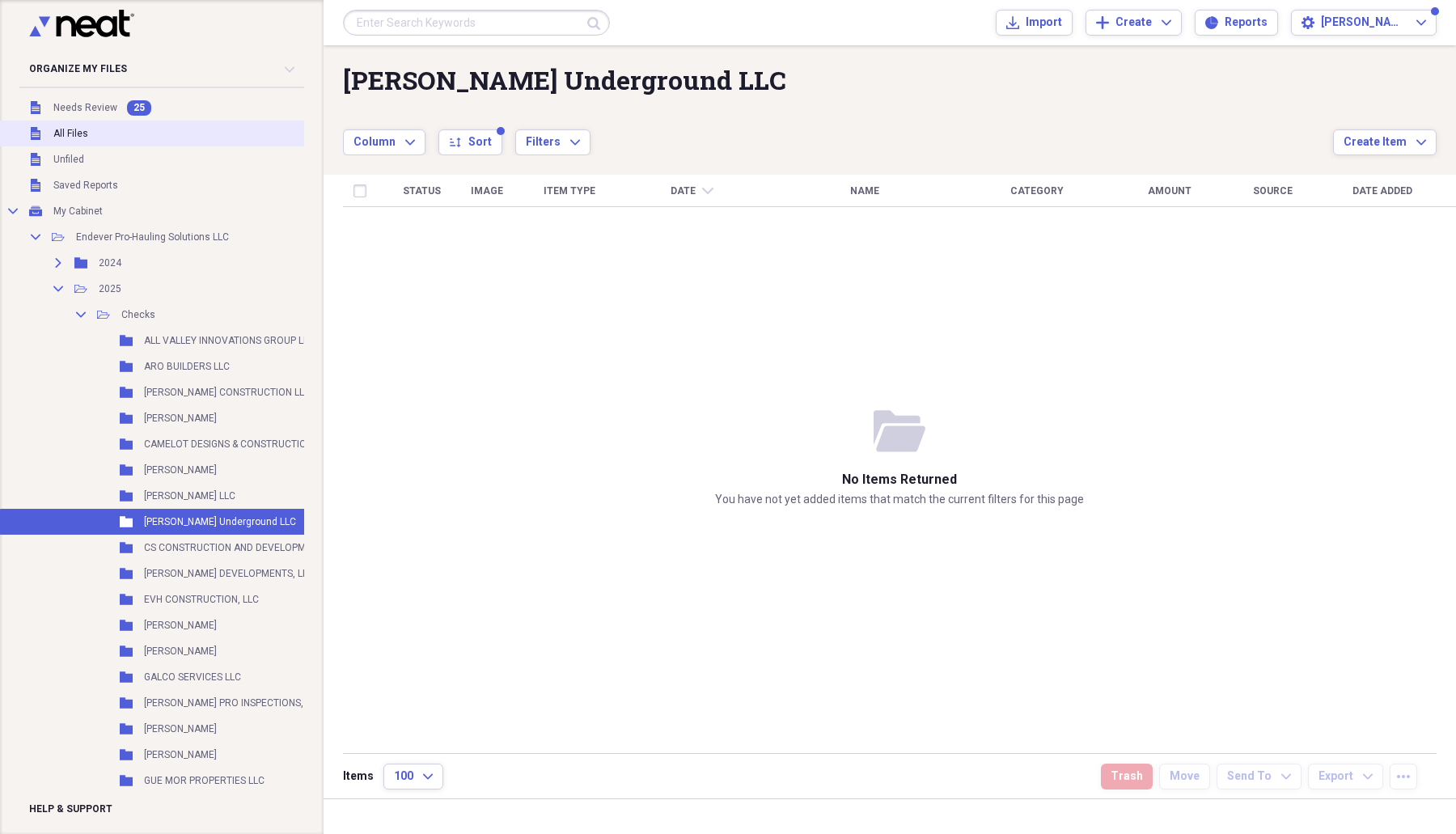 click on "All Files" at bounding box center [70, 133] 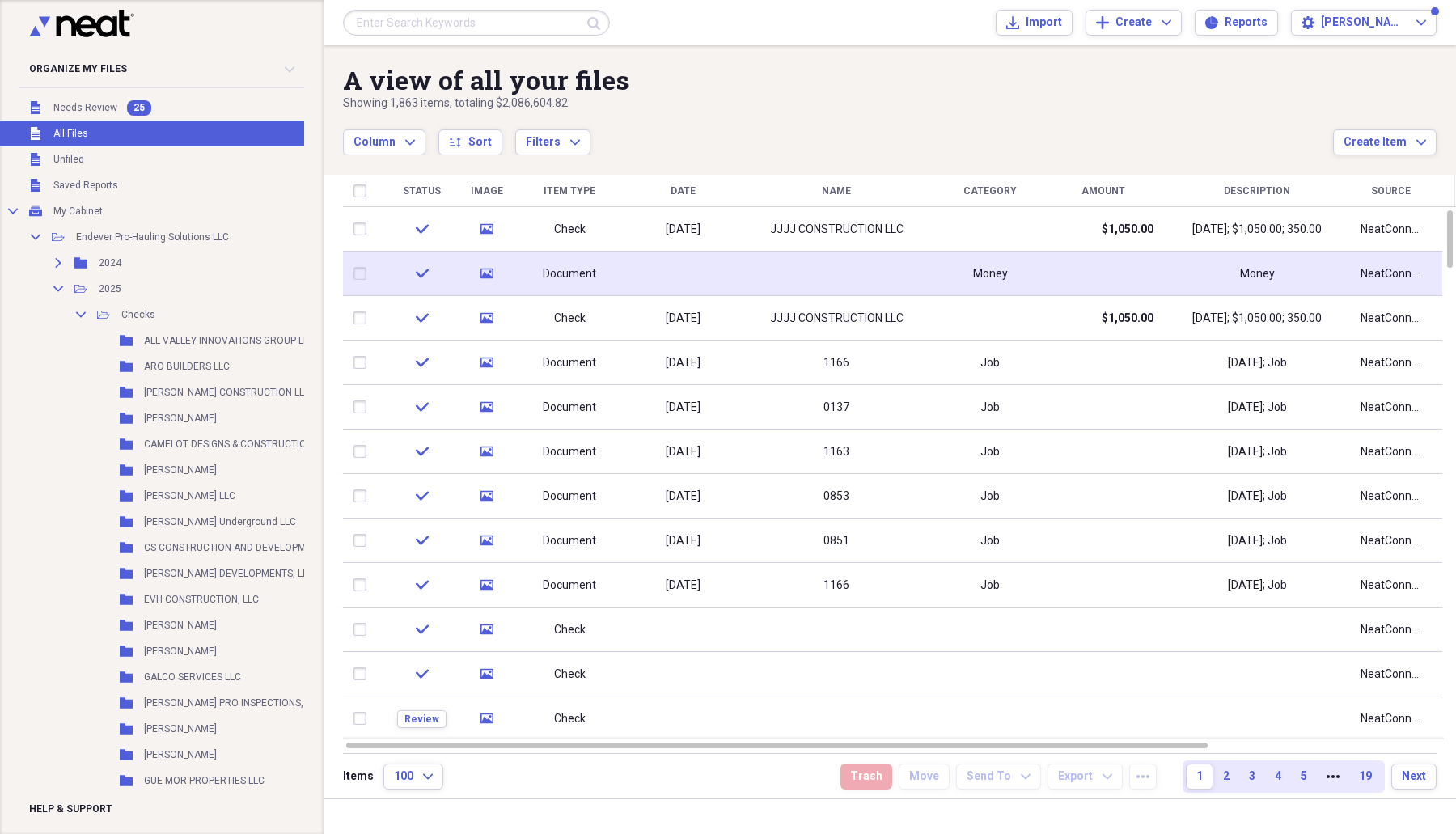 click on "media" 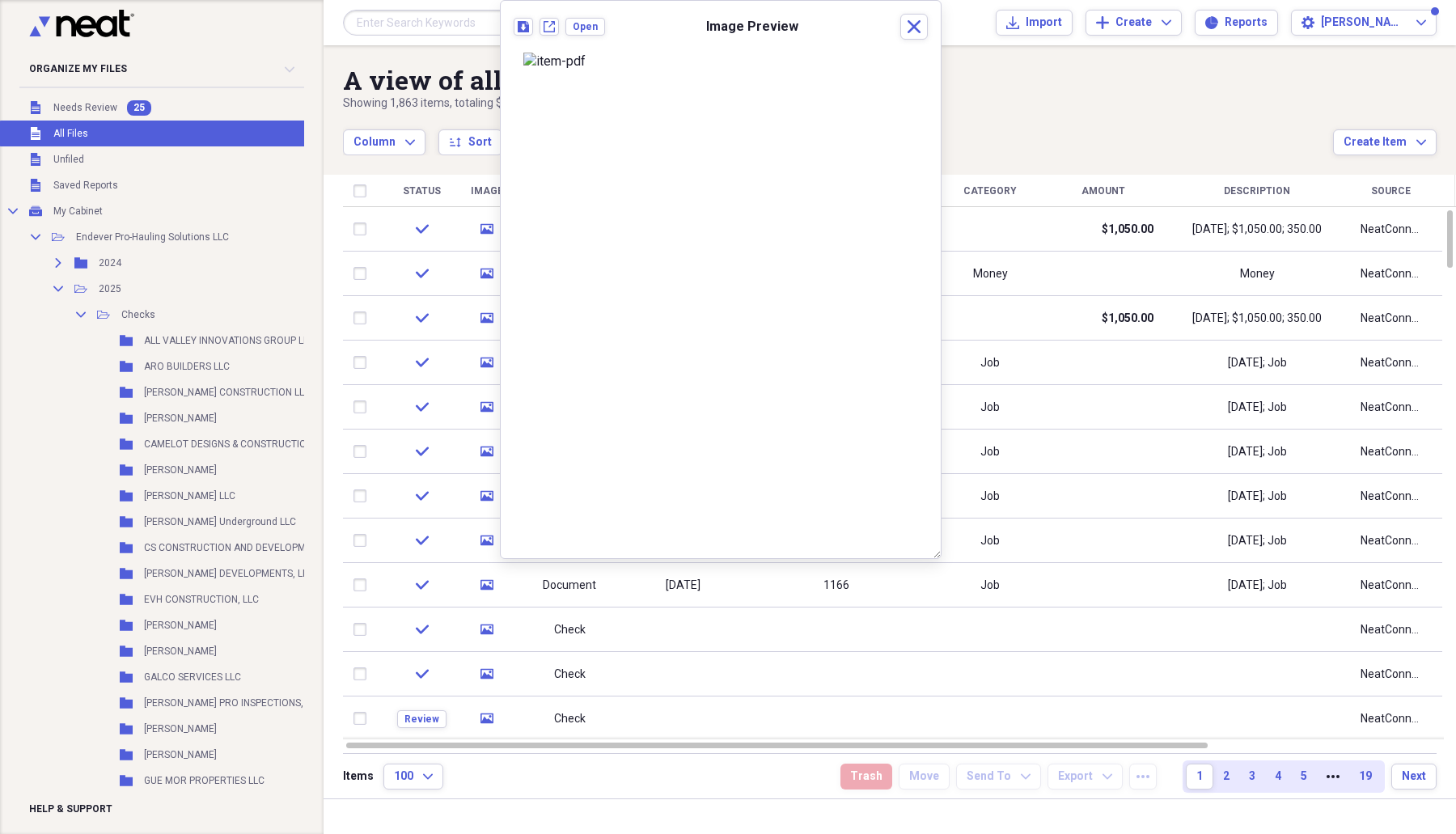 click on "A view of all your files" at bounding box center [838, 80] 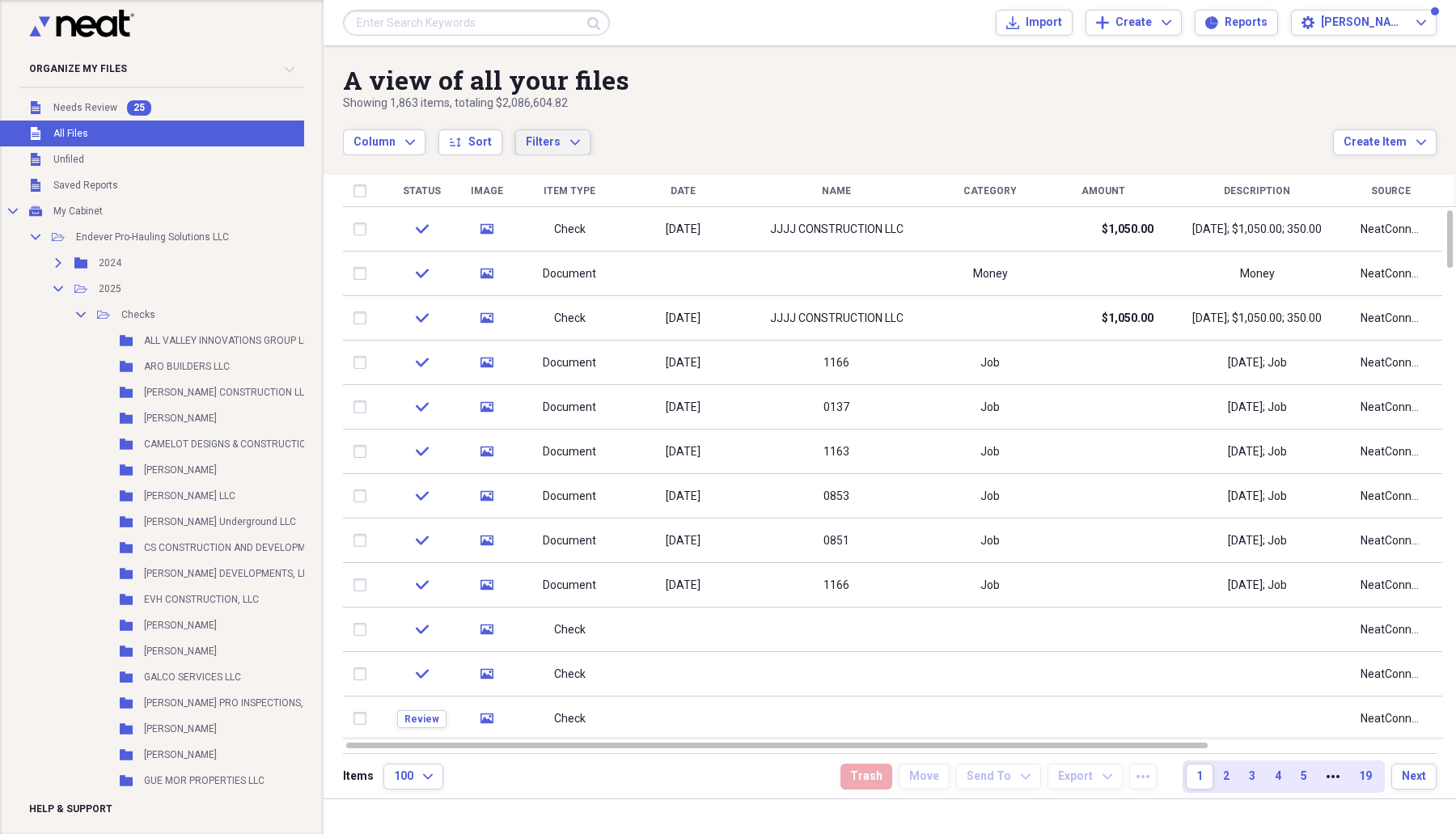click on "Filters  Expand" at bounding box center (552, 142) 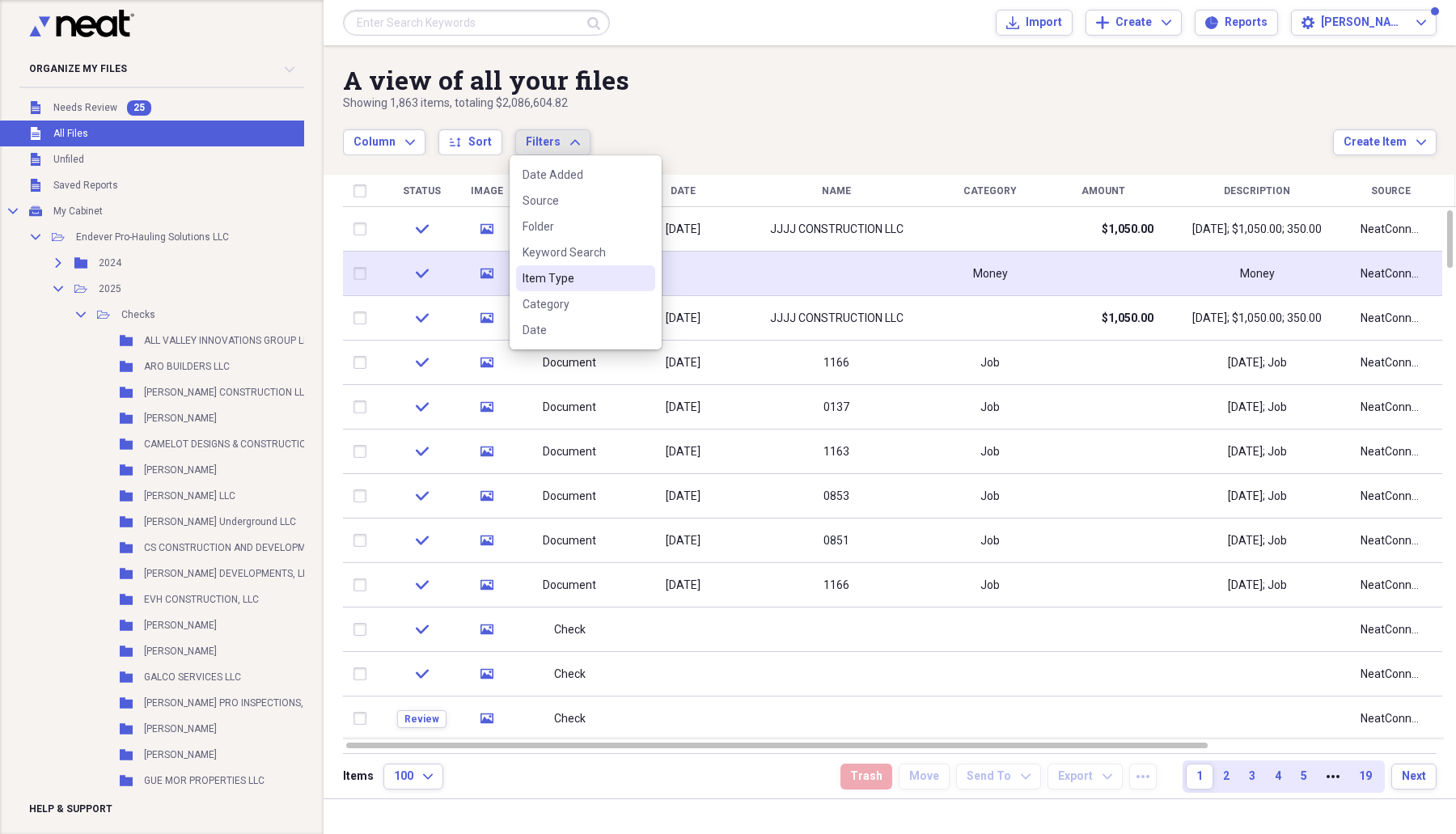 click on "Item Type" at bounding box center (586, 278) 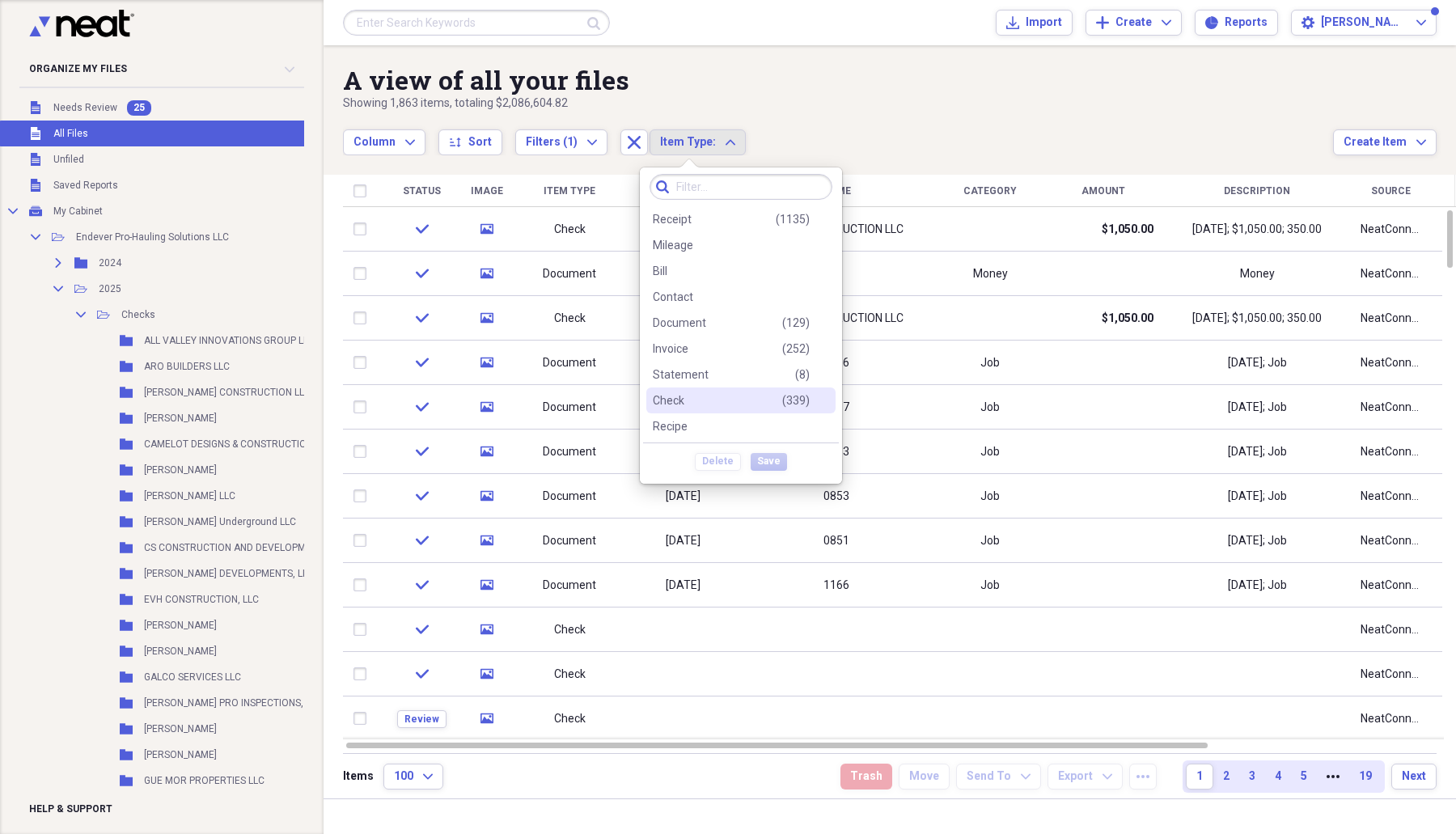 click on "Check ( 339 )" at bounding box center [731, 400] 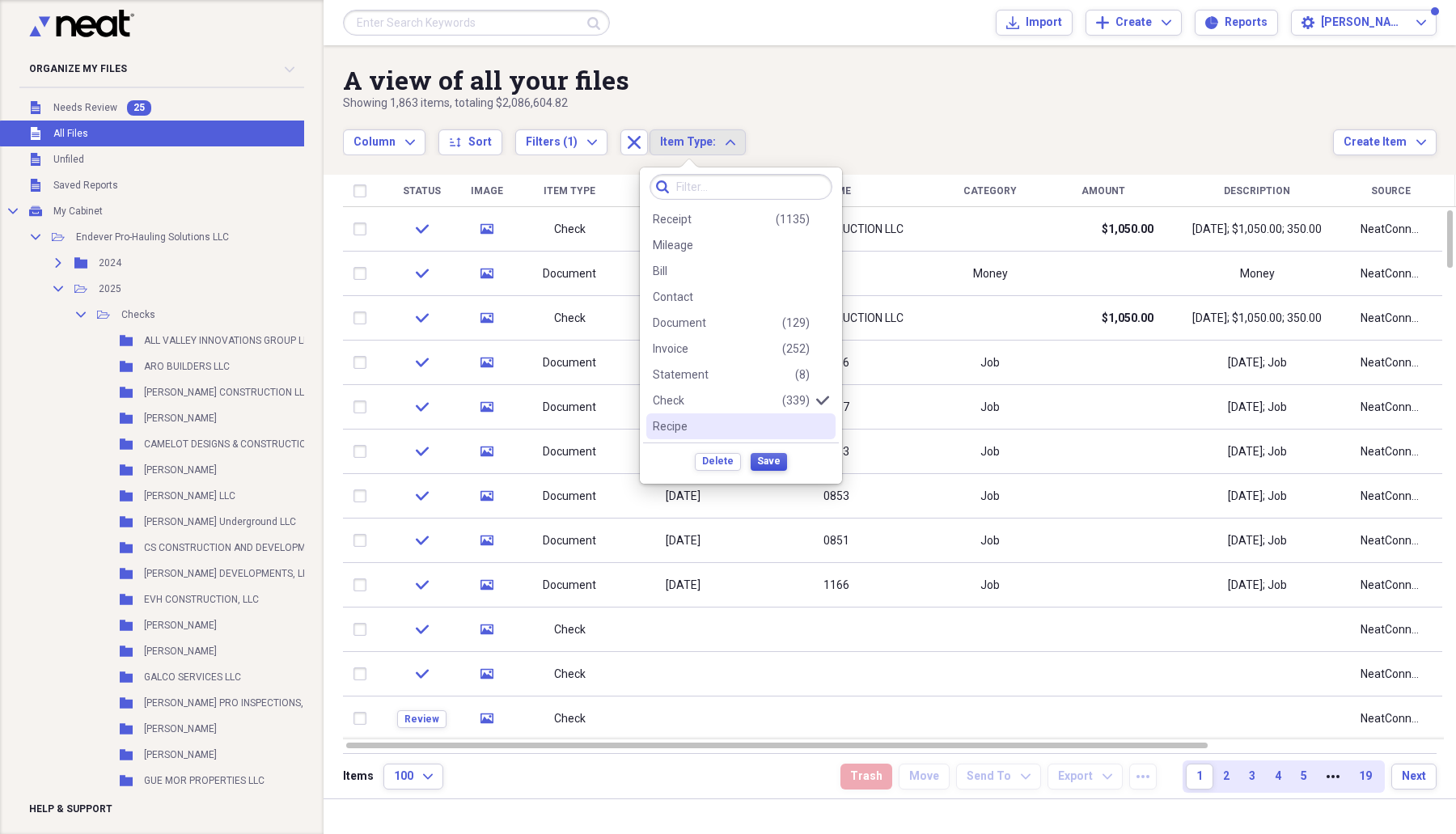click on "Save" at bounding box center (768, 461) 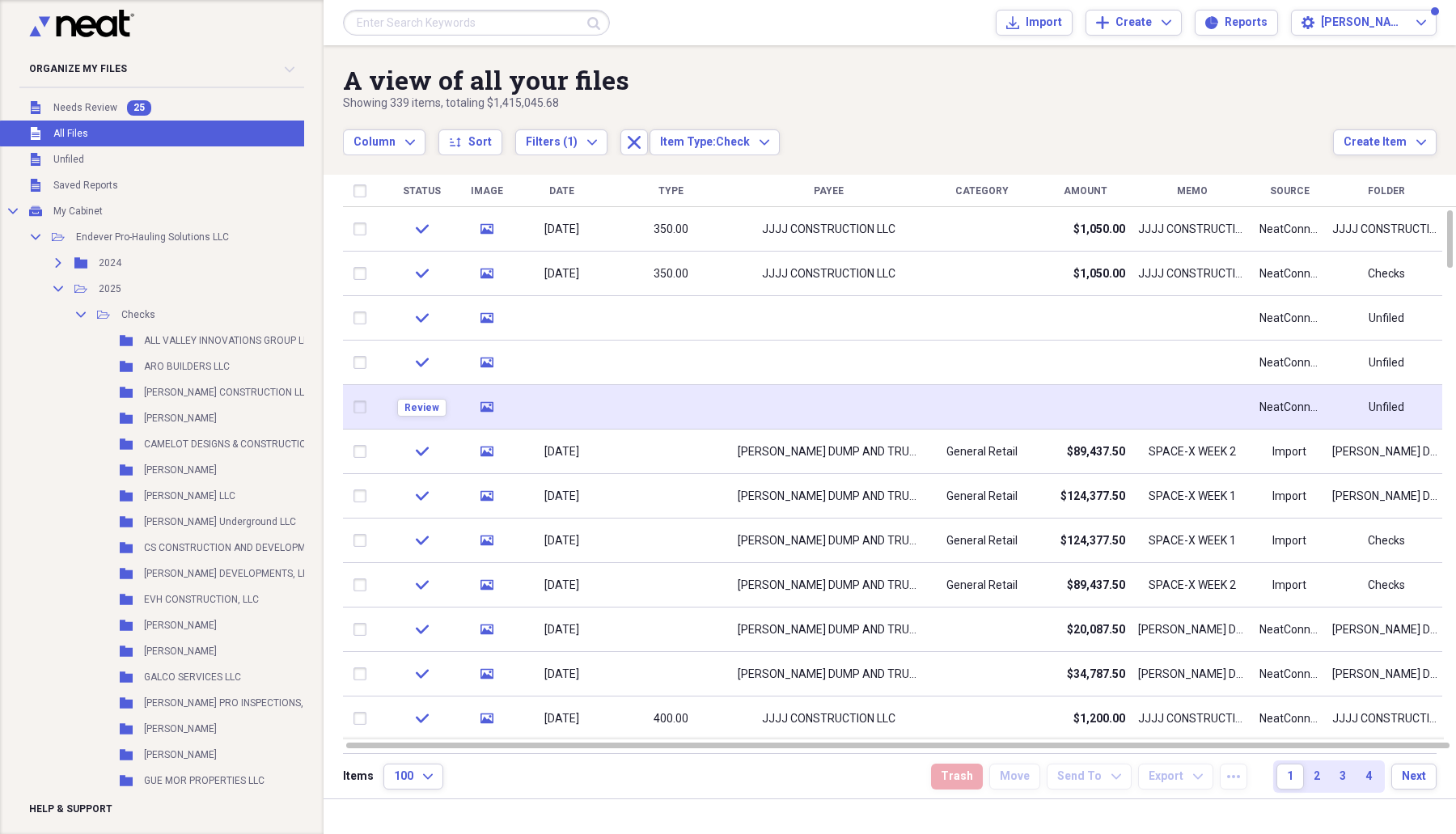 click on "media" 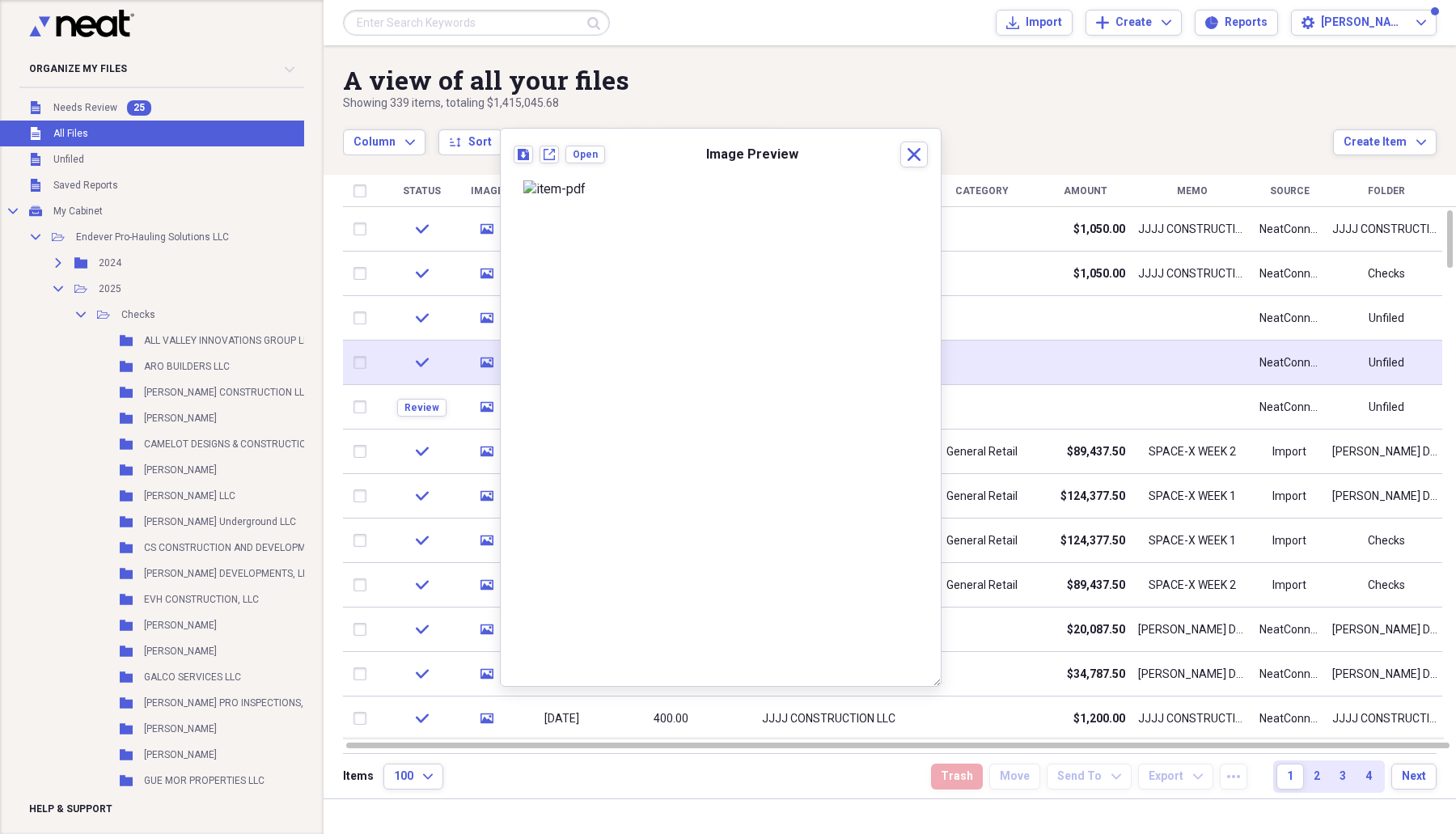 click on "media" 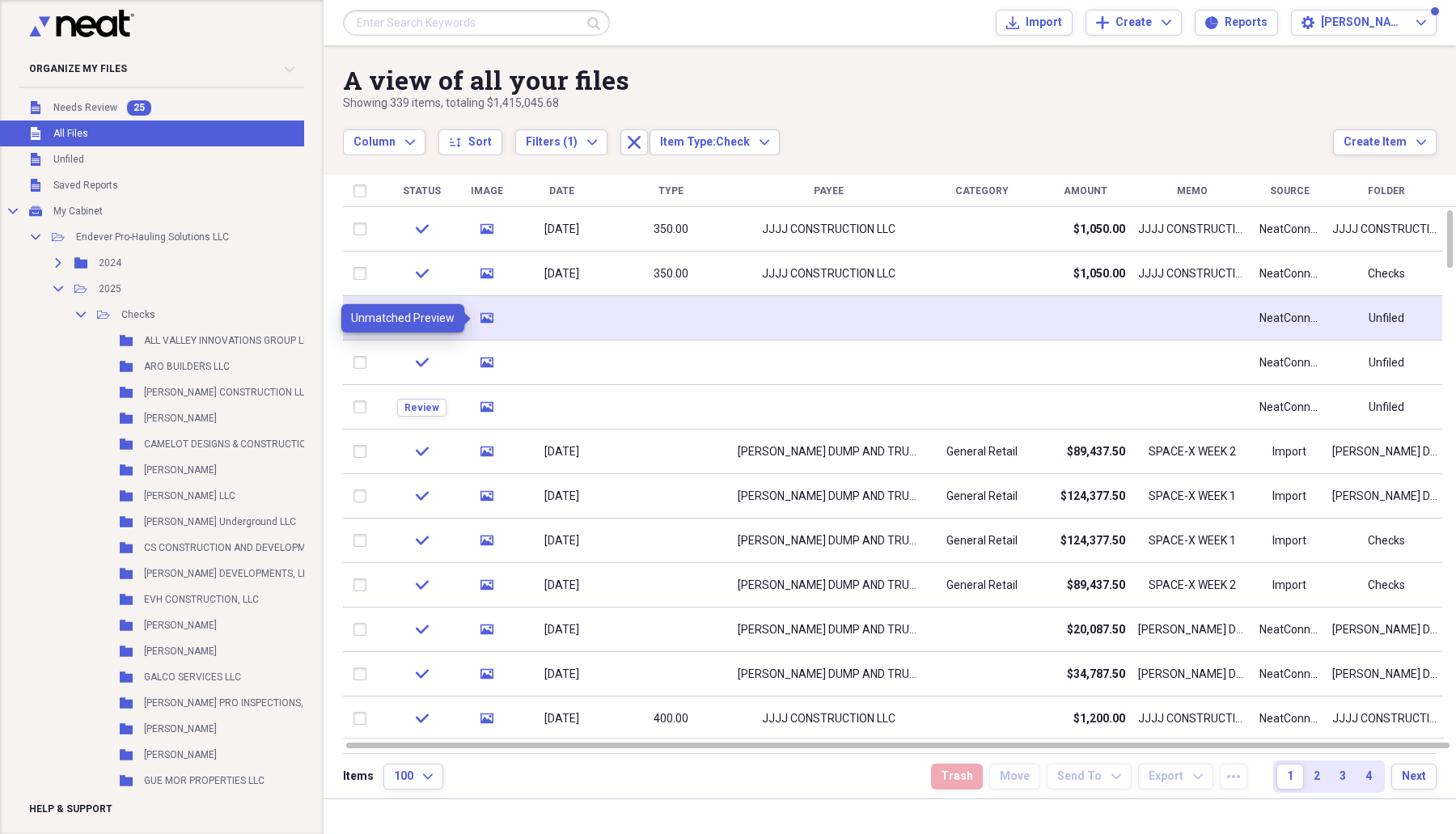 click on "media" 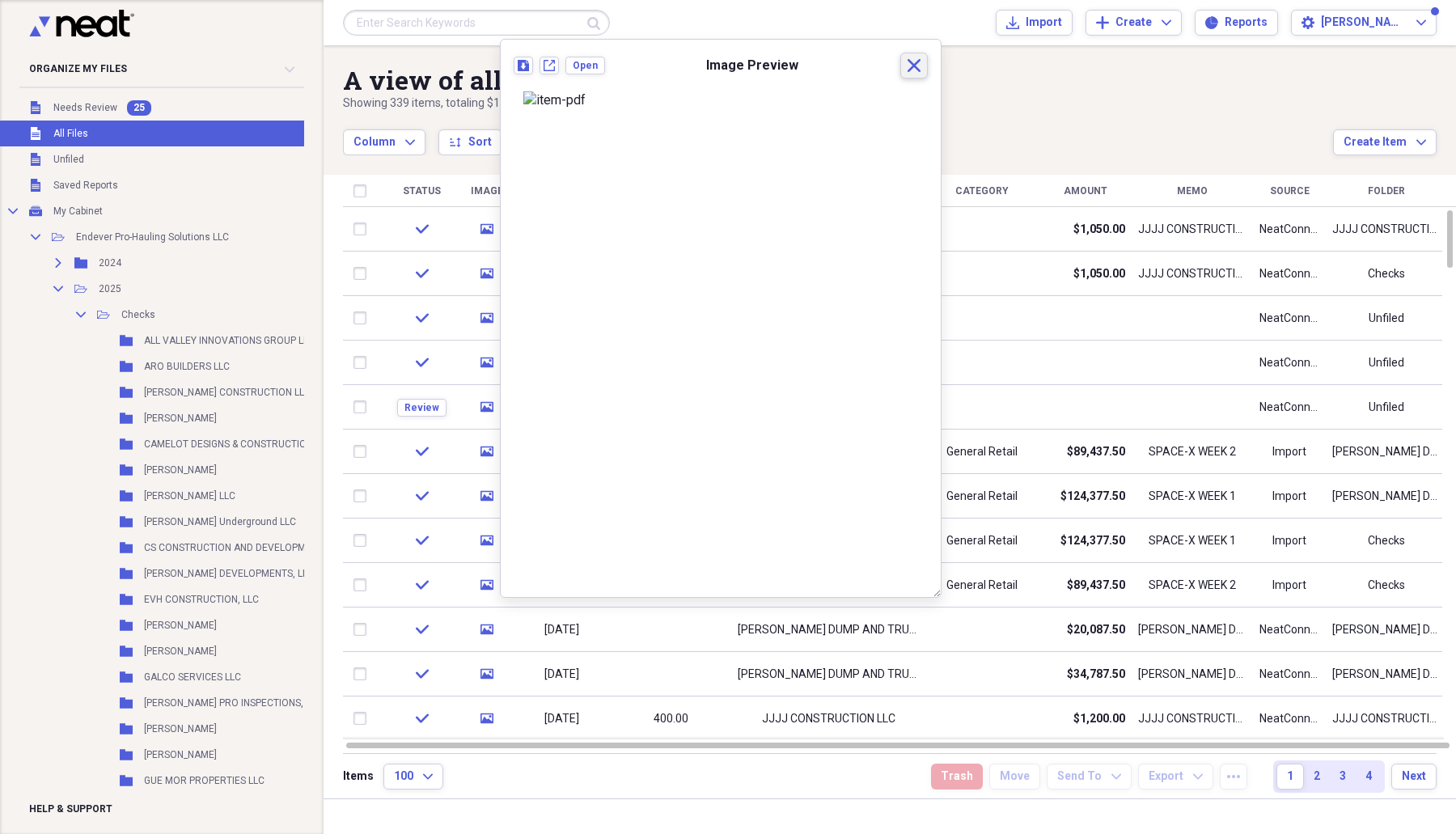 click 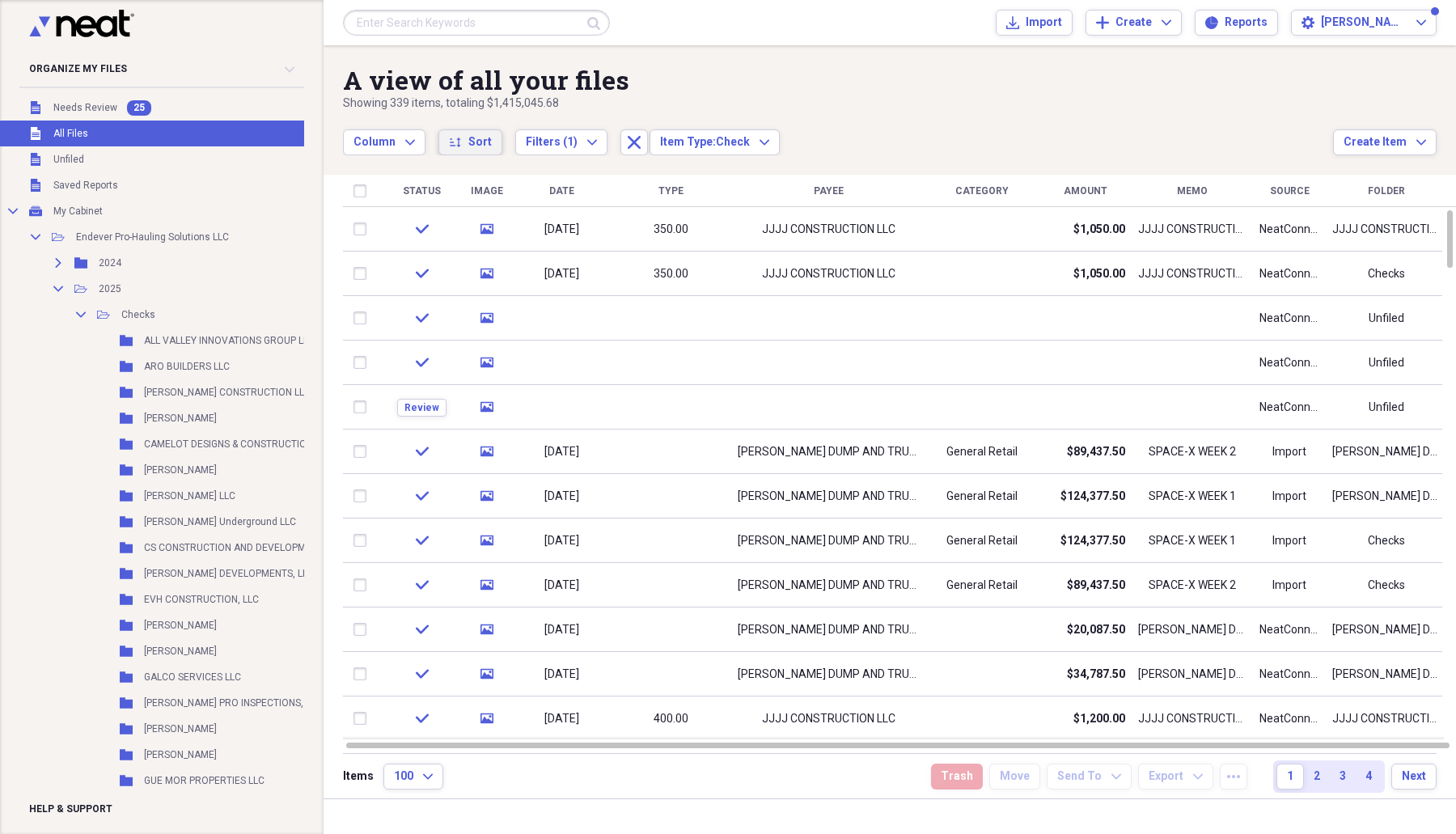 click on "Sort" at bounding box center [480, 142] 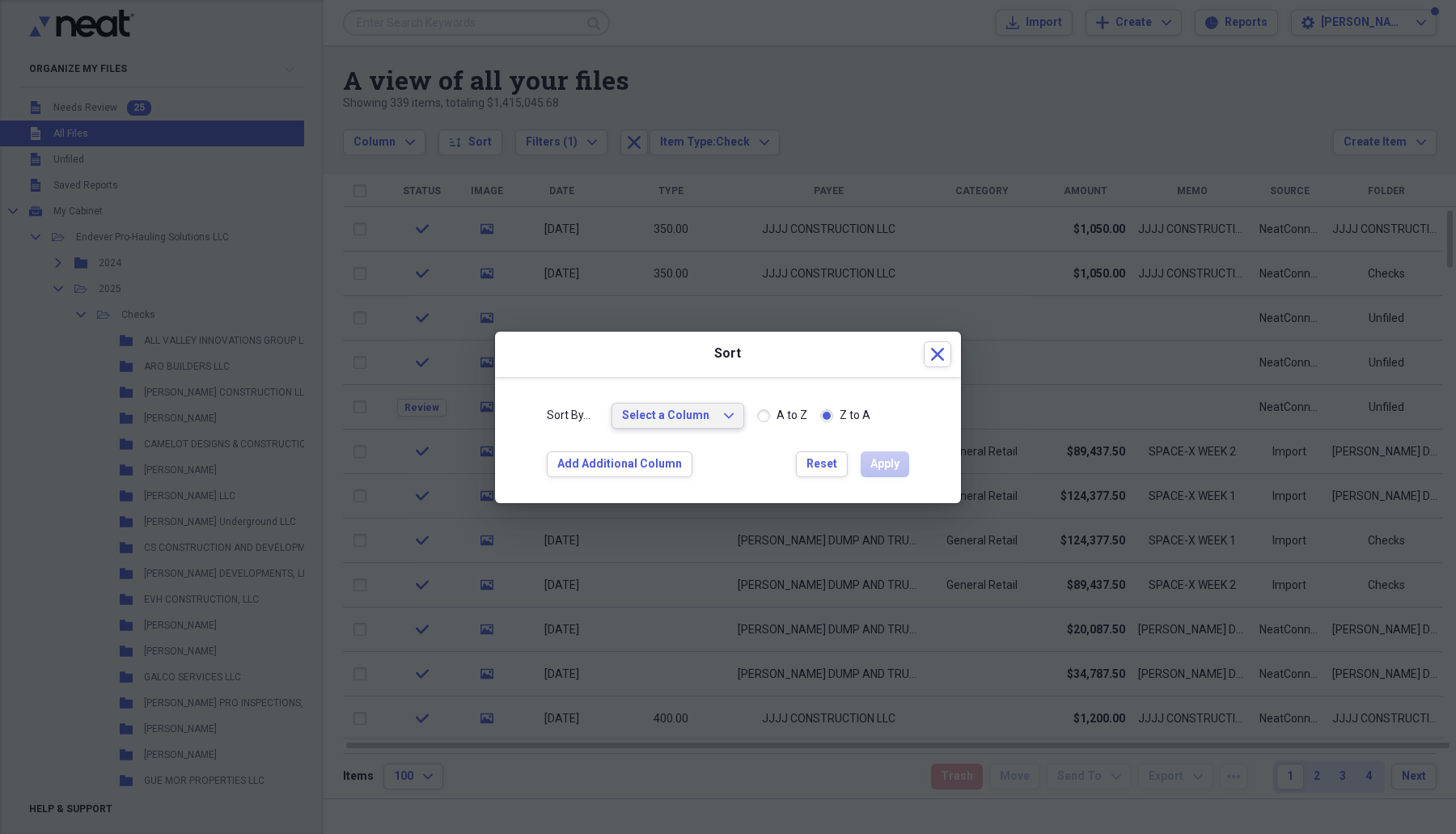 click on "Select a Column Expand" at bounding box center (678, 416) 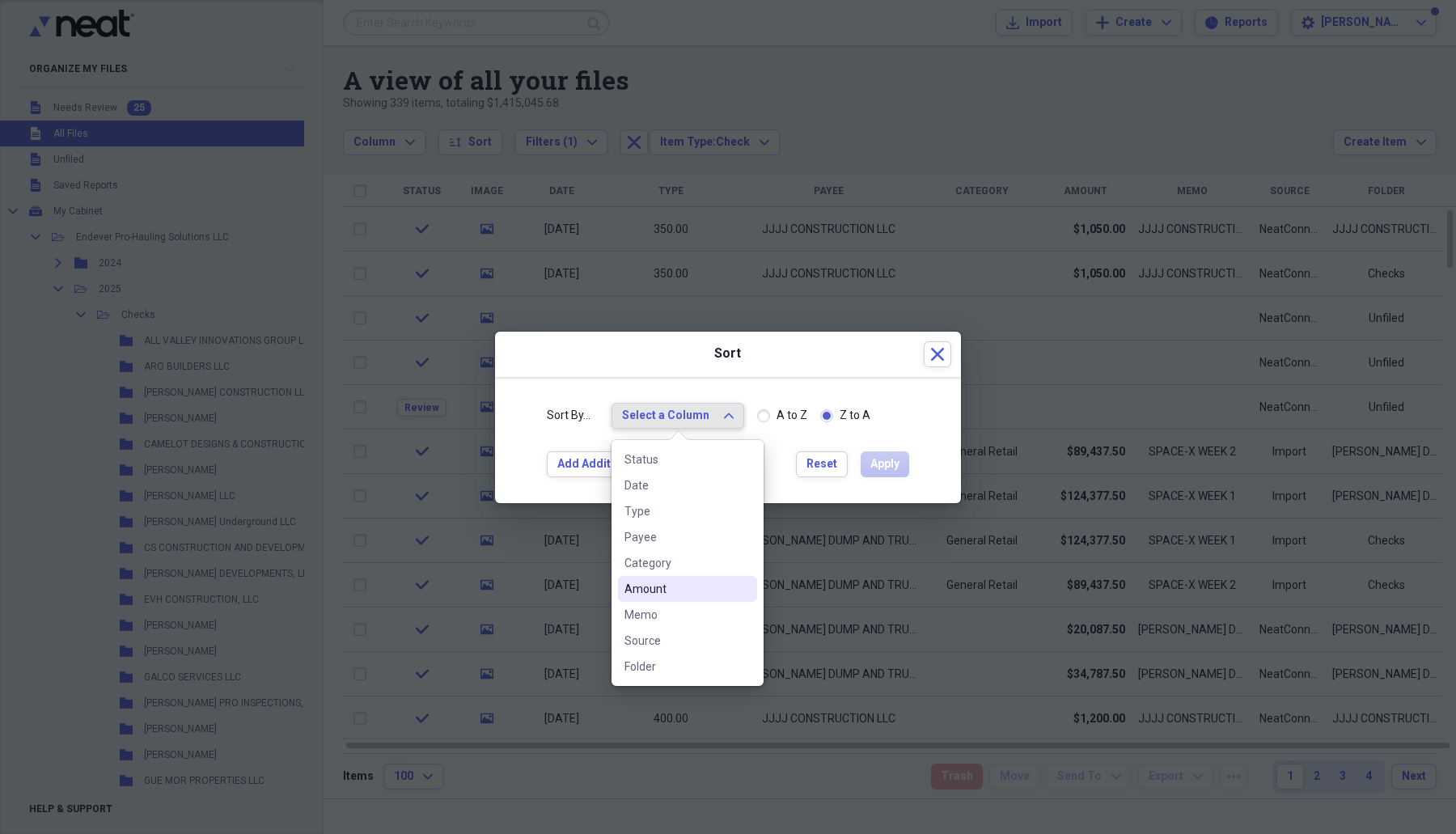 click on "Amount" at bounding box center (688, 589) 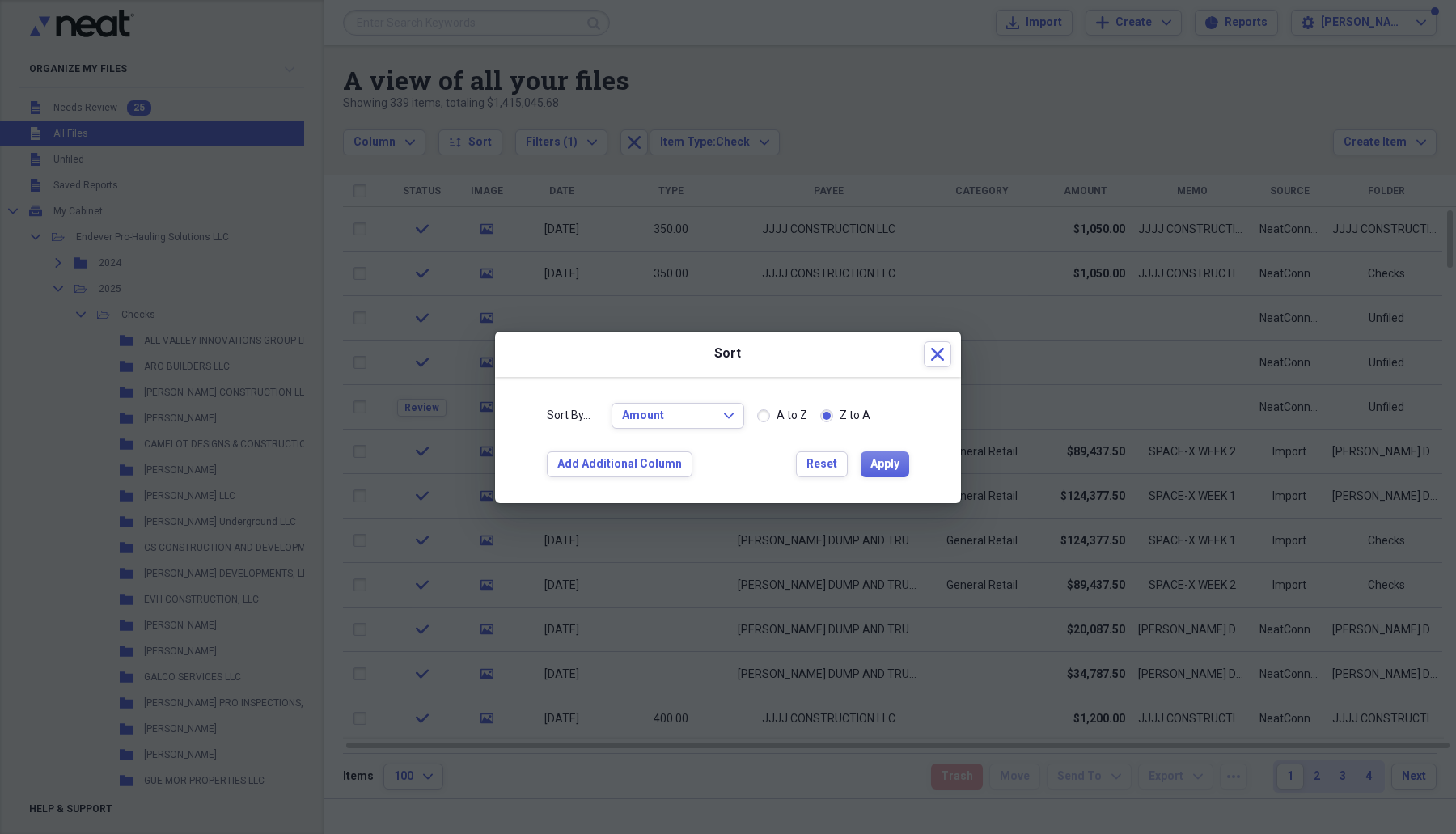 click on "A to Z" at bounding box center [782, 416] 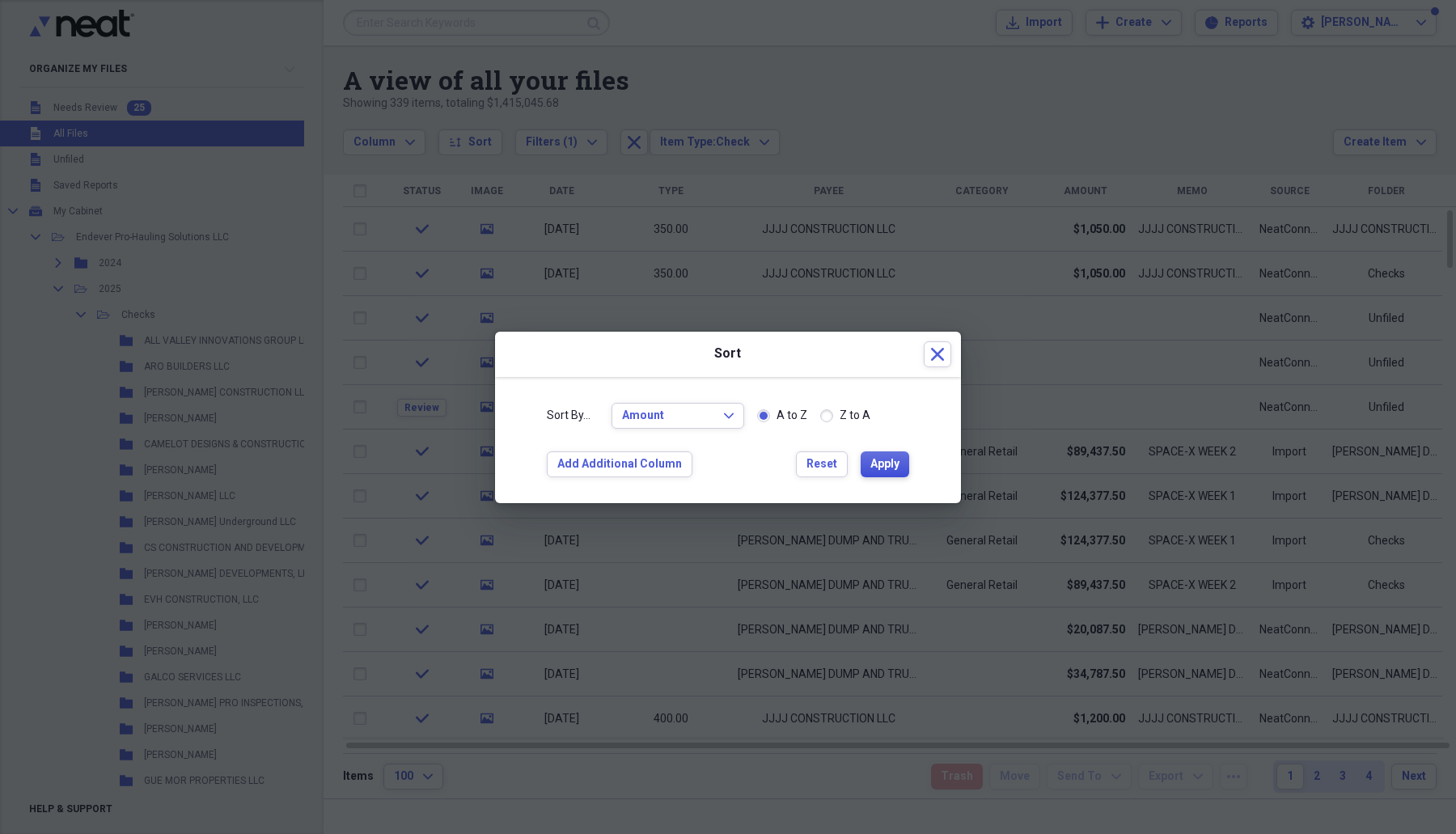 click on "Apply" at bounding box center (885, 464) 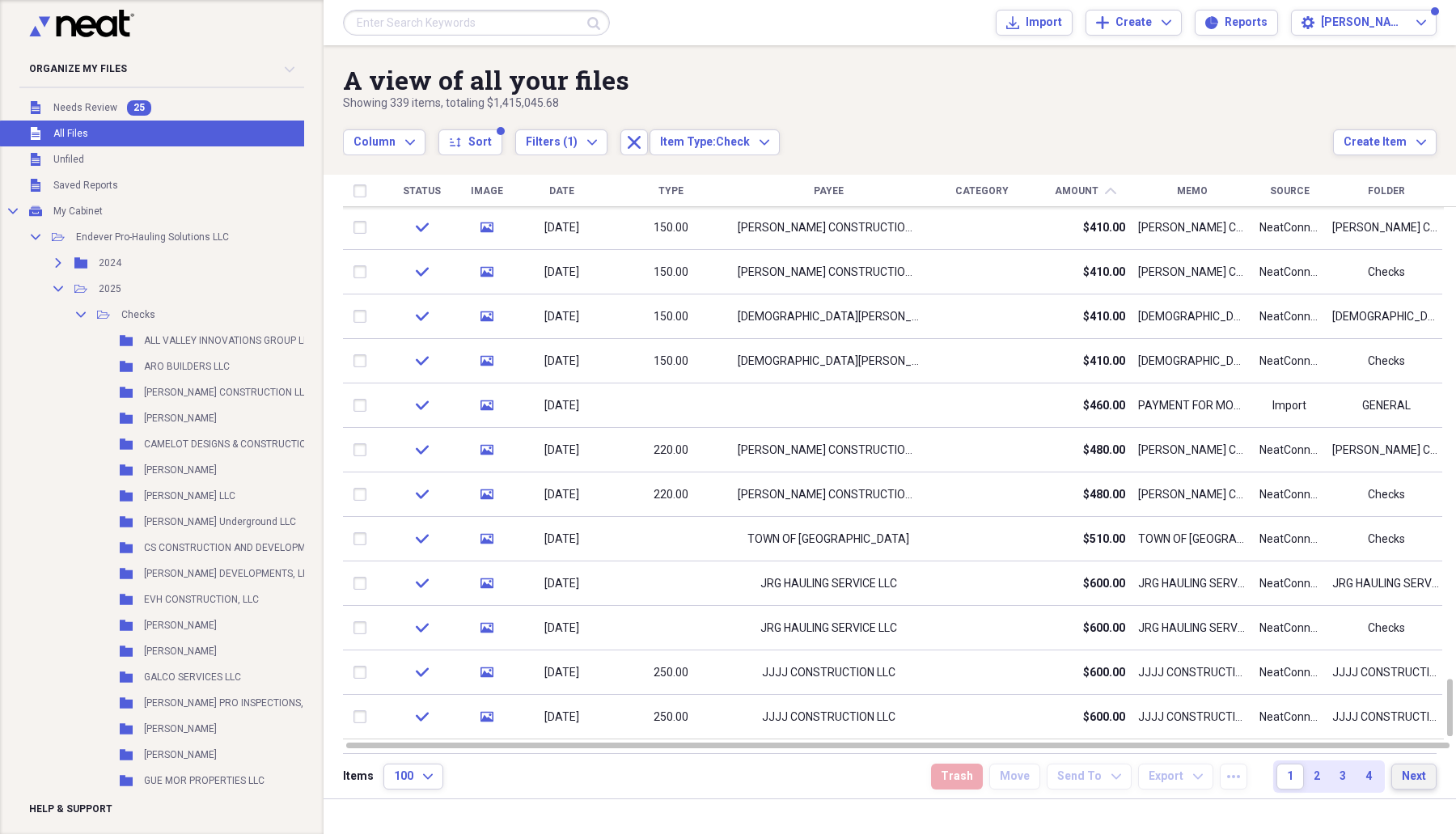 click on "Next" at bounding box center (1414, 777) 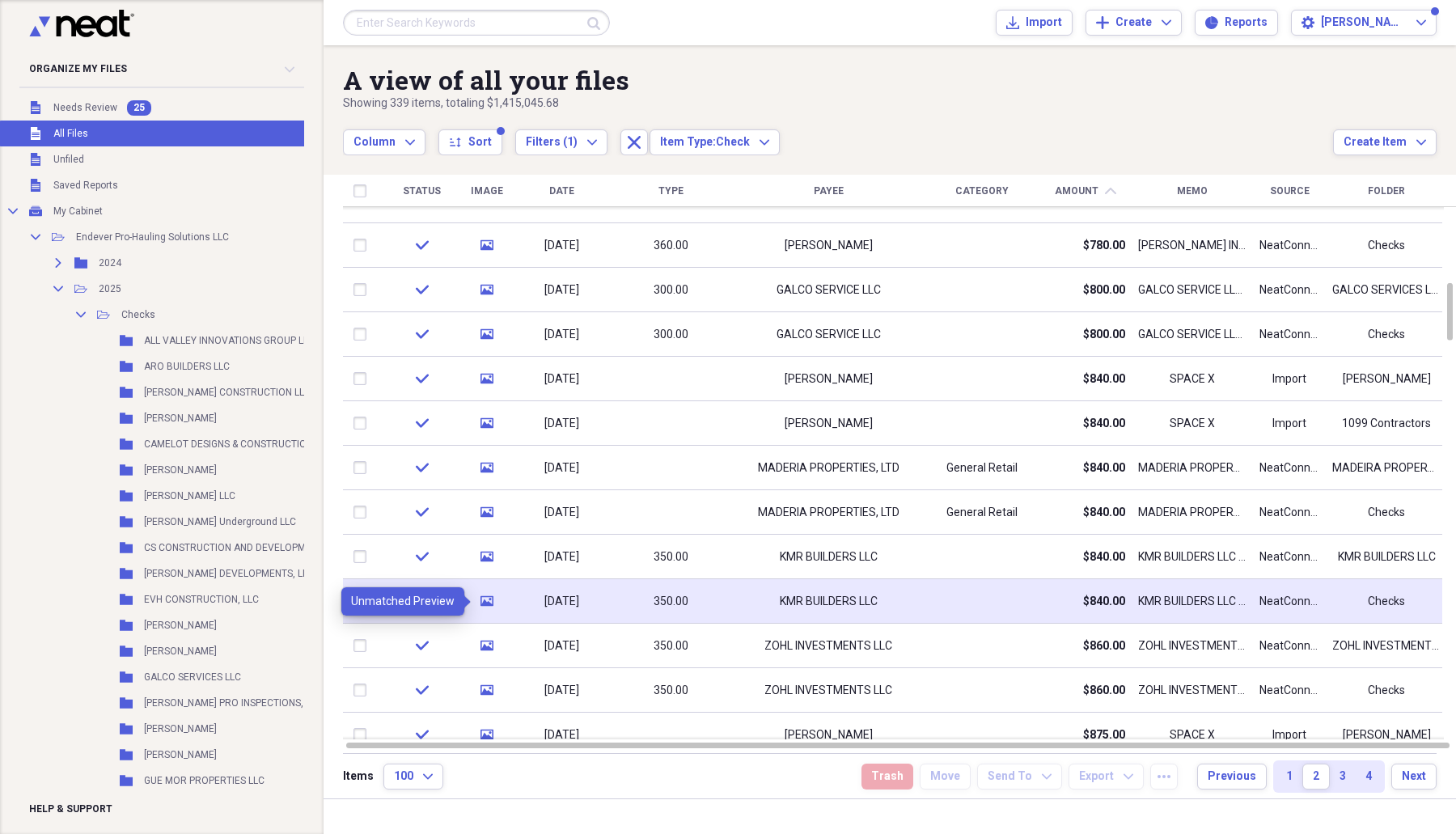 click 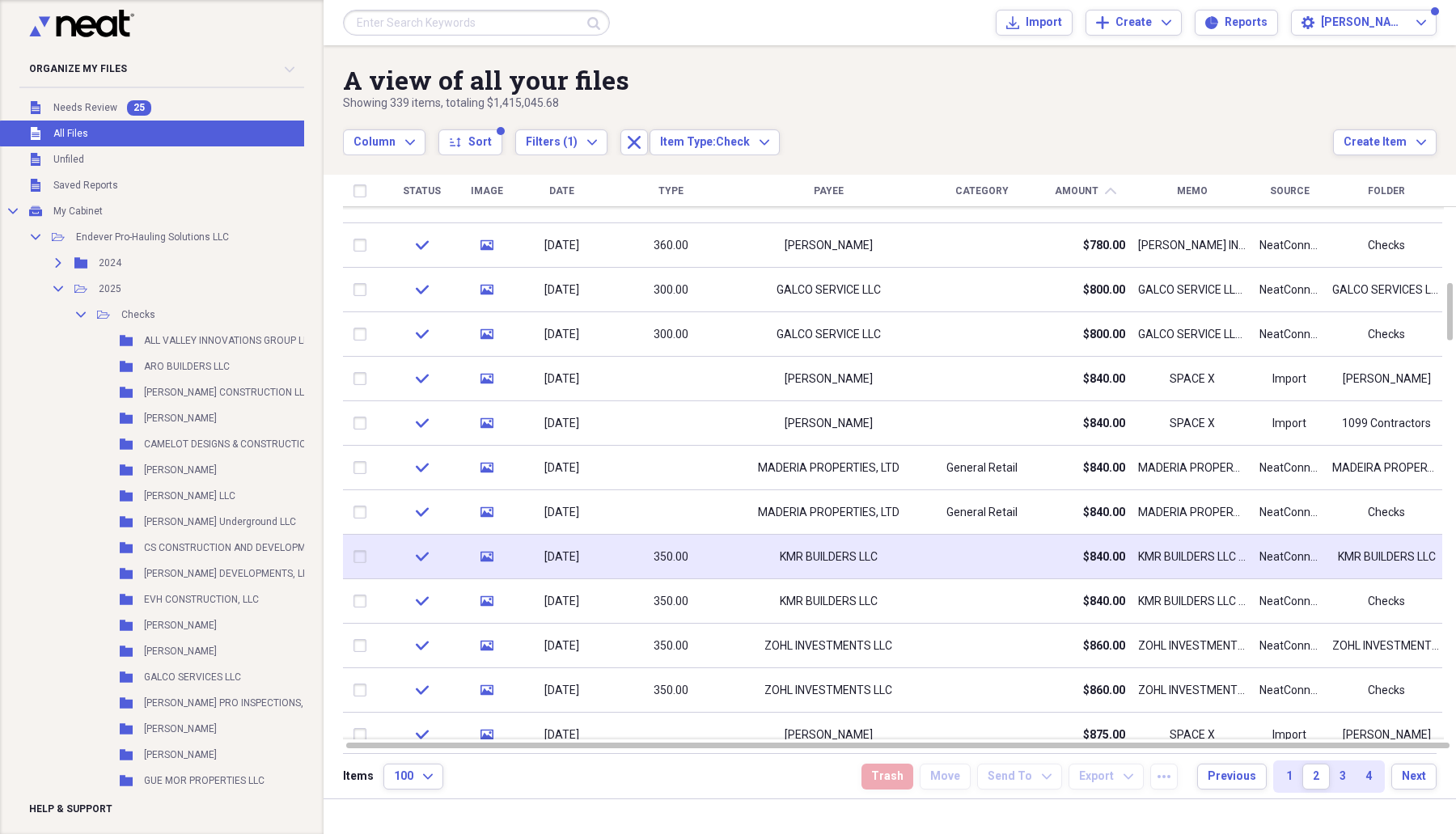 click 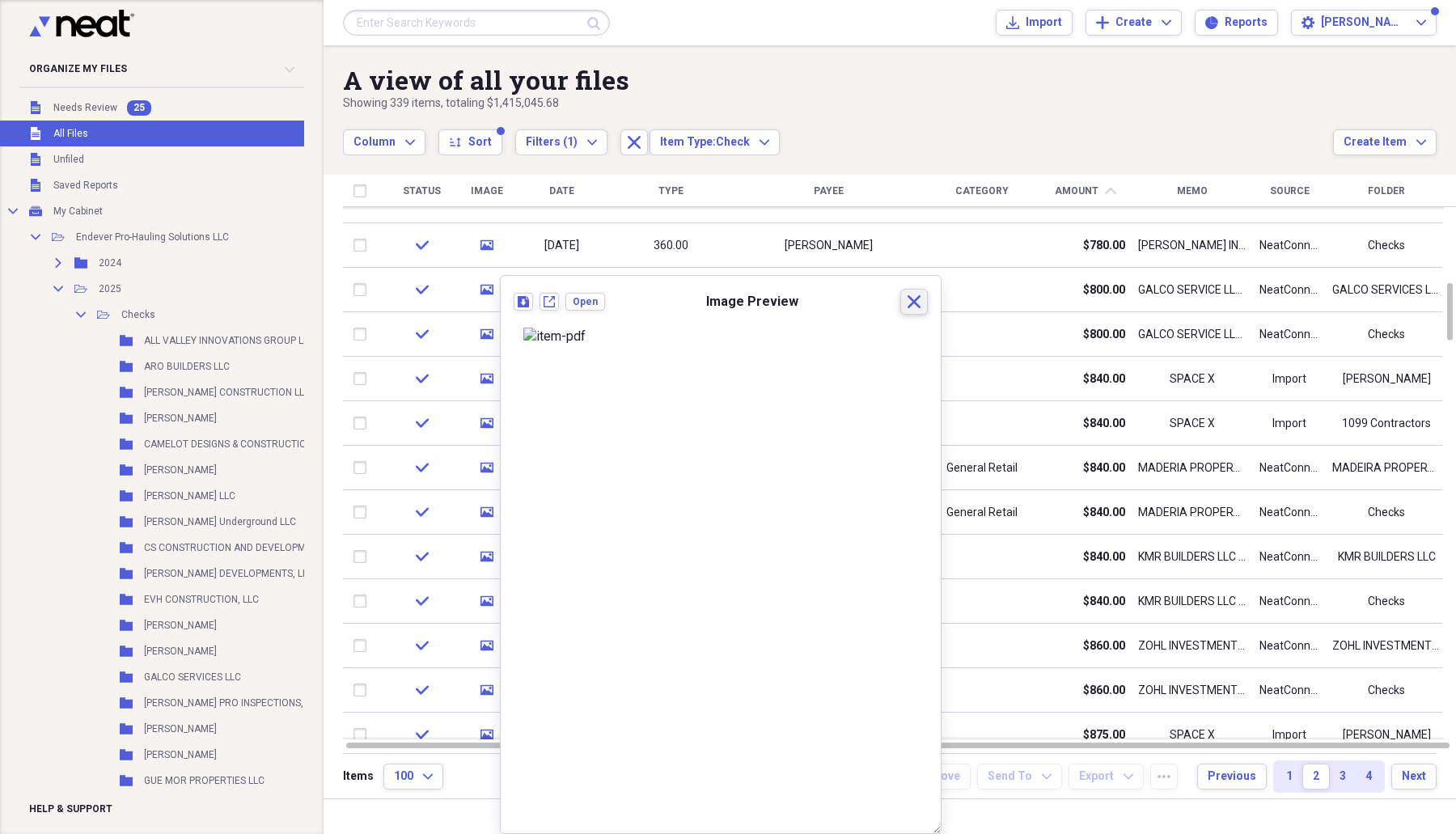 click 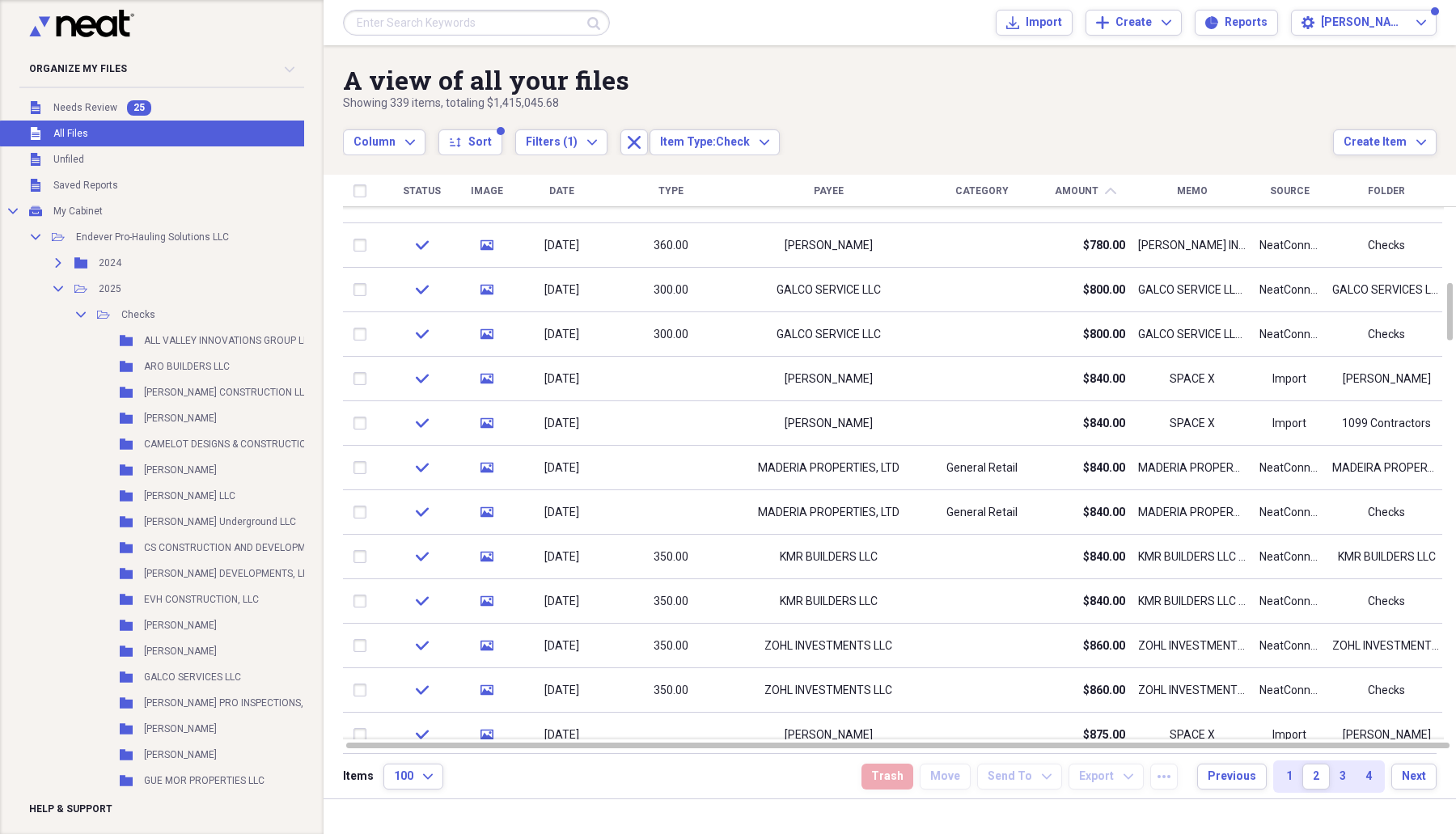 click on "Showing 339 items , totaling $1,415,045.68" at bounding box center [838, 104] 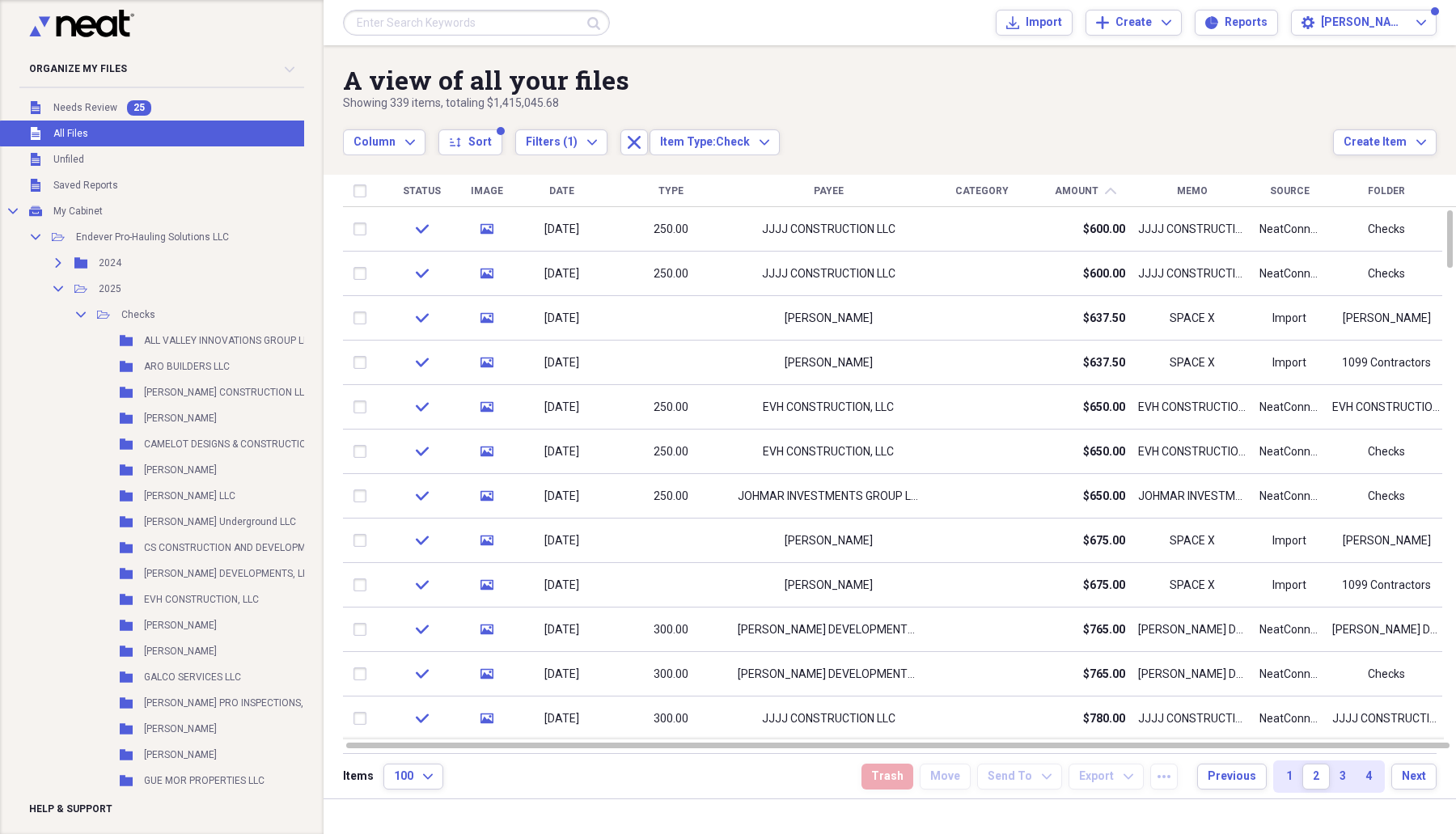 click on "Showing 339 items , totaling $1,415,045.68" at bounding box center [838, 104] 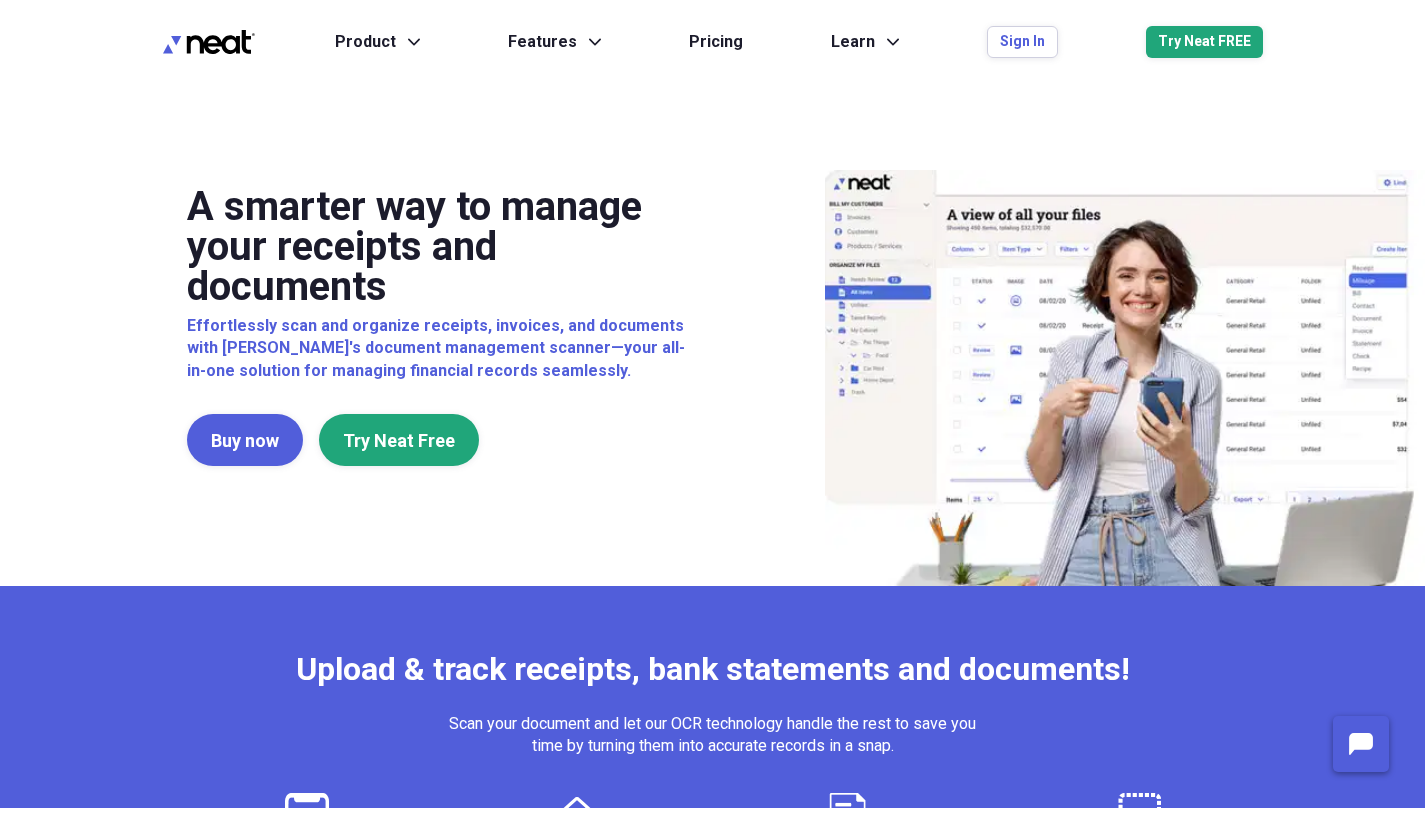 scroll, scrollTop: 0, scrollLeft: 0, axis: both 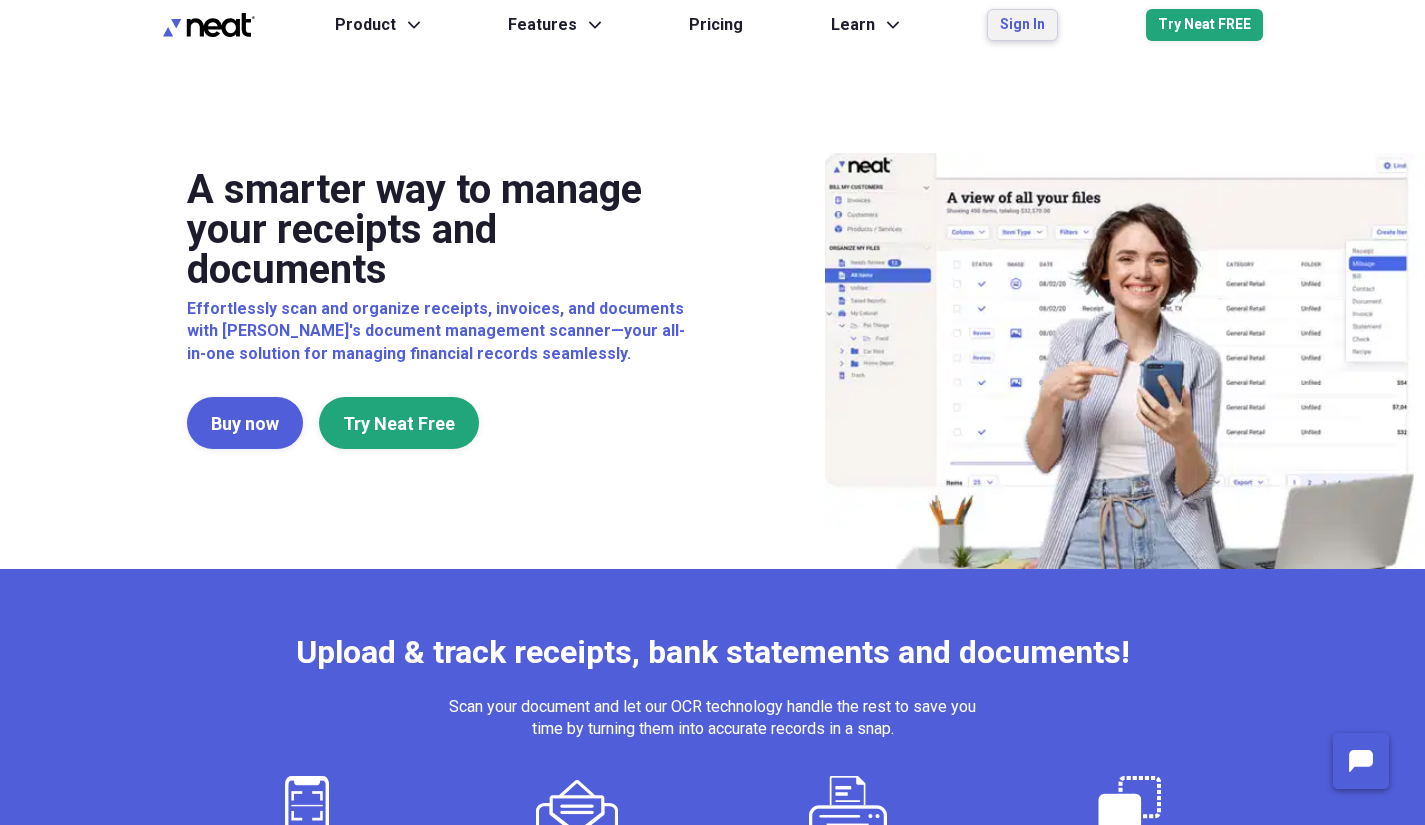 click on "Sign In" at bounding box center (1022, 25) 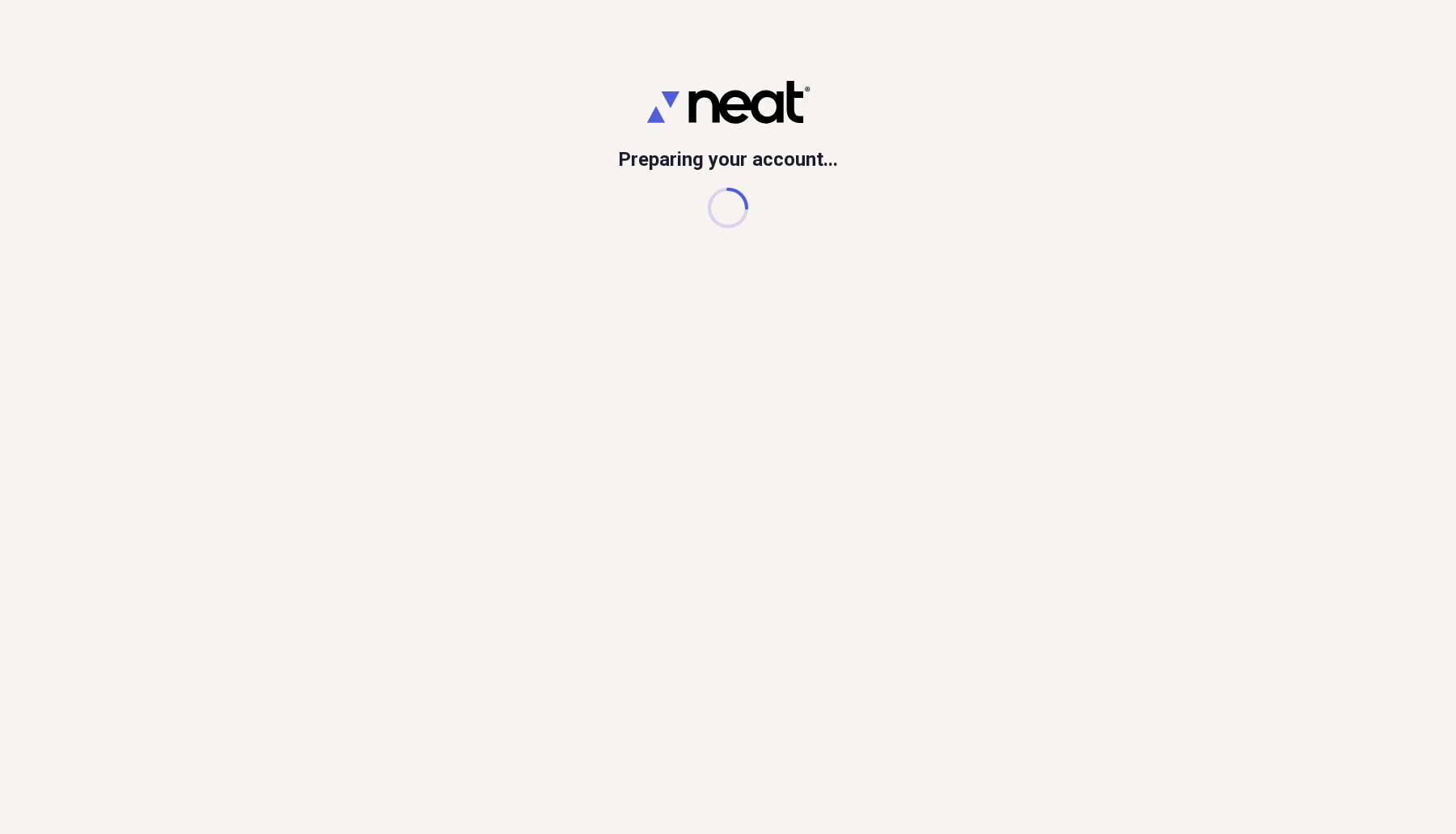 scroll, scrollTop: 0, scrollLeft: 0, axis: both 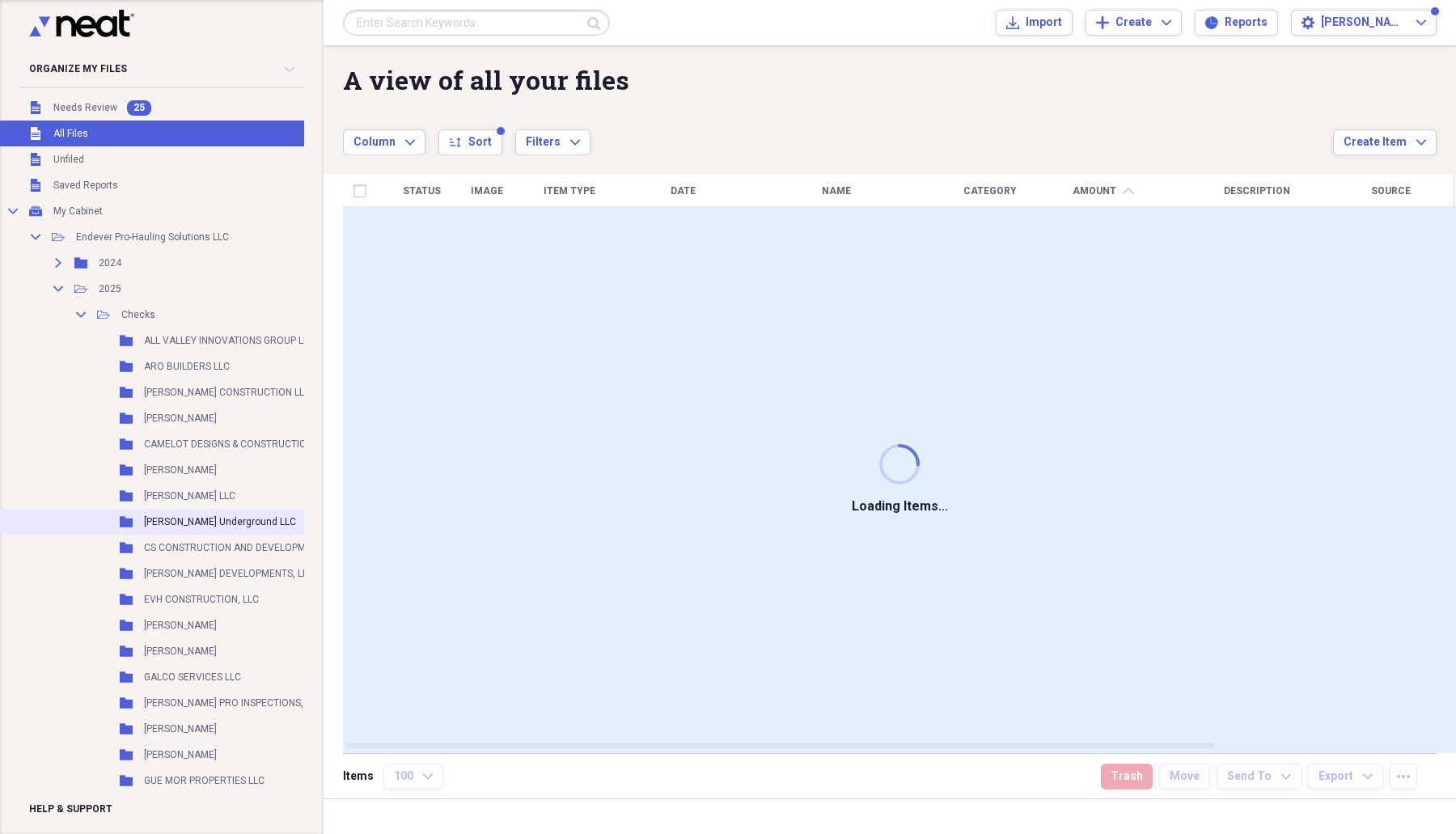 click on "Castillo Underground LLC" at bounding box center (220, 522) 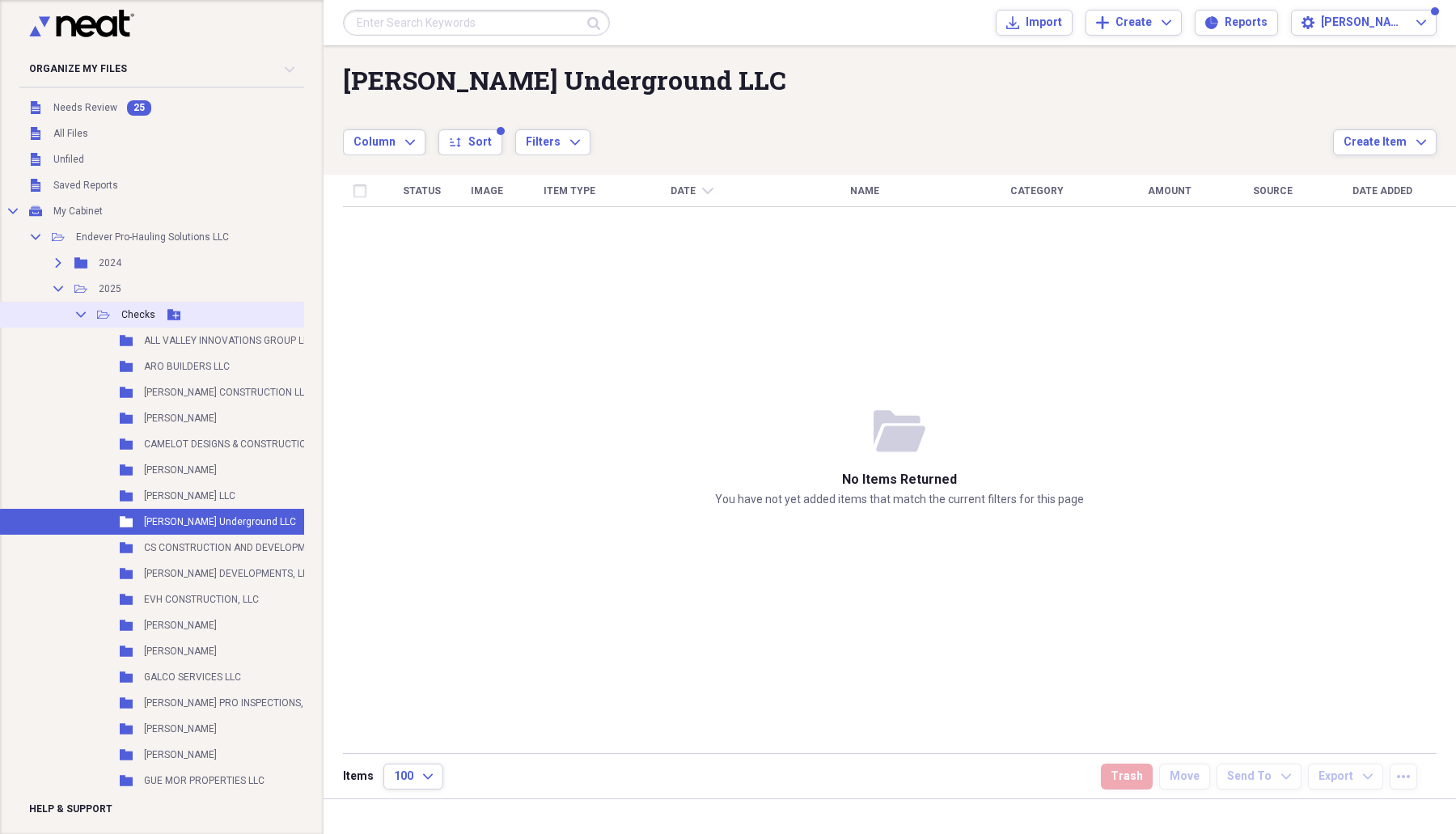 click on "Checks" at bounding box center [138, 315] 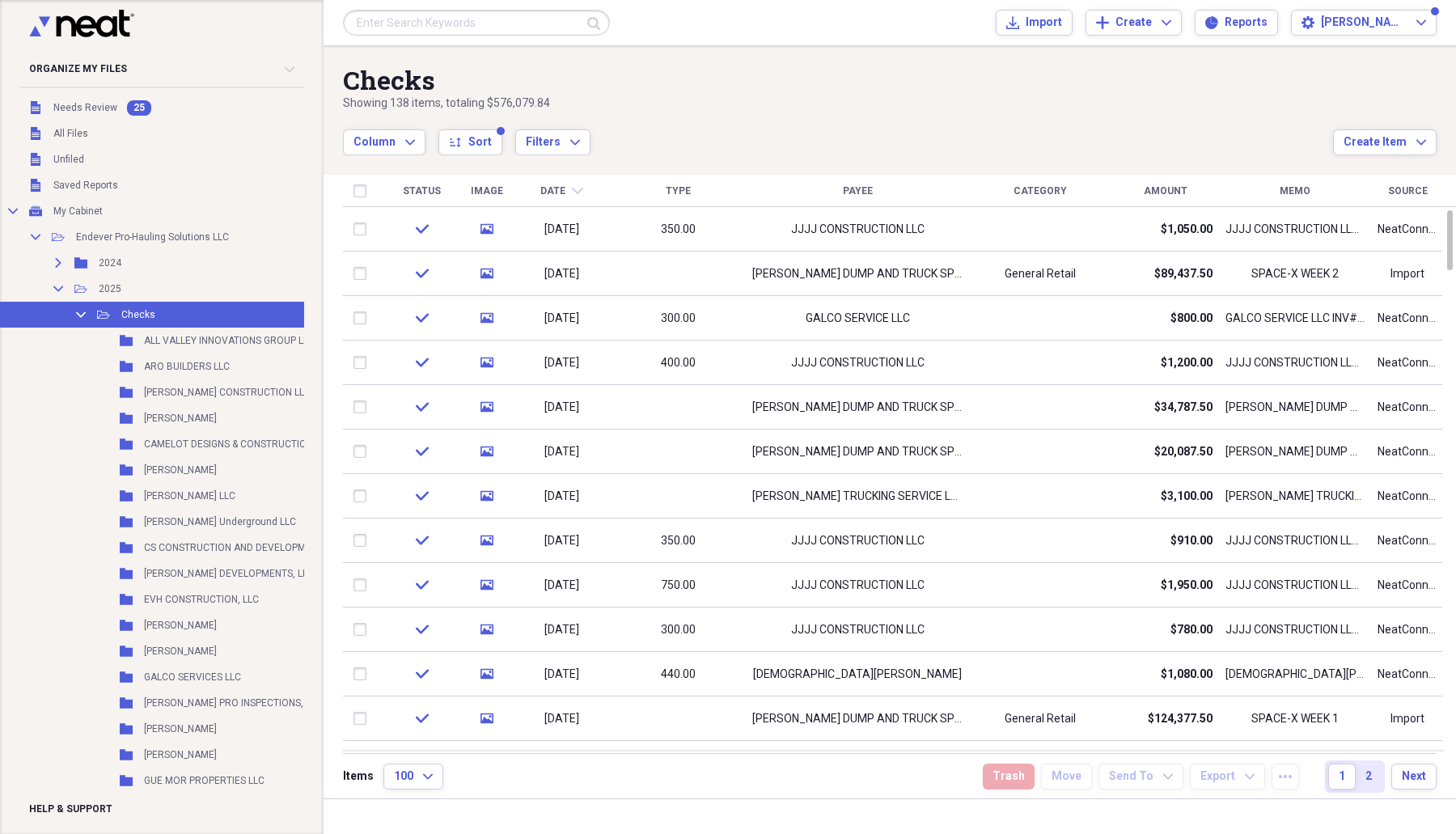 click on "Amount" at bounding box center [1166, 191] 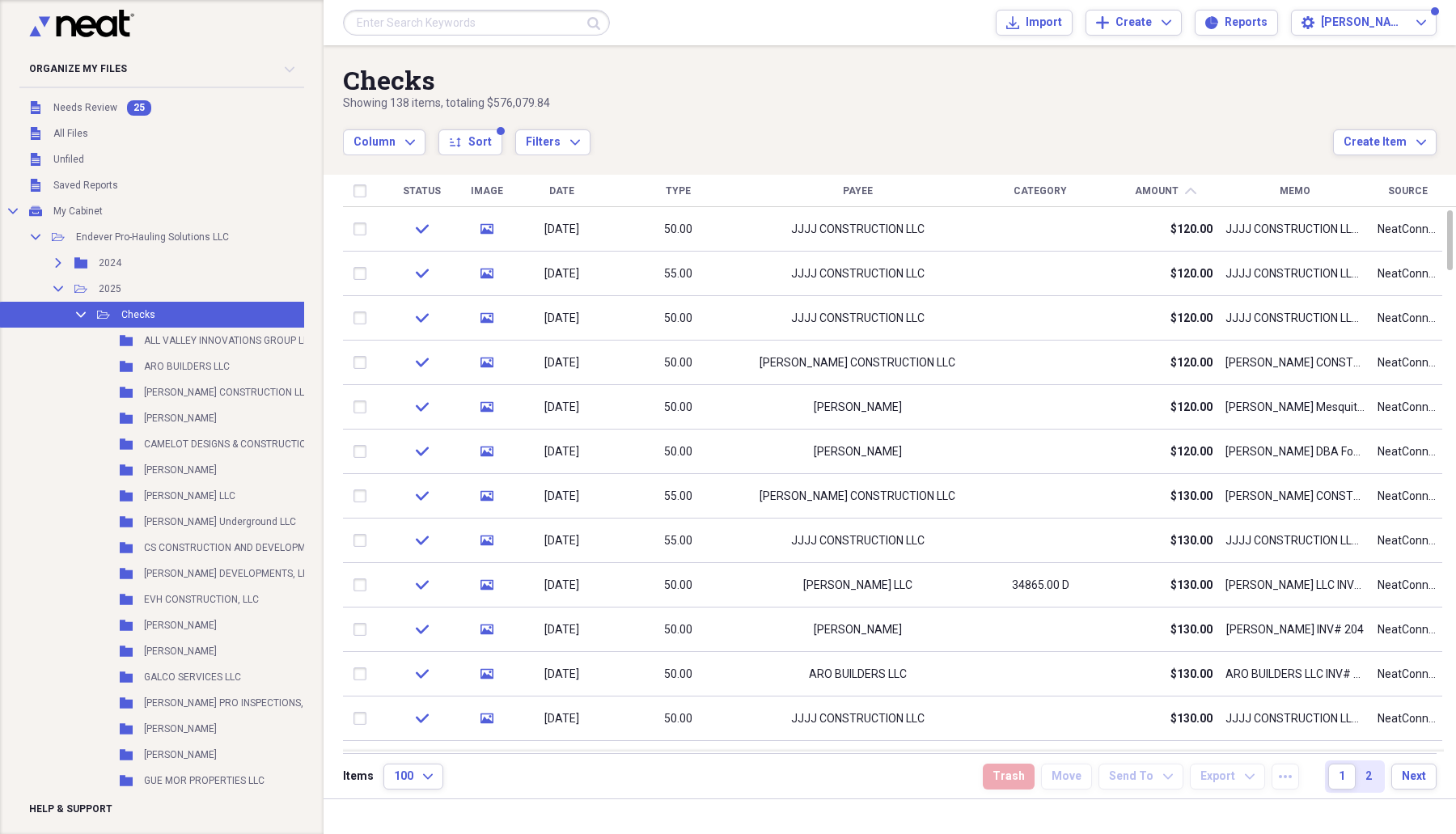 click on "Date" at bounding box center (561, 191) 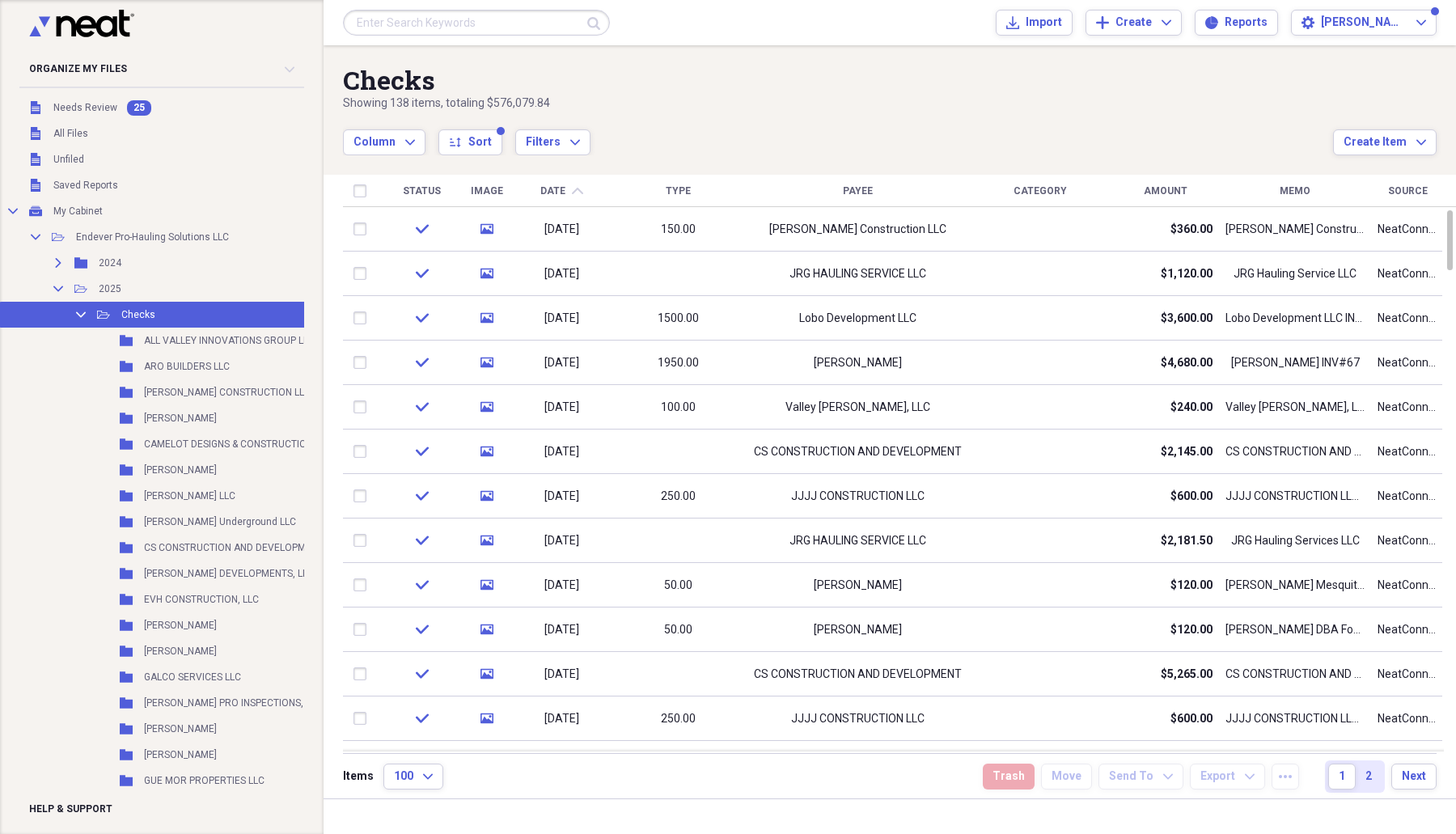 click on "Date chevron-up" at bounding box center (561, 191) 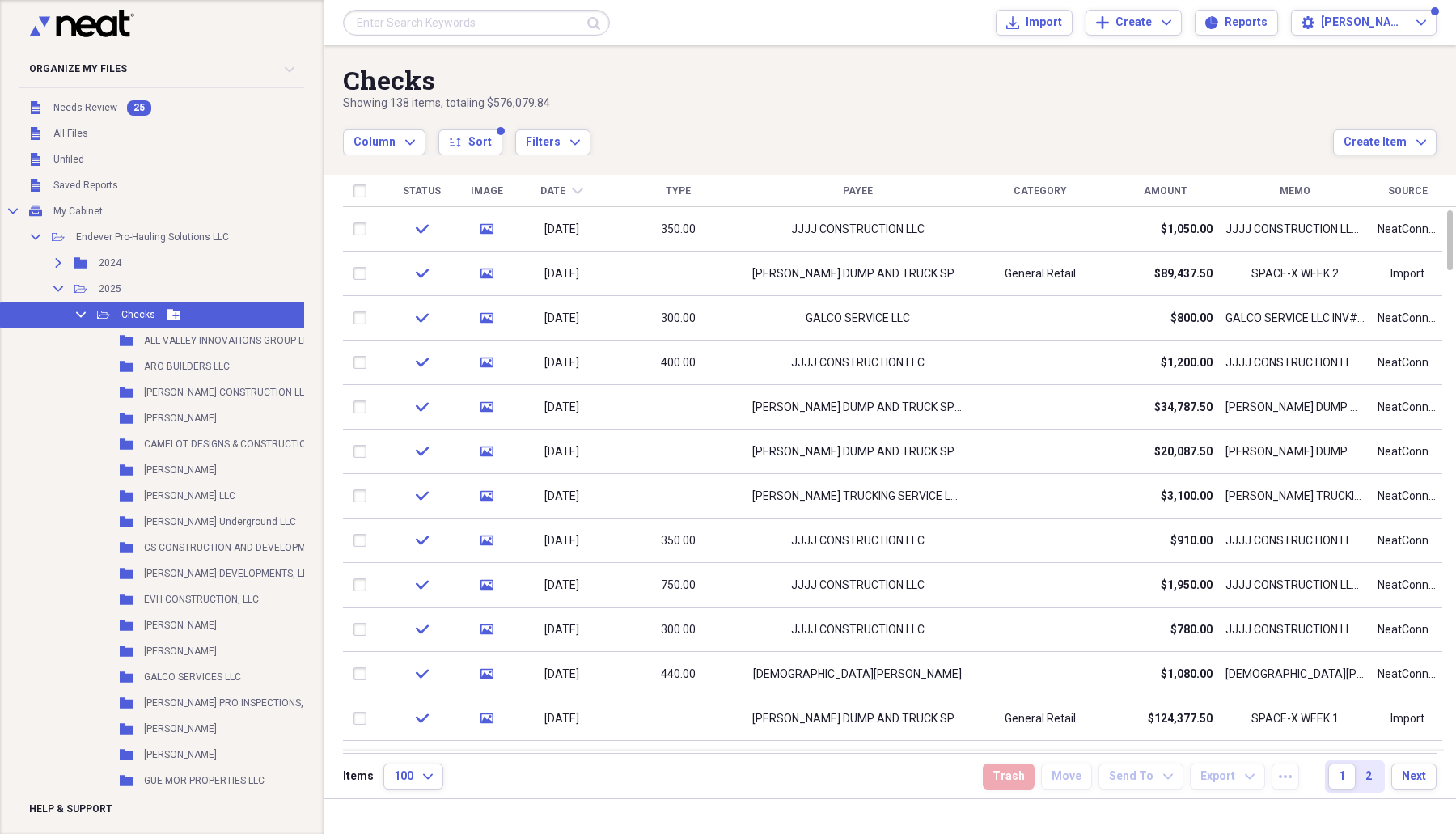 click on "Checks" at bounding box center (138, 315) 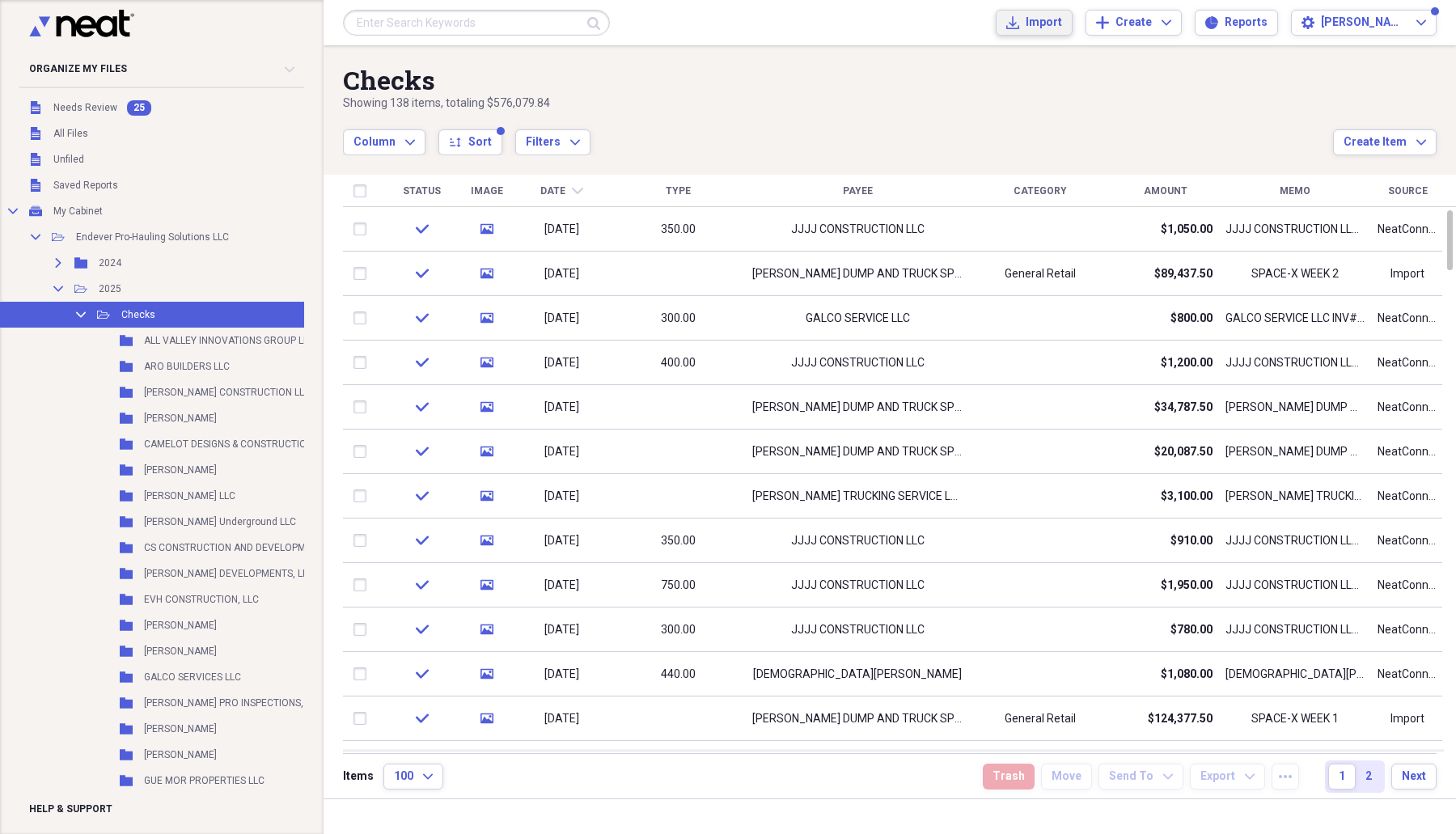 click on "Import" at bounding box center [1043, 23] 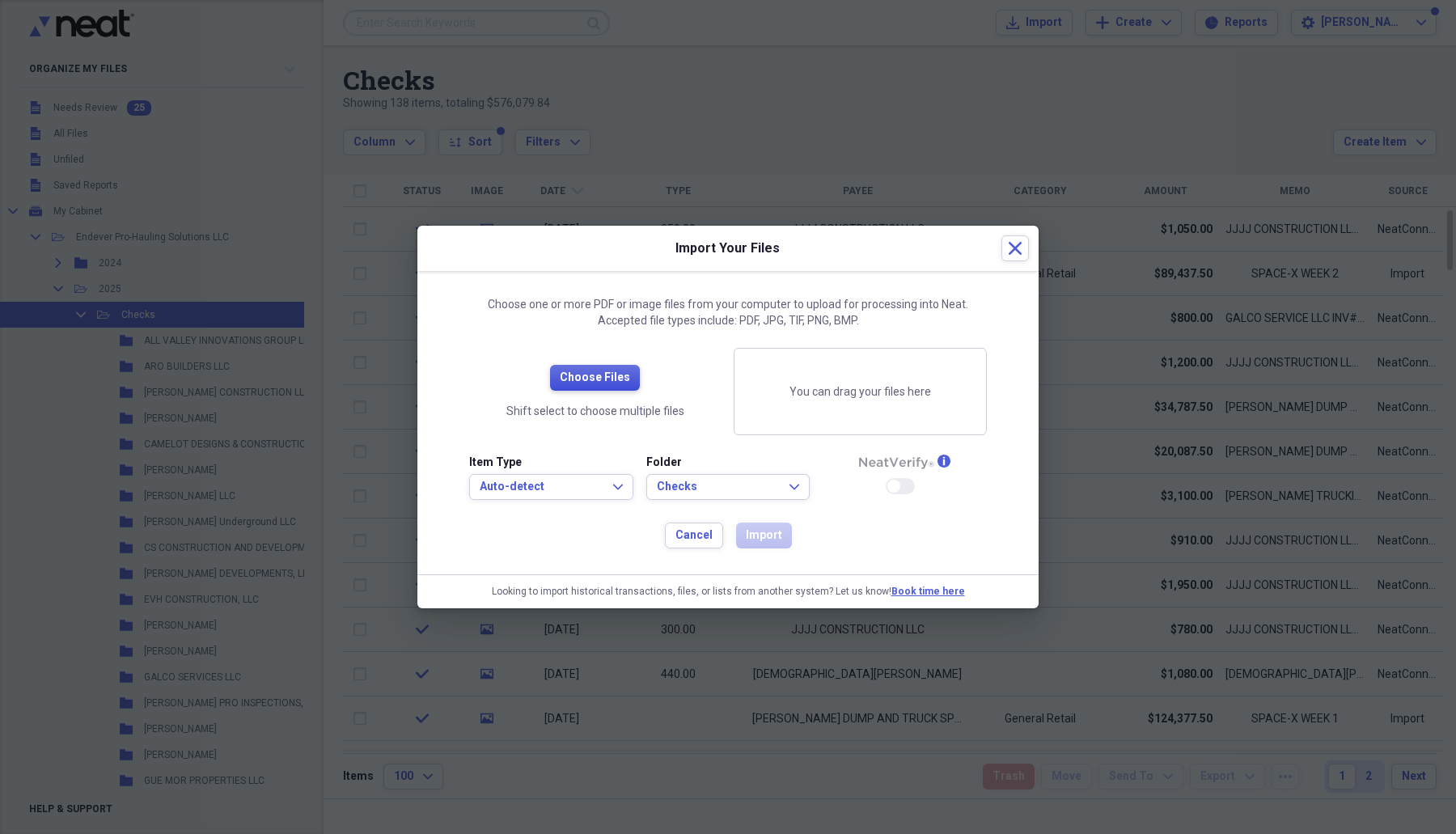 click on "Choose Files" at bounding box center (595, 378) 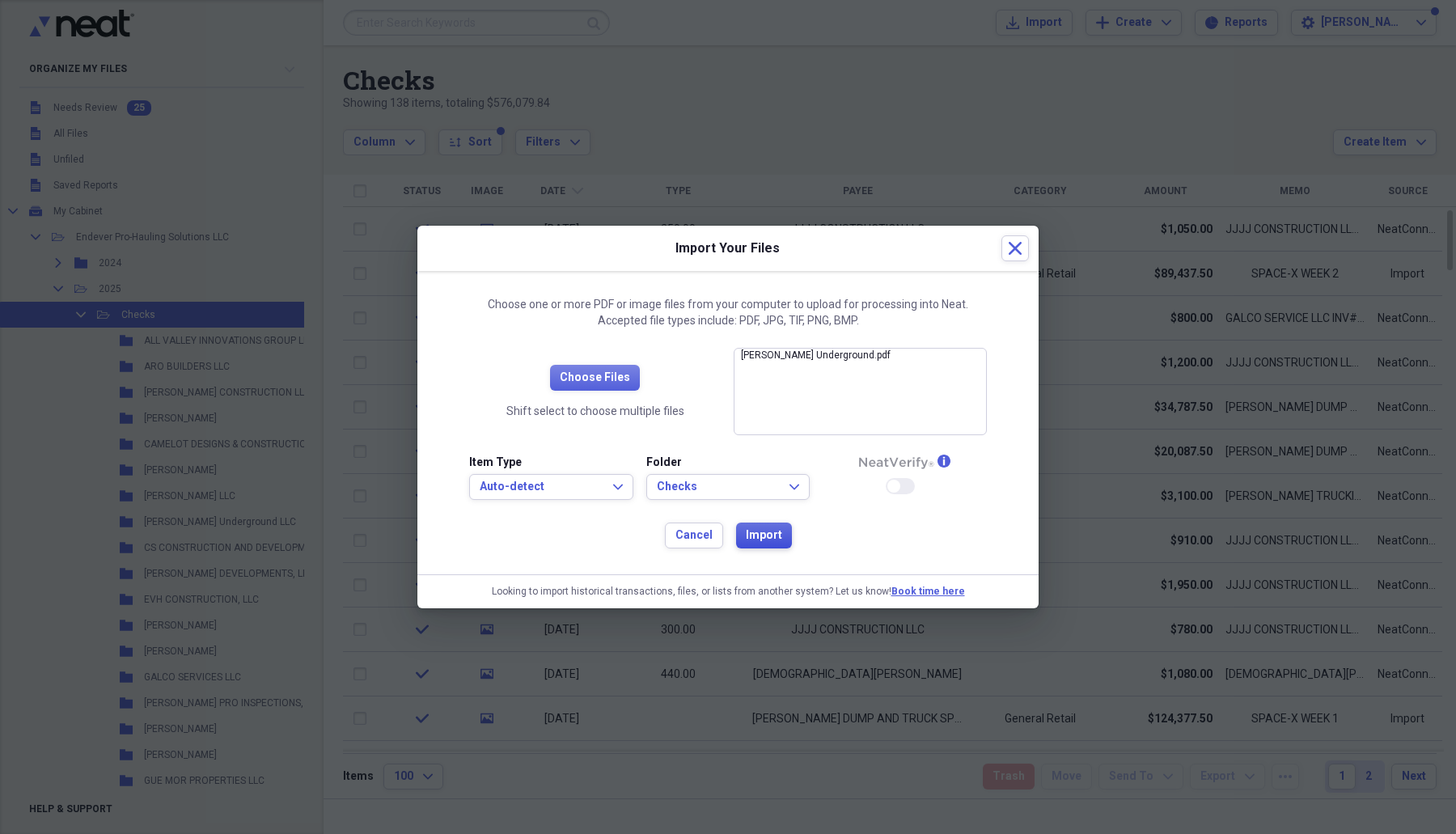 click on "Import" at bounding box center (764, 536) 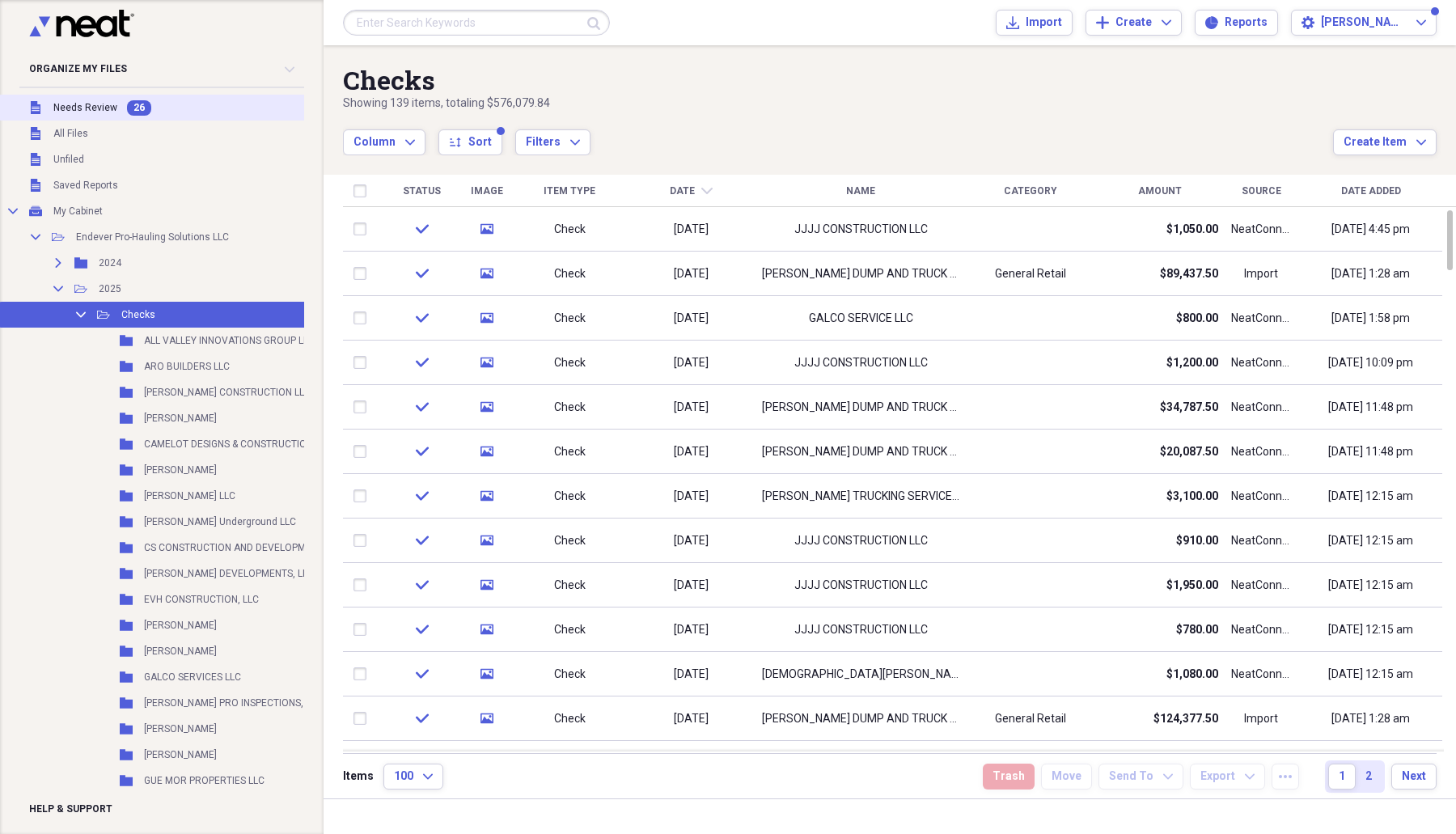 click on "Needs Review" at bounding box center (85, 108) 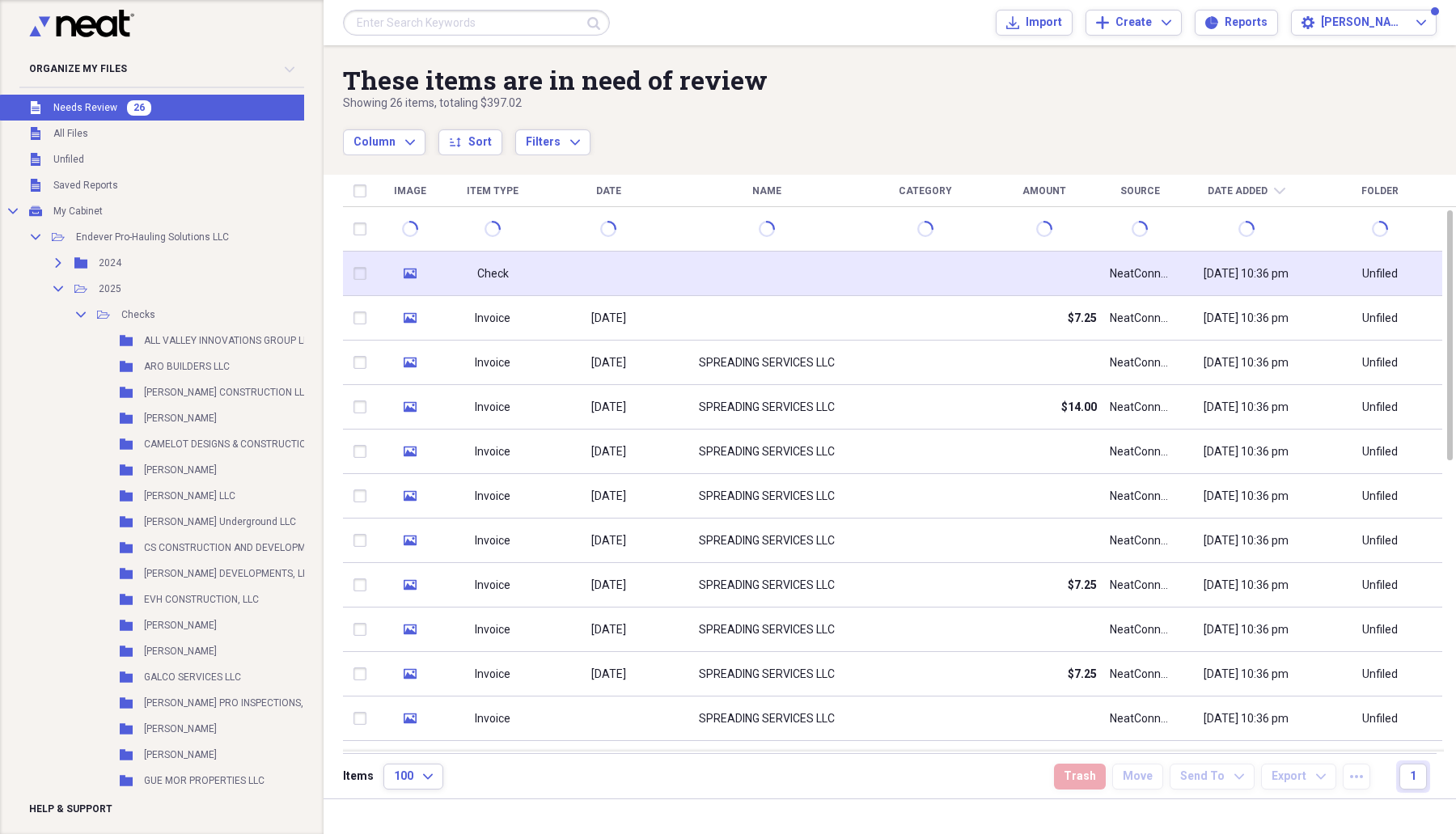 click on "media" 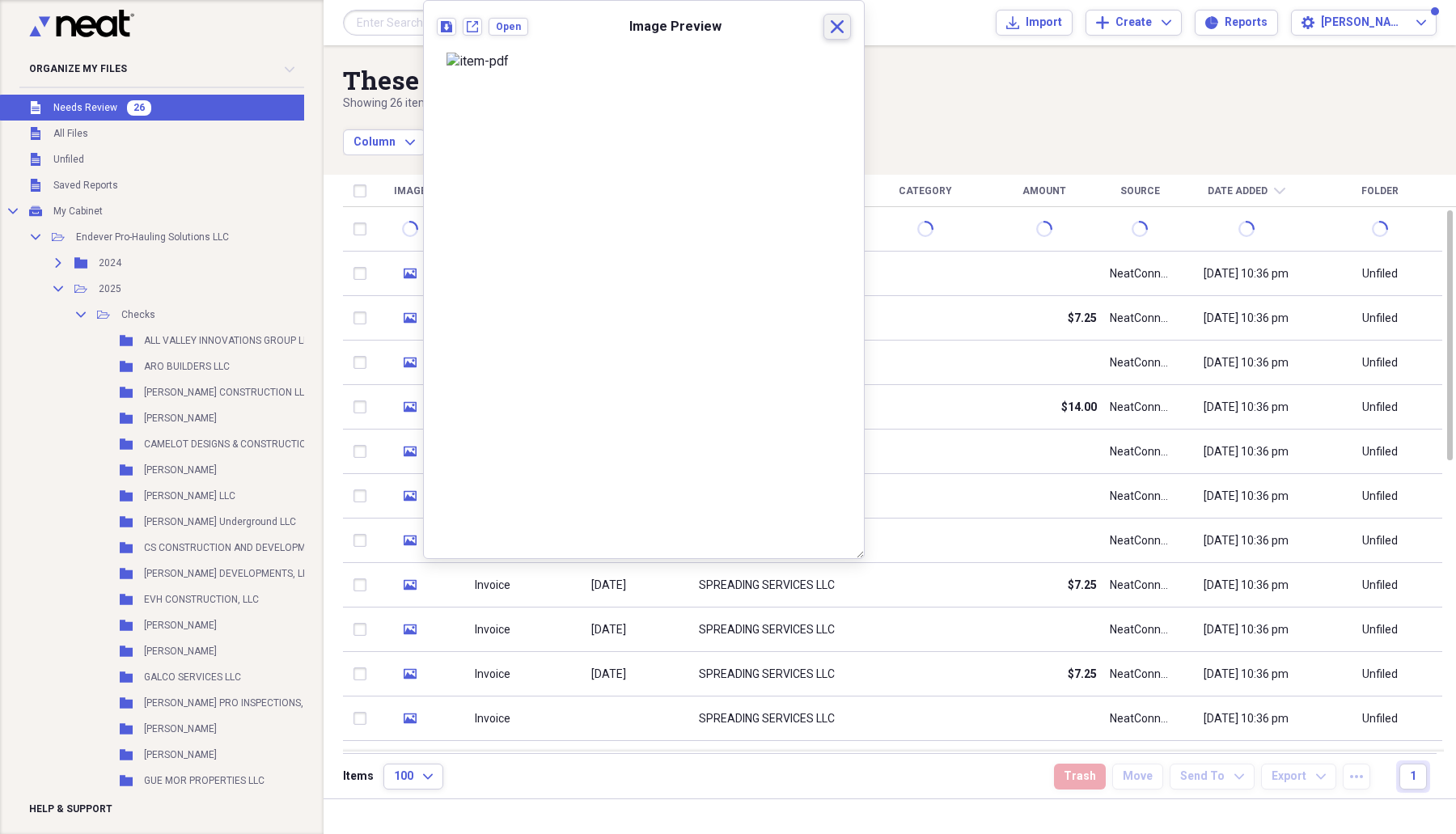 click 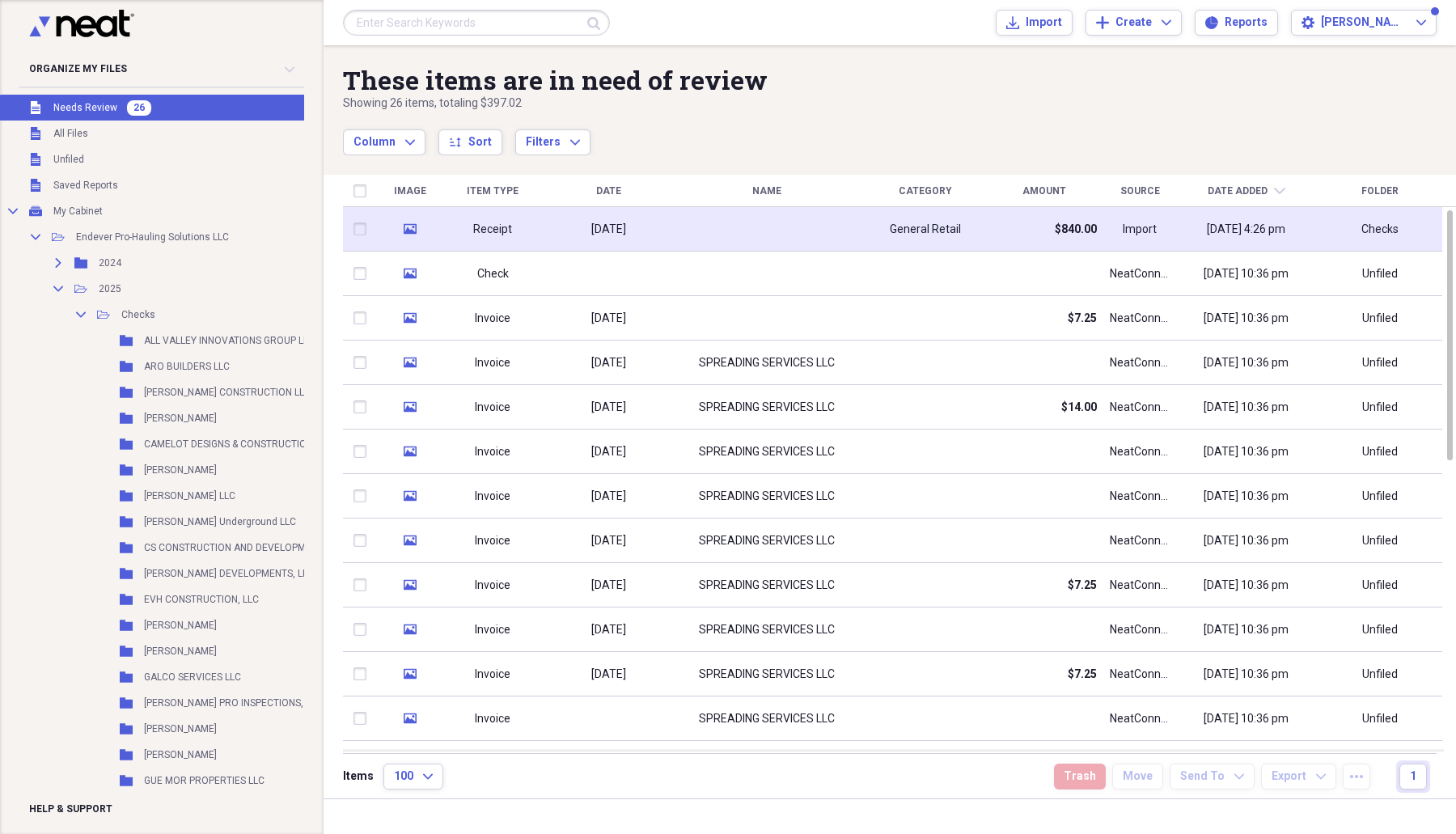 click at bounding box center (767, 229) 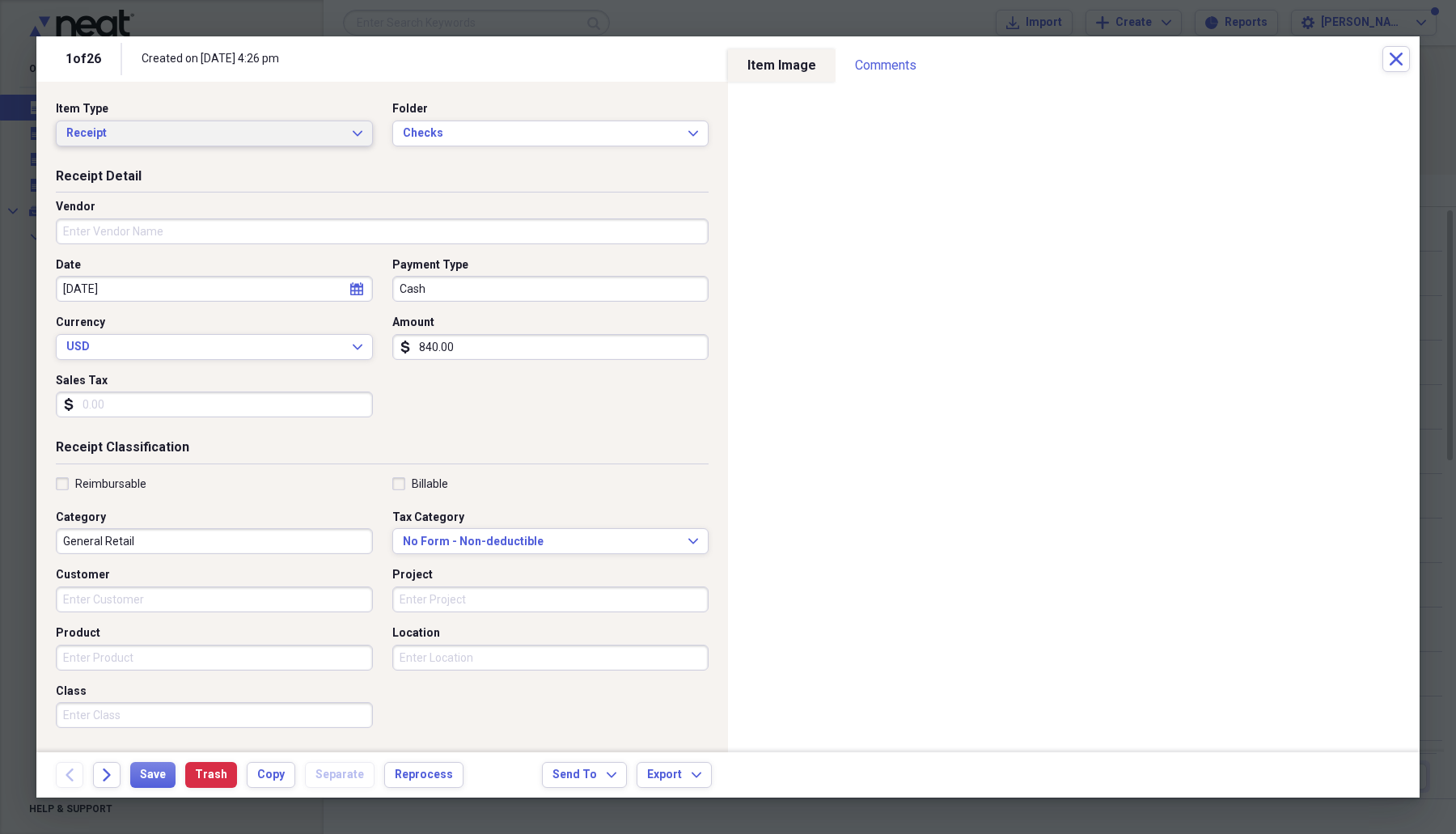 click on "Receipt Expand" at bounding box center (214, 133) 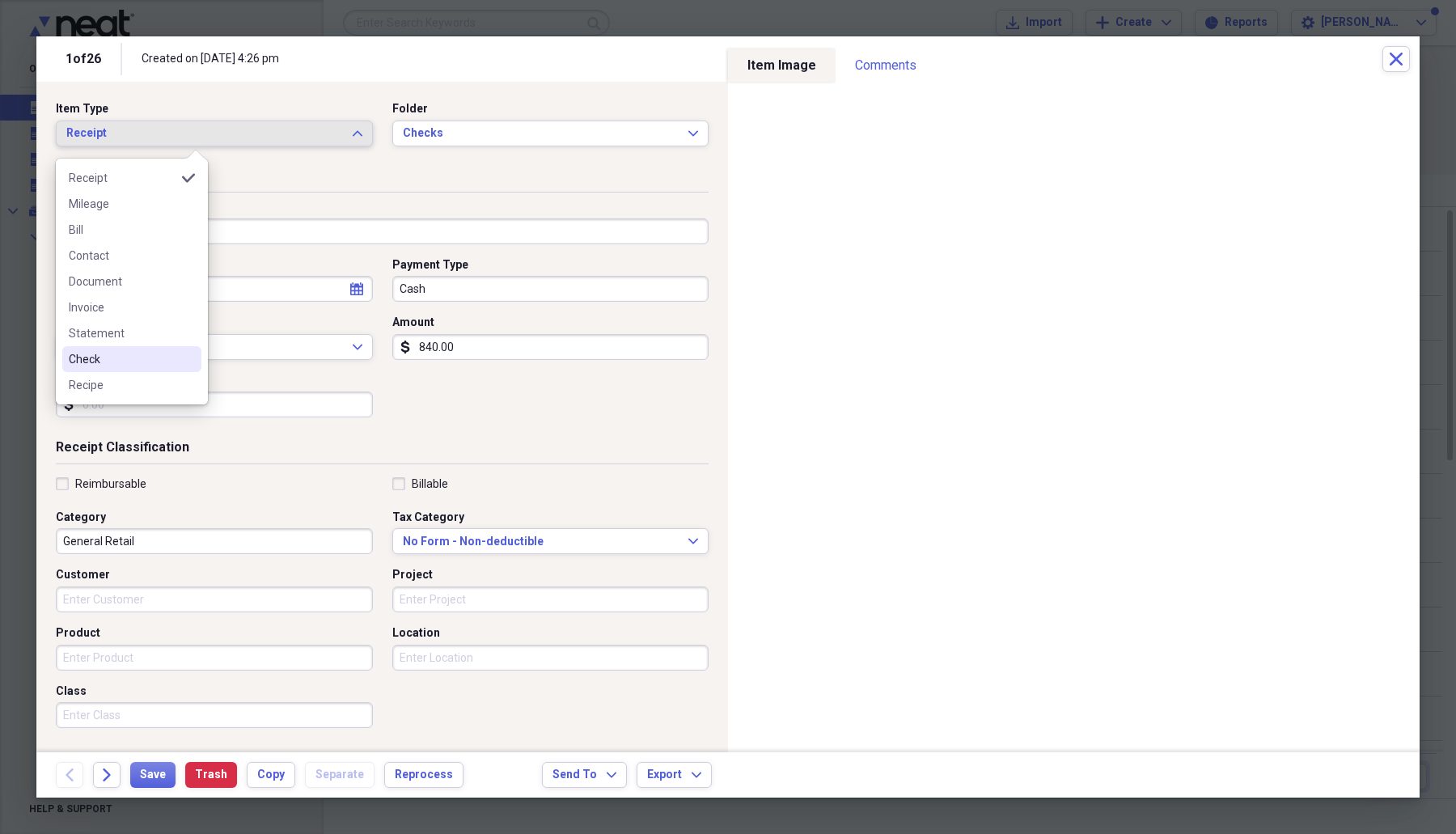 click on "Check" at bounding box center [122, 359] 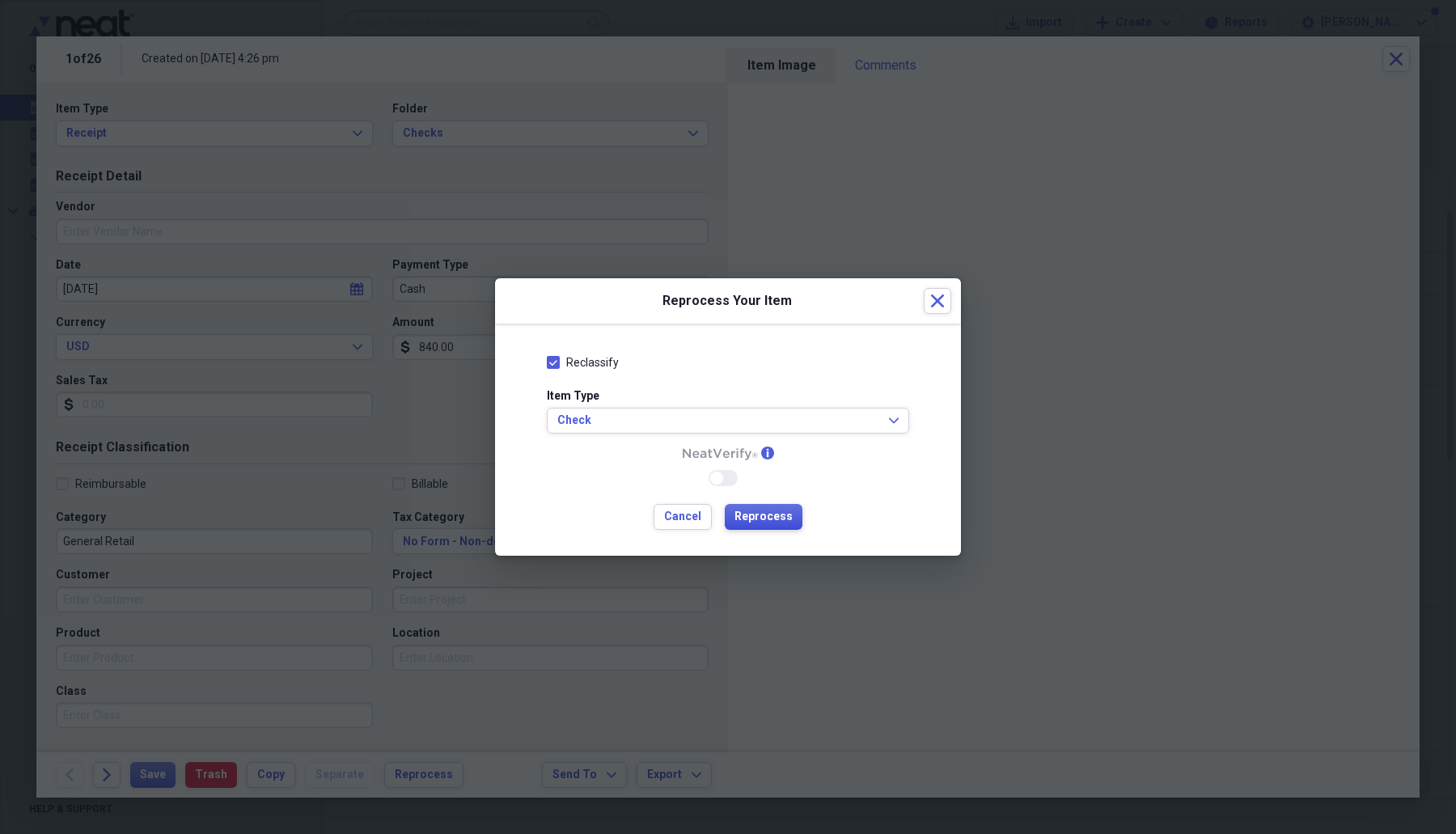 click on "Reprocess" at bounding box center [764, 517] 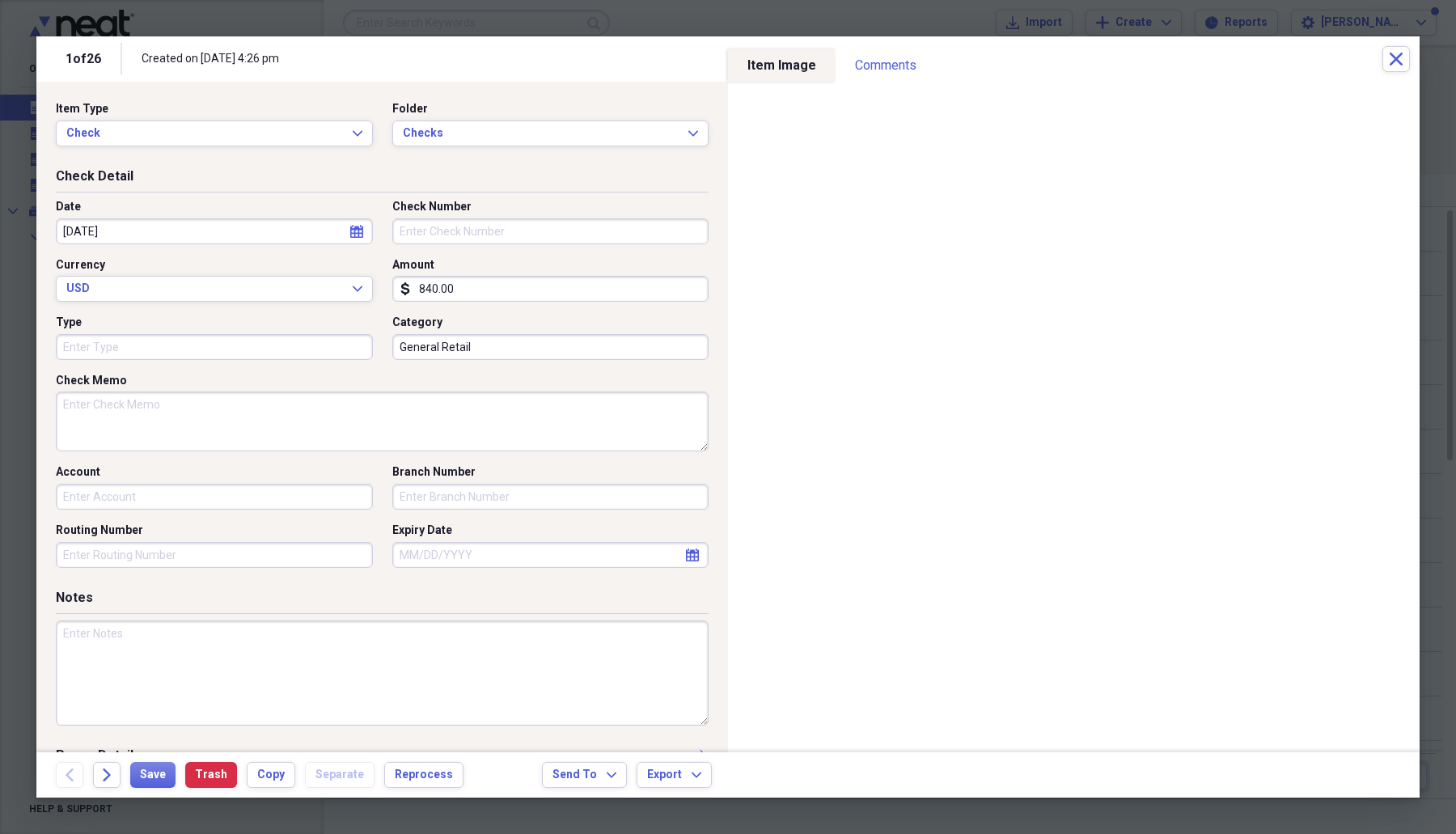 click 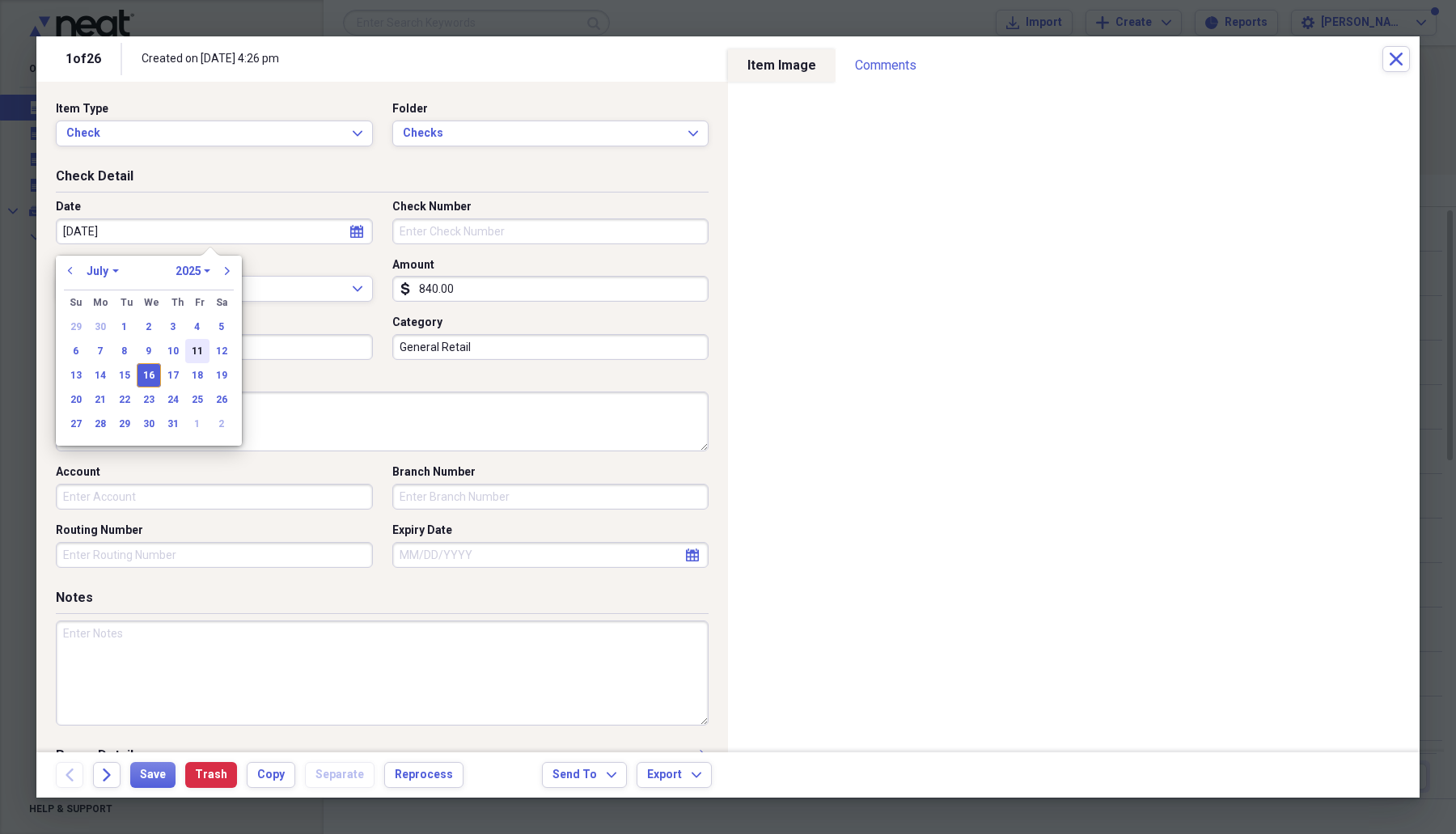 click on "11" at bounding box center (197, 351) 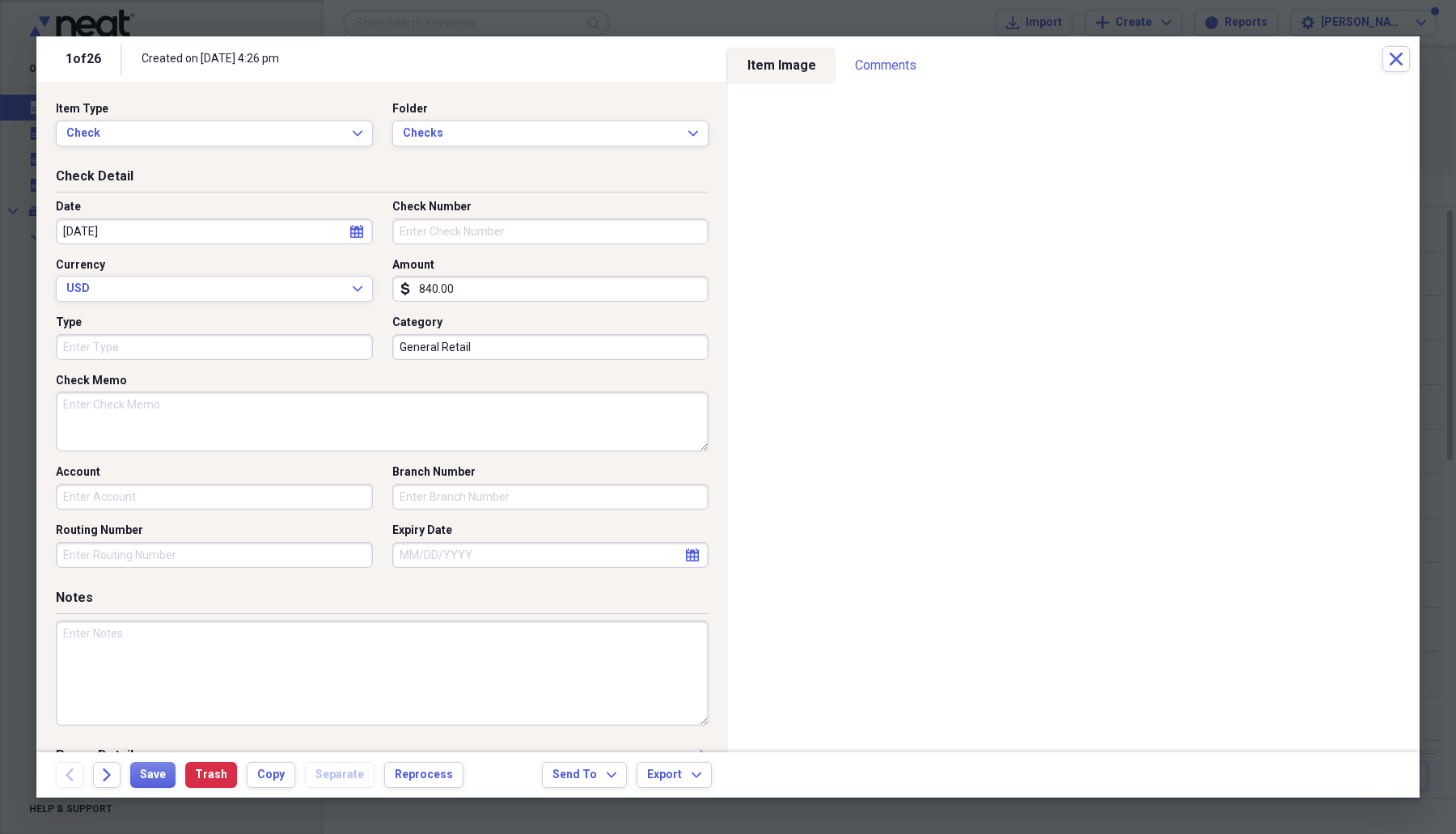 click on "Check Number" at bounding box center [551, 231] 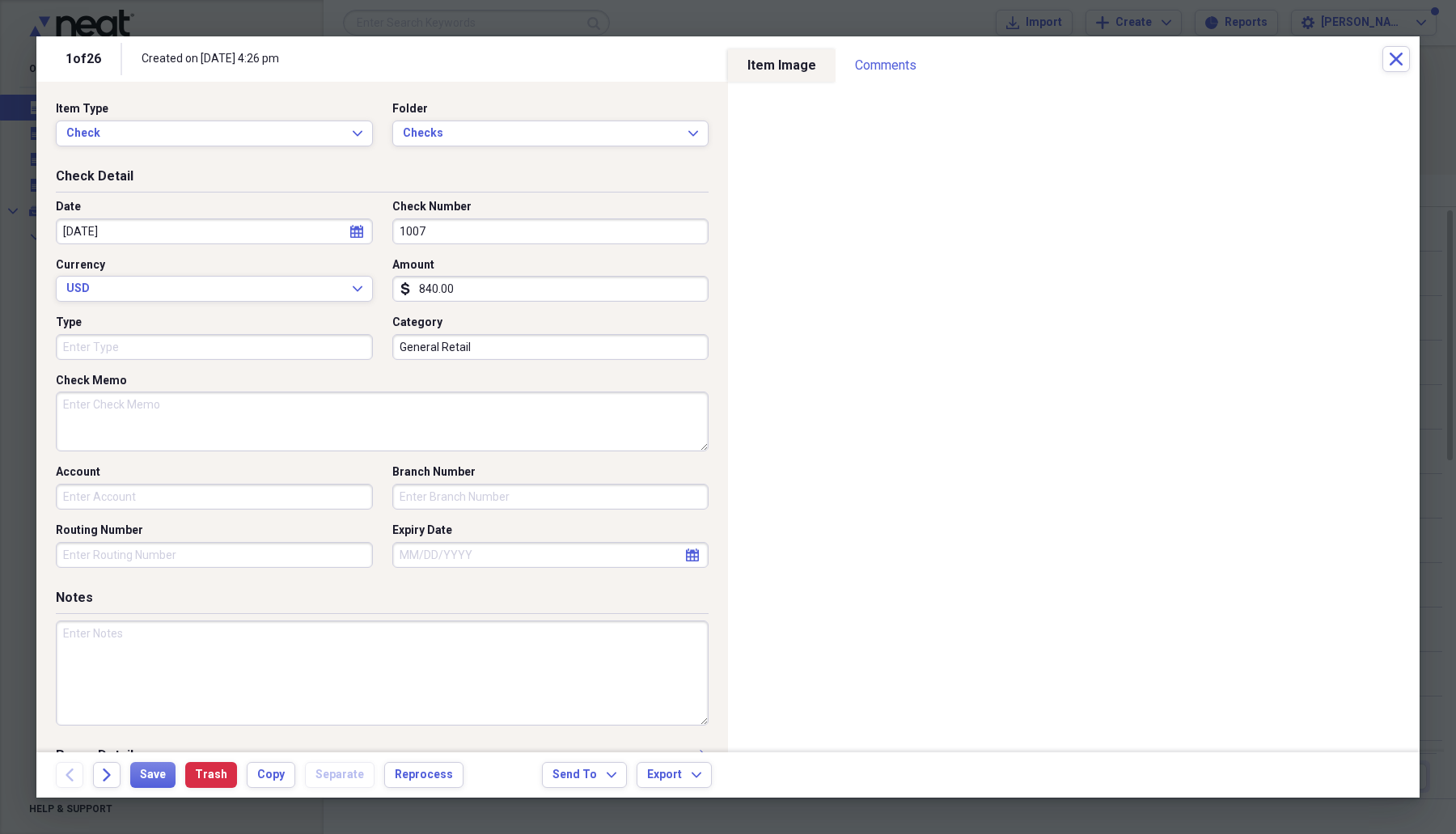 type on "1007" 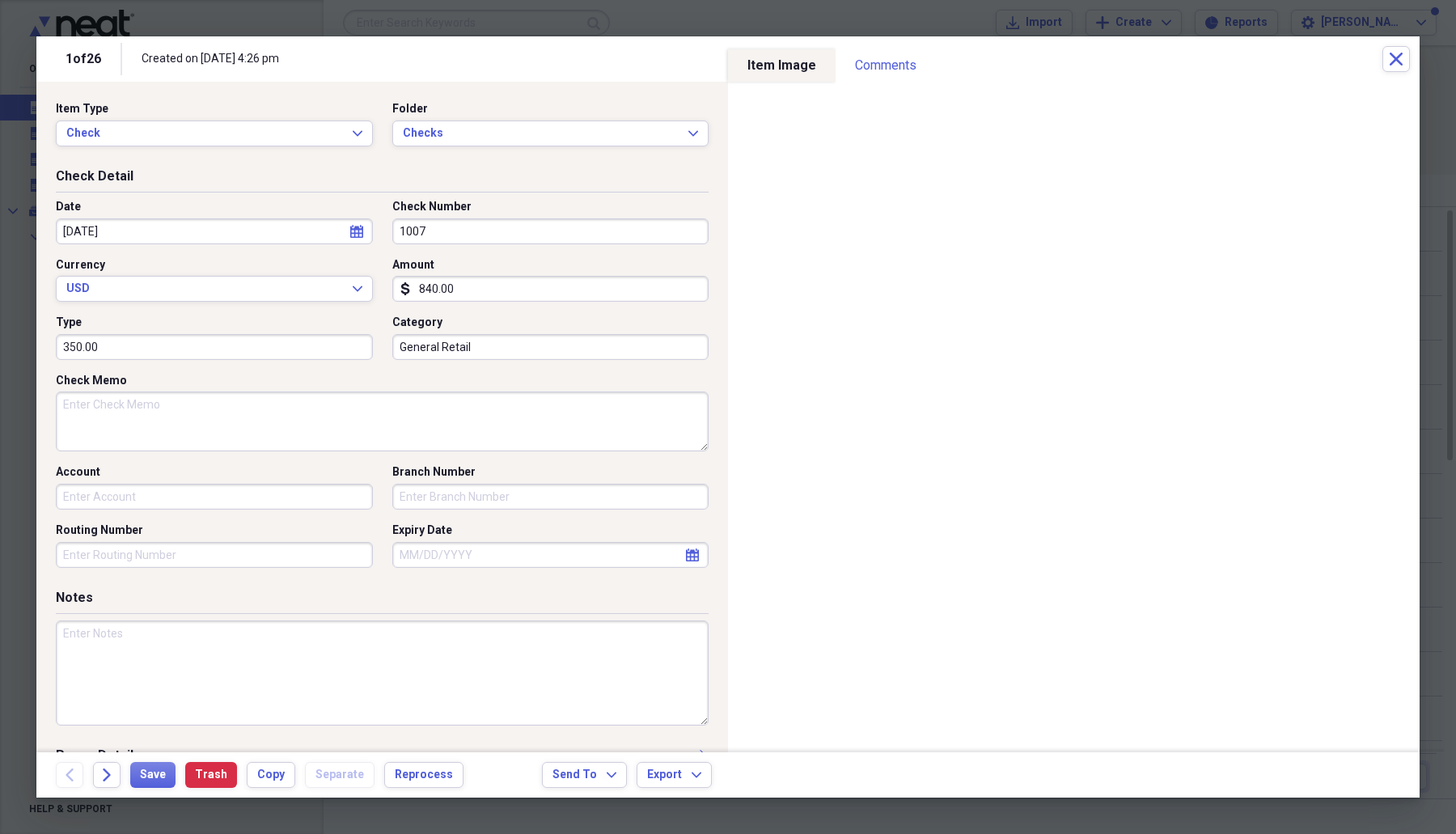 type on "350.00" 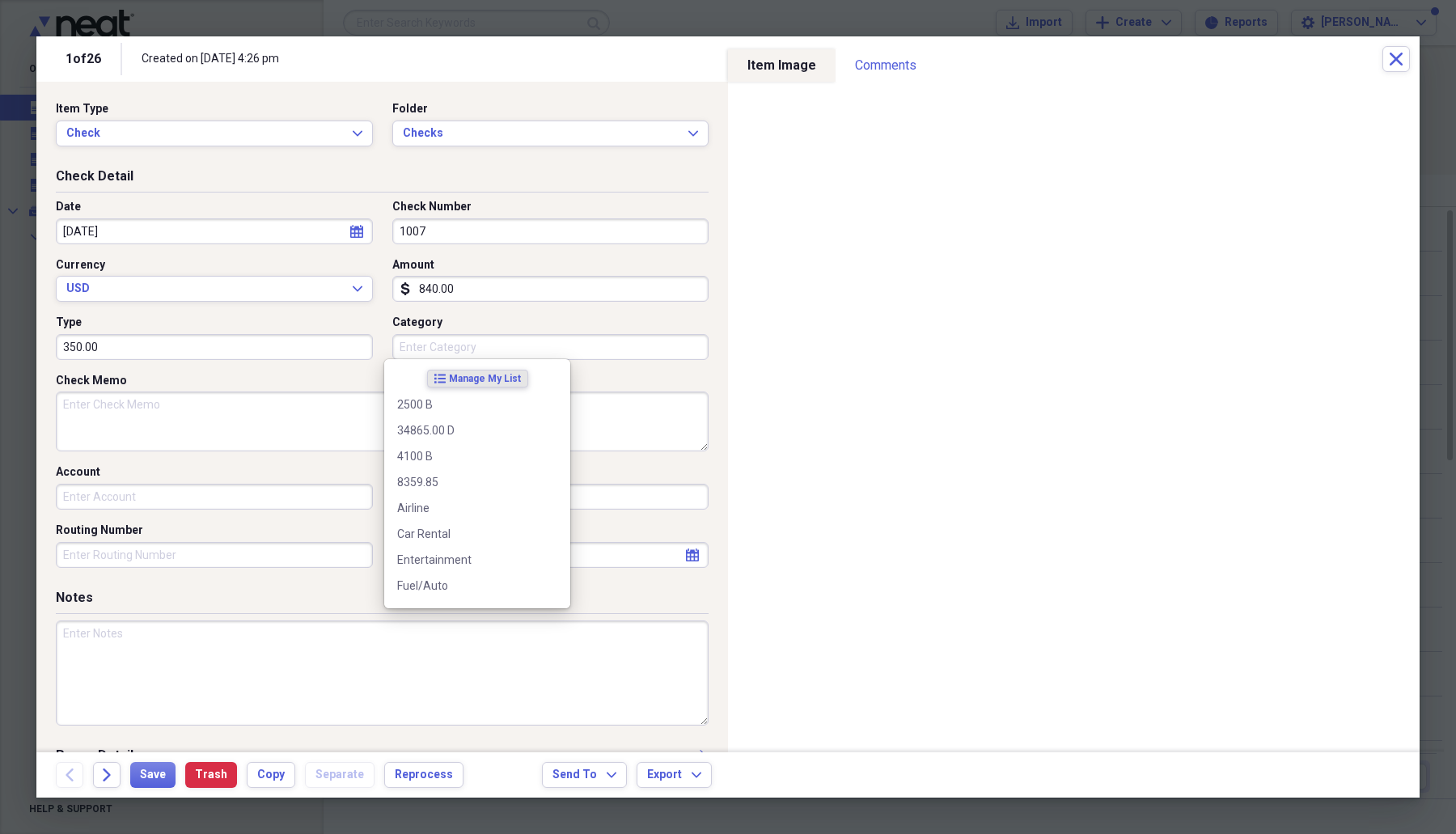 type 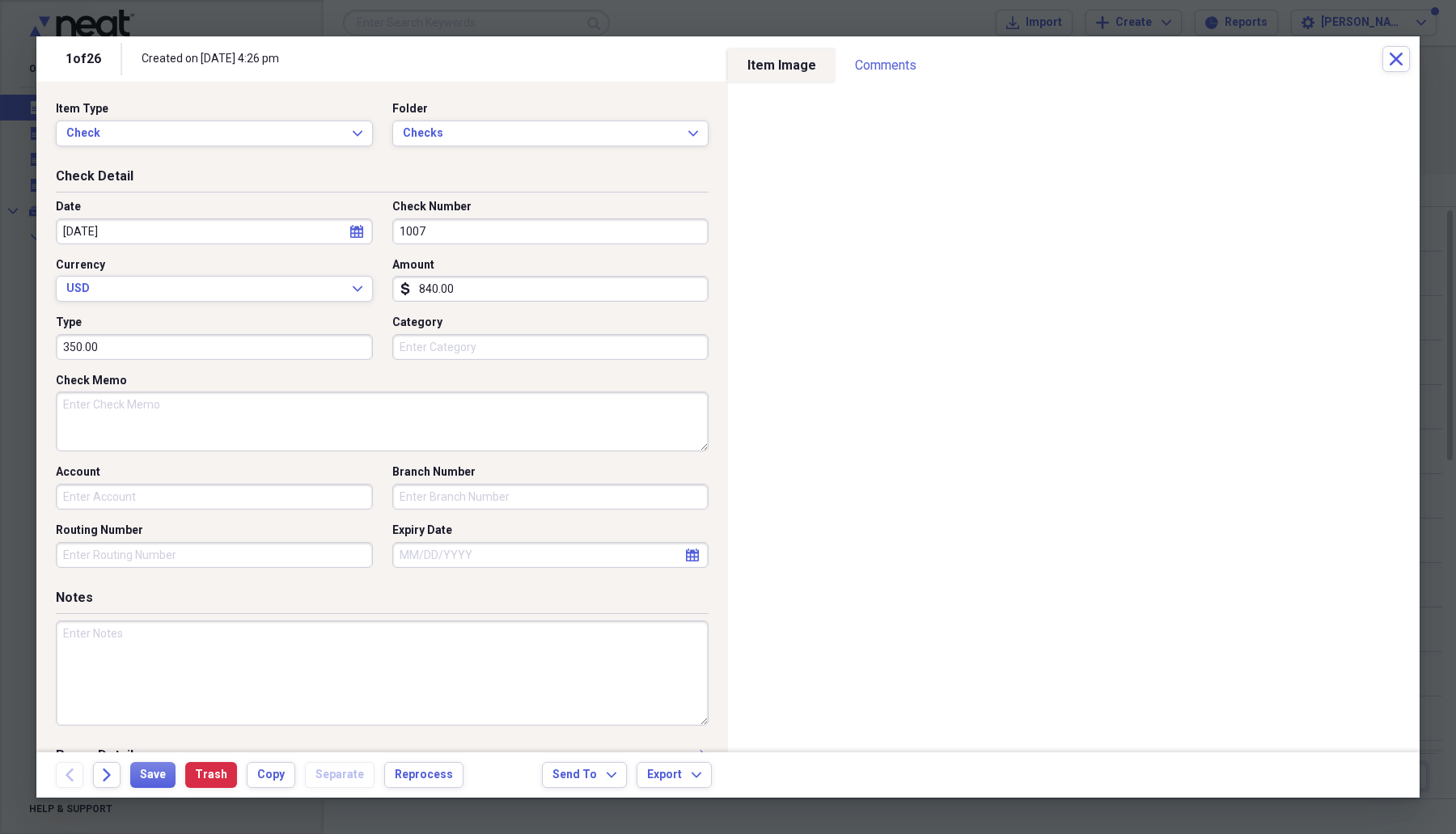click on "Check Memo" at bounding box center (382, 421) 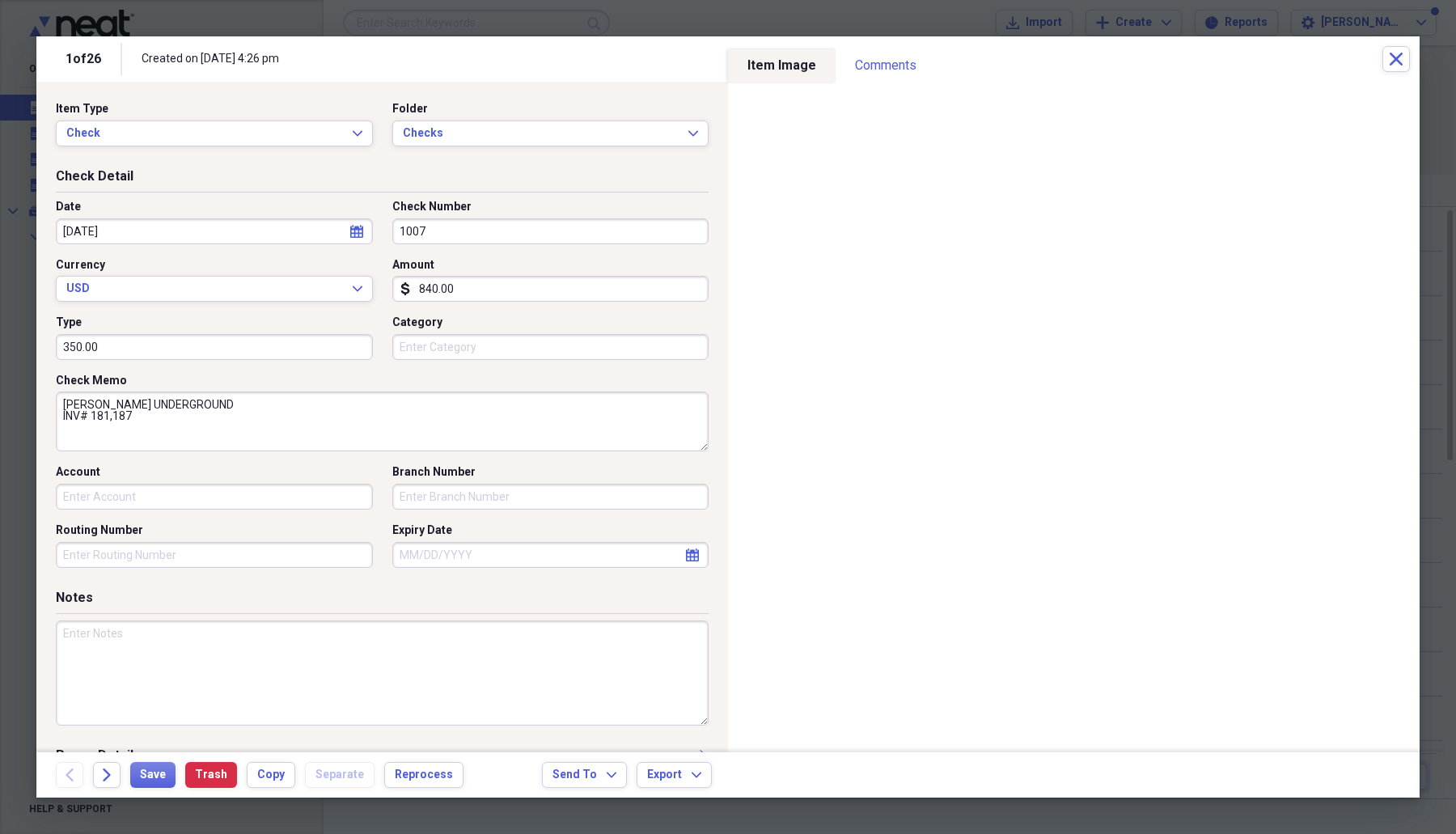 drag, startPoint x: 260, startPoint y: 409, endPoint x: 80, endPoint y: 385, distance: 181.59295 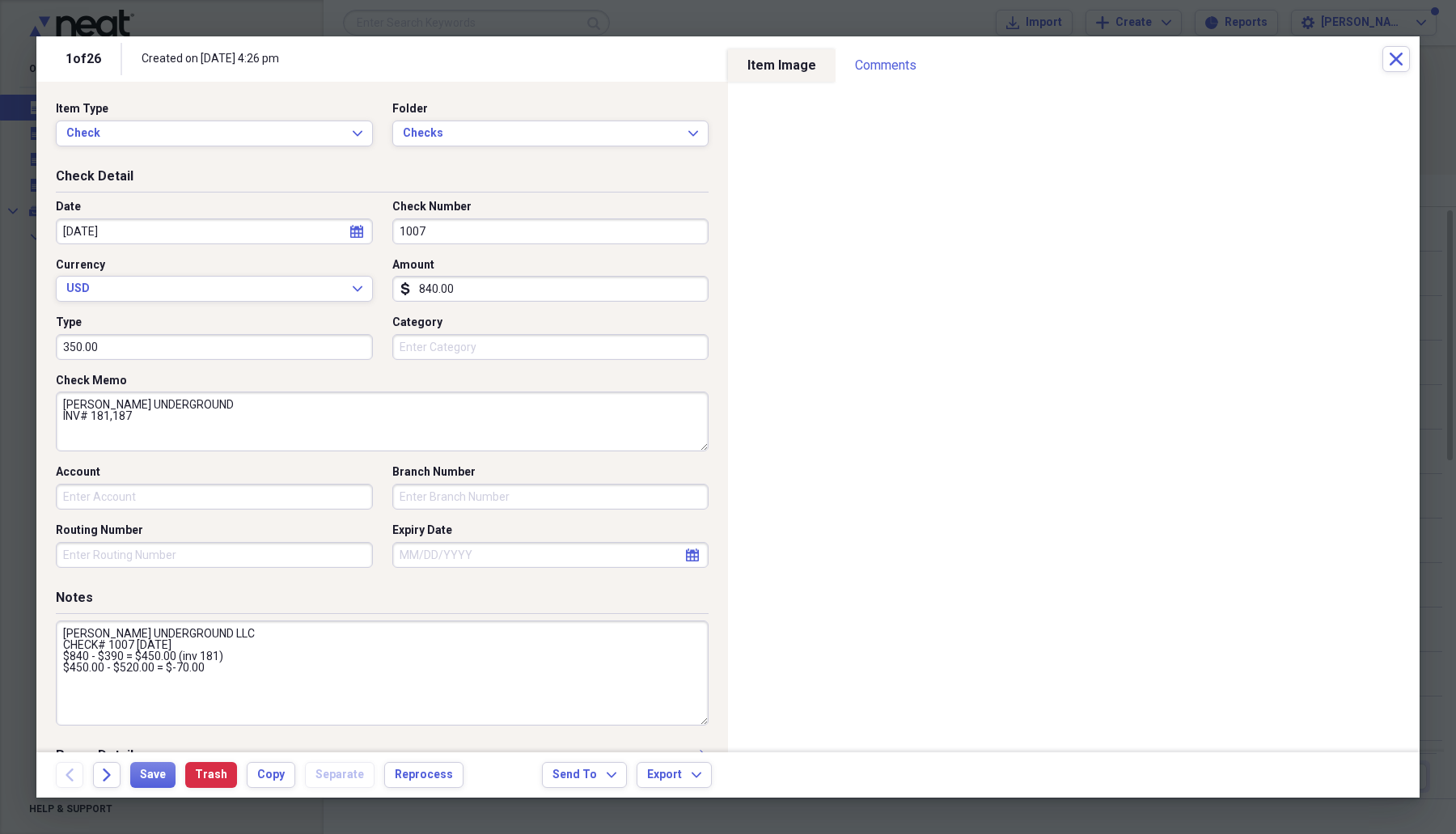 type on "[PERSON_NAME] UNDERGROUND LLC
CHECK# 1007 [DATE]
$840 - $390 = $450.00 (inv 181)
$450.00 - $520.00 = $-70.00" 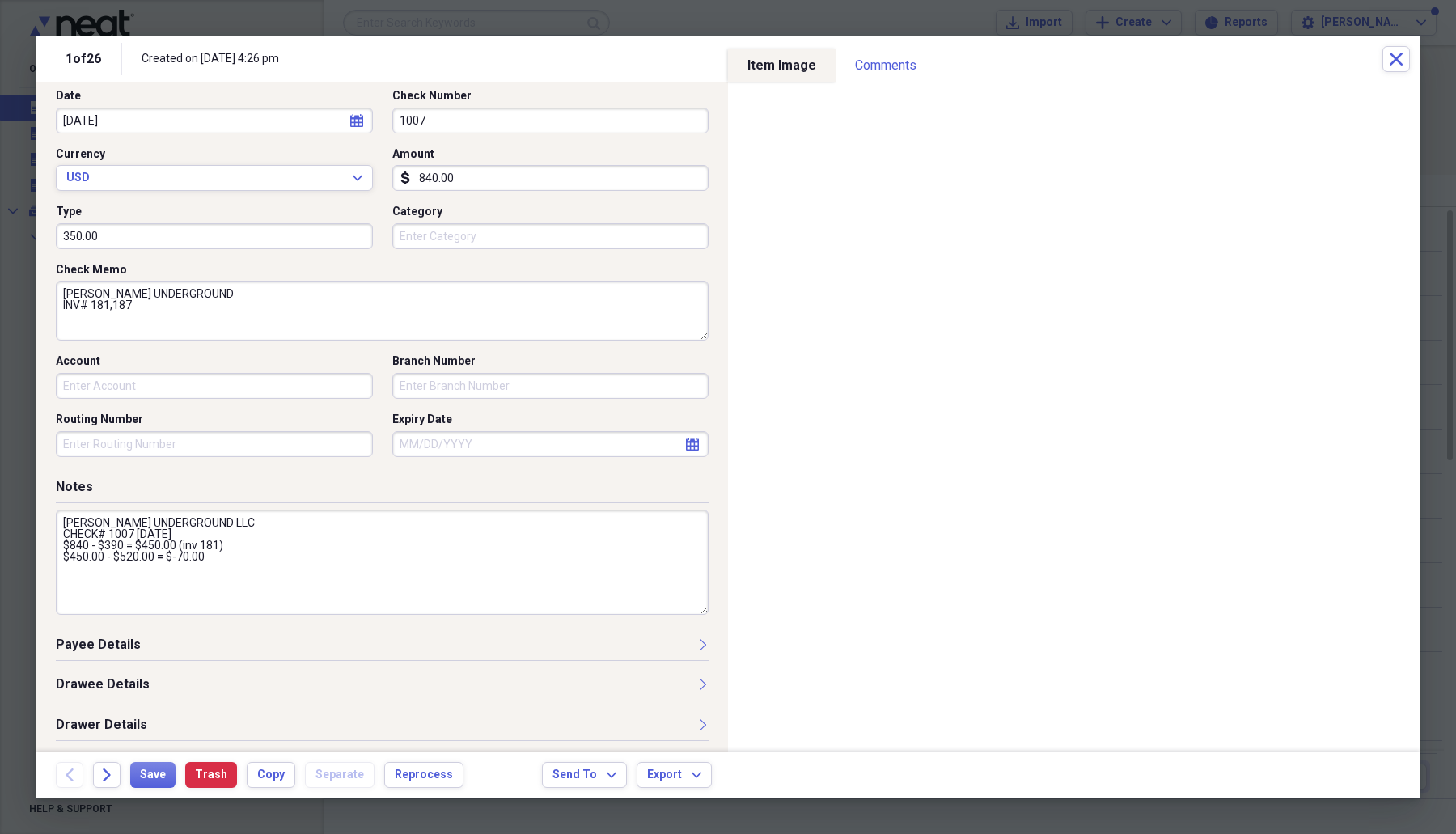 click on "Payee Details" at bounding box center [382, 648] 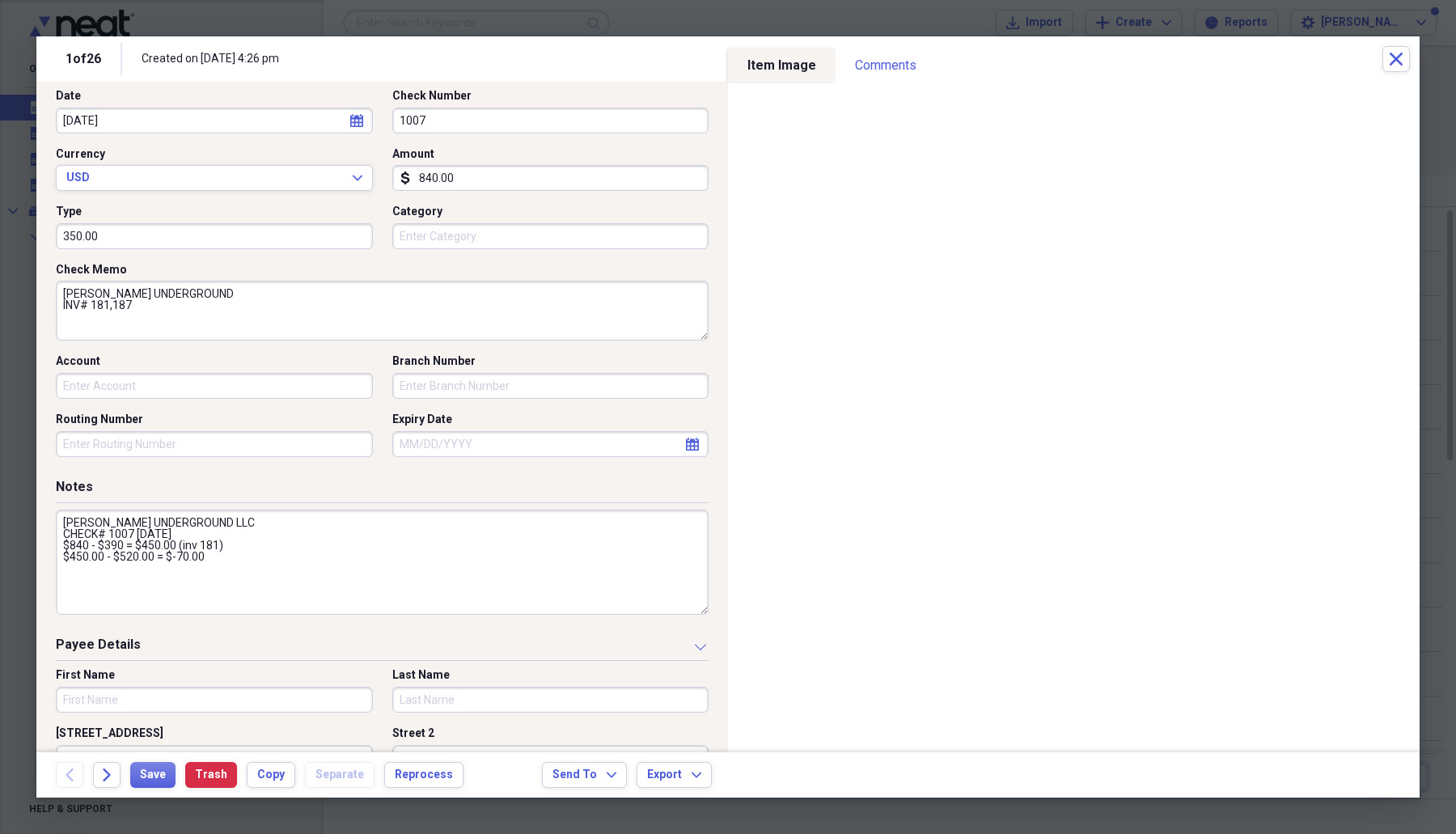 click on "First Name" at bounding box center (214, 700) 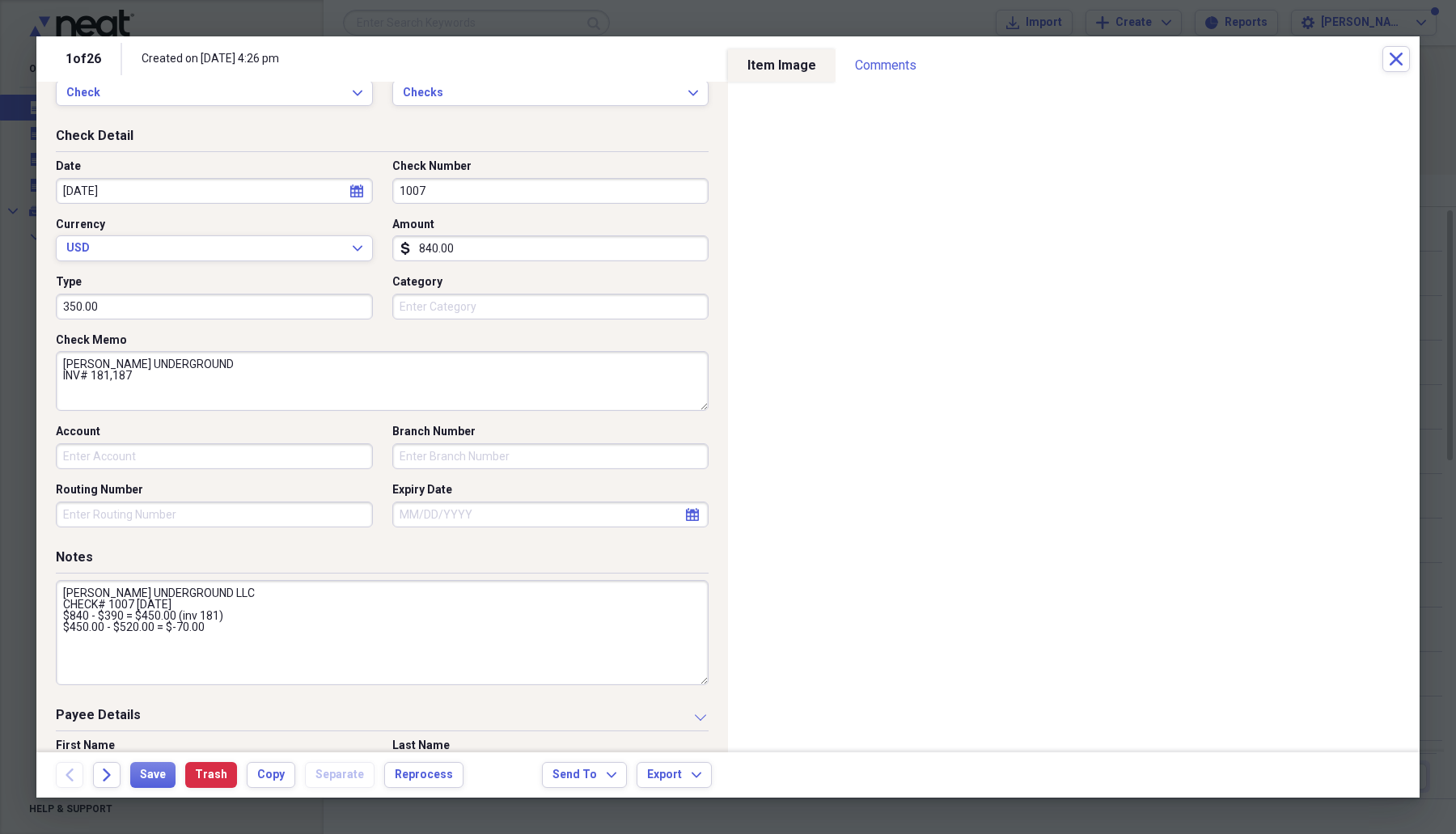 scroll, scrollTop: 0, scrollLeft: 0, axis: both 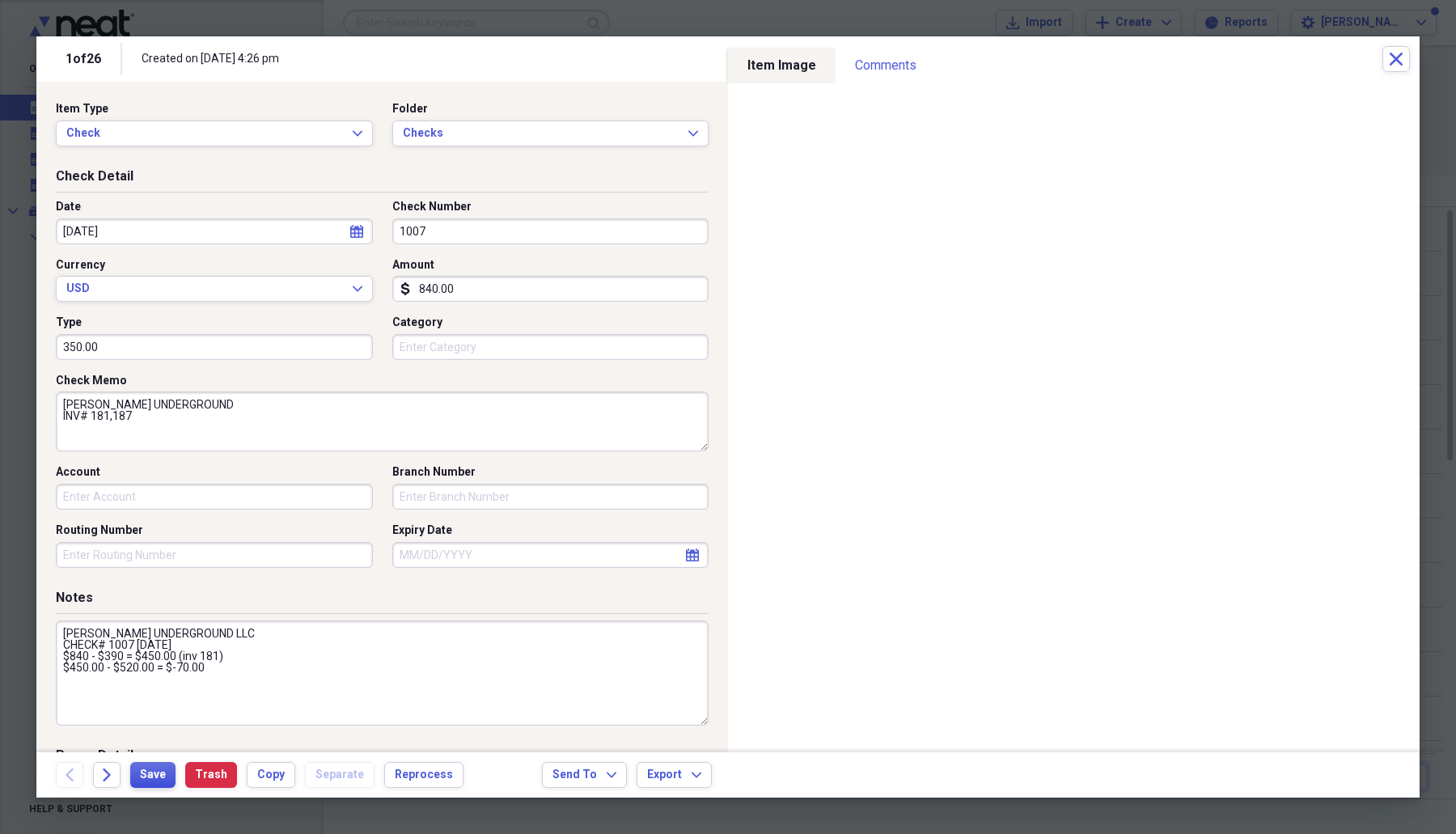type on "[PERSON_NAME] UNDERGROUND LLC" 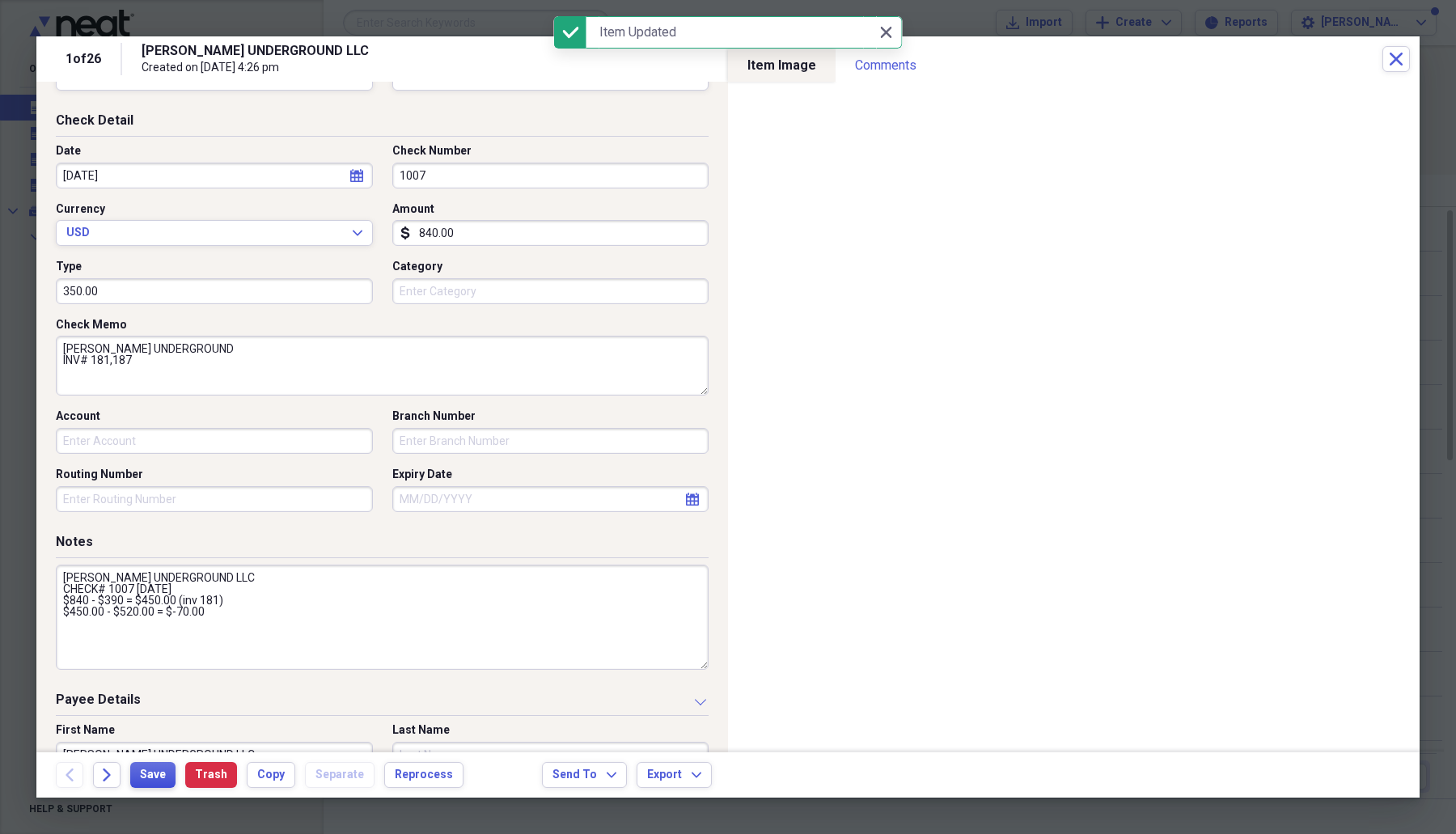 scroll, scrollTop: 0, scrollLeft: 0, axis: both 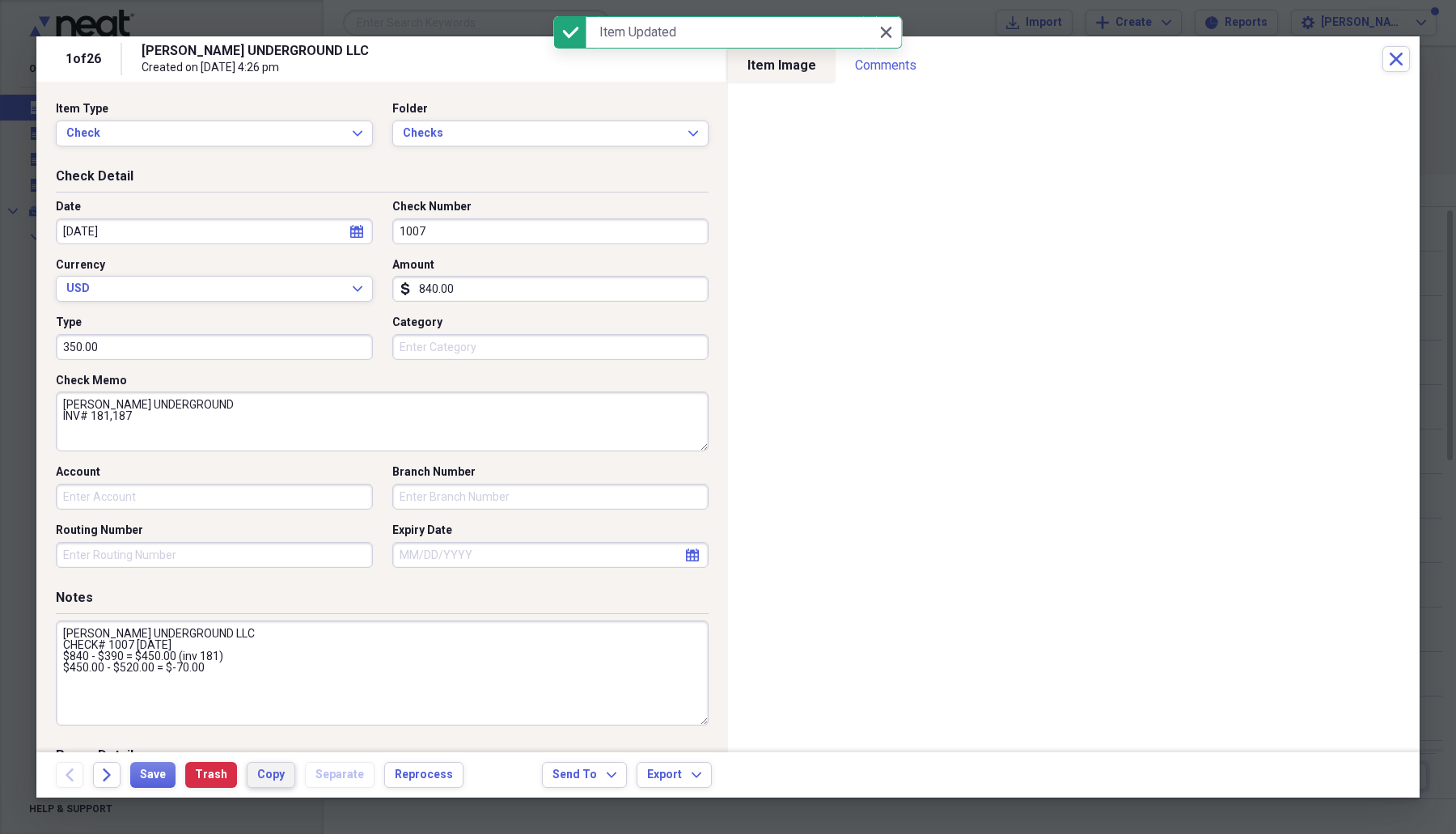click on "Copy" at bounding box center (271, 775) 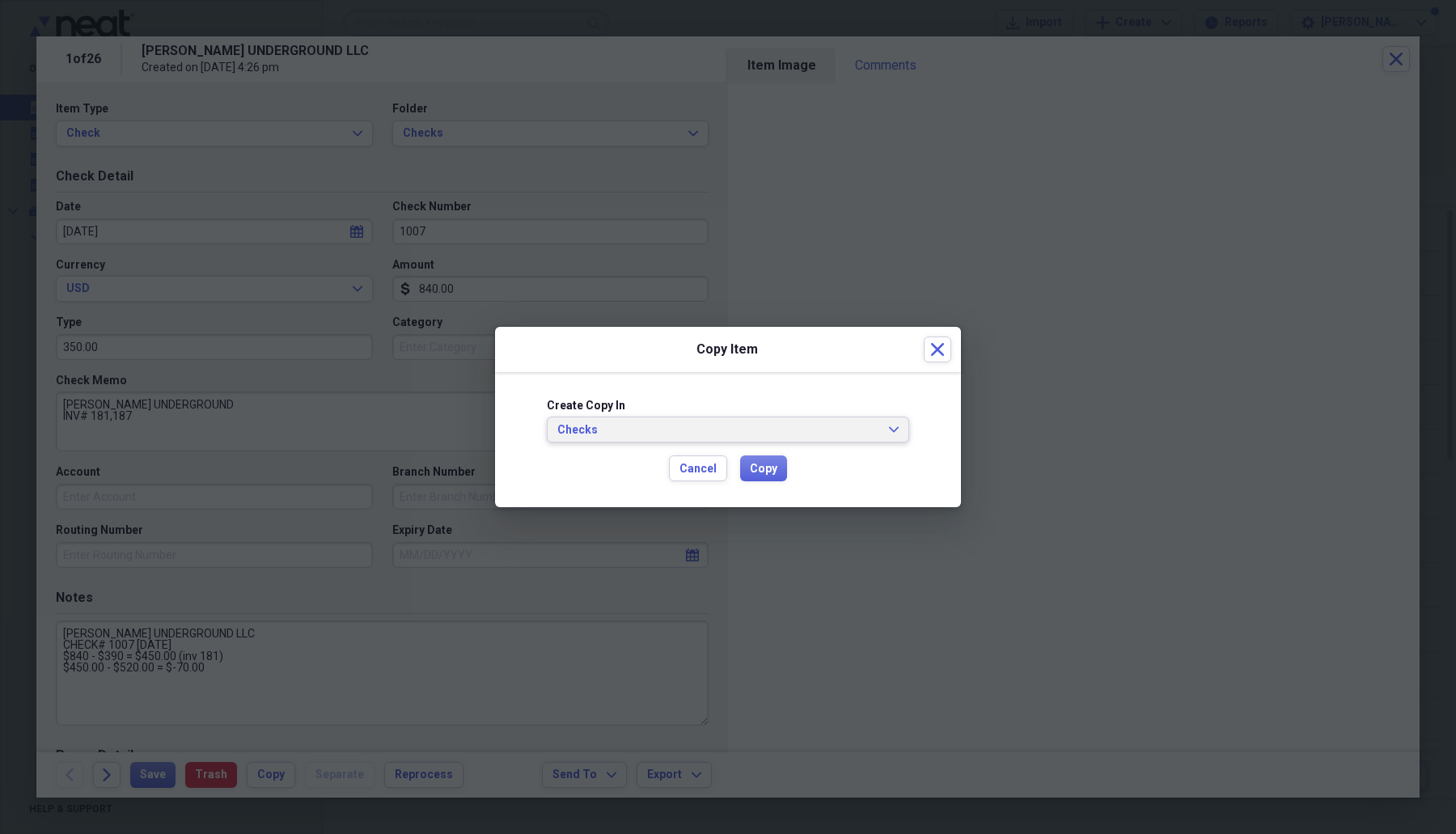 click on "Checks" at bounding box center (718, 430) 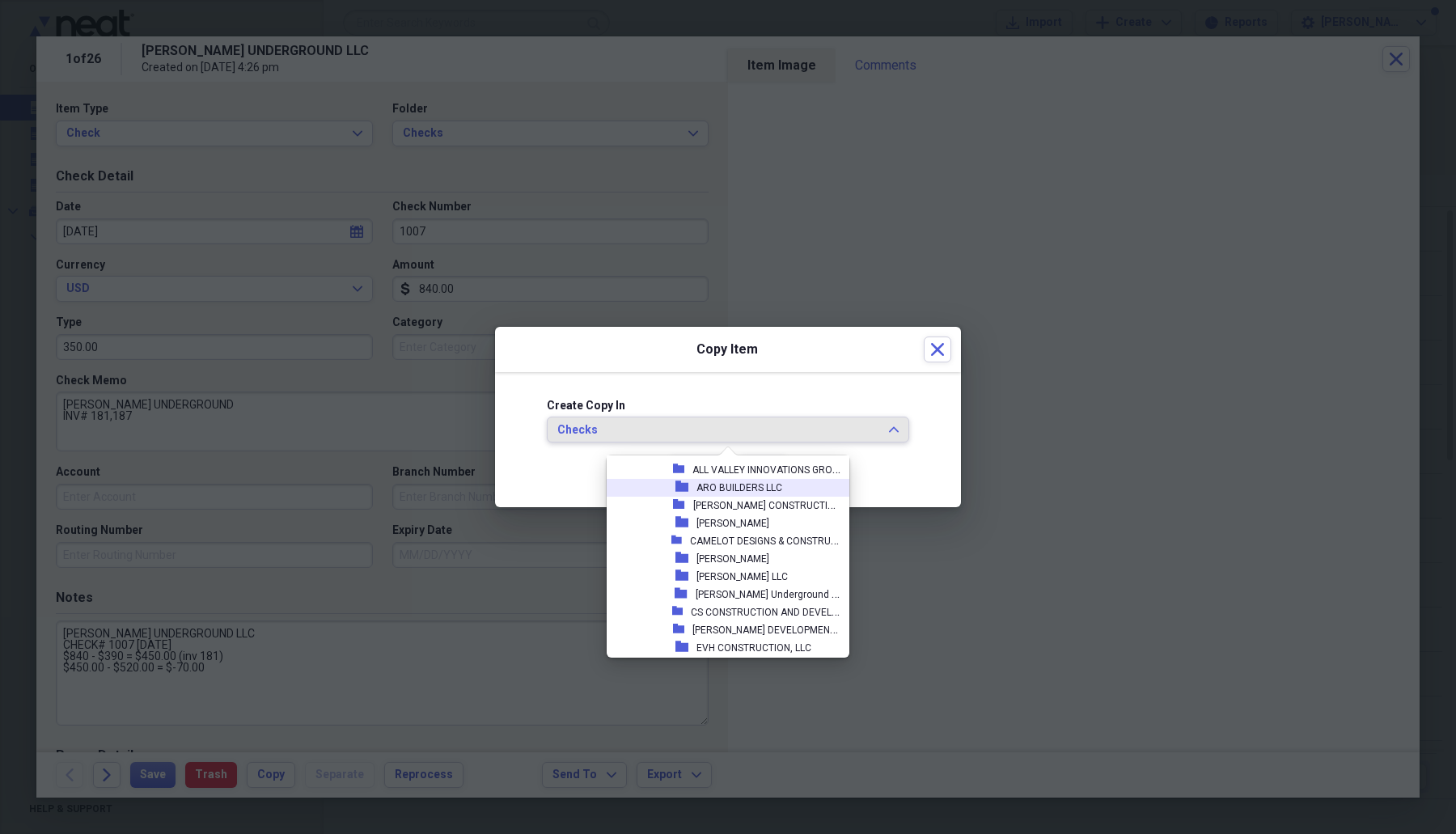 scroll, scrollTop: 117, scrollLeft: 0, axis: vertical 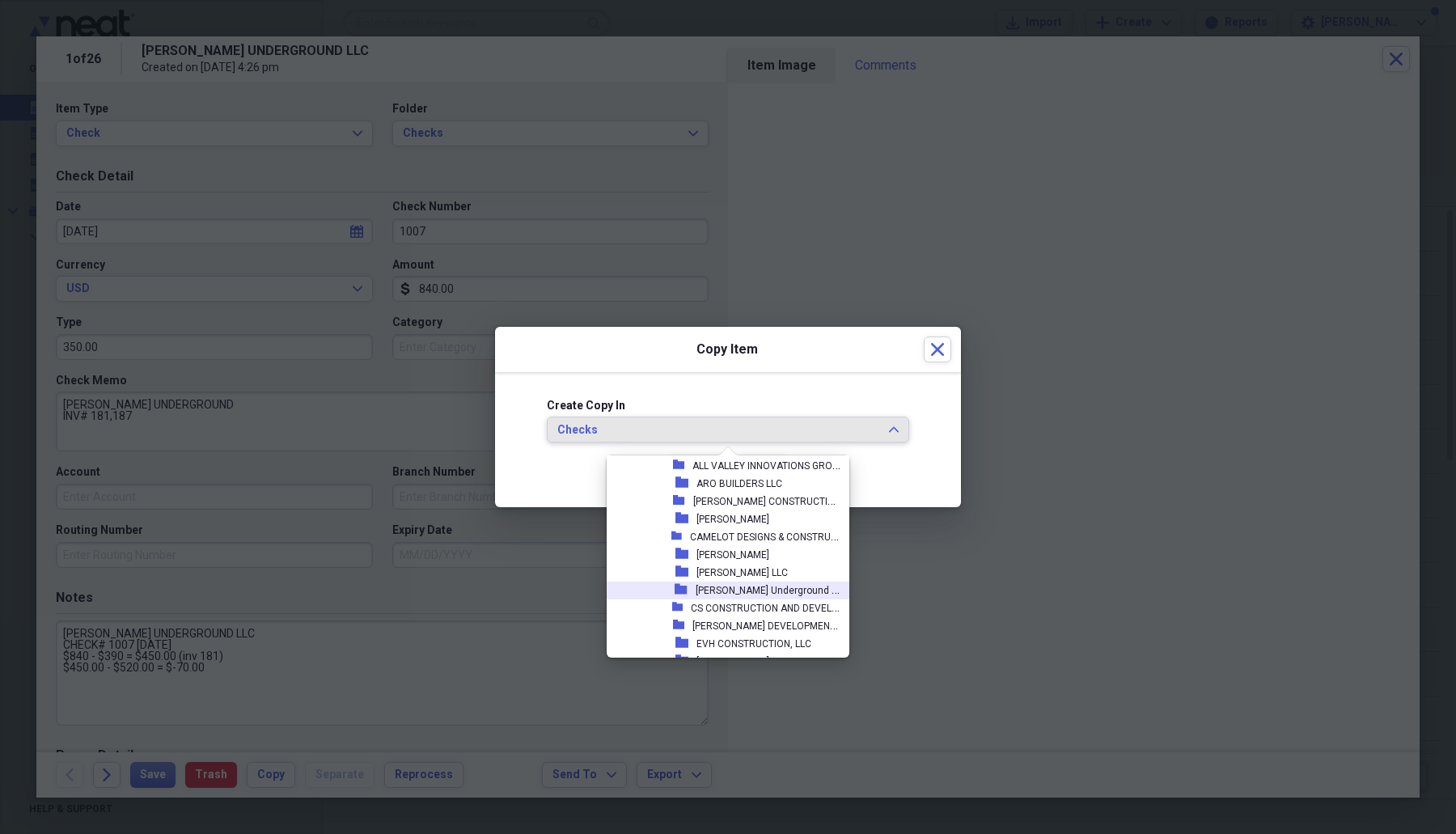 click on "[PERSON_NAME] Underground LLC" at bounding box center (772, 589) 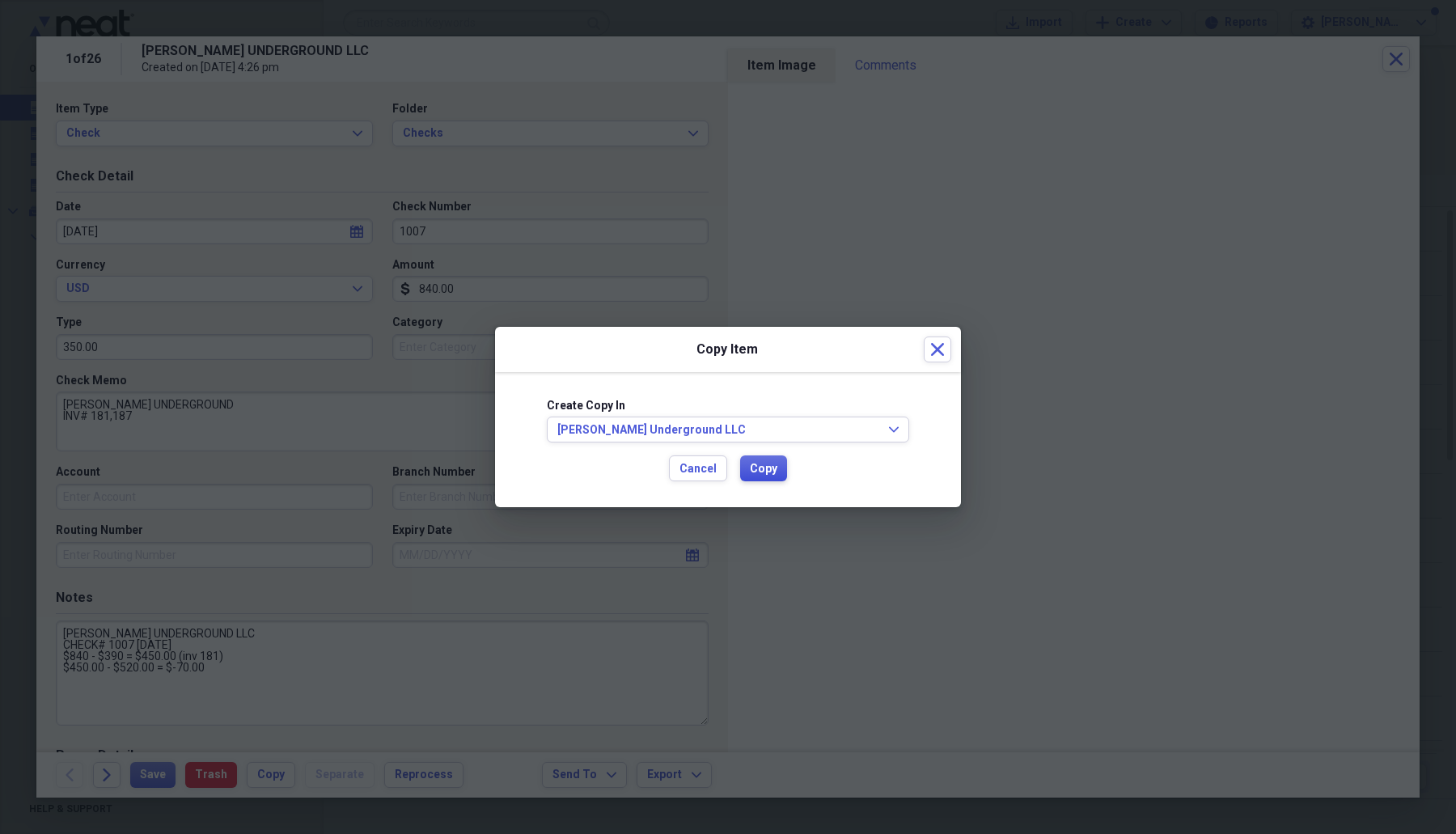 click on "Copy" at bounding box center [764, 469] 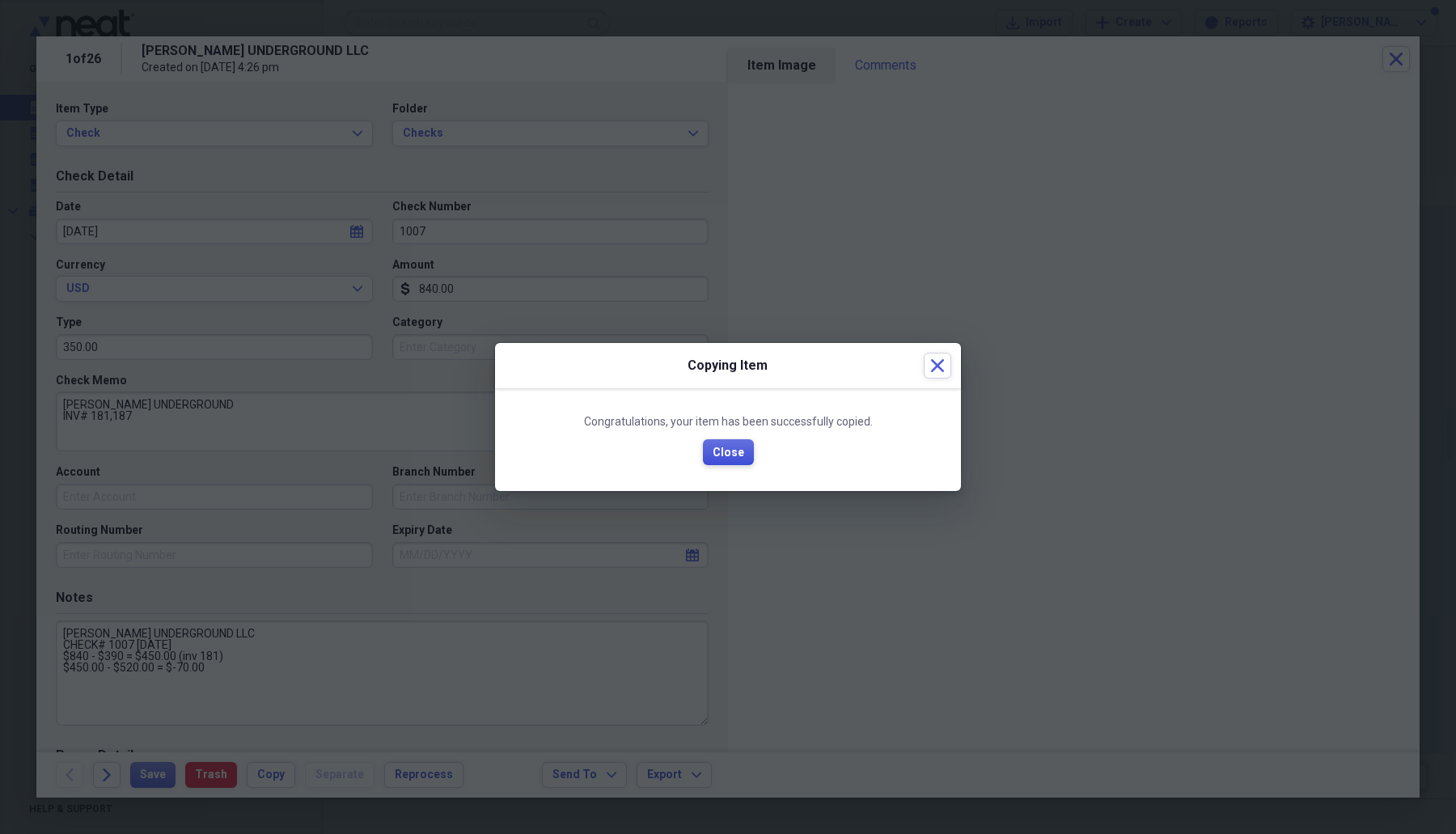 click on "Close" at bounding box center (728, 453) 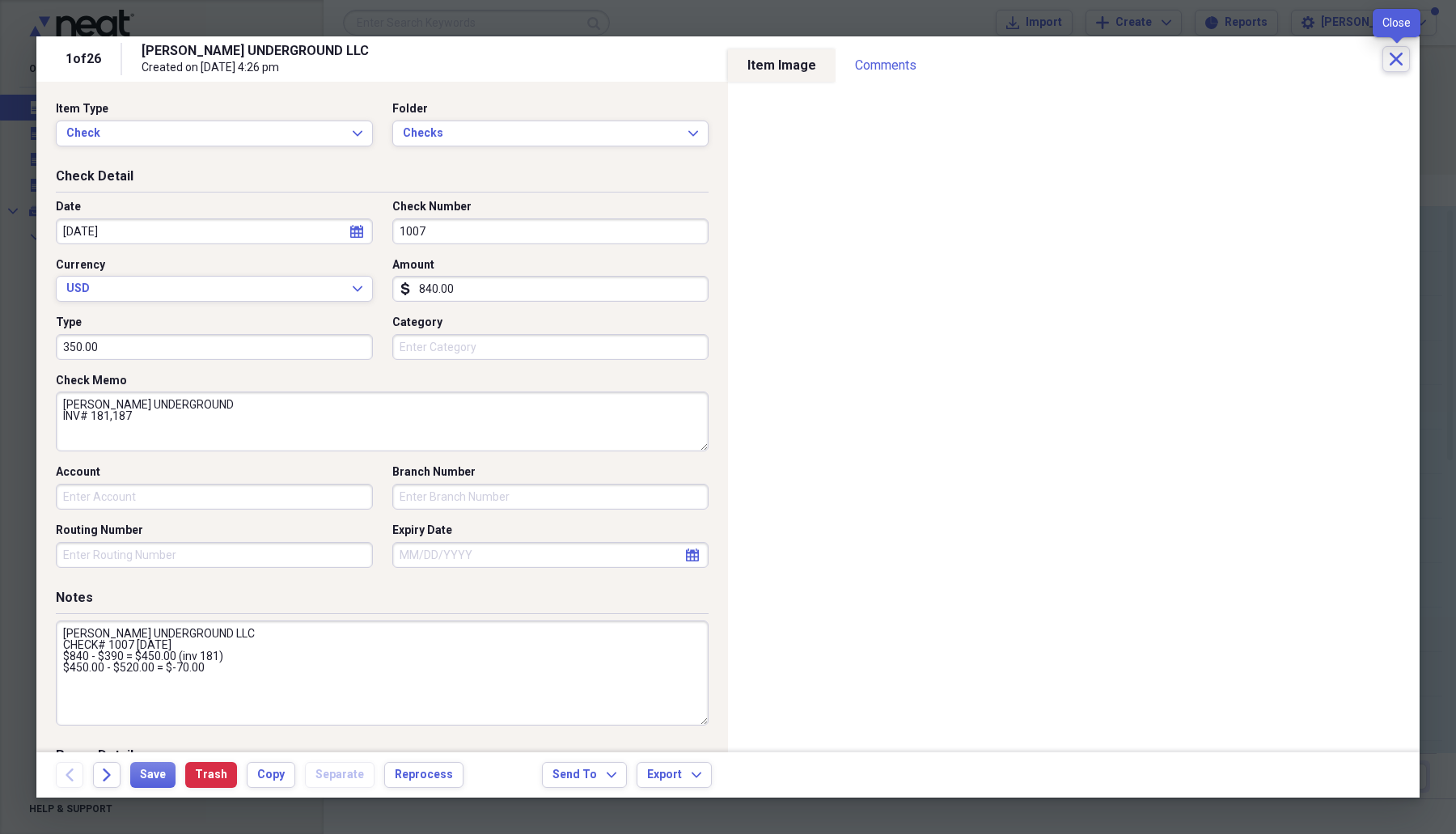 click on "Close" 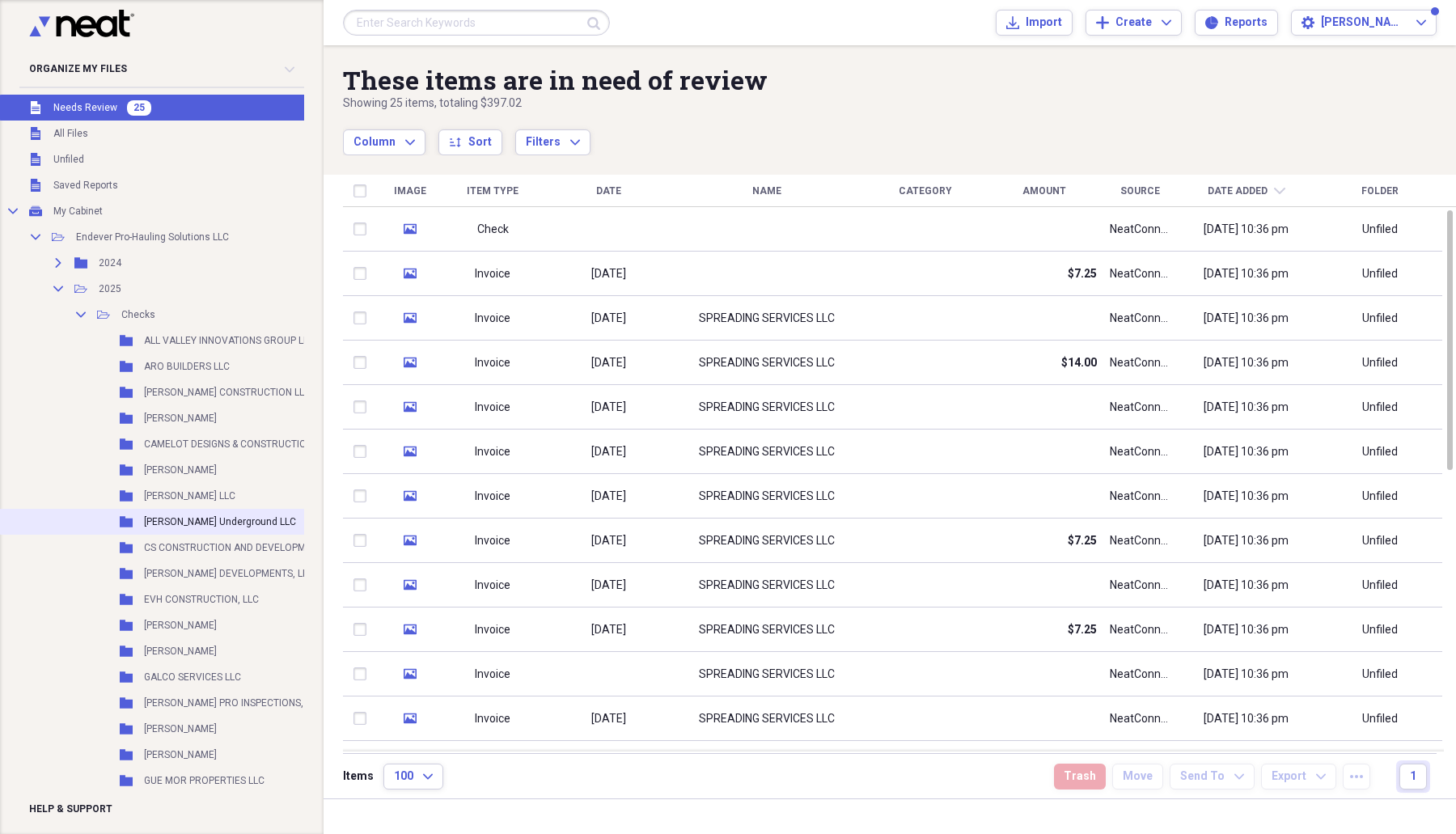 click on "[PERSON_NAME] Underground LLC" at bounding box center (220, 522) 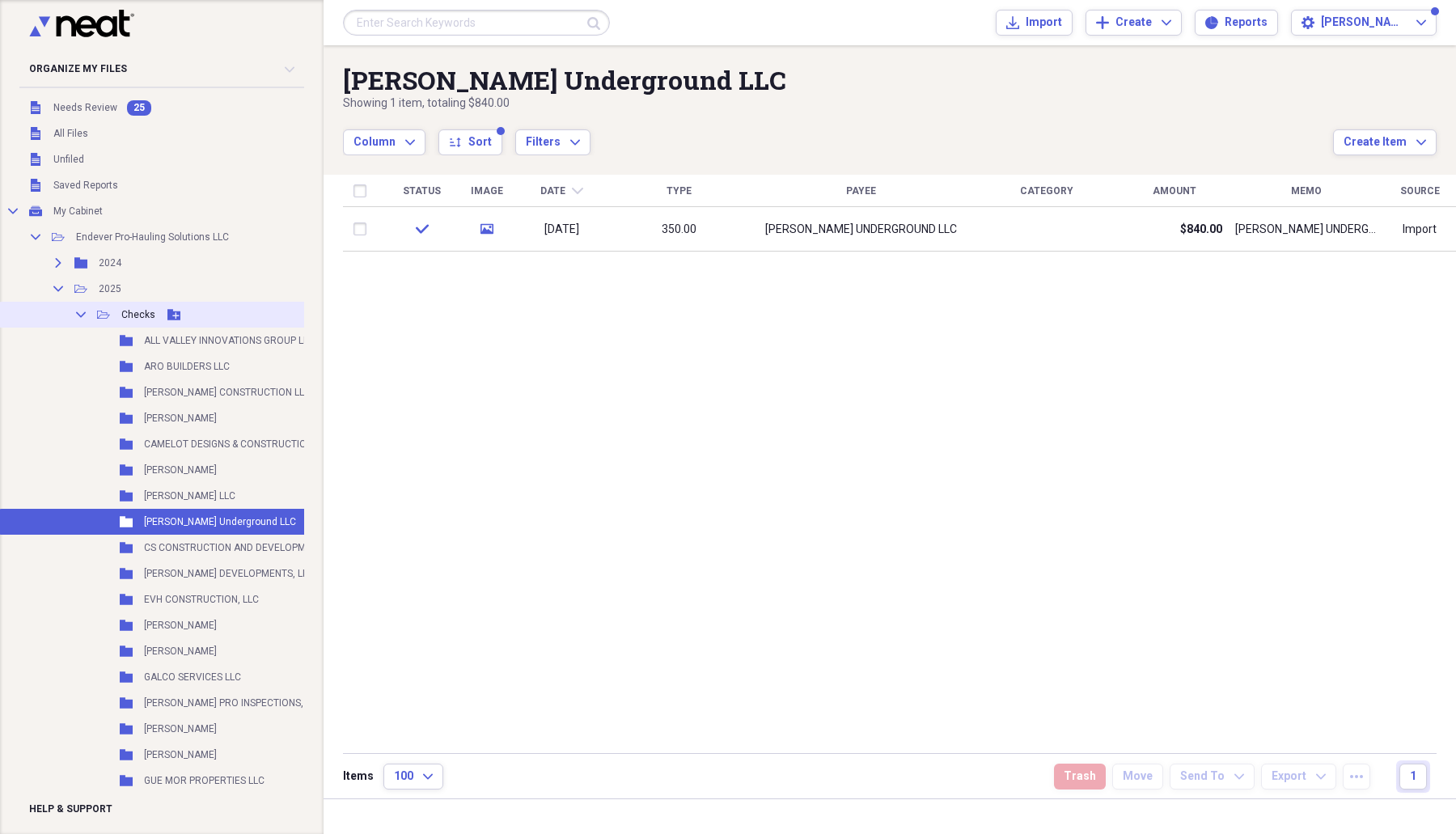 click on "Collapse Open Folder Checks Add Folder" at bounding box center (231, 315) 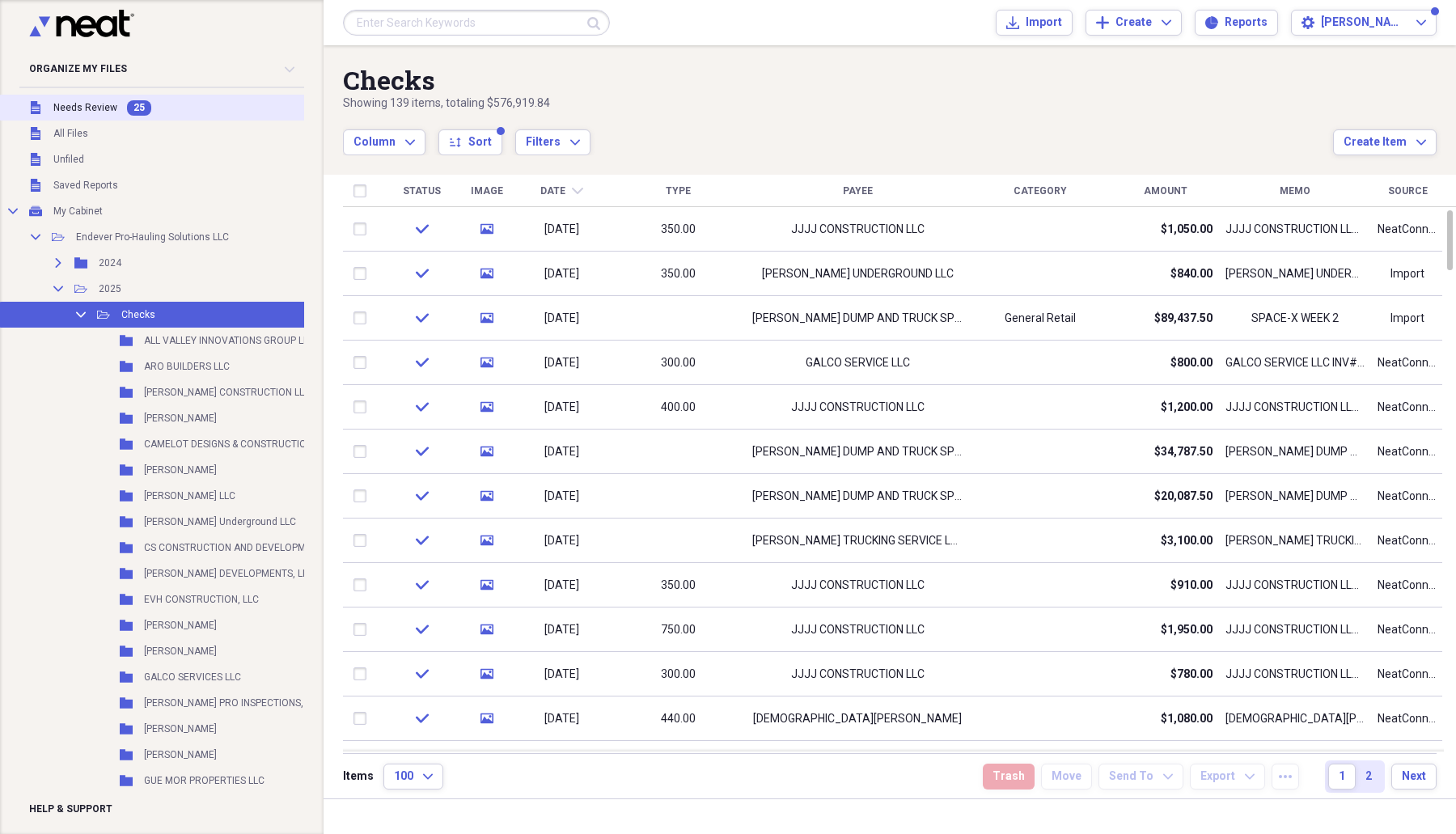 click on "Needs Review" at bounding box center [85, 108] 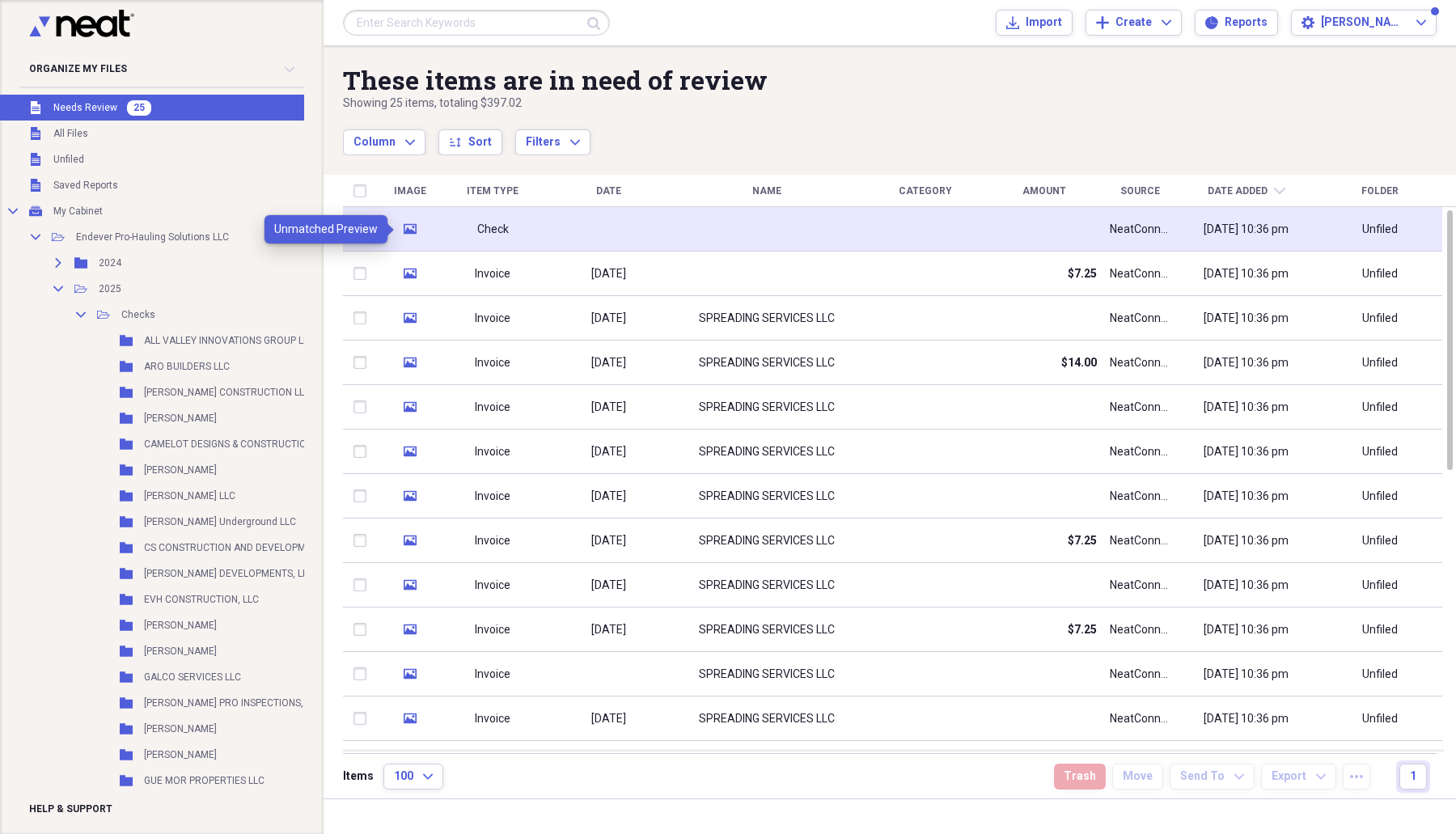 click on "media" 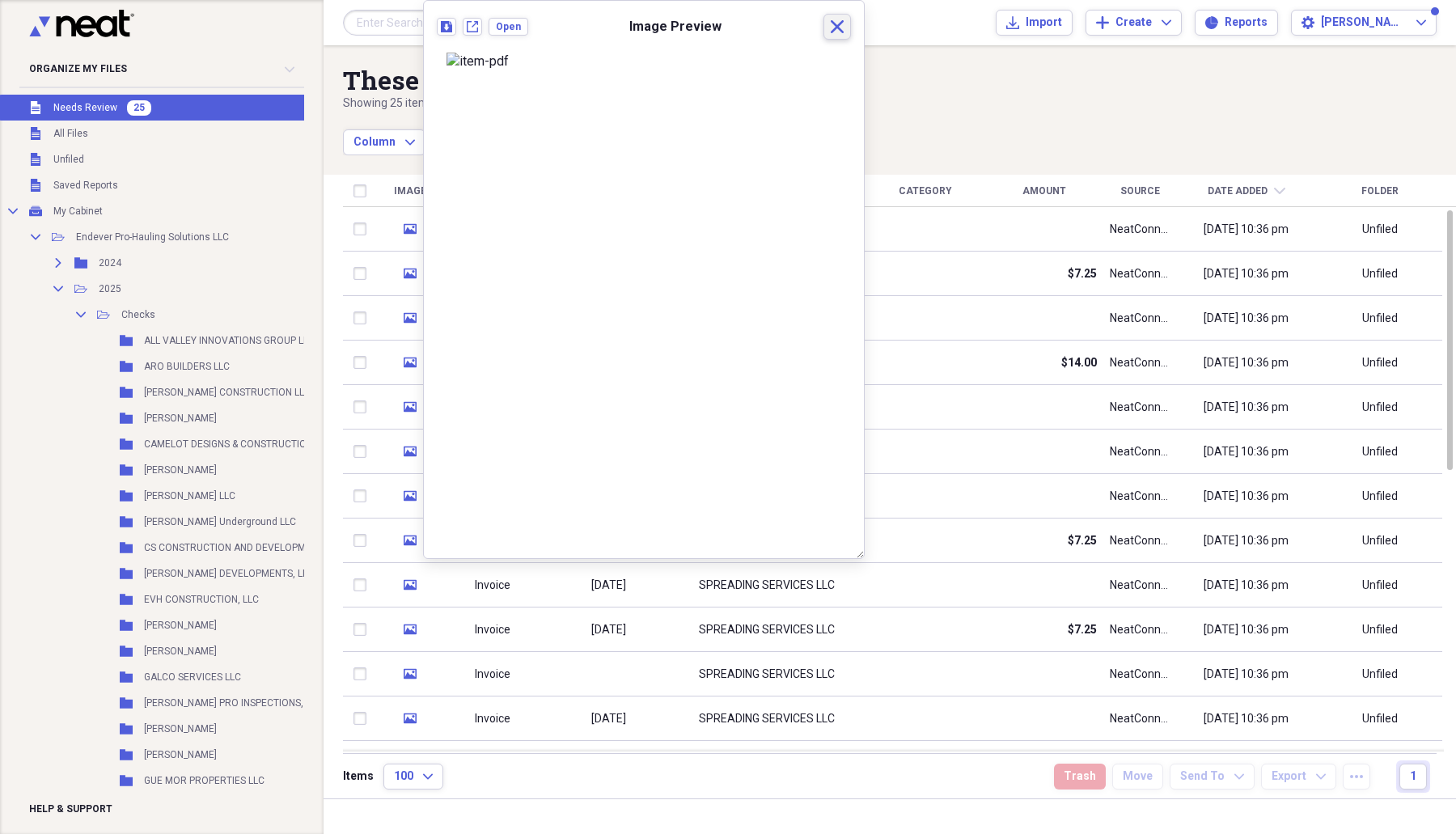 click on "Close" at bounding box center [837, 27] 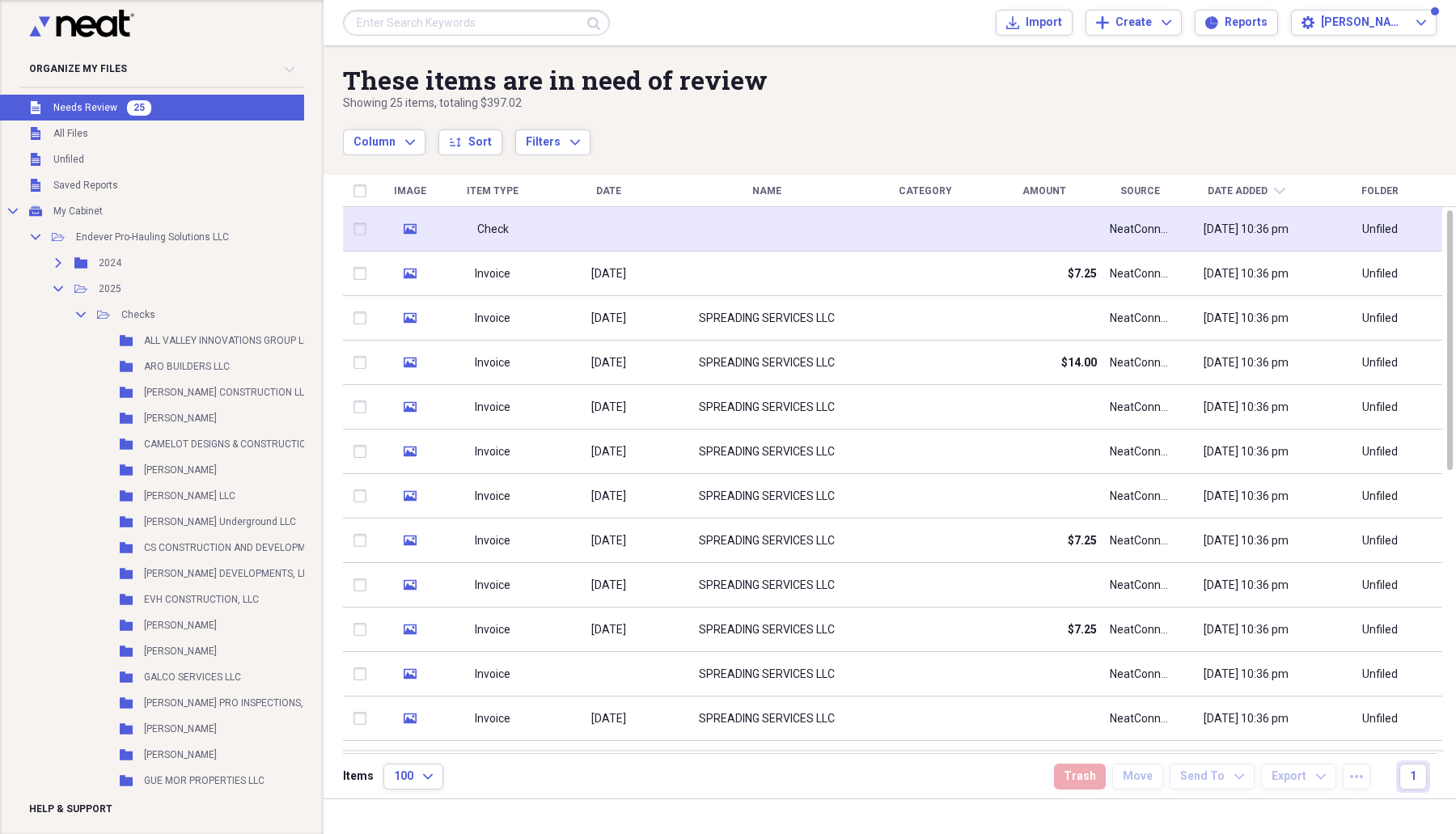 click at bounding box center [767, 229] 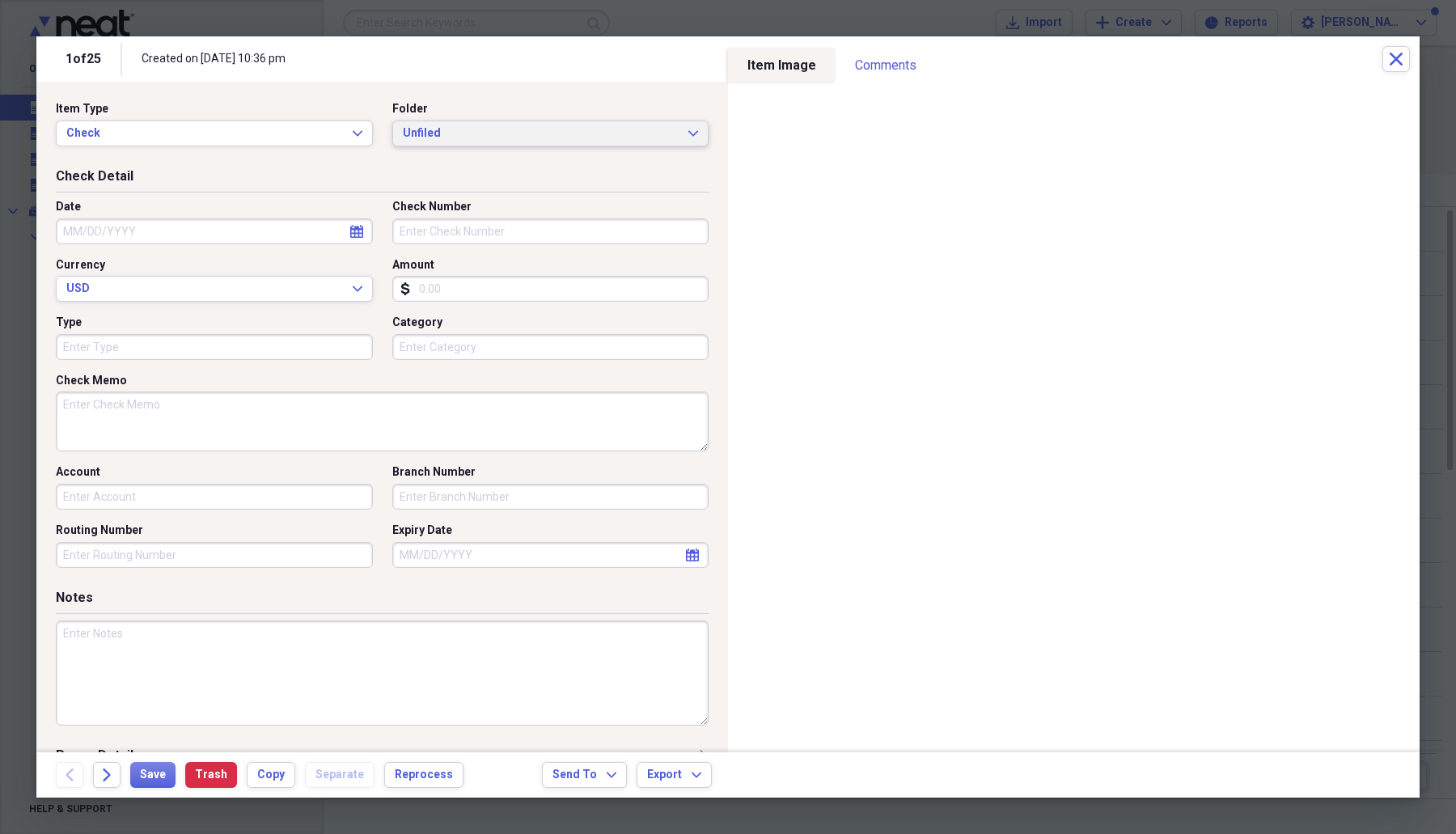 click on "Unfiled" at bounding box center (541, 133) 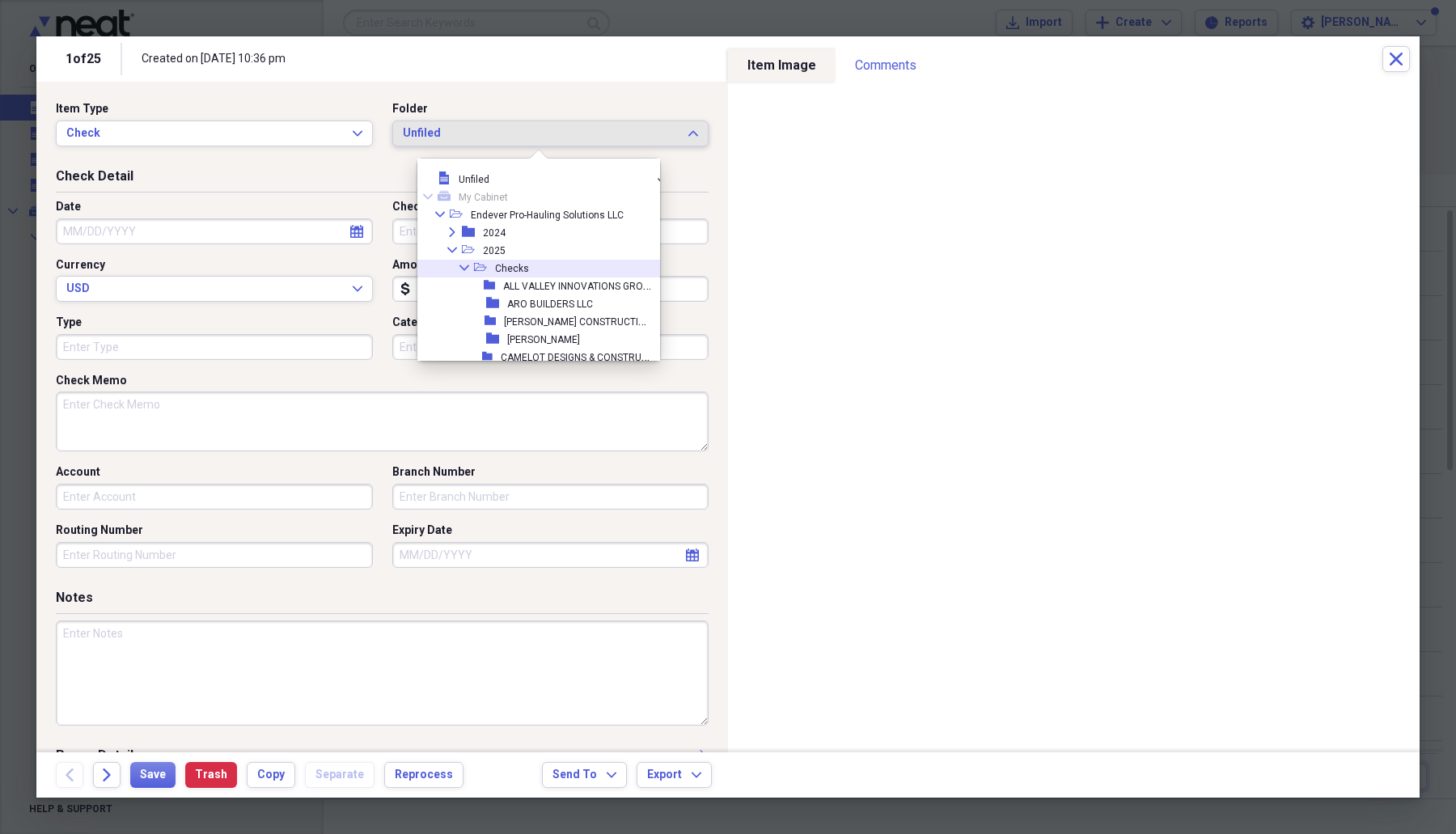 click on "Checks" at bounding box center [512, 269] 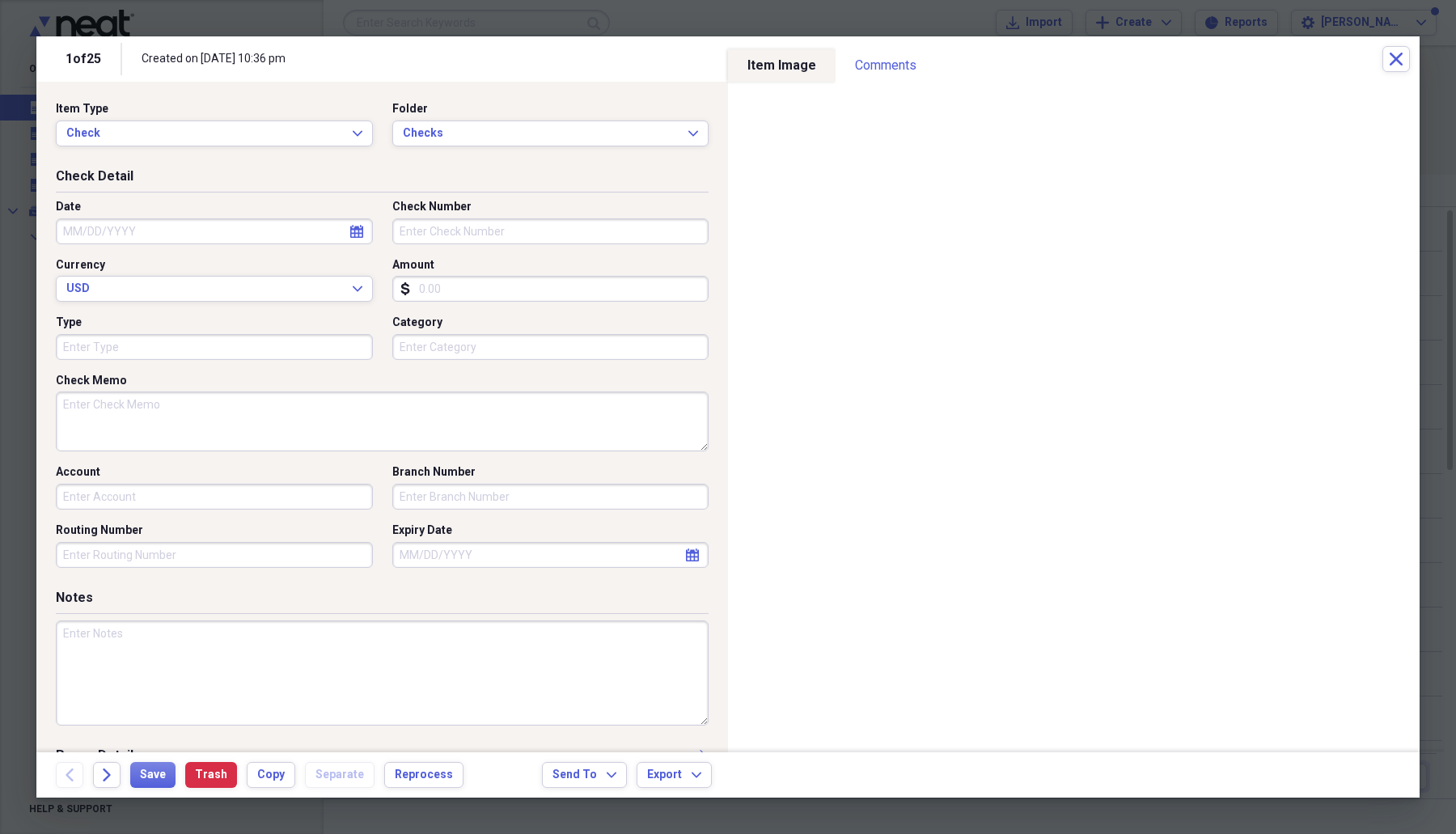 click 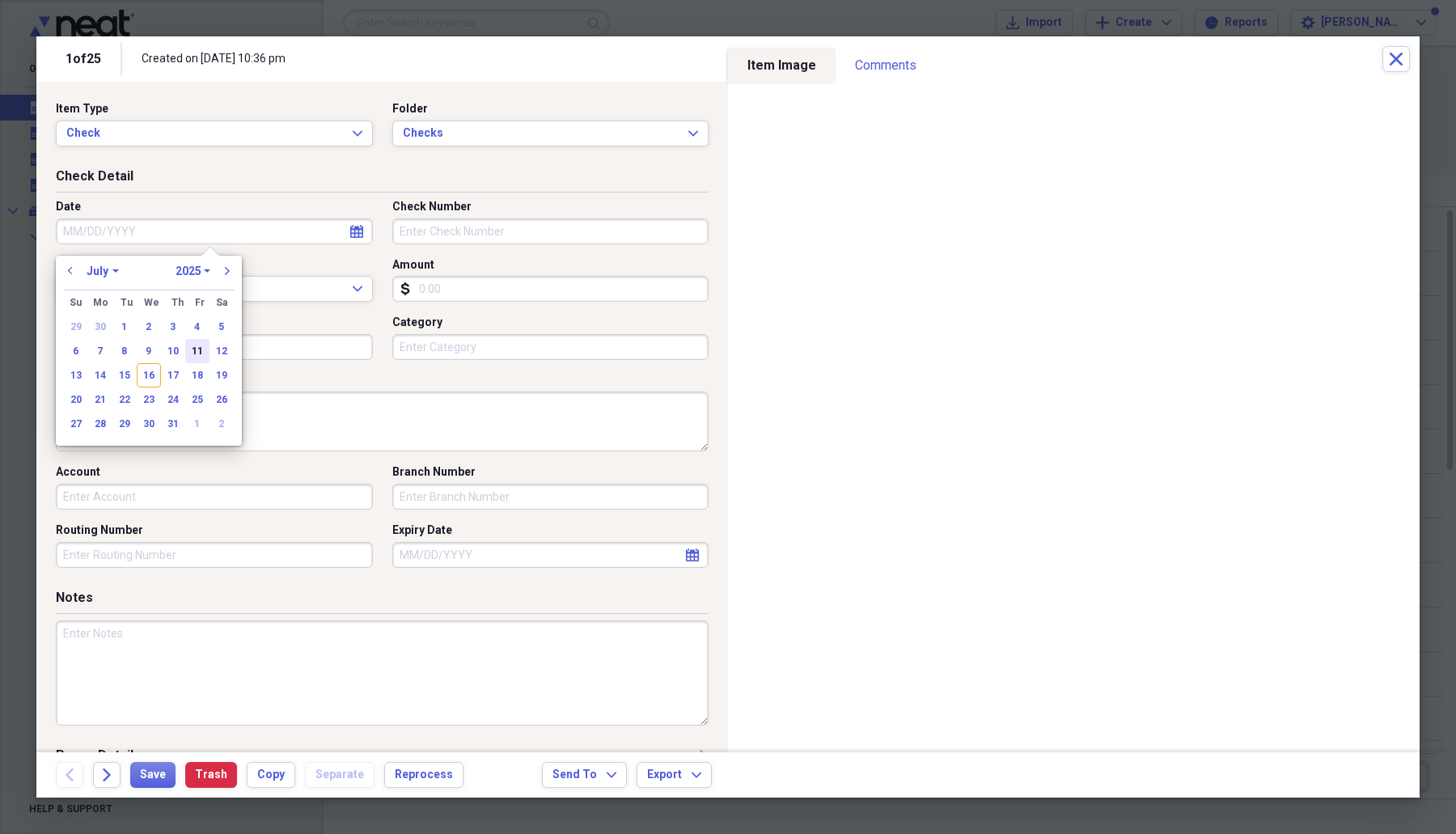 click on "11" at bounding box center [197, 351] 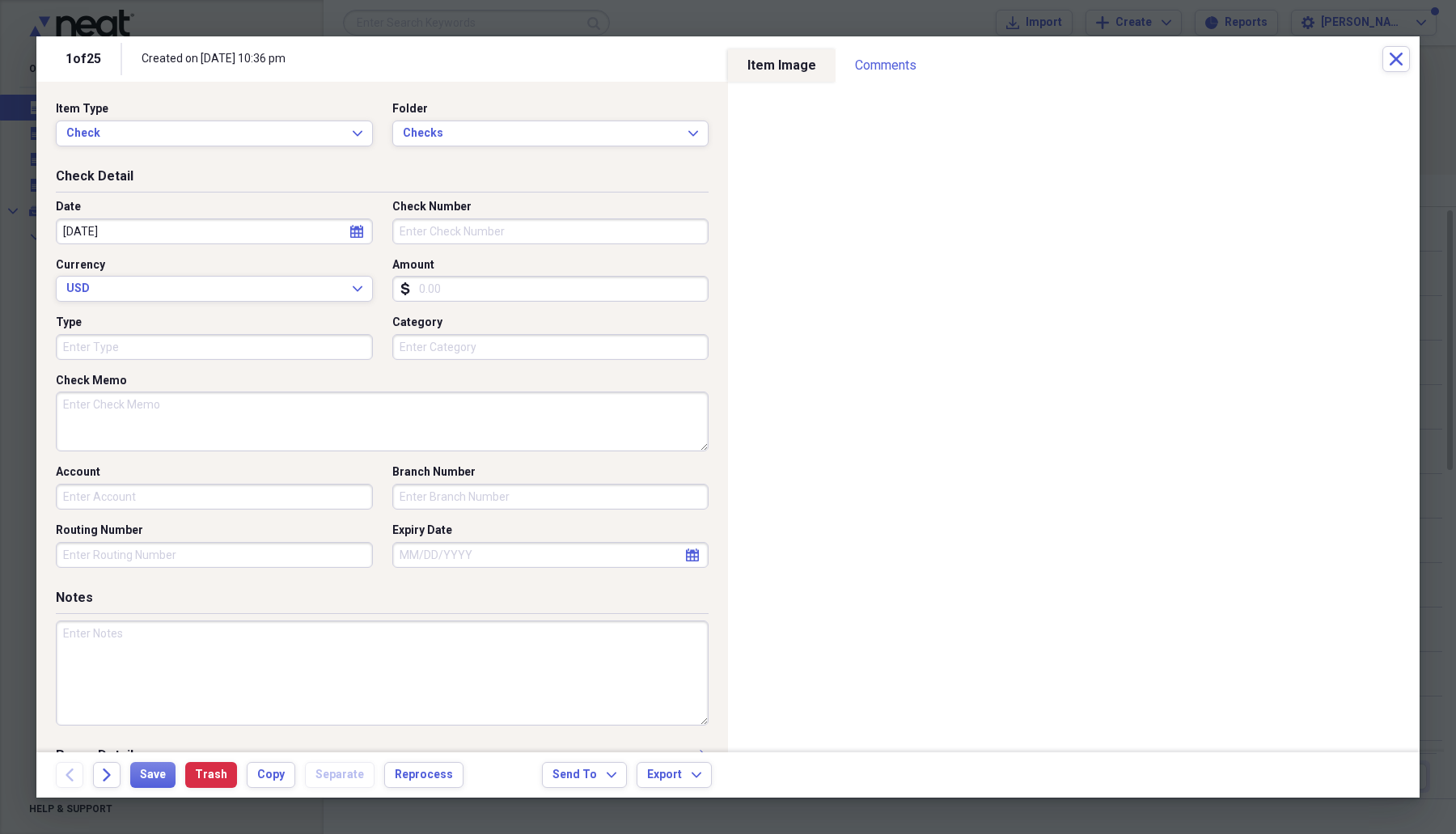 click on "Check Number" at bounding box center (551, 231) 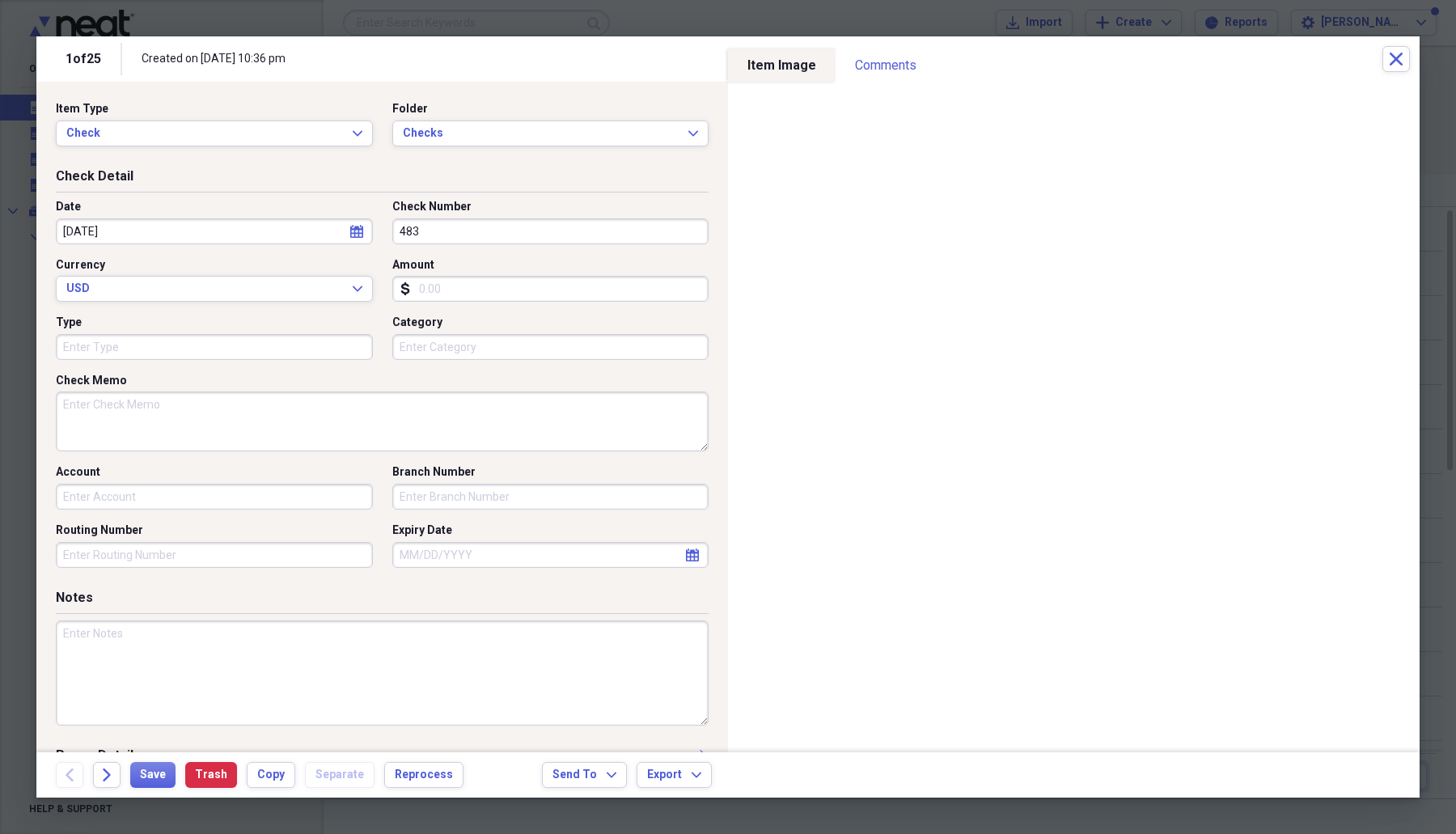 type on "483" 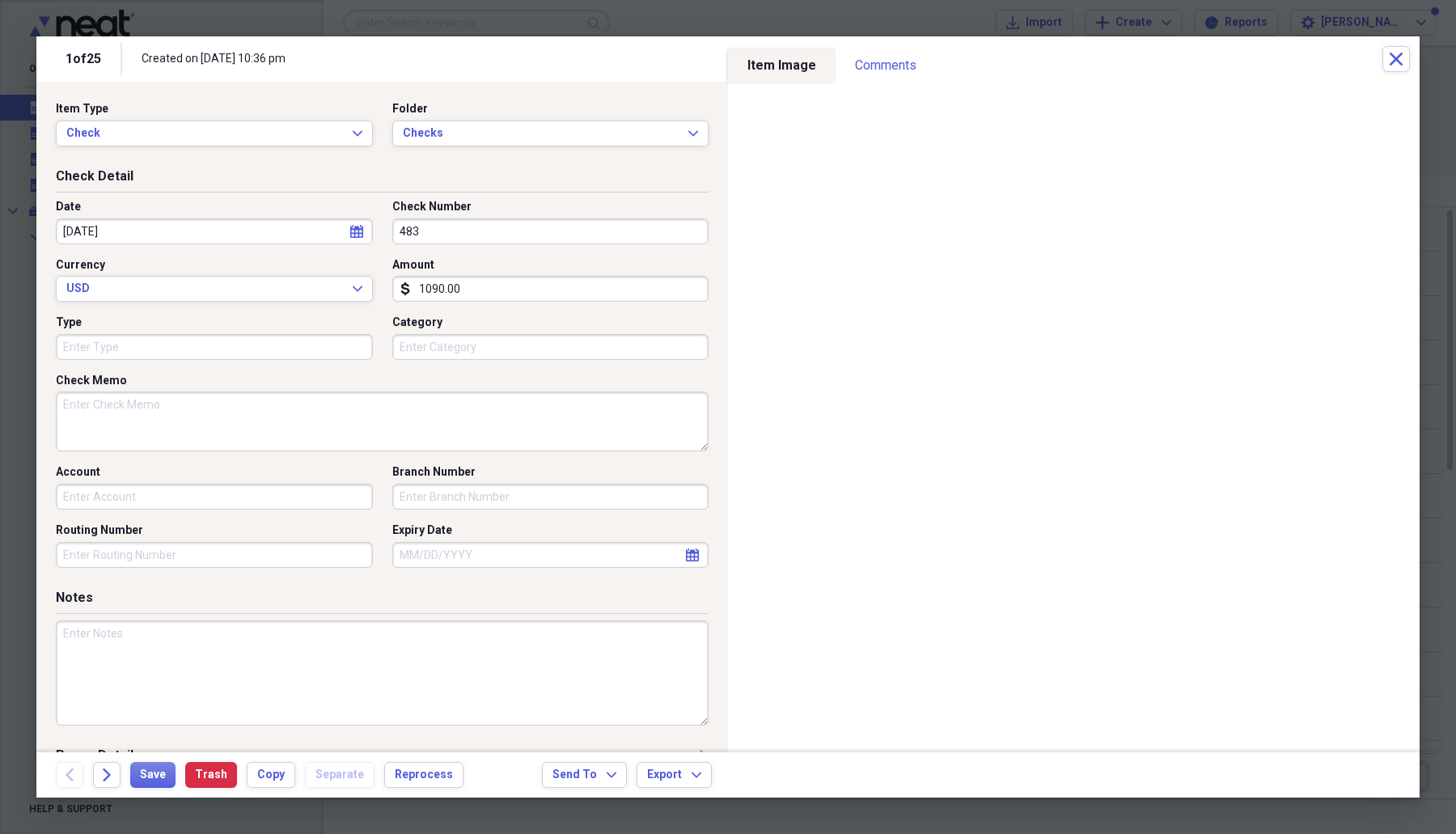 click on "Check Memo" at bounding box center [382, 421] 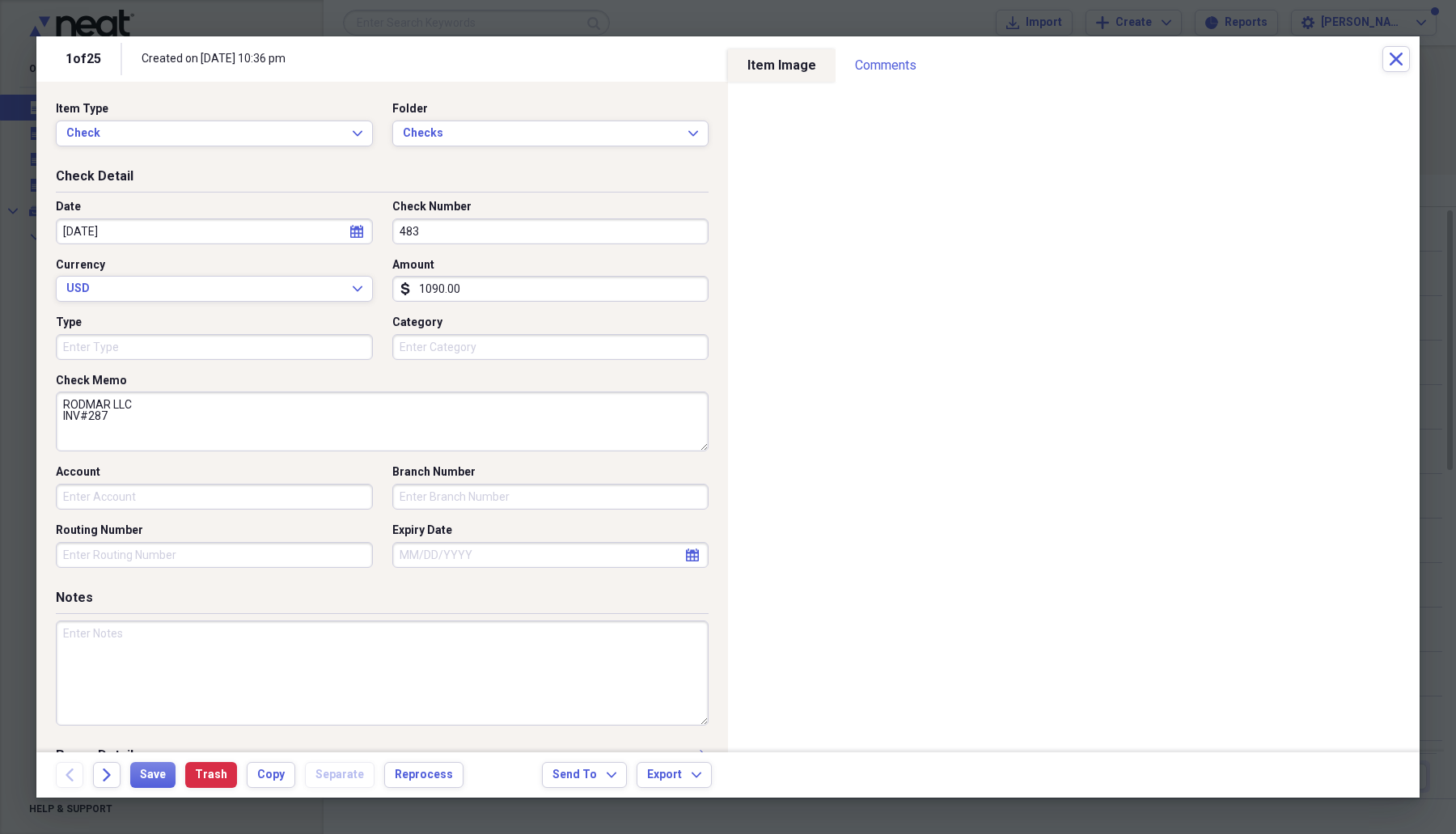 type on "RODMAR LLC
INV#287" 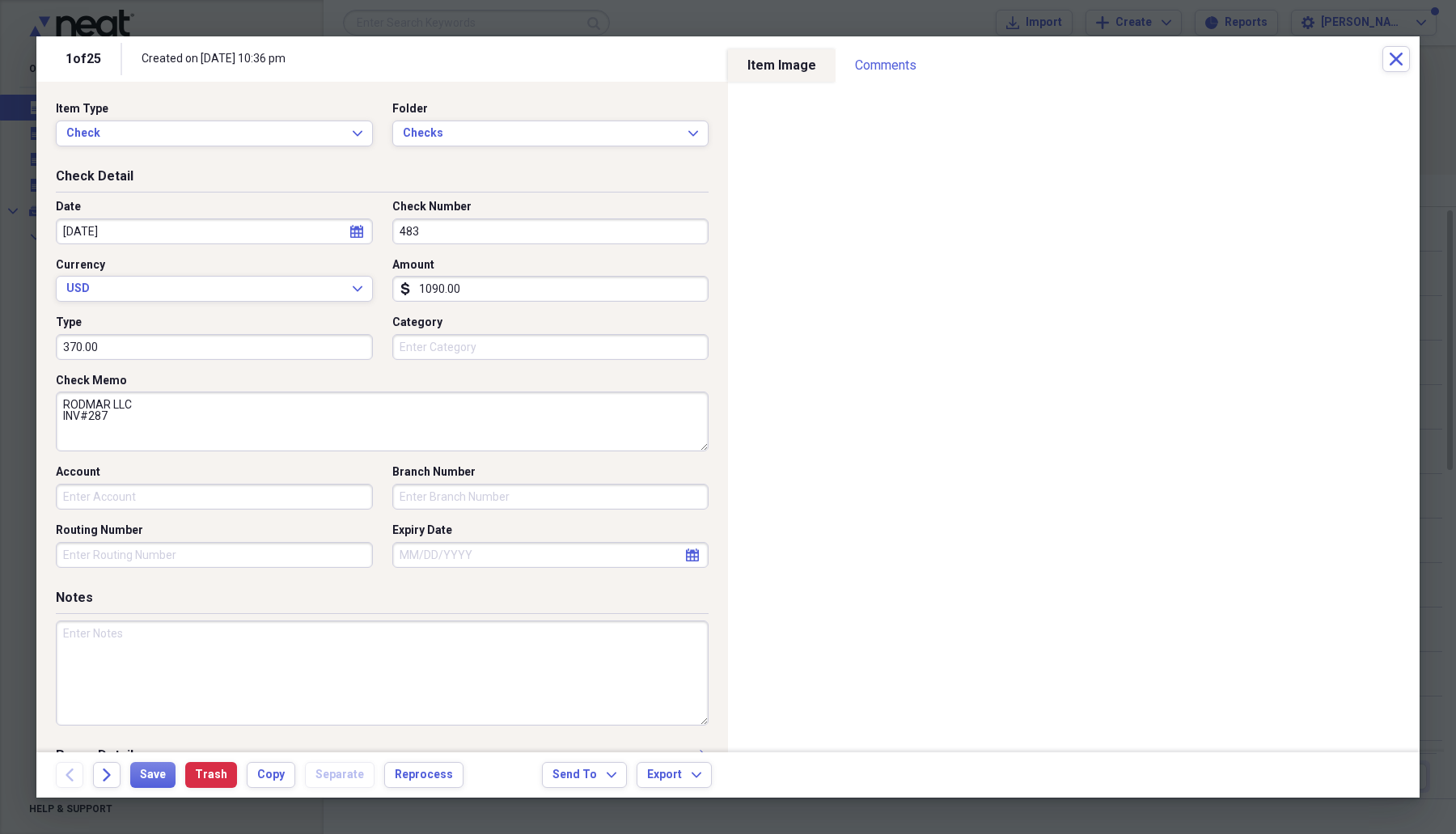 type on "370.00" 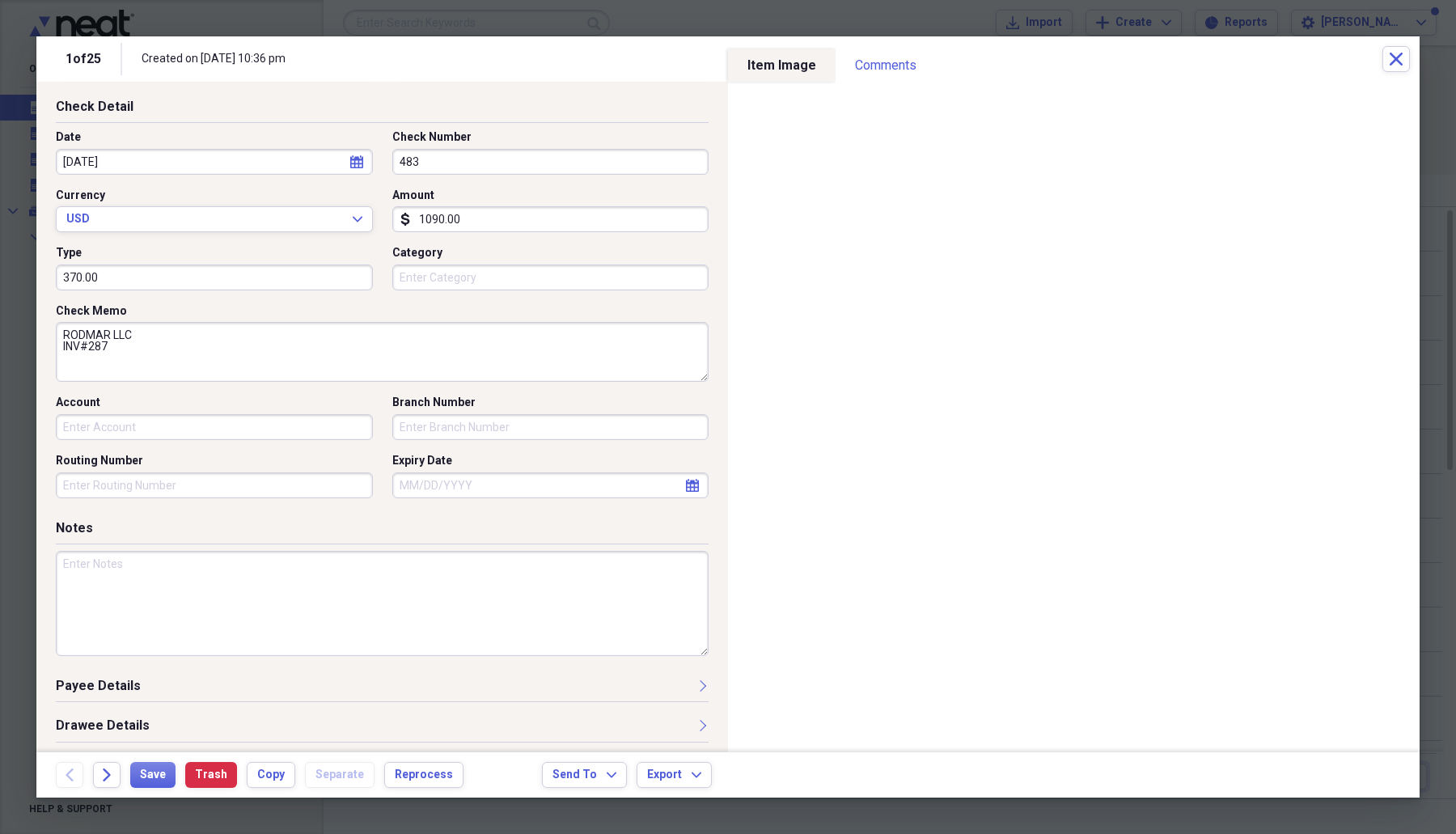 scroll, scrollTop: 111, scrollLeft: 0, axis: vertical 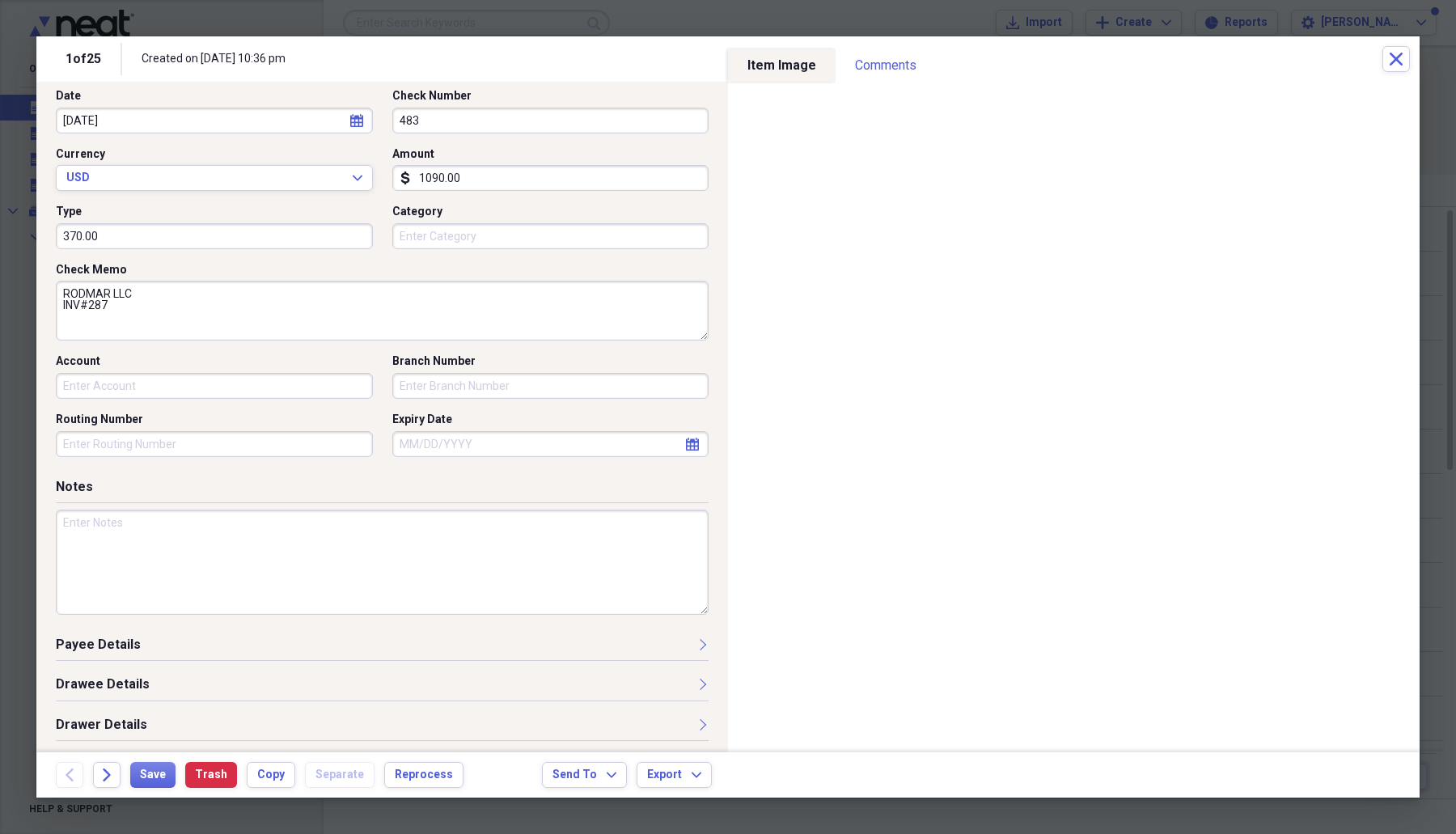 click on "Payee Details" at bounding box center (382, 648) 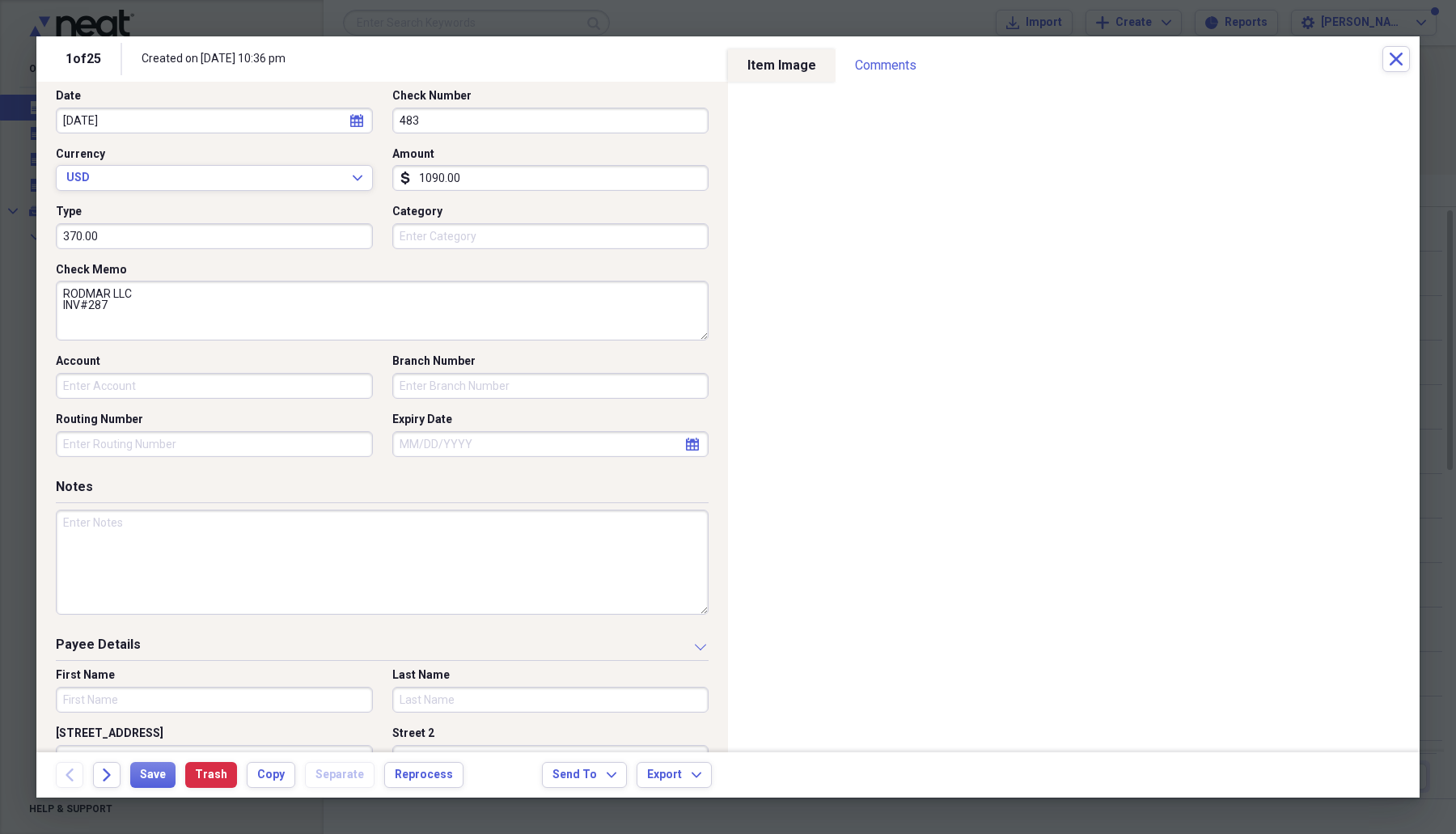 click on "First Name" at bounding box center [214, 700] 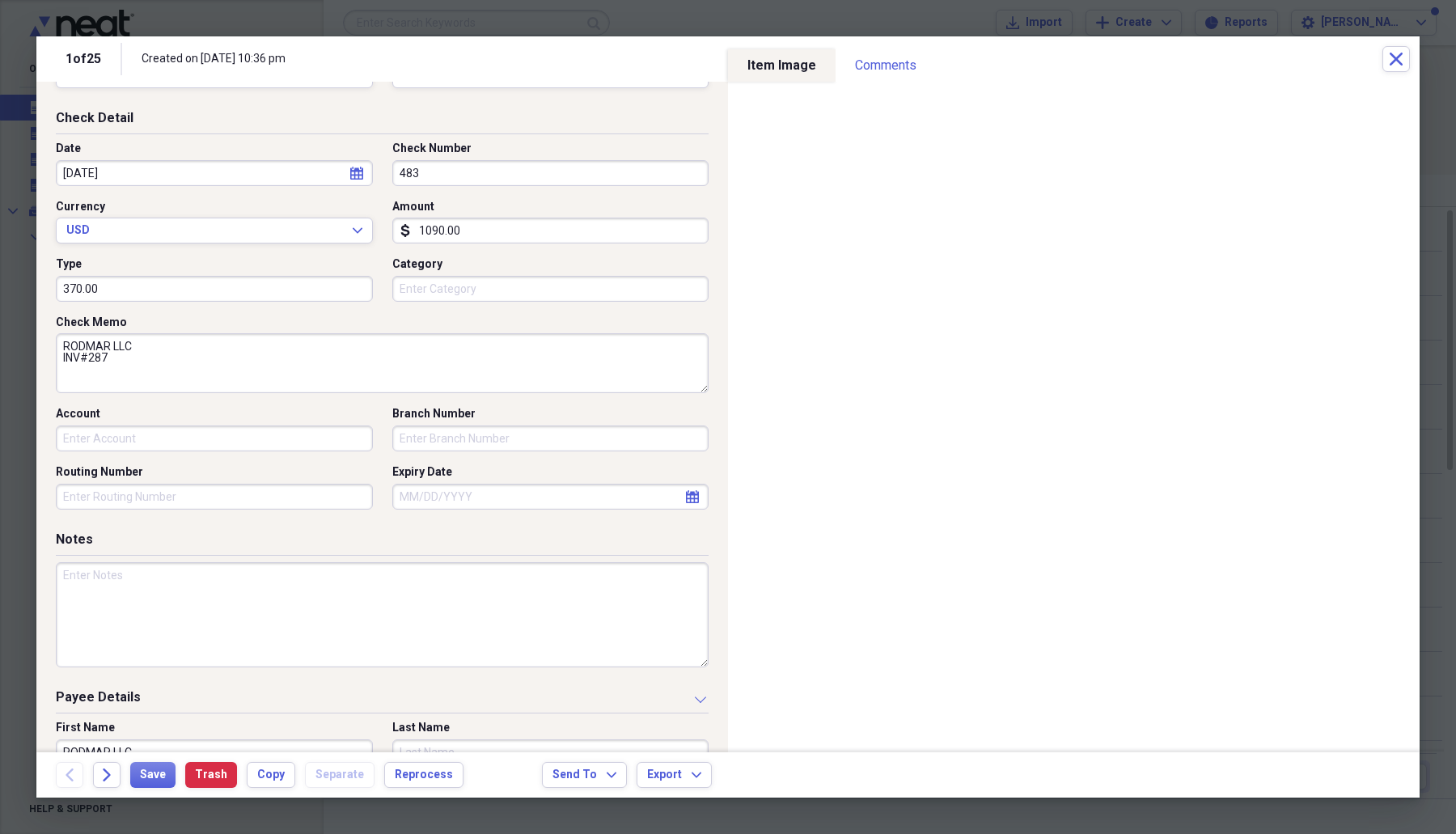 scroll, scrollTop: 0, scrollLeft: 0, axis: both 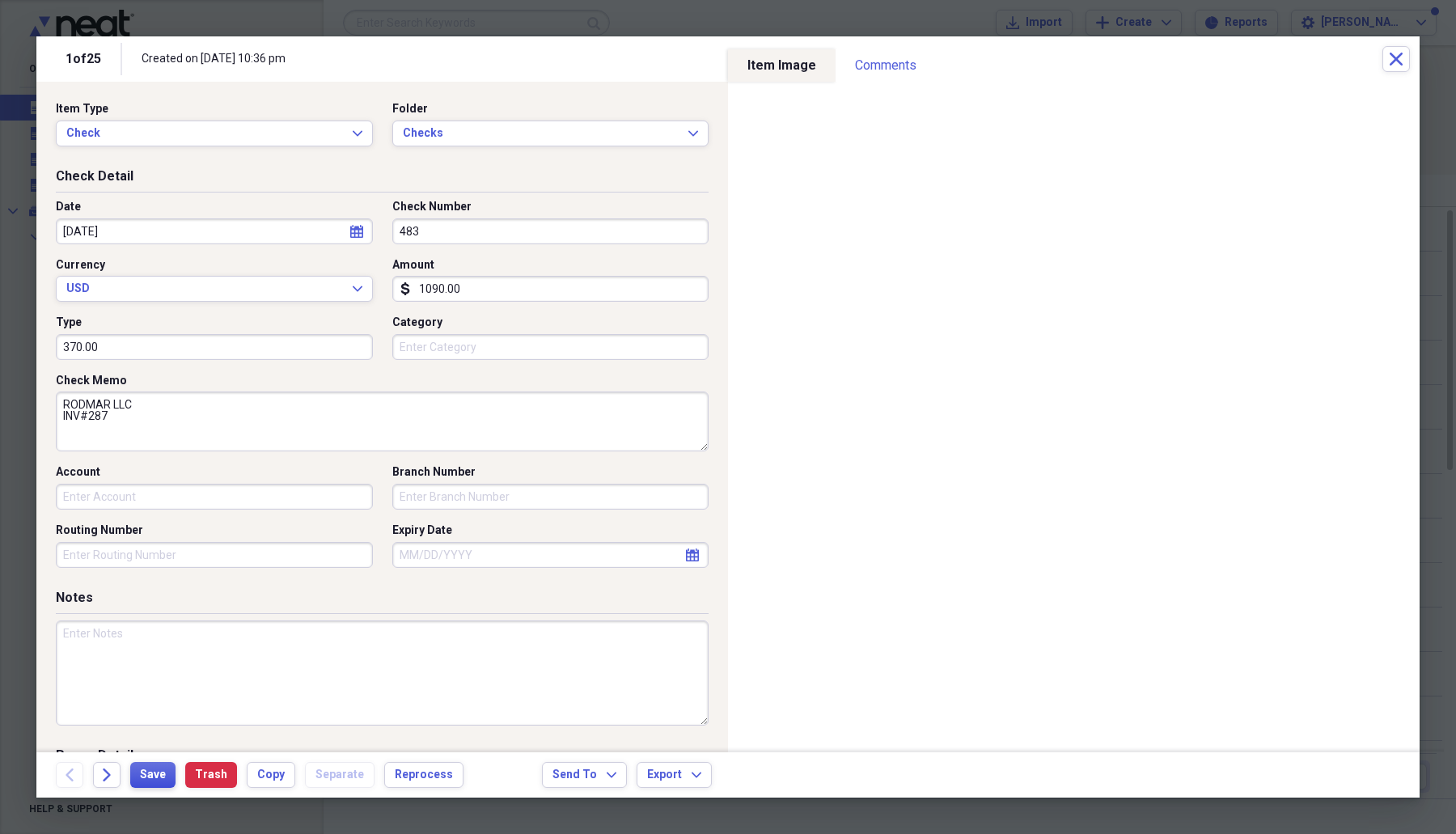 type on "RODMAR LLC" 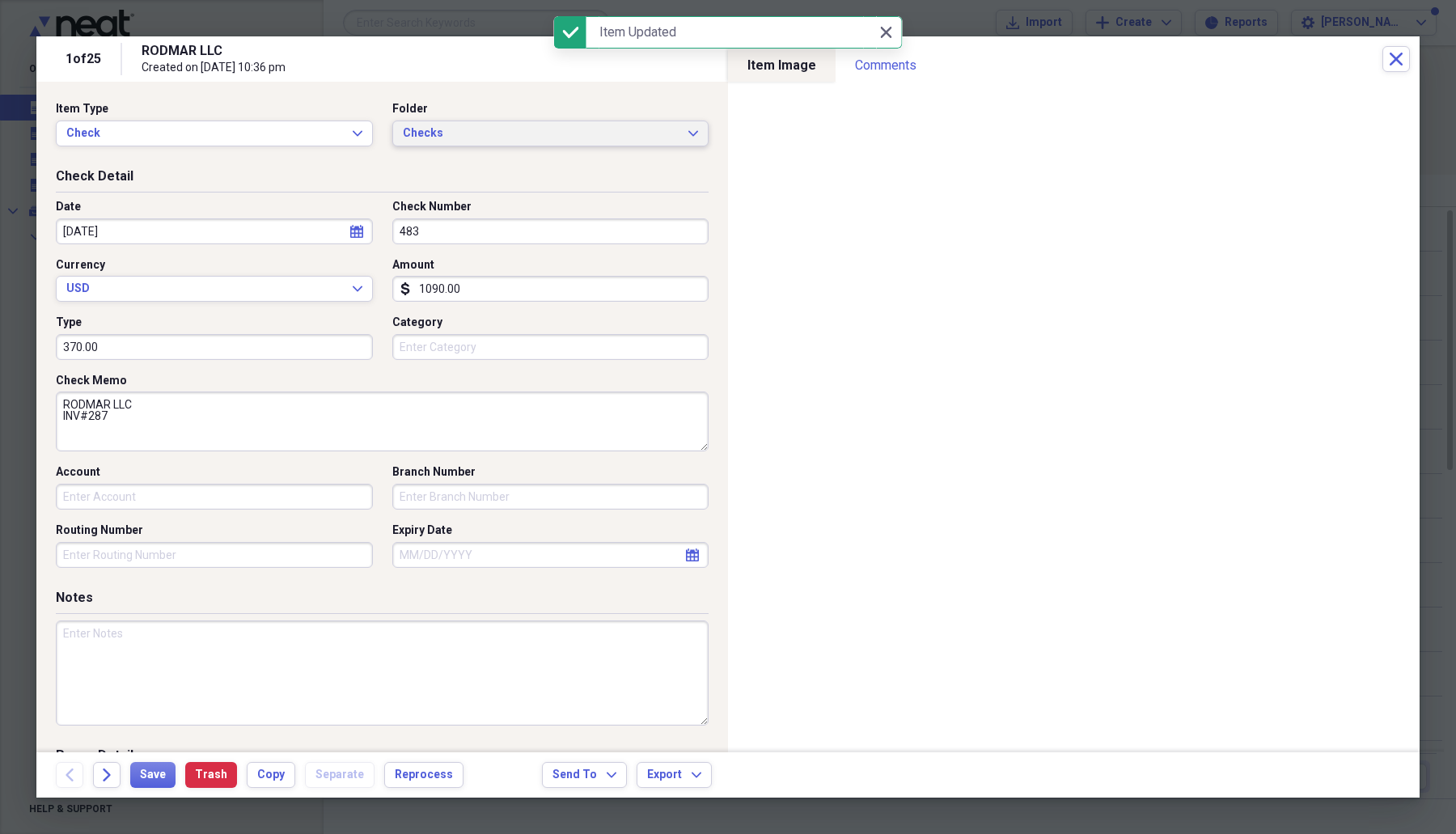 click on "Checks" at bounding box center (541, 133) 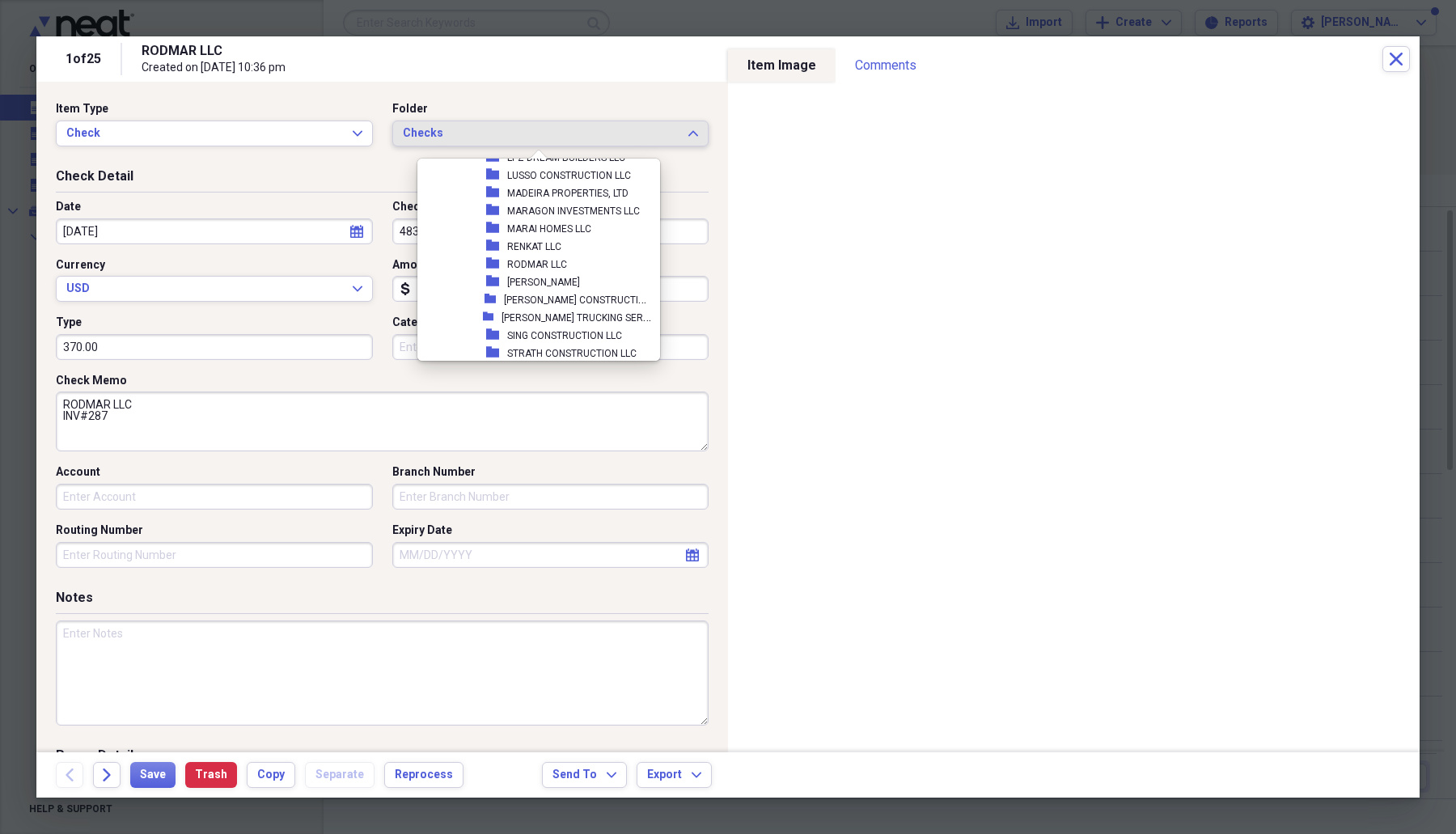 scroll, scrollTop: 623, scrollLeft: 0, axis: vertical 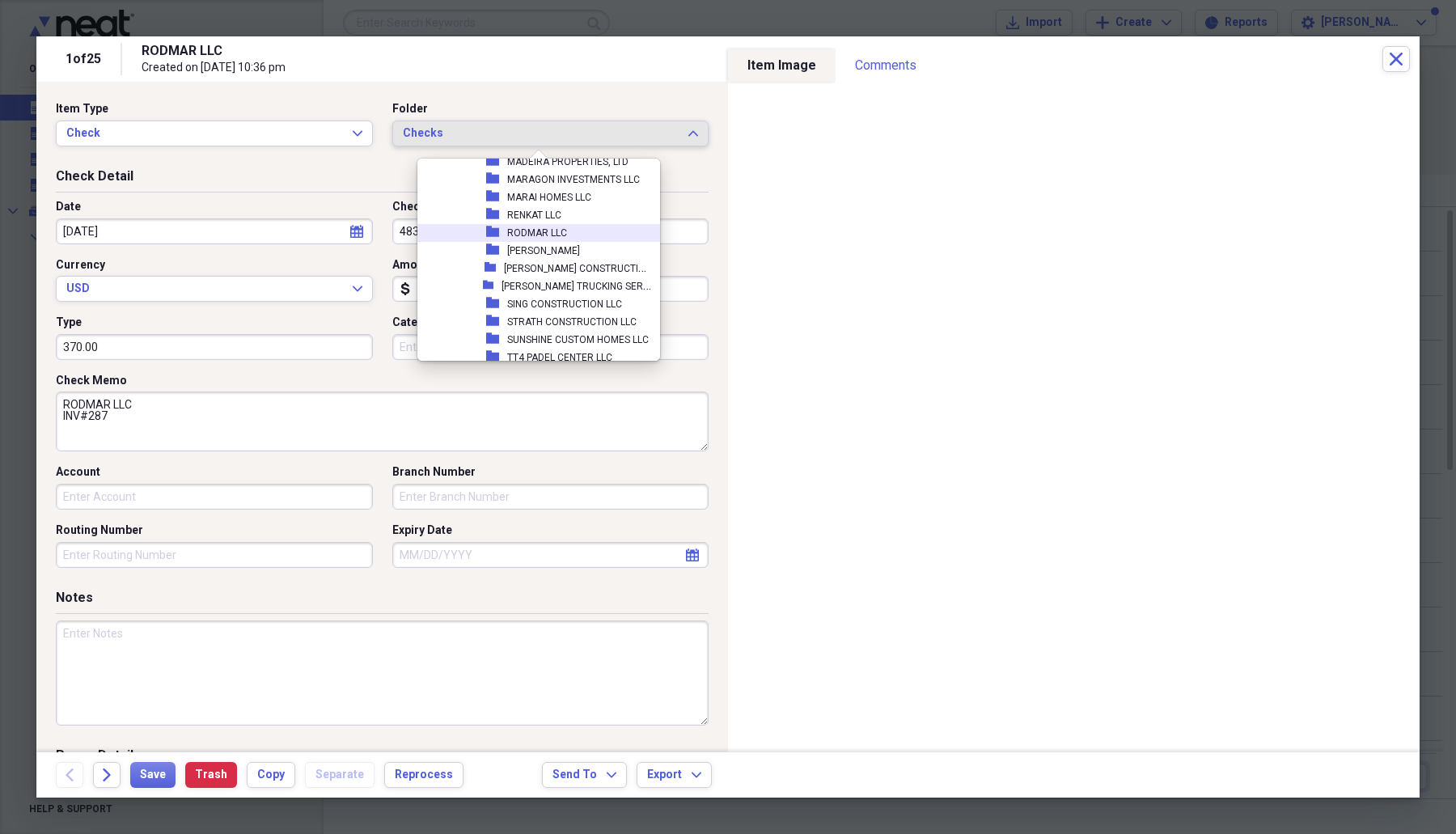 click on "RODMAR LLC" at bounding box center [537, 233] 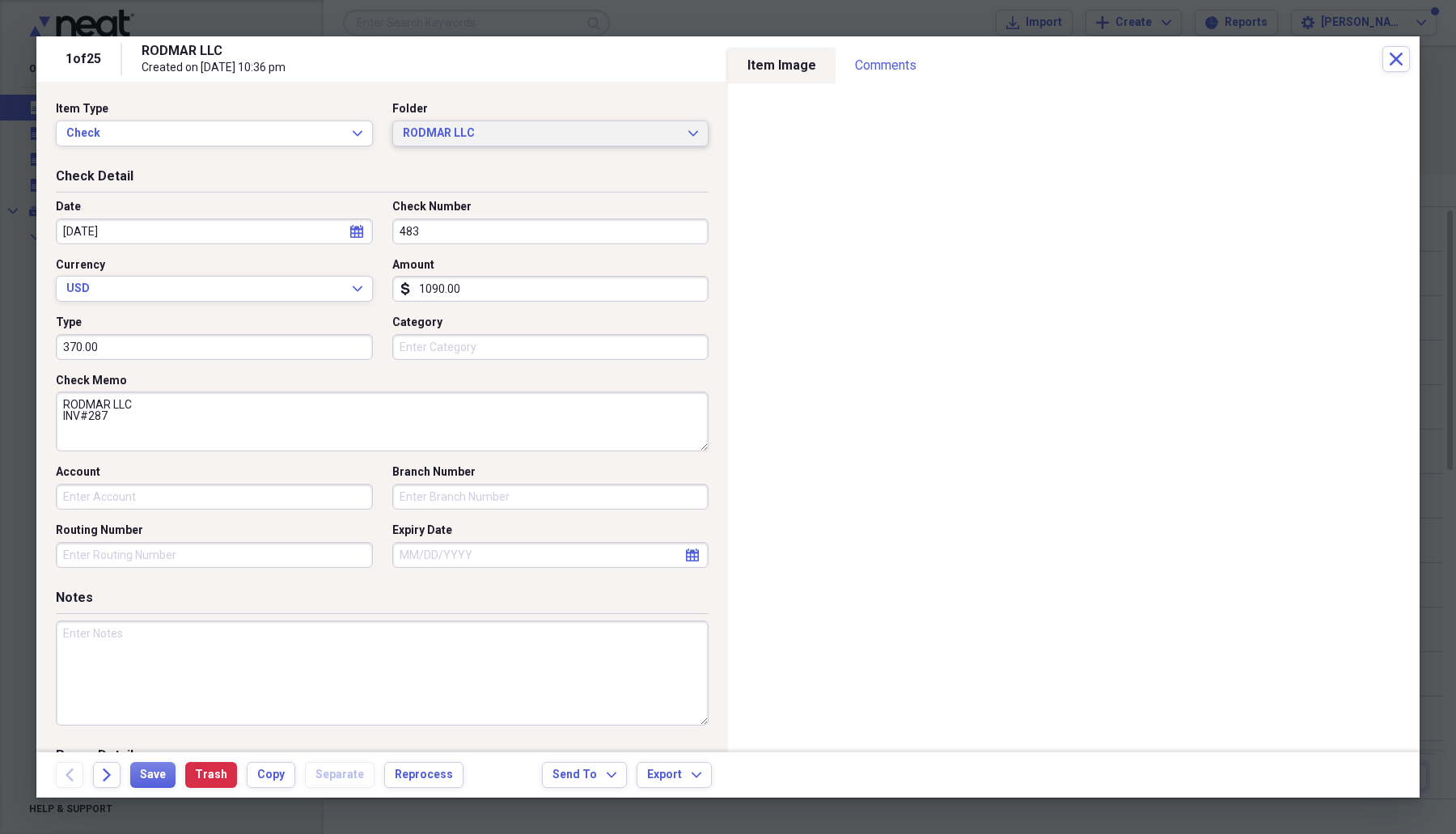 click on "RODMAR LLC Expand" at bounding box center (551, 133) 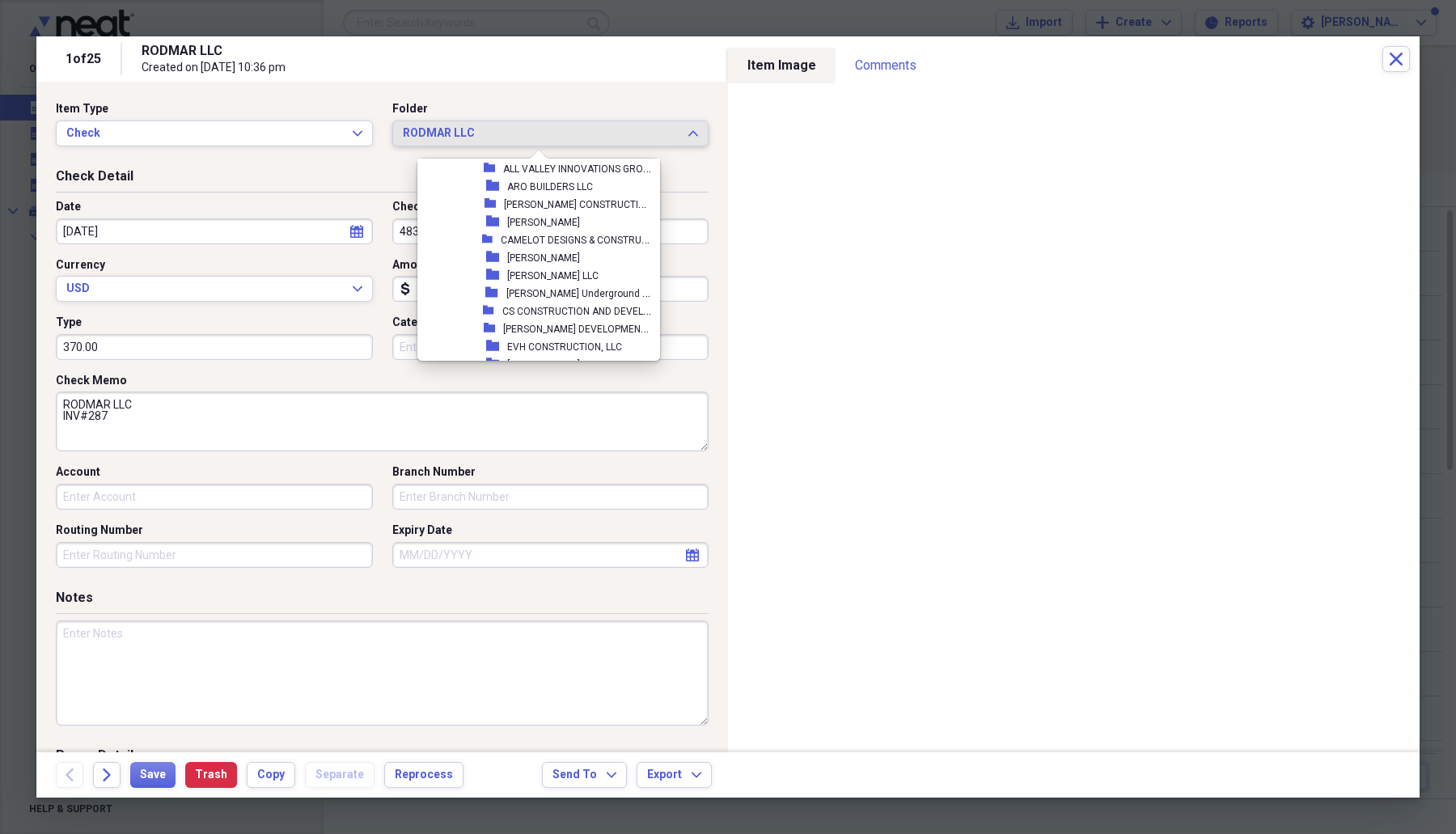 scroll, scrollTop: 0, scrollLeft: 0, axis: both 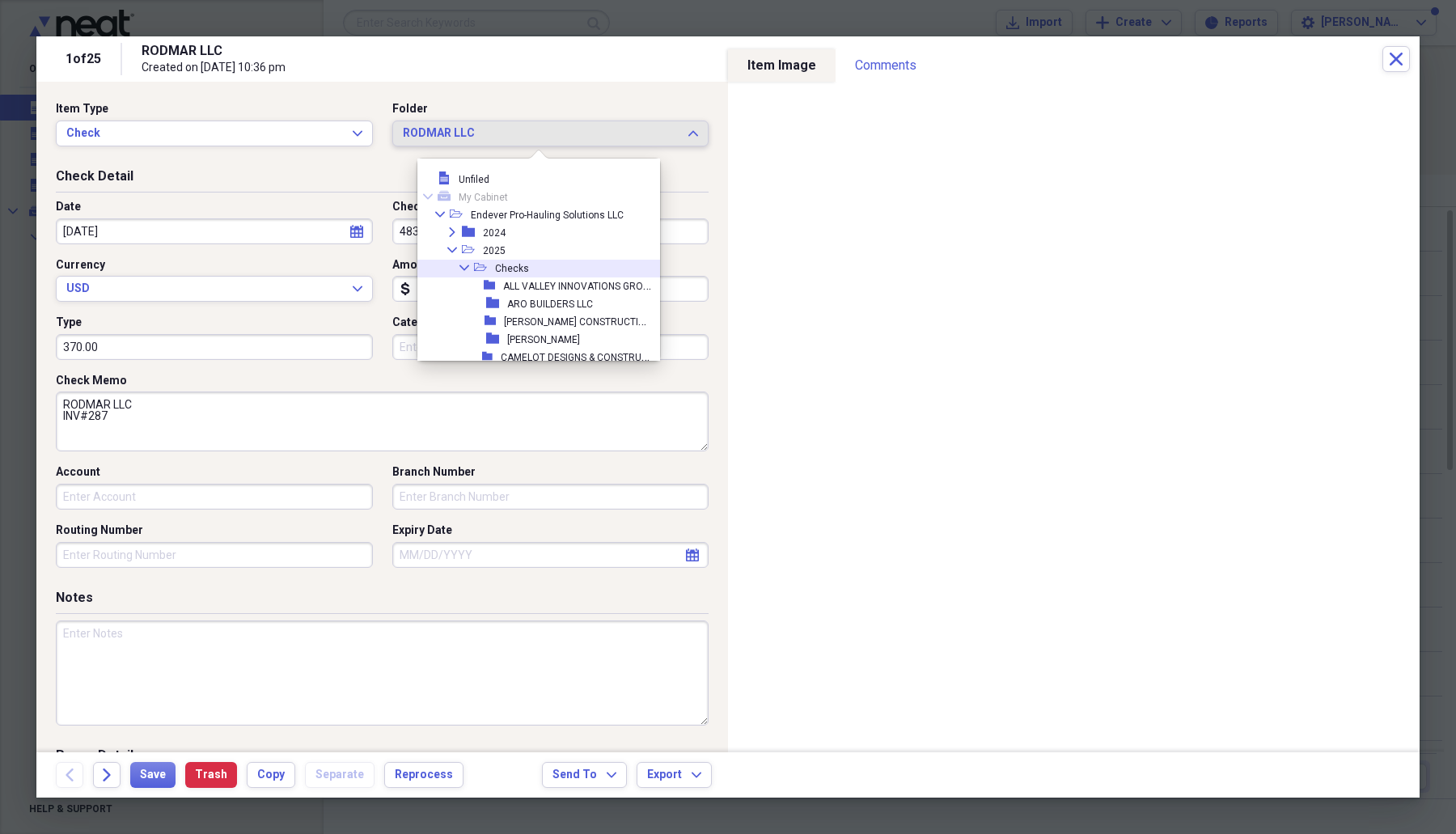 click on "Checks" at bounding box center (512, 269) 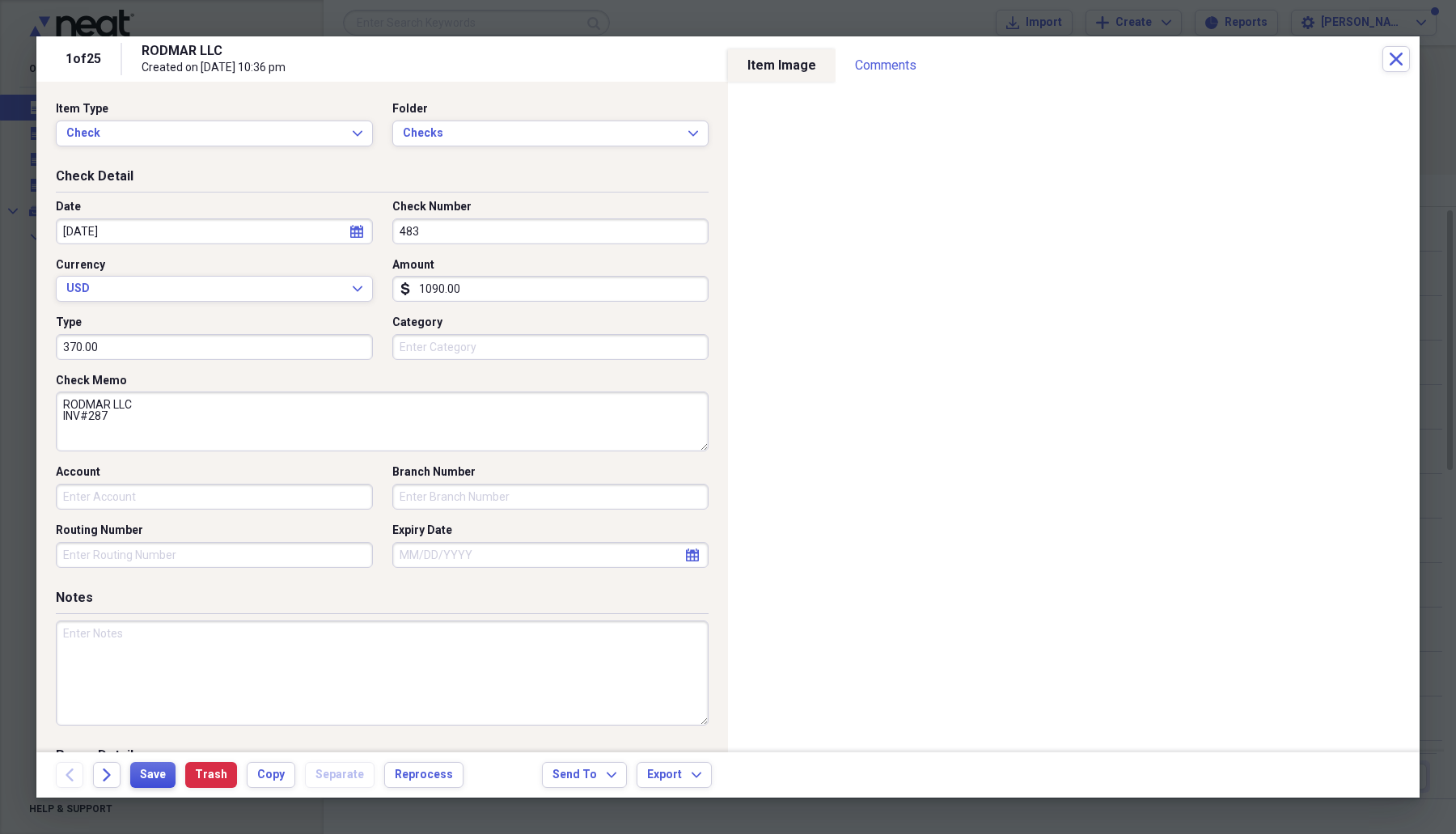 click on "Save" at bounding box center [153, 775] 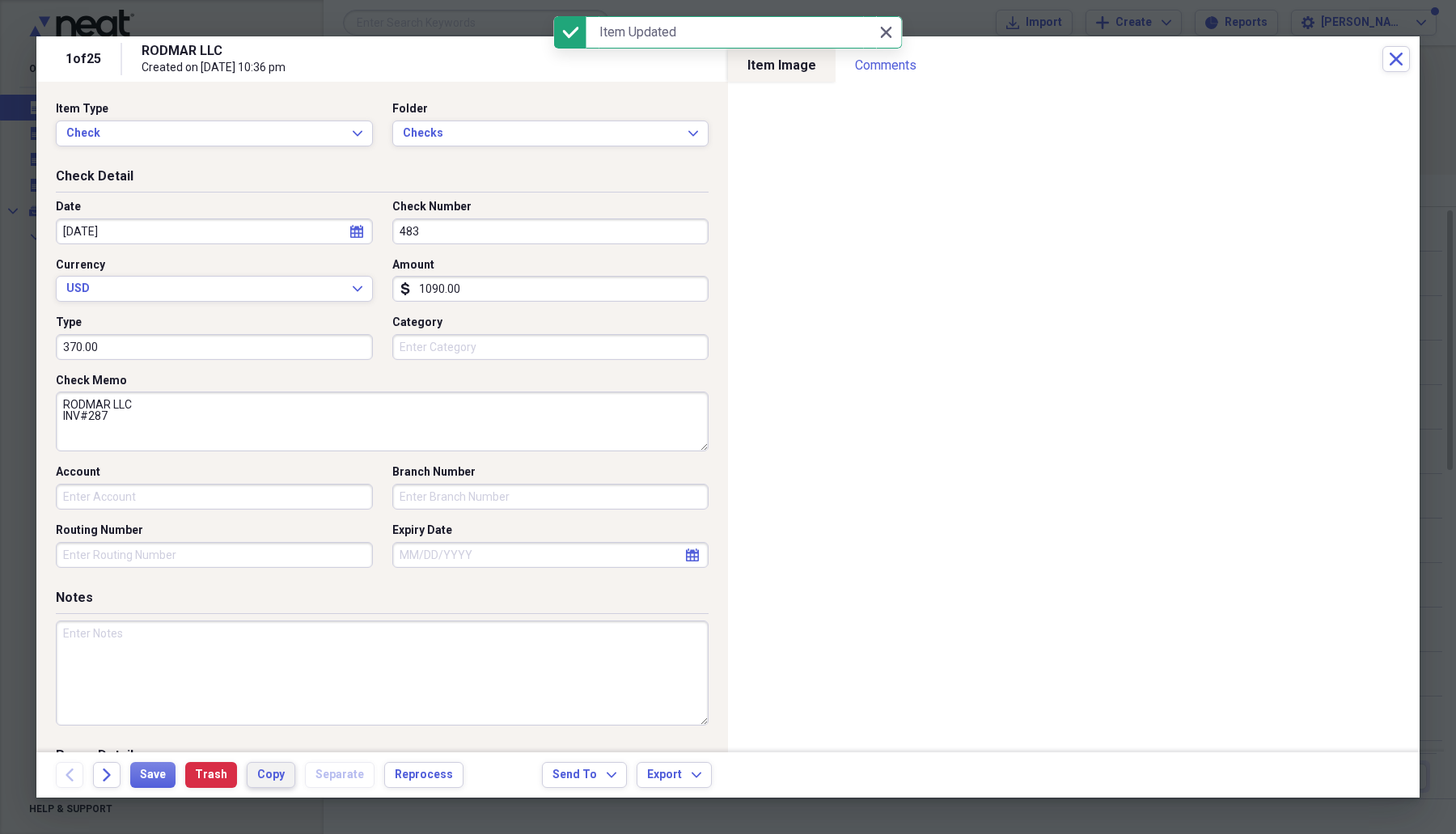 click on "Copy" at bounding box center [271, 775] 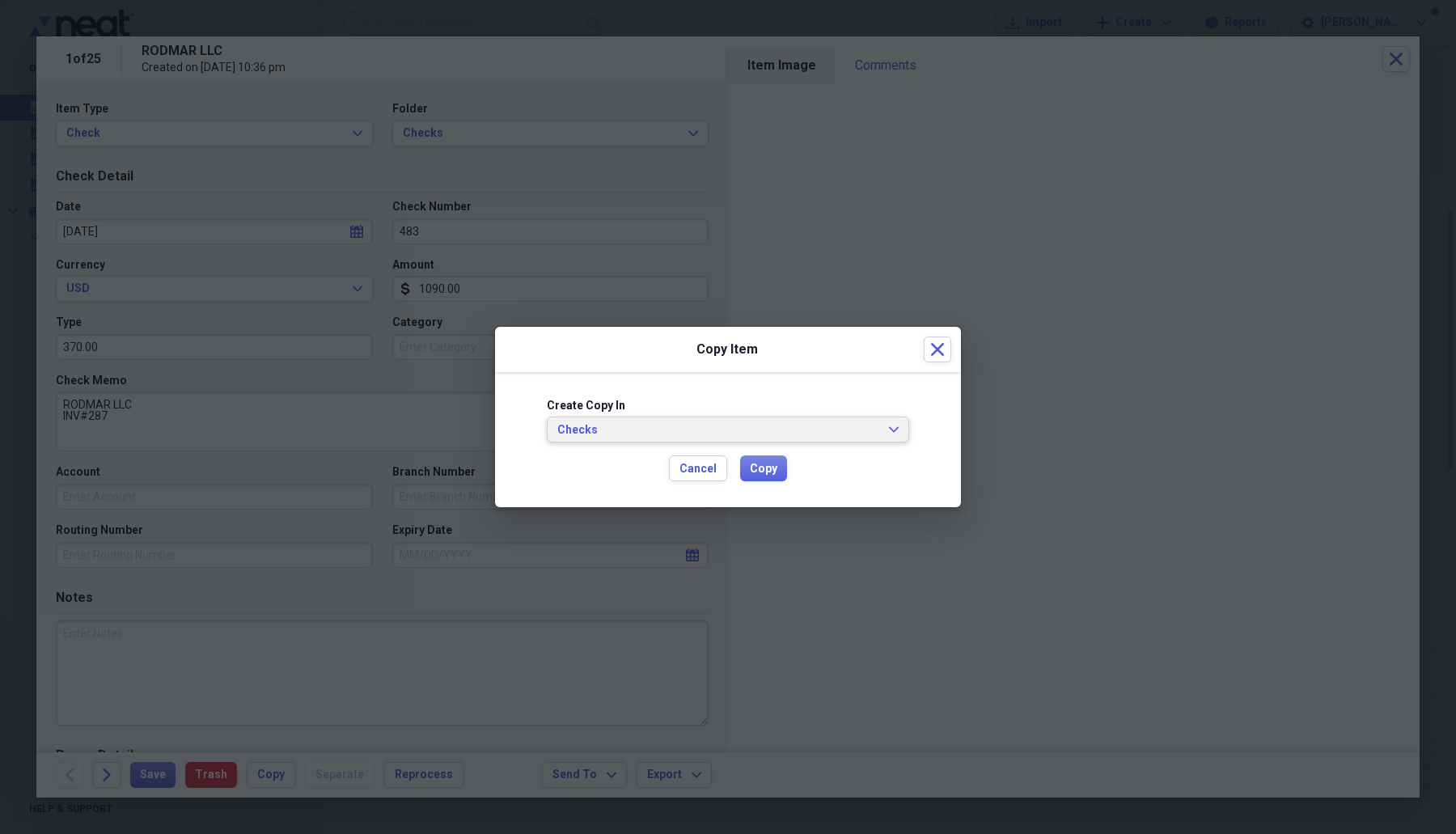 click on "Checks" at bounding box center (718, 430) 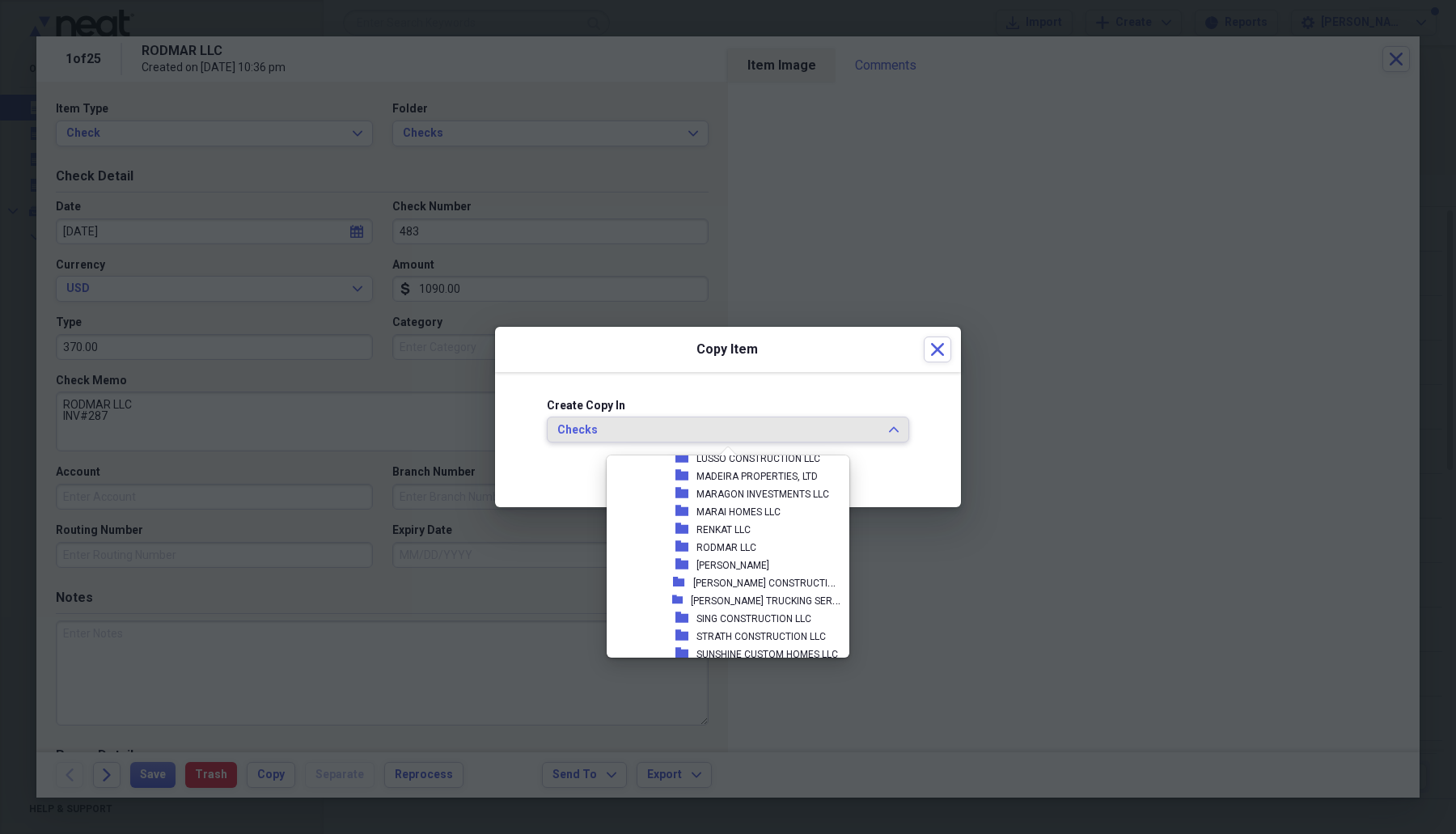 scroll, scrollTop: 623, scrollLeft: 0, axis: vertical 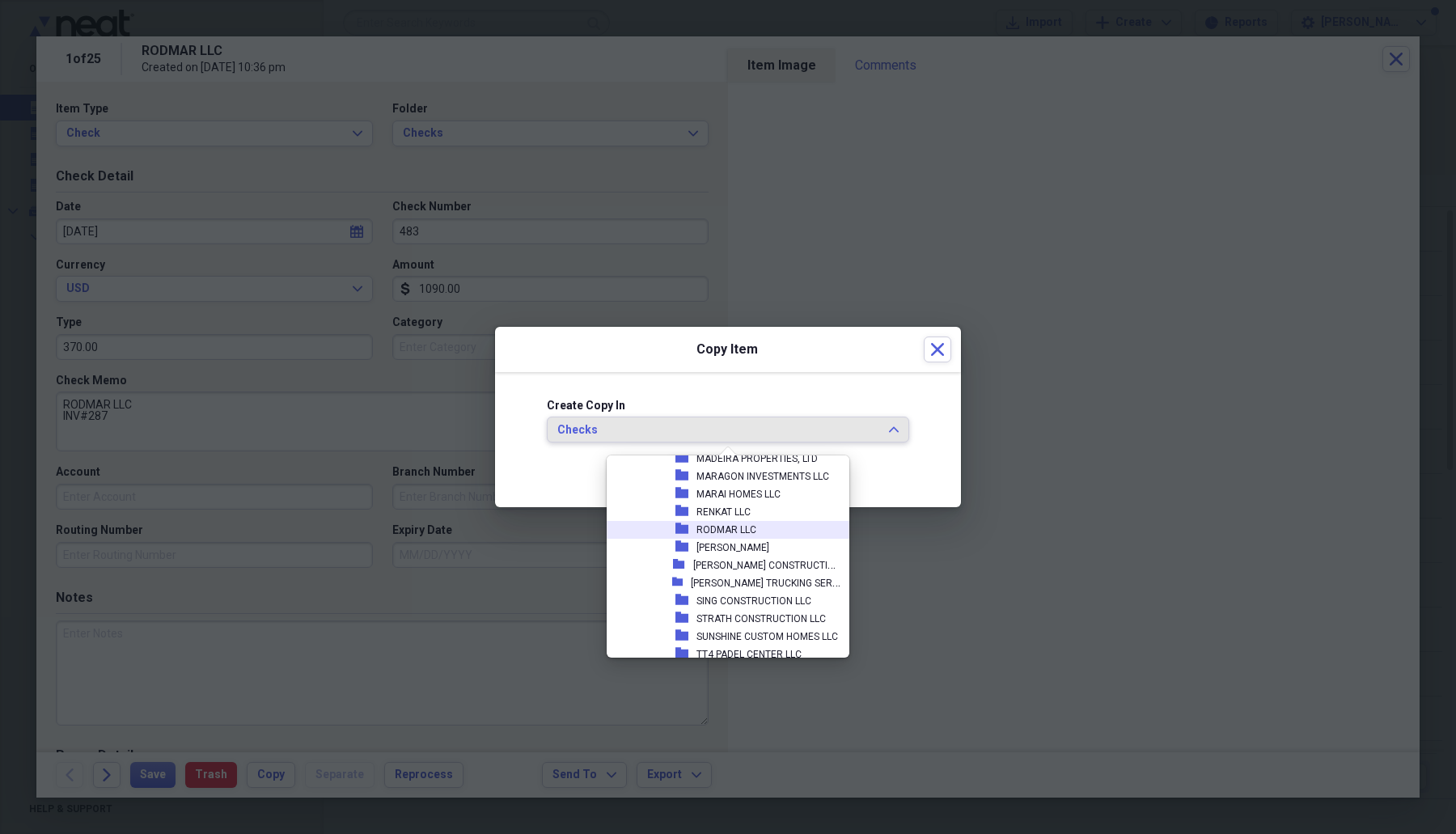 click on "RODMAR LLC" at bounding box center [726, 530] 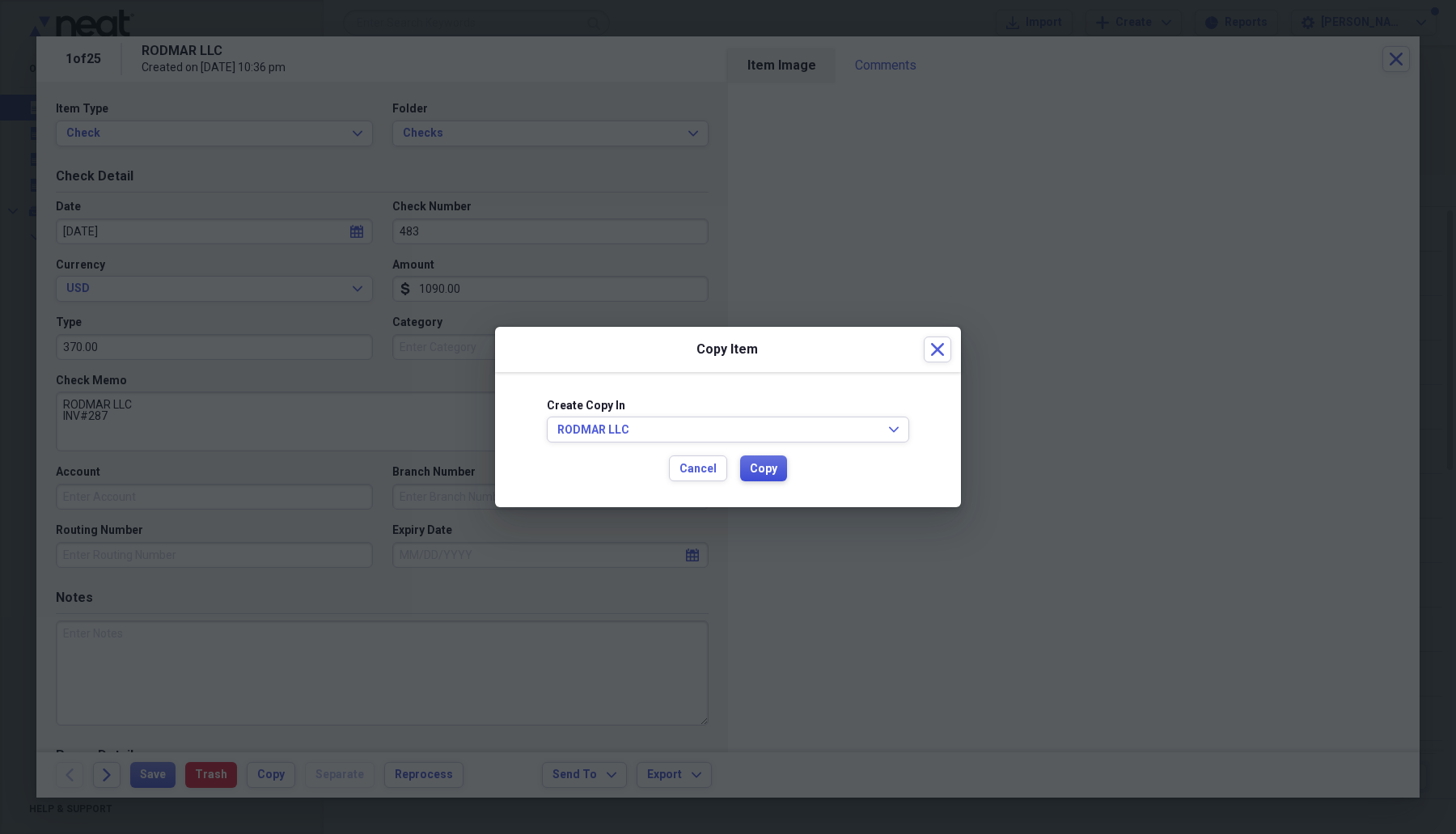click on "Copy" at bounding box center [764, 468] 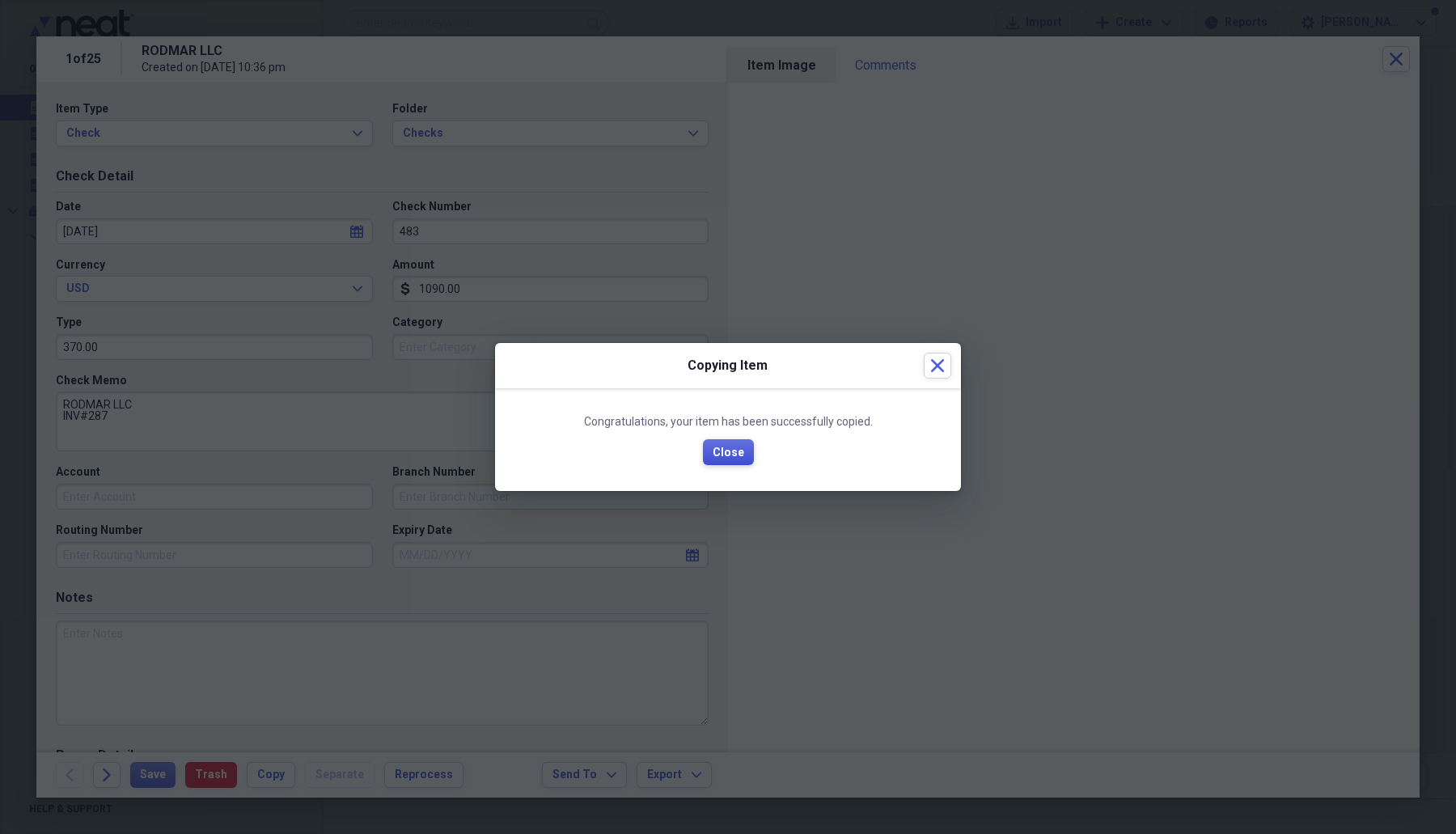 click on "Close" at bounding box center [728, 453] 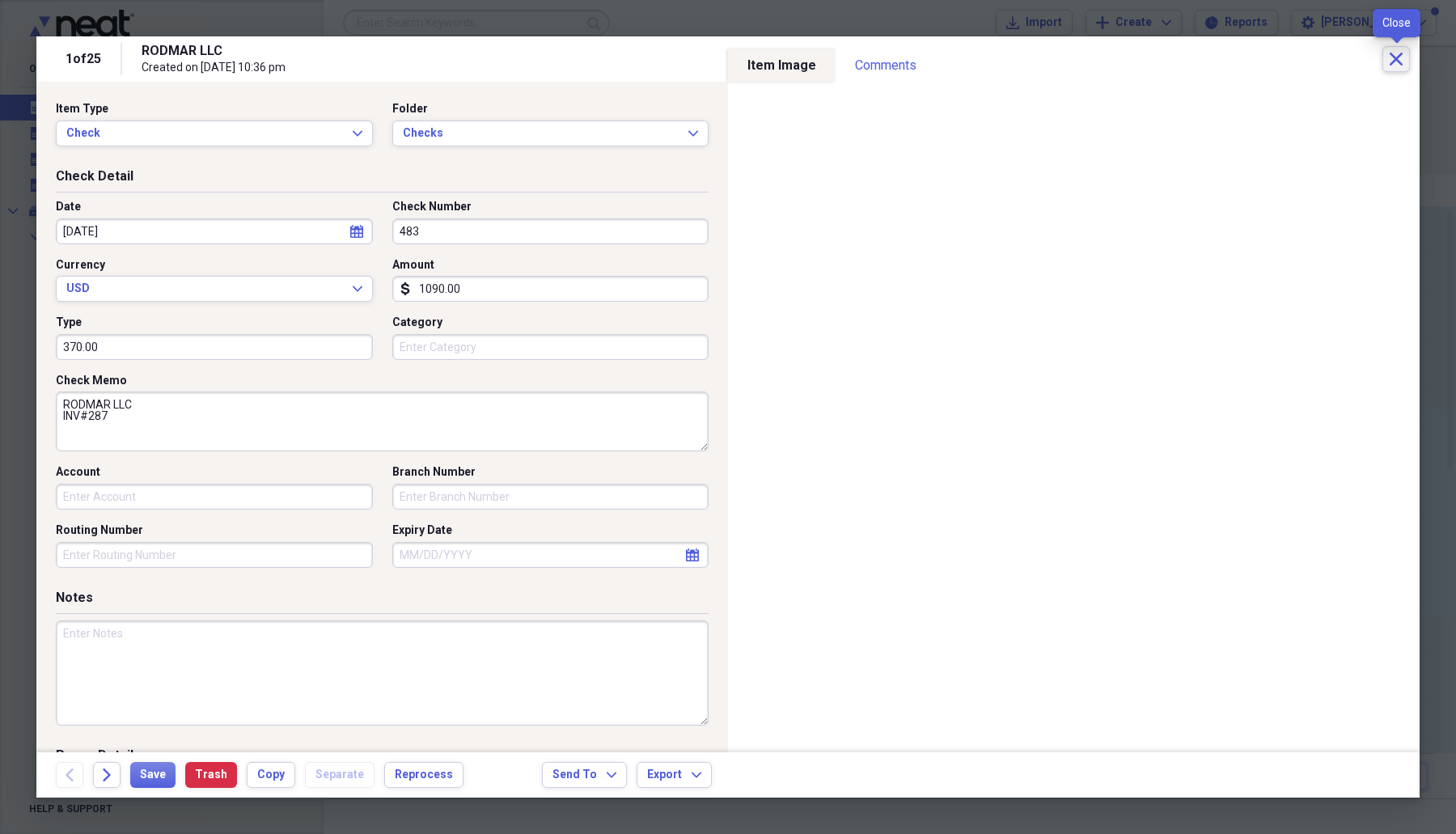 click on "Close" 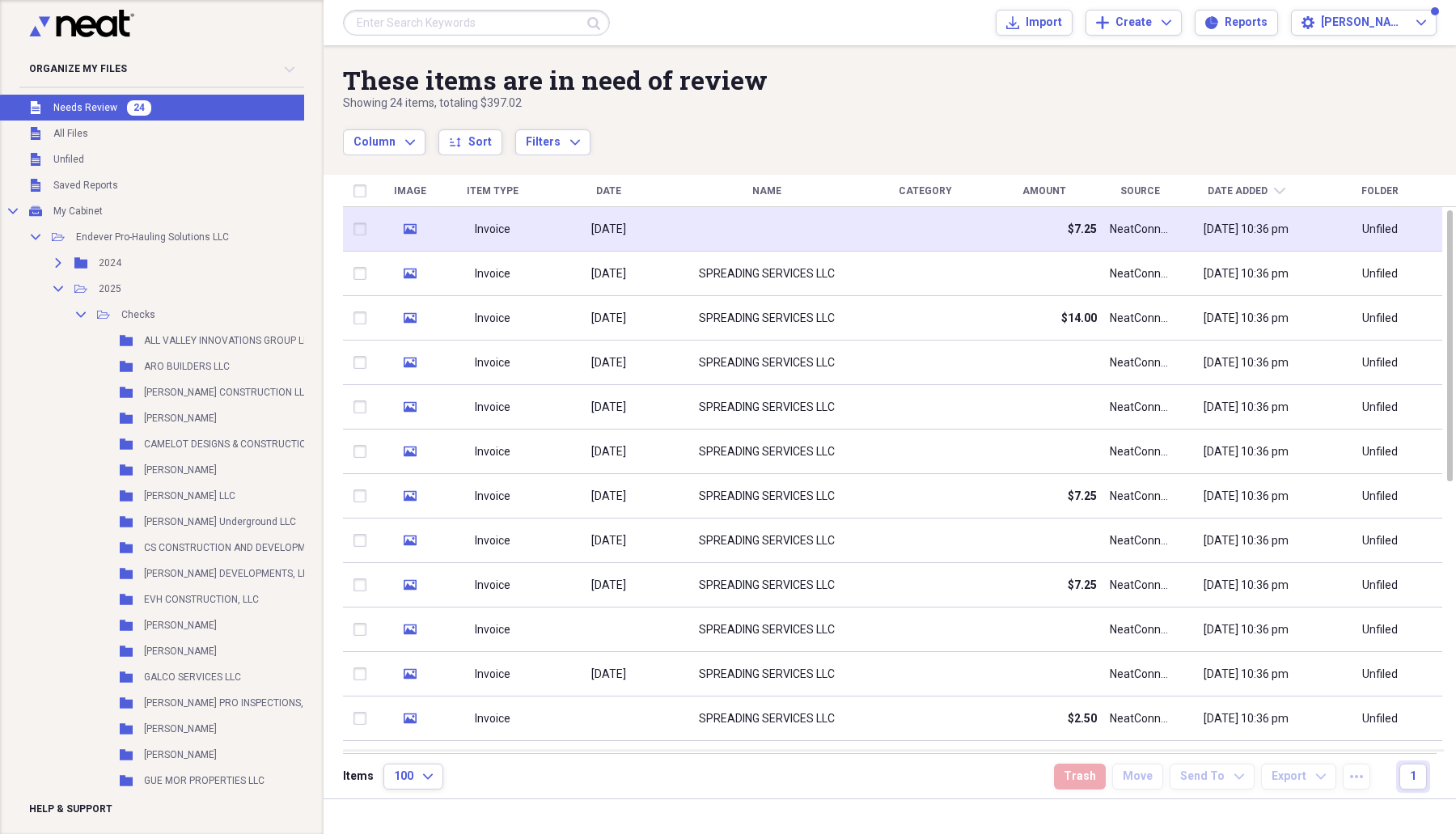 click 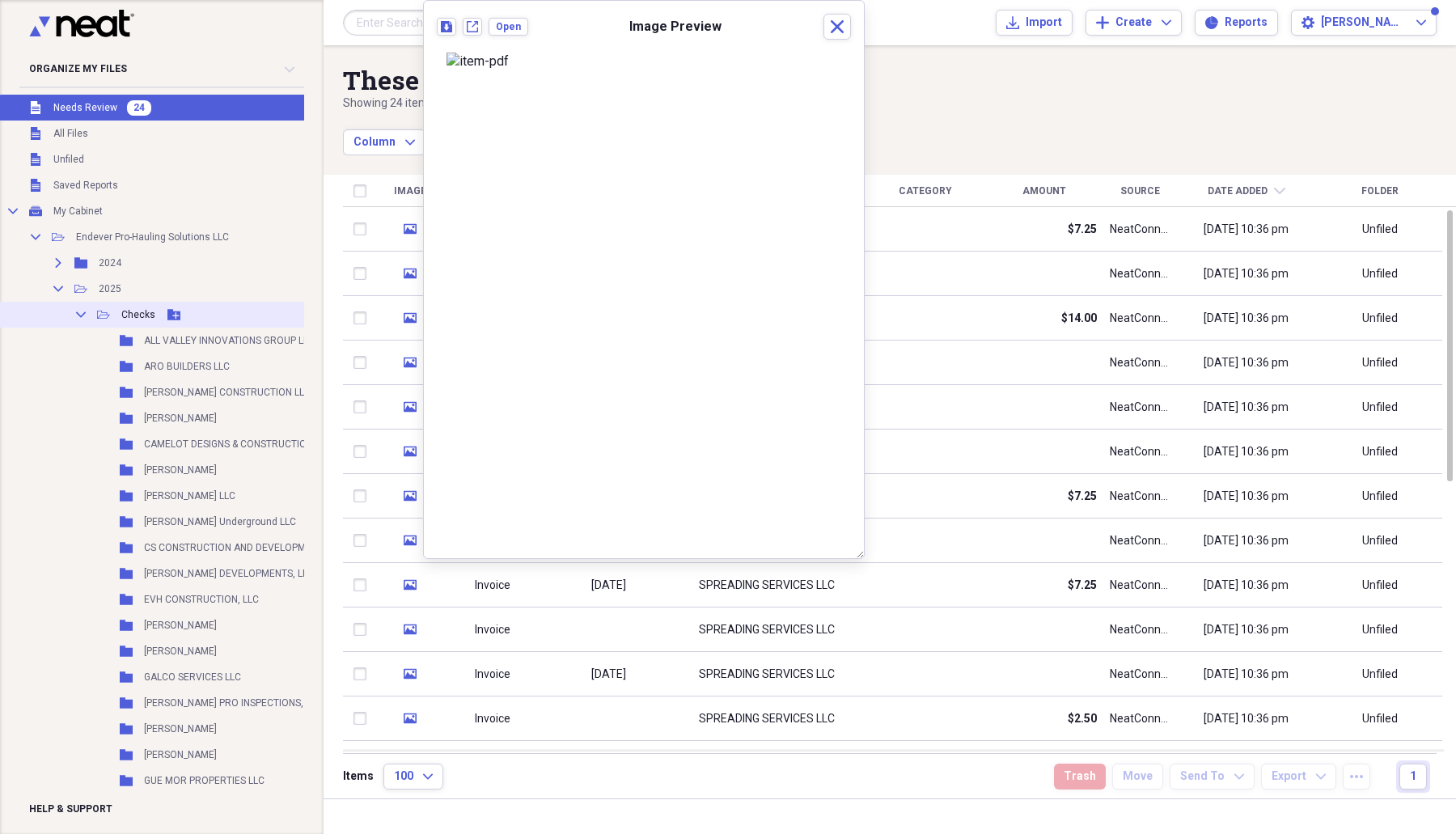 click on "Collapse" 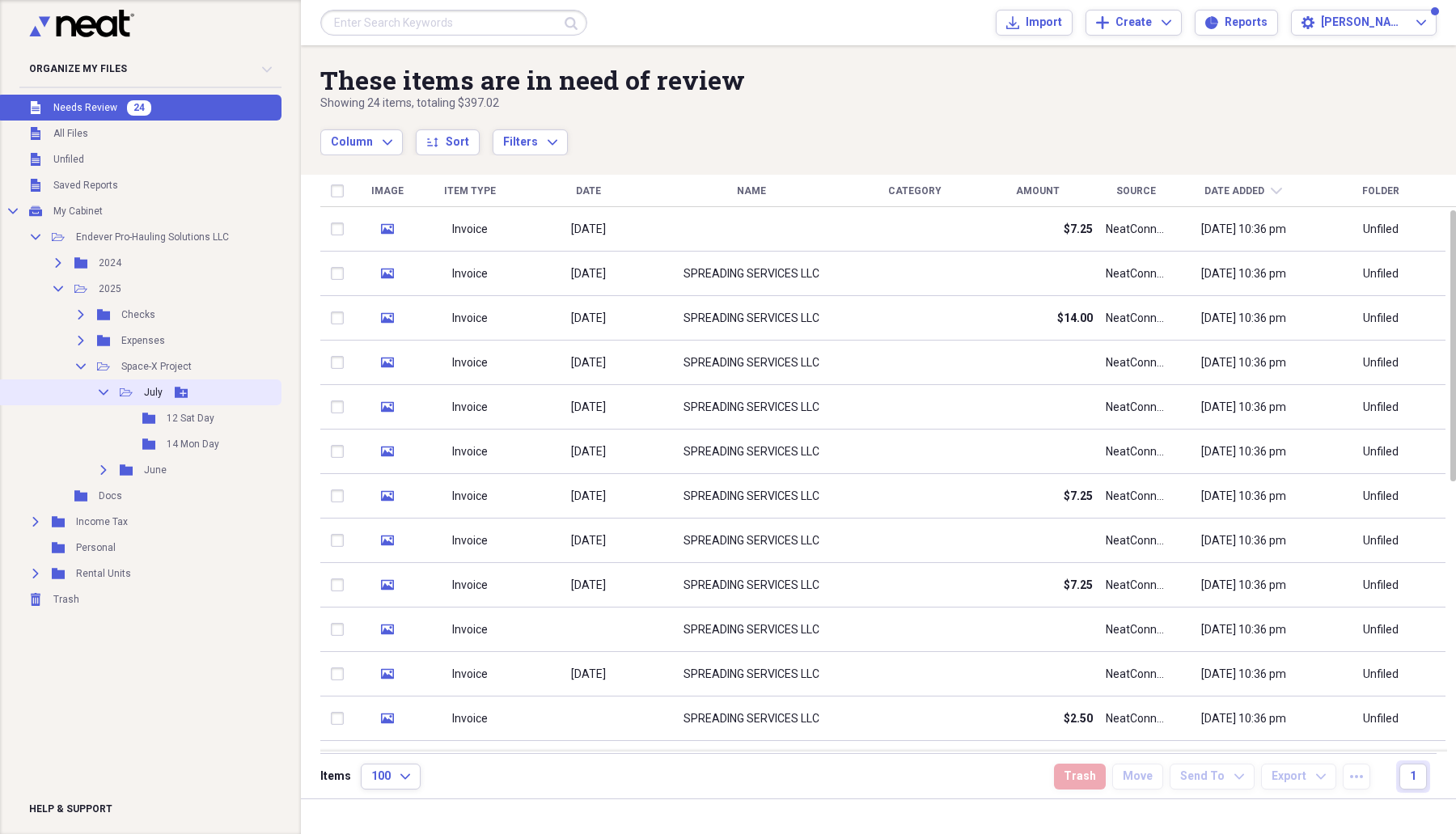 click 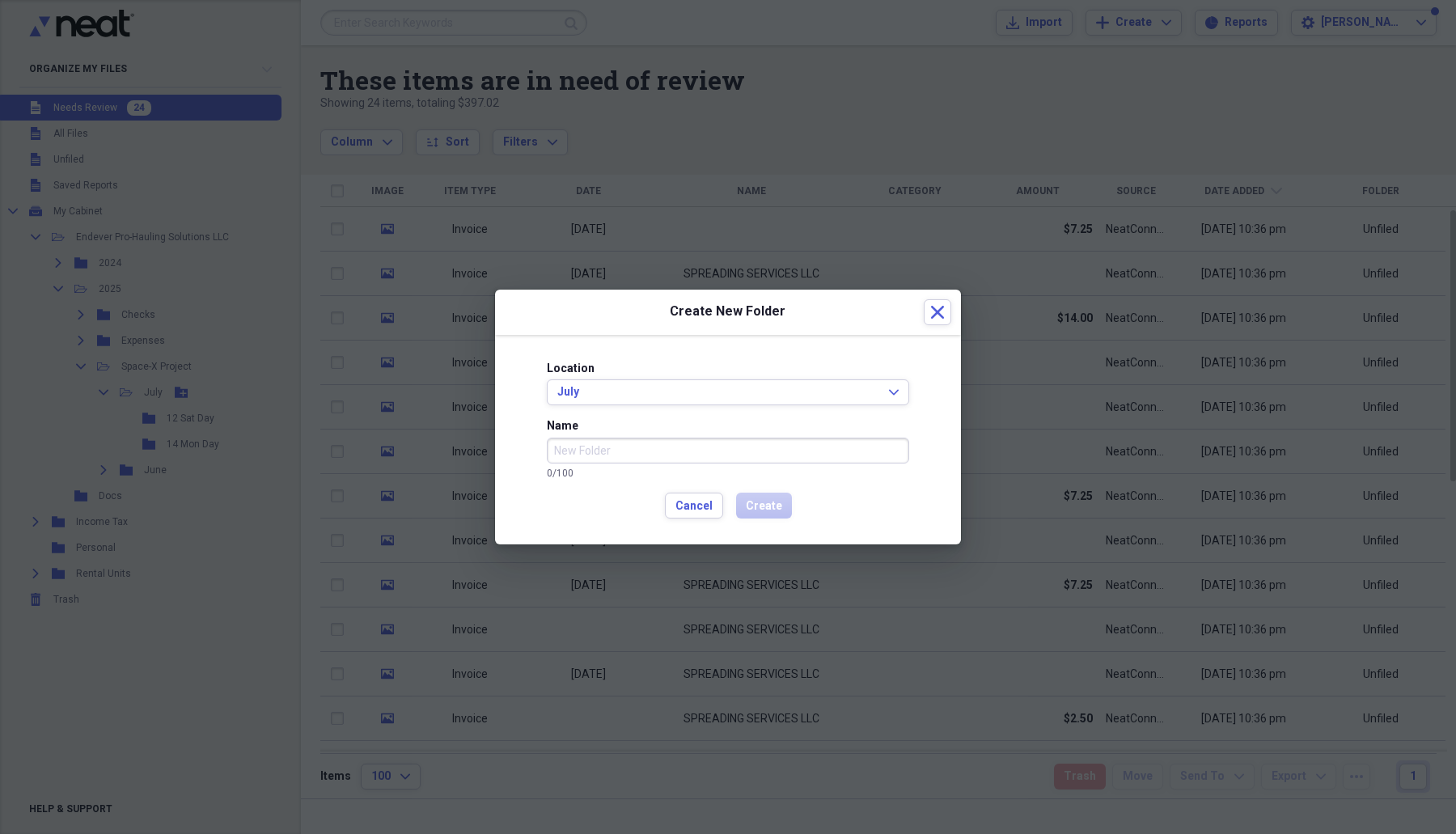 click on "Name" at bounding box center [728, 451] 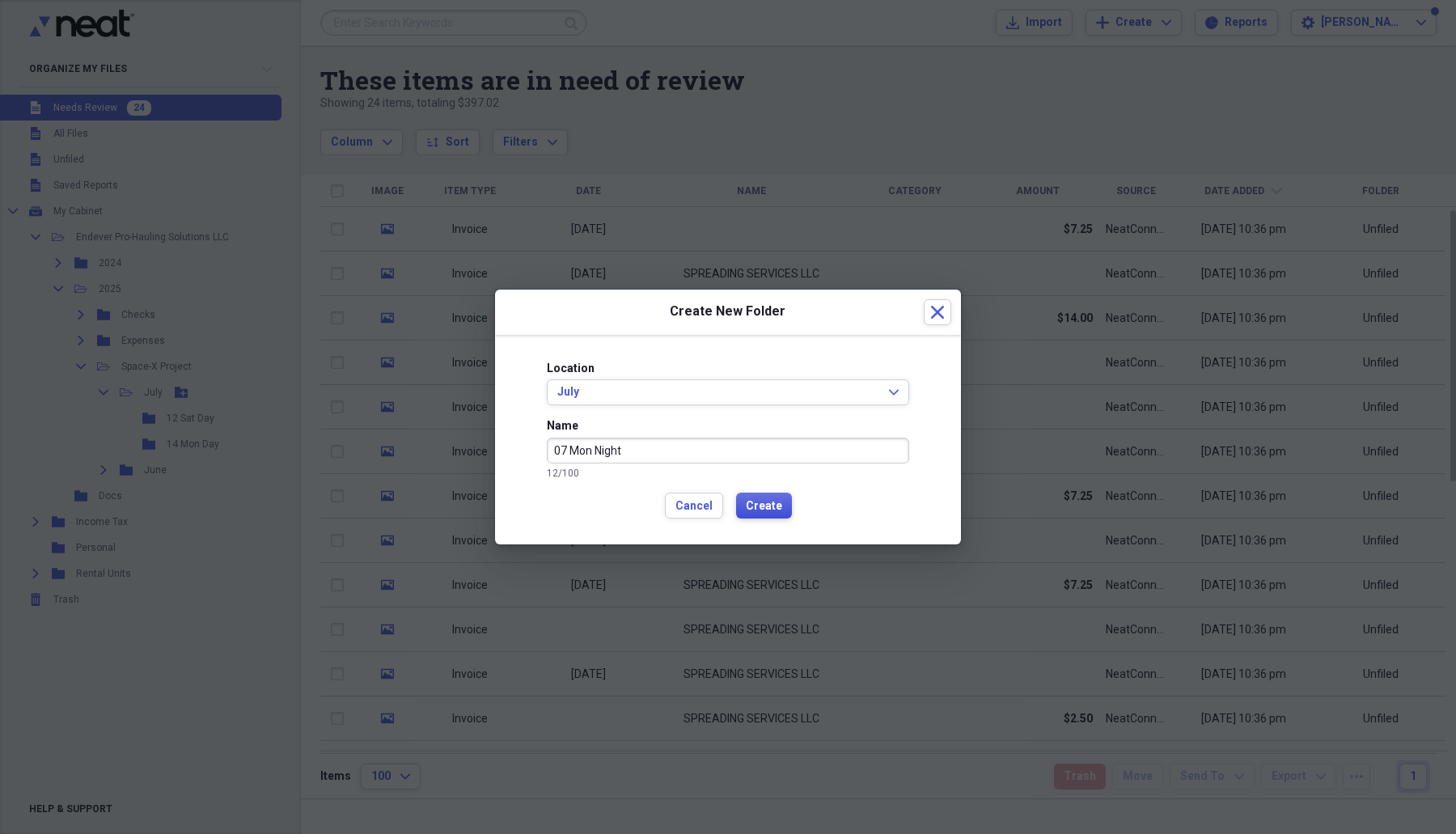 type on "07 Mon Night" 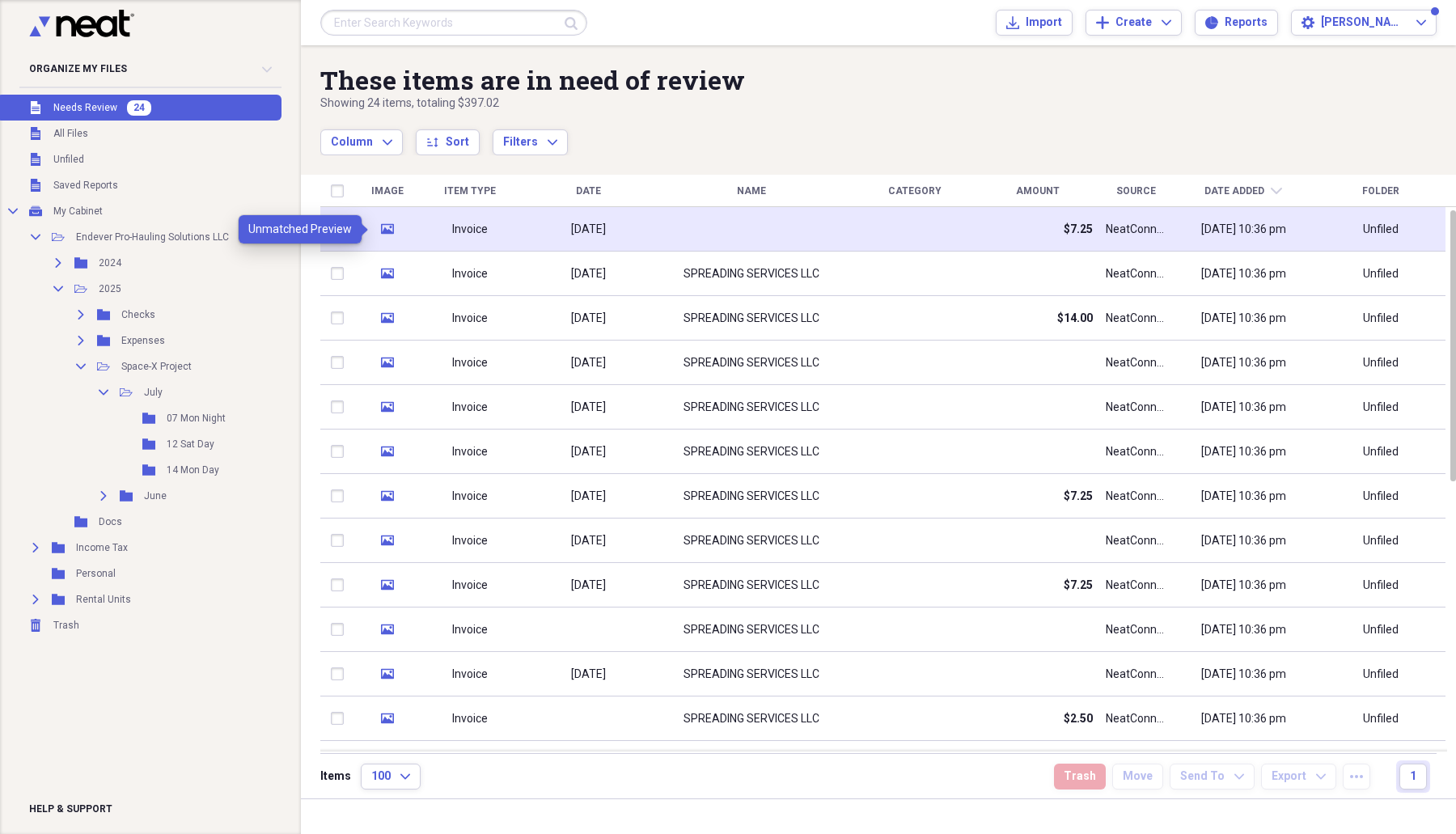click on "media" 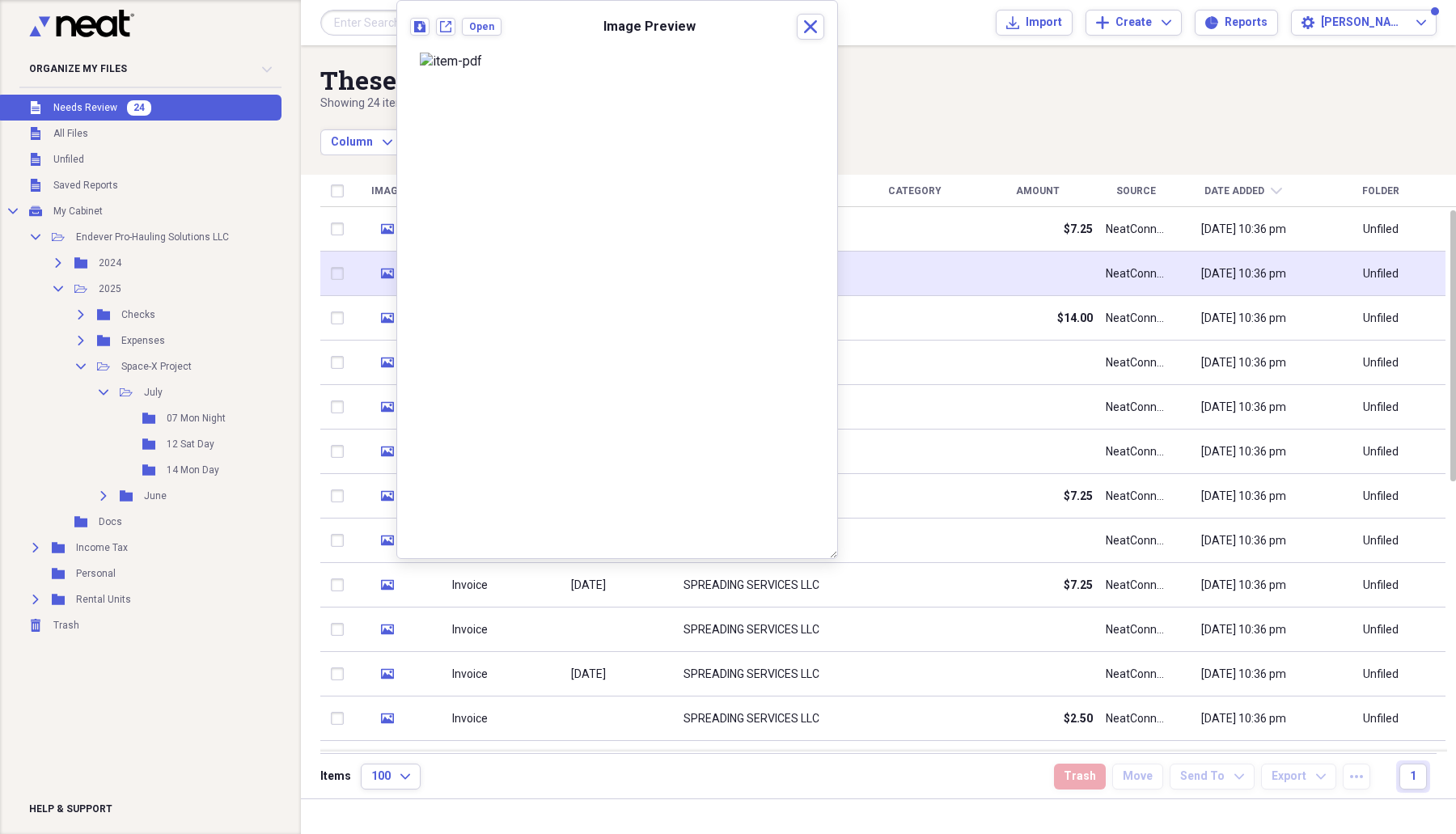 click 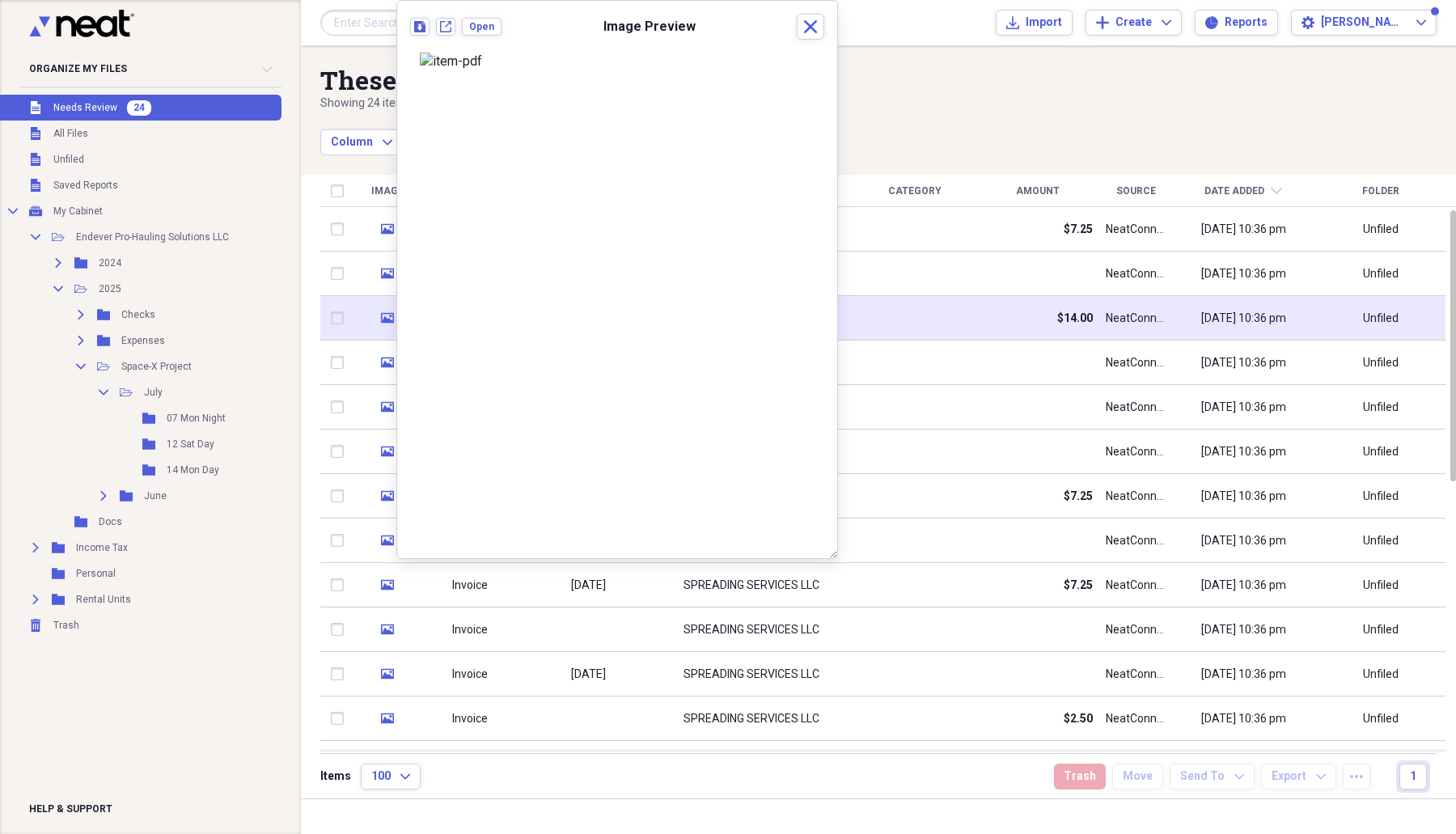 click 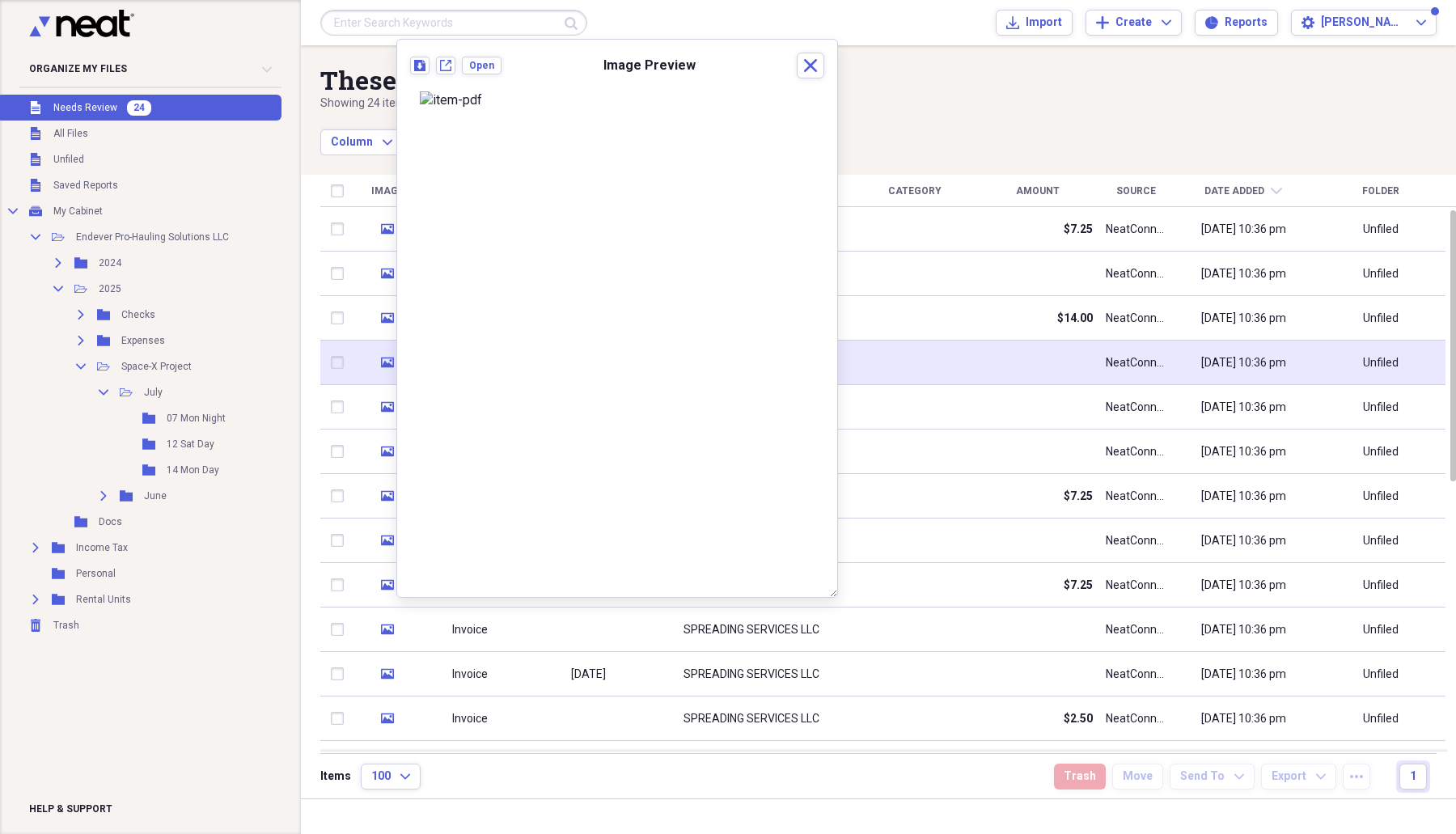 click on "media" 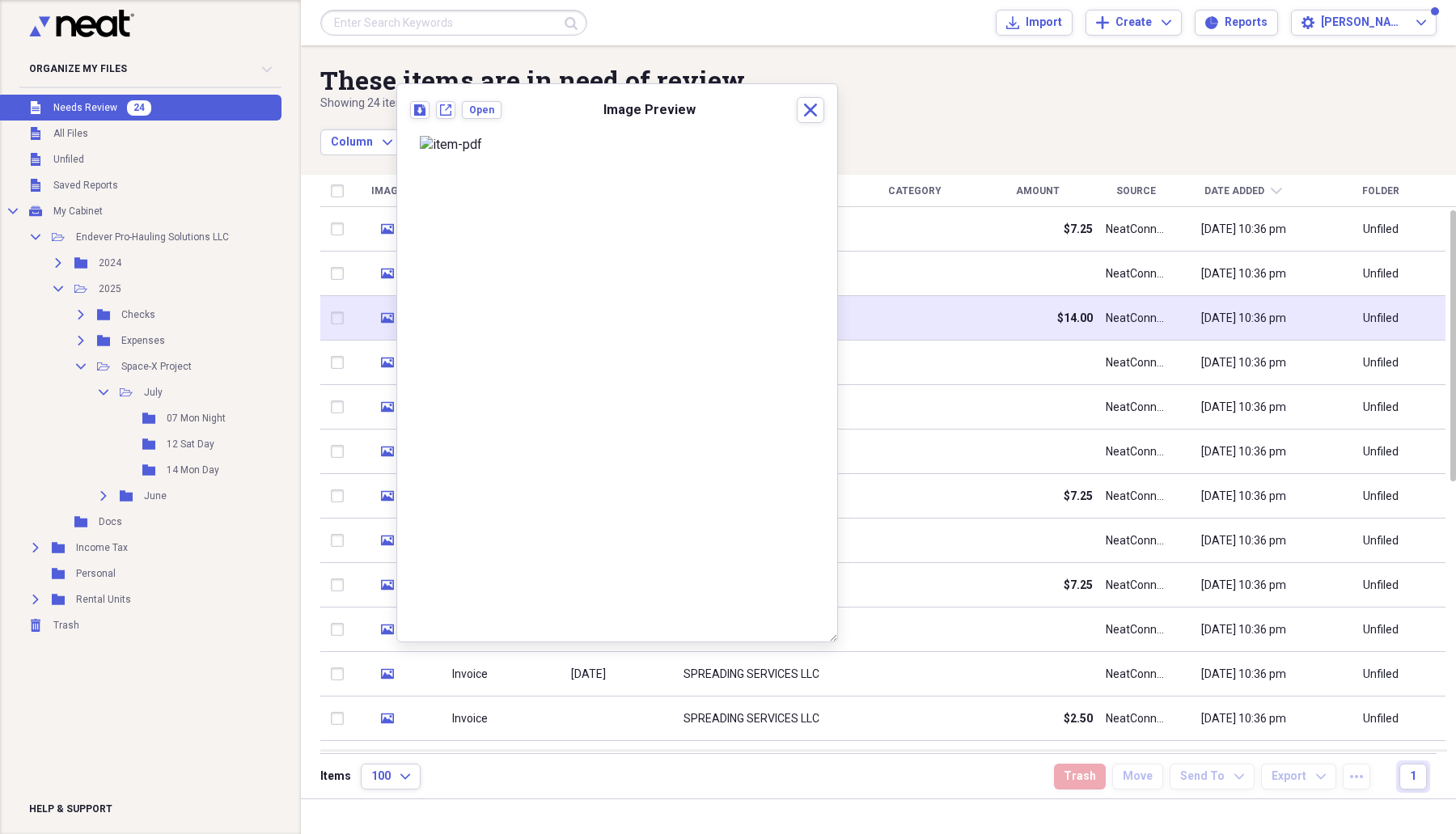click 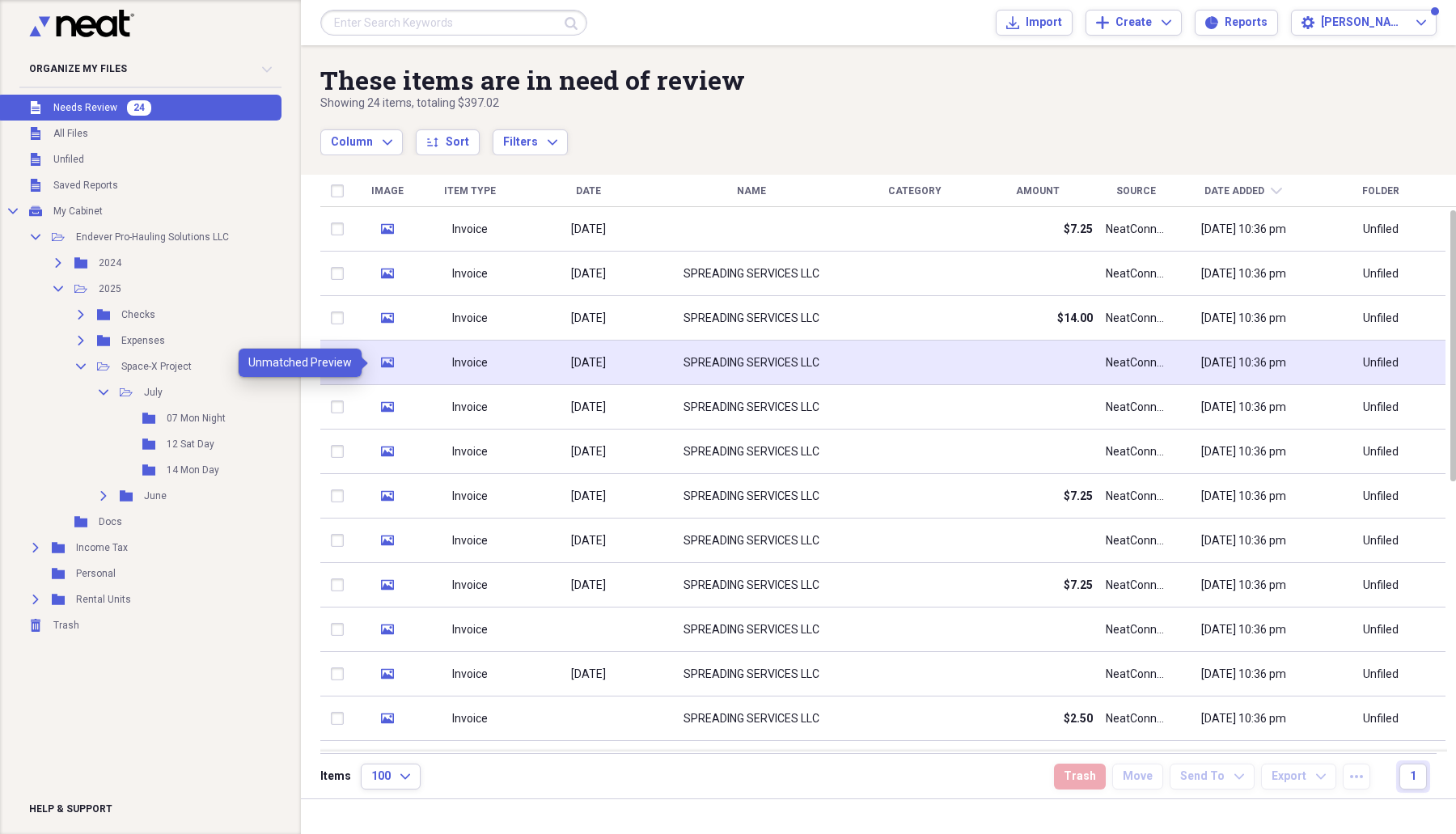 click on "media" 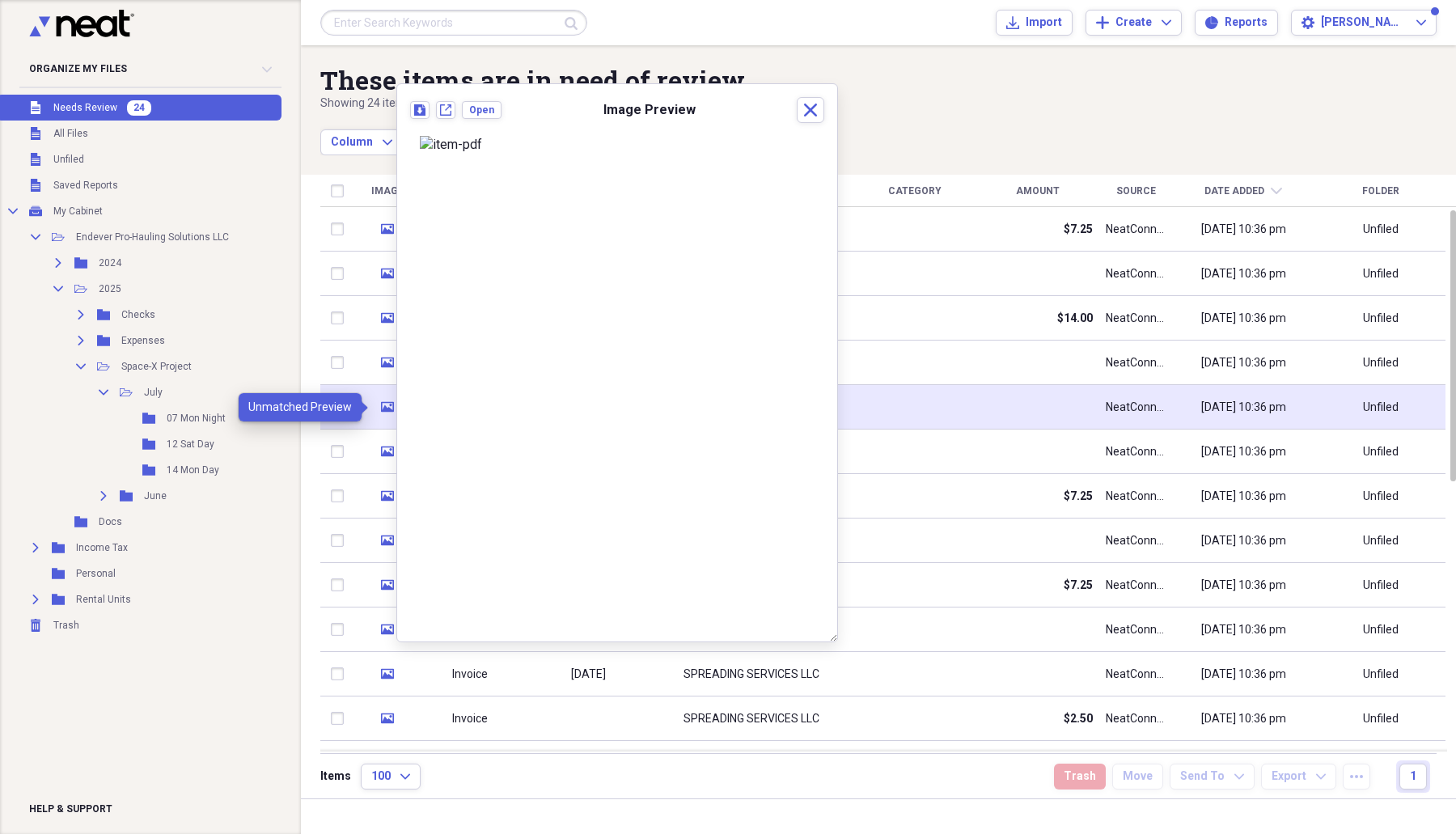 click 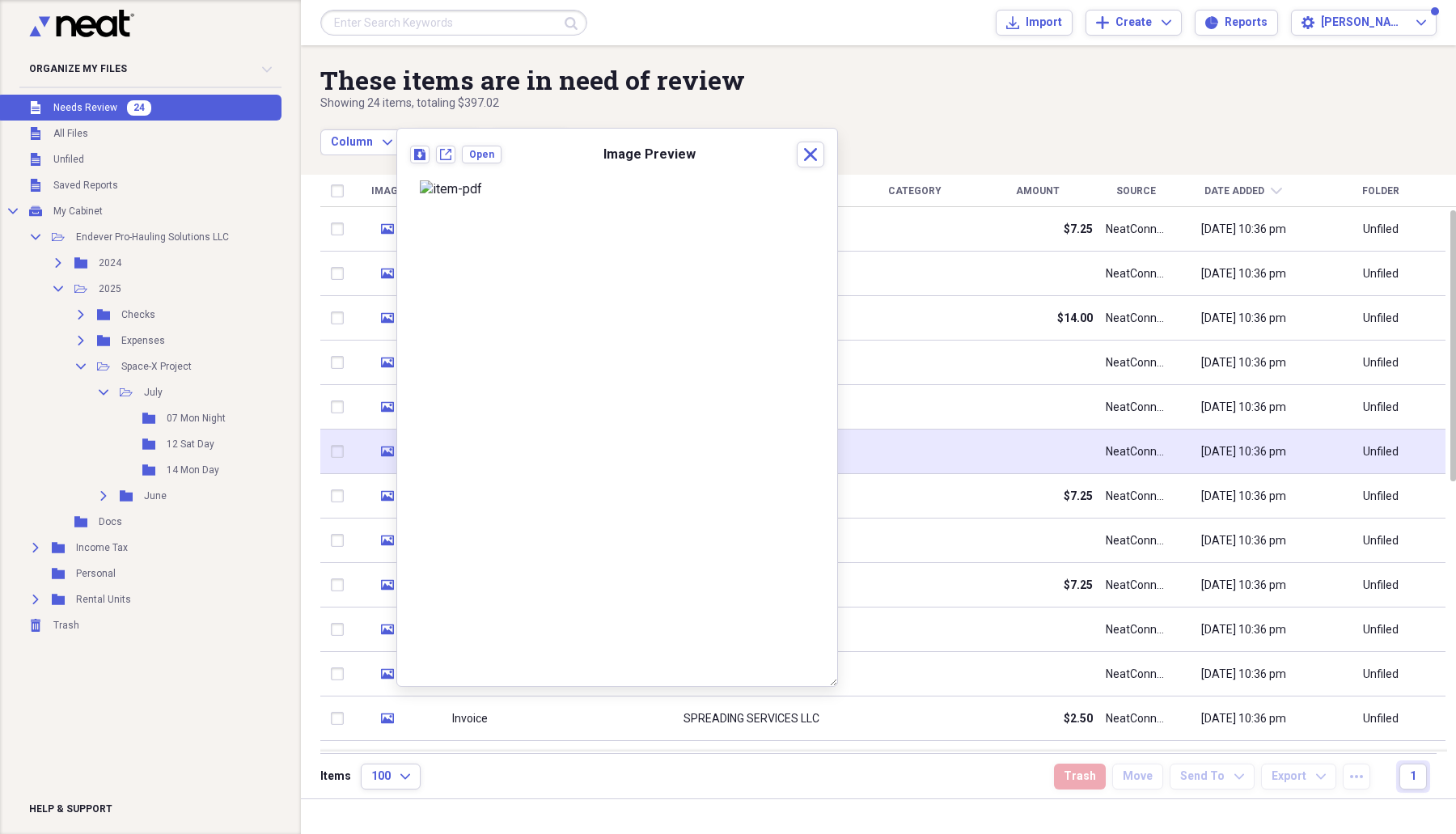 click on "media" 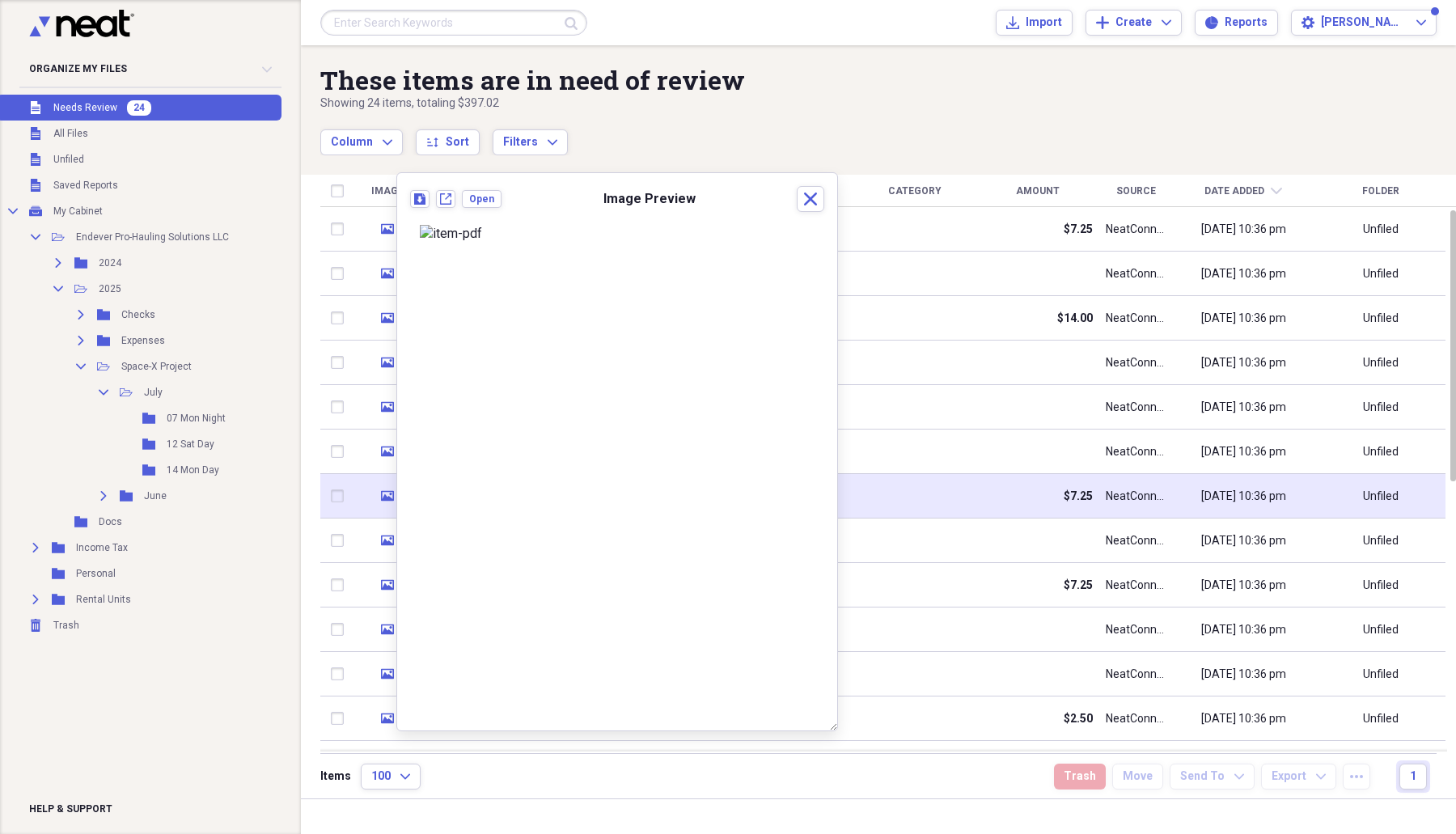 click on "media" 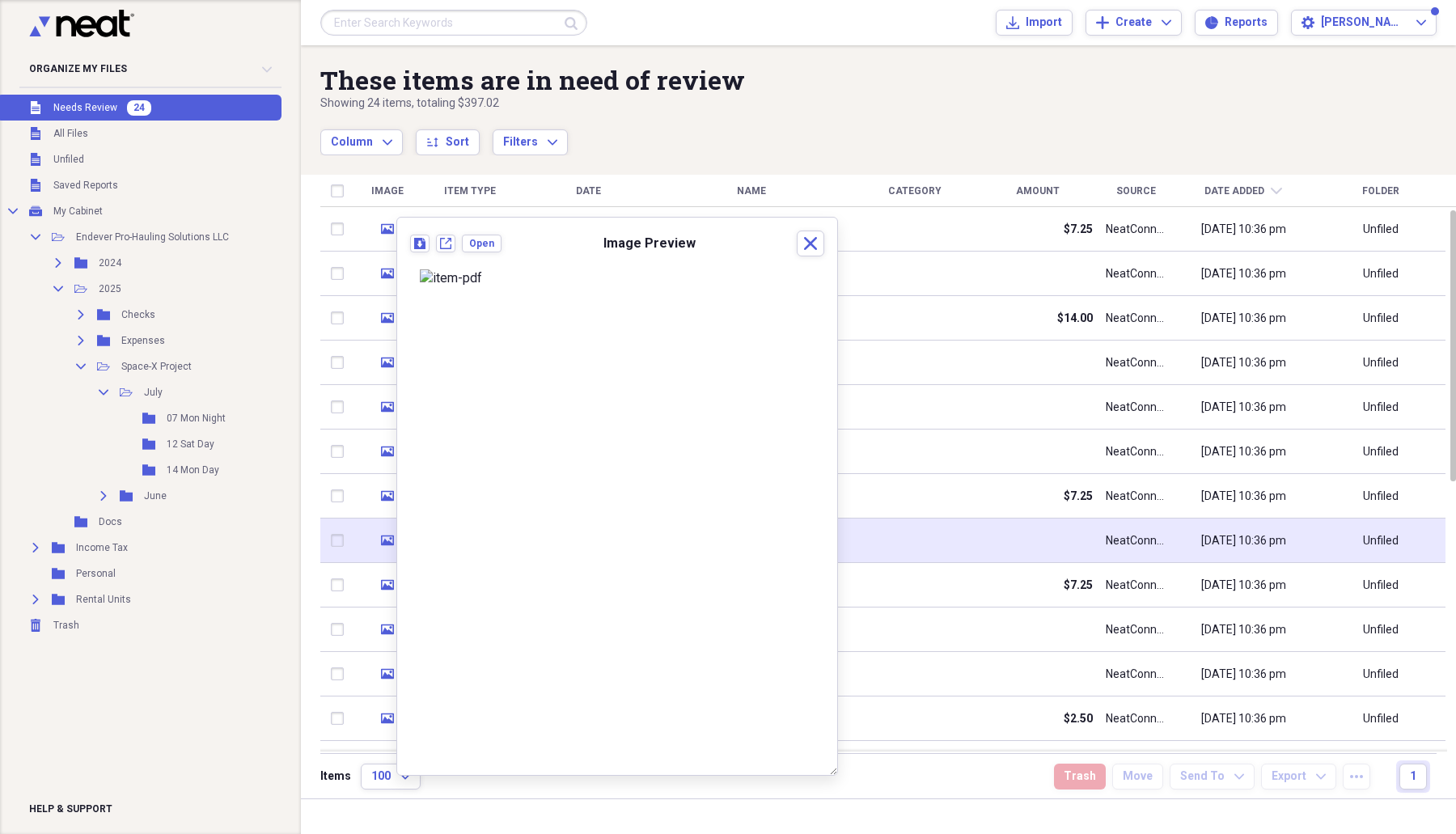 click 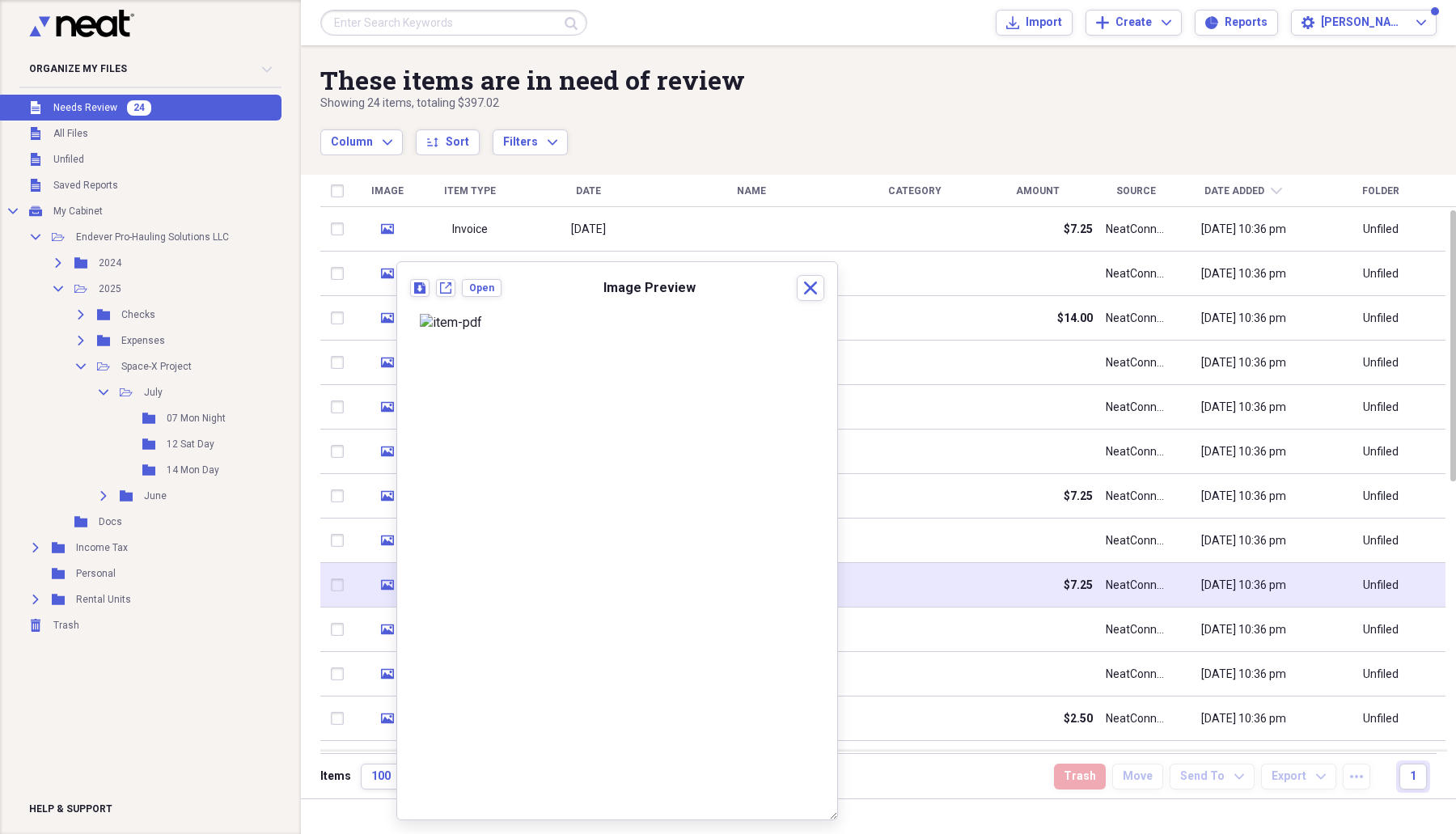 click on "media" 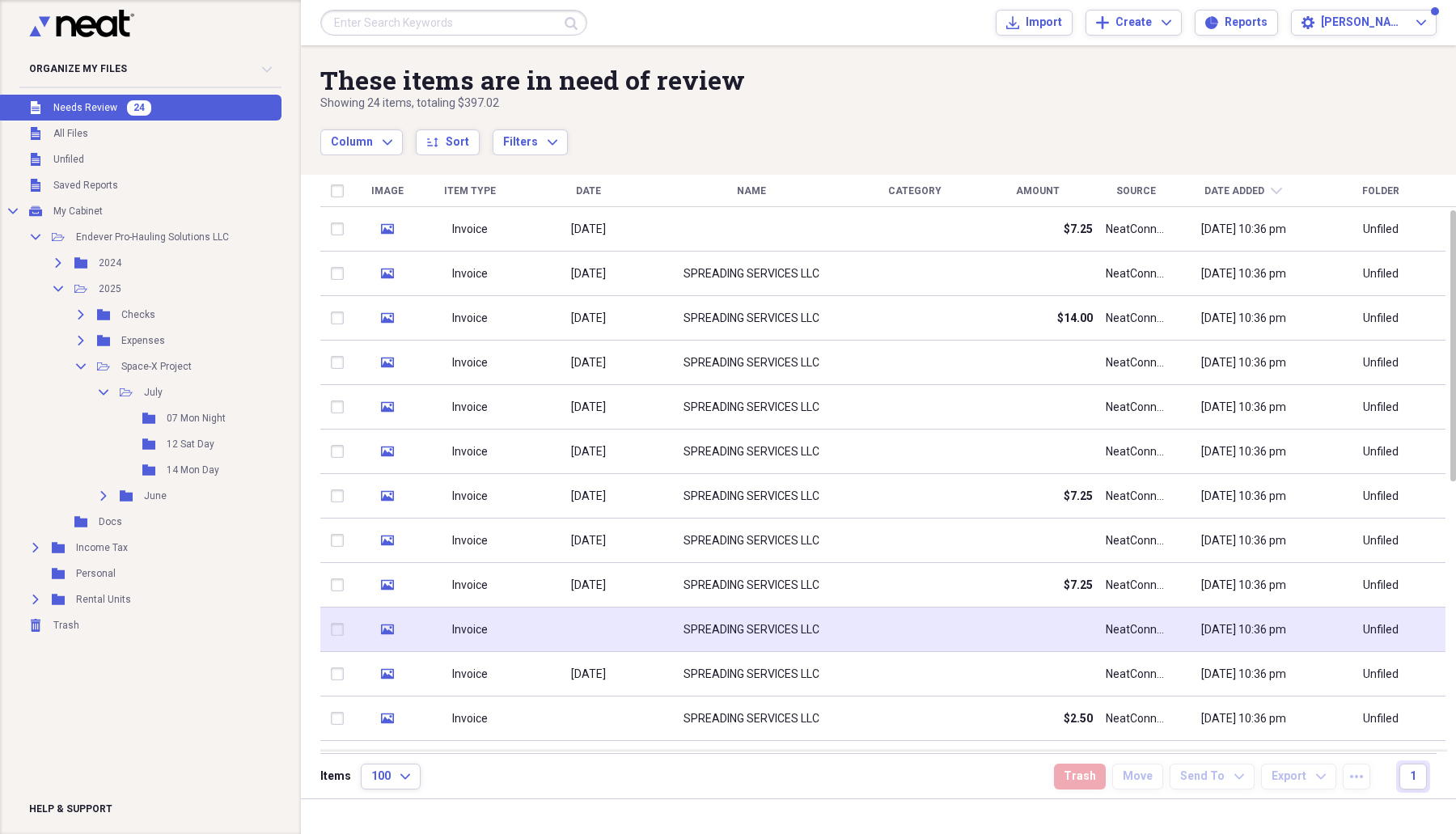 click on "media" 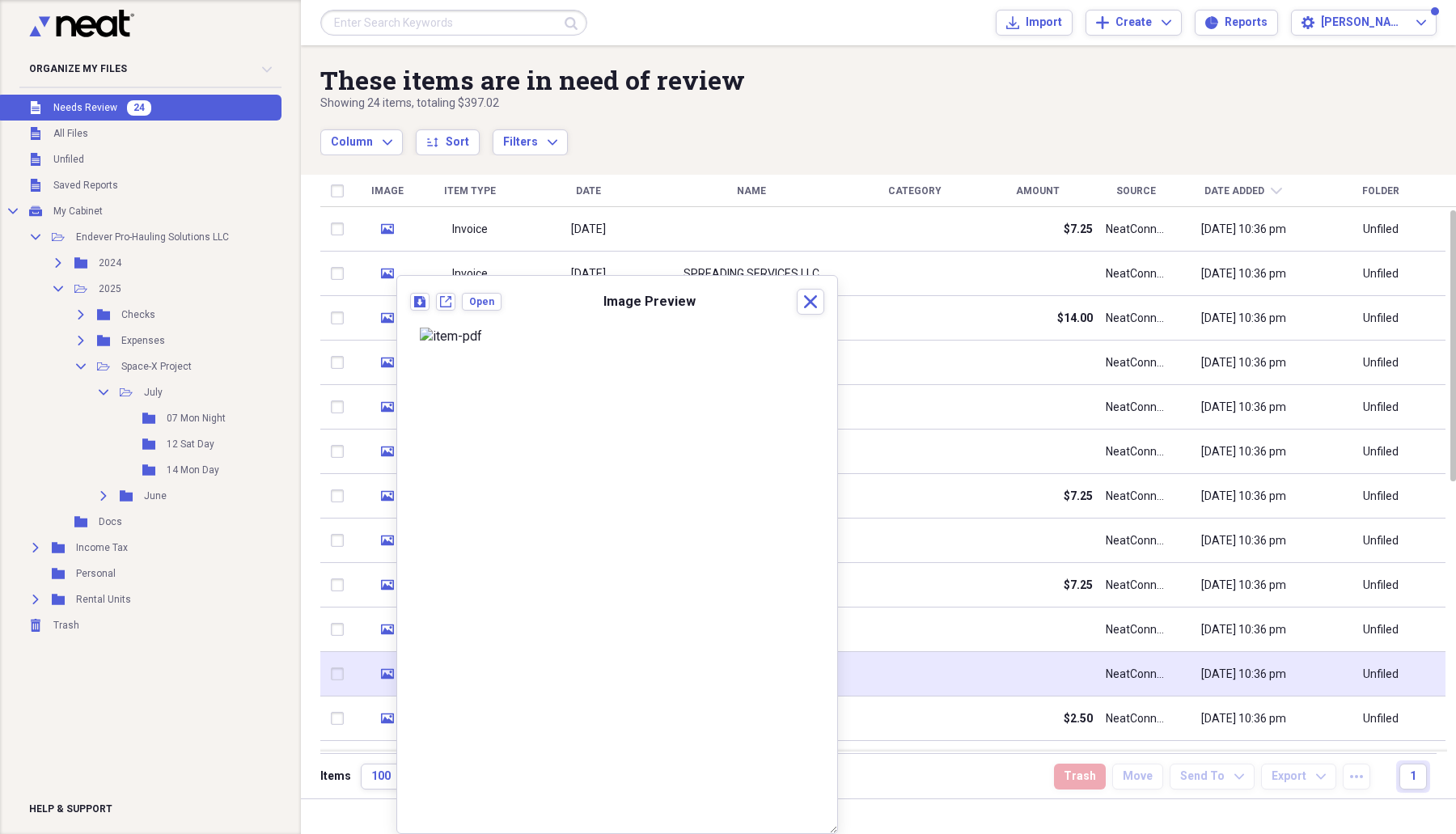 click on "media" 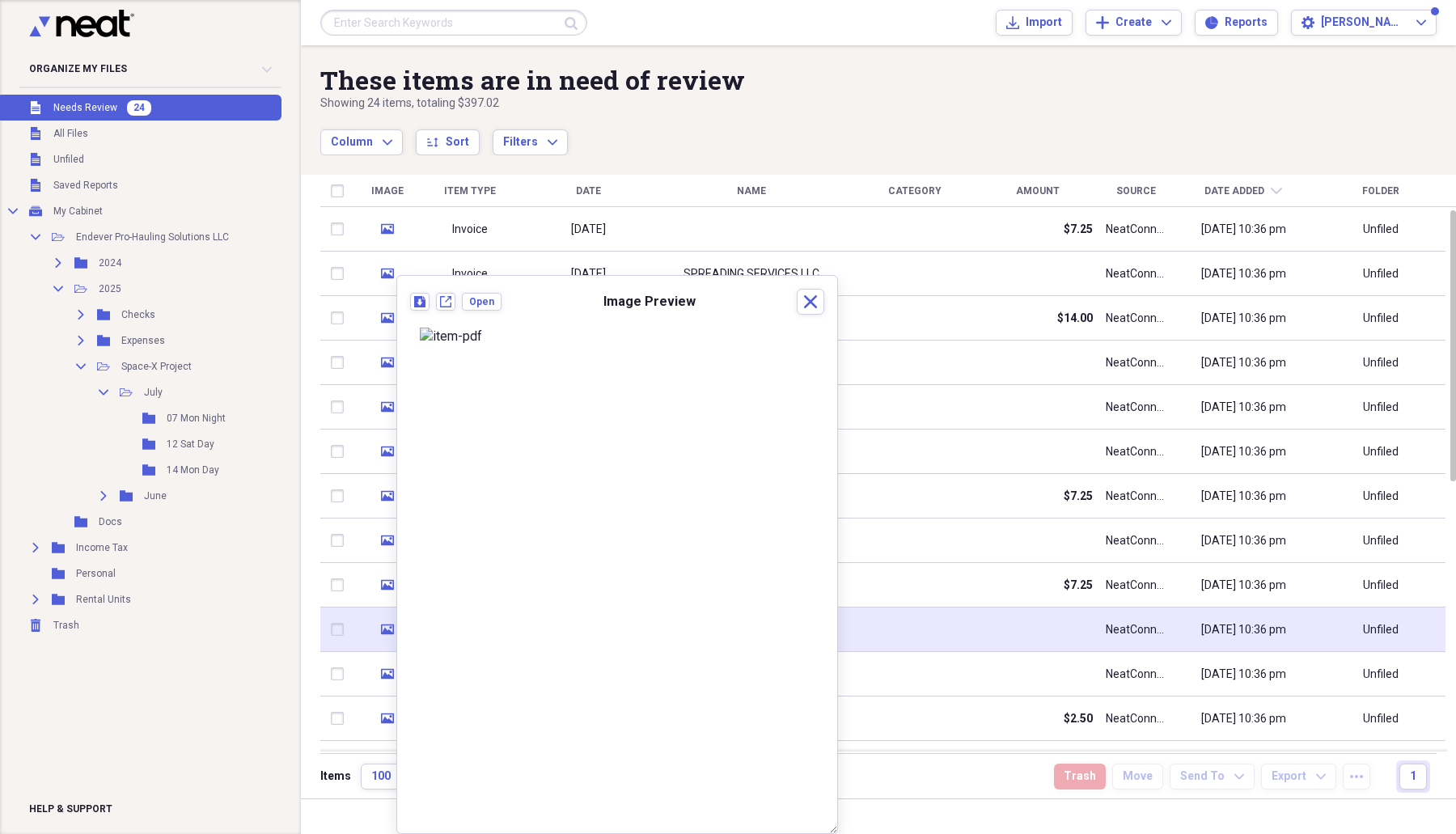 click at bounding box center (341, 629) 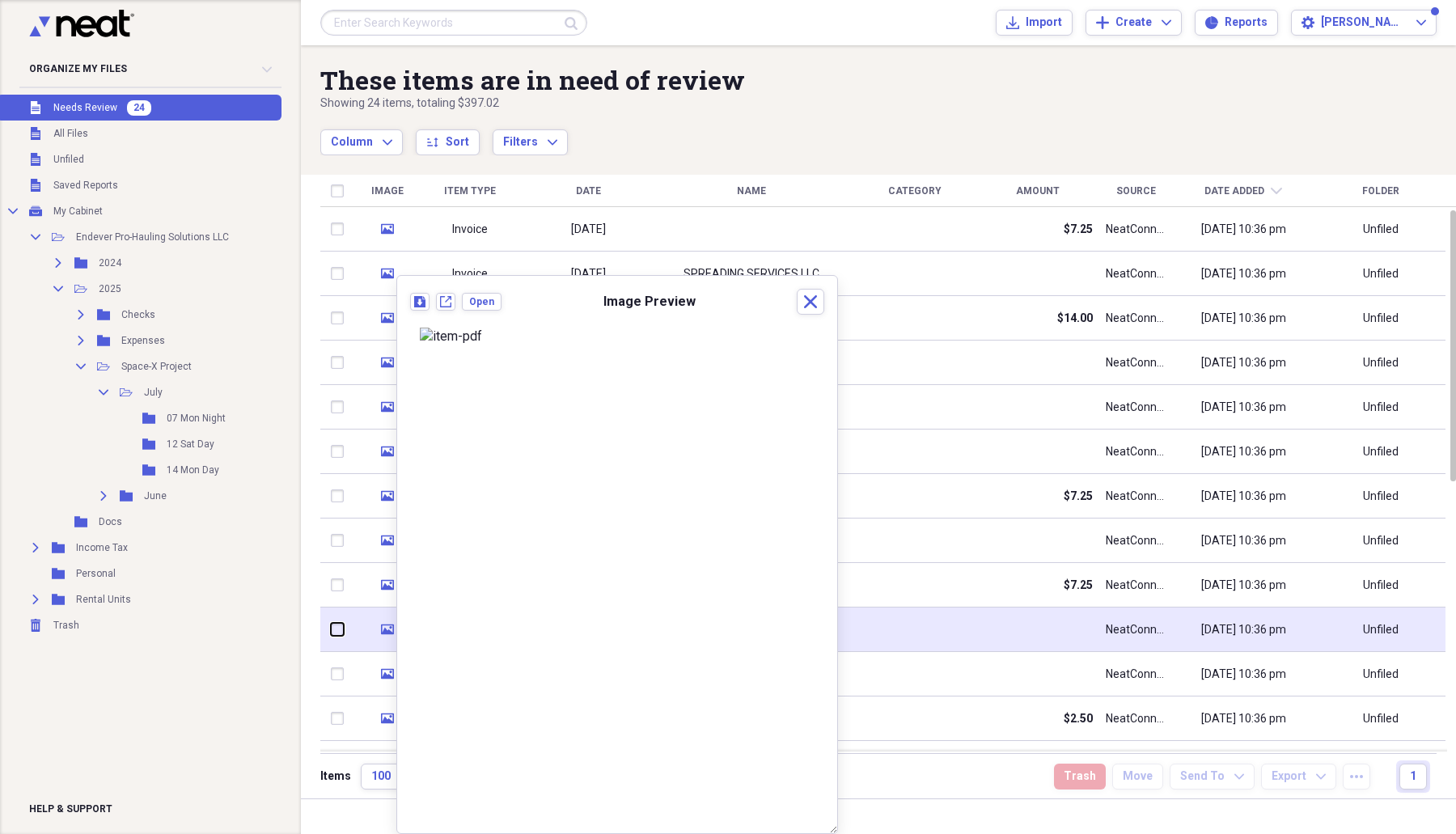 click at bounding box center (331, 629) 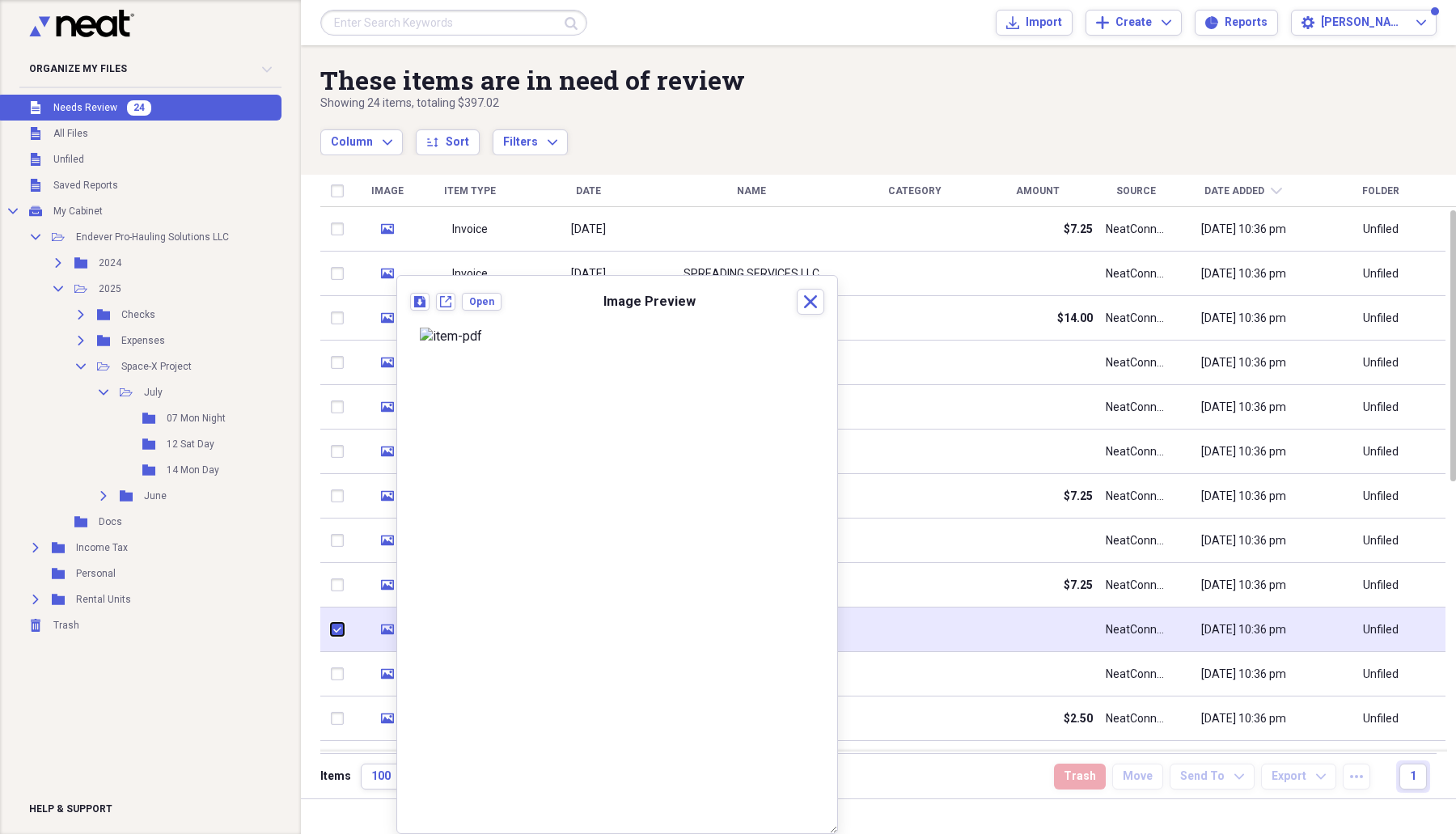 checkbox on "true" 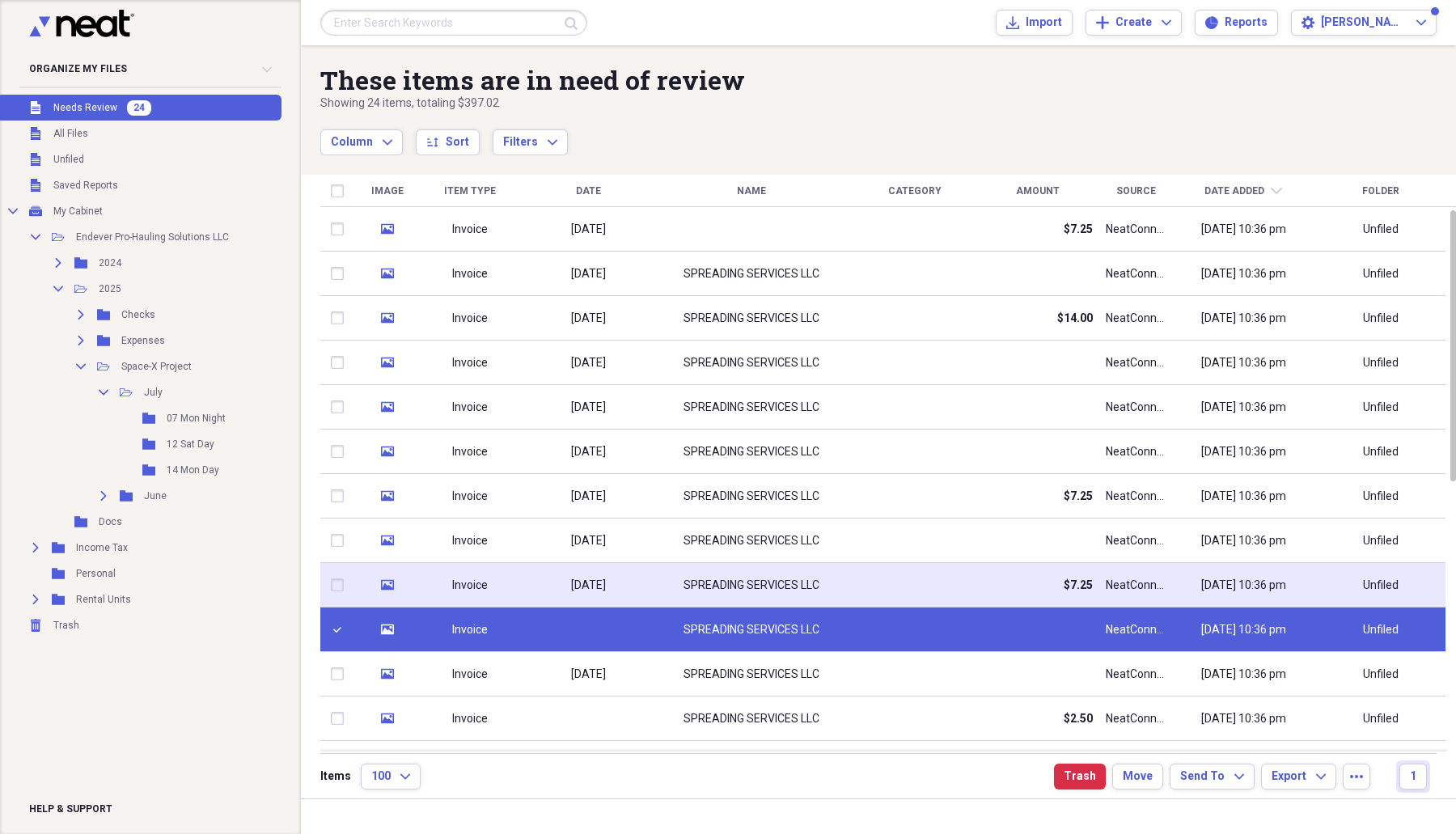 click at bounding box center [341, 585] 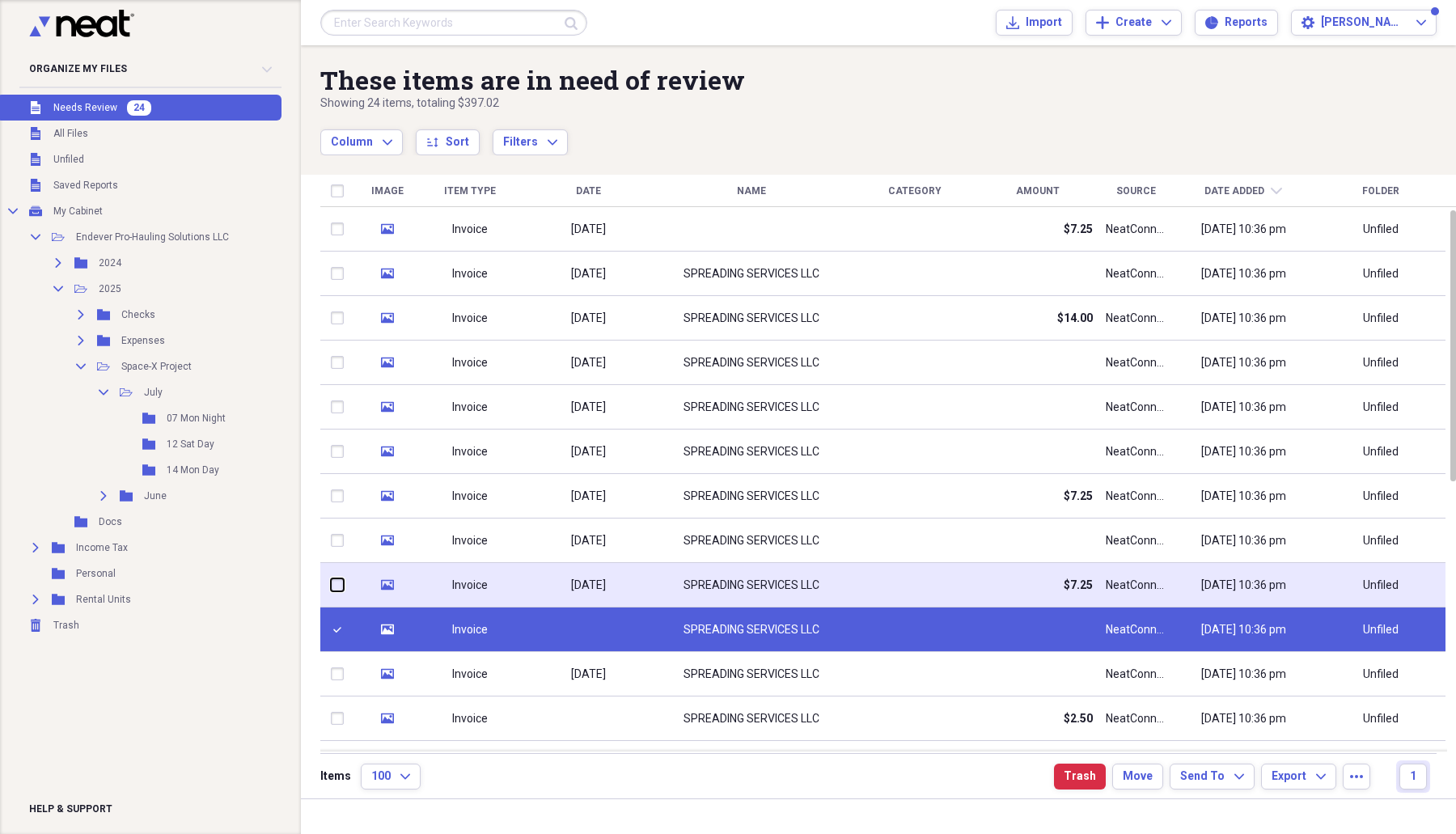 click at bounding box center (331, 585) 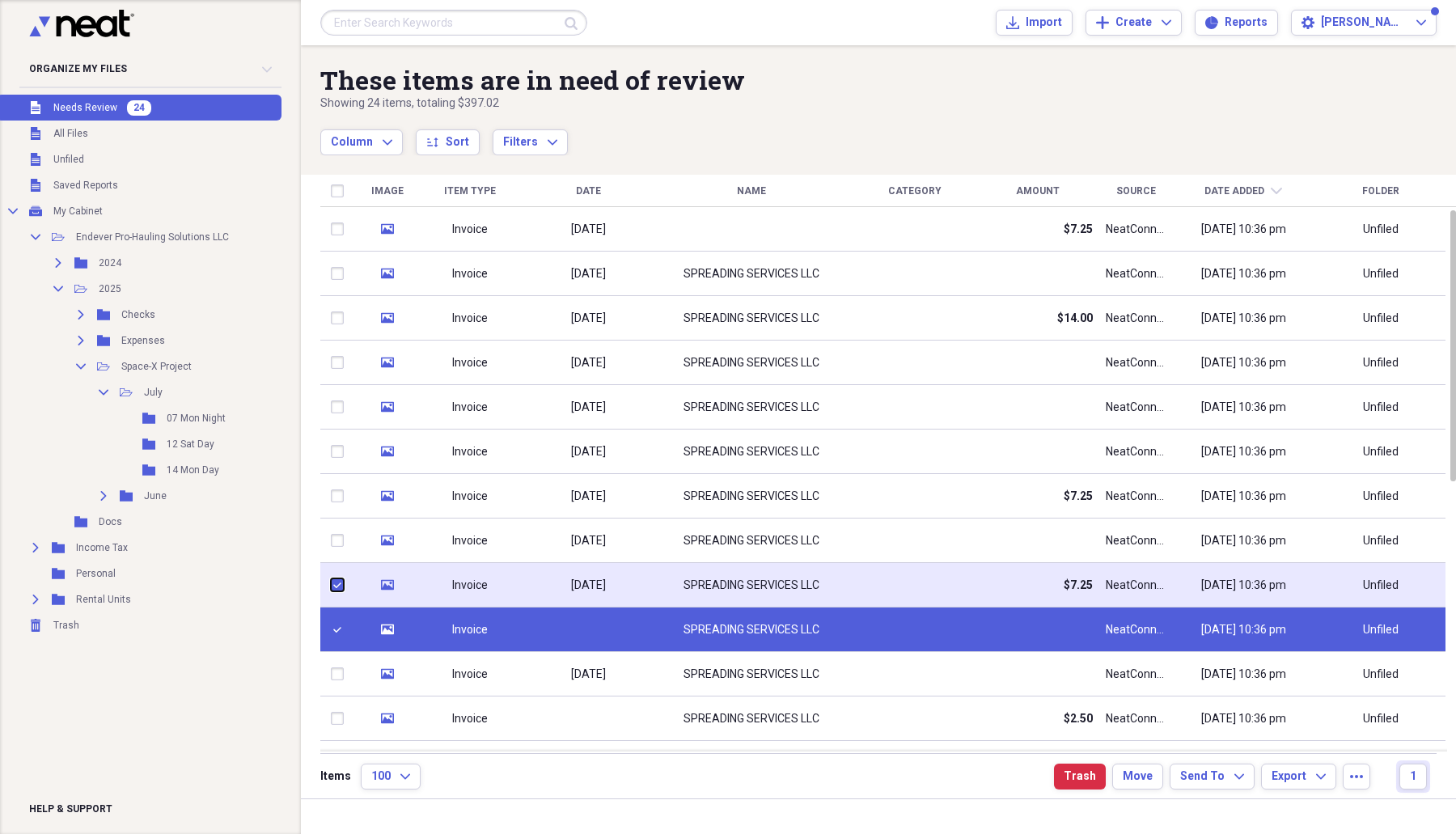 checkbox on "true" 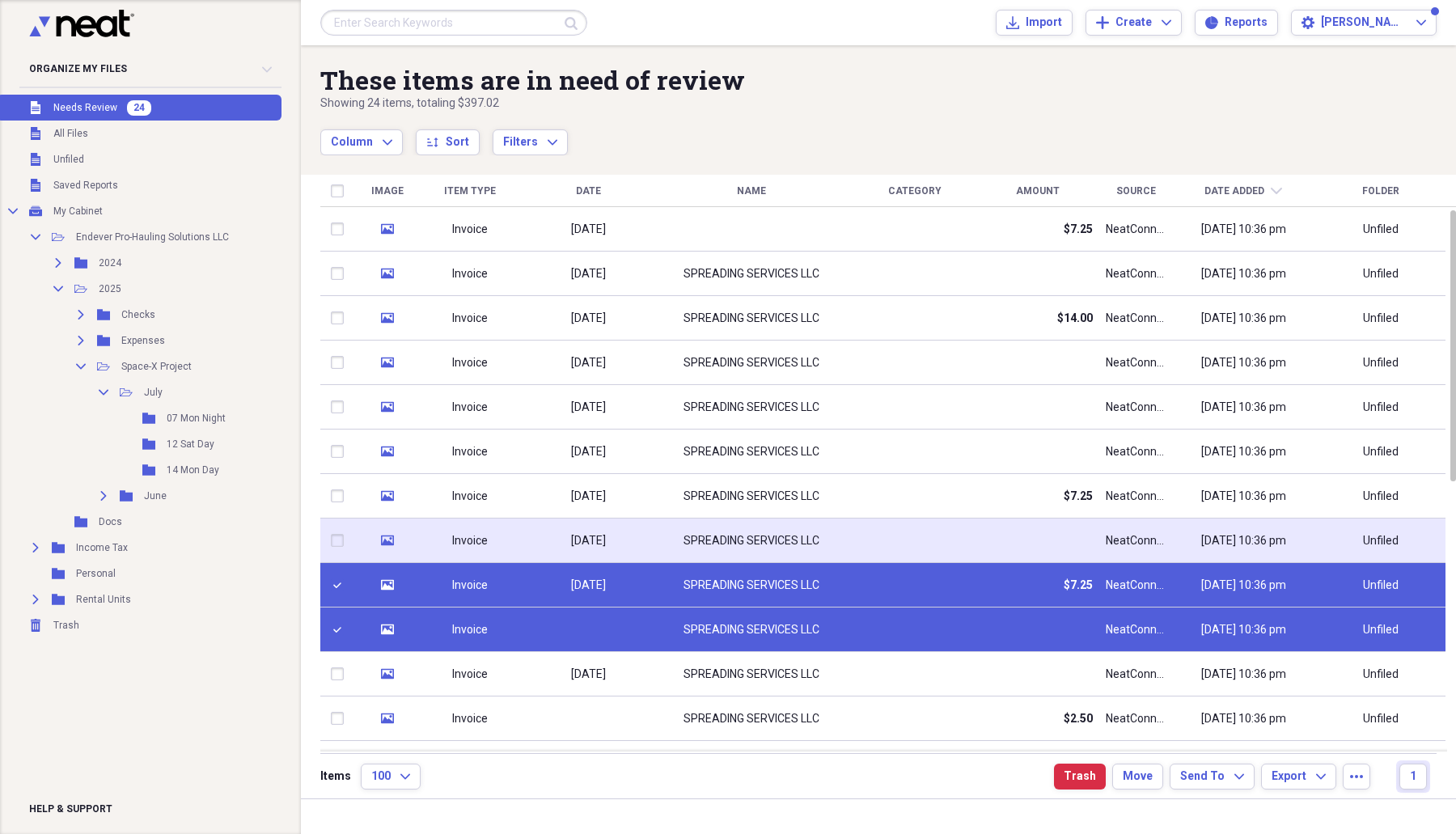 click at bounding box center [341, 540] 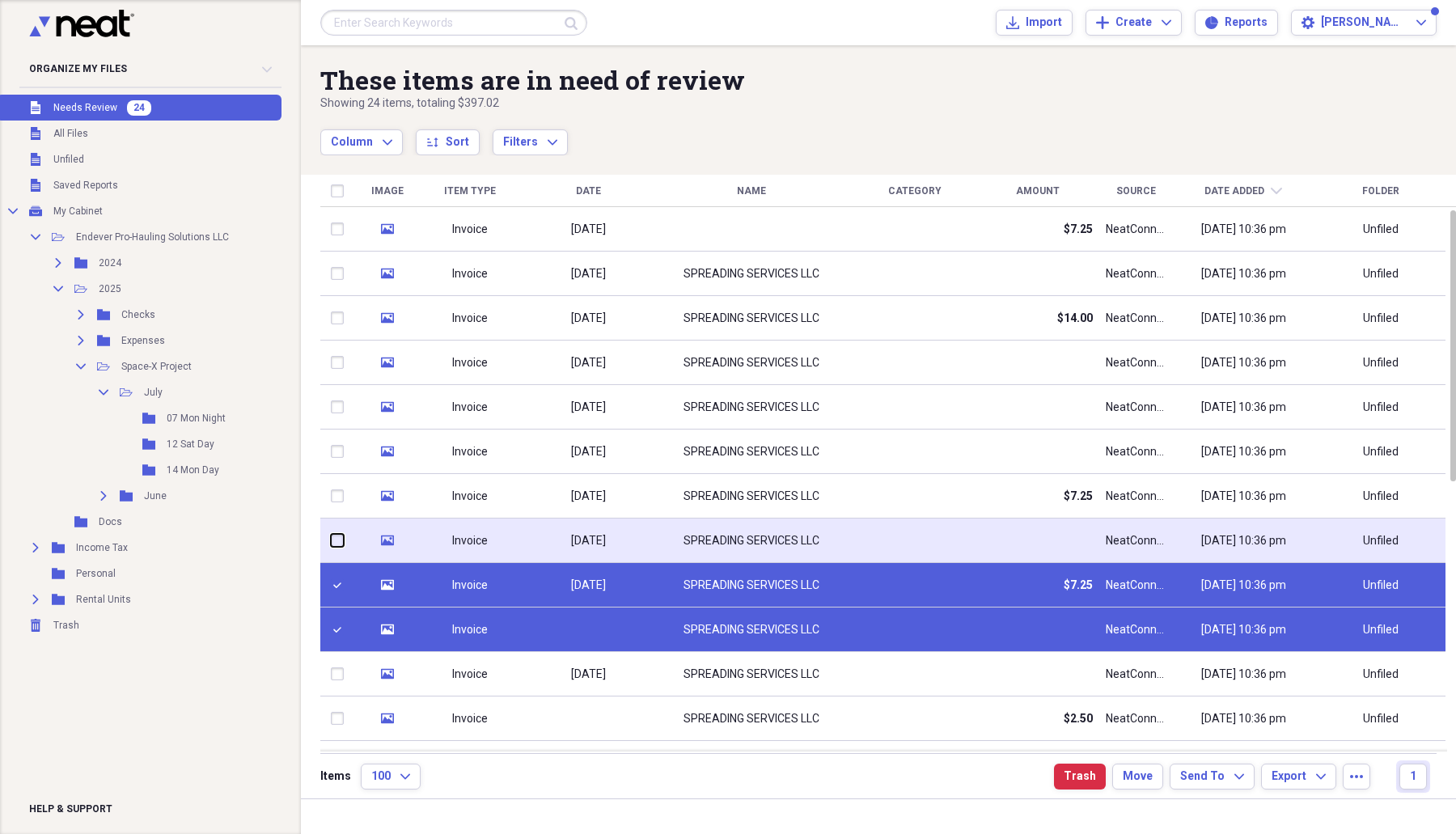 click at bounding box center [331, 540] 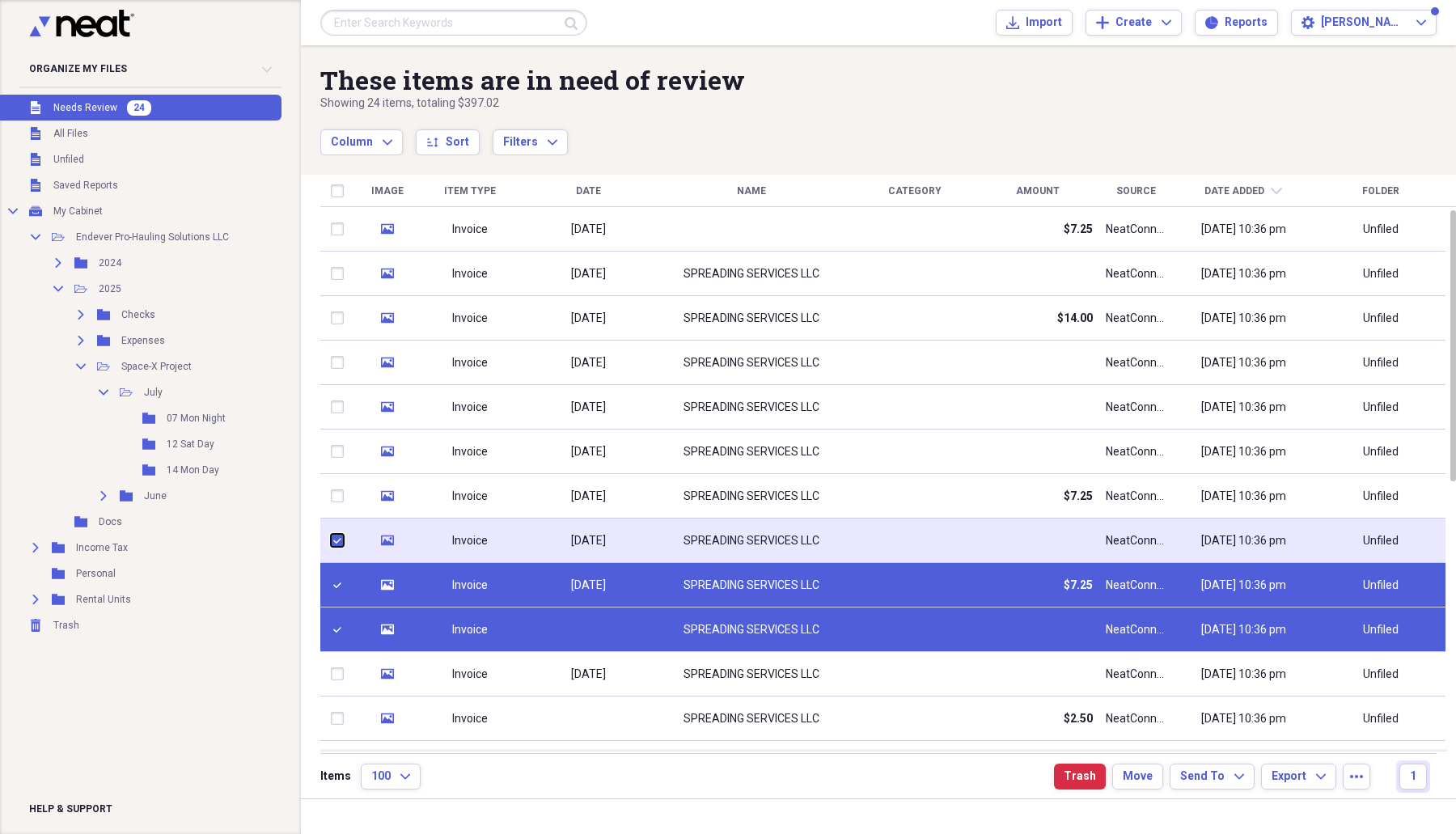 checkbox on "true" 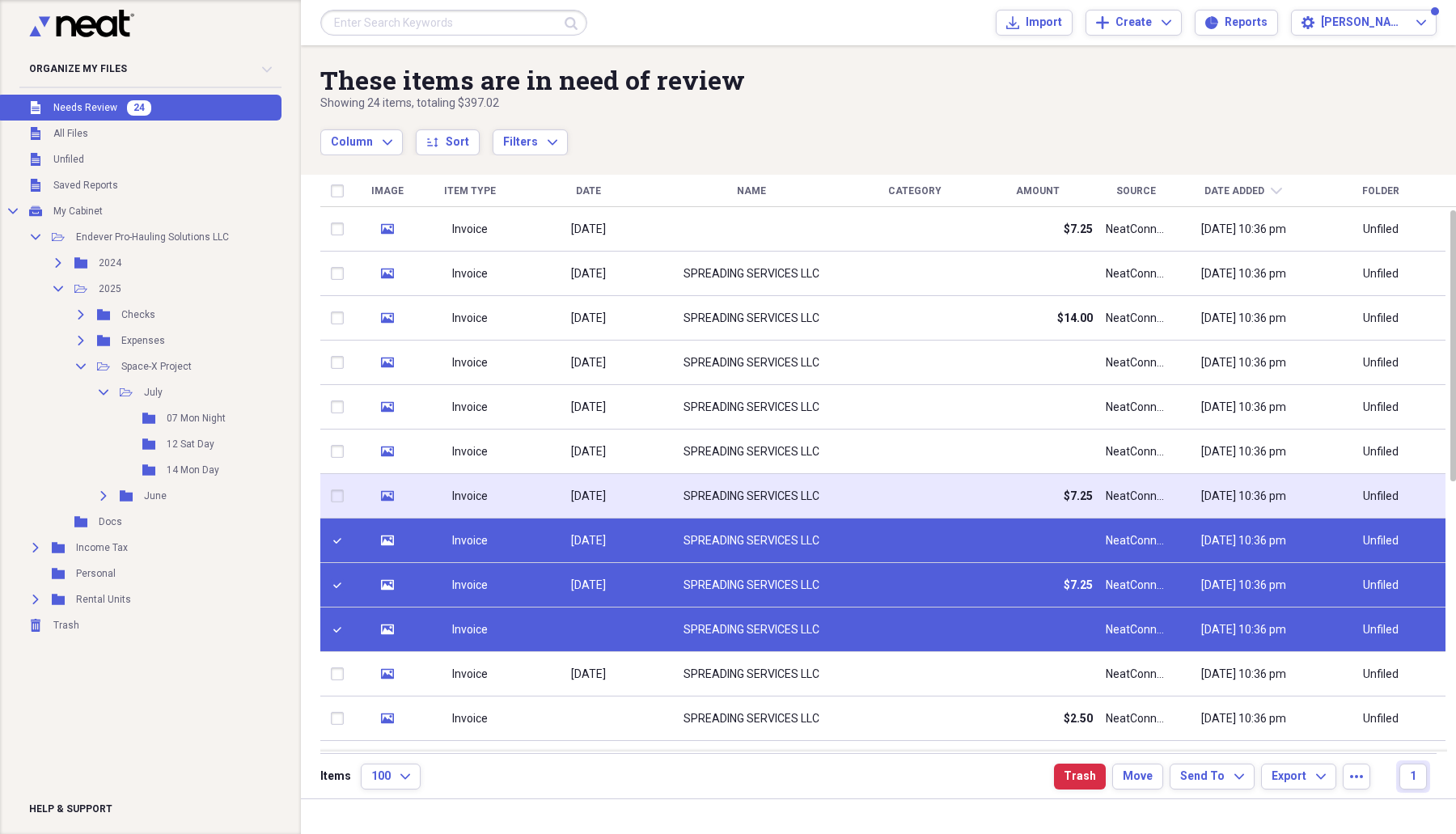click at bounding box center (341, 496) 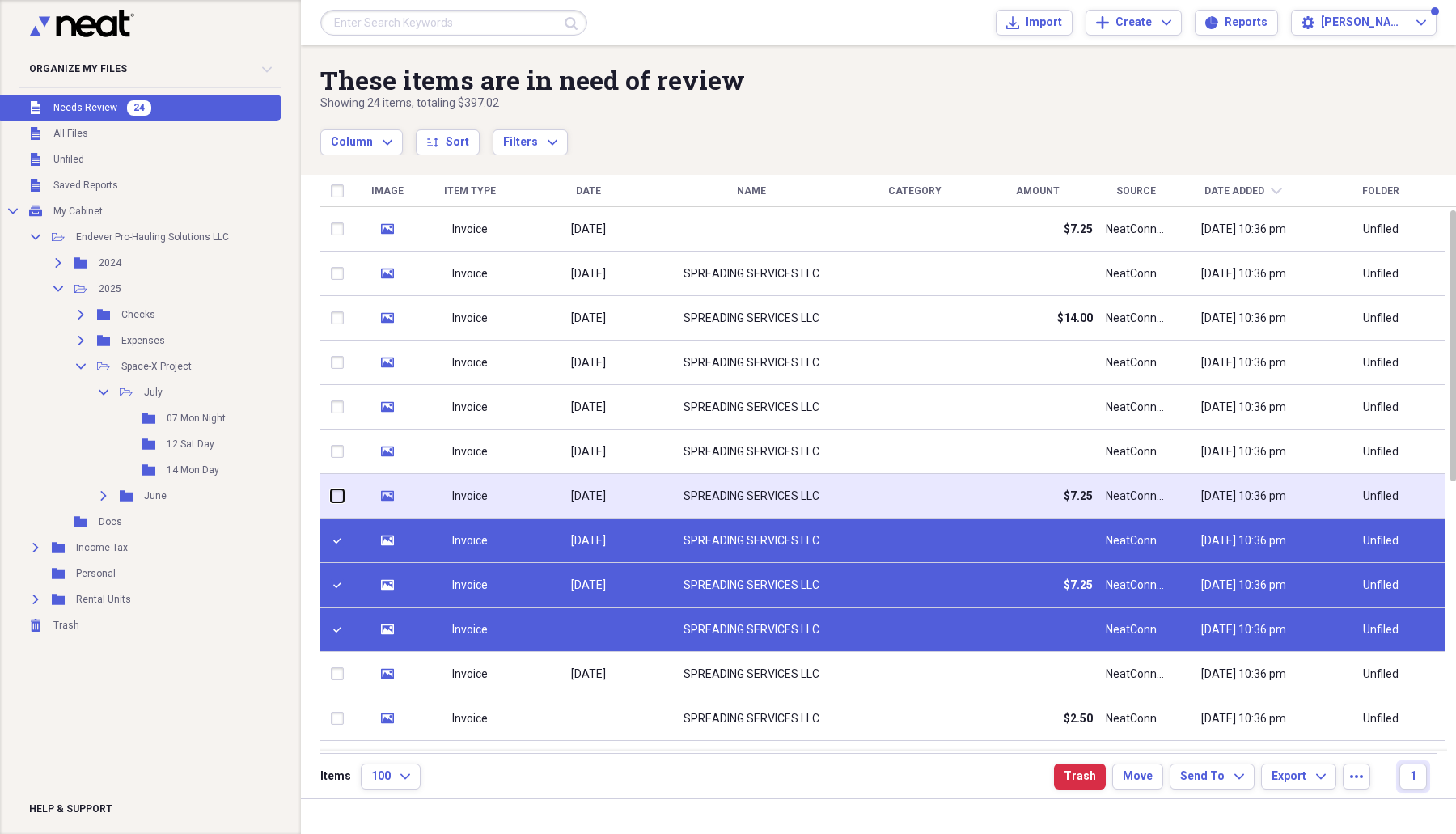 click at bounding box center (331, 496) 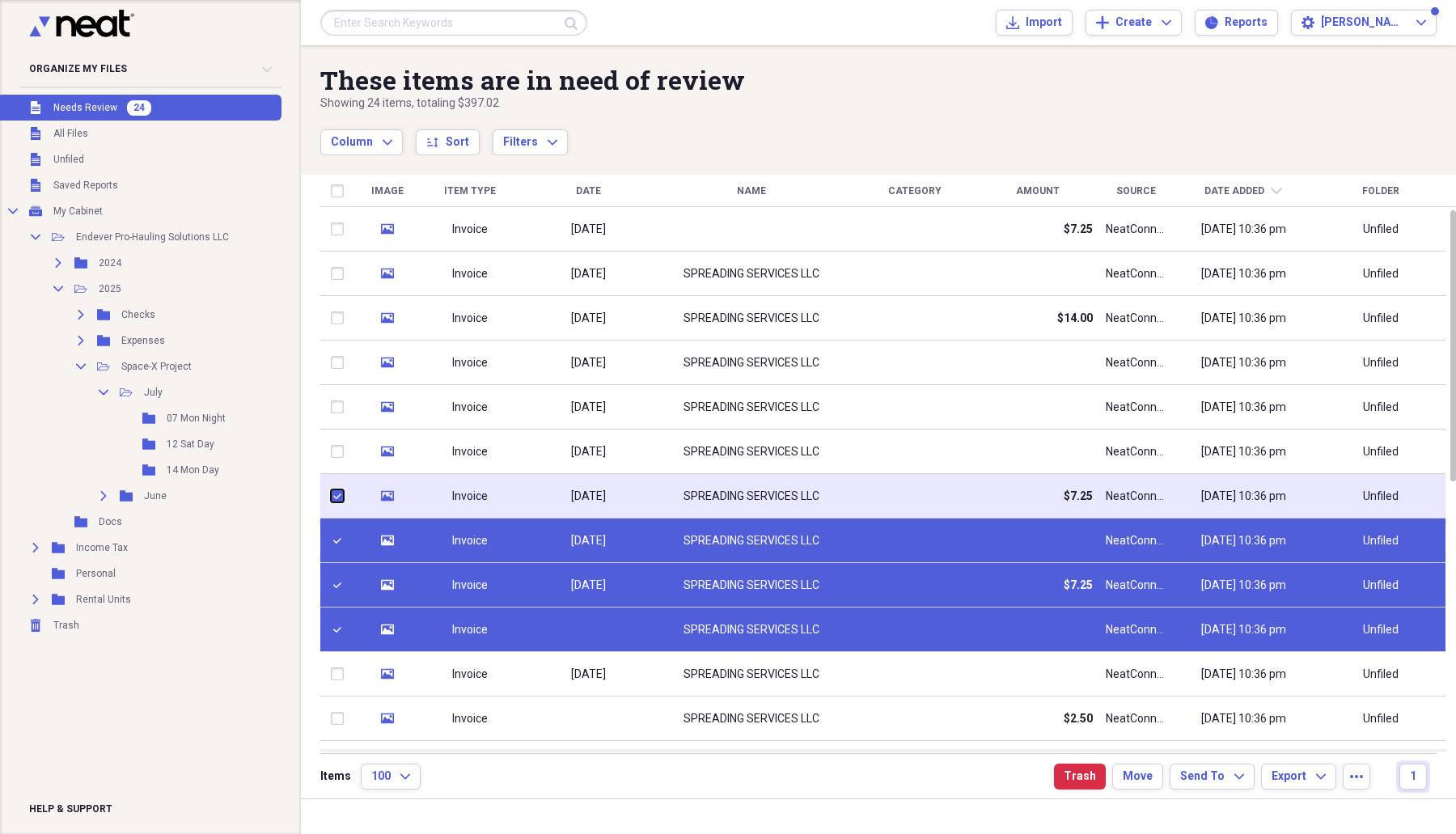 checkbox on "true" 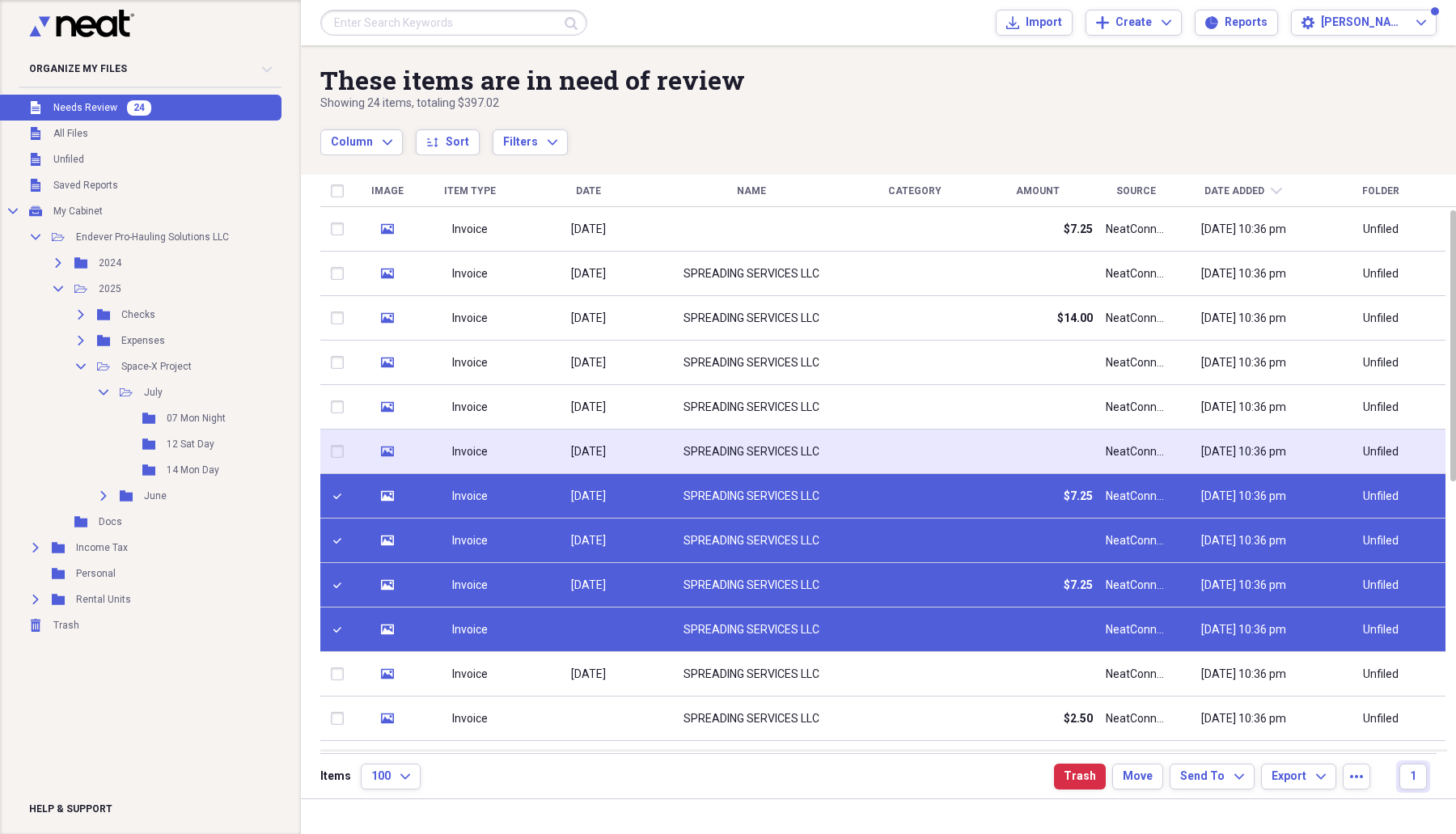 click at bounding box center (341, 451) 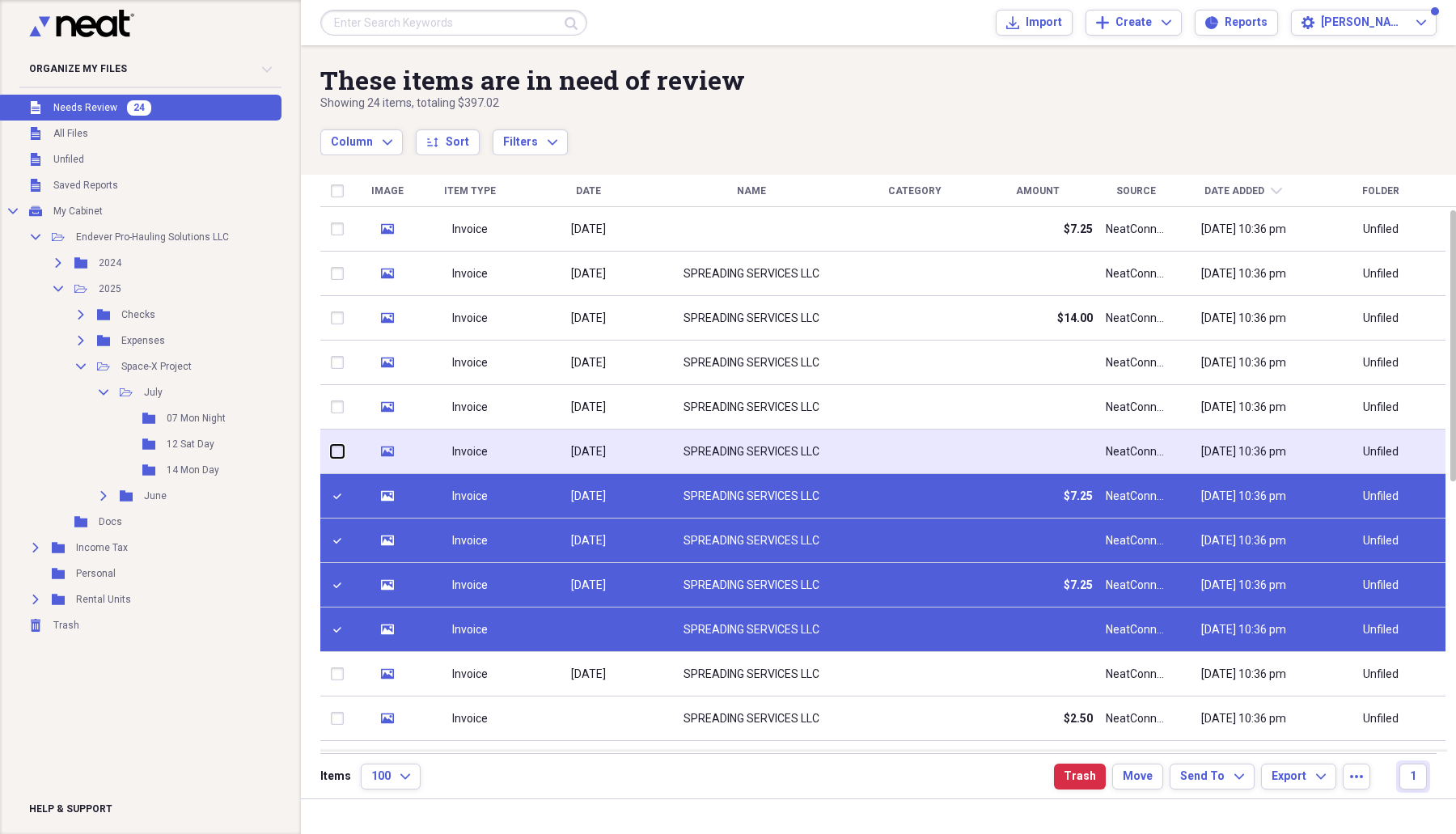 click at bounding box center [331, 451] 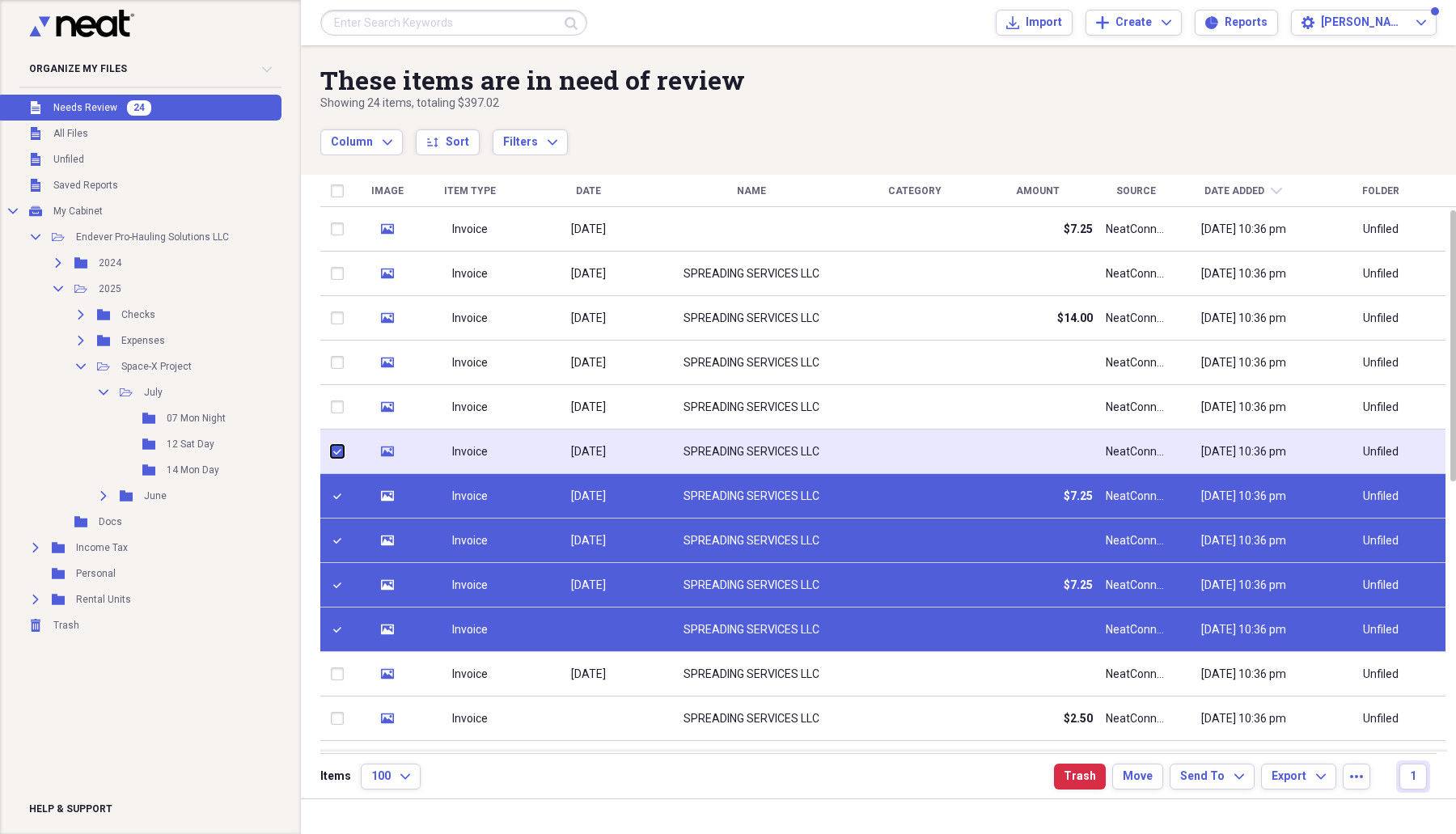 checkbox on "true" 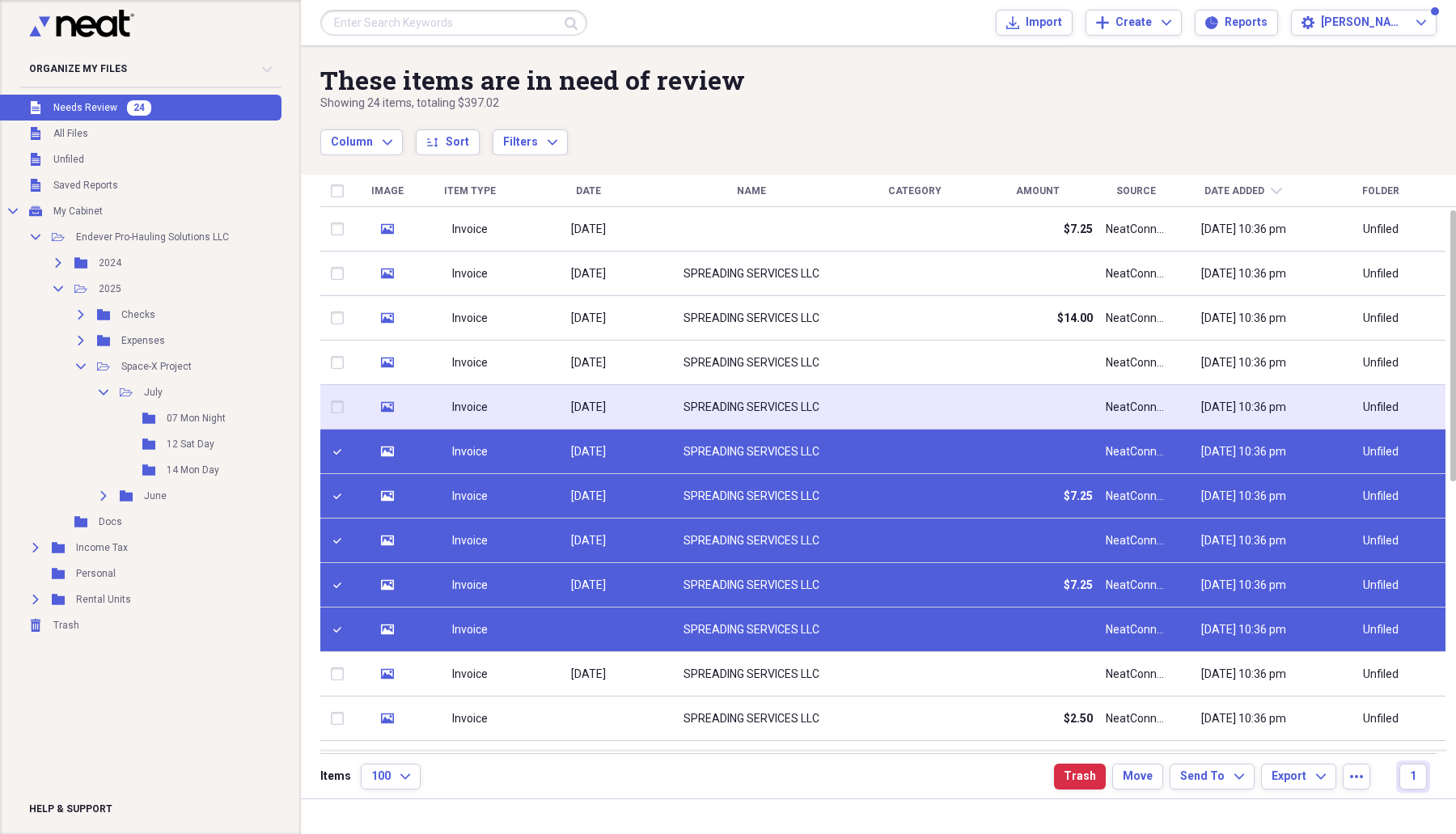 click at bounding box center (341, 407) 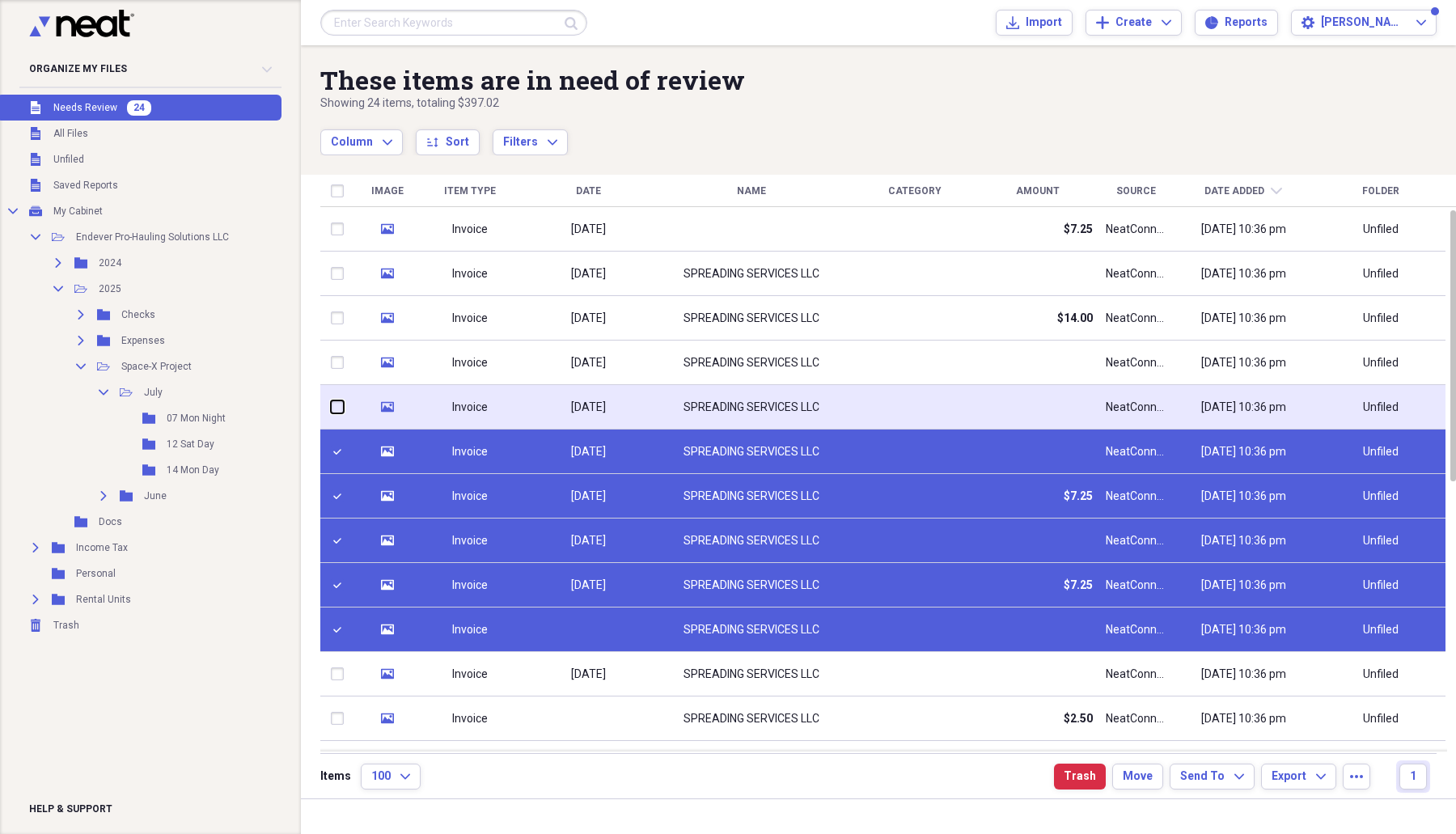 click at bounding box center [331, 407] 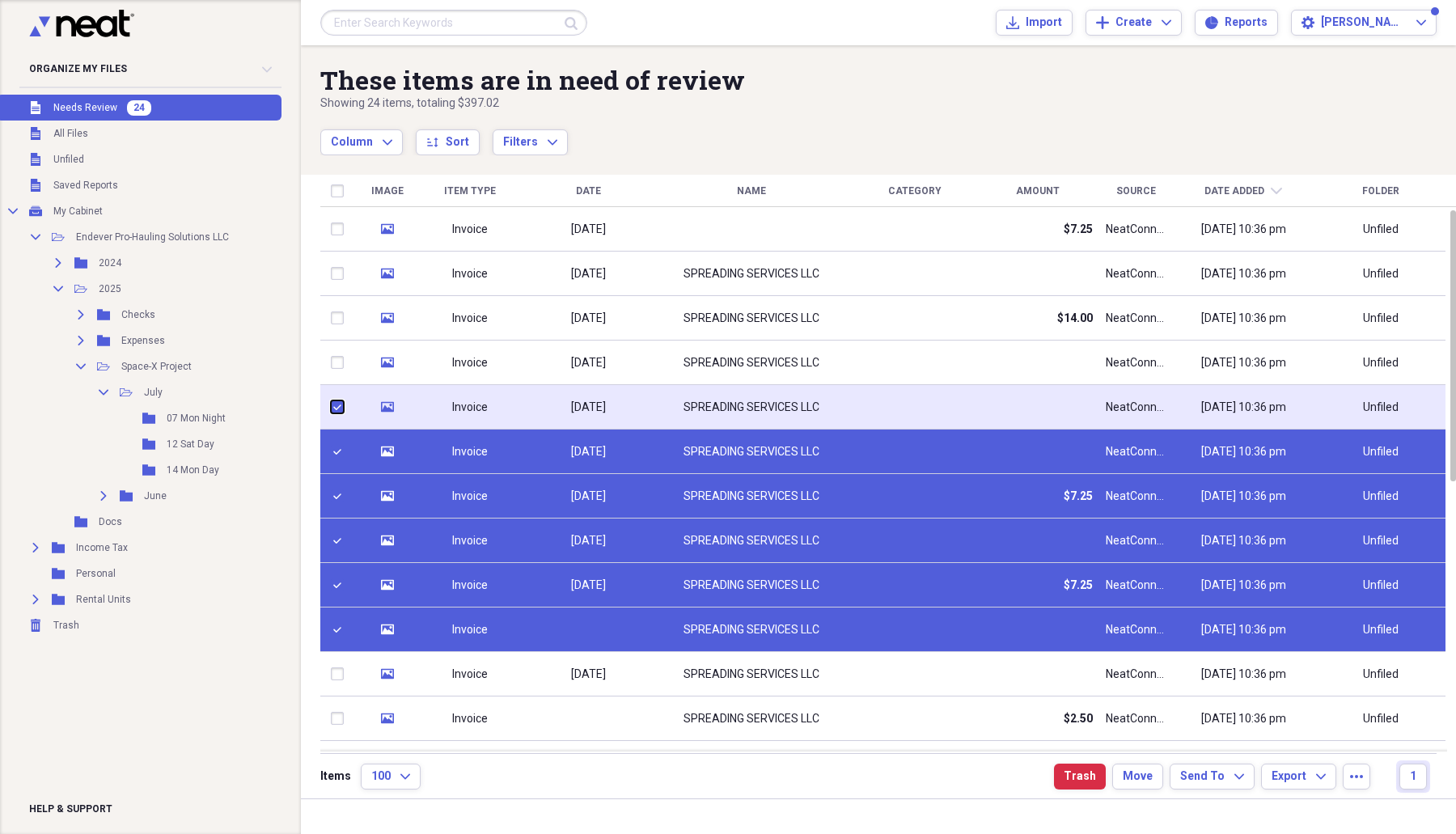checkbox on "true" 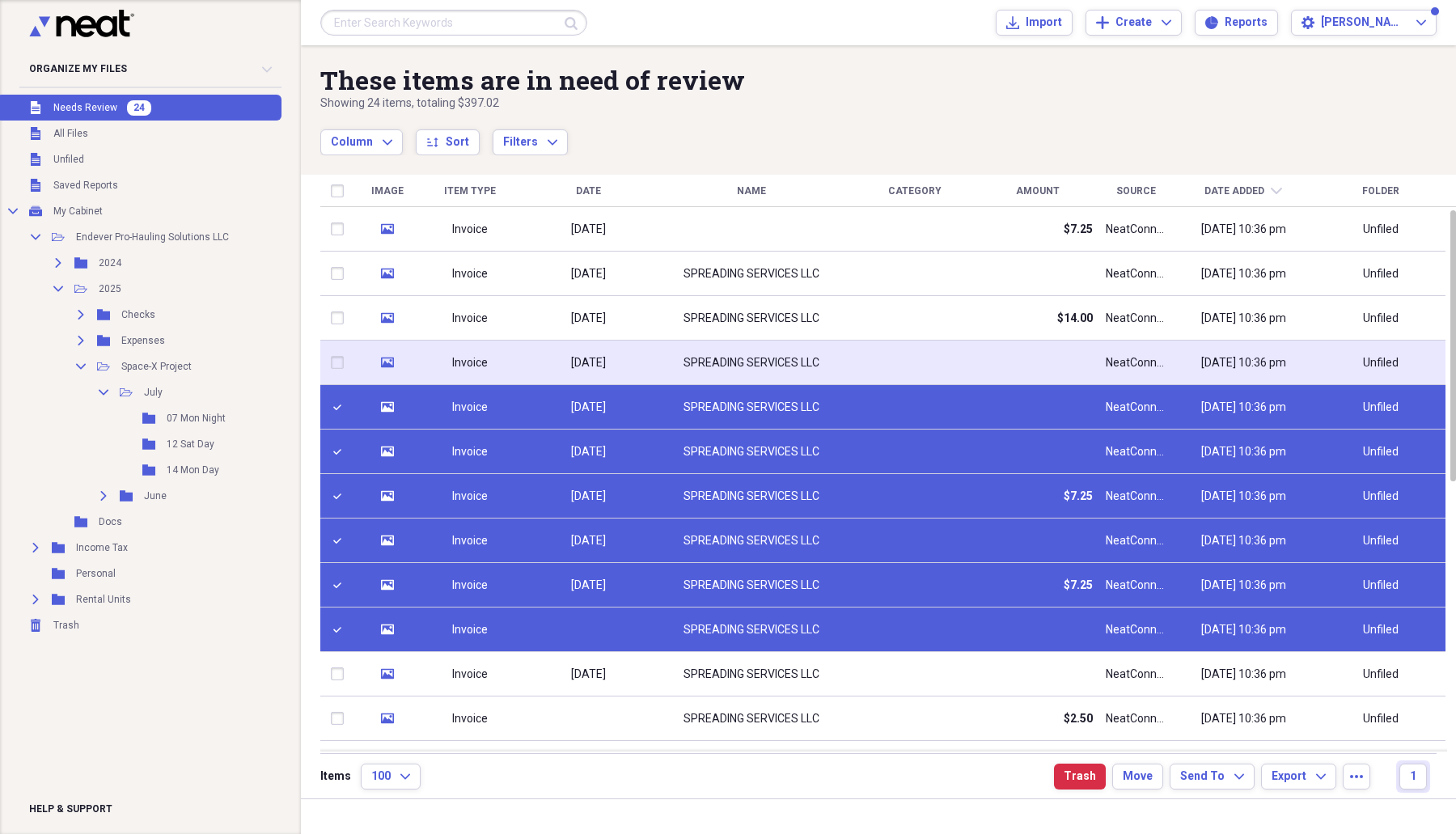 click at bounding box center (341, 362) 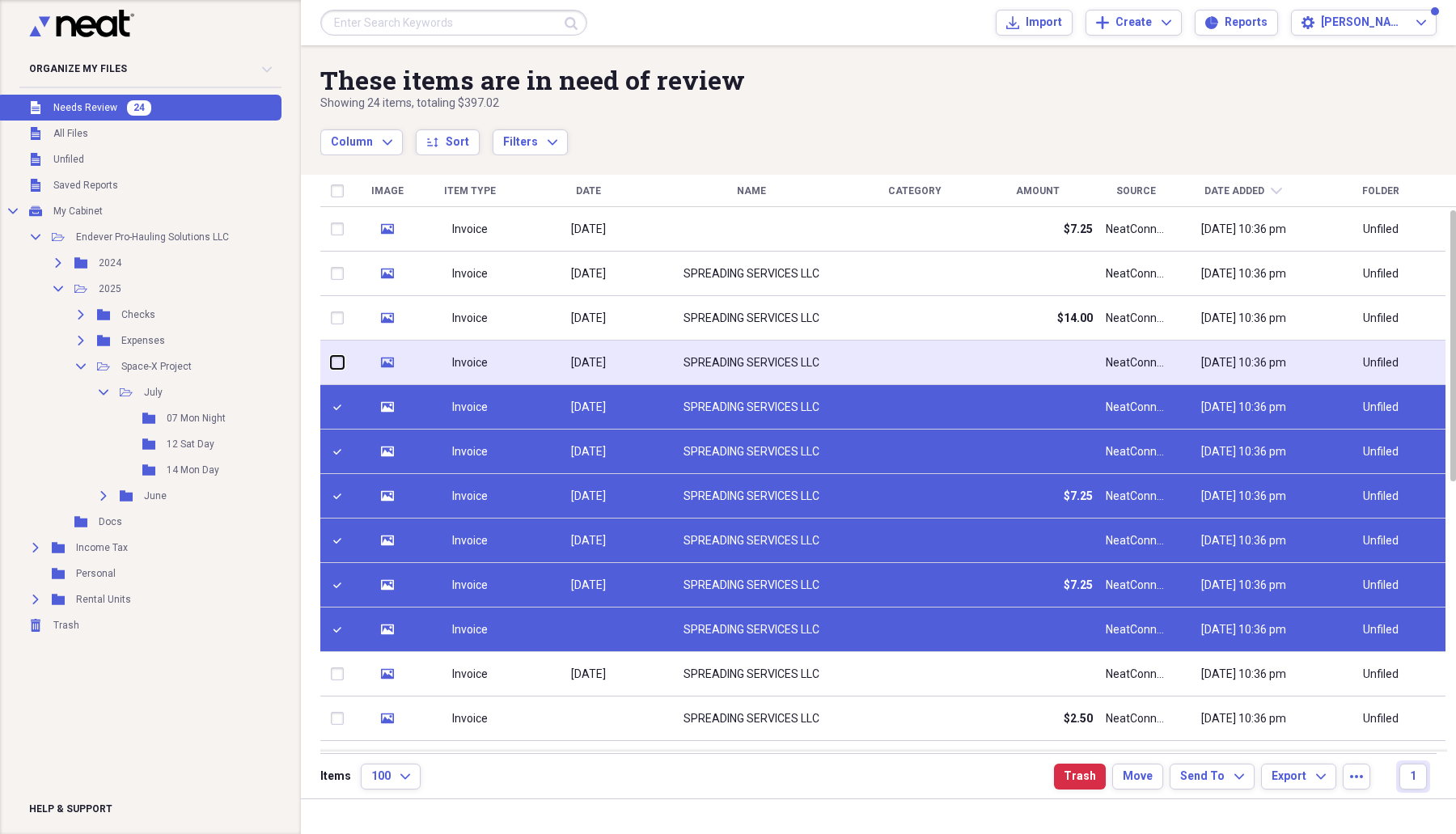click at bounding box center [331, 362] 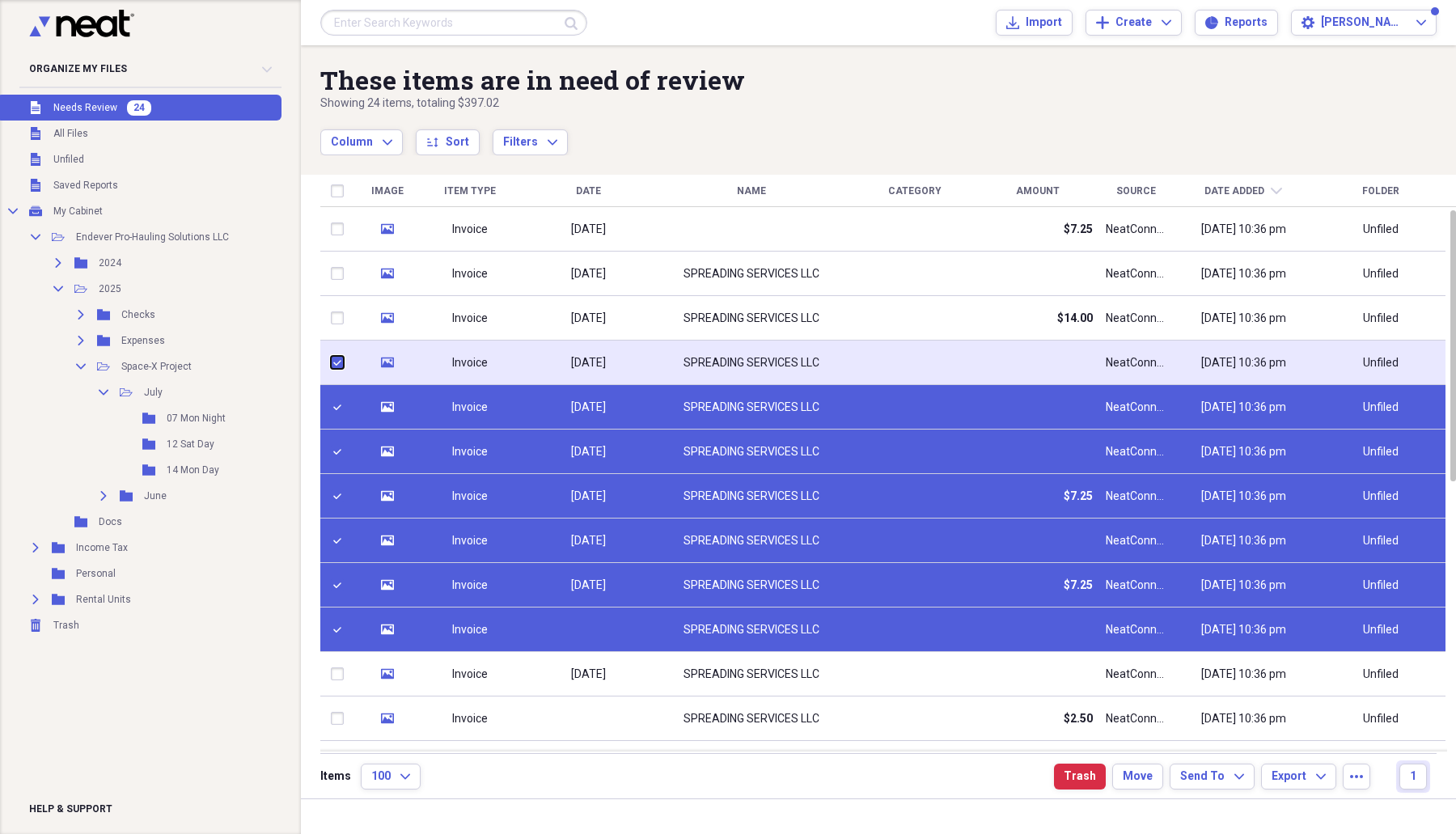 checkbox on "true" 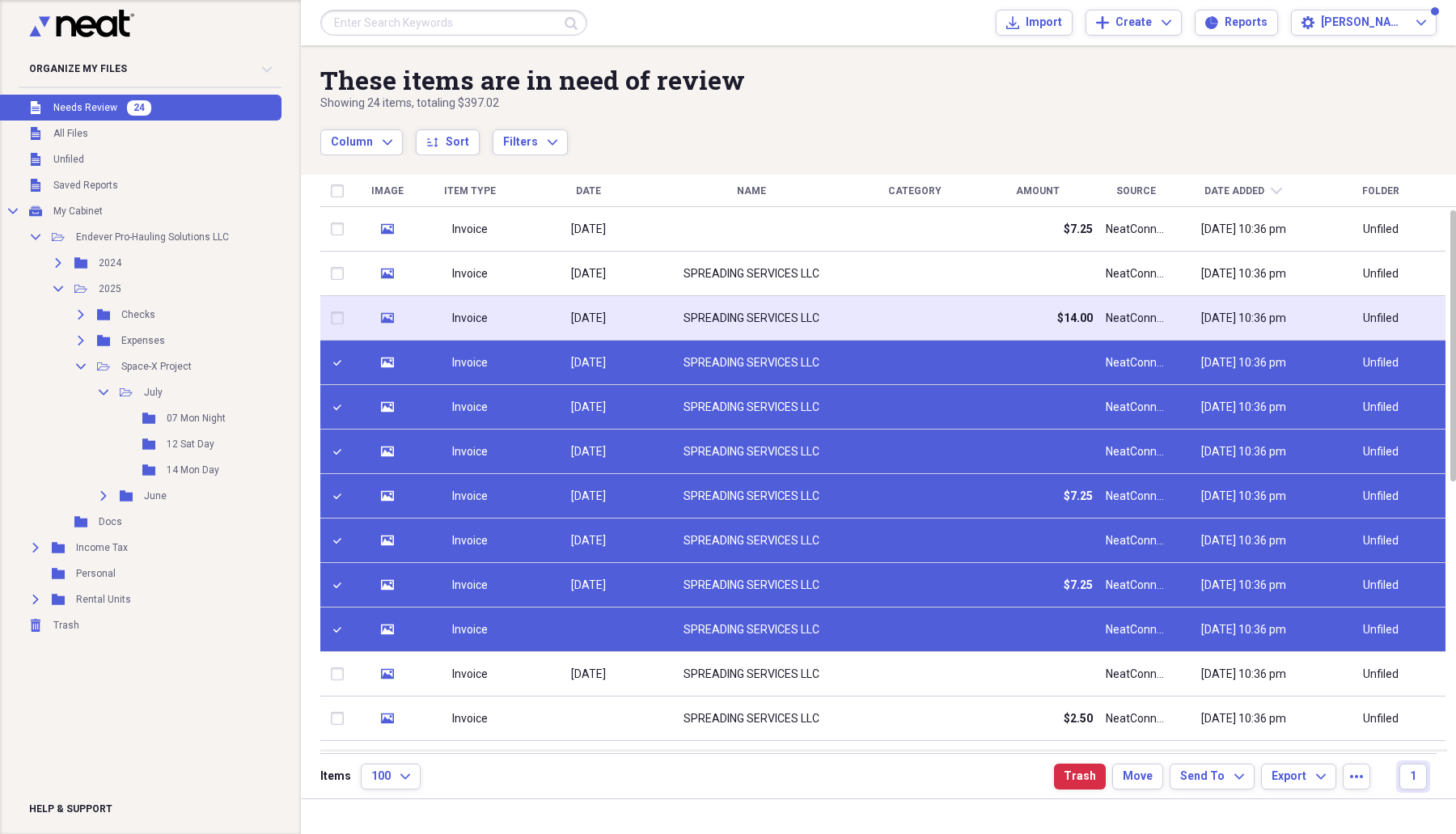 click at bounding box center (341, 318) 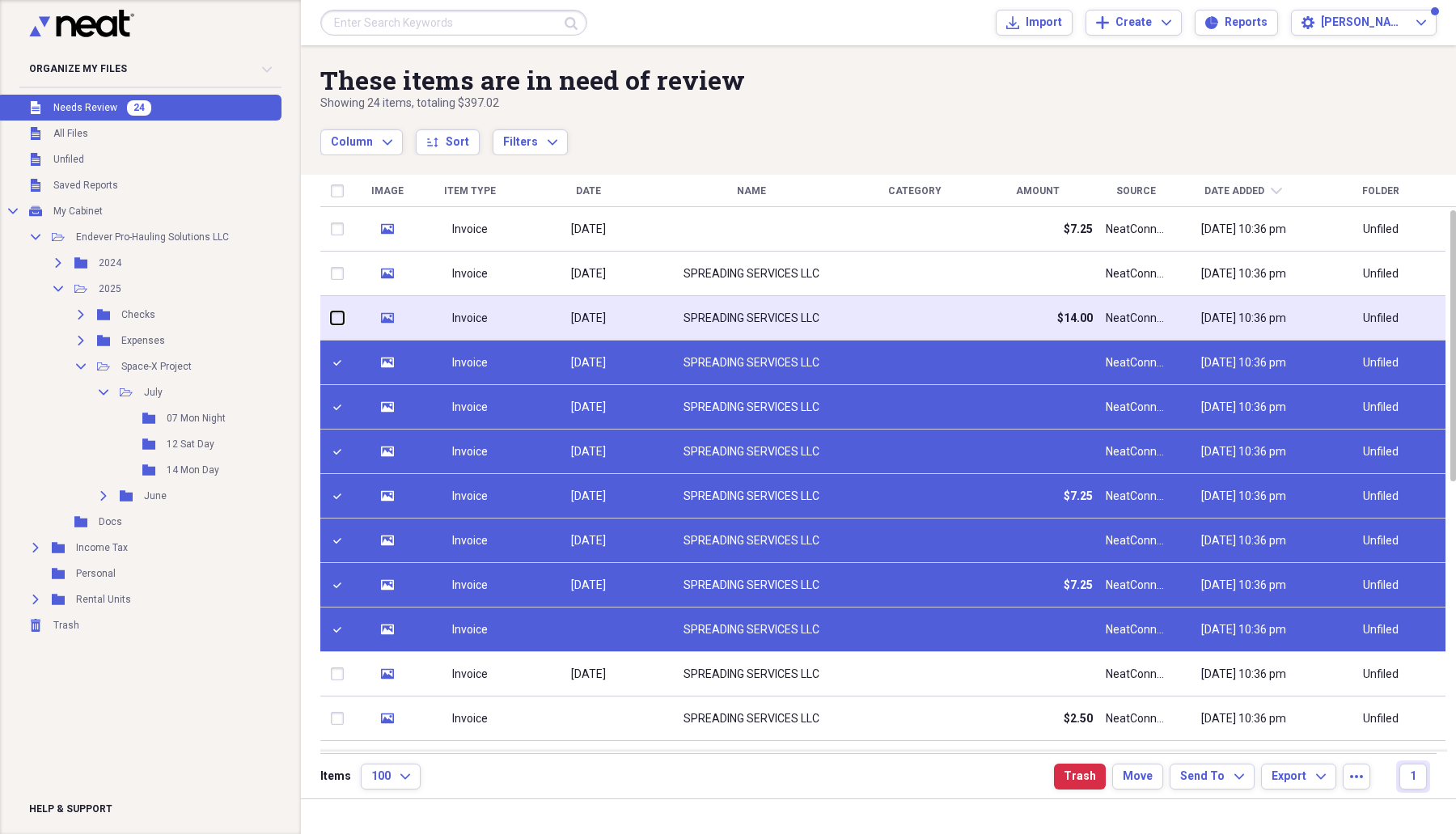 click at bounding box center (331, 318) 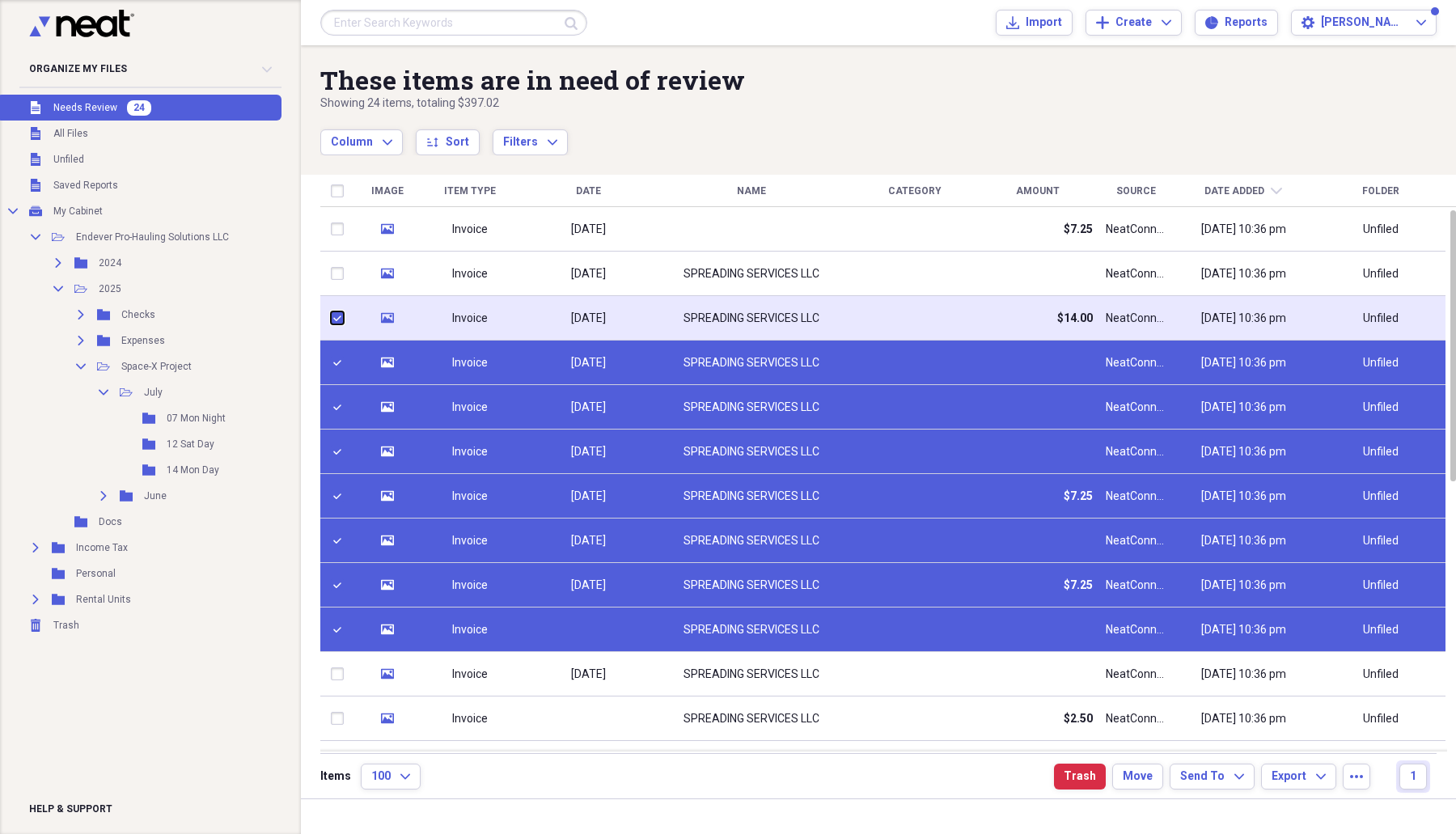 checkbox on "true" 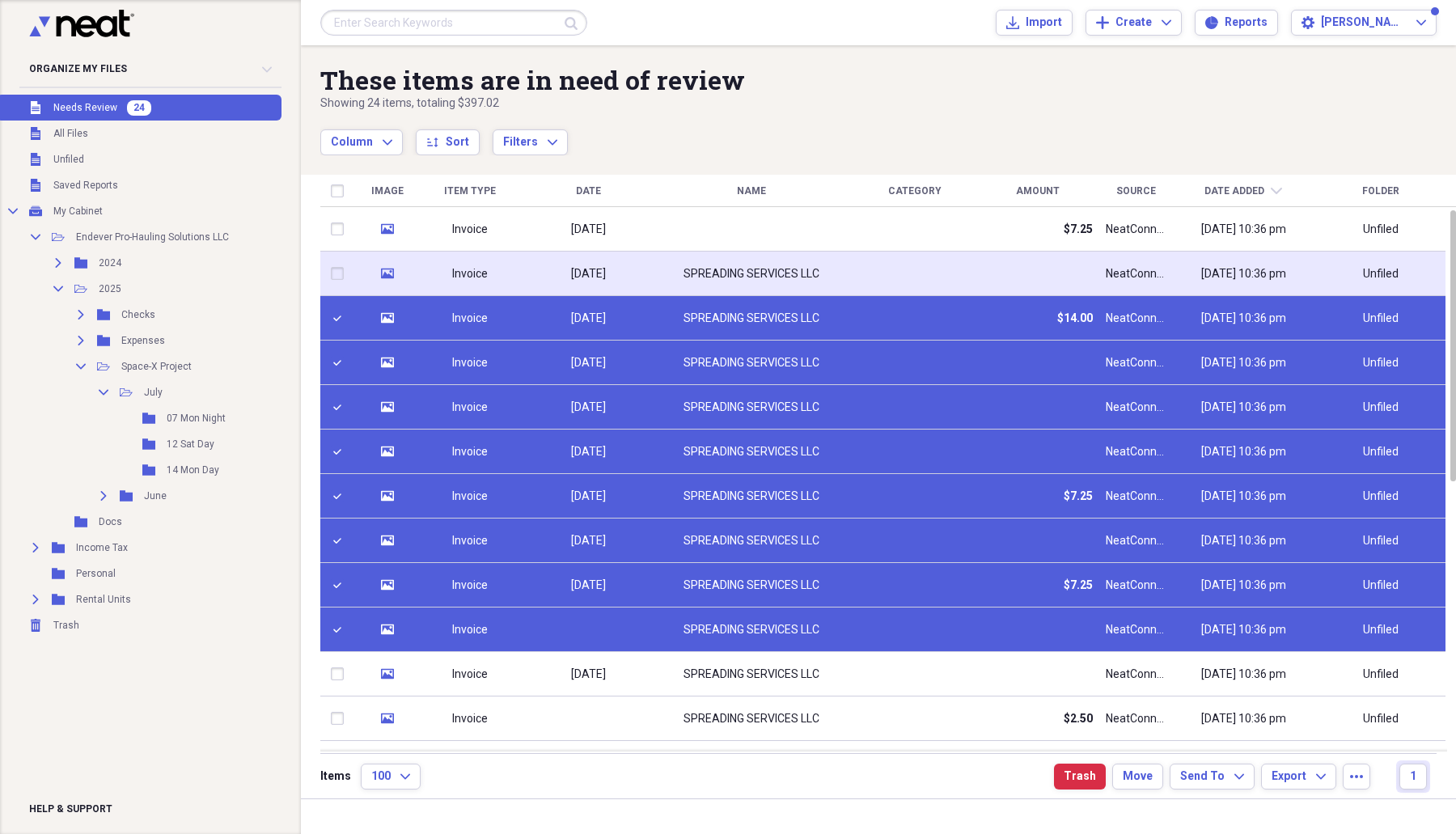 click at bounding box center (341, 273) 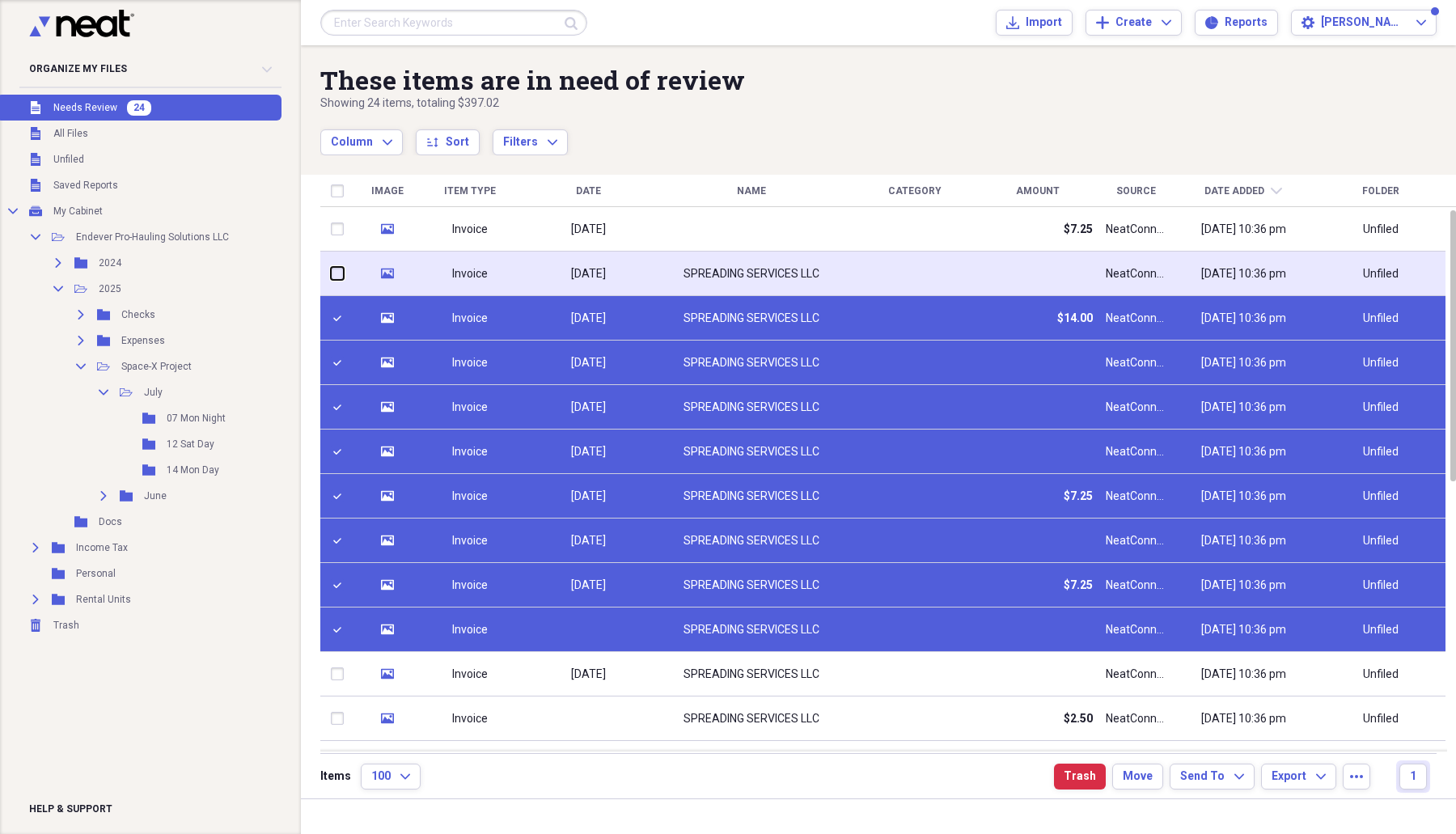 click at bounding box center [331, 273] 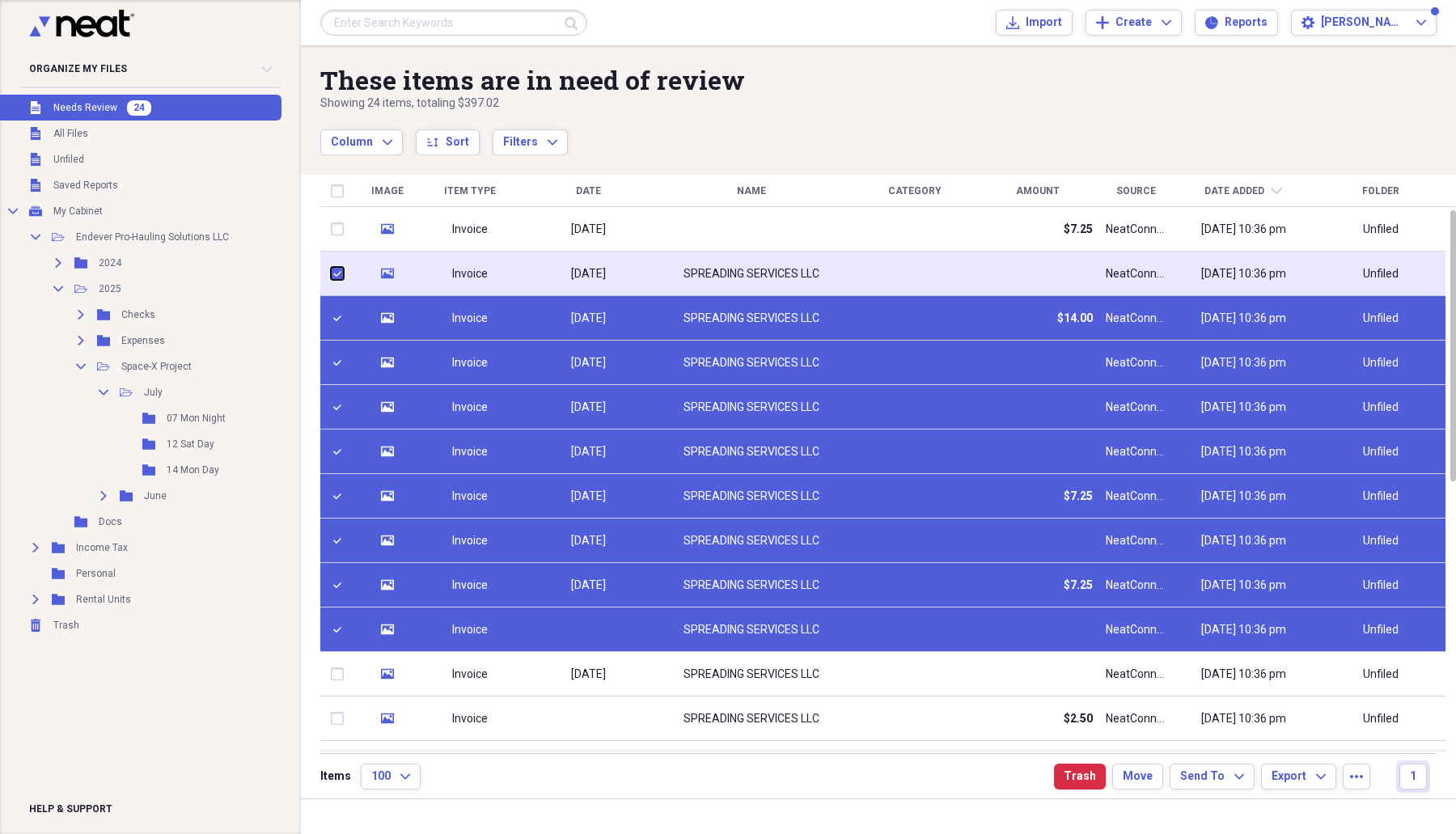 checkbox on "true" 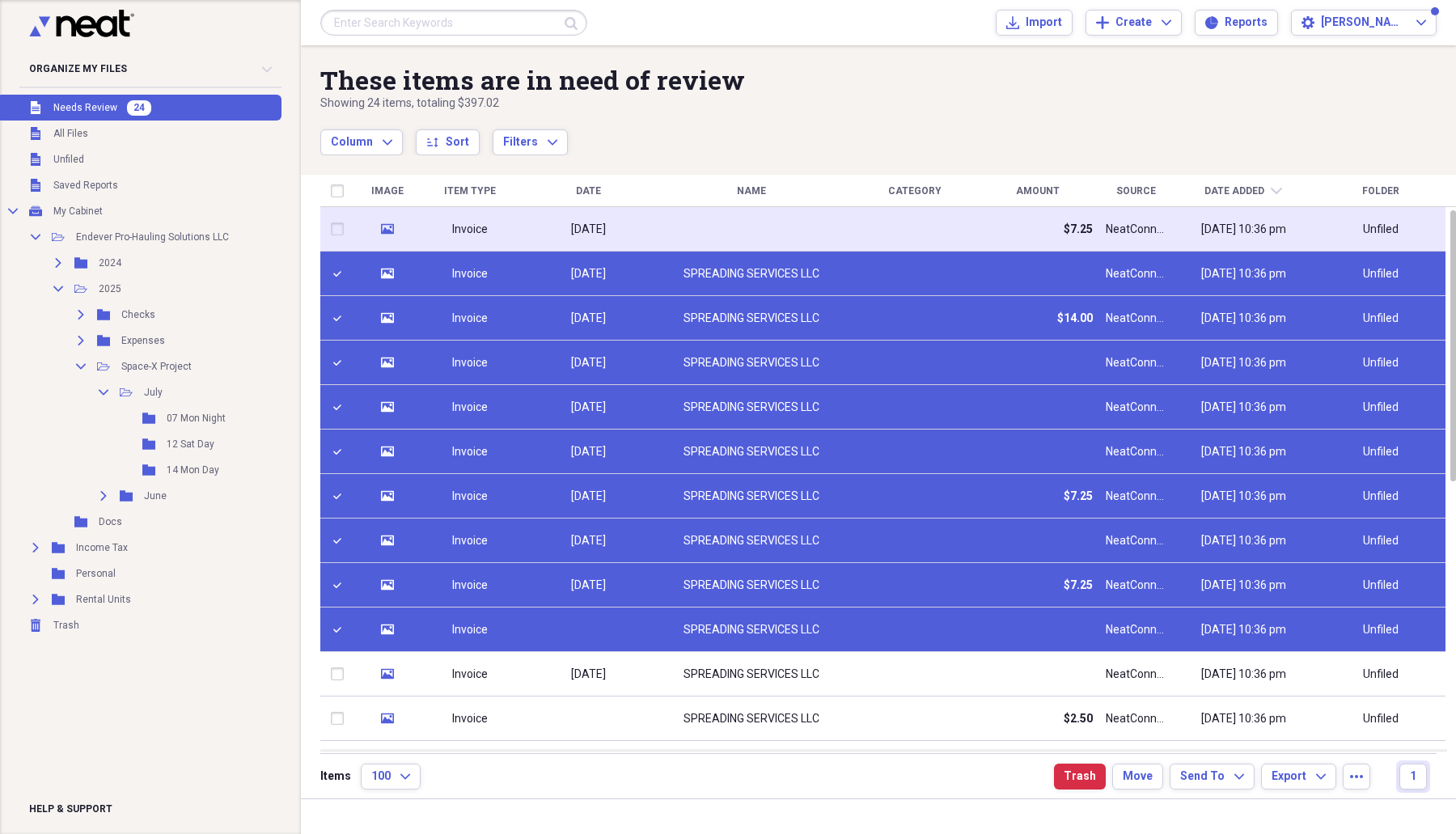 click at bounding box center (341, 229) 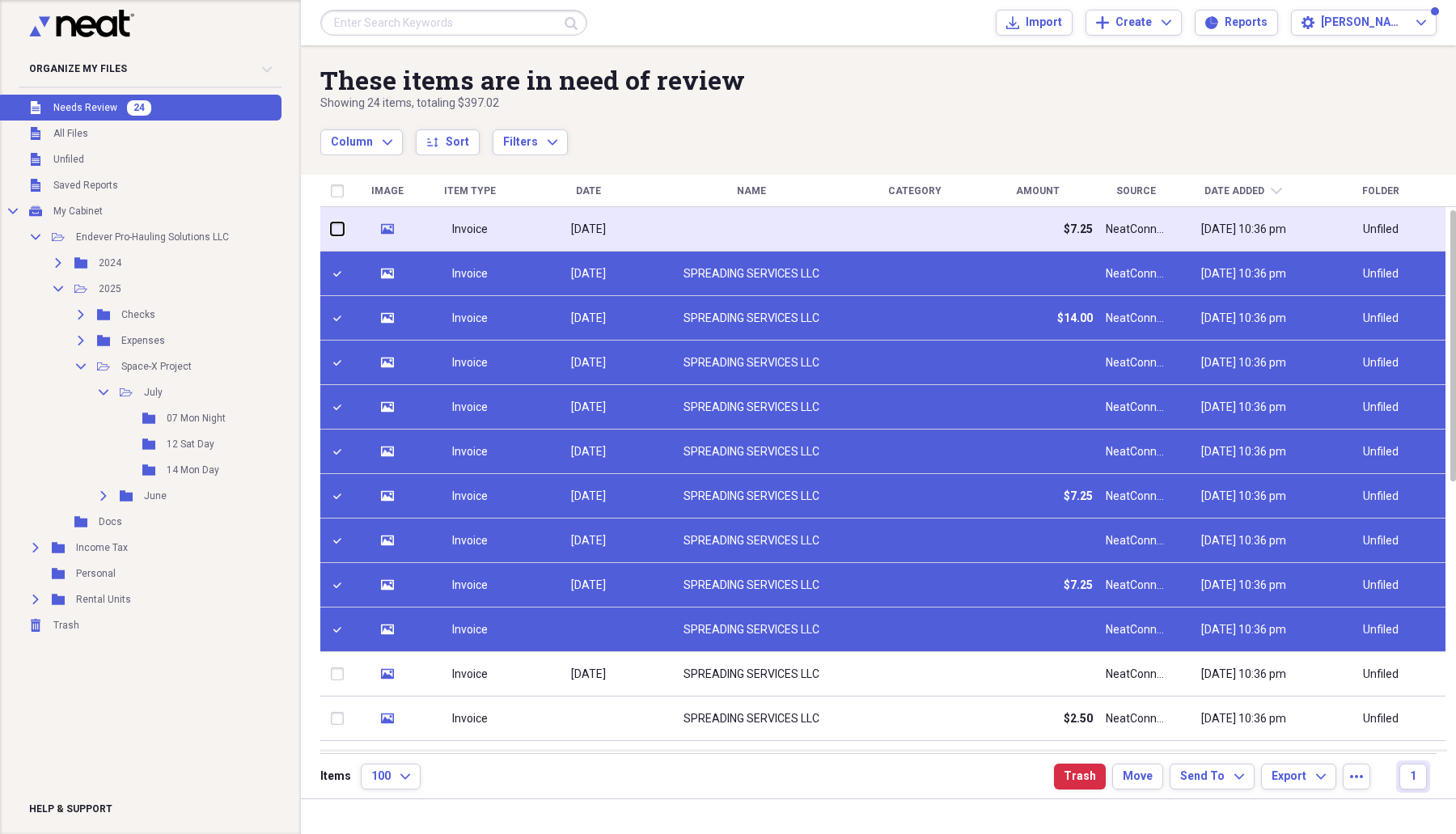 click at bounding box center [331, 229] 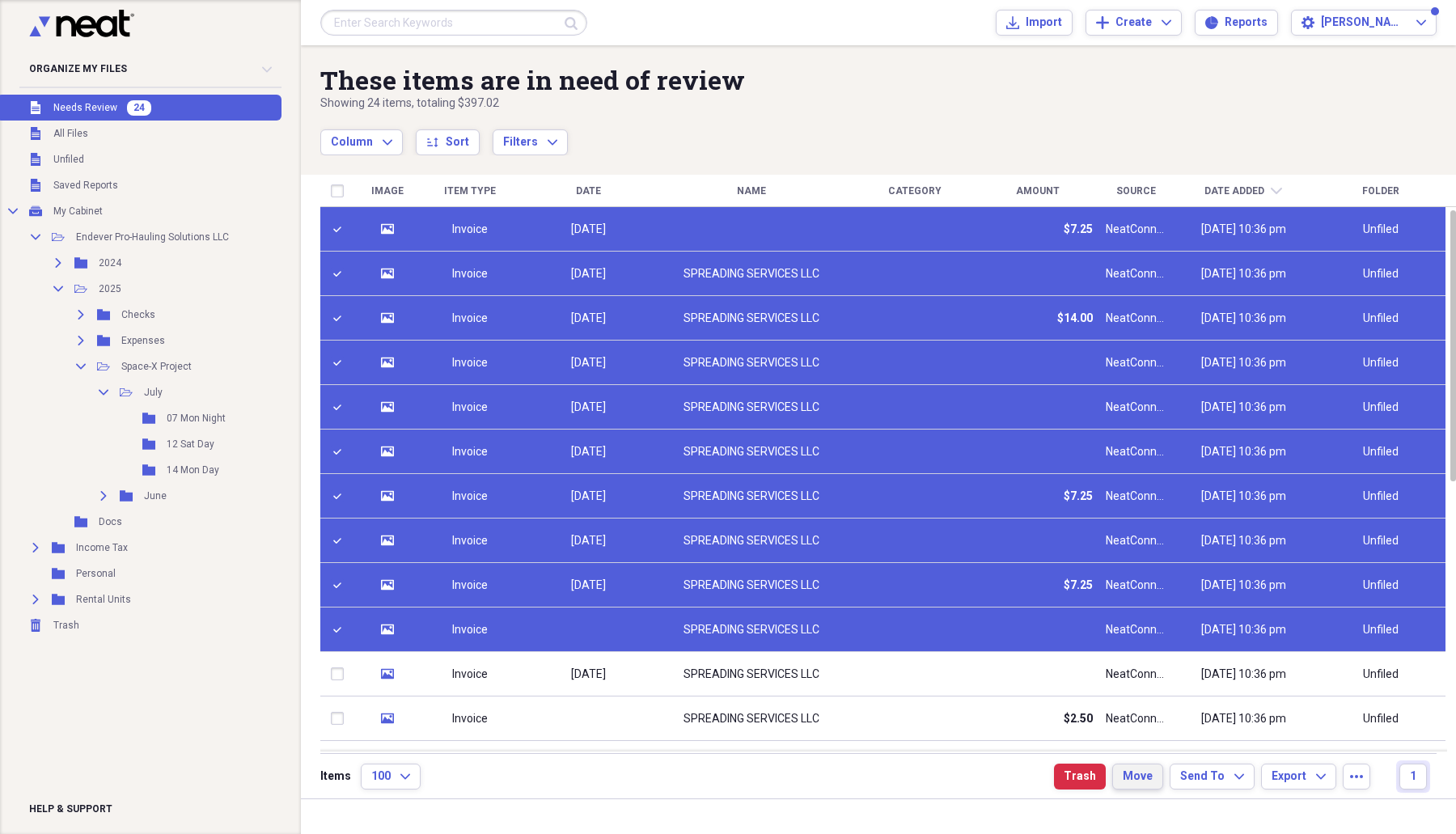 click on "Move" at bounding box center (1137, 777) 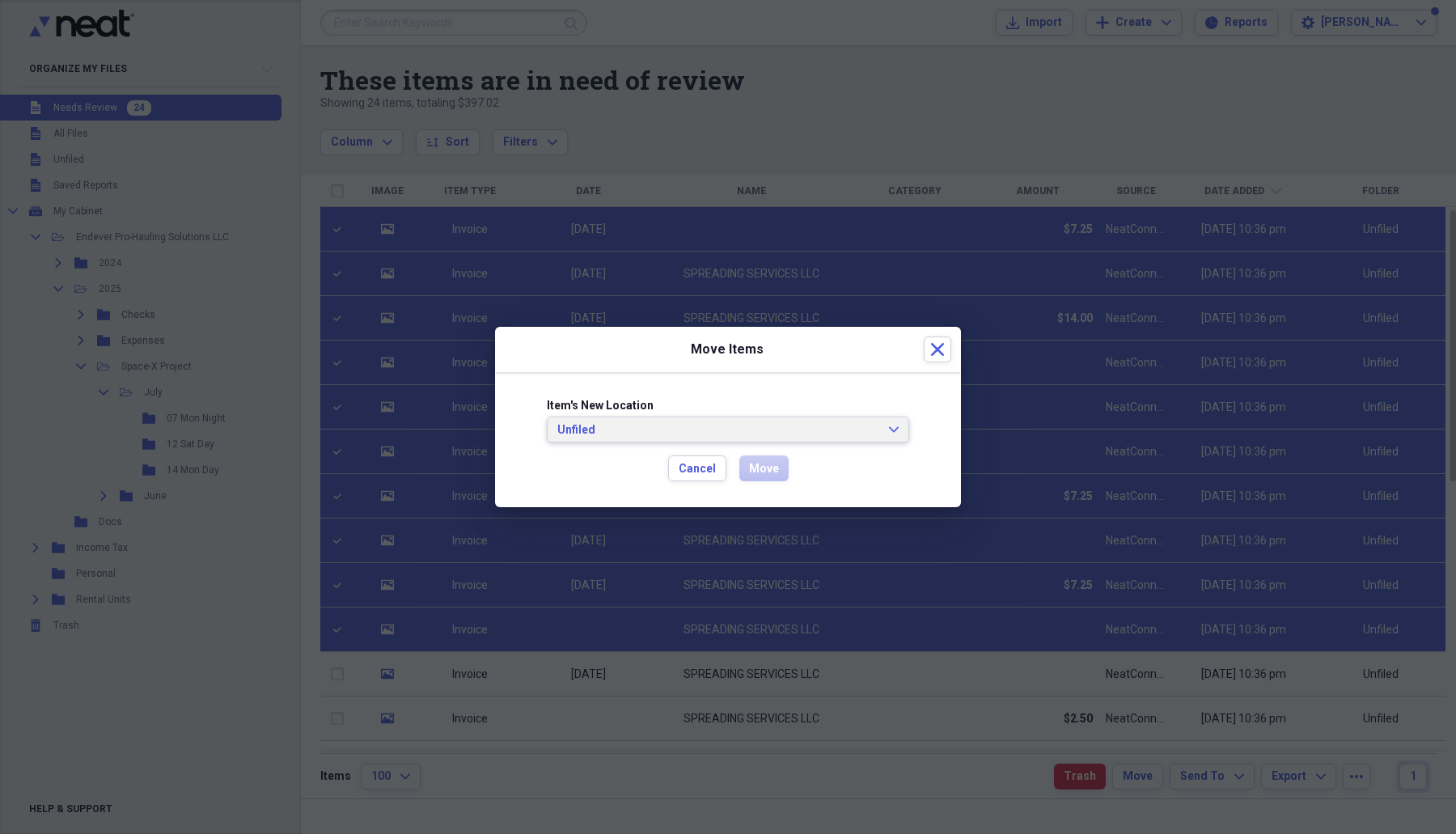 click on "Unfiled" at bounding box center (718, 430) 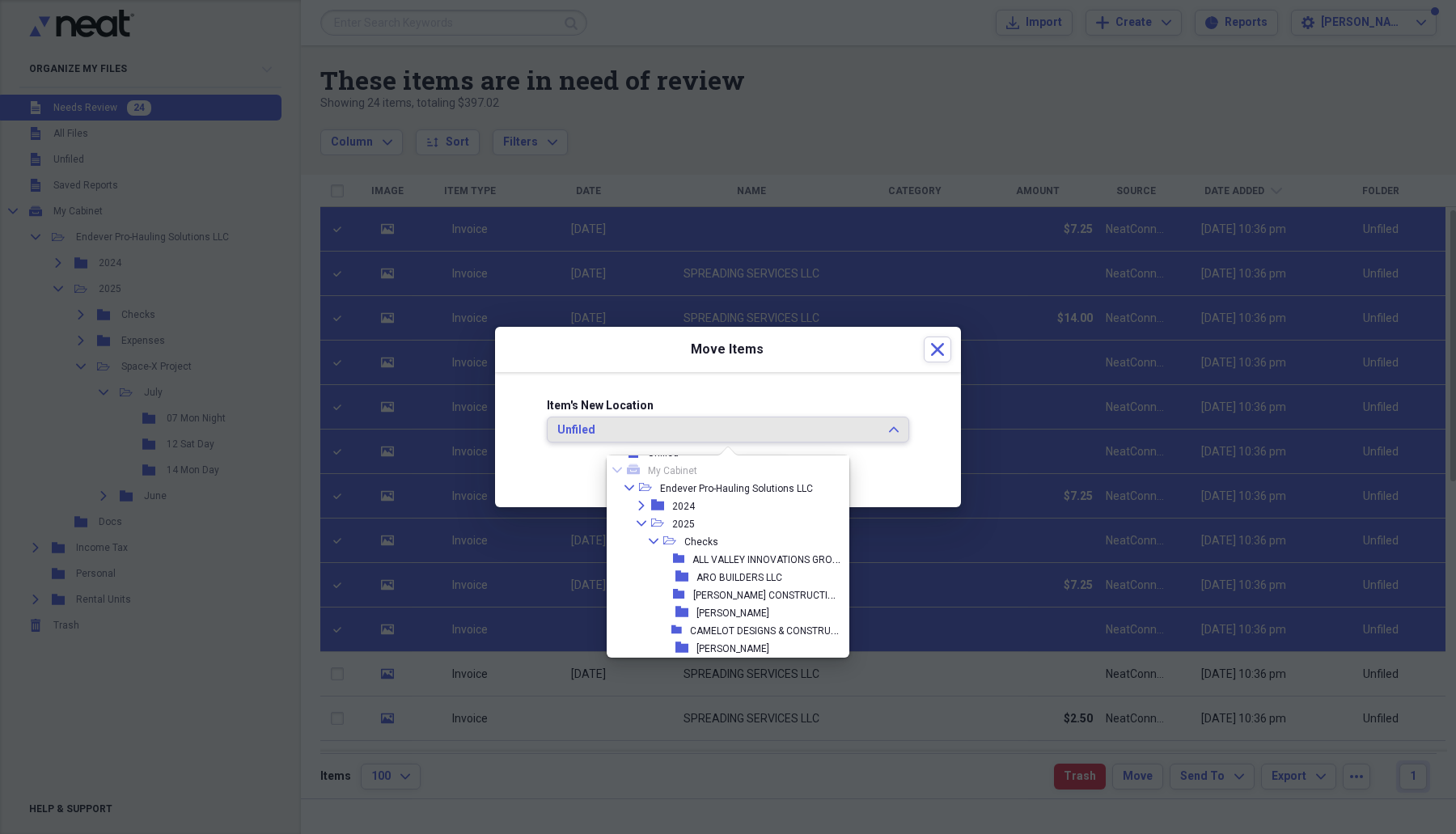 scroll, scrollTop: 0, scrollLeft: 0, axis: both 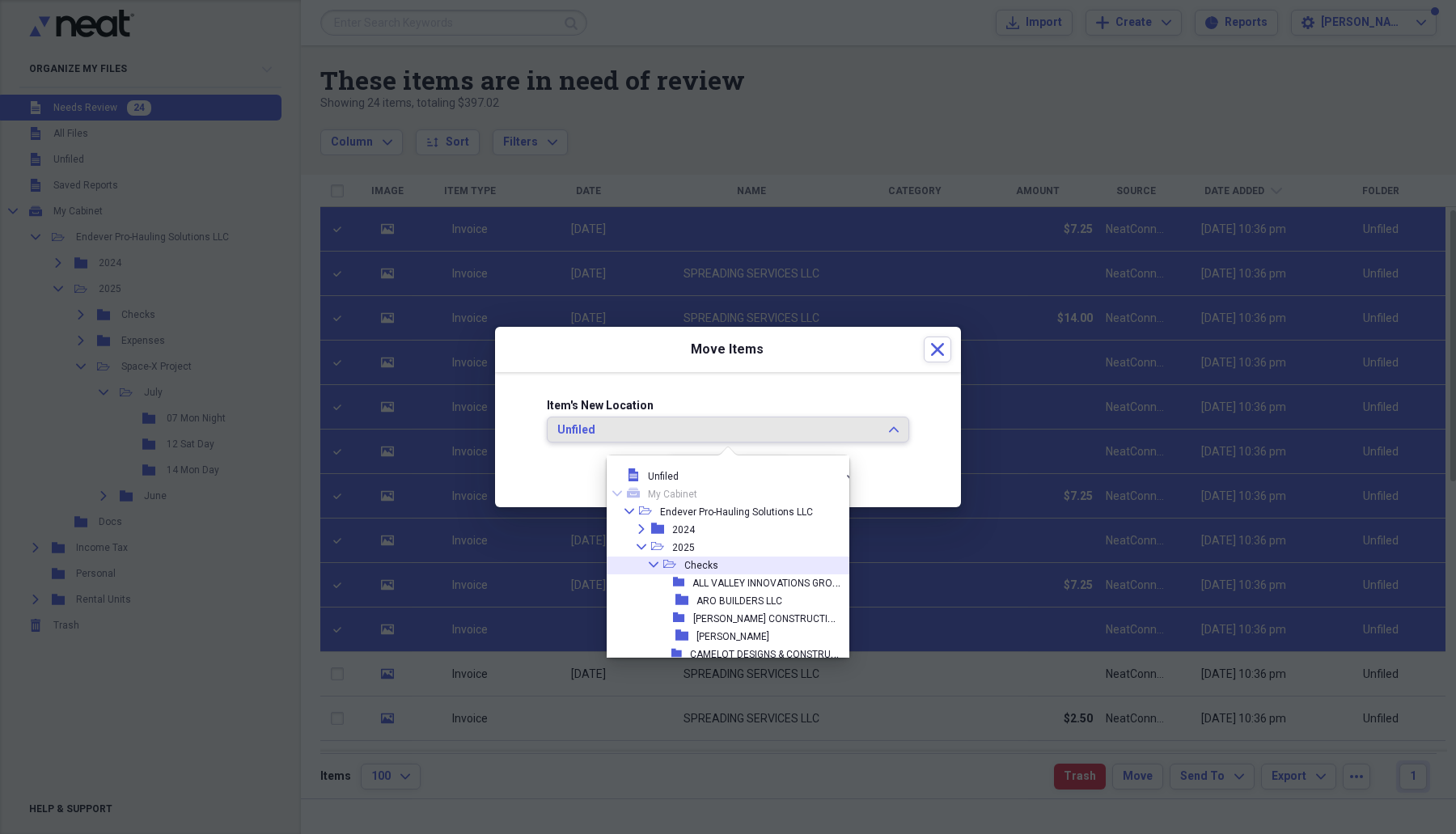 click on "Collapse" 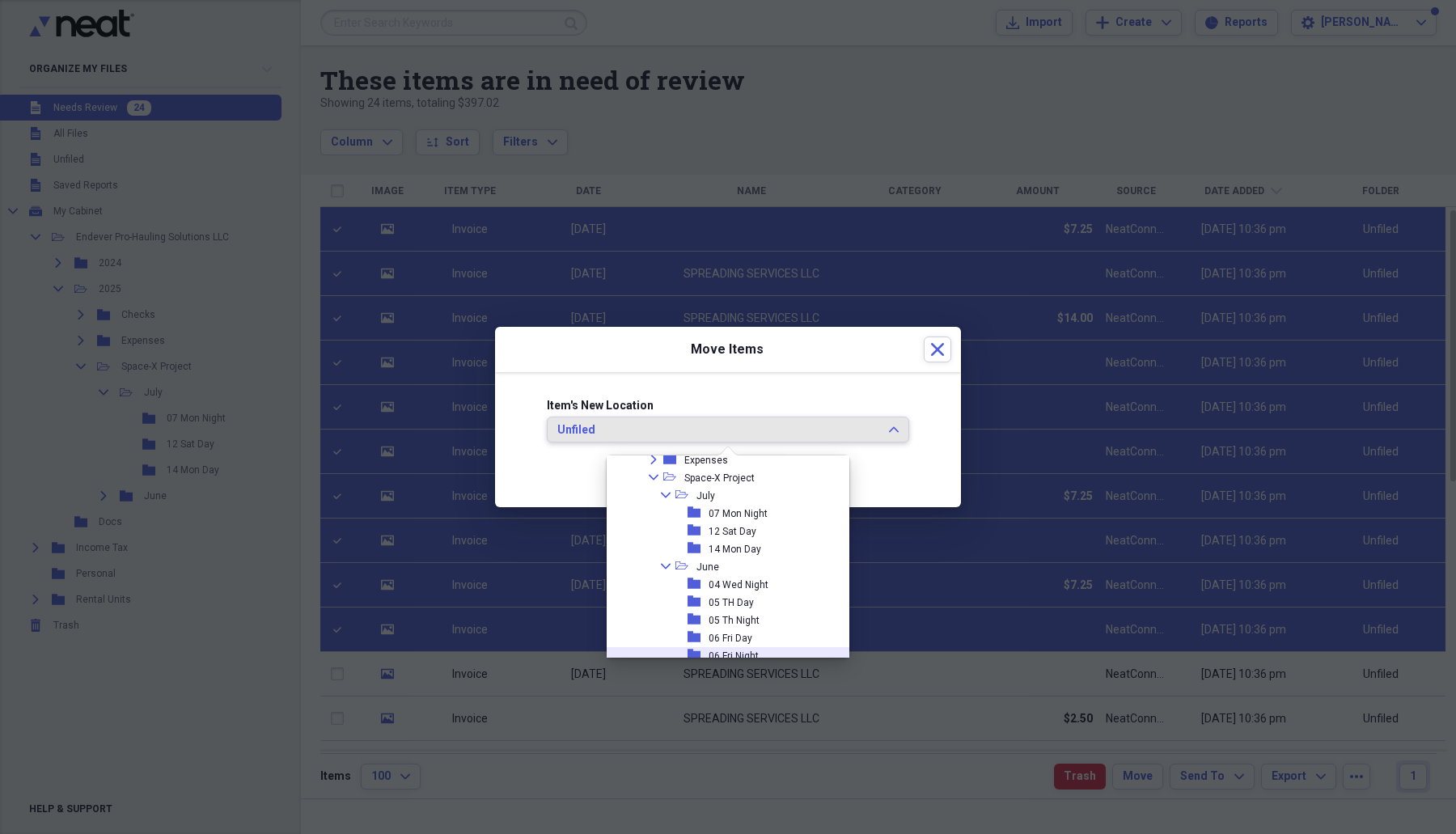 scroll, scrollTop: 101, scrollLeft: 0, axis: vertical 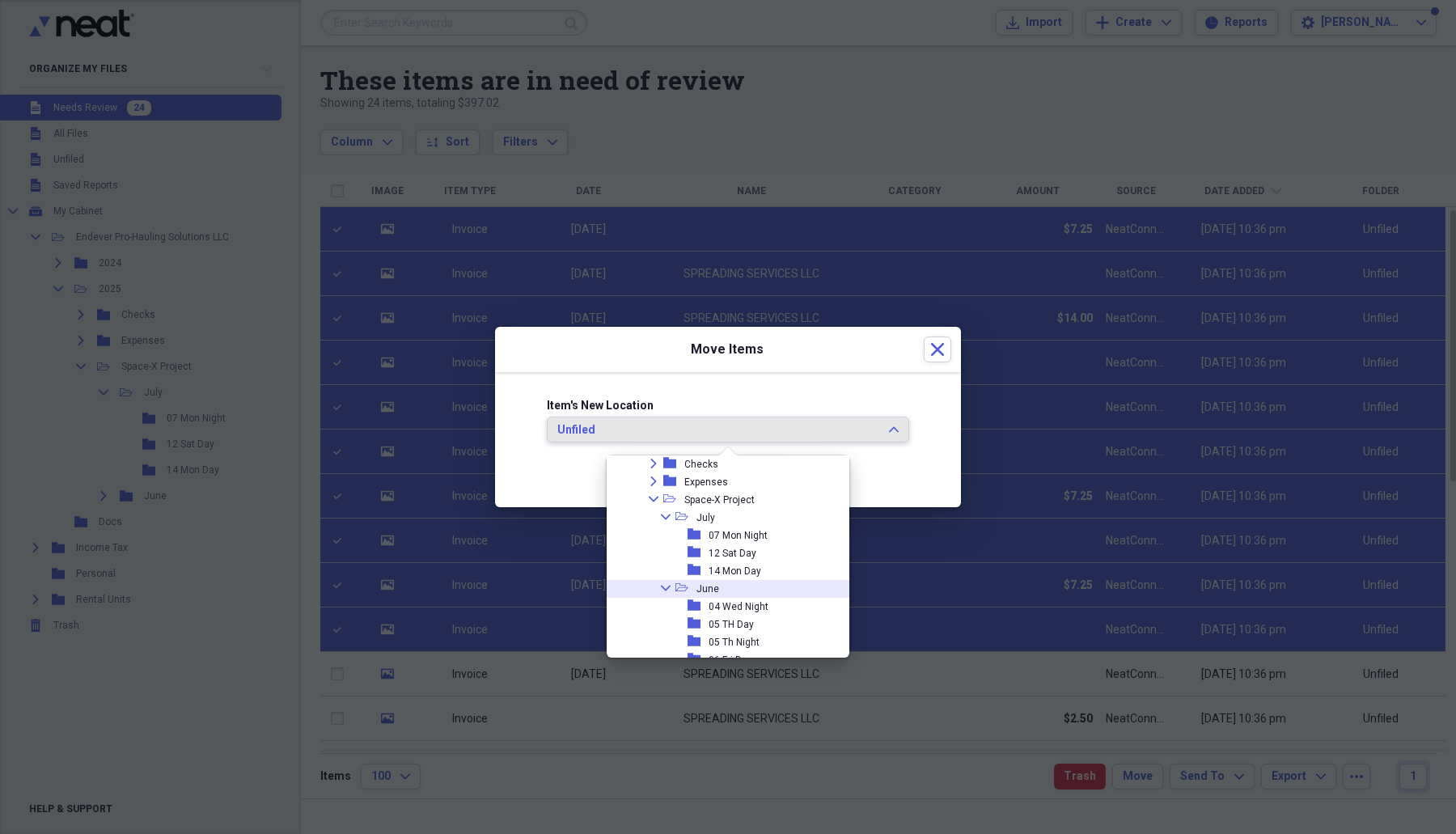 click on "Collapse" 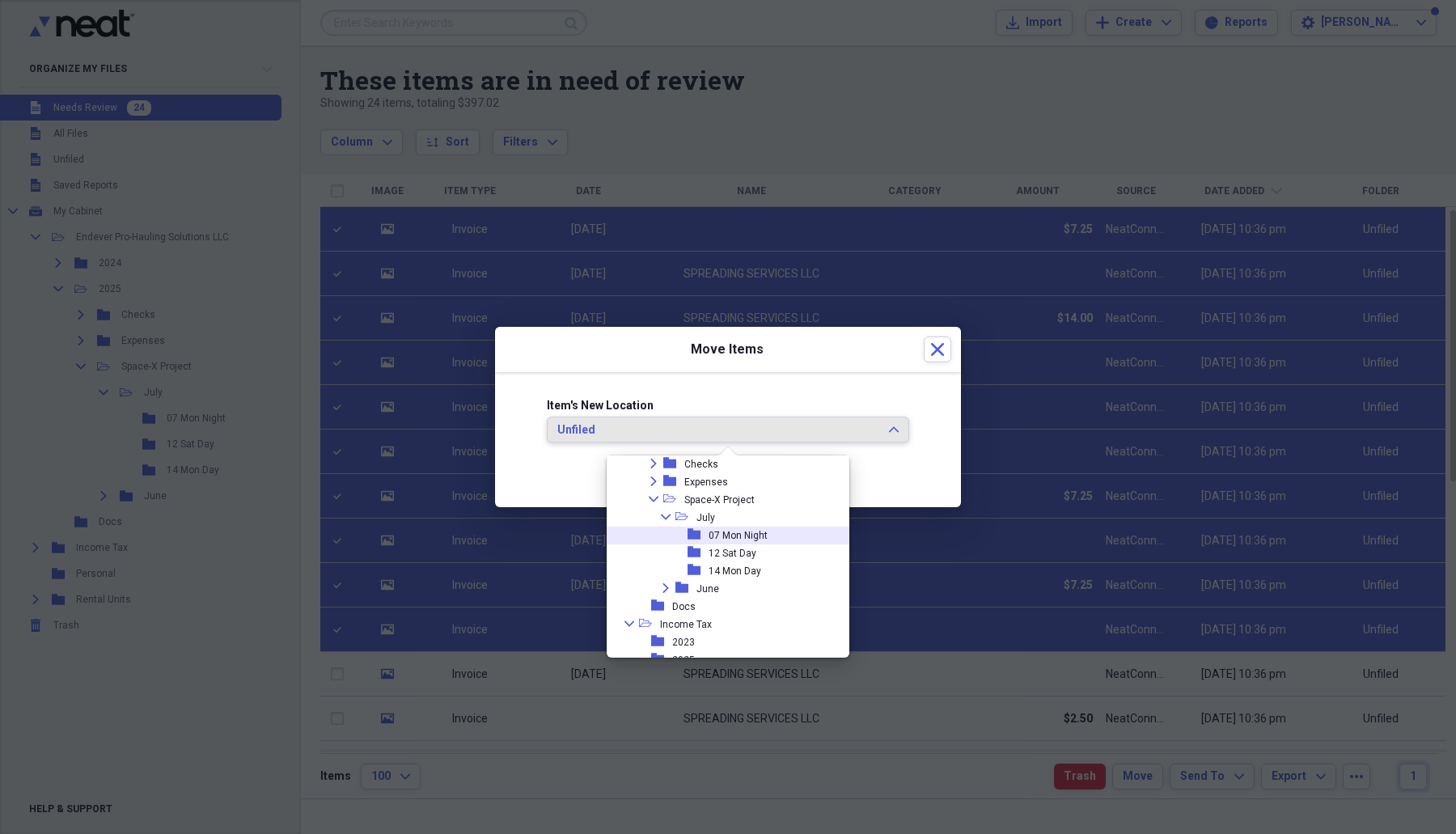 click on "07 Mon Night" at bounding box center (738, 536) 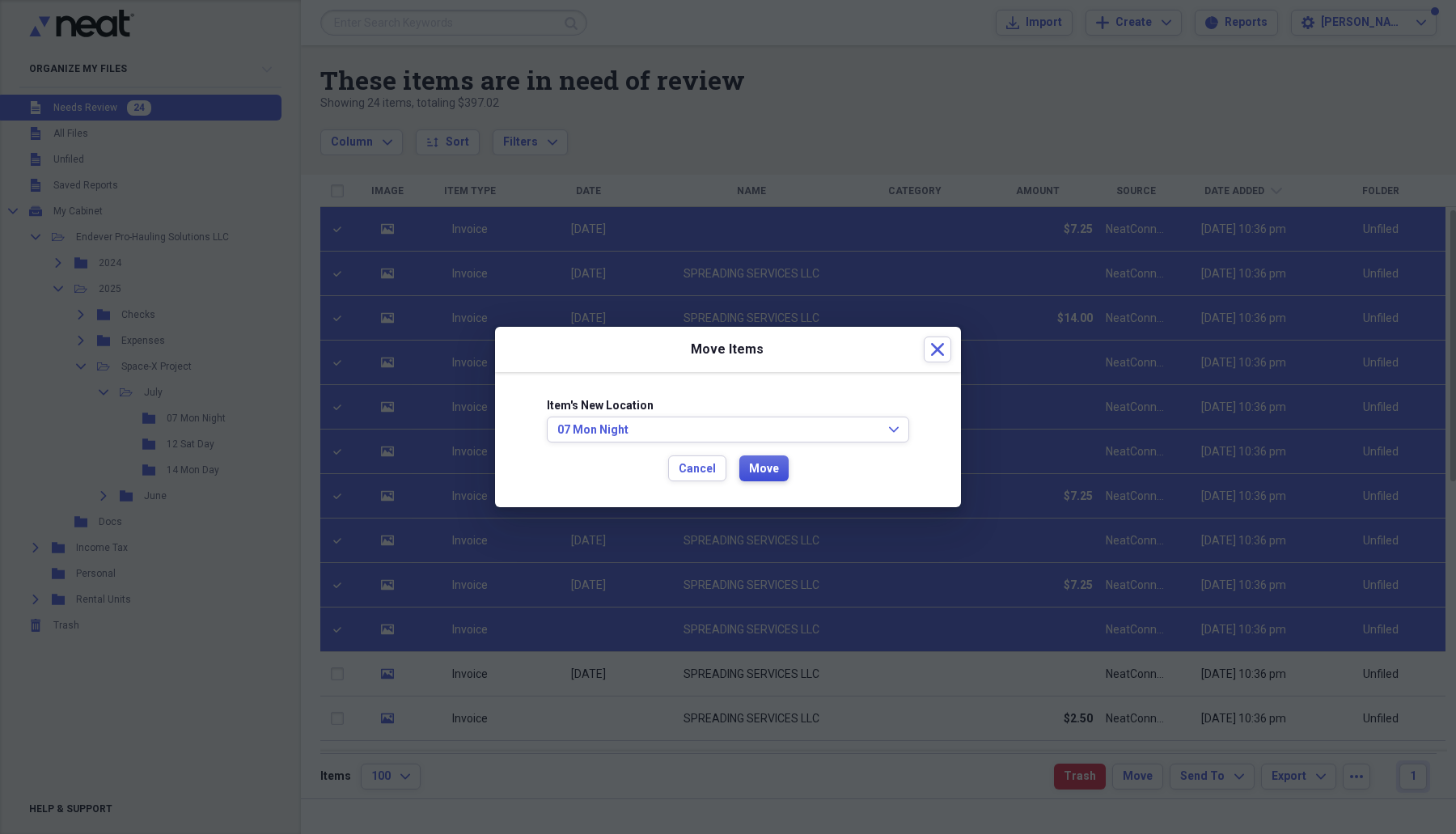 click on "Move" at bounding box center (764, 469) 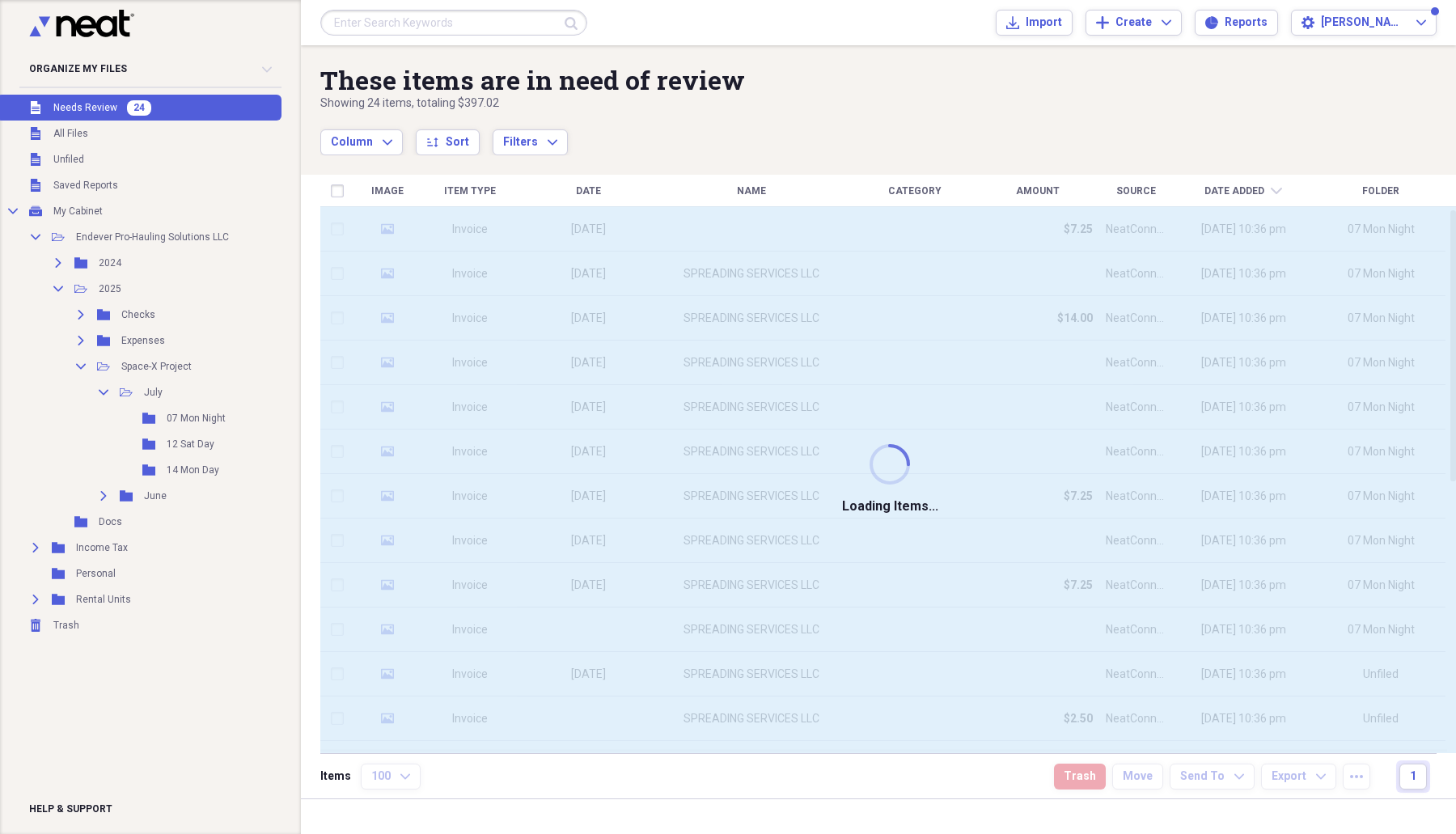 checkbox on "false" 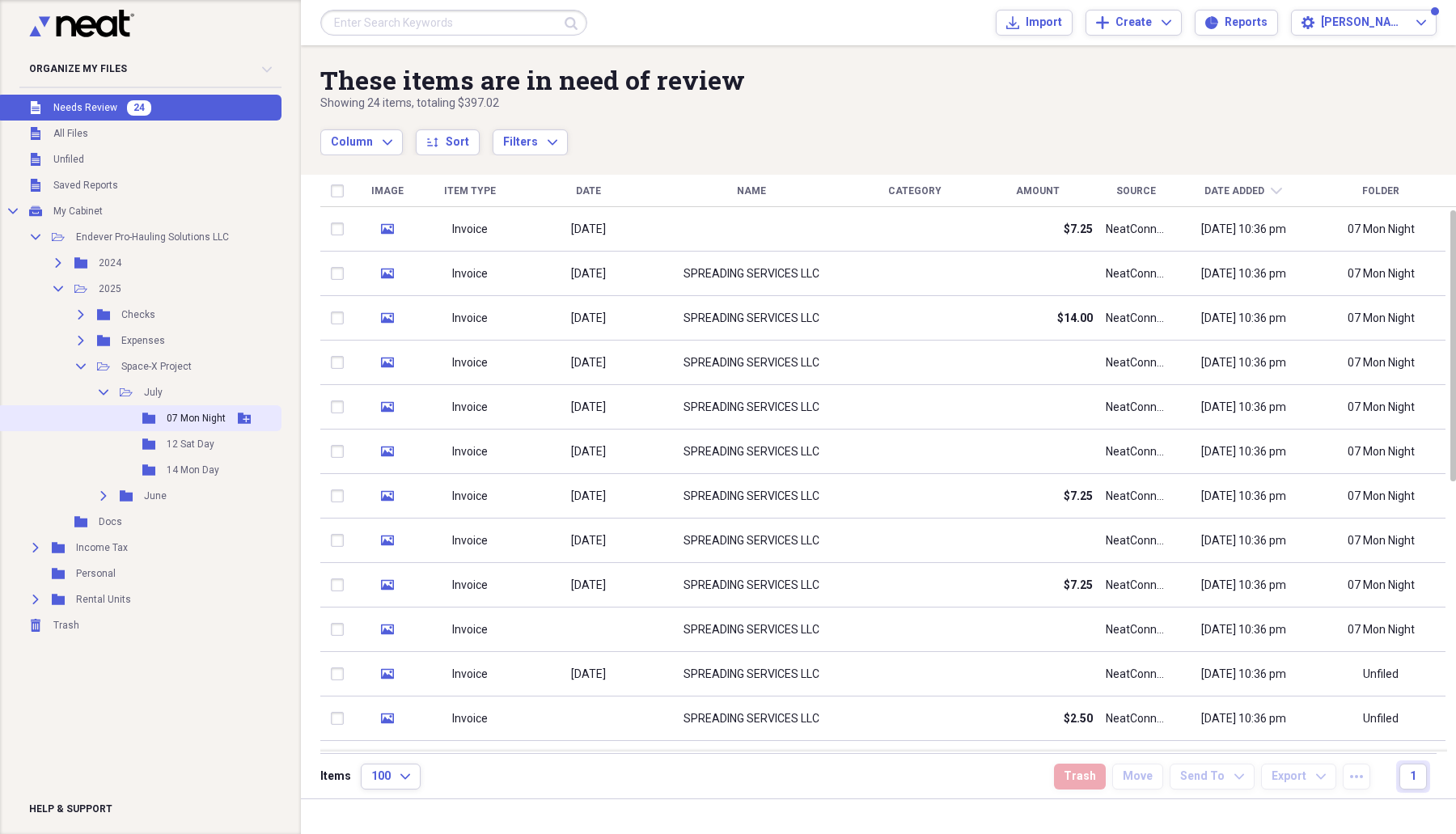 click on "07 Mon Night" at bounding box center (196, 418) 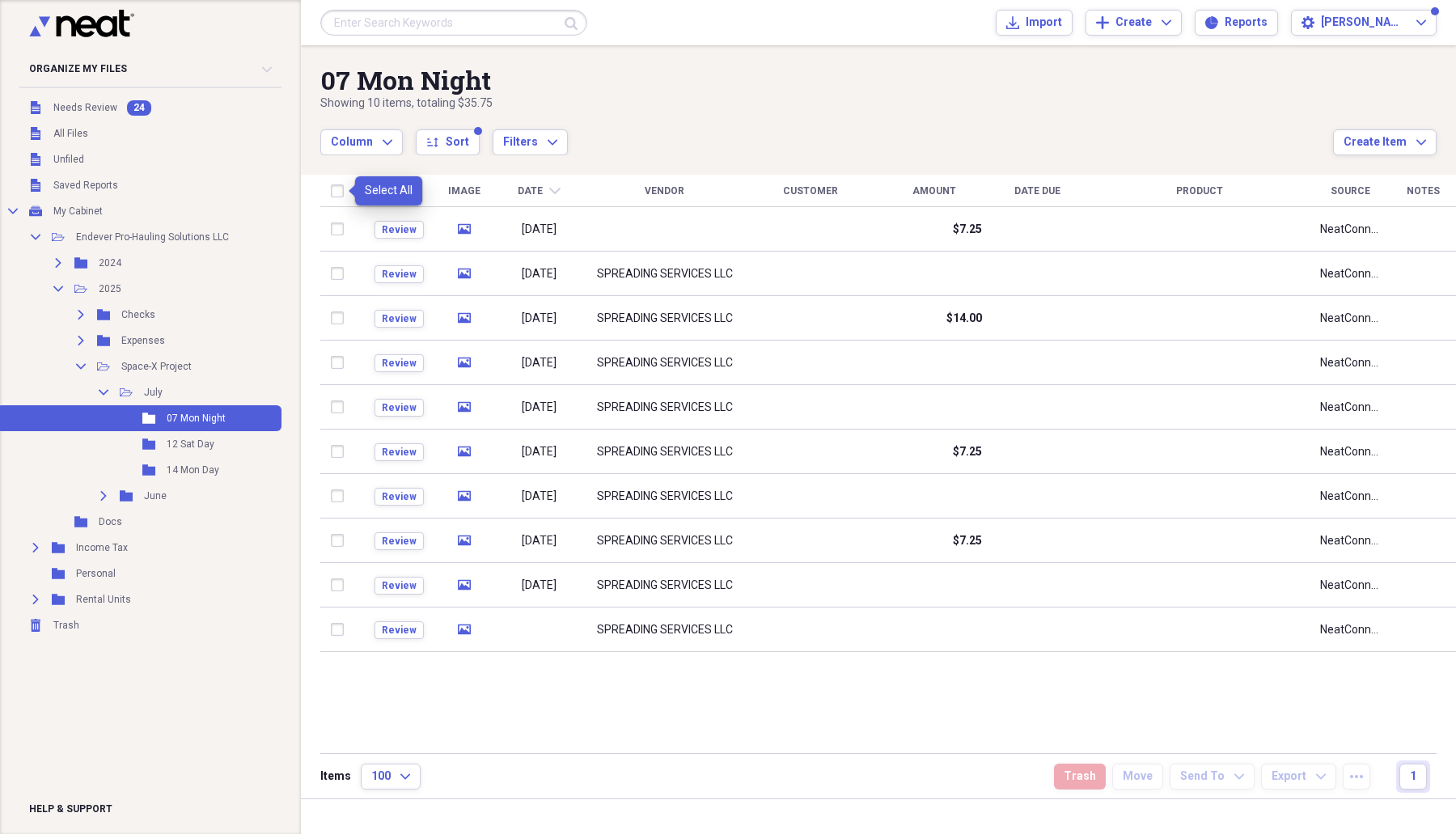 click at bounding box center (341, 191) 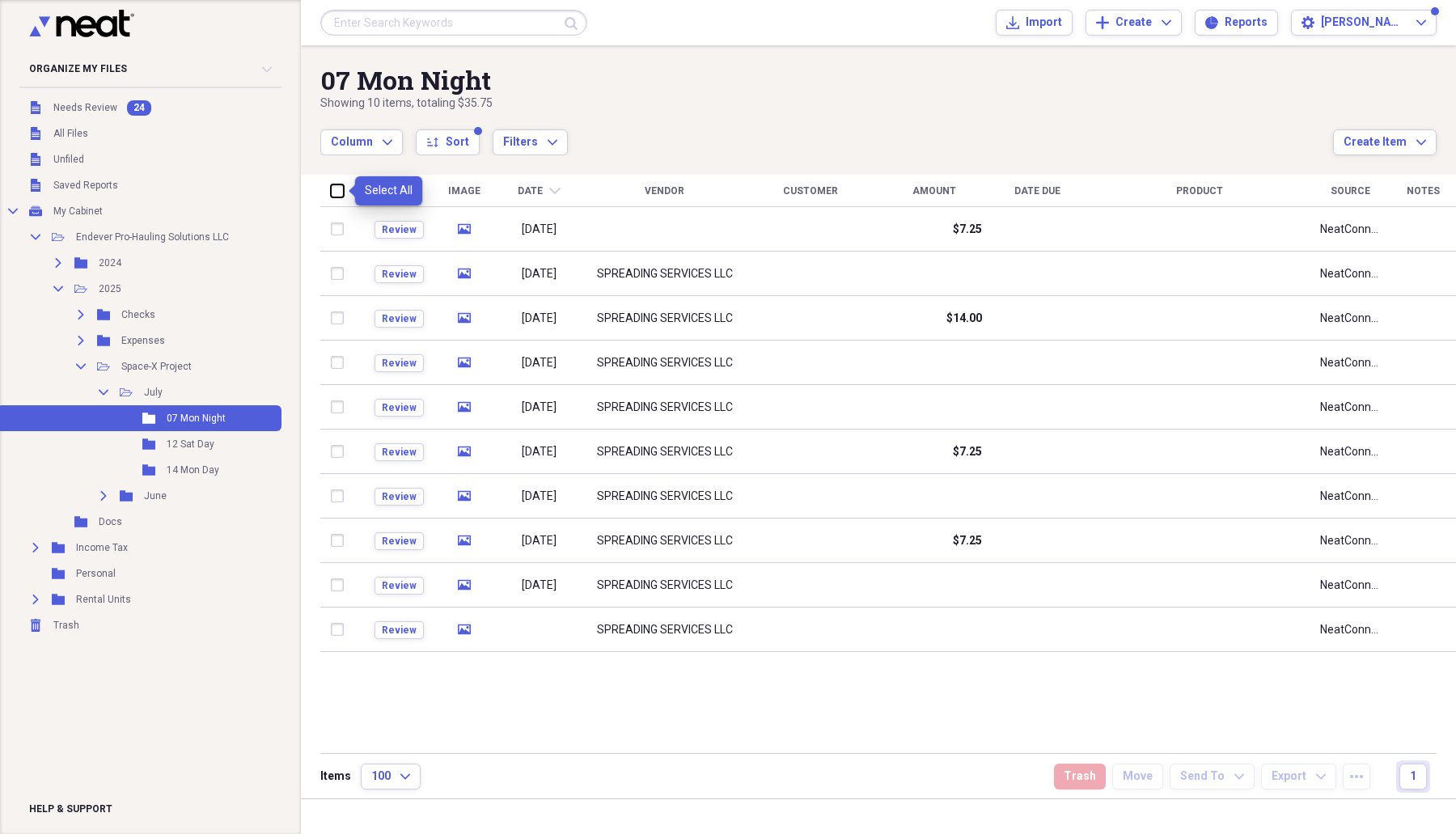 click at bounding box center (331, 190) 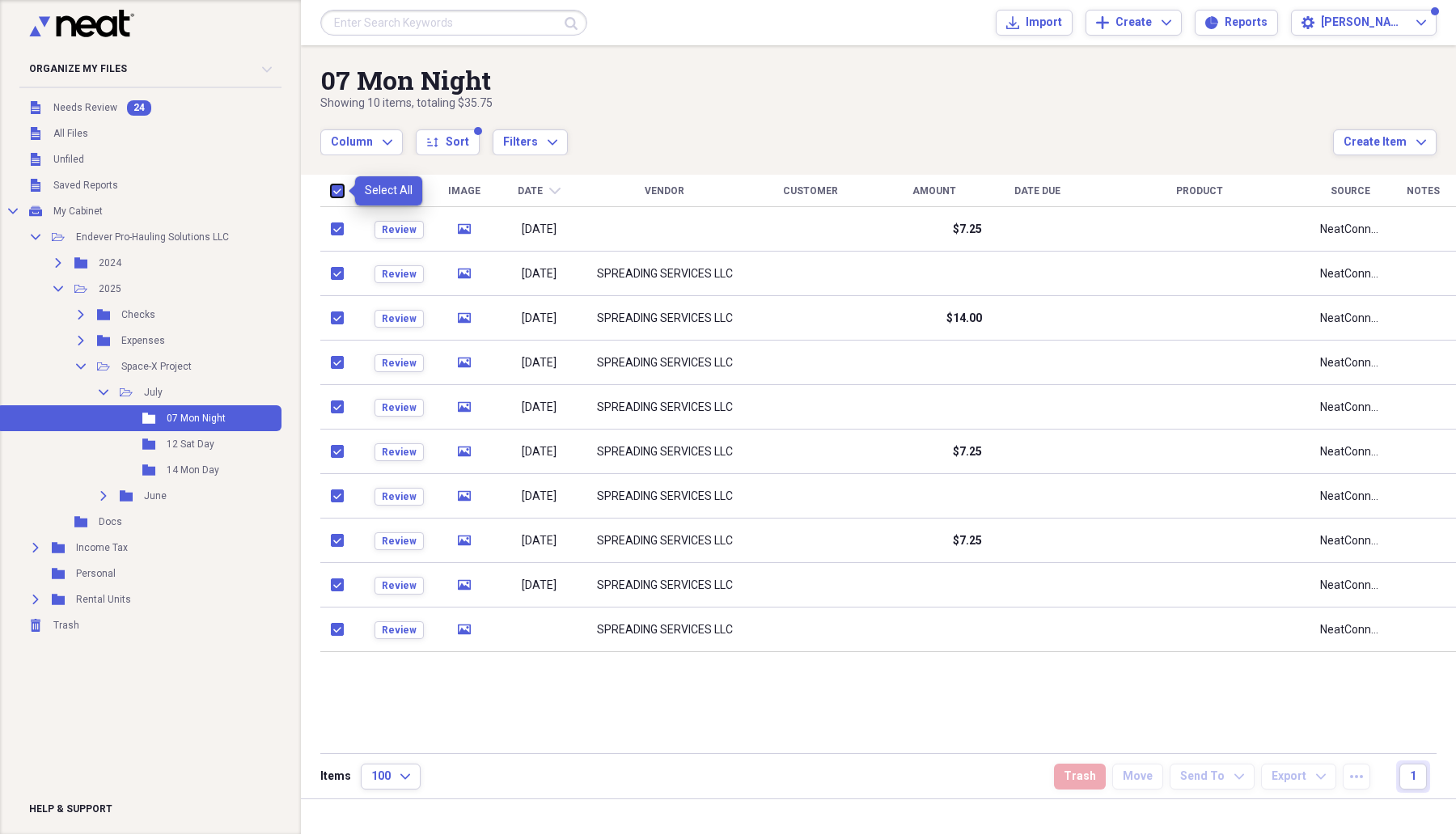 checkbox on "true" 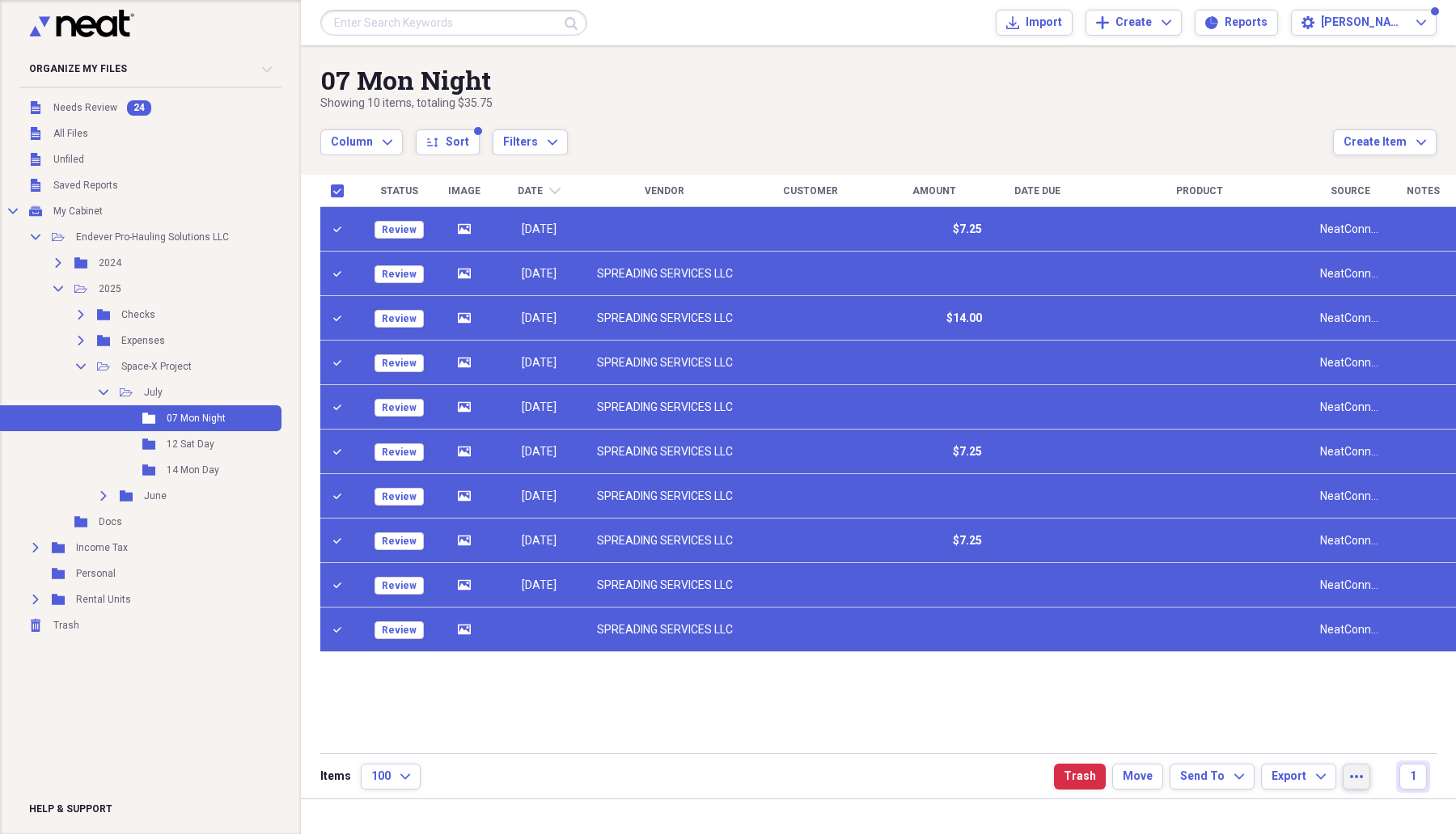 click on "more" at bounding box center [1357, 777] 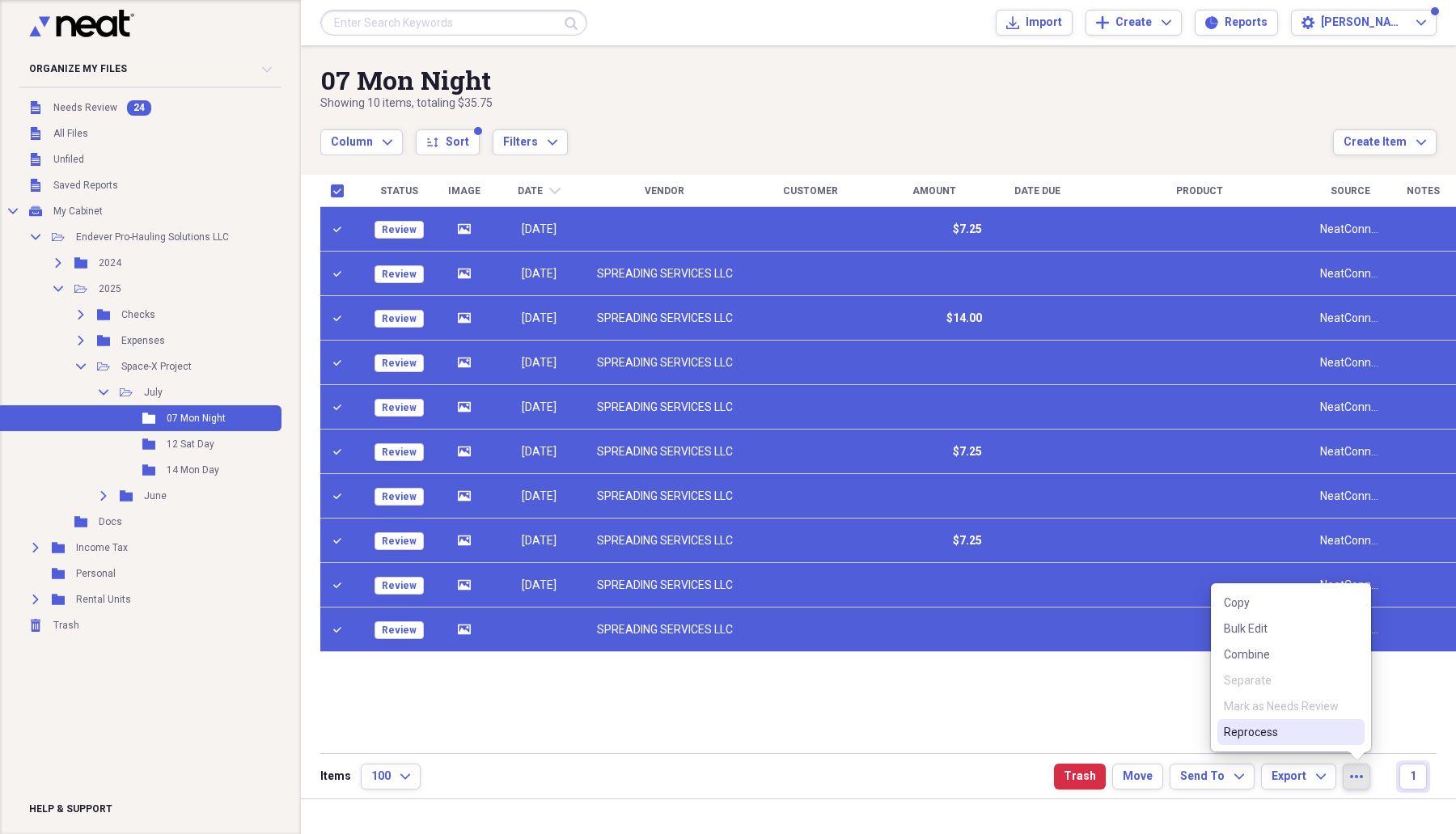 click on "Reprocess" at bounding box center [1281, 732] 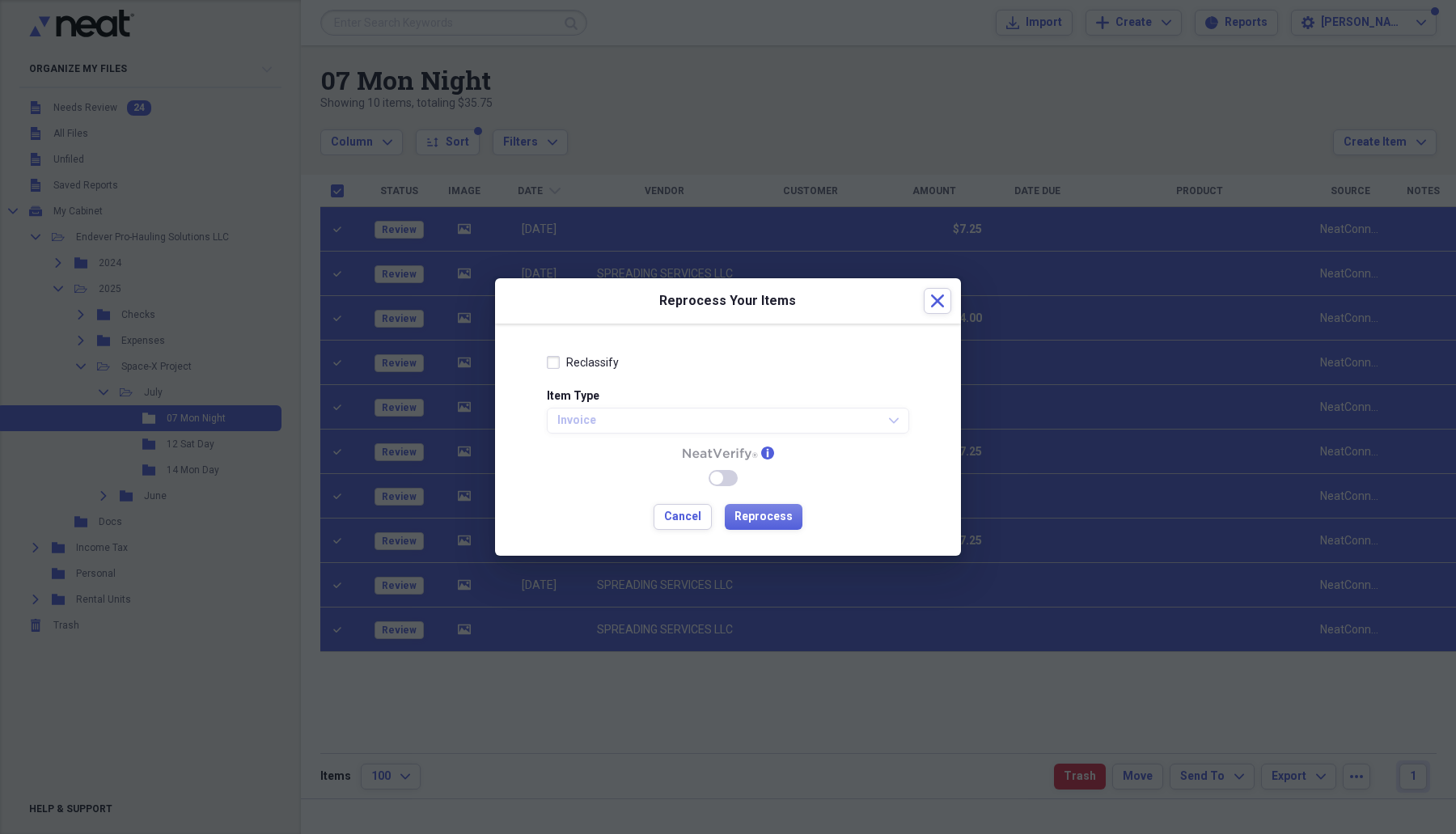 click on "Reclassify" at bounding box center [582, 362] 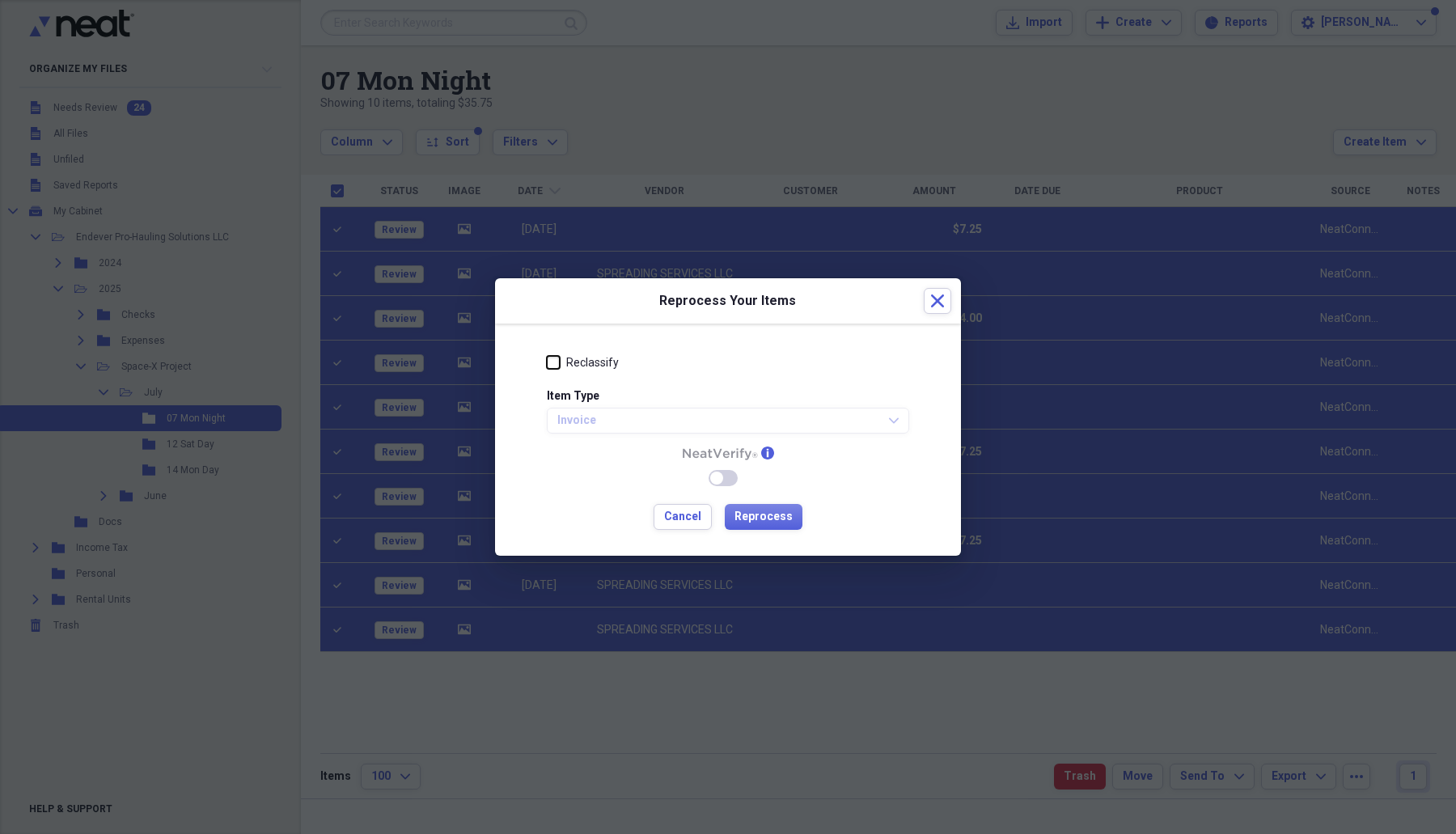 click on "Reclassify" at bounding box center (547, 362) 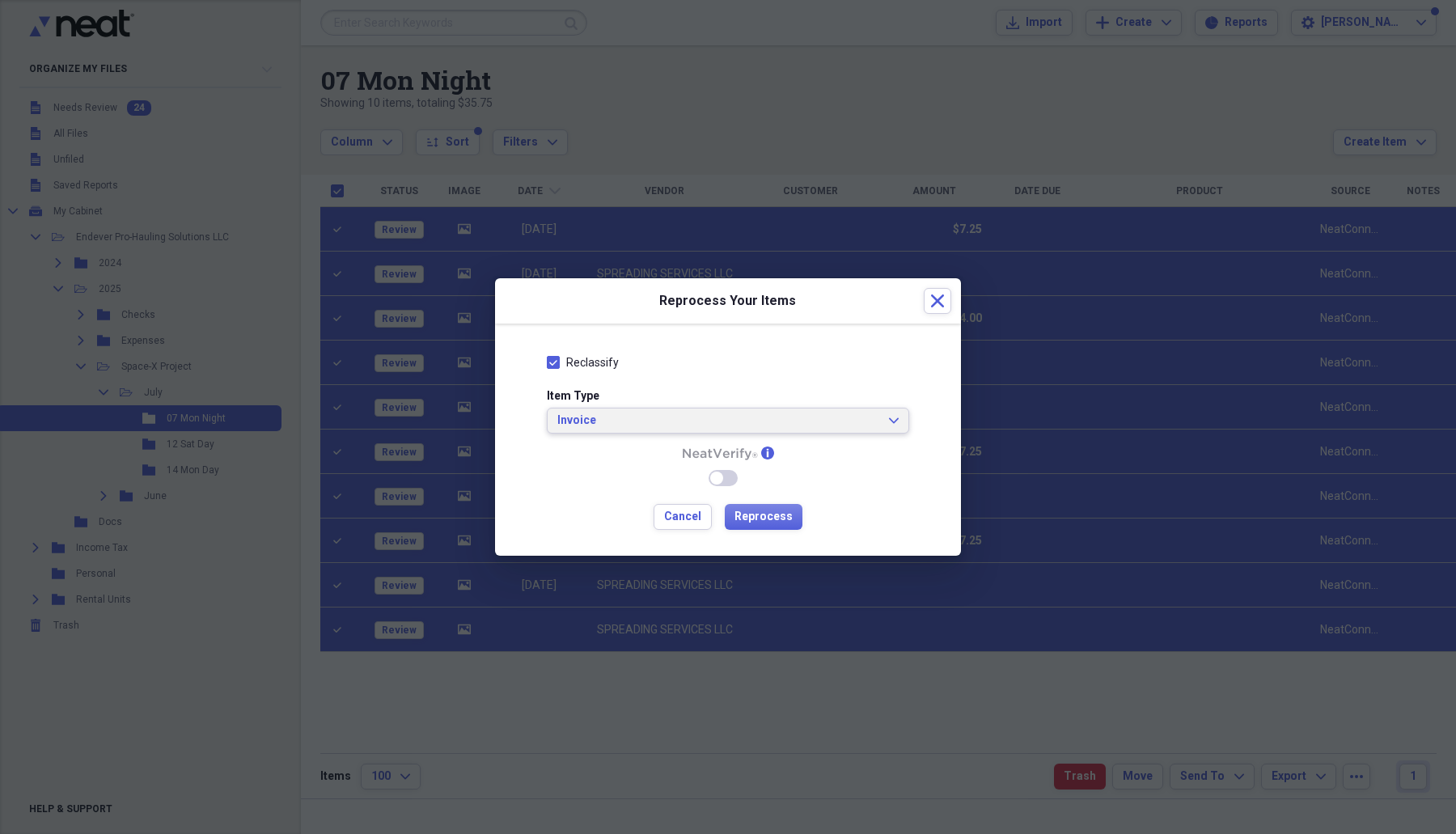 click on "Invoice" at bounding box center (718, 421) 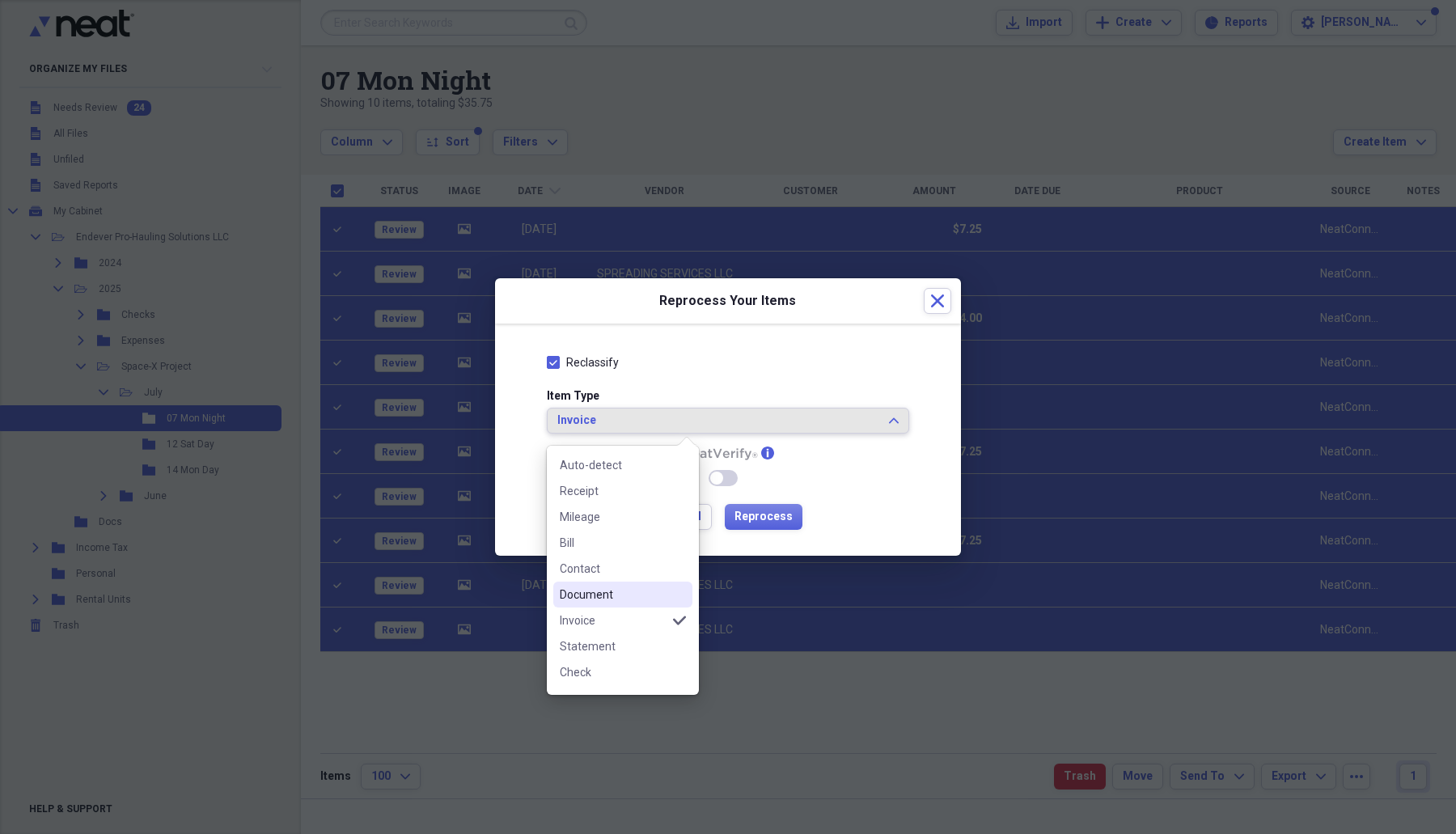 click on "Document" at bounding box center [623, 595] 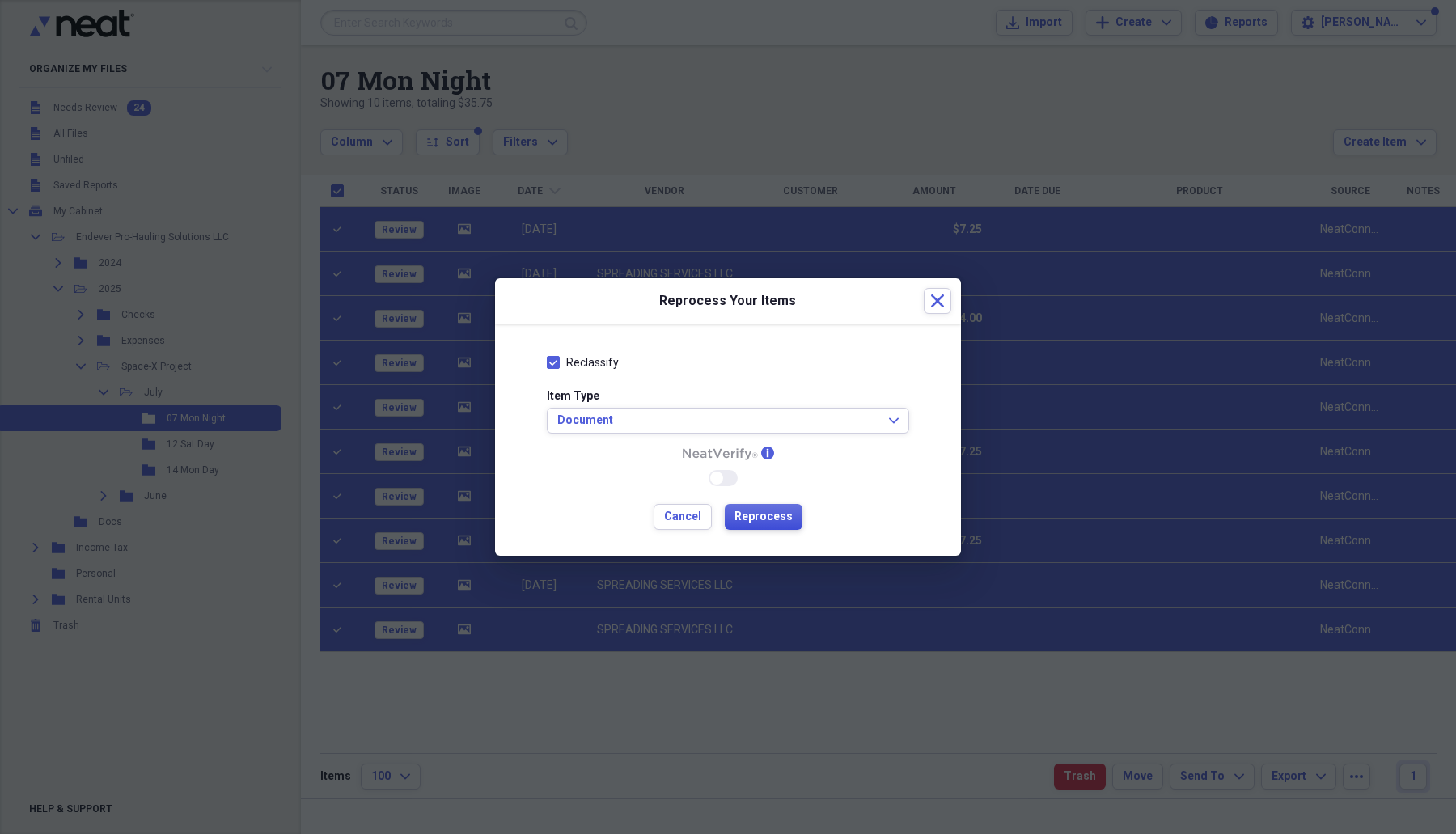 click on "Reprocess" at bounding box center [764, 517] 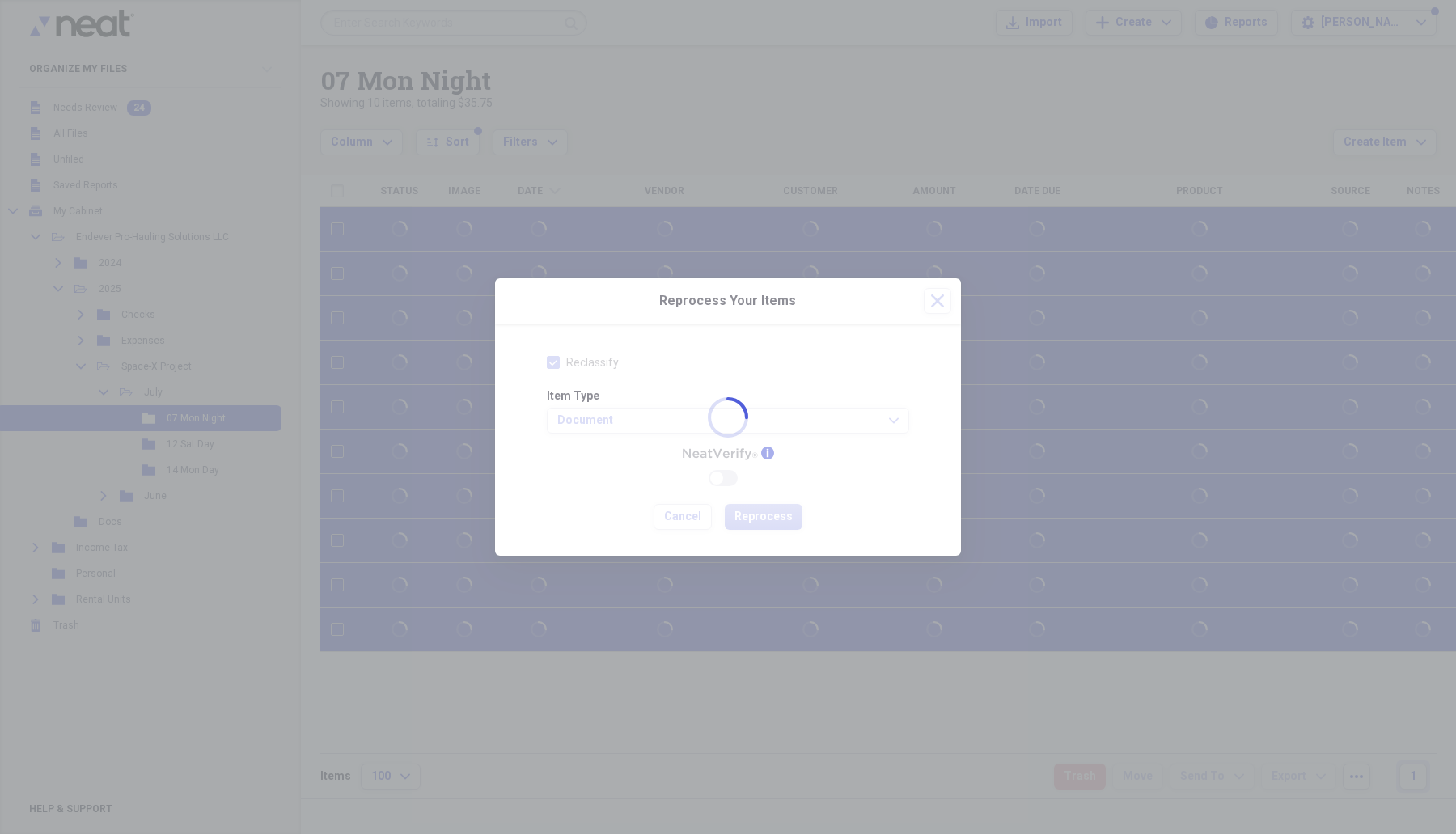 checkbox on "false" 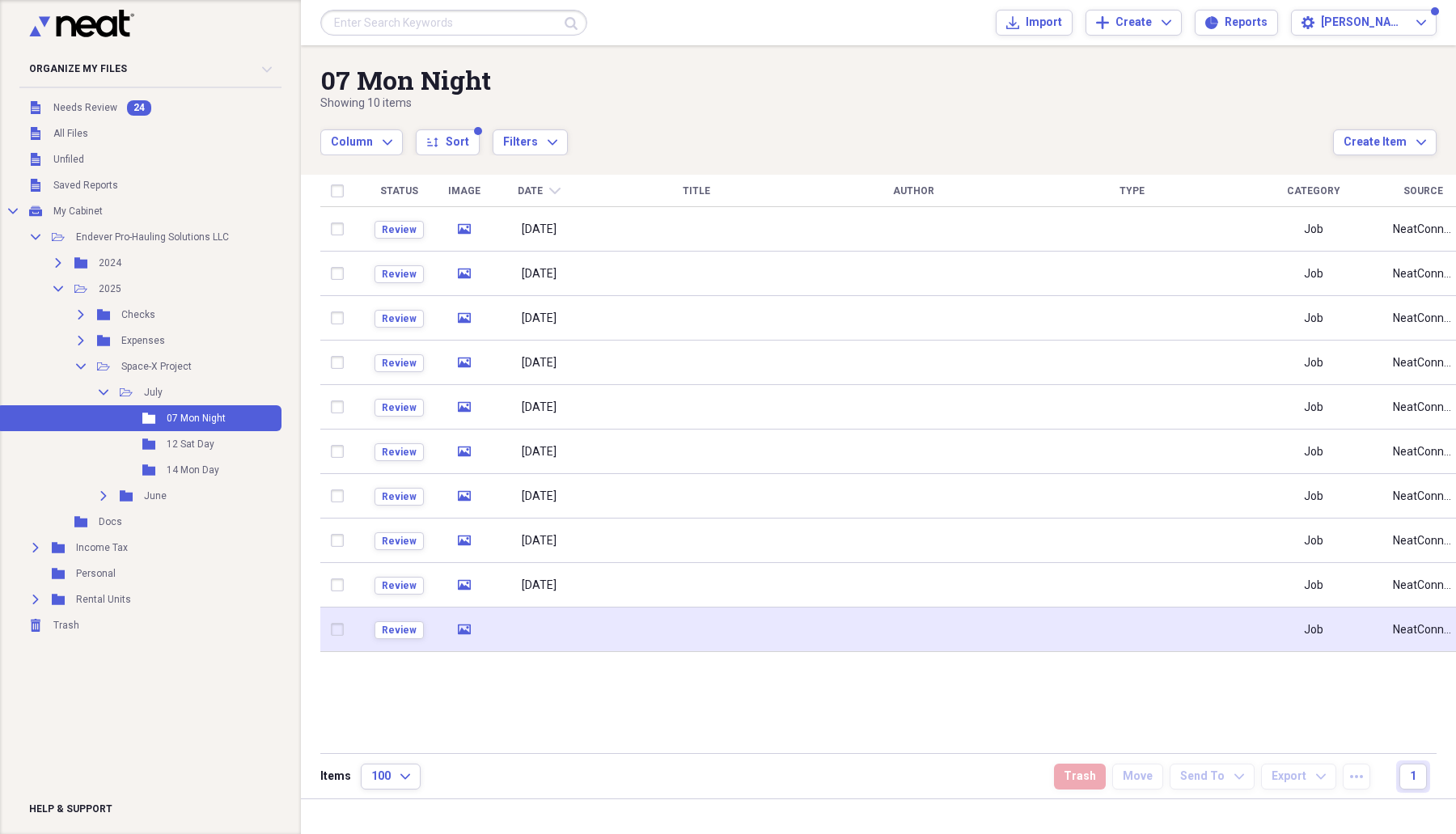 click 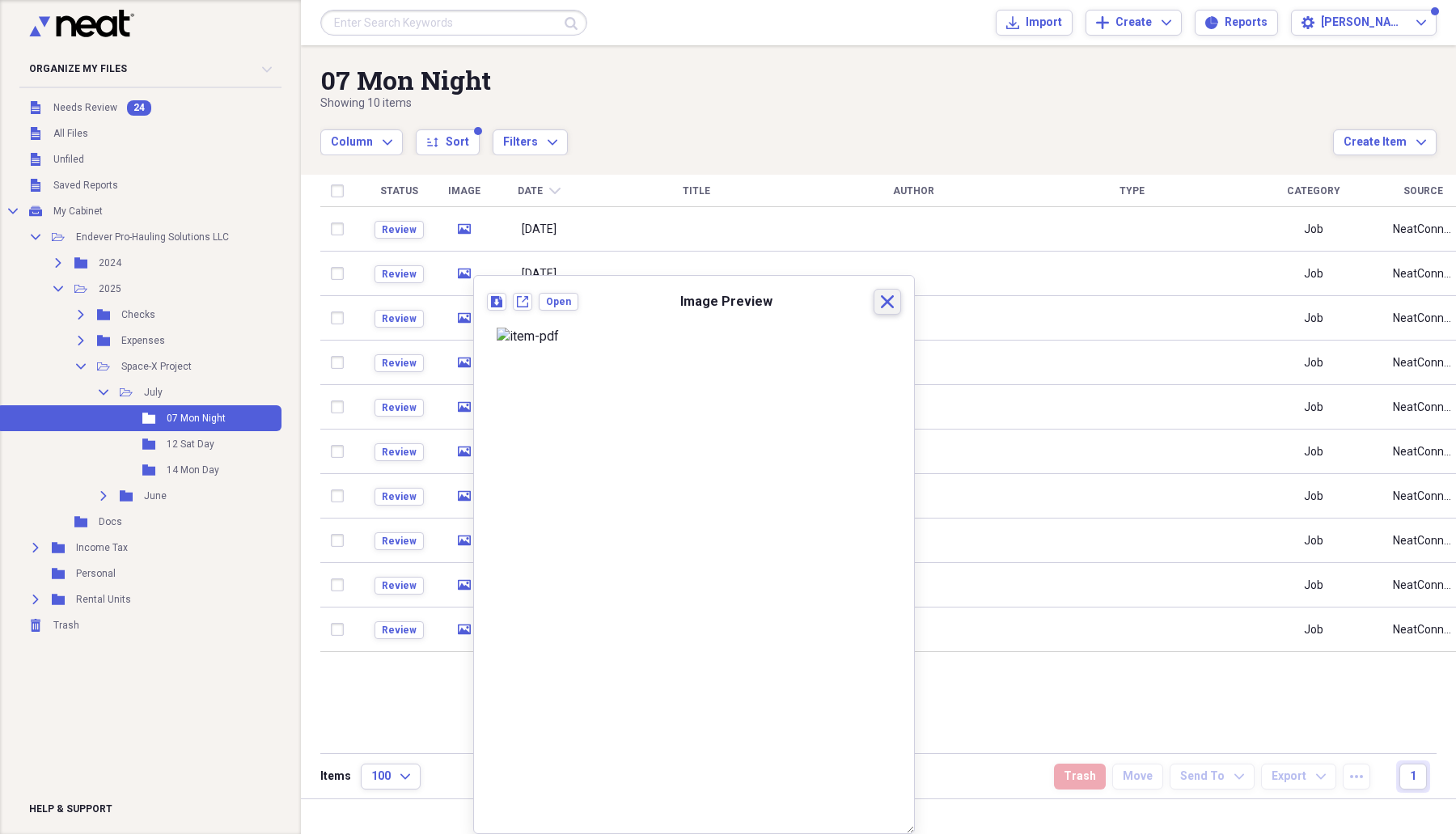 click on "Close" 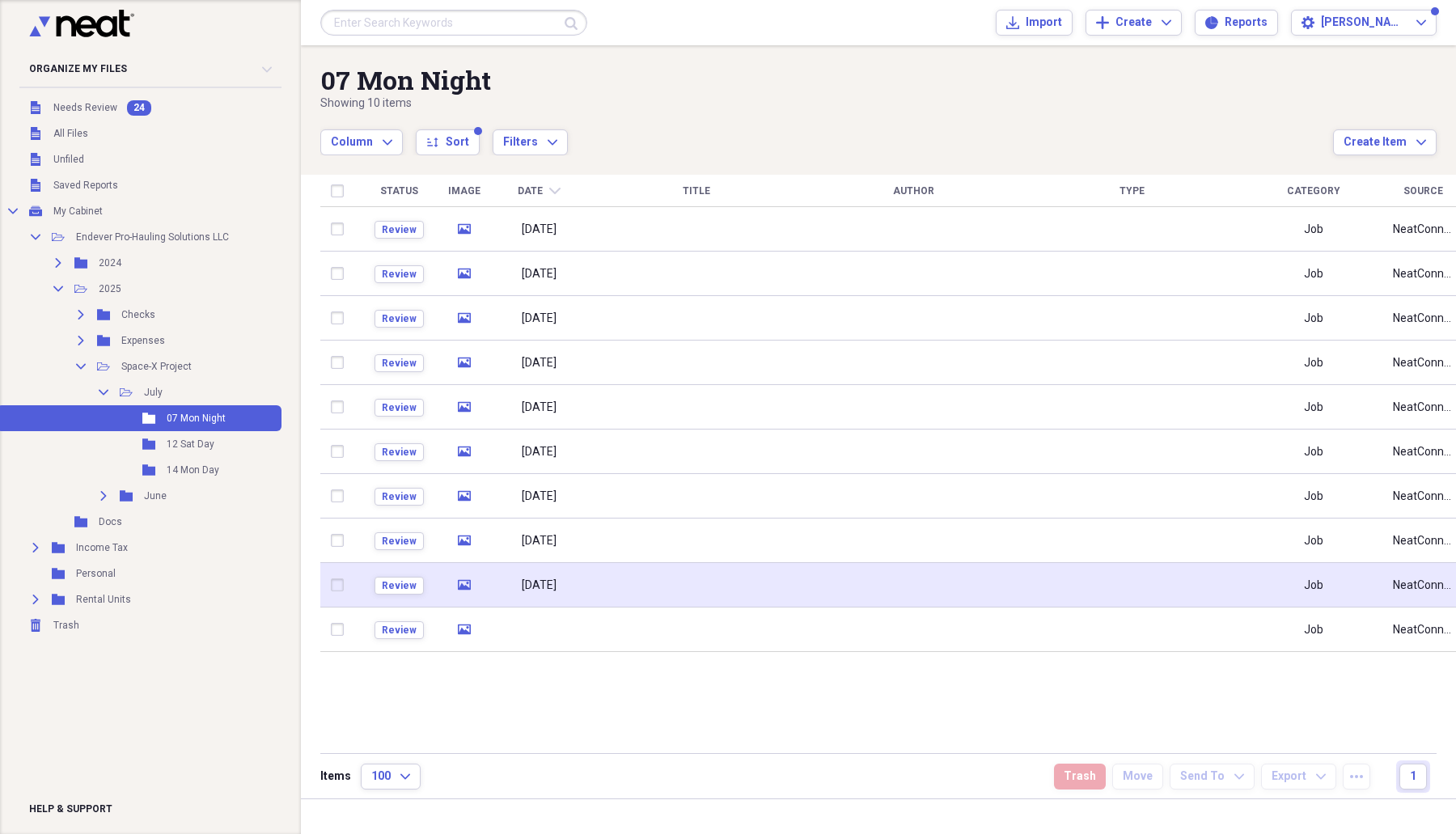 click on "media" 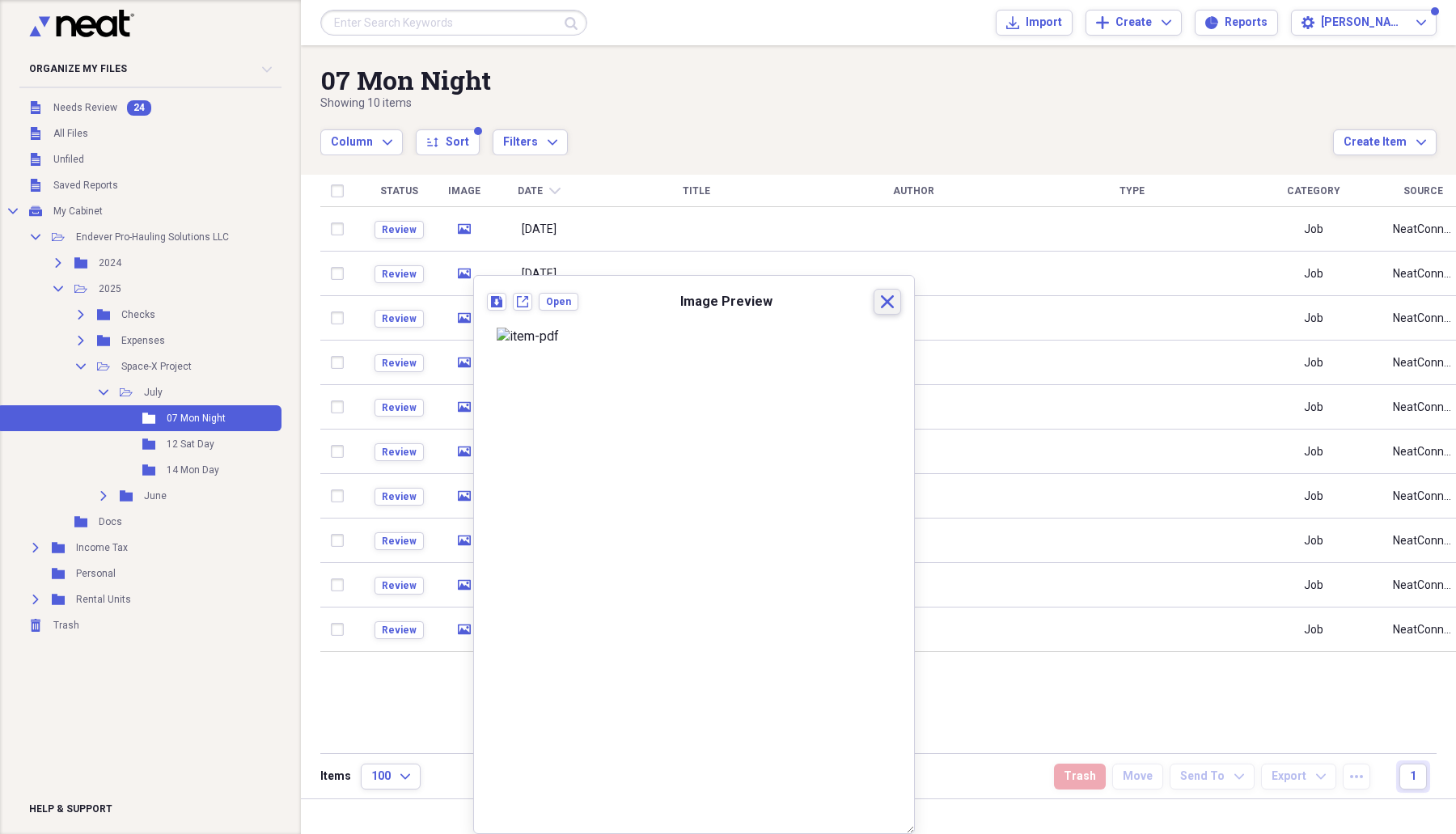 click on "Close" 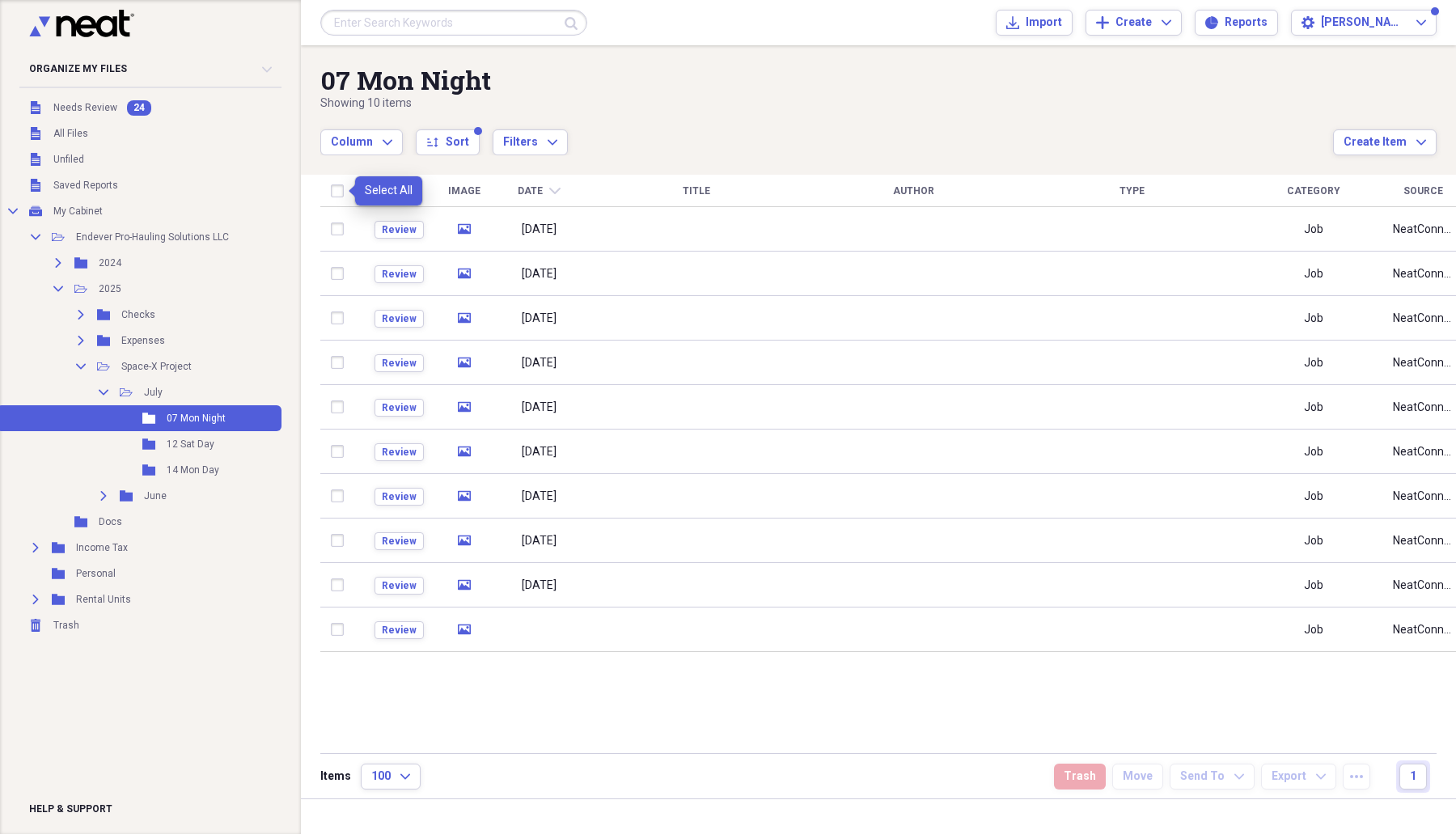 click at bounding box center [341, 191] 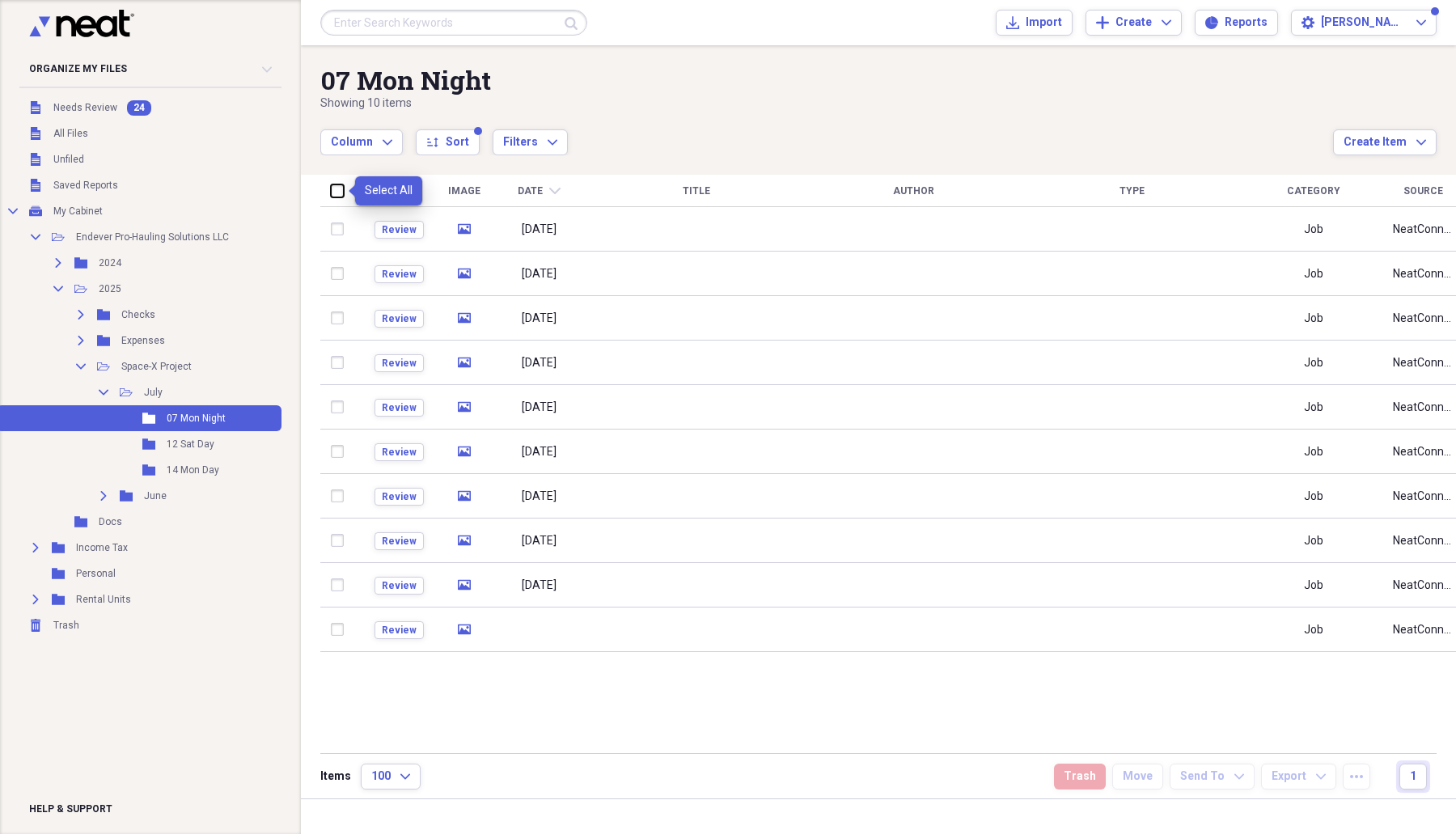 click at bounding box center (331, 190) 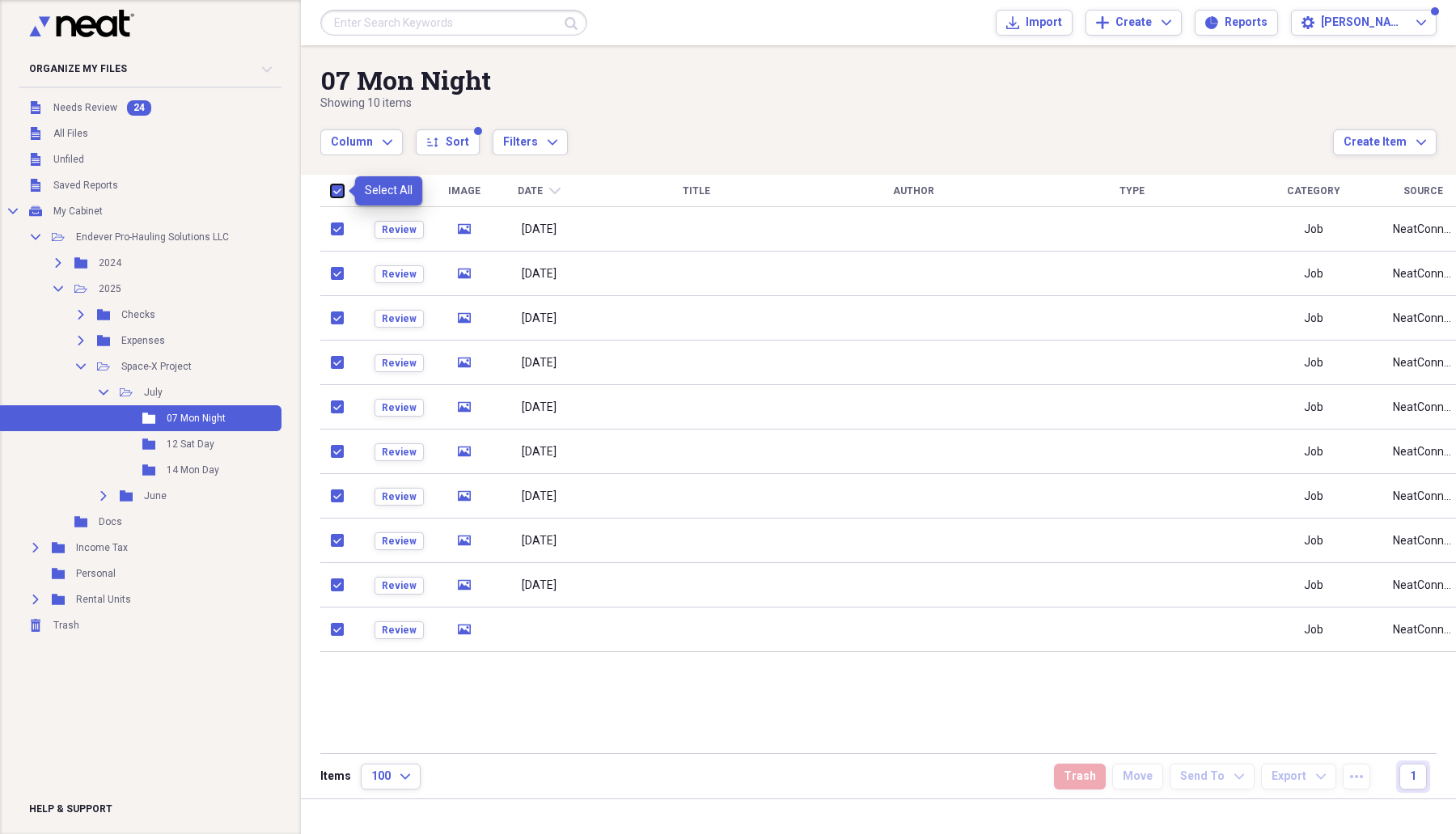 checkbox on "true" 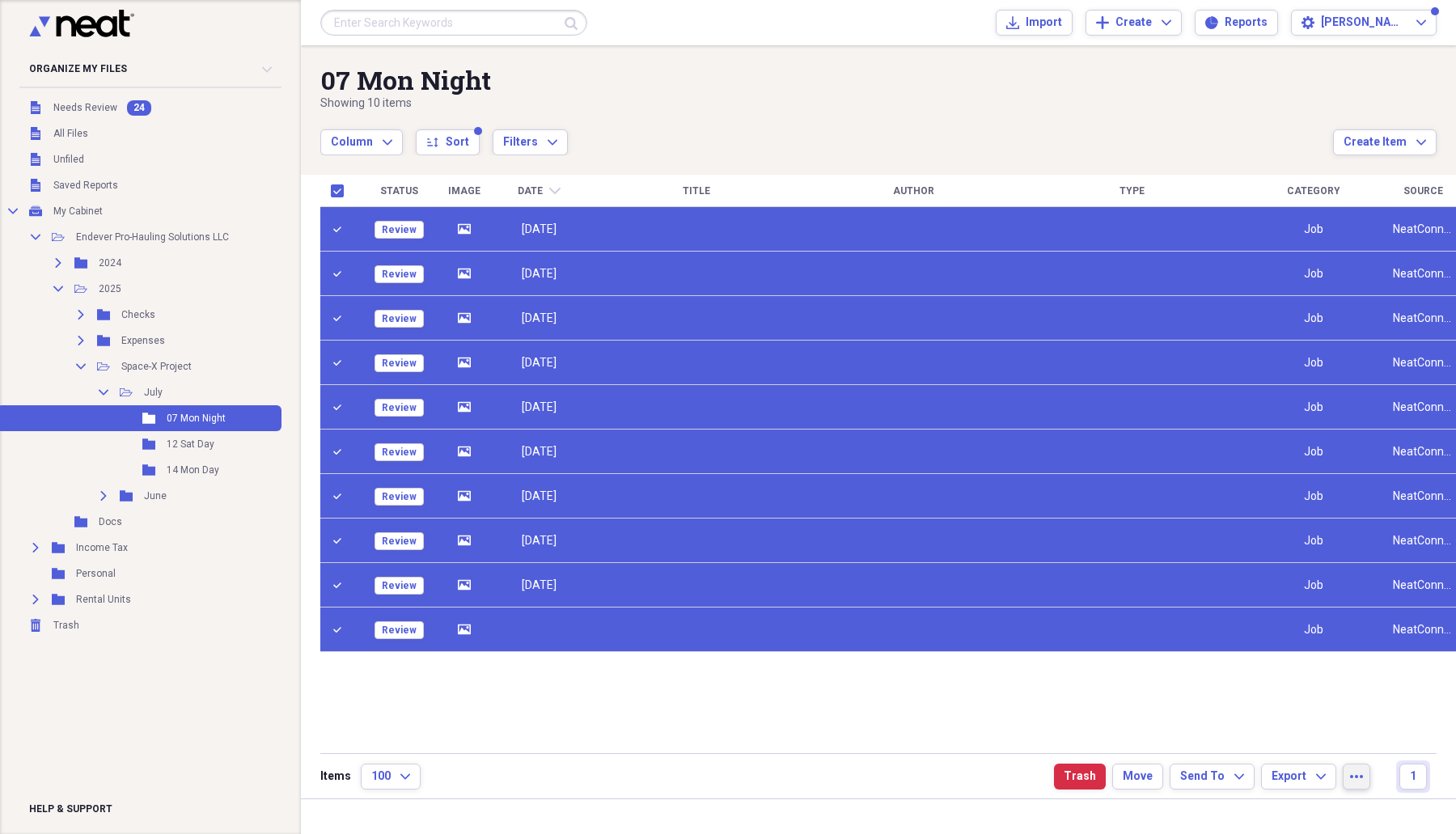 click 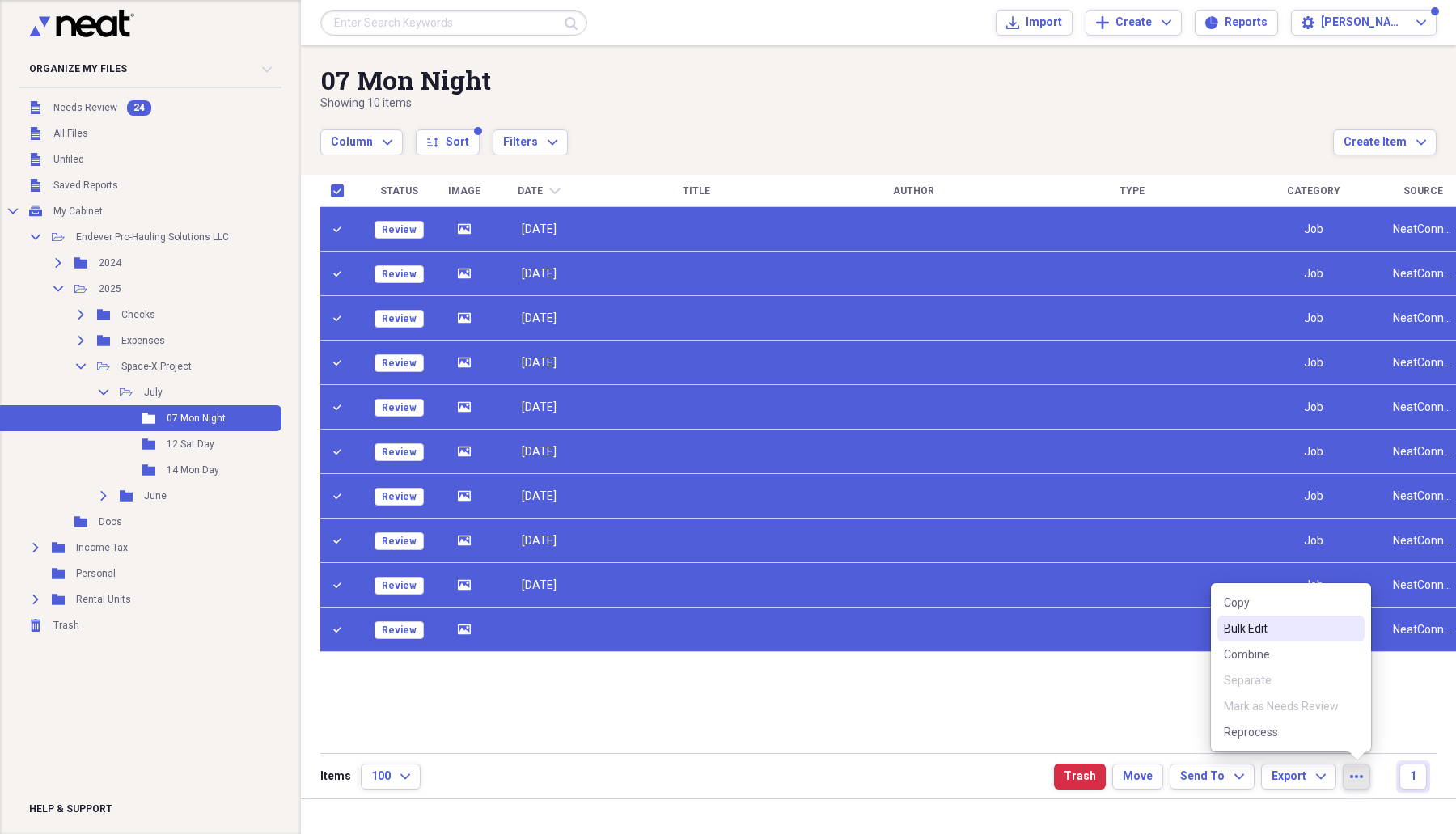 click on "Bulk Edit" at bounding box center (1281, 629) 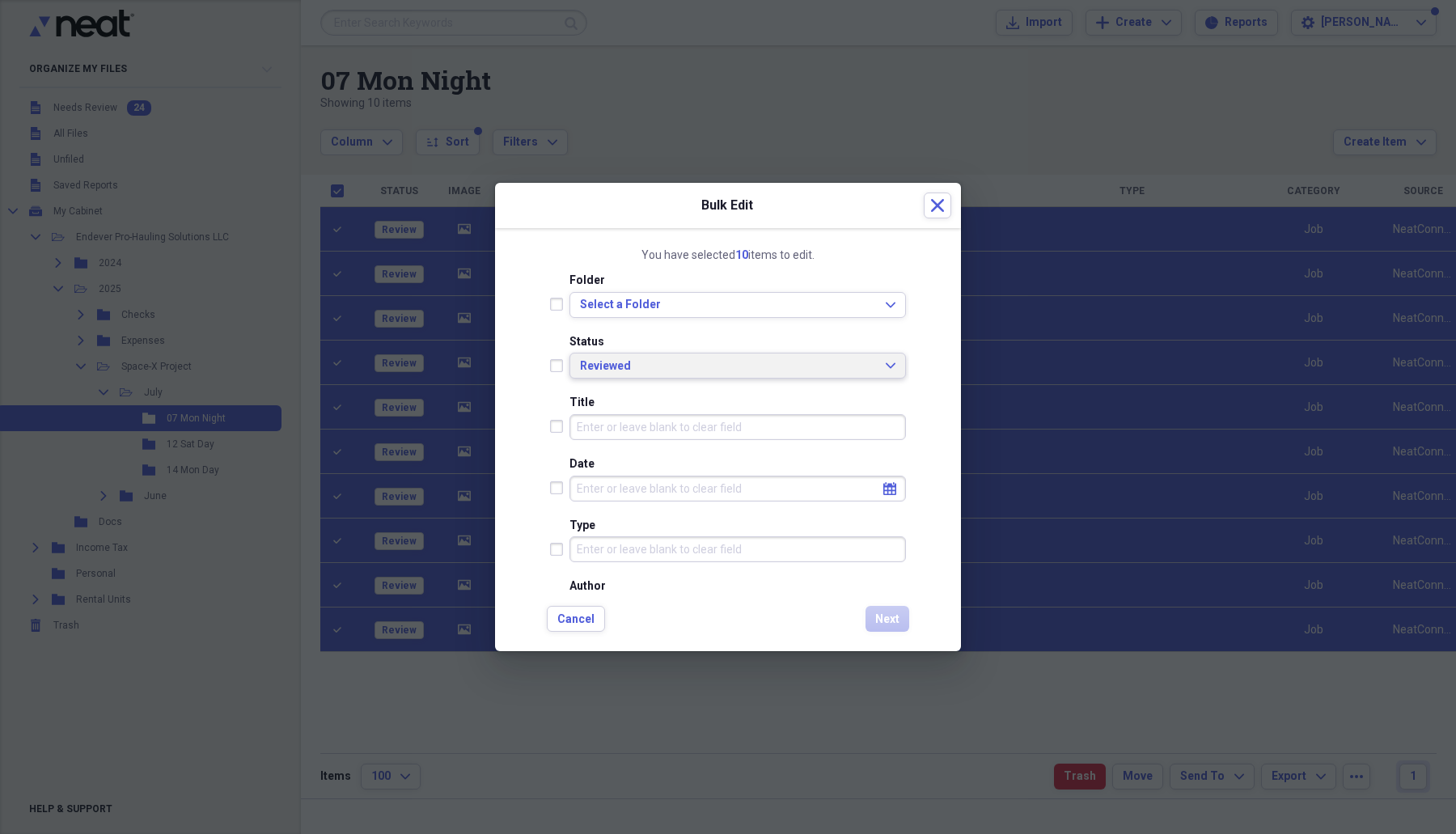 click on "Reviewed Expand" at bounding box center [738, 366] 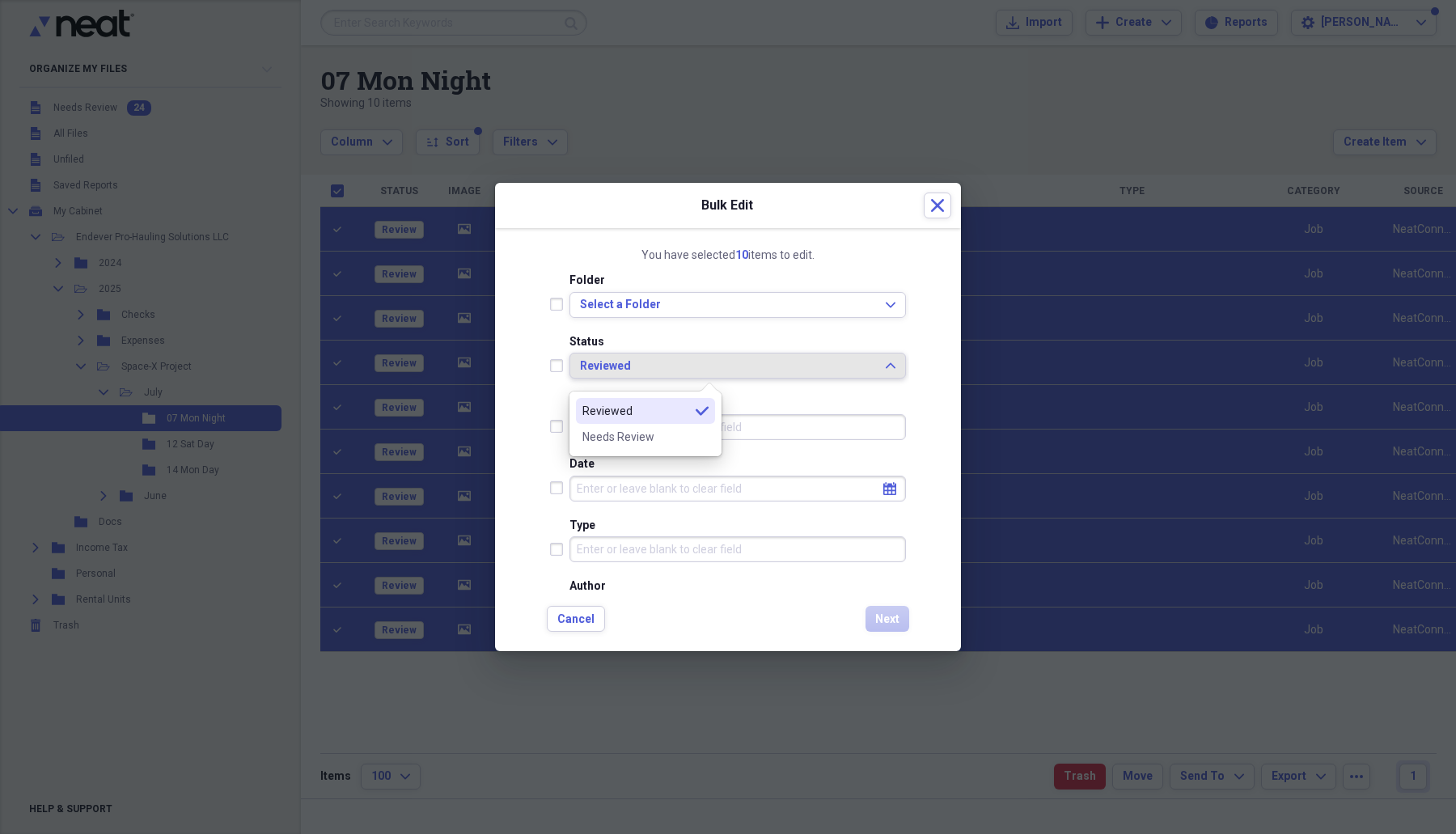 click on "Reviewed Expand" at bounding box center (738, 366) 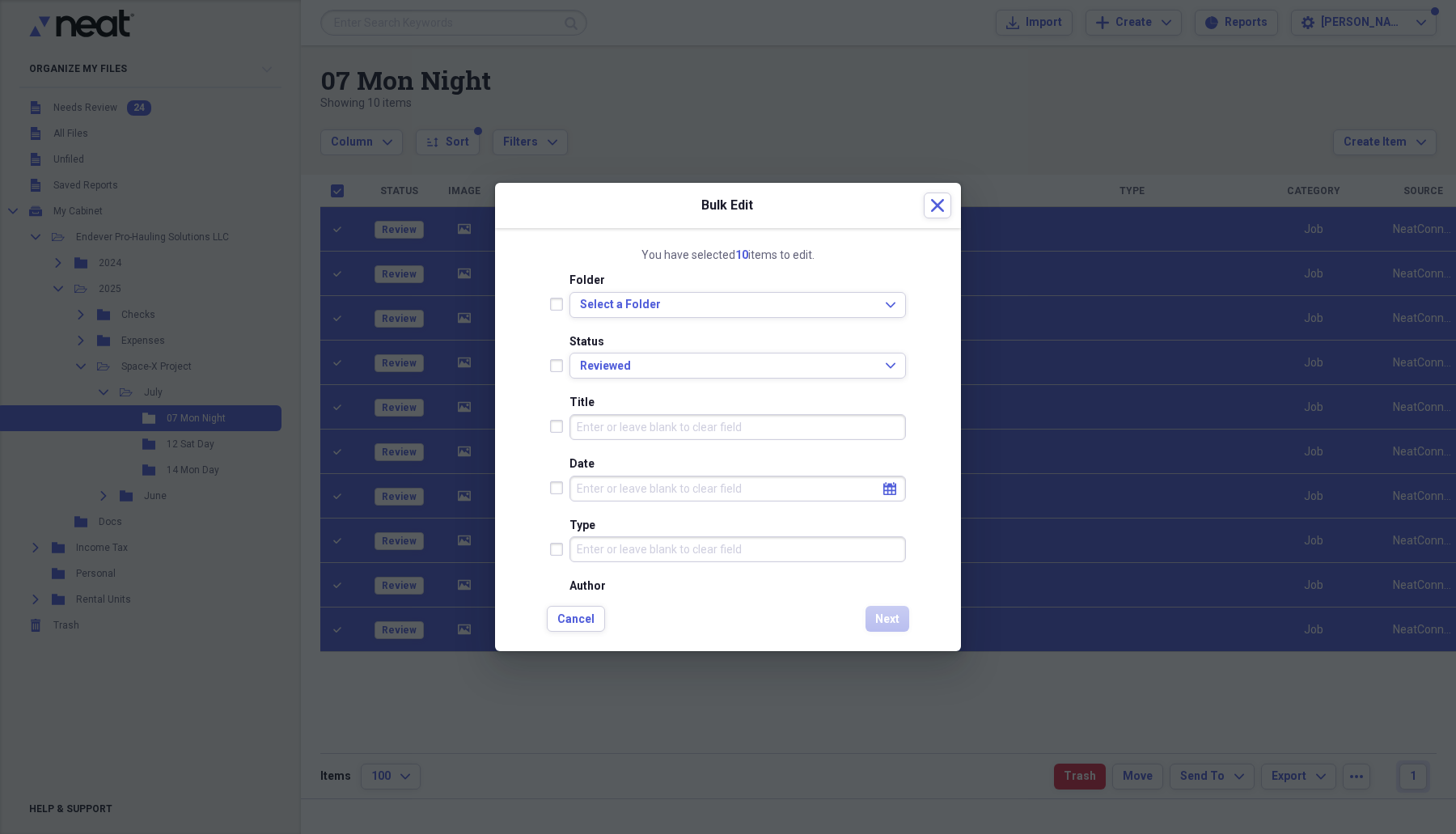 click at bounding box center (560, 366) 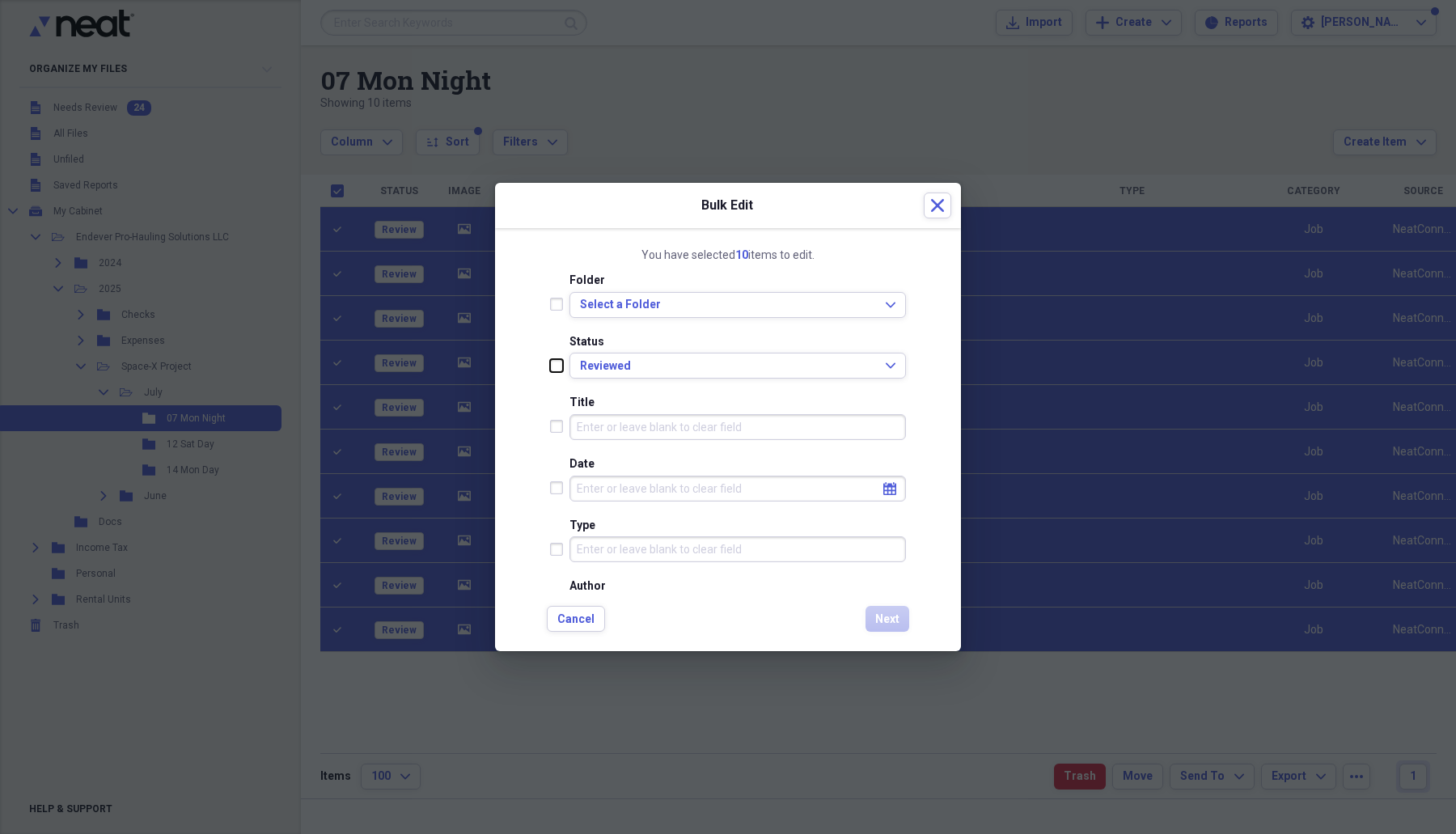 click at bounding box center [550, 365] 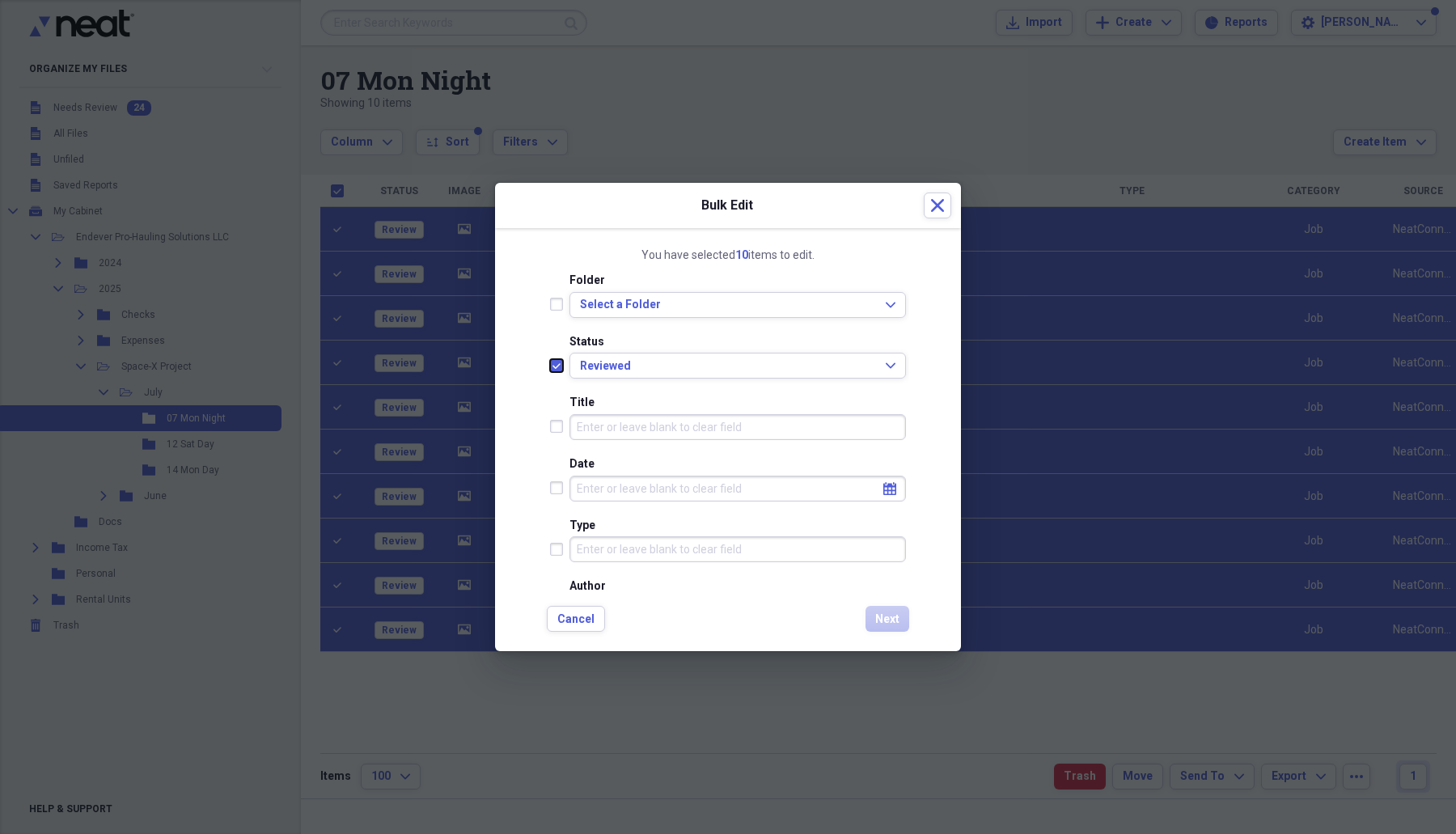checkbox on "true" 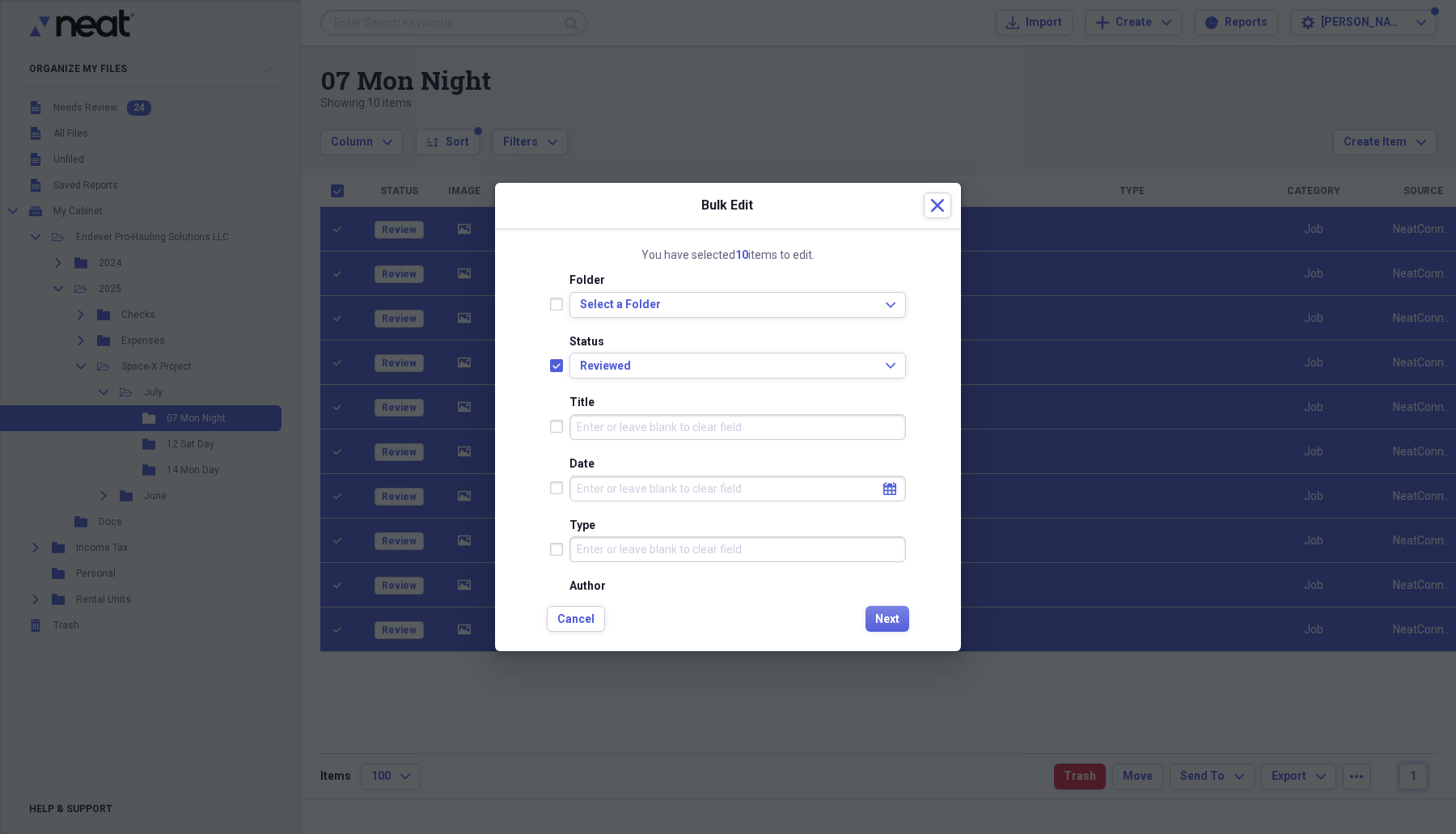 click 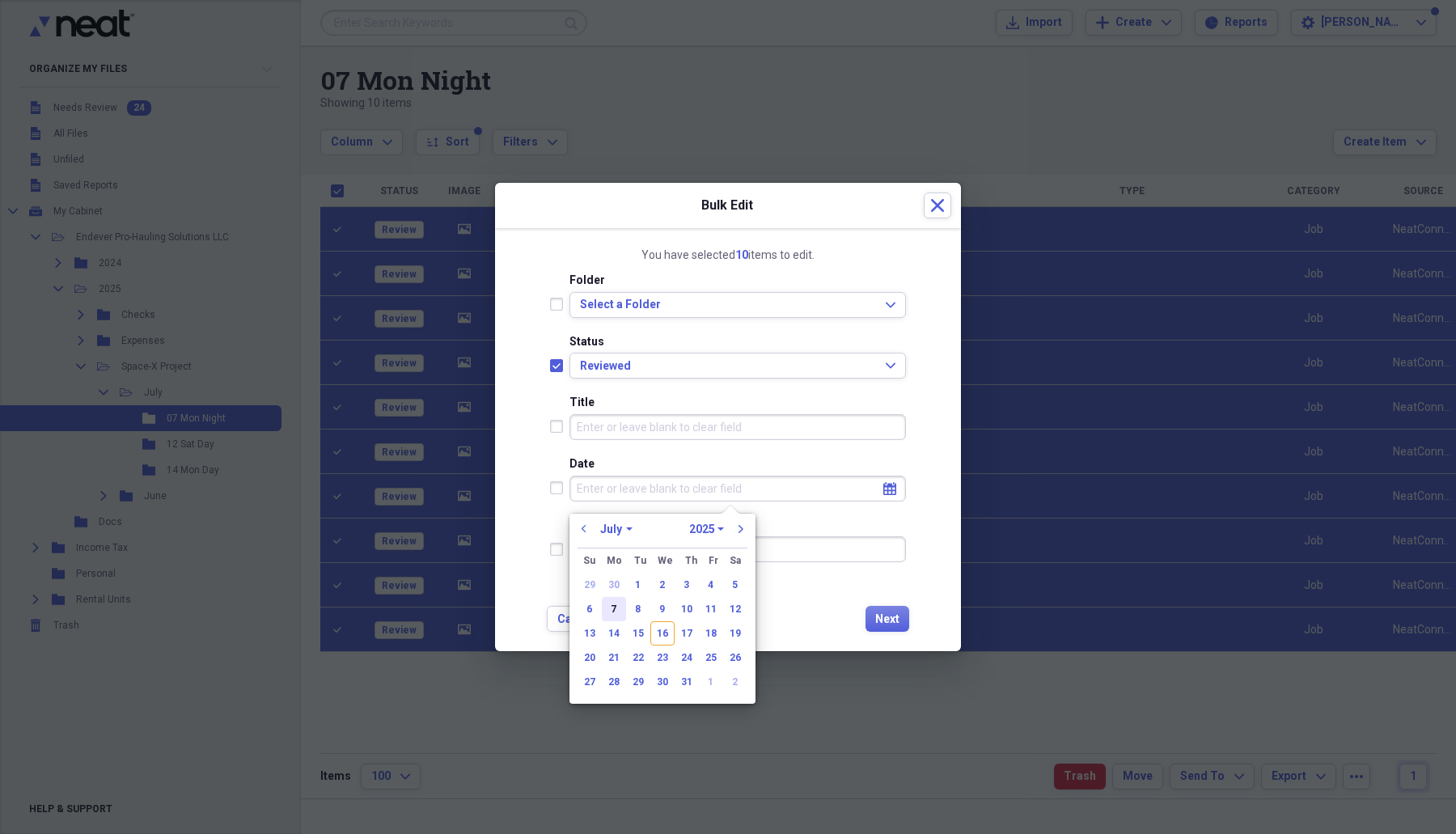 click on "7" at bounding box center [614, 609] 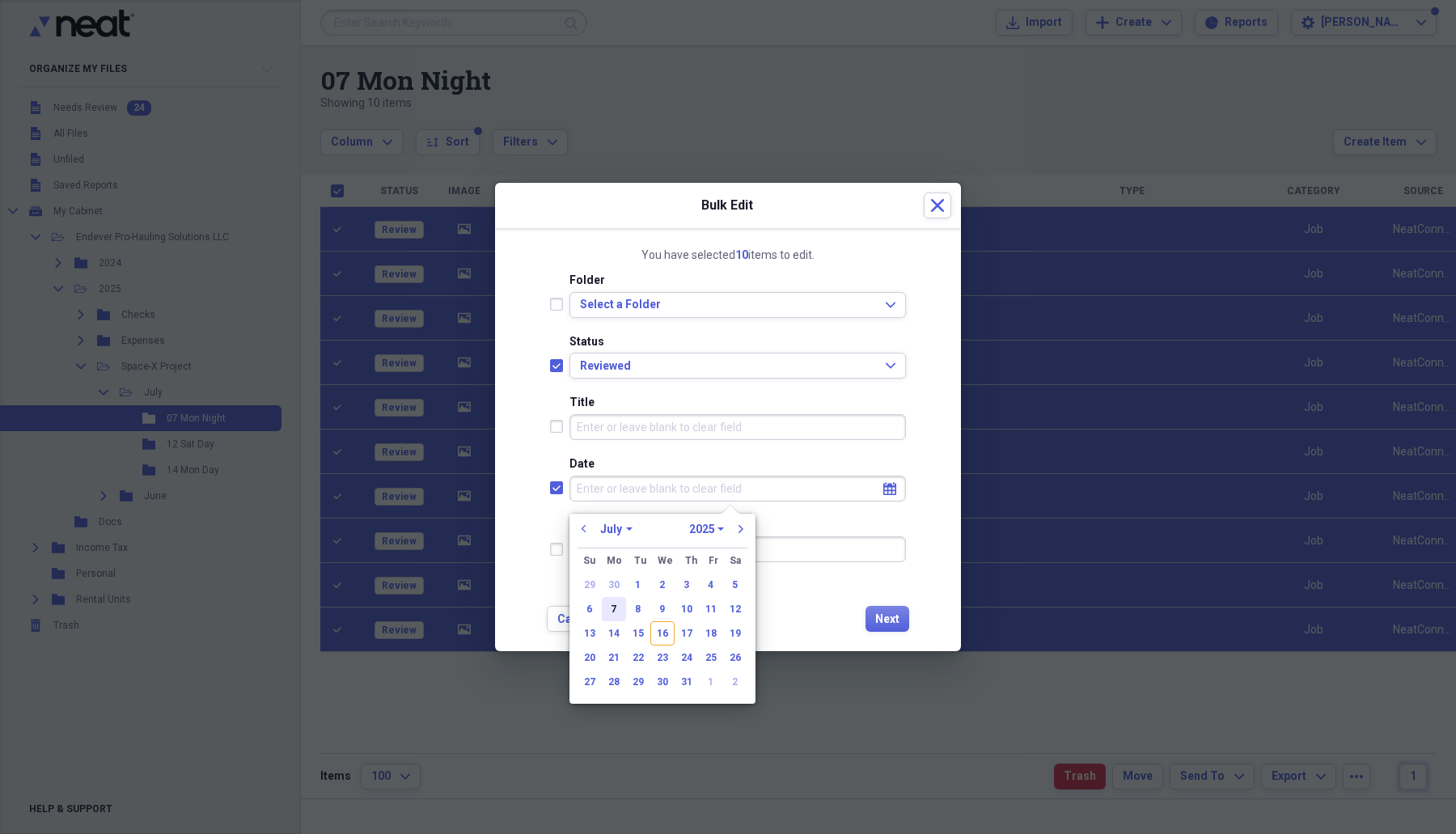 checkbox on "true" 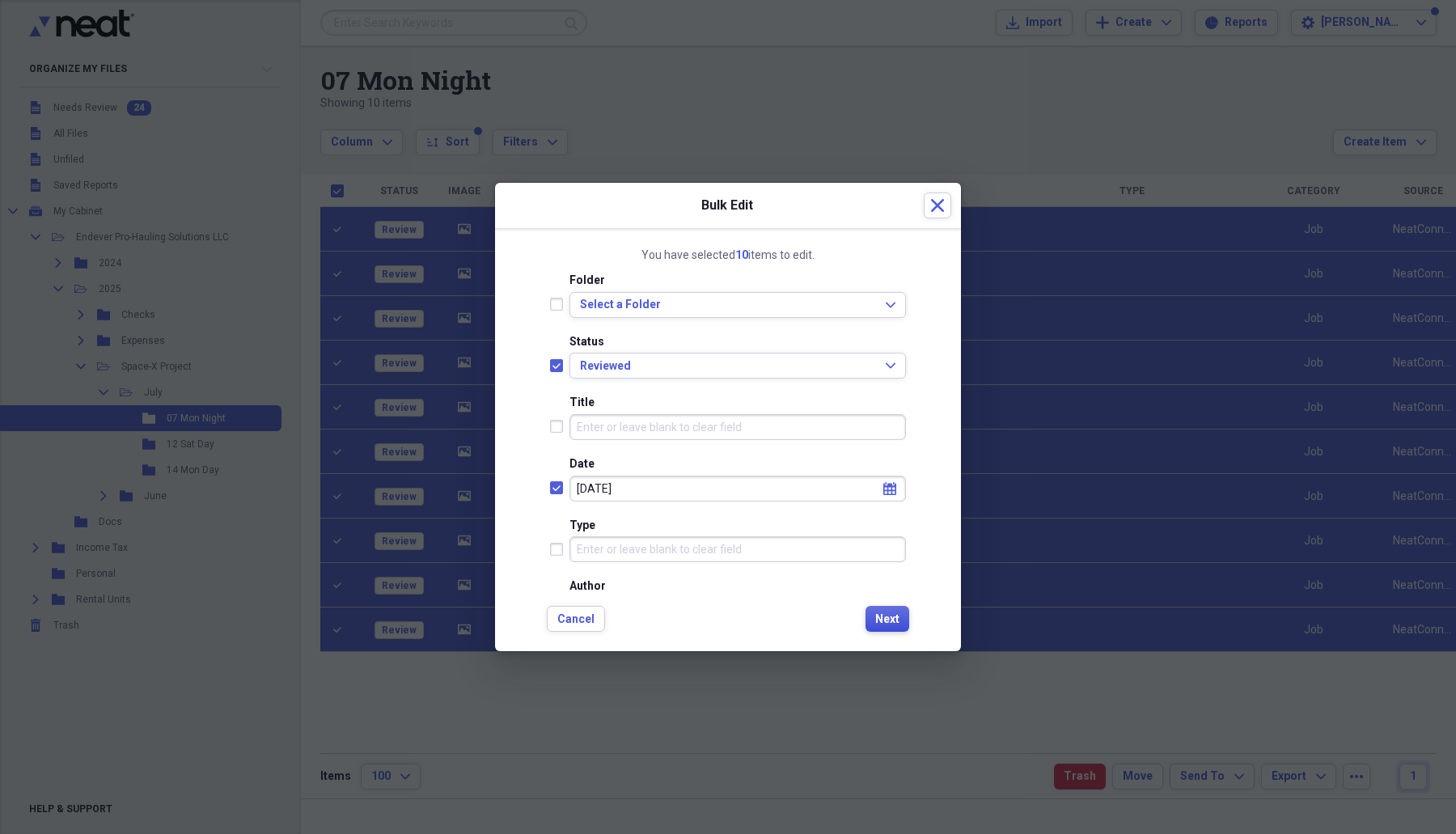 click on "Next" at bounding box center (887, 620) 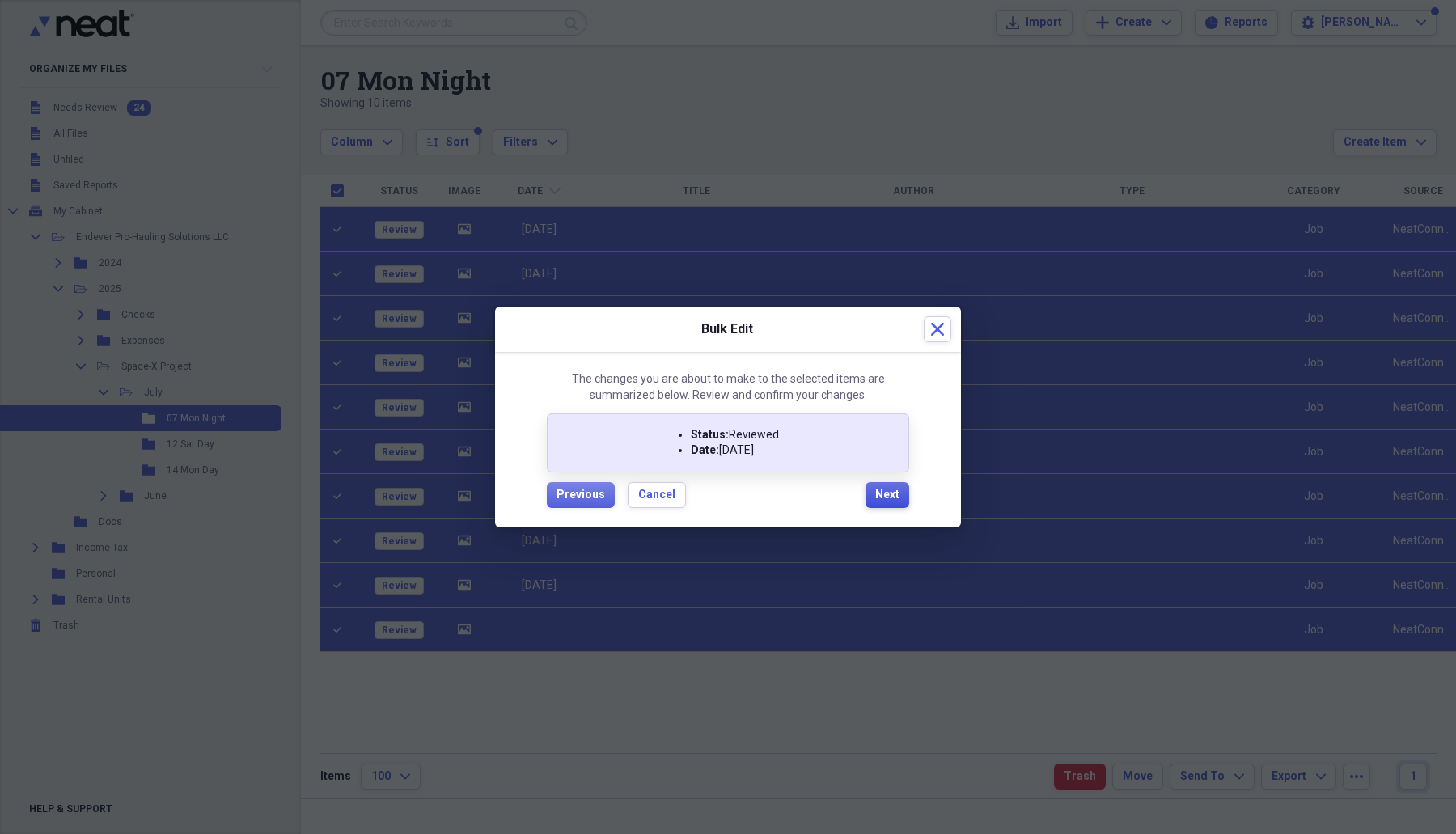 click on "Next" at bounding box center [887, 495] 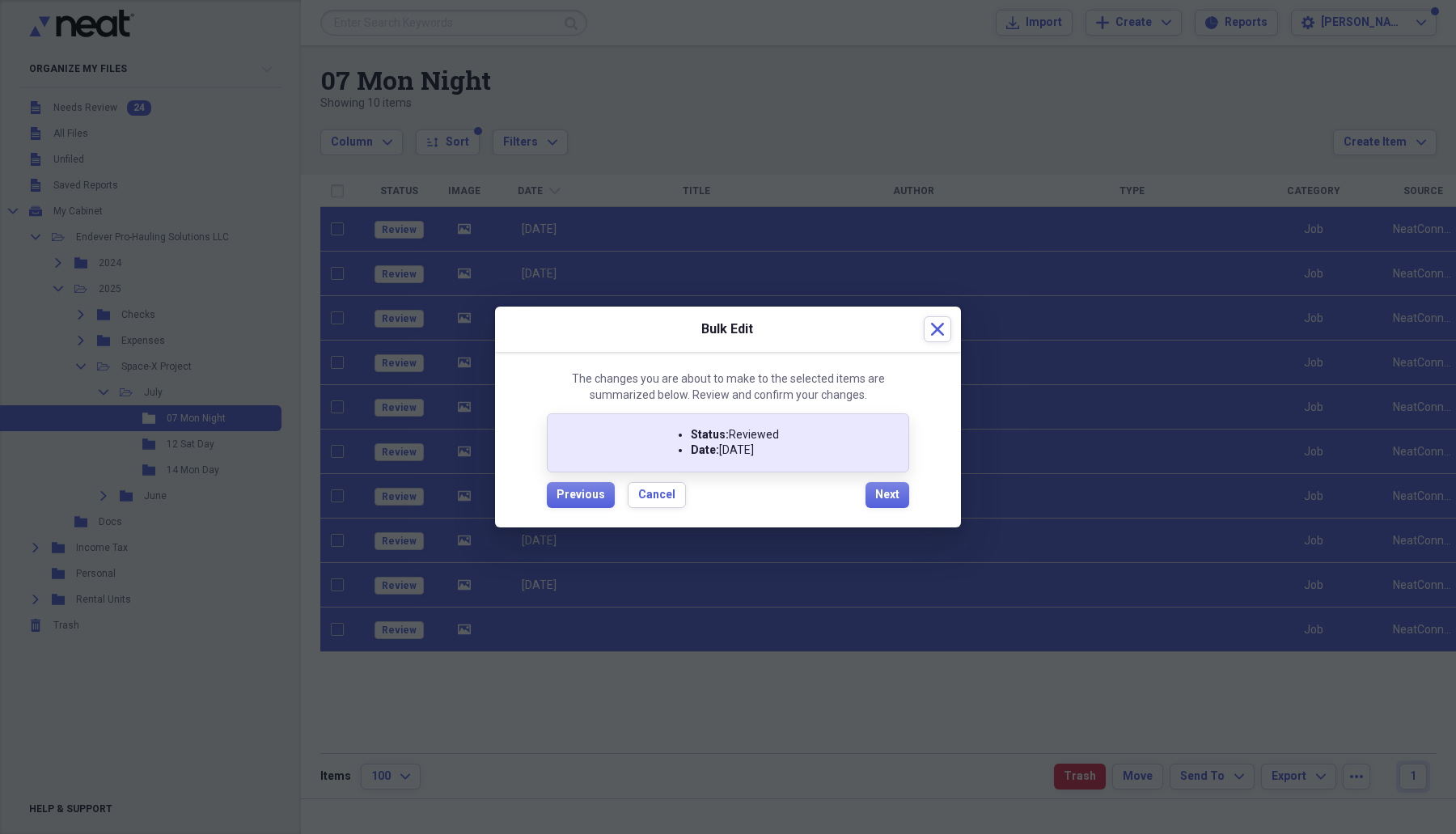 checkbox on "false" 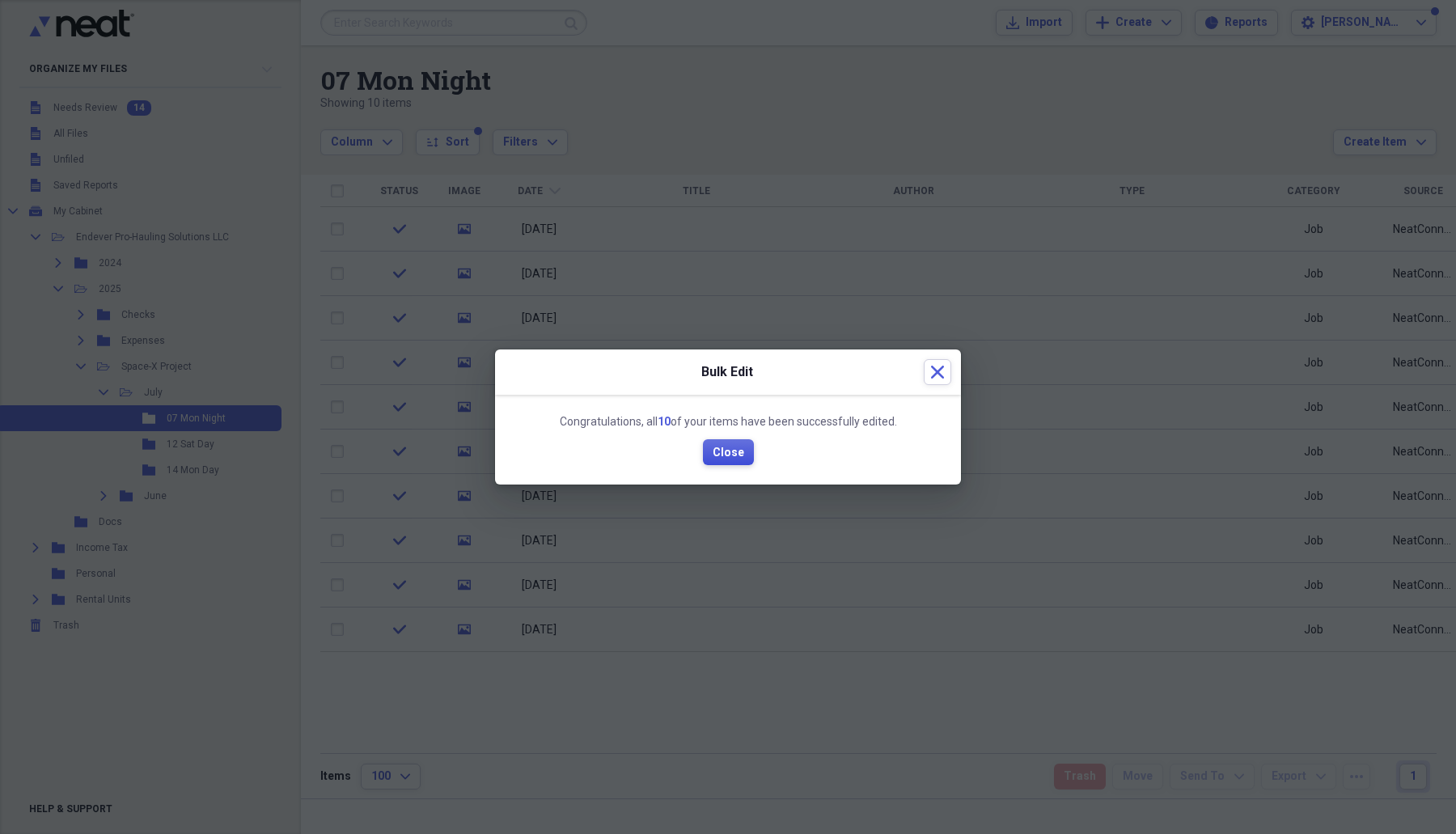 click on "Close" at bounding box center [728, 453] 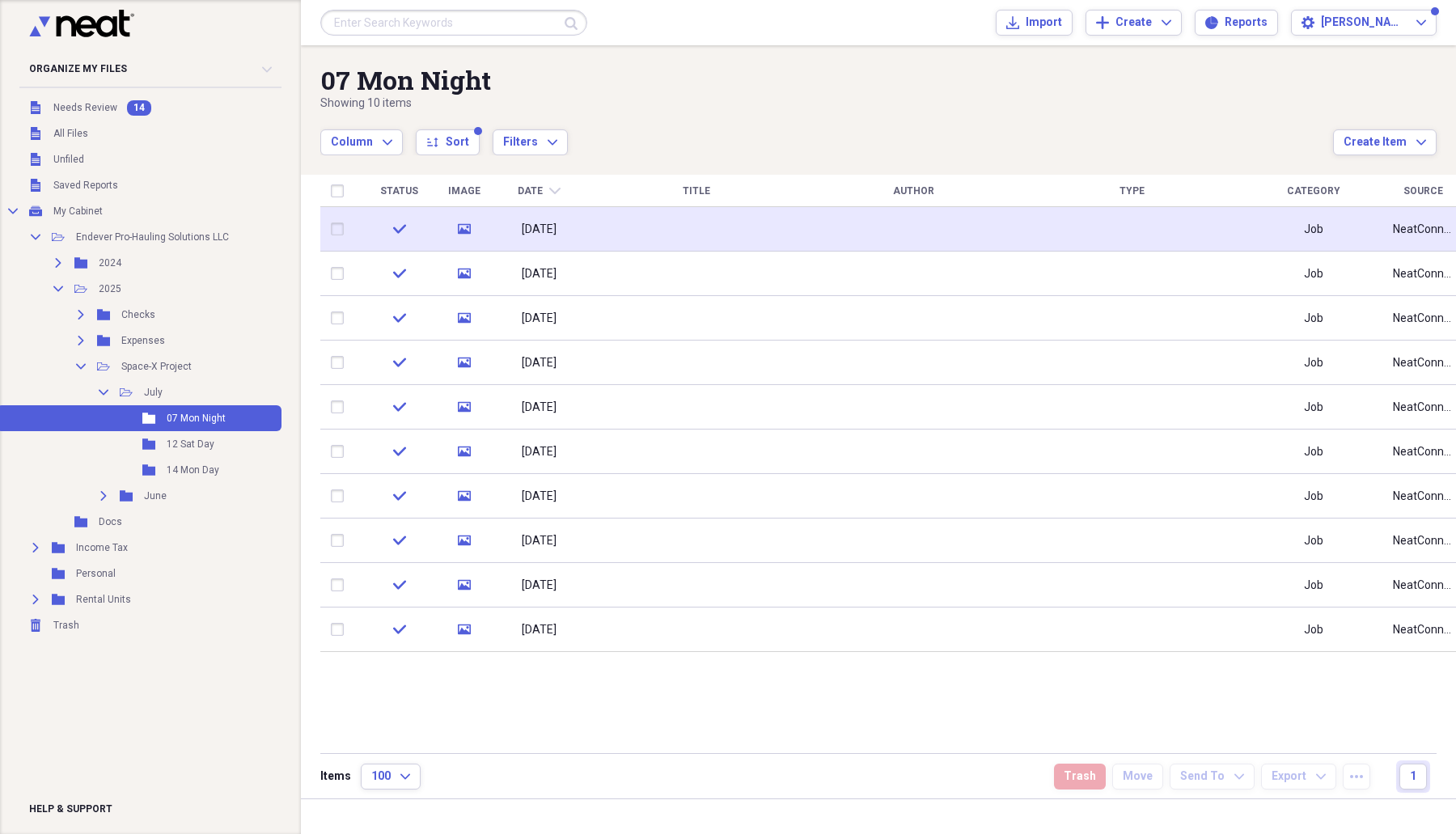 click at bounding box center (696, 229) 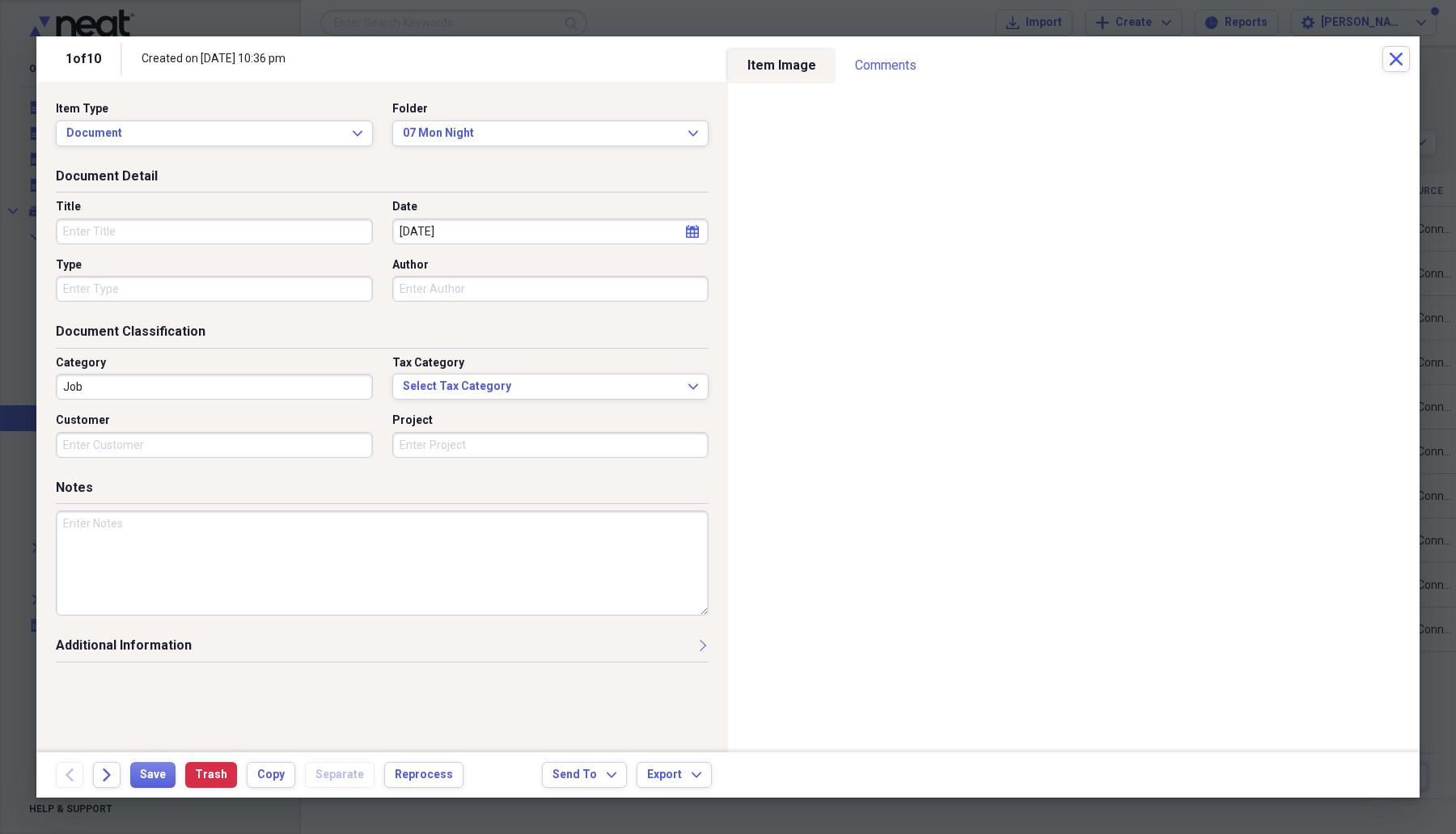 click on "Title" at bounding box center (214, 231) 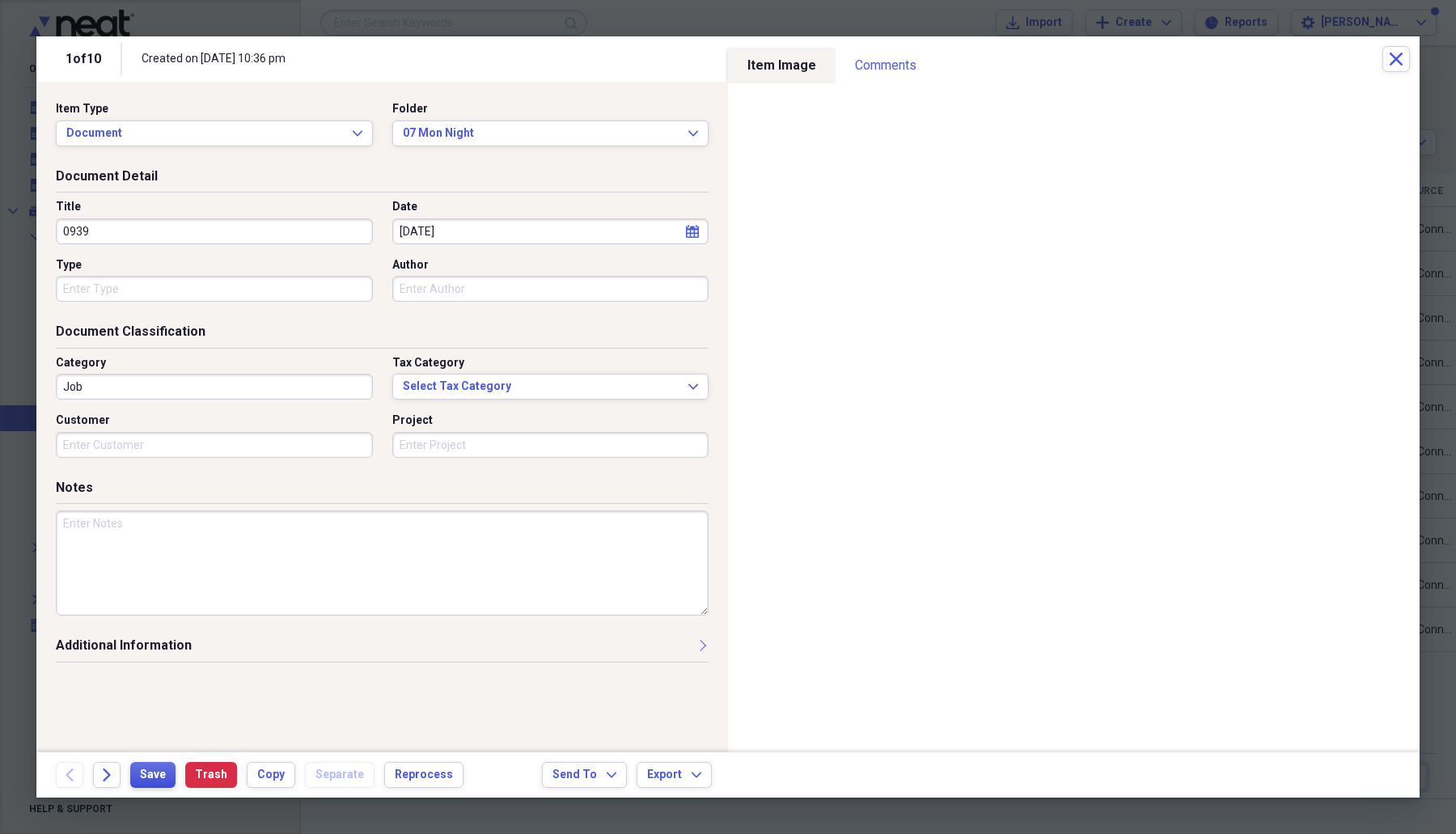 type on "0939" 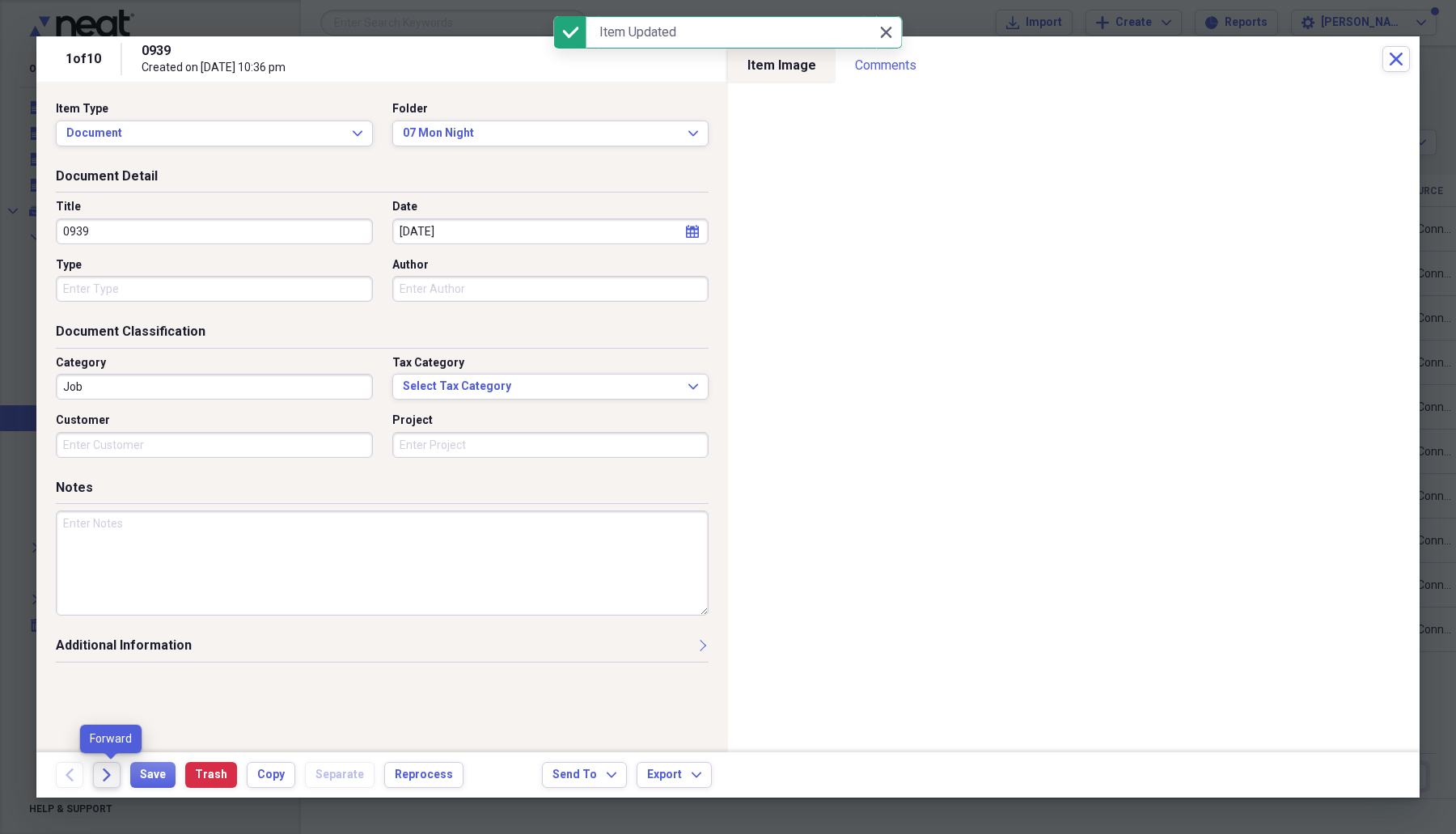 click on "Forward" 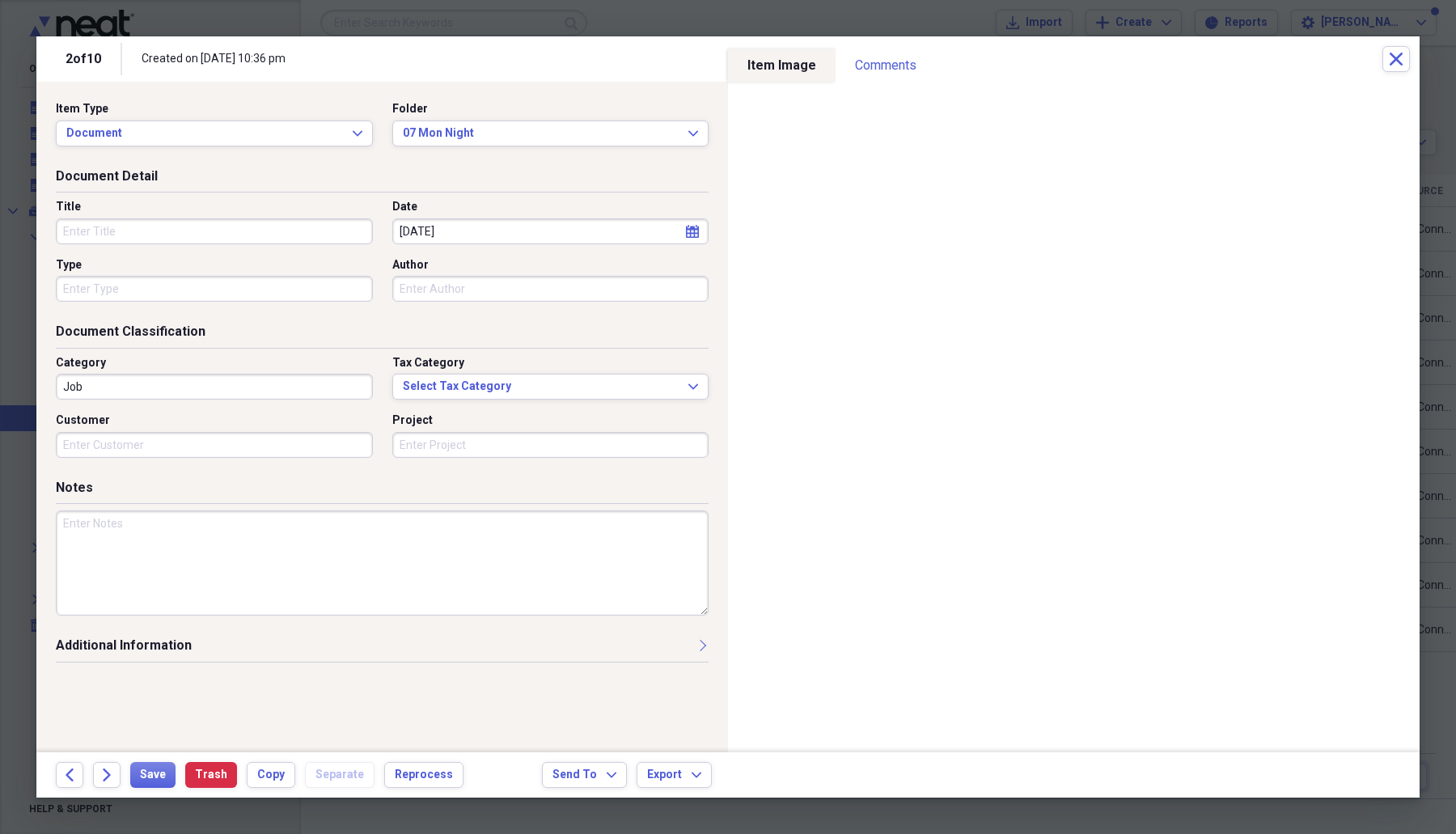 click on "Title" at bounding box center (214, 231) 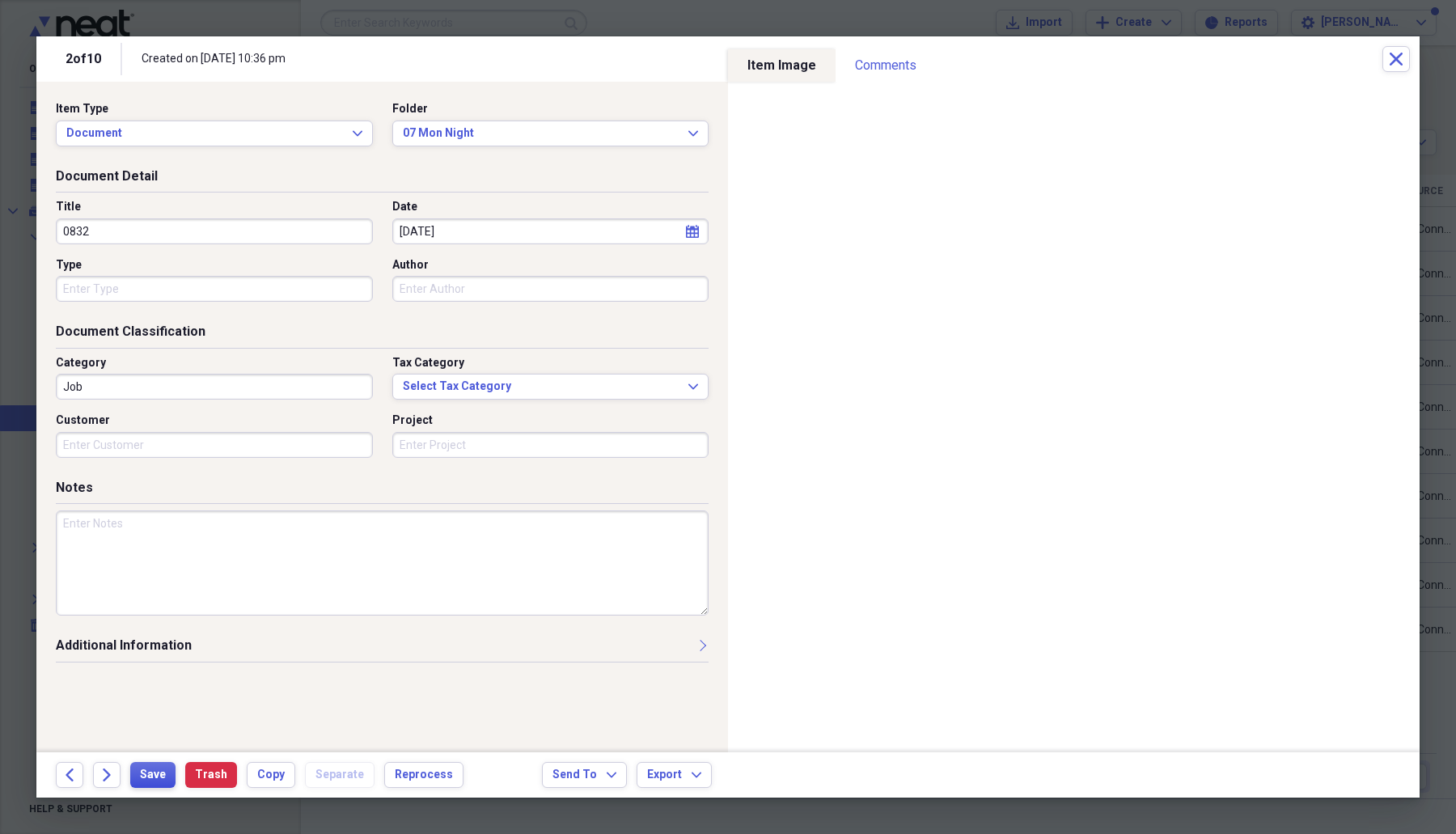 type on "0832" 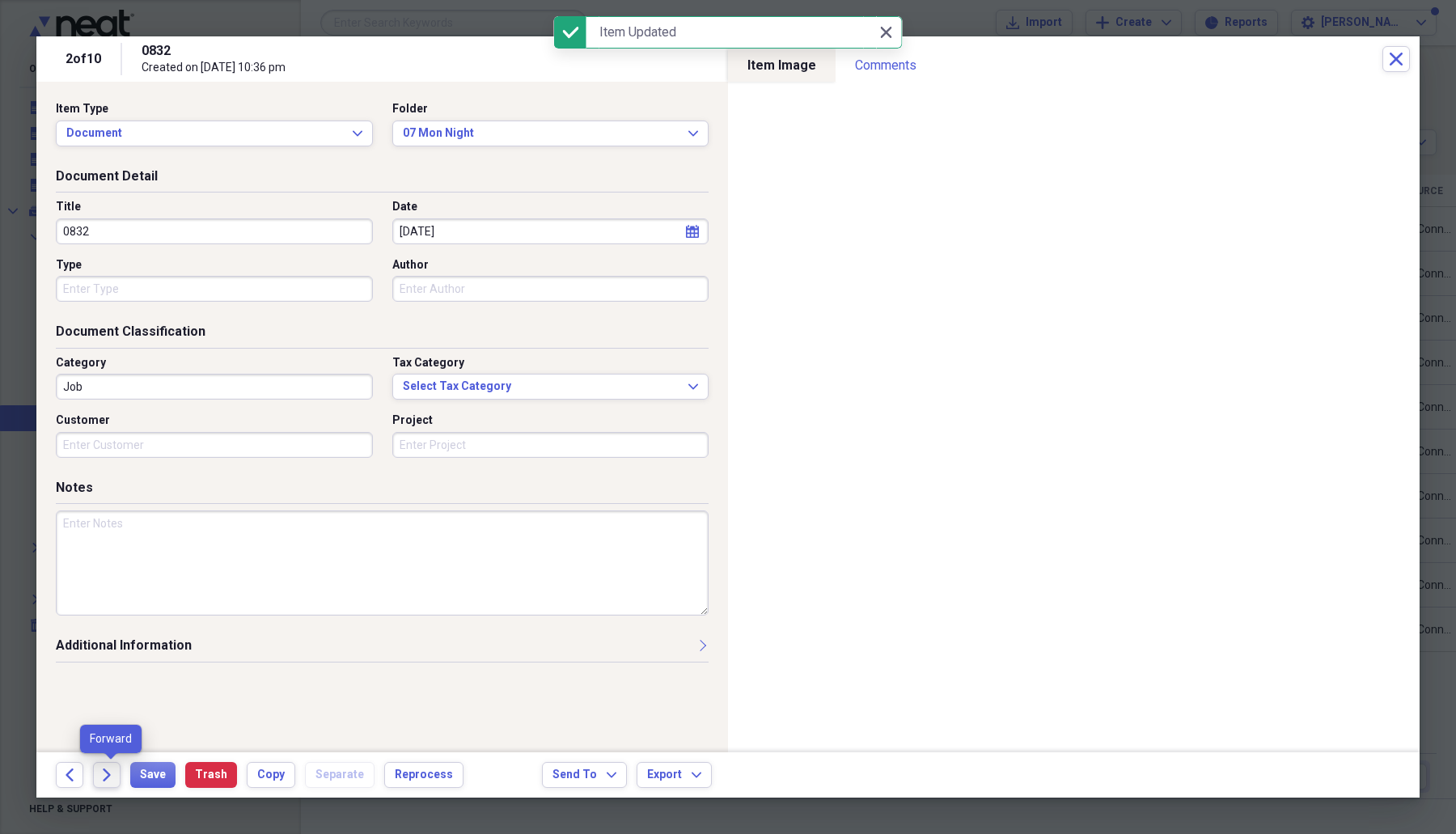 click 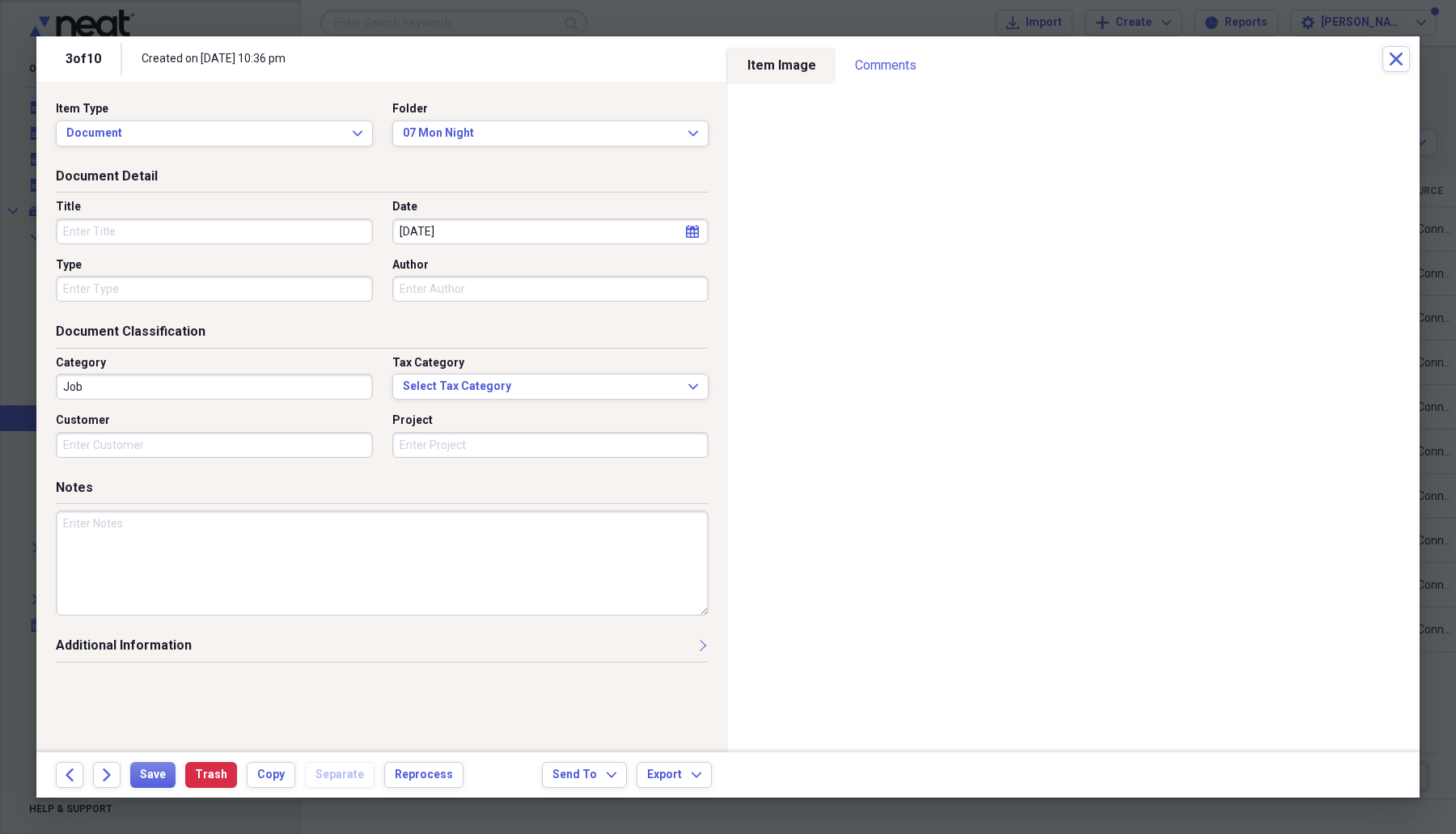 click on "Title" at bounding box center [214, 231] 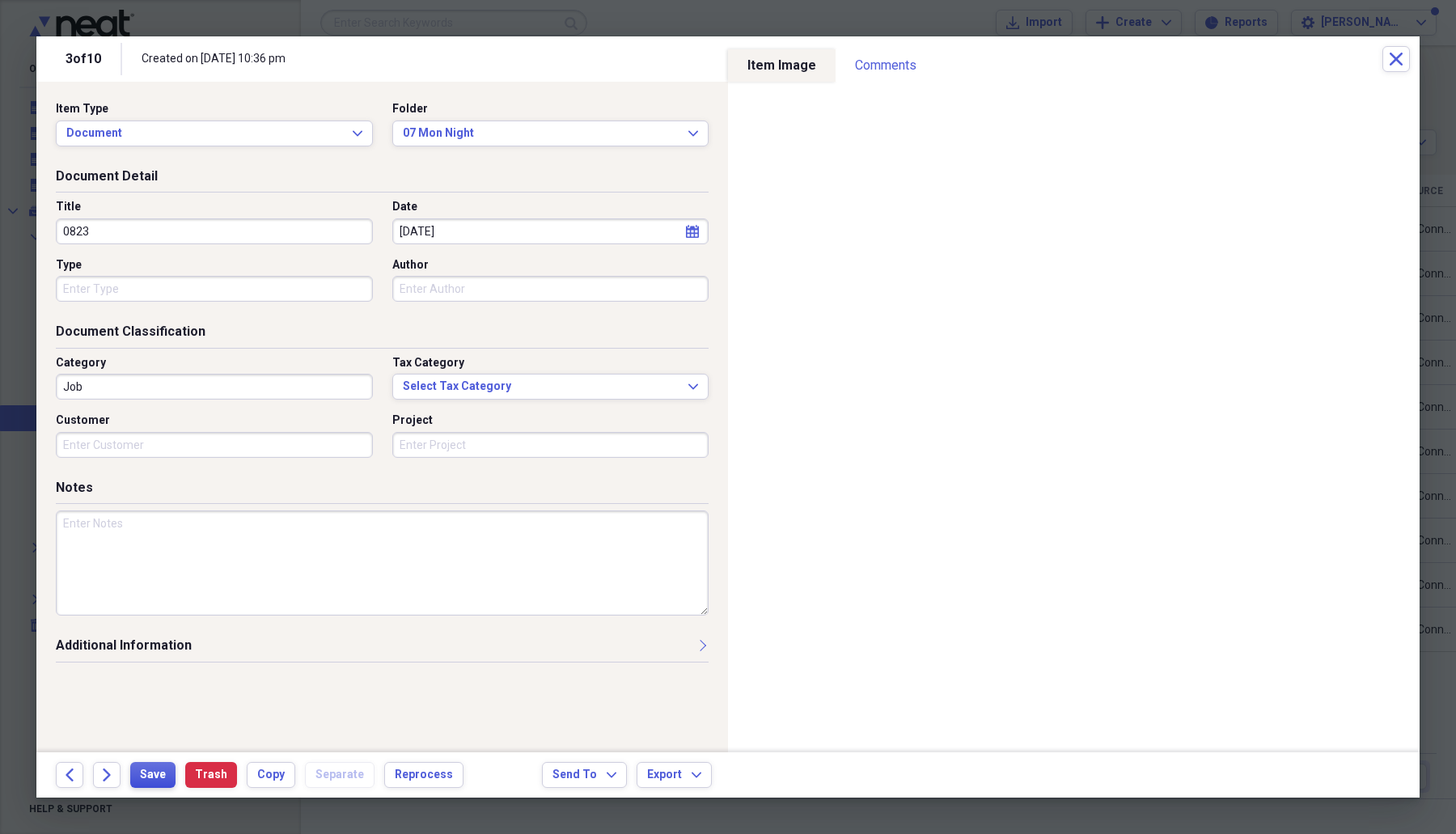 type on "0823" 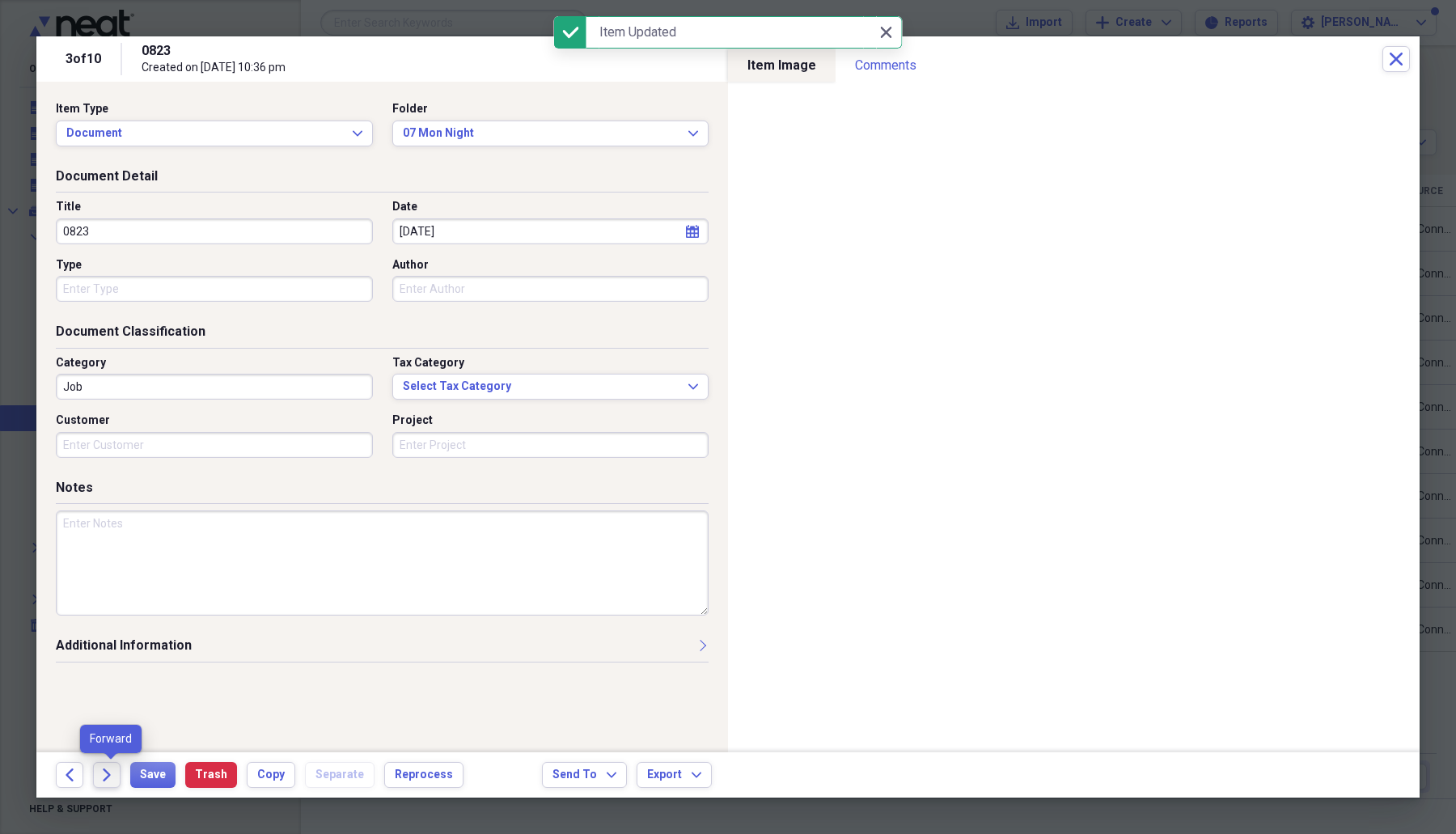 click 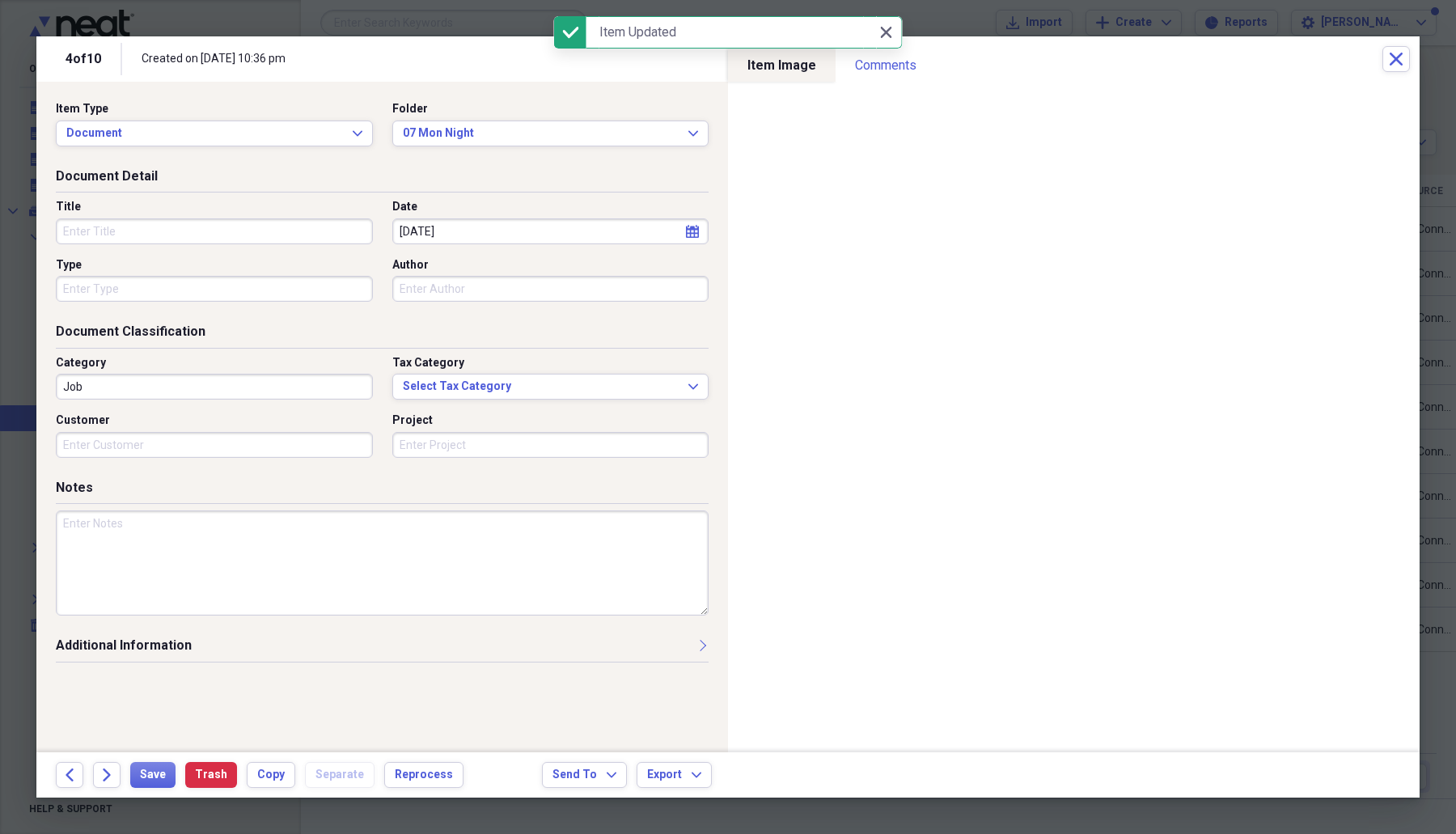 click on "Title" at bounding box center [214, 231] 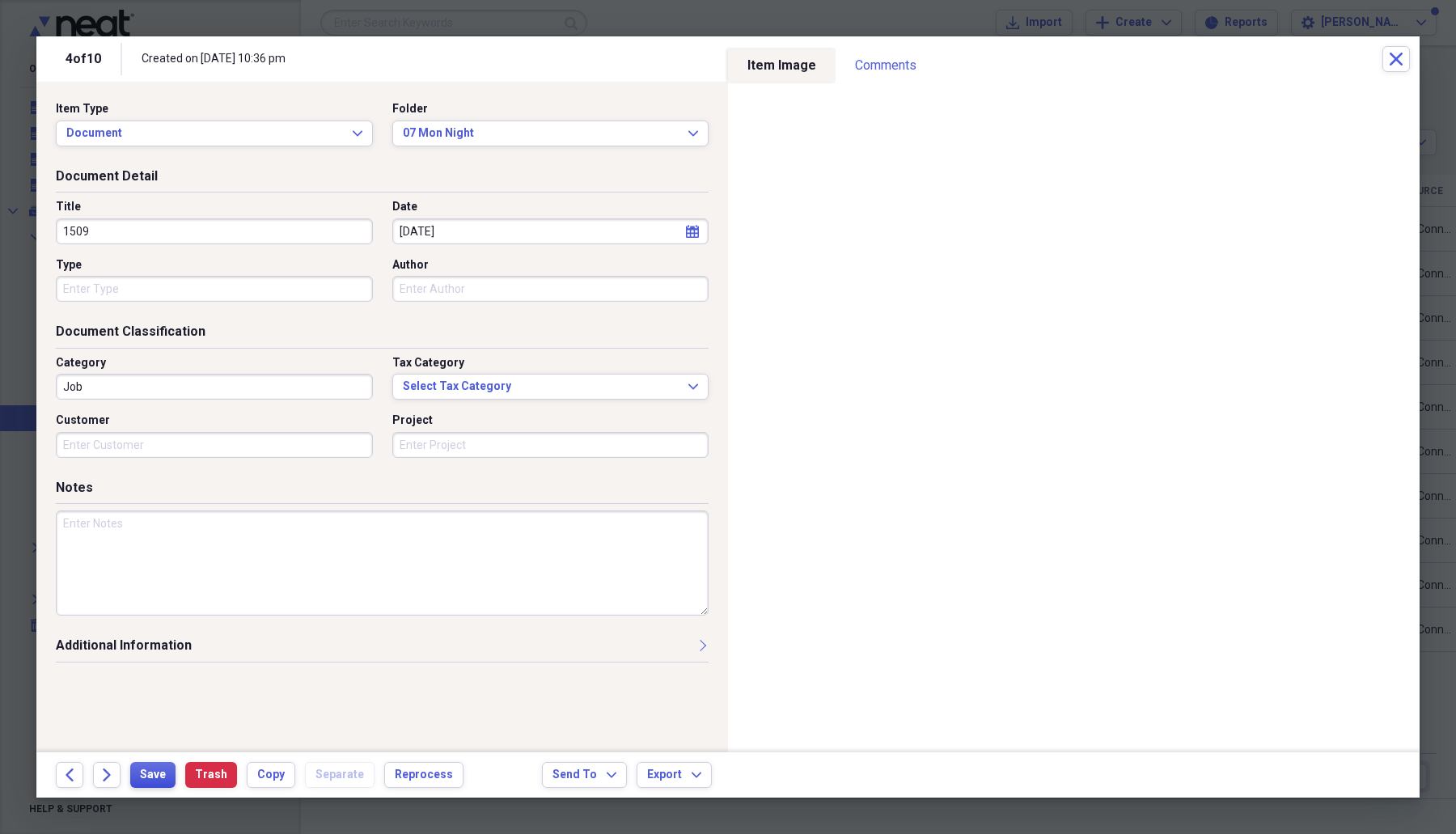 type on "1509" 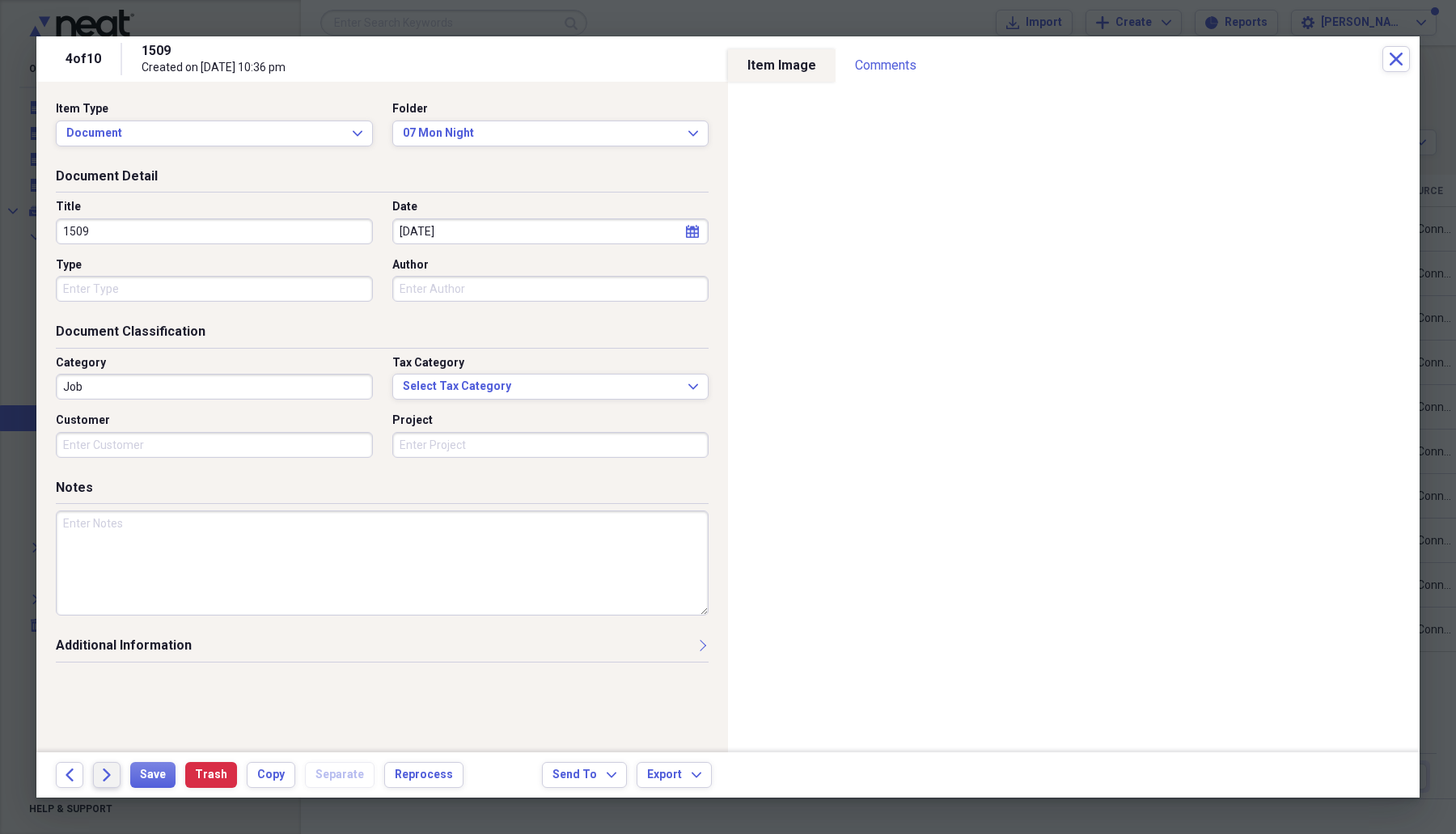 click on "Forward" 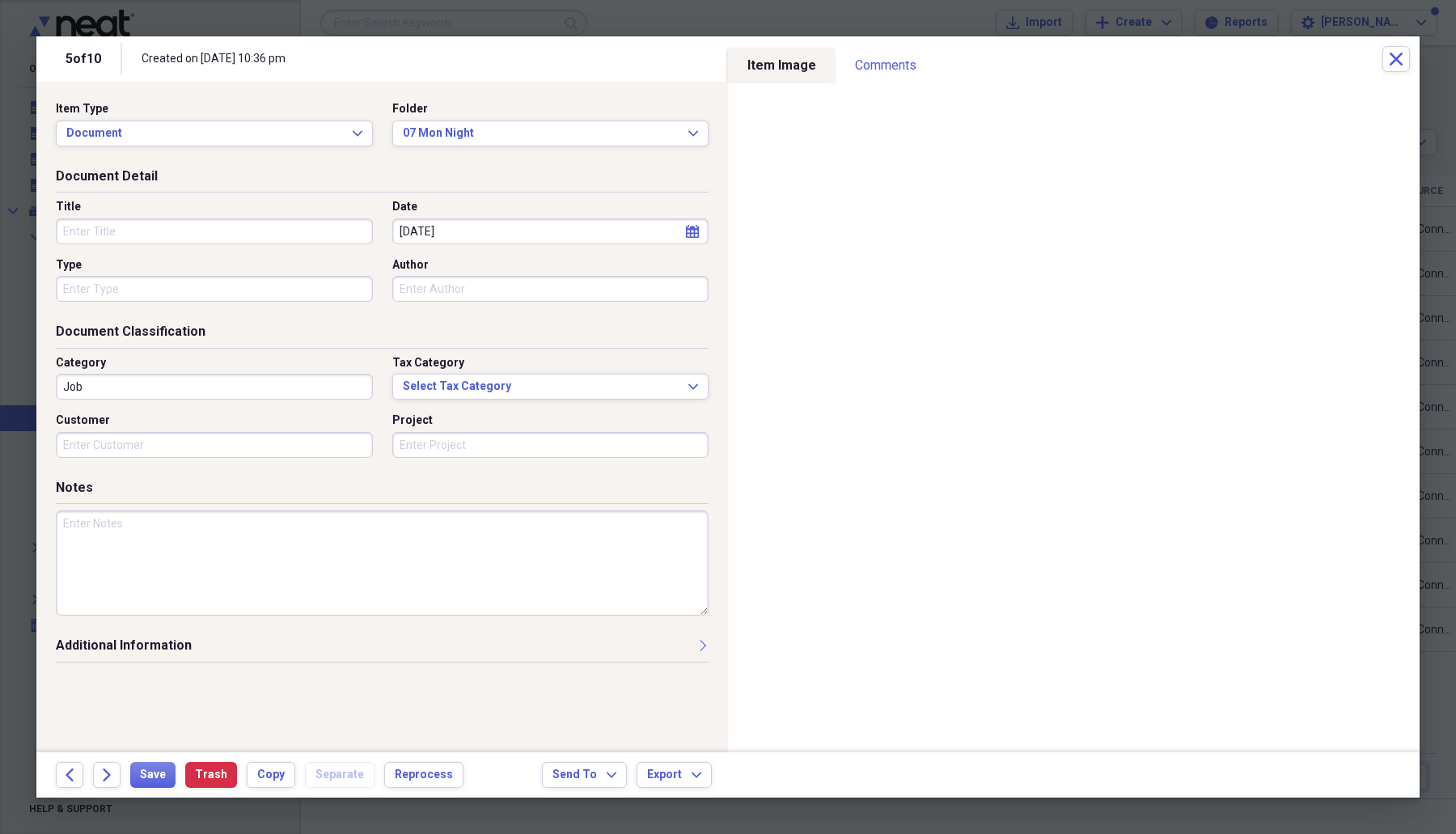 click on "Title" at bounding box center (214, 231) 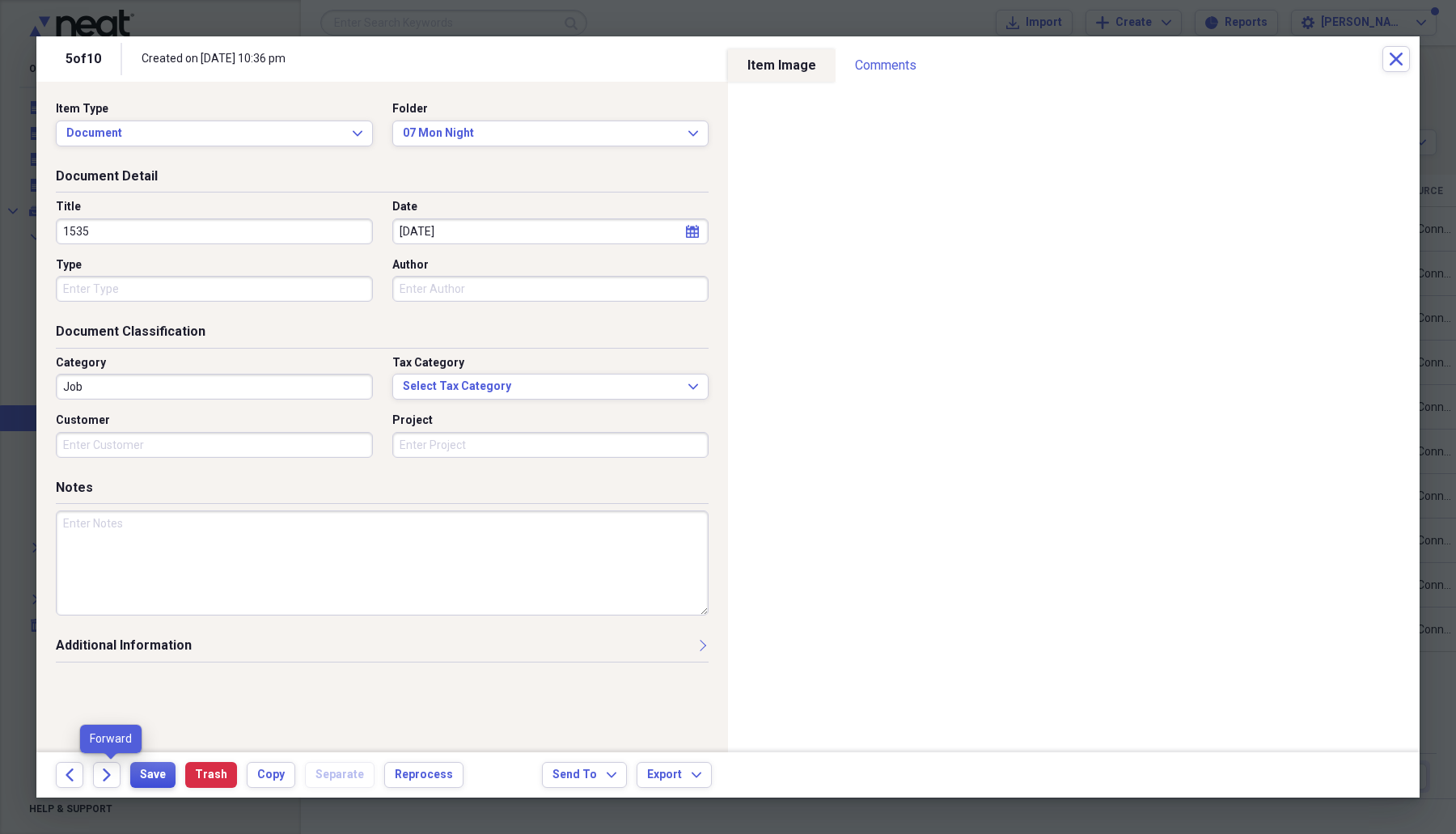 type on "1535" 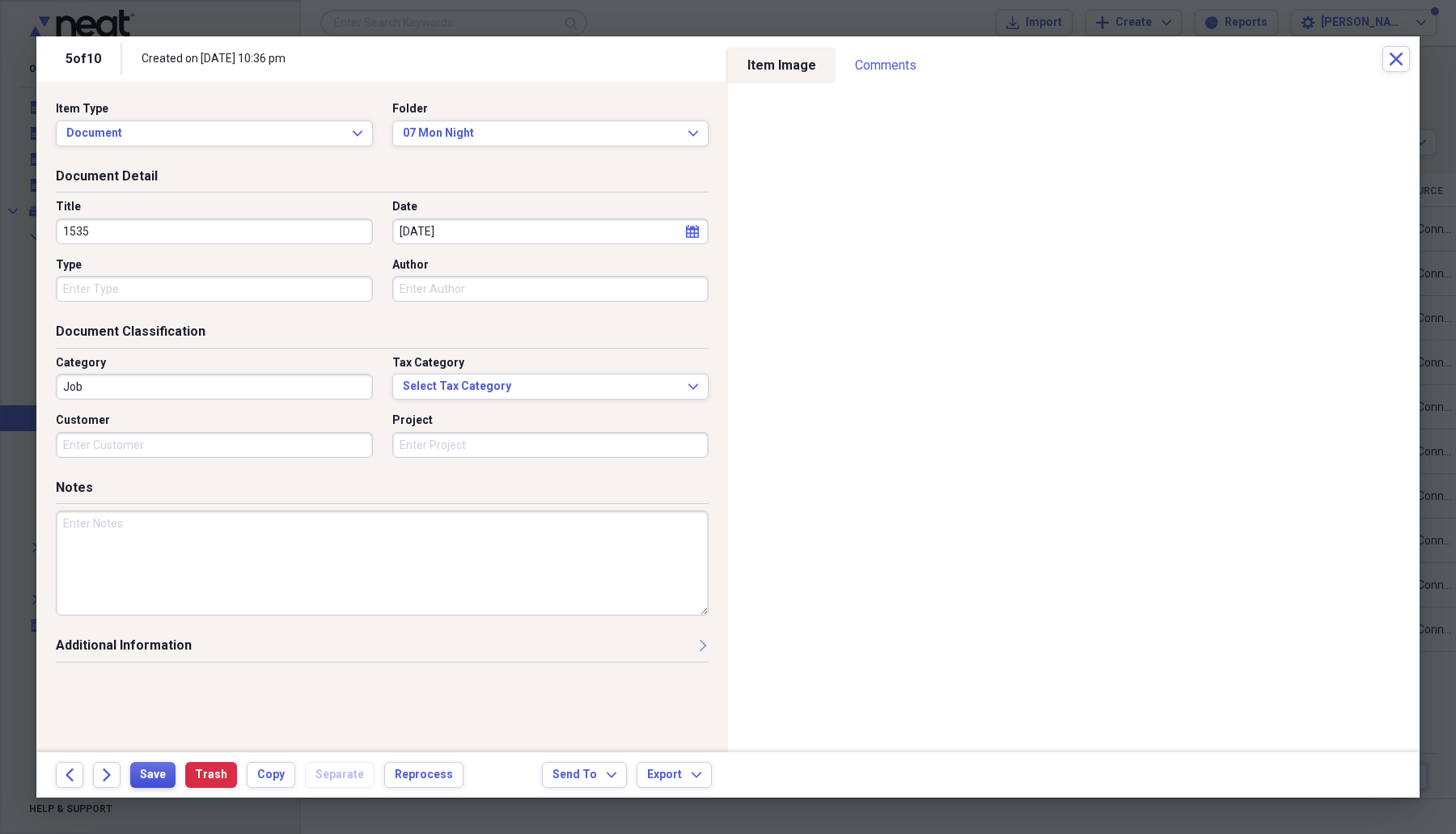 click on "Save" at bounding box center [153, 775] 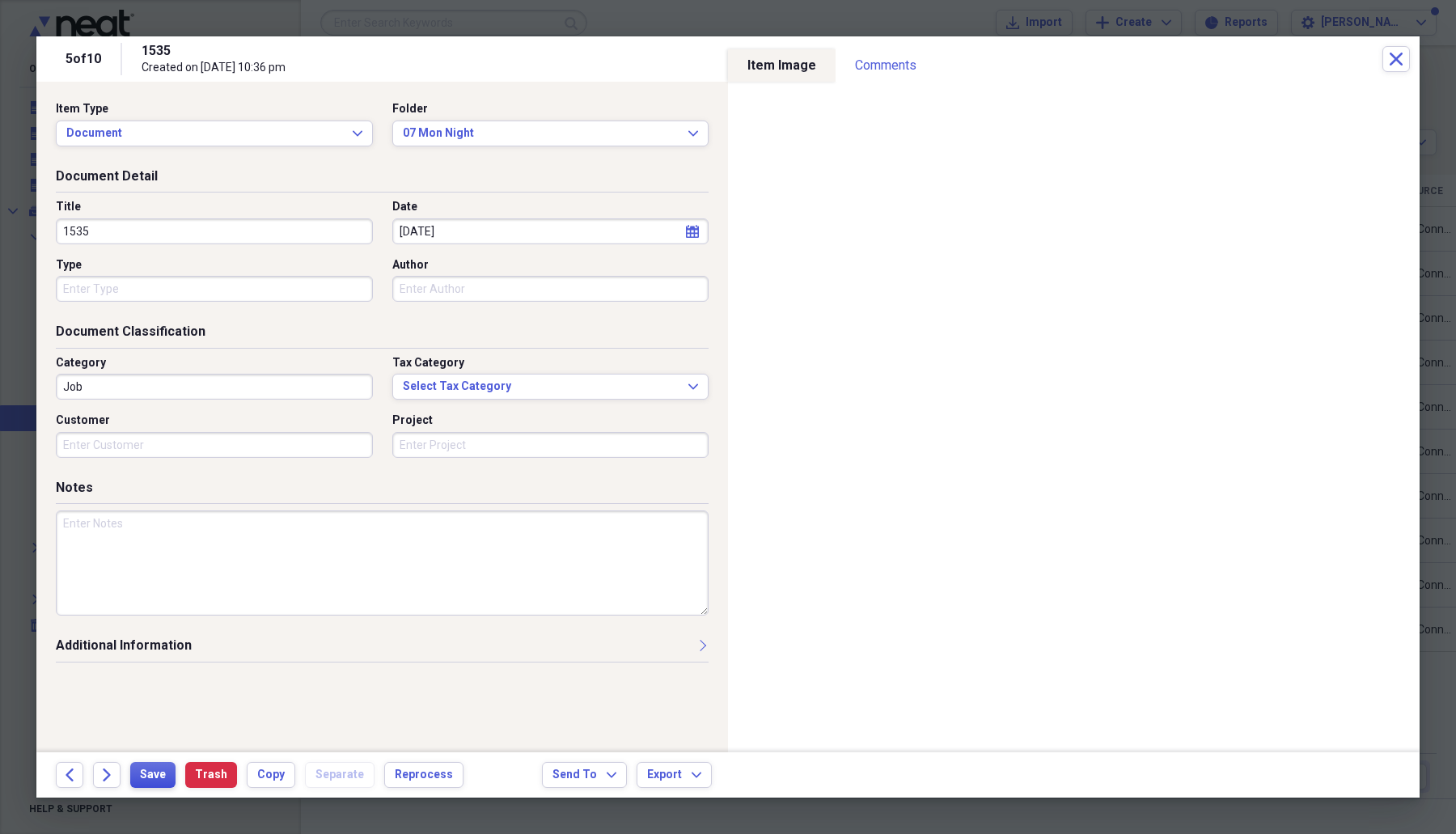 click on "Save" at bounding box center (153, 775) 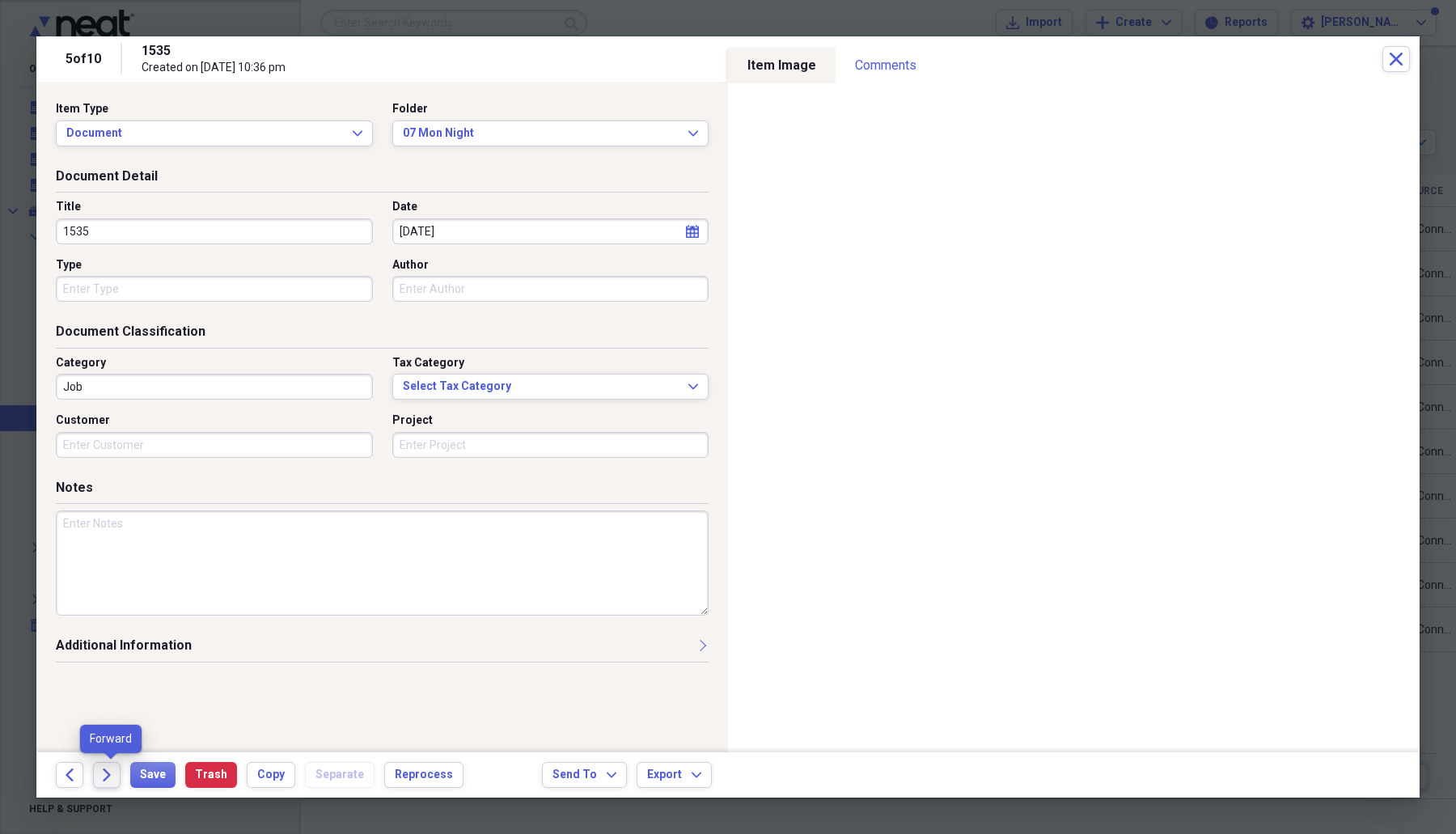 click on "Forward" 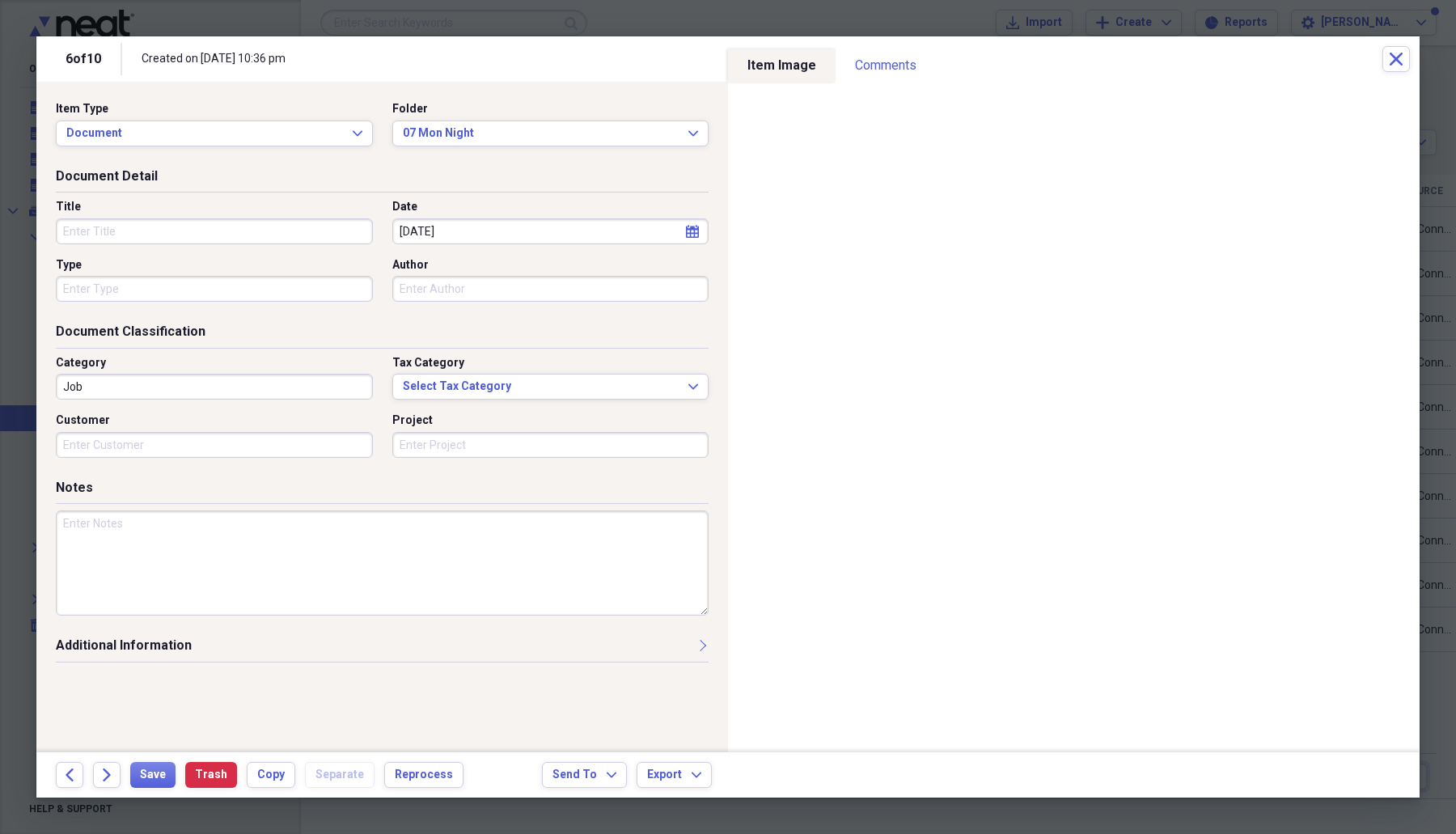 click on "Title" at bounding box center (214, 231) 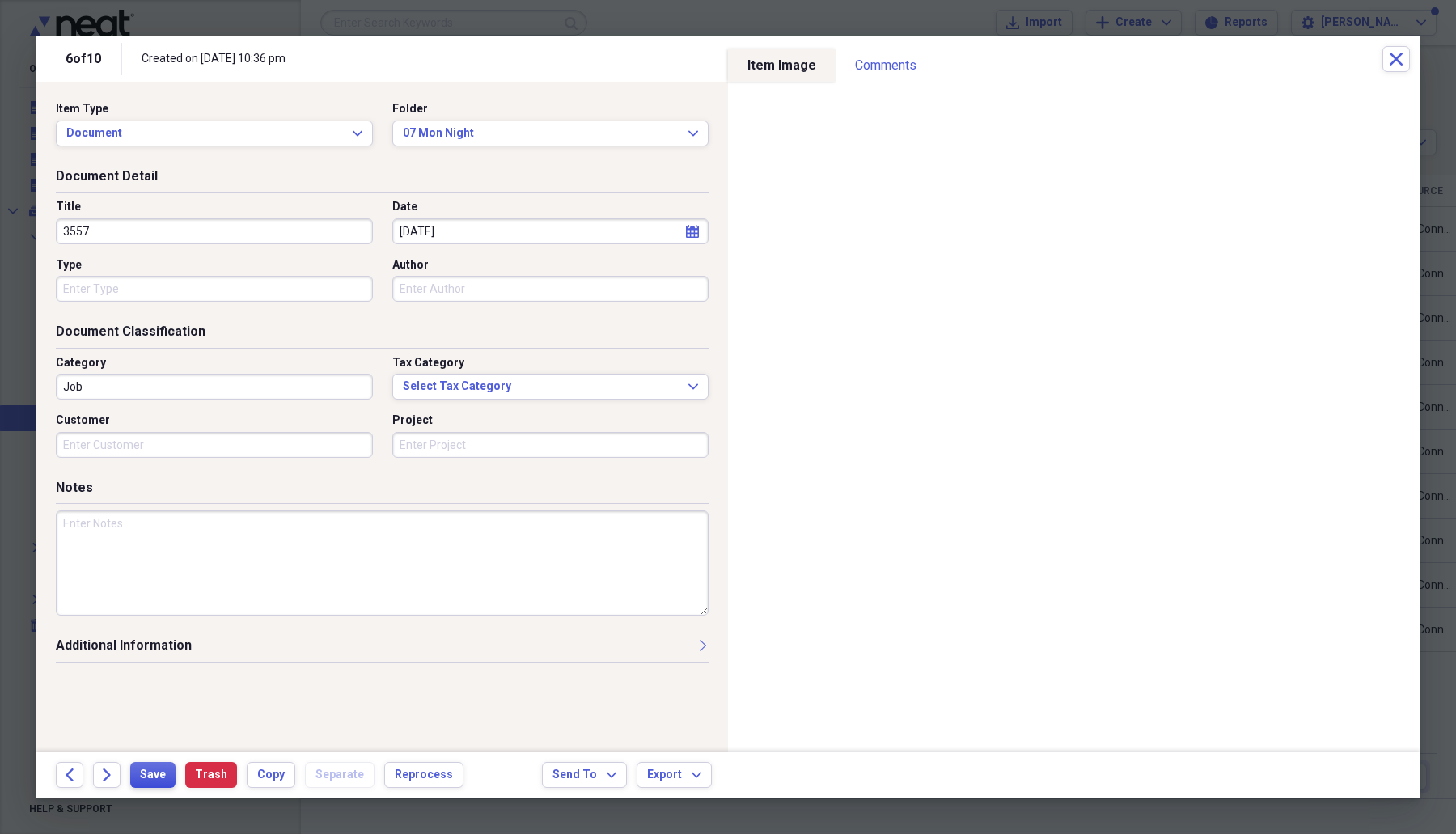 type on "3557" 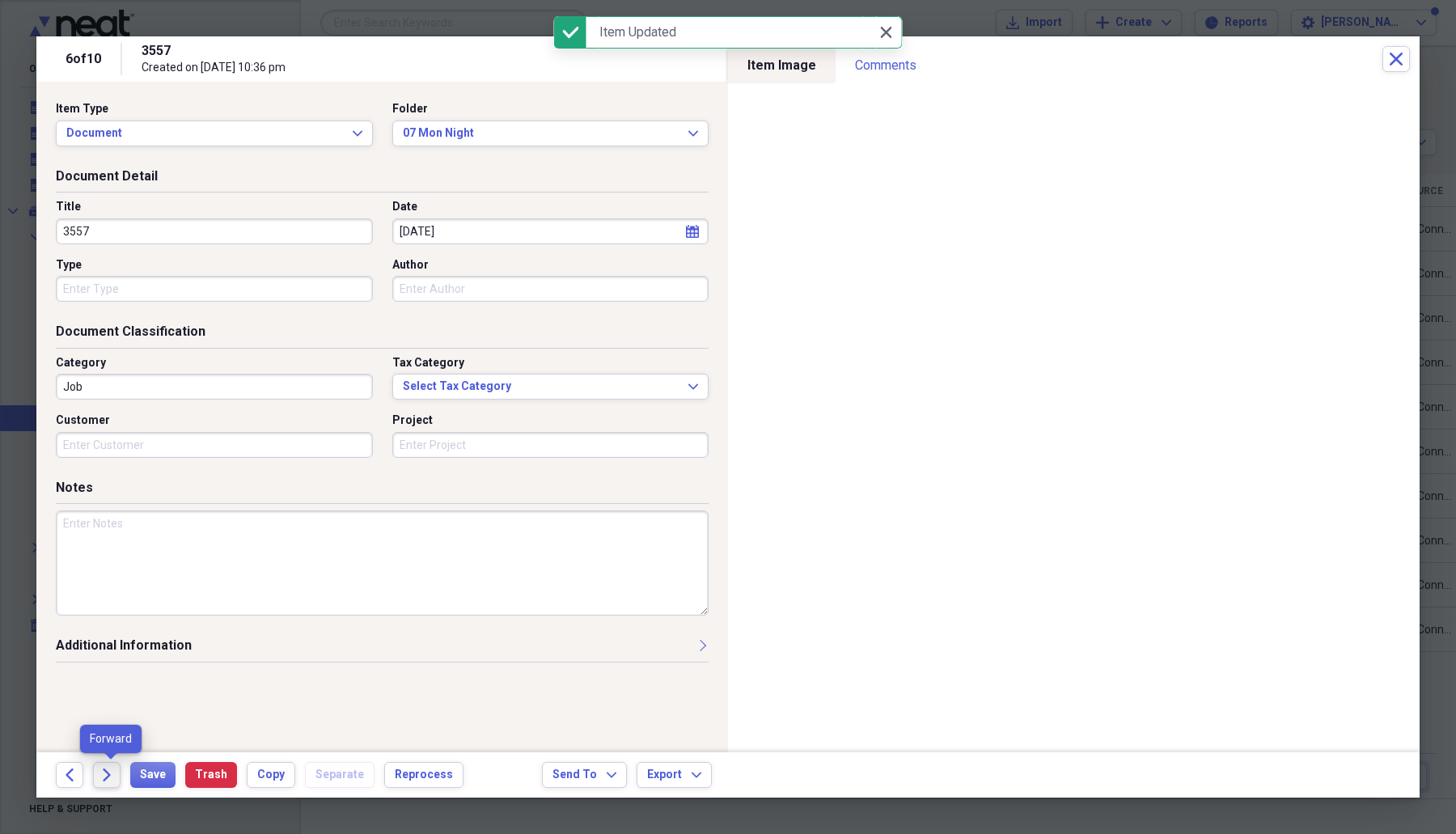 click on "Forward" 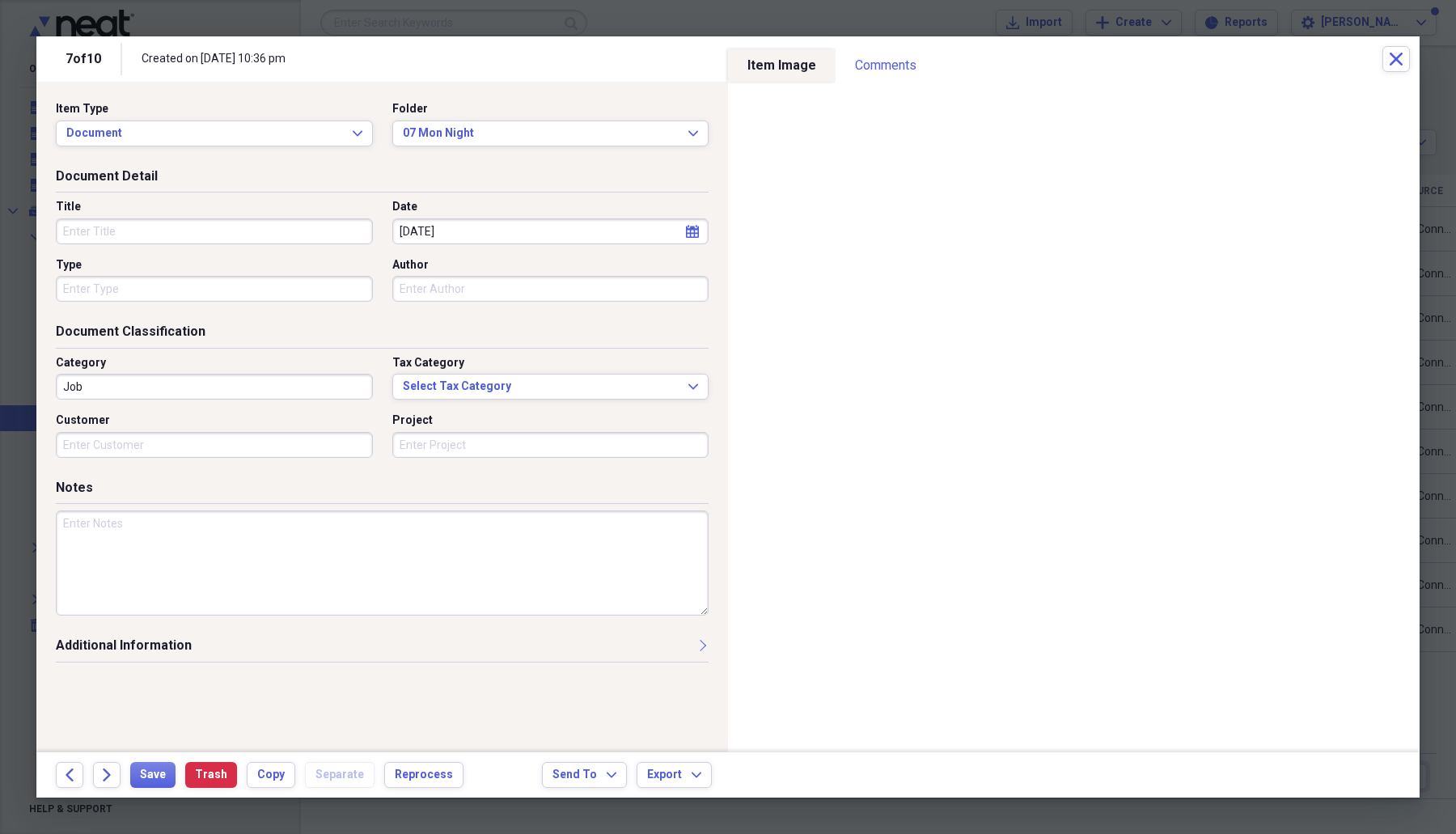 click on "Title" at bounding box center (214, 231) 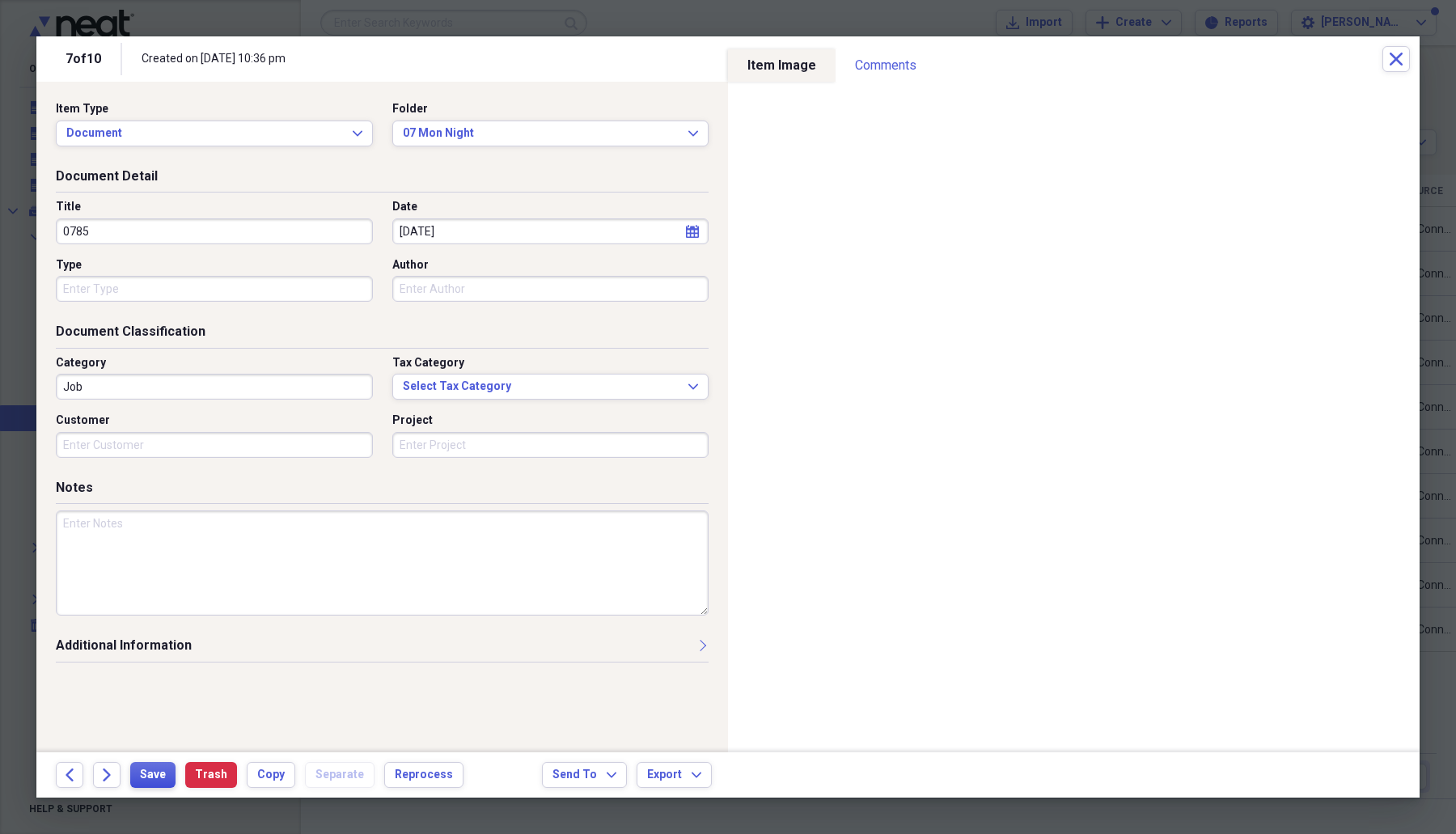 type on "0785" 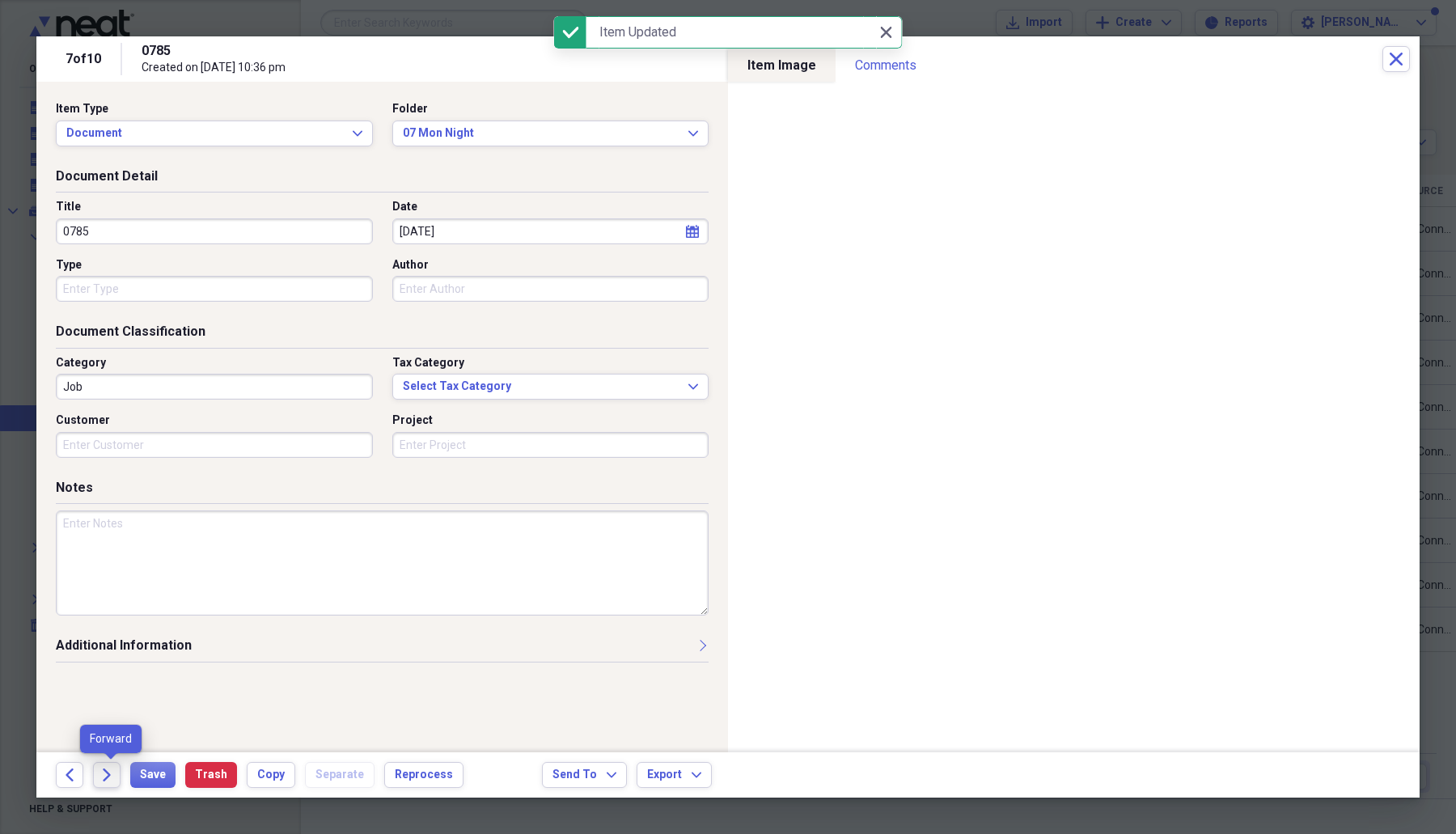 click on "Forward" 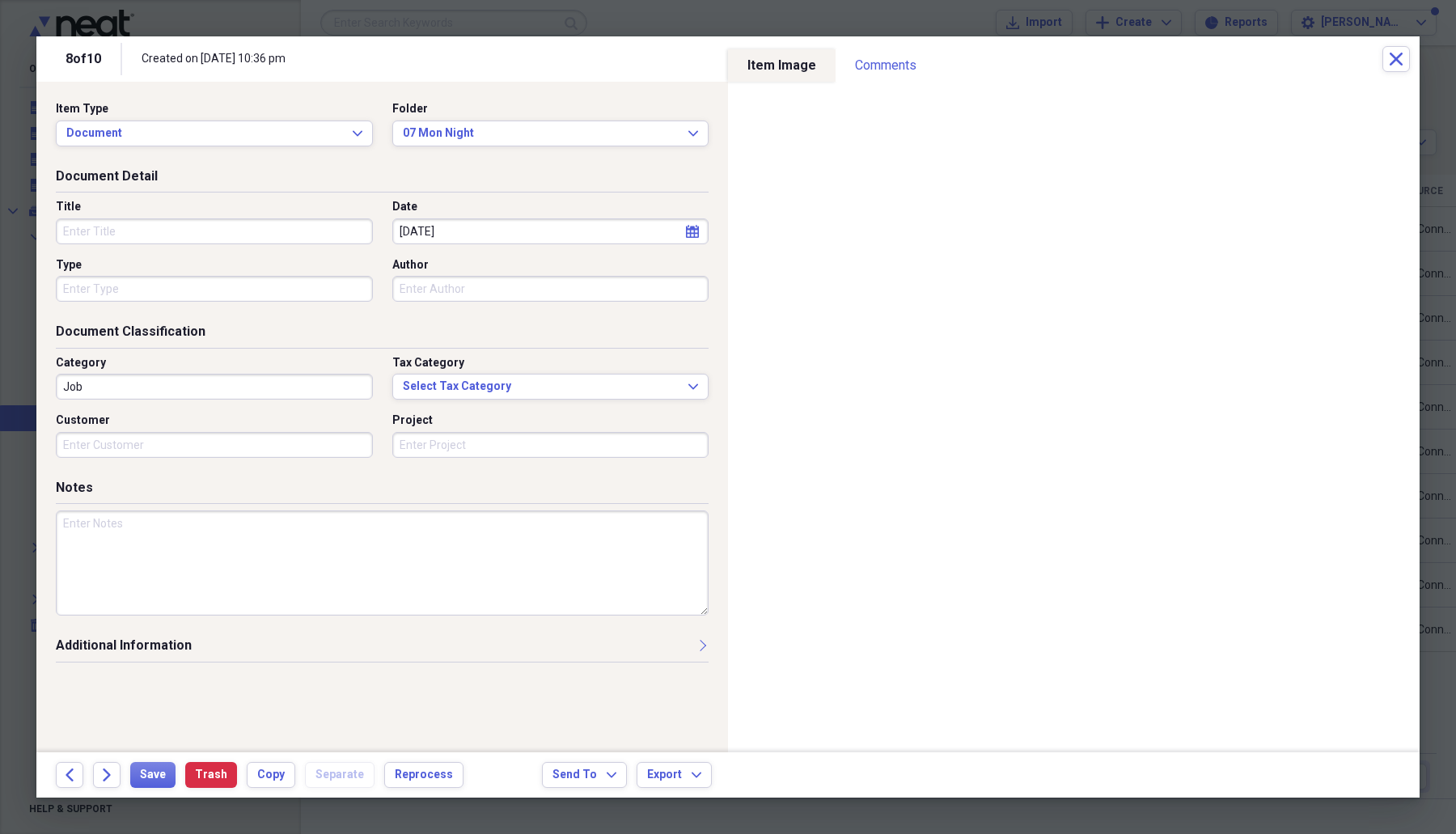 click on "Title" at bounding box center [214, 231] 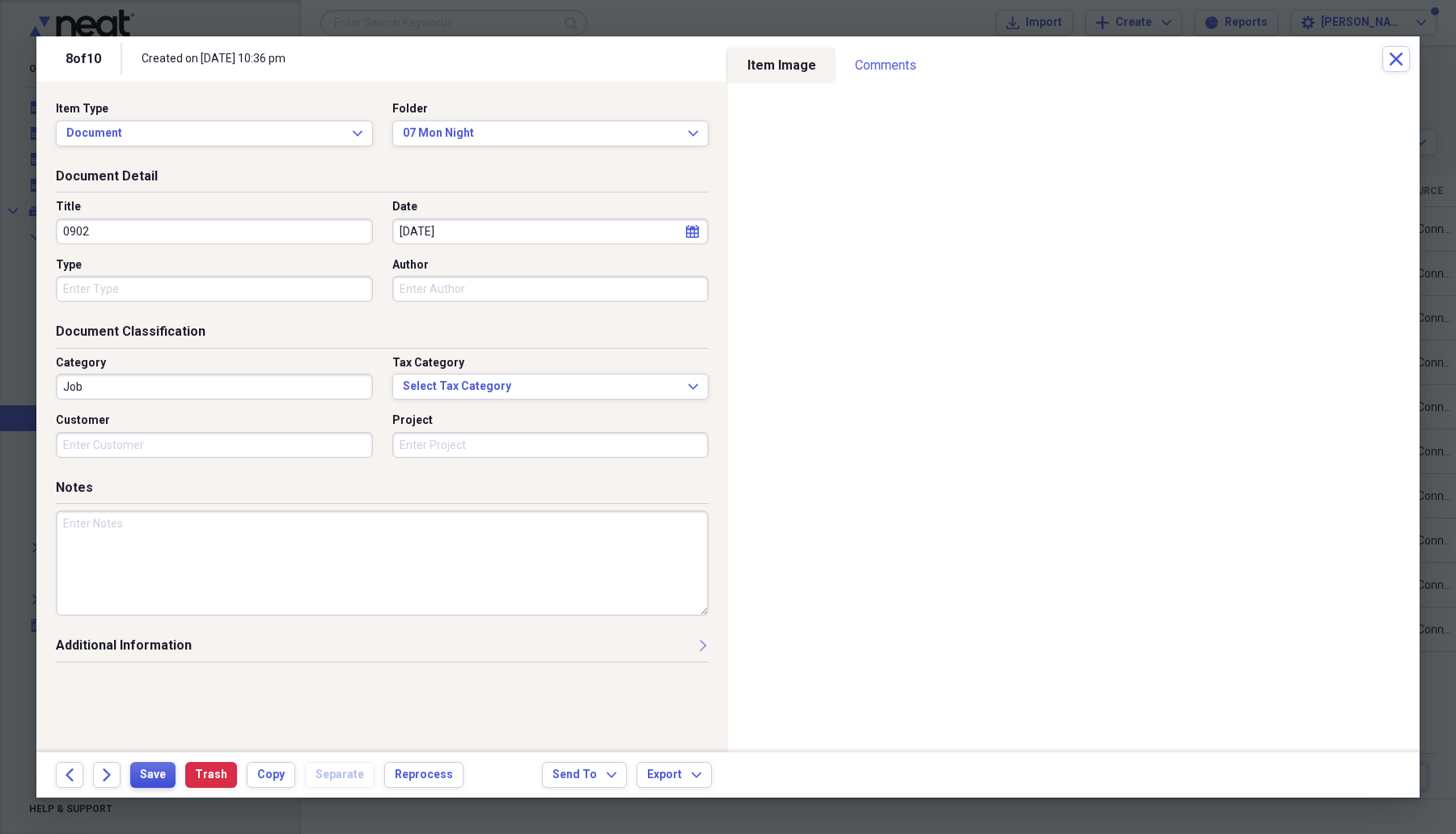 type on "0902" 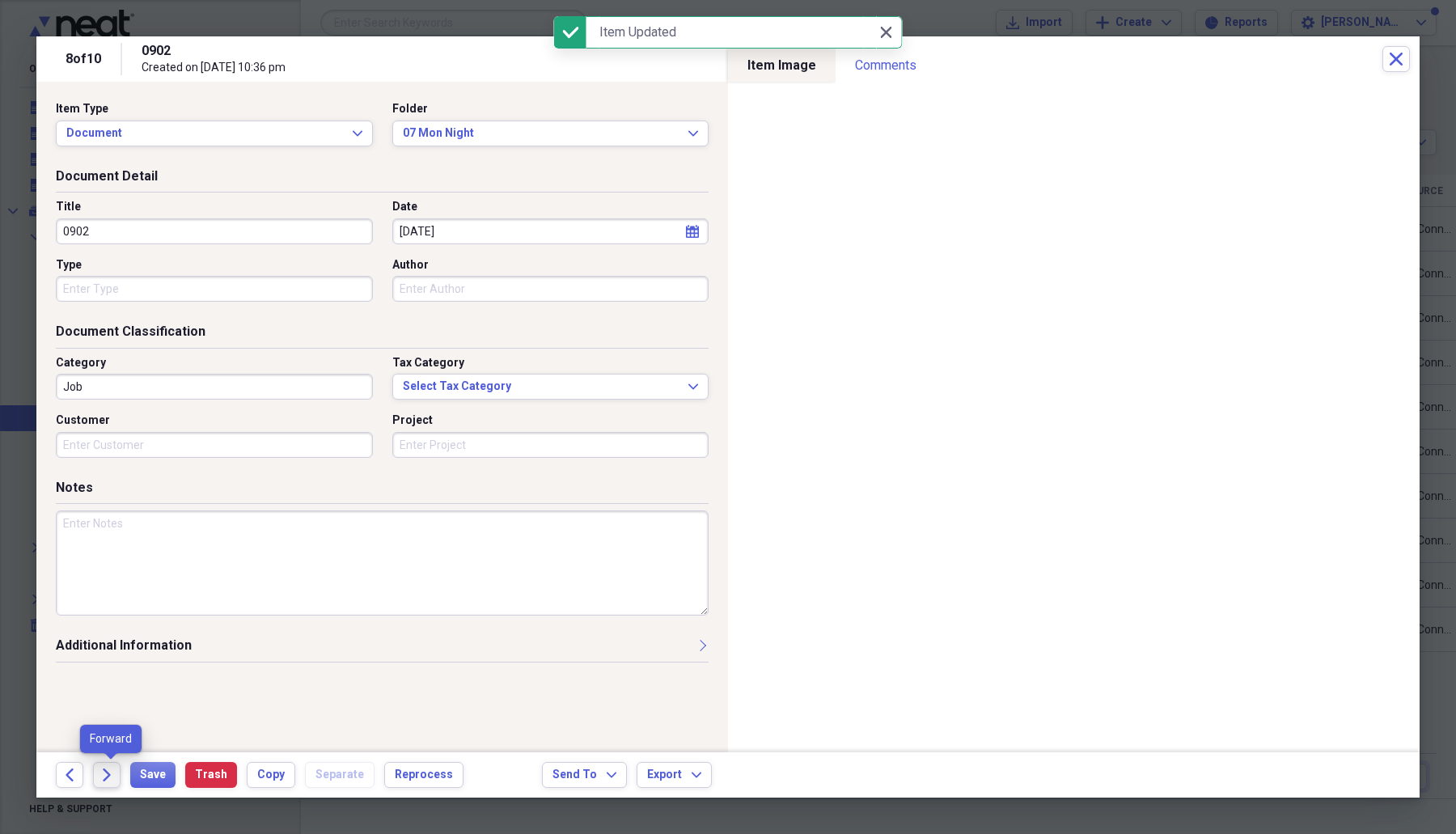 click on "Forward" 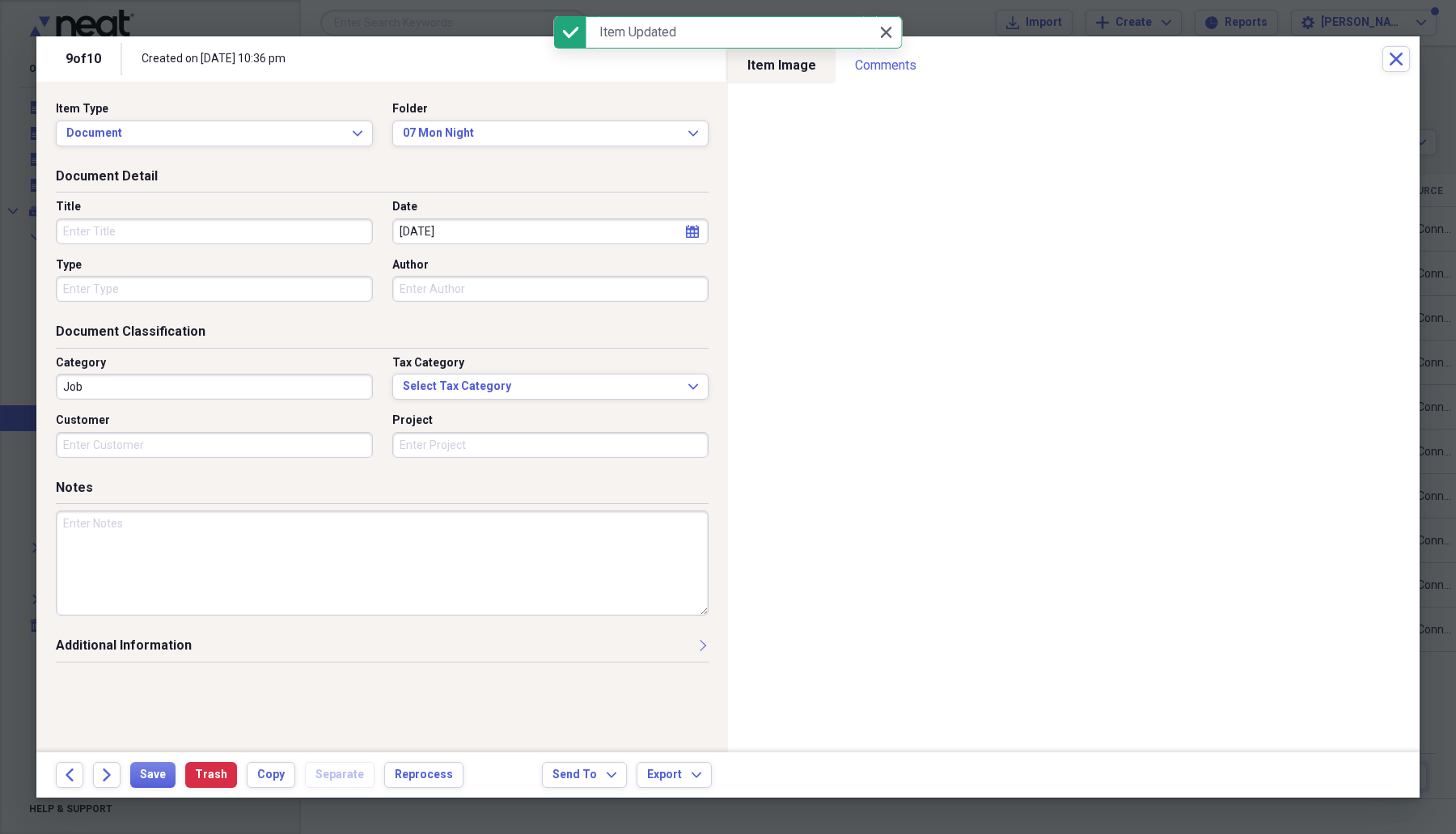 click on "Title" at bounding box center (214, 231) 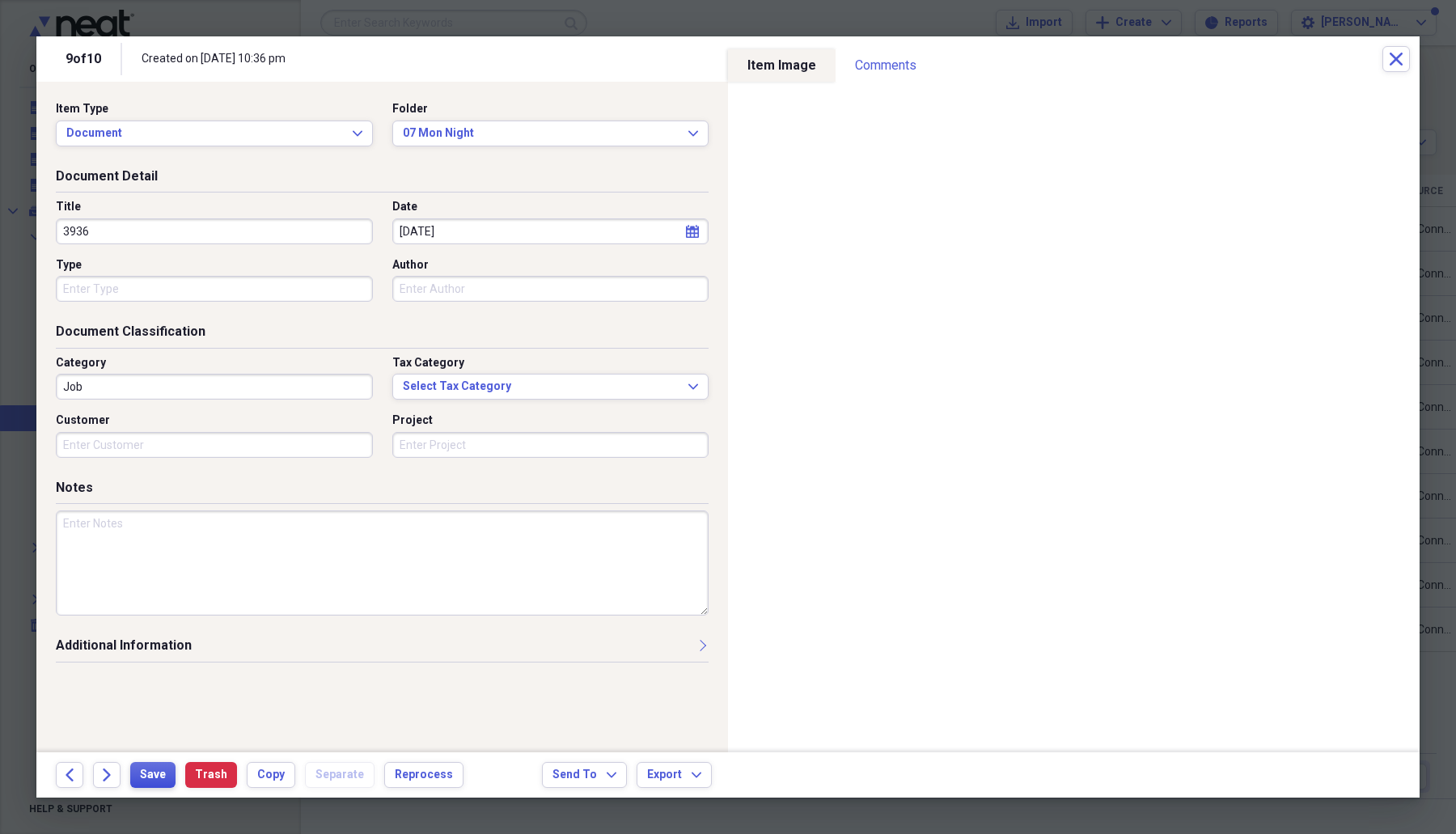 type on "3936" 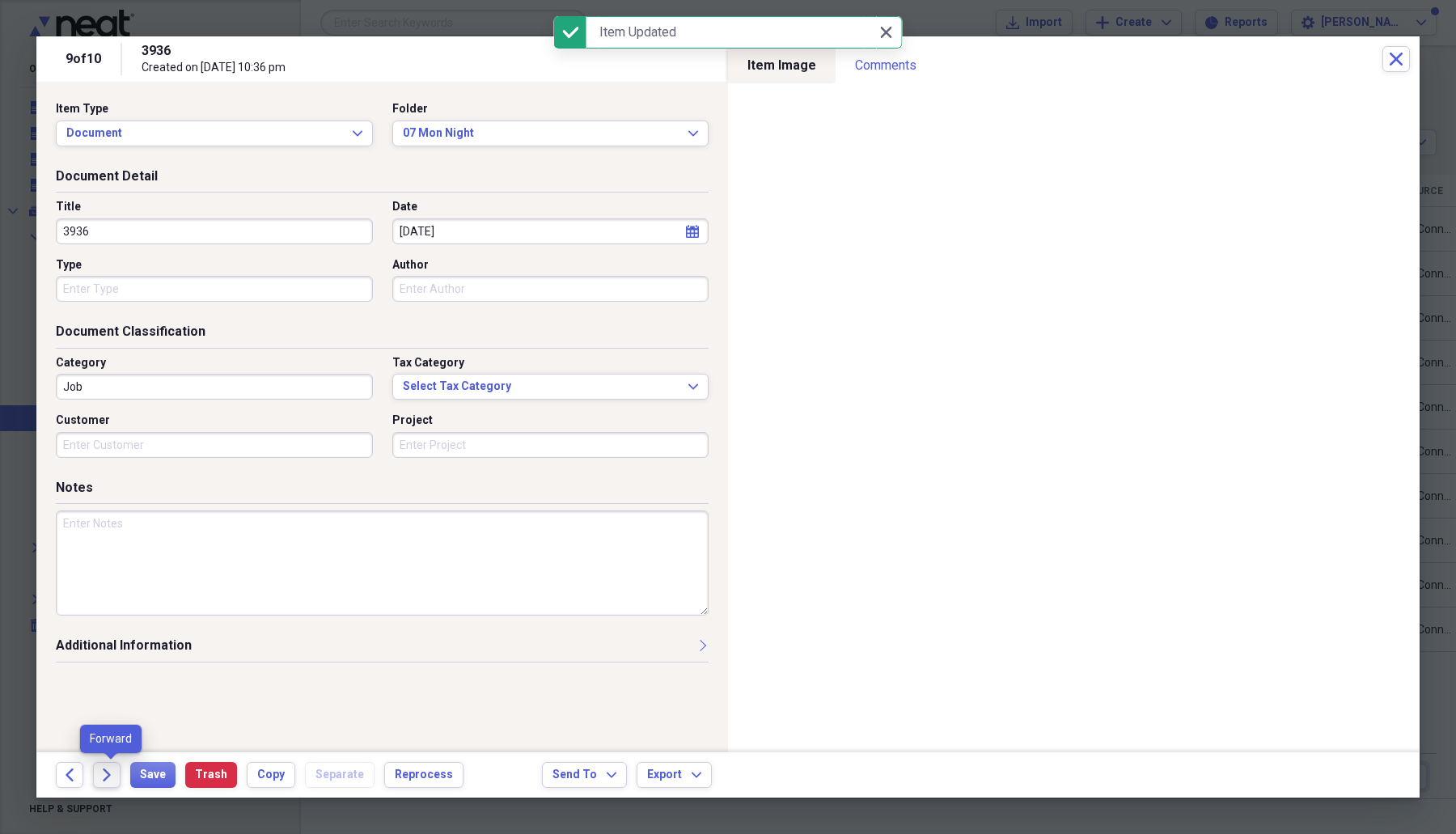 click on "Forward" 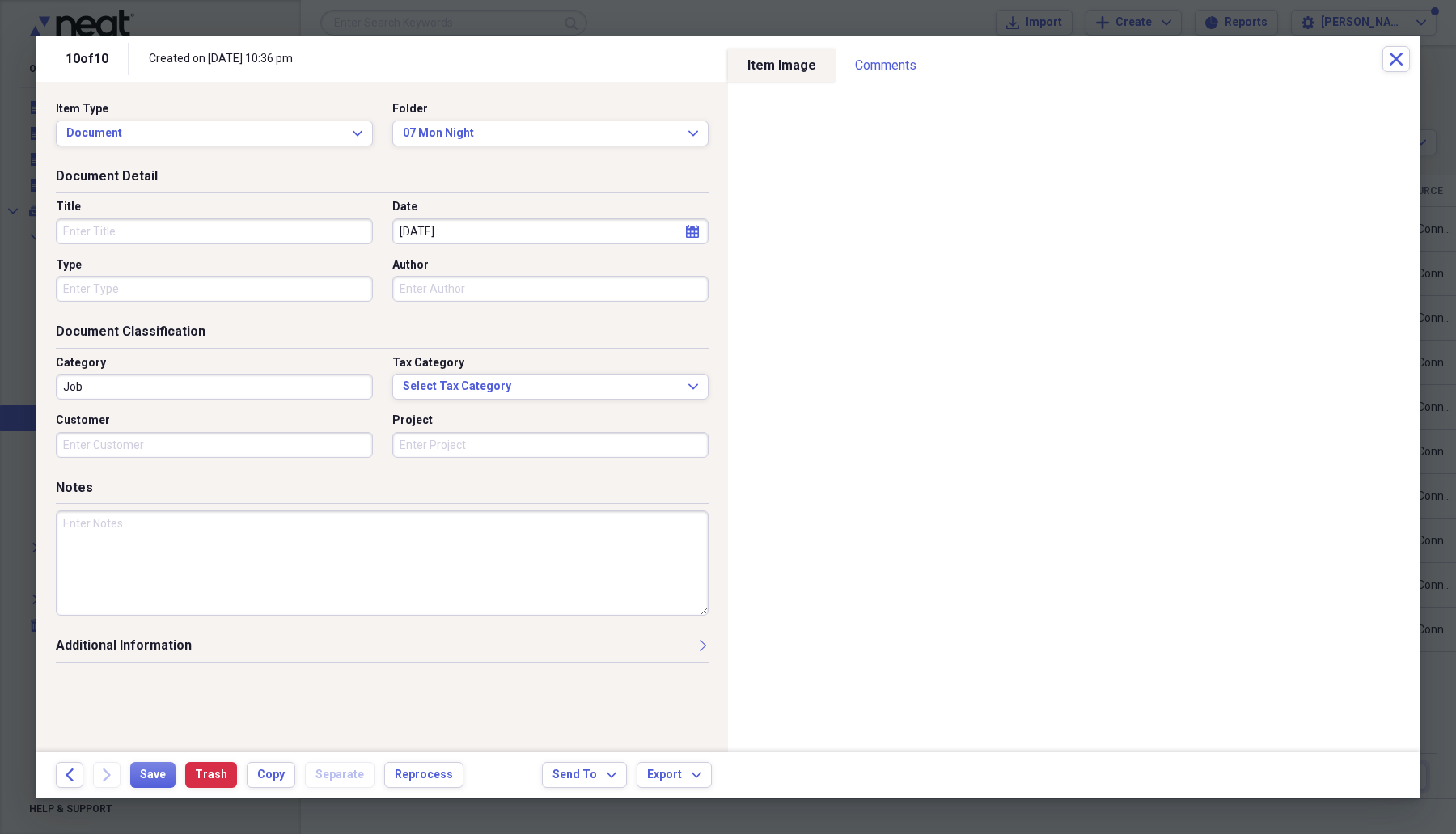 click on "Title" at bounding box center (214, 231) 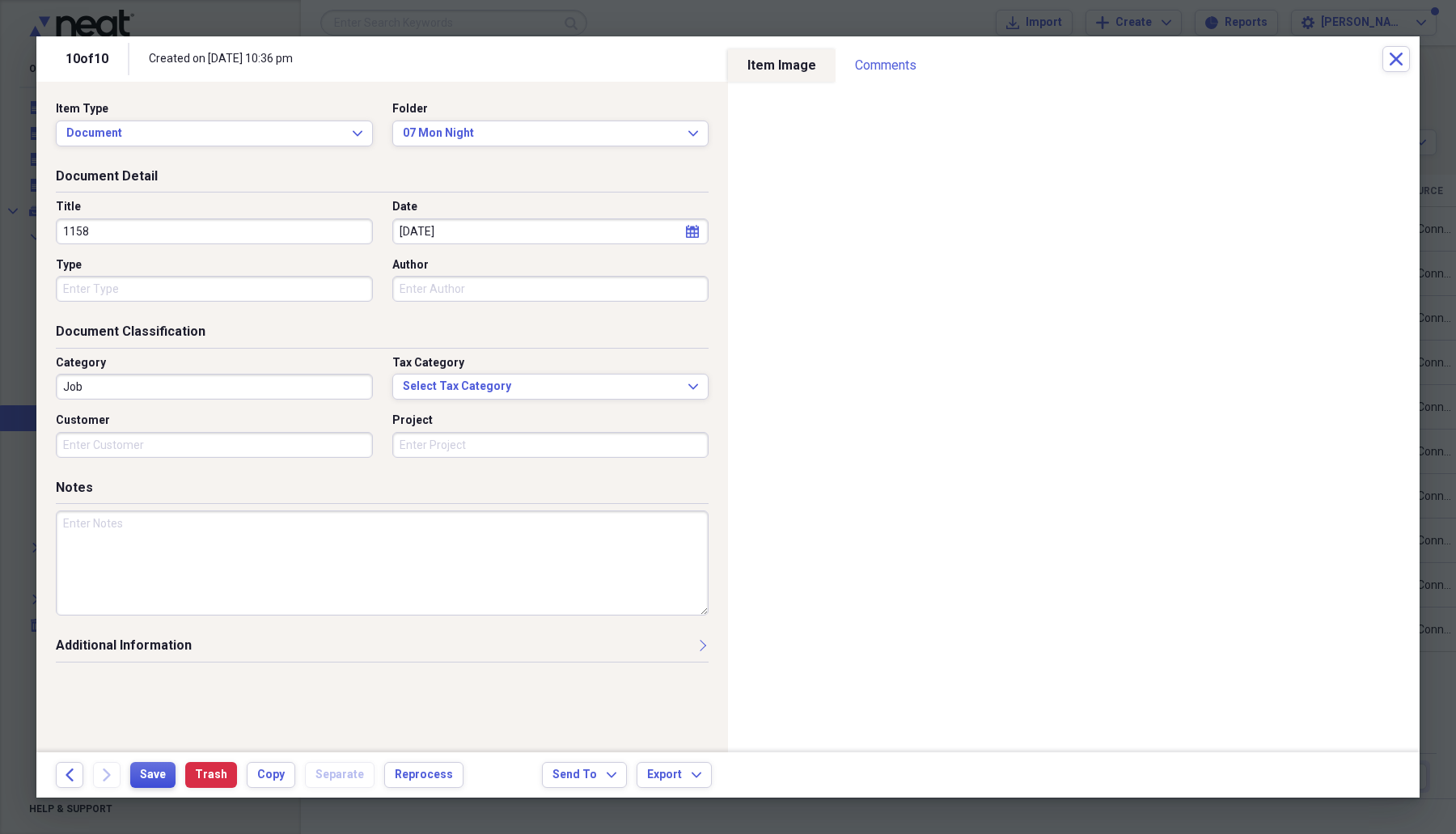 type on "1158" 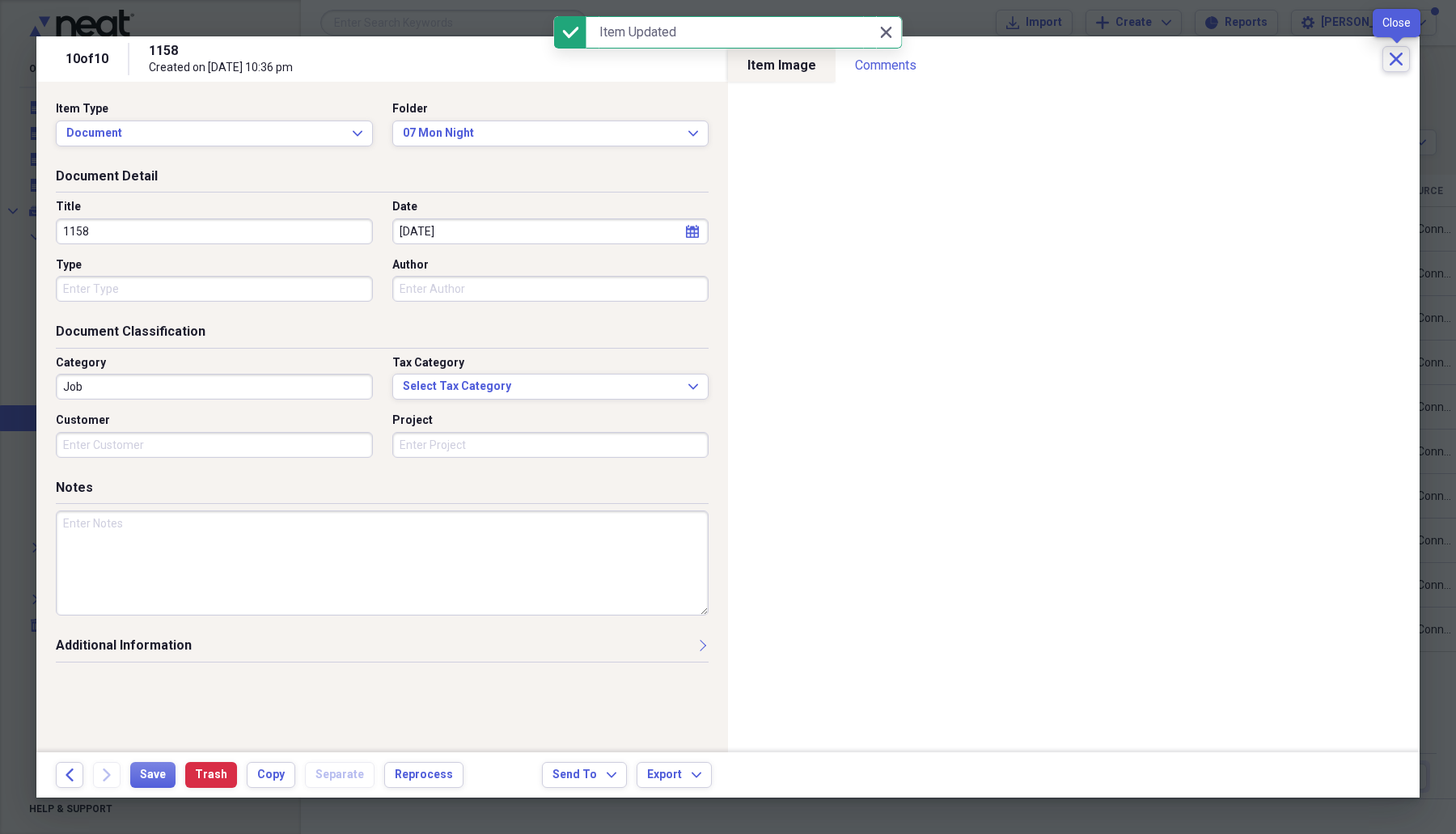click on "Close" 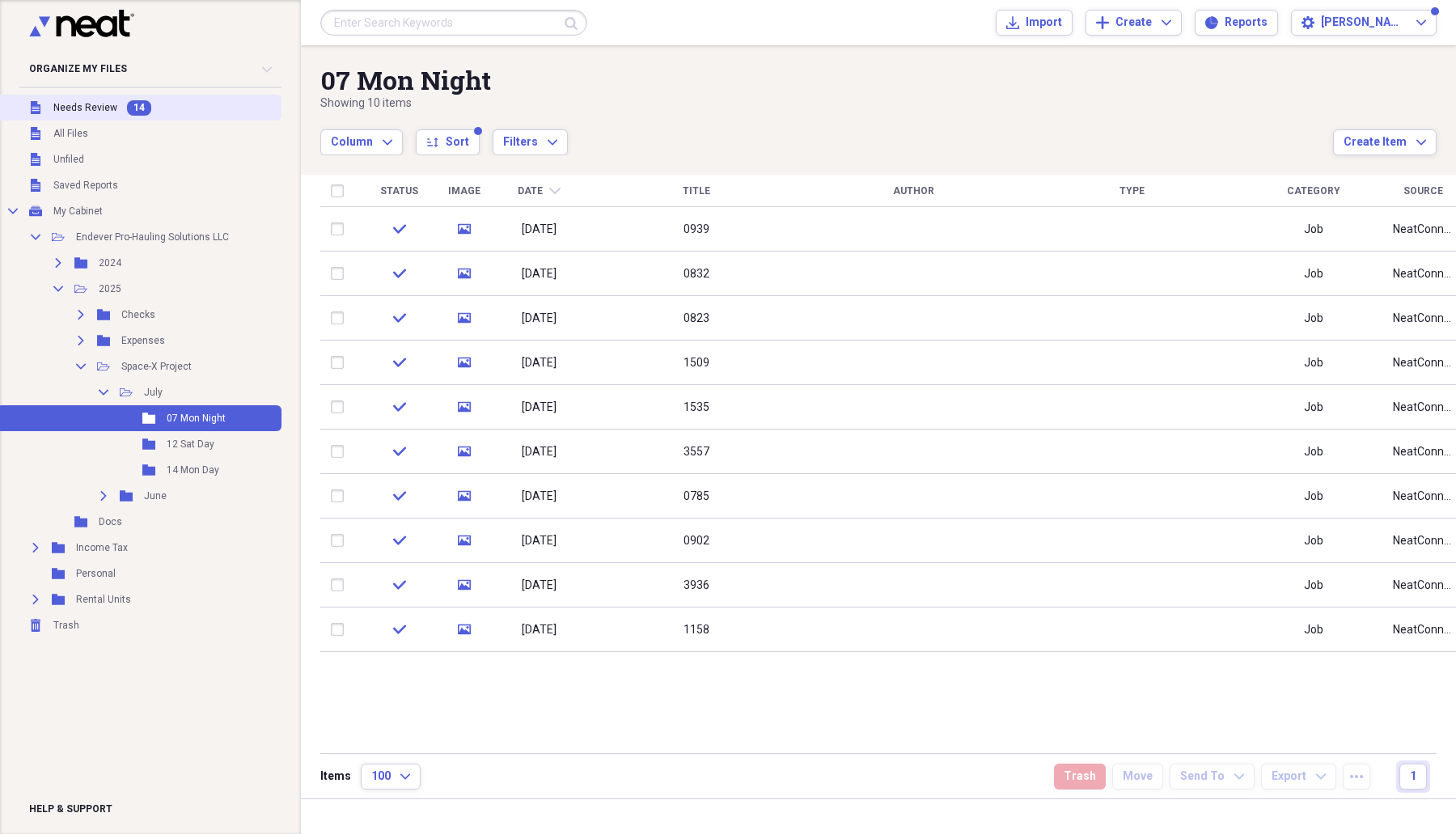 click on "Needs Review" at bounding box center (85, 108) 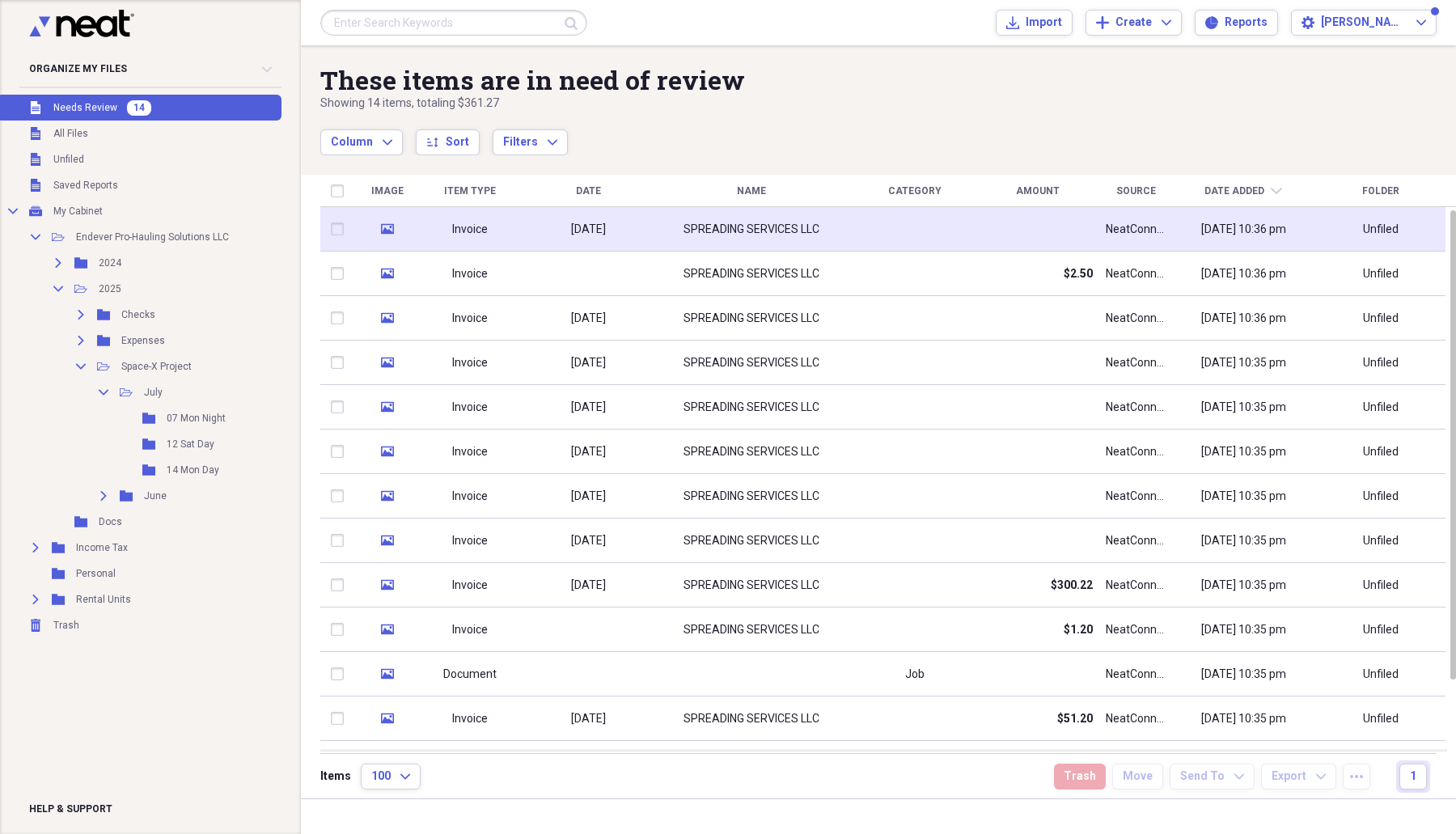 click on "media" 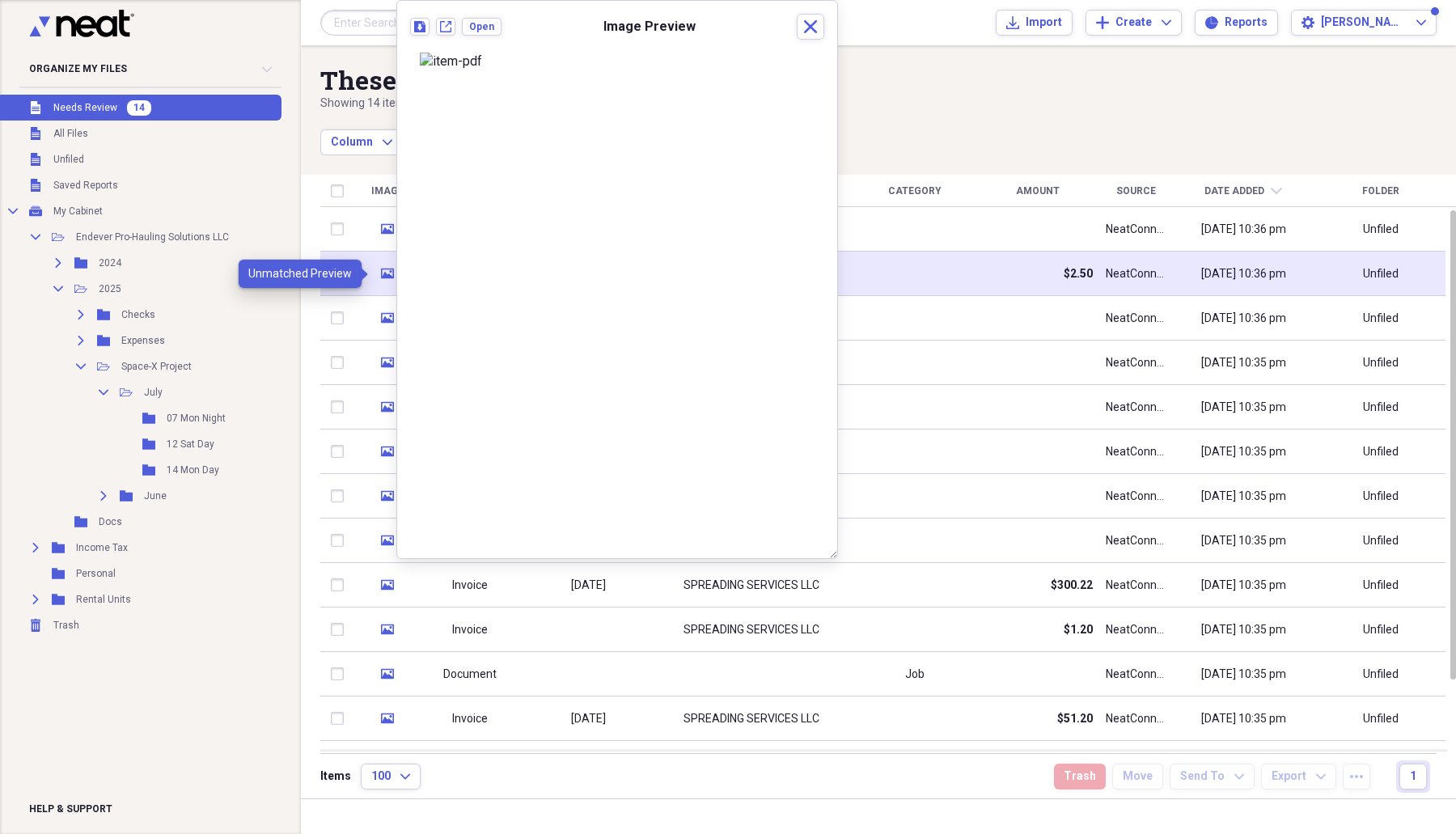 click on "media" at bounding box center (387, 273) 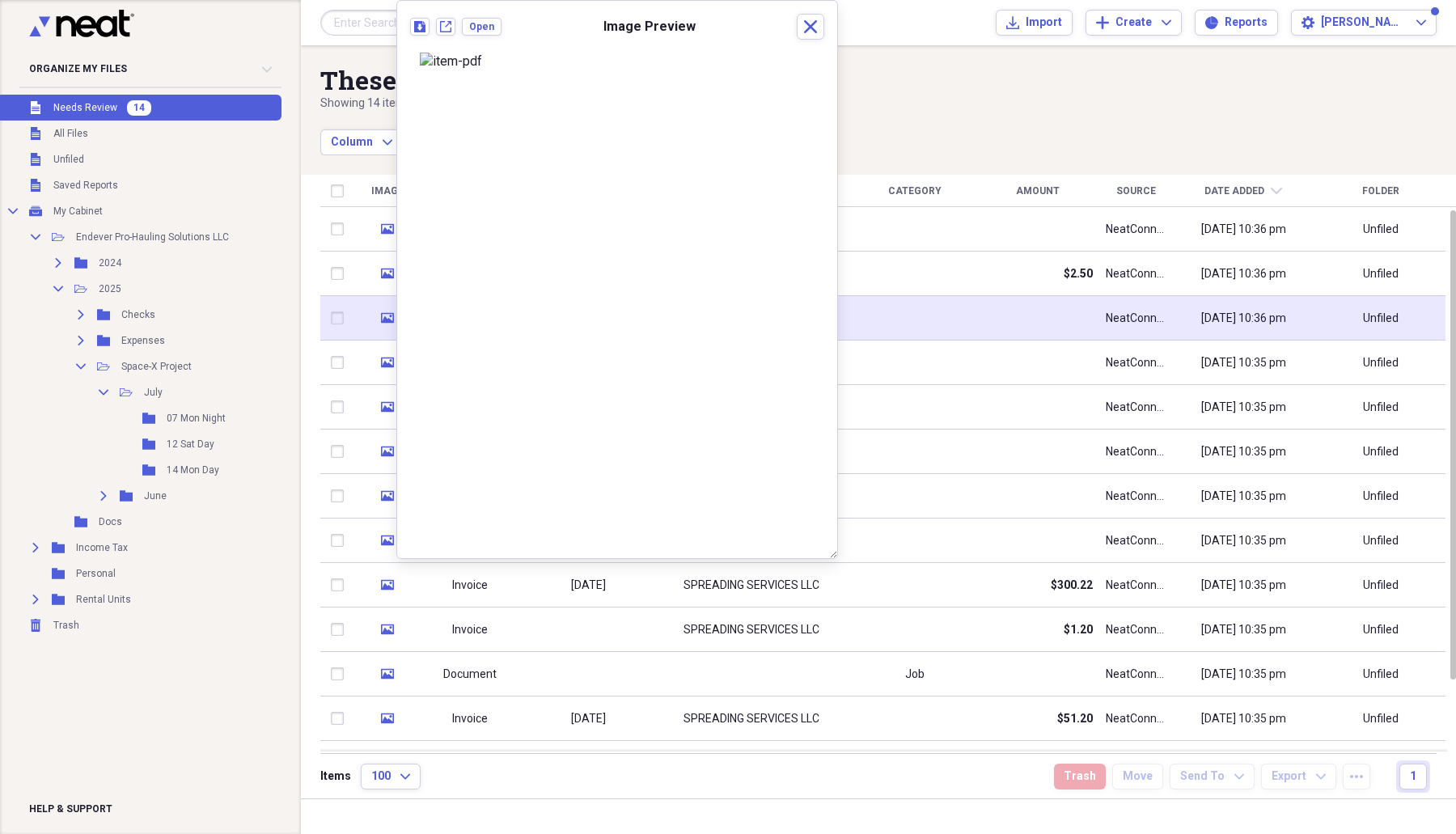 click on "media" 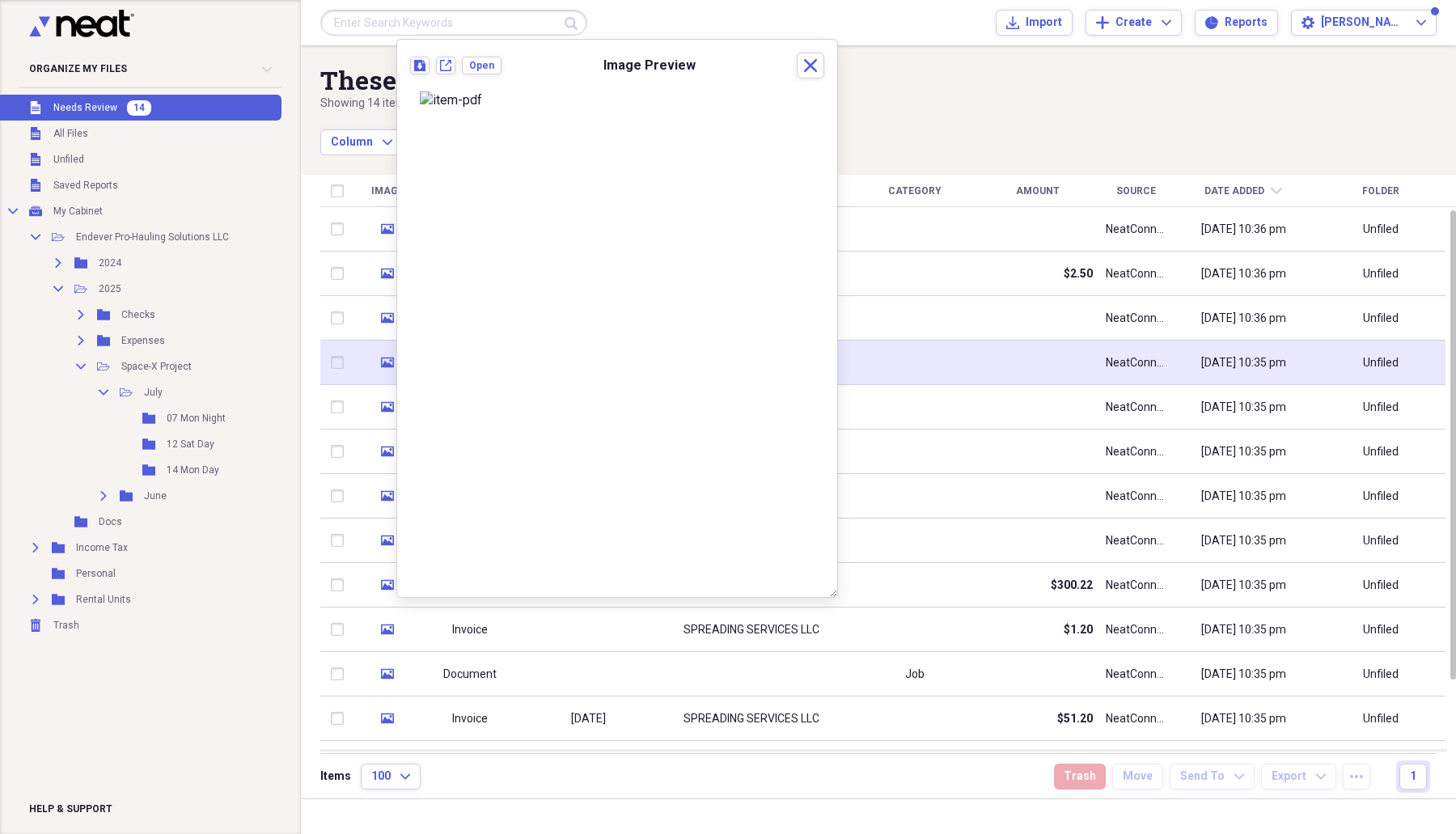 click on "media" 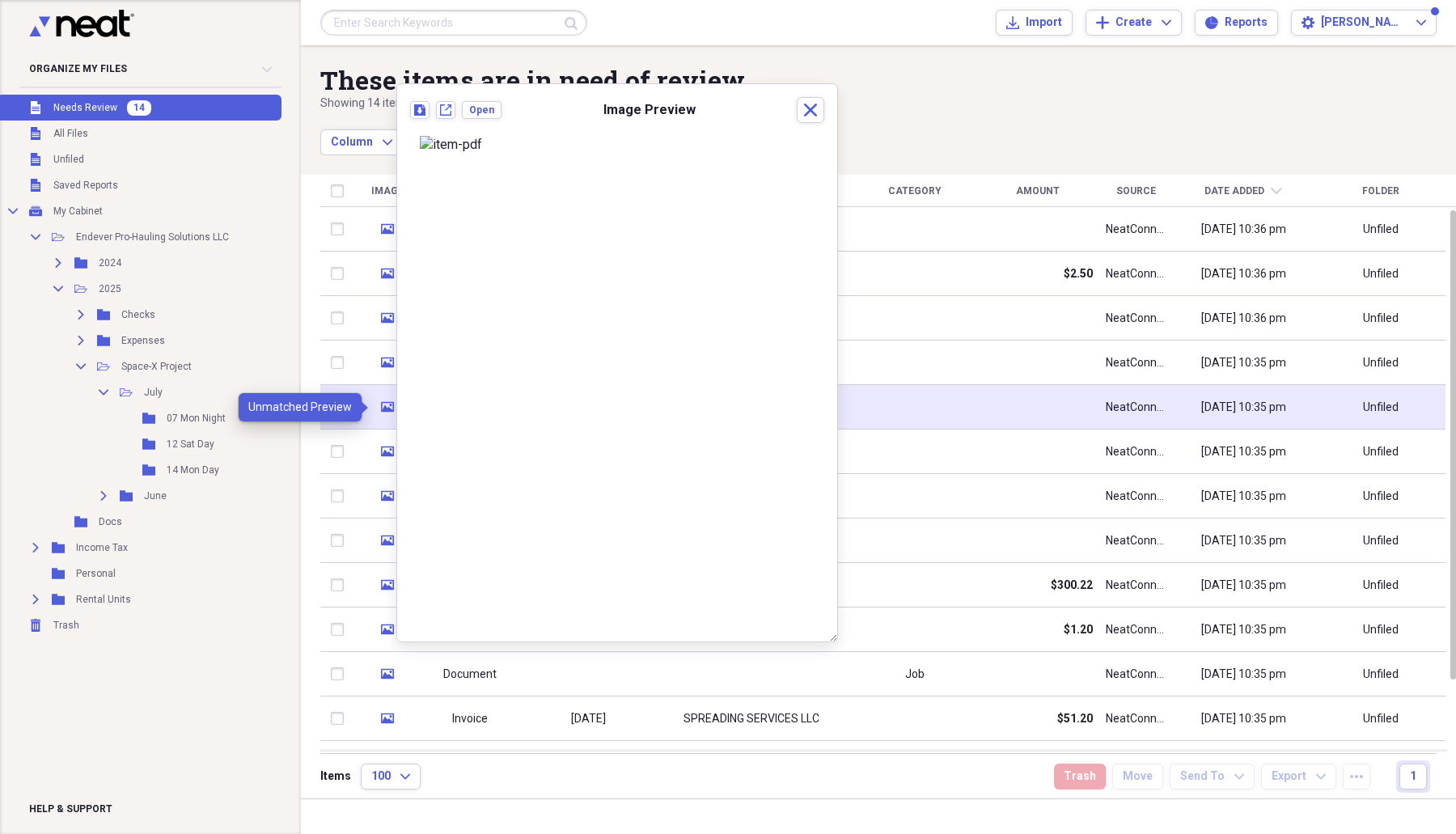 click 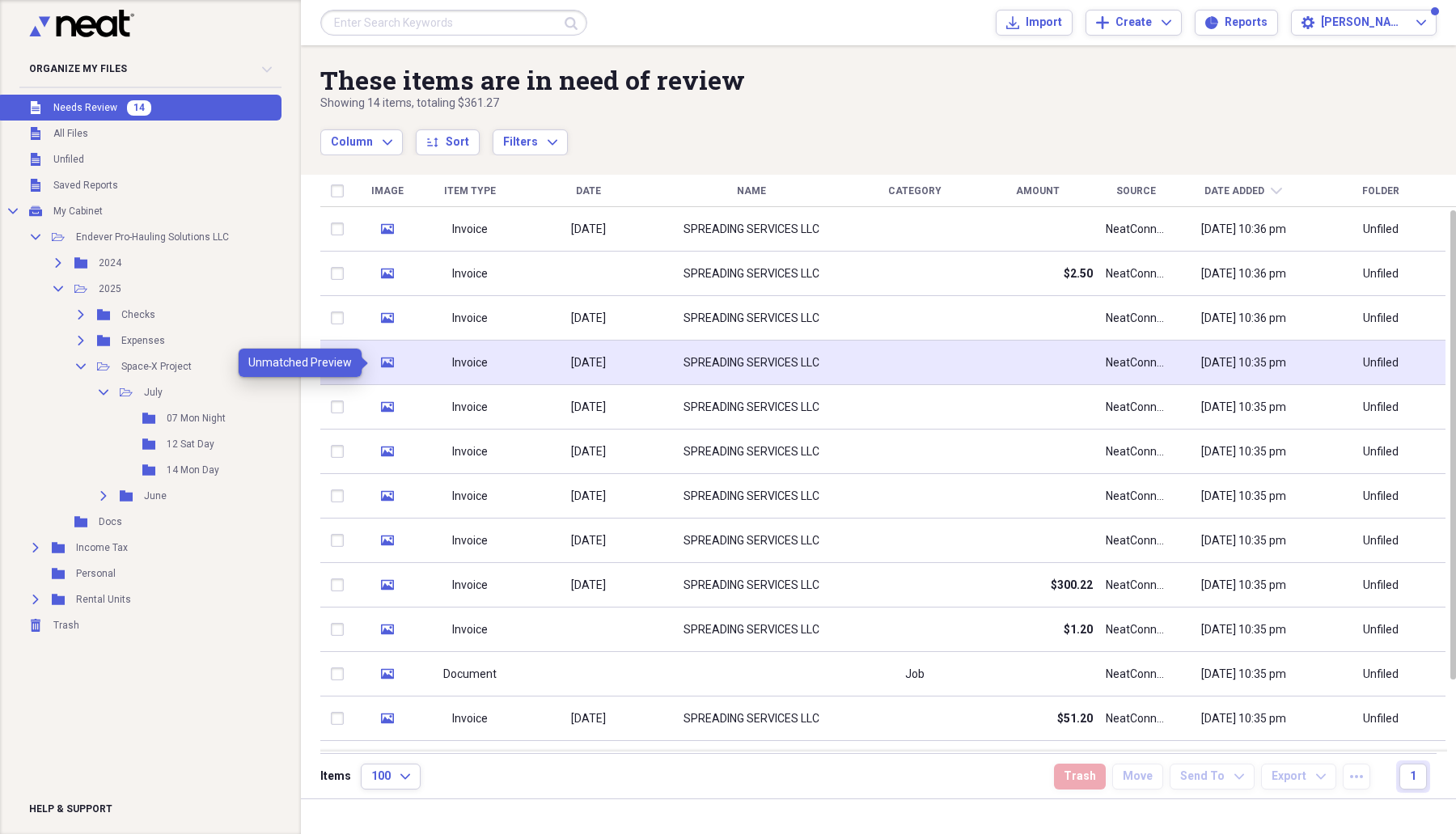 click on "media" 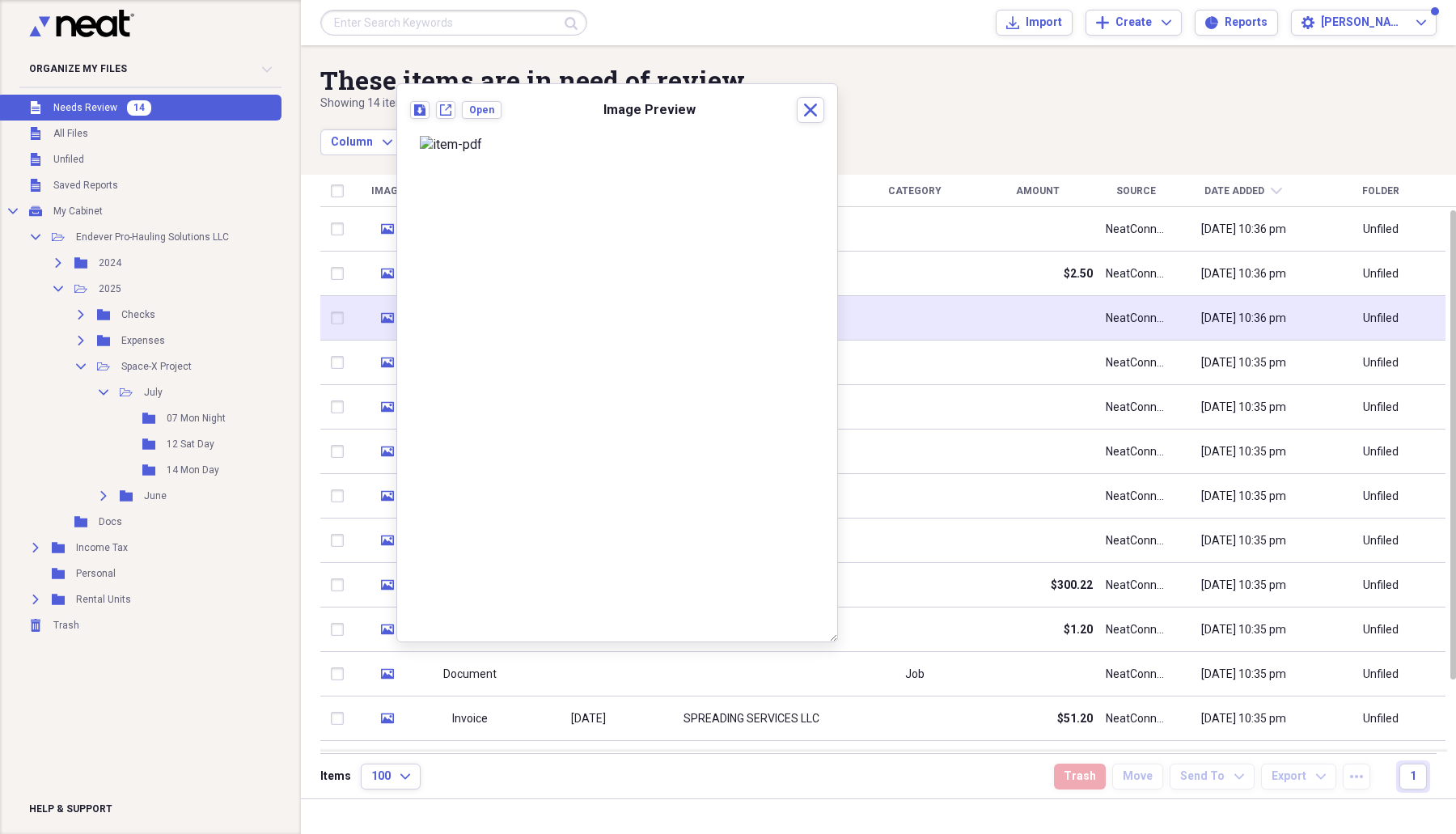 click on "media" 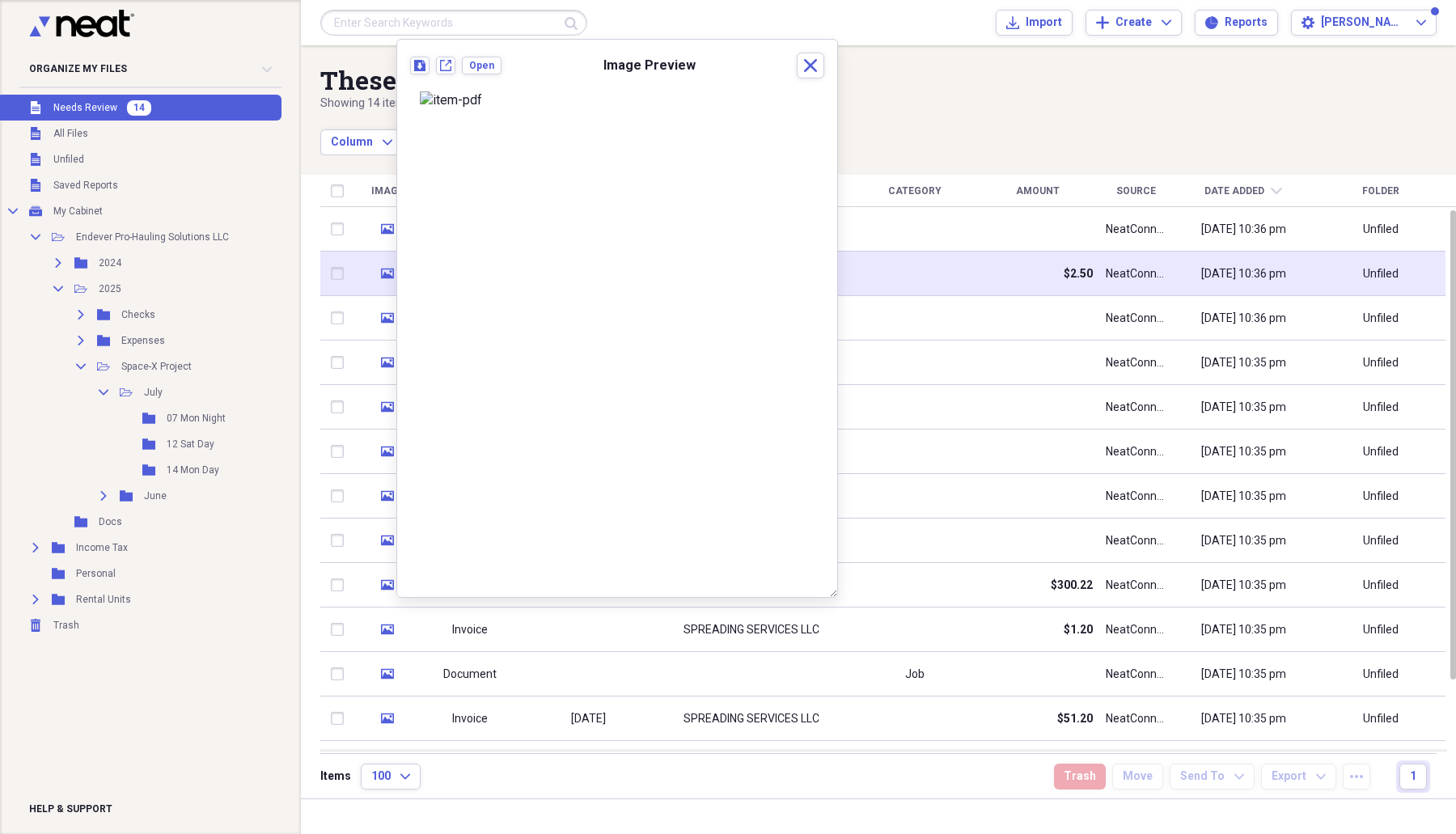 click on "media" 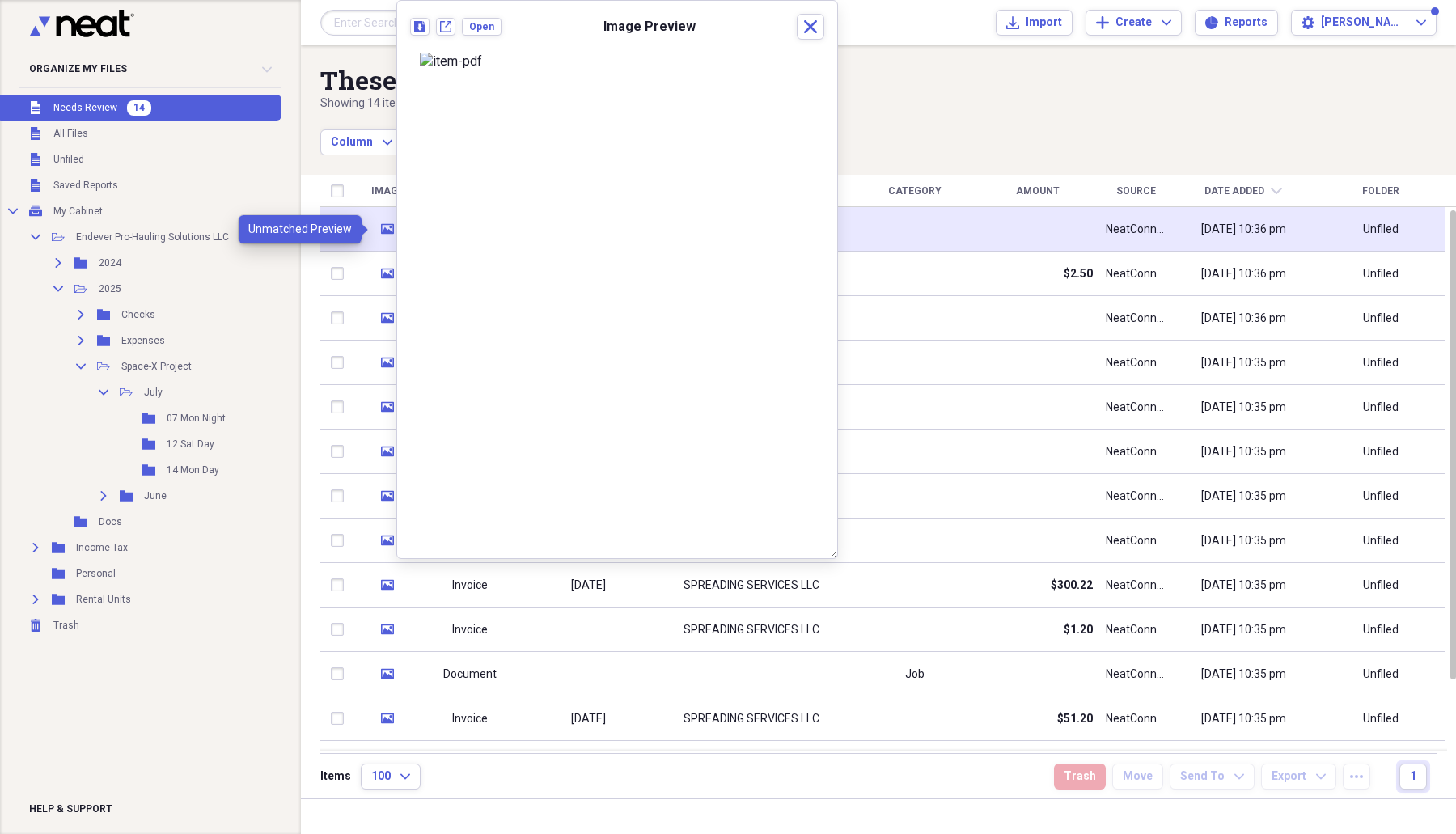 click 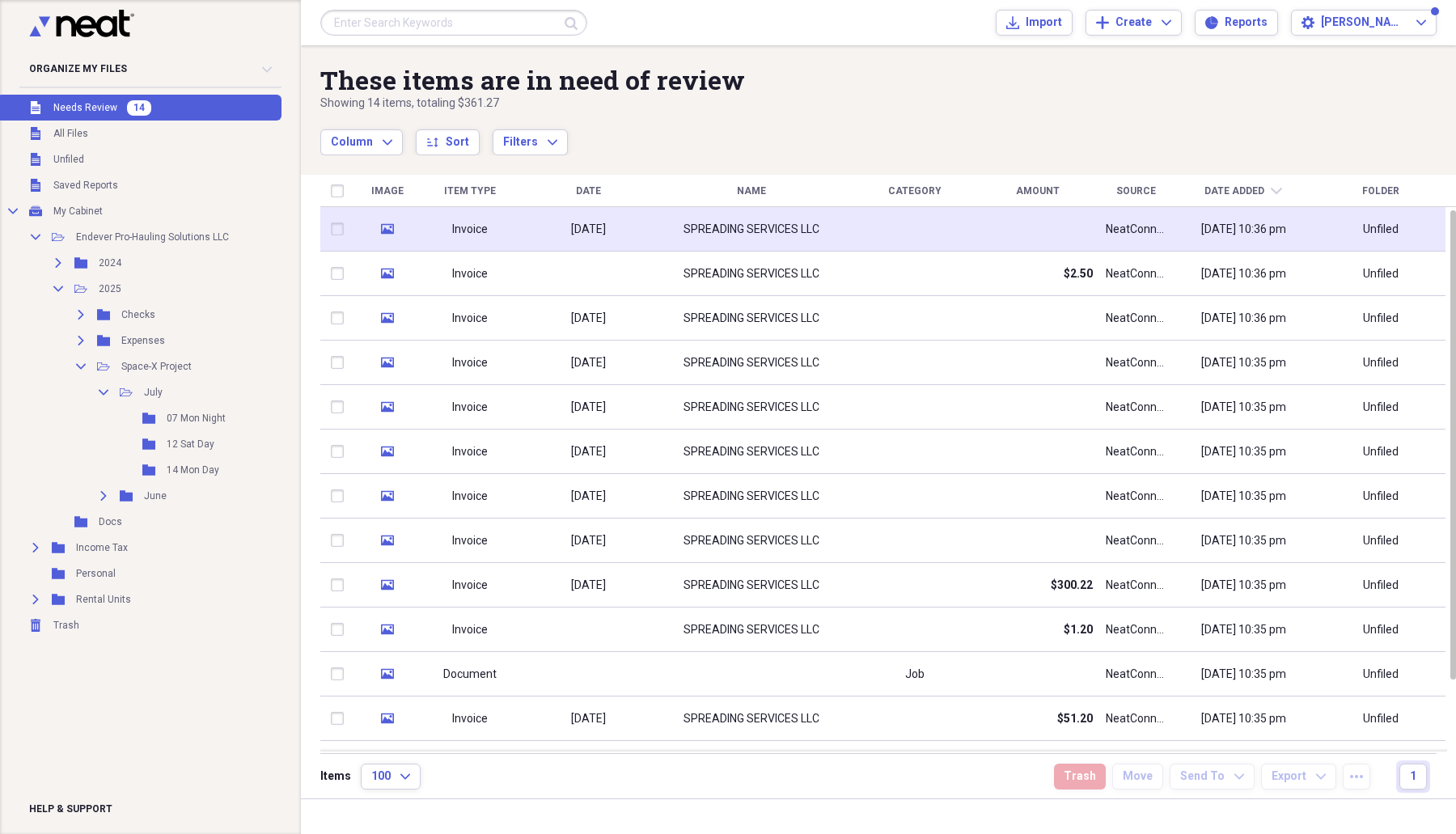 click at bounding box center (341, 229) 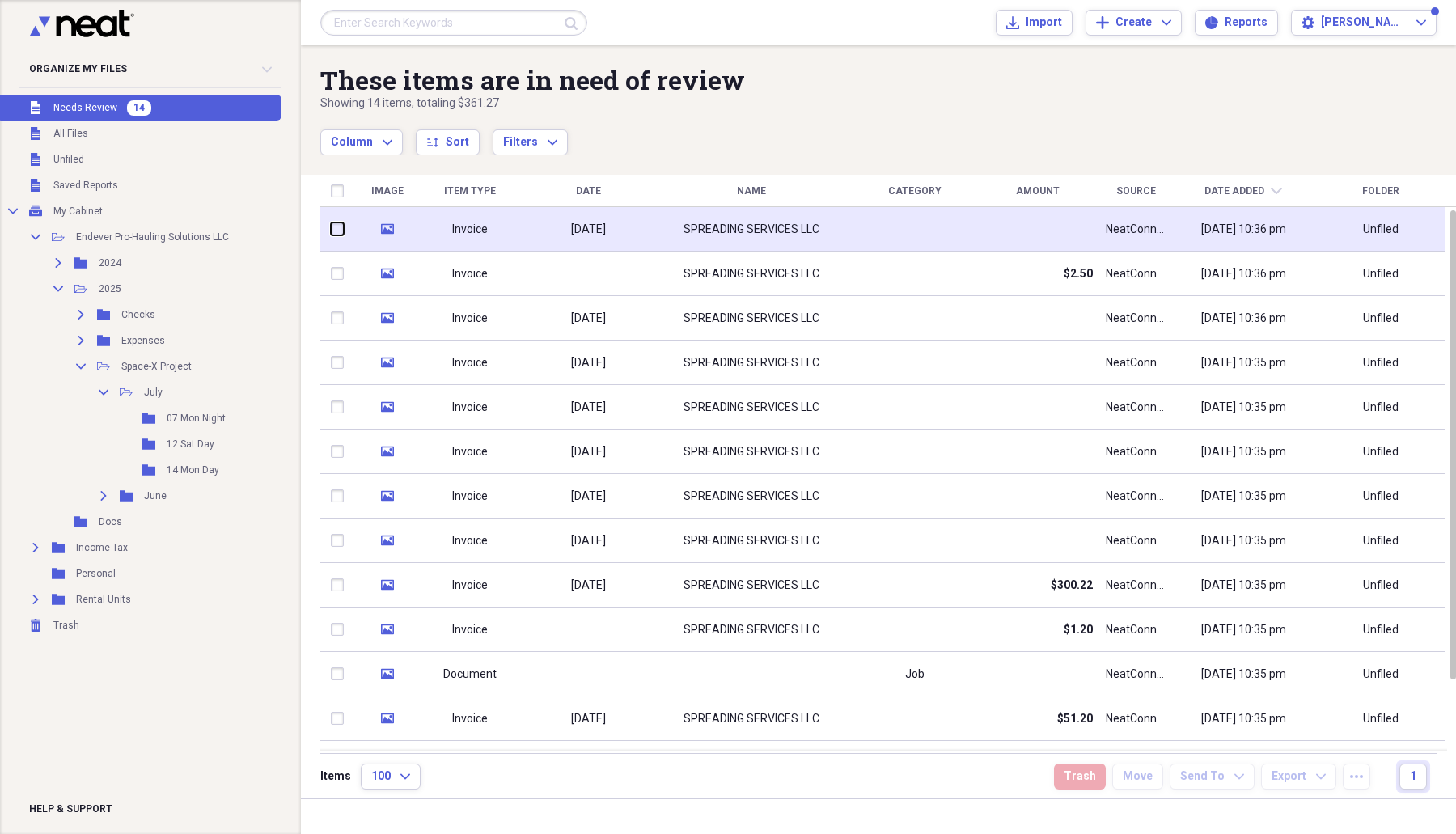 click at bounding box center (331, 229) 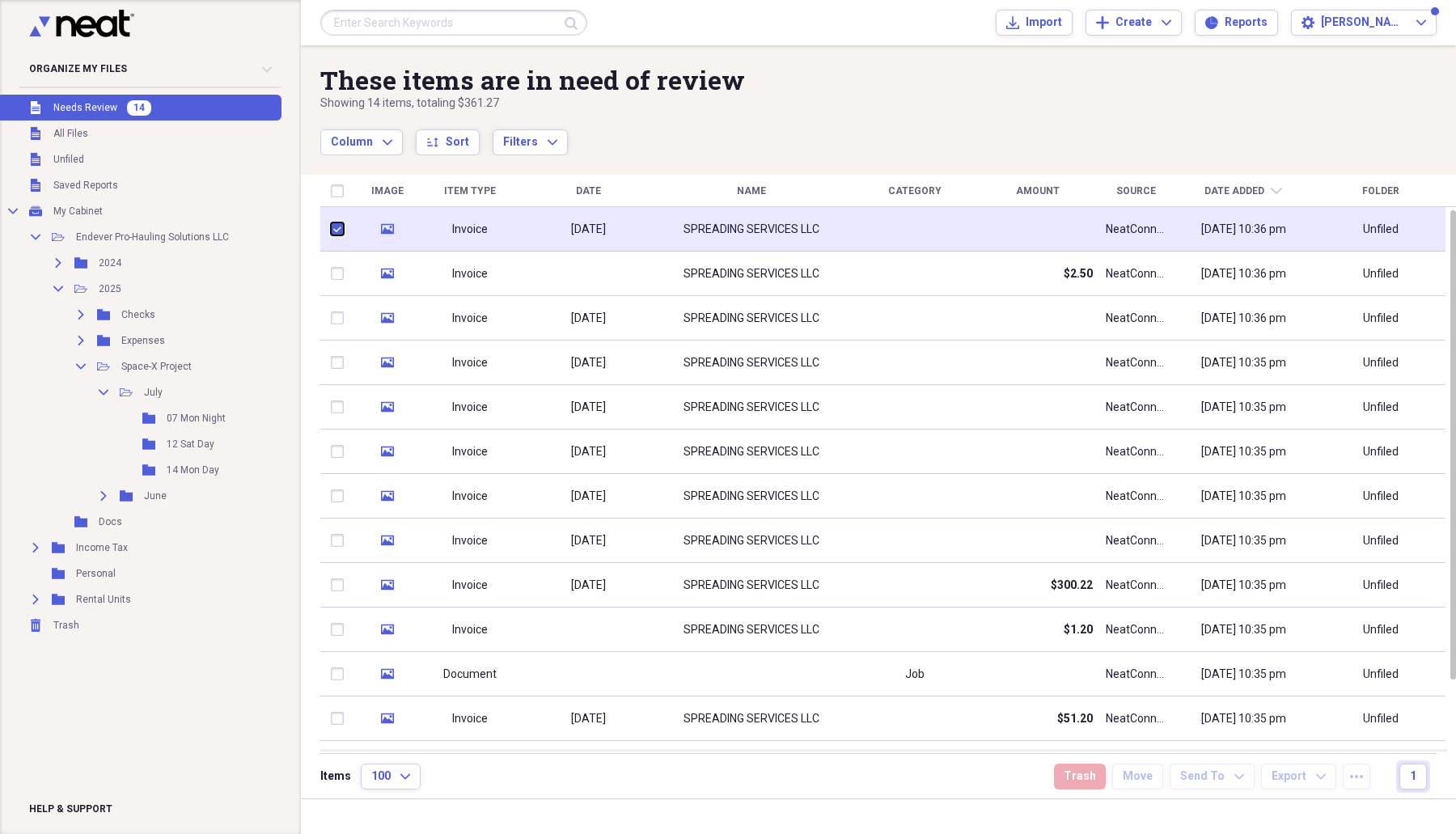 checkbox on "true" 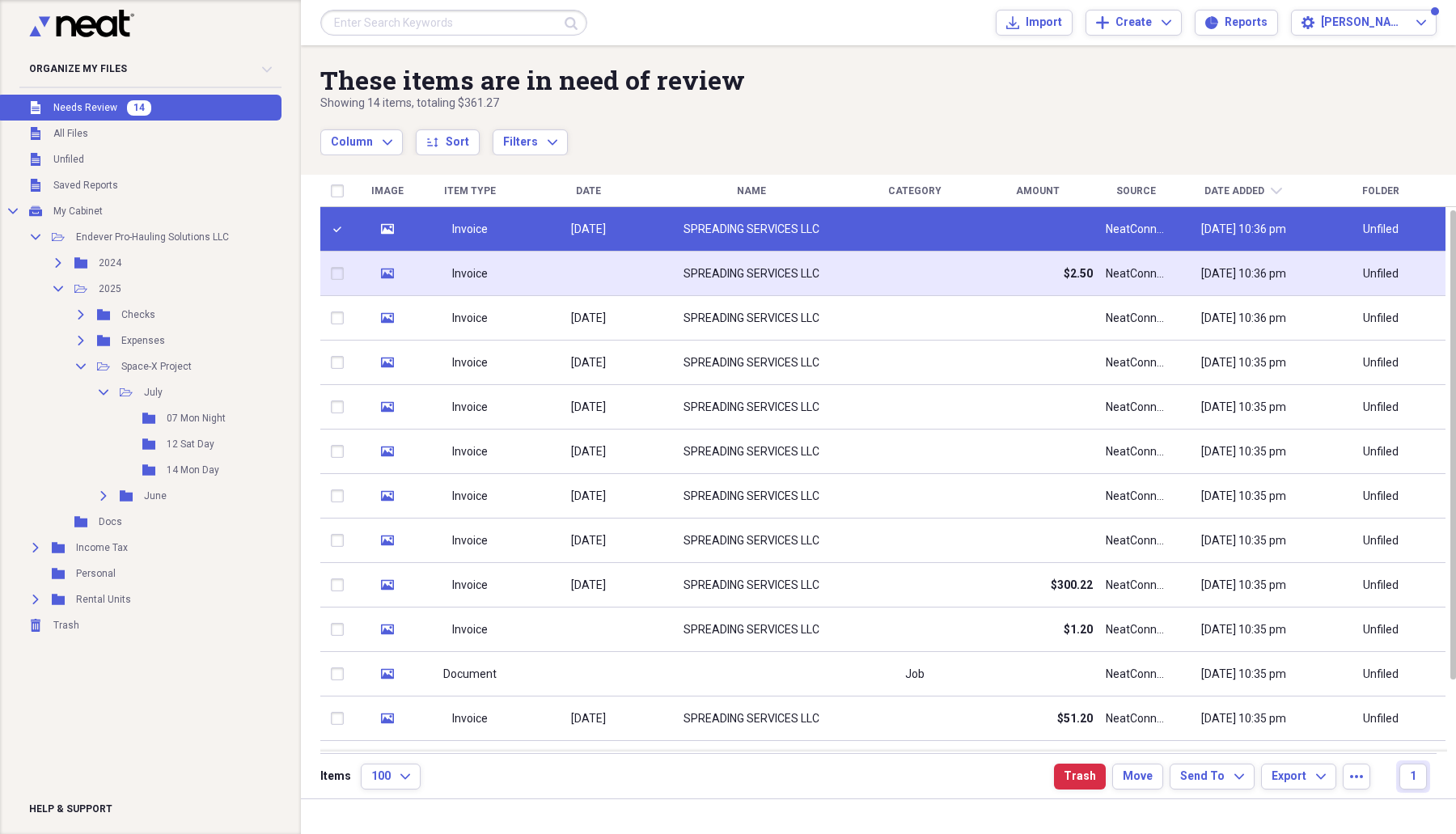 click at bounding box center (341, 273) 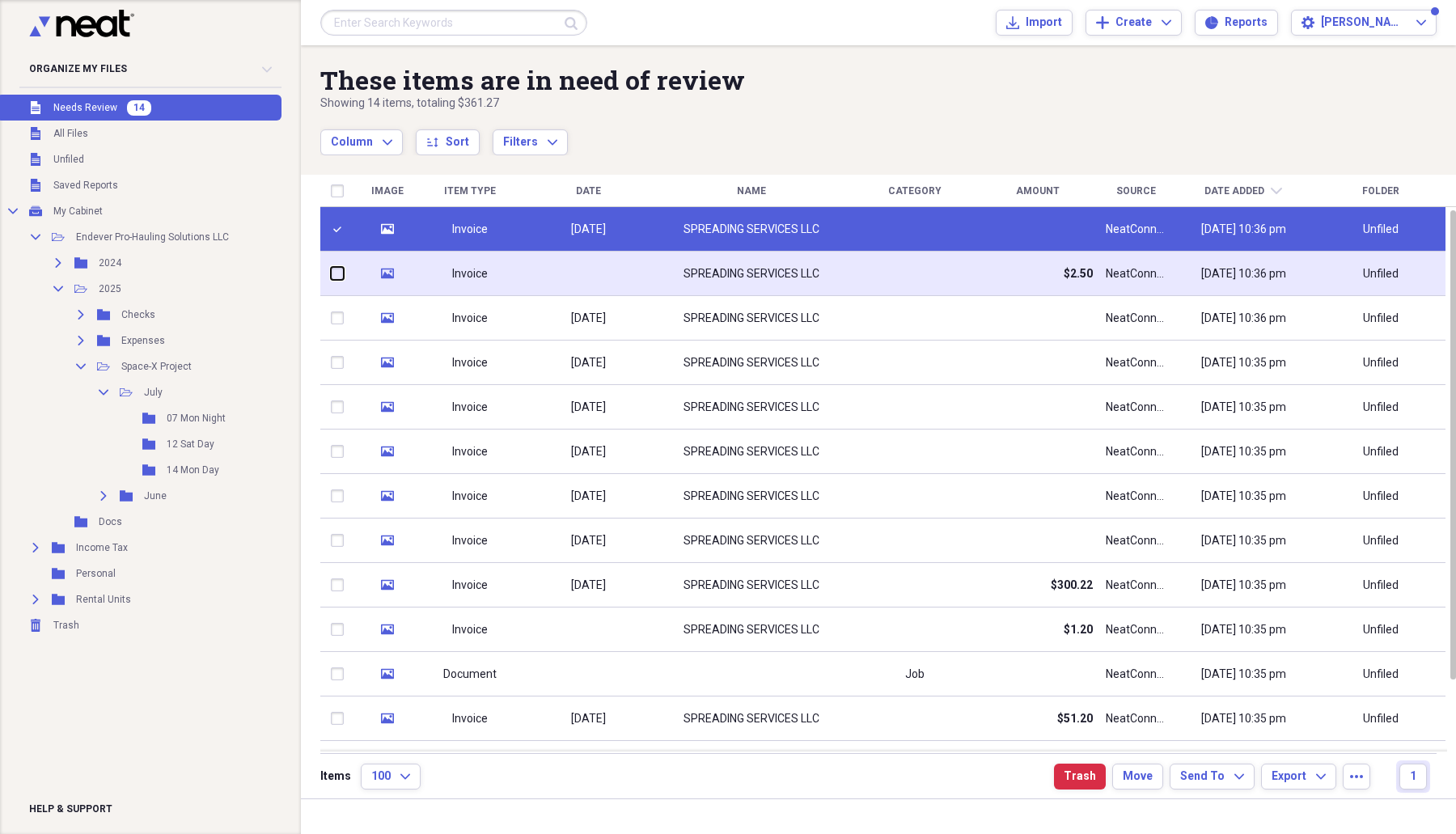click at bounding box center (331, 273) 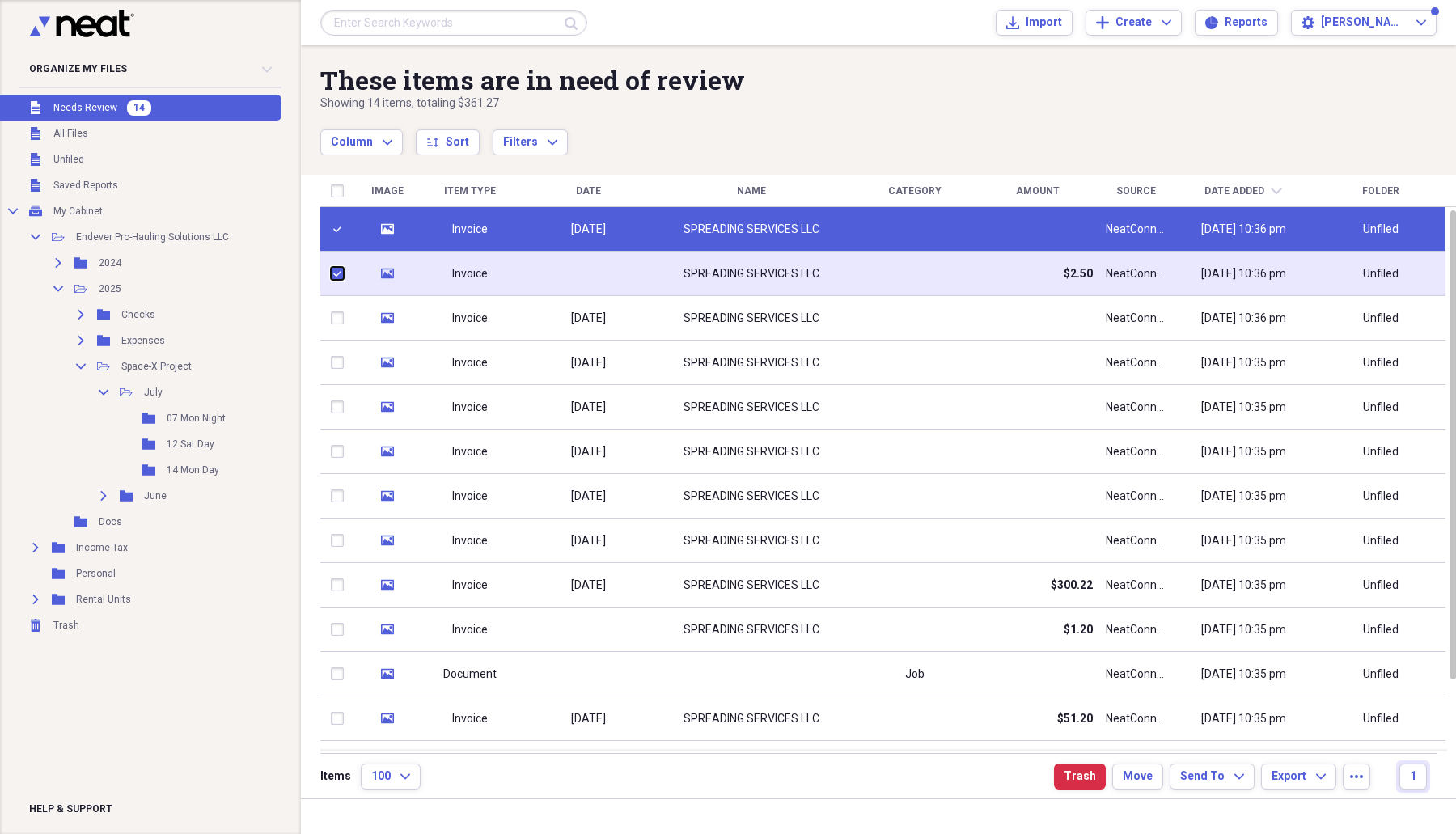 checkbox on "true" 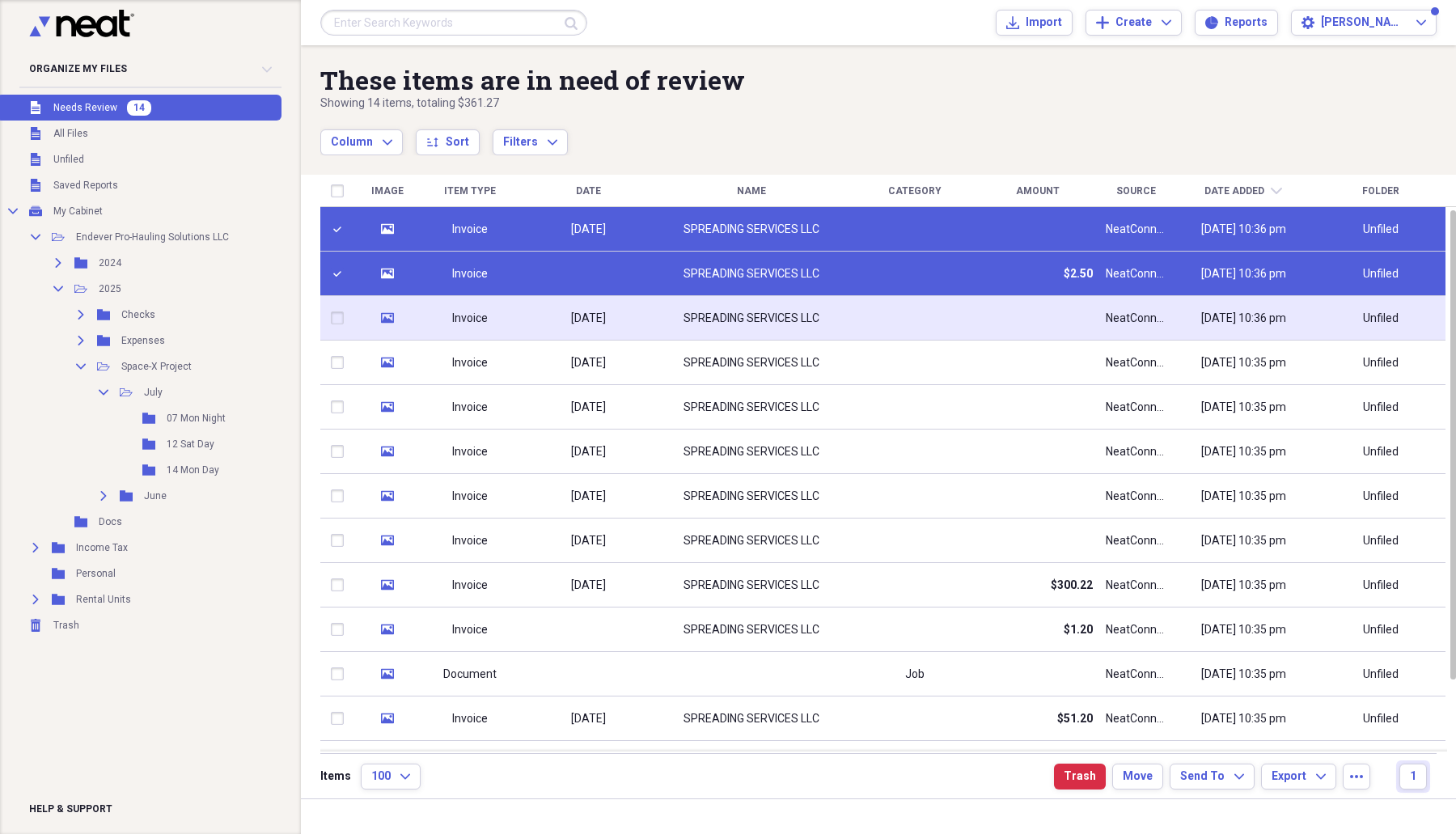 click at bounding box center [341, 318] 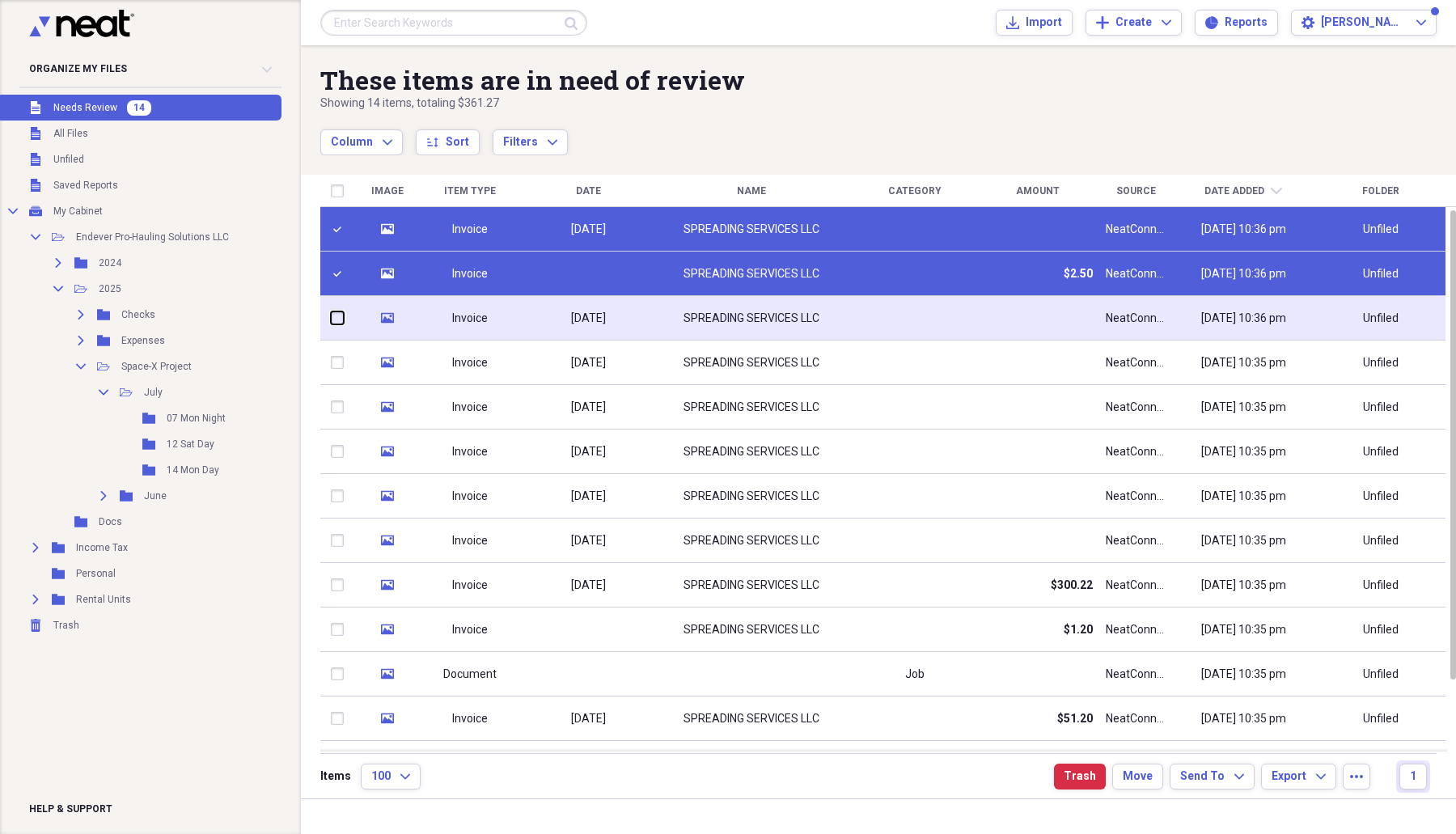 click at bounding box center (331, 318) 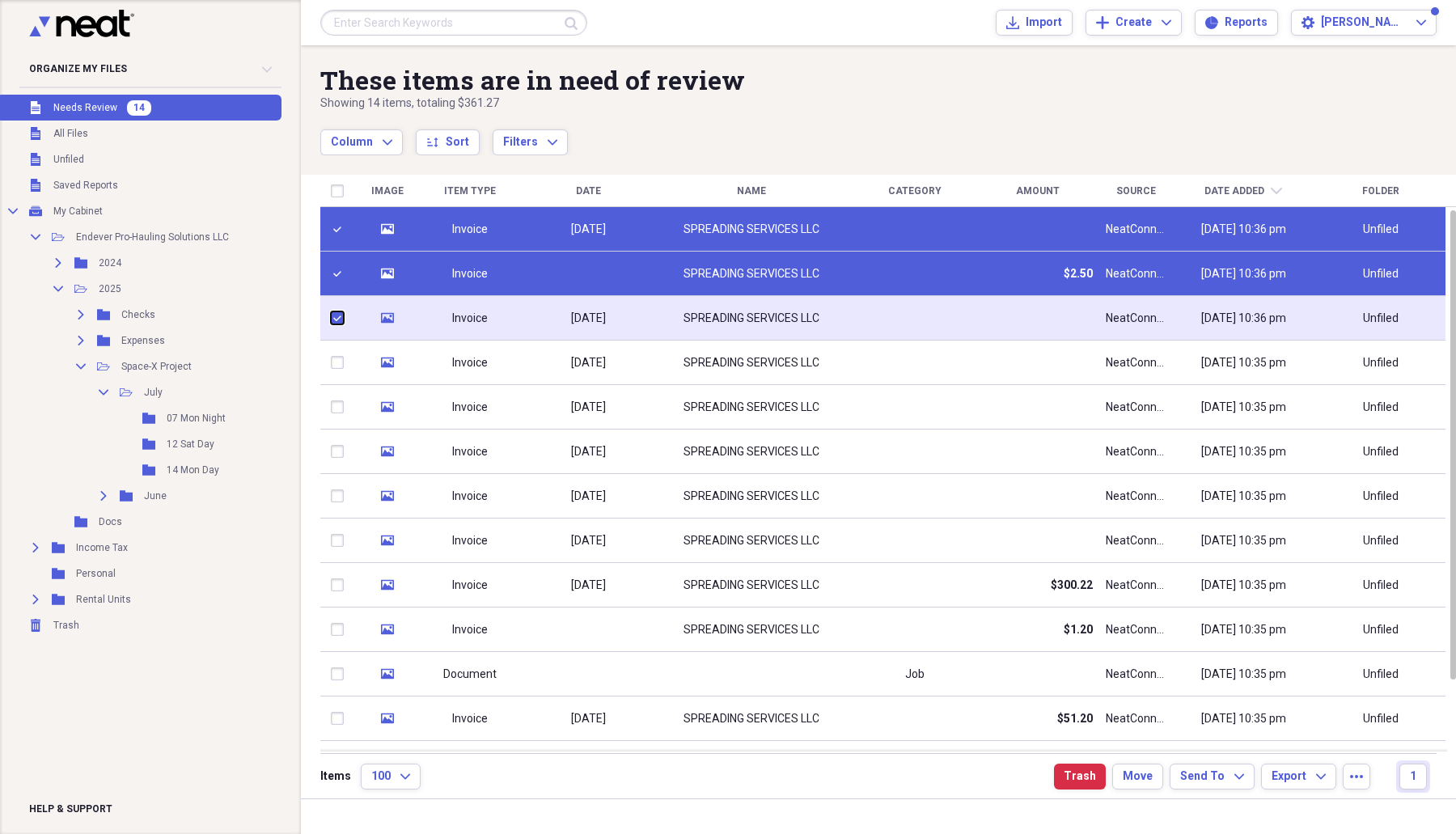 checkbox on "true" 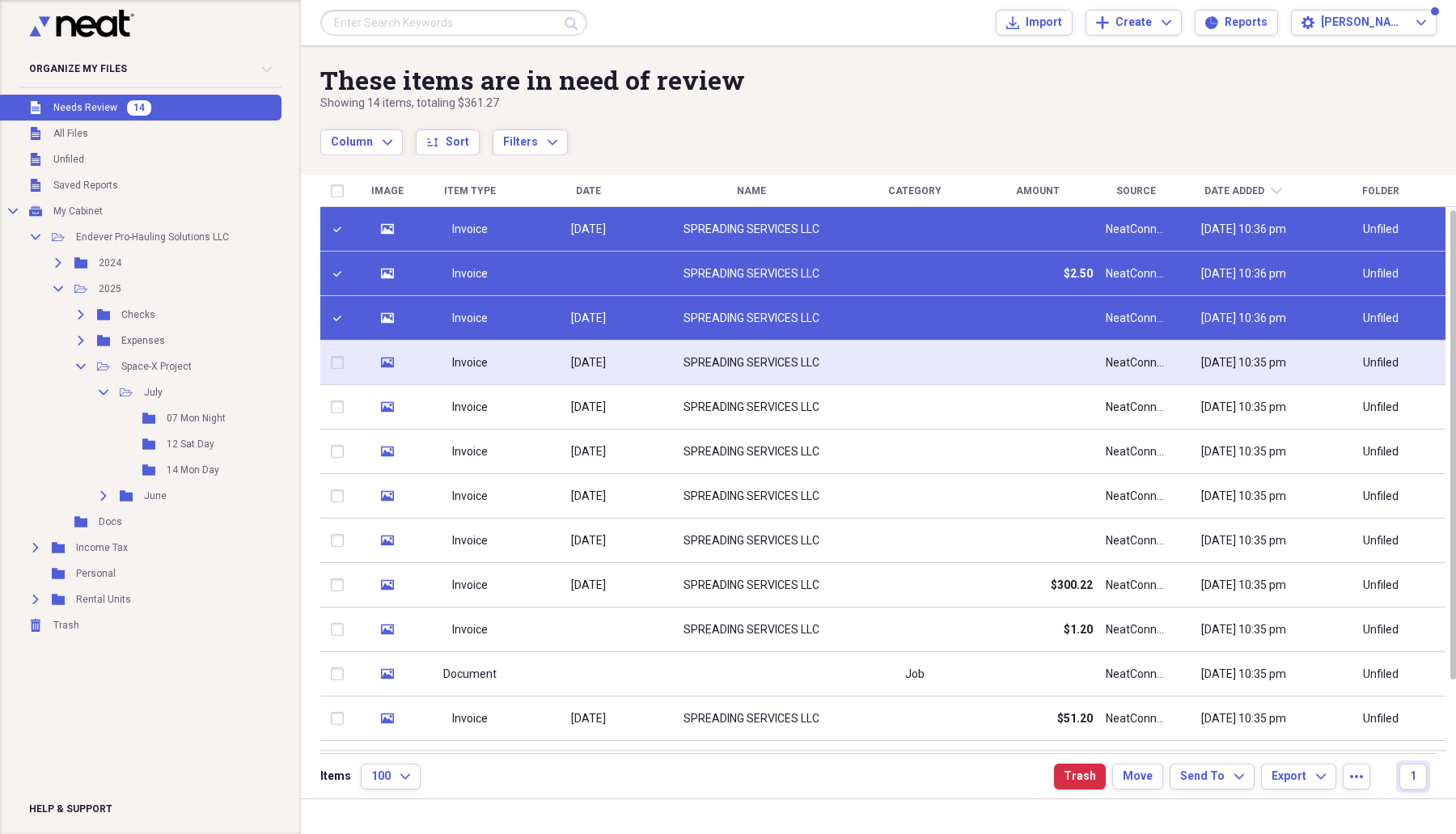 click at bounding box center (341, 362) 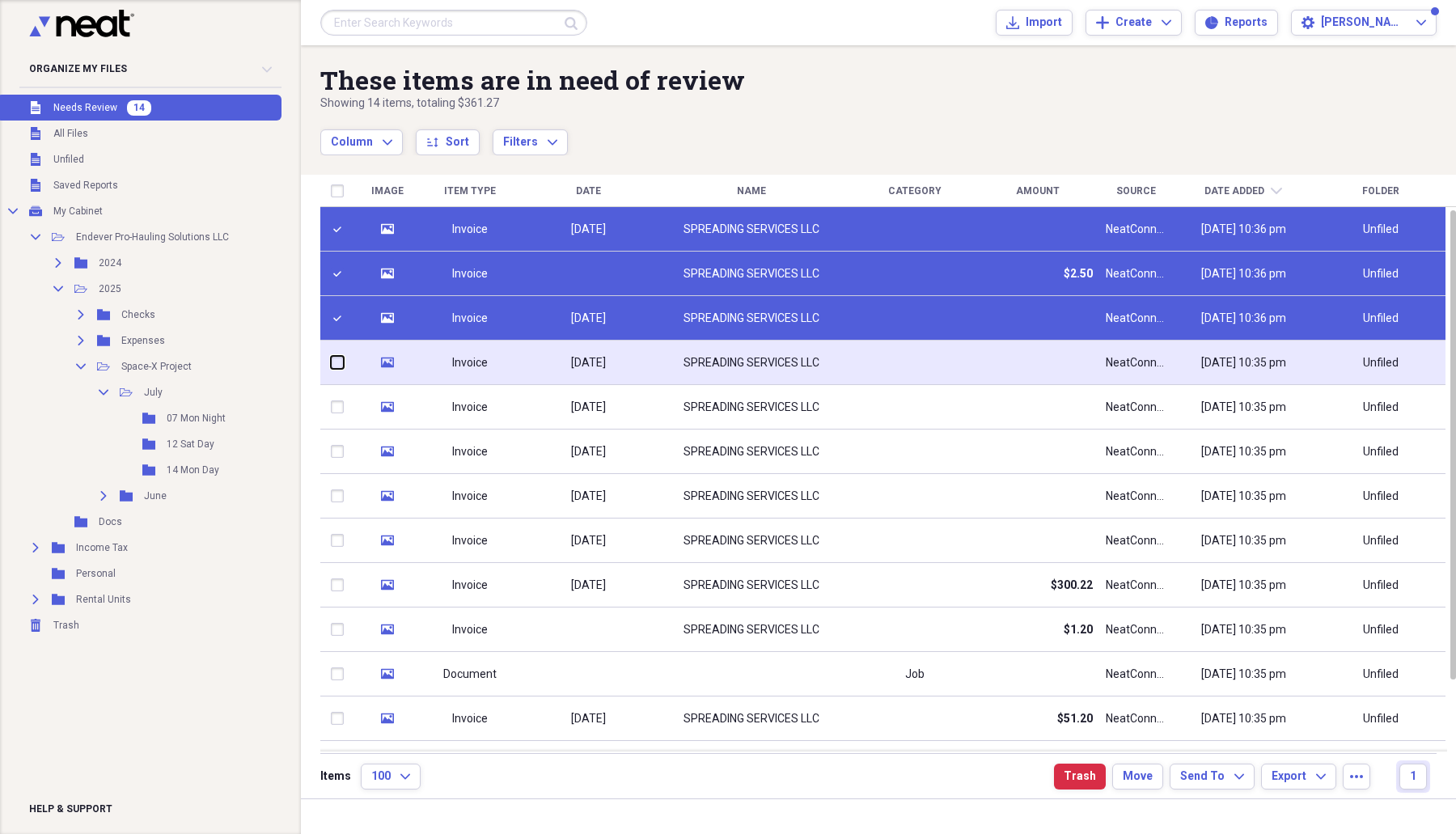 click at bounding box center [331, 362] 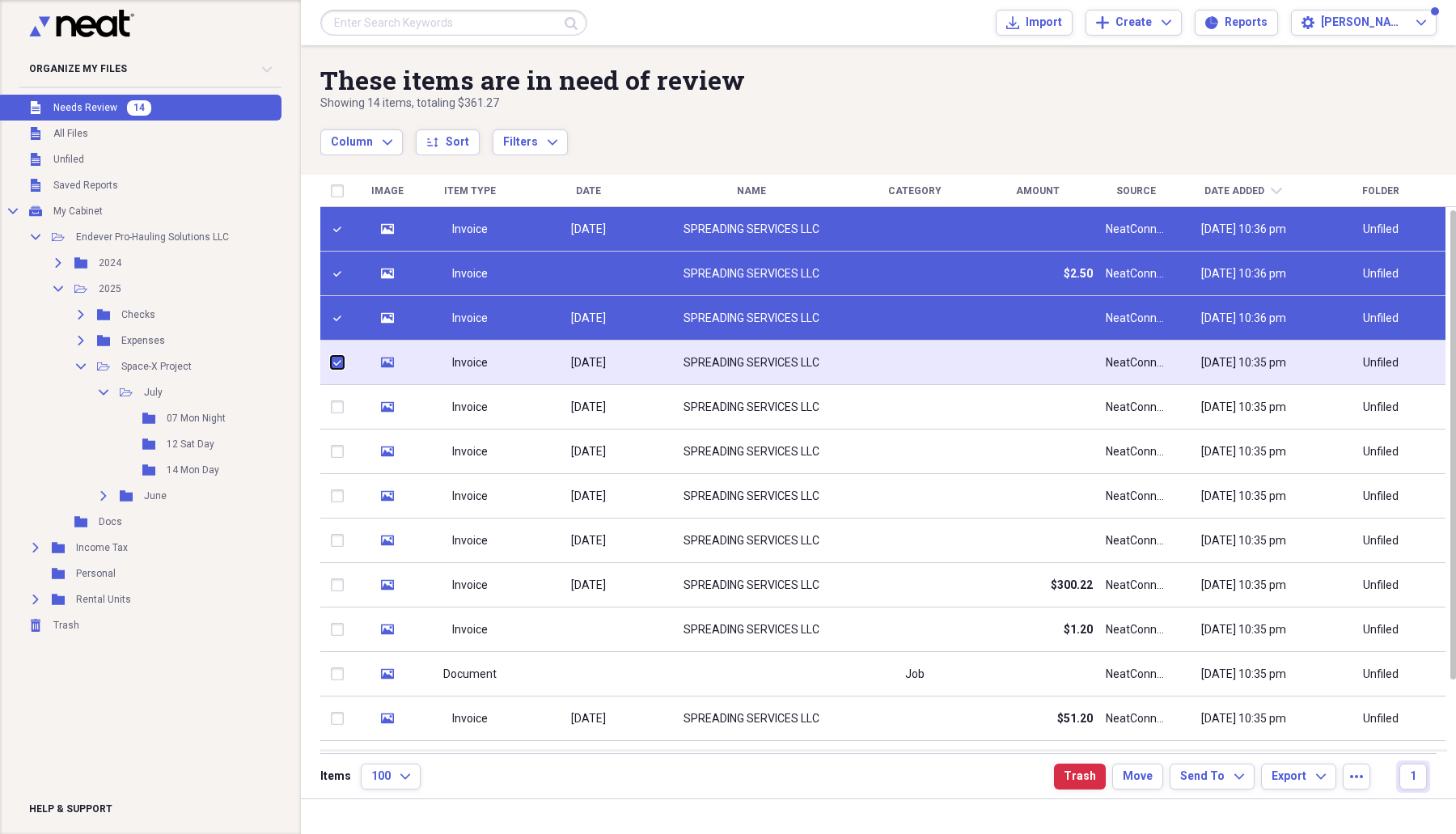 checkbox on "true" 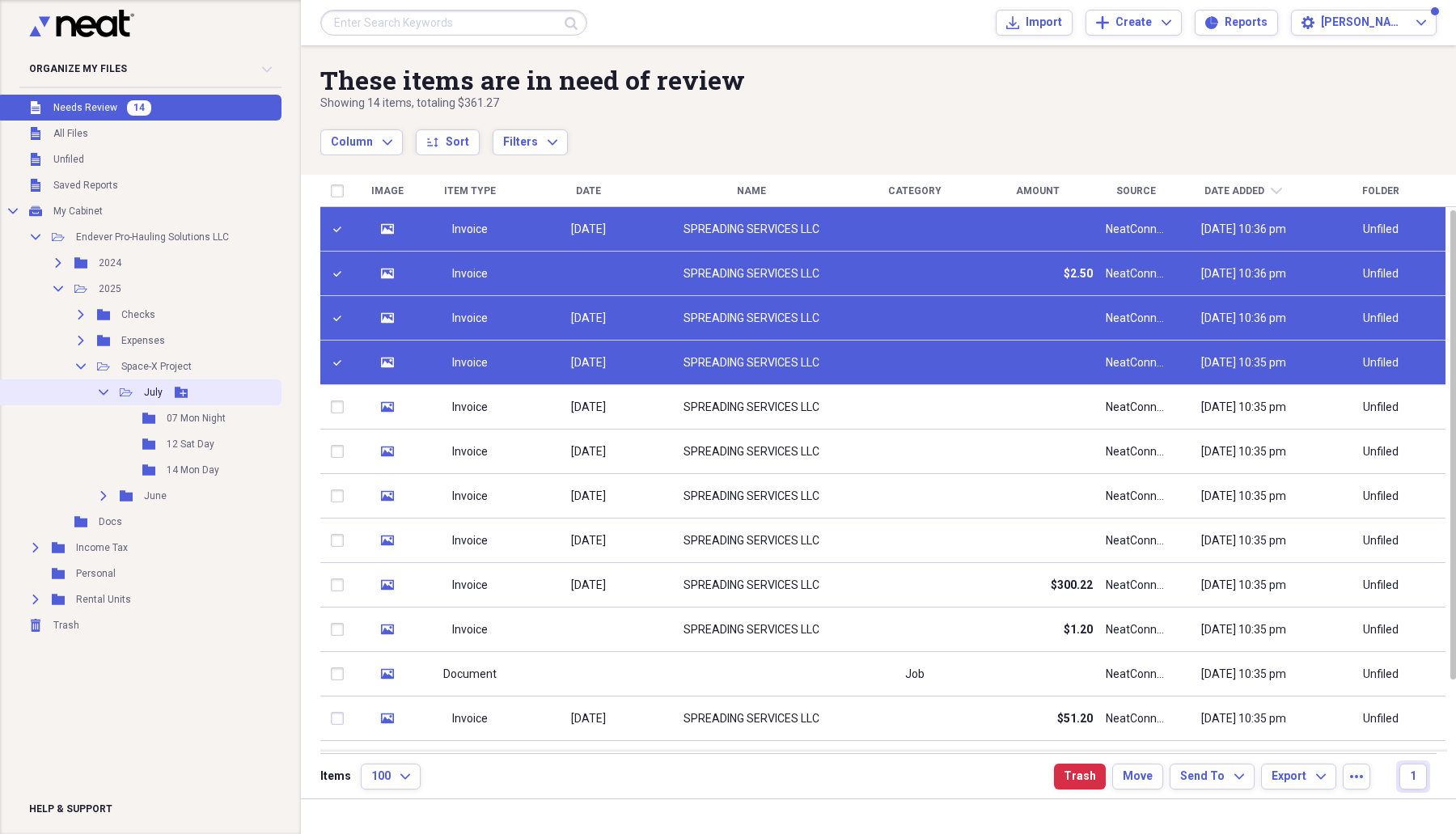 click 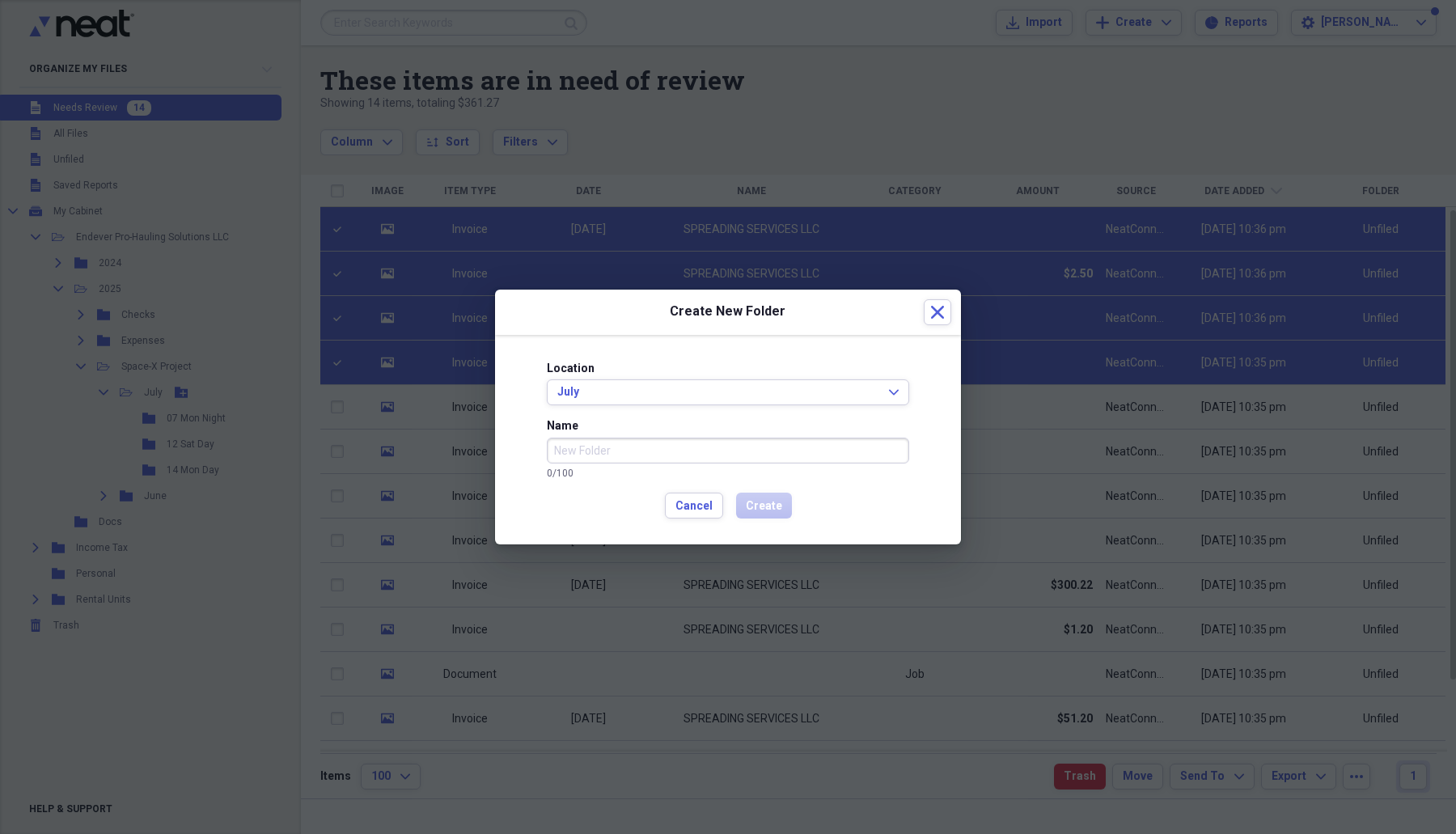 click on "Name" at bounding box center [728, 451] 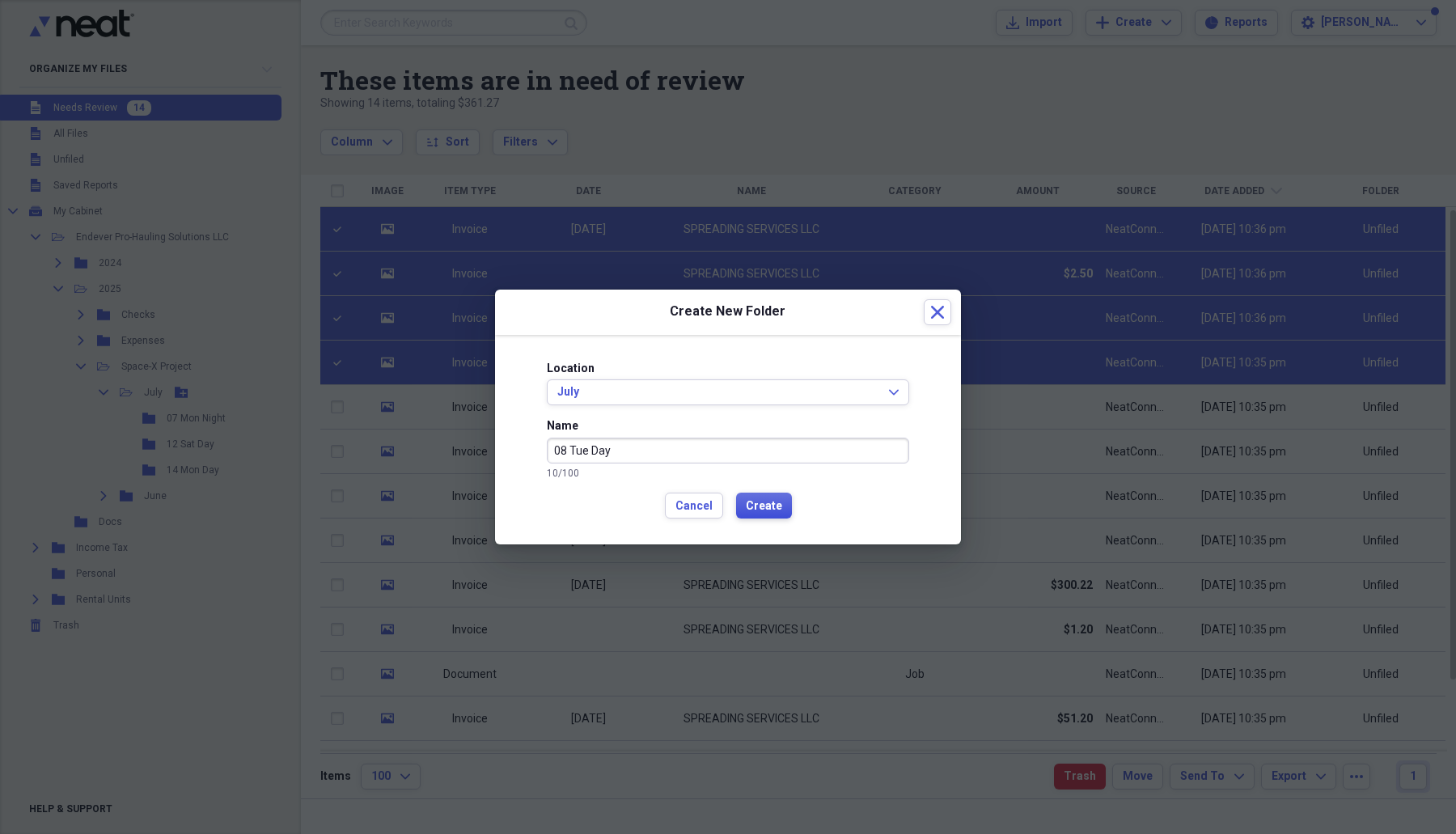 type on "08 Tue Day" 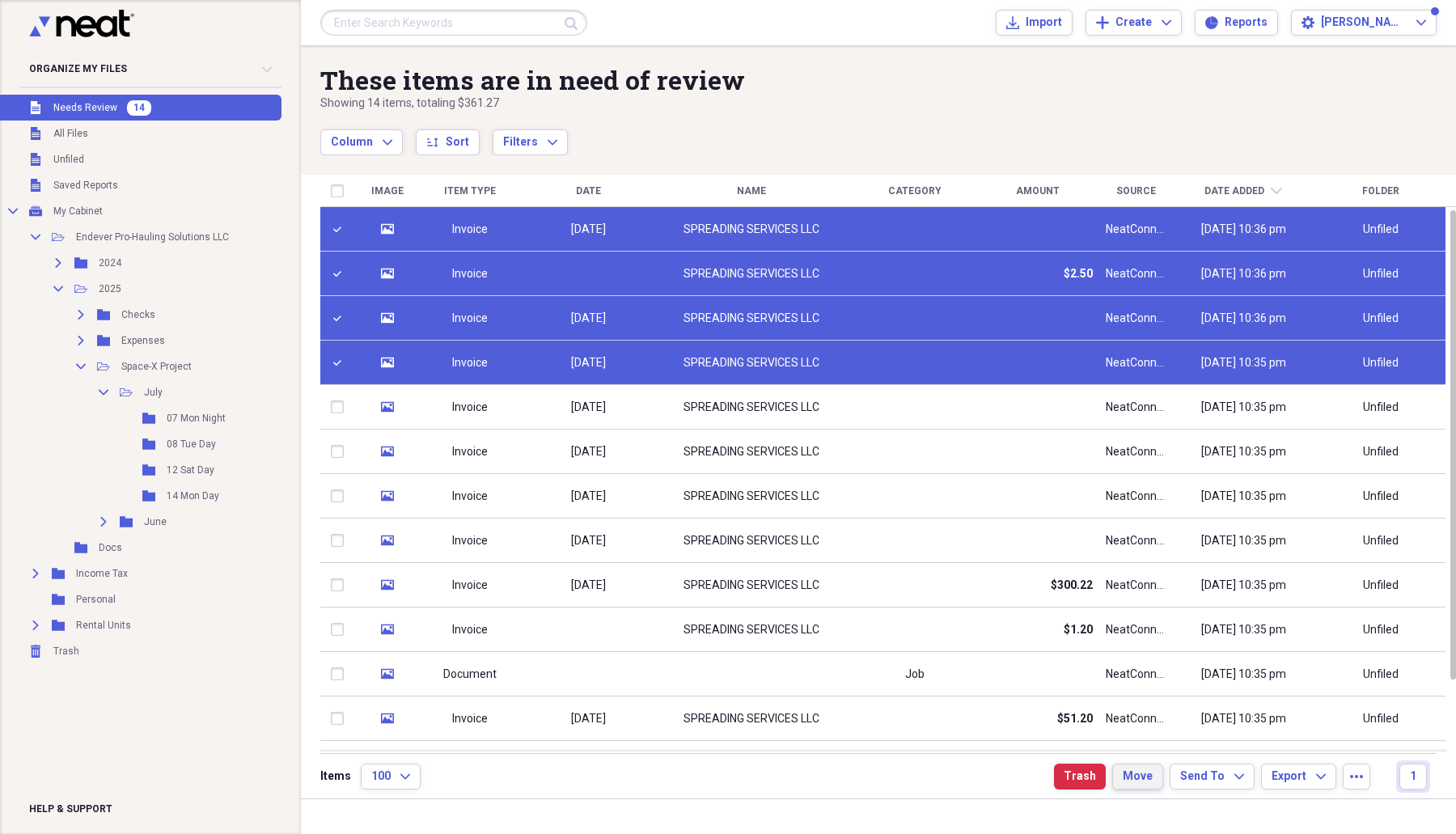 click on "Move" at bounding box center (1137, 777) 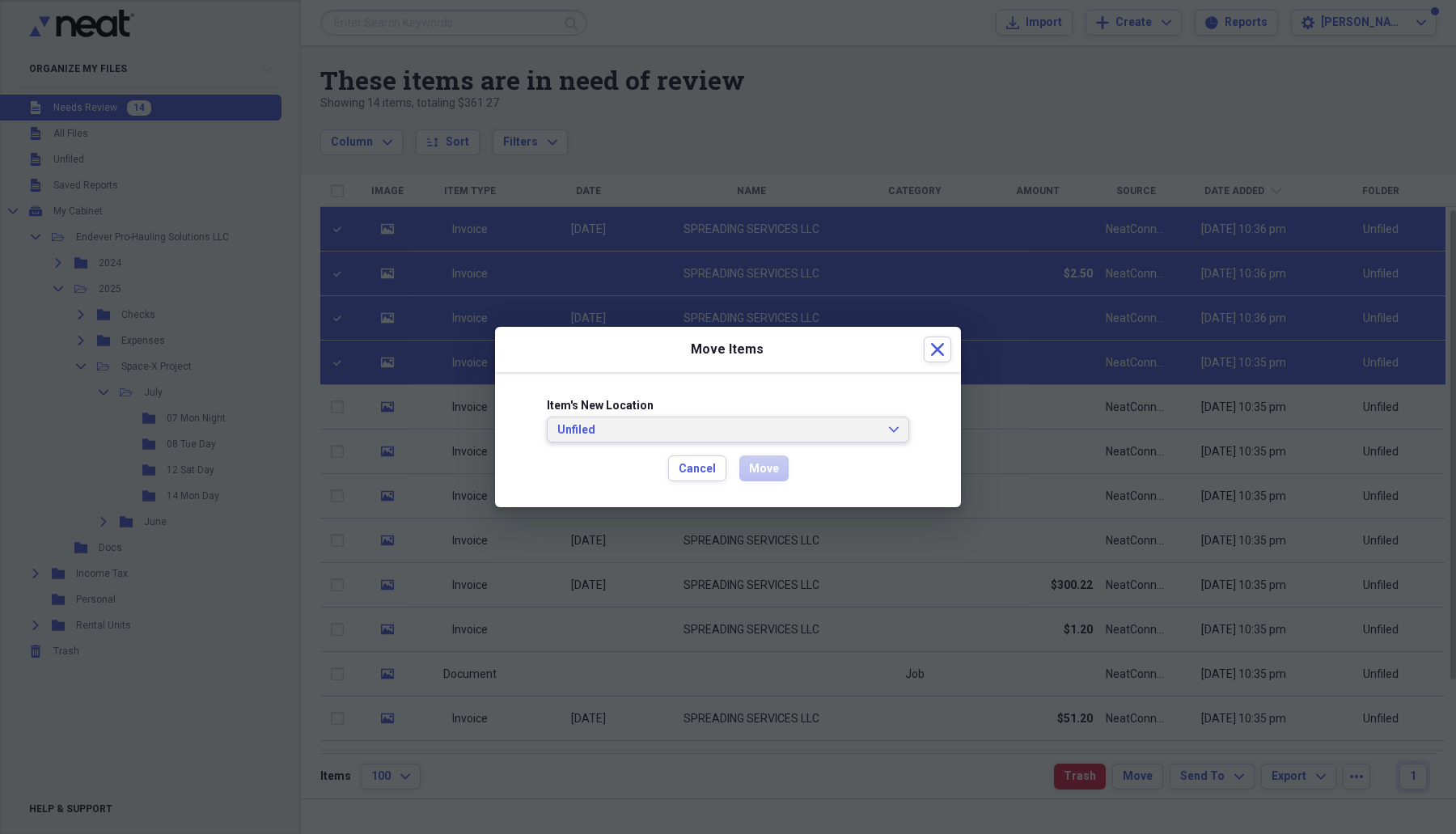 click on "Unfiled Expand" at bounding box center (728, 430) 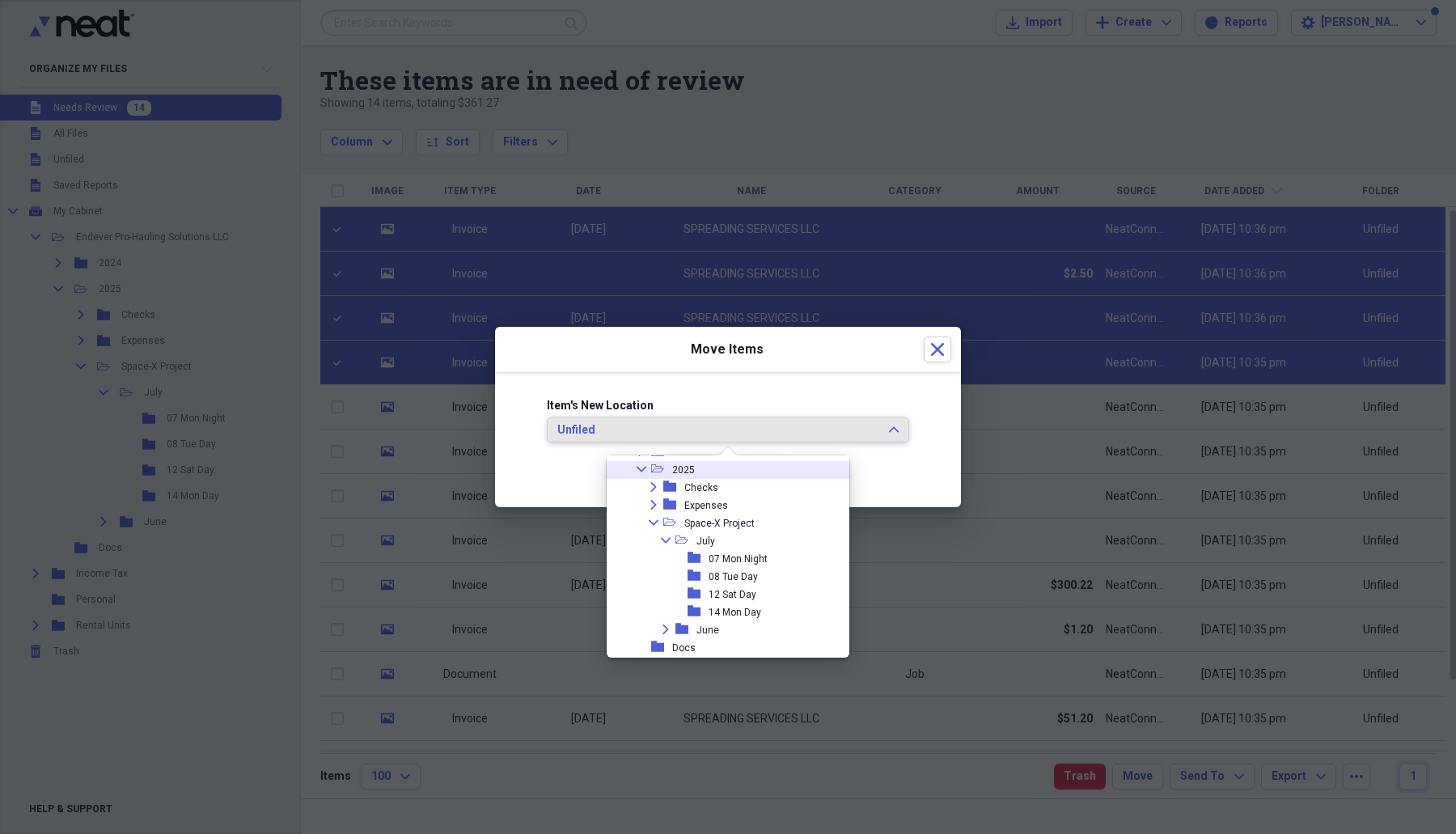 scroll, scrollTop: 101, scrollLeft: 0, axis: vertical 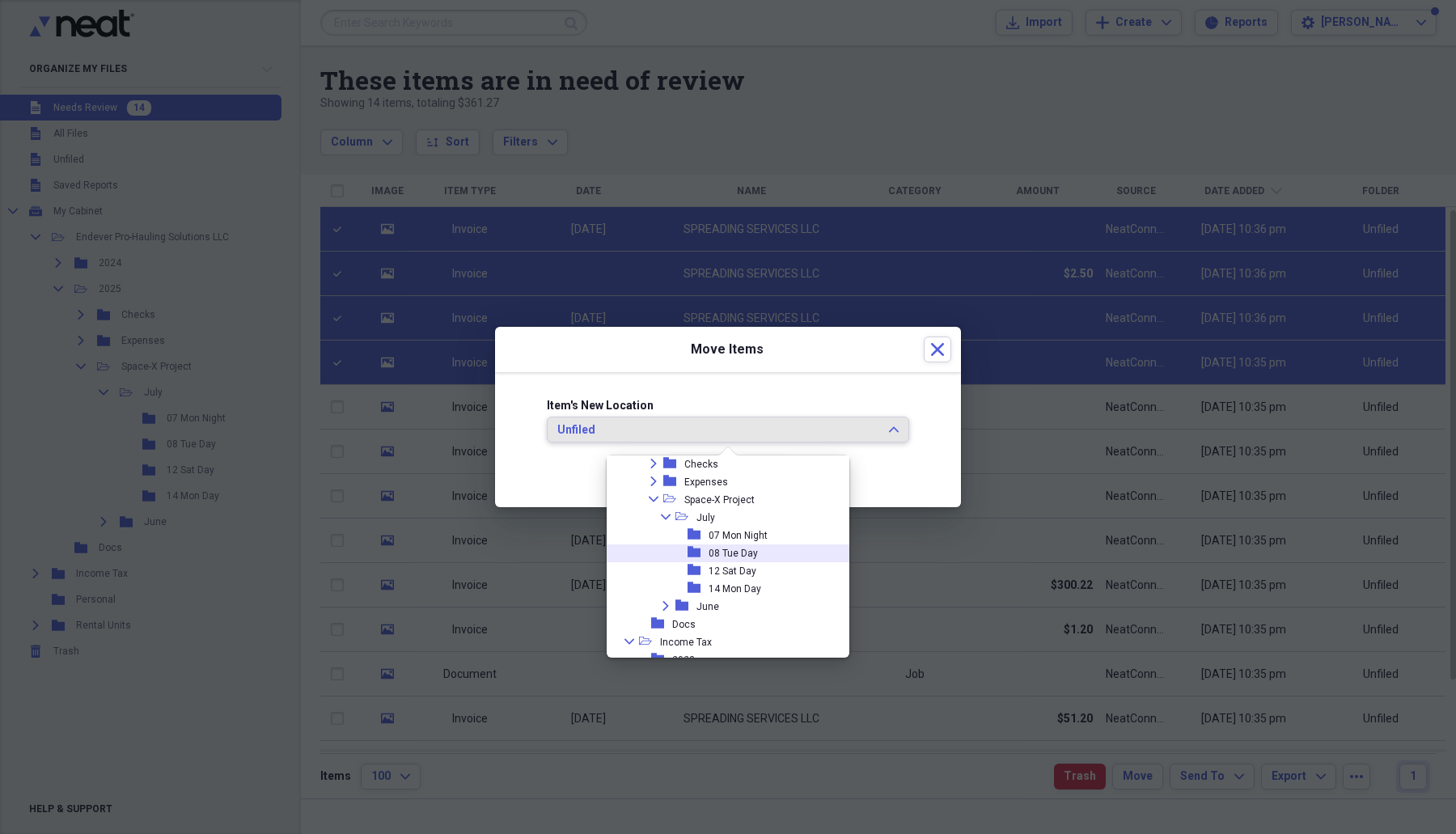 click on "folder 08 Tue Day" at bounding box center (722, 553) 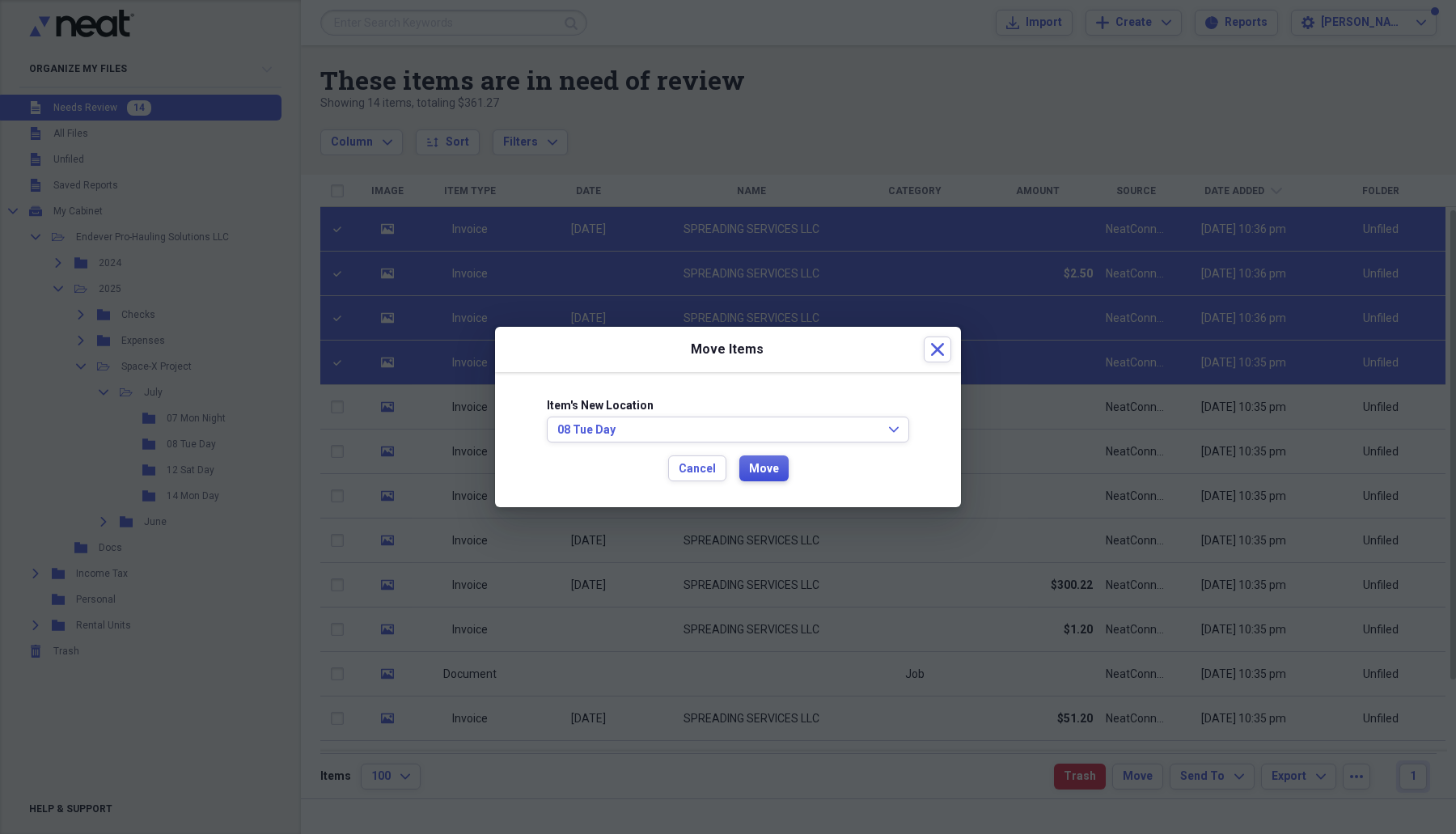 click on "Move" at bounding box center [764, 469] 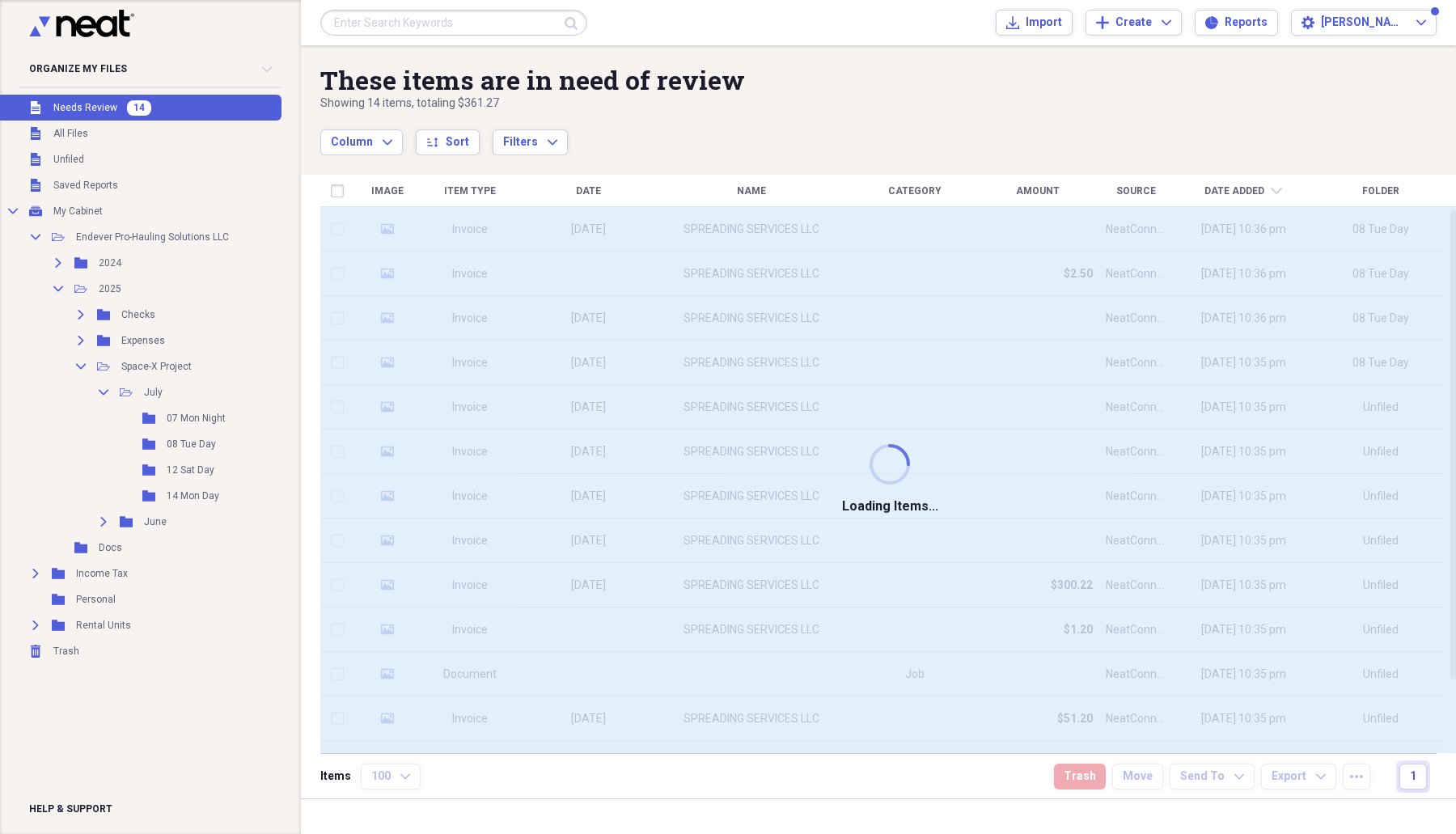 checkbox on "false" 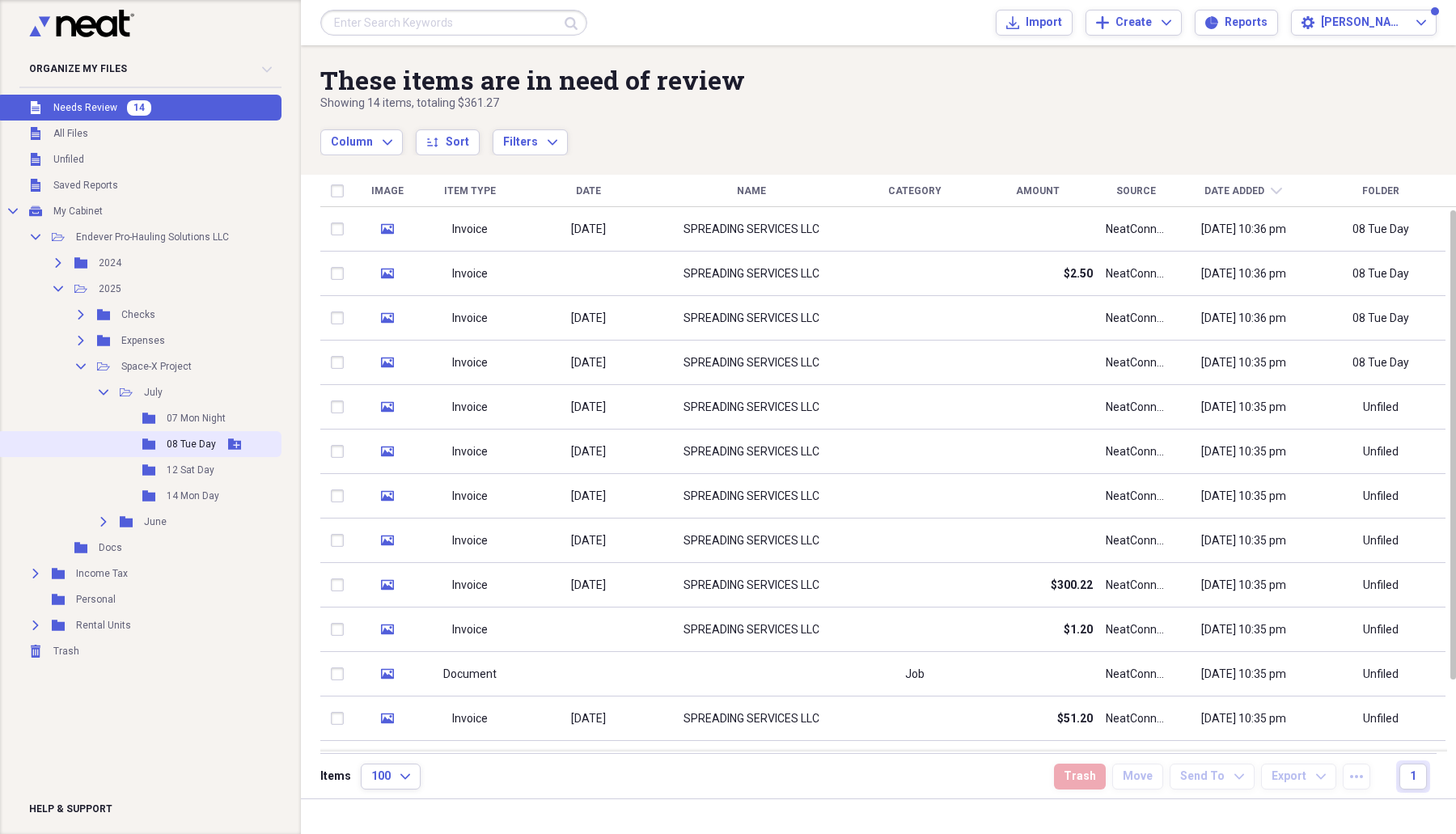 click on "Folder 08 Tue Day Add Folder" at bounding box center (139, 444) 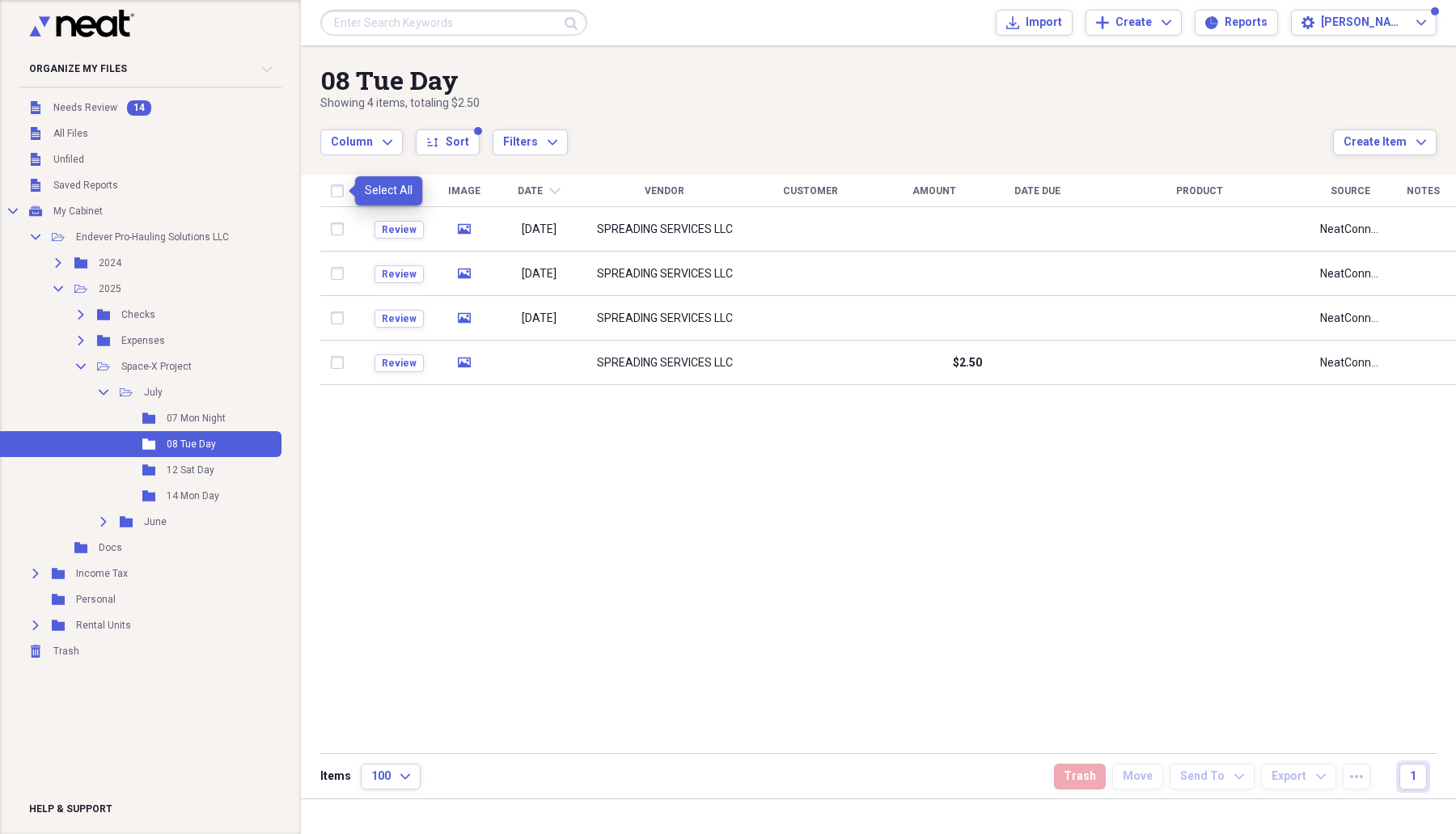 click at bounding box center [341, 191] 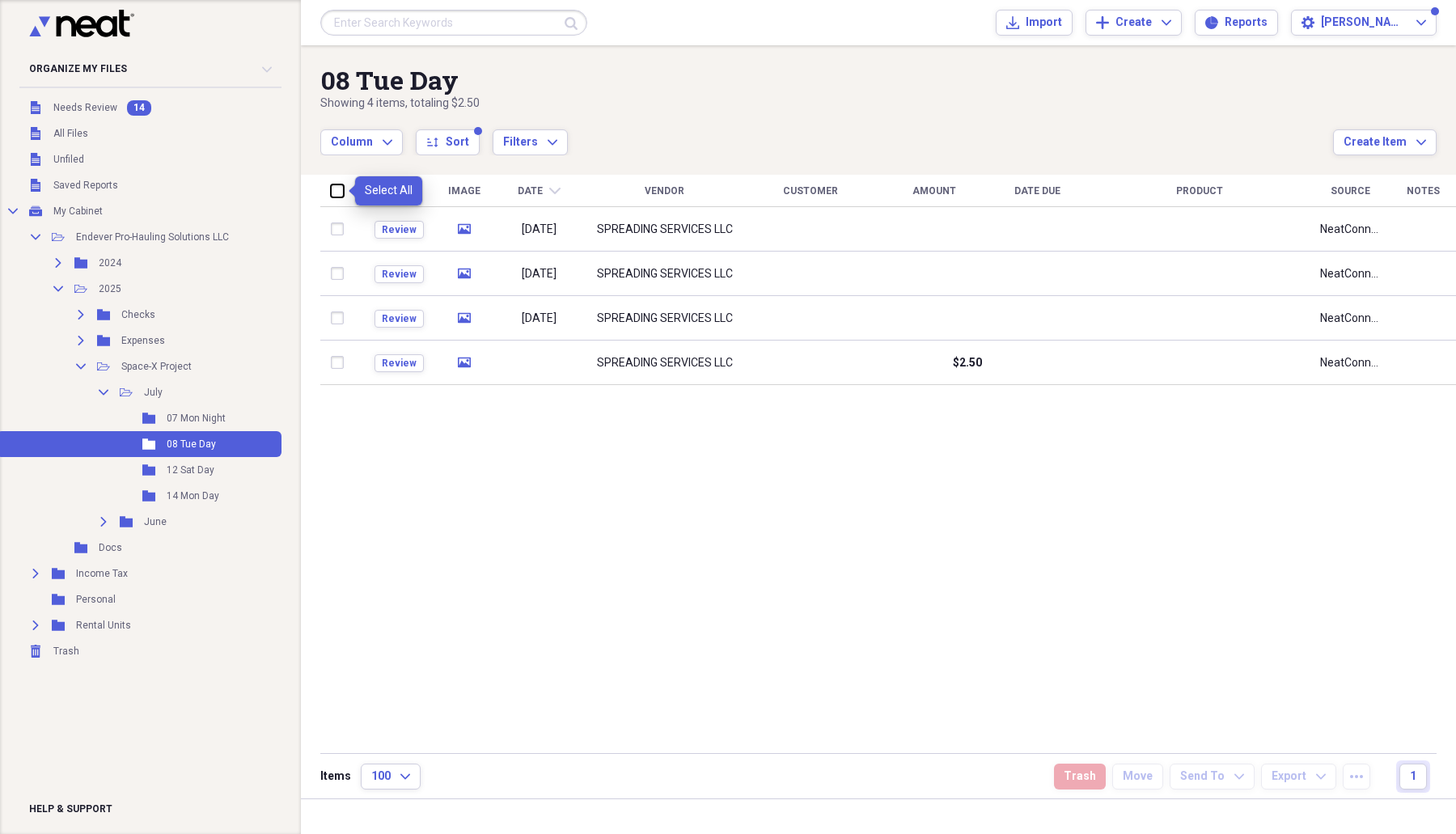 click at bounding box center [331, 190] 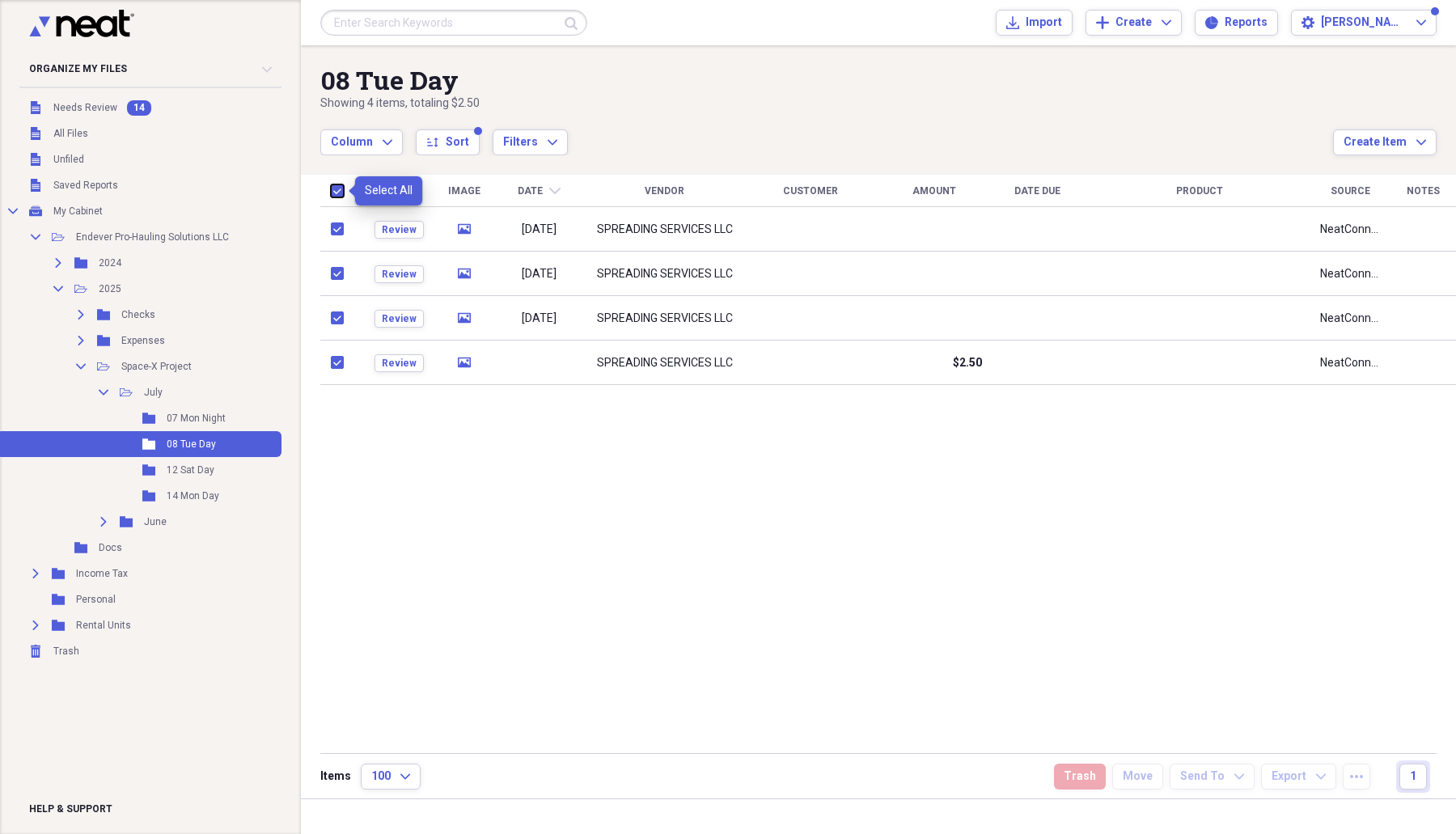 checkbox on "true" 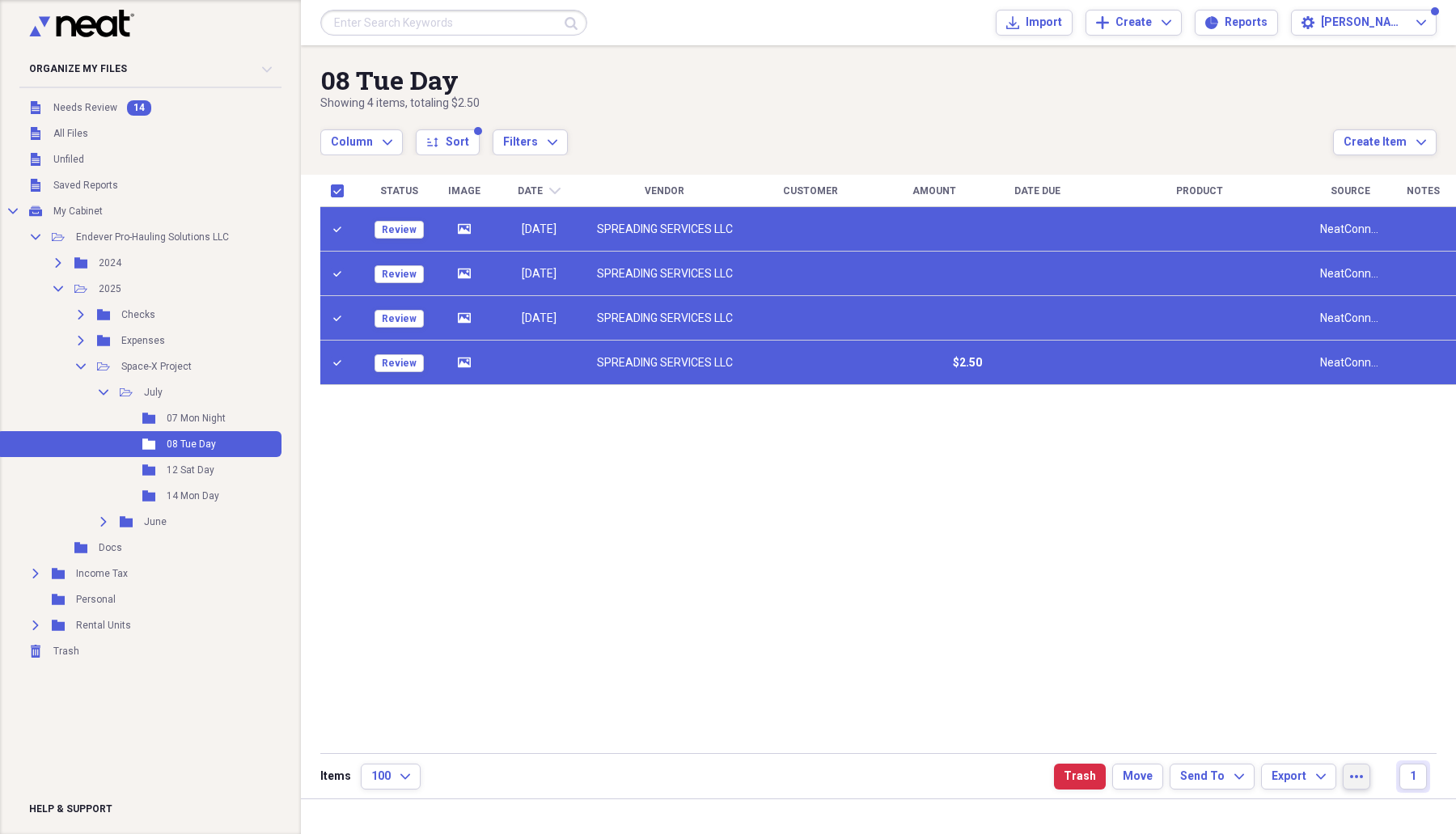 click on "more" at bounding box center (1357, 777) 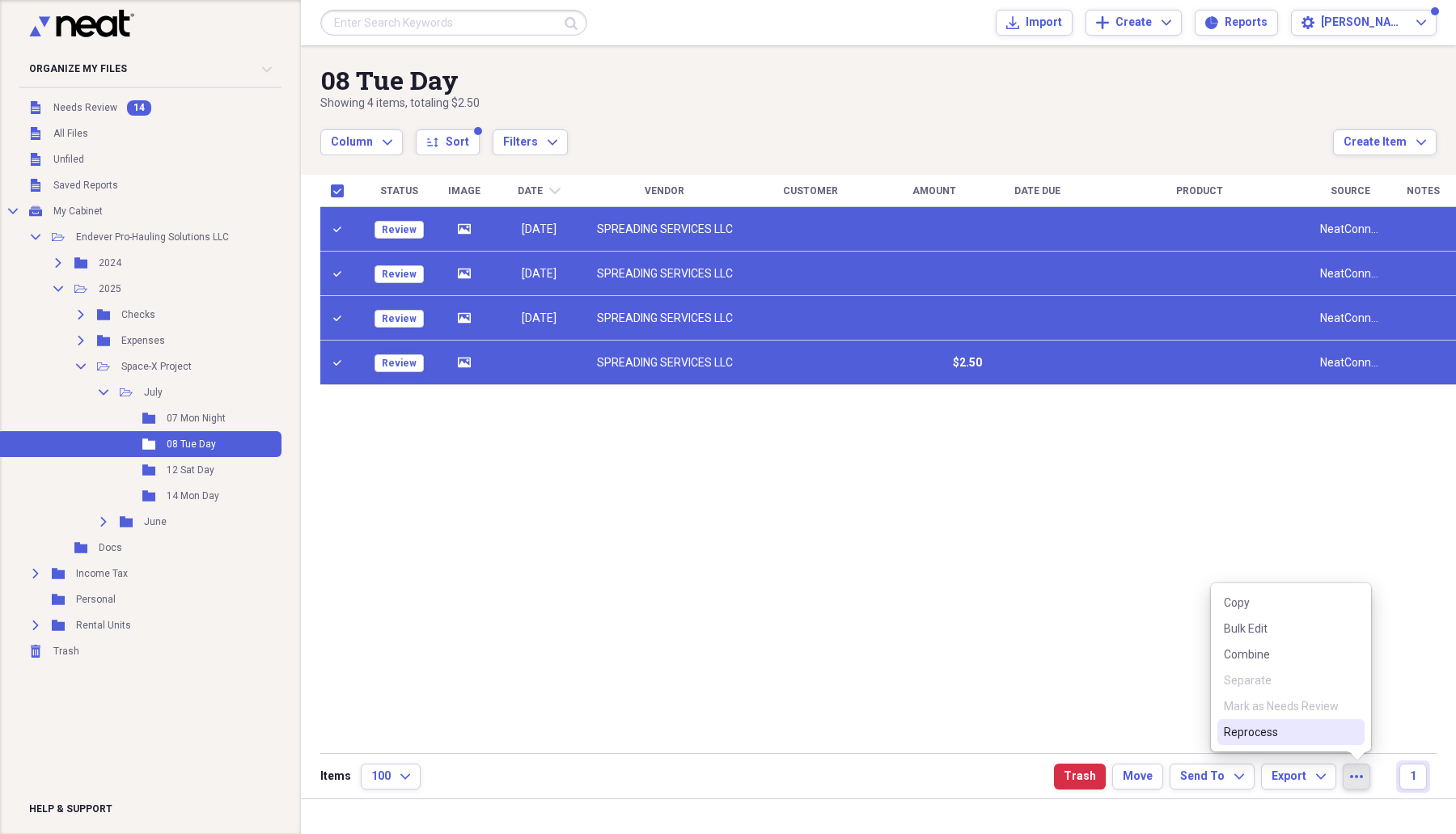 click on "Reprocess" at bounding box center (1281, 732) 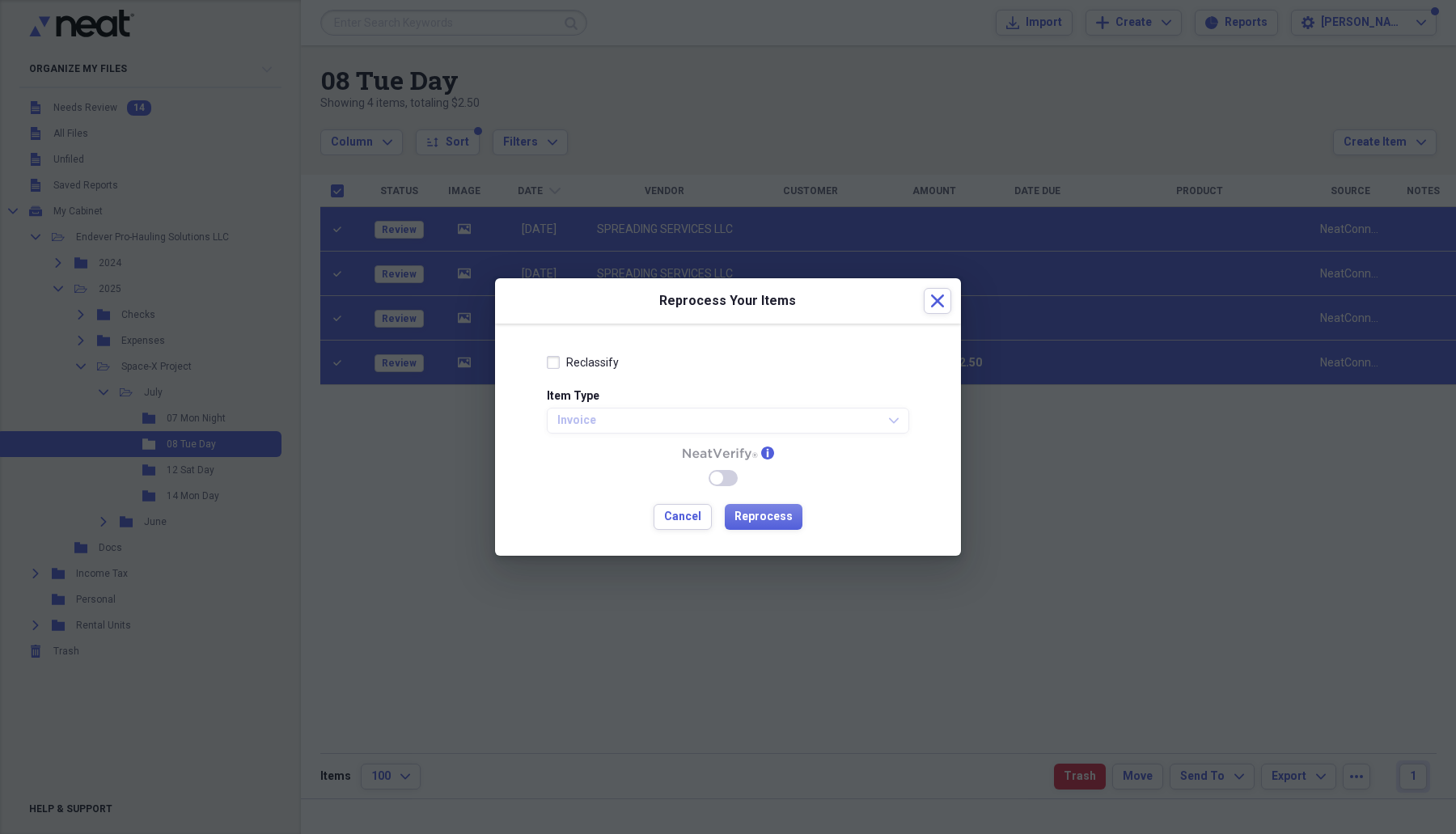 click on "Reclassify Item Type Invoice Expand info Enable Neat Verify Cancel Reprocess" at bounding box center [728, 439] 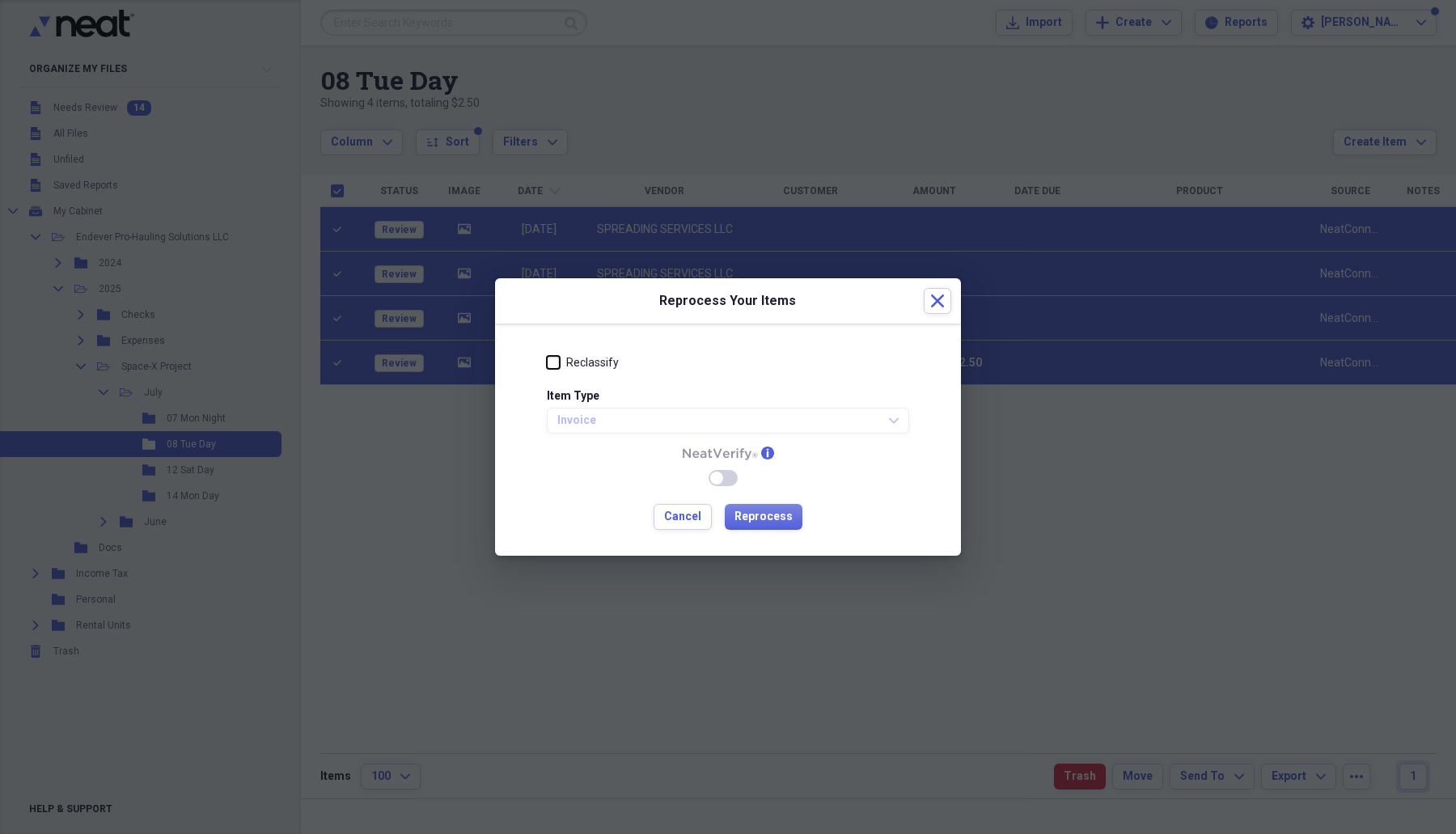 click on "Reclassify" at bounding box center (547, 362) 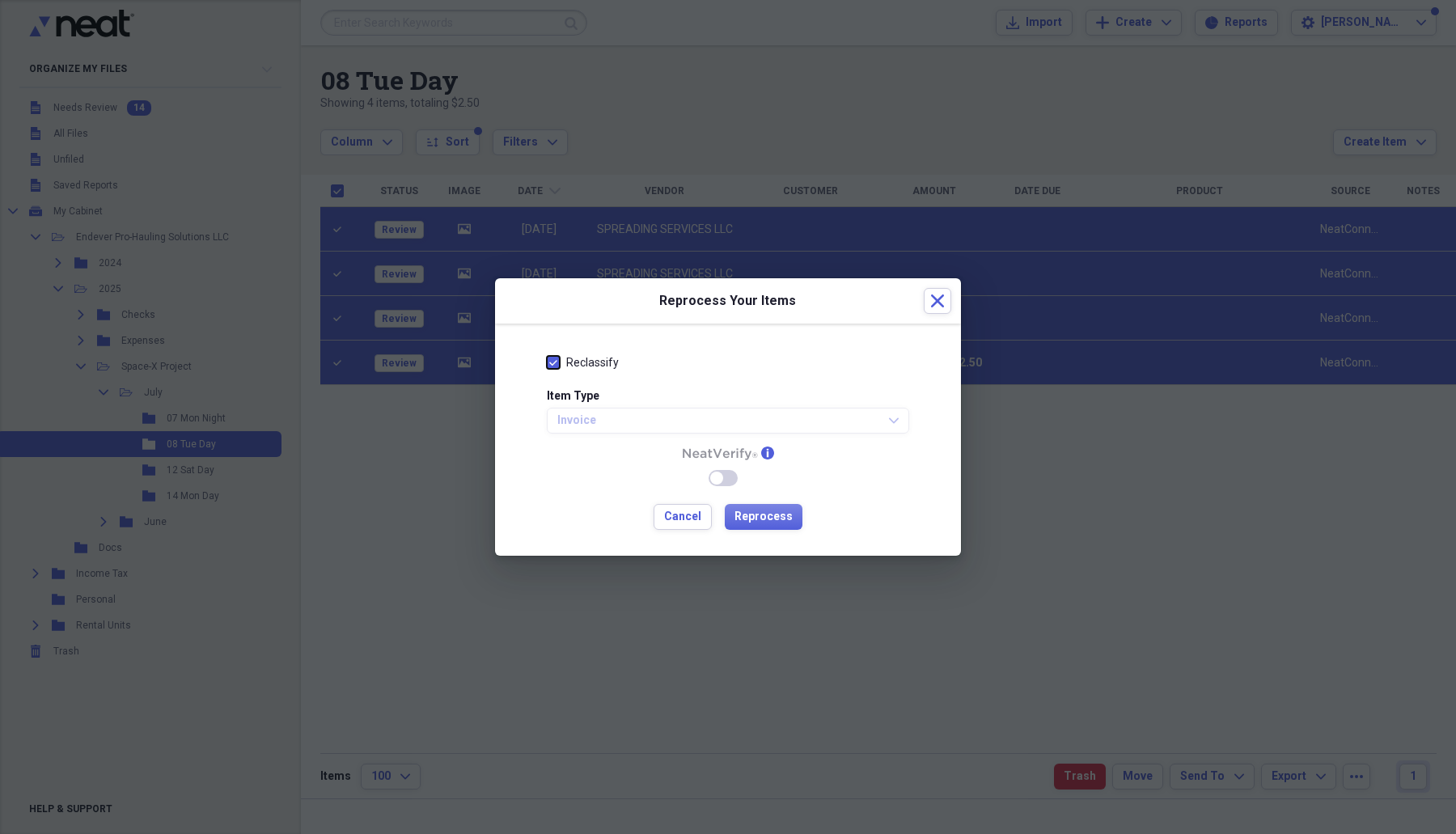 checkbox on "true" 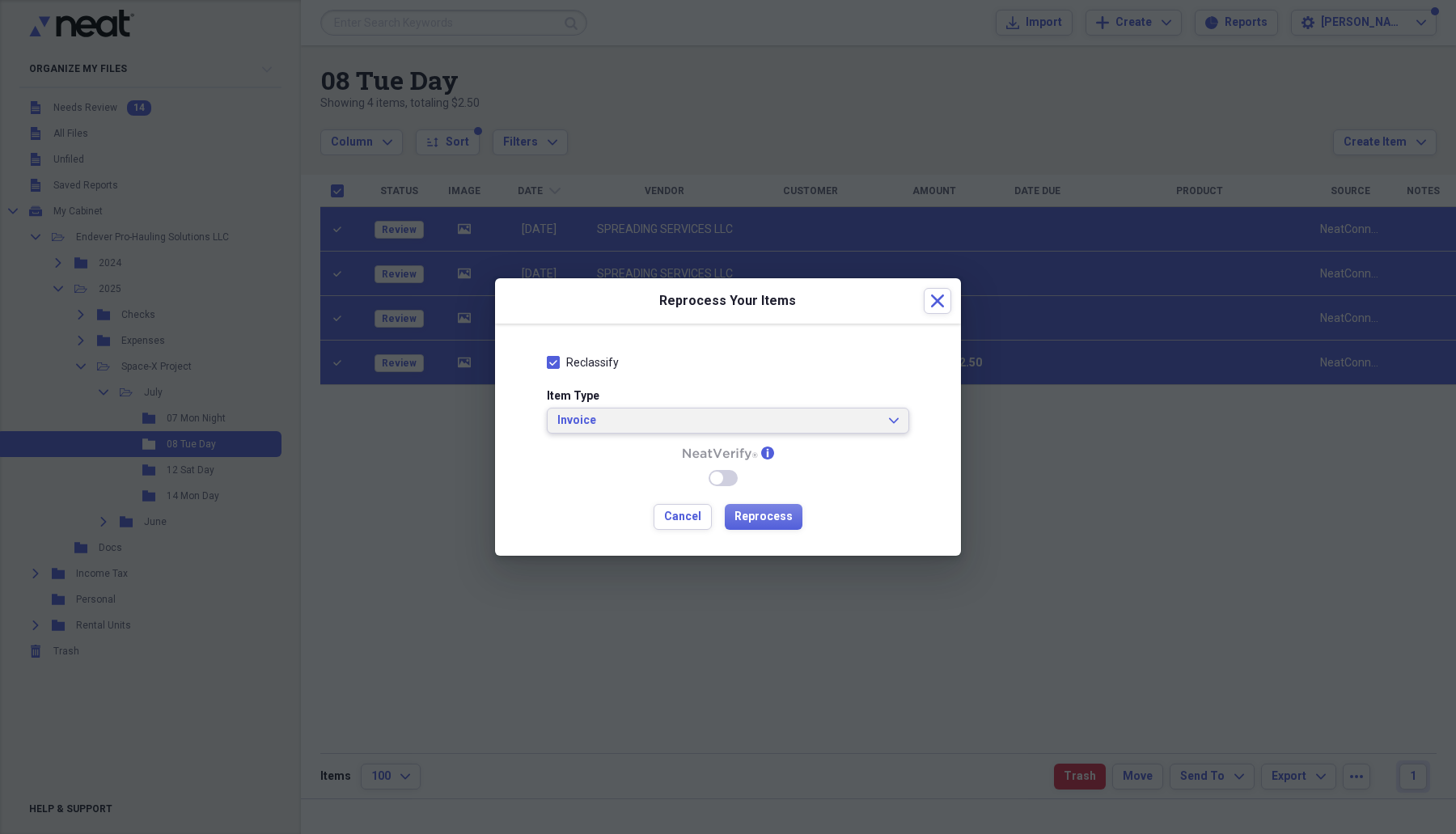 click on "Invoice Expand" at bounding box center (728, 421) 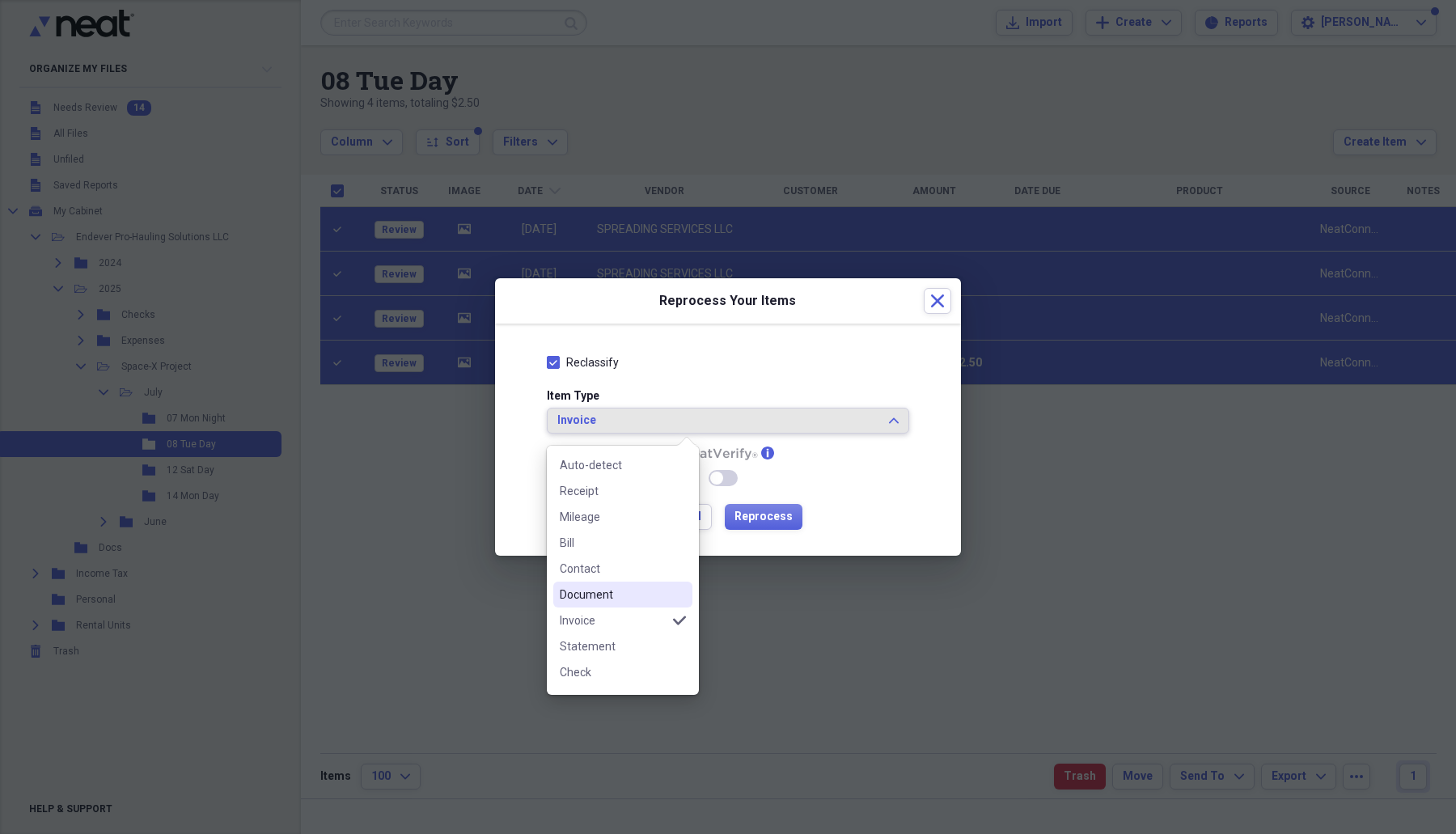 click on "Document" at bounding box center [613, 595] 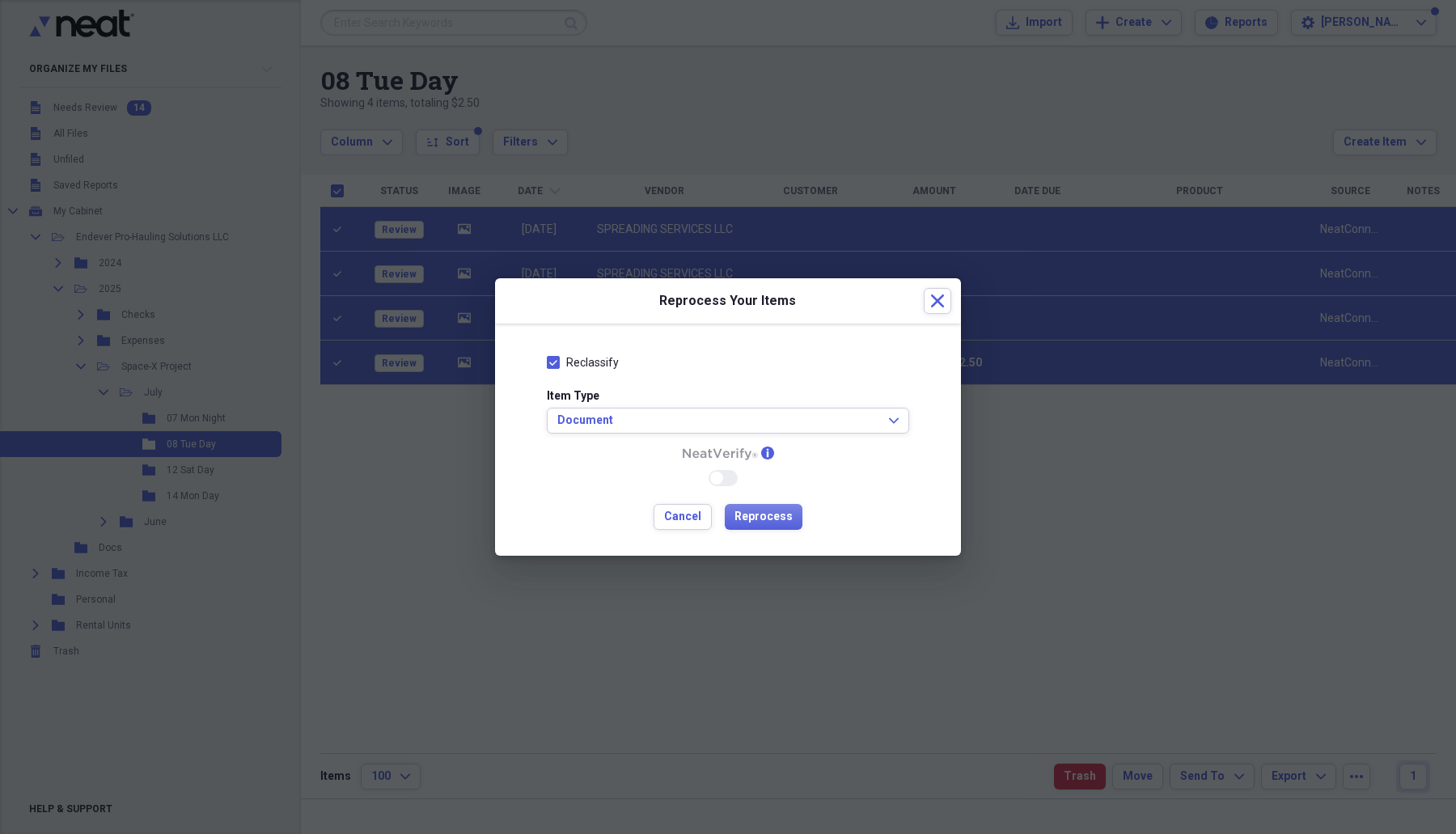 click on "Reclassify Item Type Document Expand info Enable Neat Verify Cancel Reprocess" at bounding box center [728, 439] 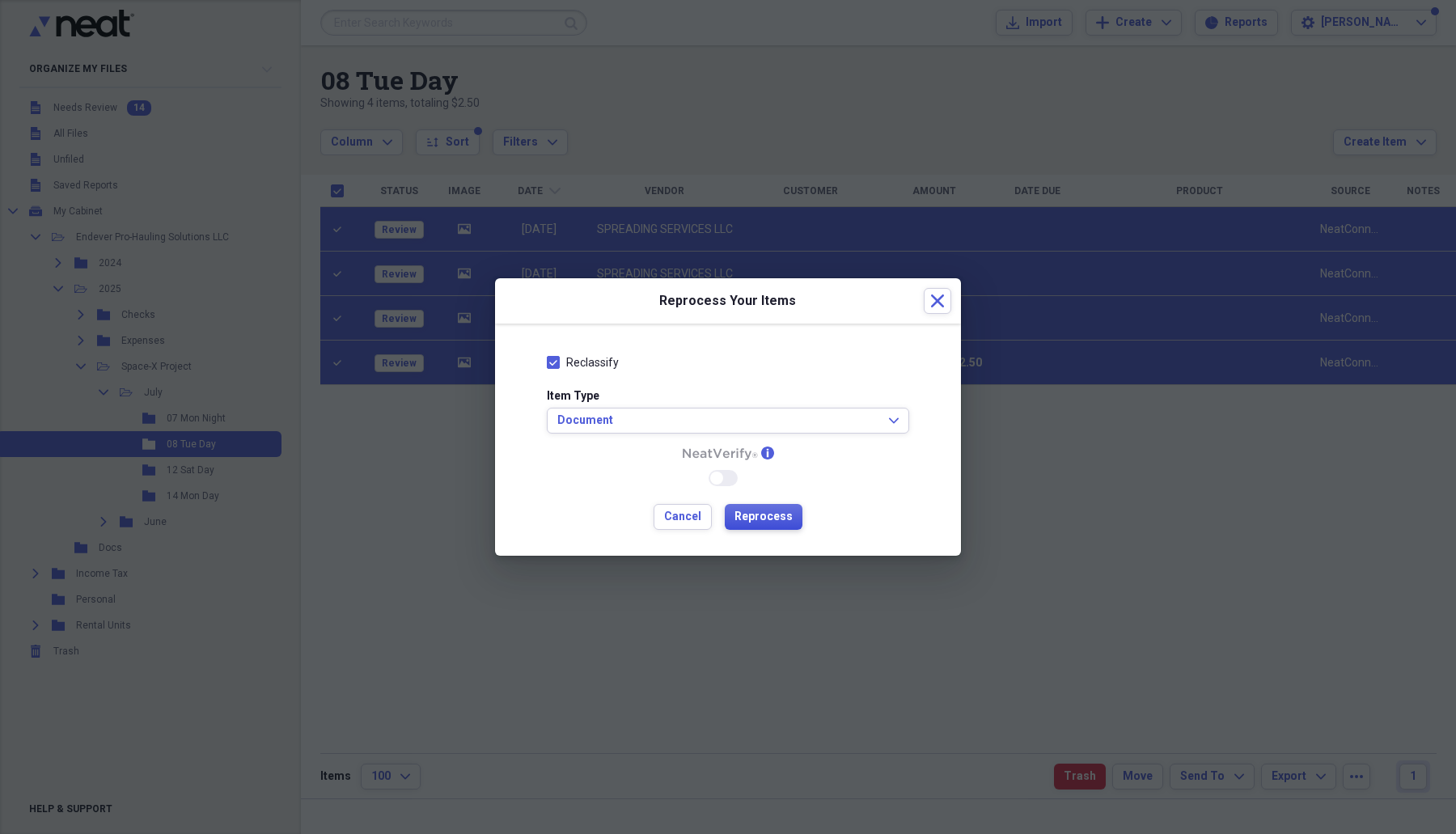 click on "Reprocess" at bounding box center [764, 517] 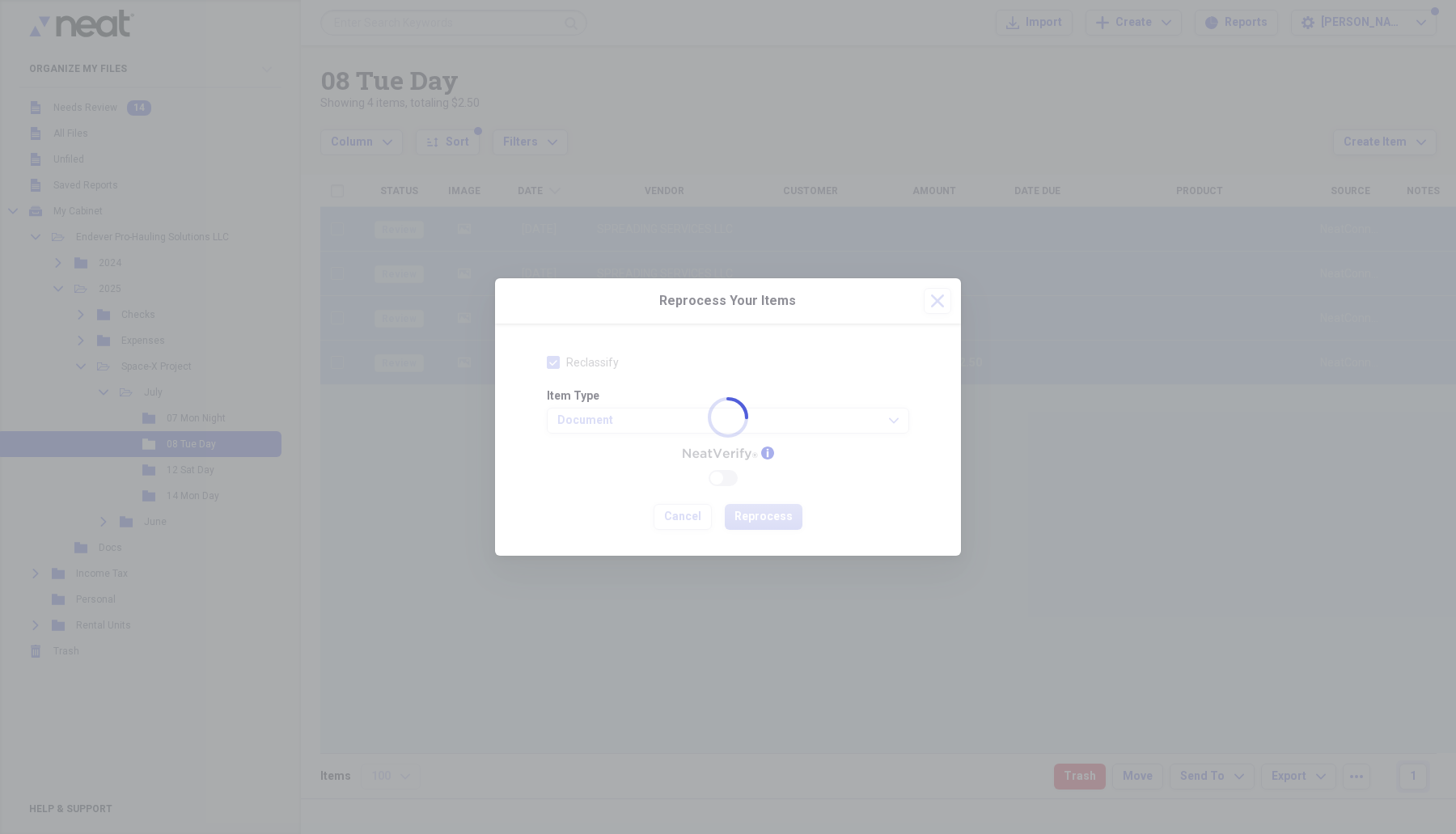 checkbox on "false" 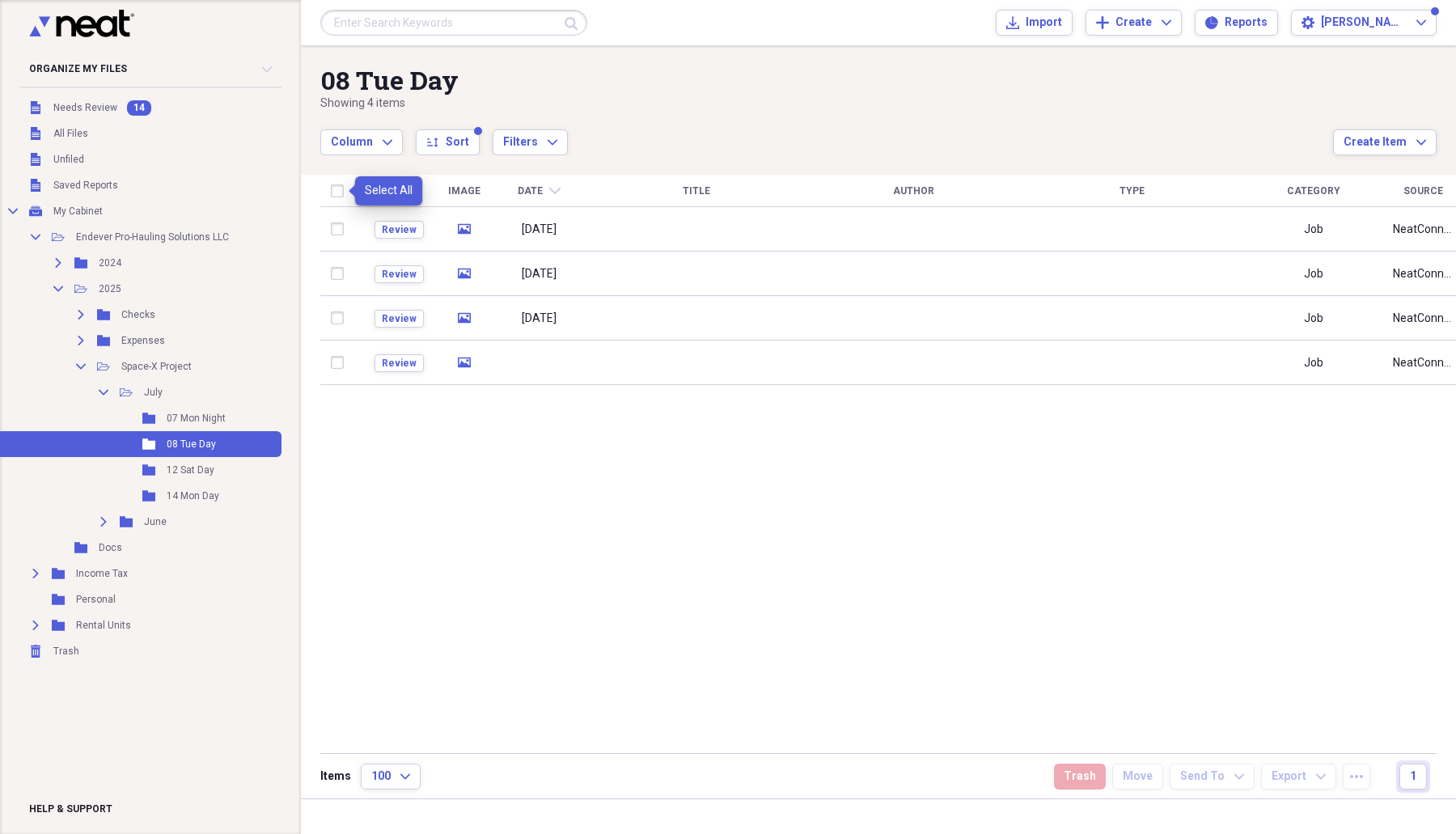 click at bounding box center [341, 191] 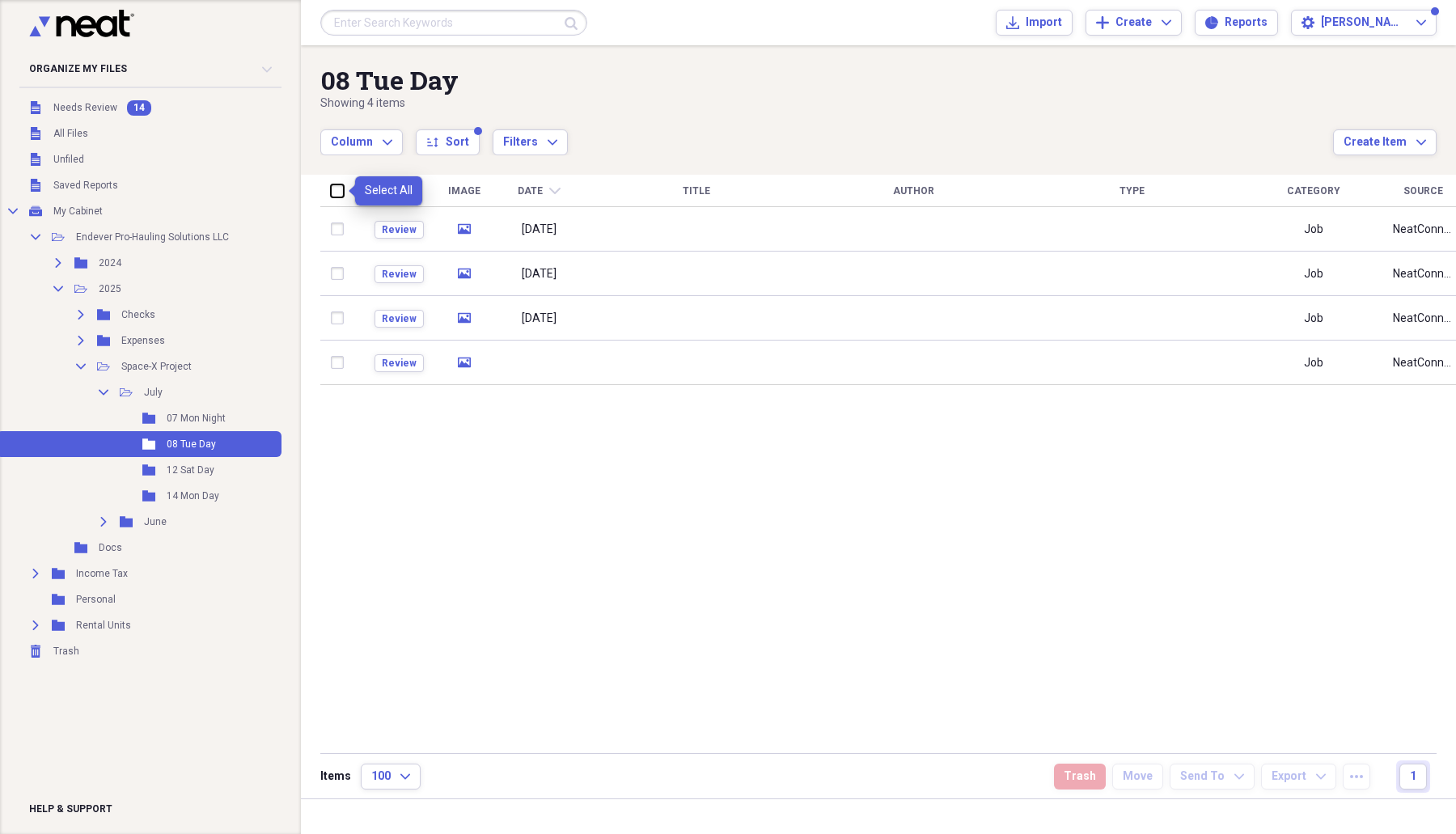 click at bounding box center (331, 190) 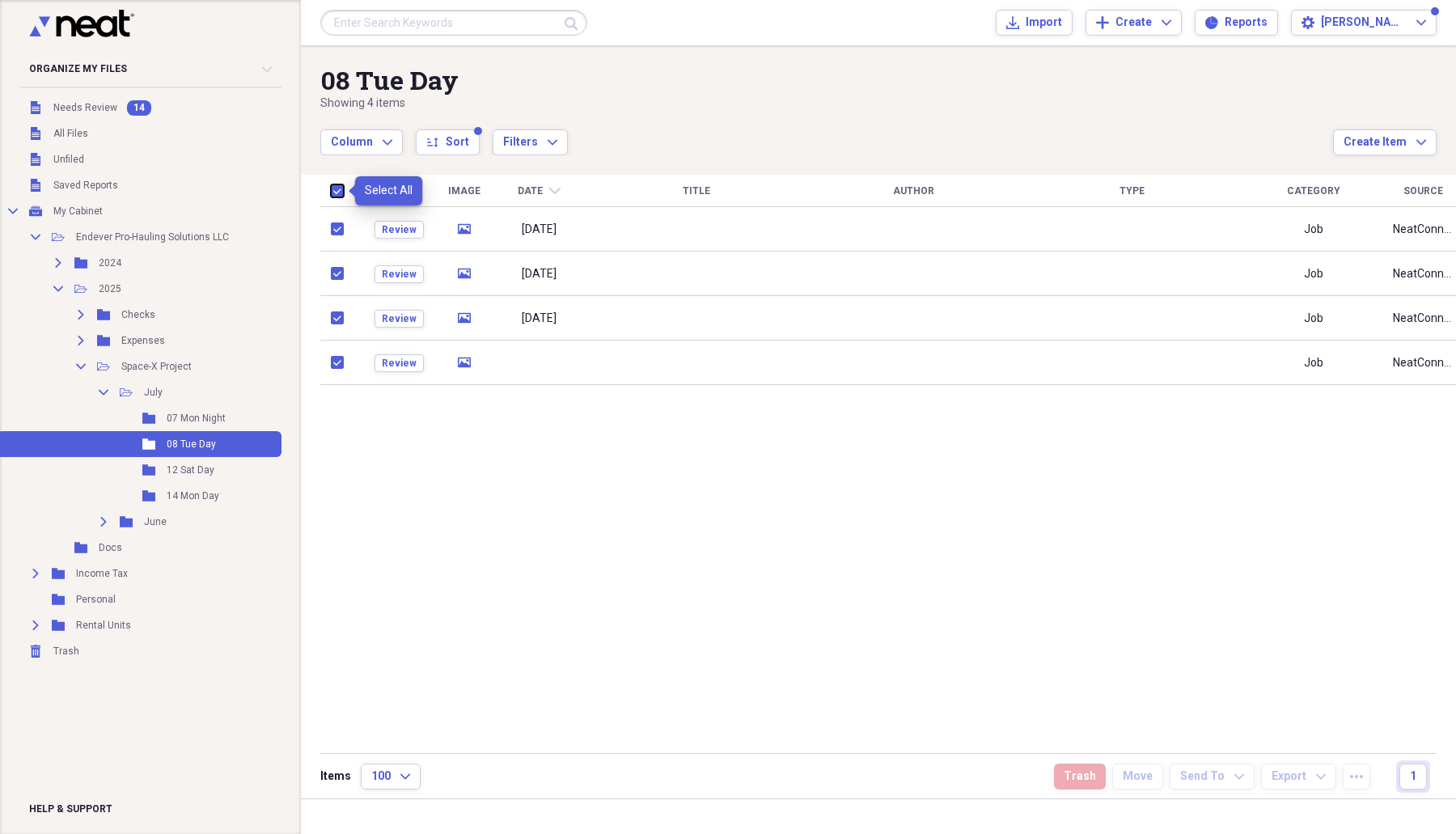 checkbox on "true" 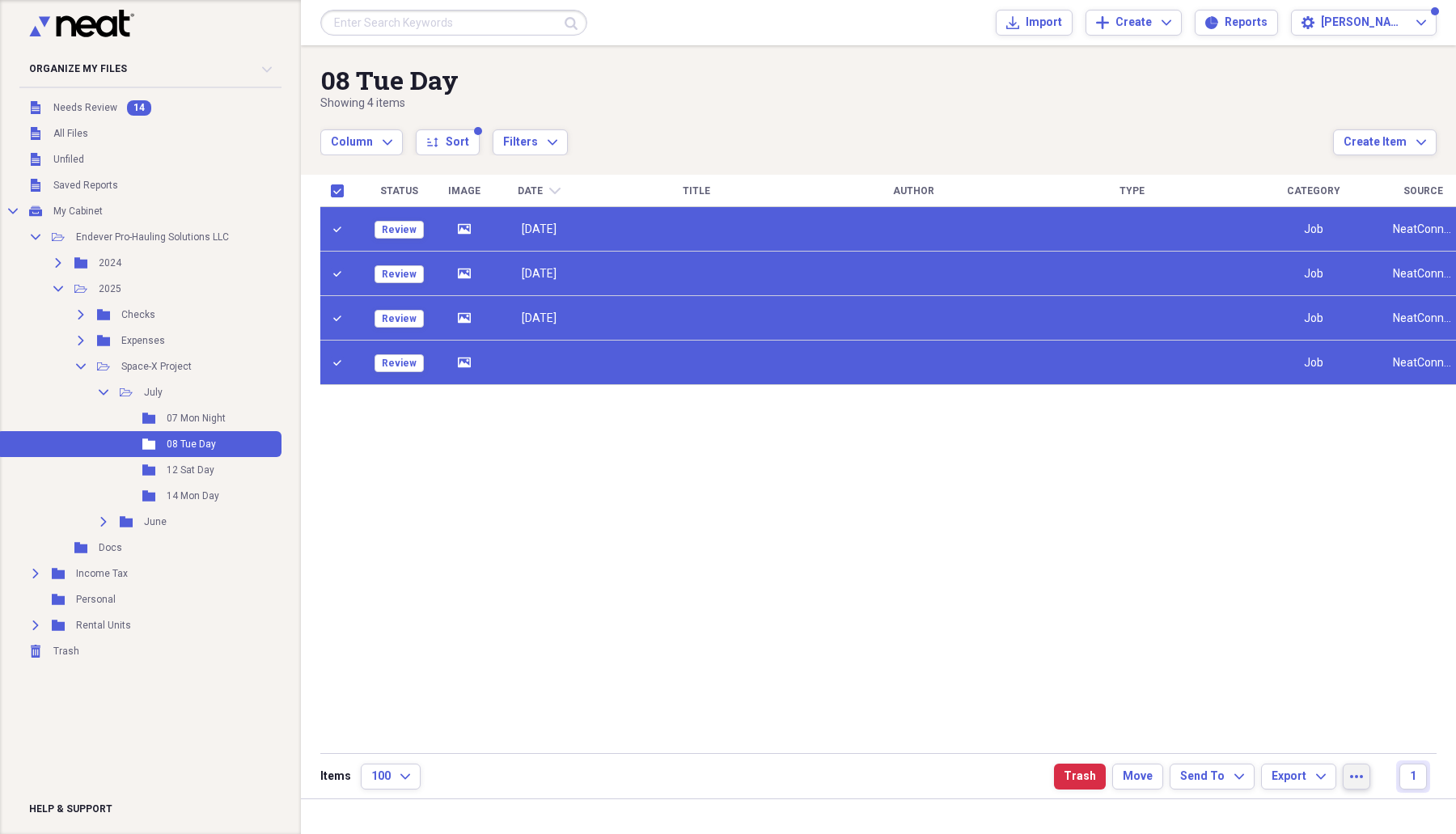 click on "more" at bounding box center (1357, 777) 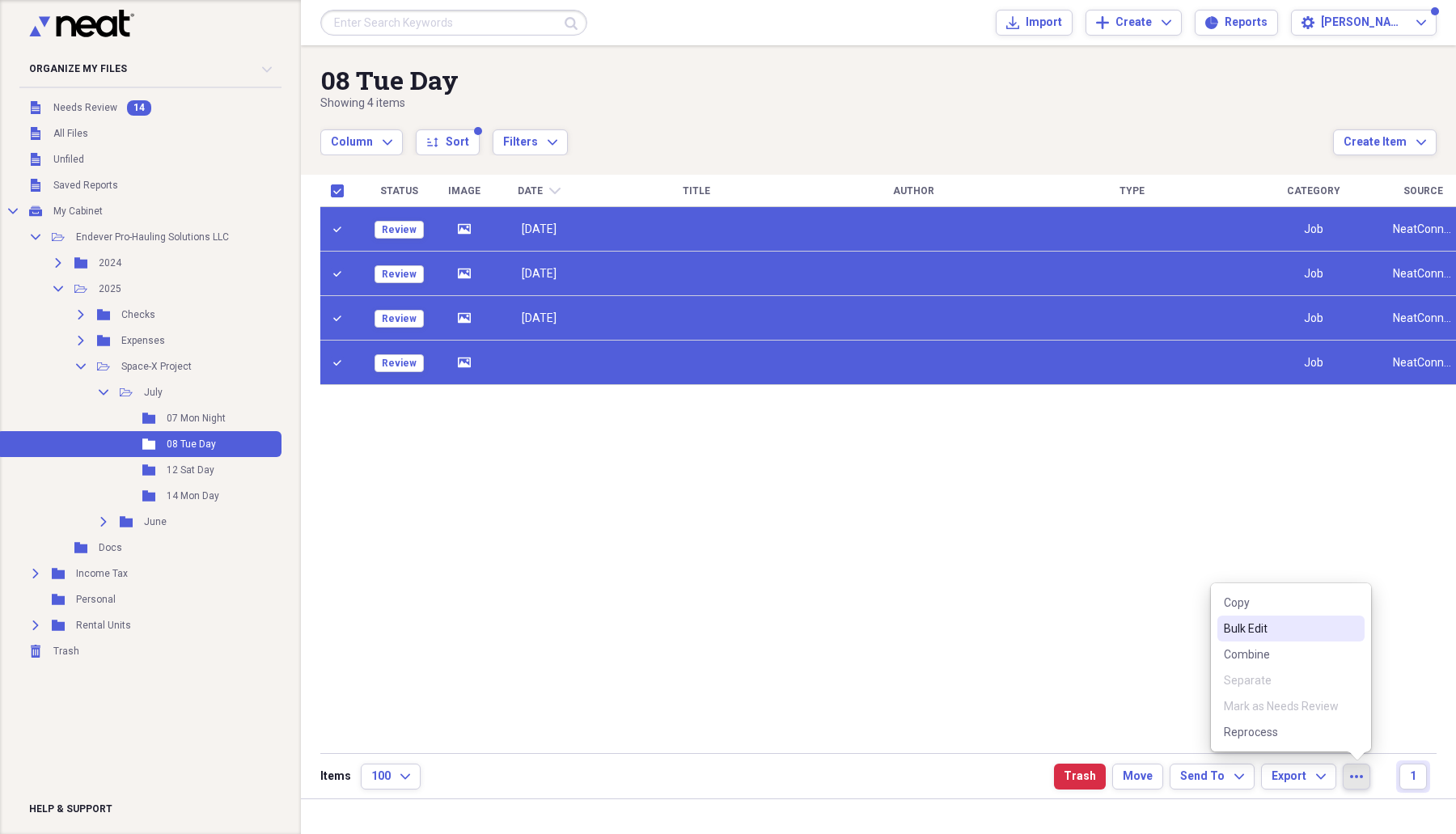 click on "Bulk Edit" at bounding box center (1281, 629) 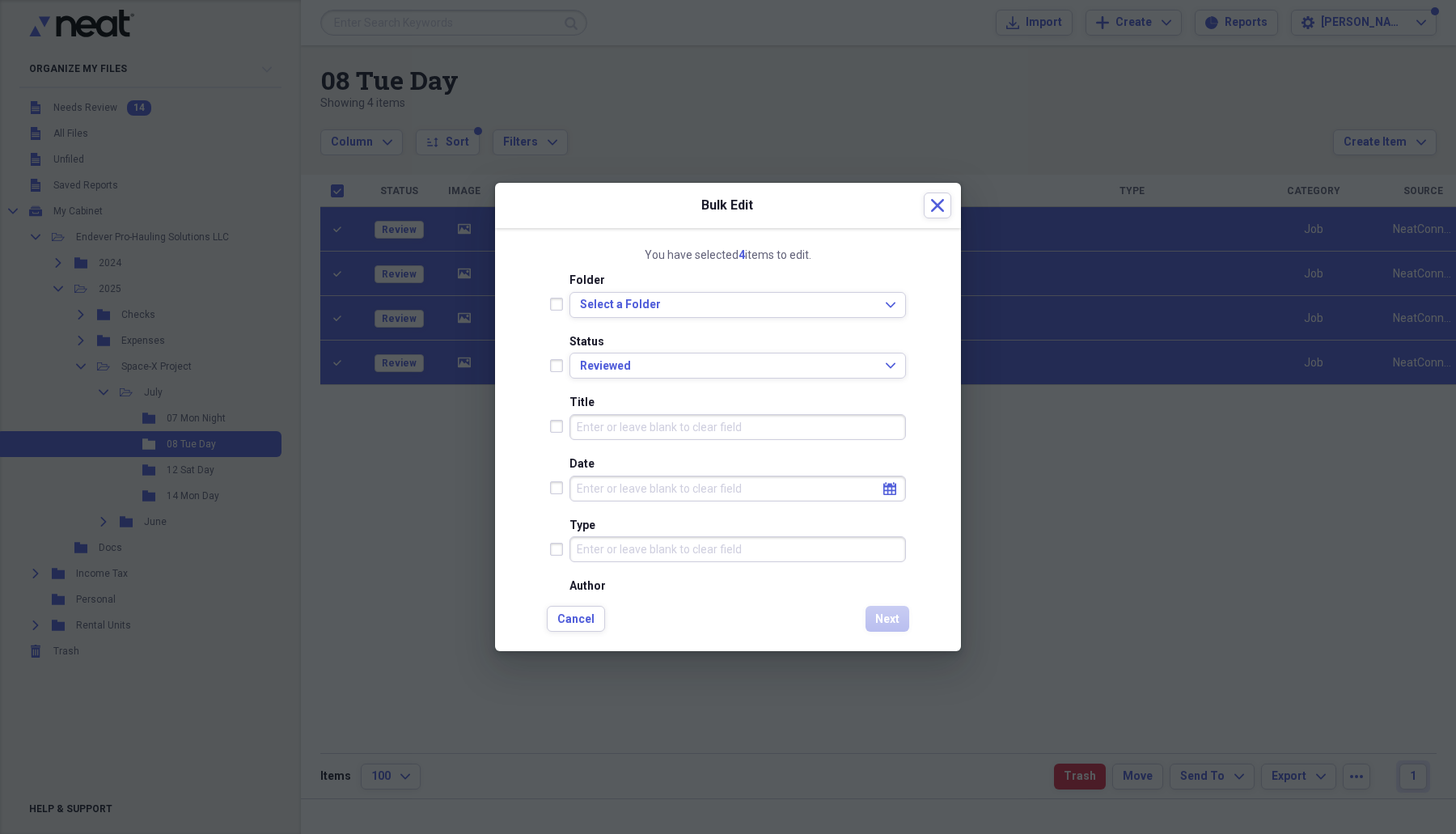 click at bounding box center [560, 366] 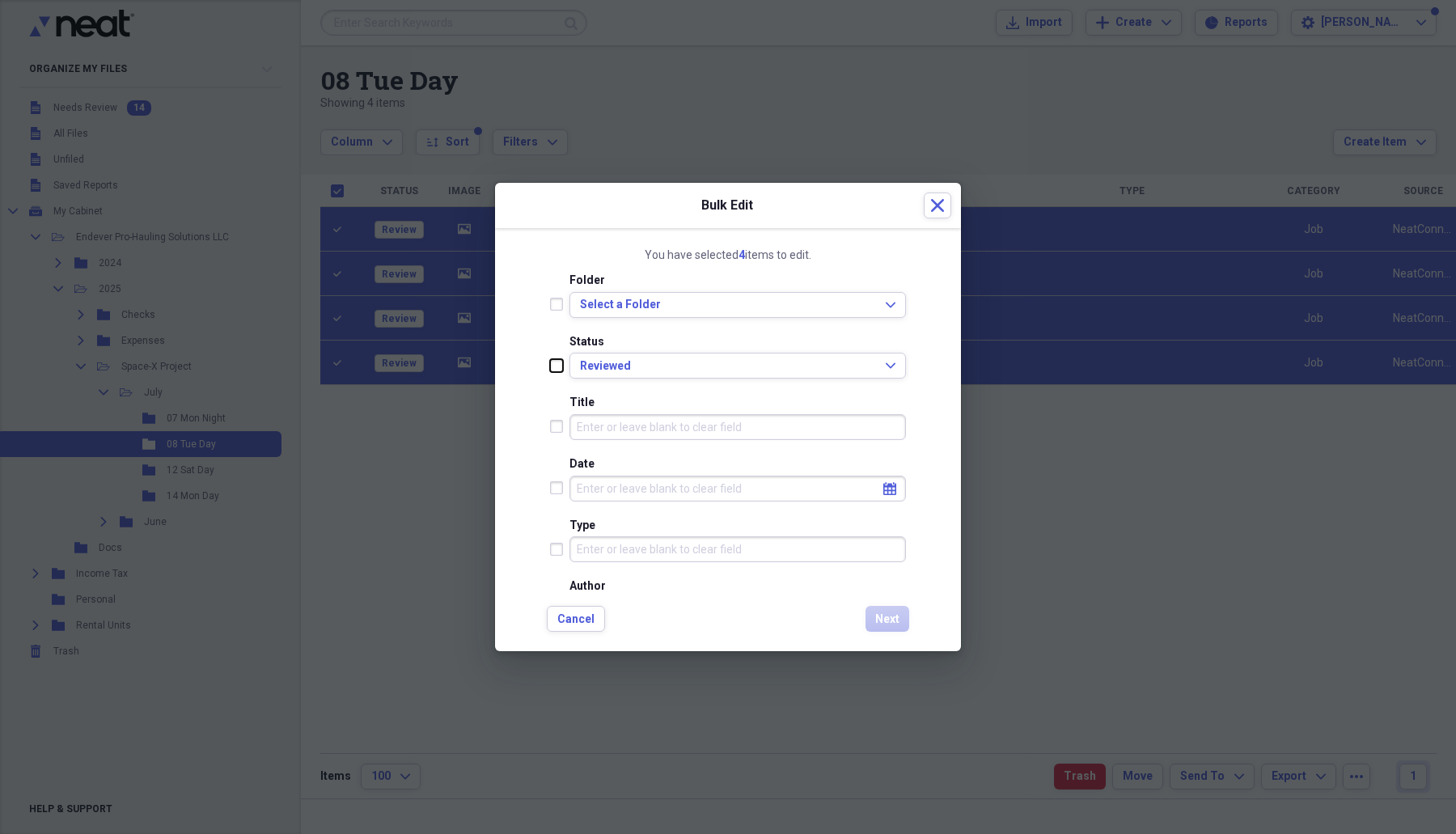 click at bounding box center [550, 365] 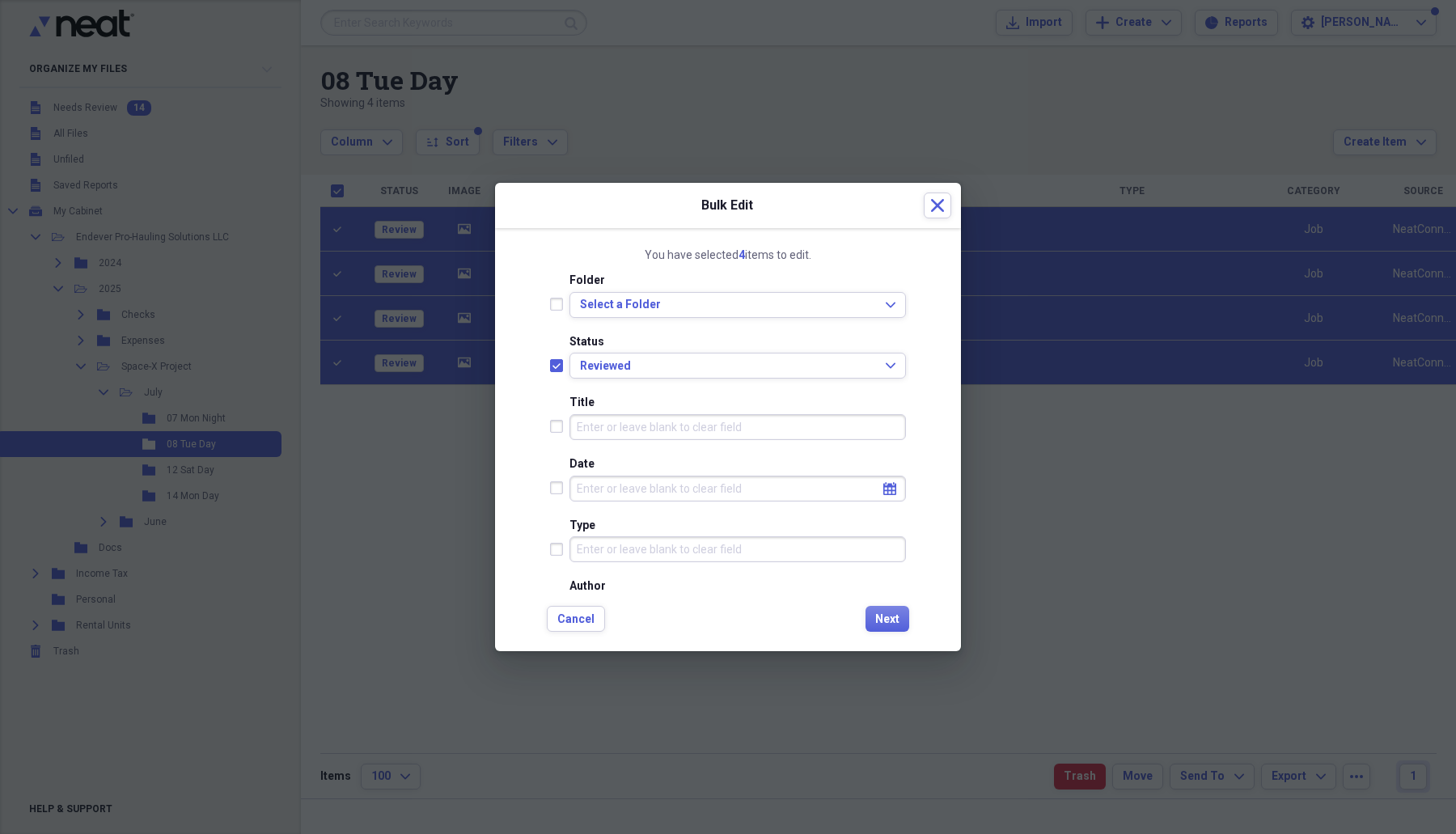 click at bounding box center (560, 488) 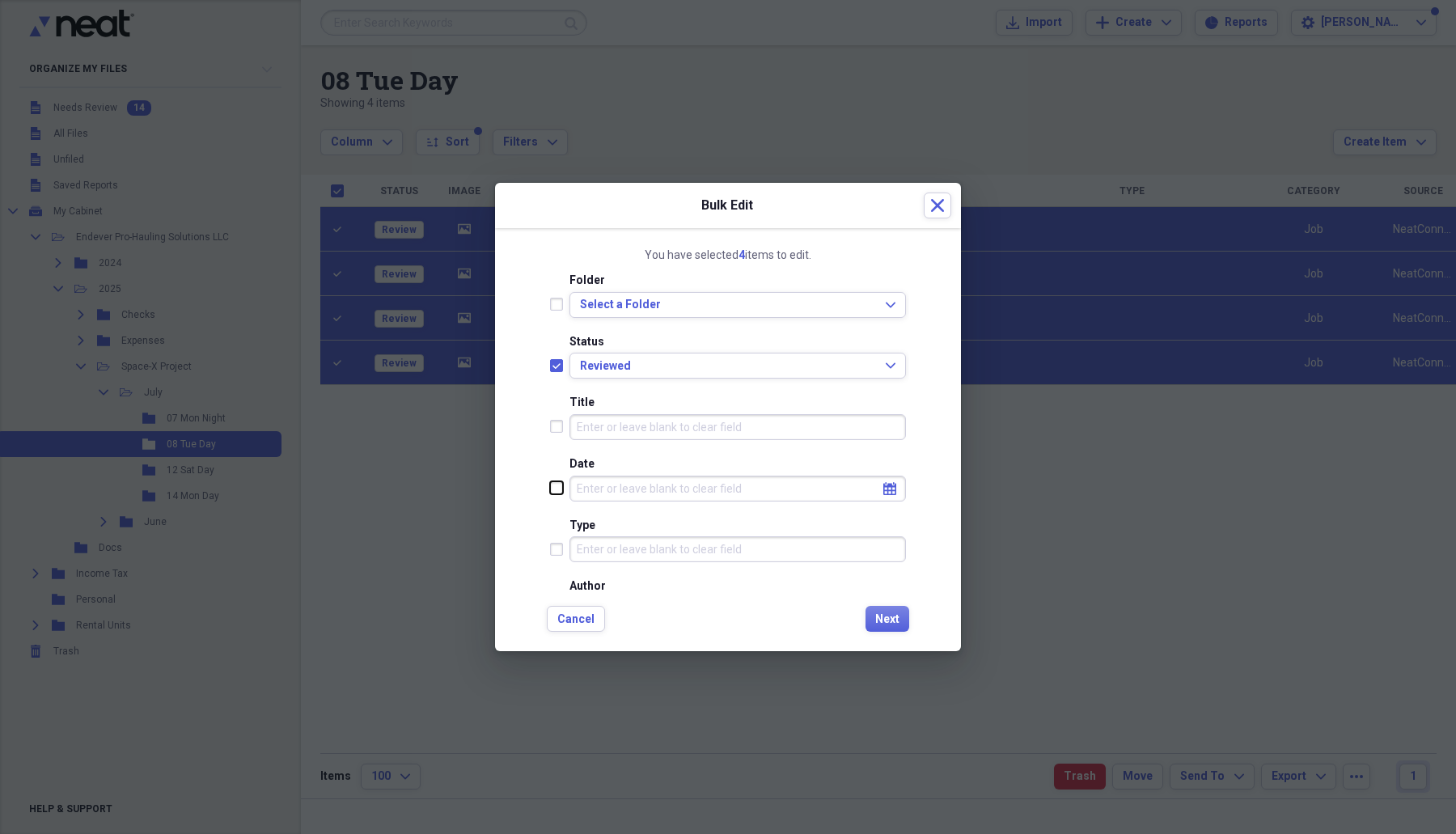 click at bounding box center [550, 488] 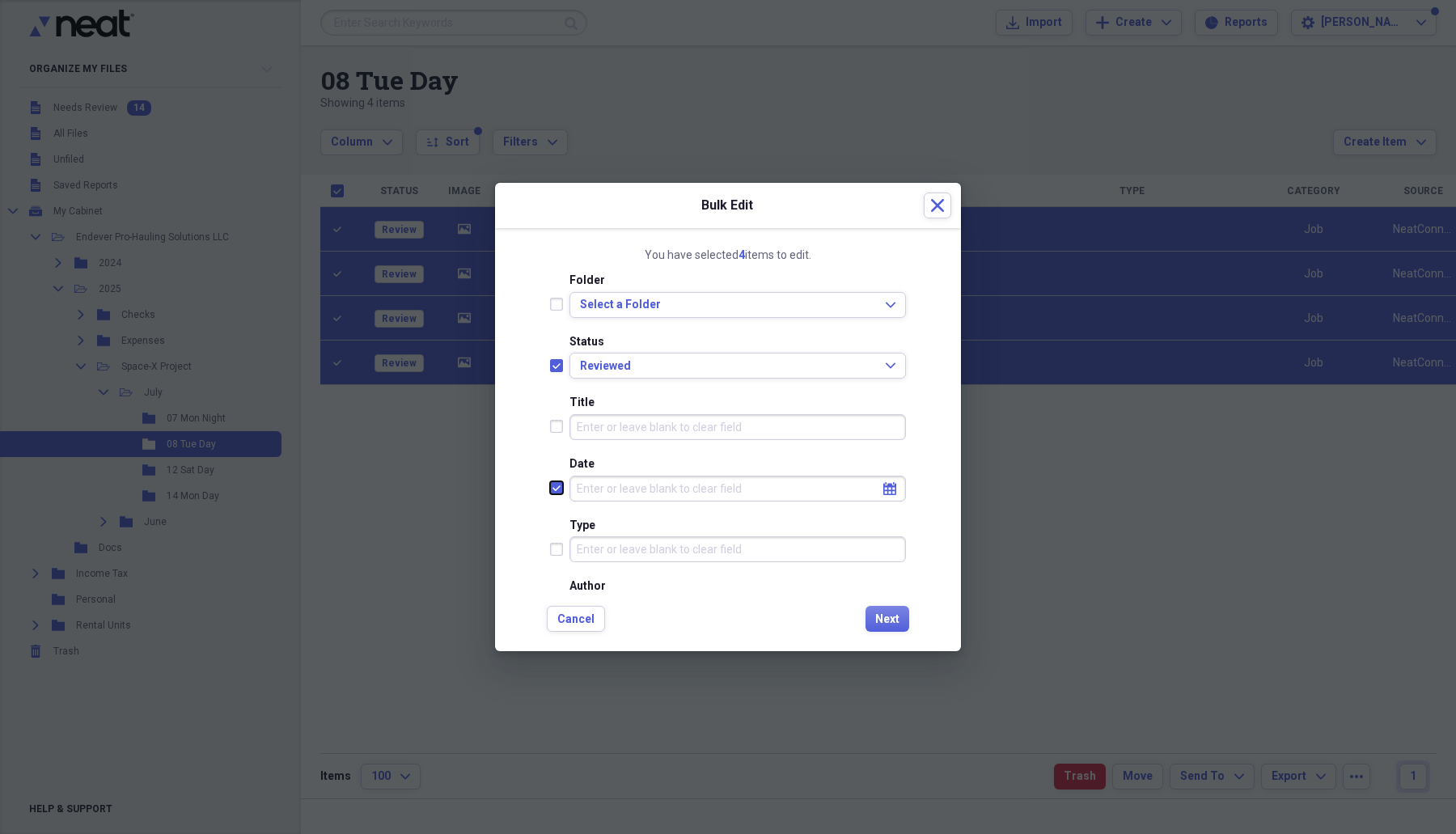 checkbox on "true" 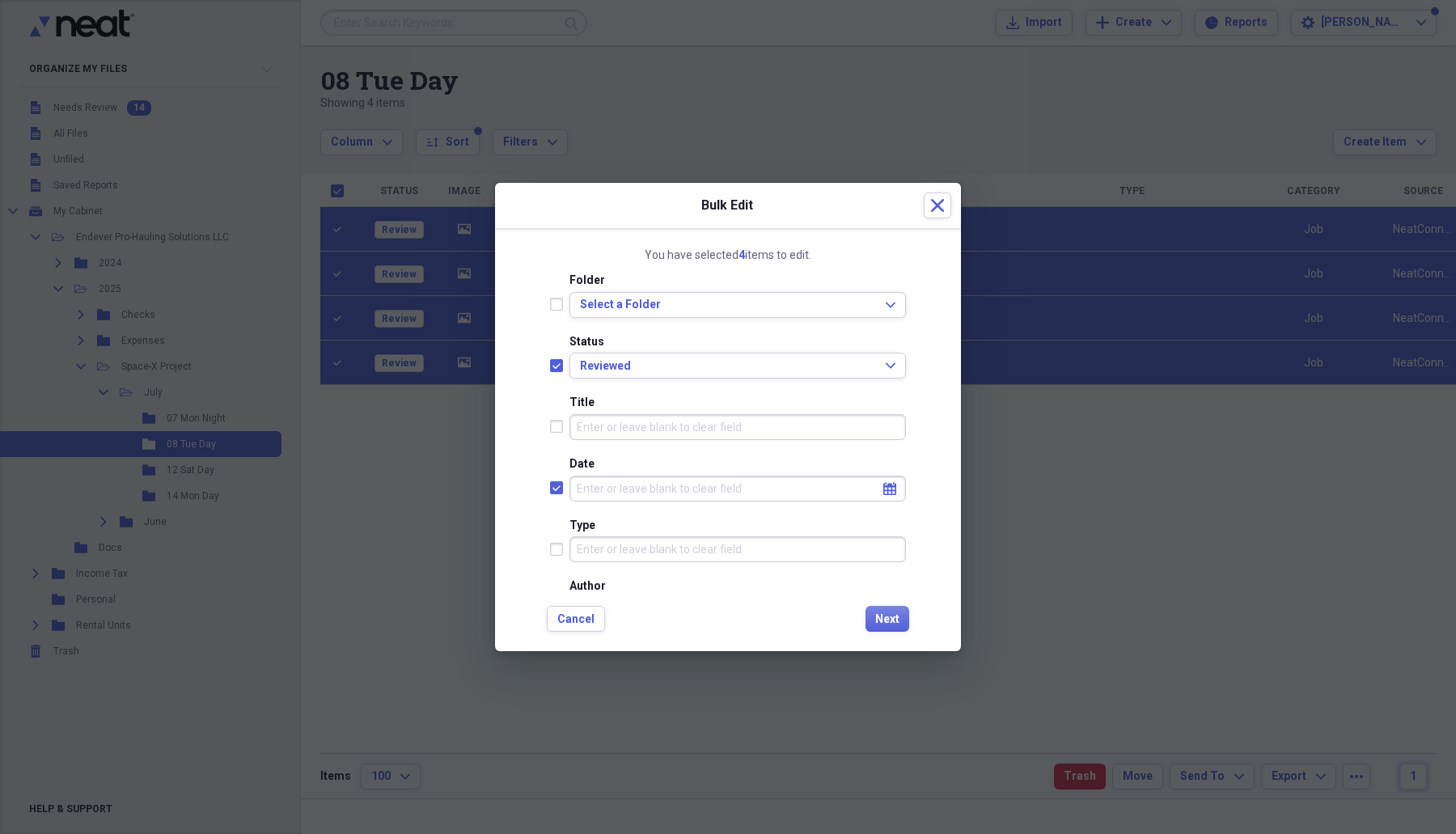 click 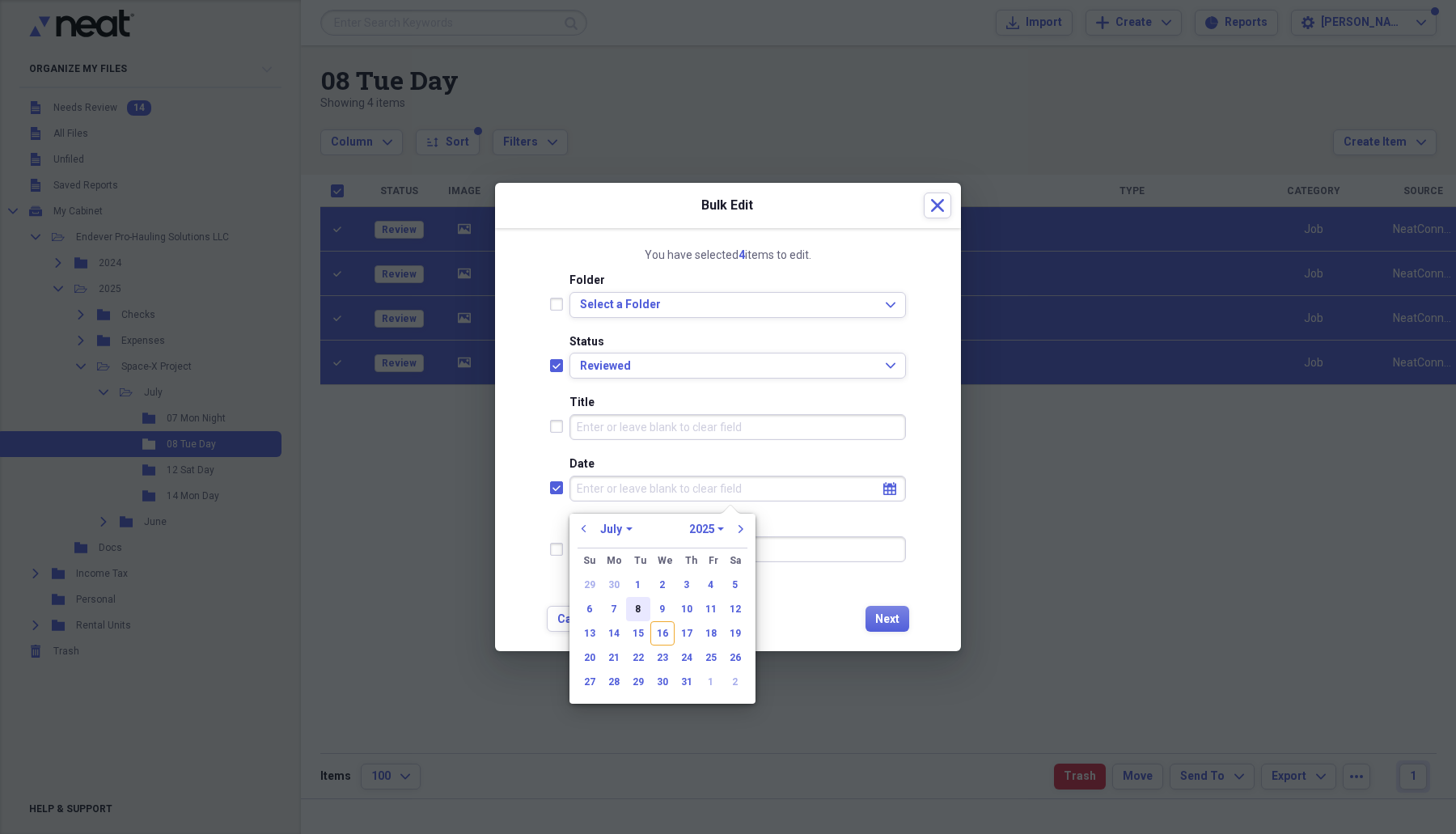 click on "8" at bounding box center (638, 609) 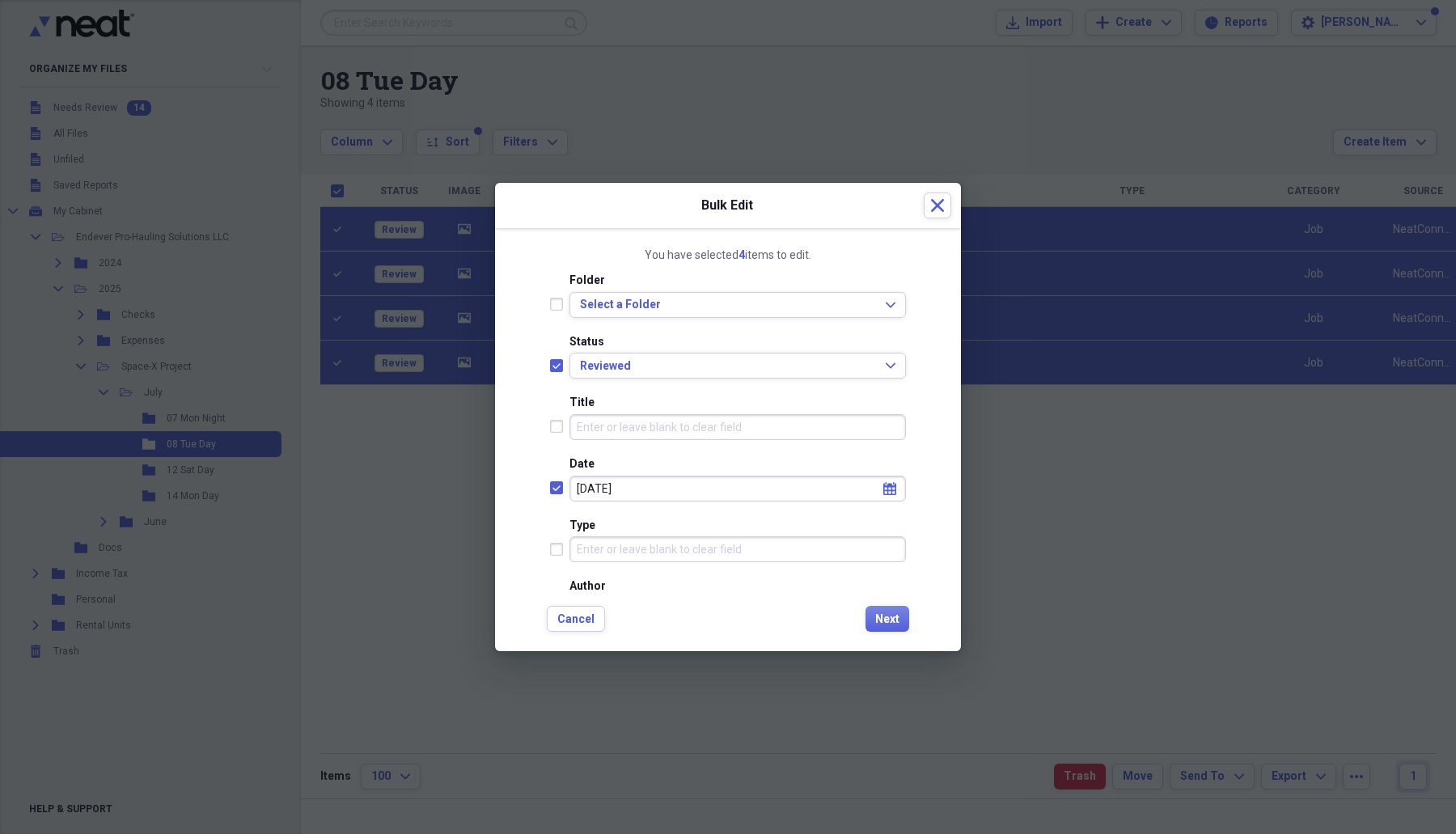 type on "[DATE]" 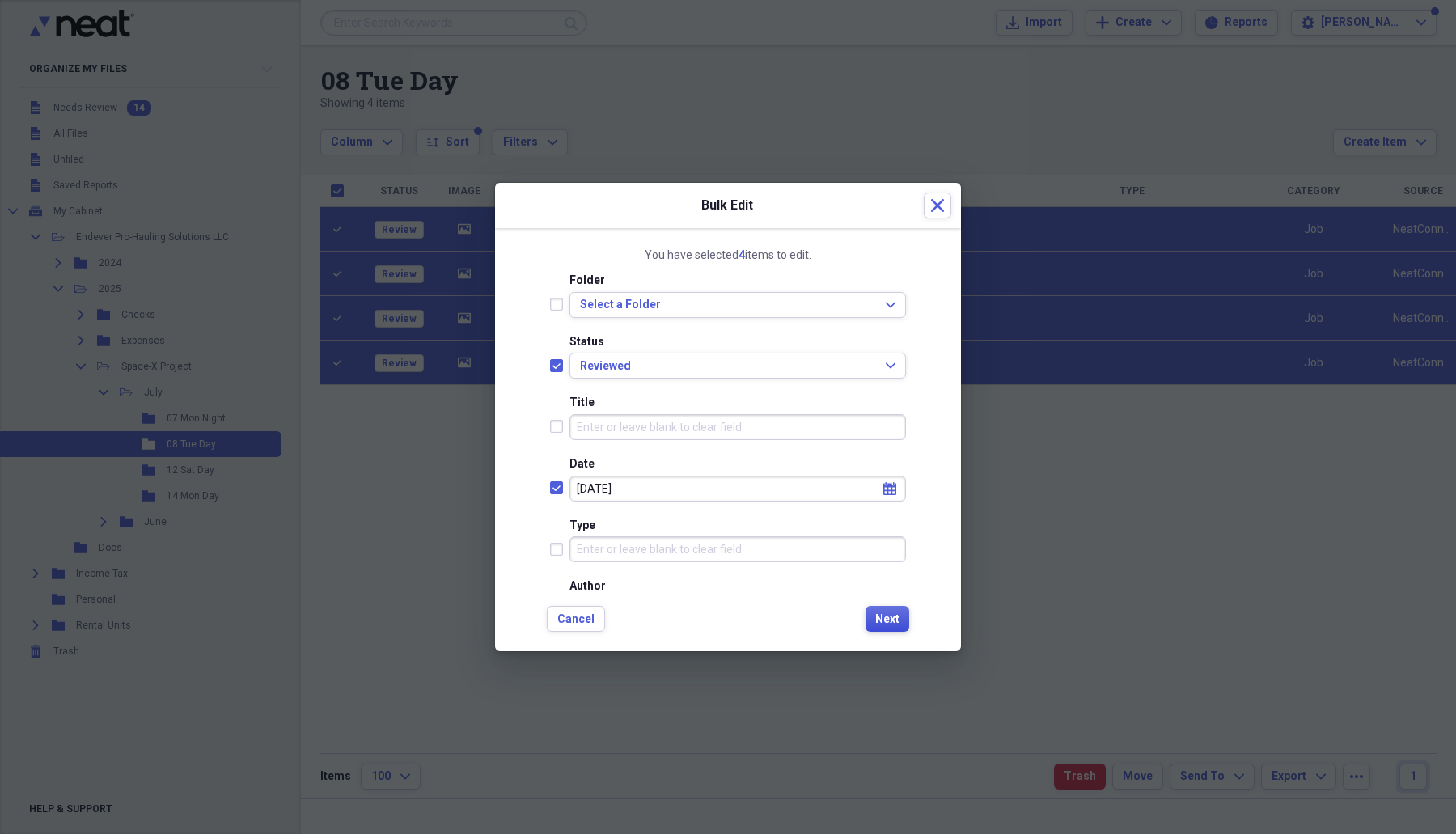 click on "Next" at bounding box center [887, 620] 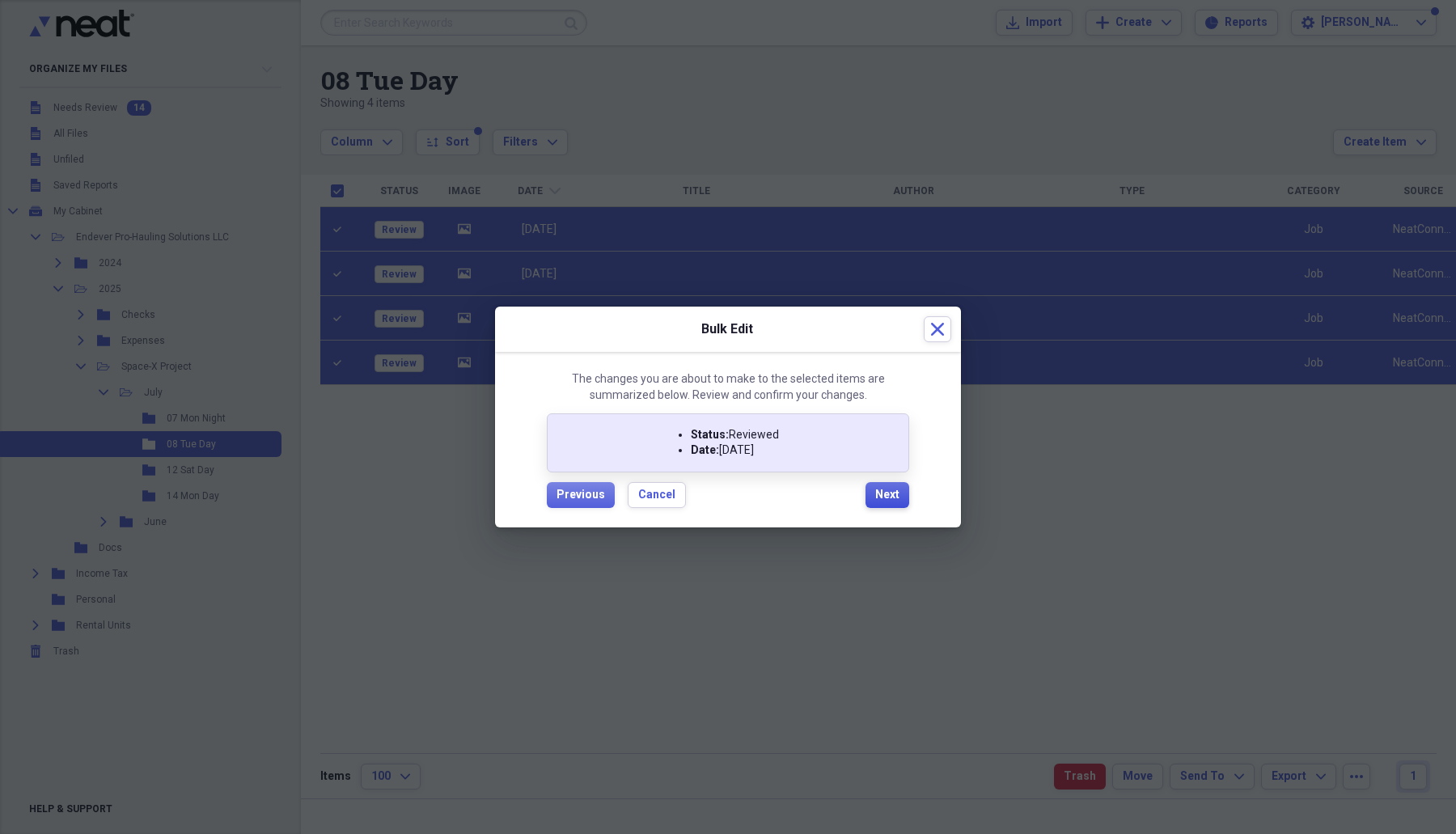 click on "Next" at bounding box center (887, 495) 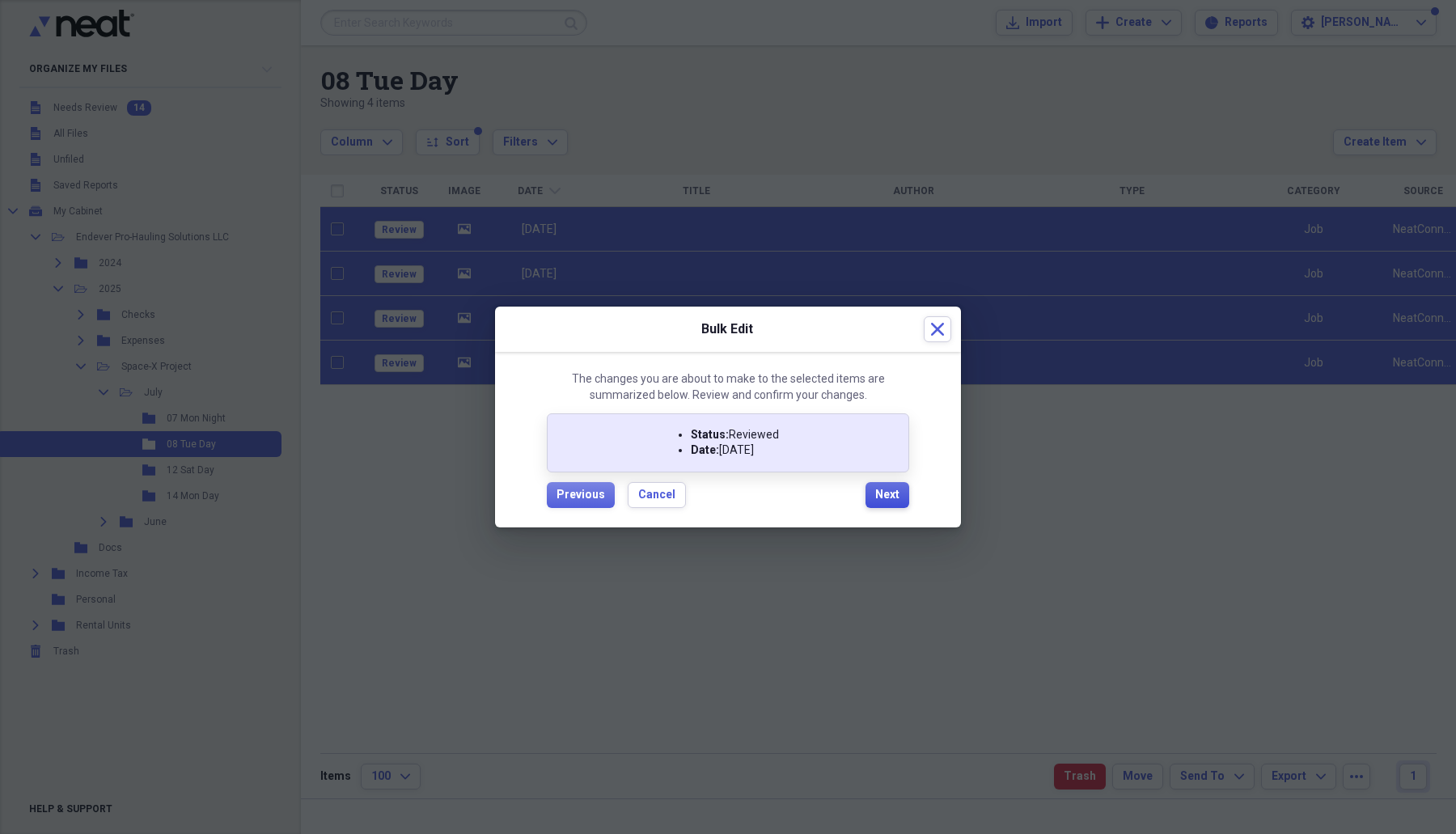 checkbox on "false" 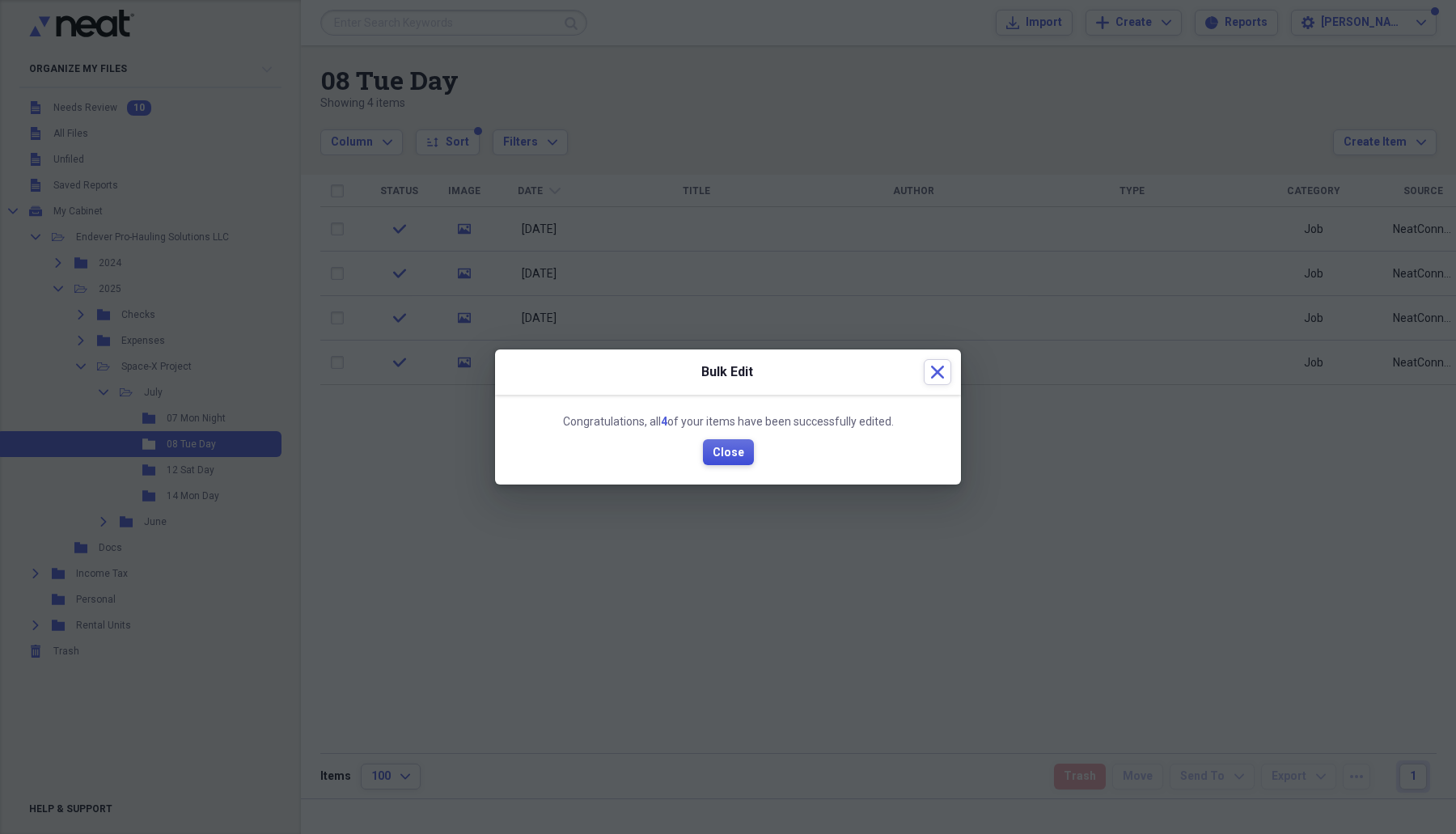 click on "Close" at bounding box center [728, 453] 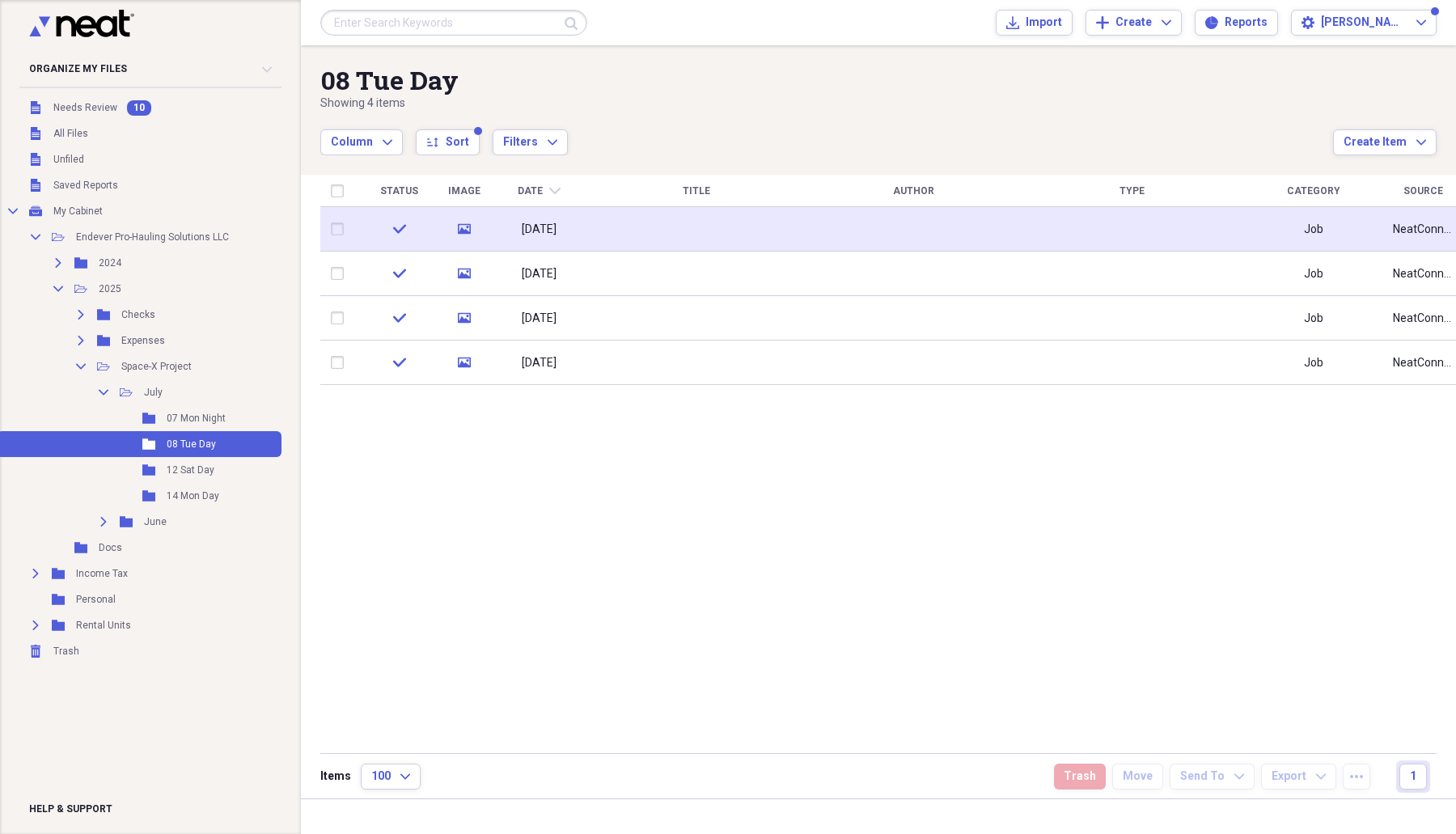 click at bounding box center (696, 229) 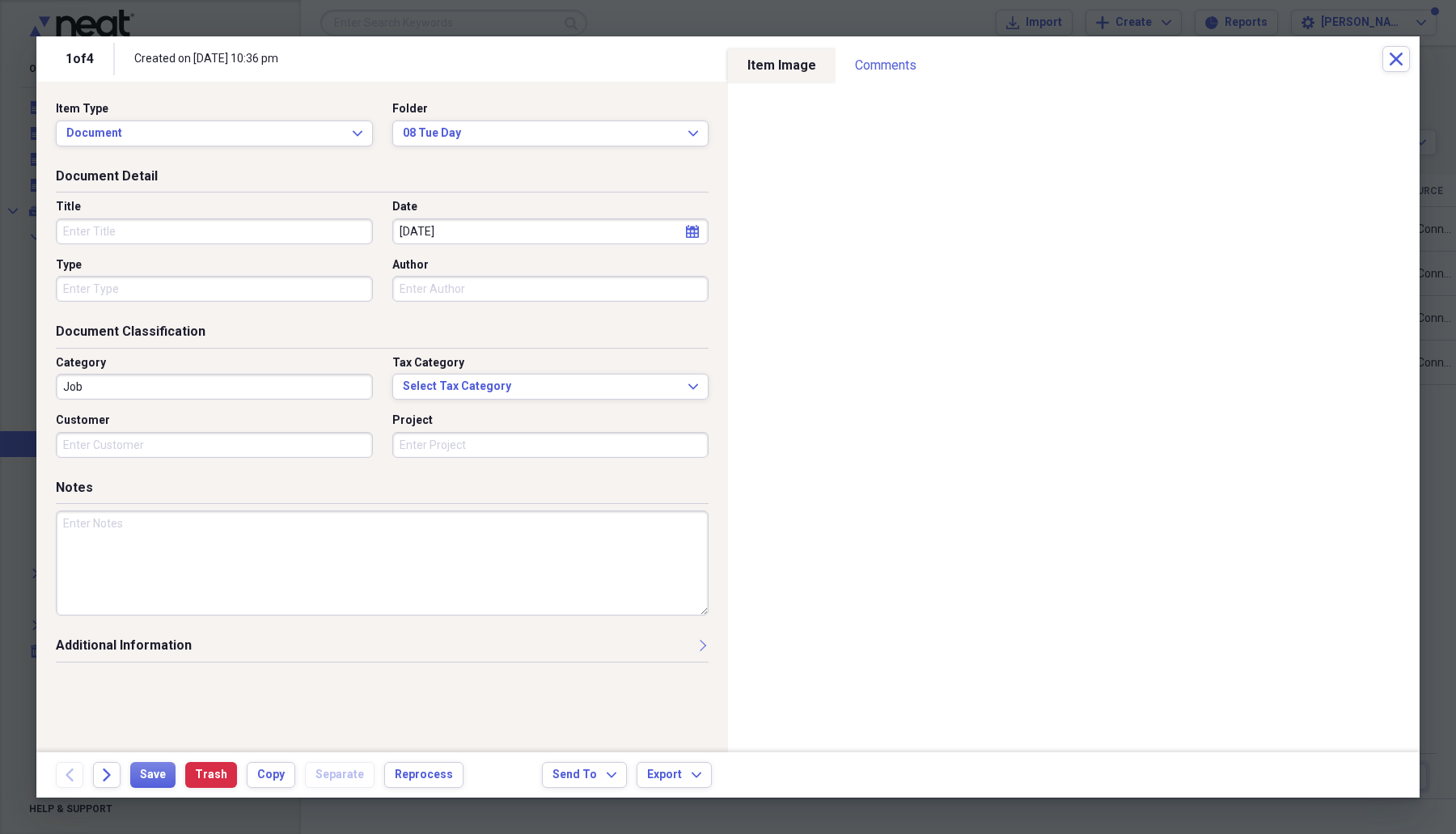 click on "Title" at bounding box center (214, 231) 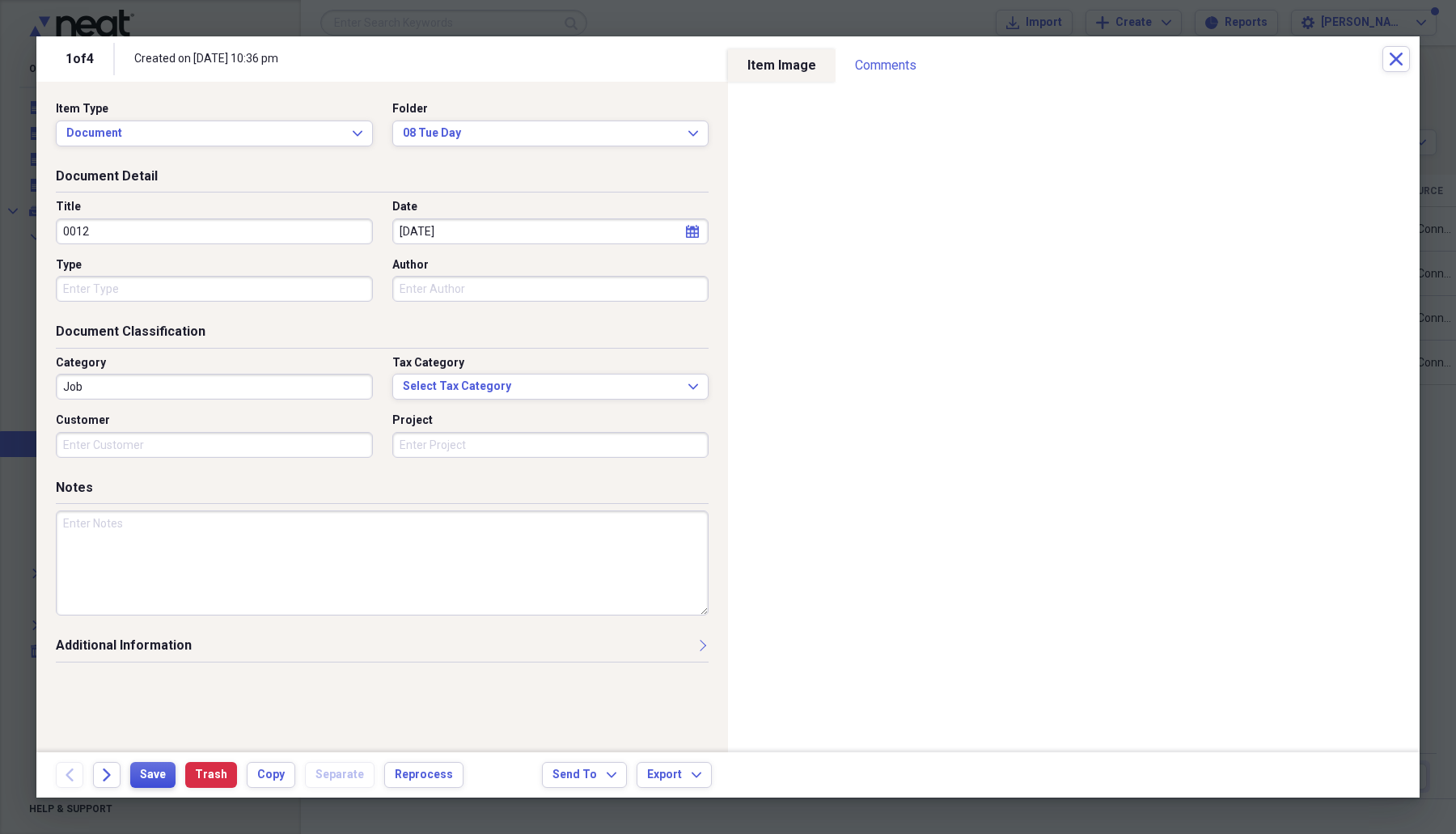 type on "0012" 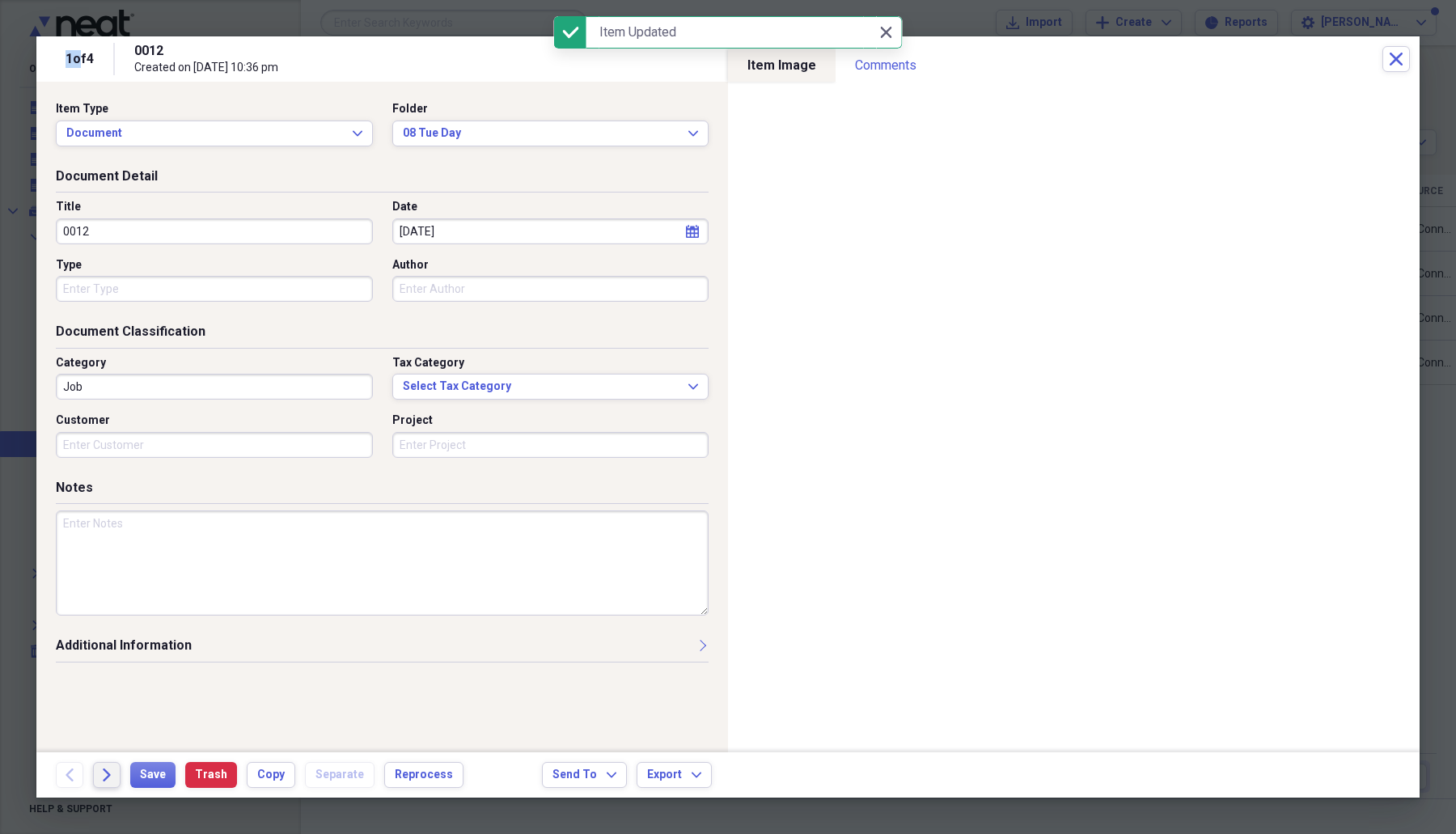 click on "Forward" 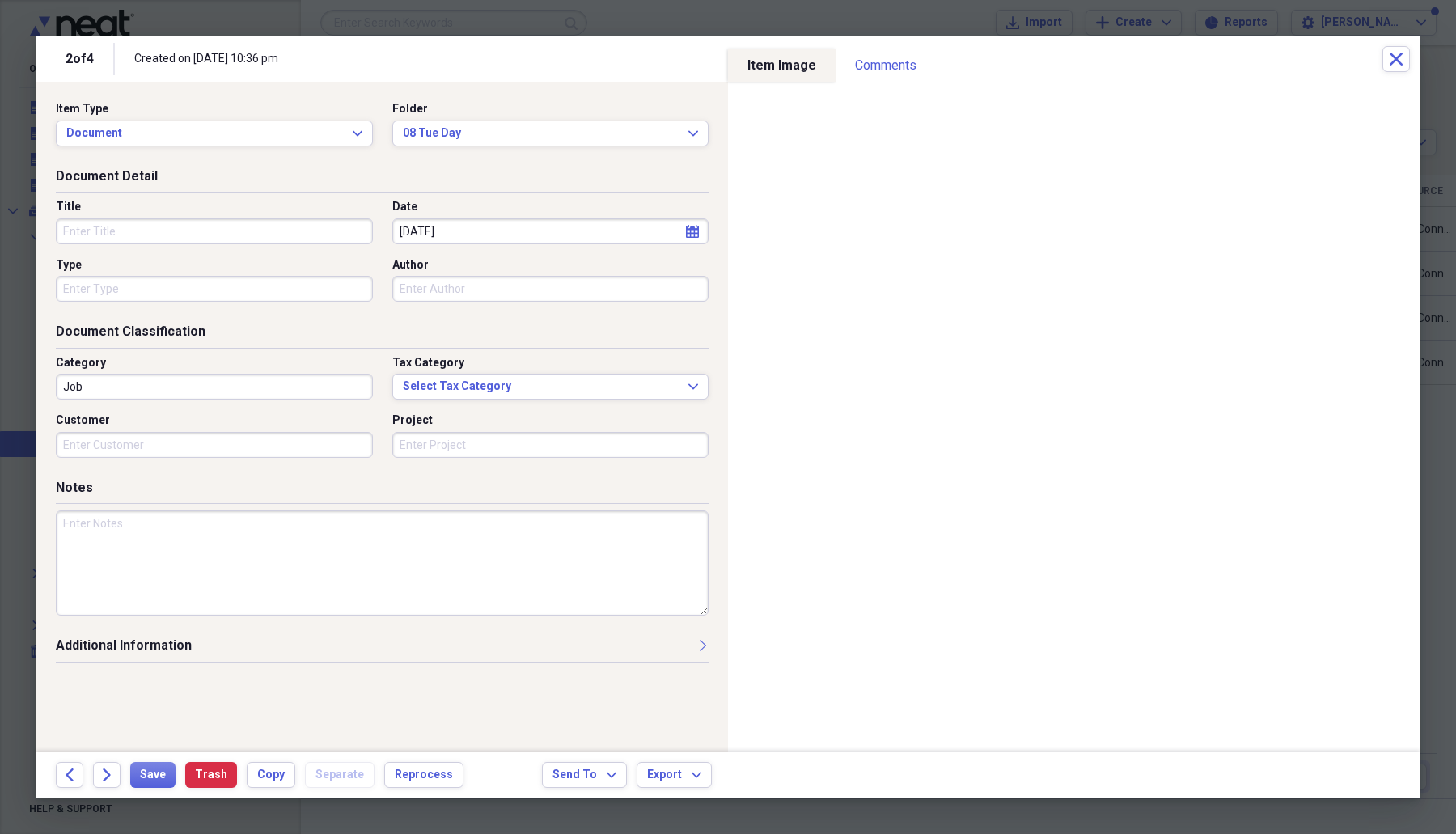 click on "Title" at bounding box center (214, 231) 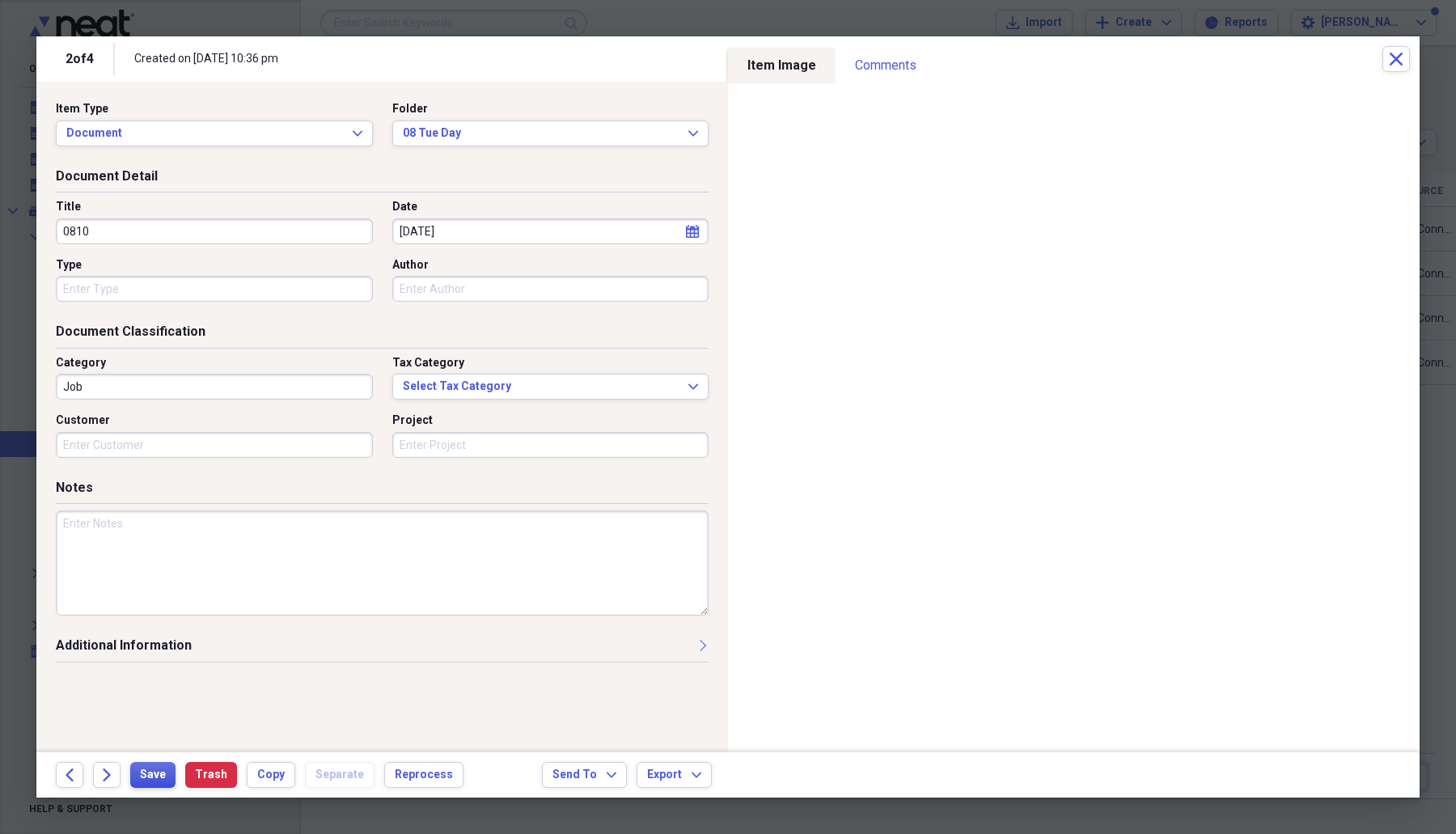 type on "0810" 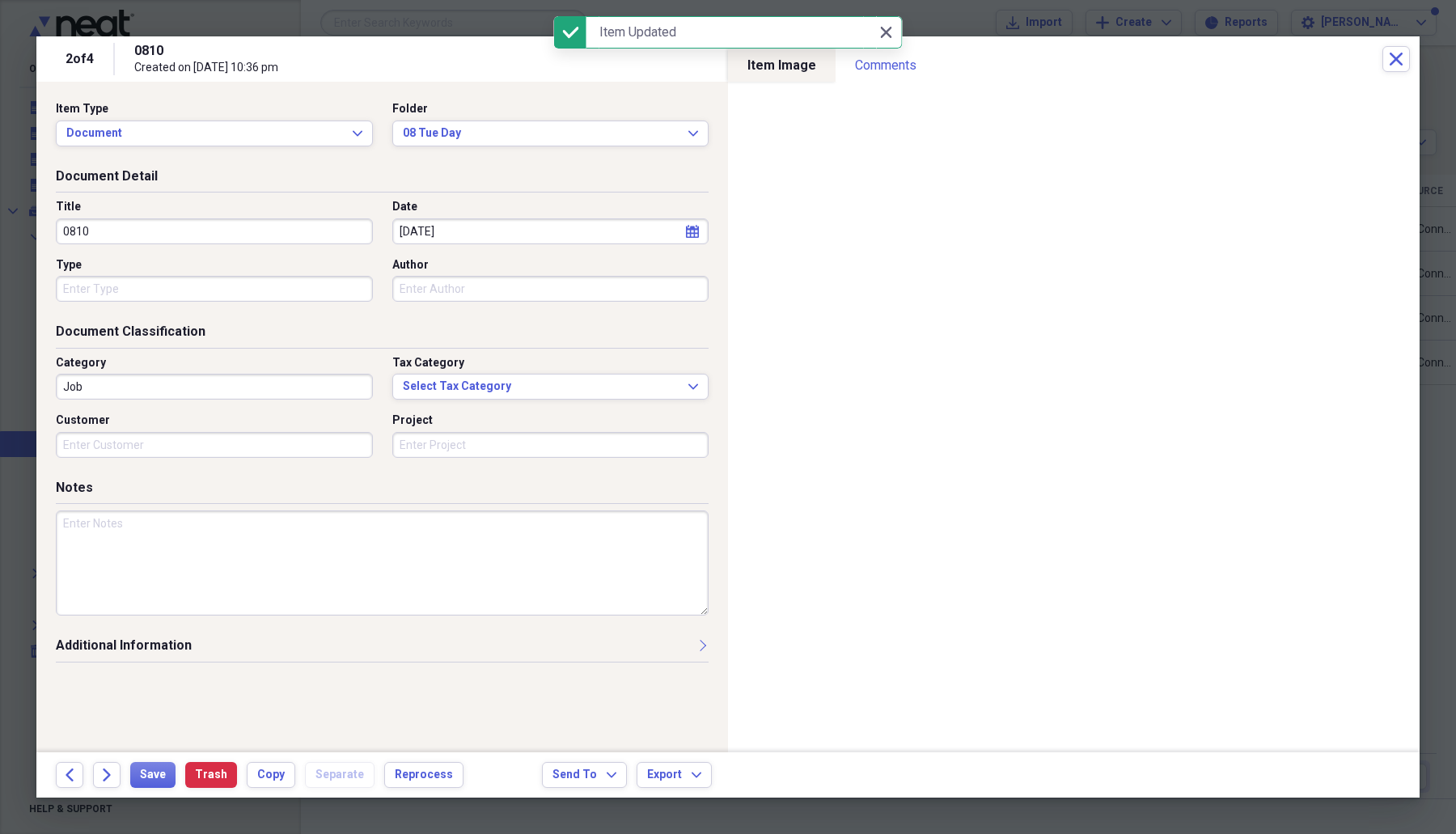 click on "Back Forward Save Trash Copy Separate Reprocess Send To Expand Export Expand" at bounding box center (728, 775) 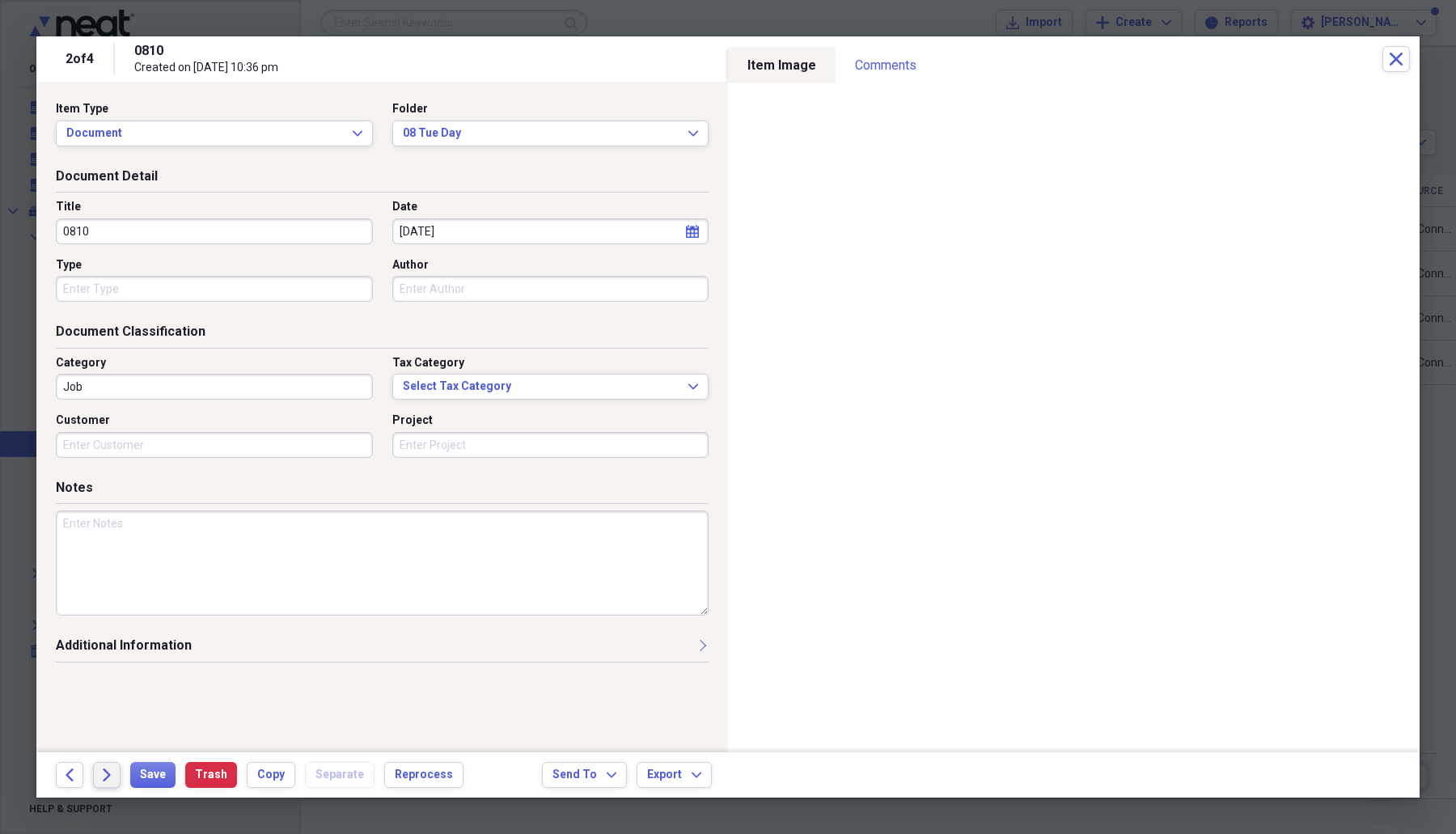 click on "Forward" 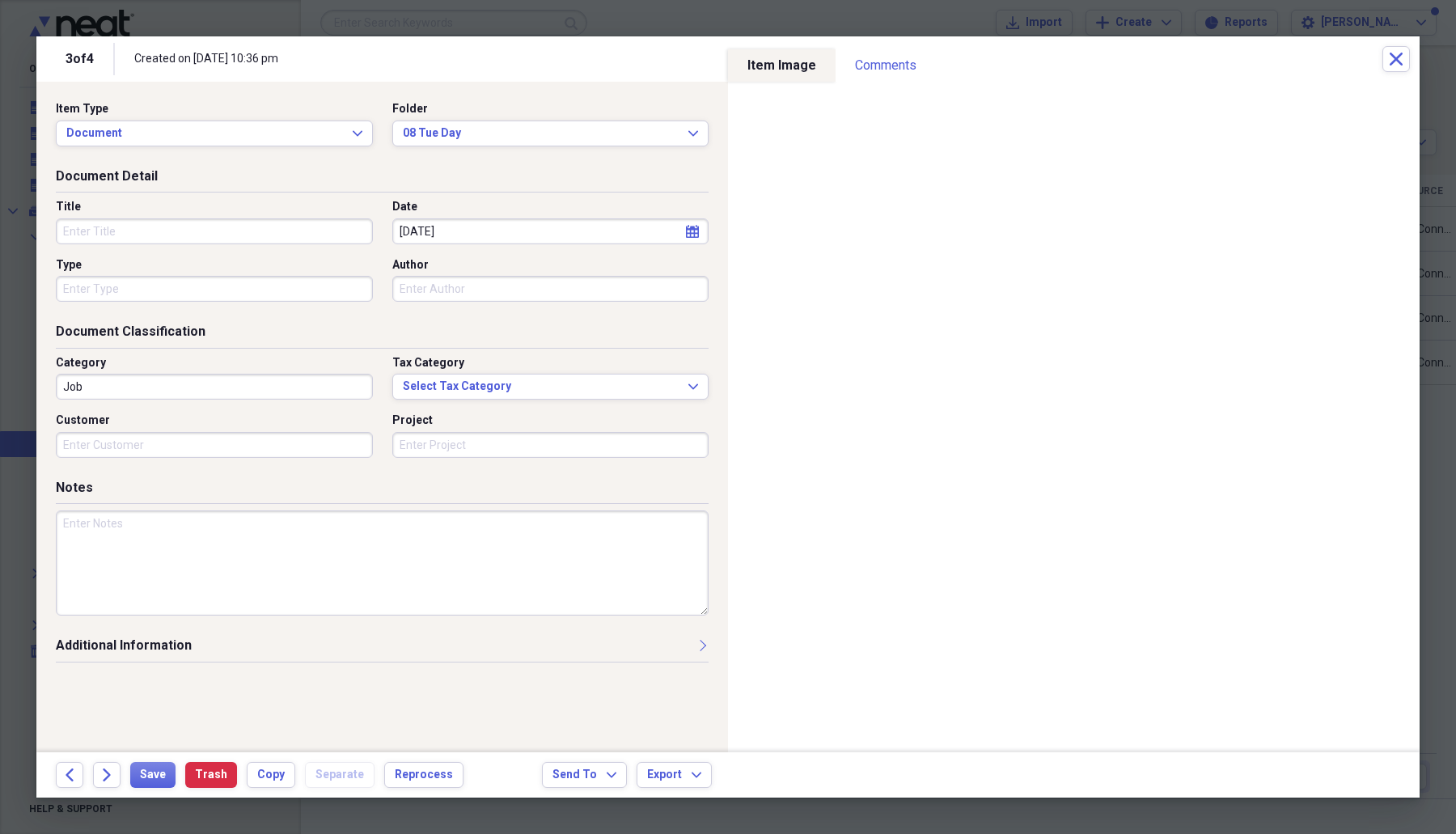 click on "Title" at bounding box center (214, 231) 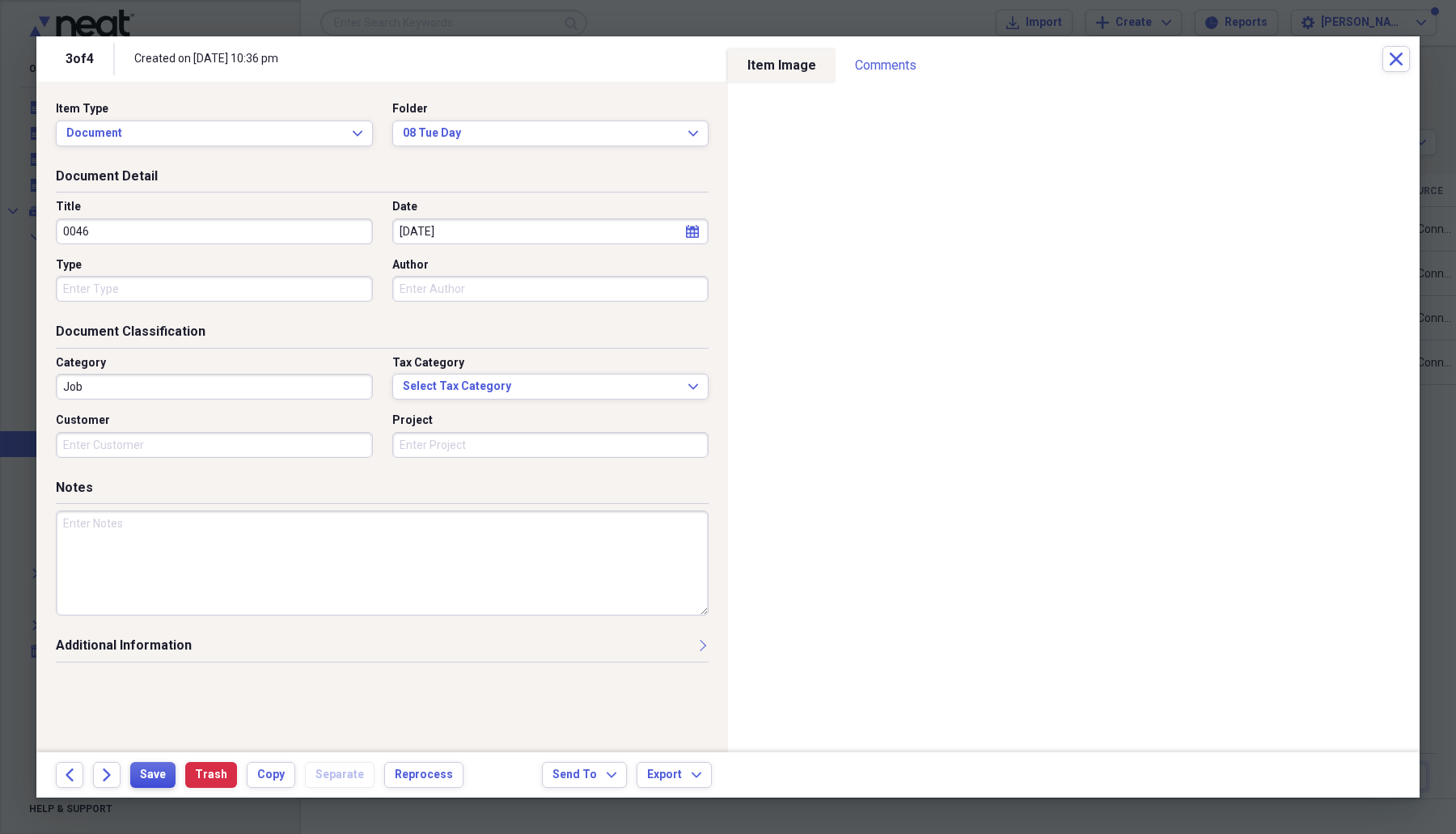 type on "0046" 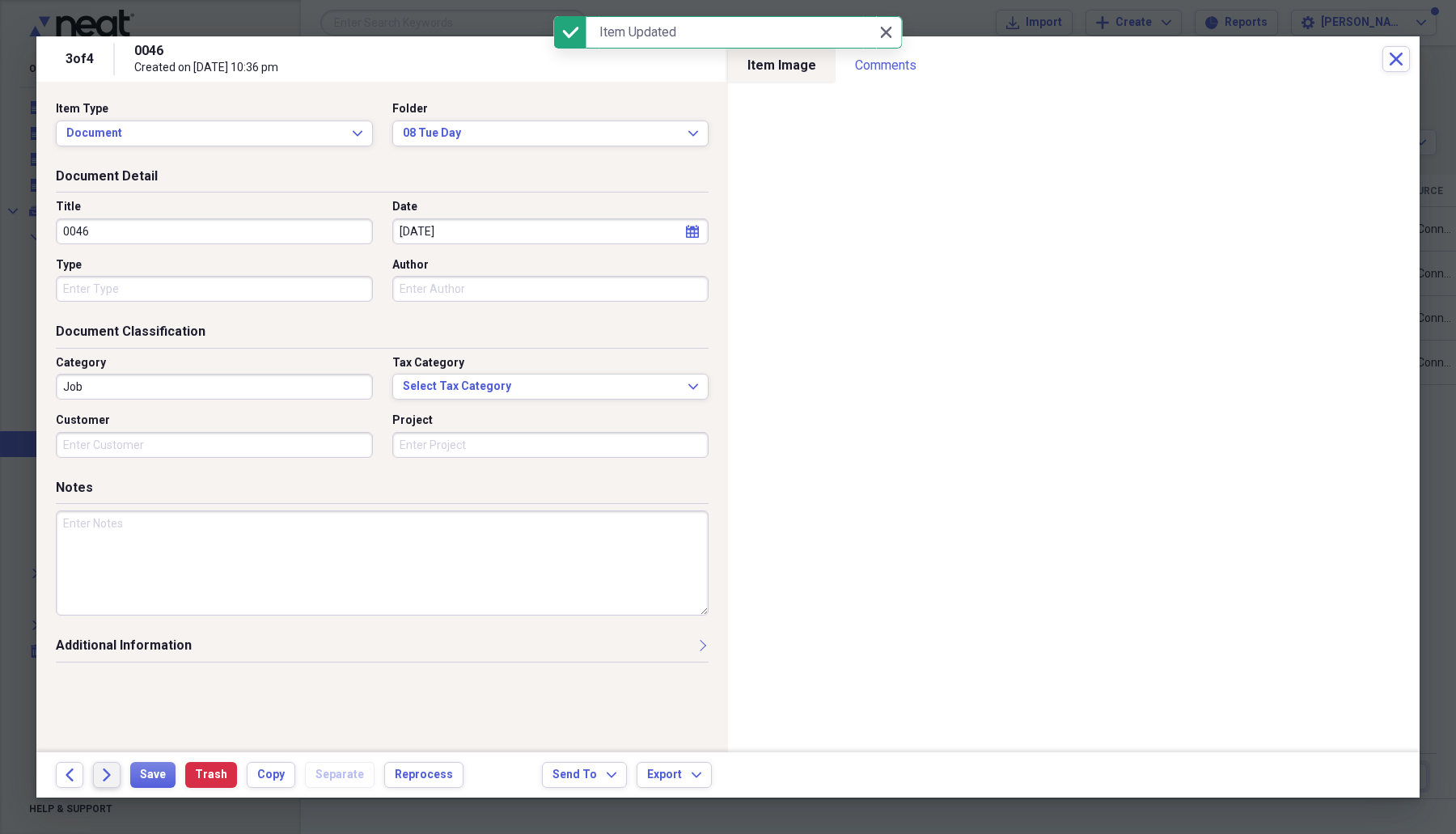 click on "Forward" 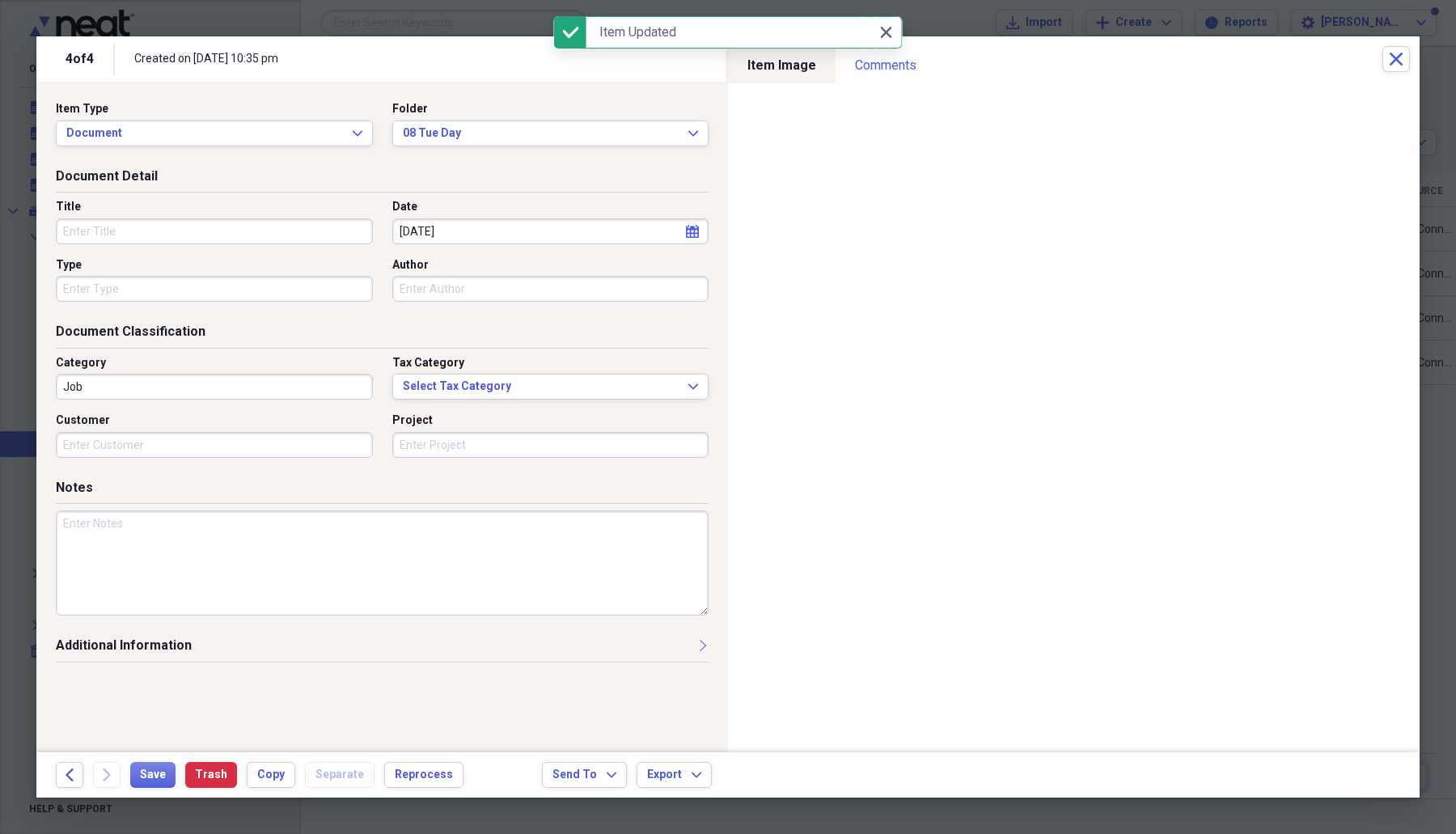 click on "Title" at bounding box center [214, 231] 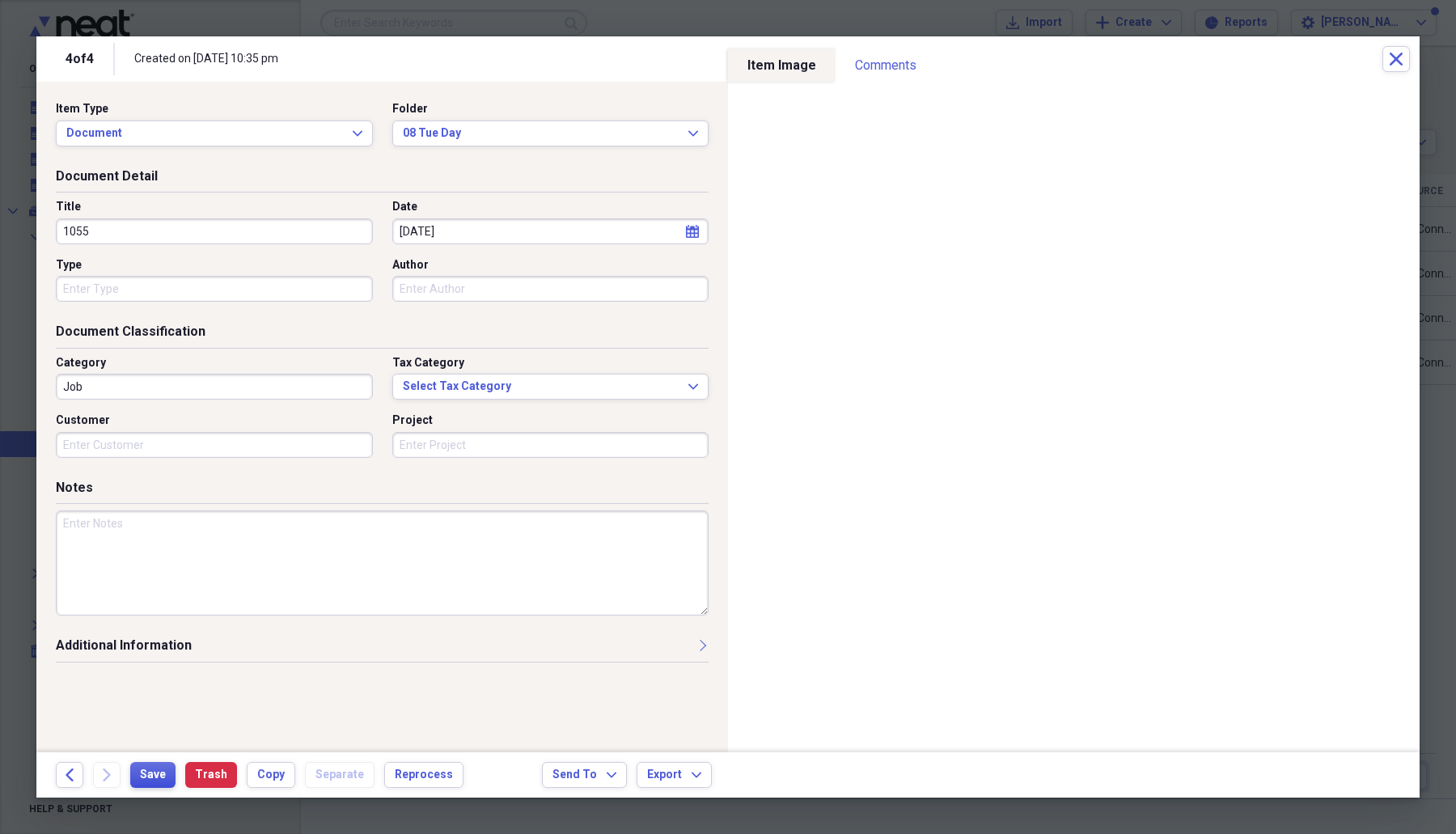 type on "1055" 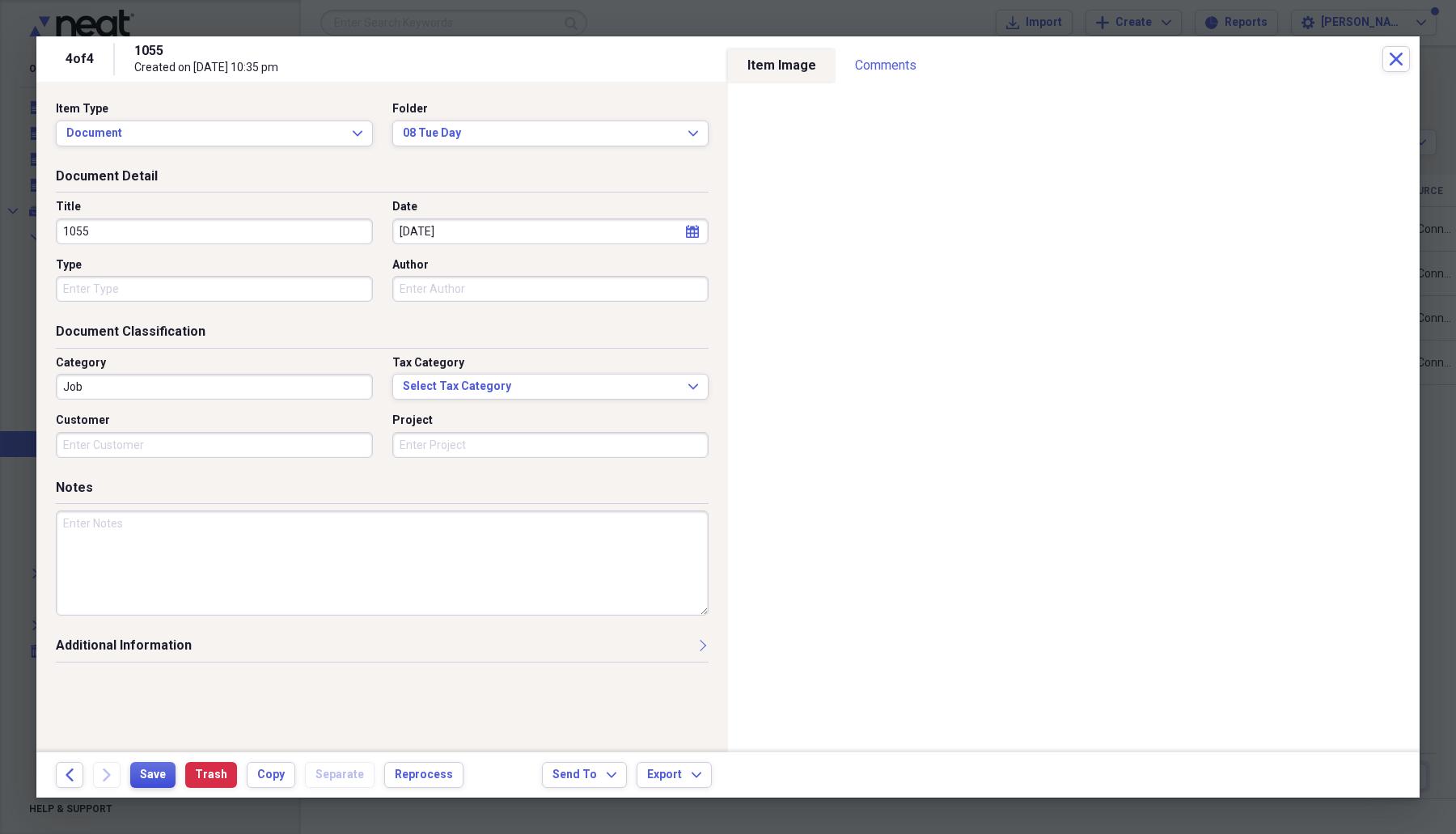 click on "Save" at bounding box center [153, 775] 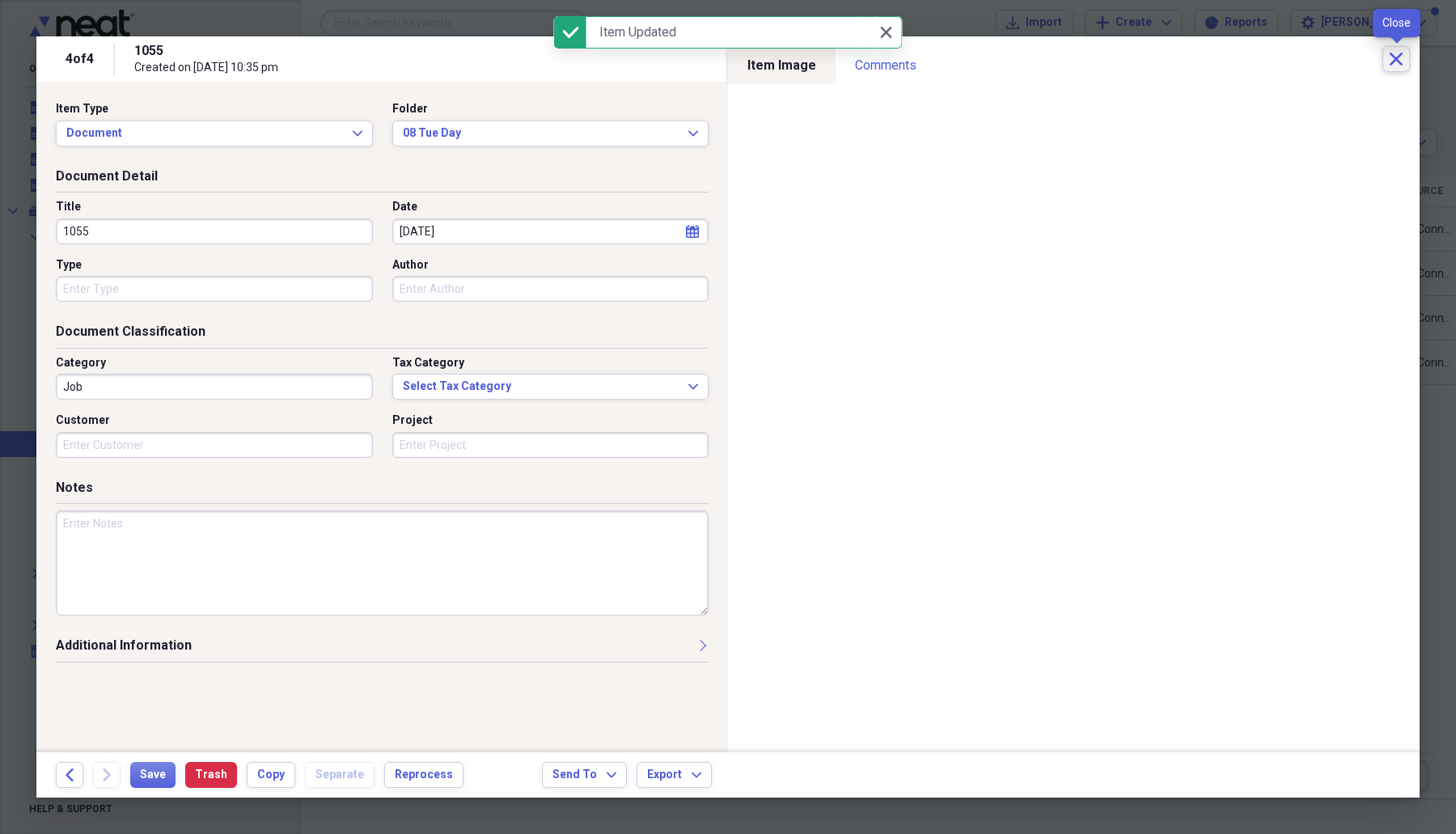 click on "Close" at bounding box center (1396, 59) 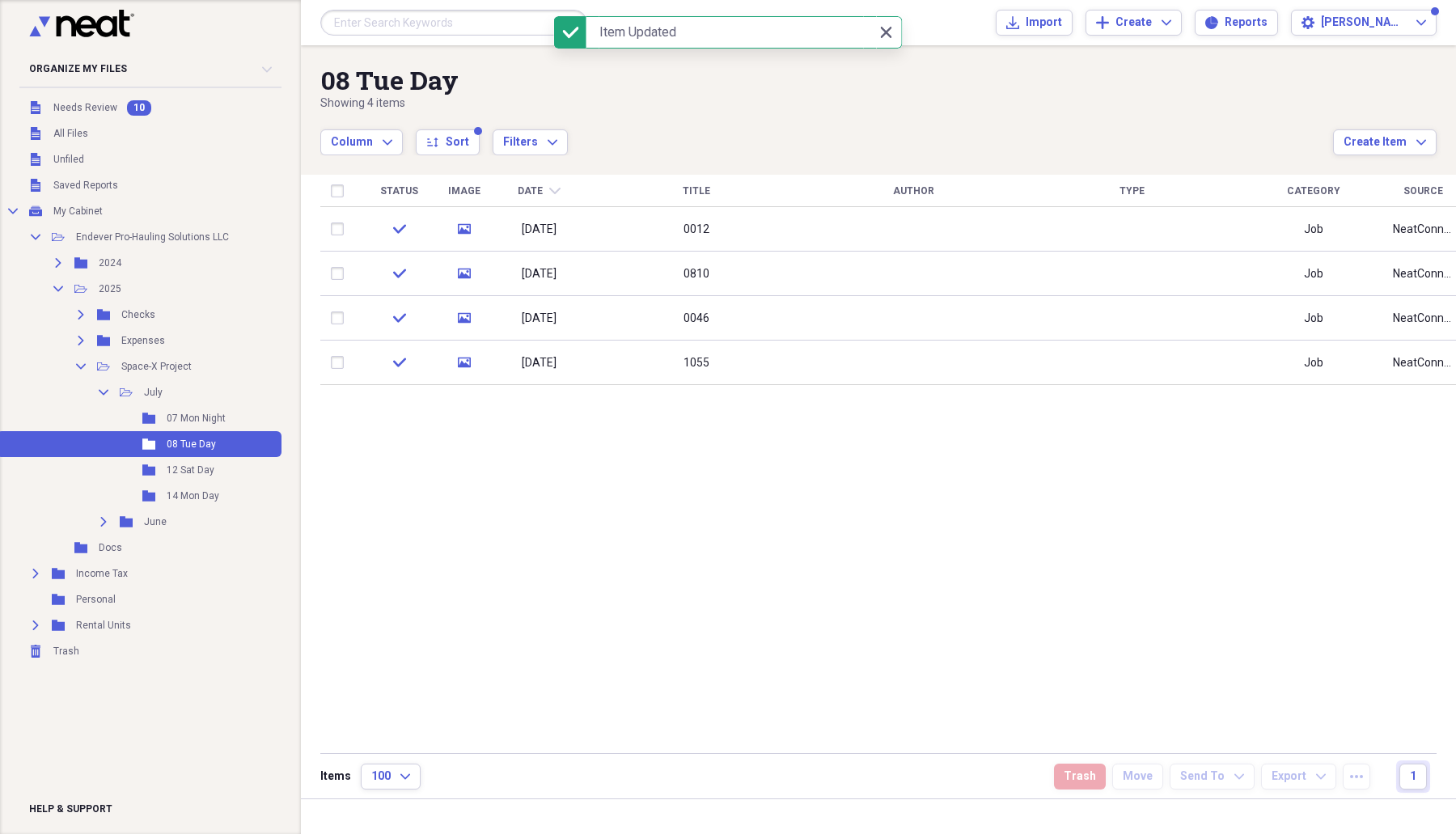 click at bounding box center (150, 89) 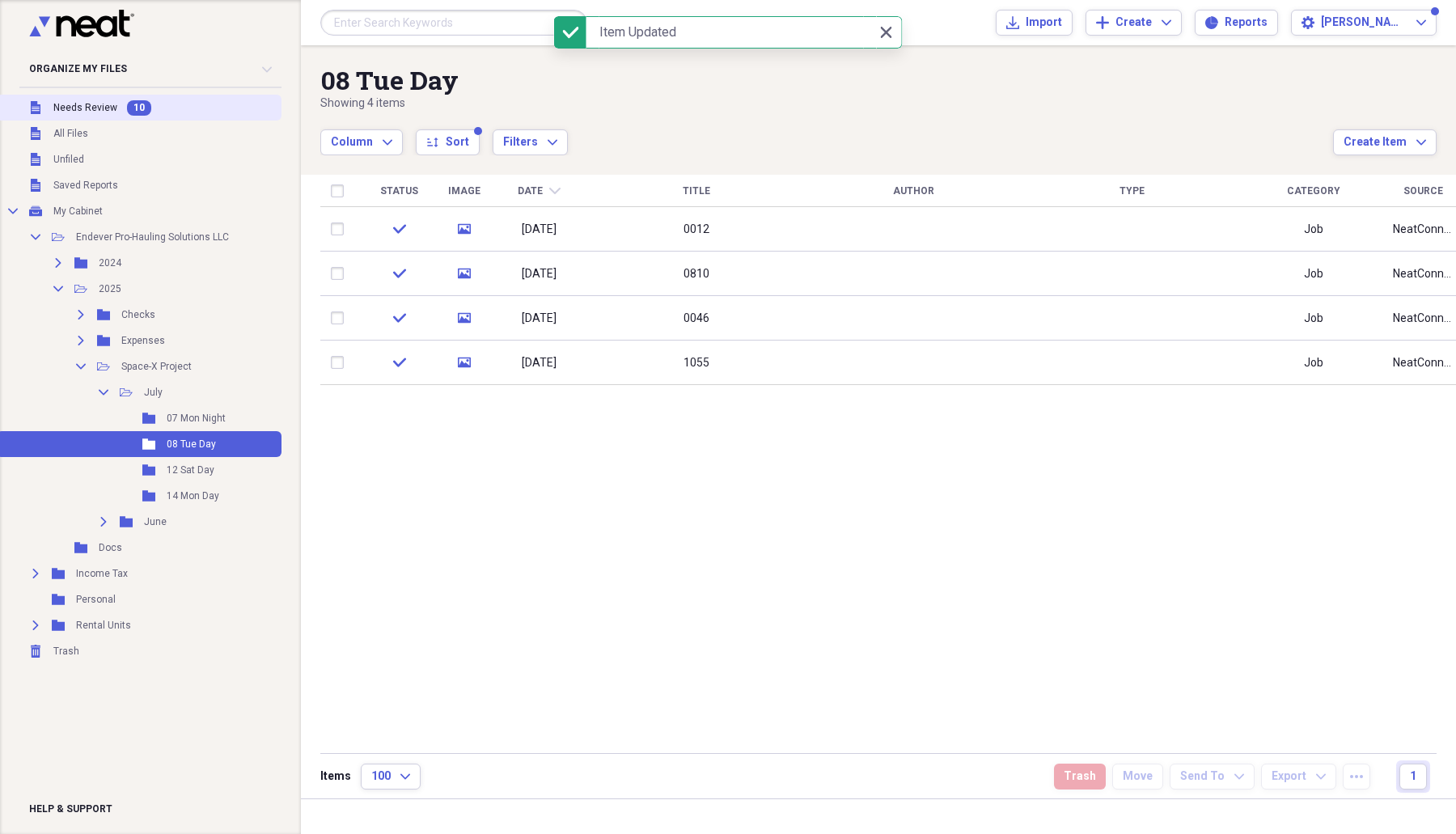 click on "Unfiled Needs Review 10" at bounding box center (139, 108) 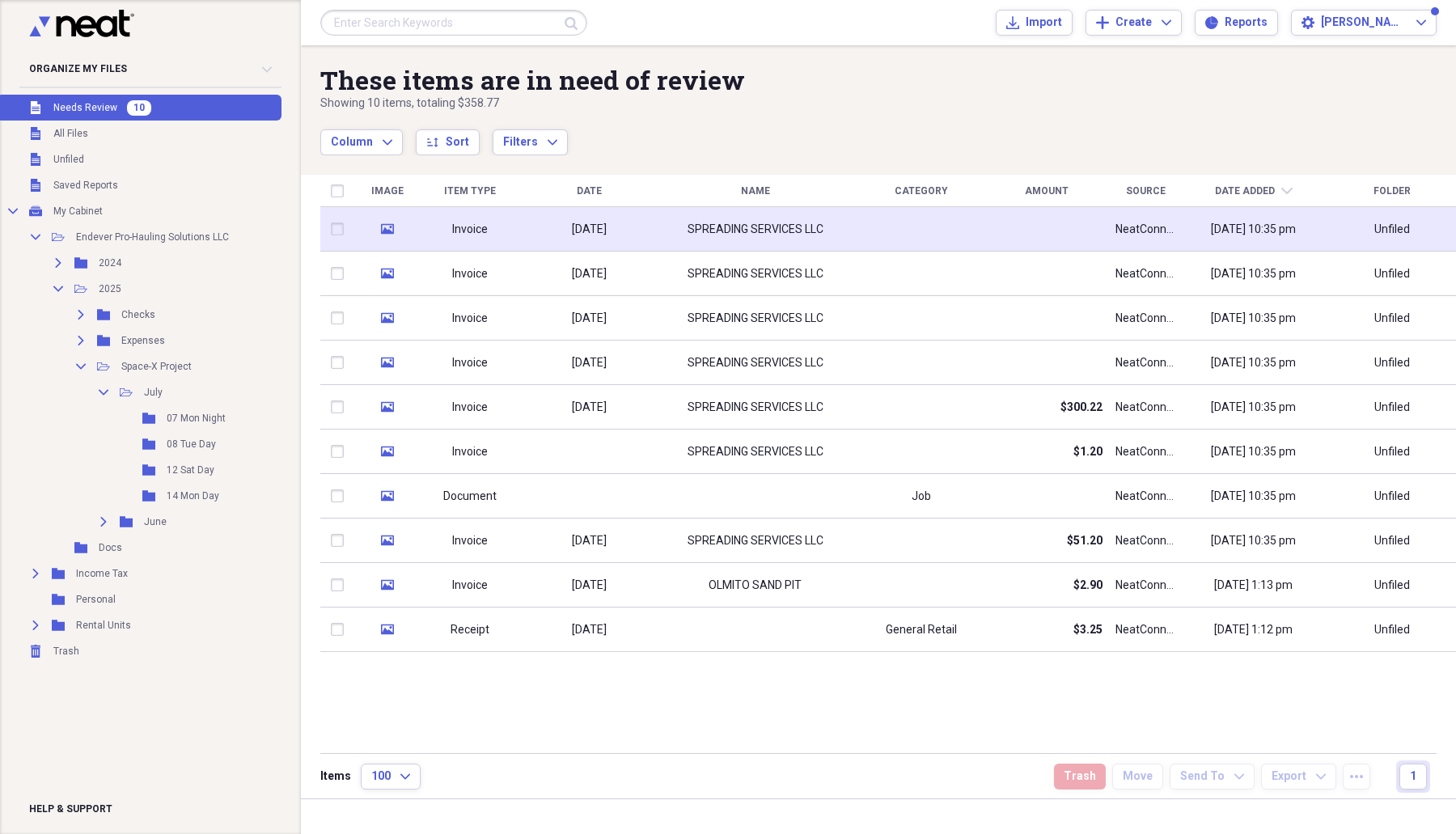 click on "media" 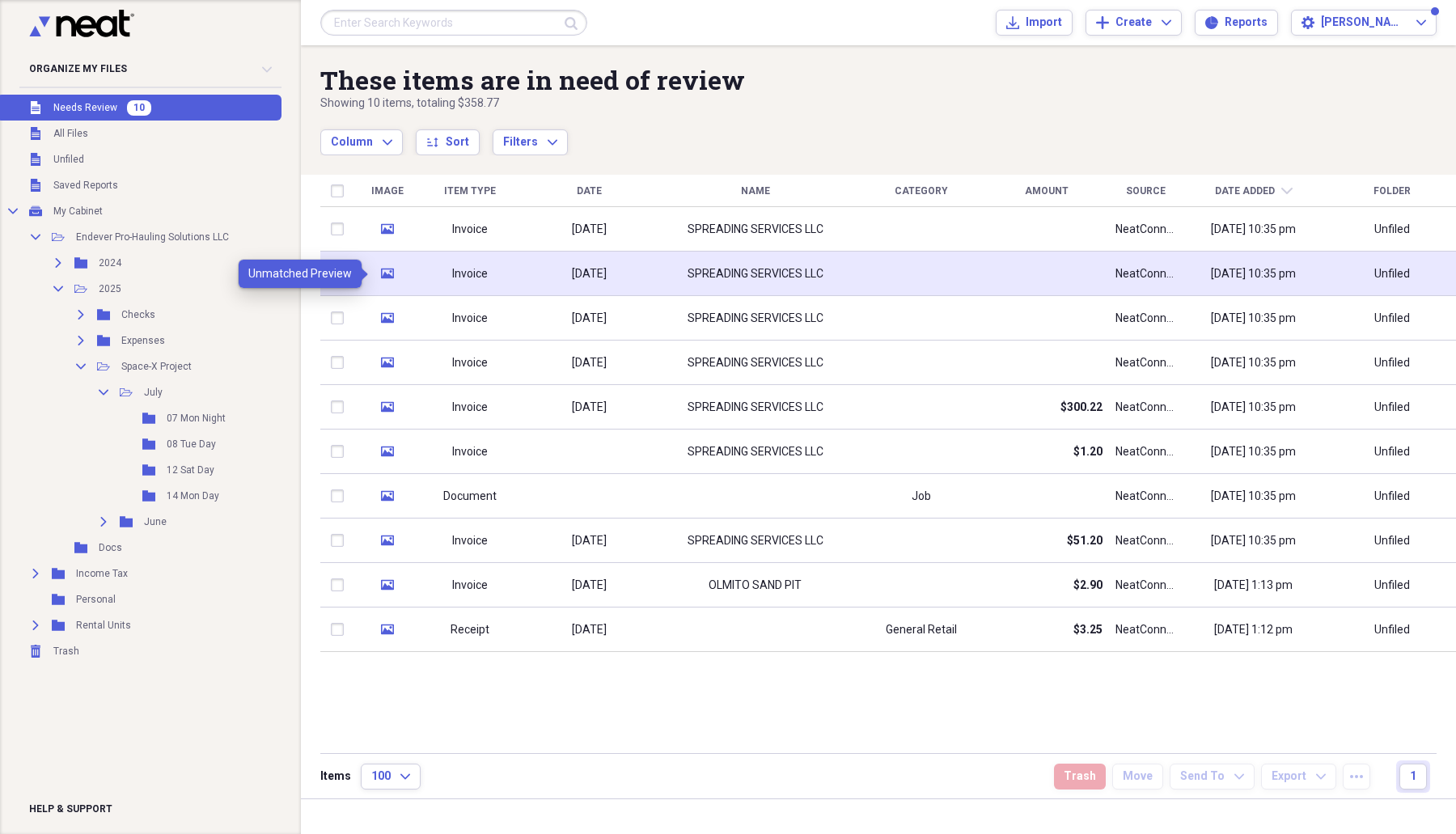 click 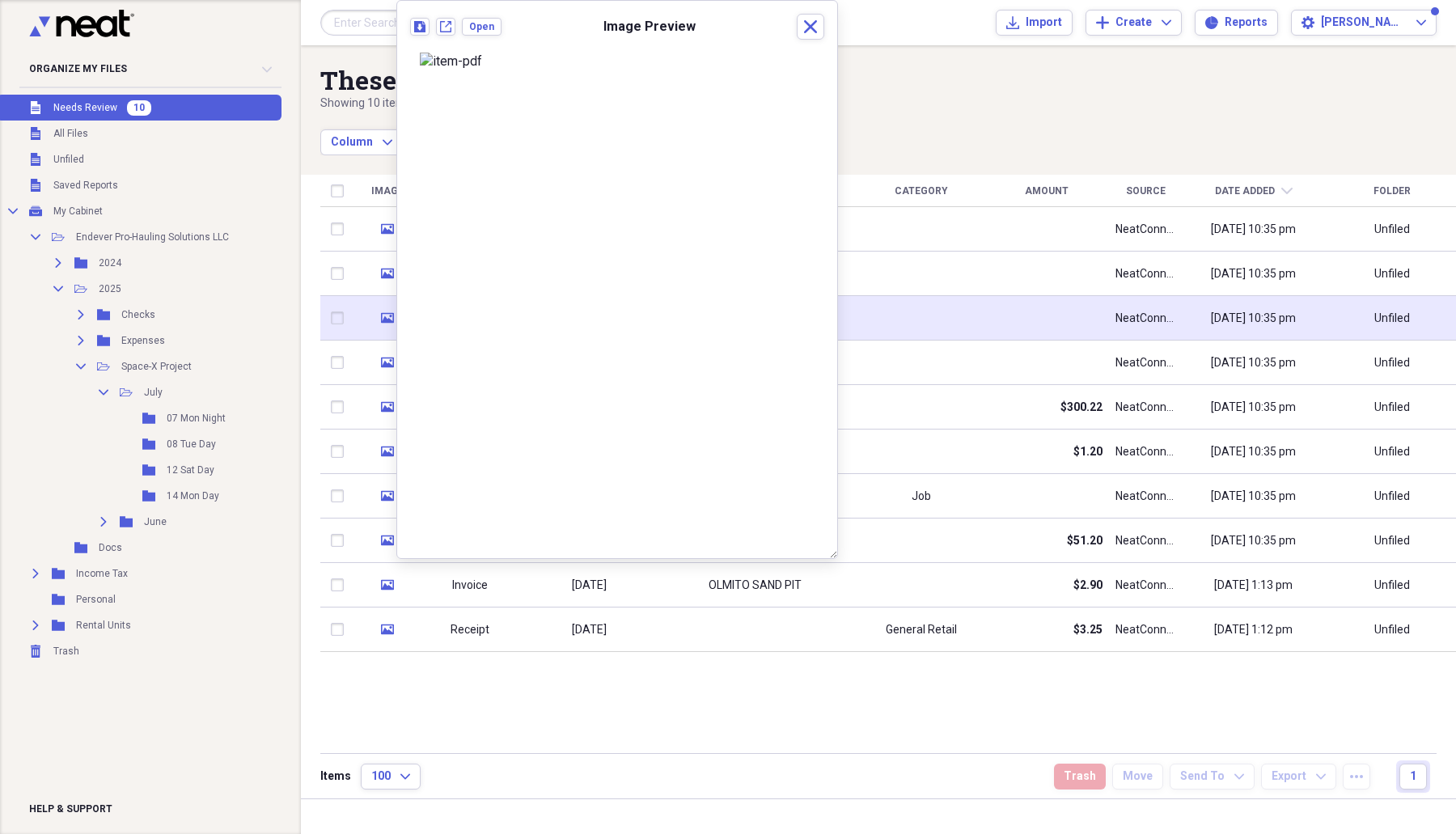 click on "media" 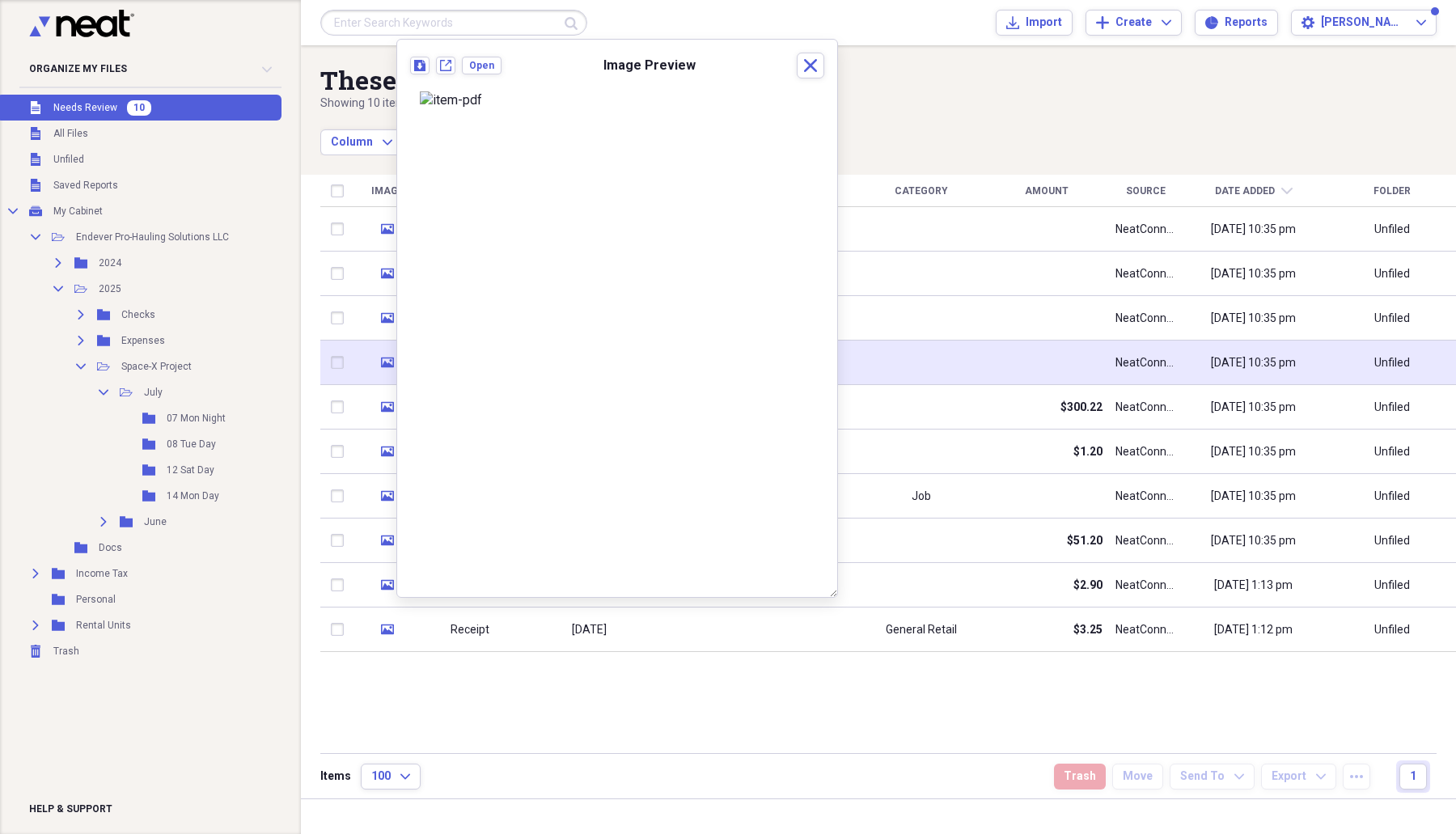 click on "media" at bounding box center (387, 362) 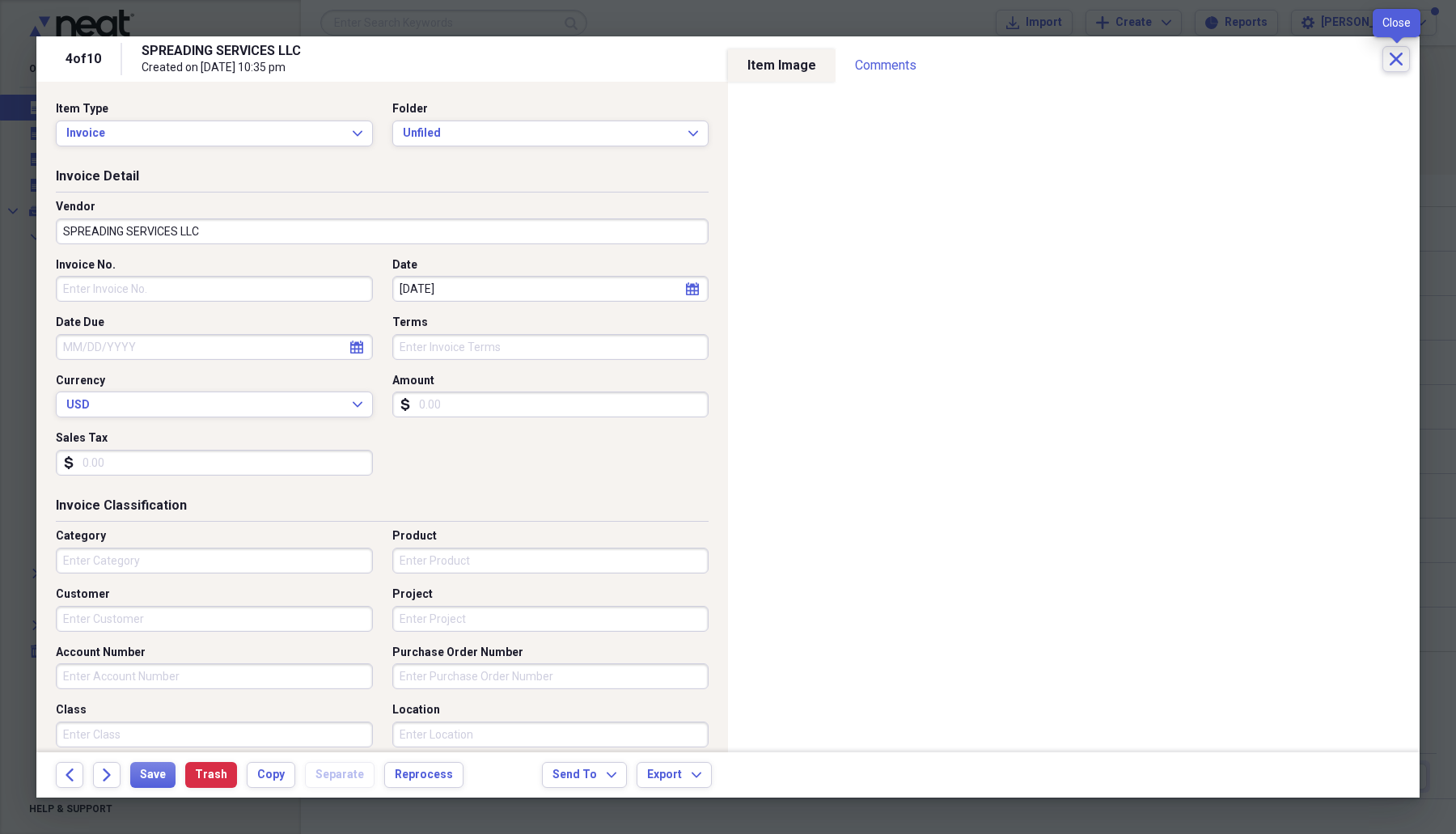 click on "Close" 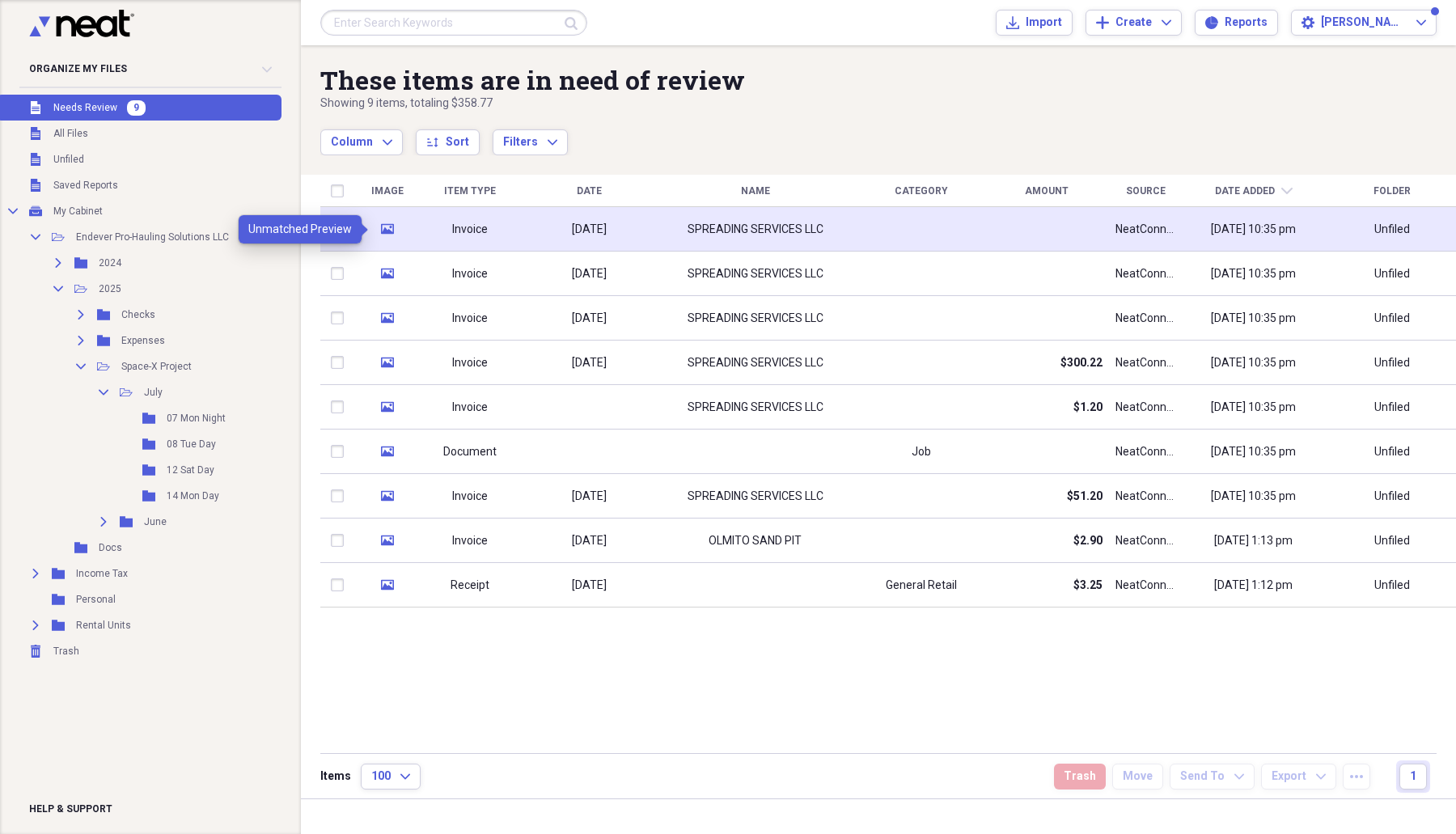click on "media" 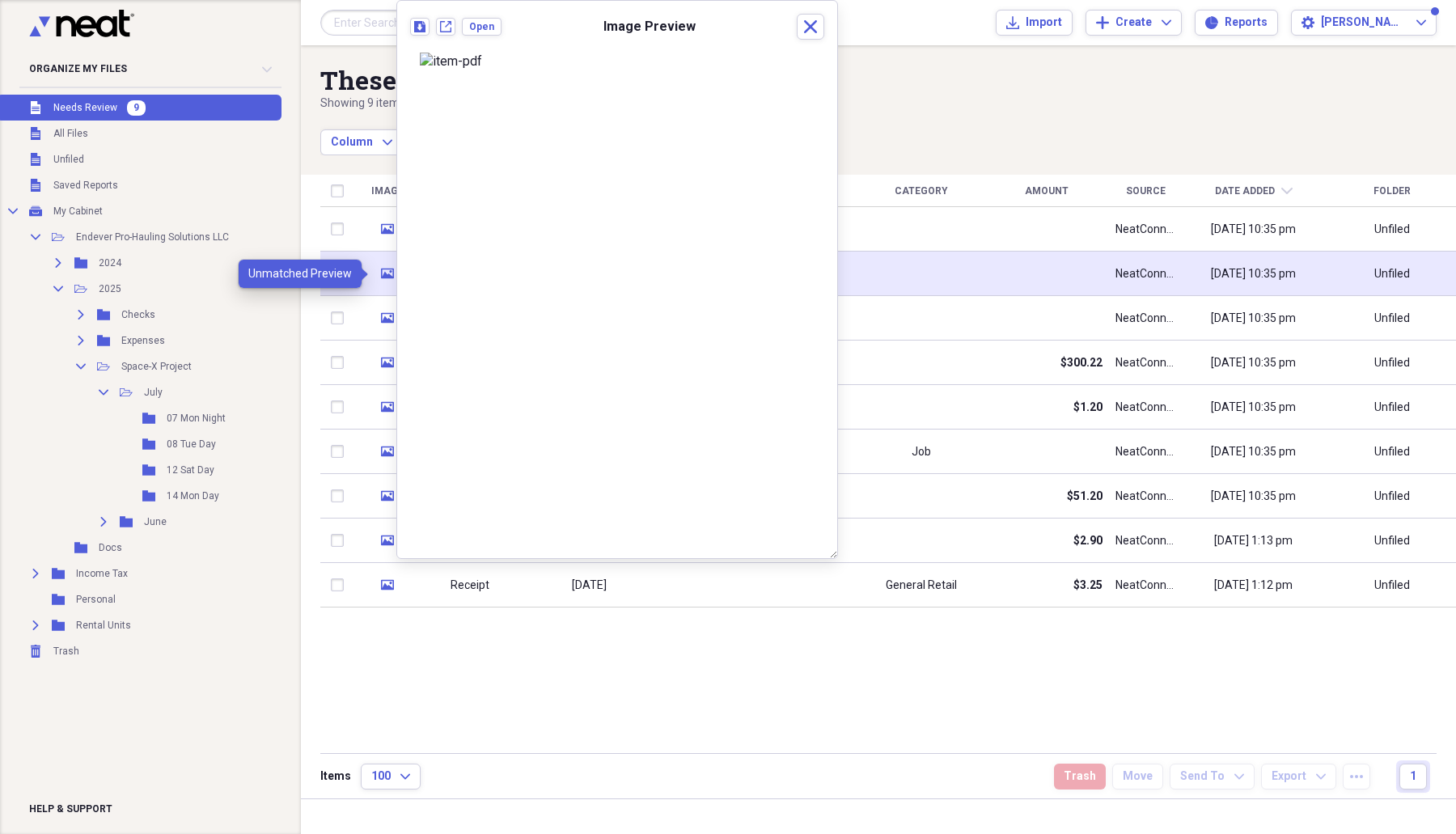 click on "media" 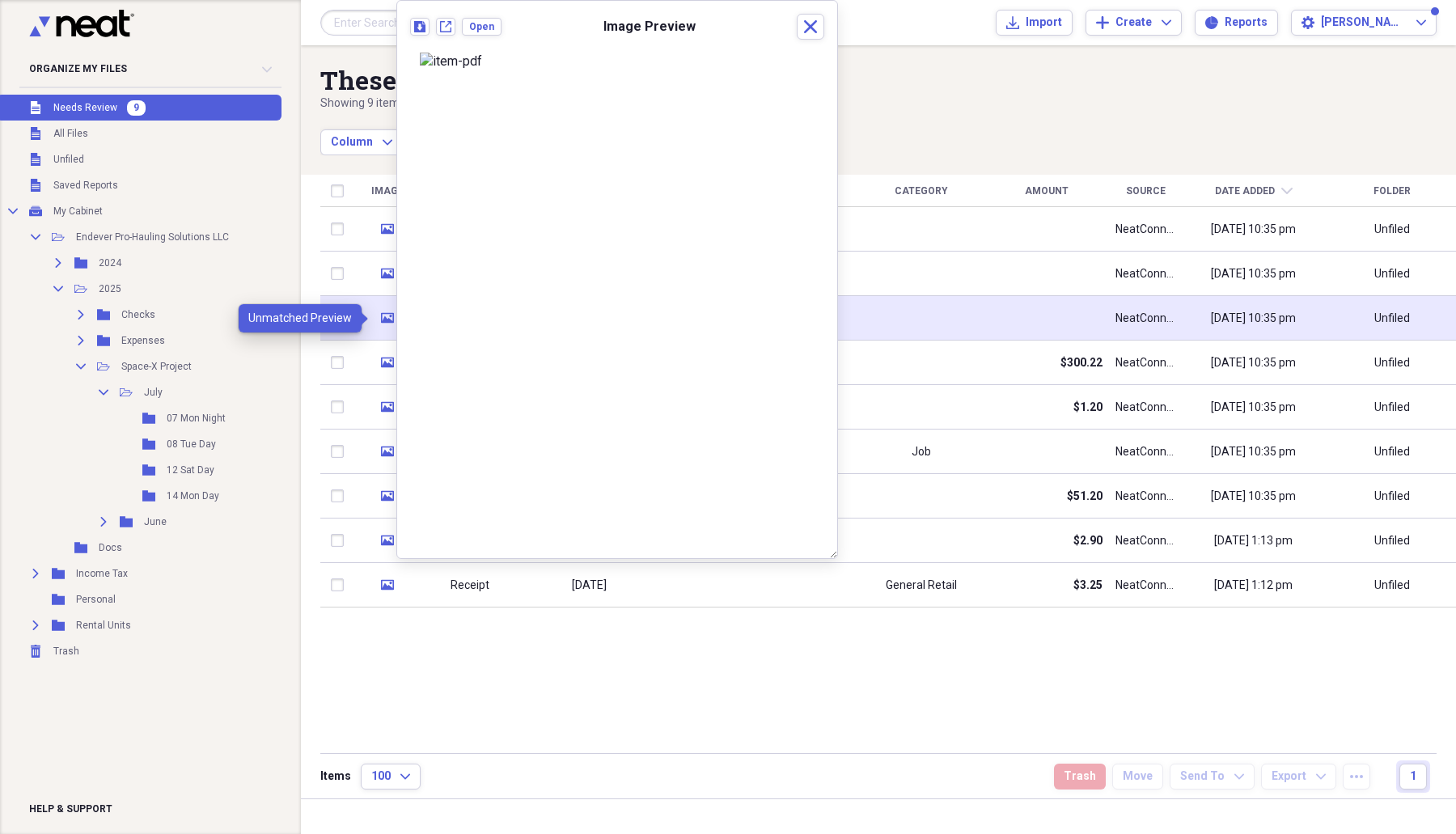 click on "media" 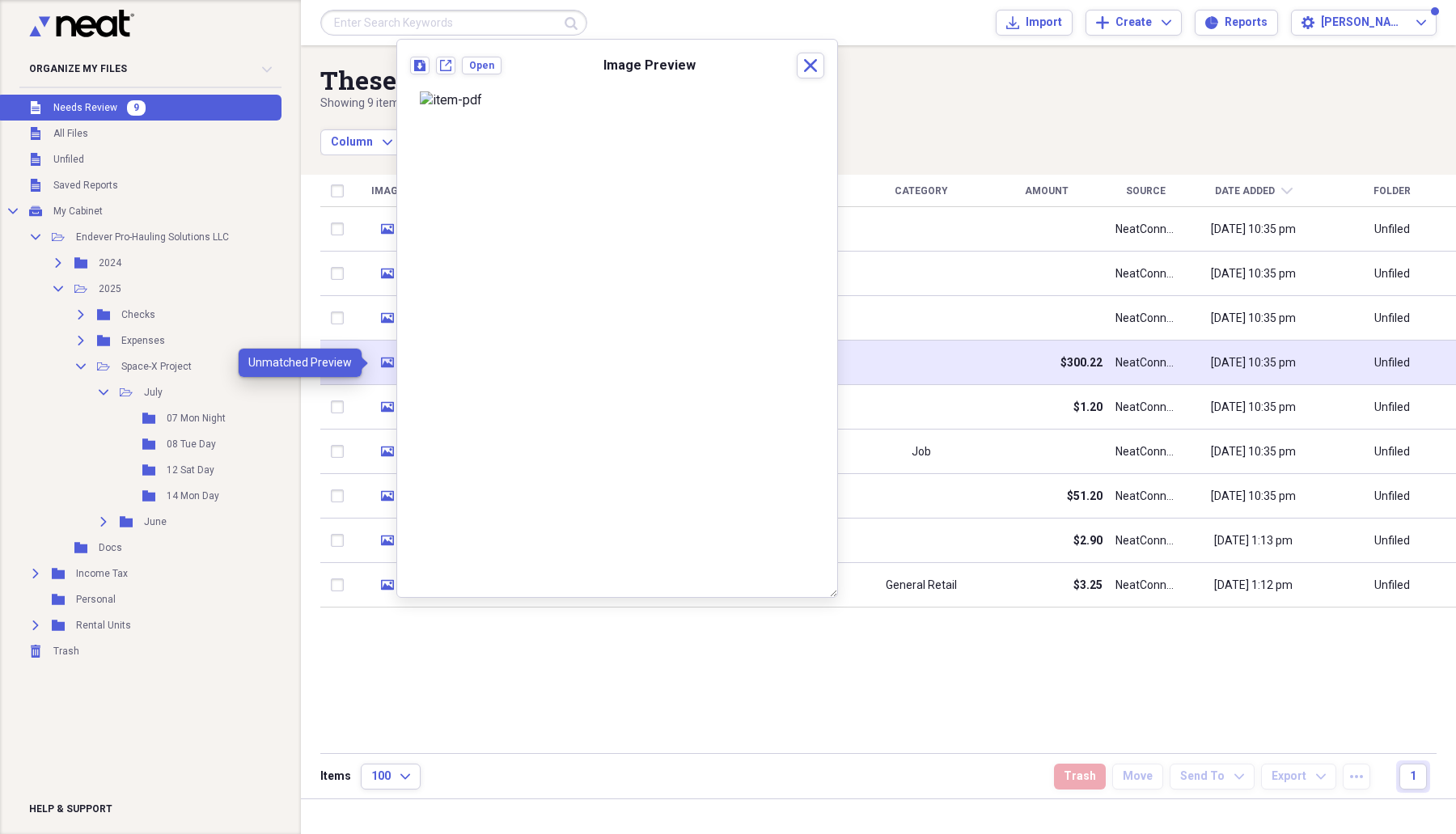 click on "media" 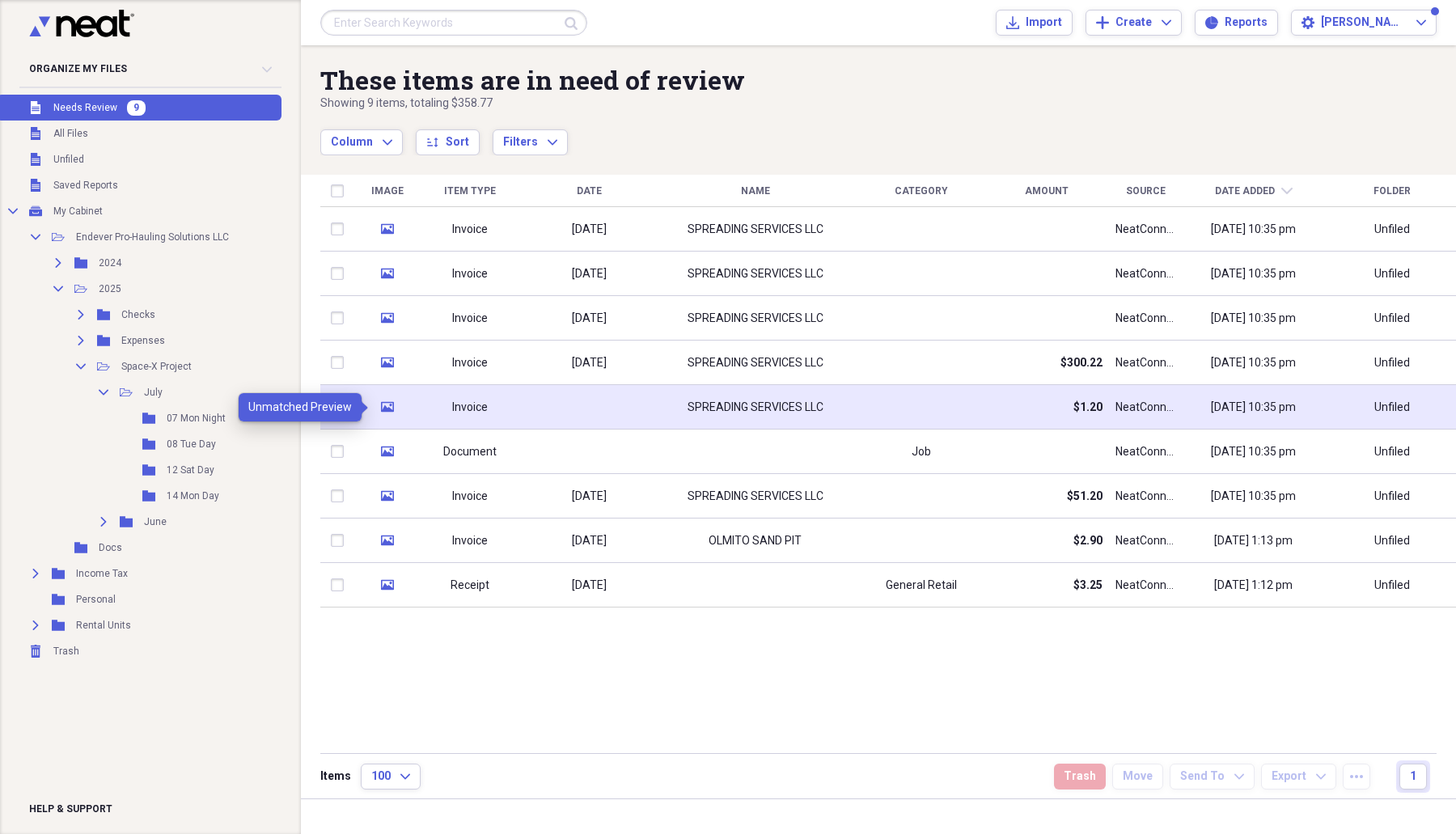 click 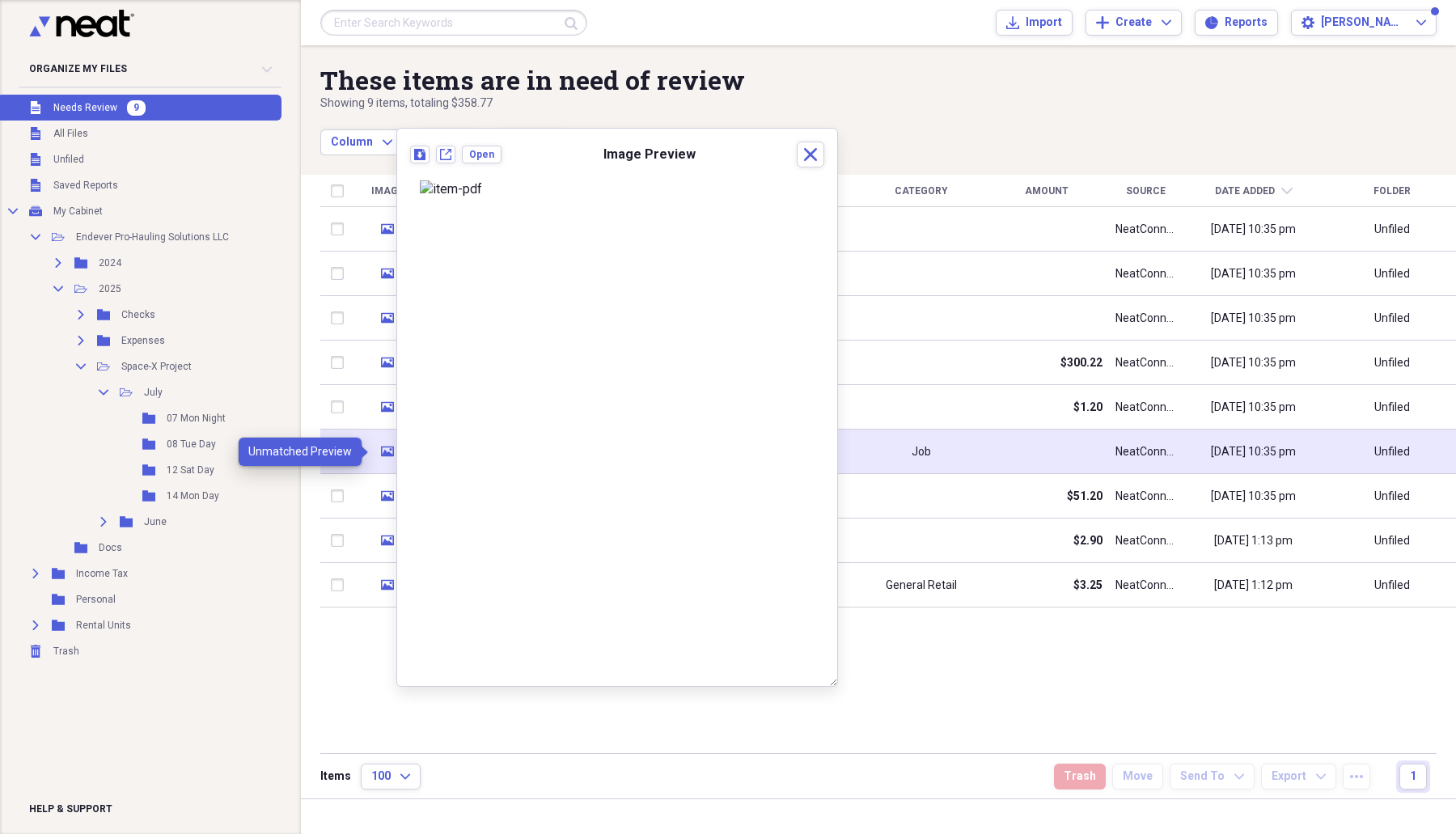 click 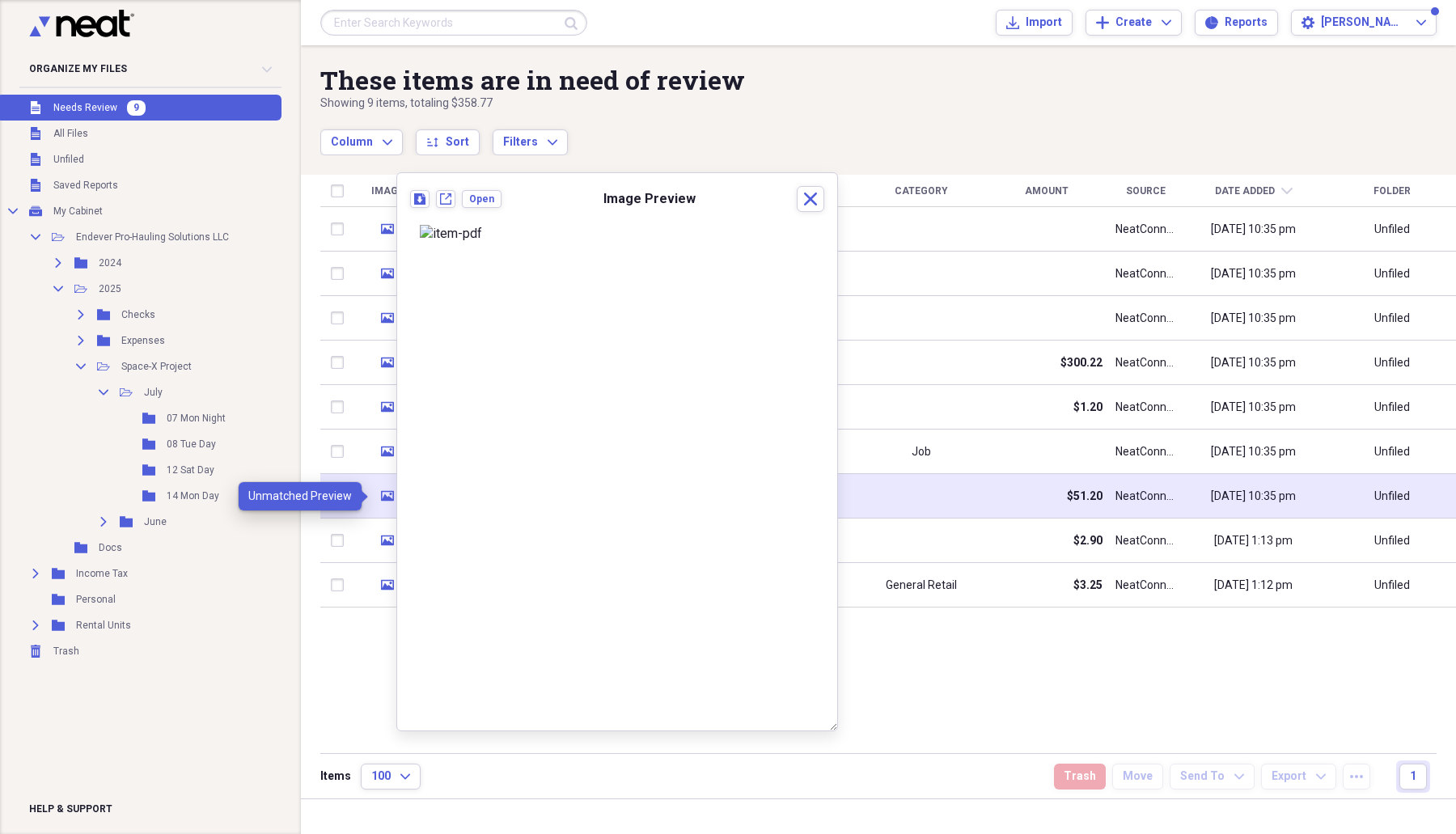 click 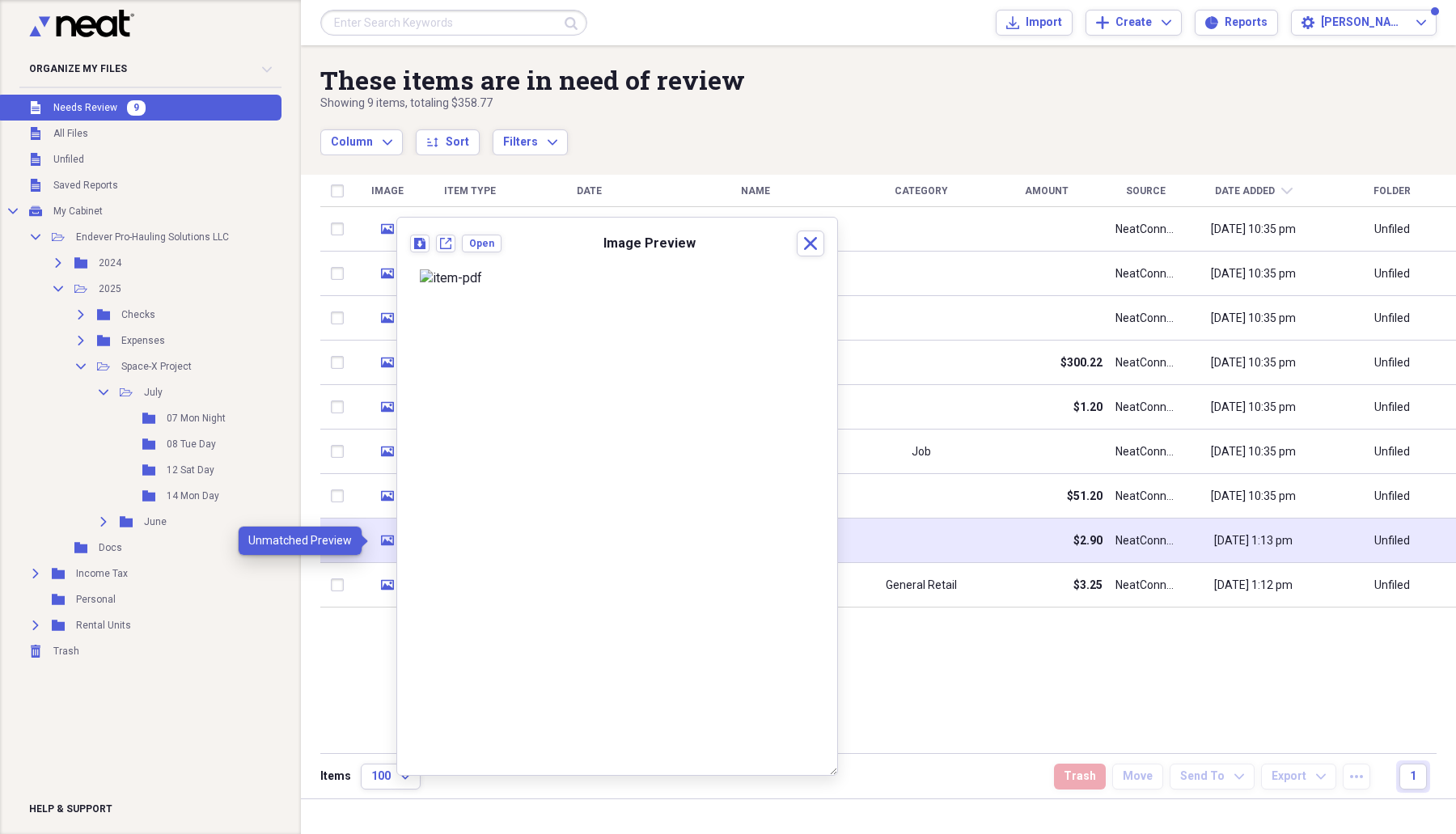 click on "media" 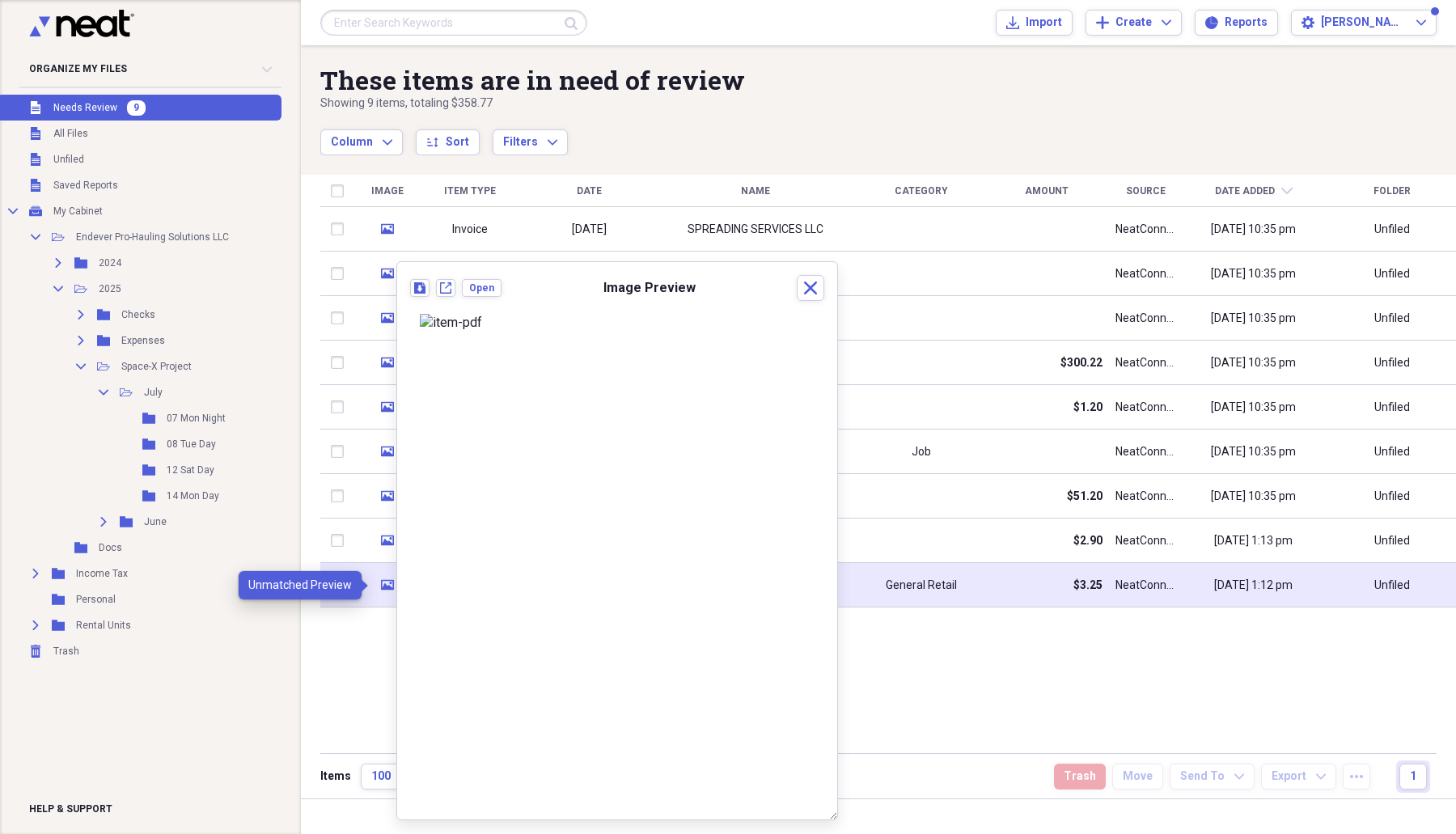 click on "media" 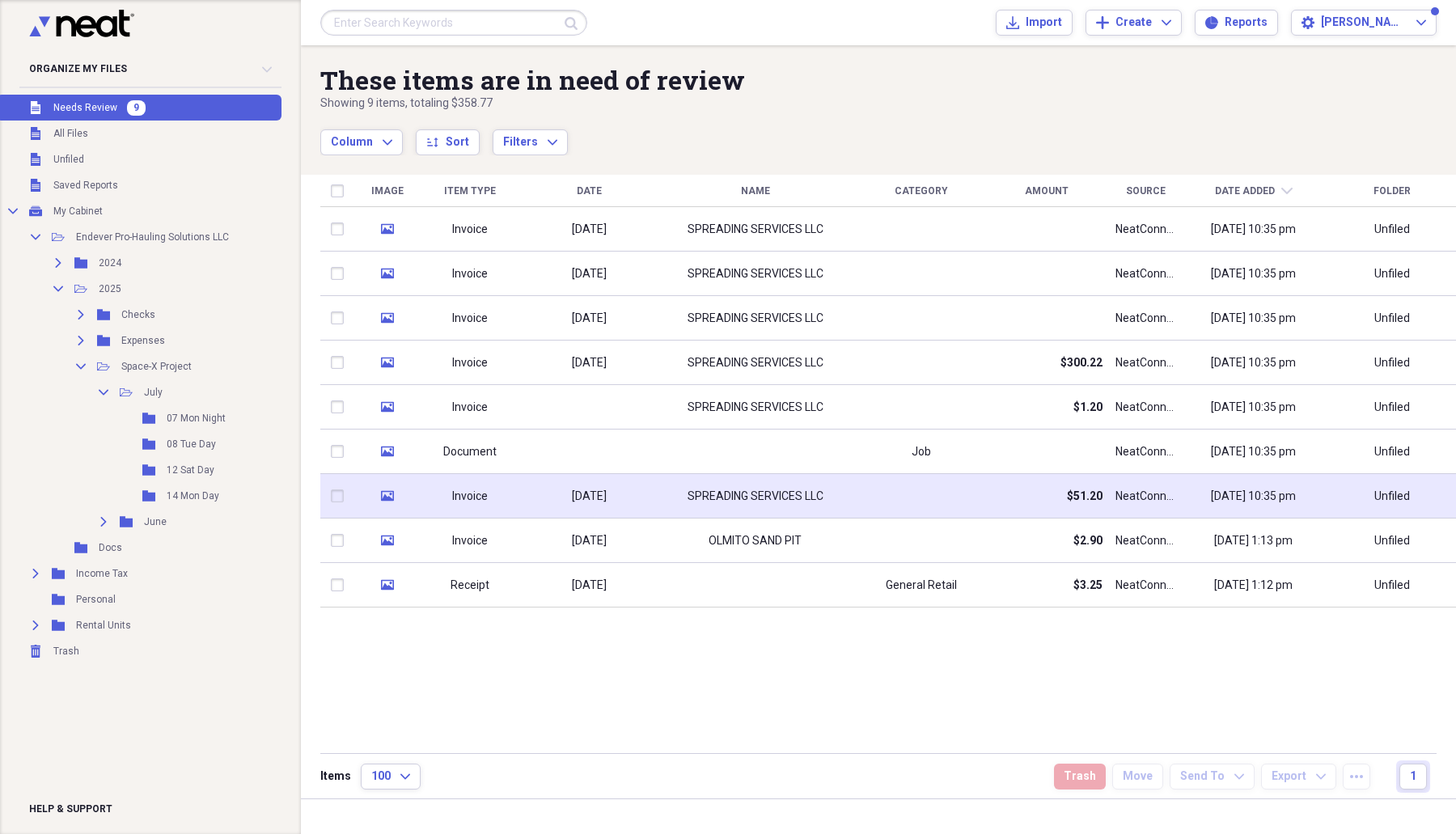 click at bounding box center [341, 496] 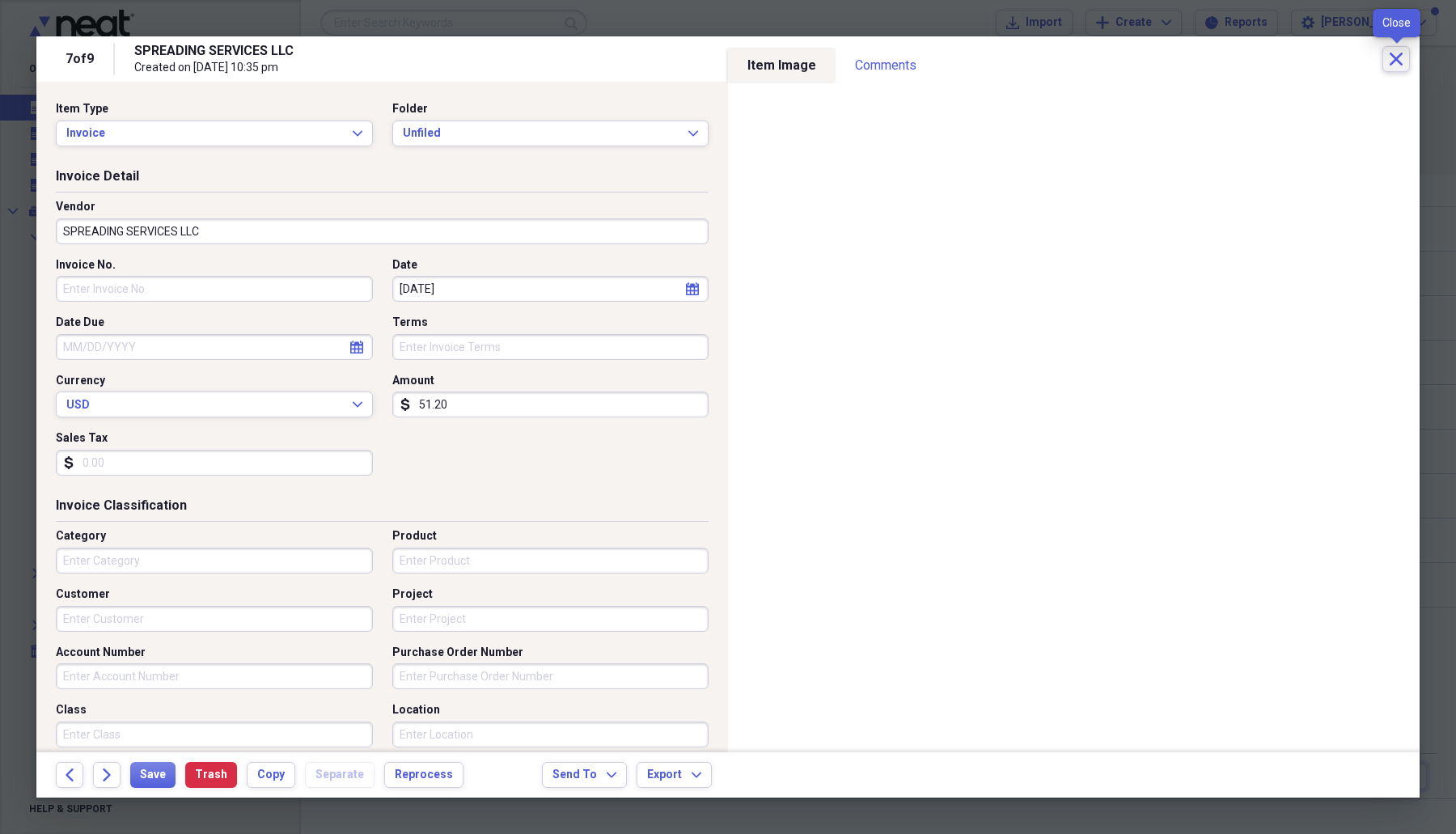 click on "Close" at bounding box center (1396, 59) 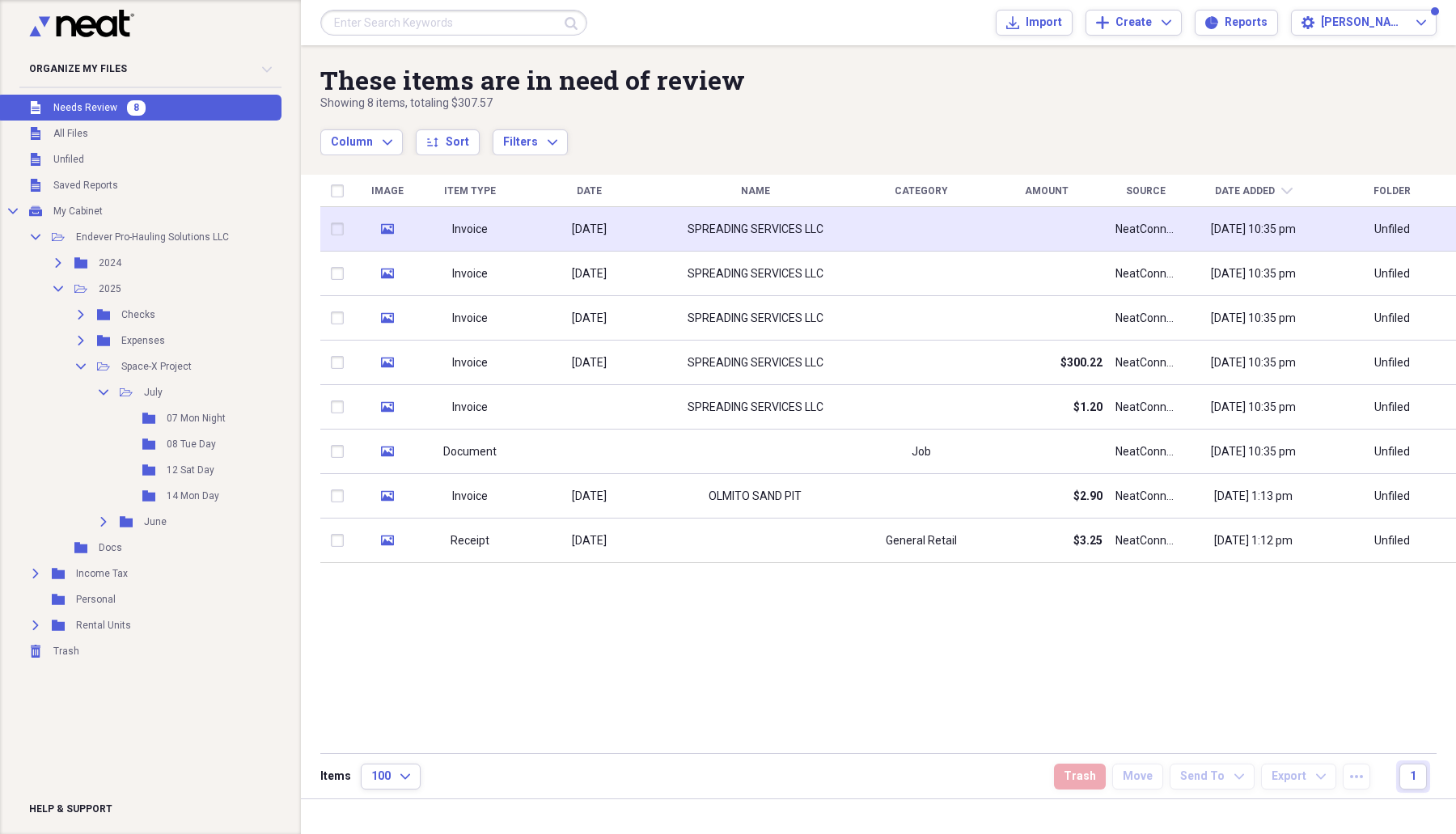 click at bounding box center (341, 229) 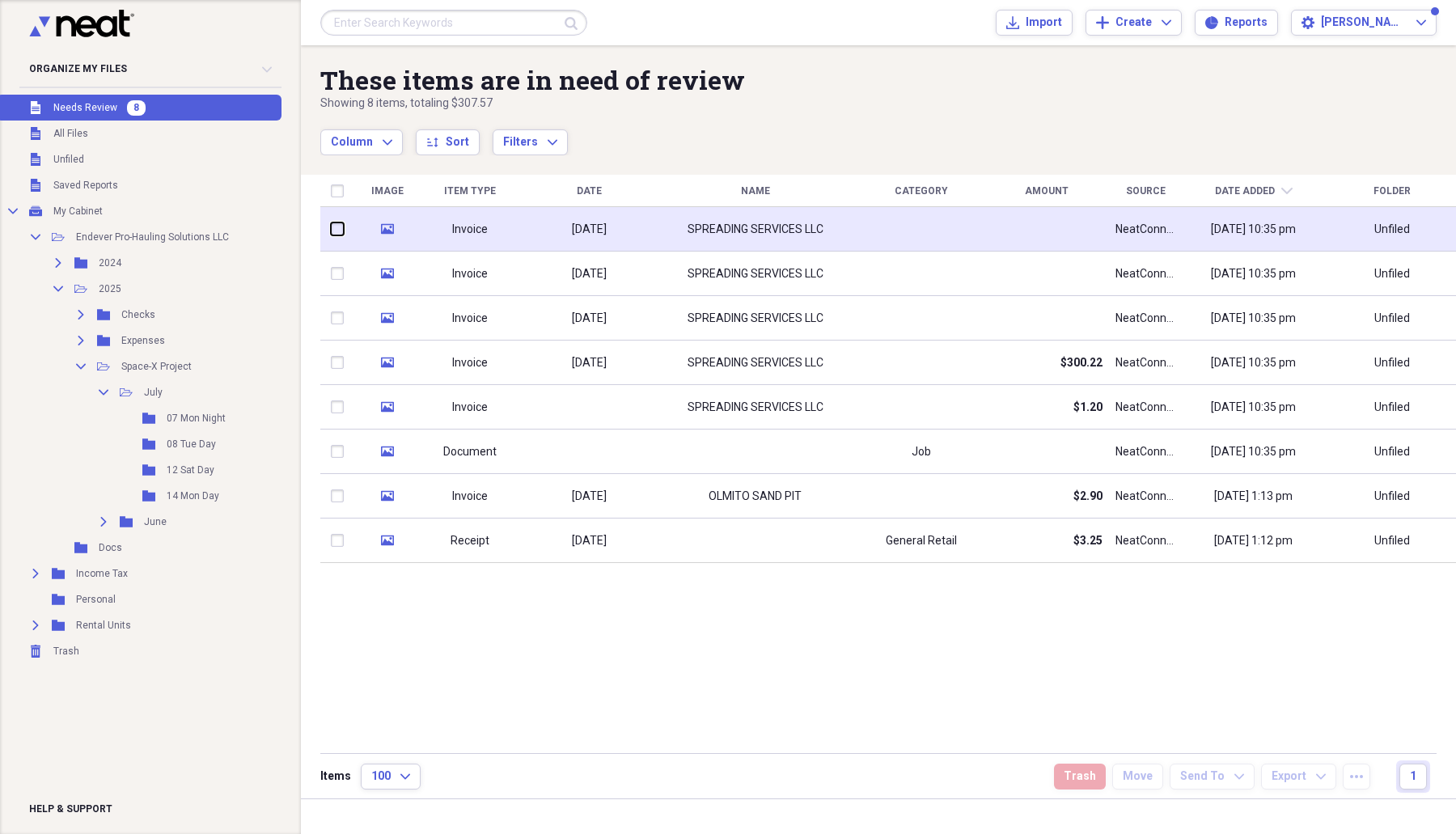 click at bounding box center [331, 229] 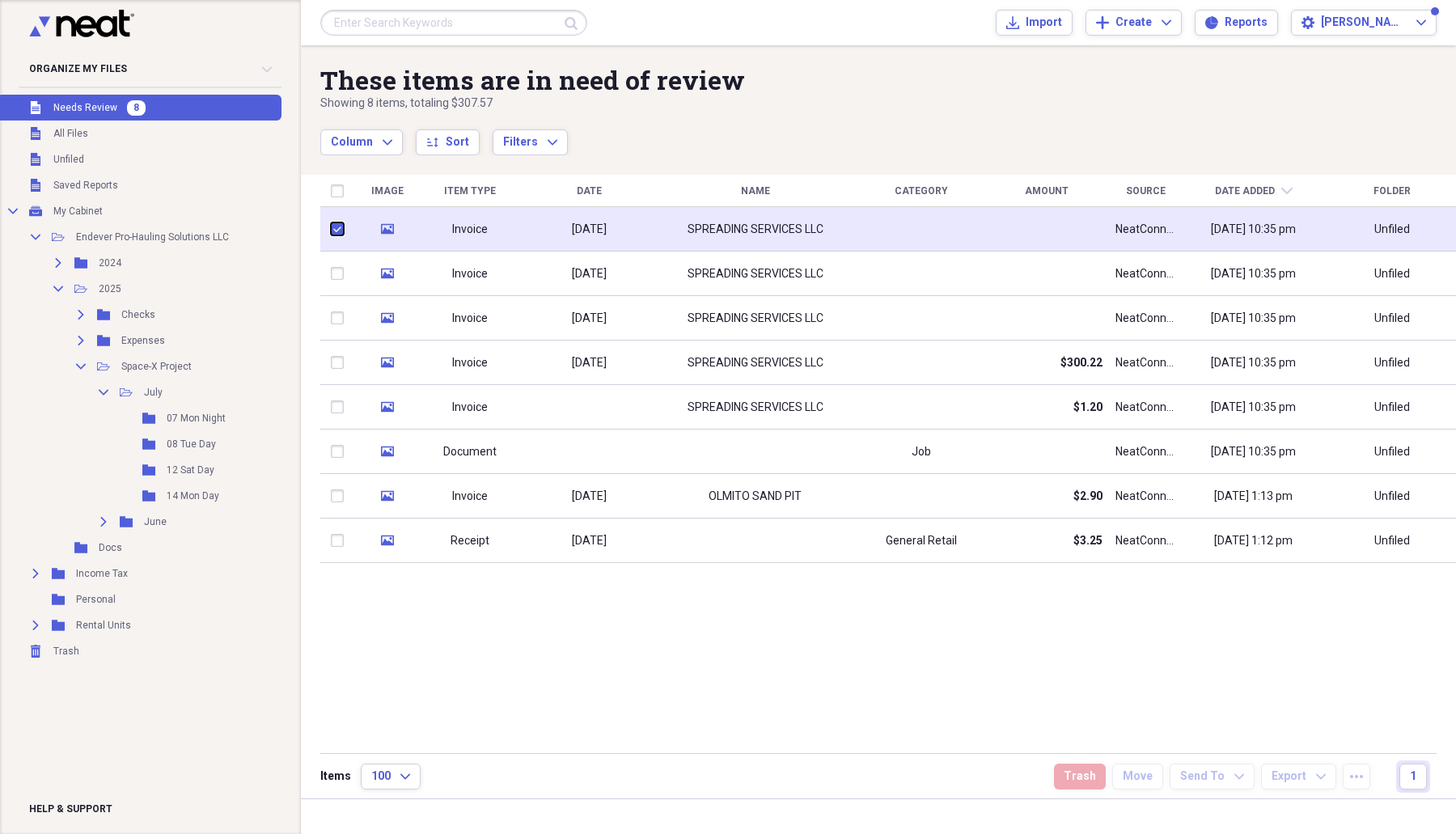 checkbox on "true" 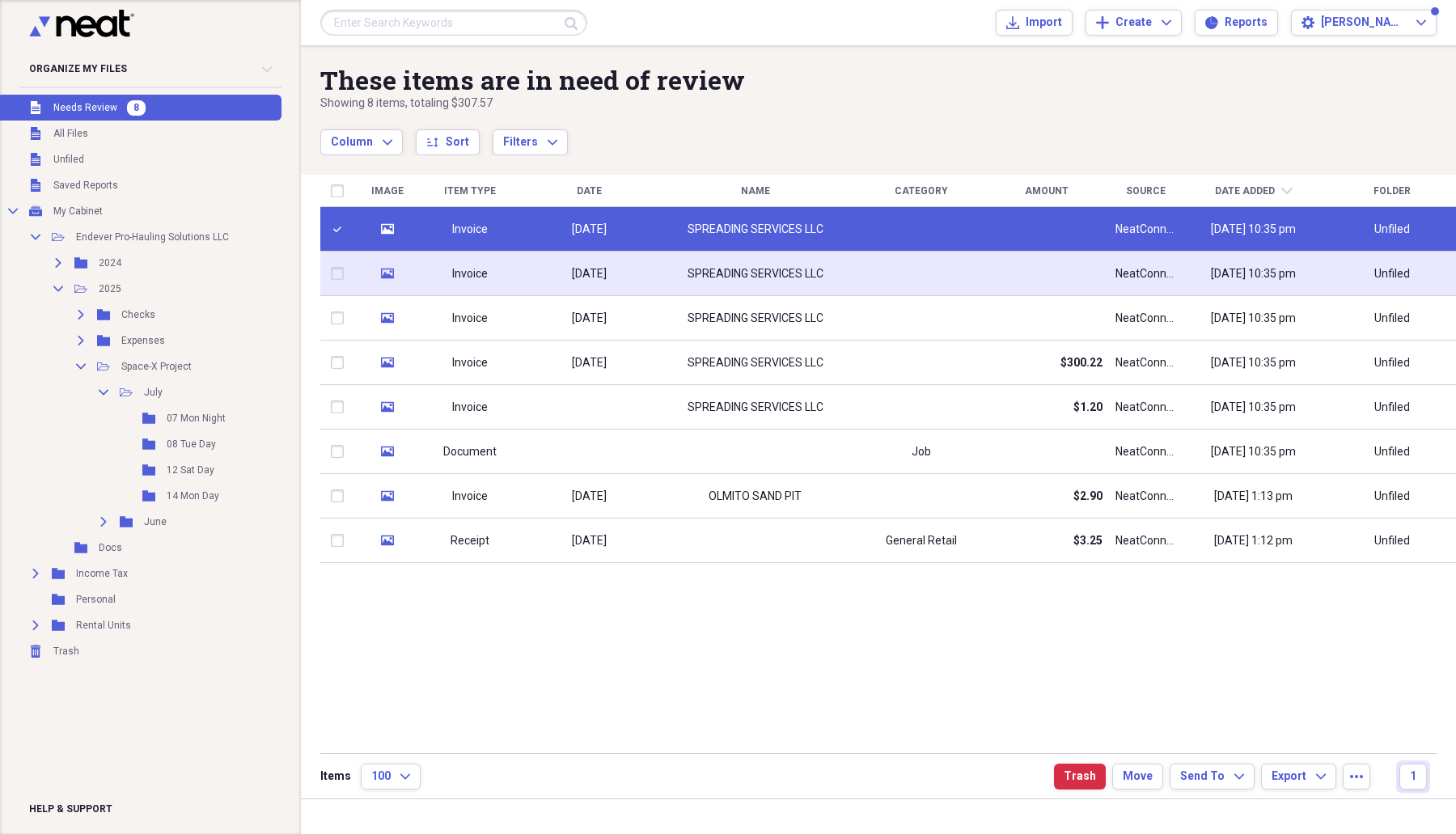 click at bounding box center [341, 273] 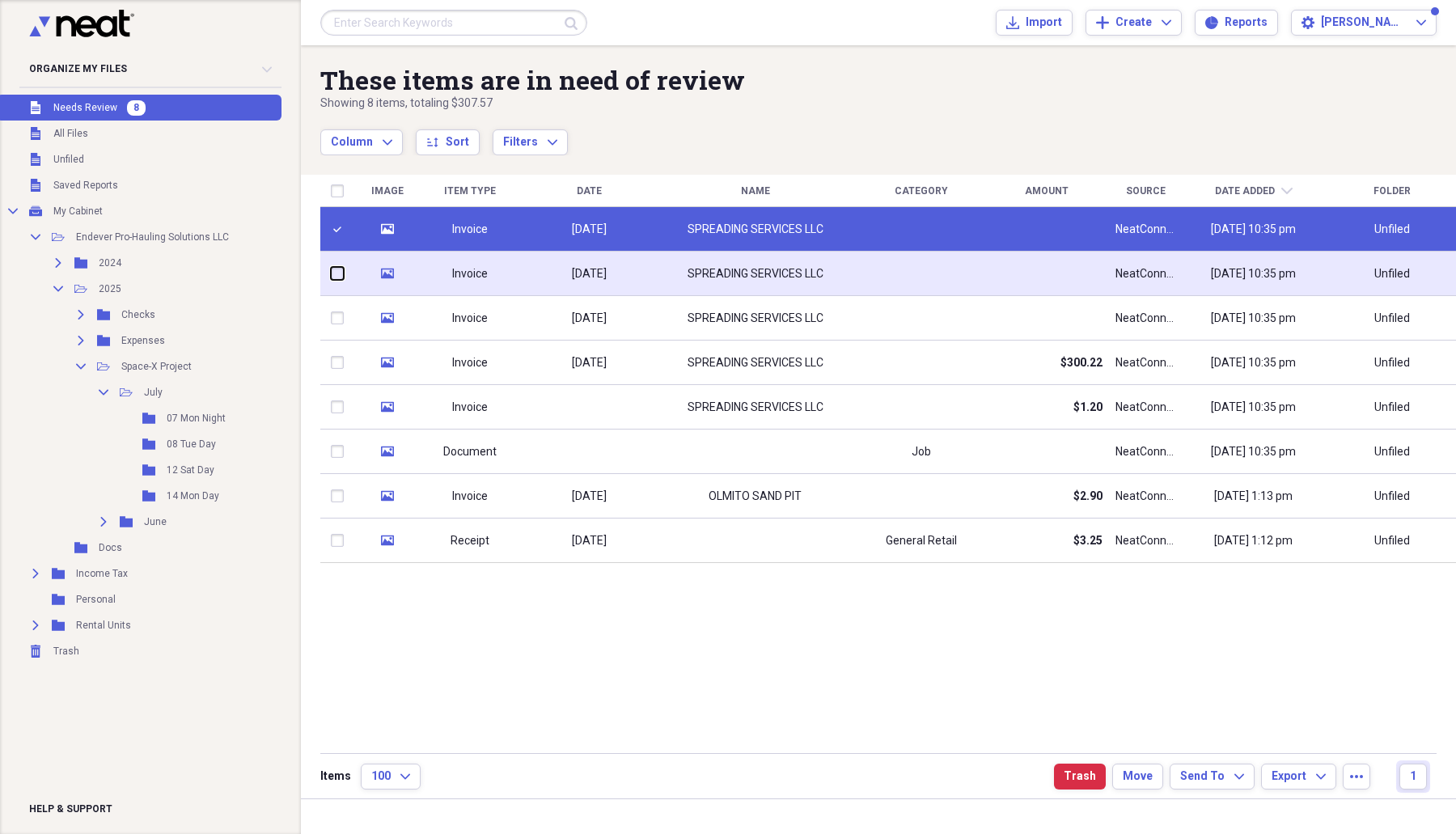 click at bounding box center (331, 273) 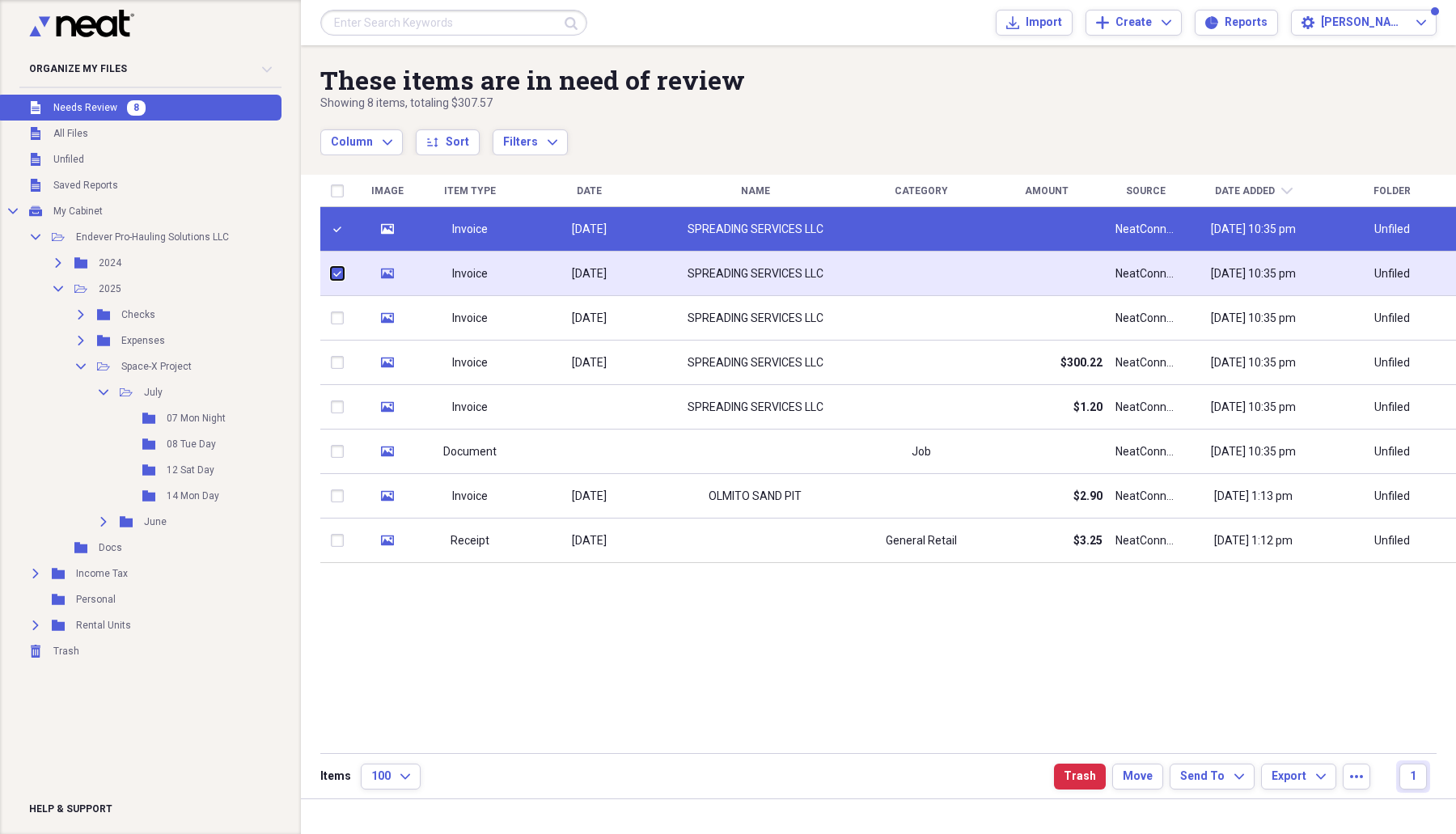 checkbox on "true" 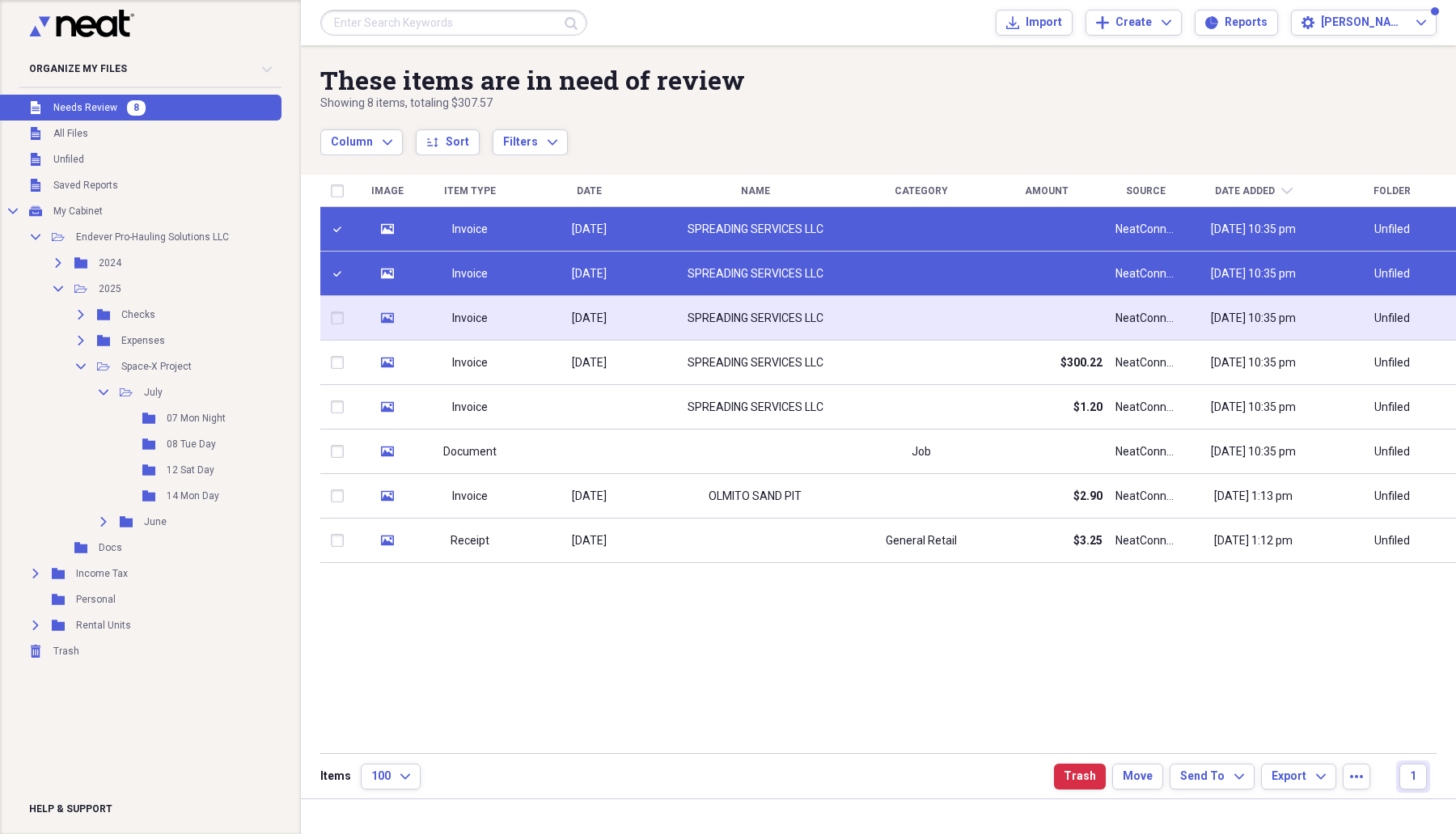 drag, startPoint x: 332, startPoint y: 308, endPoint x: 334, endPoint y: 332, distance: 24.083189 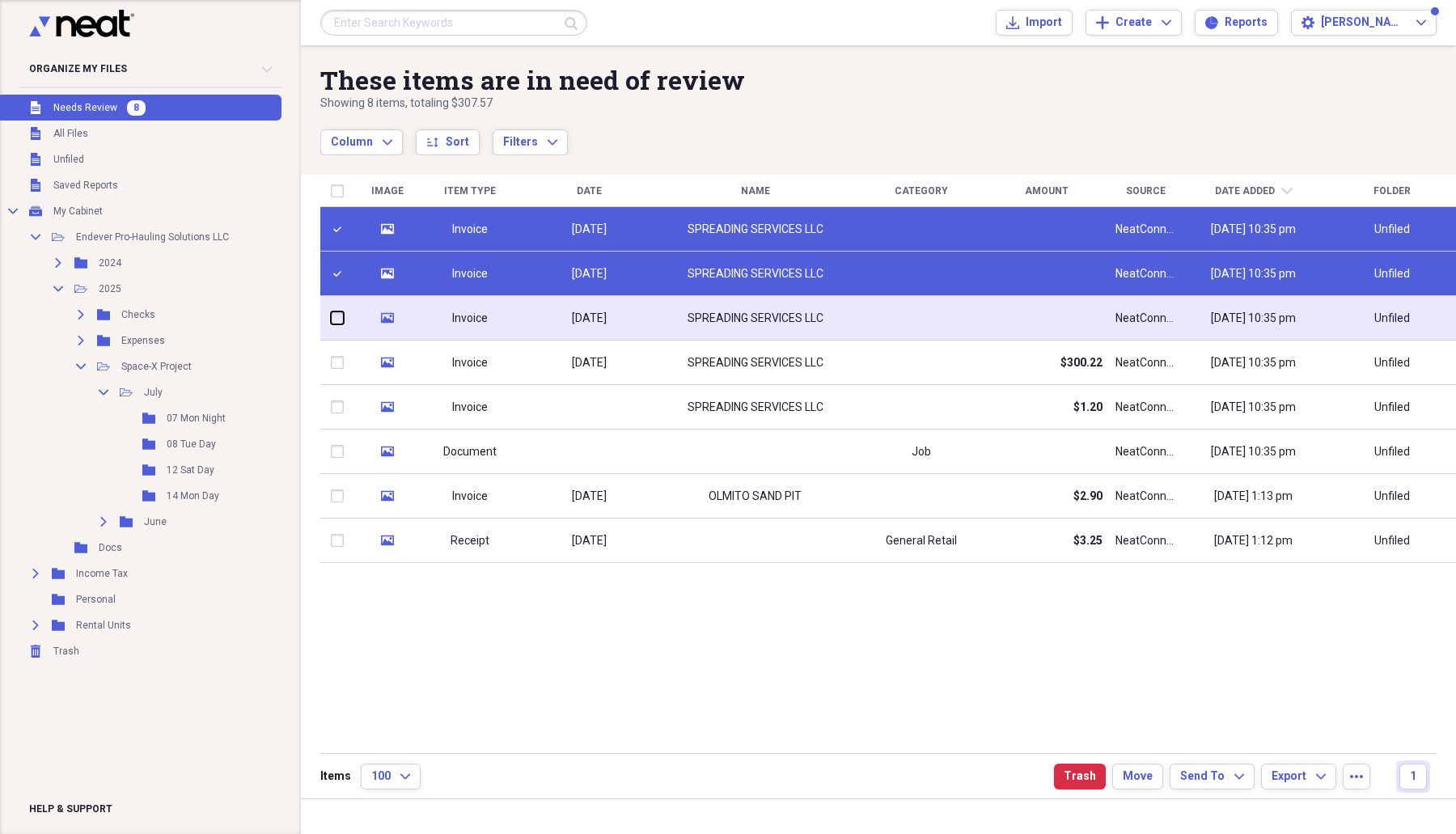 click at bounding box center [331, 318] 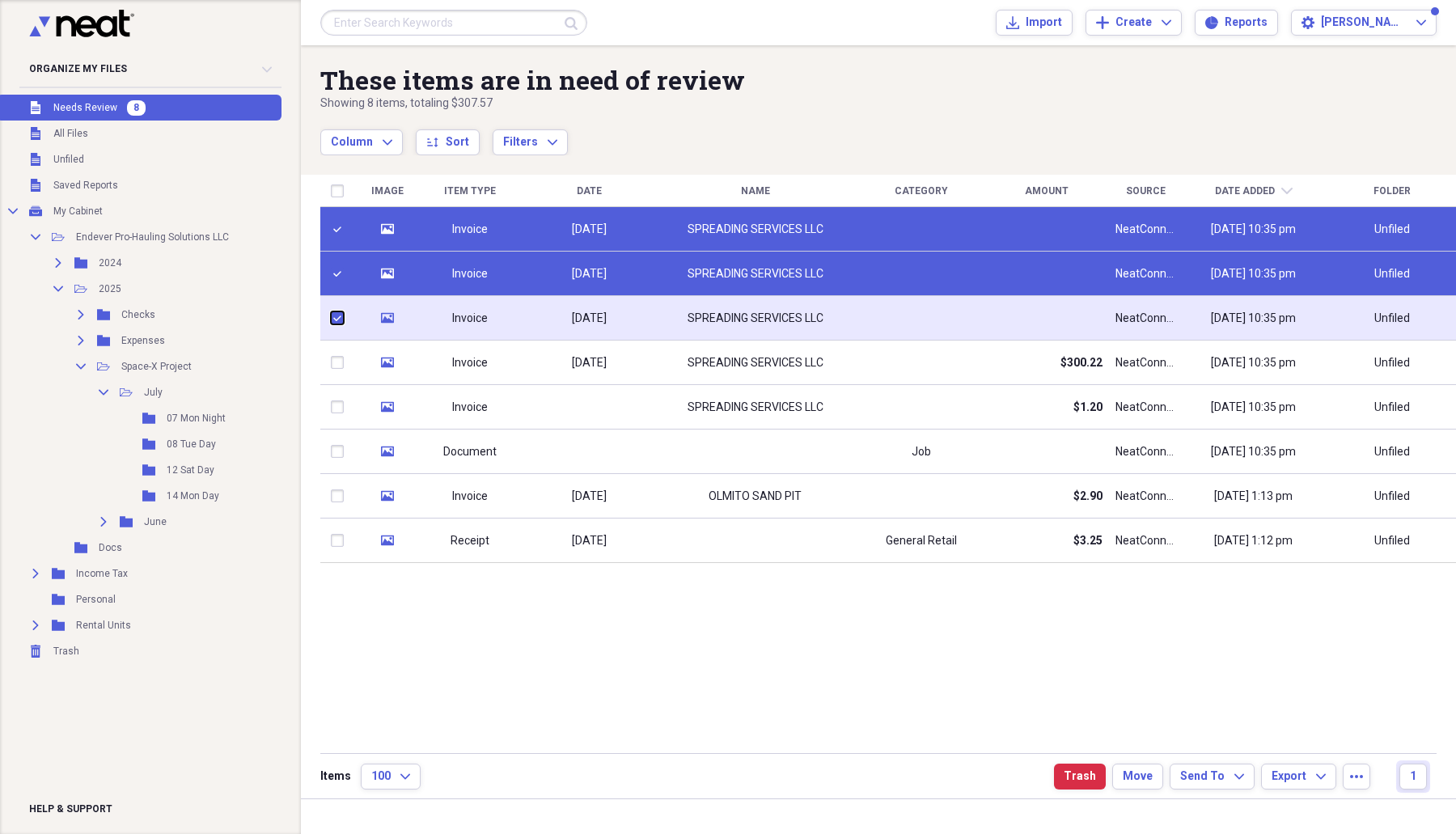 checkbox on "true" 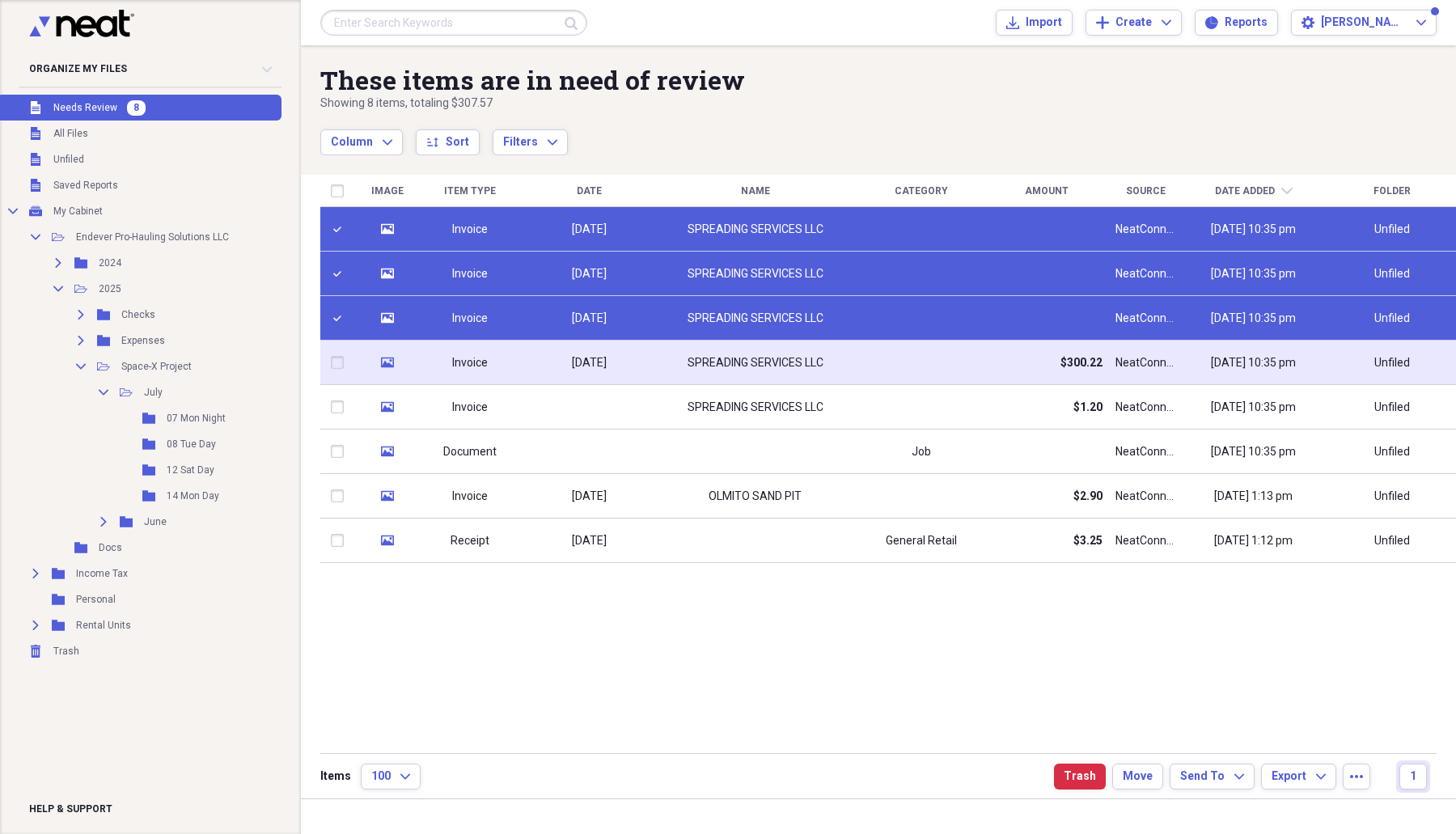 click at bounding box center [341, 362] 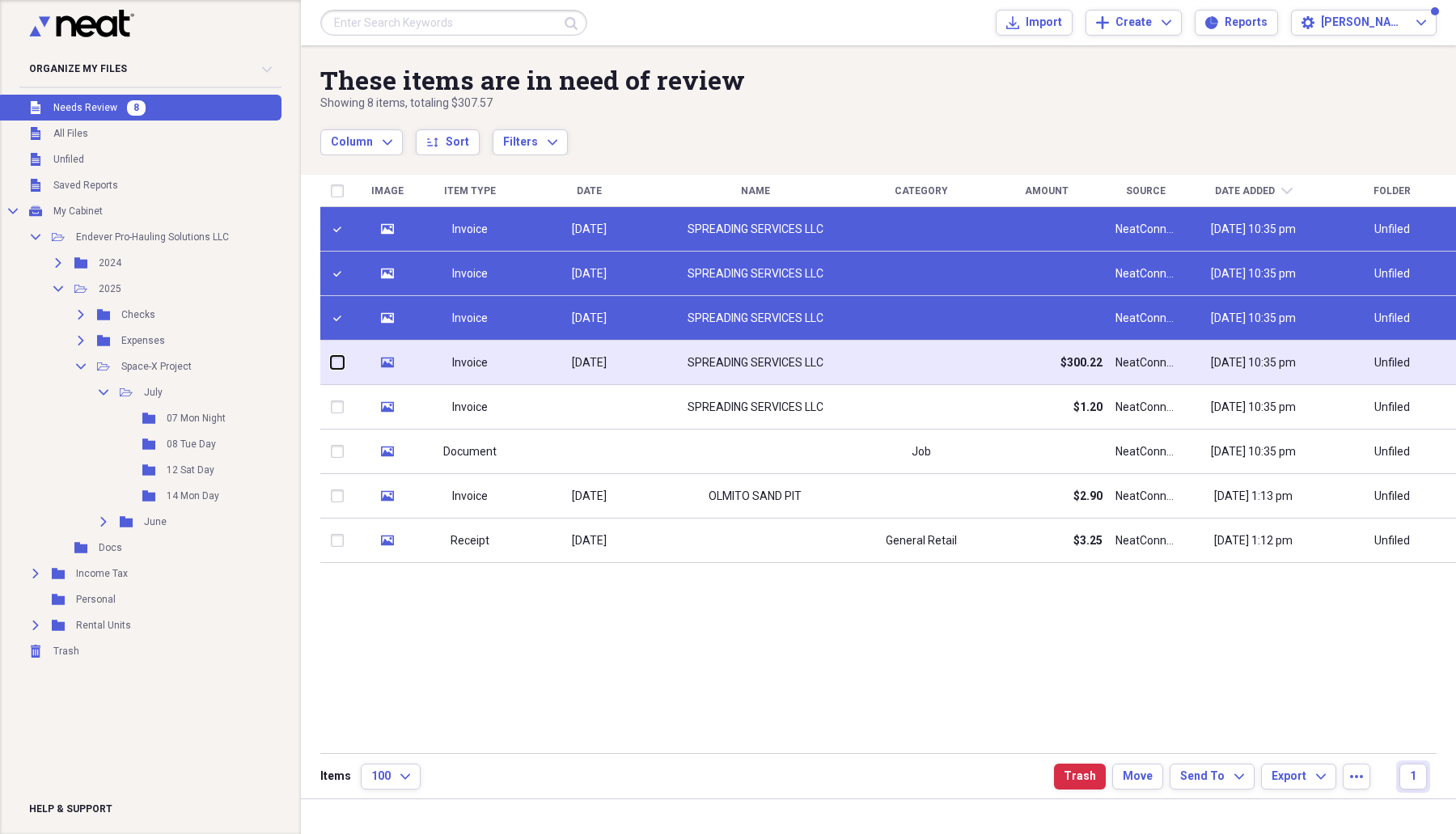 click at bounding box center [331, 362] 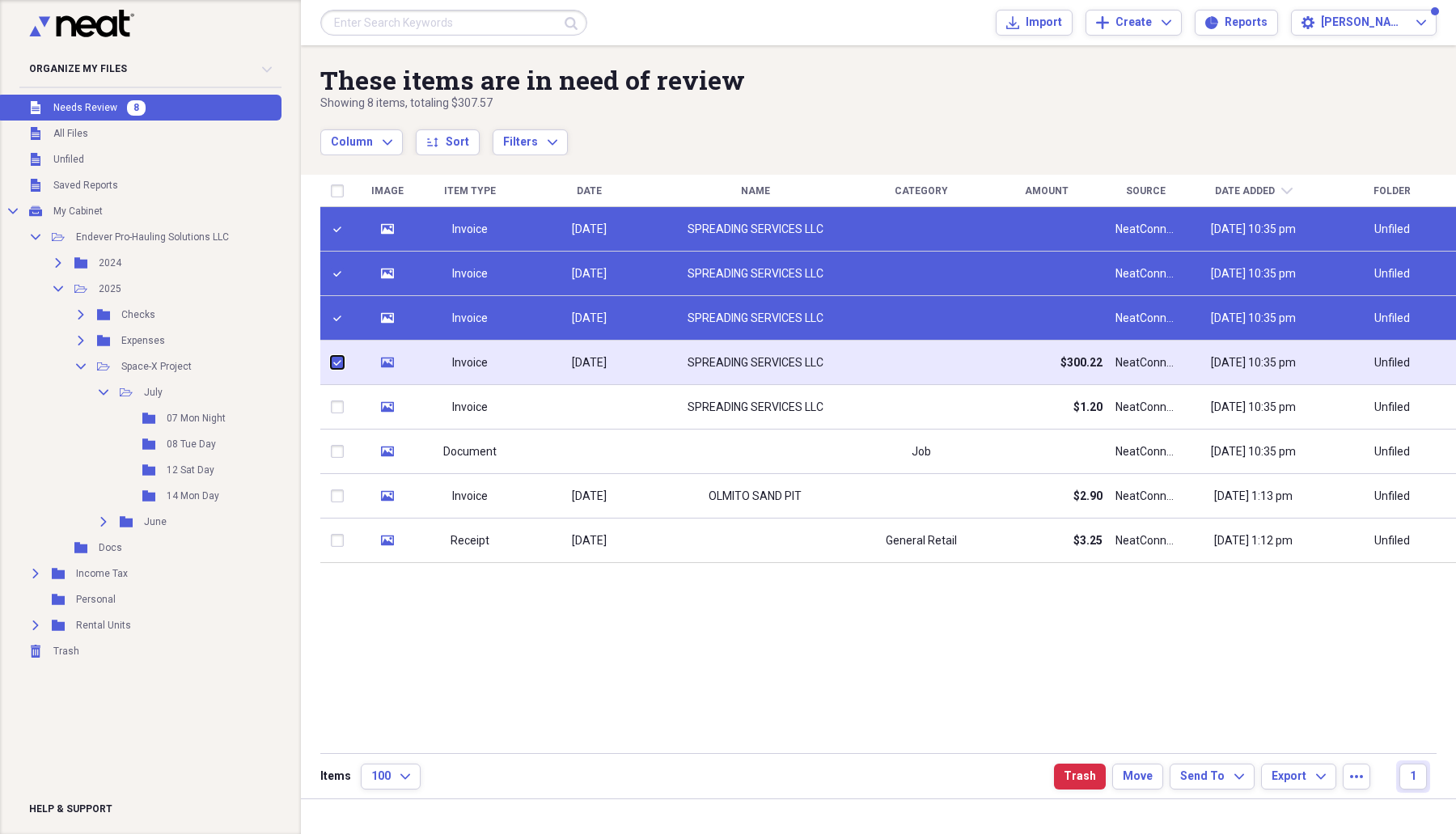 checkbox on "true" 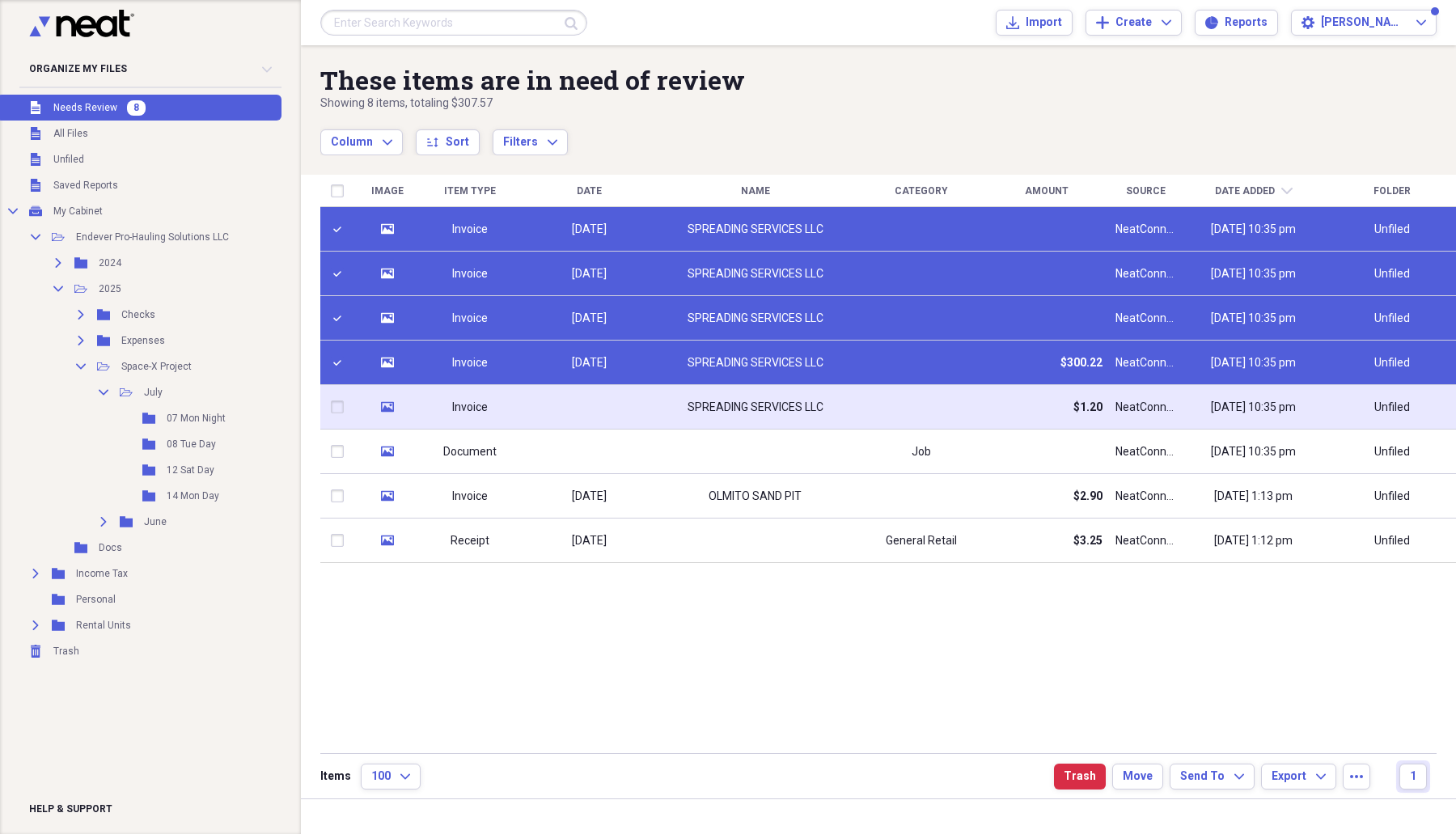 click at bounding box center [341, 407] 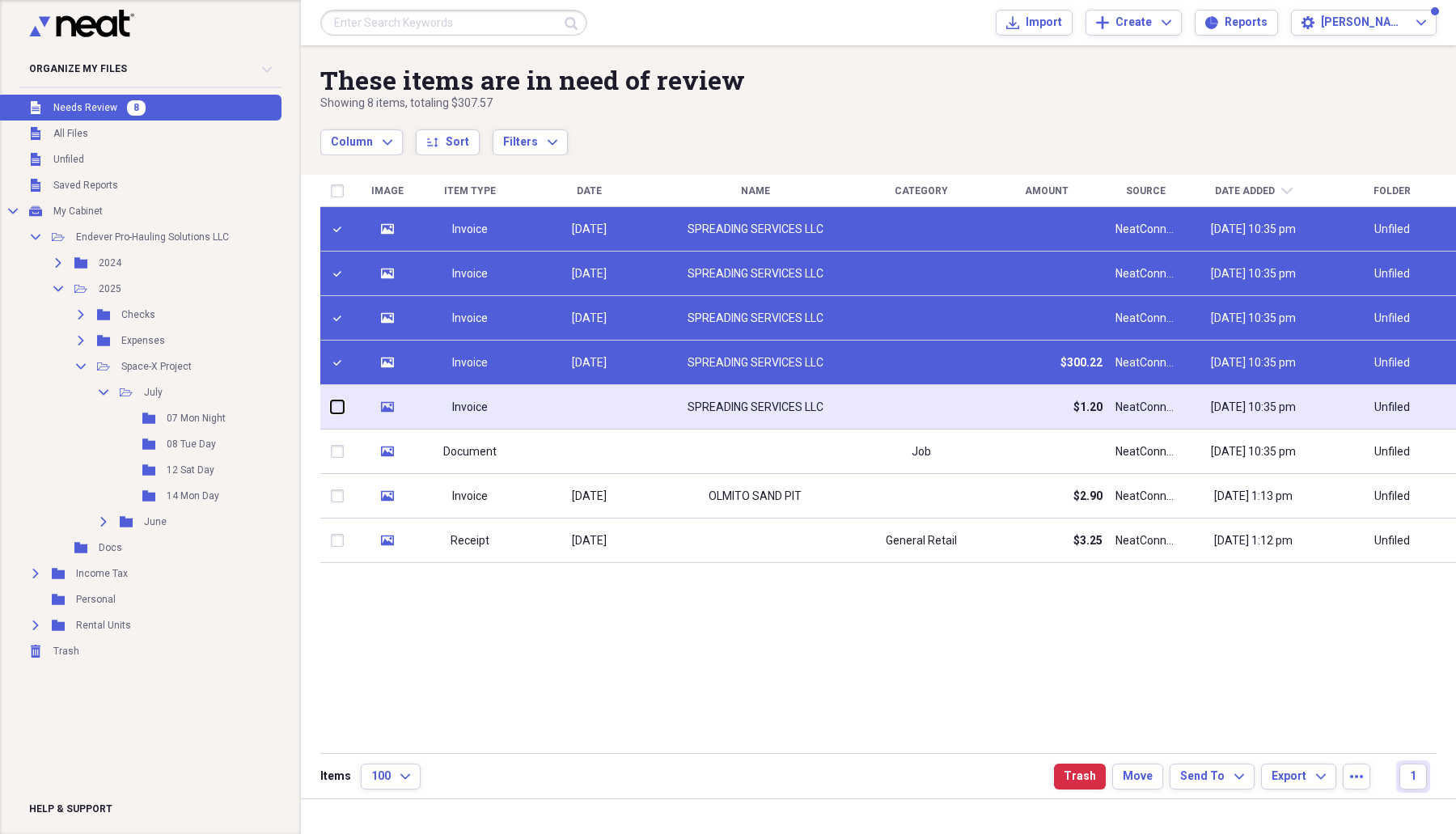 click at bounding box center [331, 407] 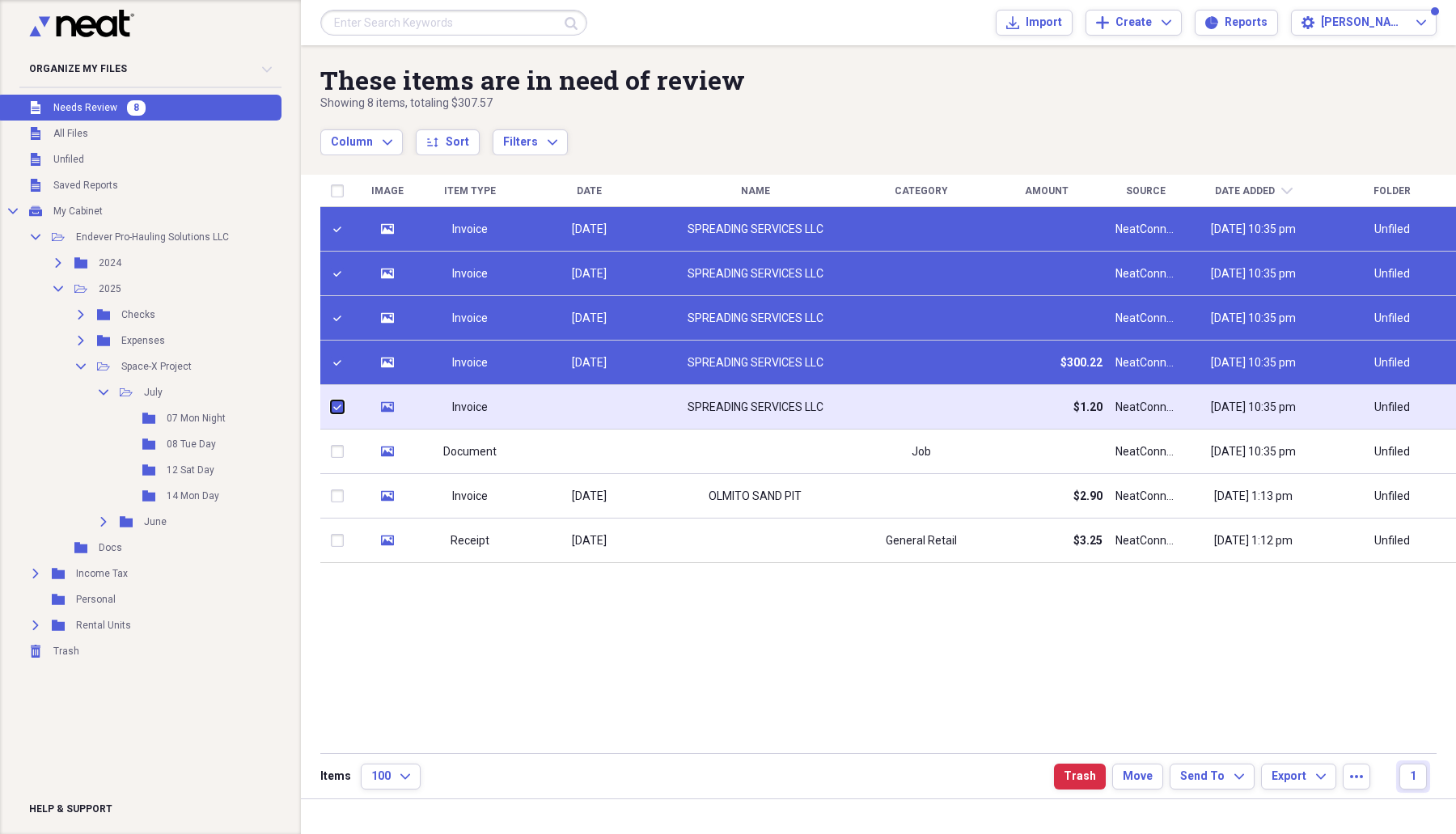 checkbox on "true" 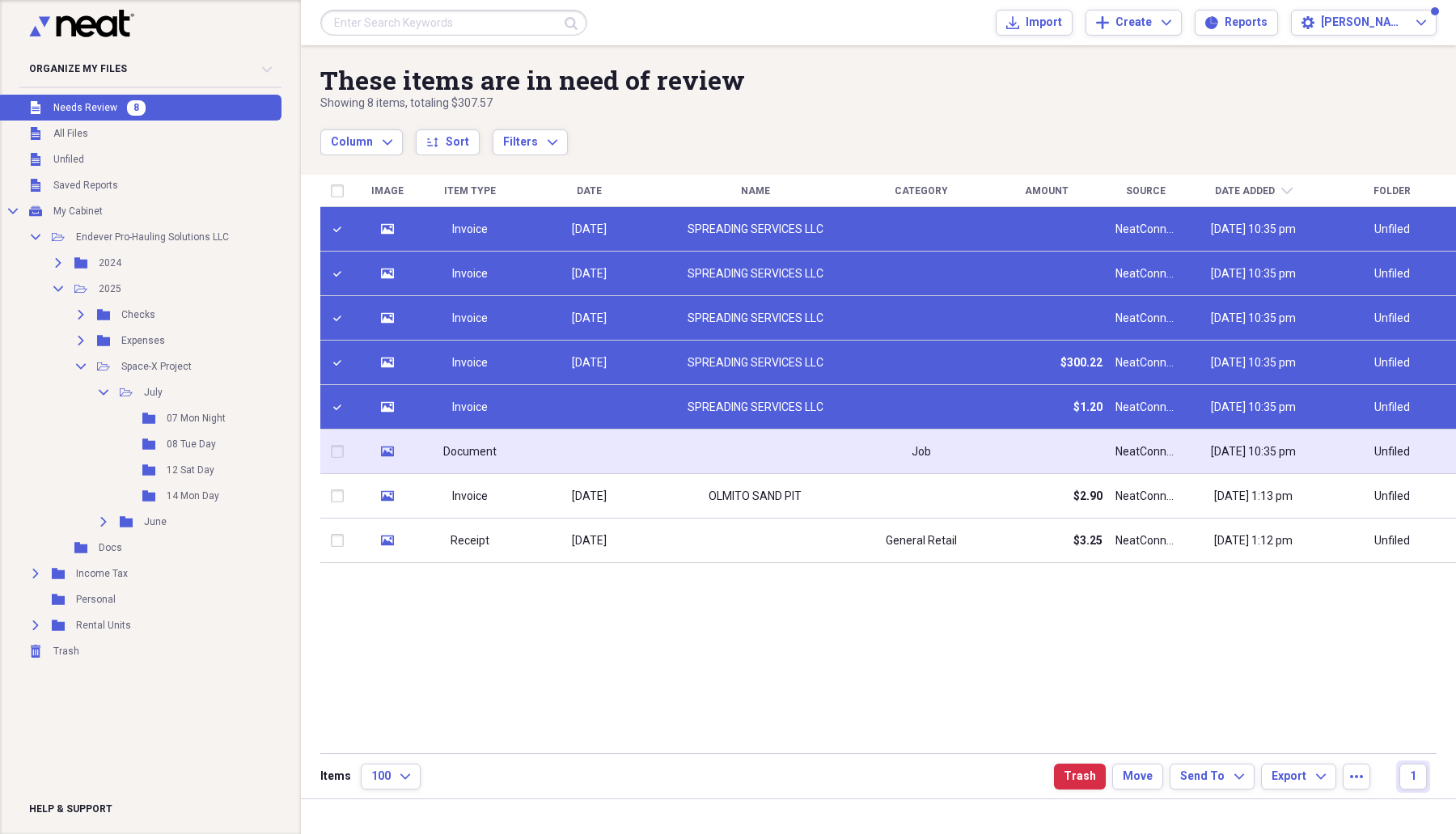 click on "media" 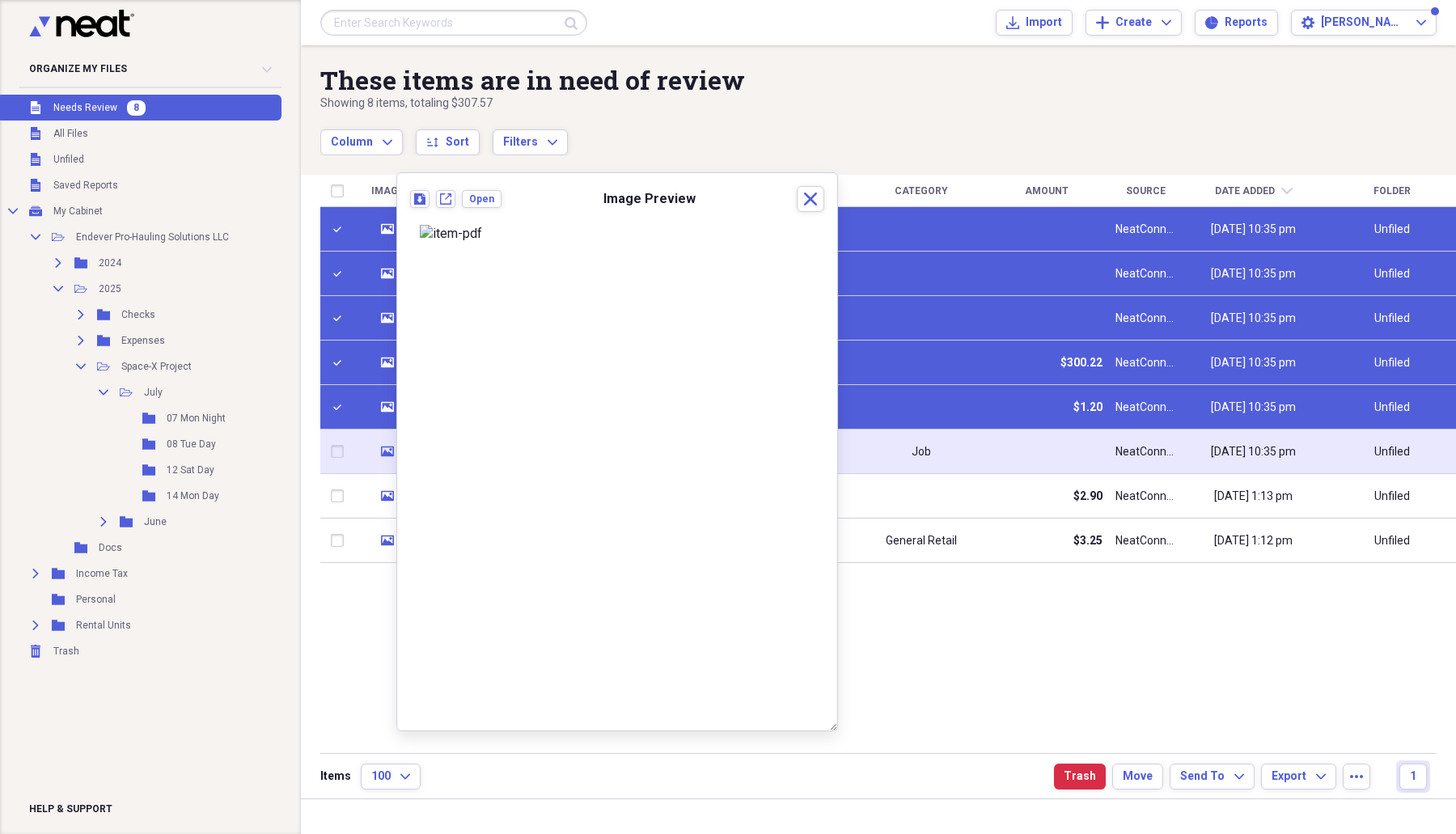 click at bounding box center [341, 451] 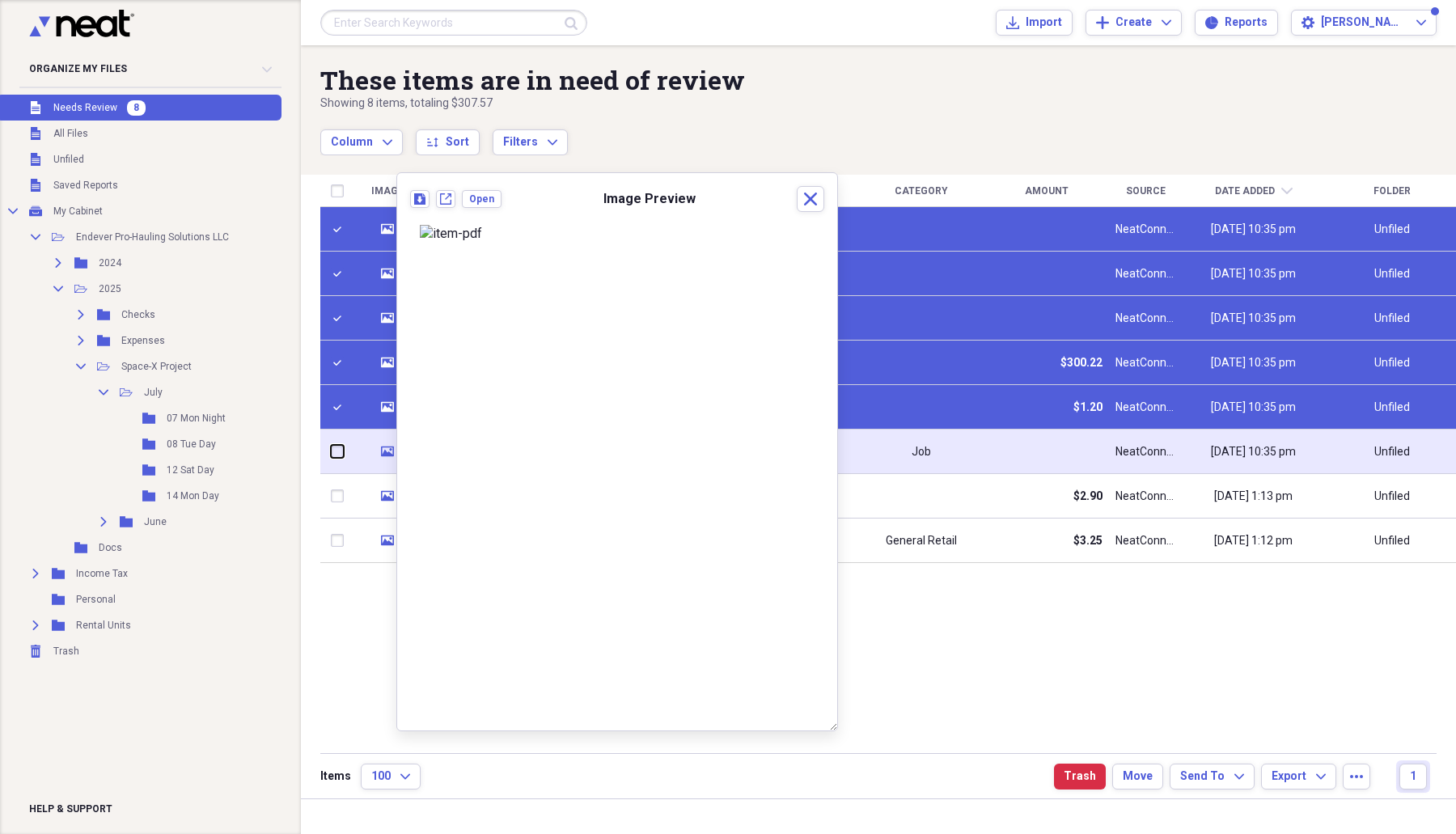 click at bounding box center [331, 451] 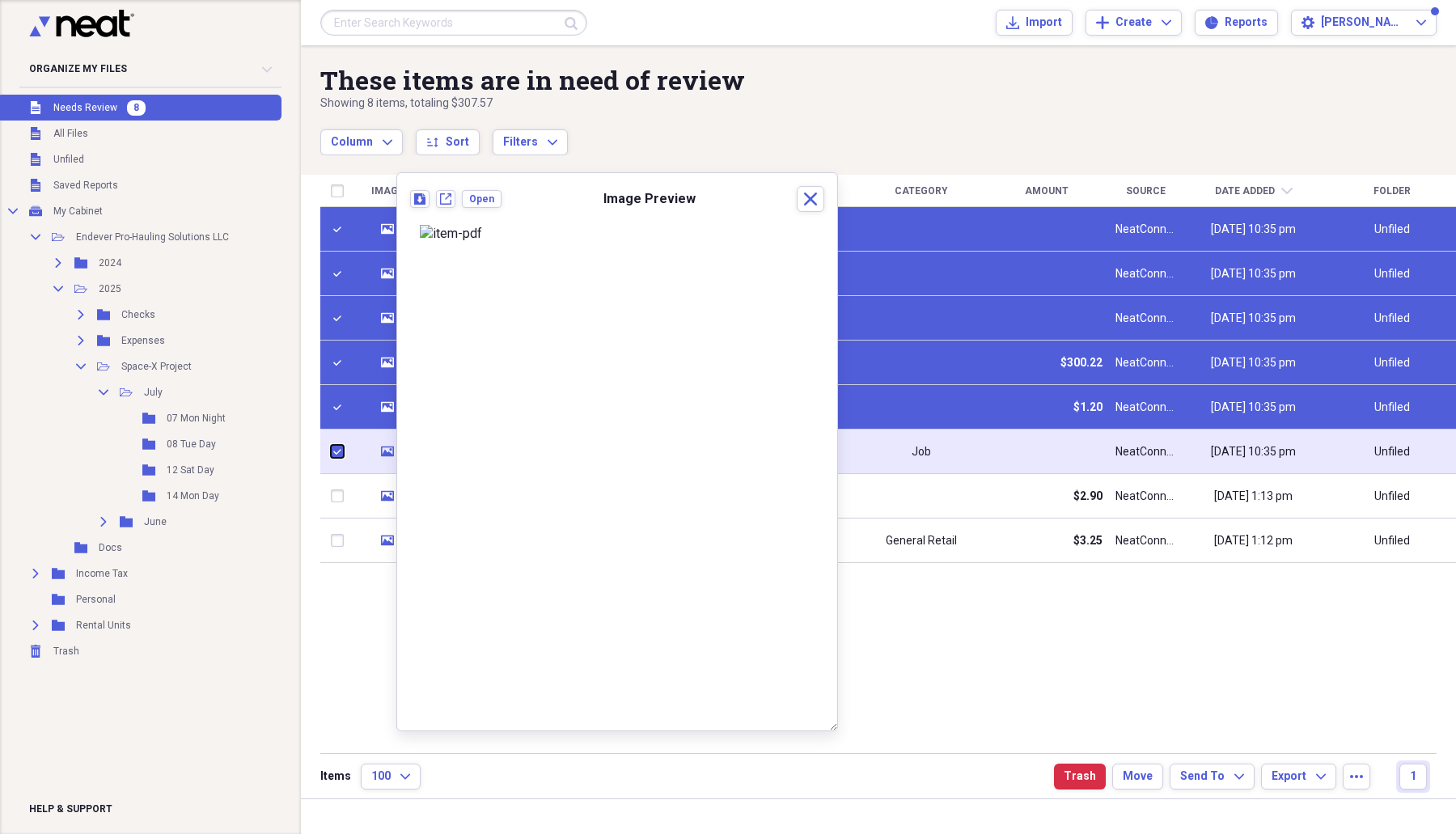 checkbox on "true" 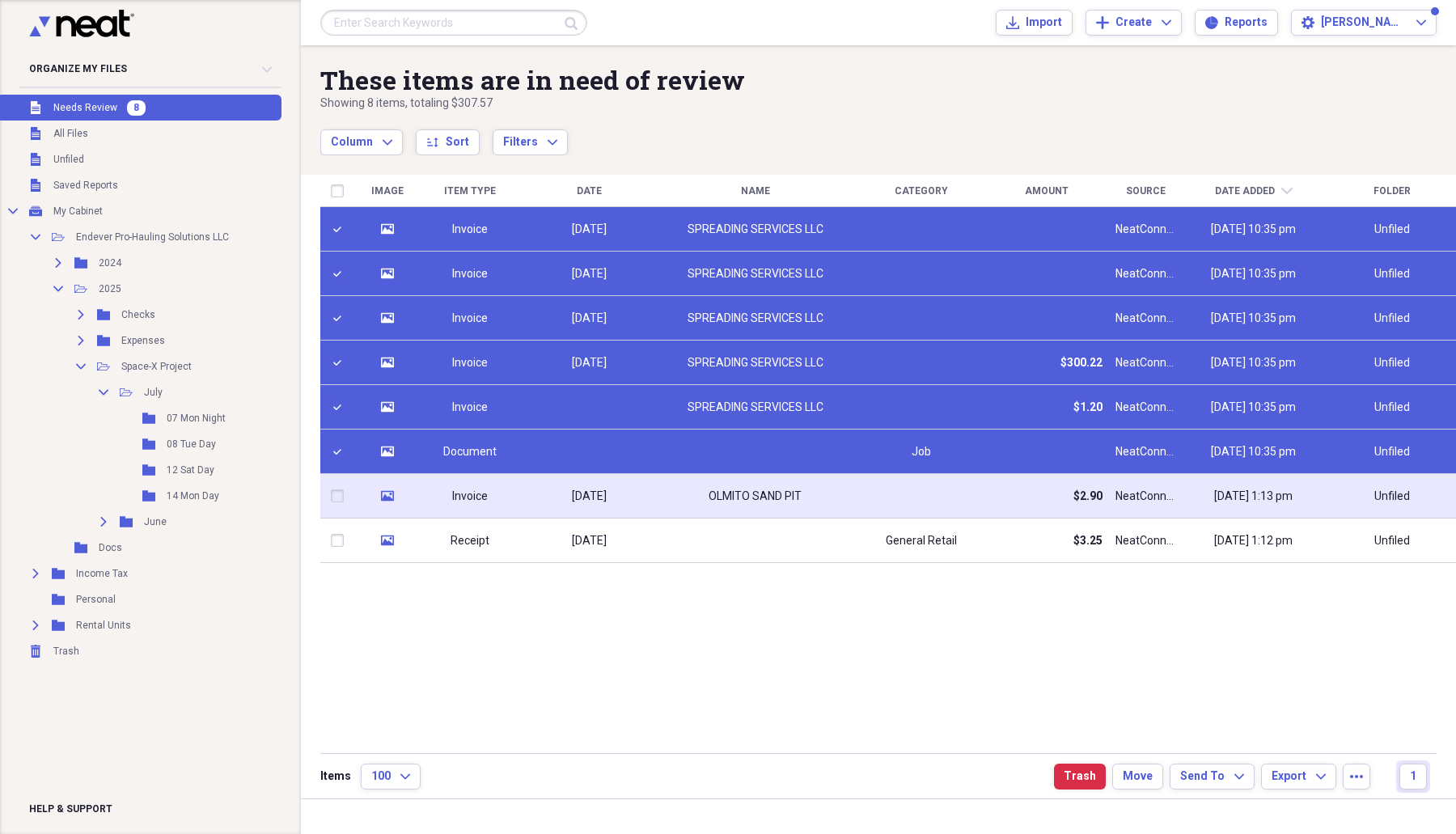 click on "media" at bounding box center [387, 496] 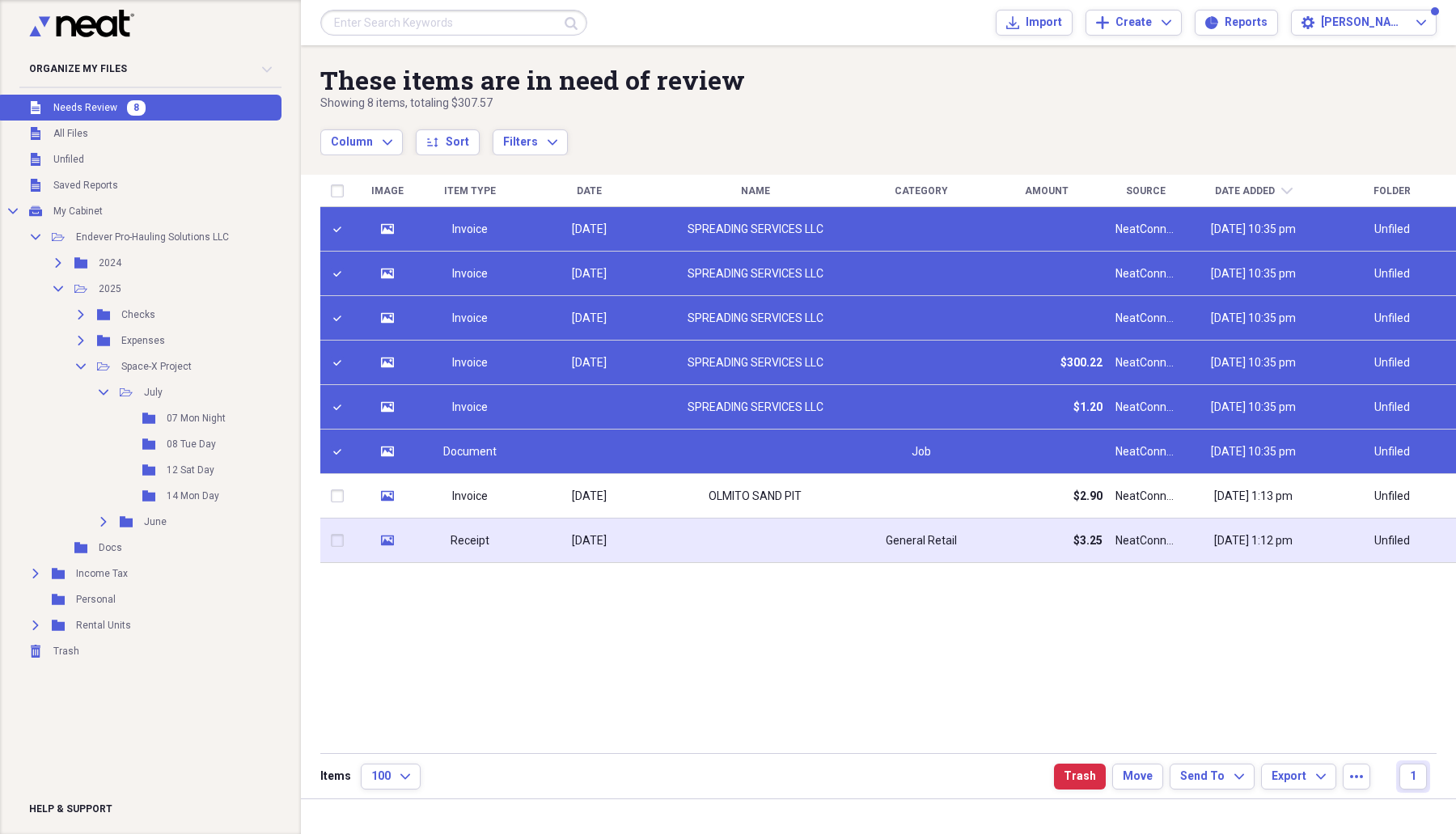 click on "media" 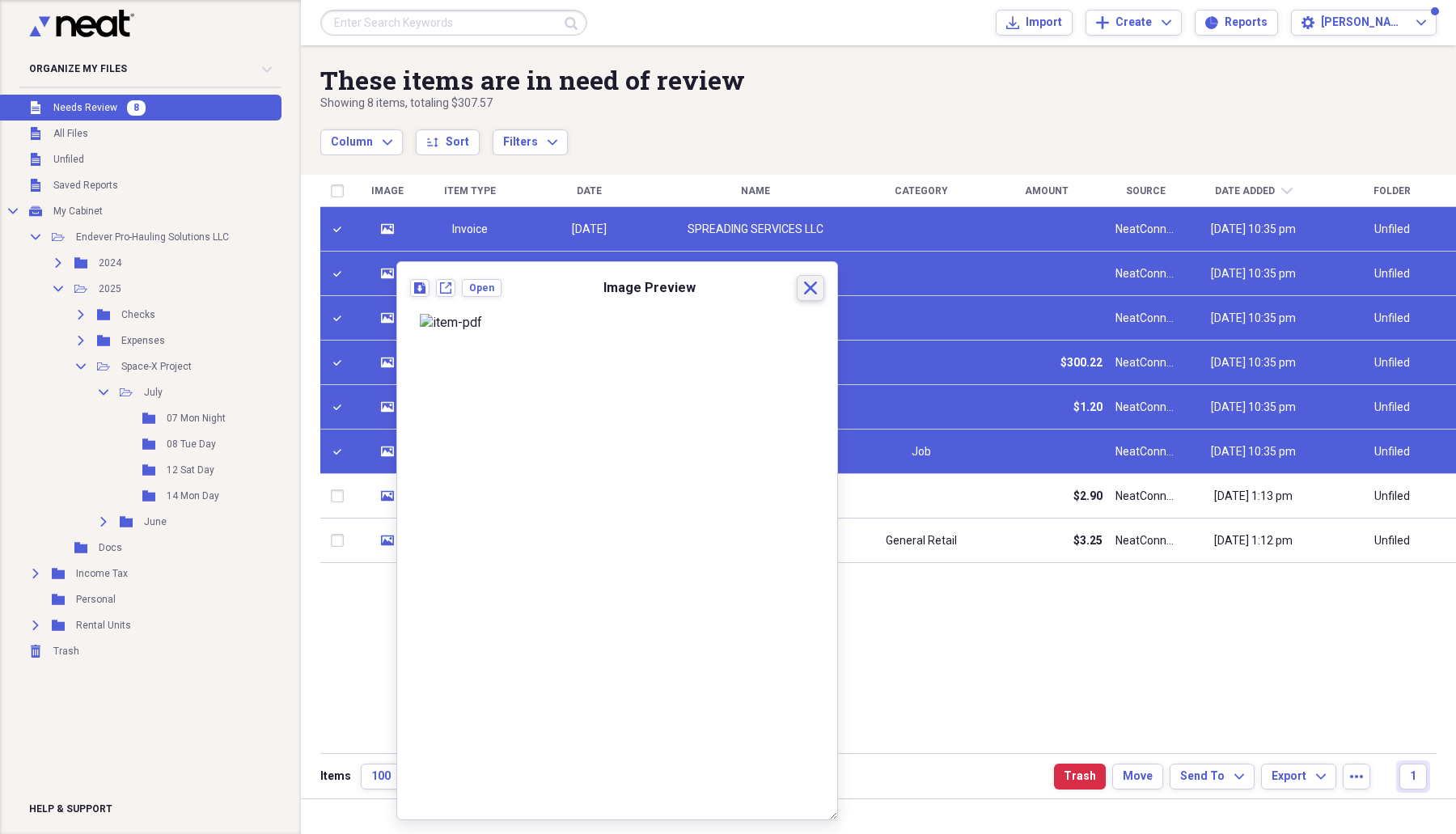 click 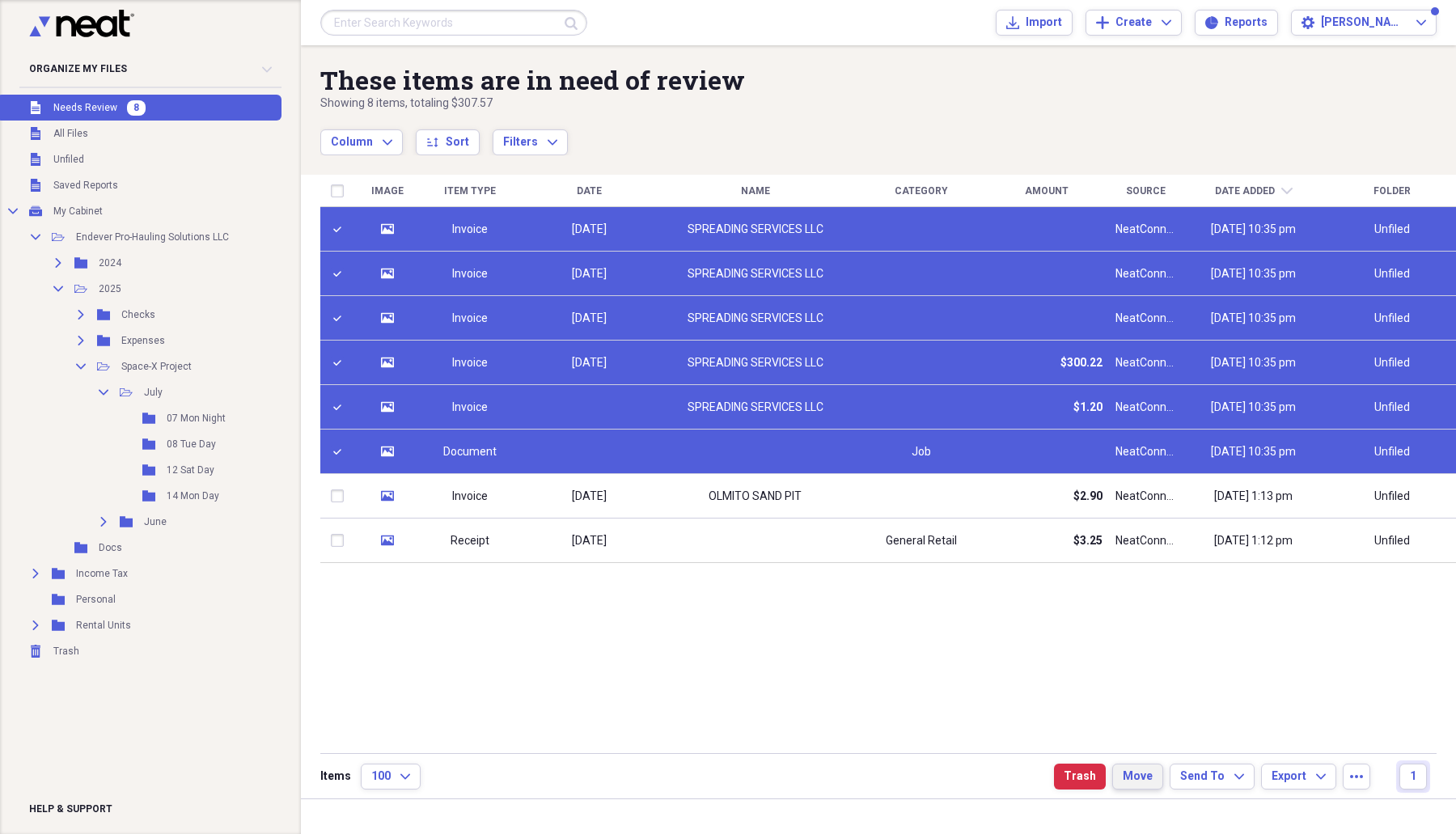 click on "Move" at bounding box center [1137, 777] 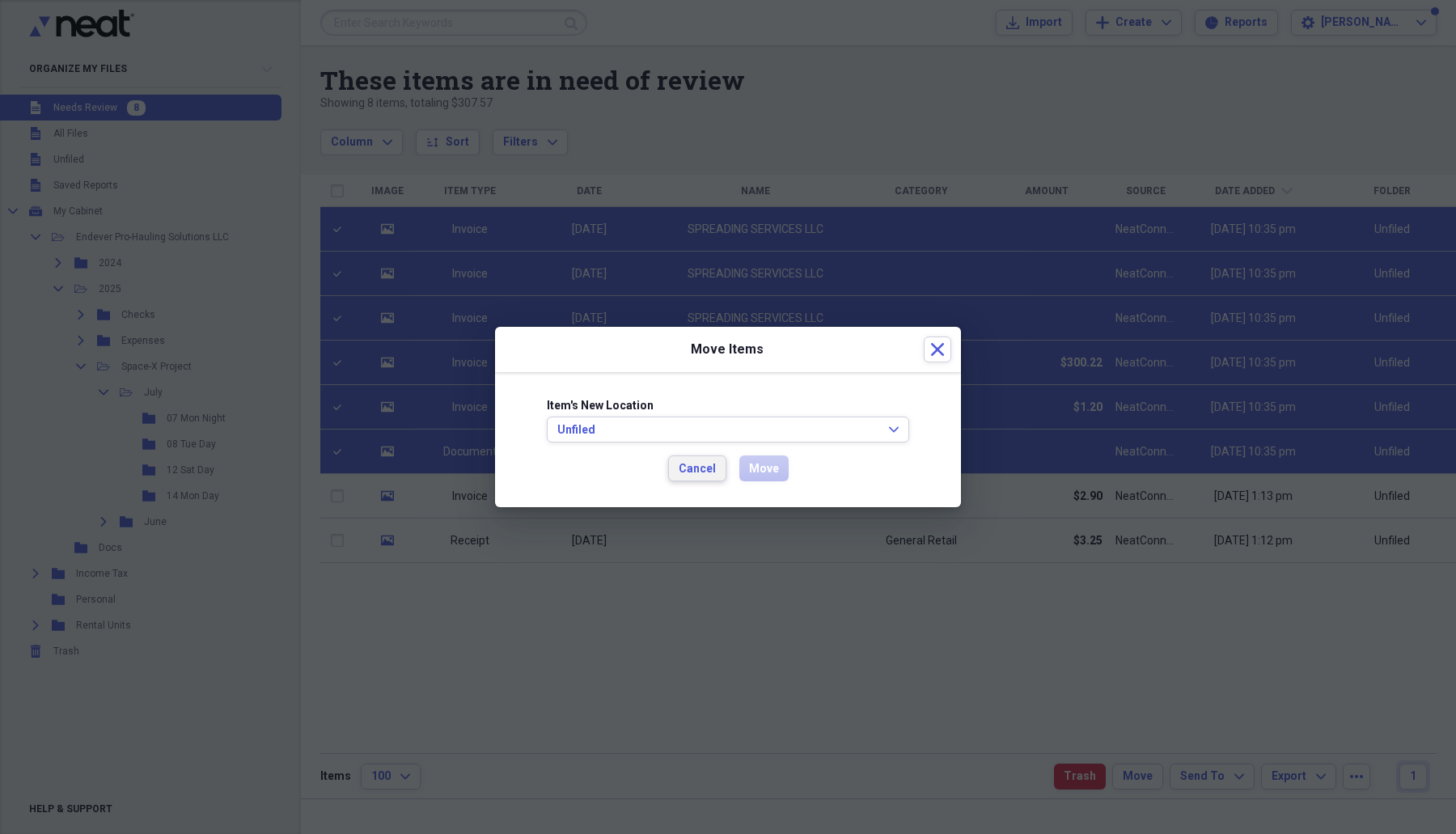 click on "Cancel" at bounding box center (697, 469) 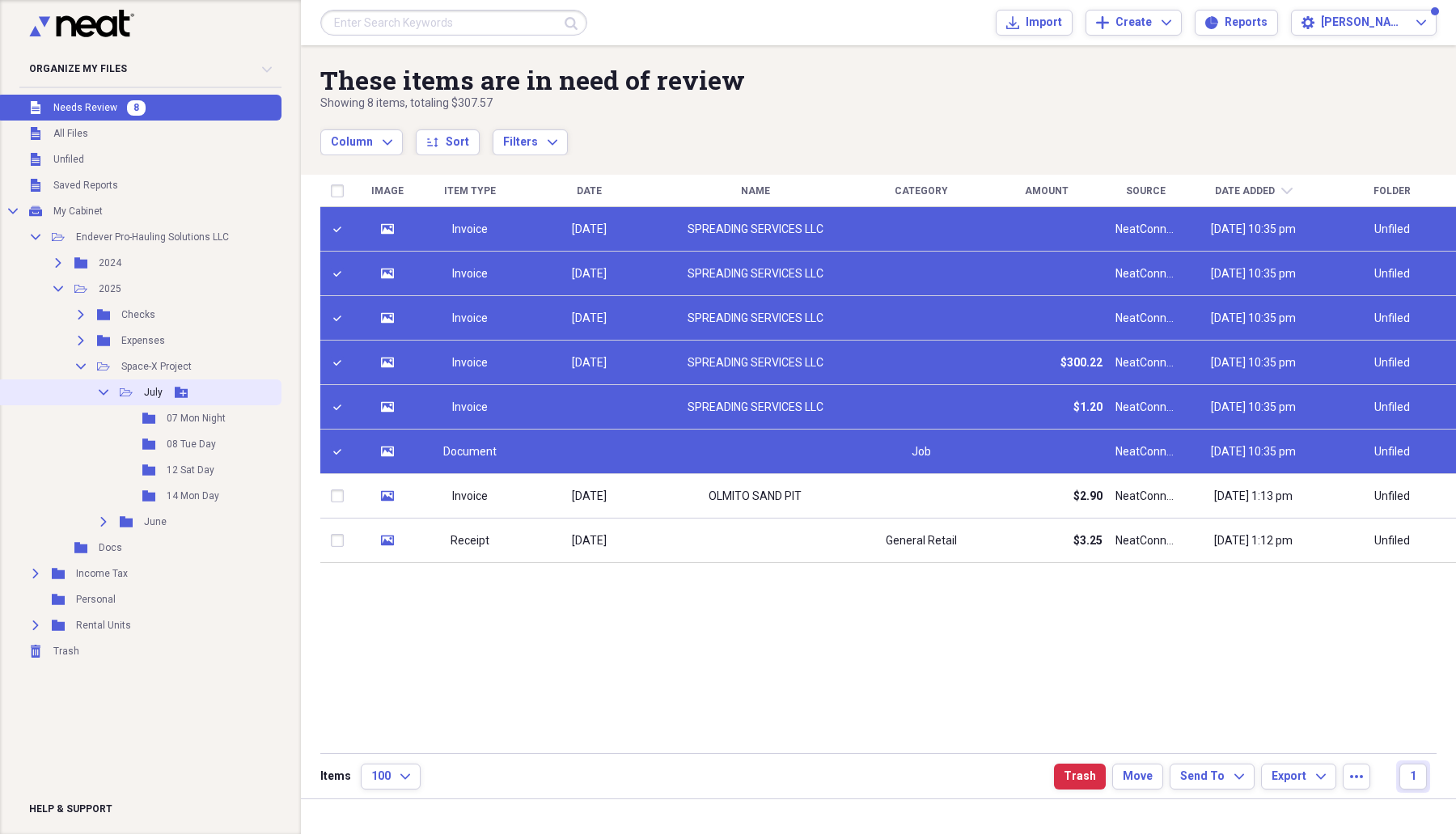 click 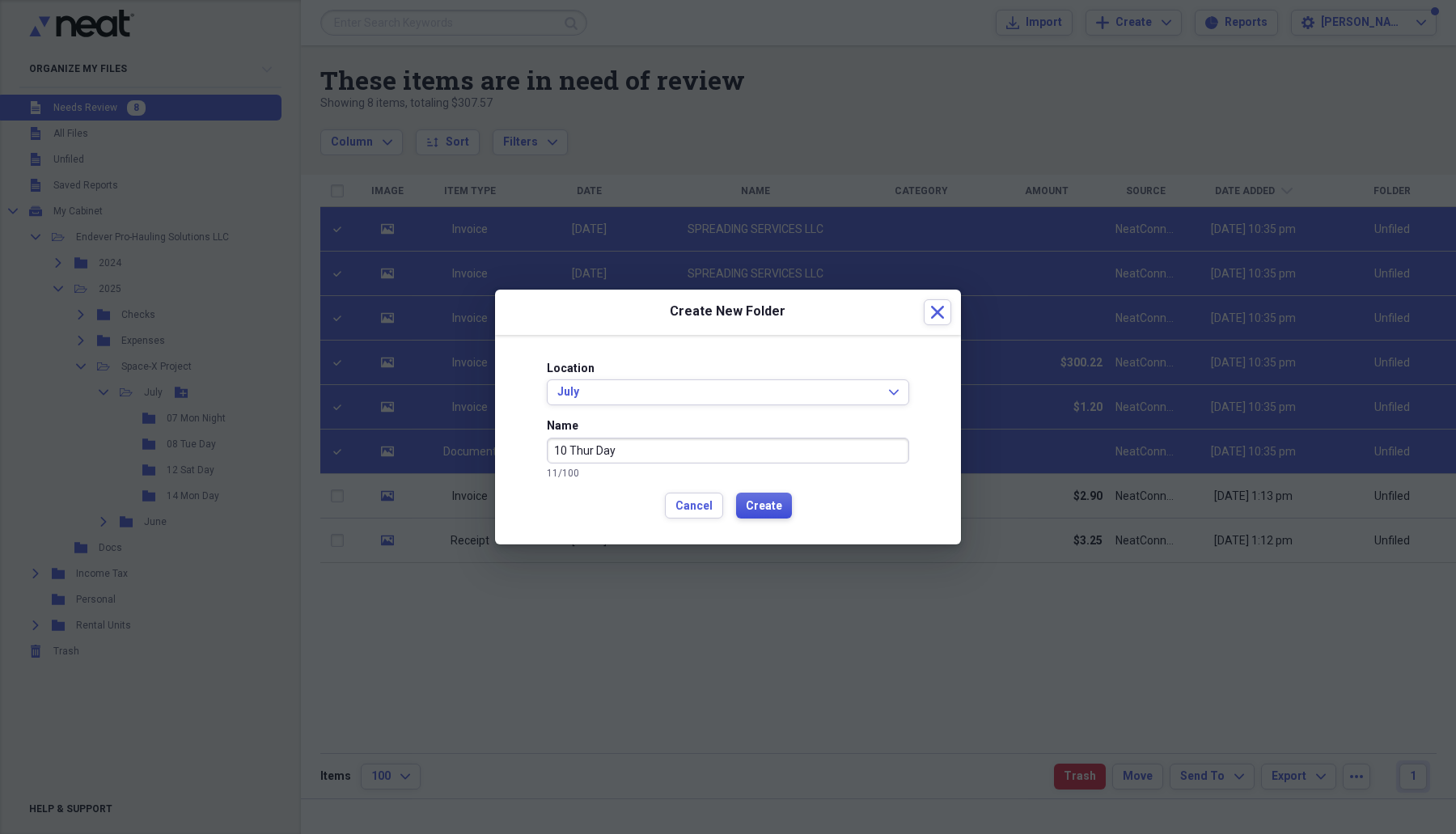 type on "10 Thur Day" 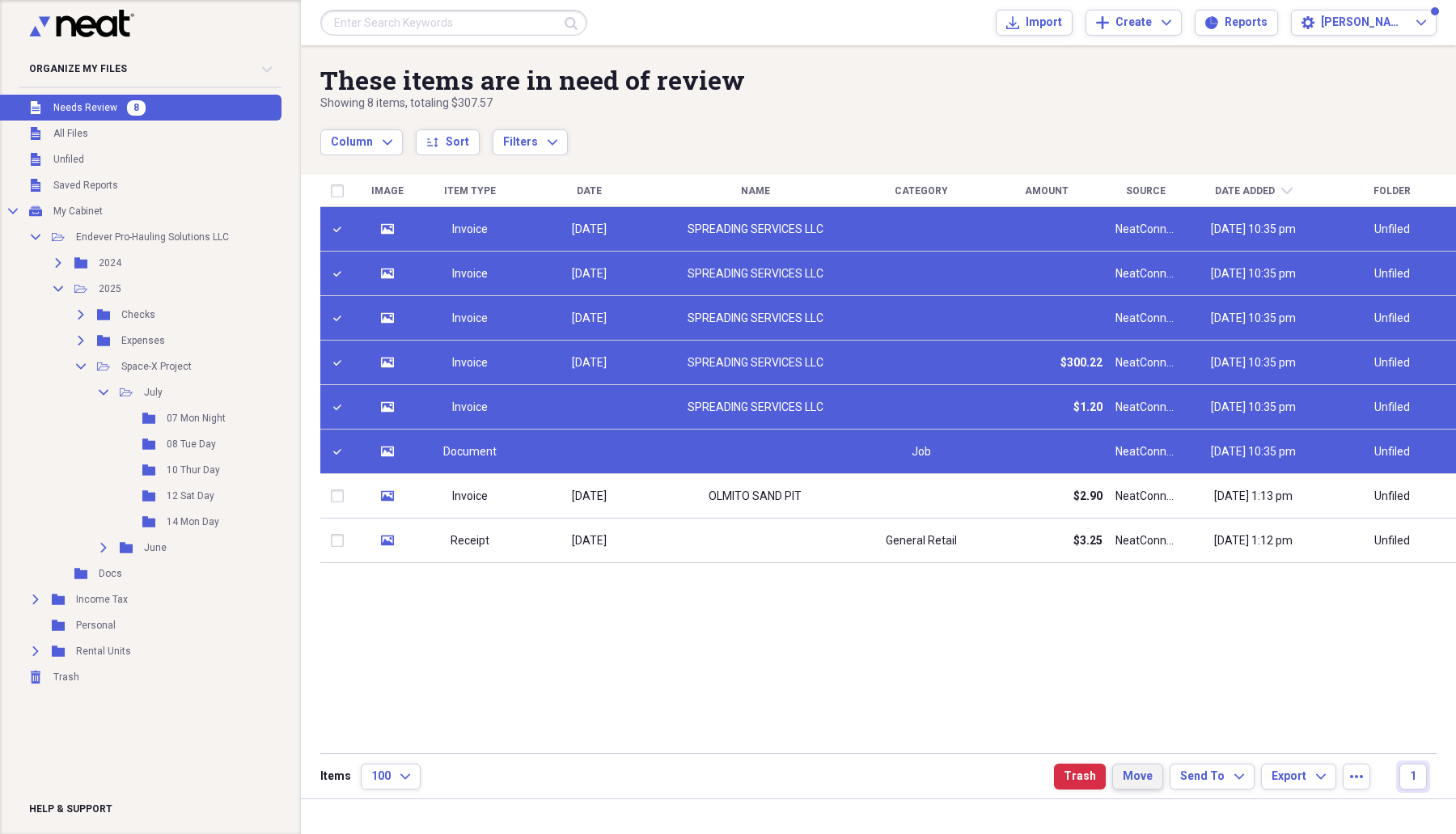 click on "Move" at bounding box center [1137, 777] 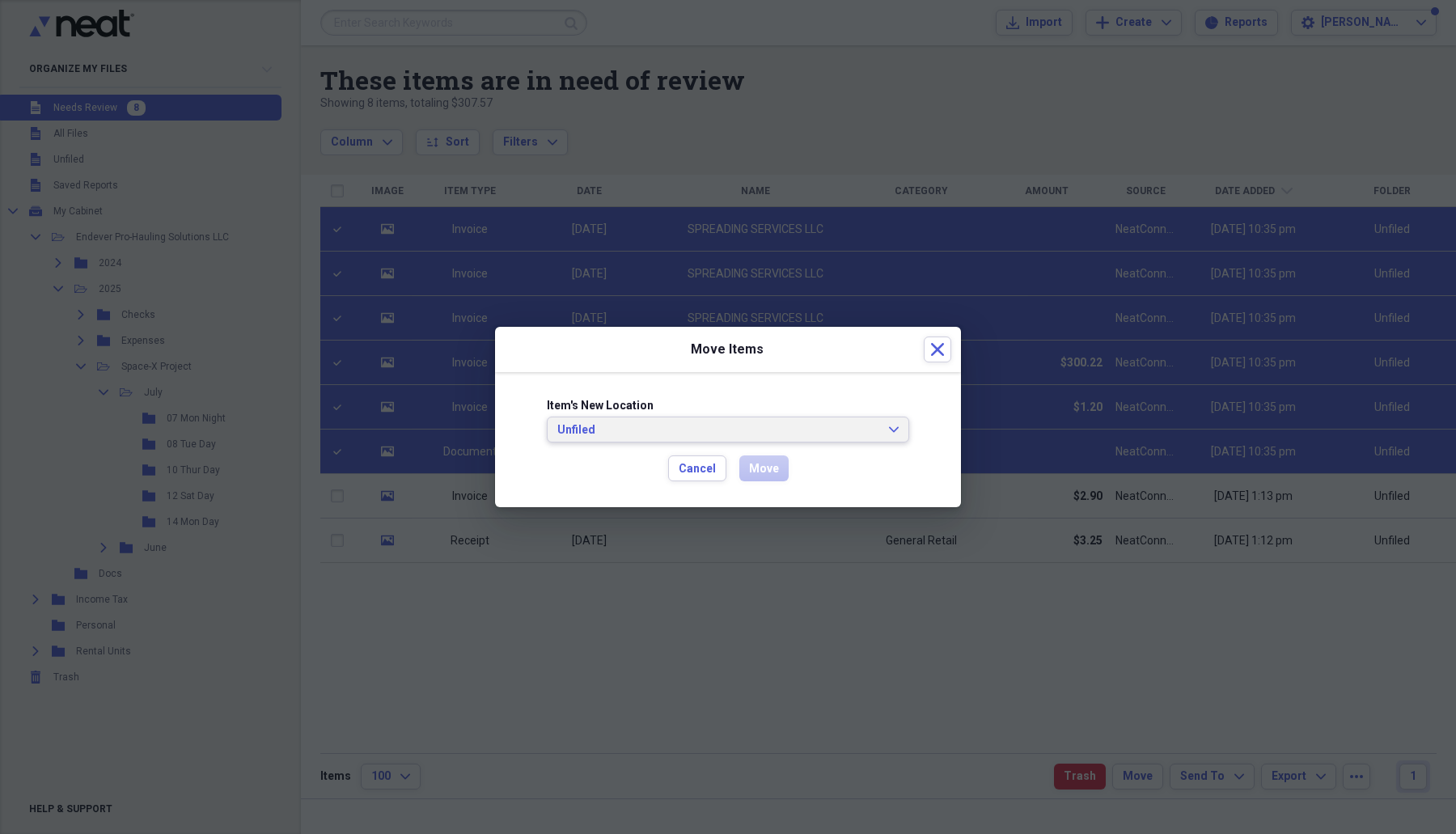 click on "Unfiled" at bounding box center [718, 430] 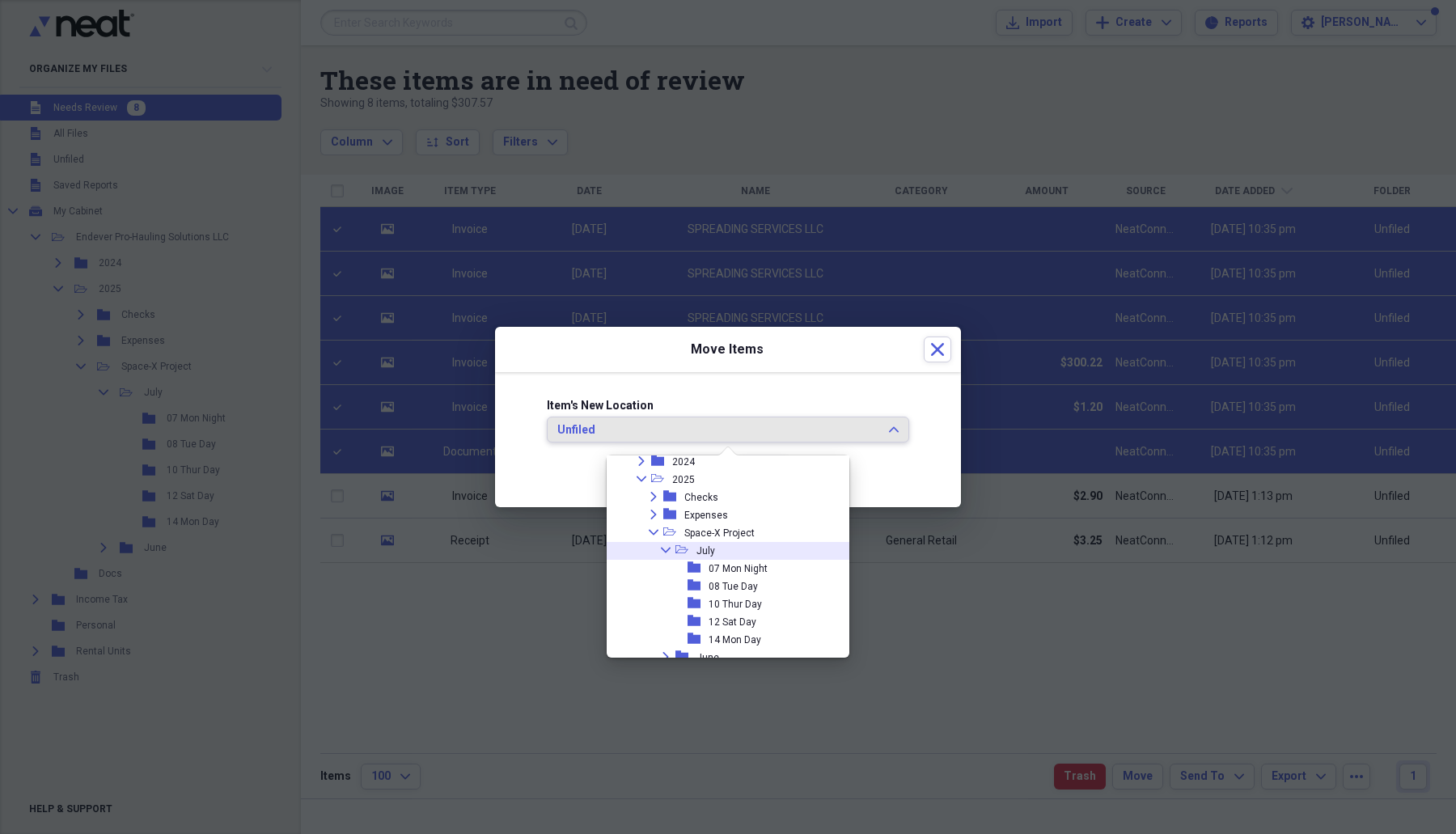 scroll, scrollTop: 101, scrollLeft: 0, axis: vertical 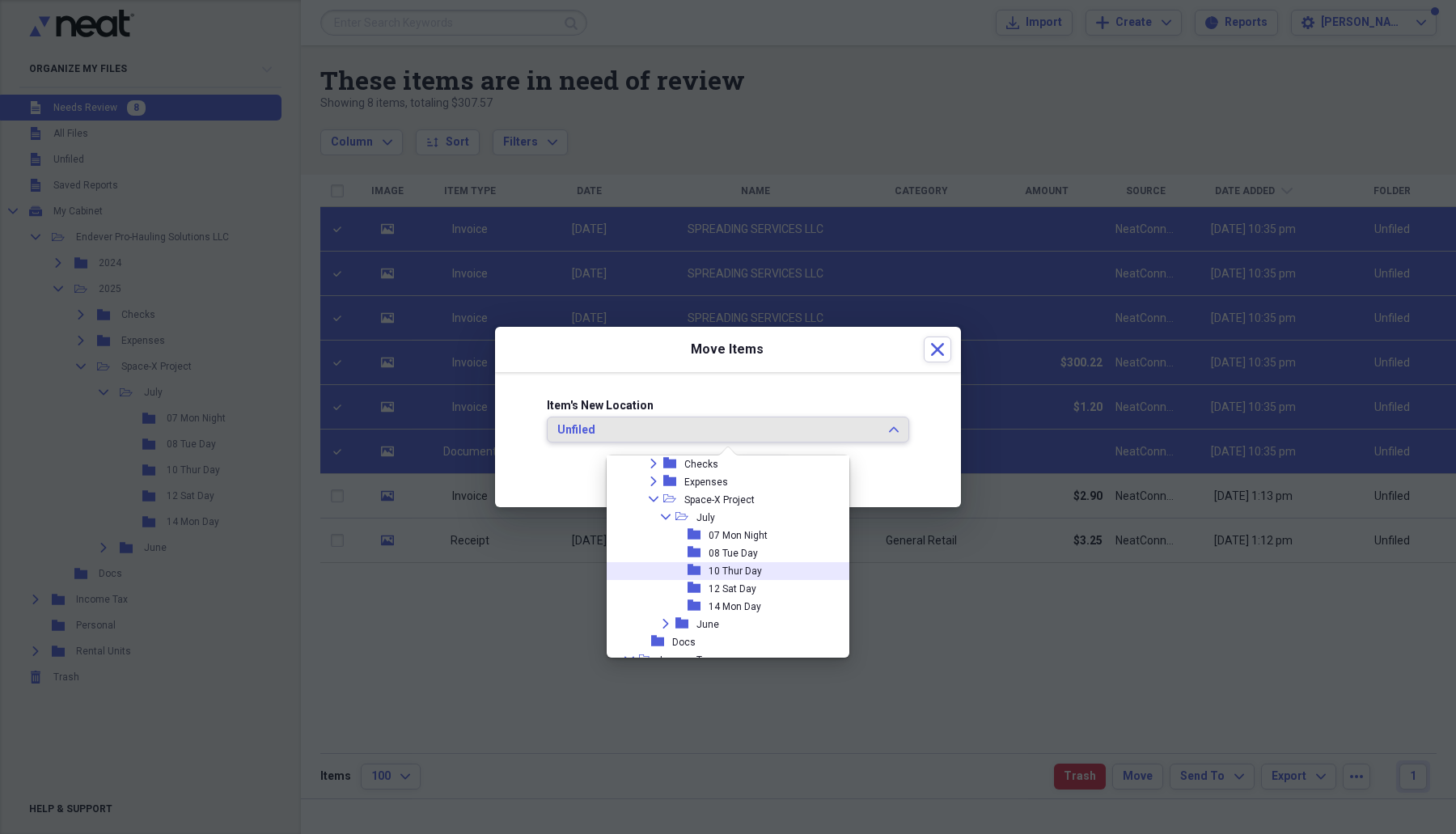 click on "10 Thur Day" at bounding box center (735, 571) 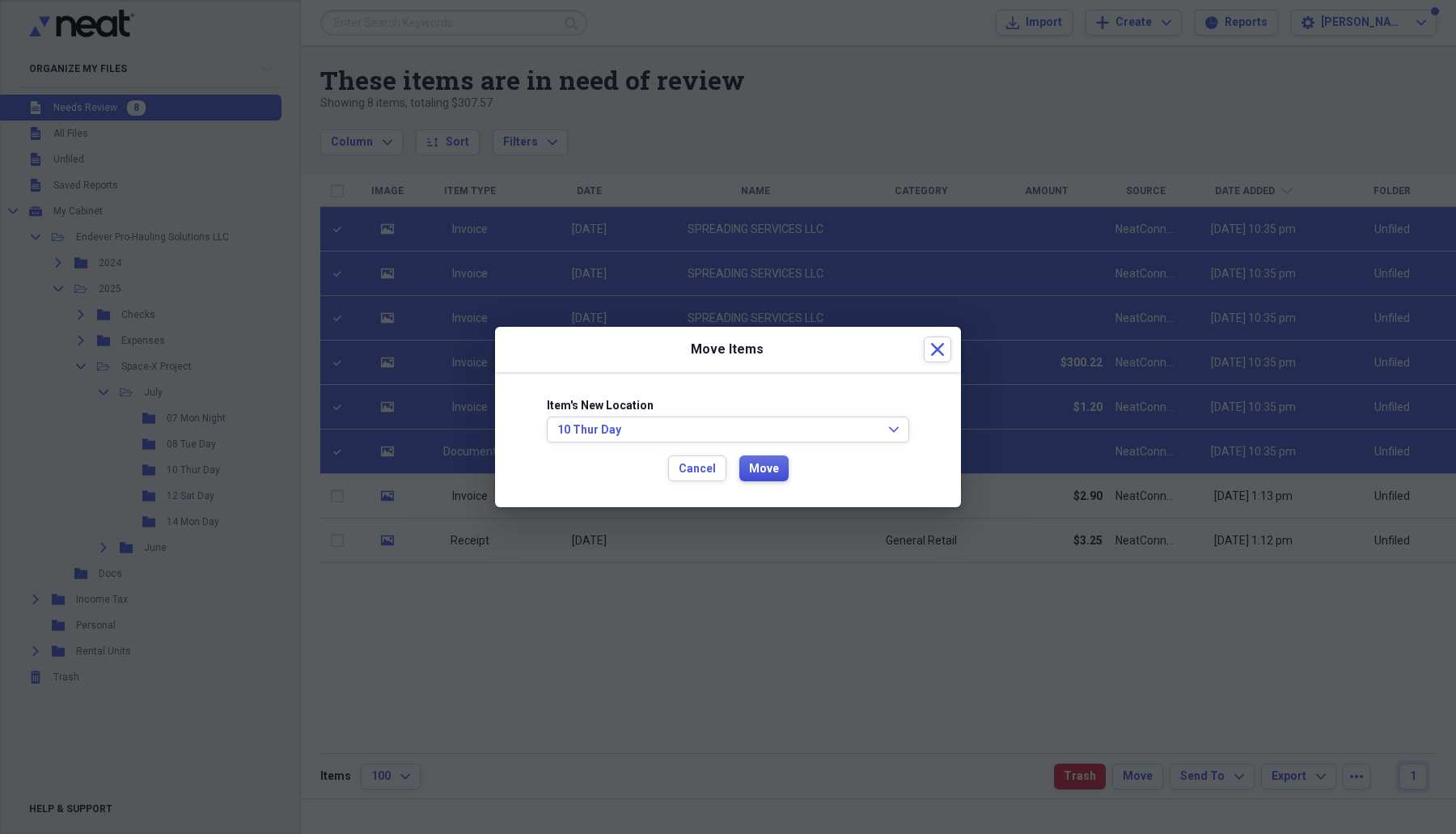 click on "Move" at bounding box center [764, 469] 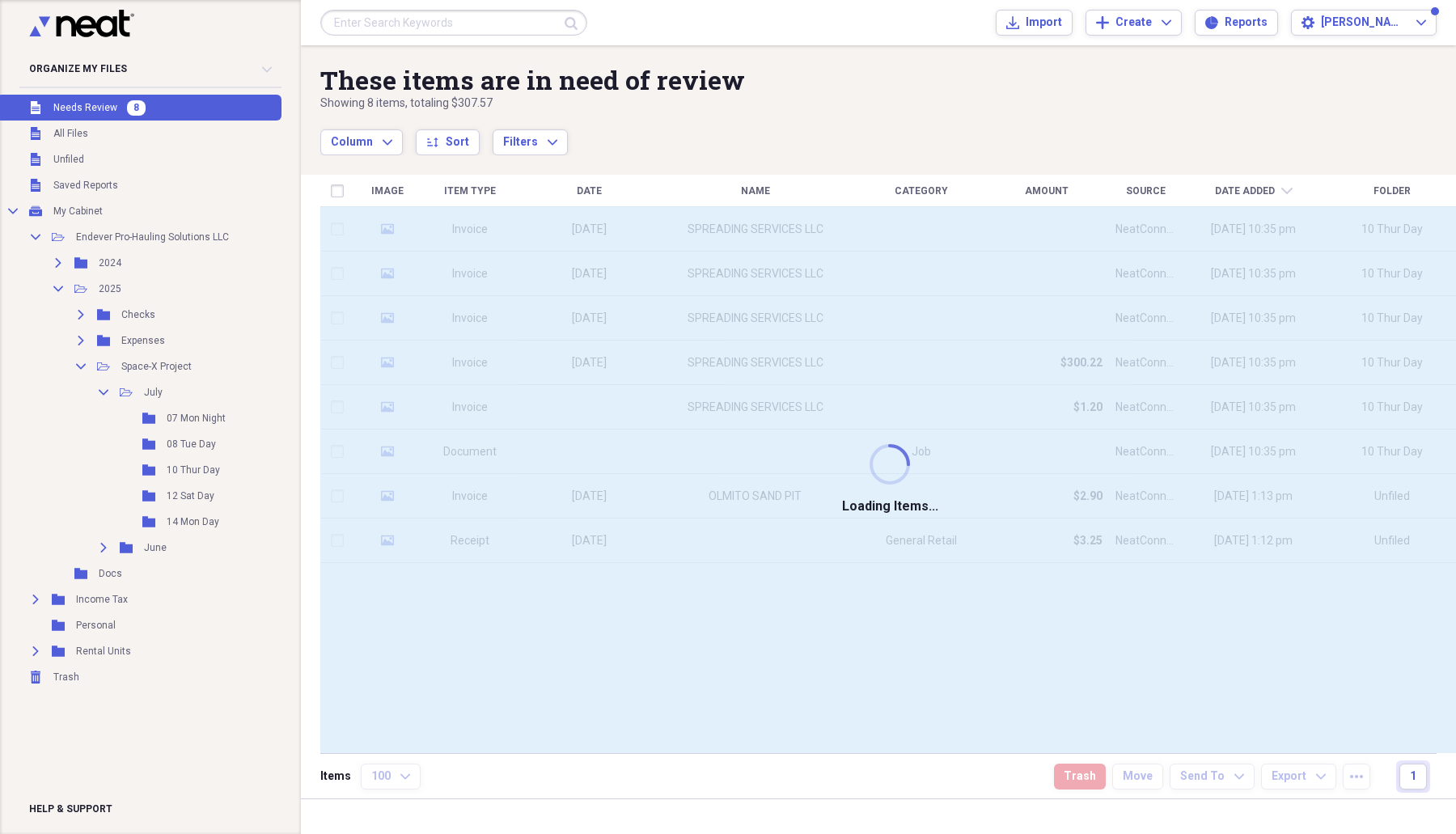 checkbox on "false" 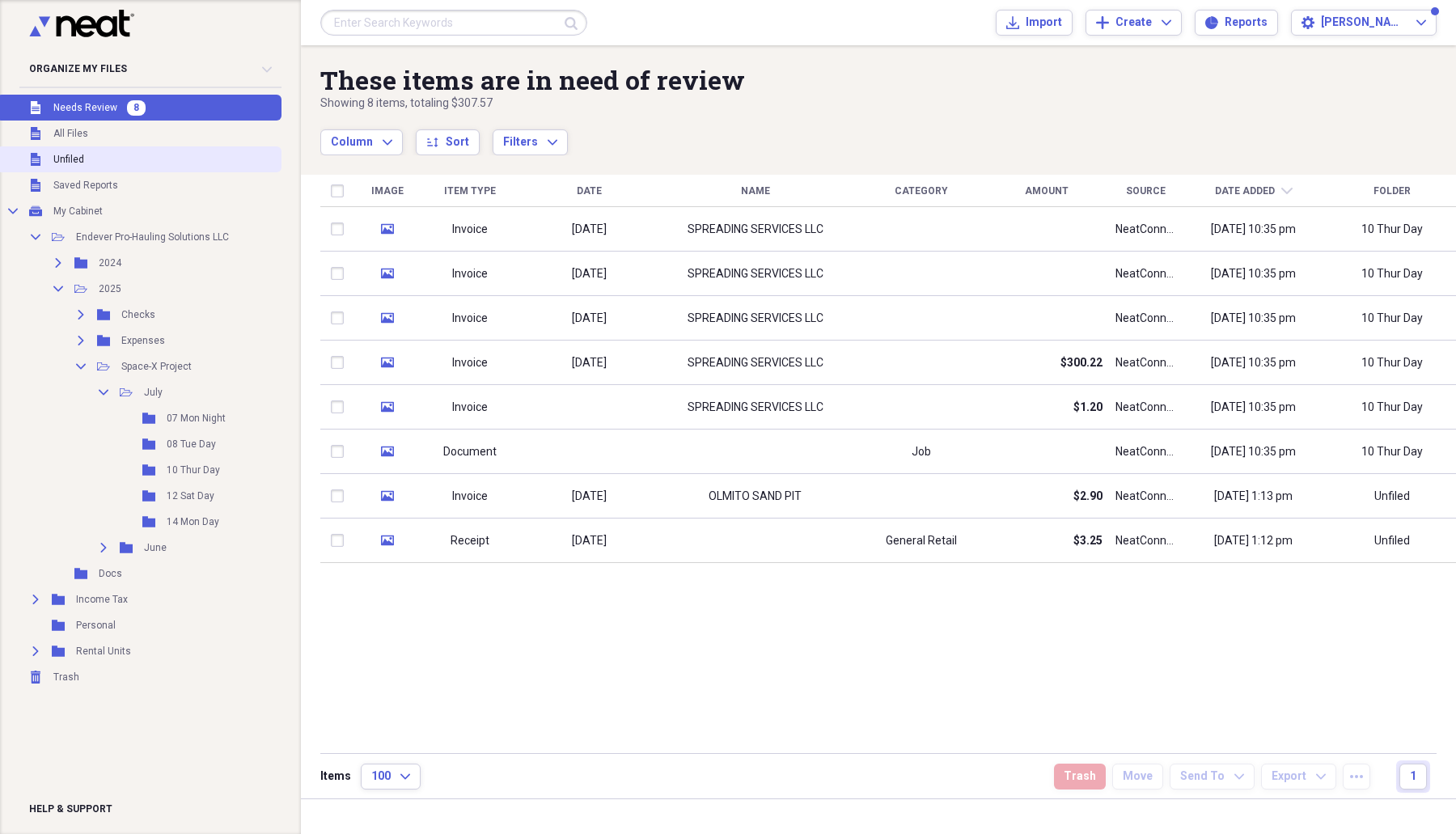 click on "Unfiled" at bounding box center (69, 159) 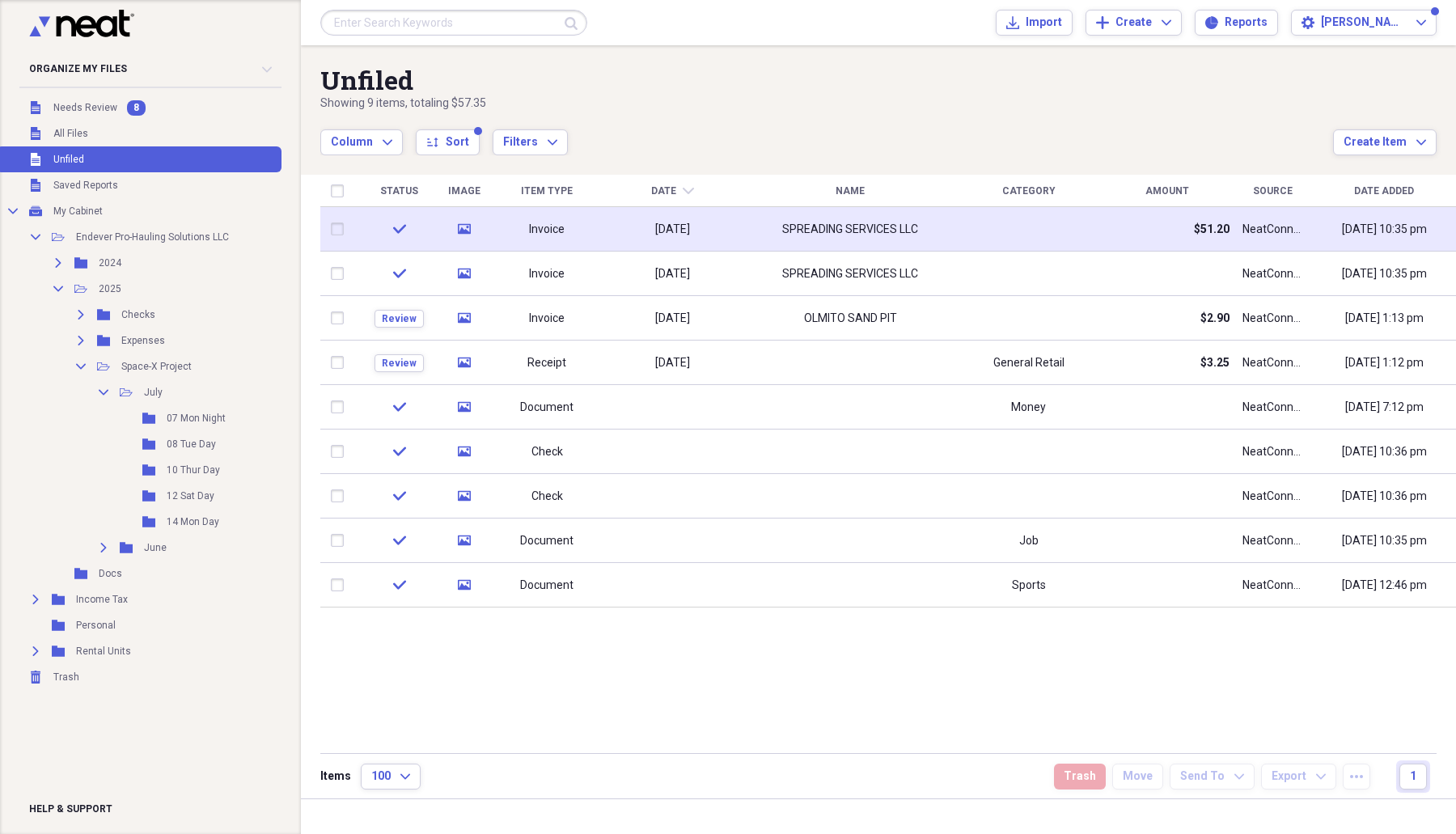 click on "media" 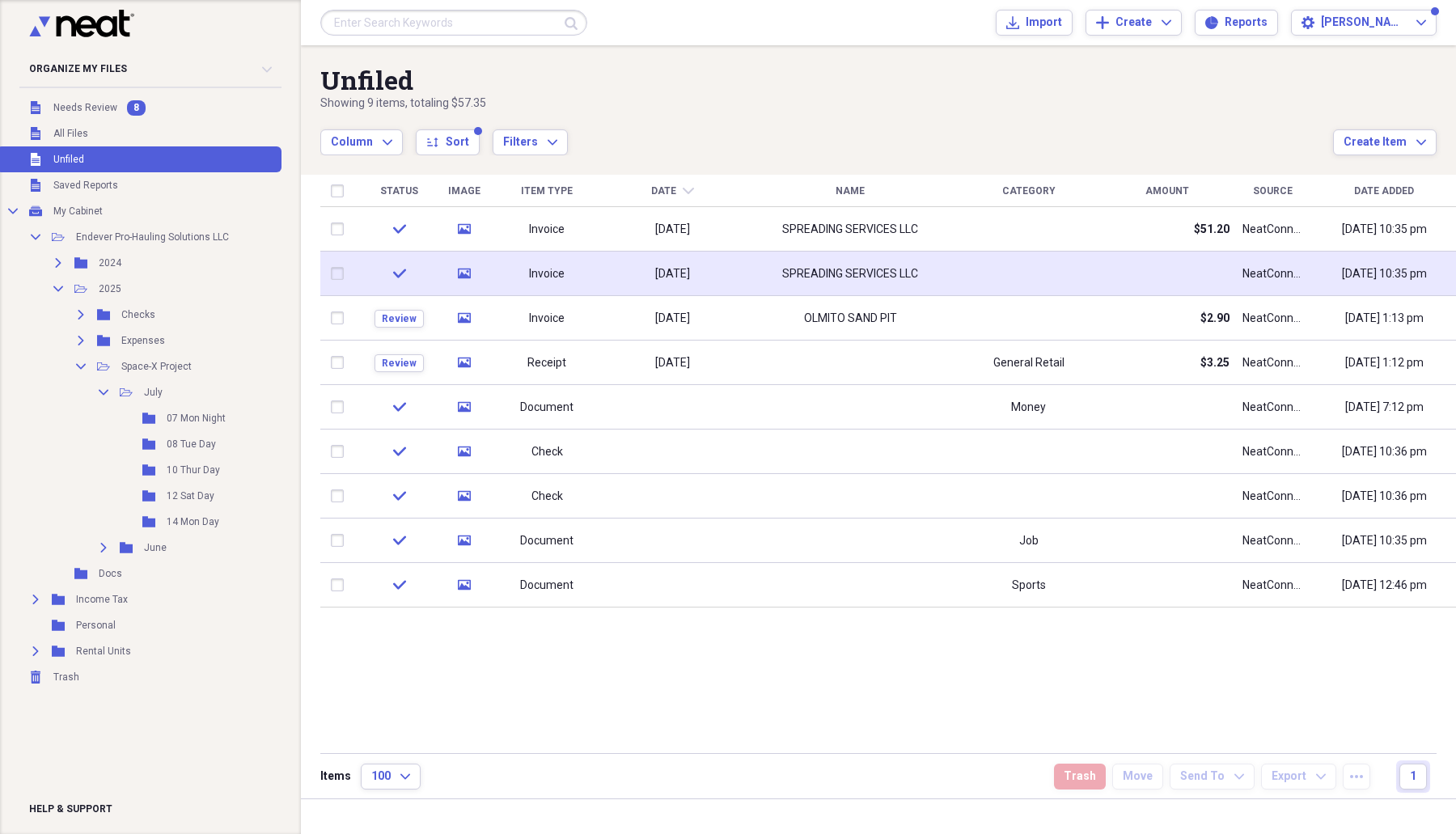 click 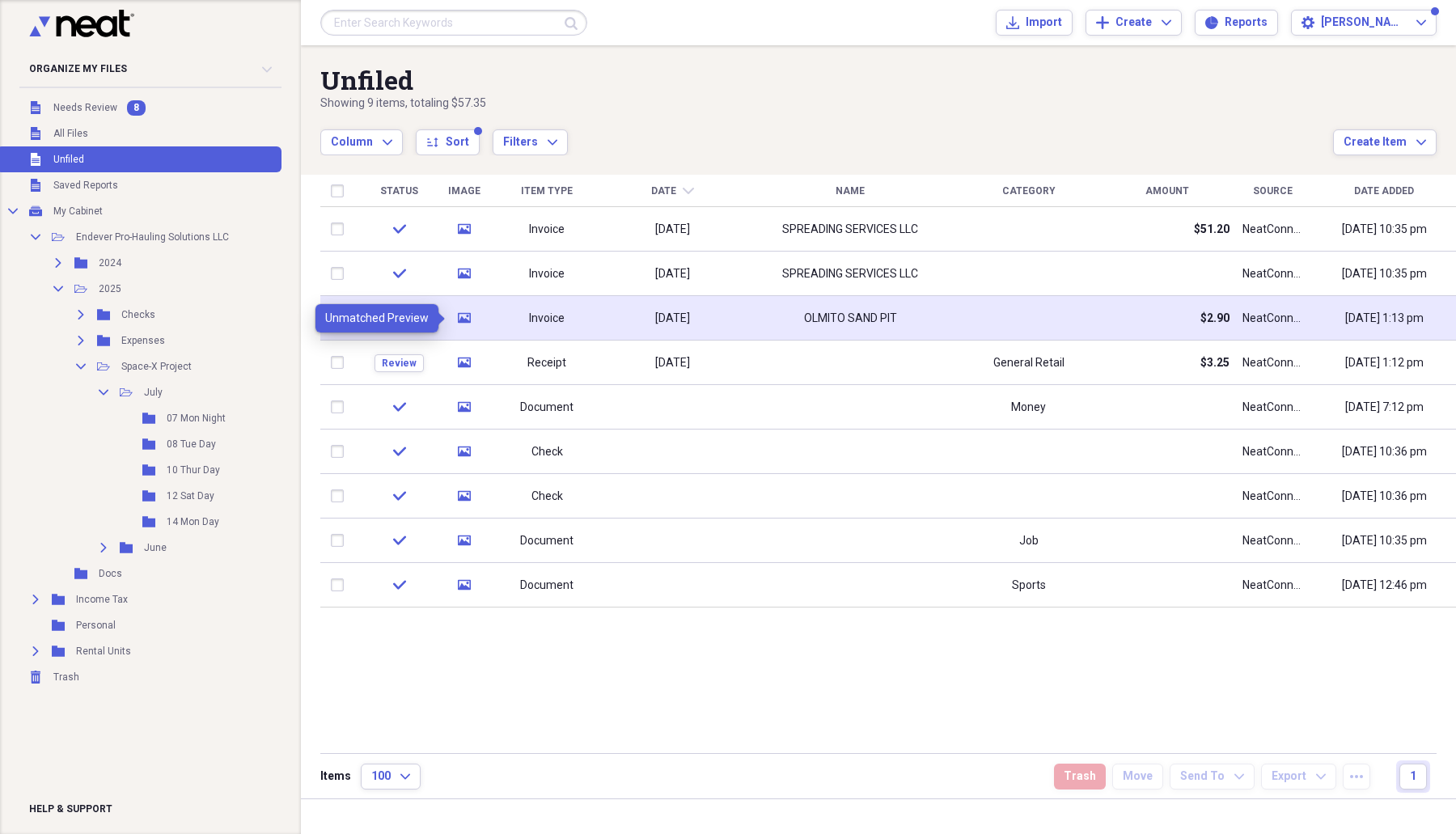 click 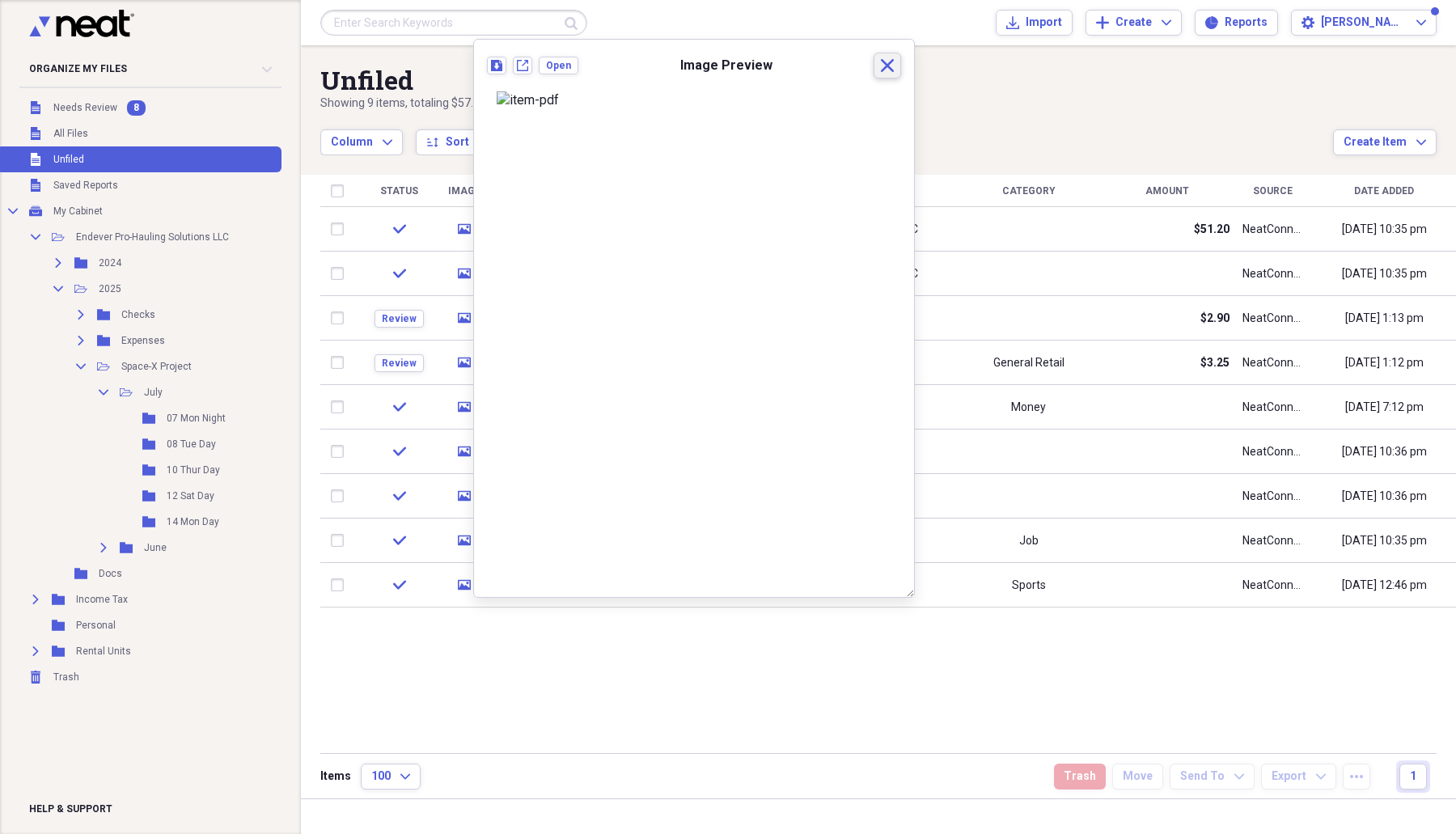 click 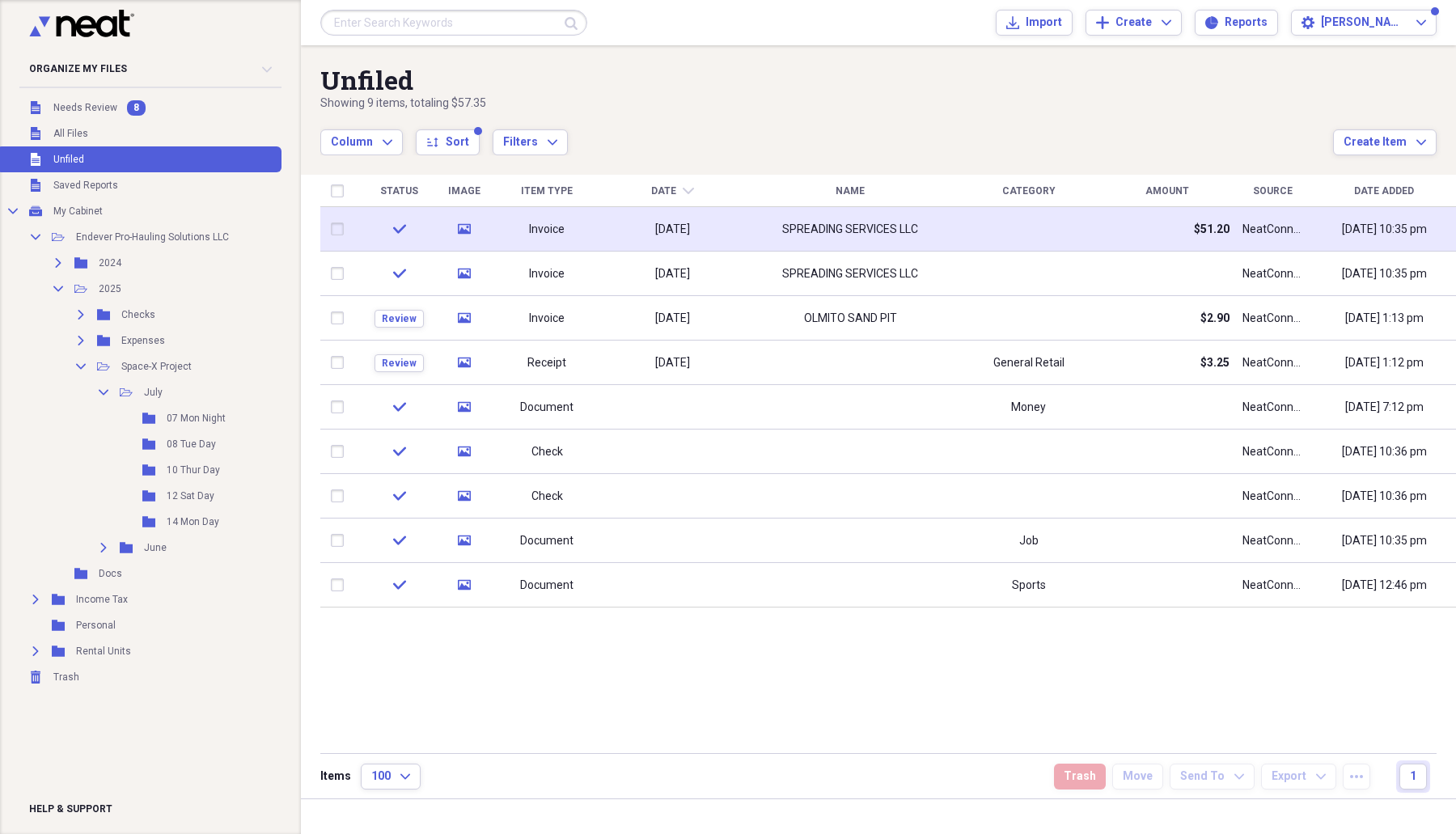 click at bounding box center (341, 229) 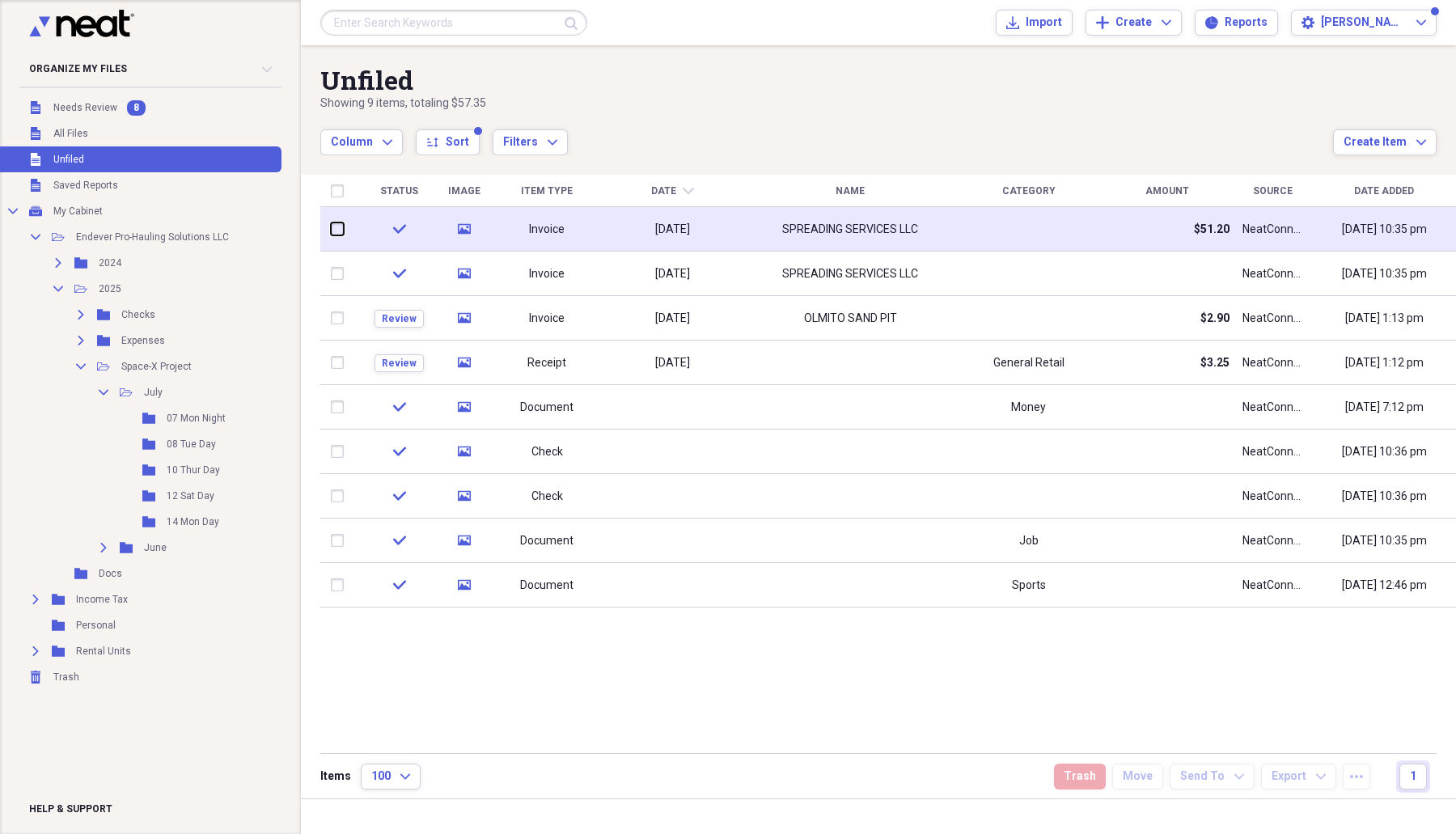 click at bounding box center (331, 229) 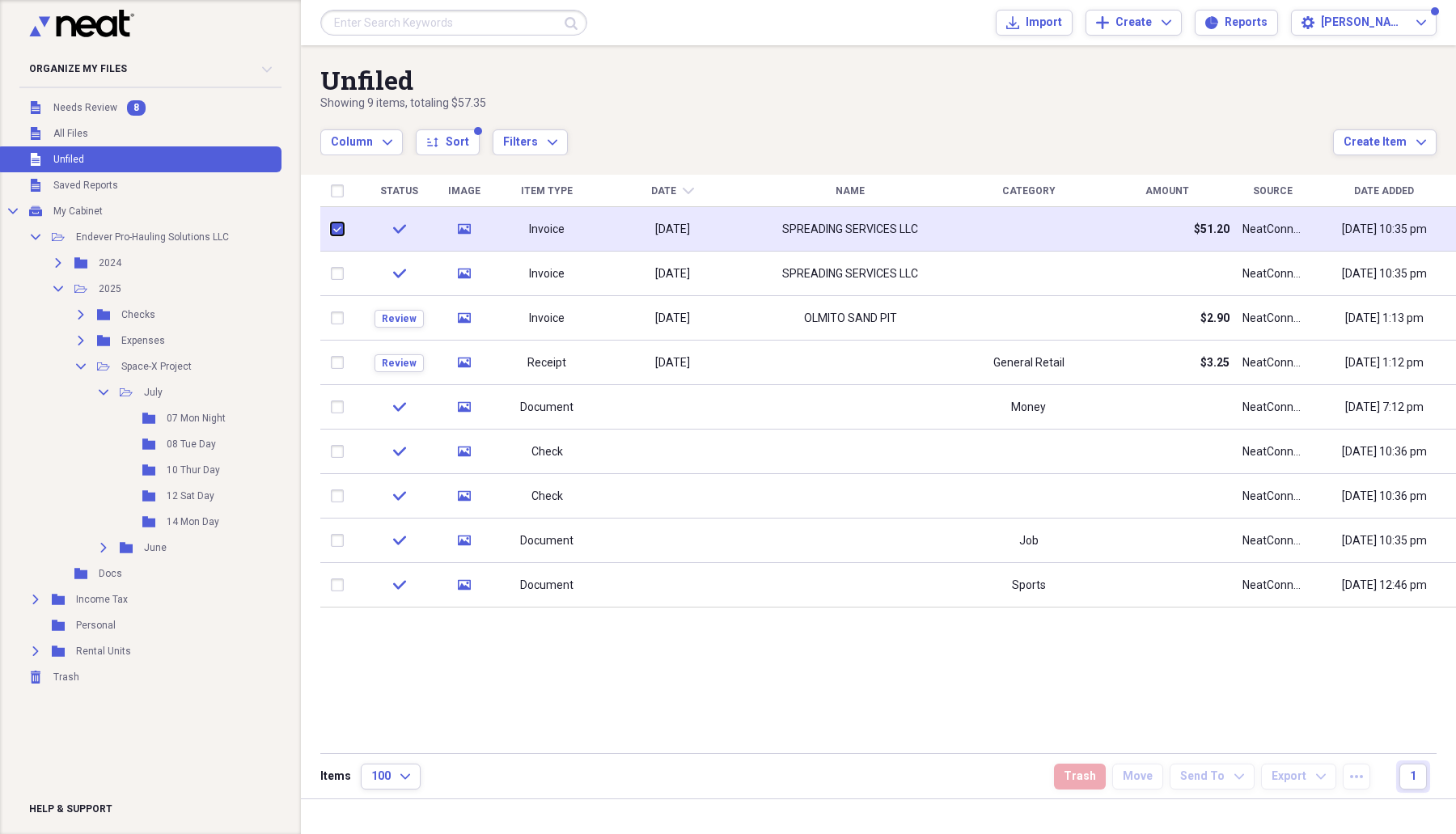 checkbox on "true" 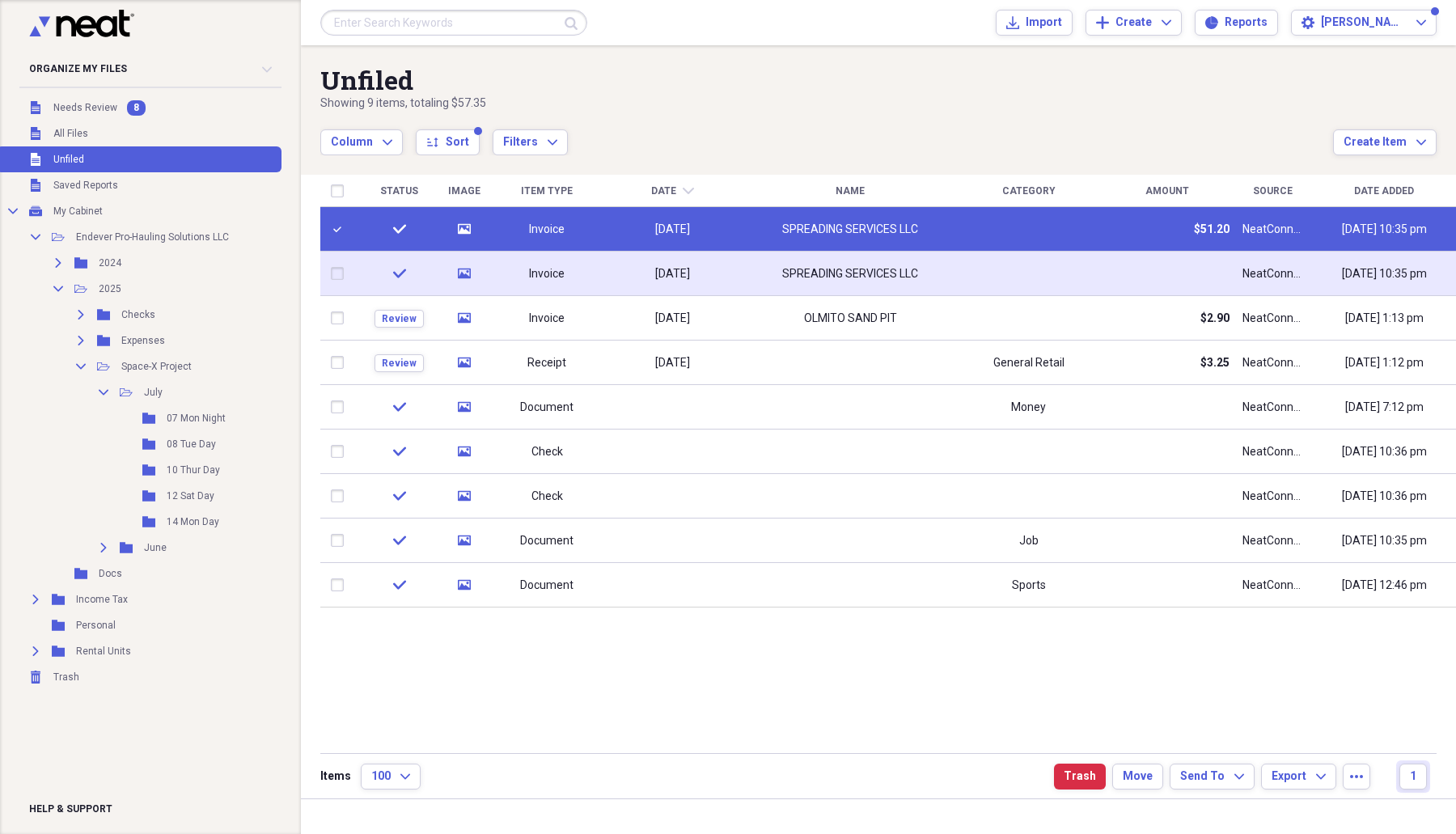click at bounding box center (341, 273) 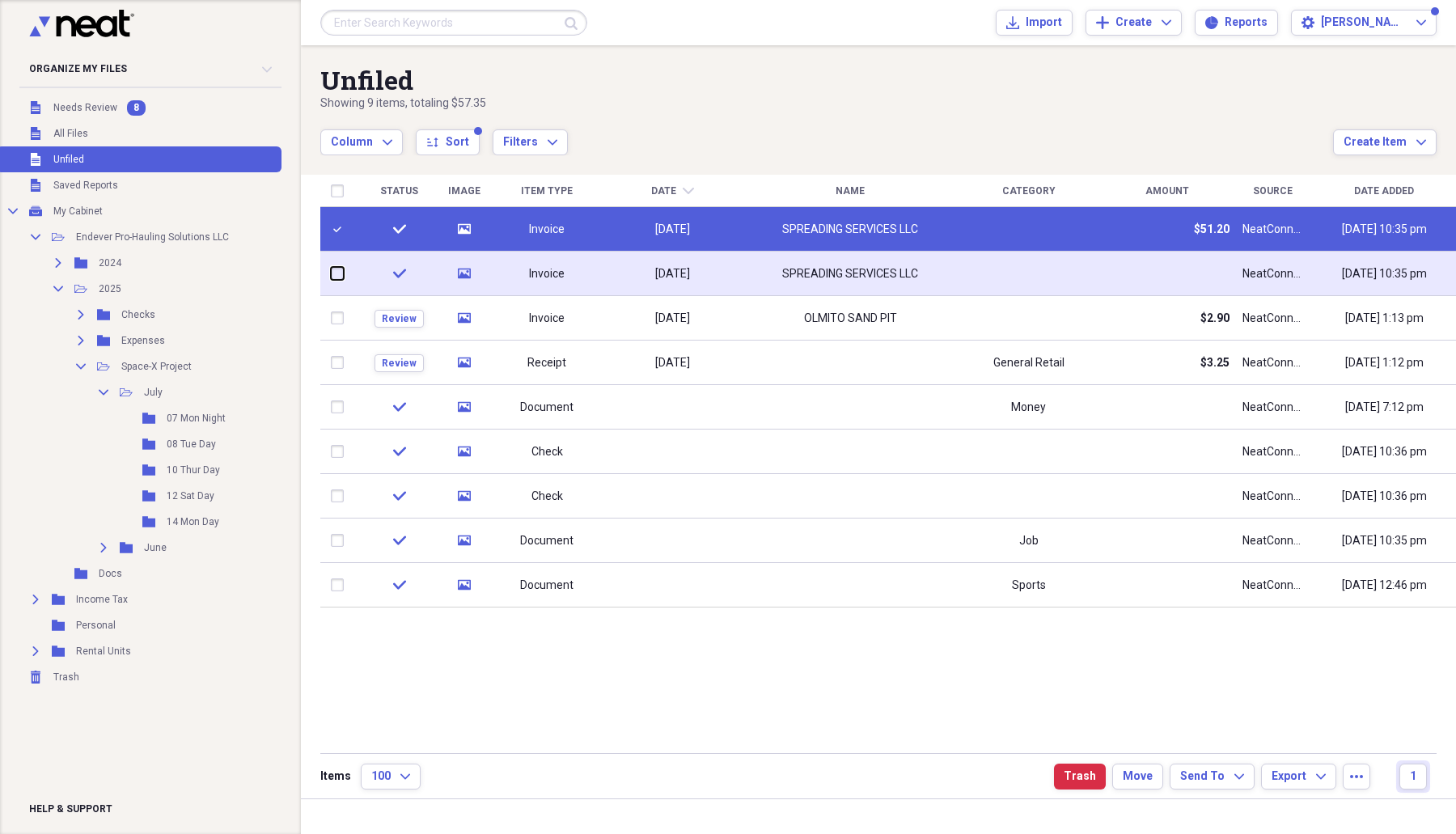 click at bounding box center [331, 273] 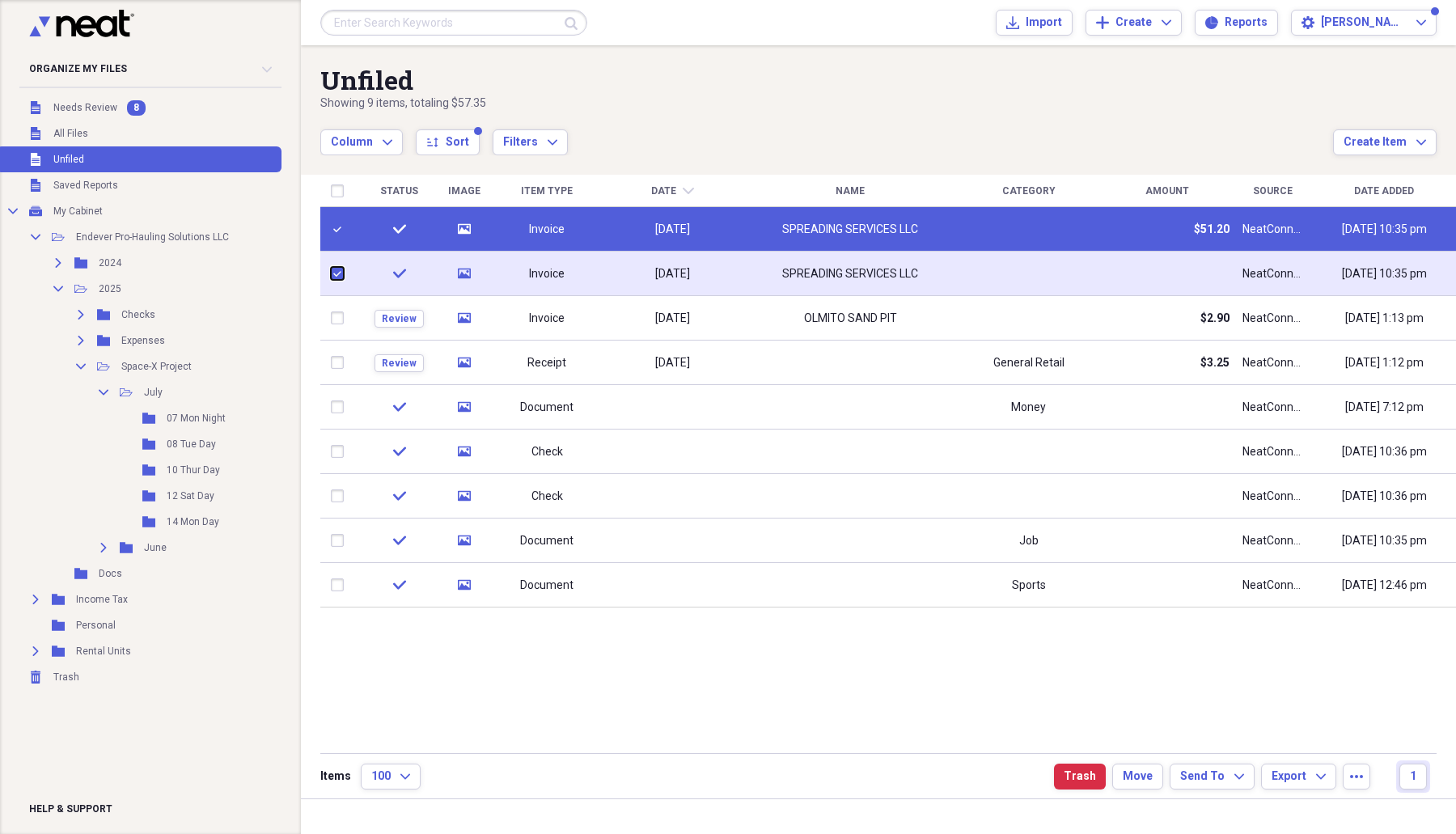 checkbox on "true" 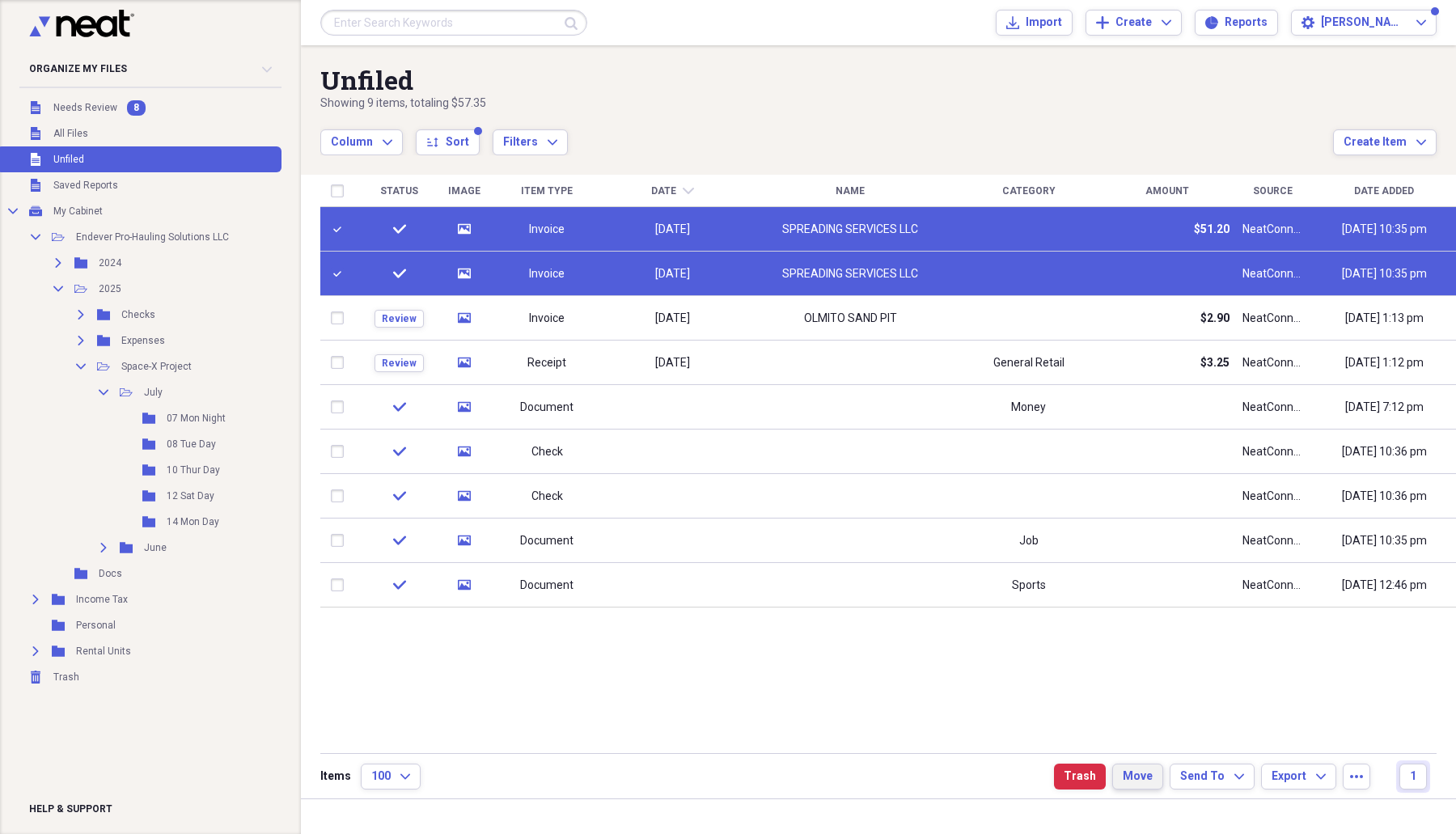 click on "Move" at bounding box center (1137, 777) 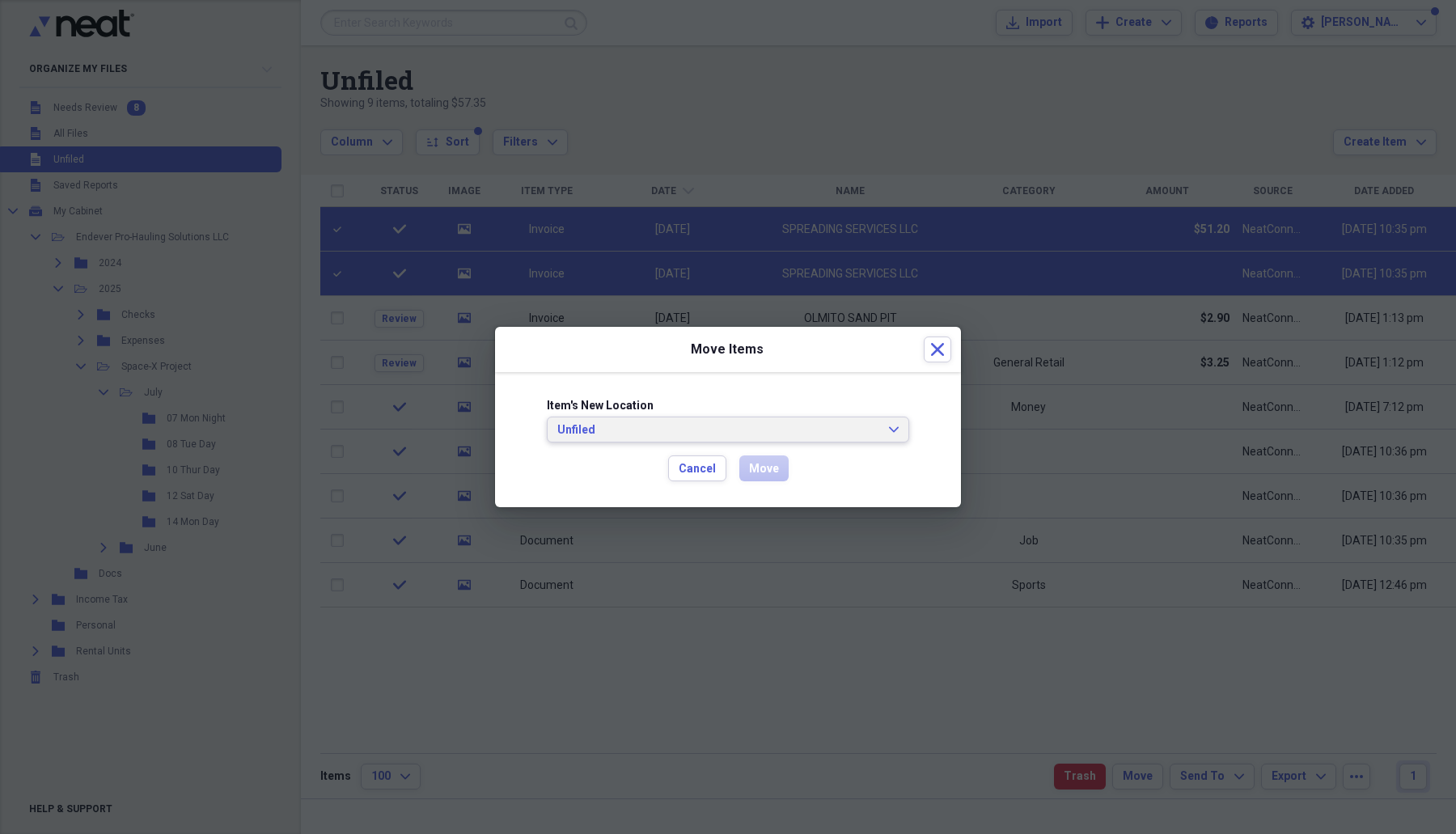 click on "Unfiled" at bounding box center [718, 430] 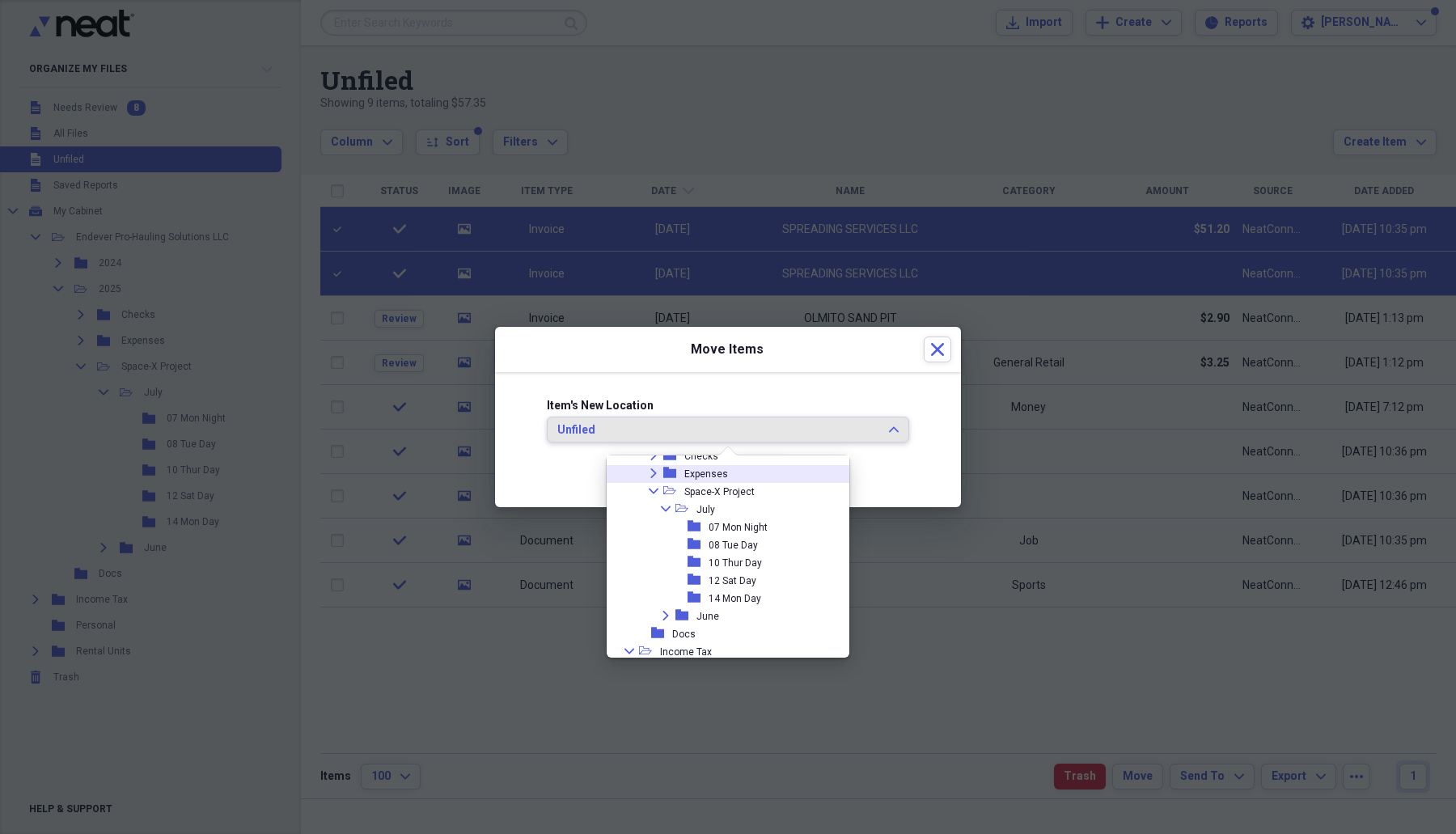 scroll, scrollTop: 202, scrollLeft: 0, axis: vertical 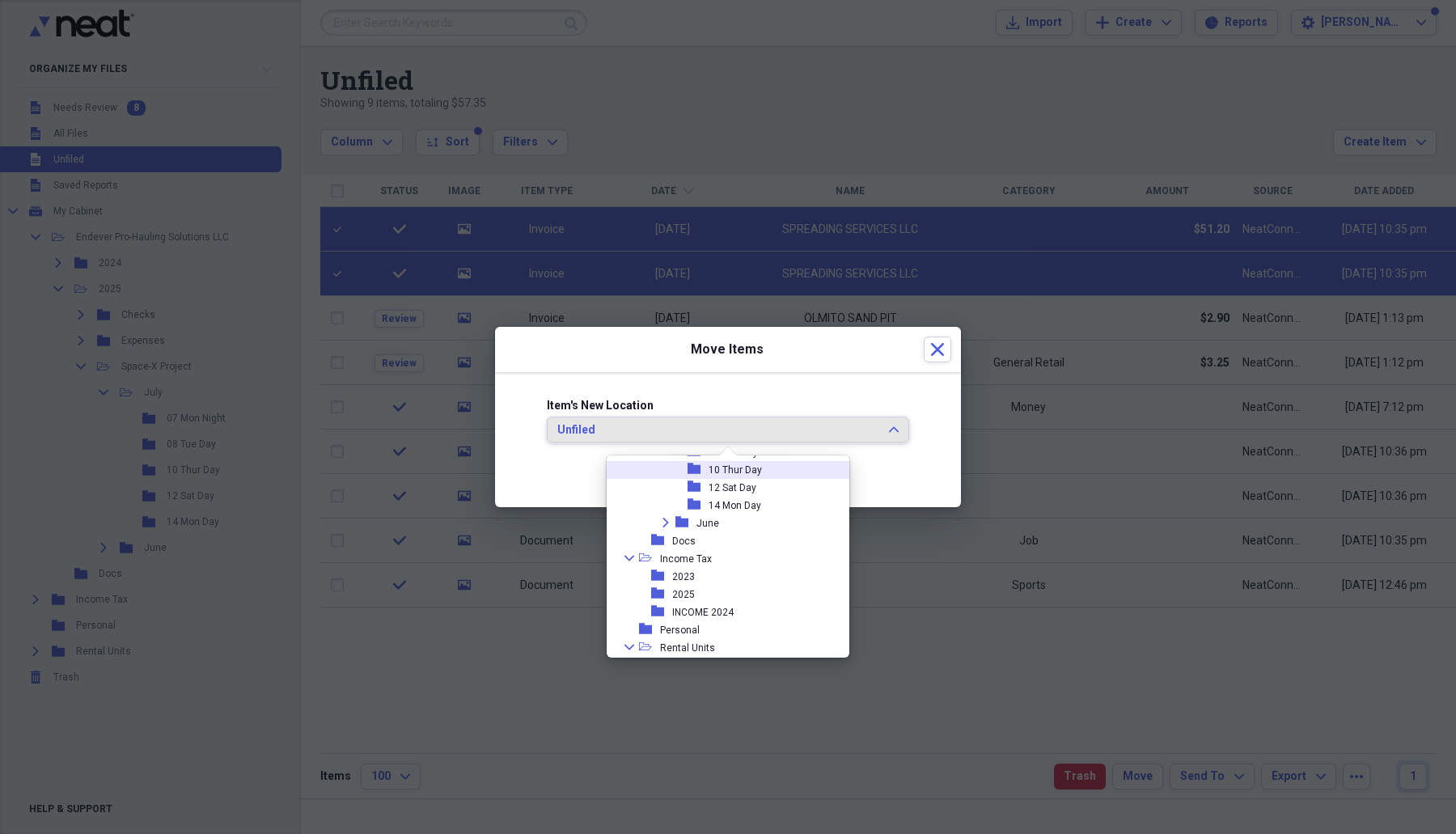 click 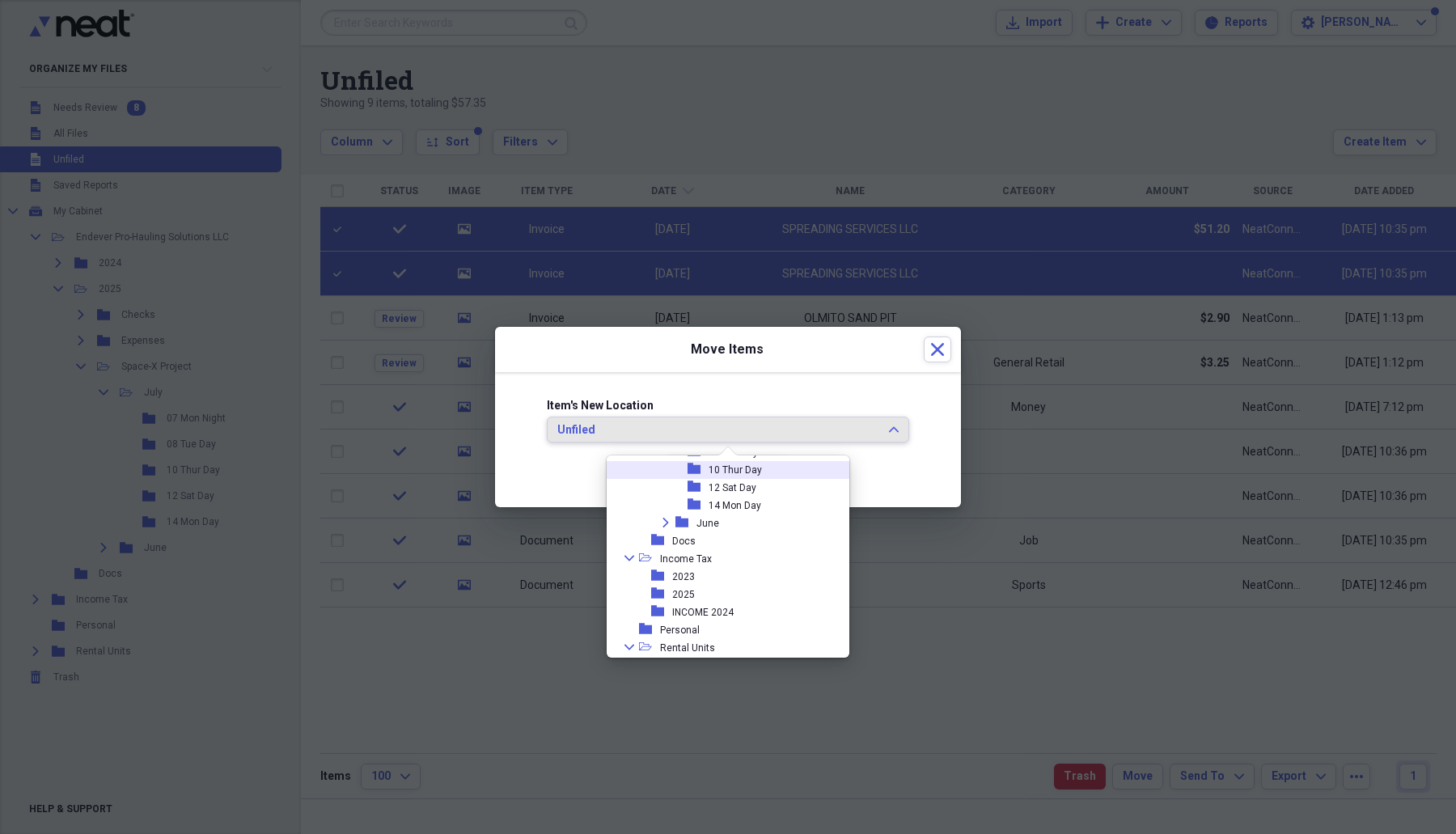 click on "10 Thur Day" at bounding box center (735, 470) 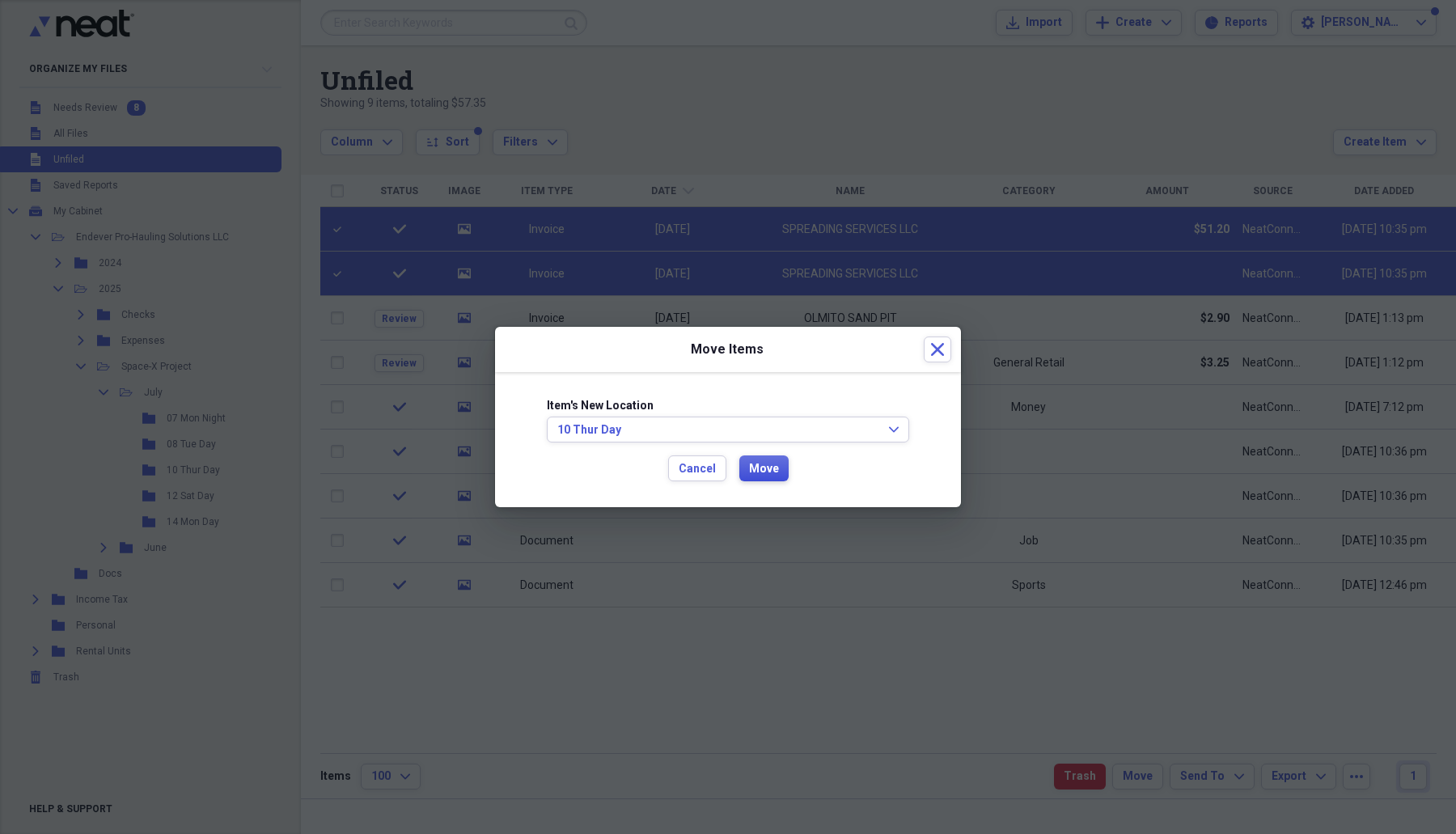 click on "Move" at bounding box center (764, 469) 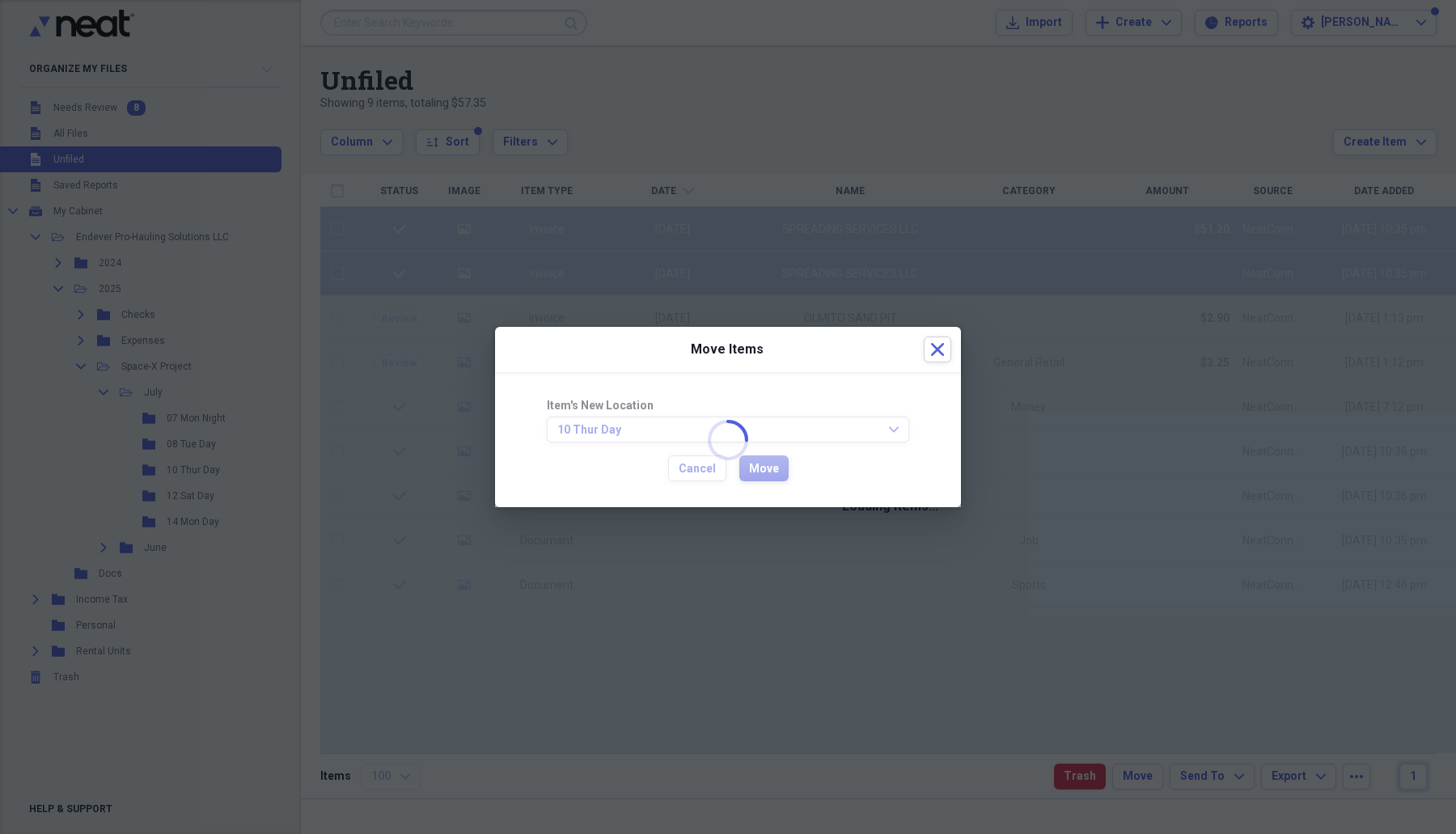 checkbox on "false" 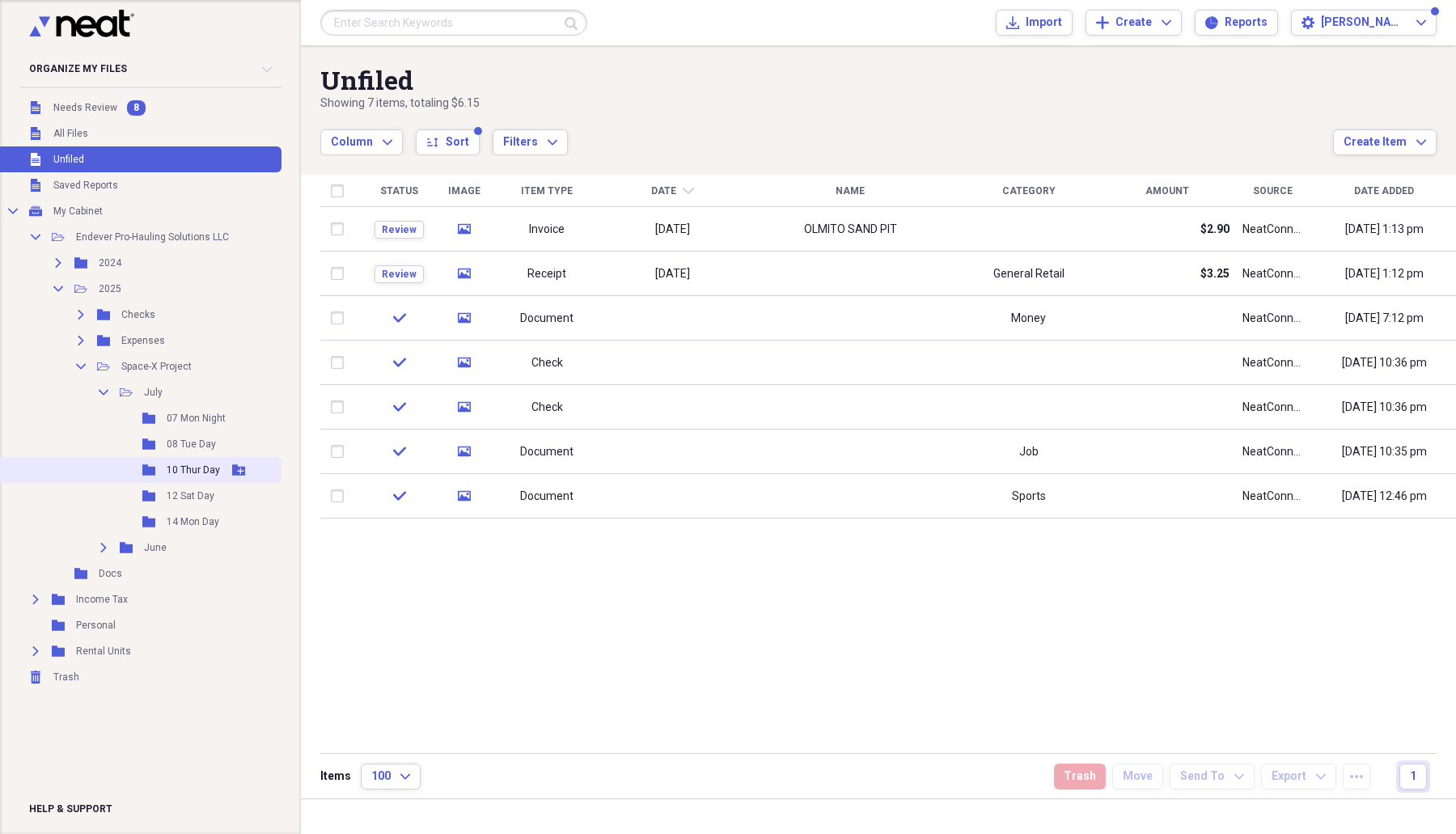 click on "10 Thur Day" at bounding box center [193, 470] 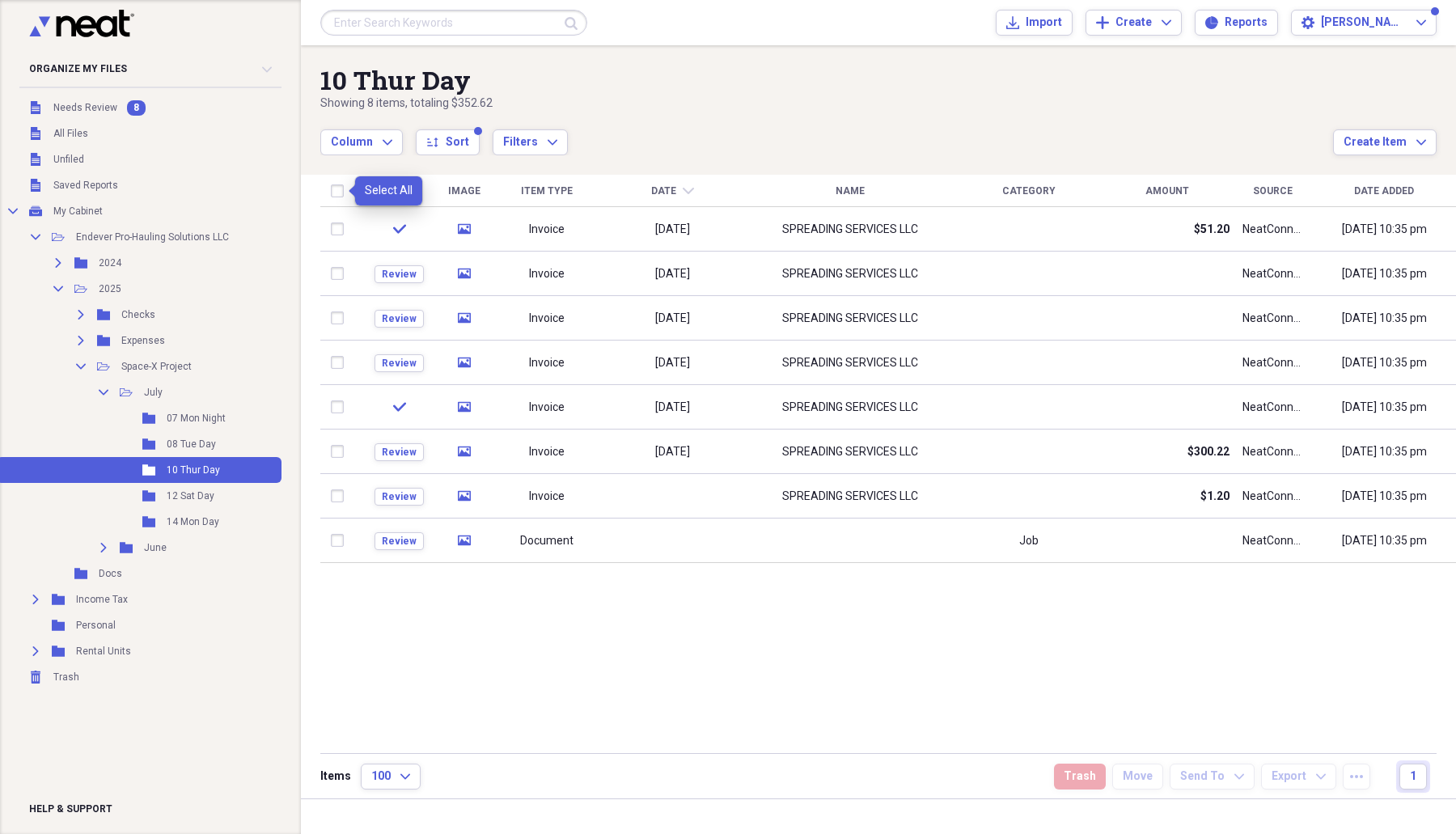 click at bounding box center [341, 191] 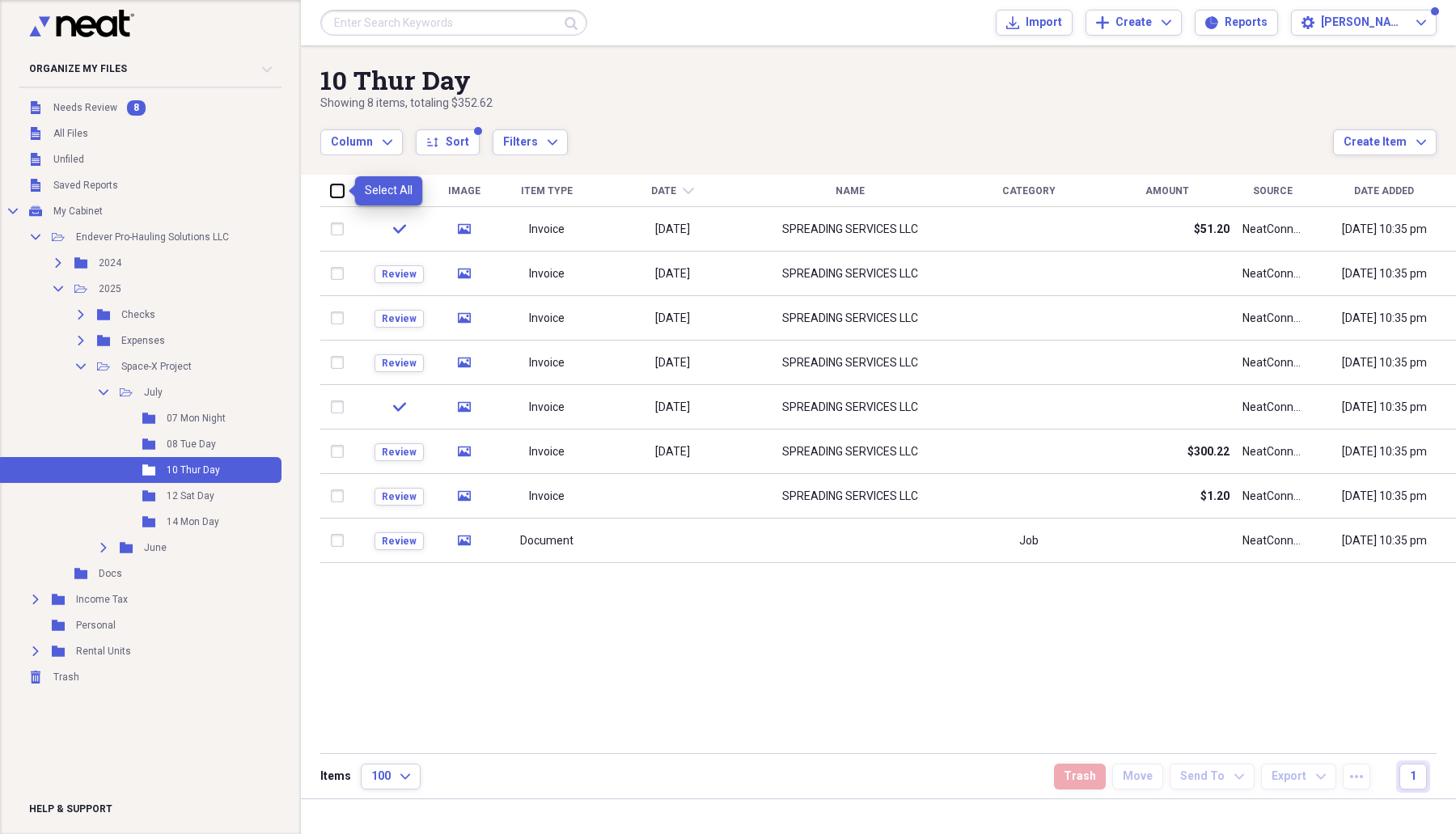 click at bounding box center [331, 190] 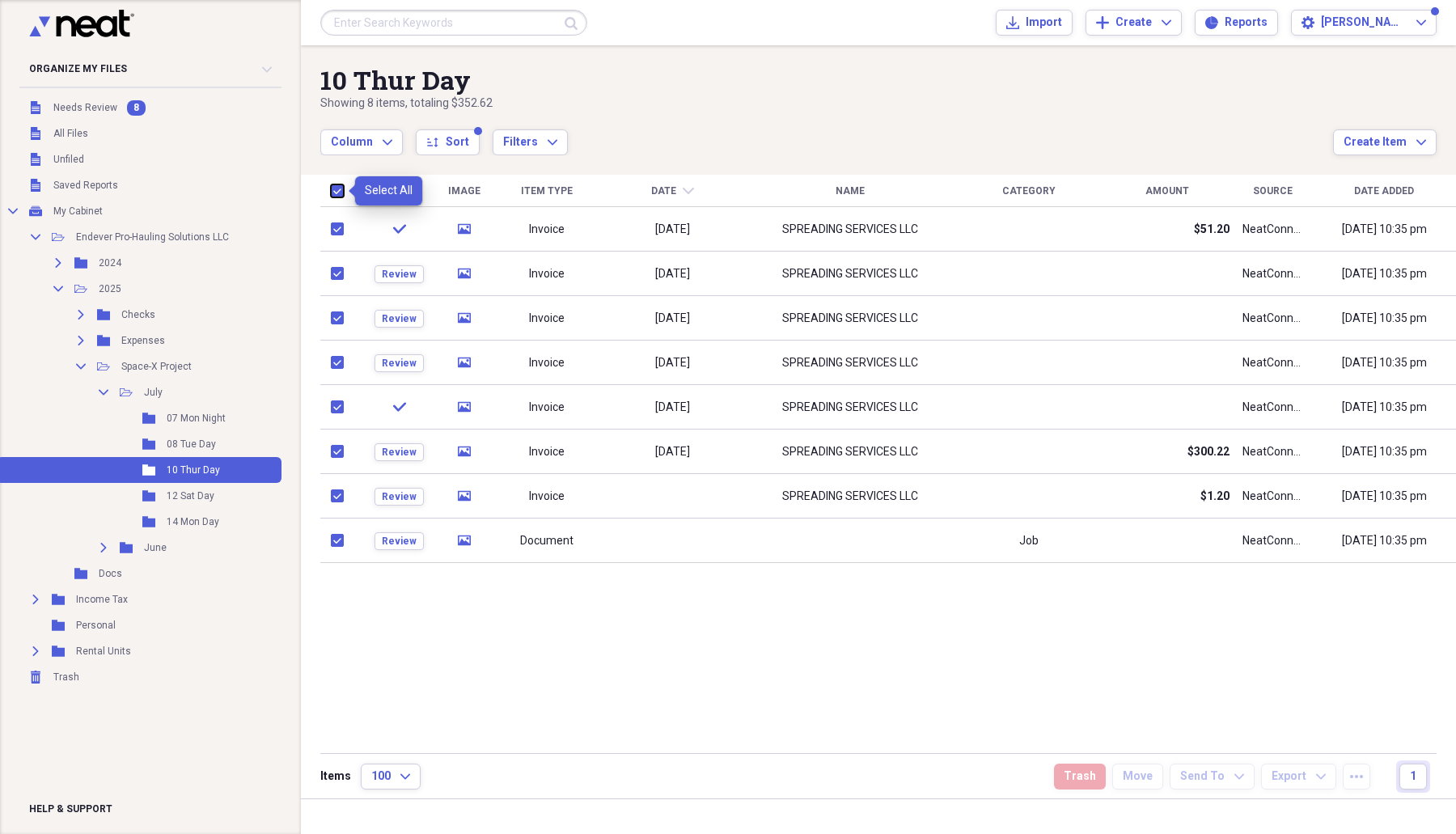 checkbox on "true" 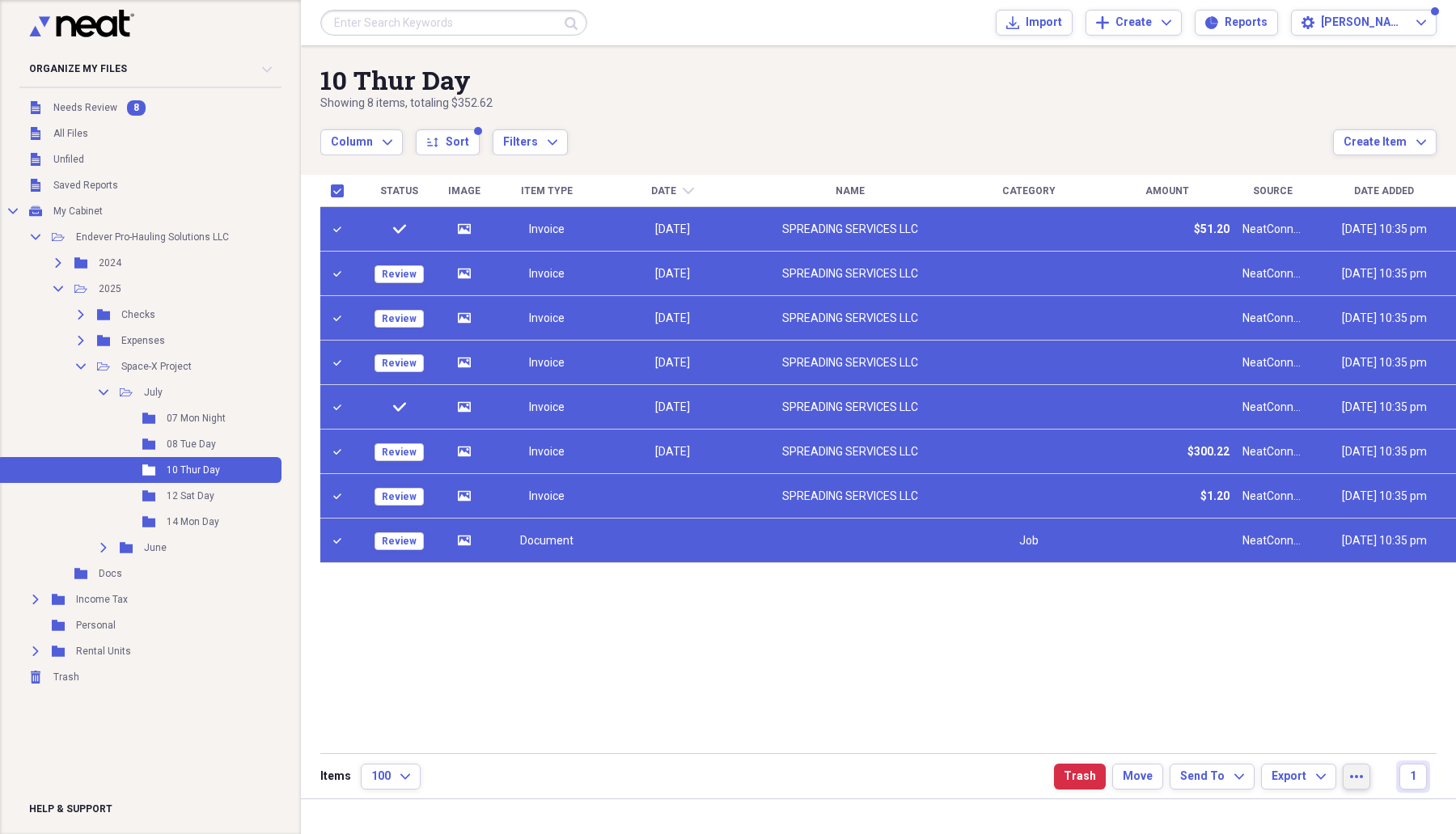 click on "more" 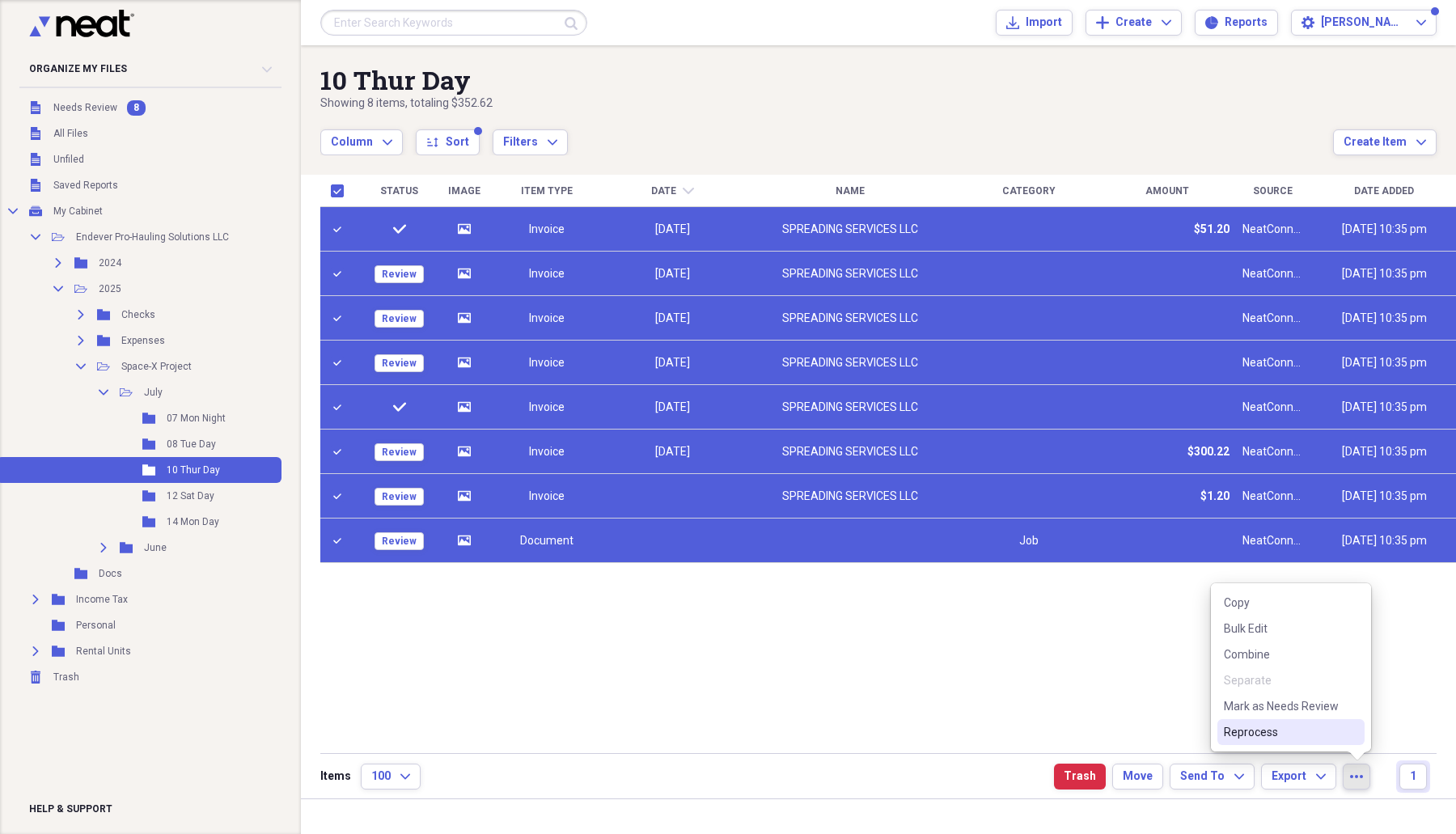 click on "Reprocess" at bounding box center (1281, 732) 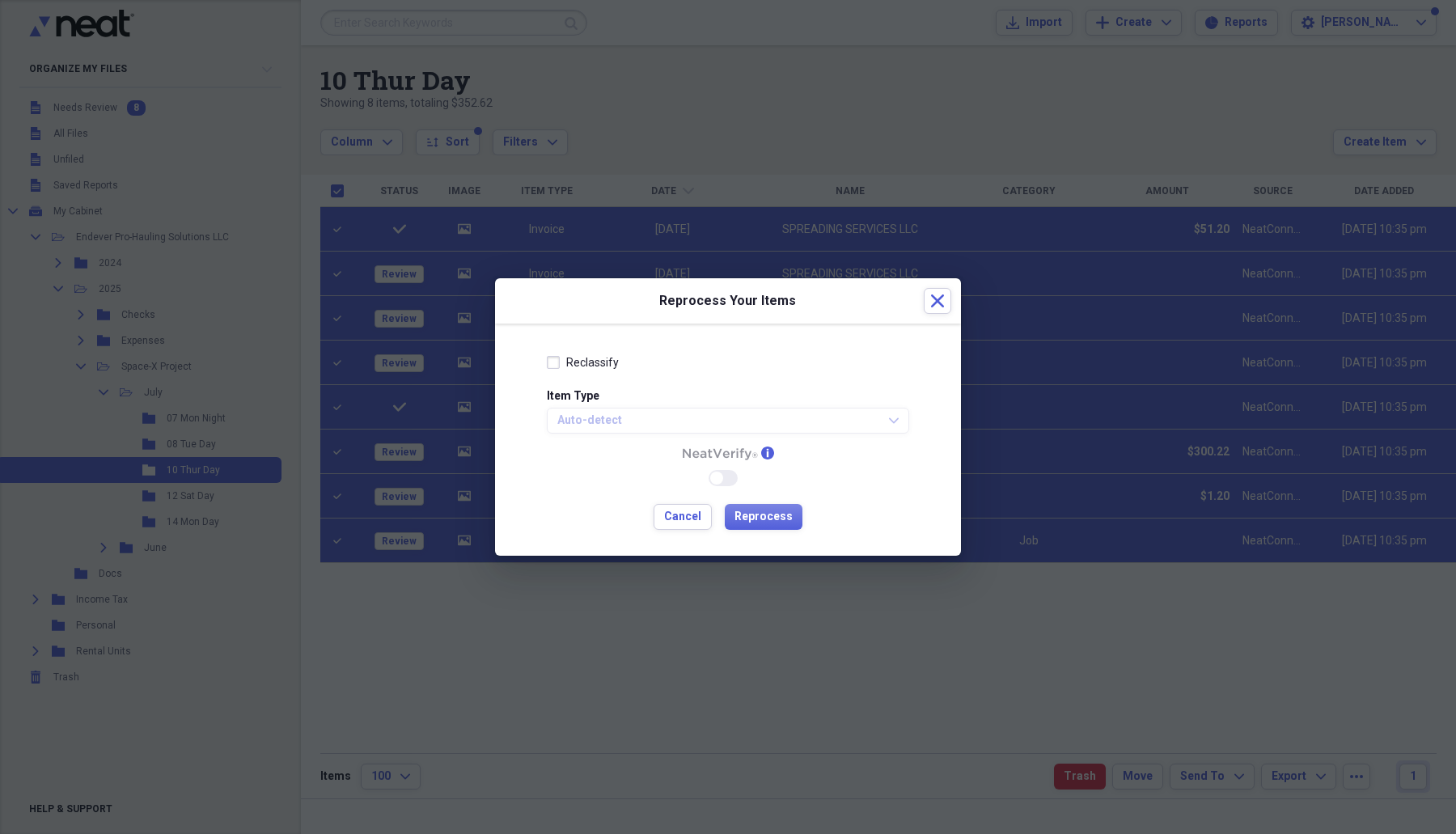 click on "Reclassify" at bounding box center (582, 362) 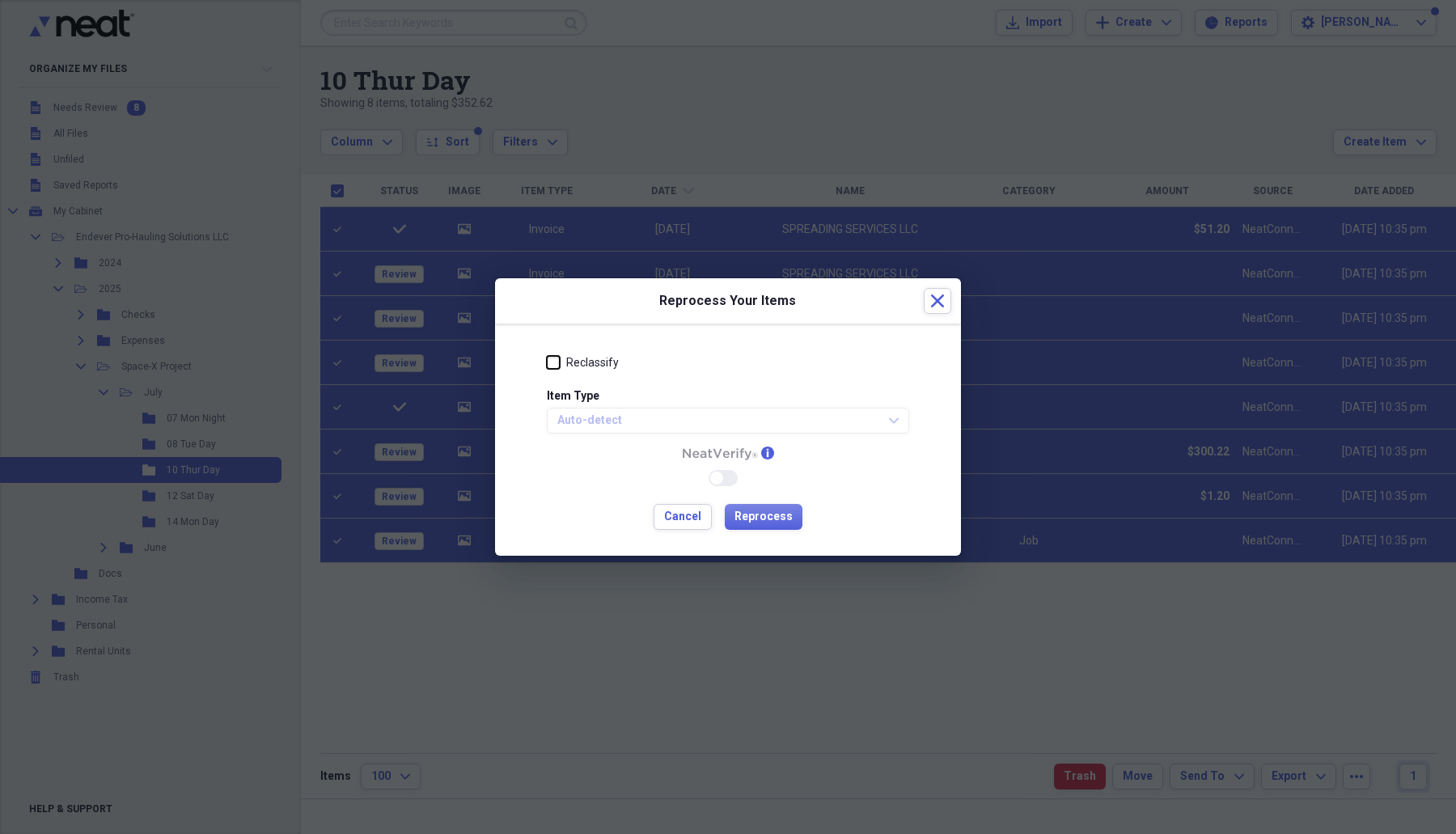 click on "Reclassify" at bounding box center [547, 362] 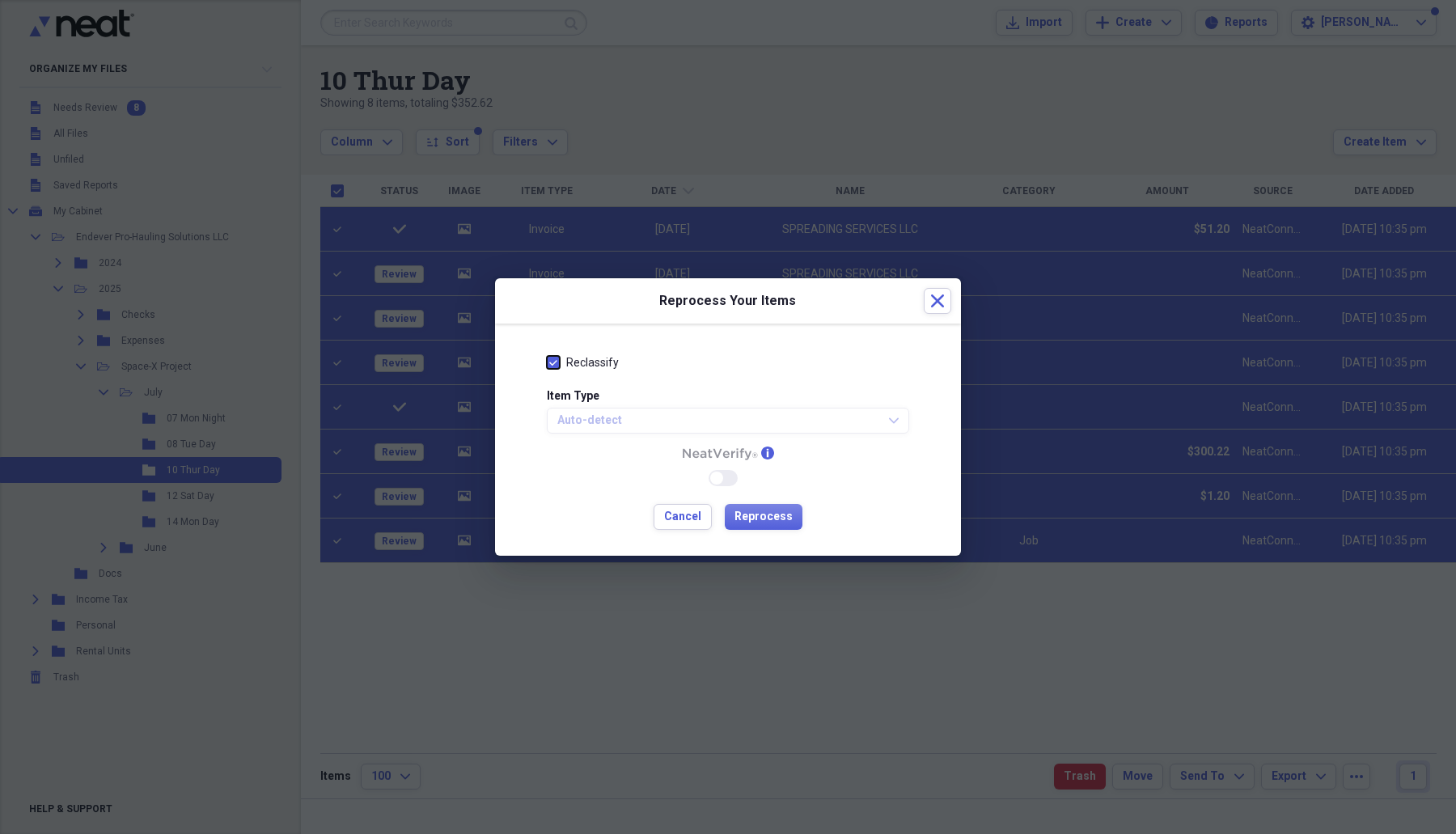 checkbox on "true" 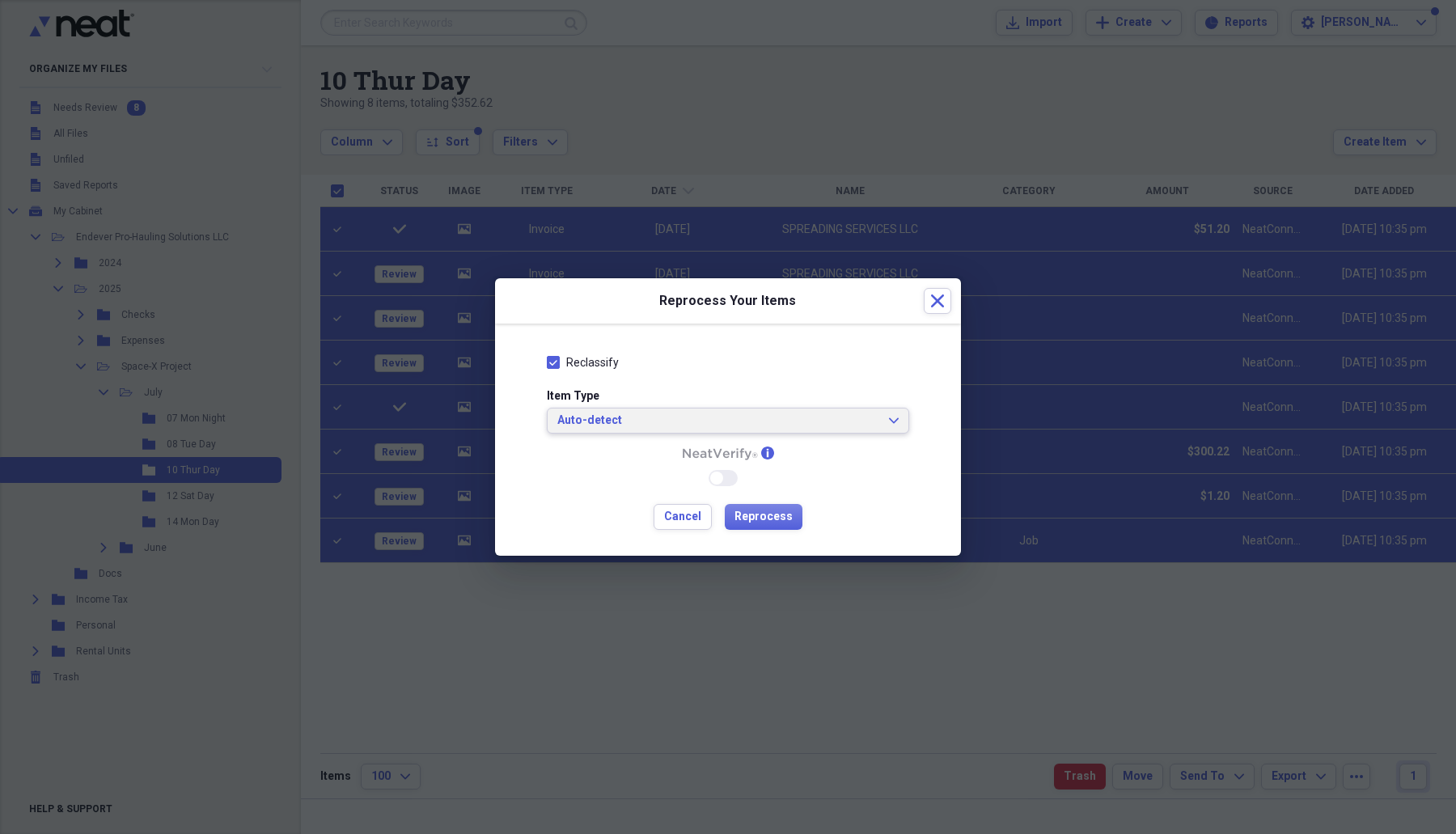 click on "Auto-detect Expand" at bounding box center [728, 421] 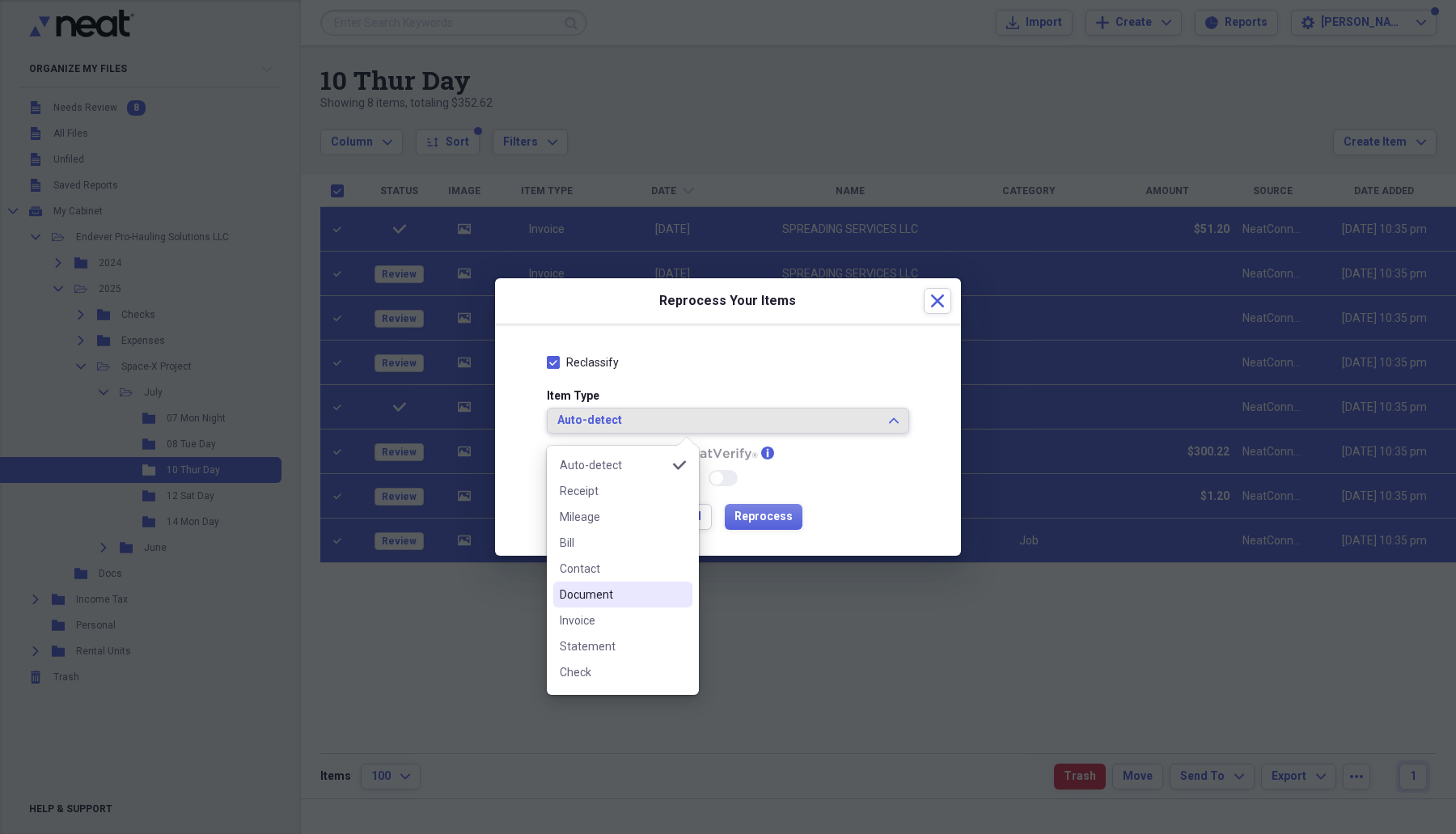 click on "Document" at bounding box center [613, 595] 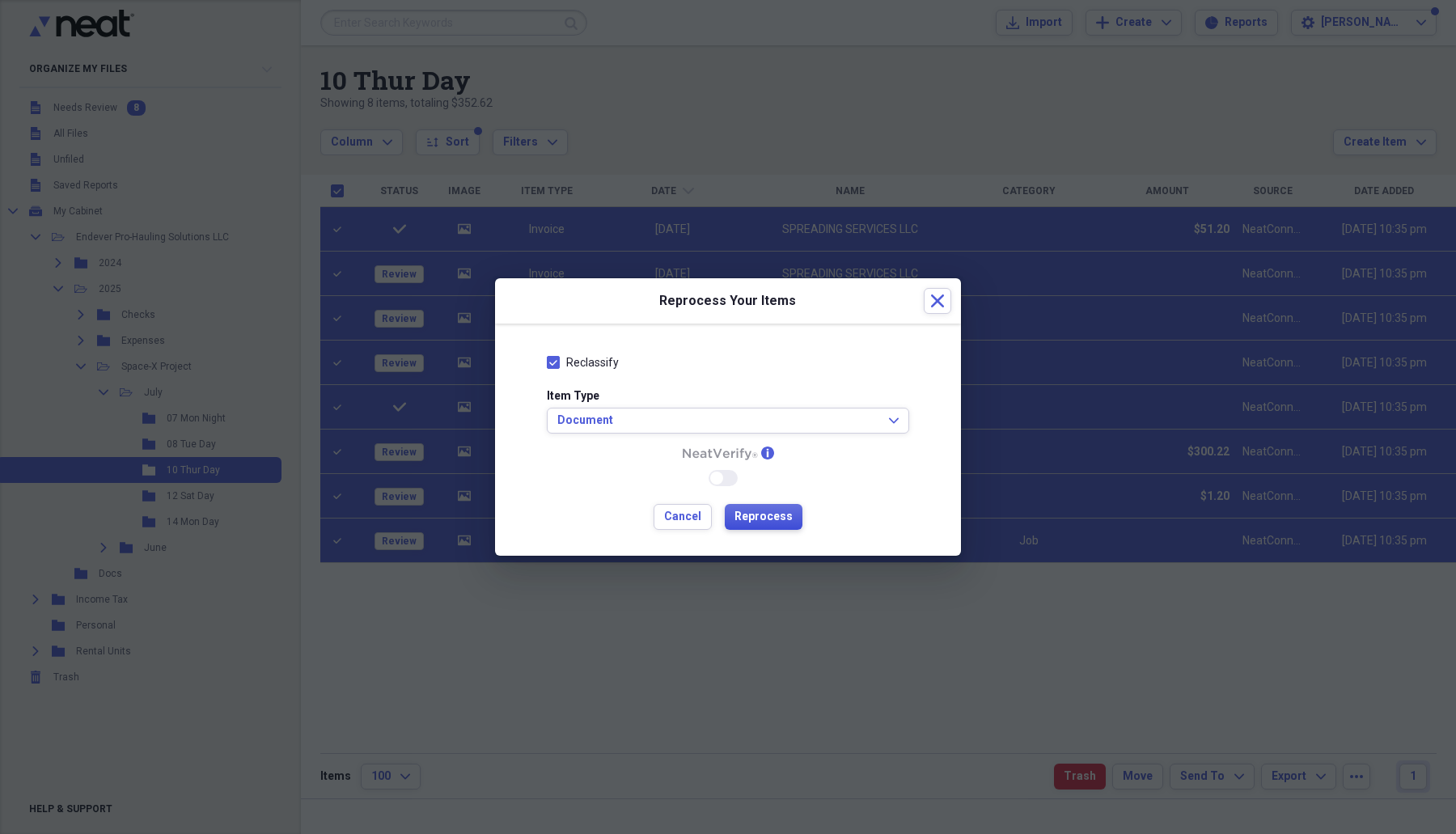 click on "Reprocess" at bounding box center [764, 517] 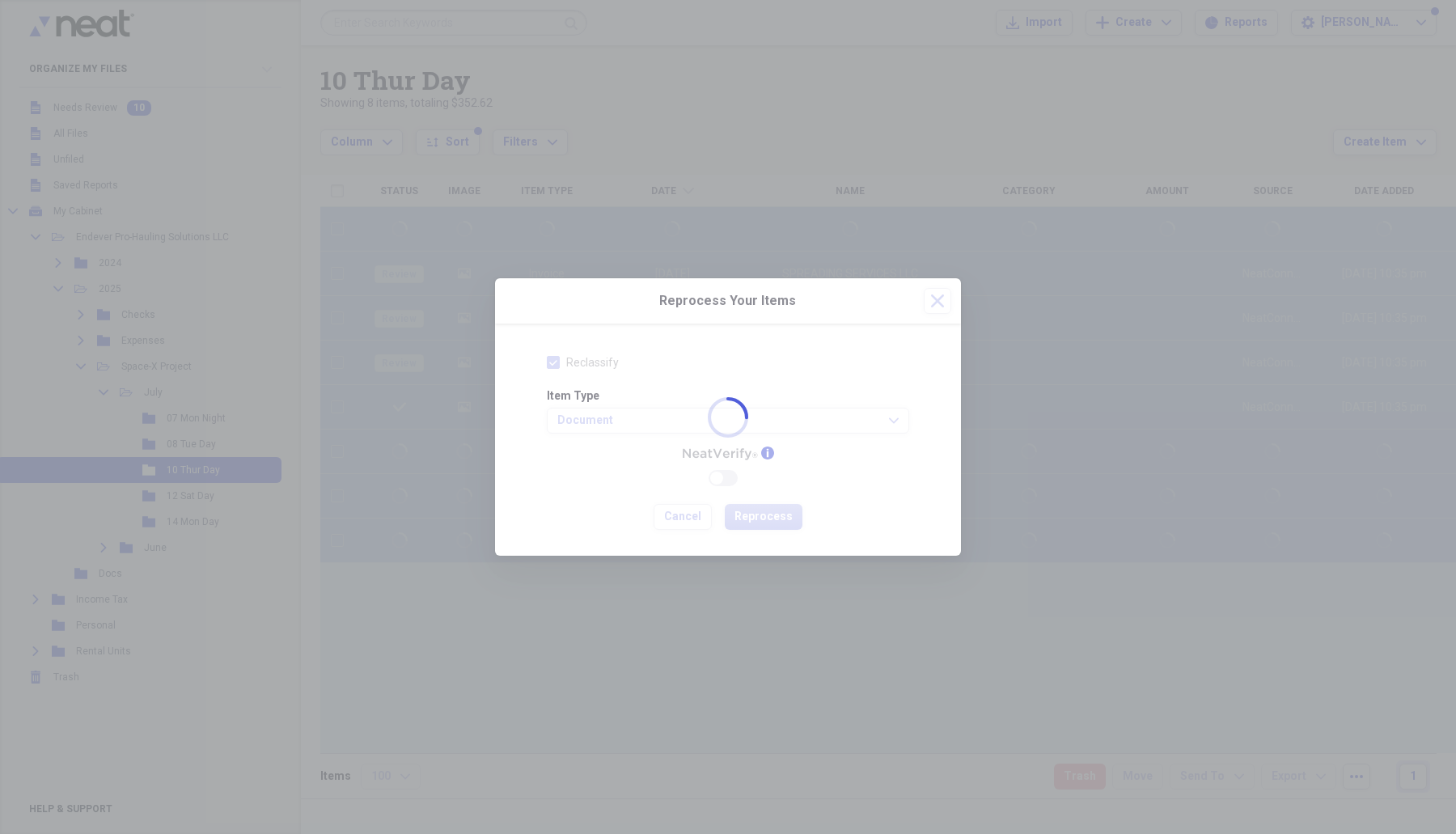 checkbox on "false" 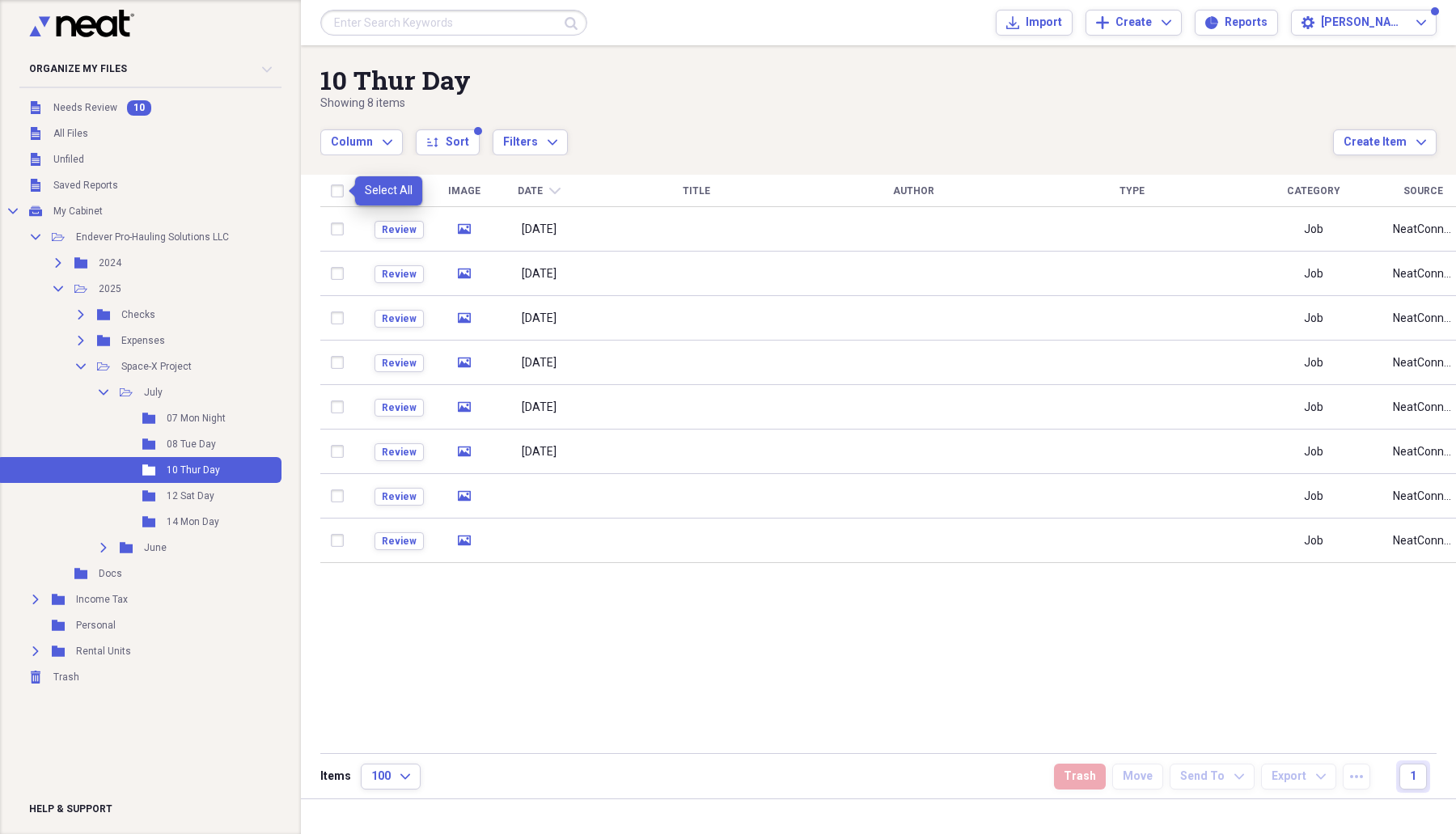 click at bounding box center [341, 191] 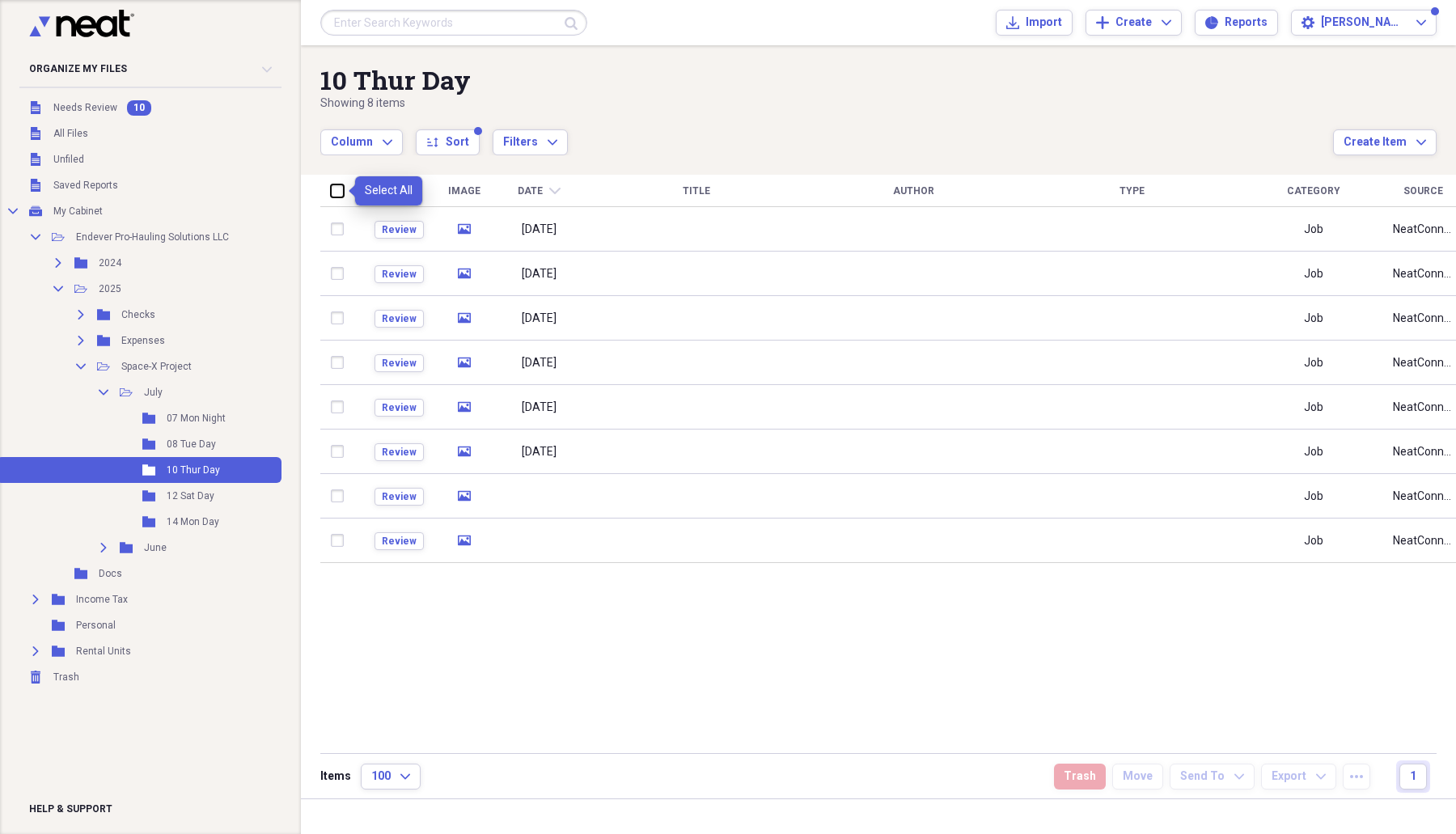 click at bounding box center [331, 190] 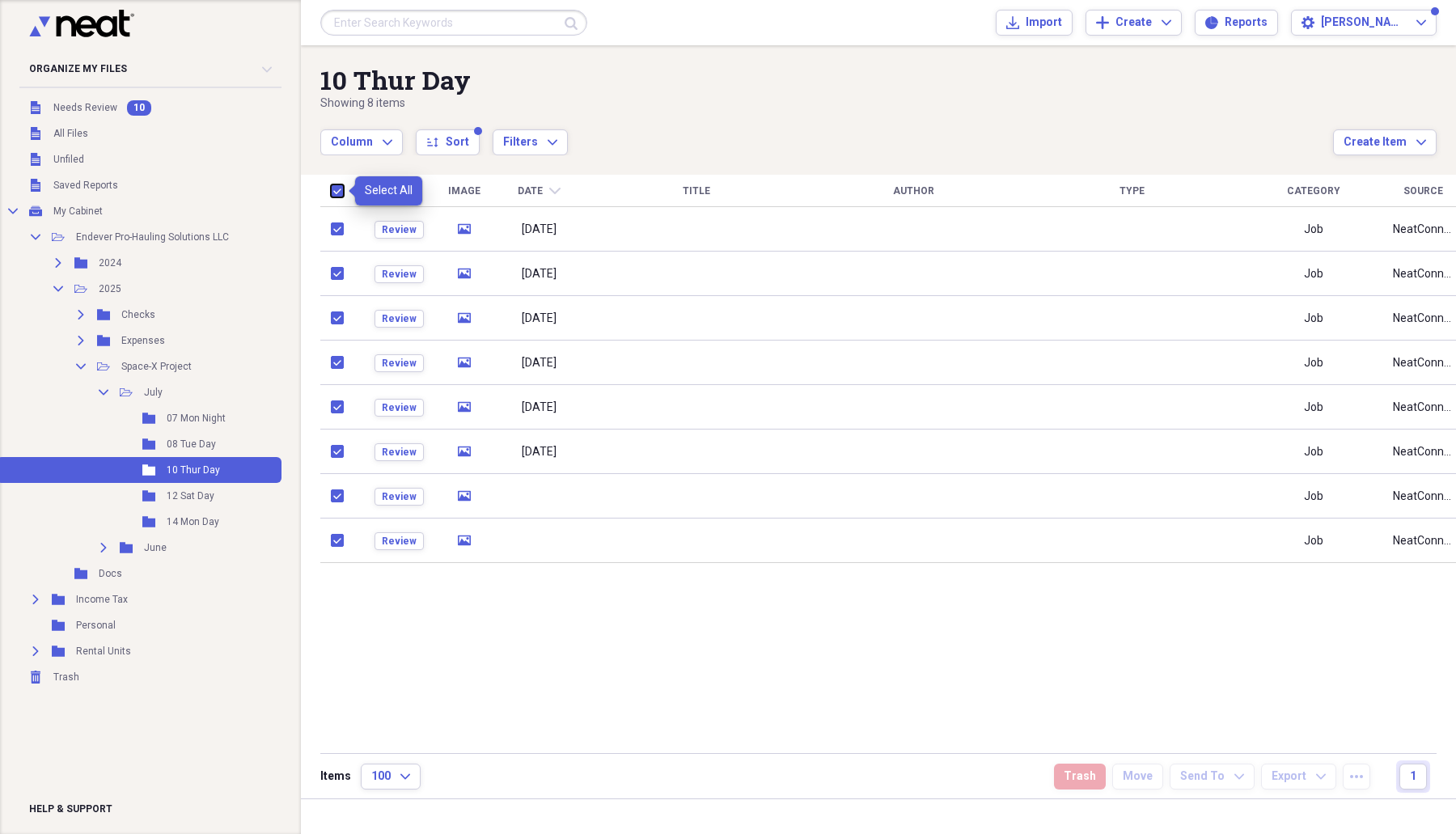 checkbox on "true" 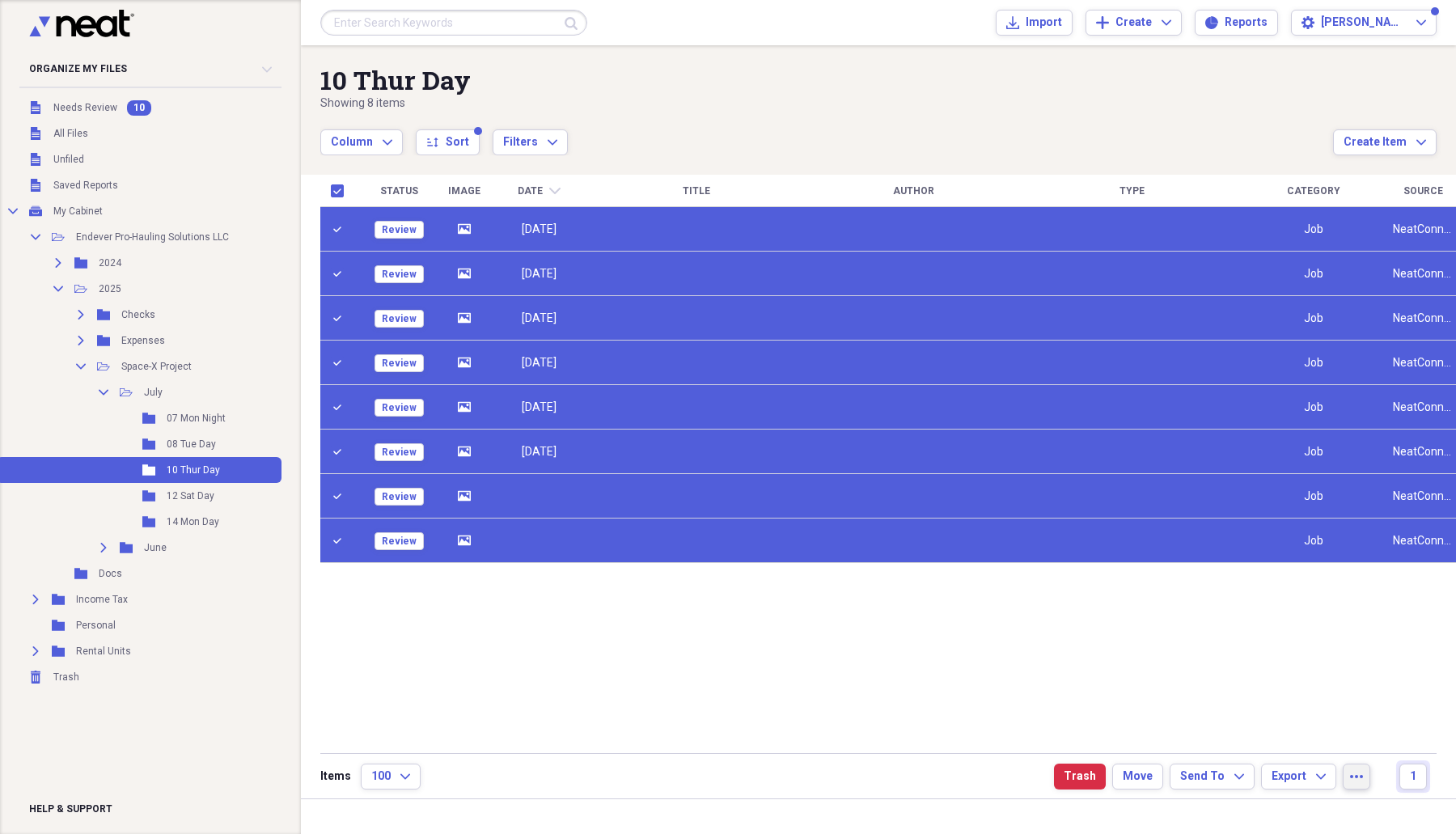 click on "more" at bounding box center (1357, 777) 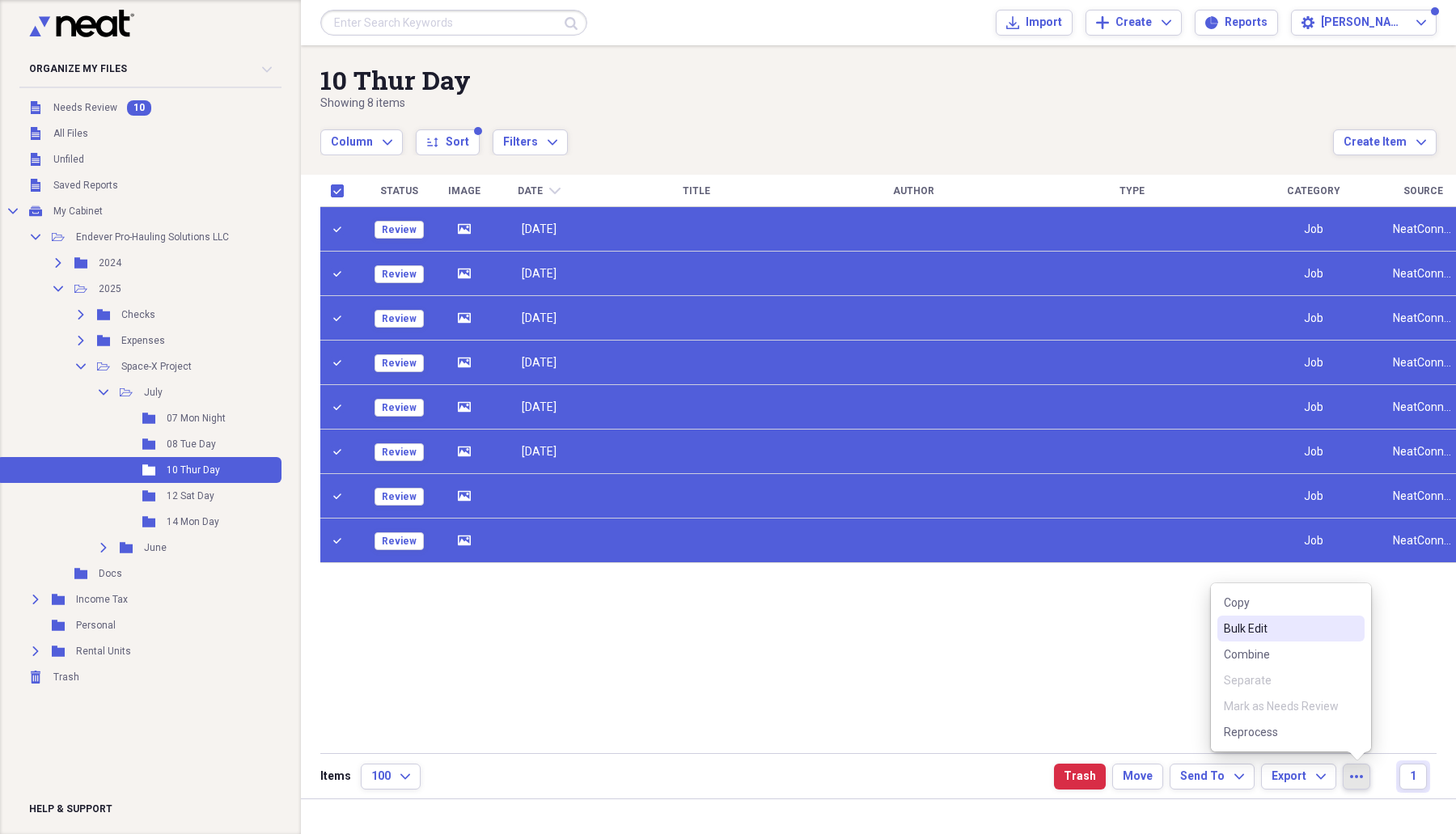 click on "Bulk Edit" at bounding box center [1281, 629] 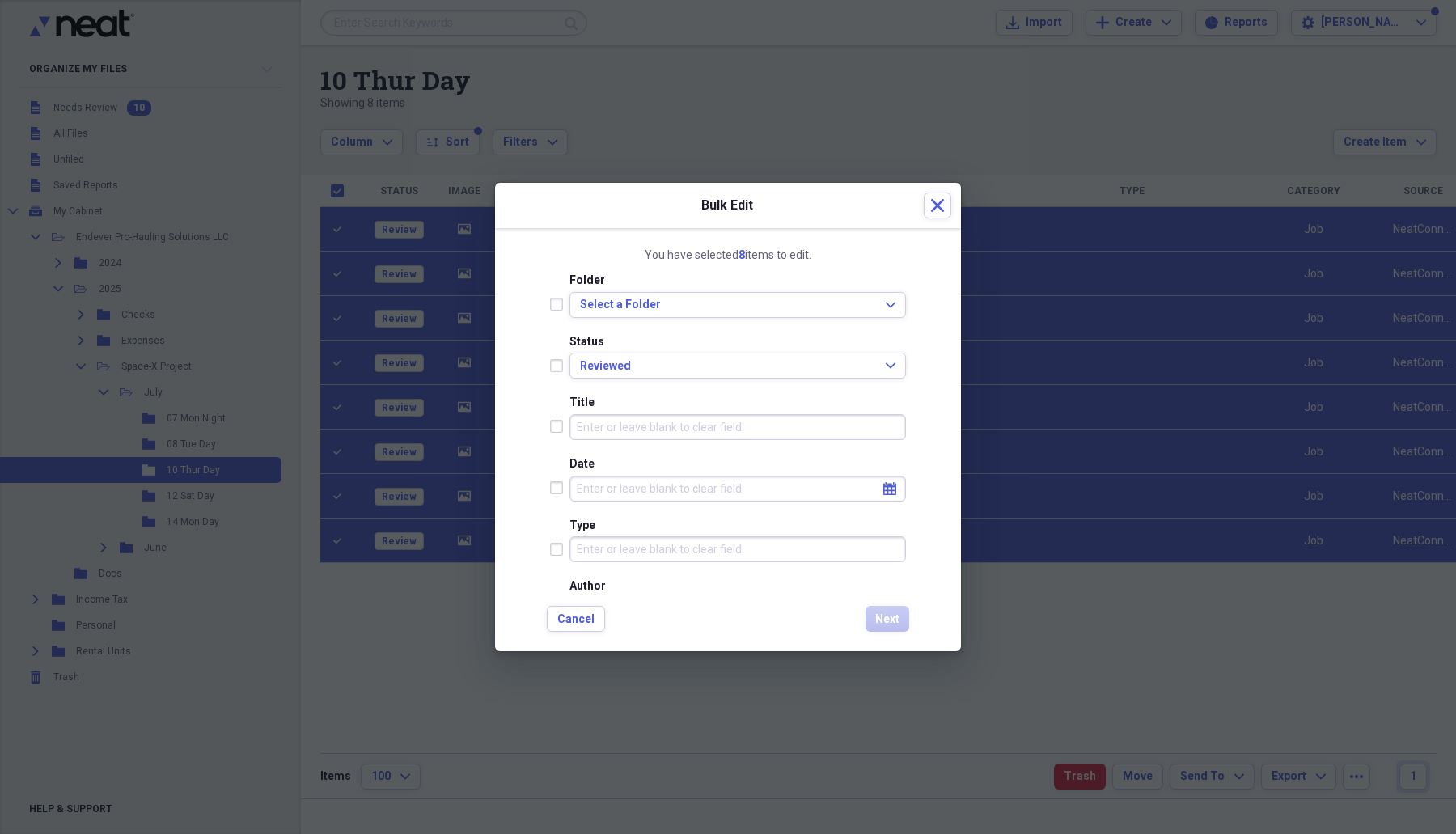 click at bounding box center [560, 366] 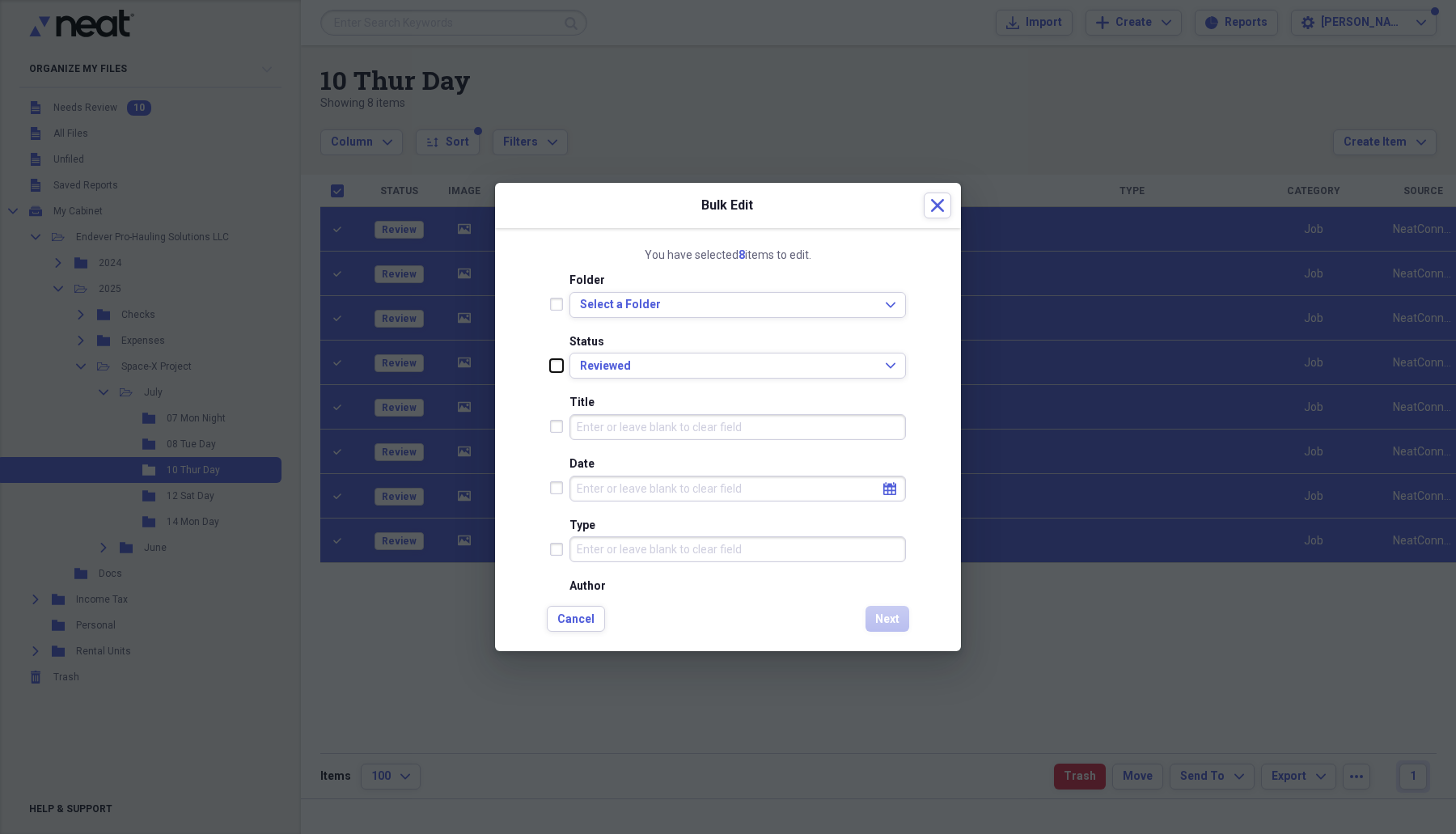click at bounding box center [550, 365] 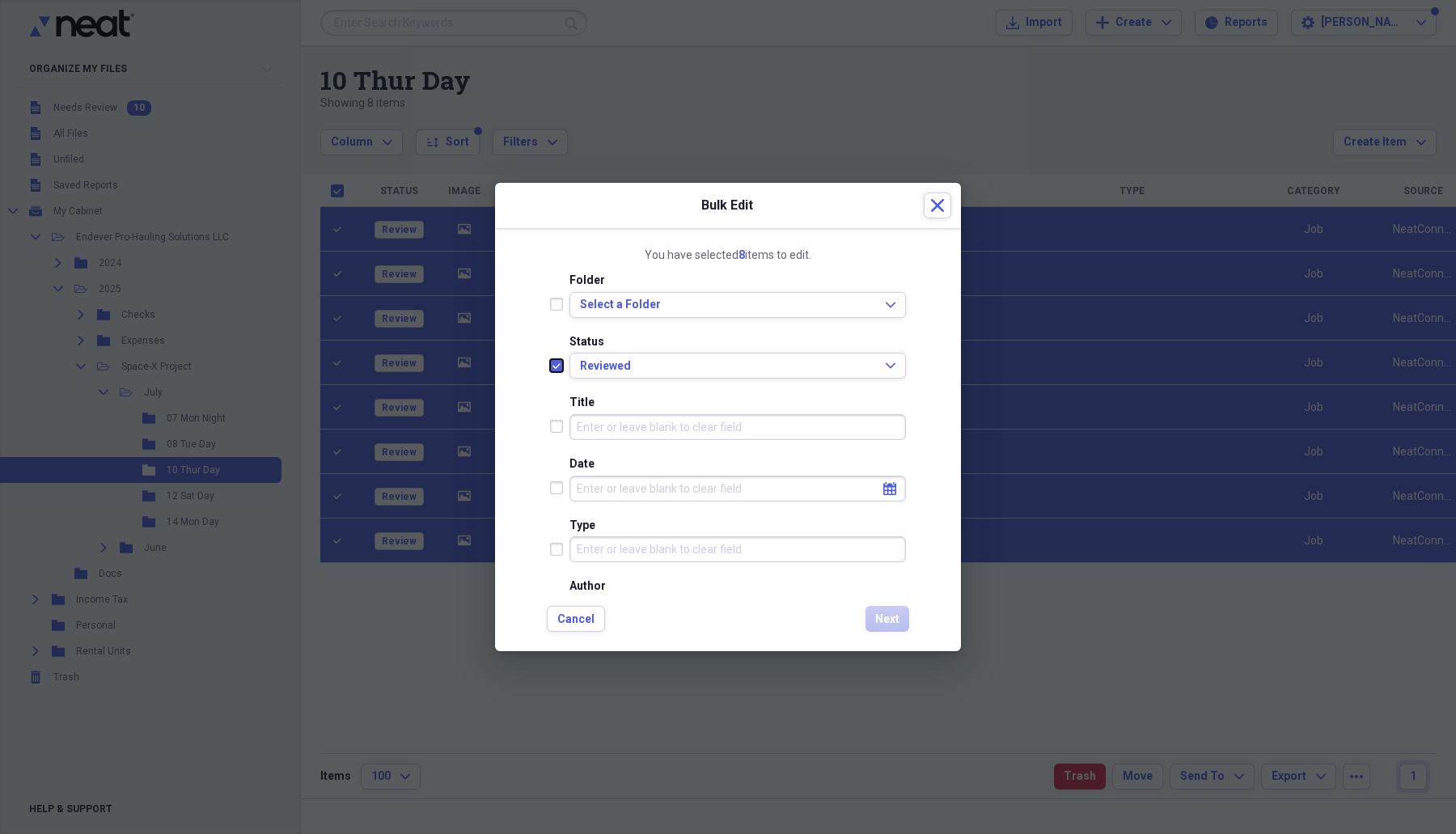 checkbox on "true" 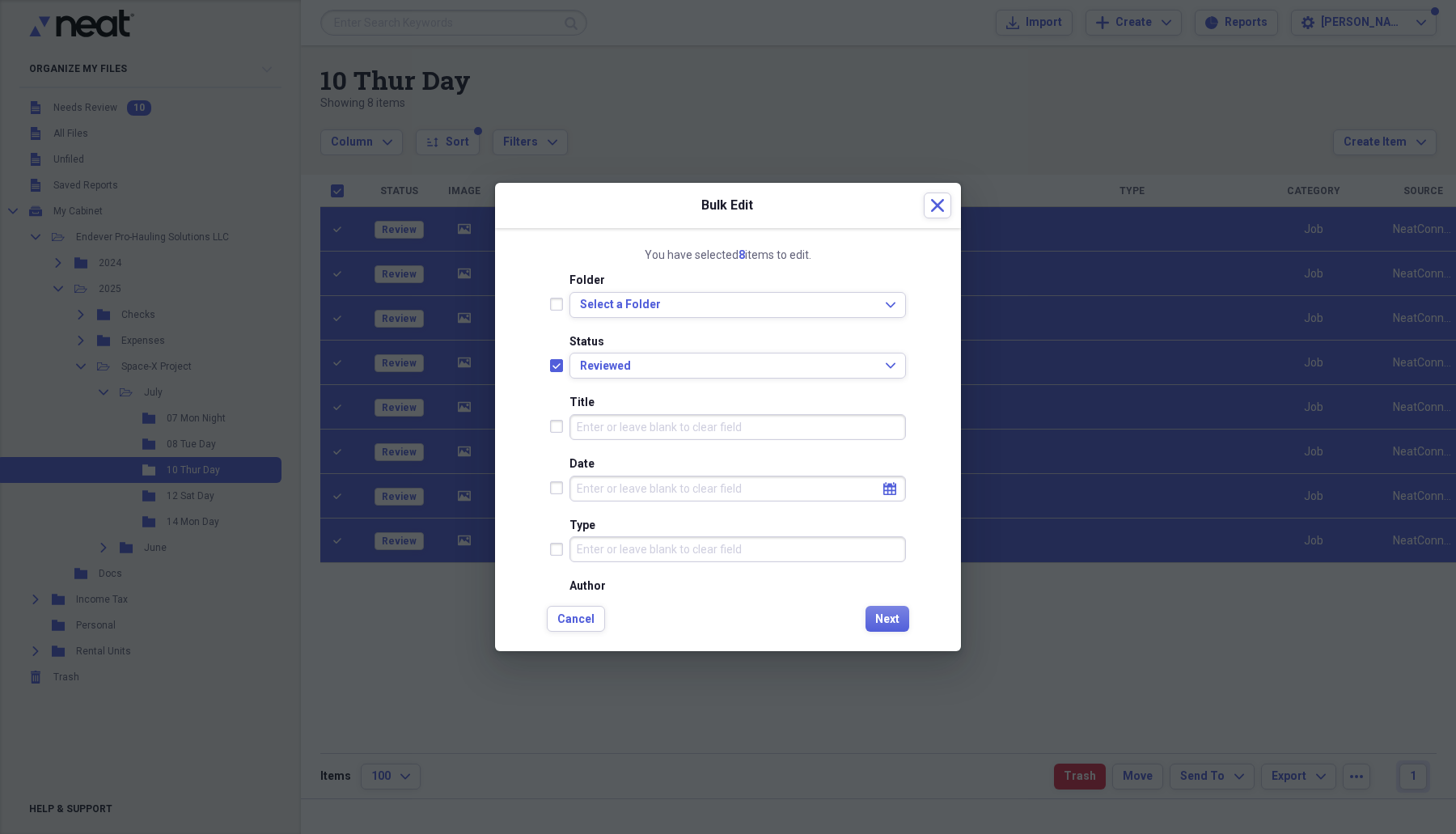 click 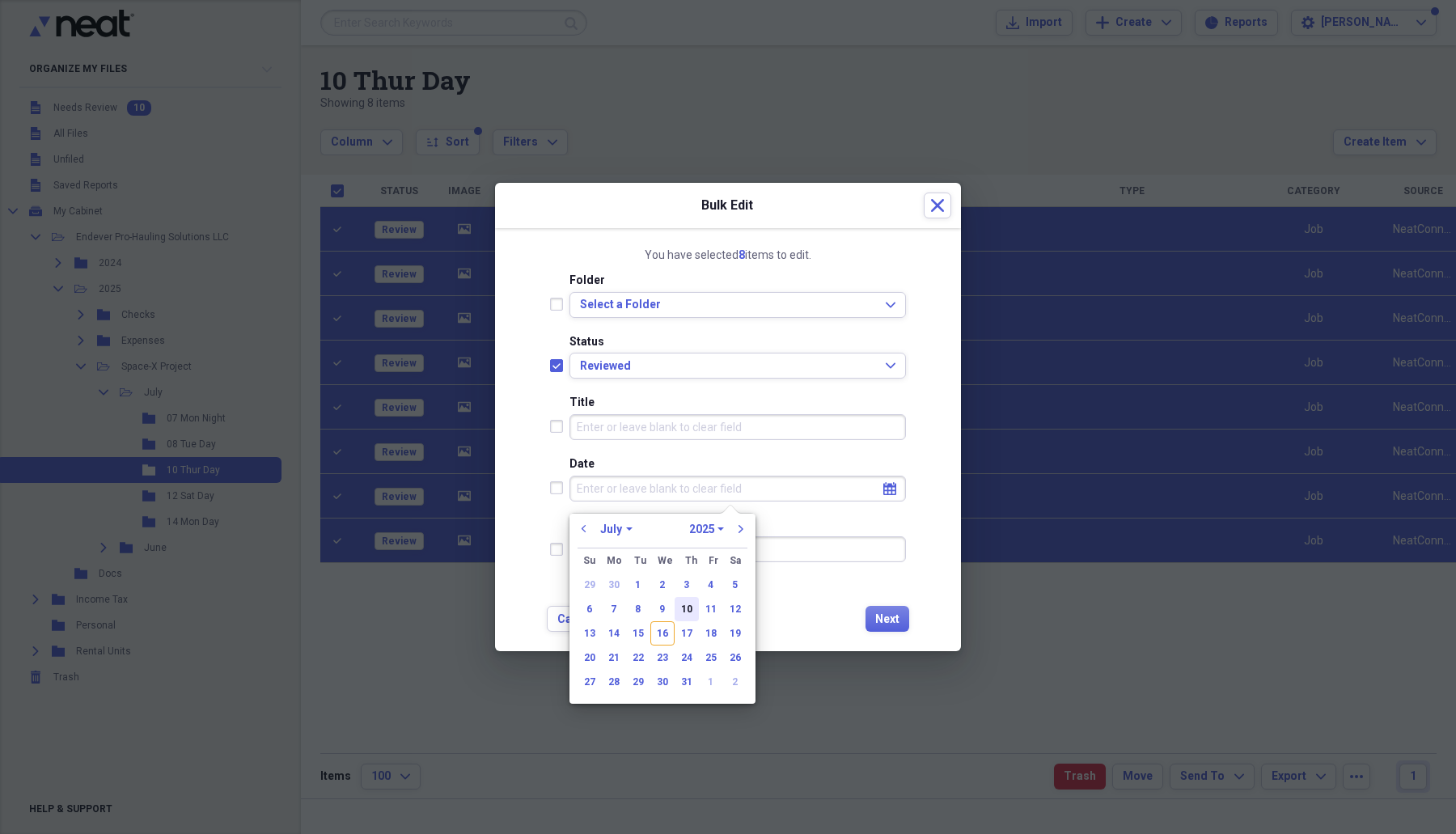 click on "10" at bounding box center (687, 609) 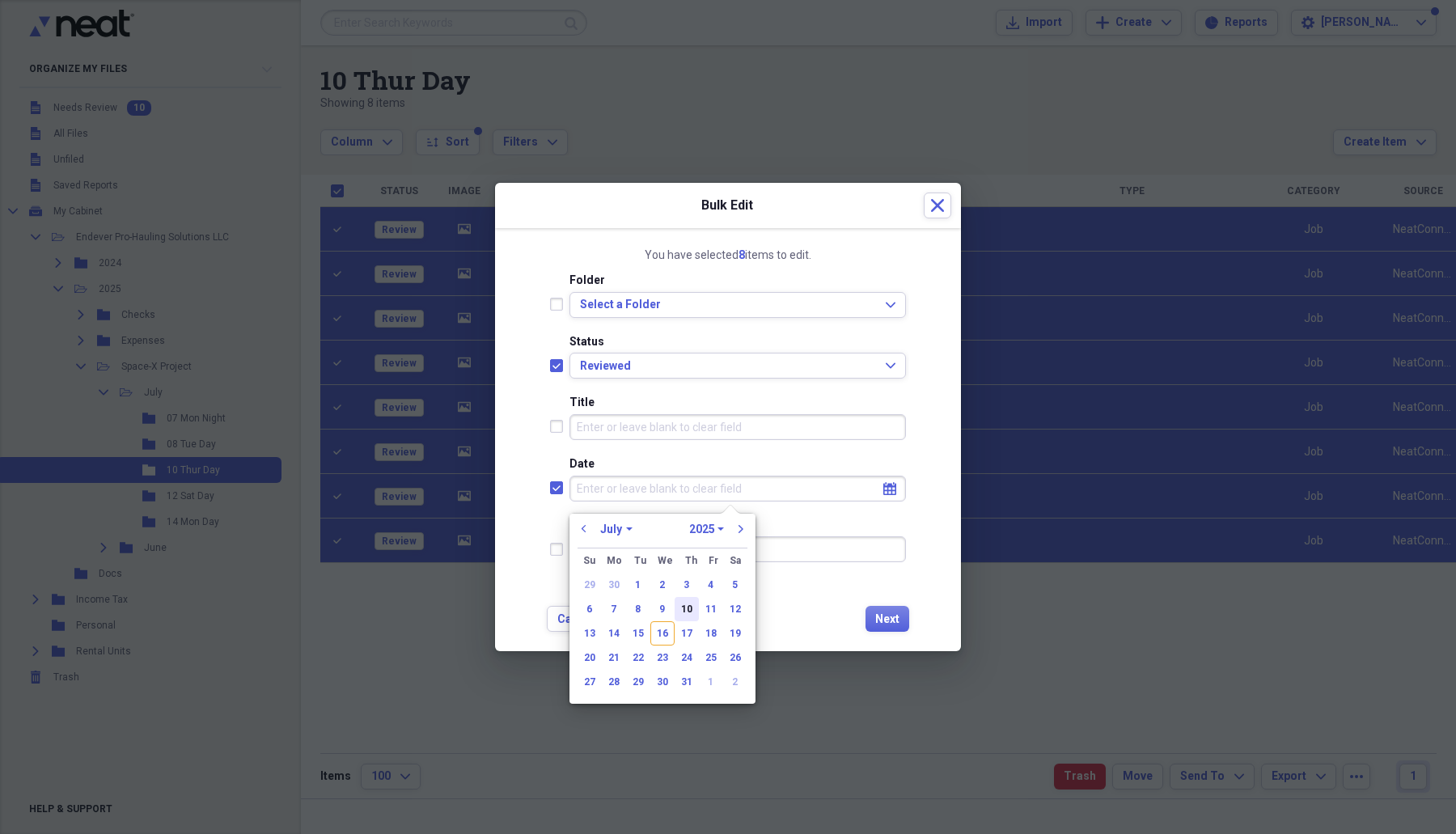 checkbox on "true" 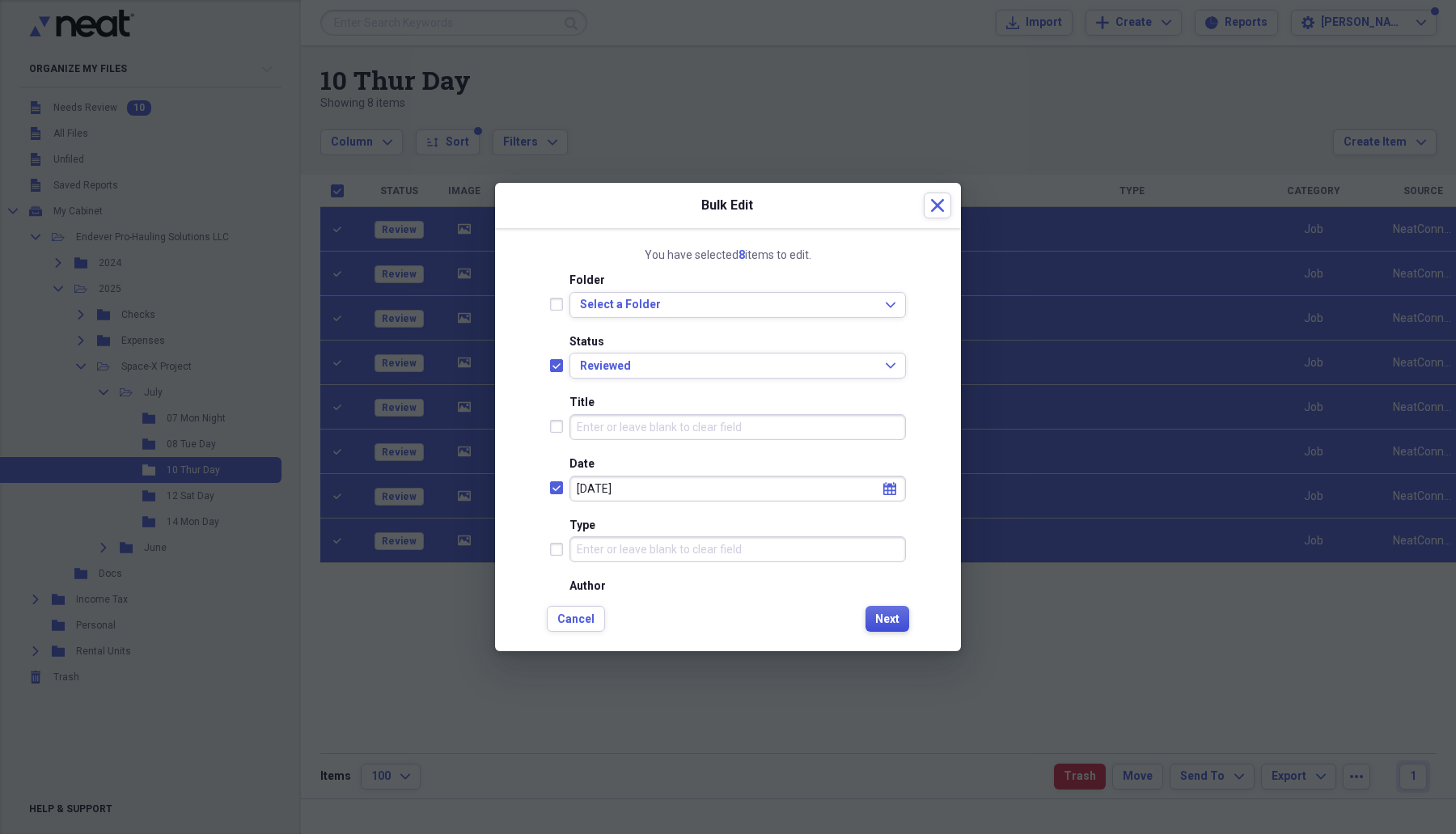 click on "Next" at bounding box center [887, 620] 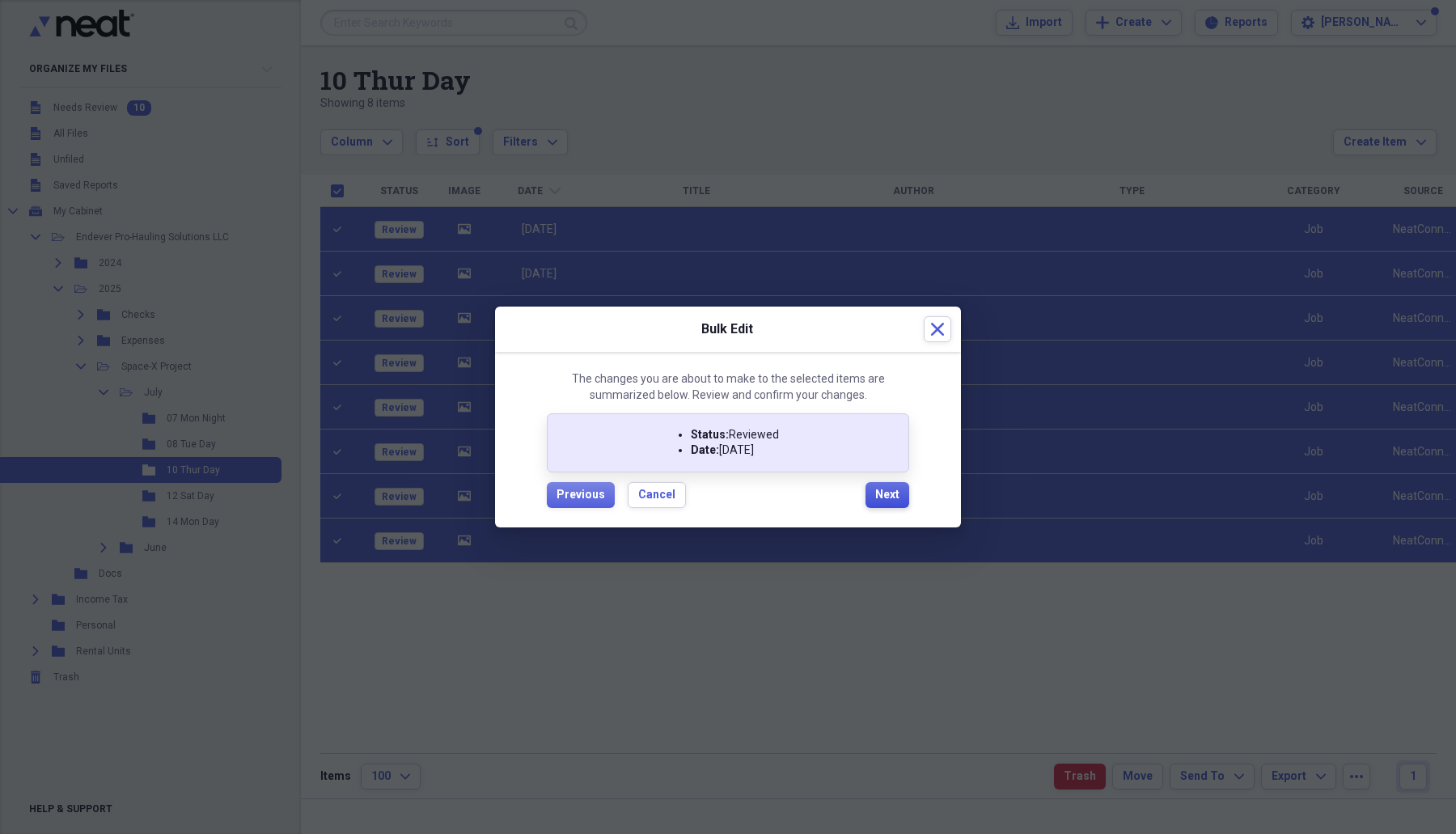 click on "Next" at bounding box center (887, 495) 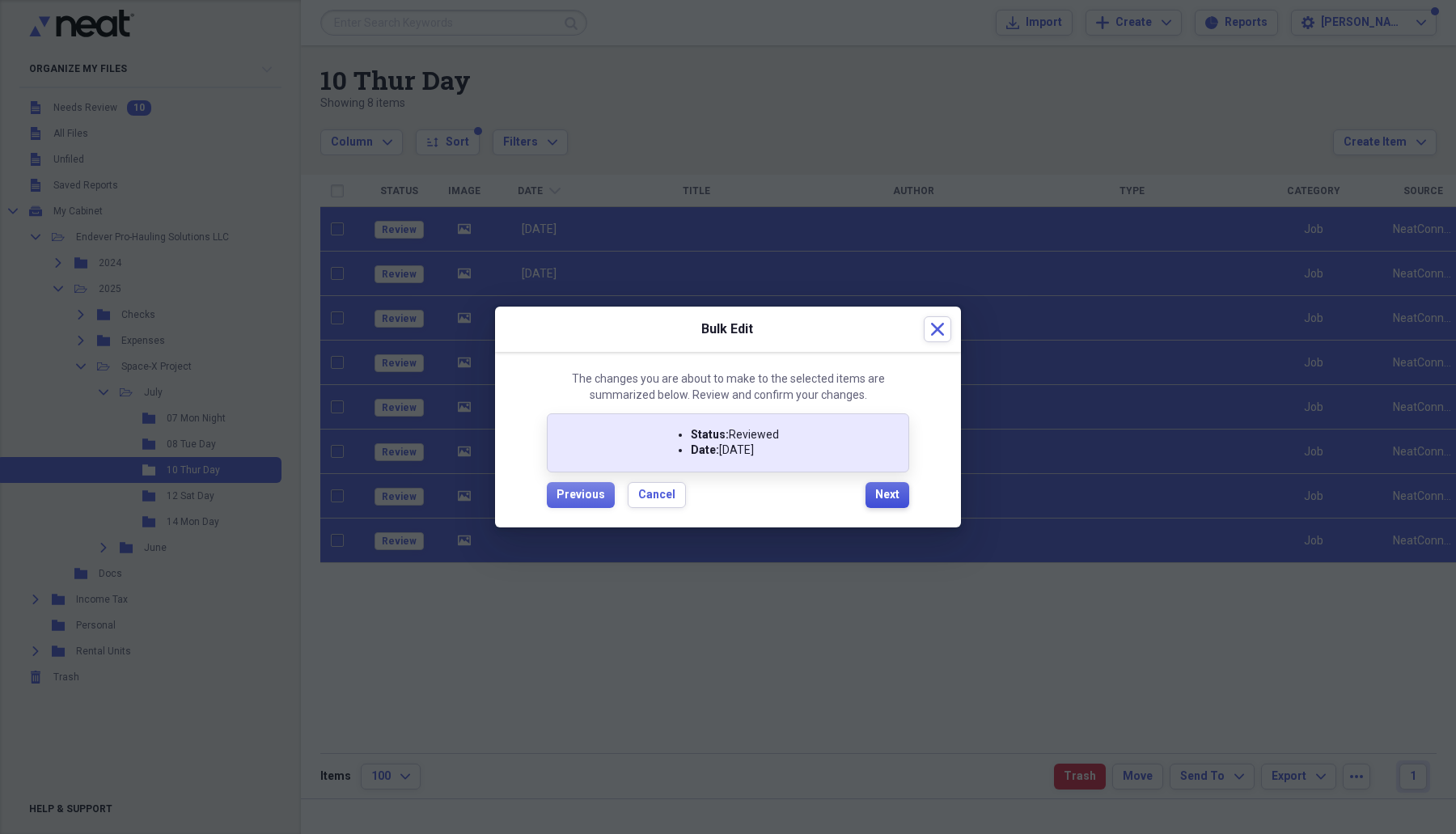 checkbox on "false" 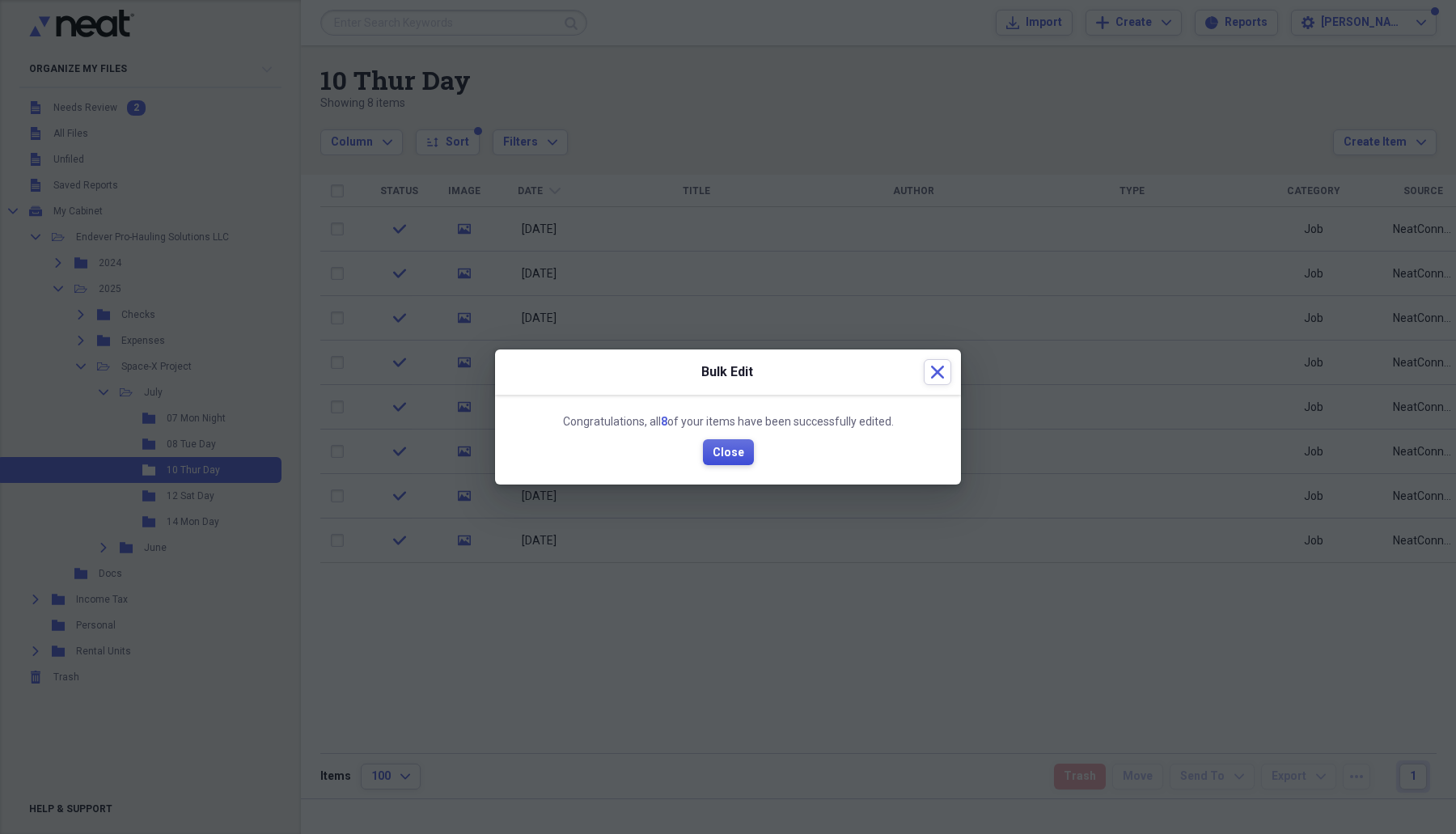 click on "Close" at bounding box center [728, 452] 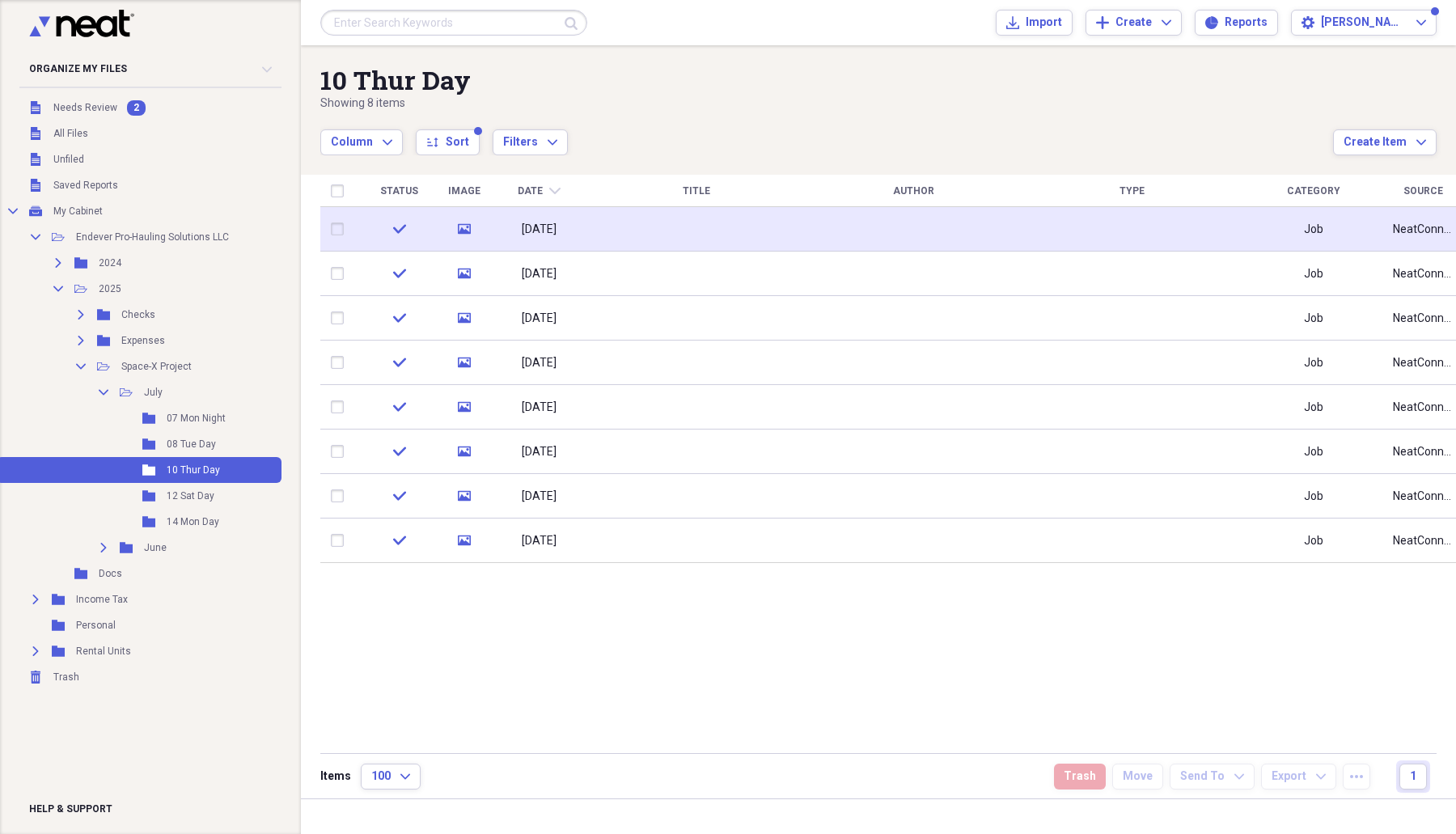 click at bounding box center (696, 229) 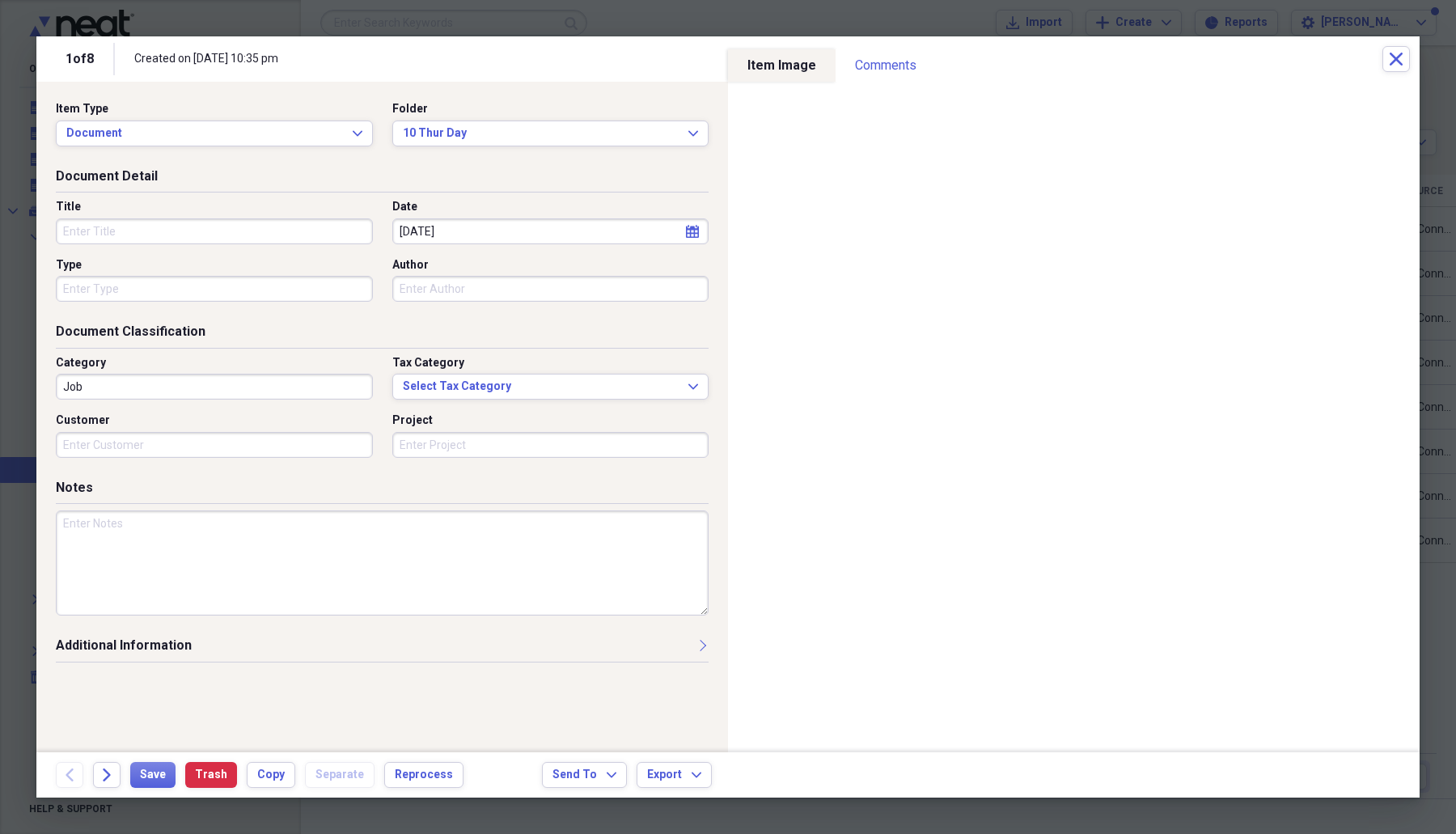 click on "Title" at bounding box center [214, 207] 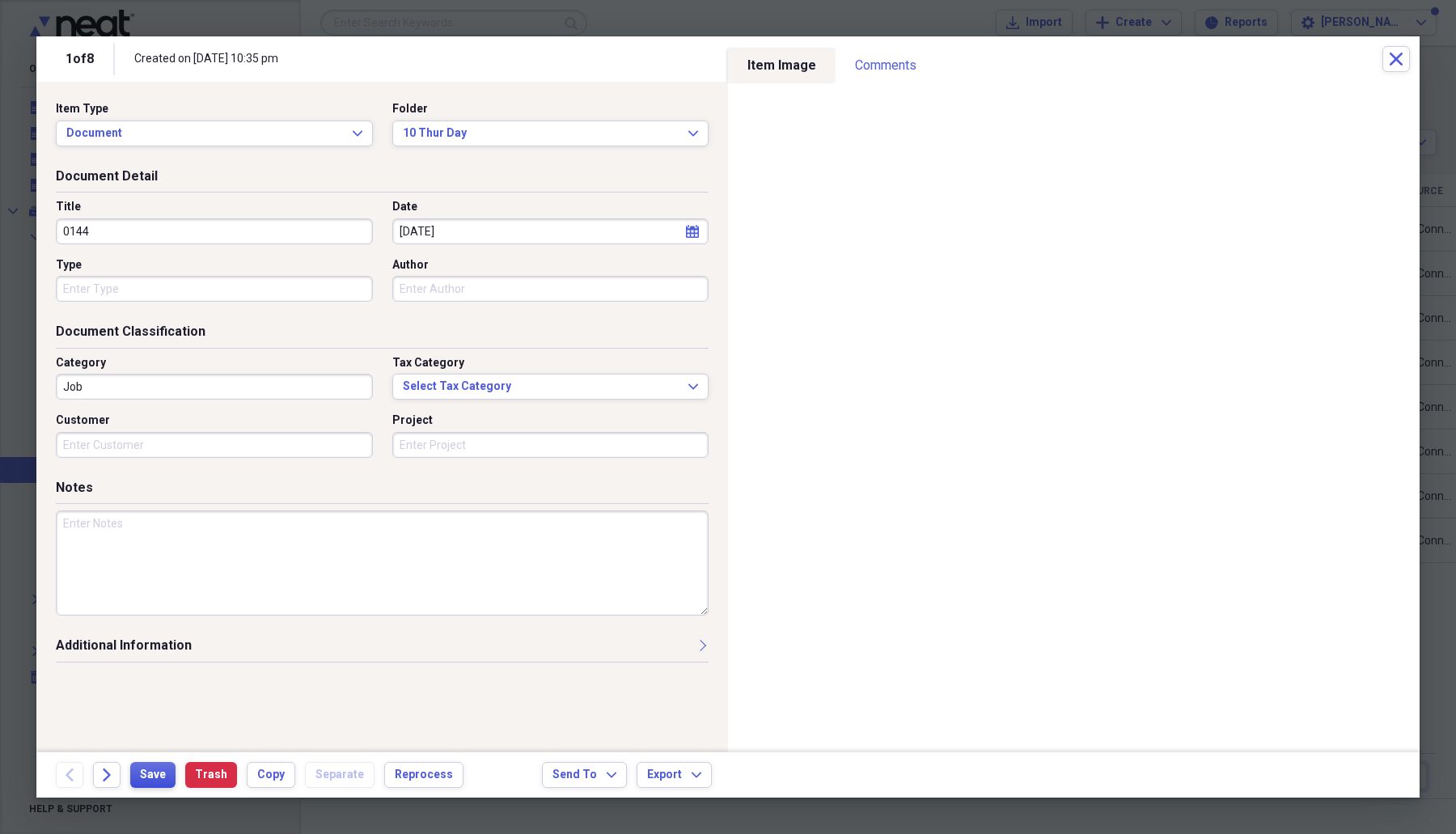 type on "0144" 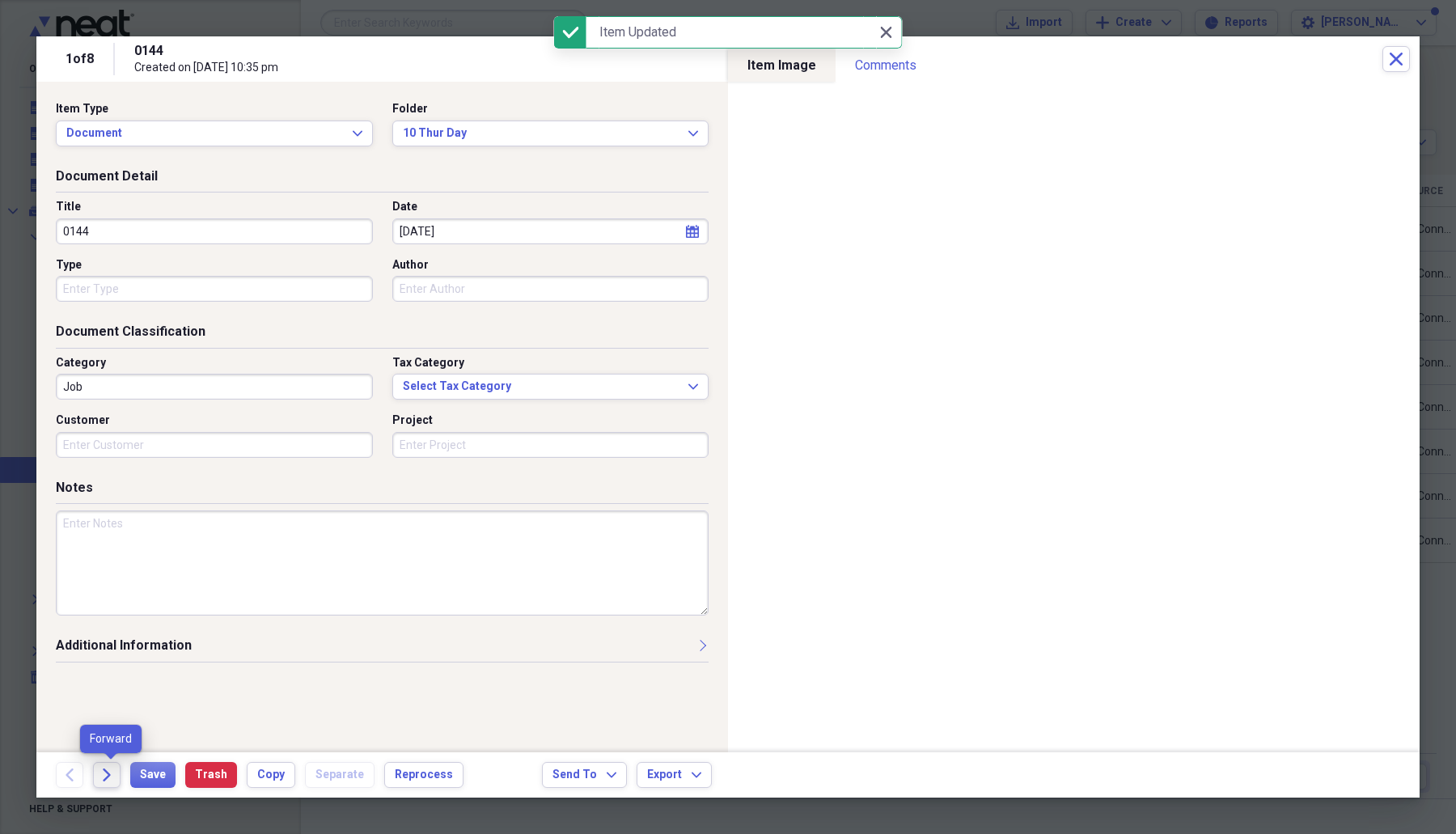 click 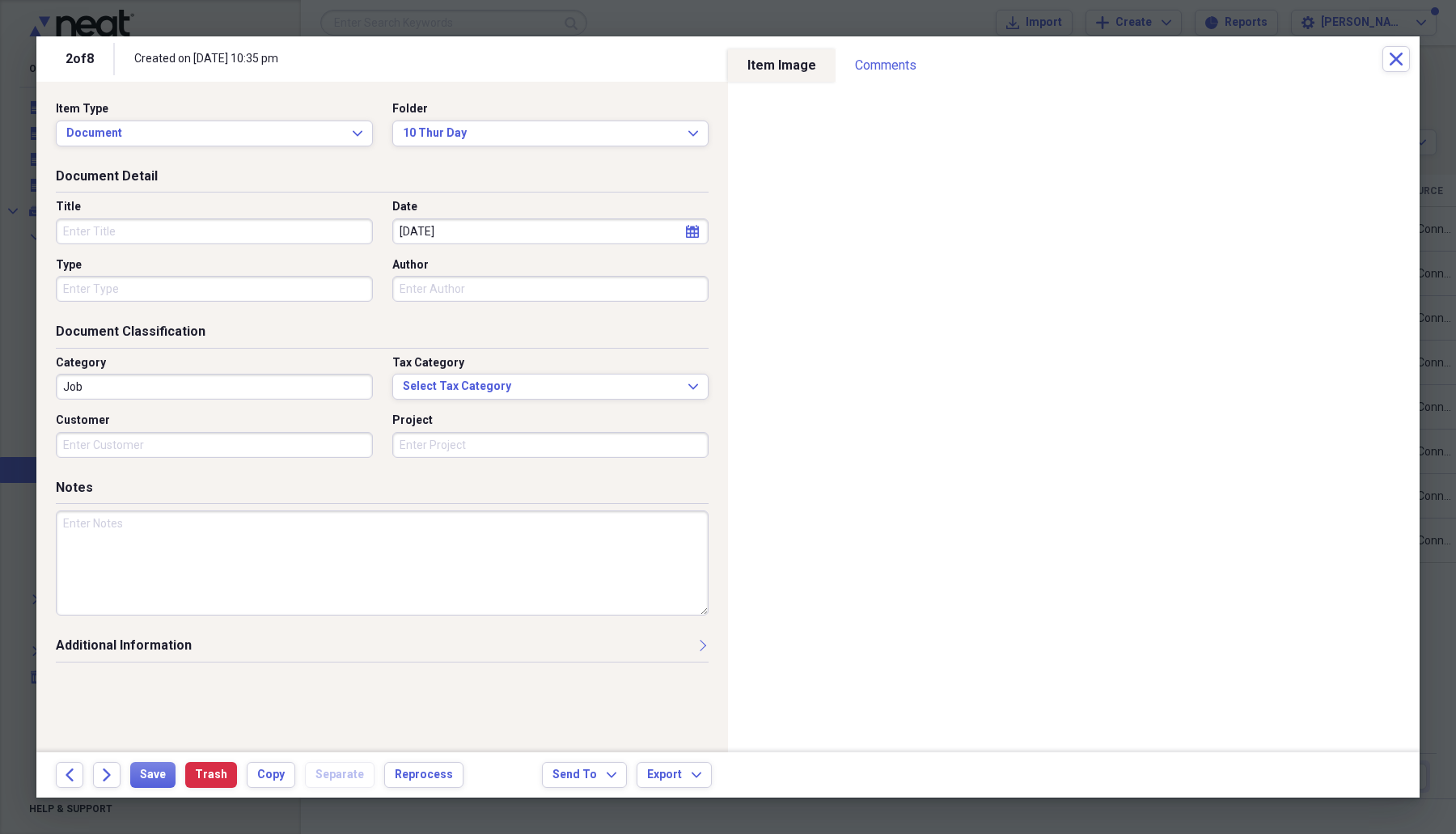 click on "Title" at bounding box center (214, 231) 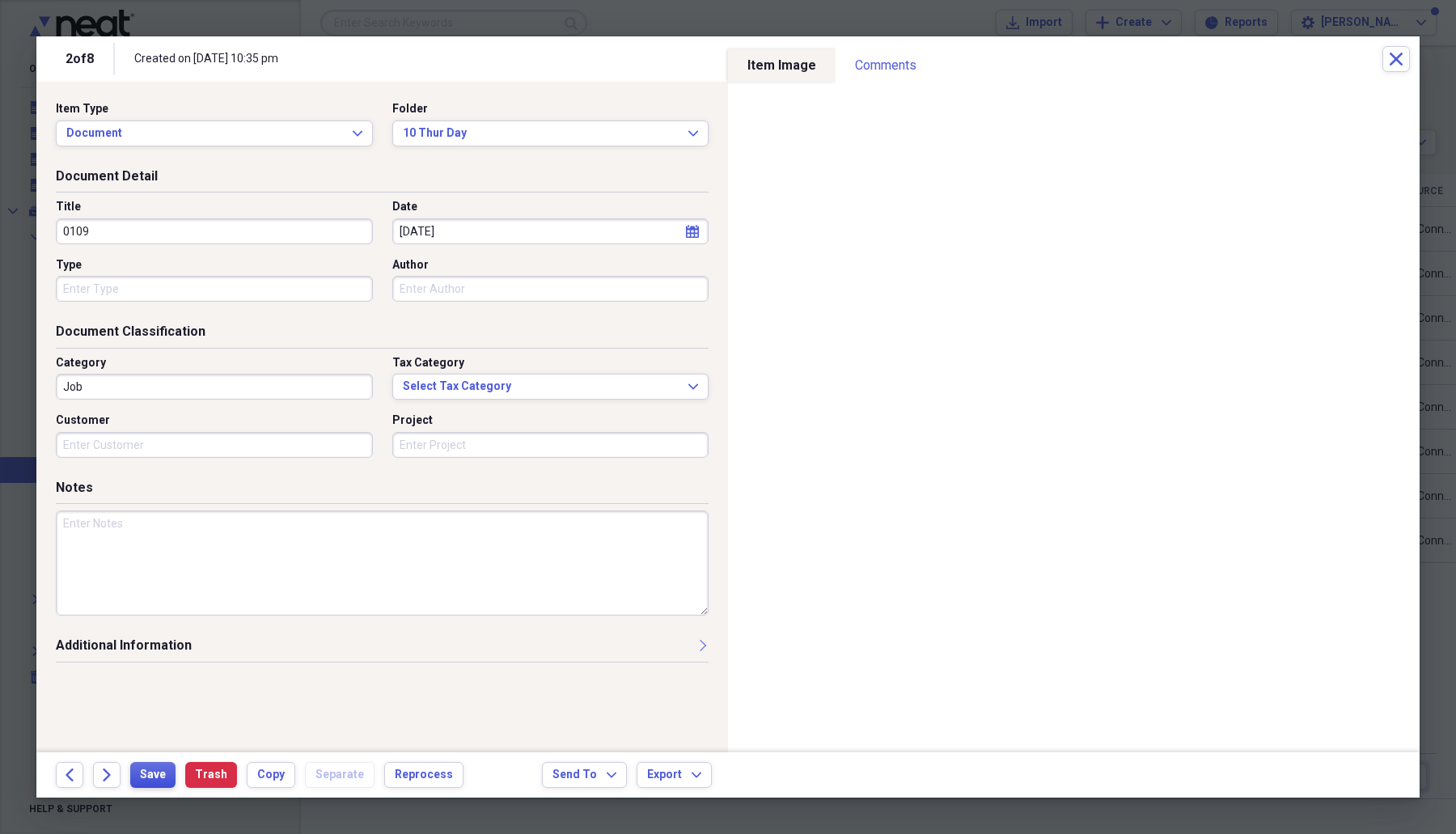 type on "0109" 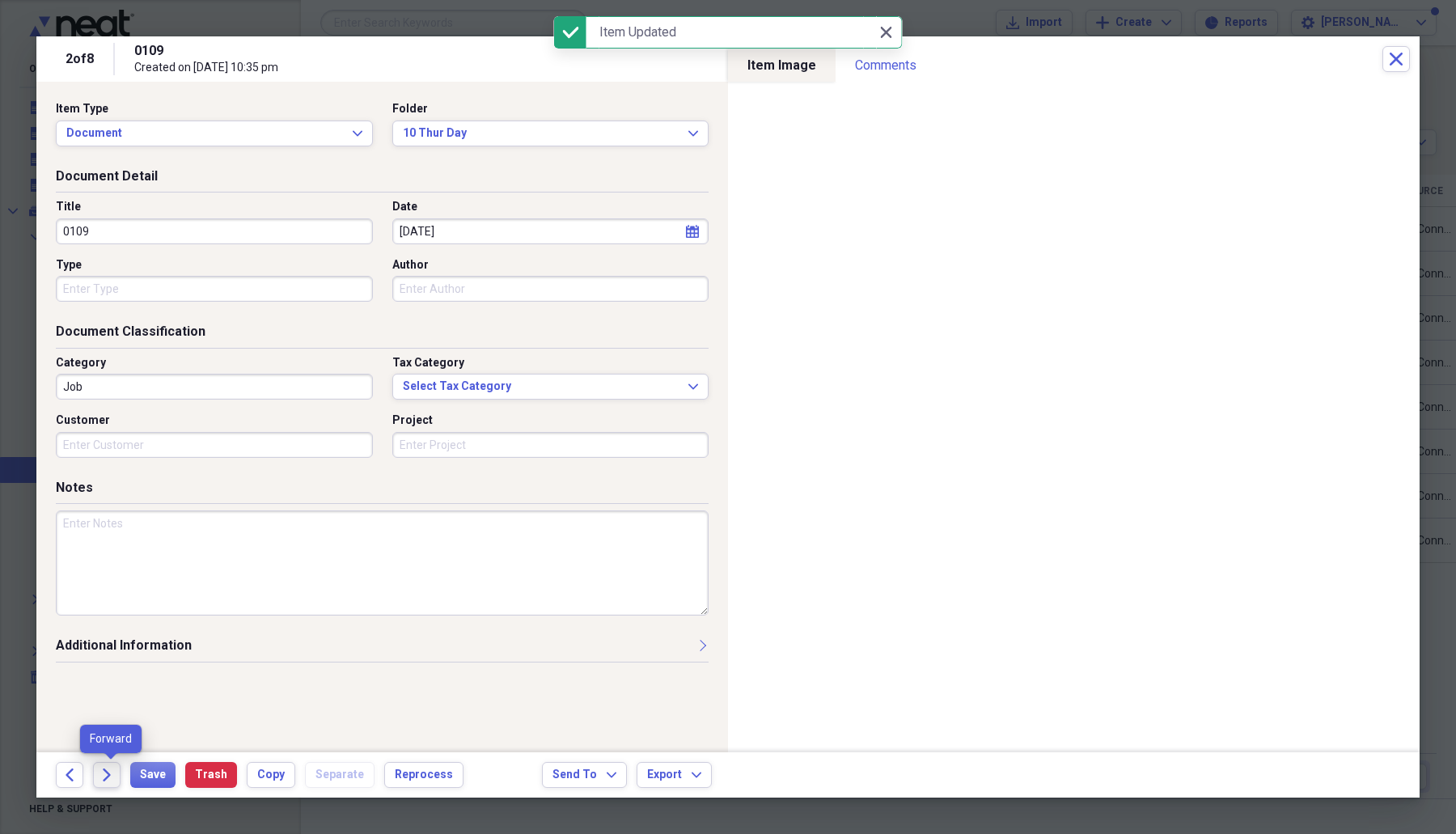 click 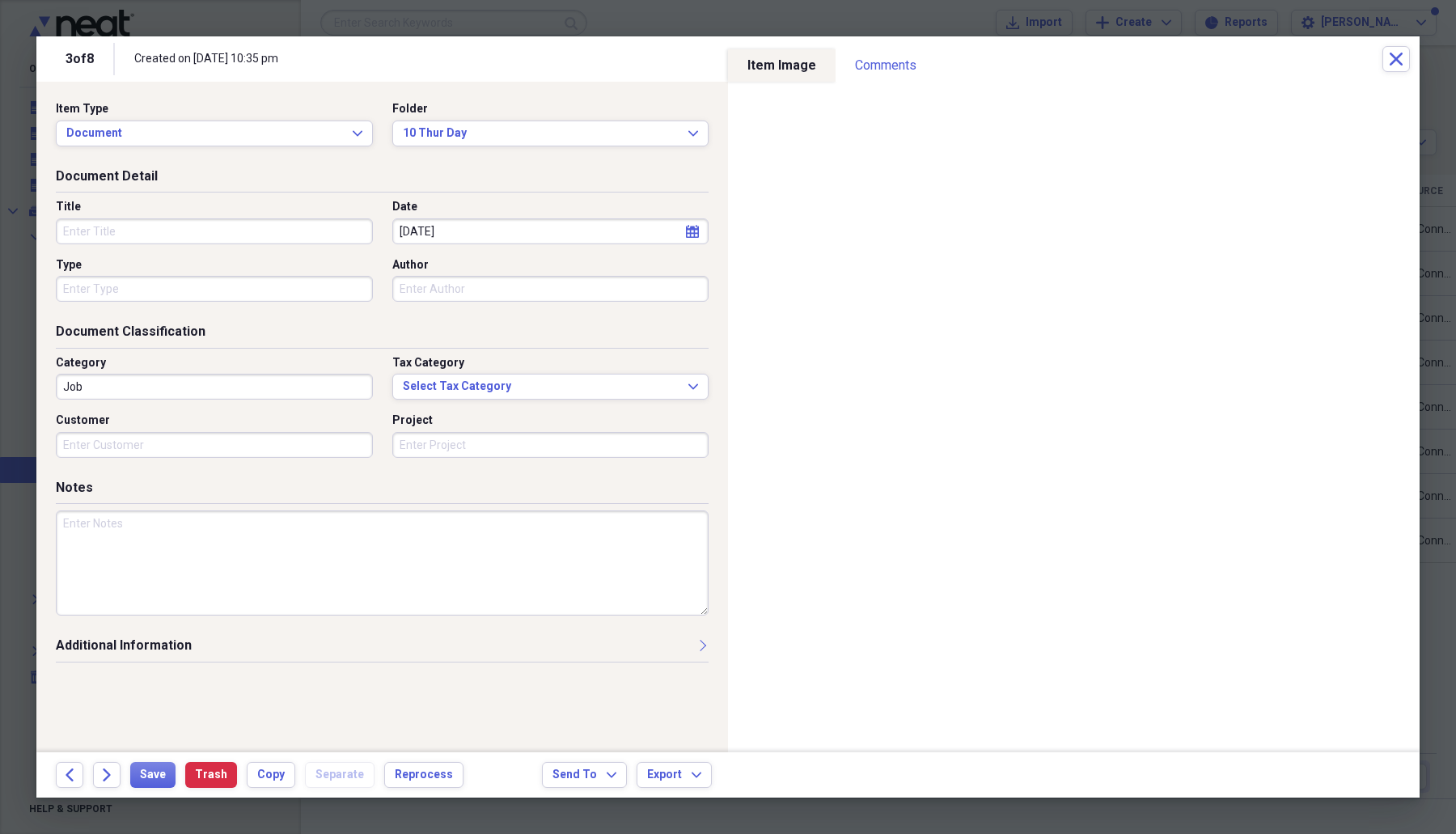 click on "Title" at bounding box center [214, 231] 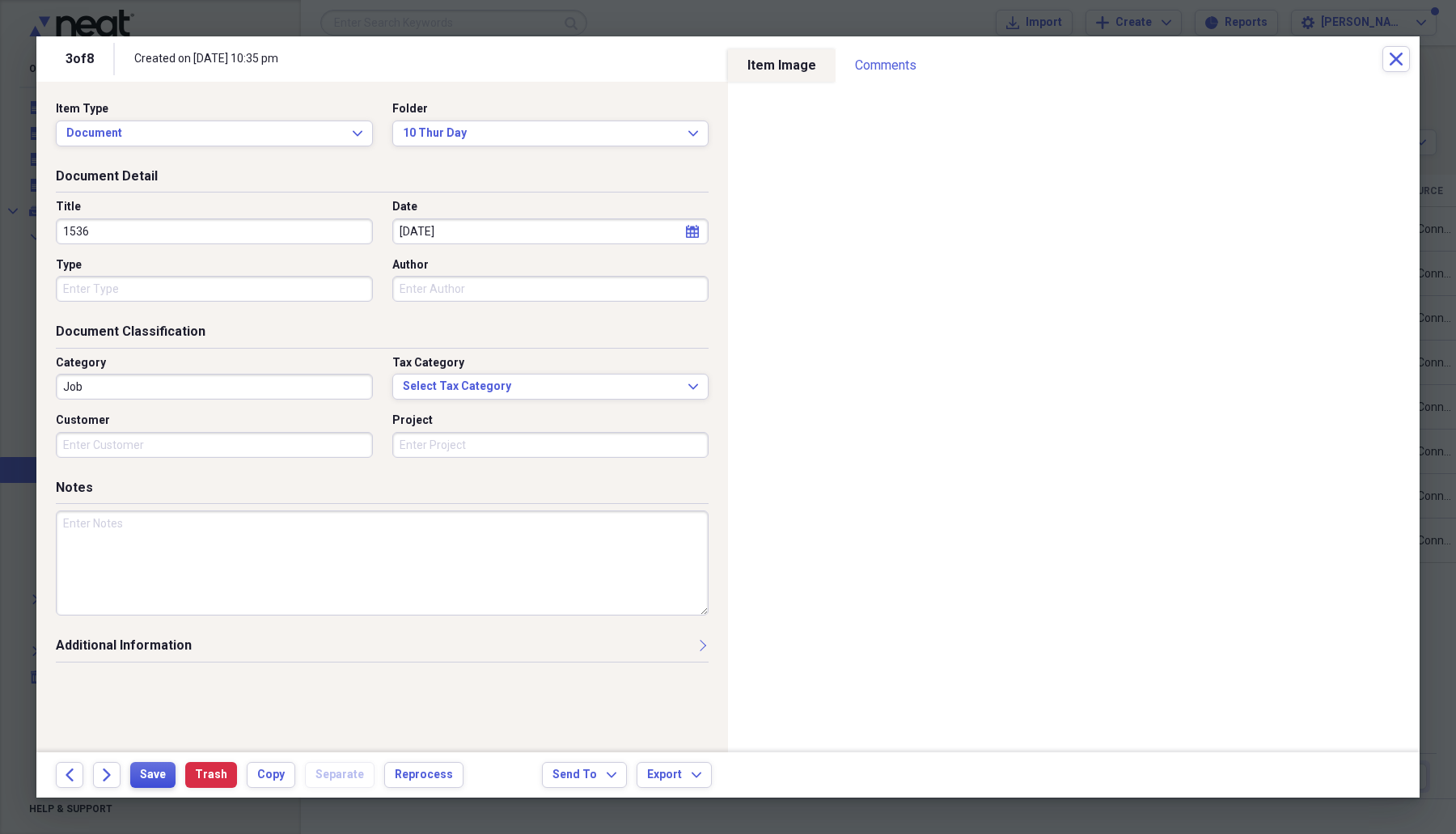type on "1536" 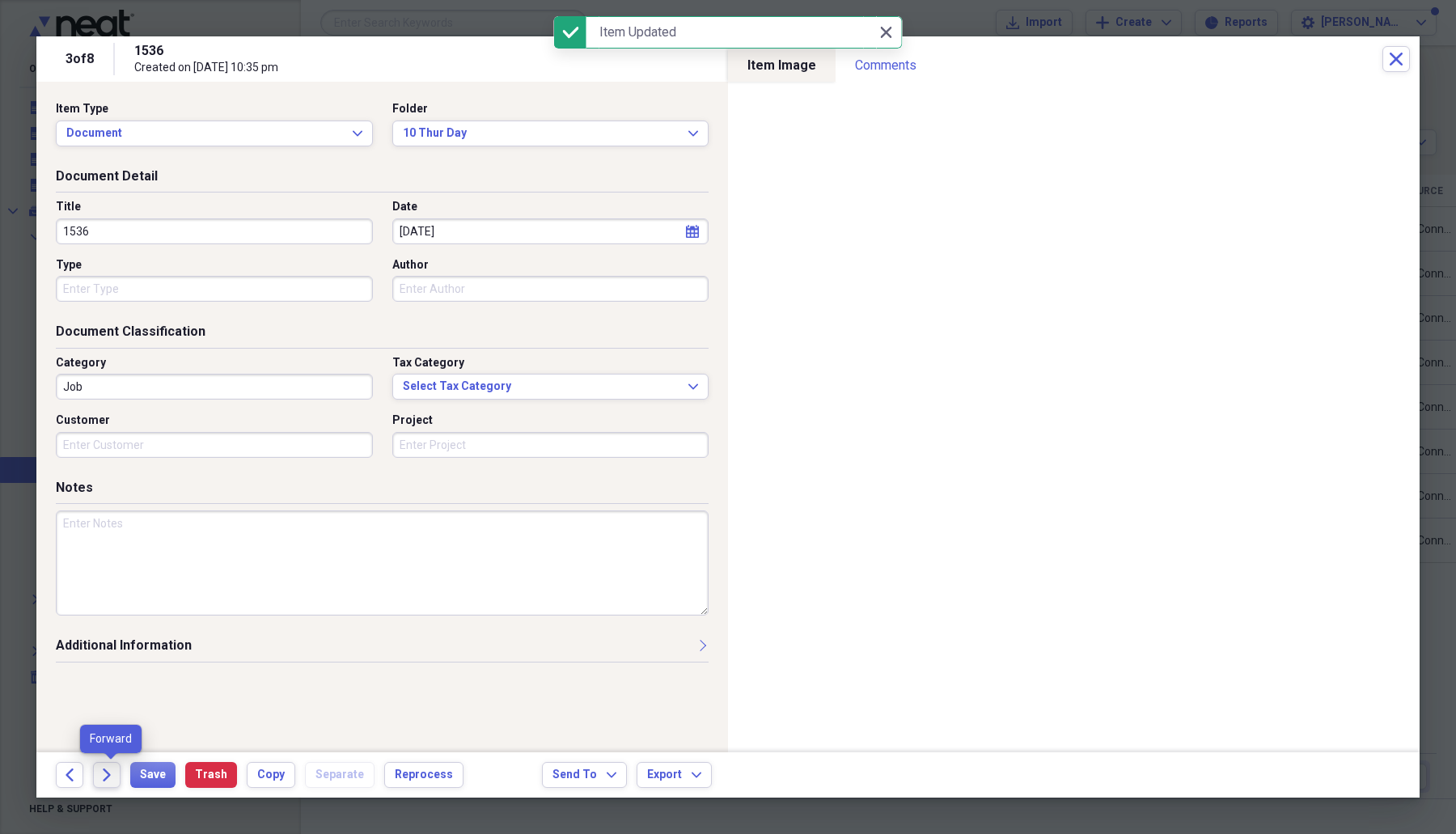 click on "Forward" 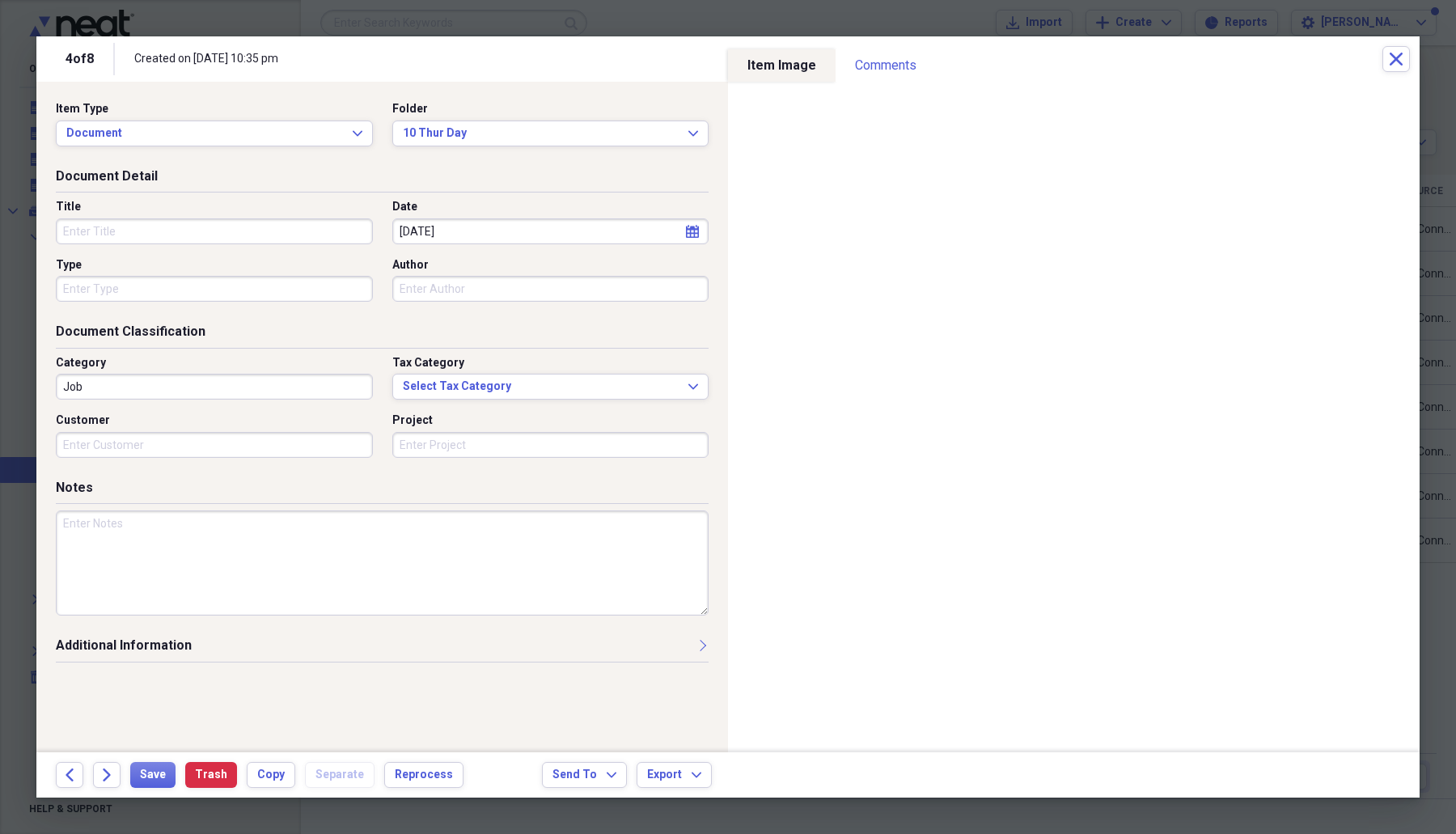 click on "Title" at bounding box center [214, 231] 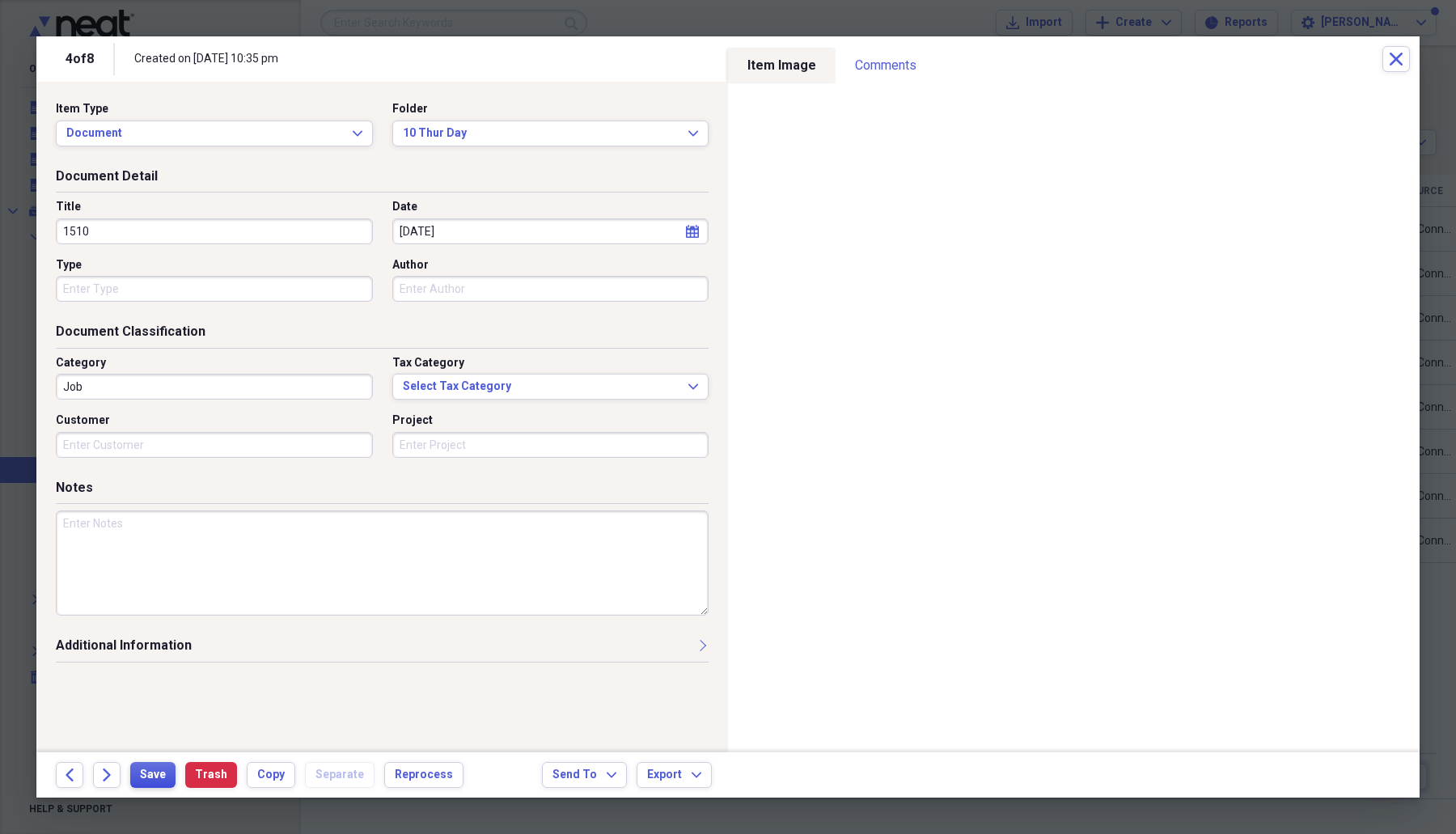 type on "1510" 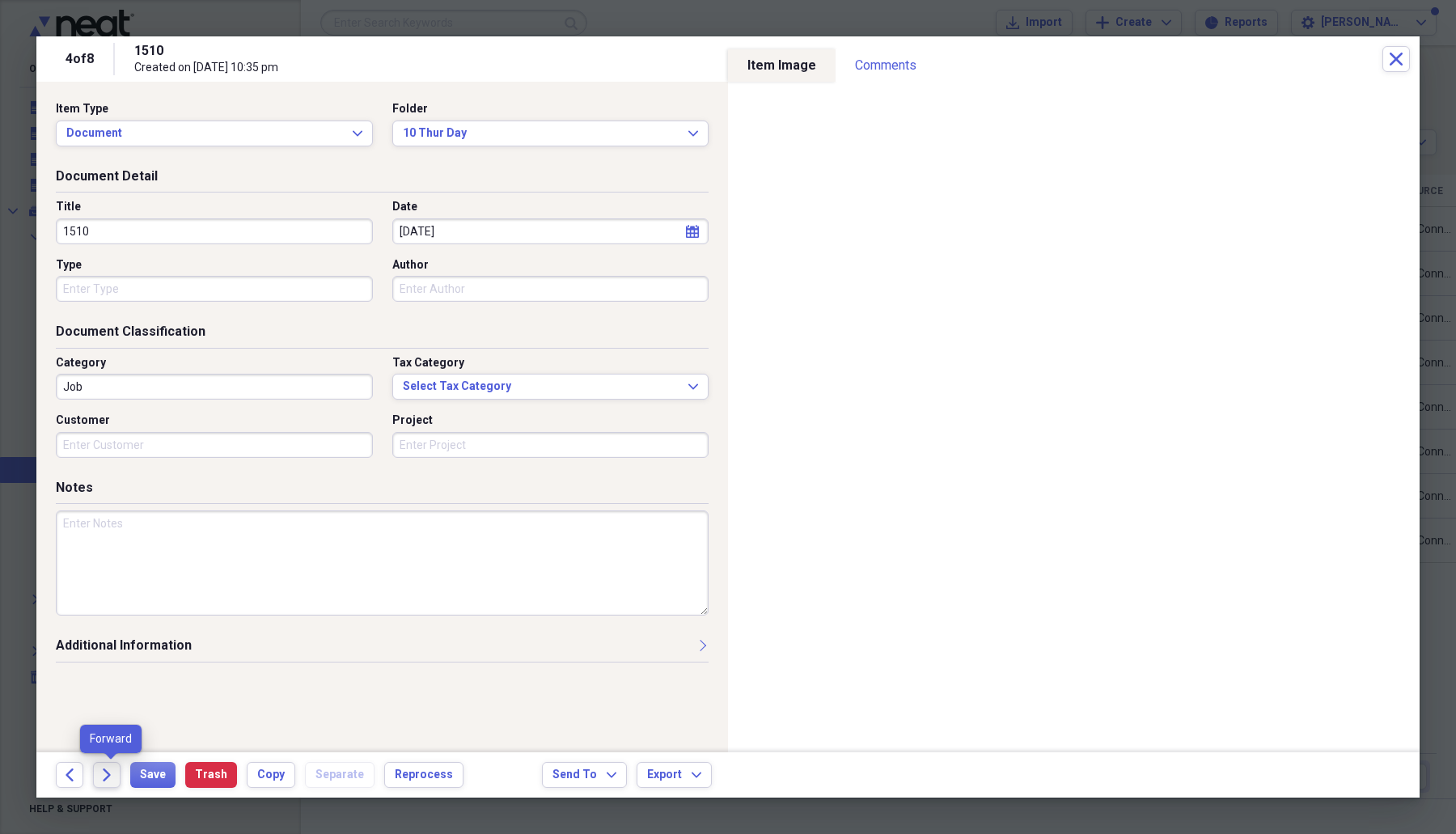 click on "Forward" 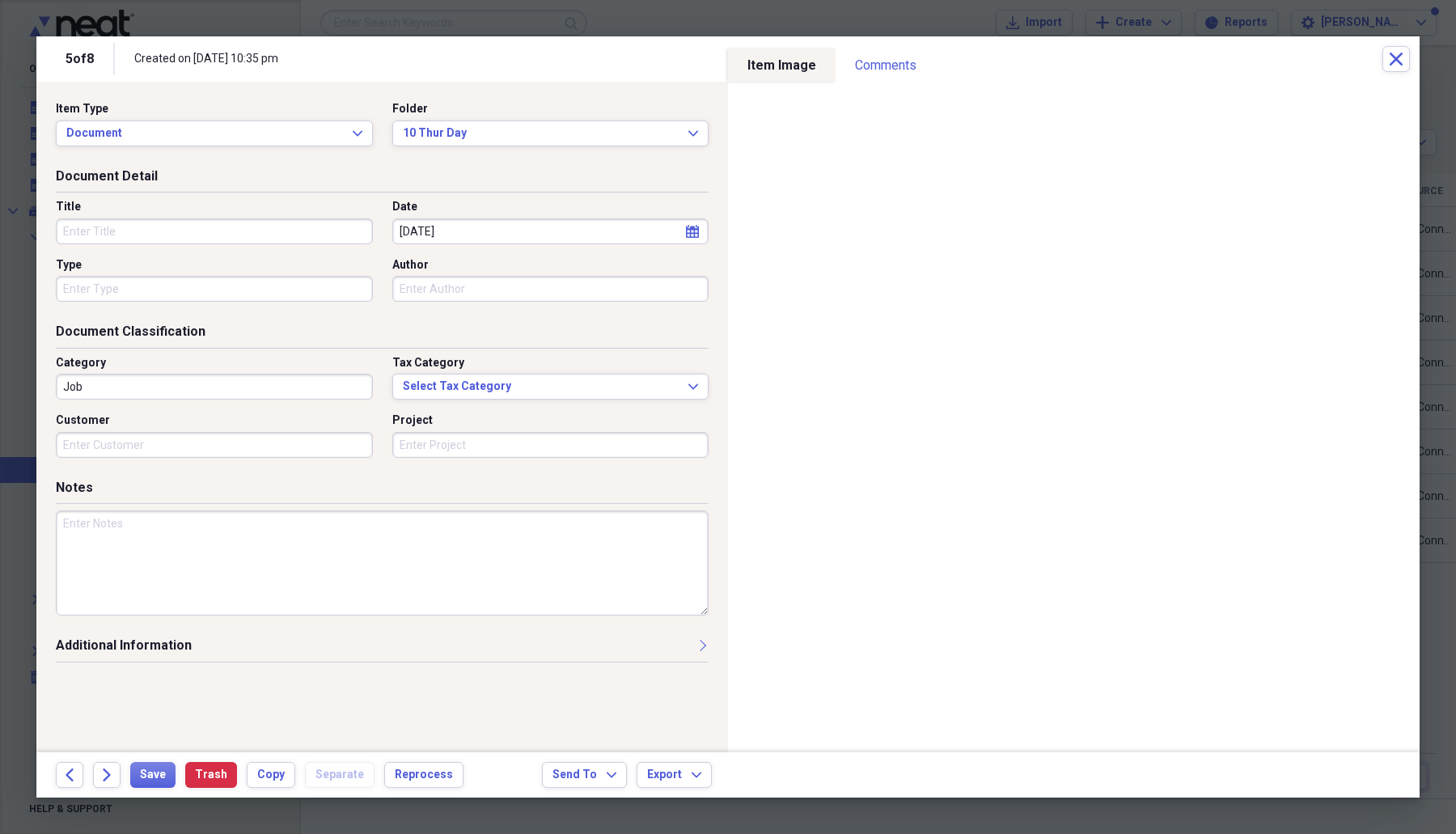 click on "Title" at bounding box center [214, 231] 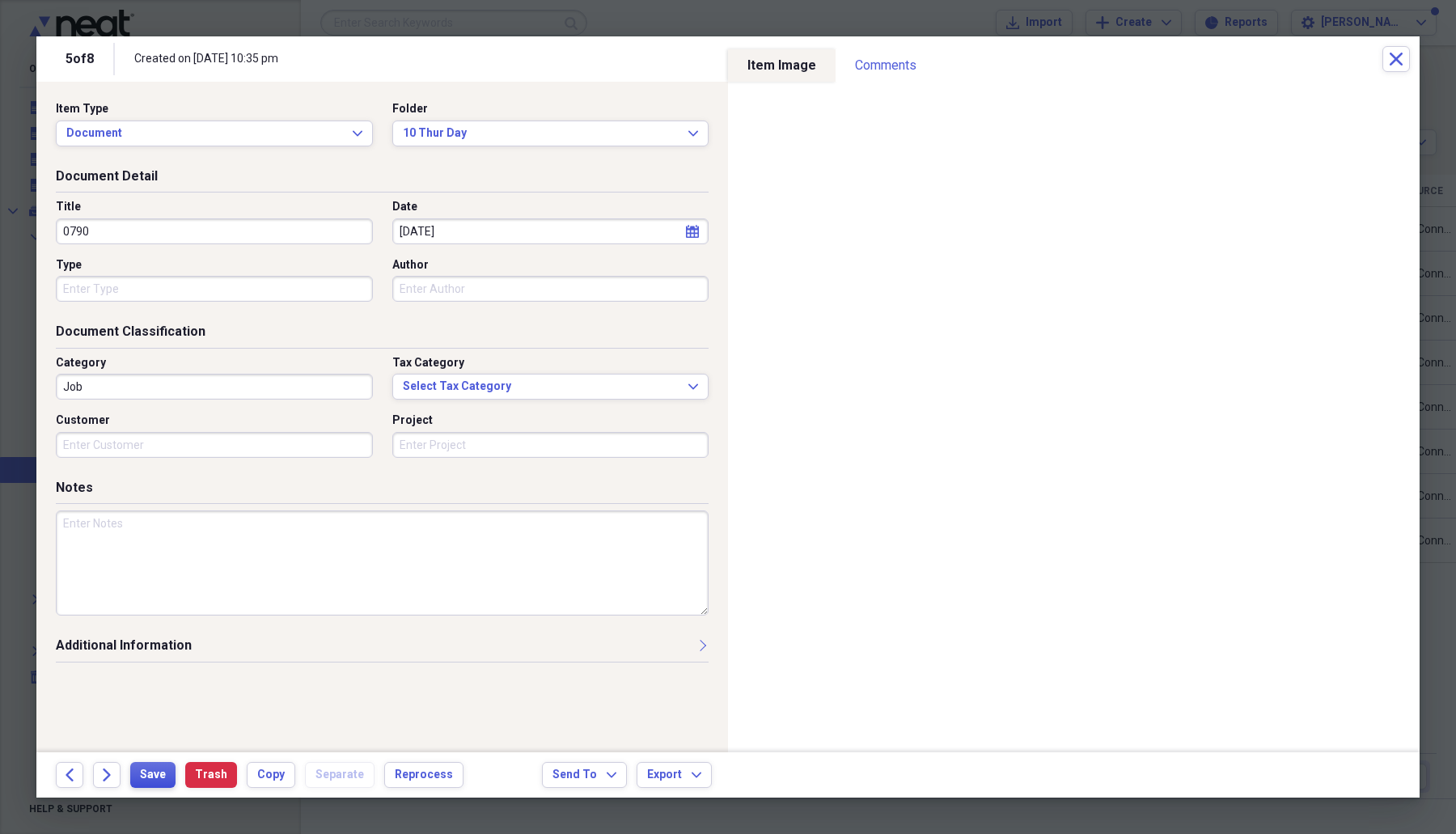 type on "0790" 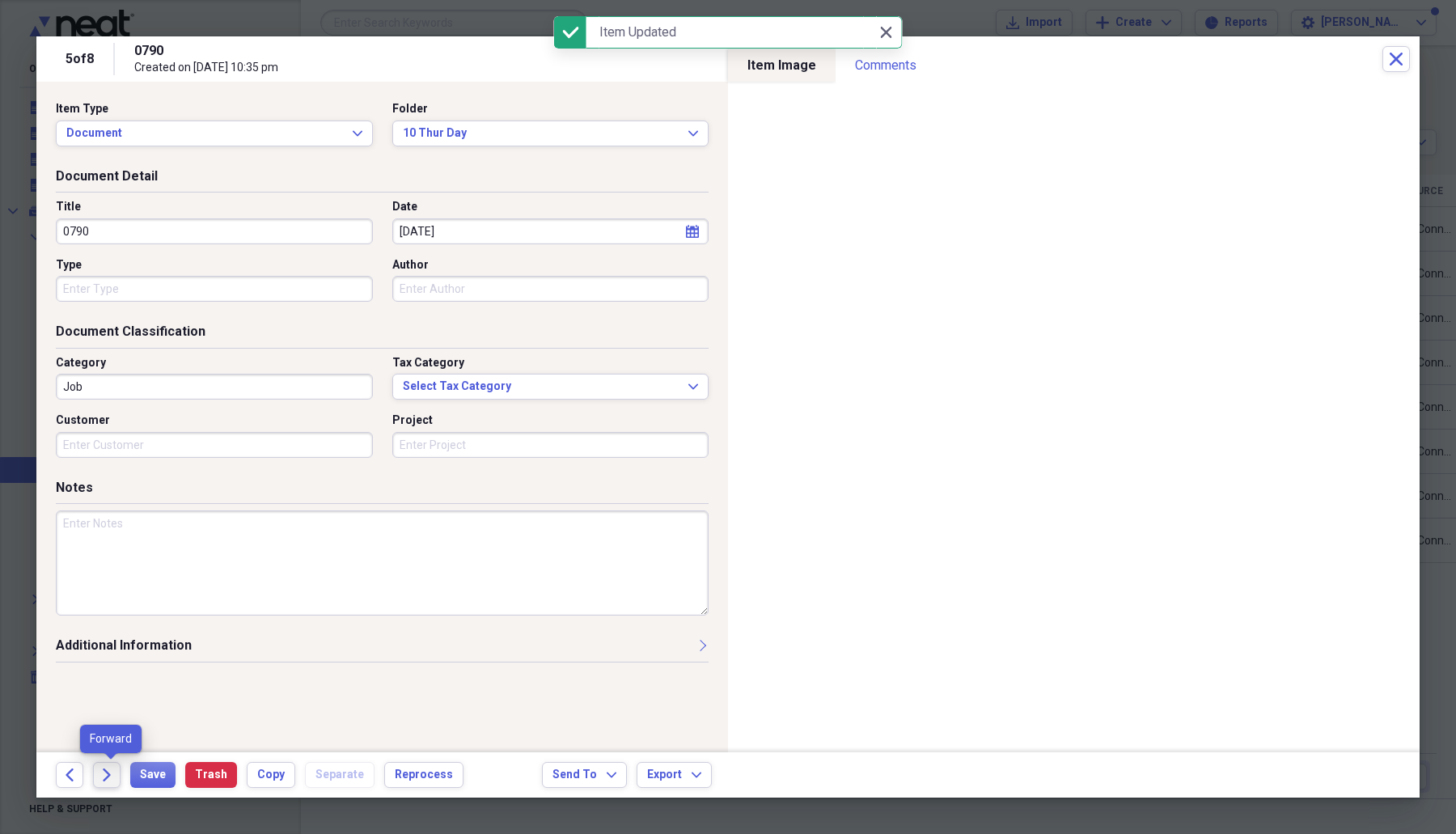 click on "Forward" 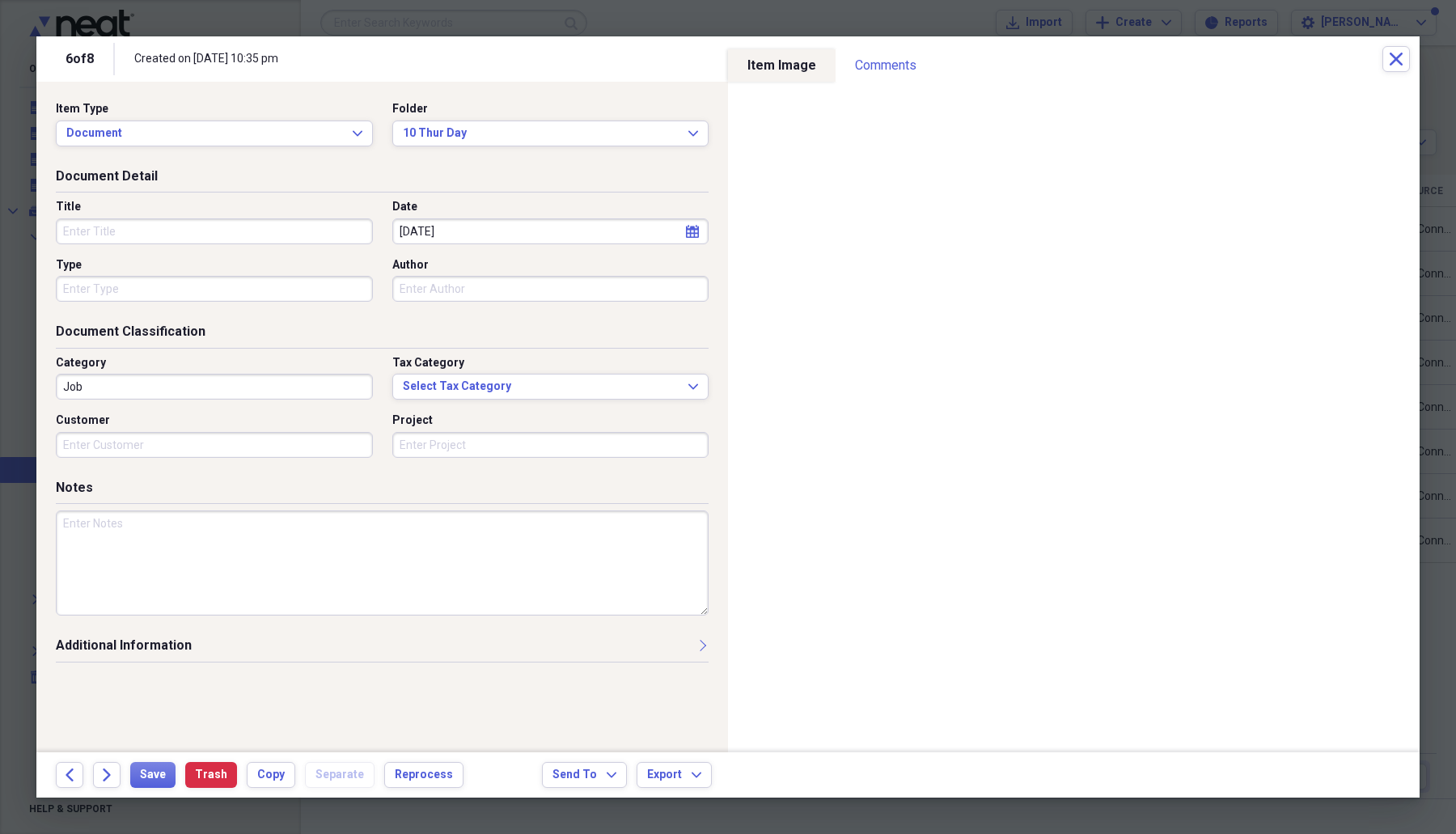 click on "Title" at bounding box center (214, 231) 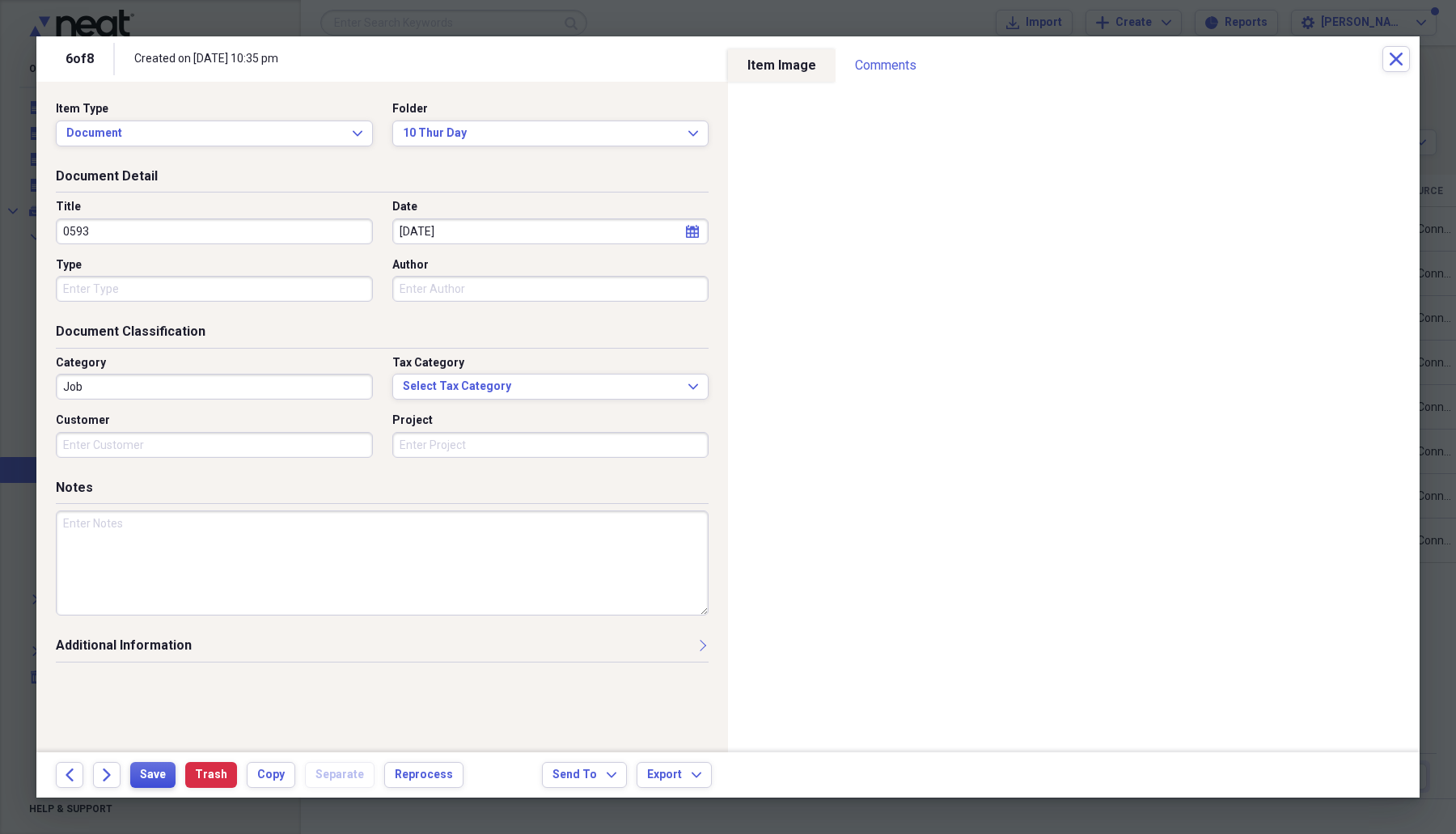 type 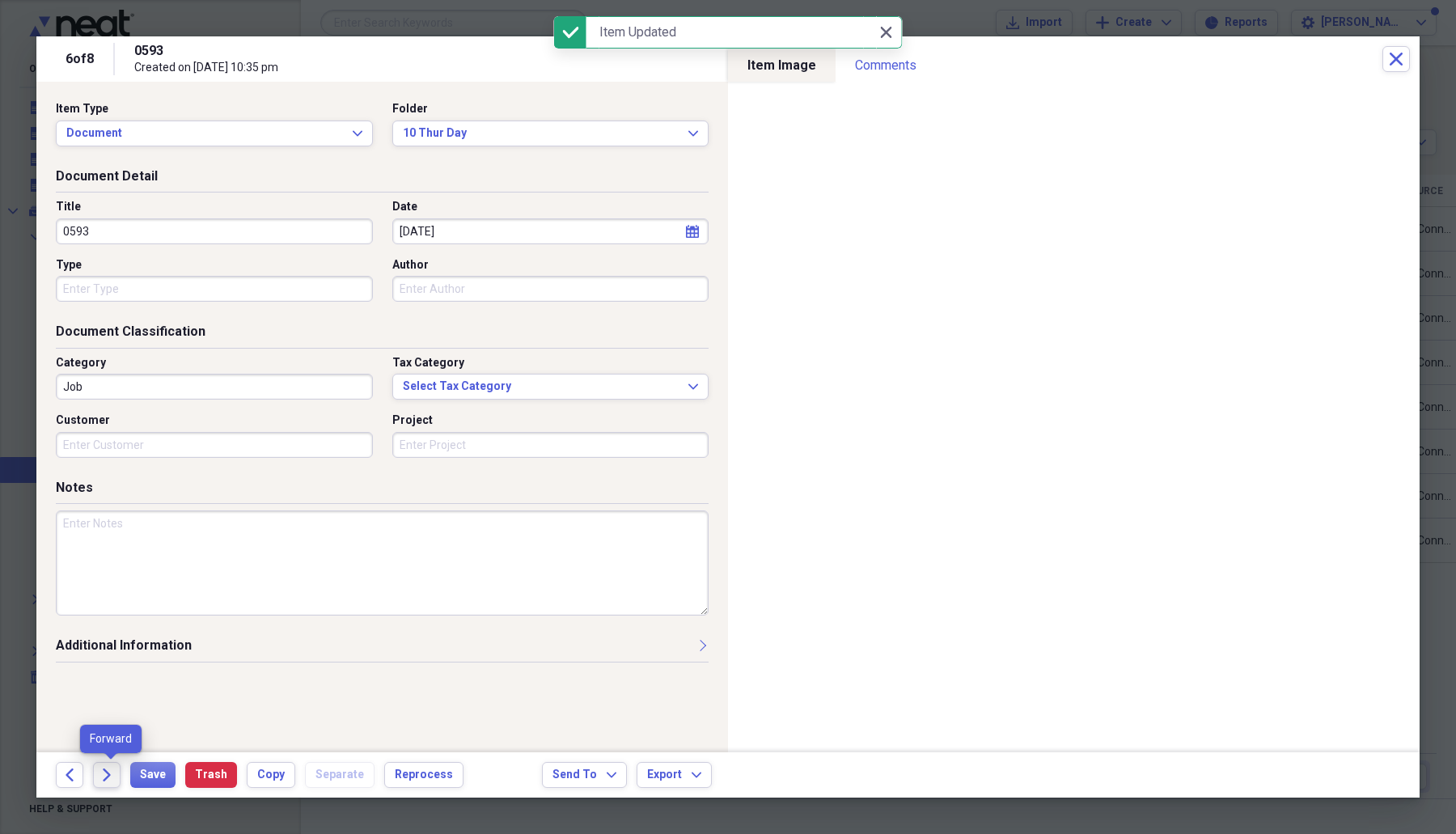 click on "Forward" 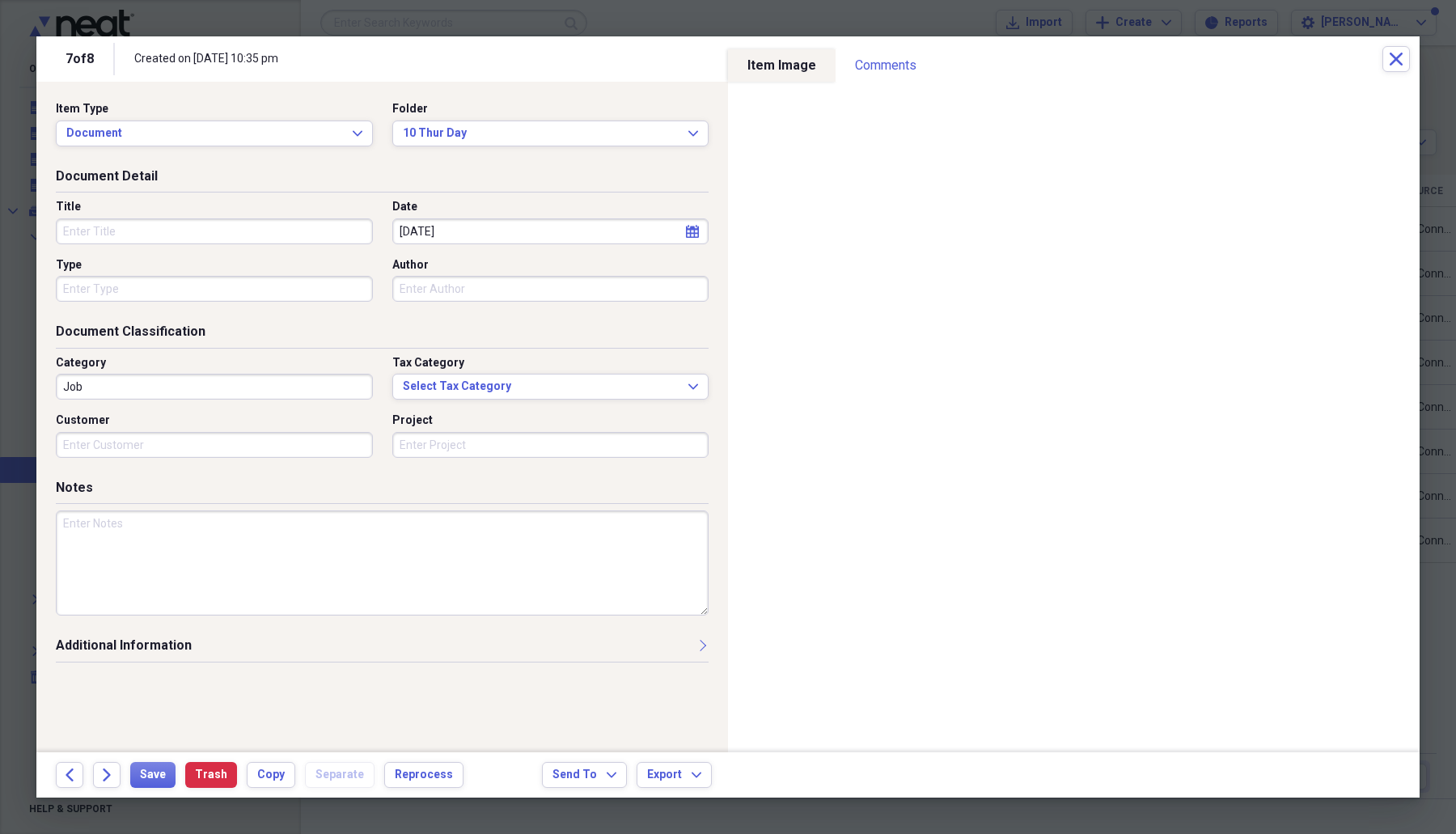 click on "Title" at bounding box center (214, 231) 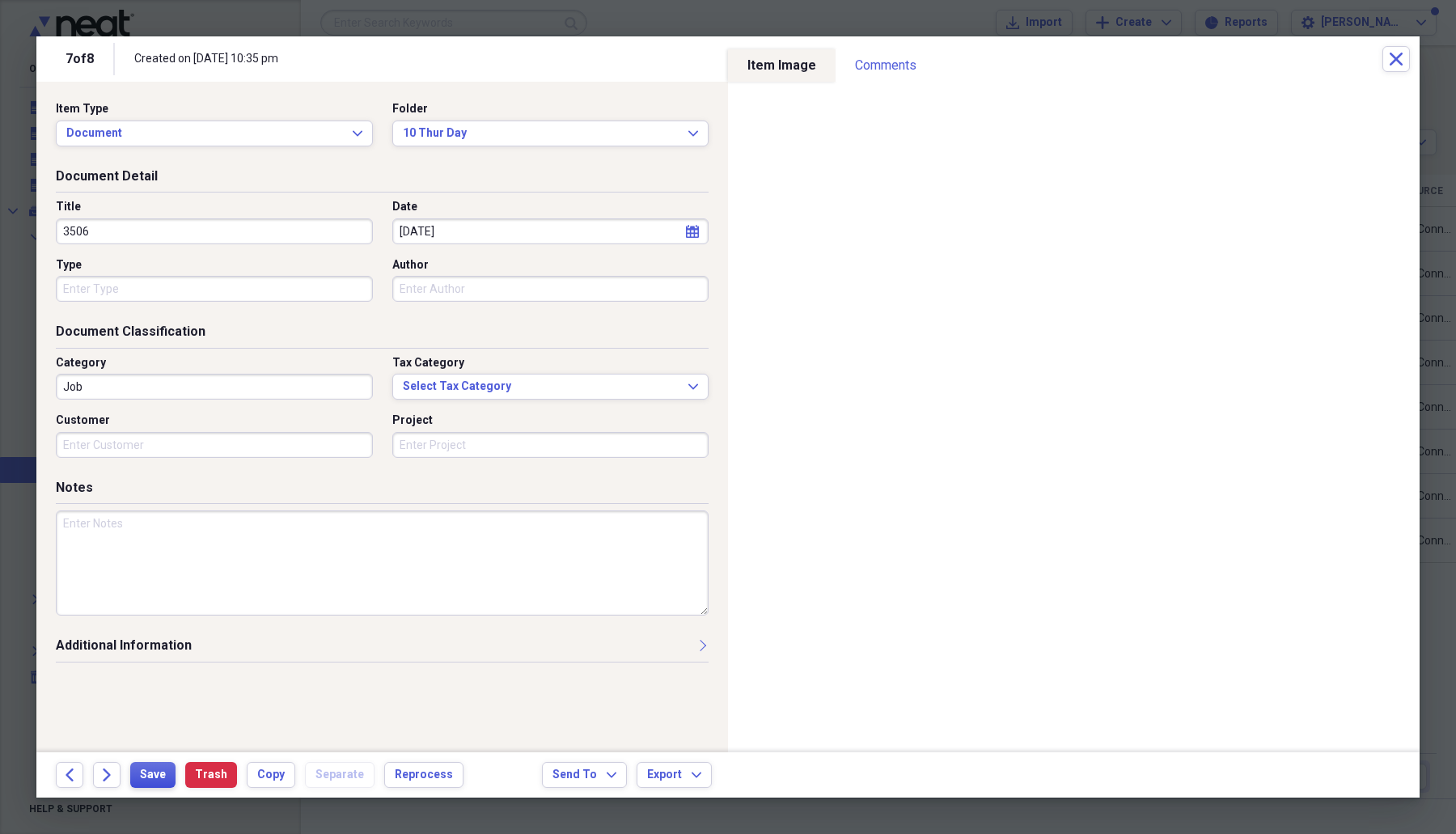 click on "Save" at bounding box center (153, 775) 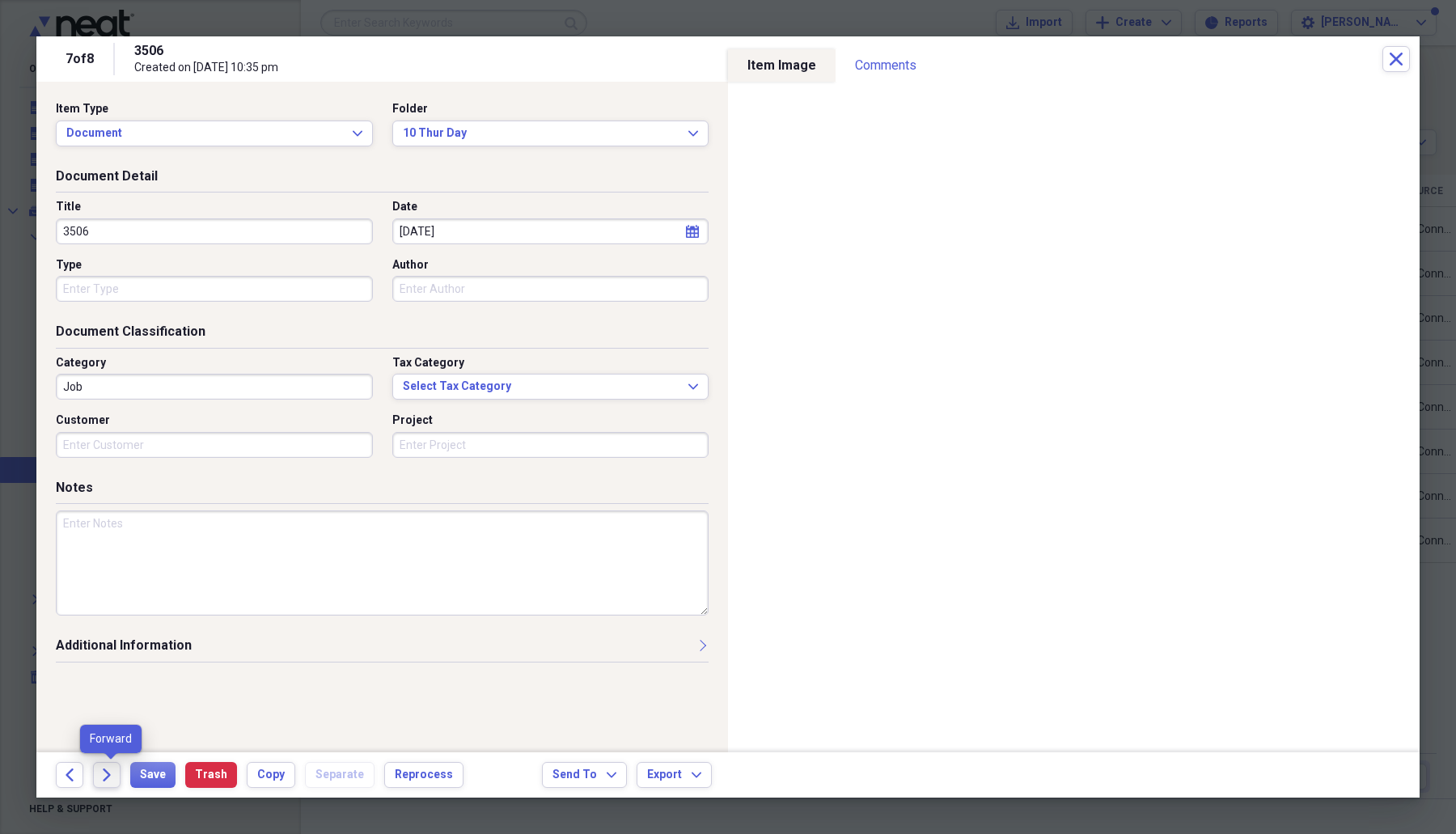 click on "Forward" 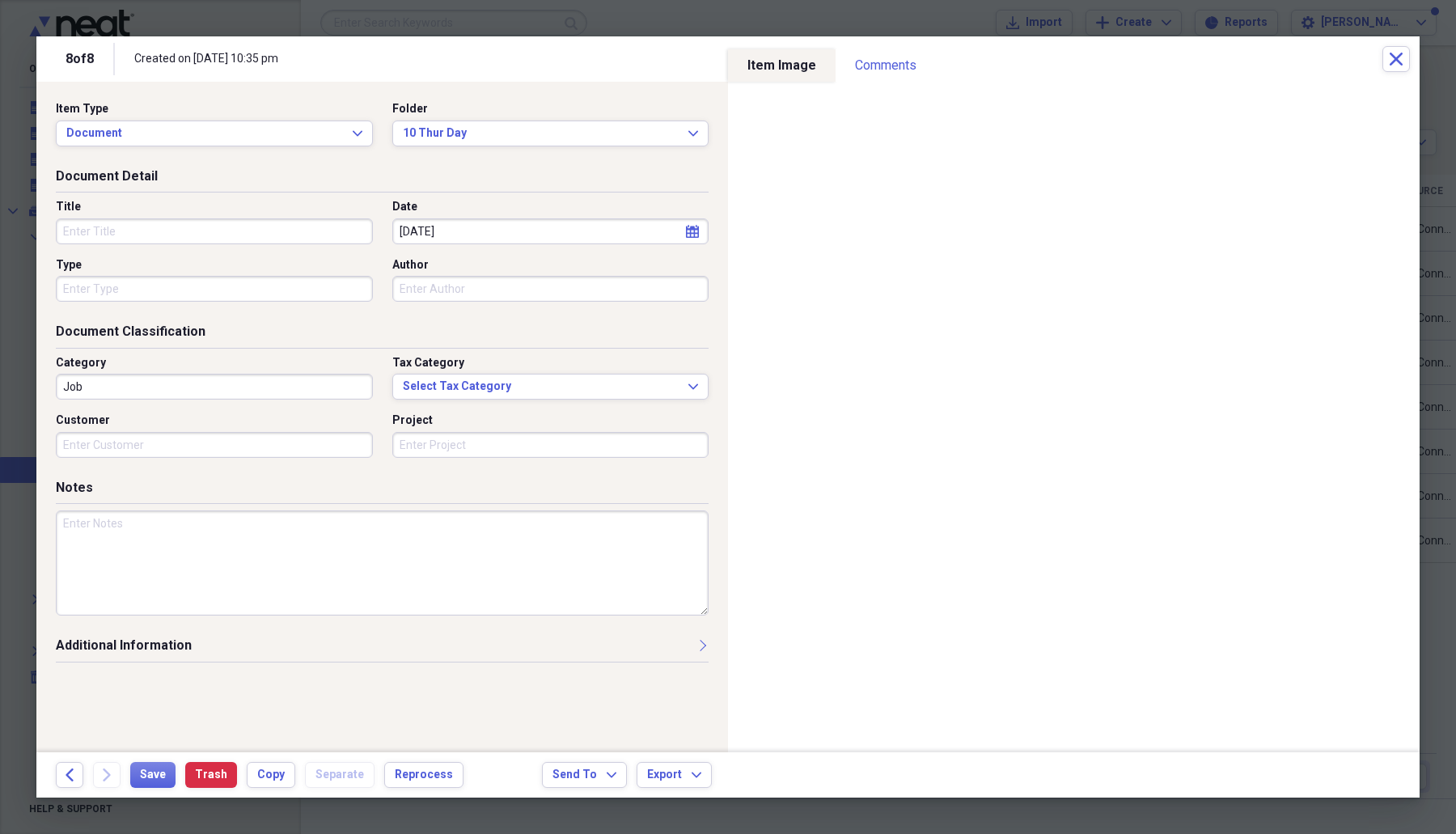 click on "Title" at bounding box center [214, 231] 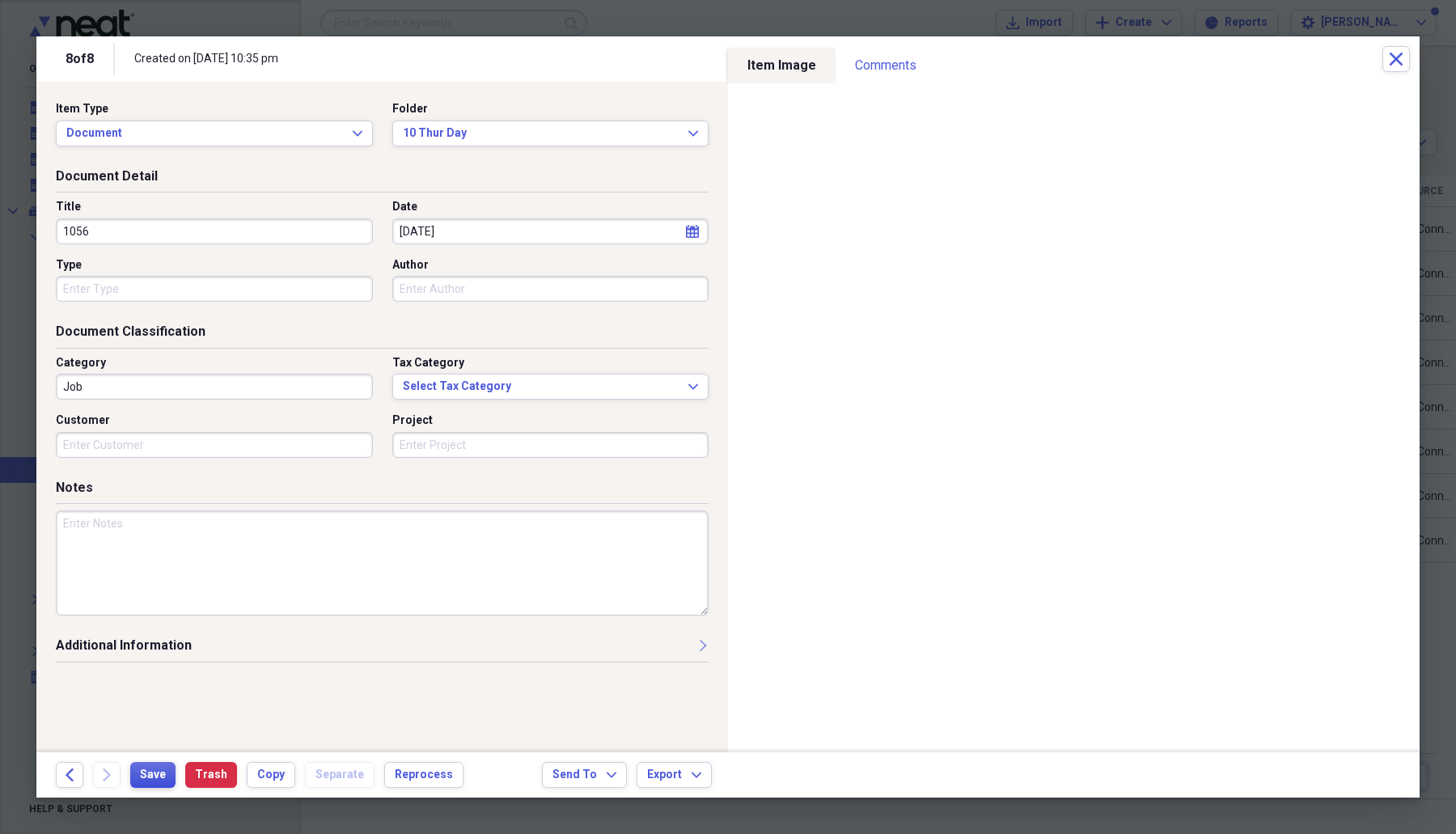 click on "Save" at bounding box center (153, 775) 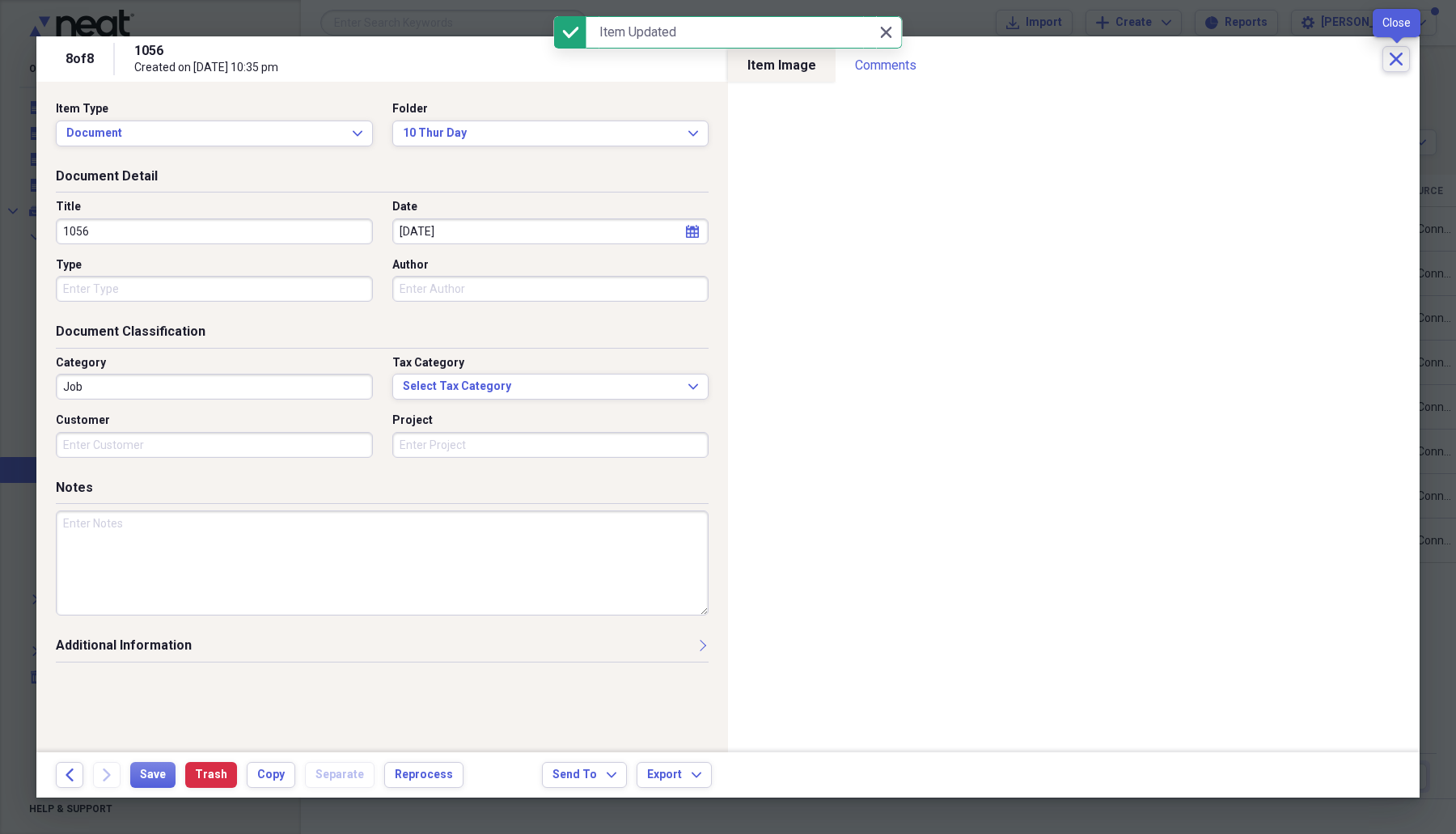 click on "Close" 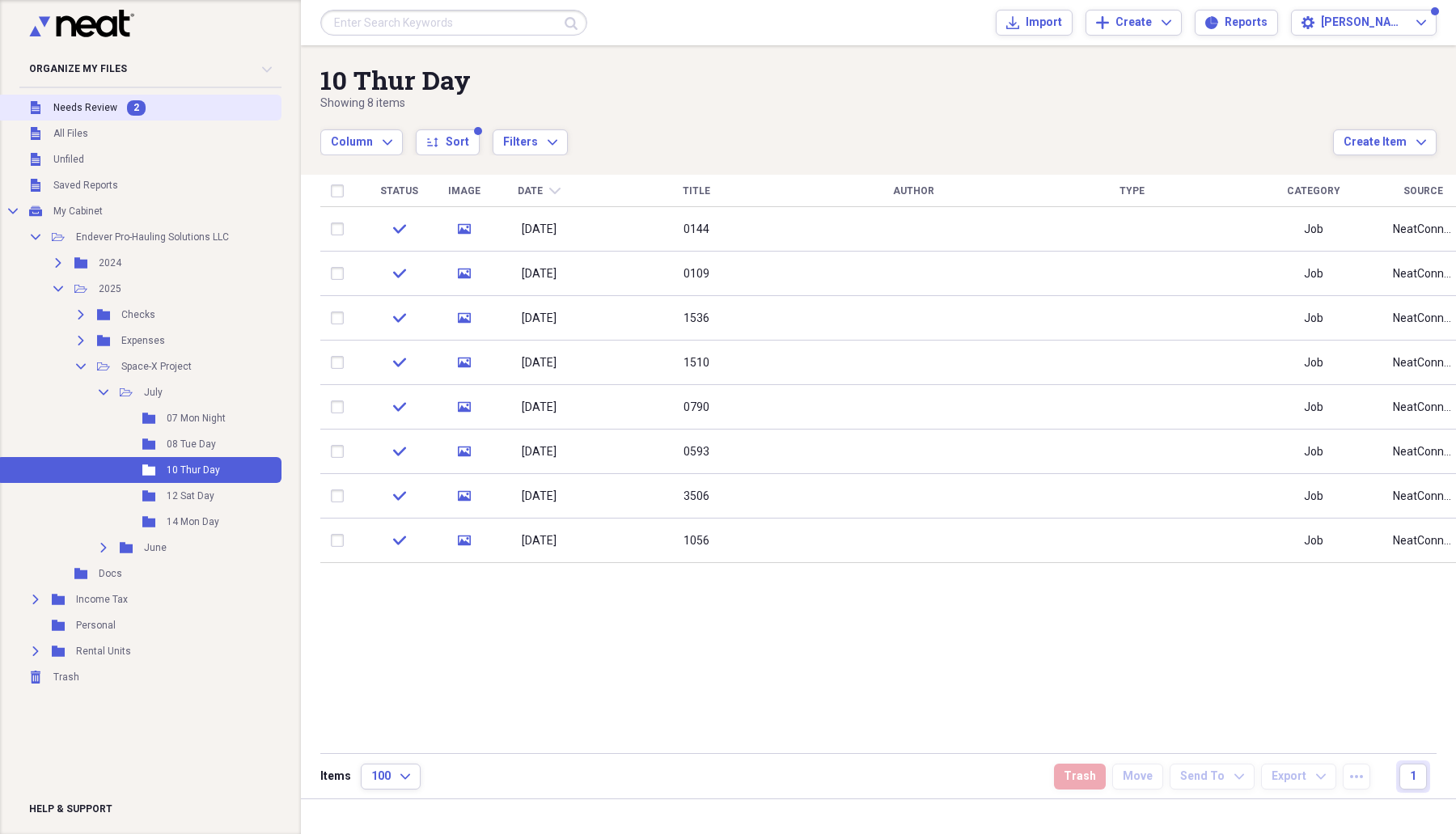 click on "Needs Review" at bounding box center [85, 108] 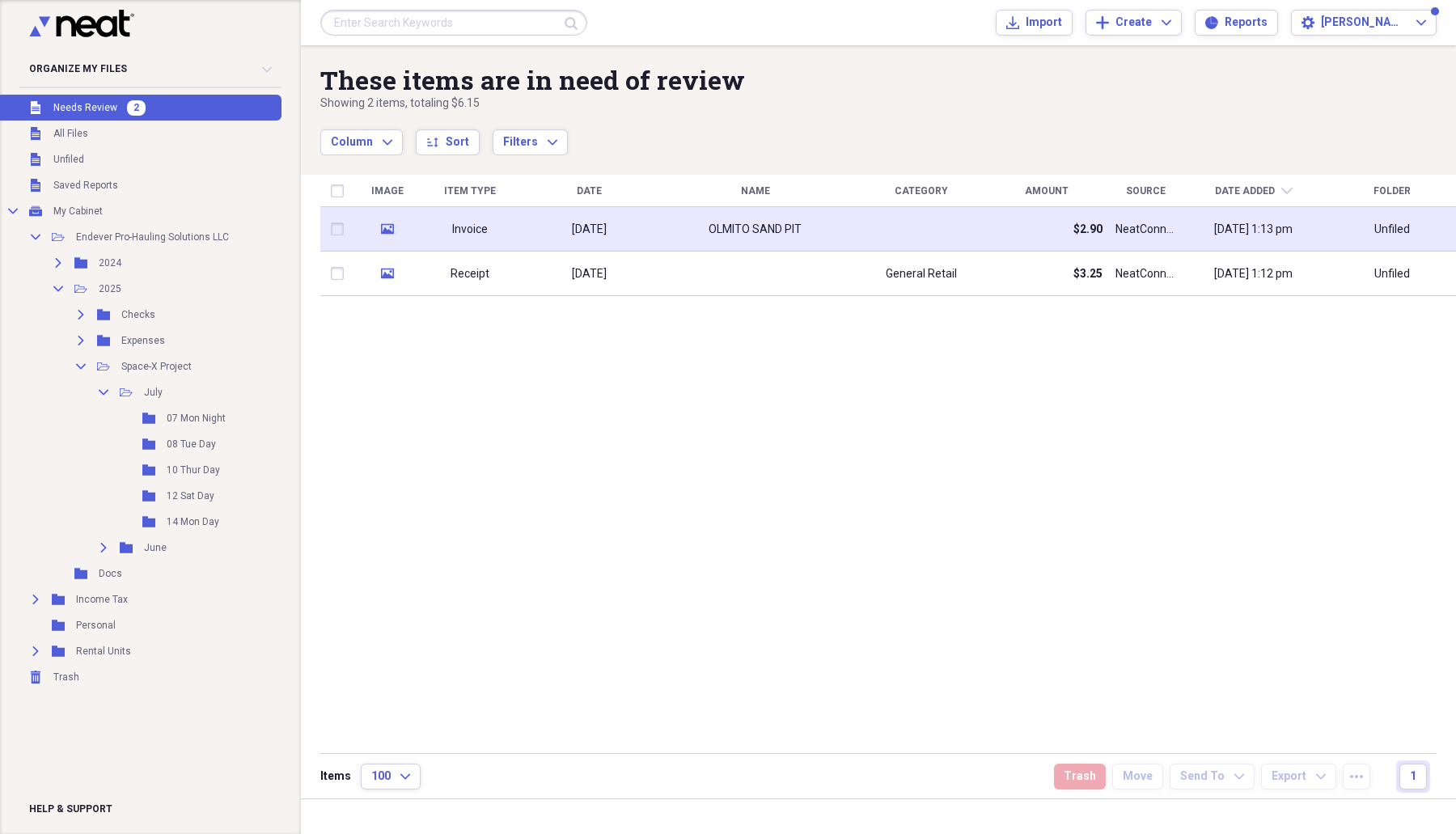 click on "[DATE]" at bounding box center [589, 229] 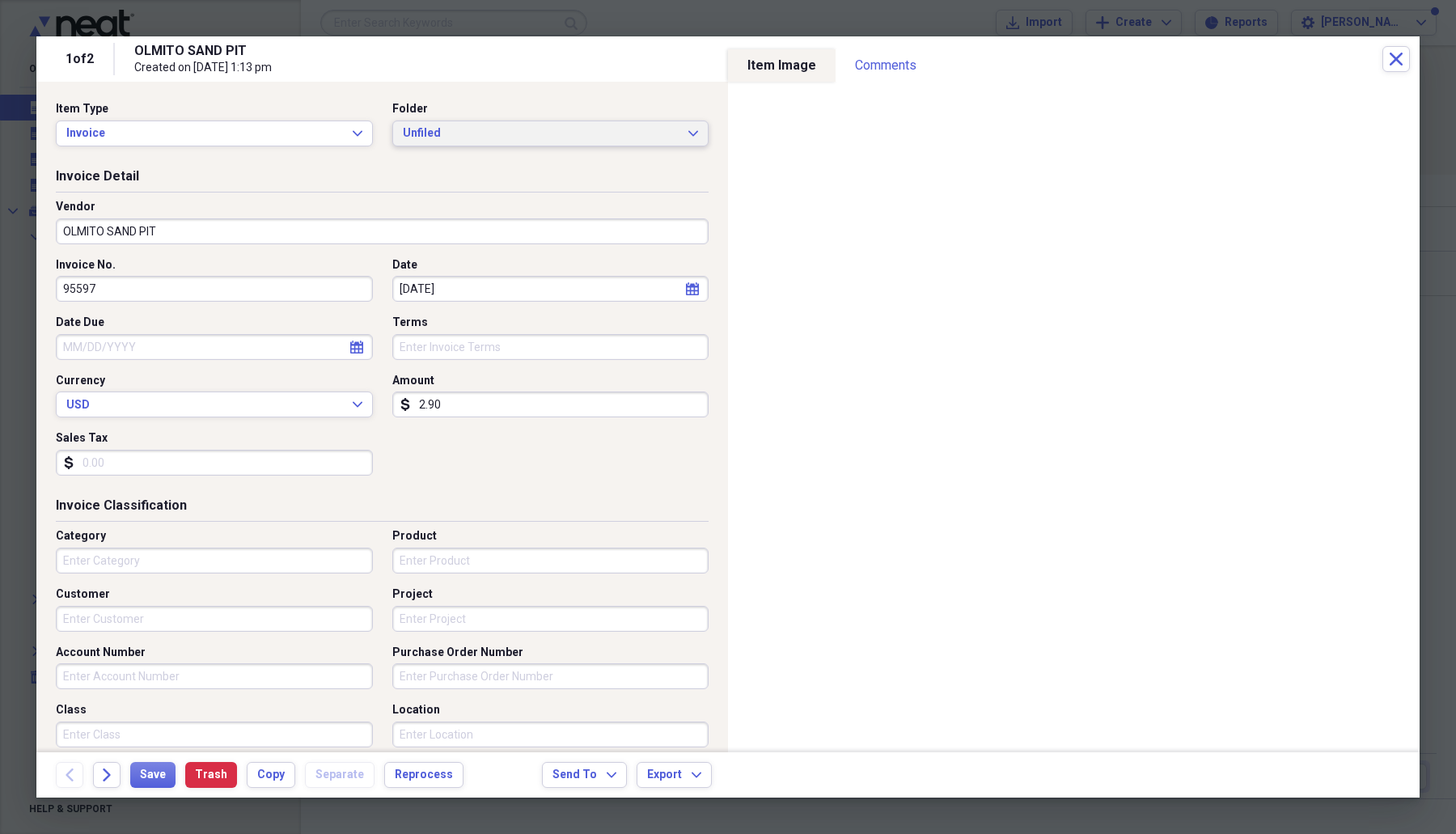 click on "Unfiled" at bounding box center (541, 133) 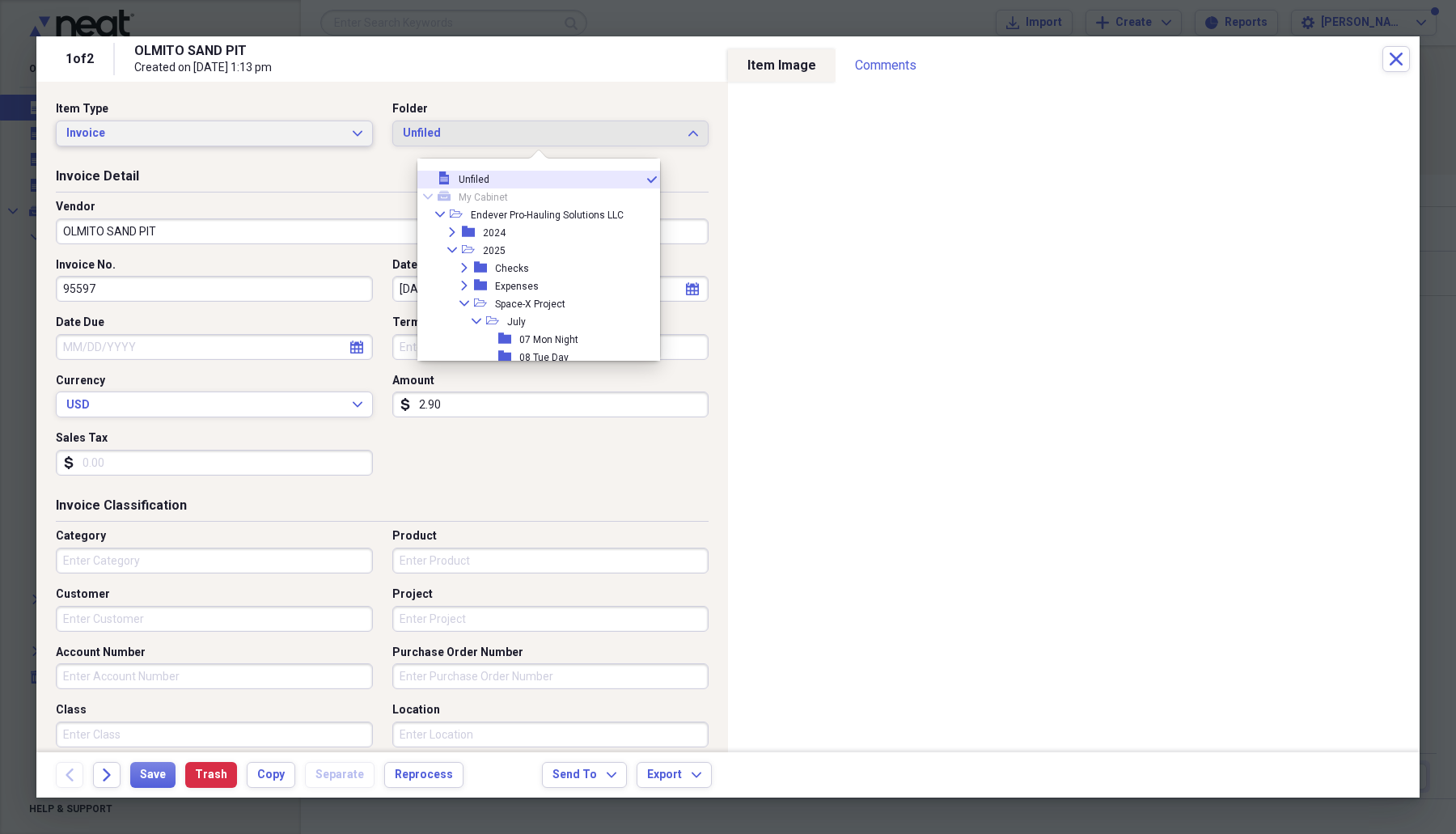 click on "Invoice" at bounding box center [205, 133] 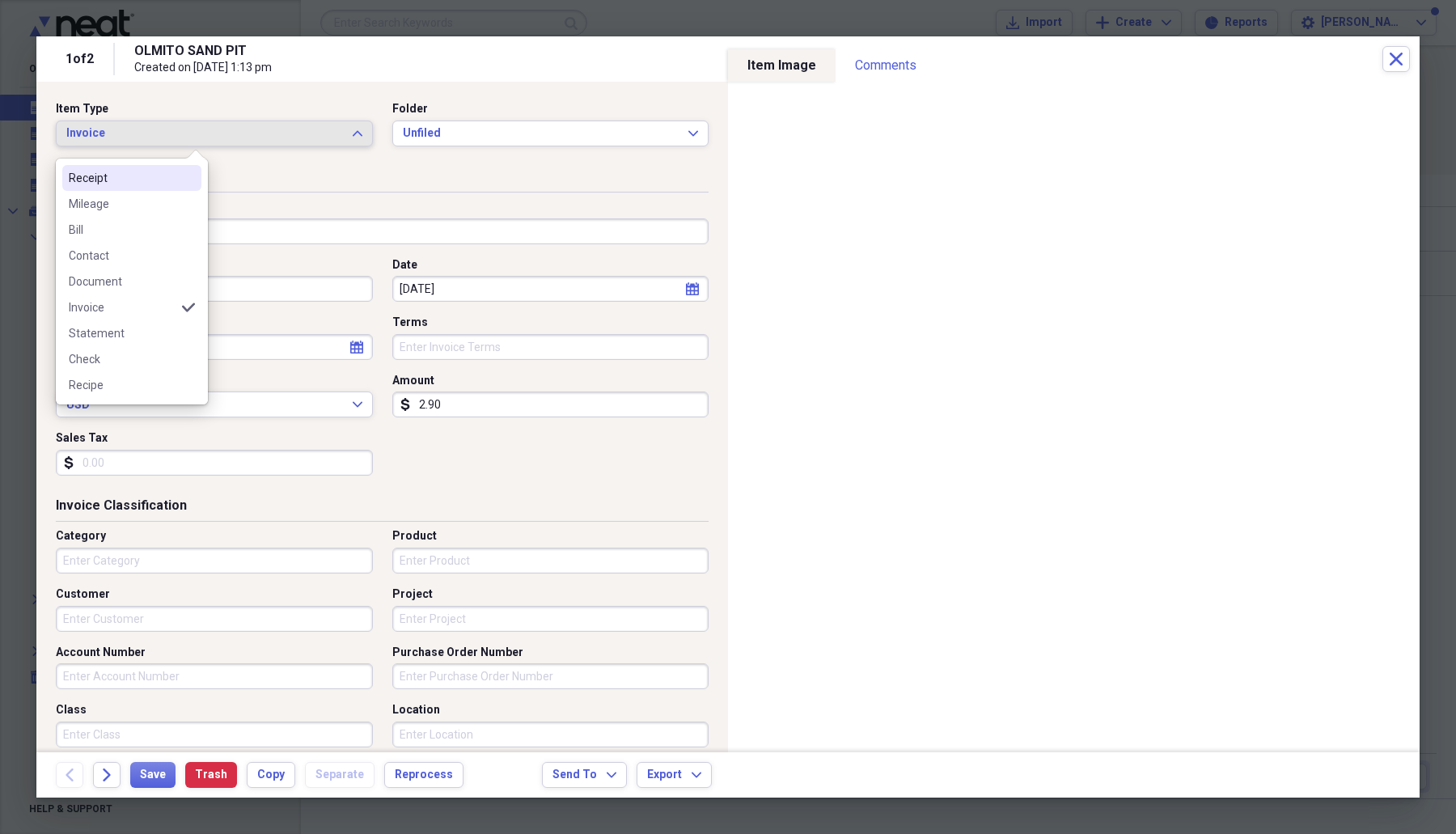 click on "Receipt" at bounding box center (122, 178) 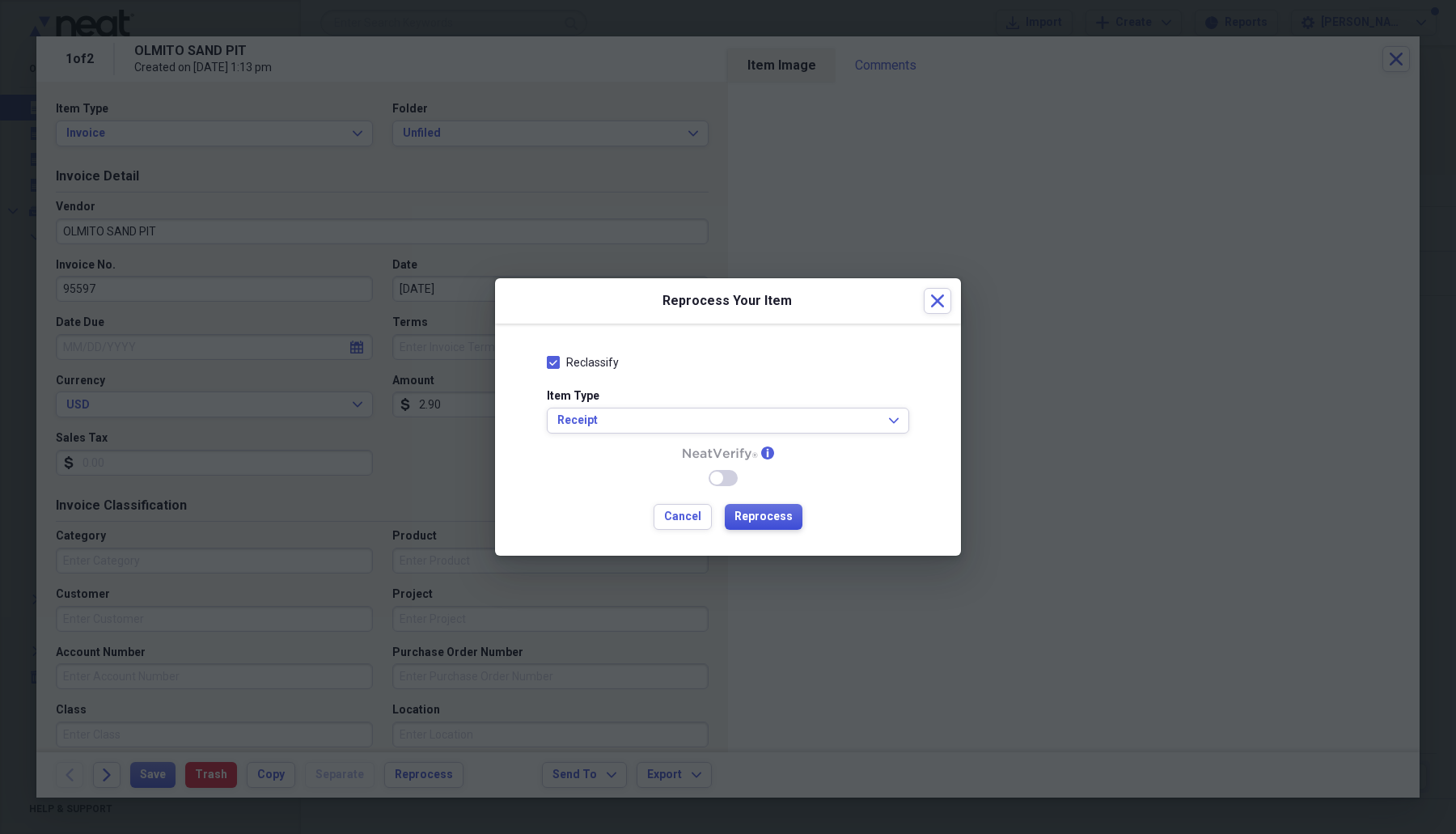 click on "Reprocess" at bounding box center [764, 517] 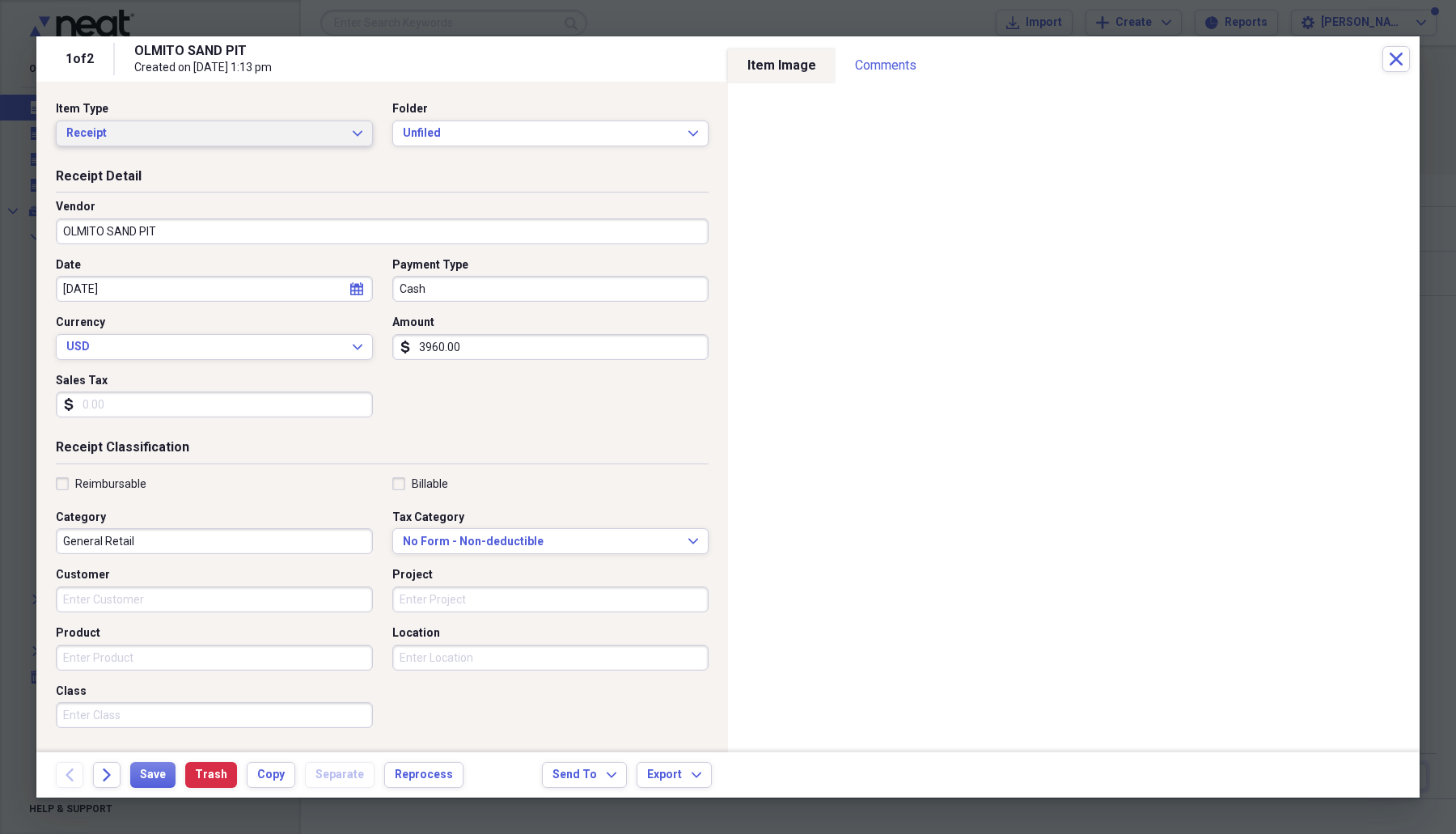 click on "Receipt" at bounding box center (205, 133) 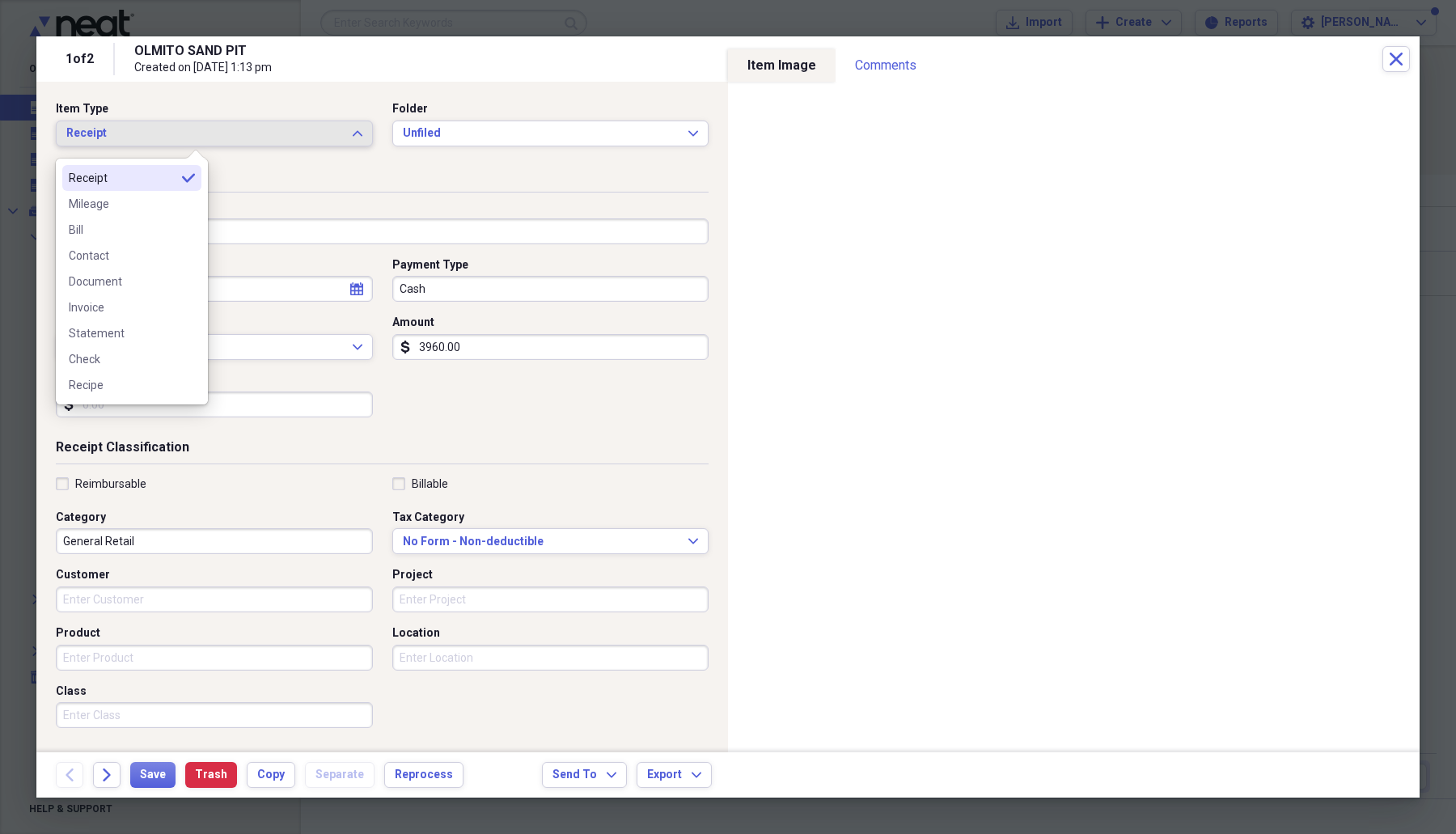 click on "Receipt" at bounding box center (205, 133) 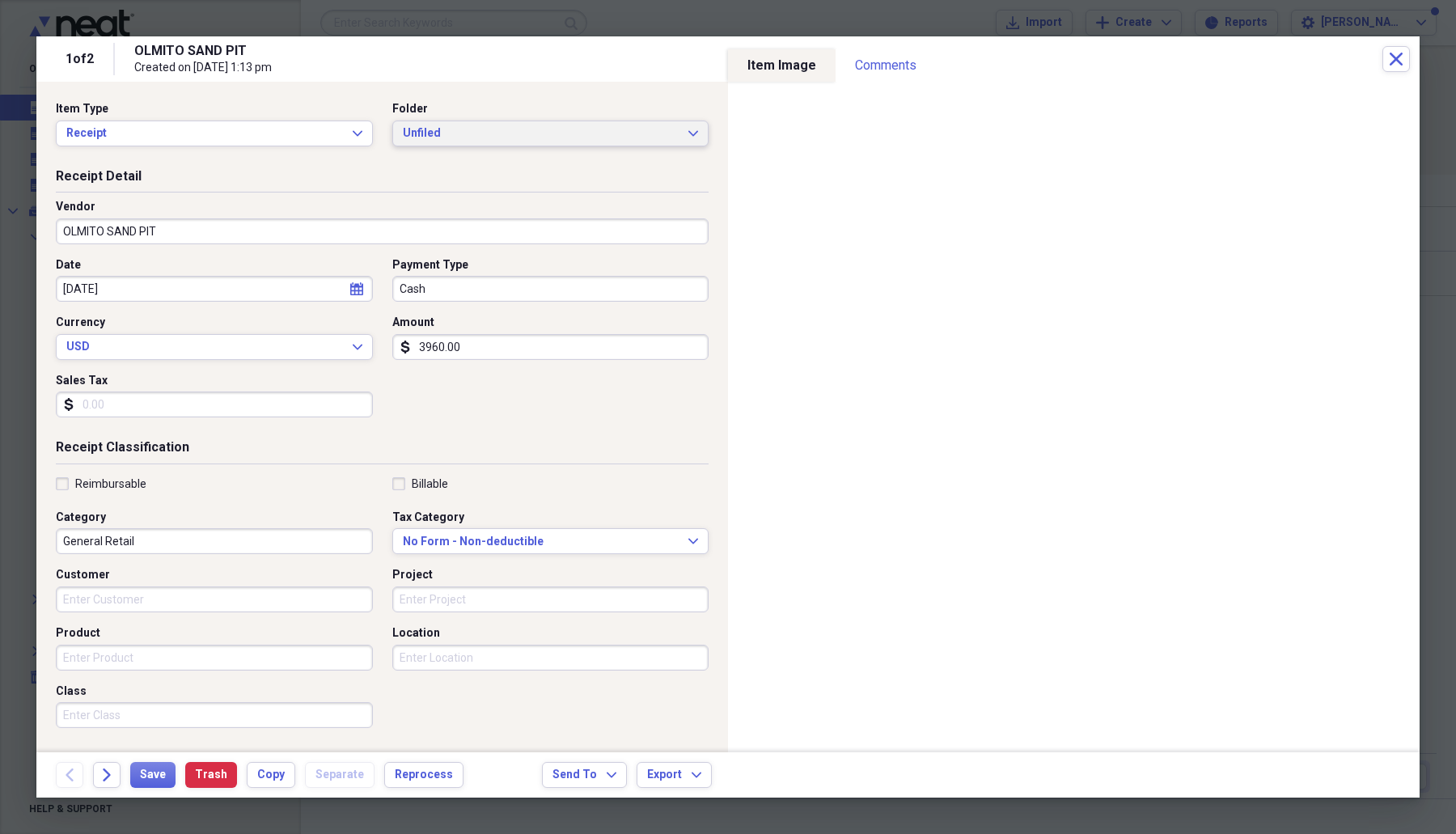 click on "Unfiled" at bounding box center (541, 133) 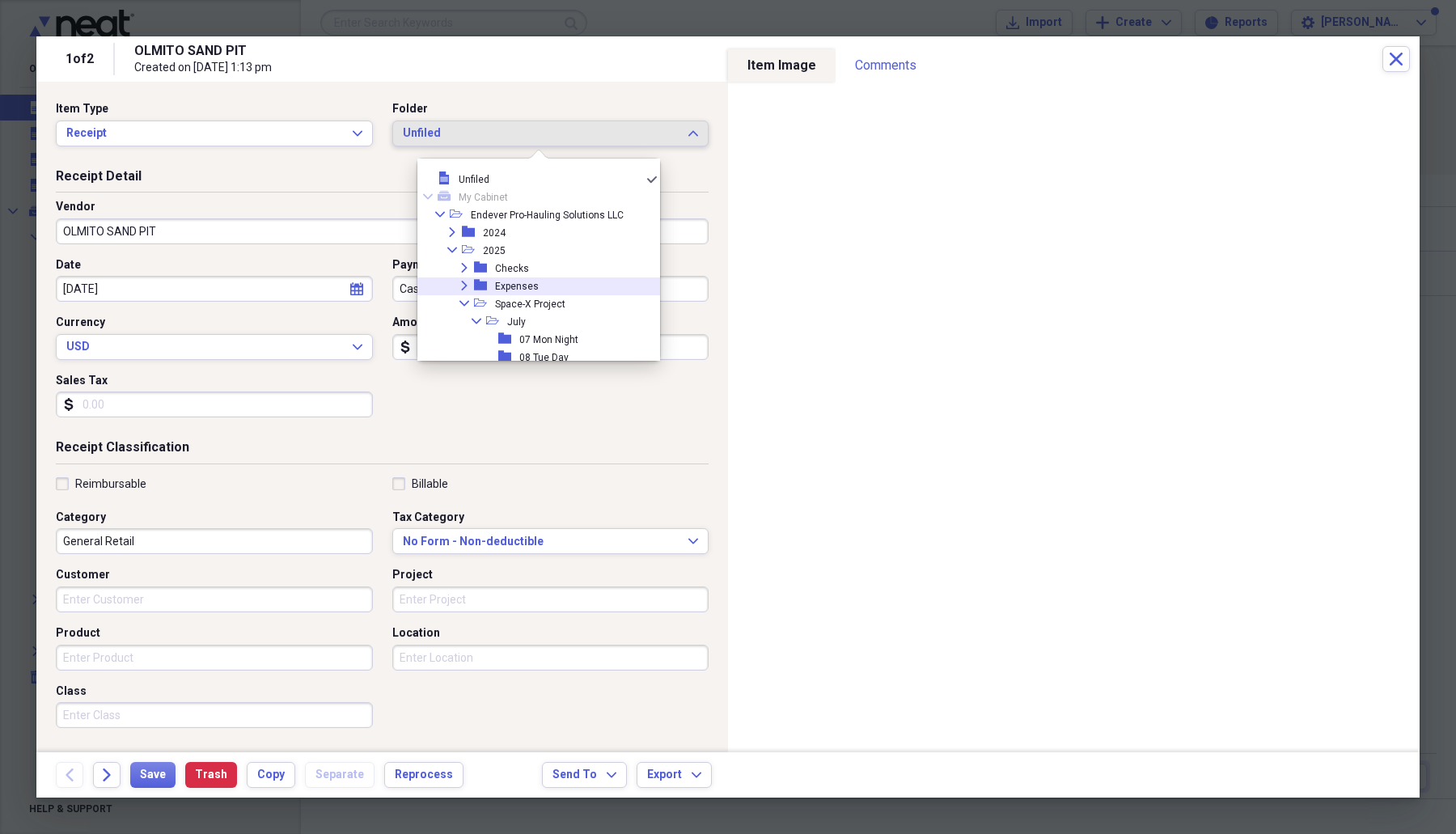 click on "Expand" 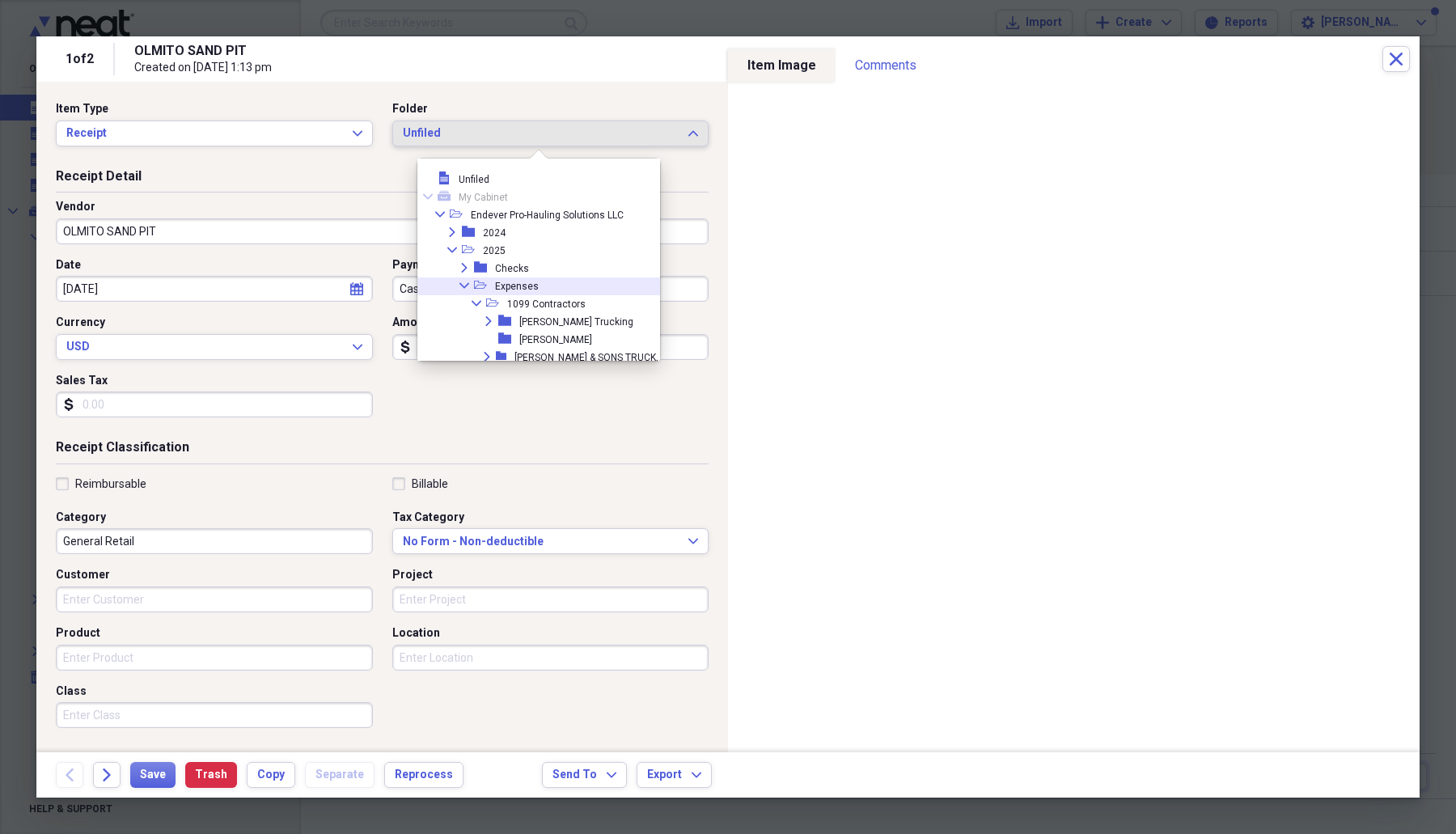 scroll, scrollTop: 101, scrollLeft: 0, axis: vertical 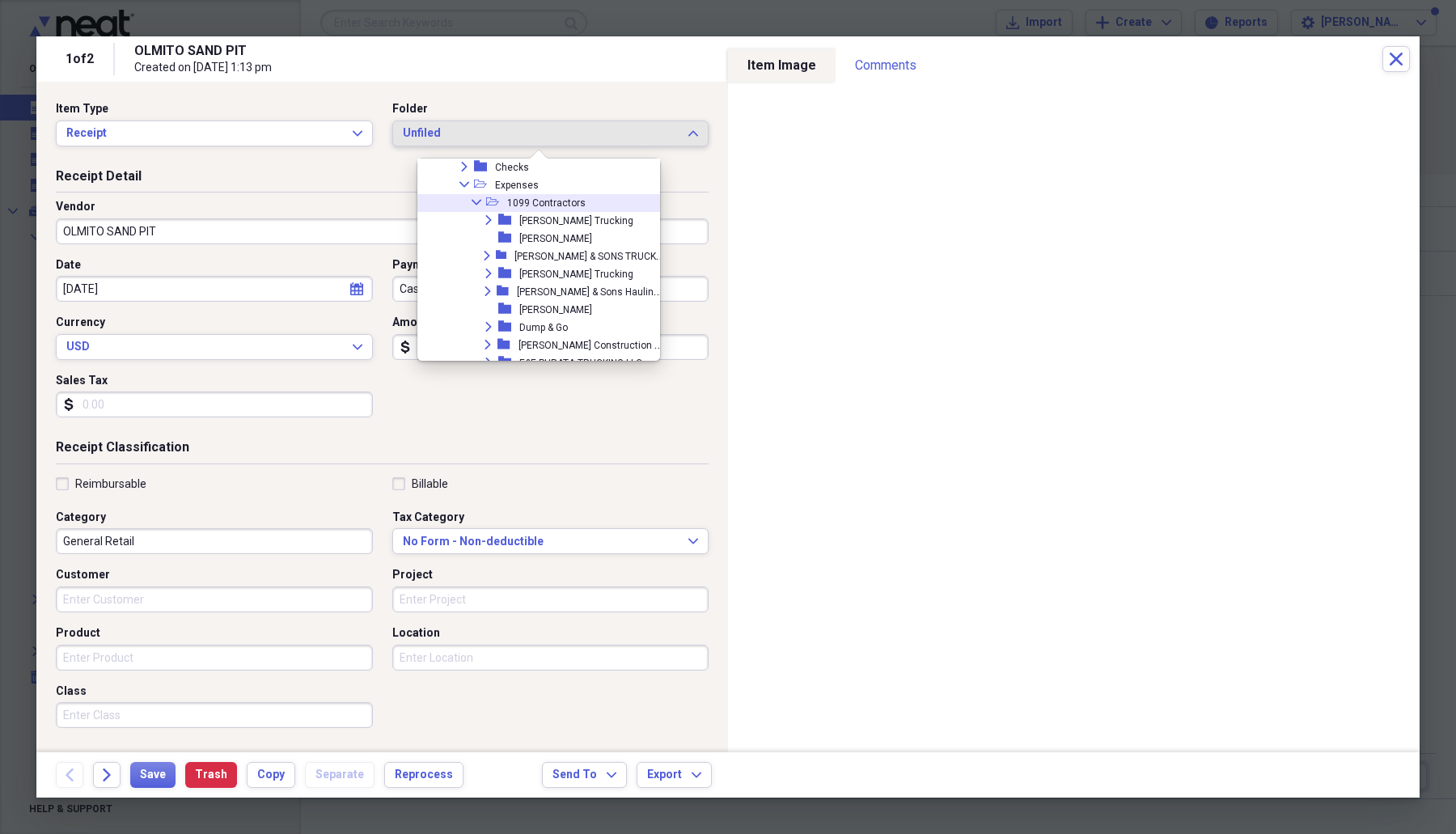 click on "Collapse" 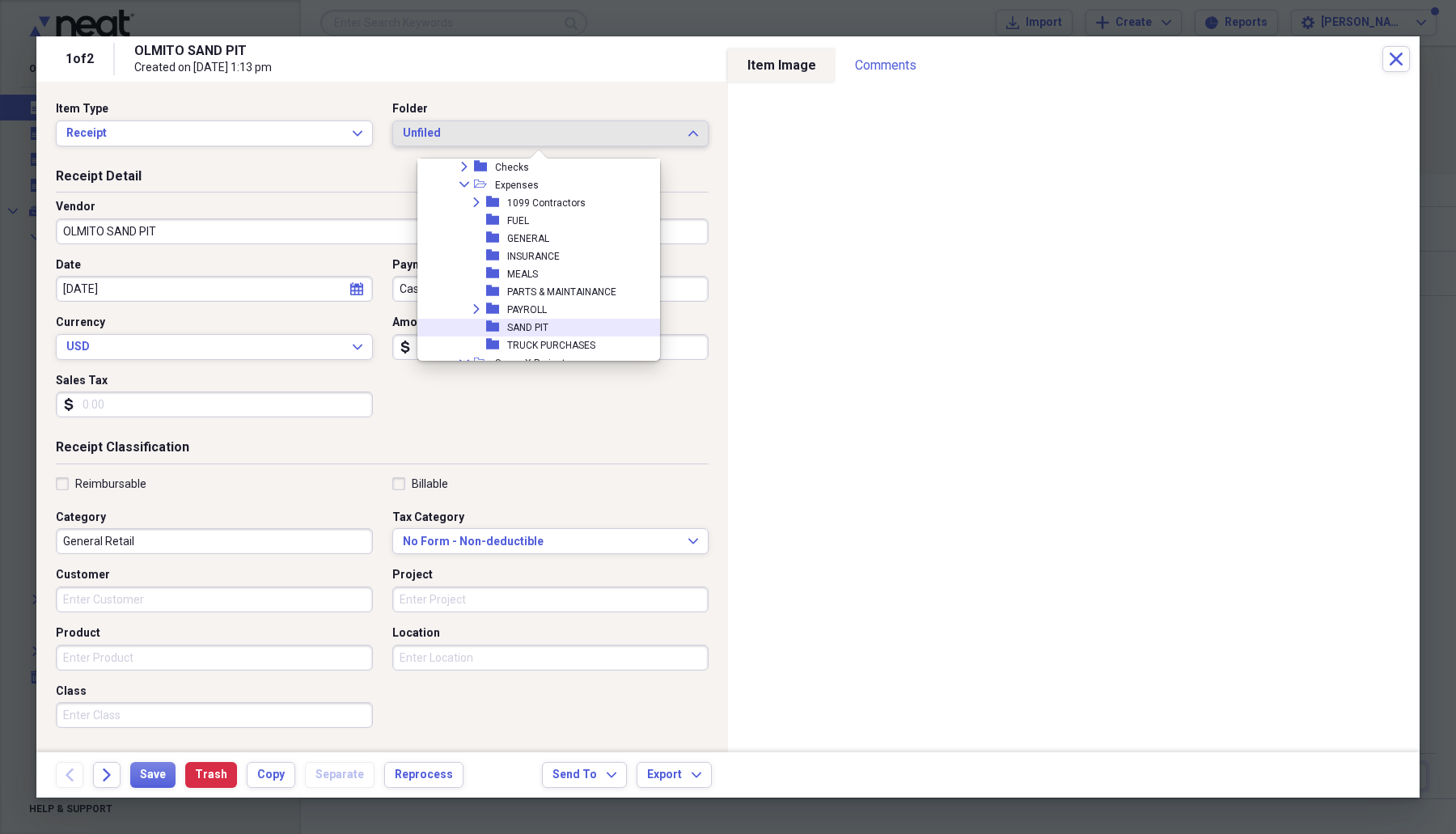 click on "folder SAND PIT" at bounding box center [532, 328] 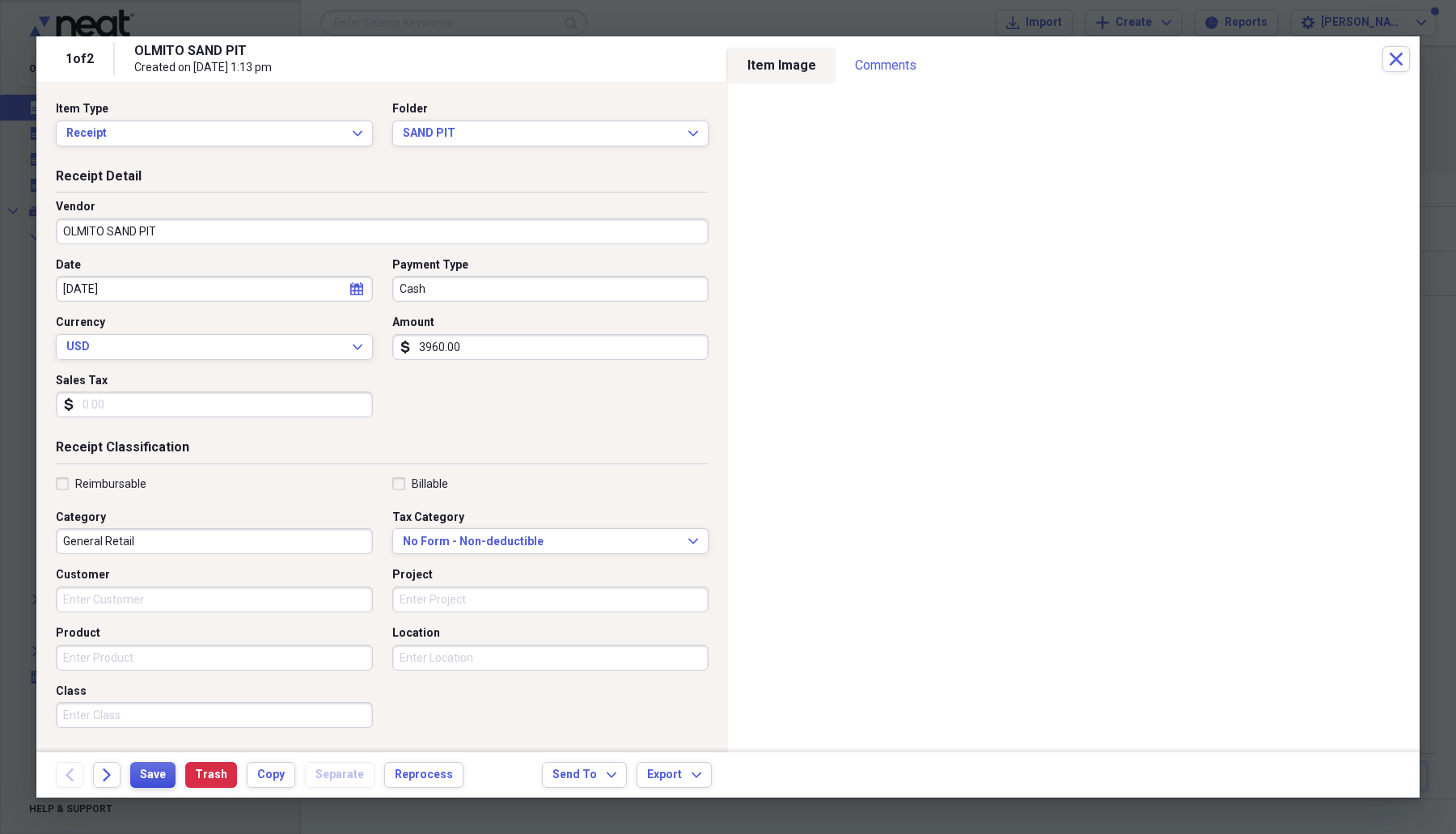click on "Save" at bounding box center (153, 775) 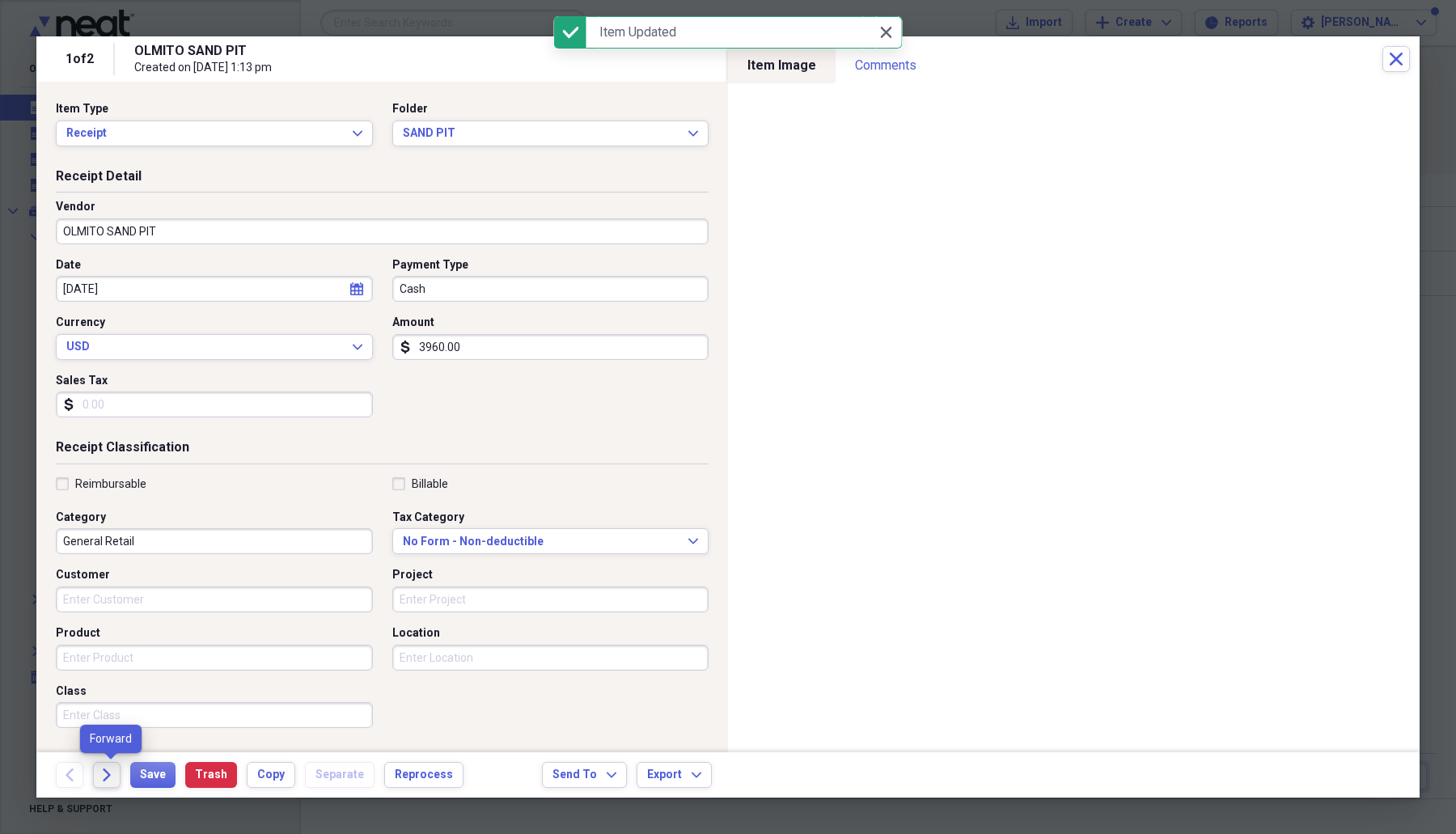 click on "Forward" 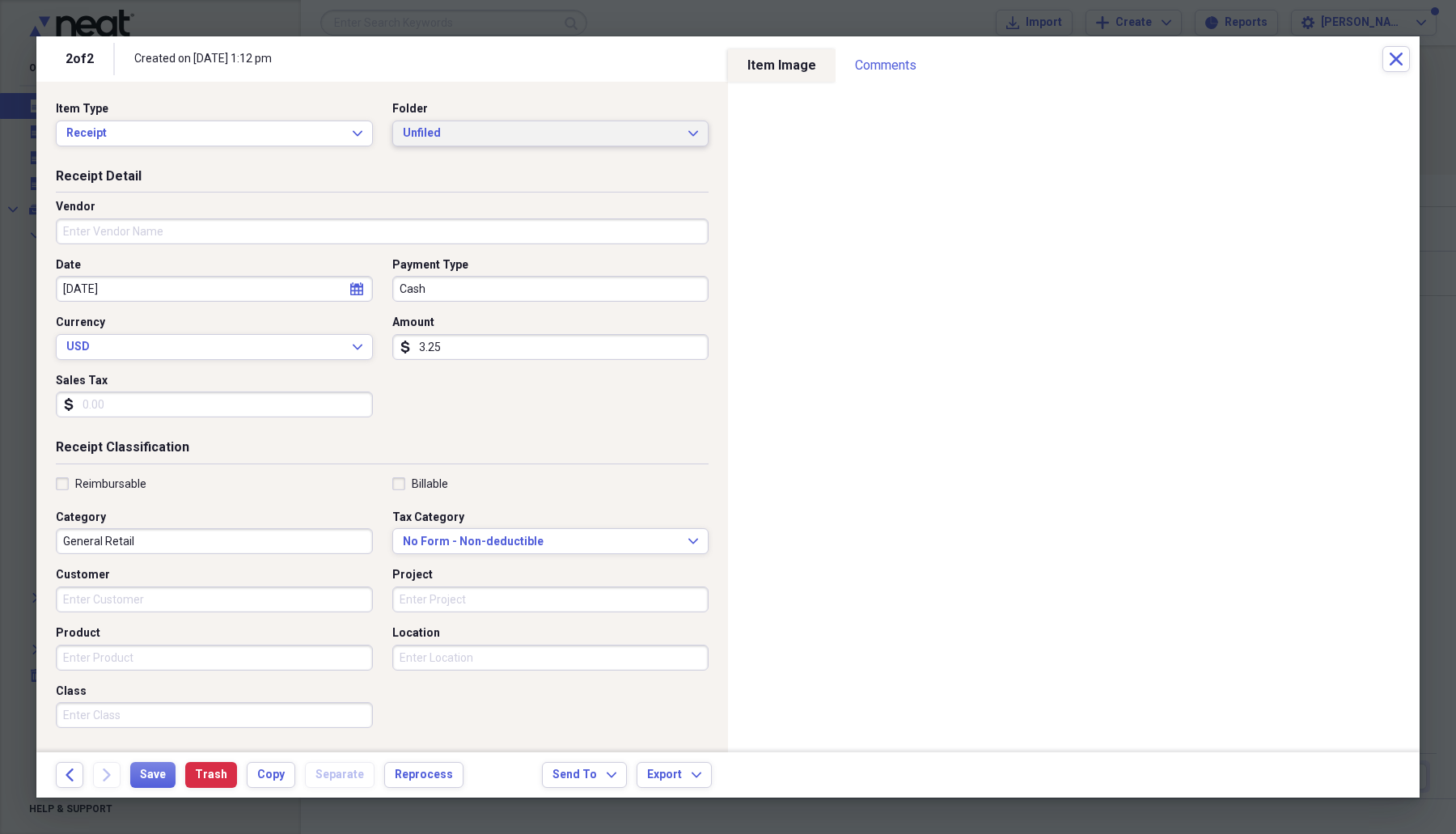 click on "Unfiled" at bounding box center (541, 133) 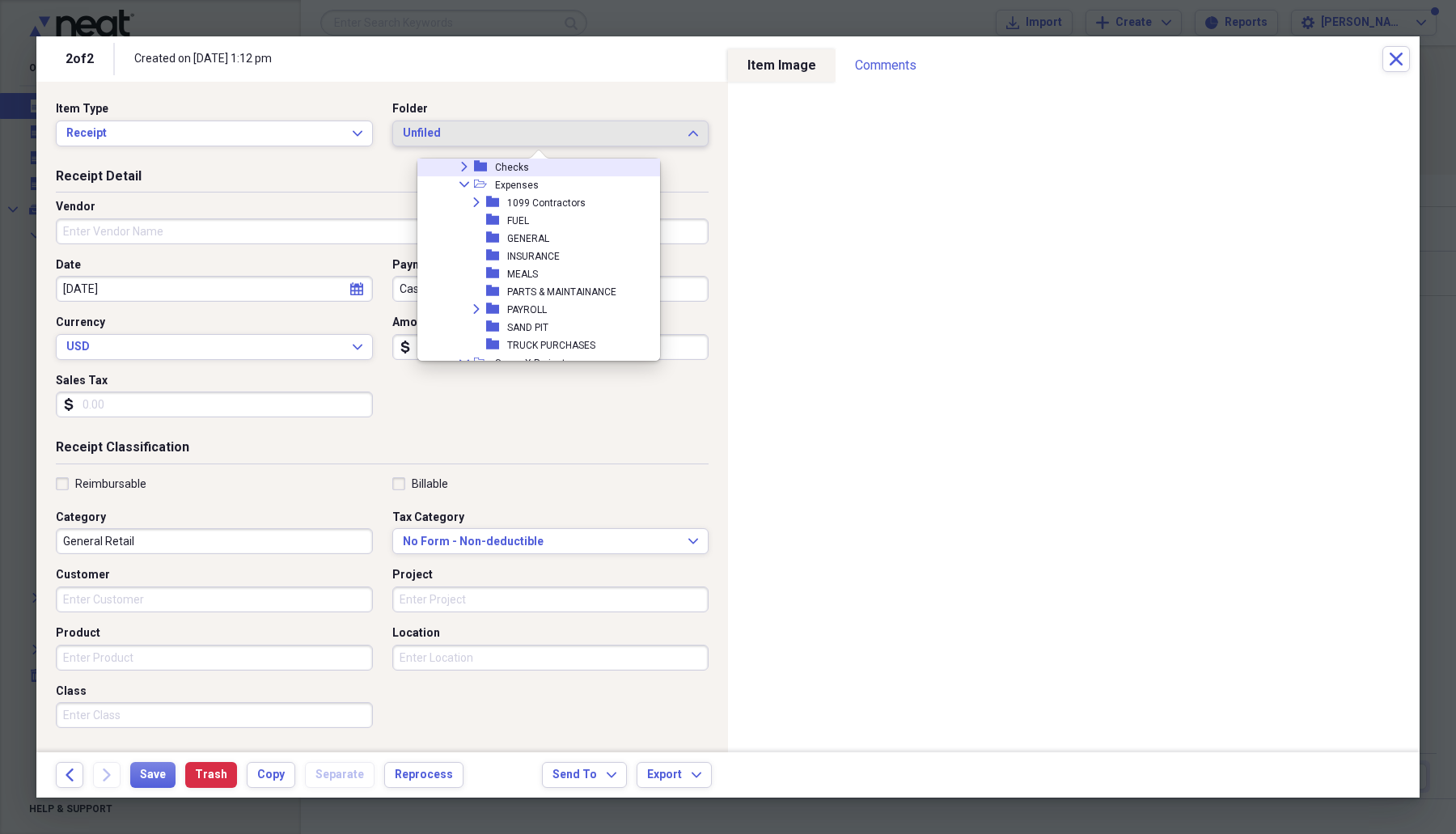 scroll, scrollTop: 202, scrollLeft: 0, axis: vertical 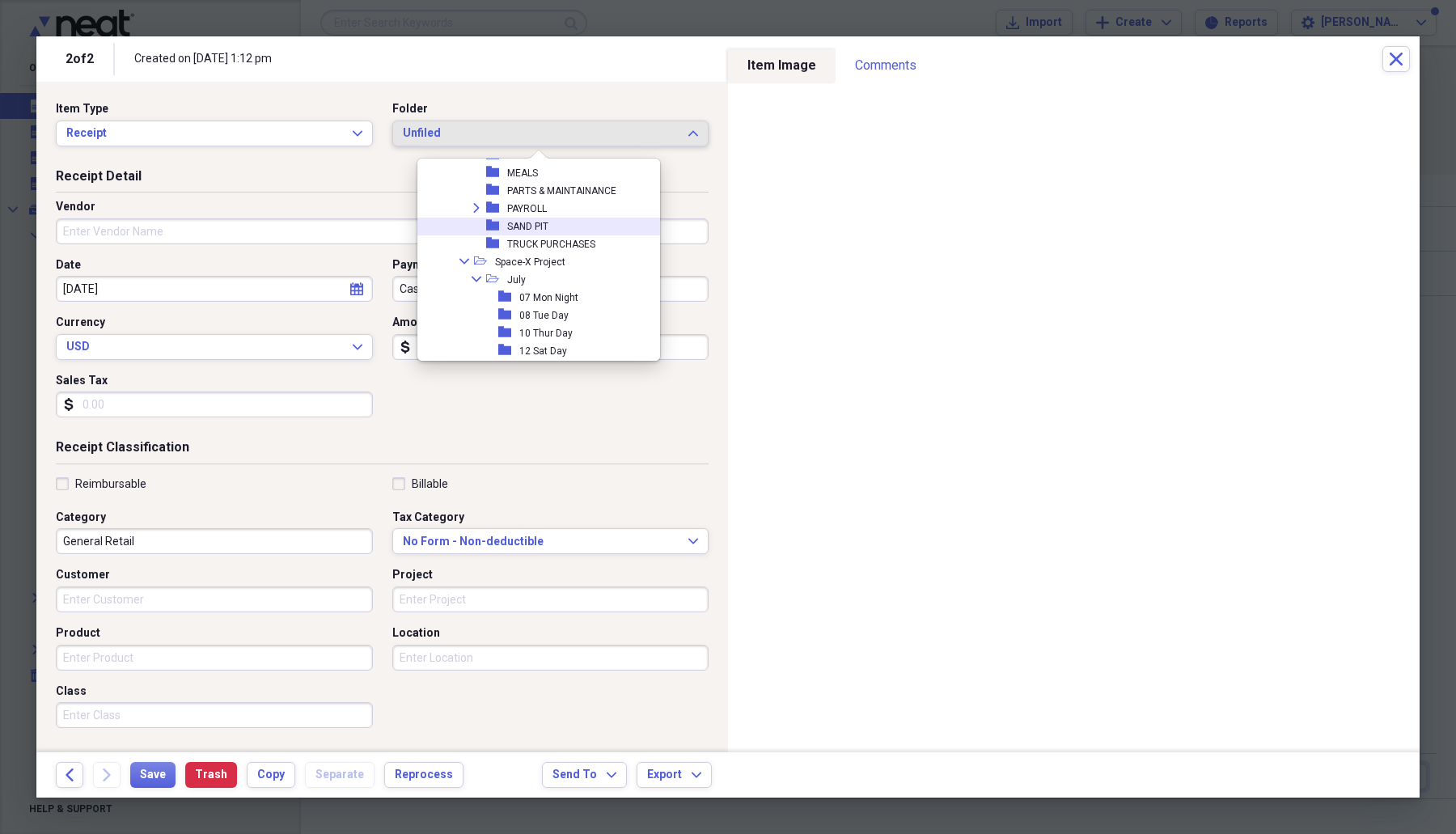 click on "folder SAND PIT" at bounding box center (532, 226) 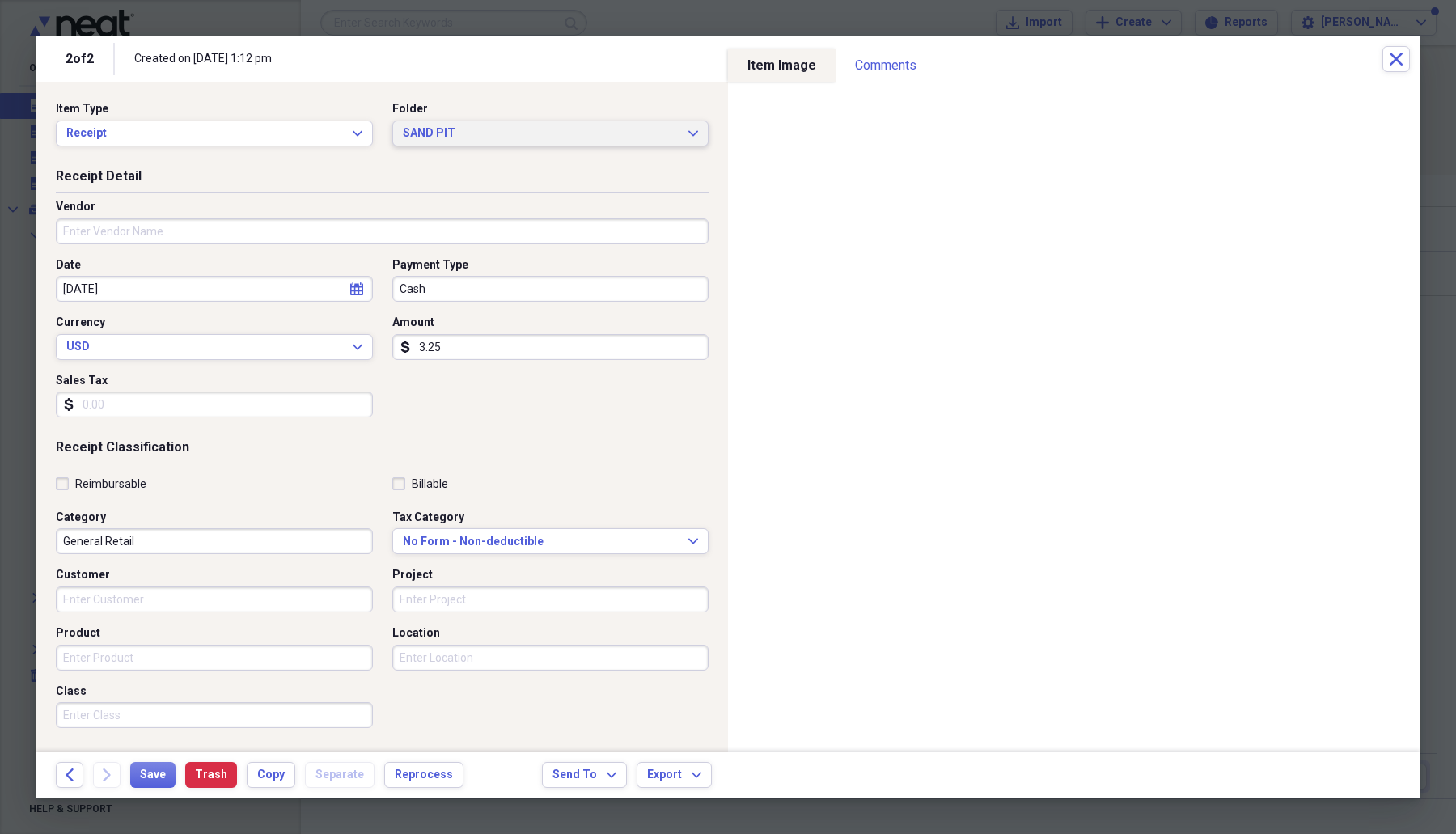 click on "SAND PIT" at bounding box center (541, 133) 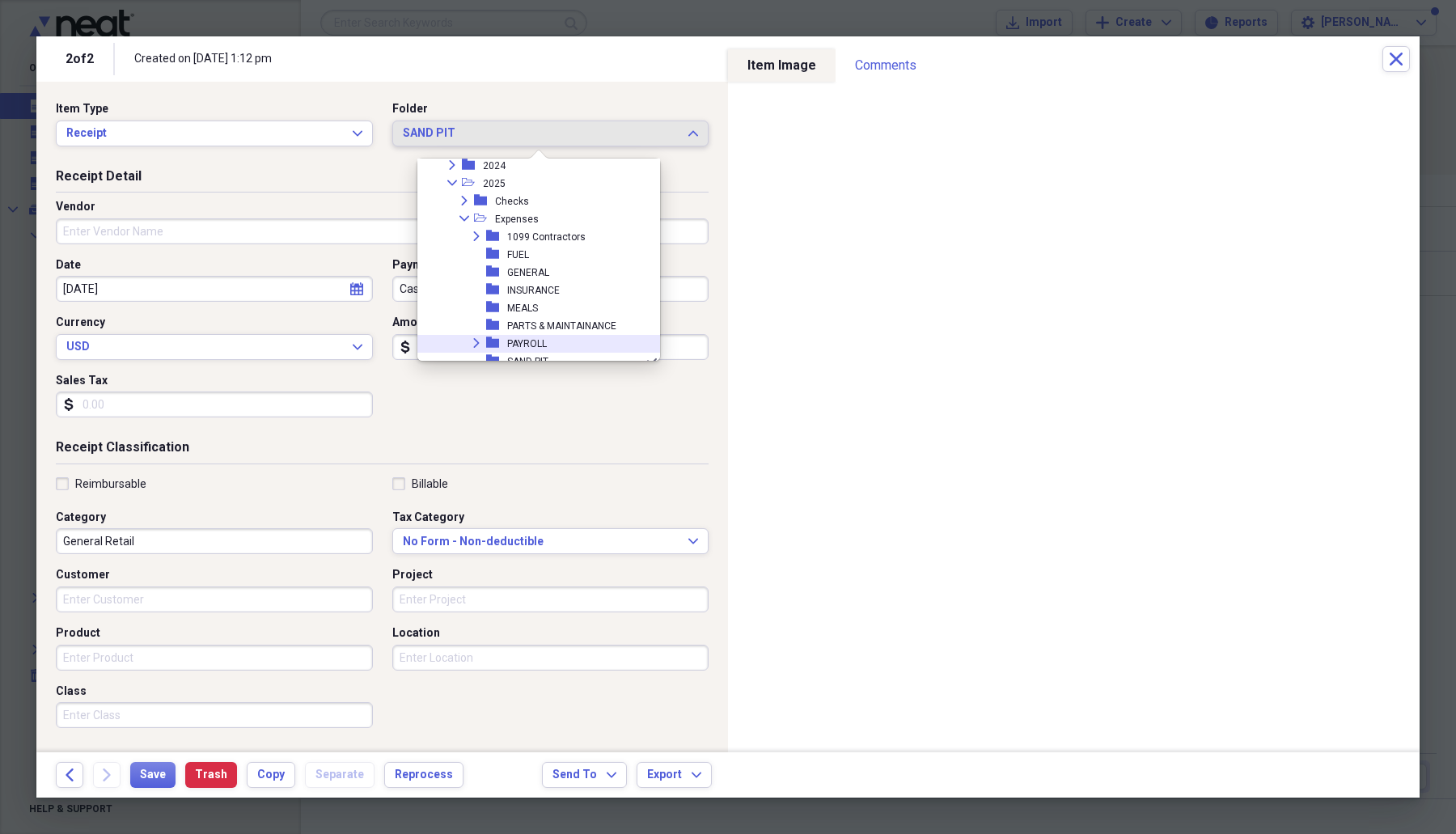 scroll, scrollTop: 168, scrollLeft: 0, axis: vertical 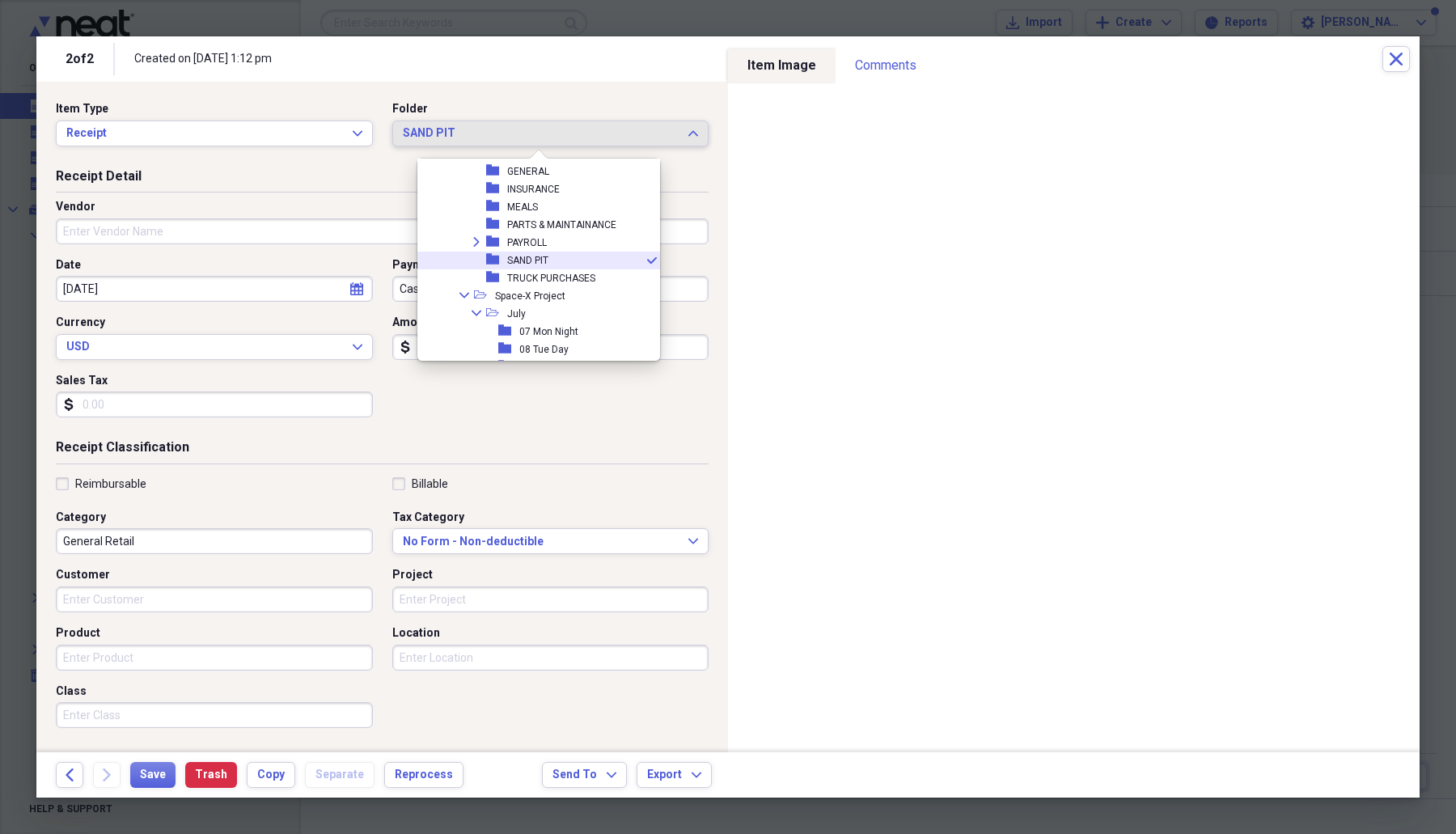 click on "SAND PIT" at bounding box center (527, 260) 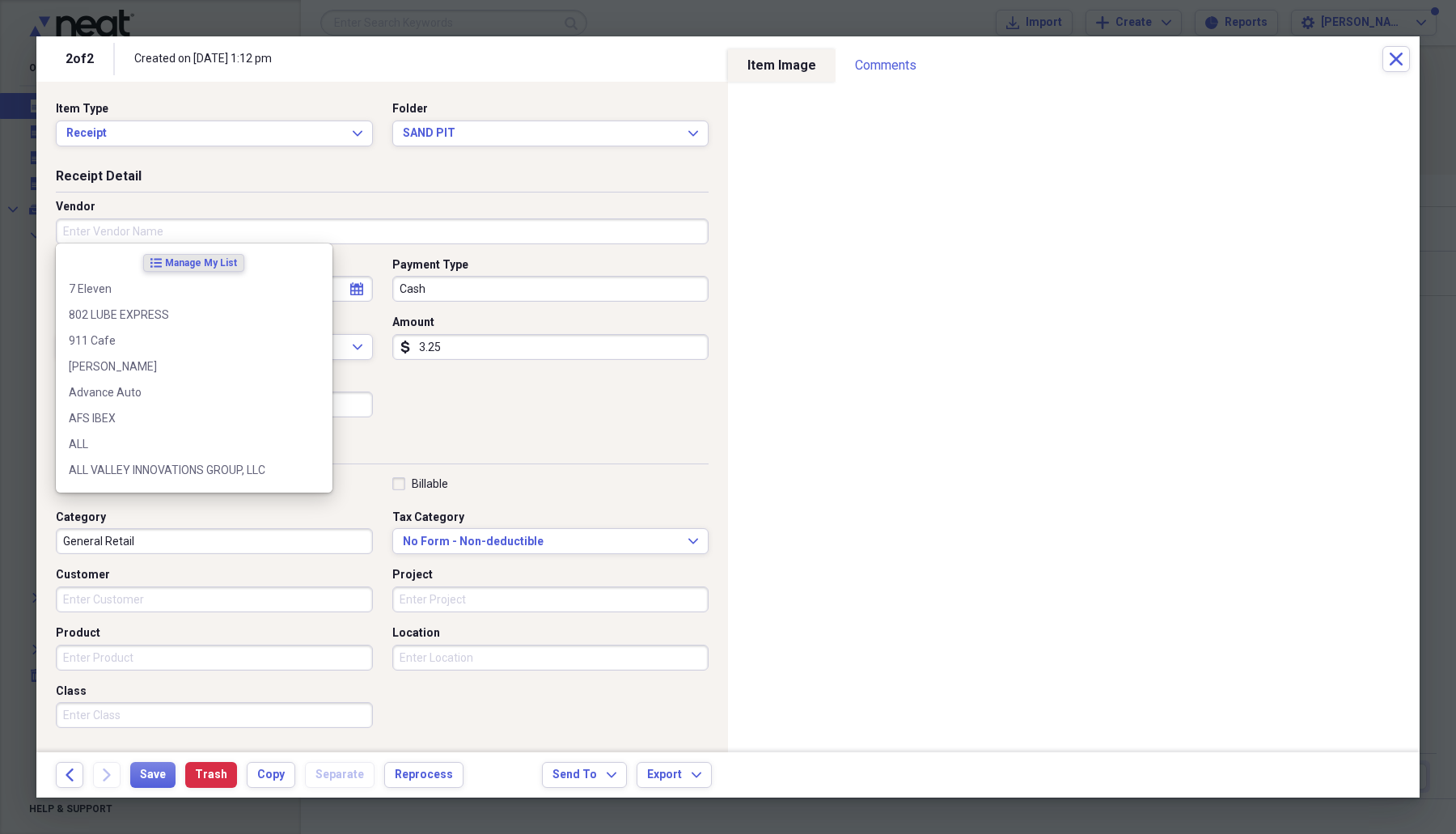 click on "Vendor" at bounding box center [382, 231] 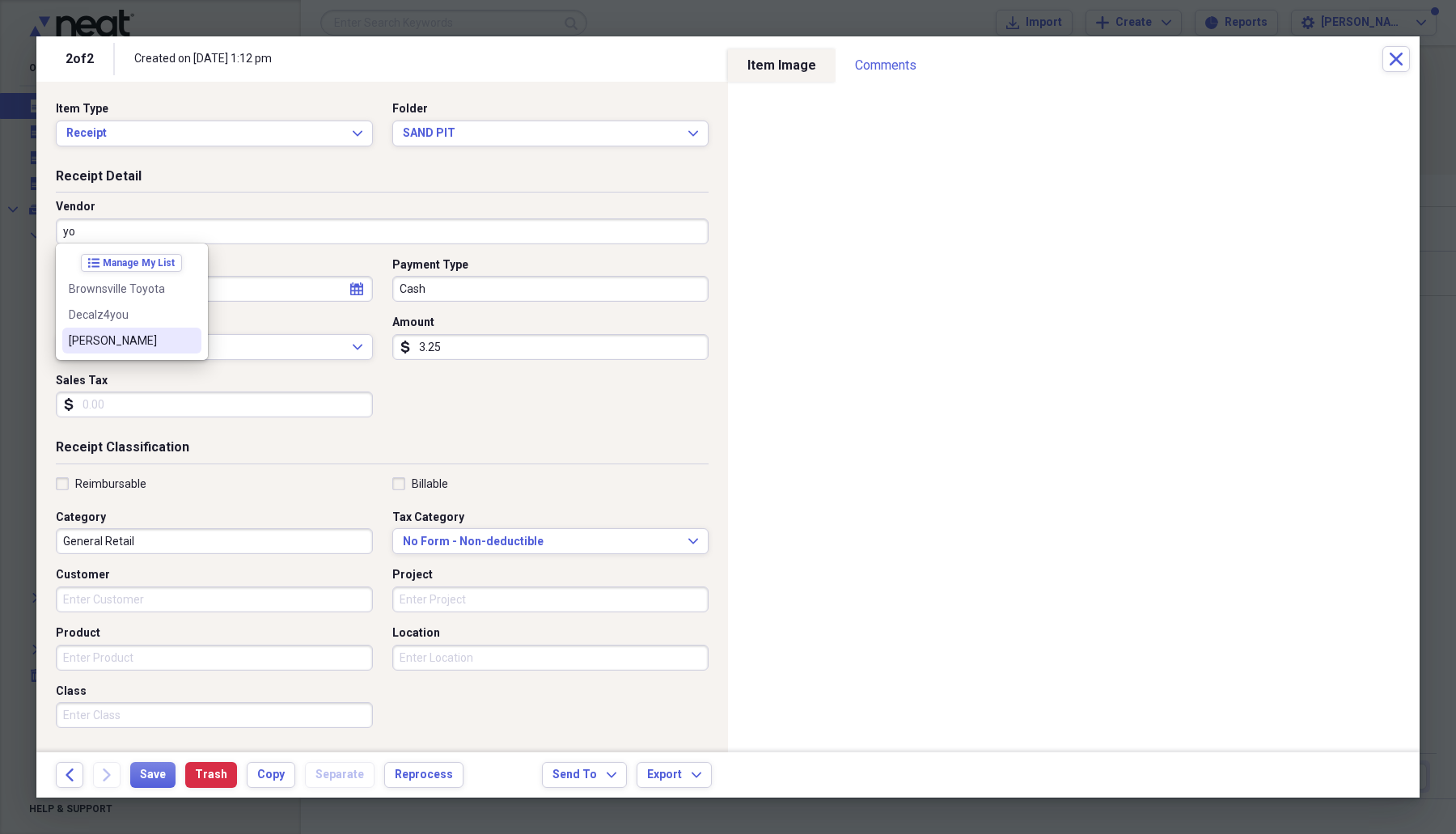 click on "[PERSON_NAME]" at bounding box center (122, 341) 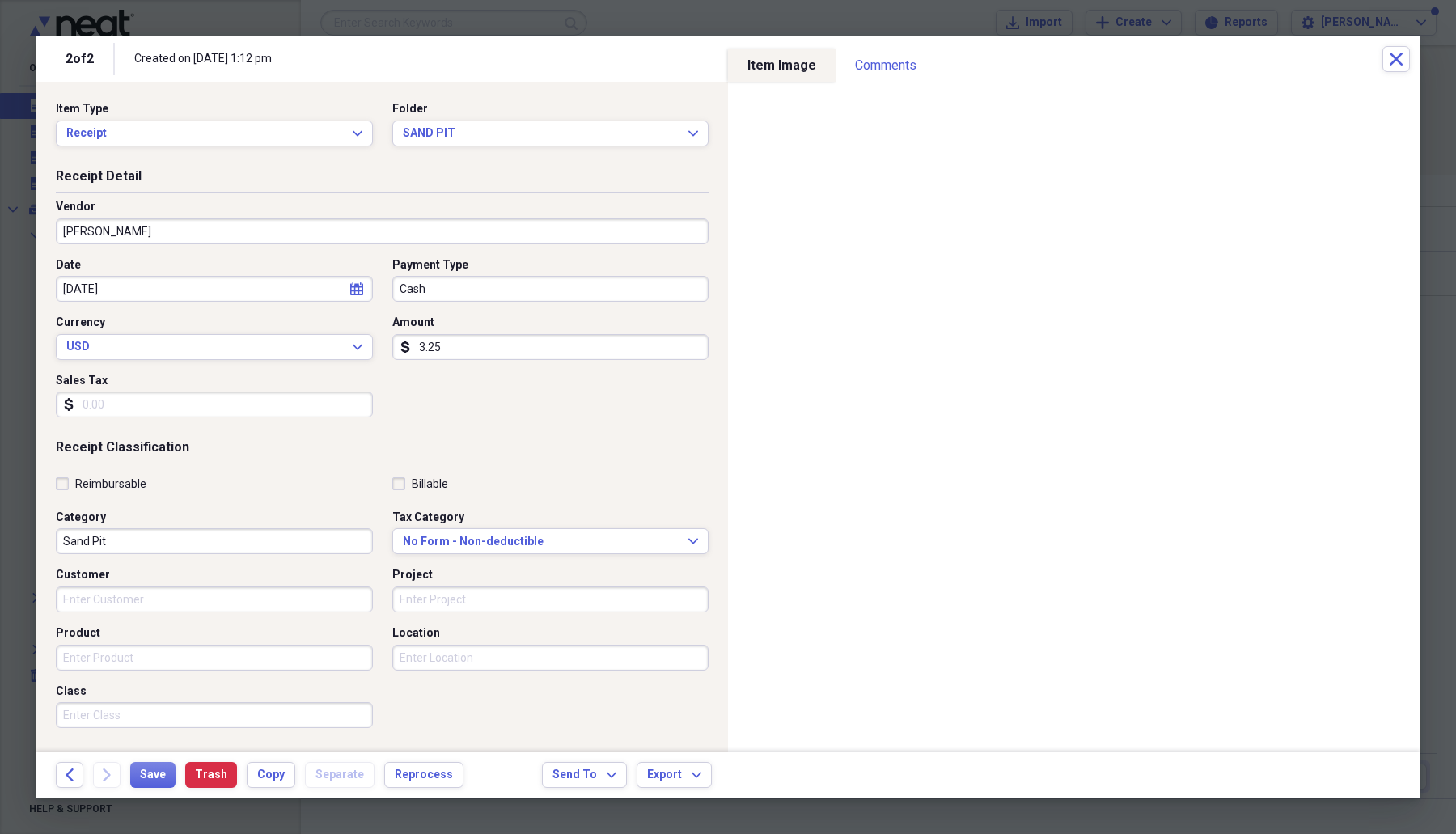 click on "3.25" at bounding box center (551, 347) 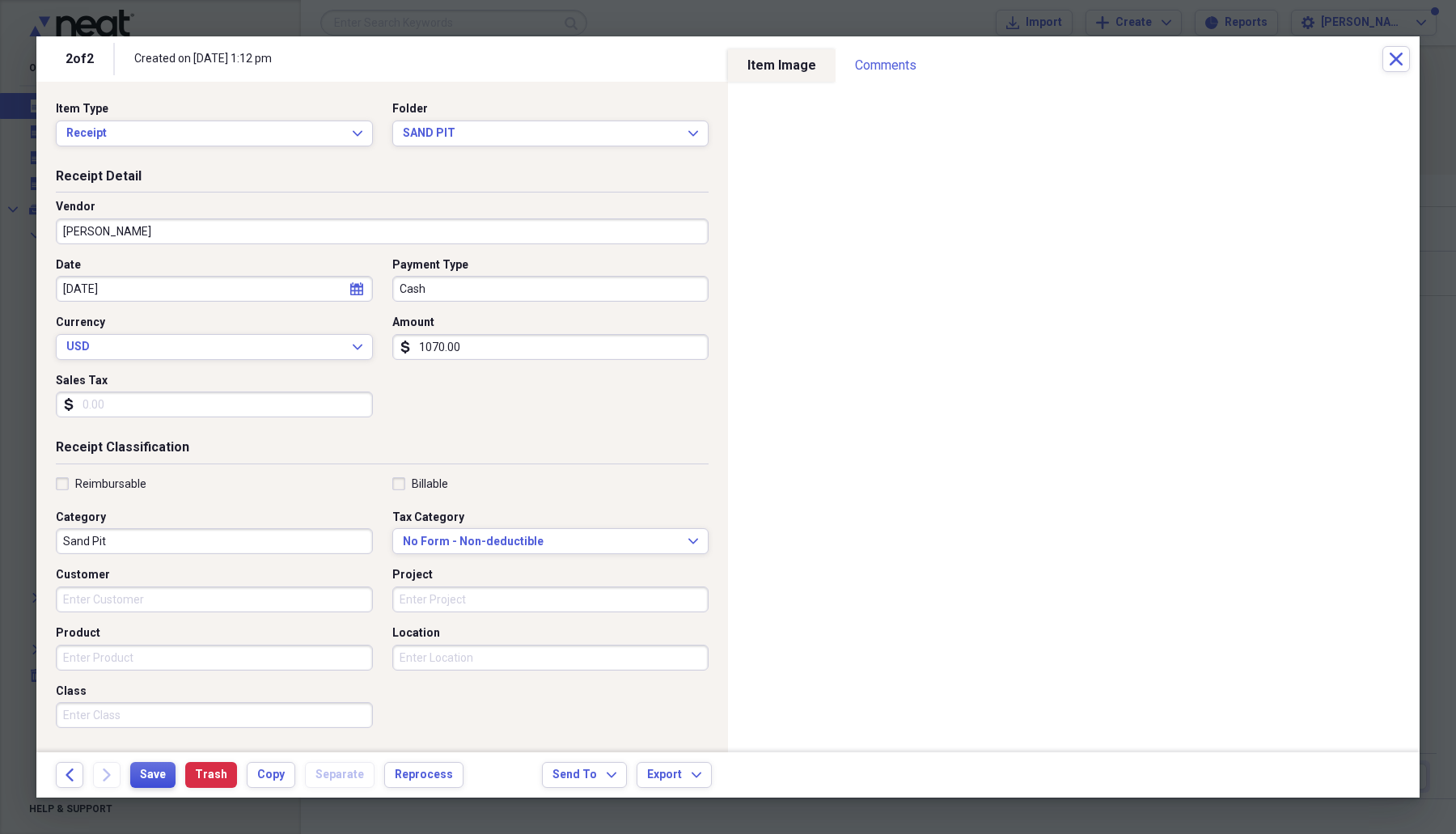 click on "Save" at bounding box center (153, 775) 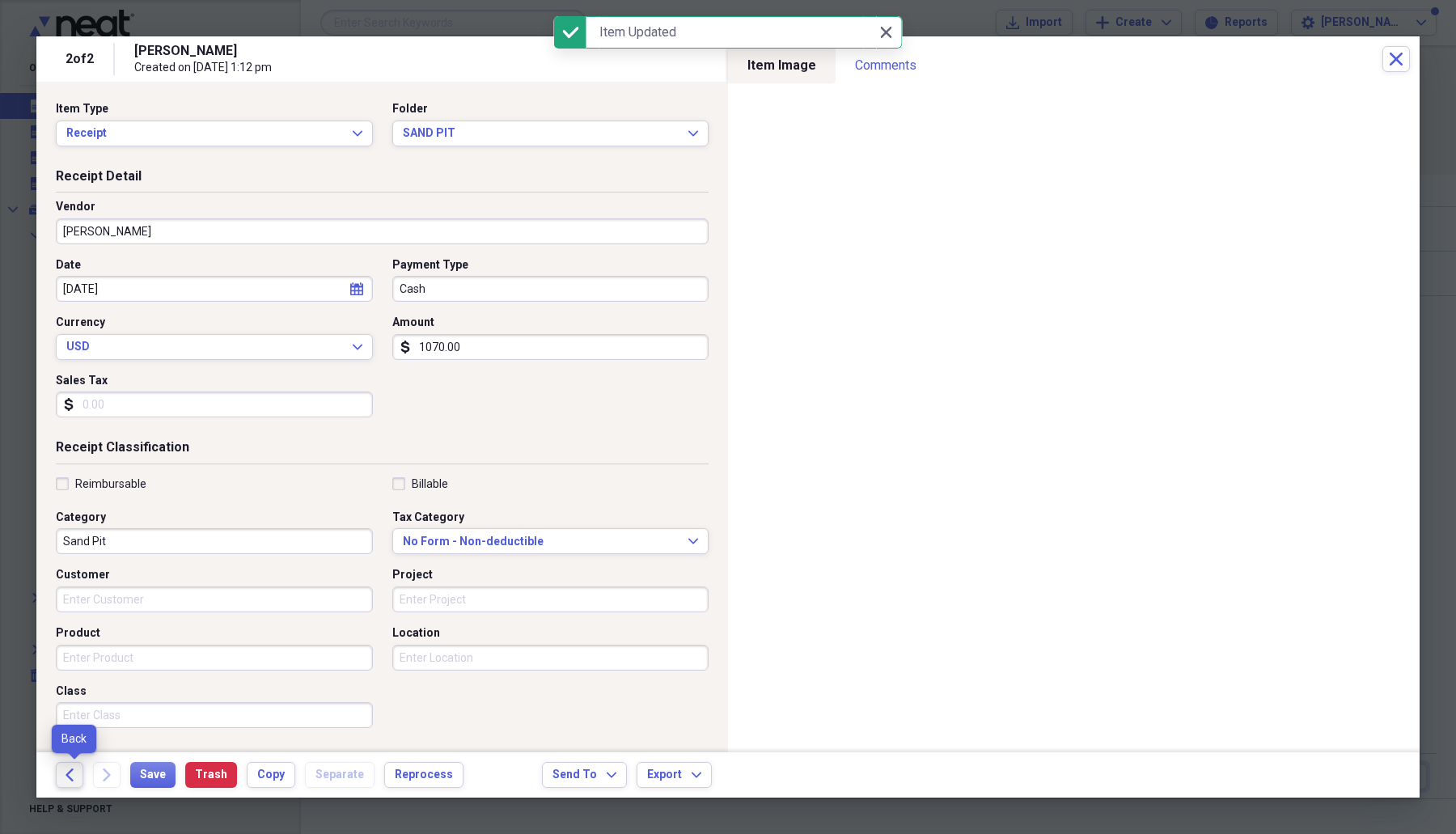 click on "Back" 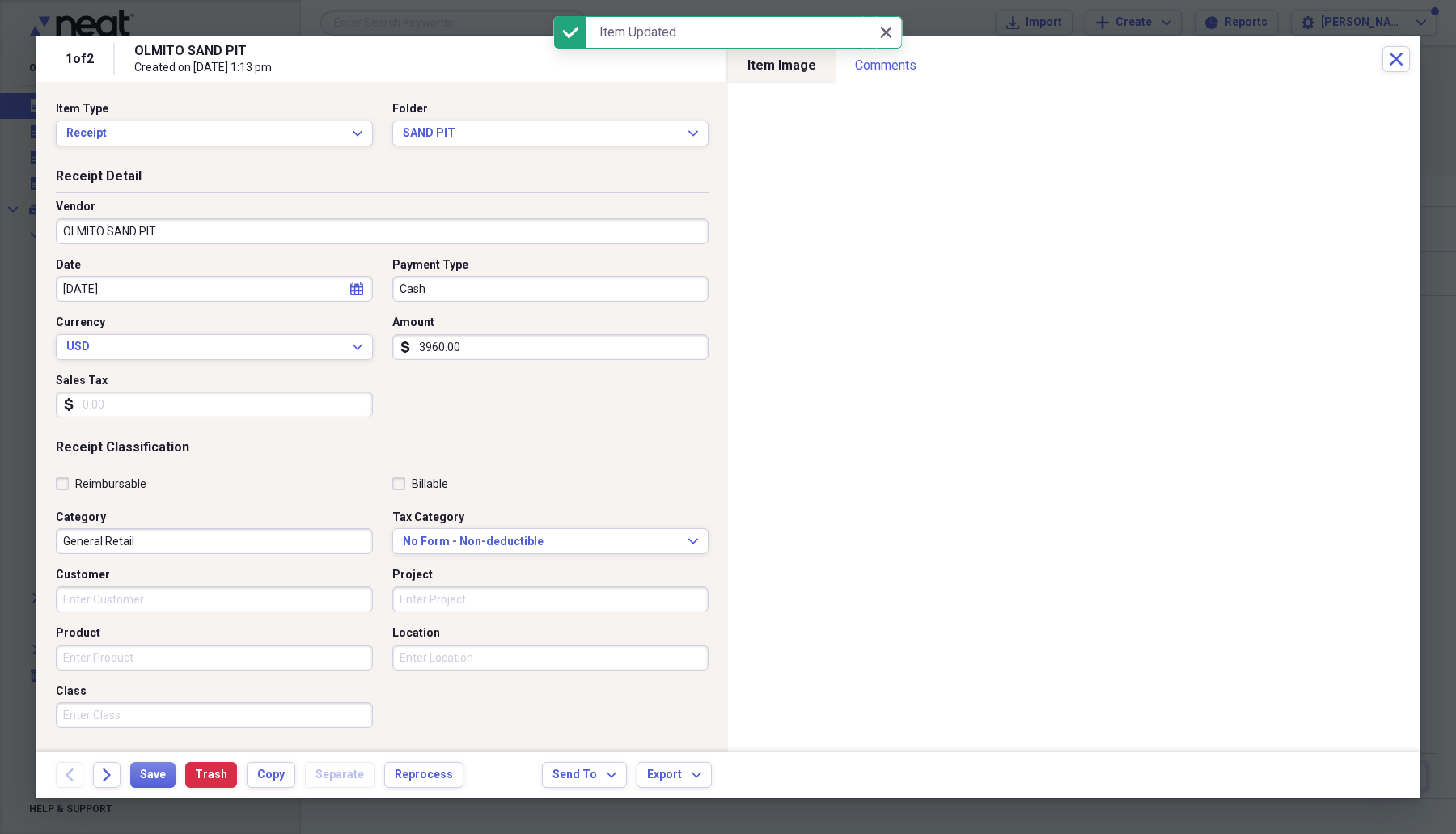 click on "General Retail" at bounding box center [214, 541] 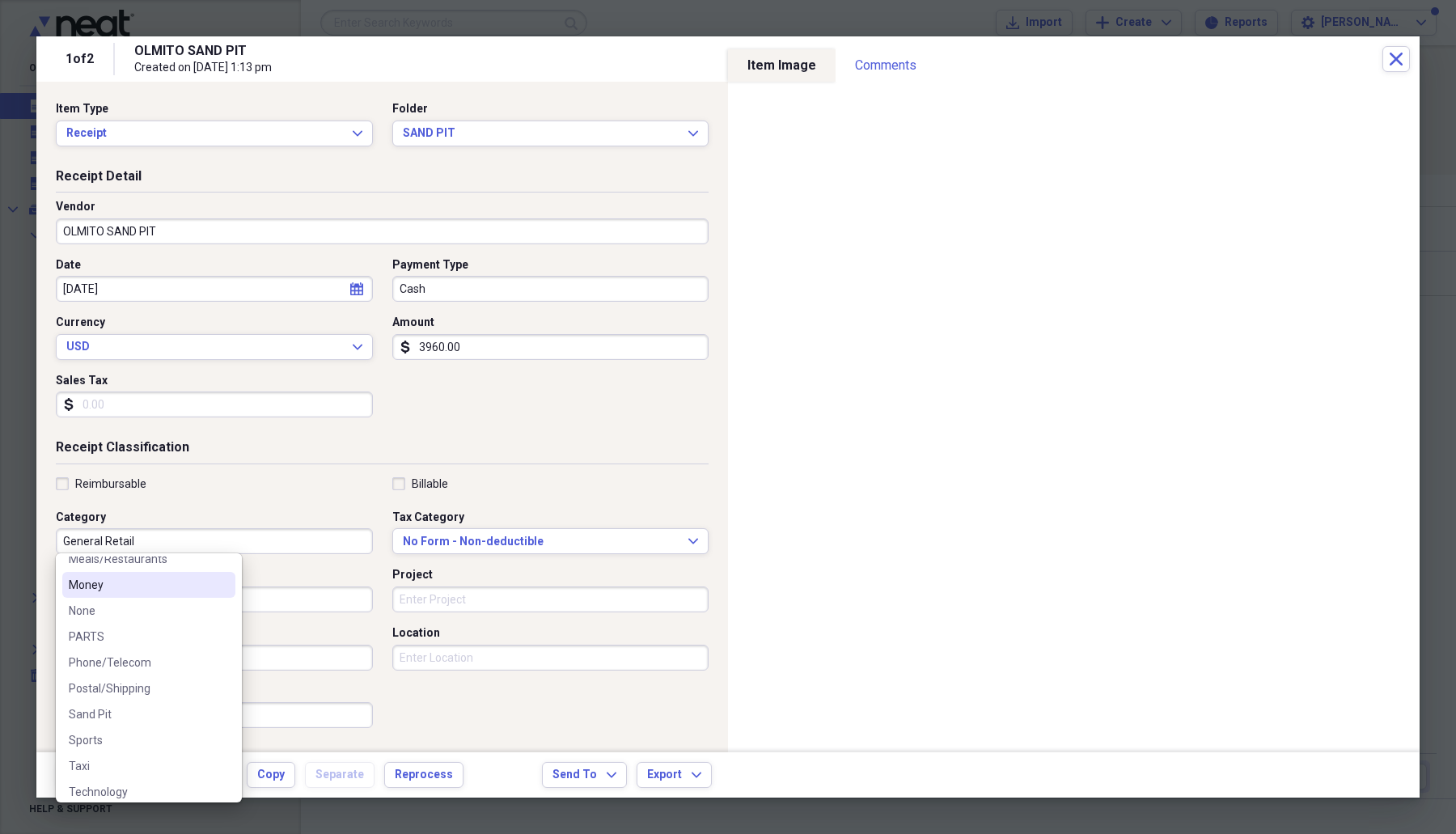 scroll, scrollTop: 514, scrollLeft: 0, axis: vertical 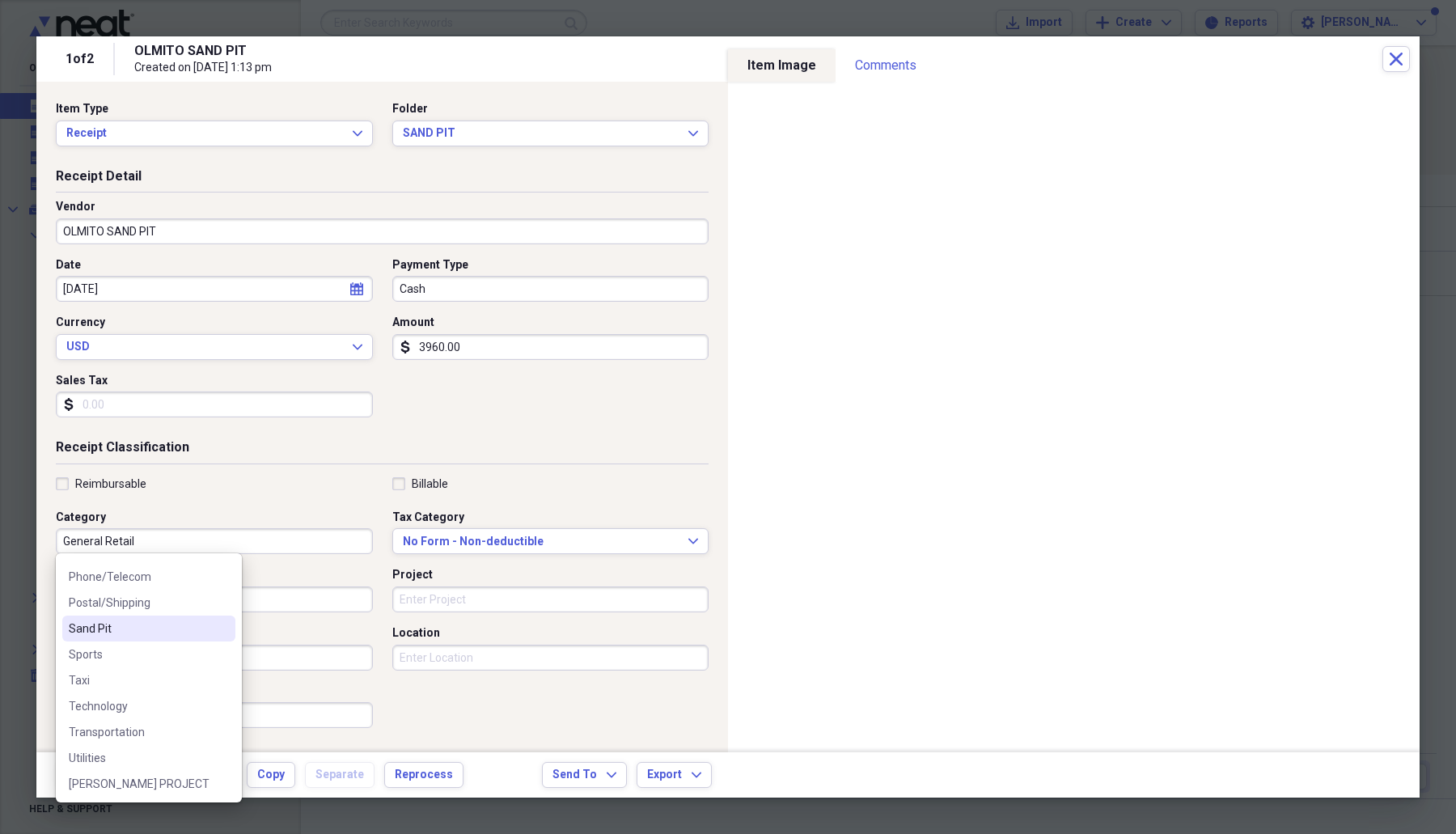 click on "Sand Pit" at bounding box center [139, 629] 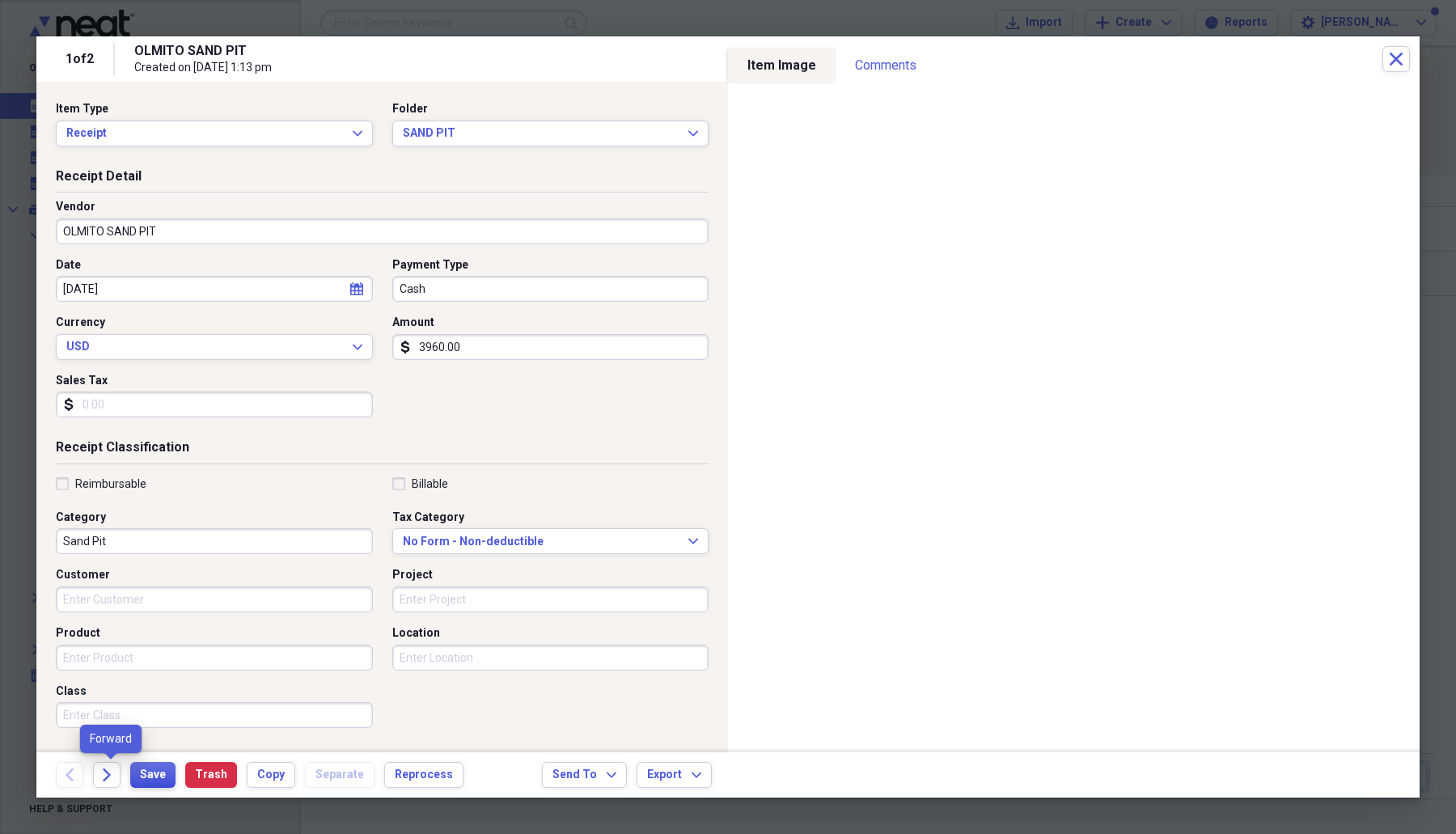 click on "Save" at bounding box center [153, 775] 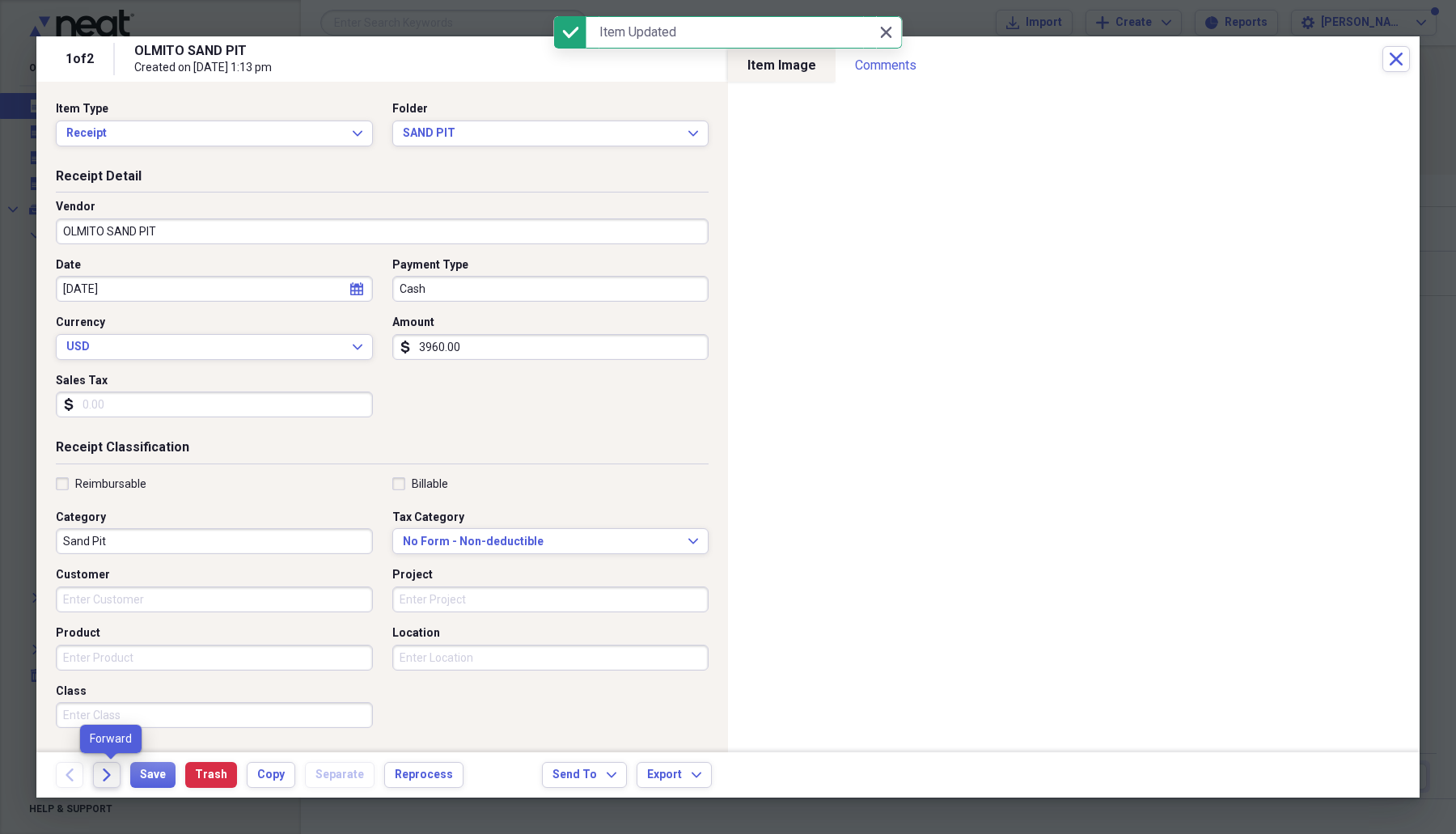 click 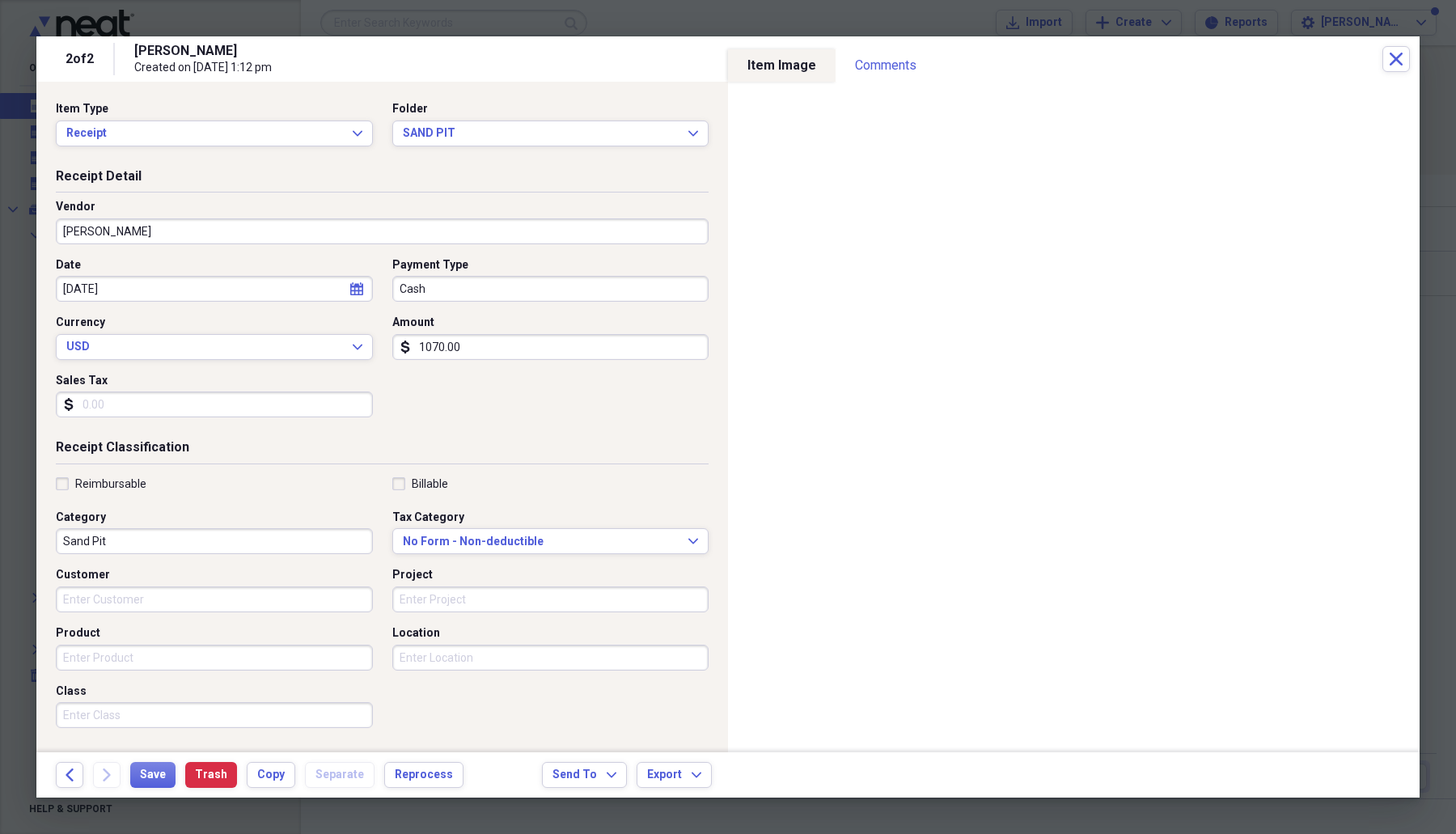 click on "Yolanda Pit Created on 07/03/2025 at 1:12 pm" at bounding box center (758, 59) 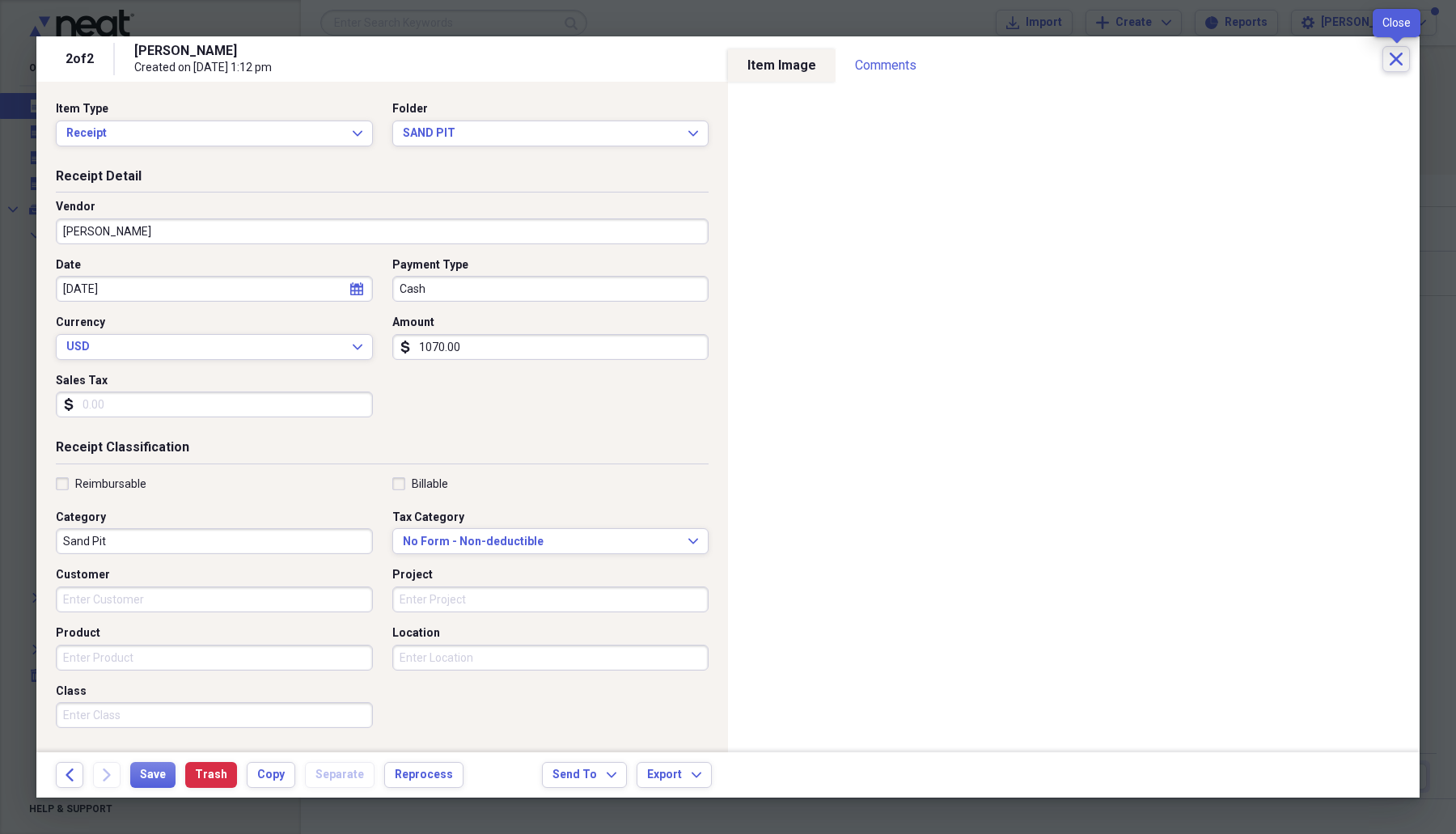 click on "Close" 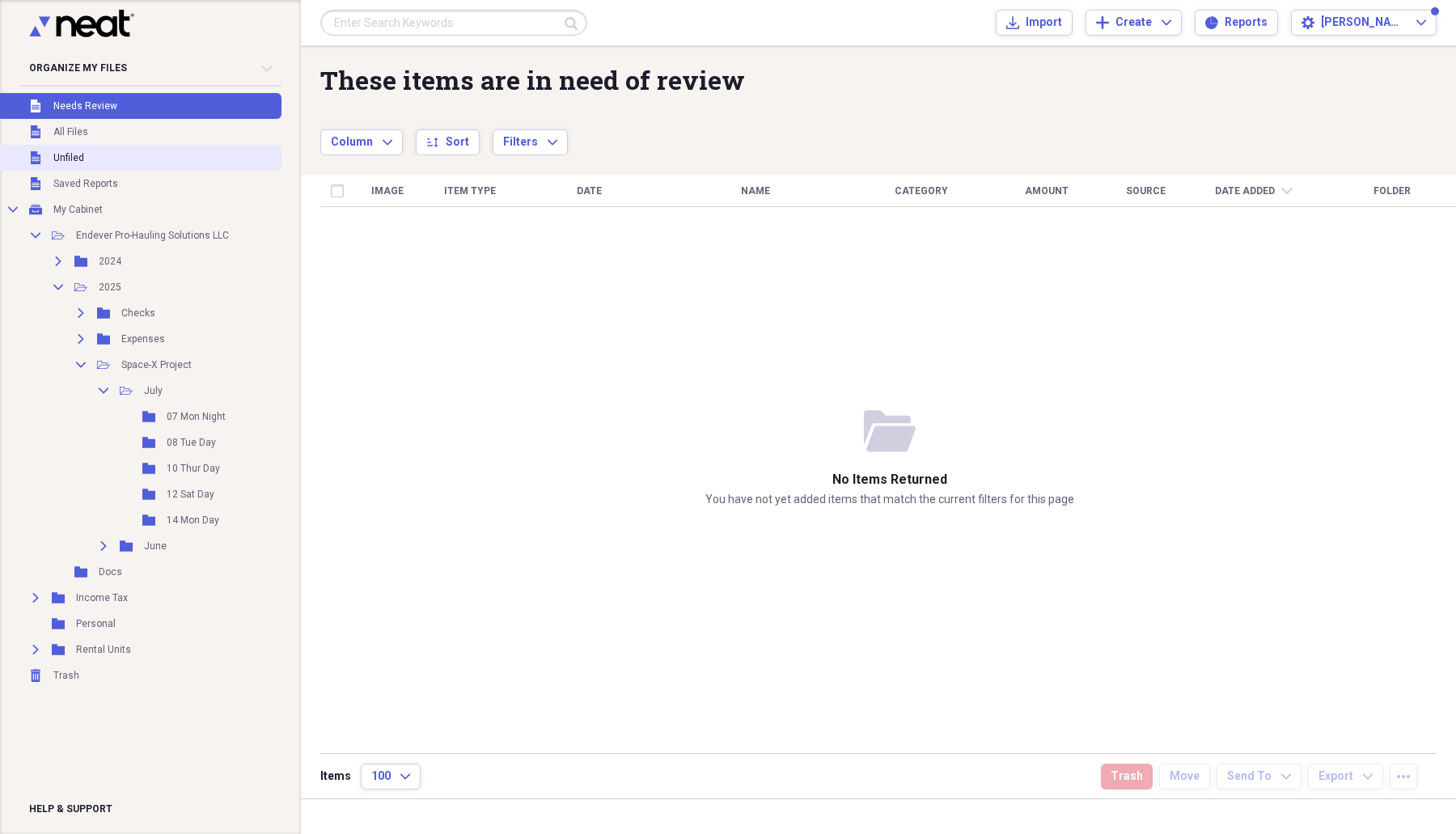click on "Unfiled Unfiled" at bounding box center (139, 158) 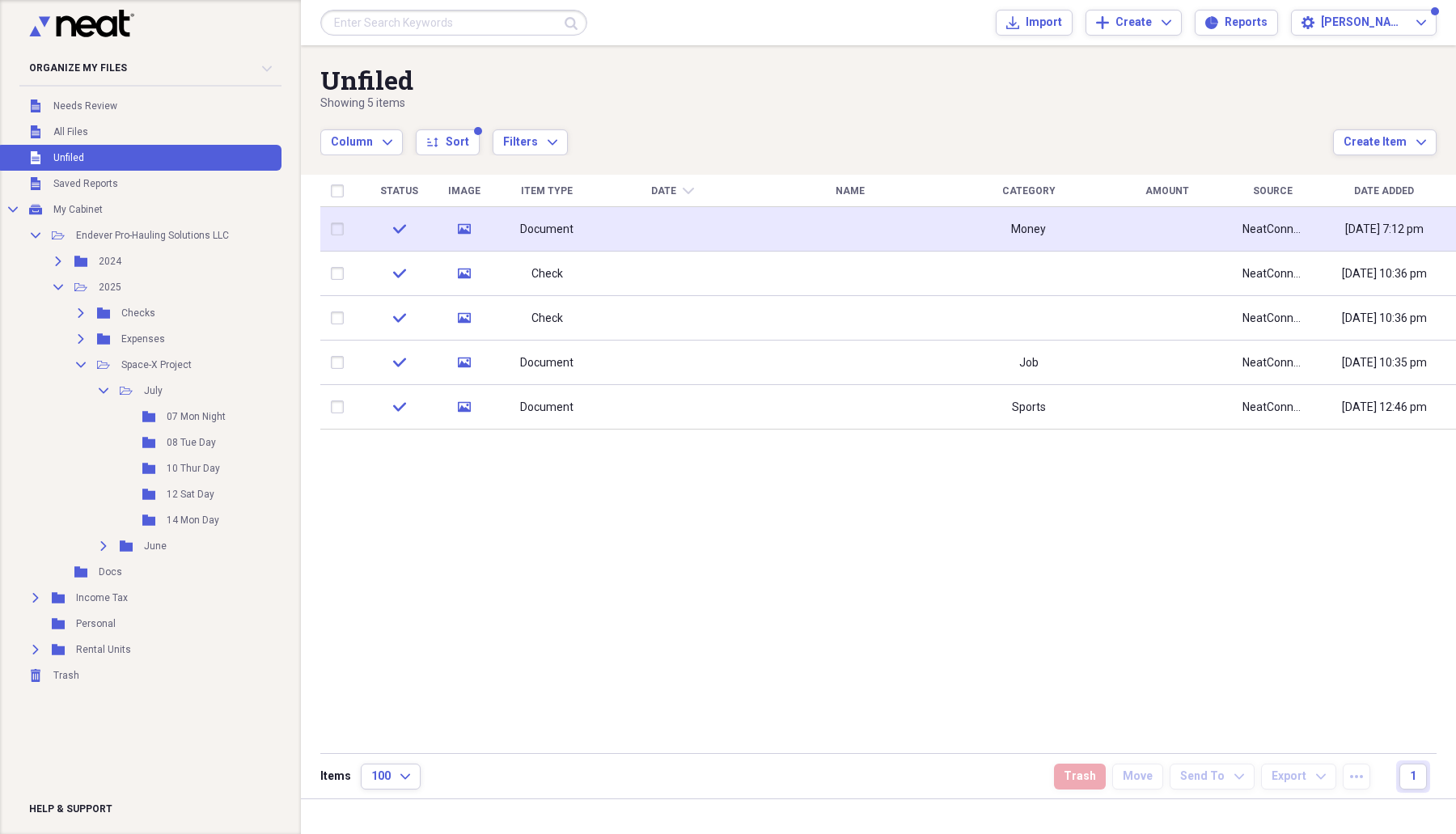click on "media" 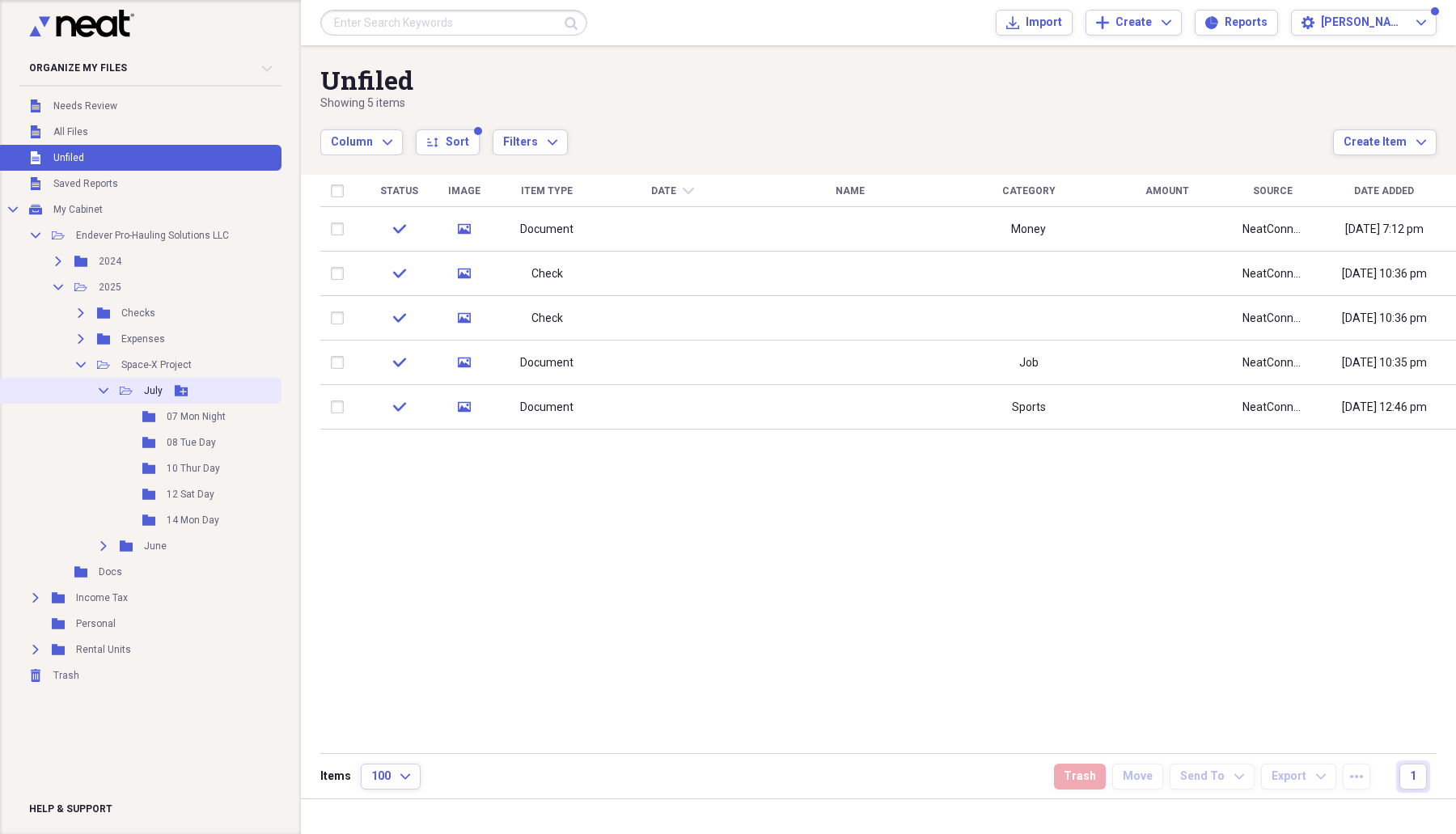 click on "Collapse" 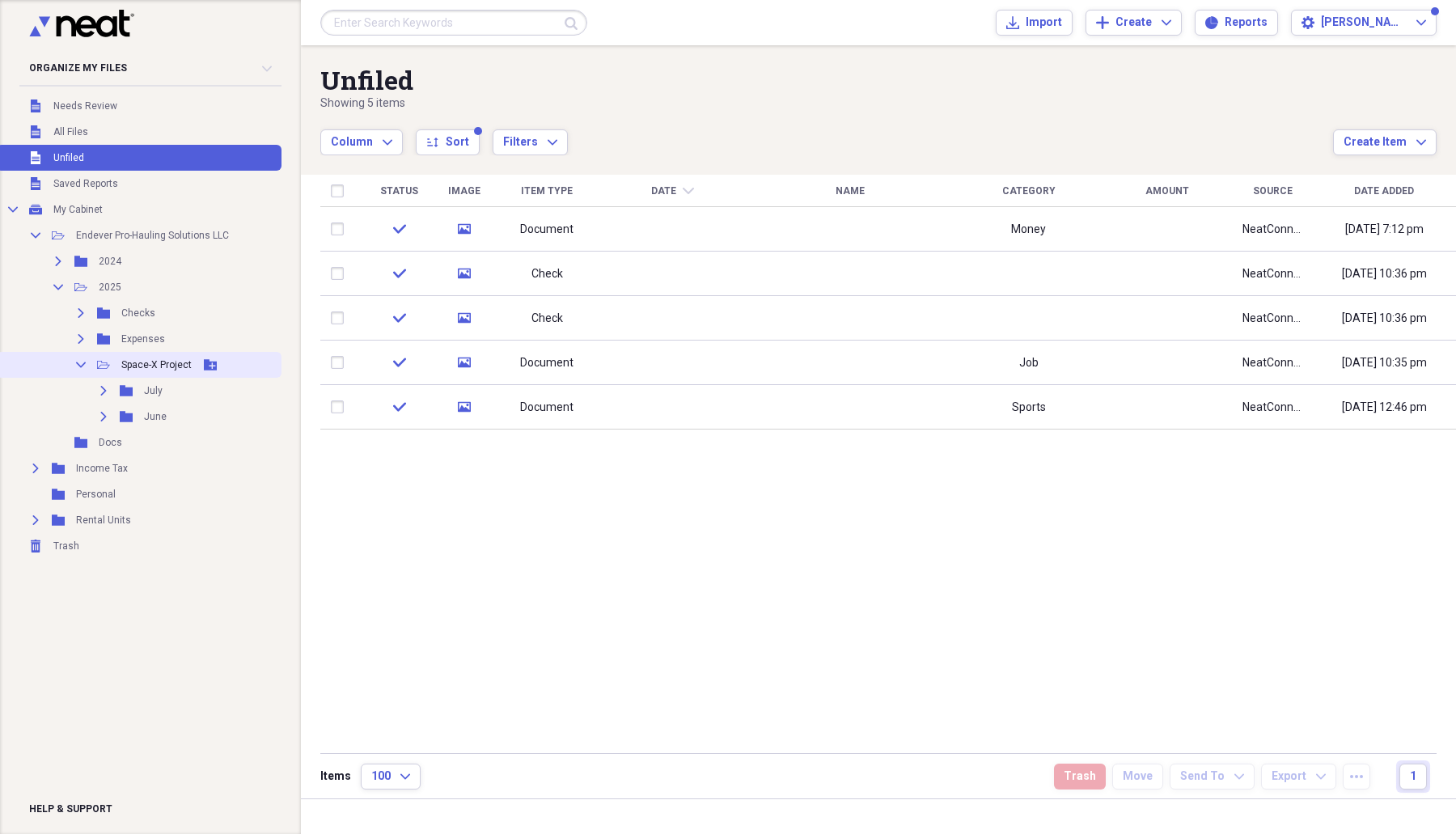 click 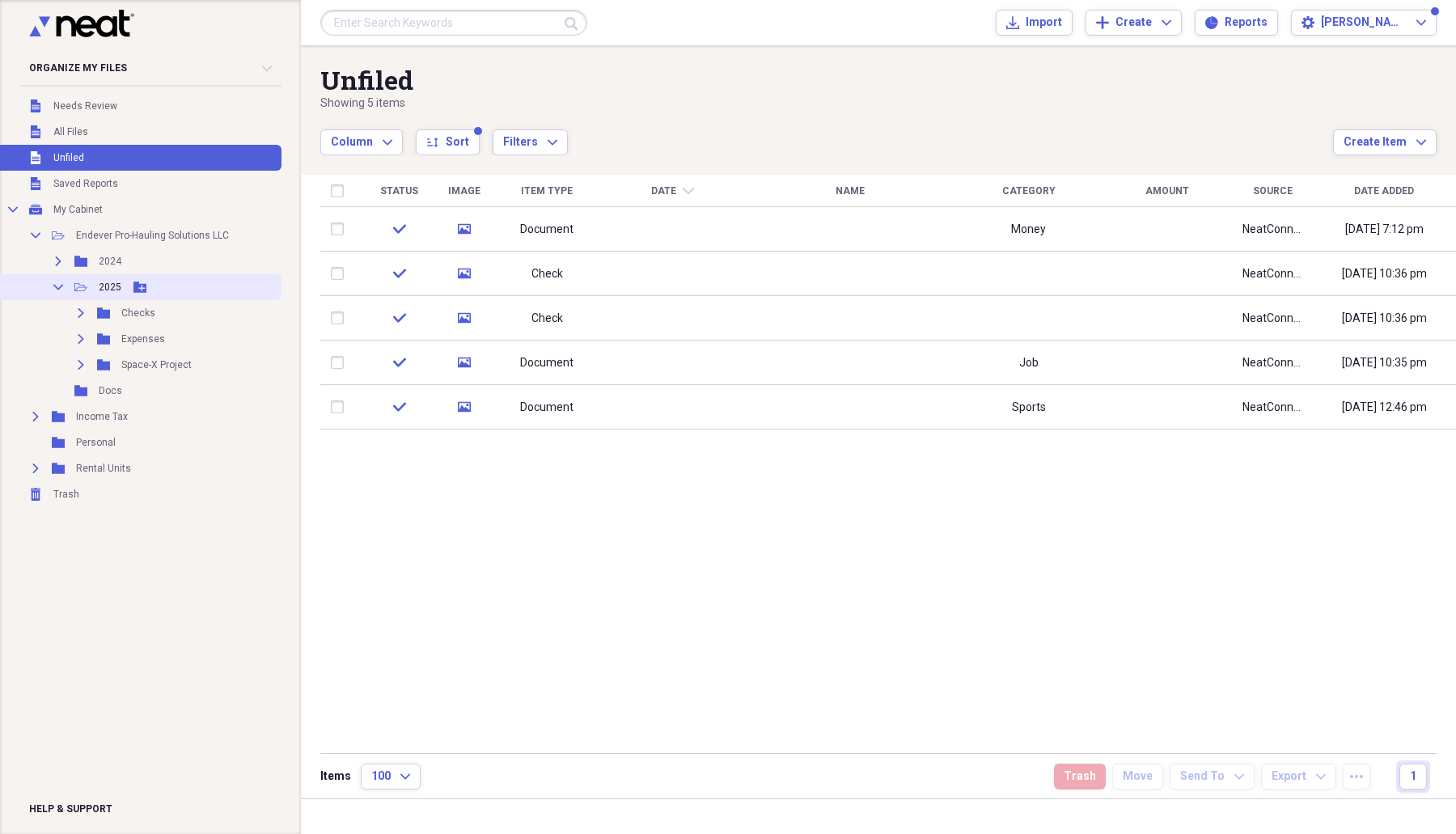 click on "Collapse" 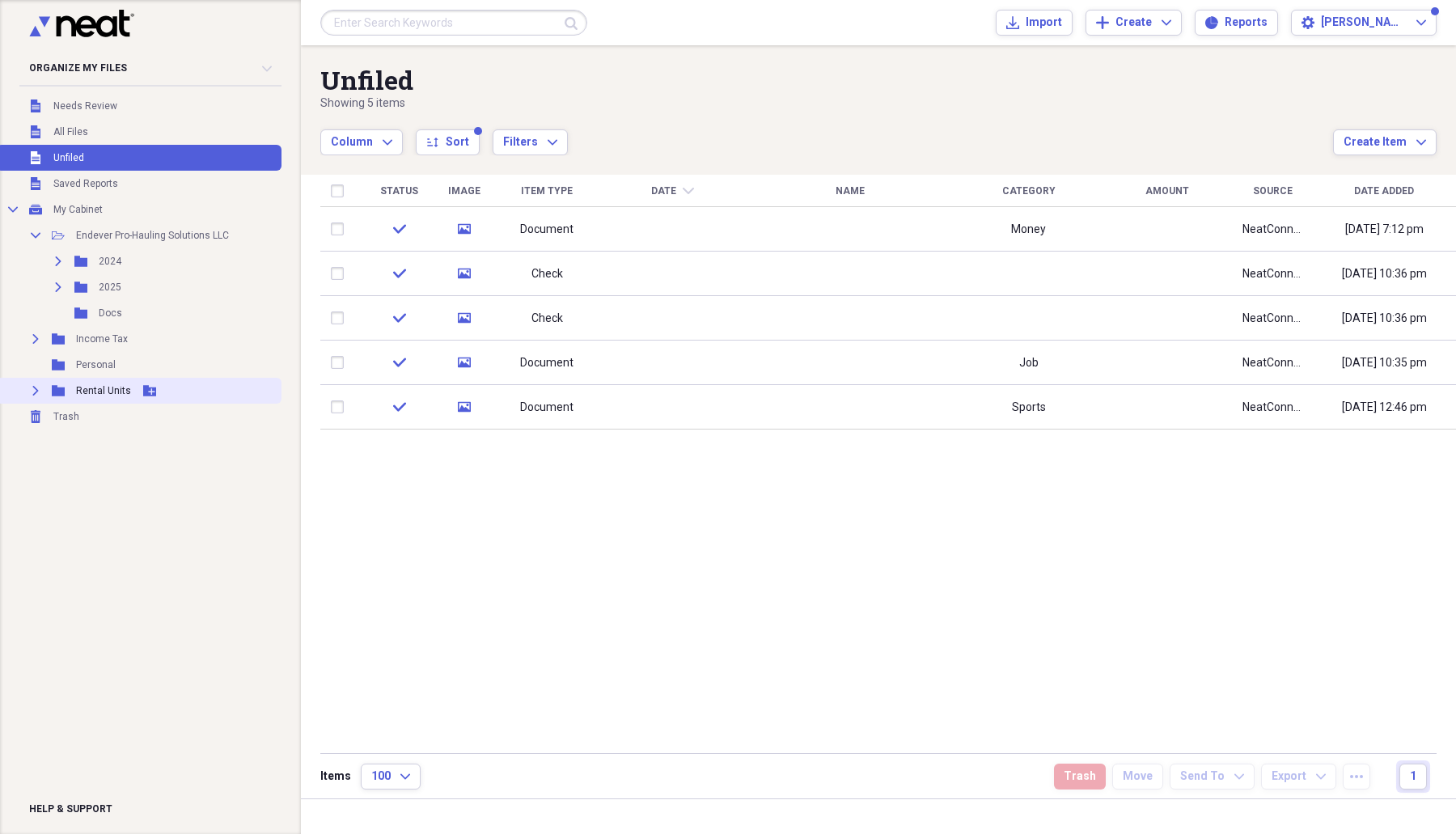 click on "Expand" 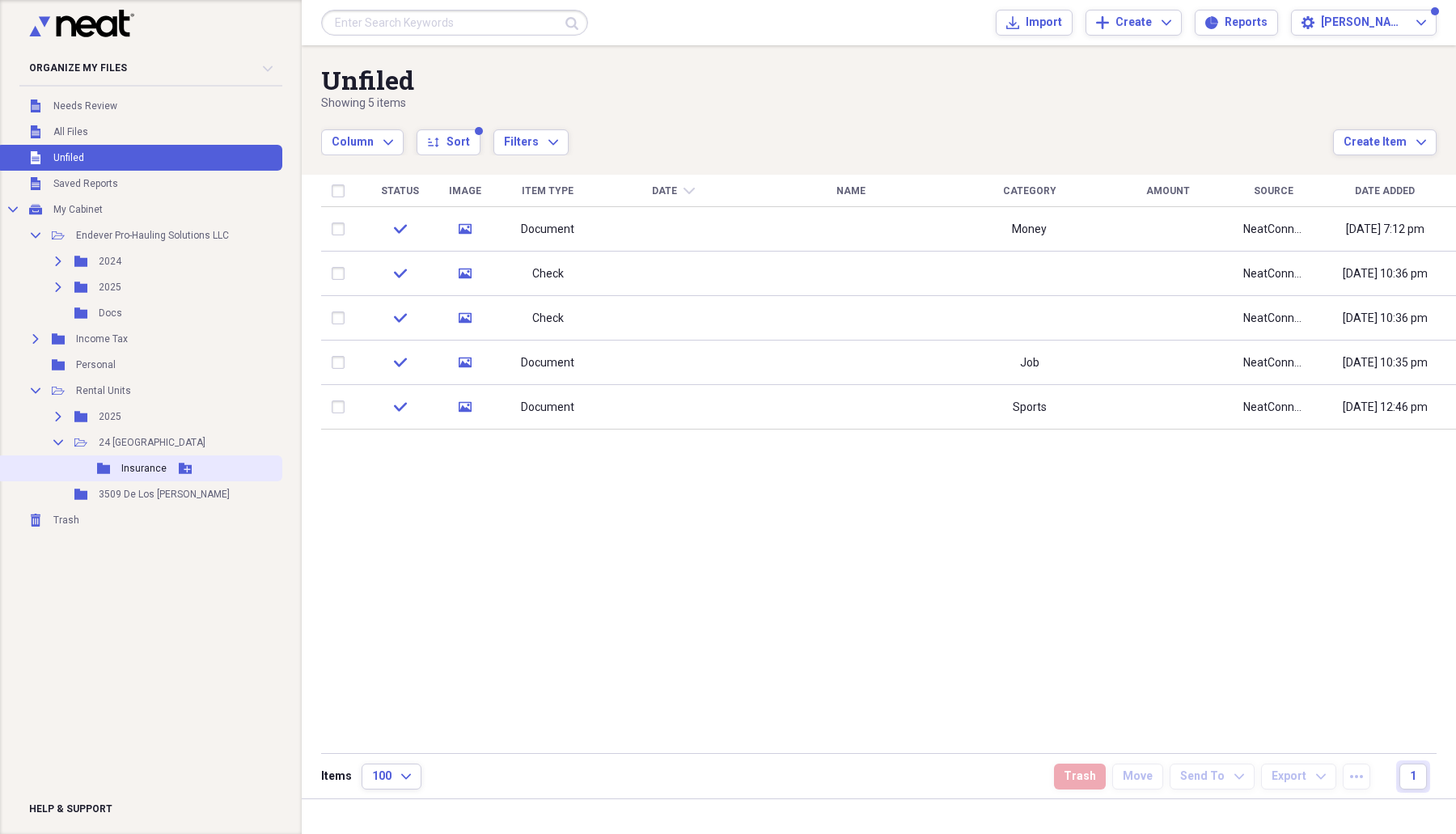 click on "Insurance" at bounding box center (144, 468) 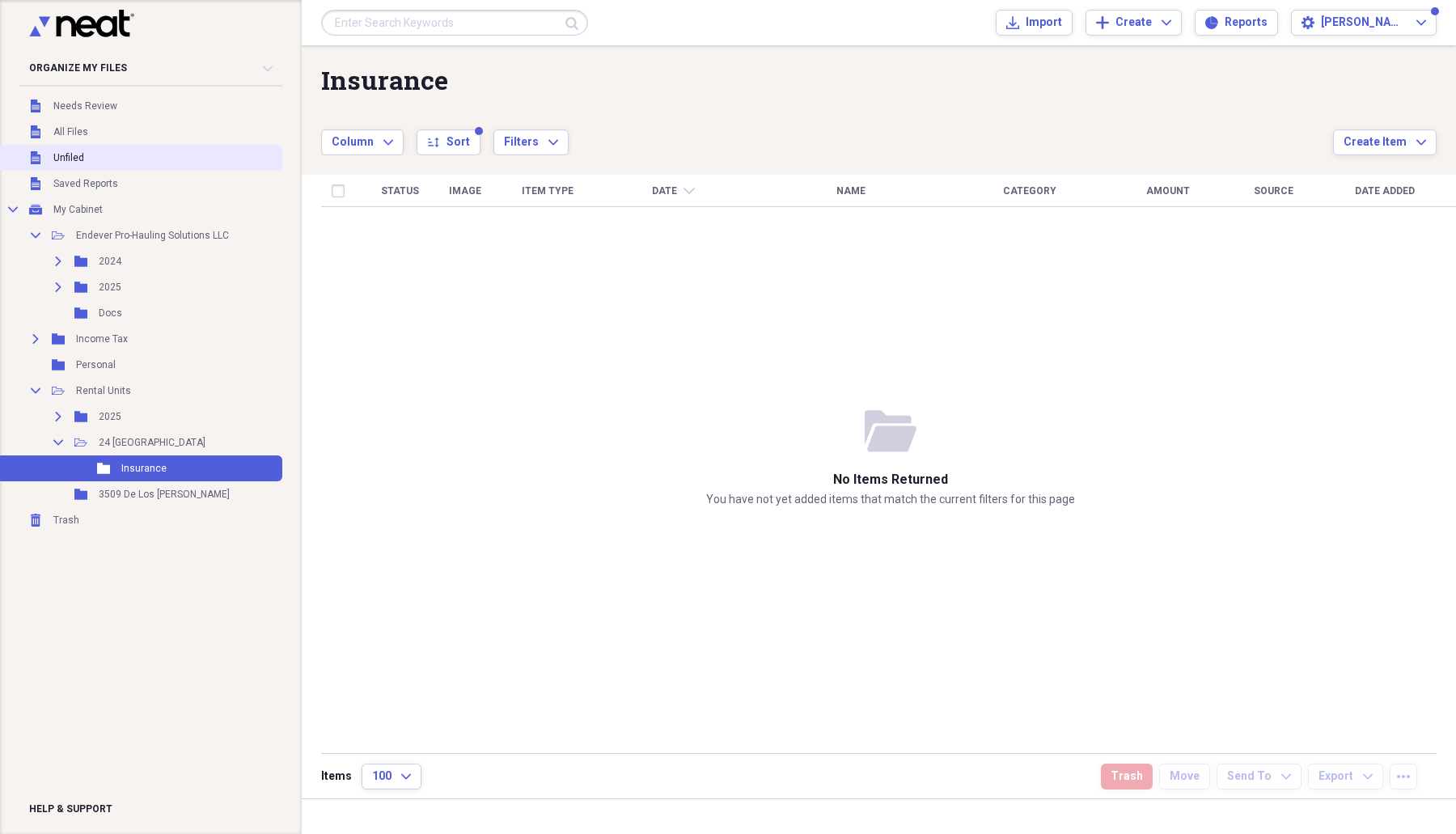 click on "Unfiled Unfiled" at bounding box center [139, 158] 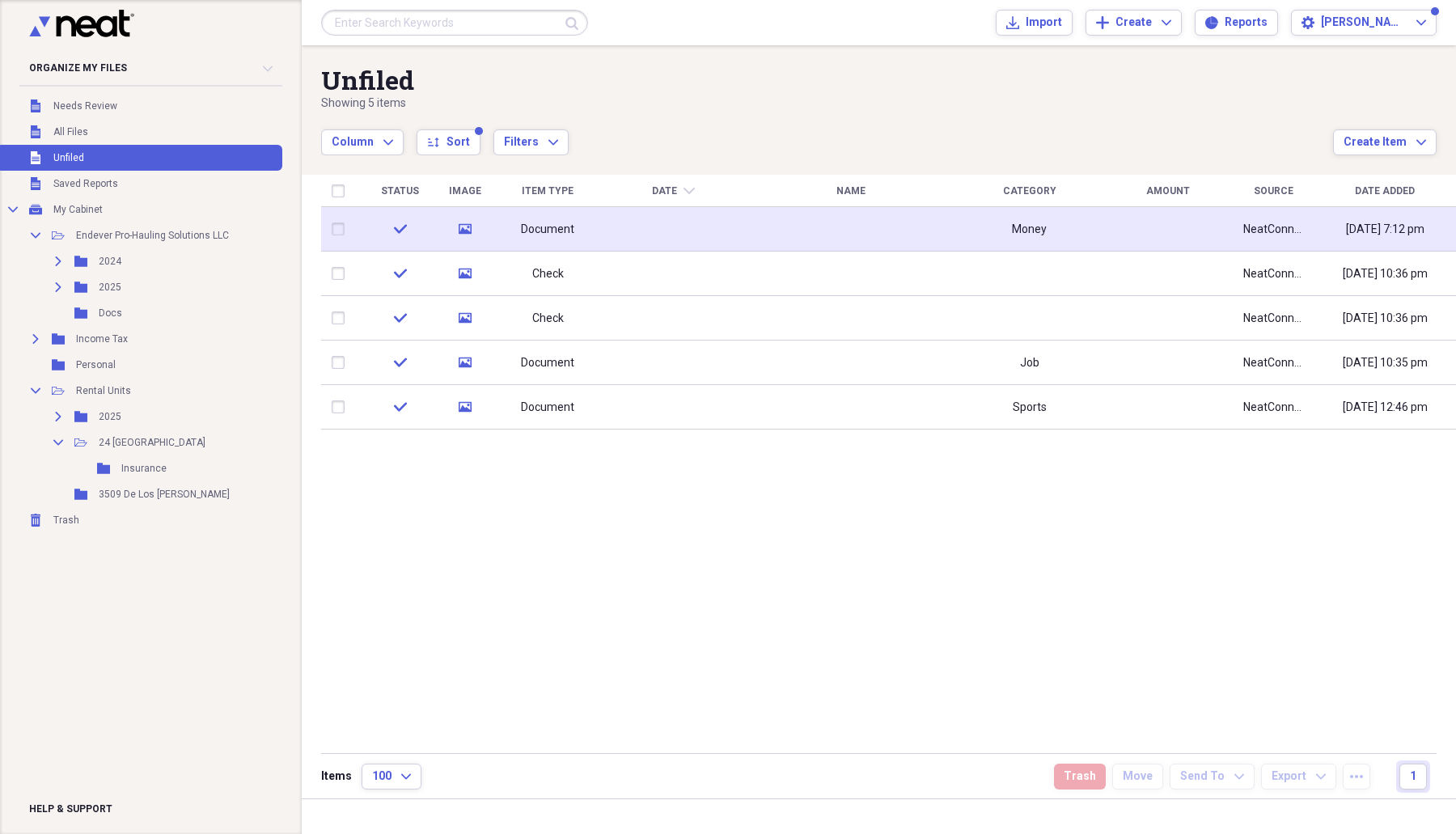 click on "Document" at bounding box center [548, 230] 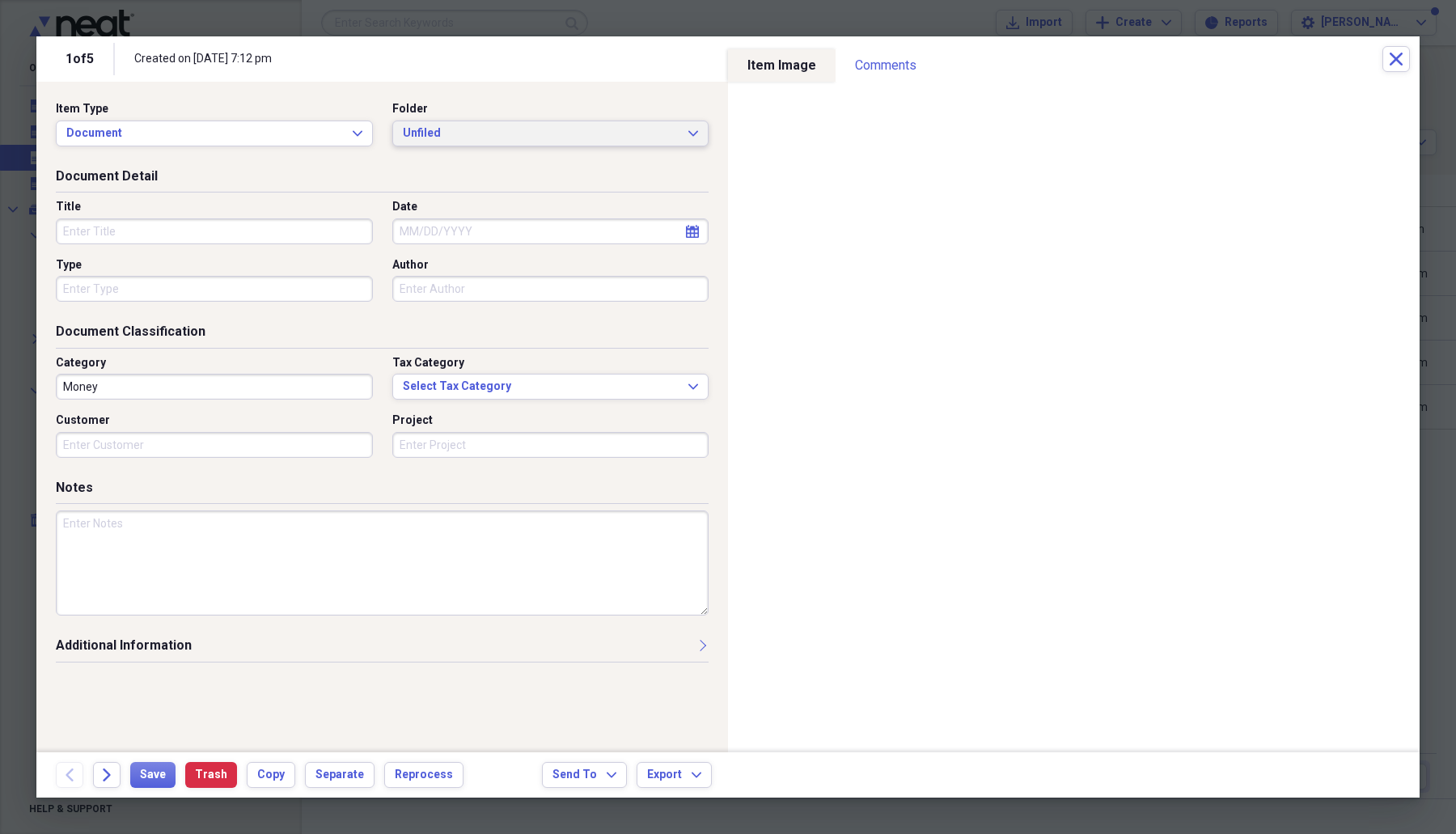 click on "Unfiled" at bounding box center [541, 133] 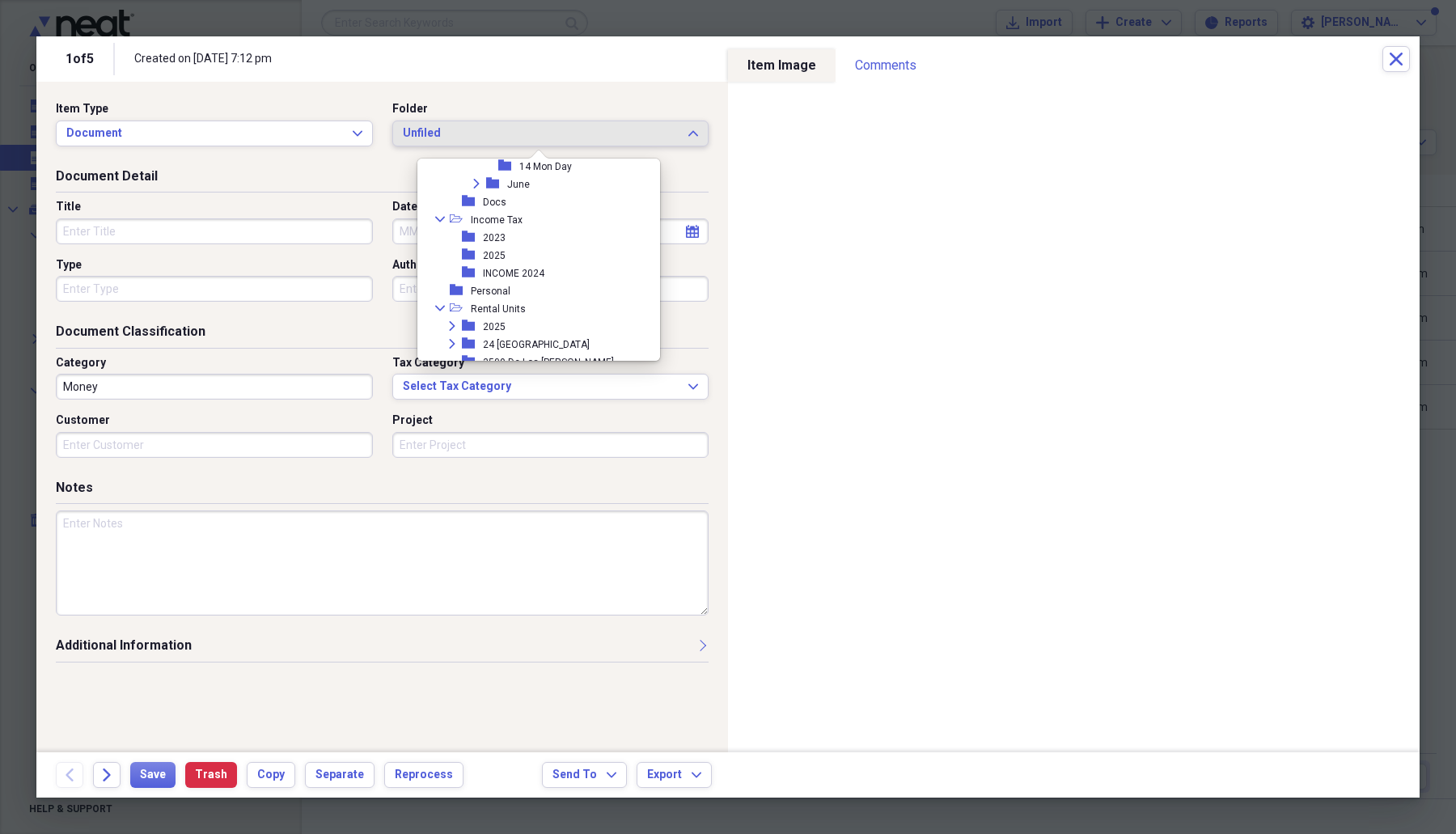 scroll, scrollTop: 433, scrollLeft: 0, axis: vertical 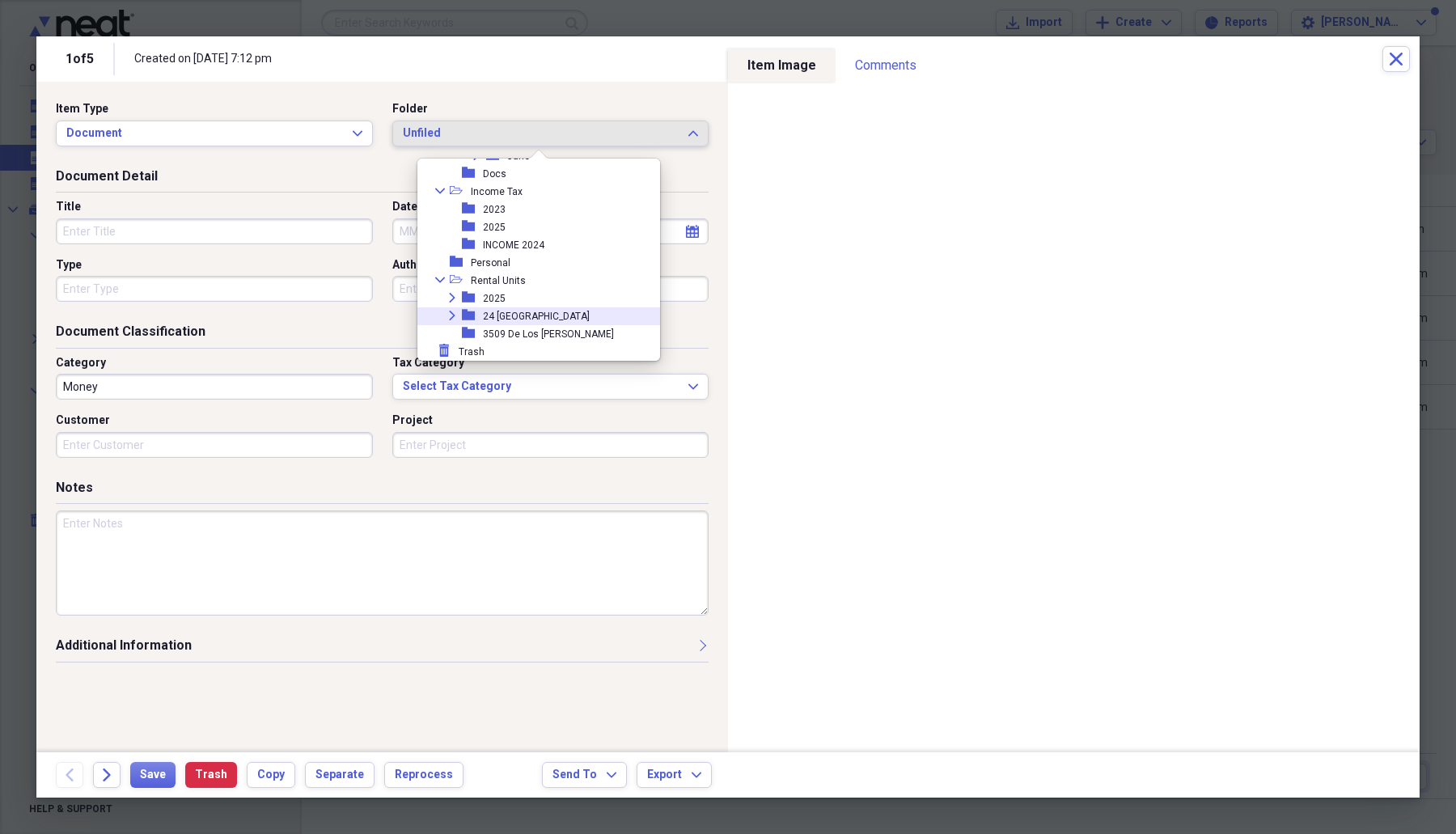 click on "Expand" 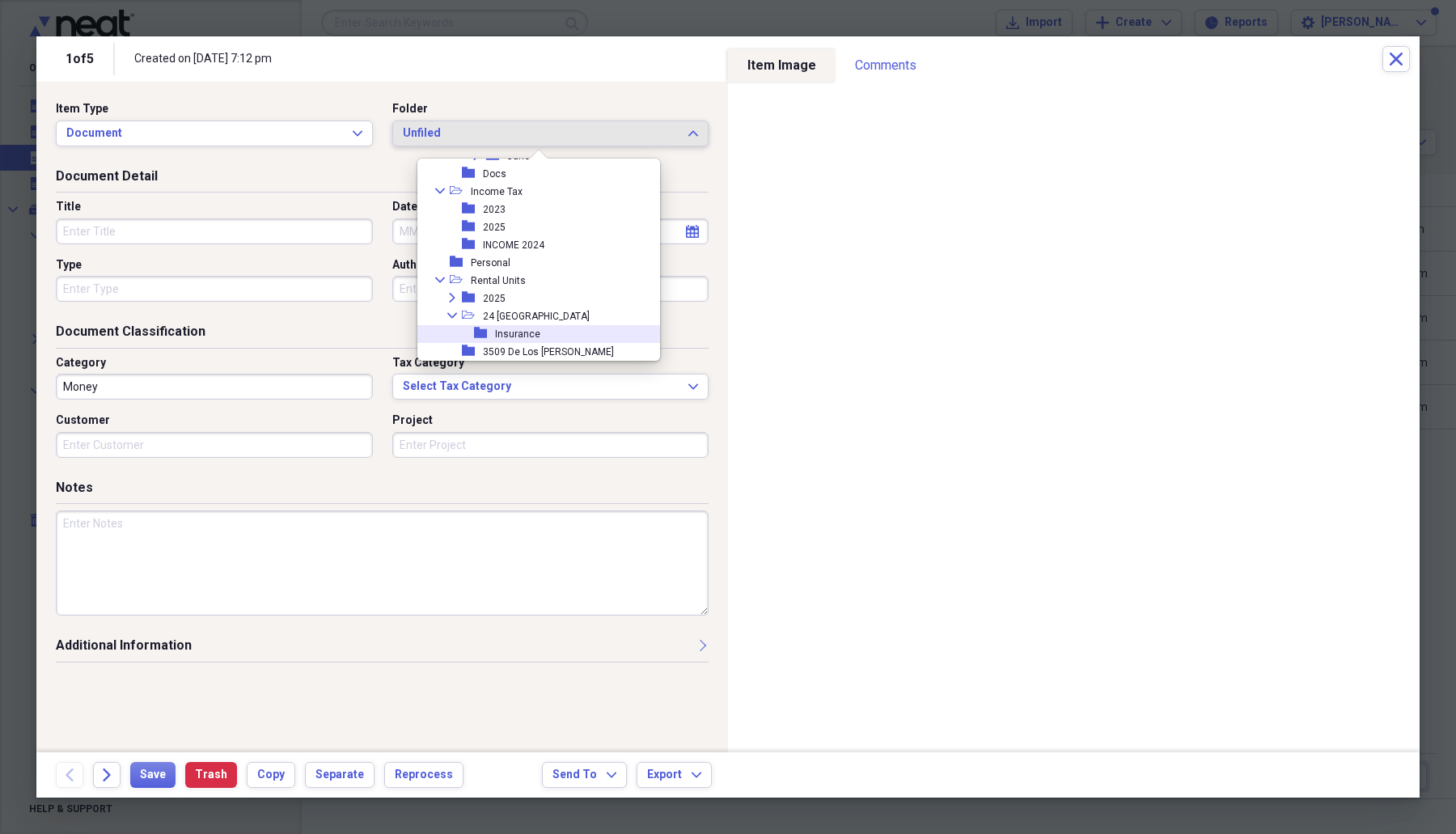 click on "folder" at bounding box center (485, 333) 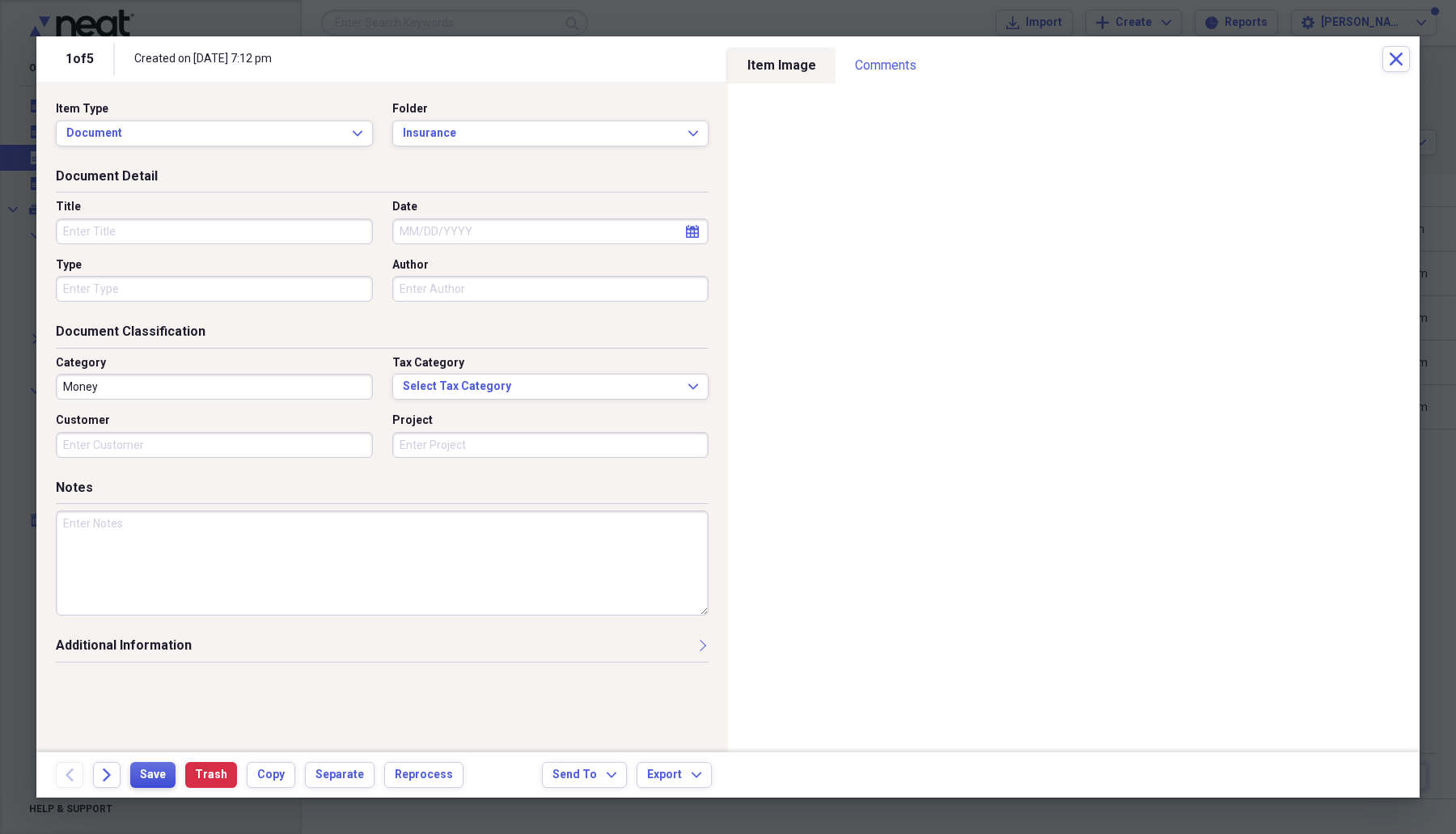 click on "Save" at bounding box center [153, 775] 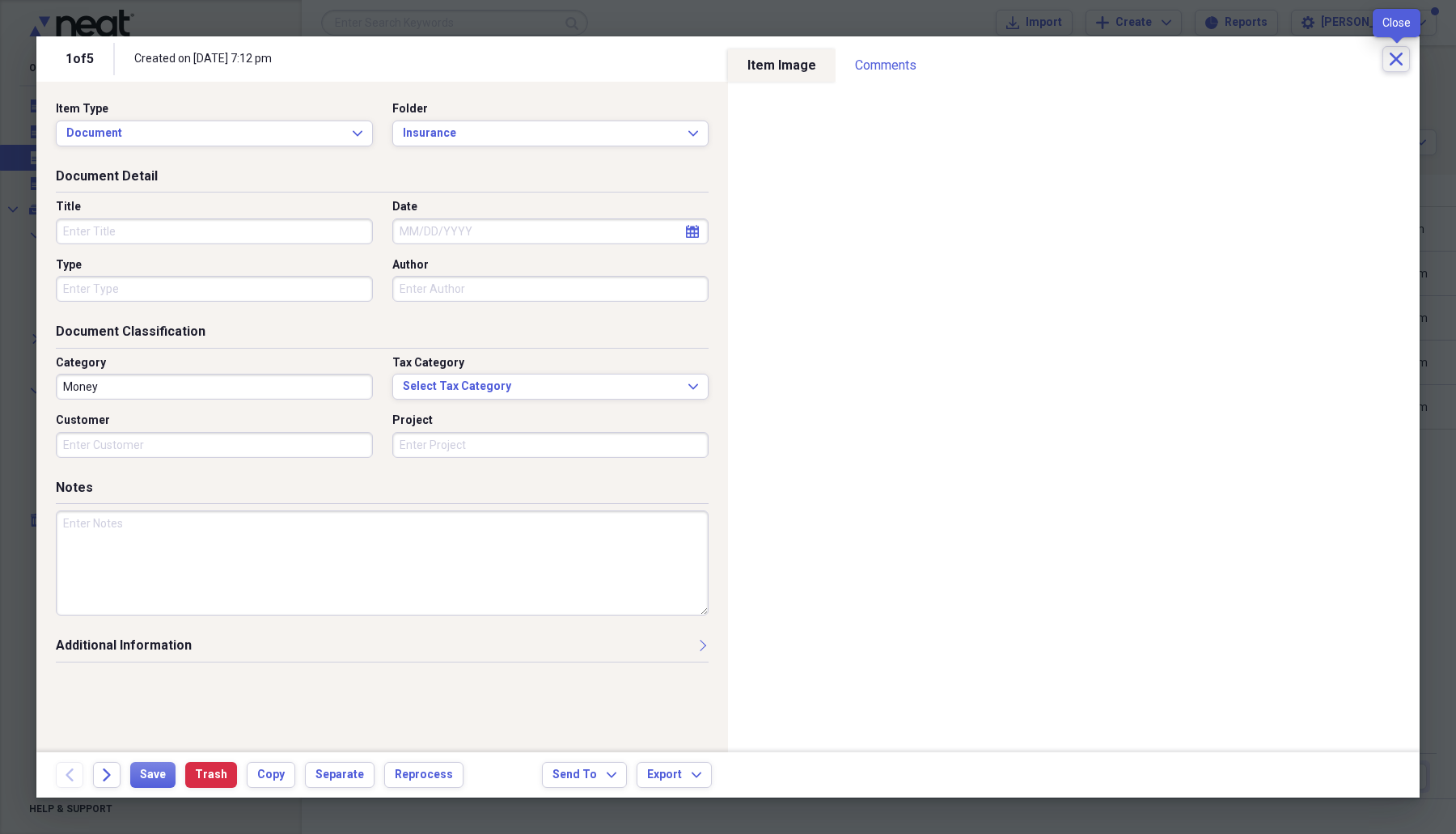 click on "Close" 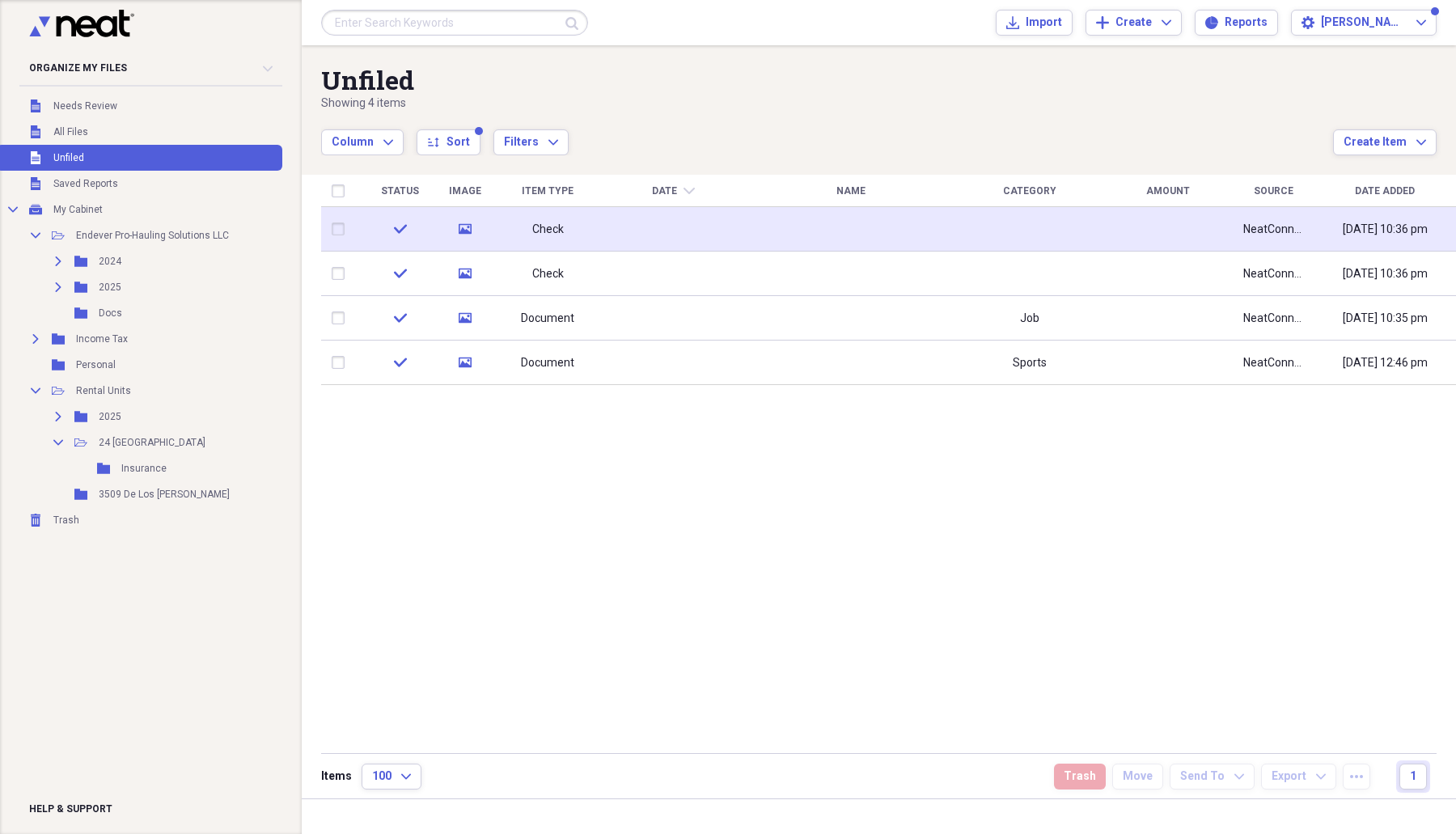 click 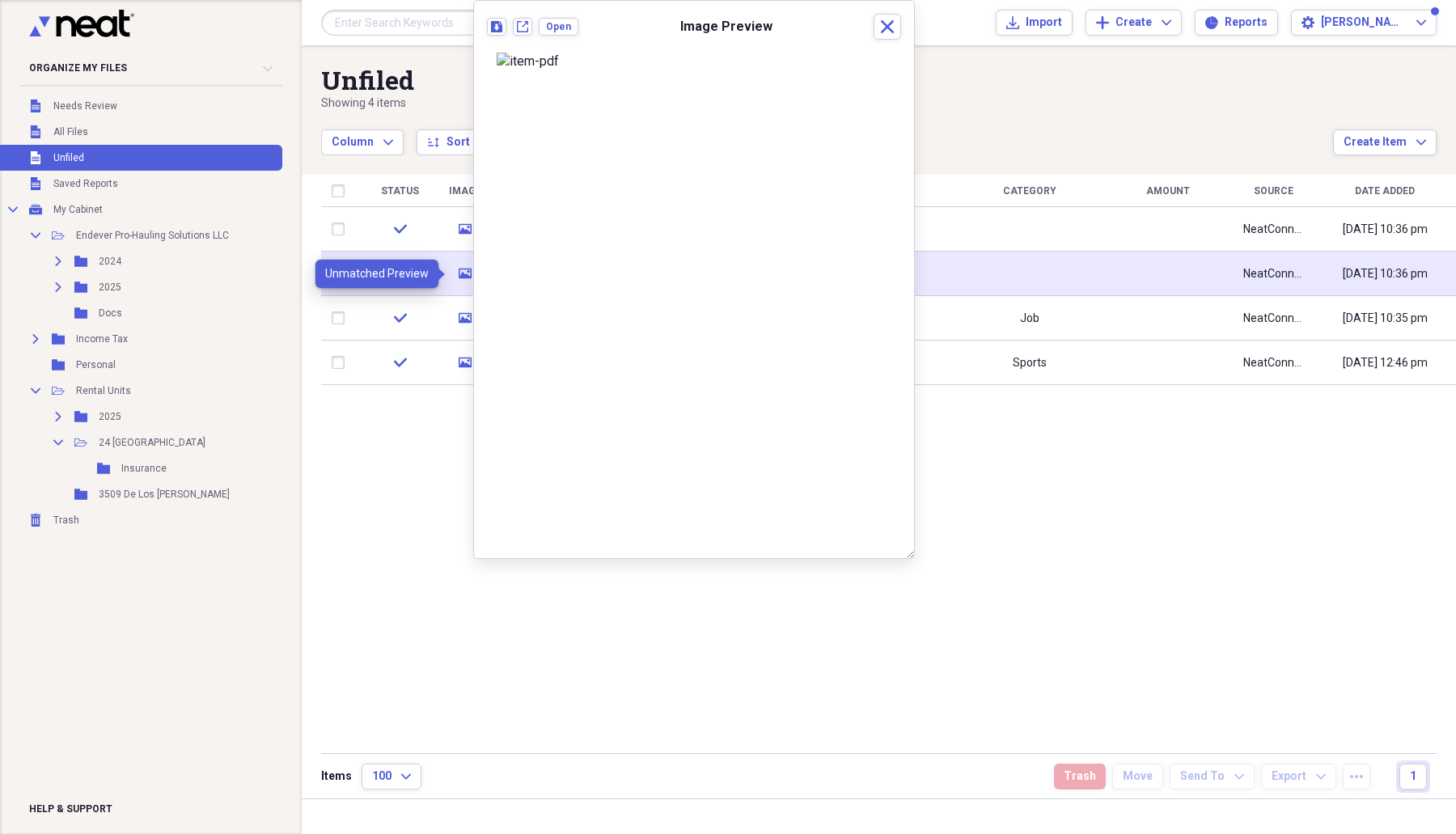 click on "media" 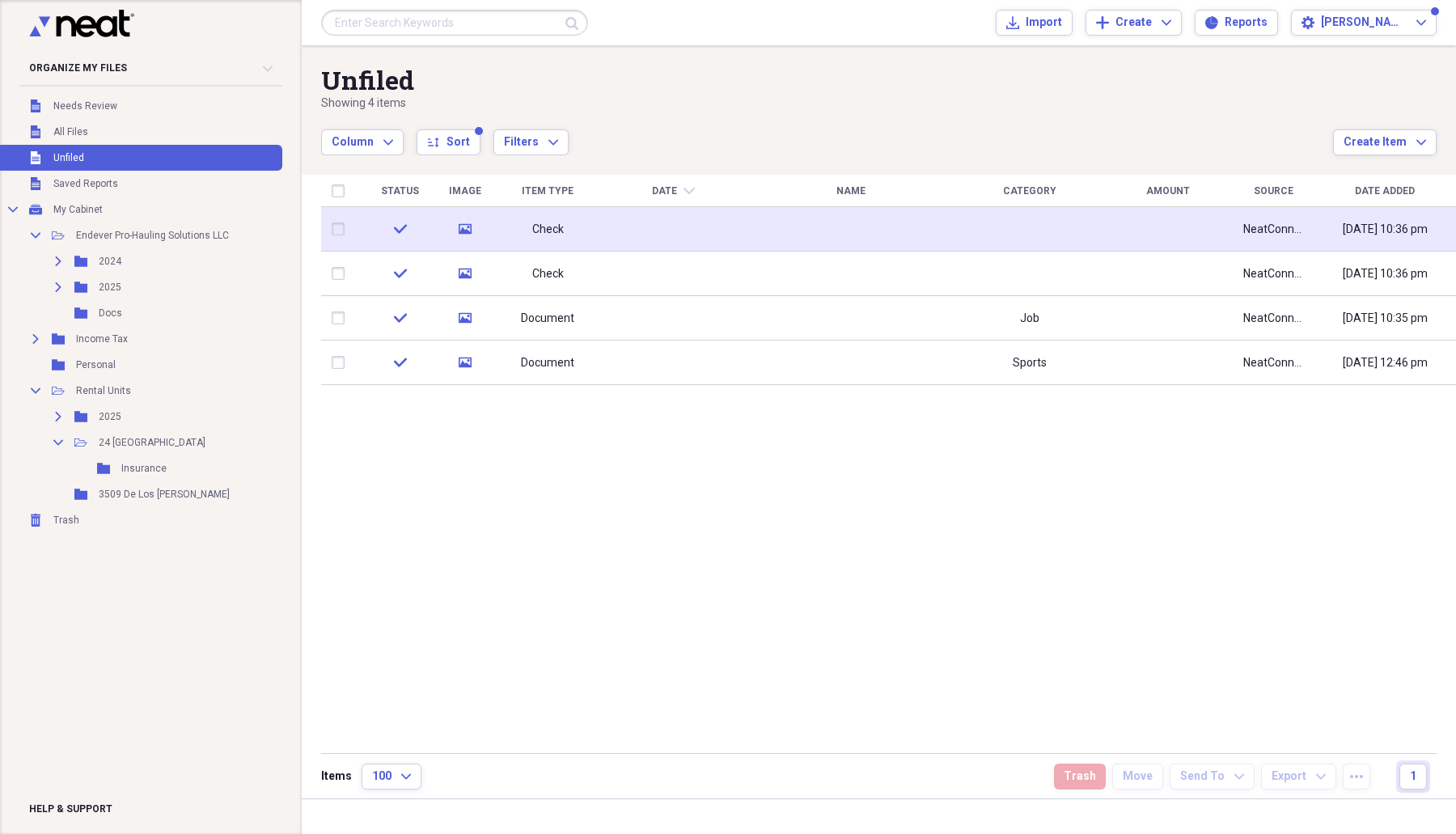 click at bounding box center [341, 229] 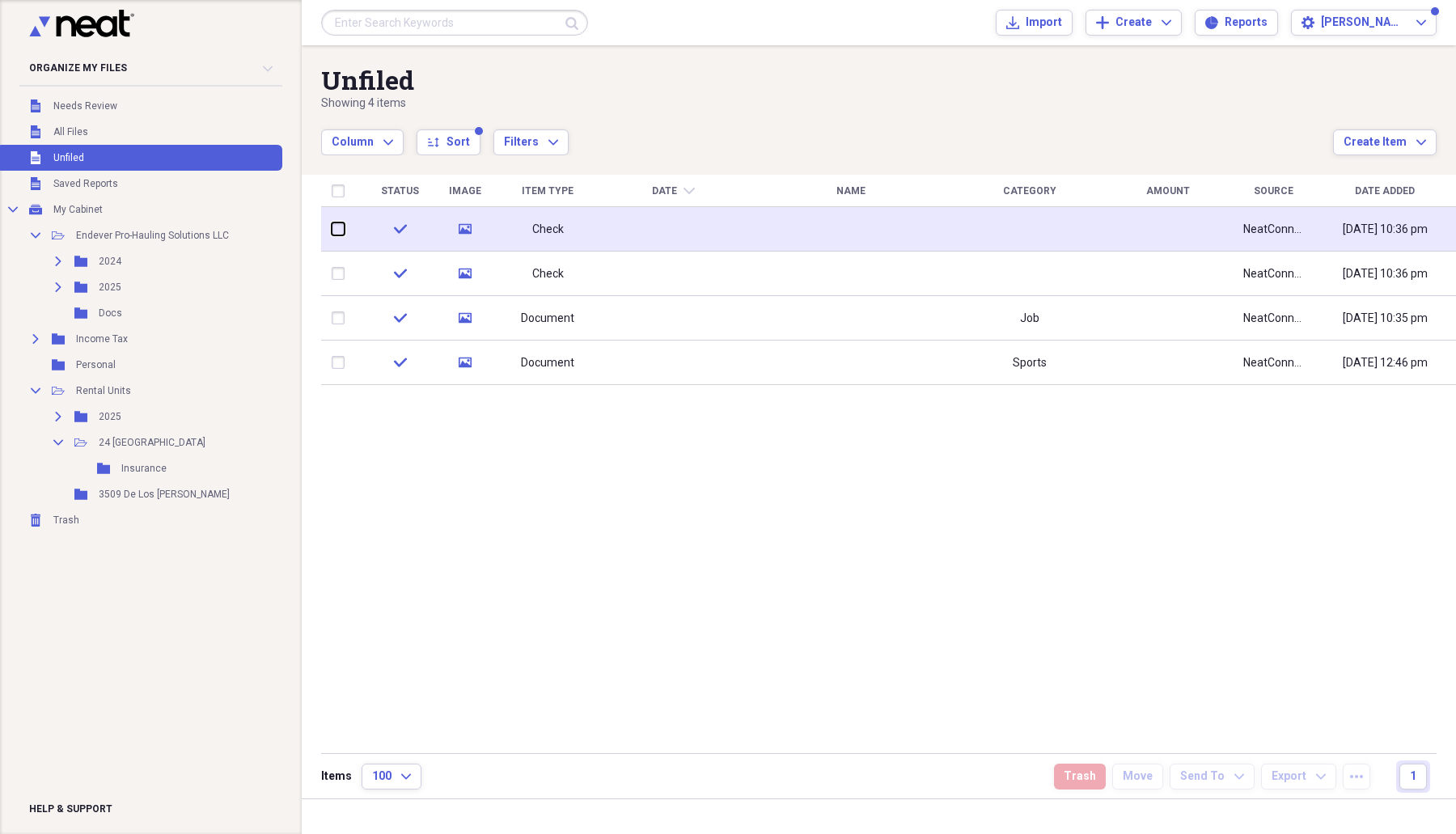 click at bounding box center [332, 229] 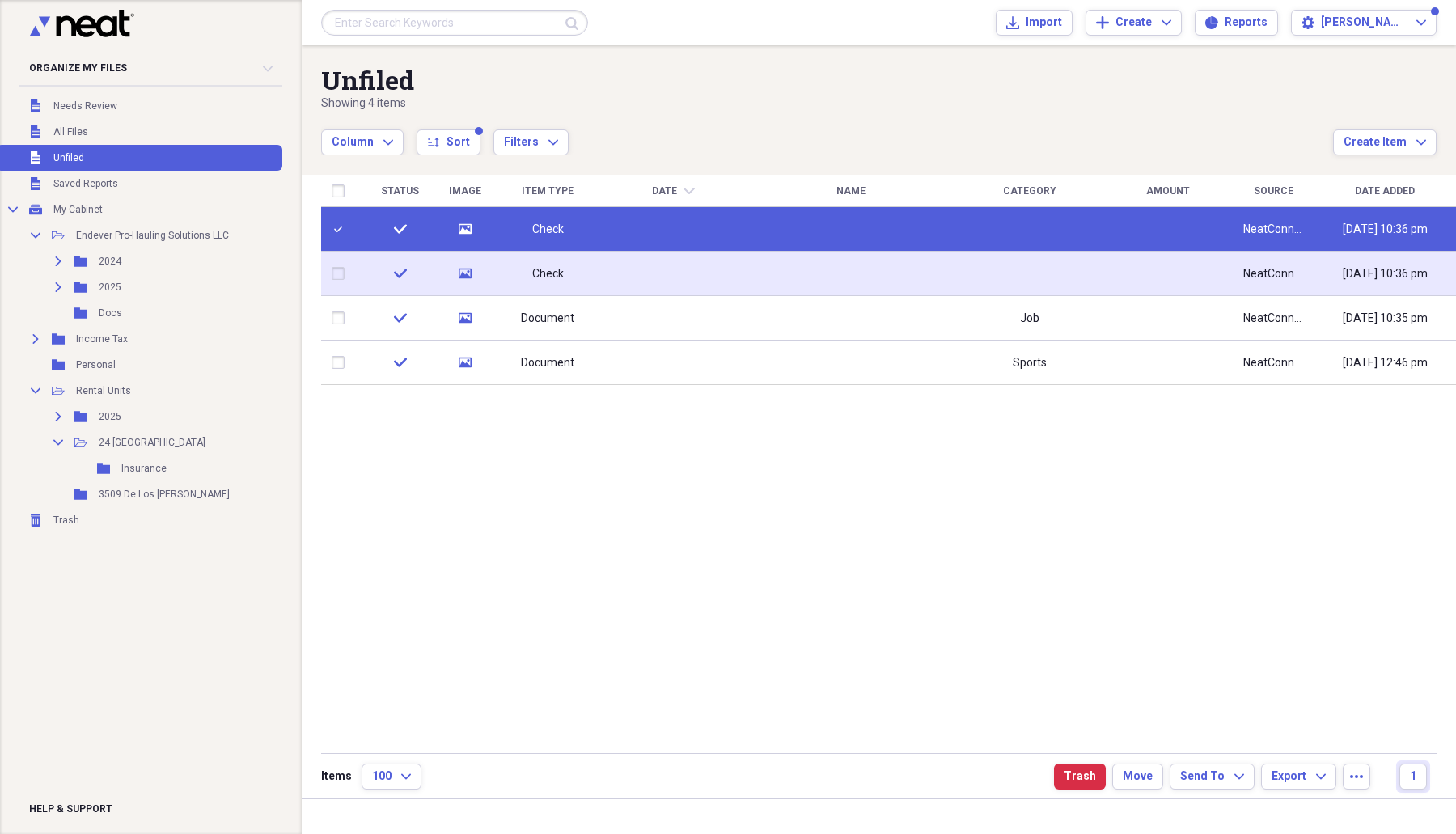 click at bounding box center [341, 273] 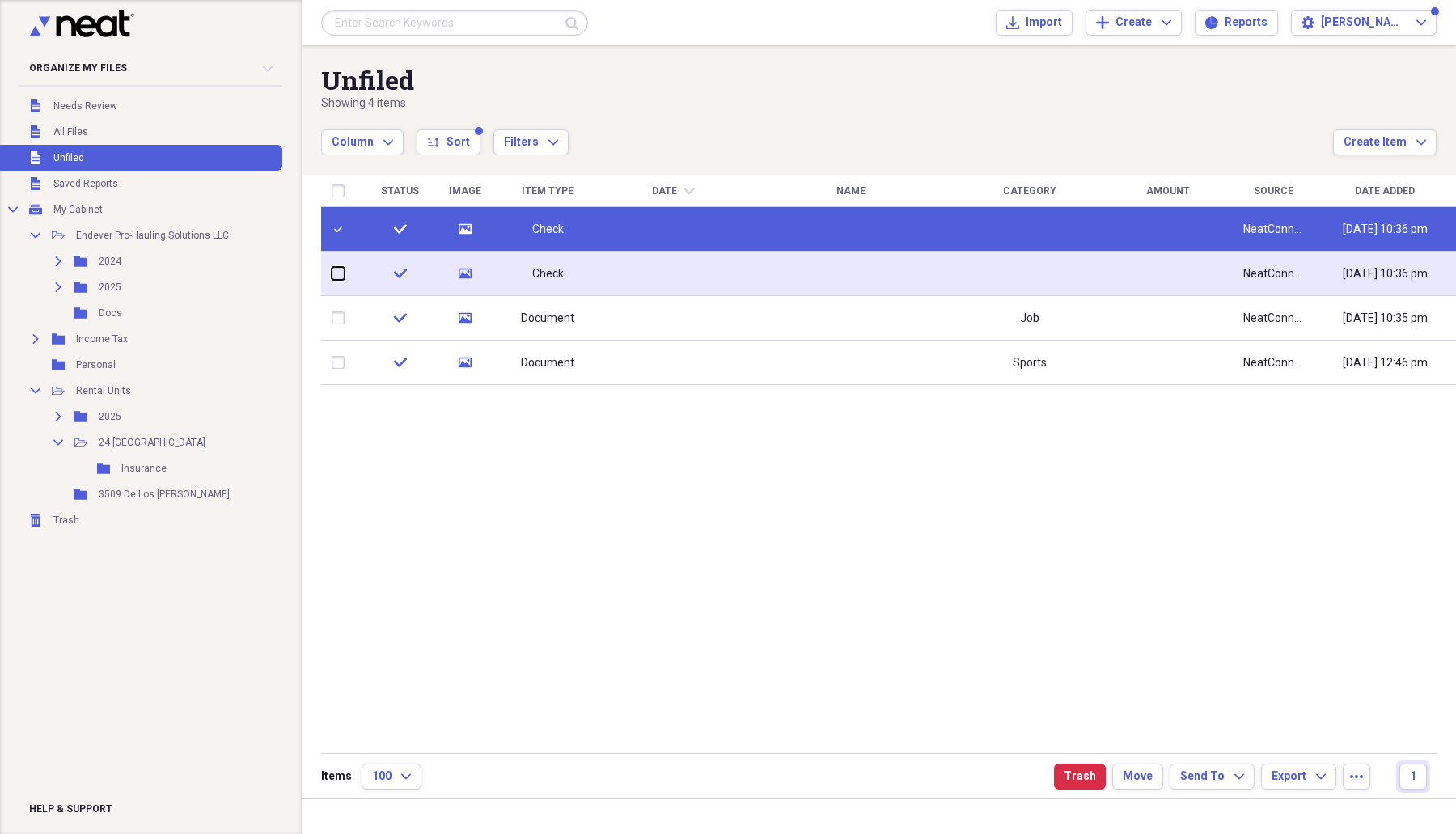 click at bounding box center (332, 273) 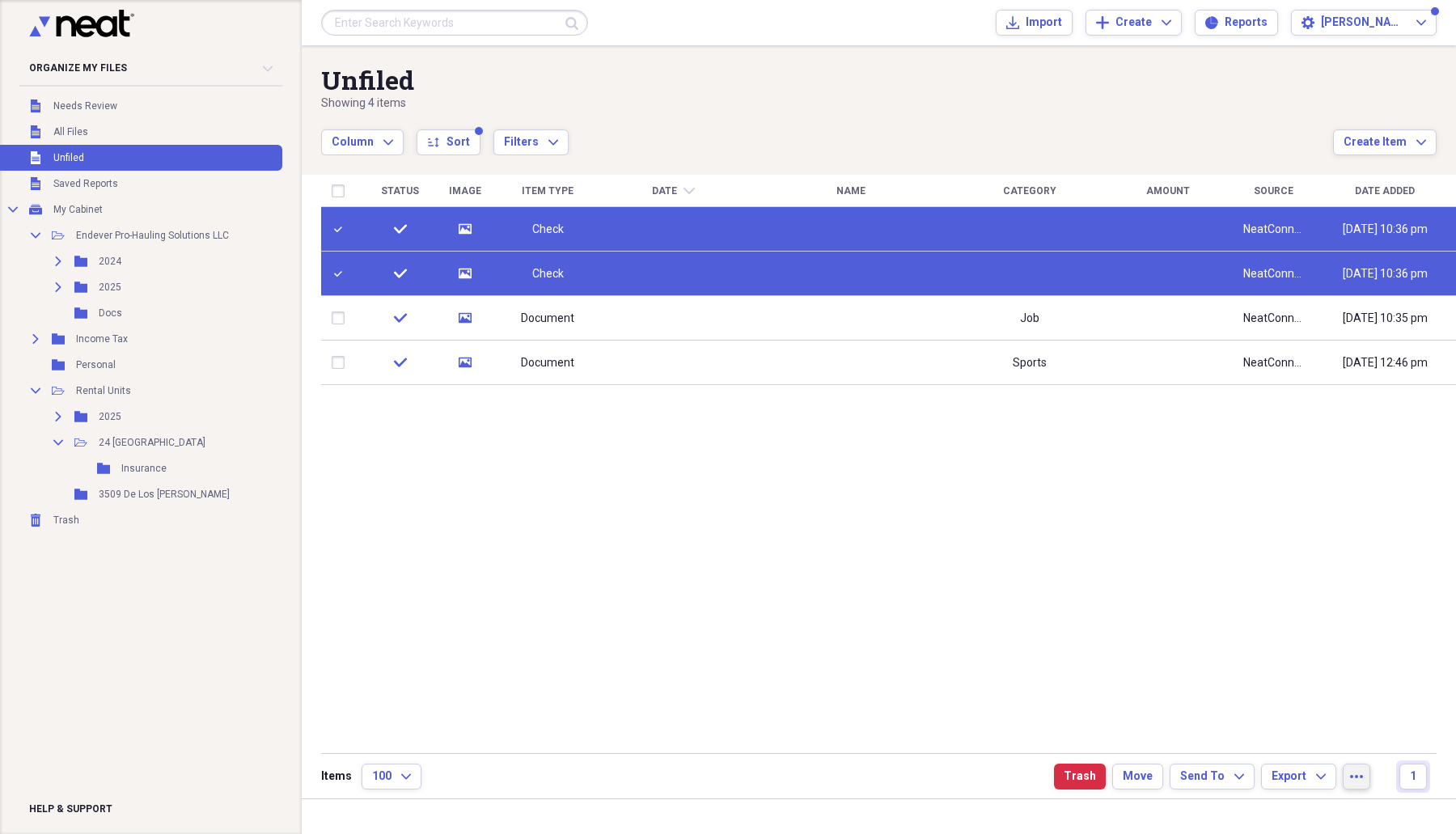 click on "more" at bounding box center (1357, 777) 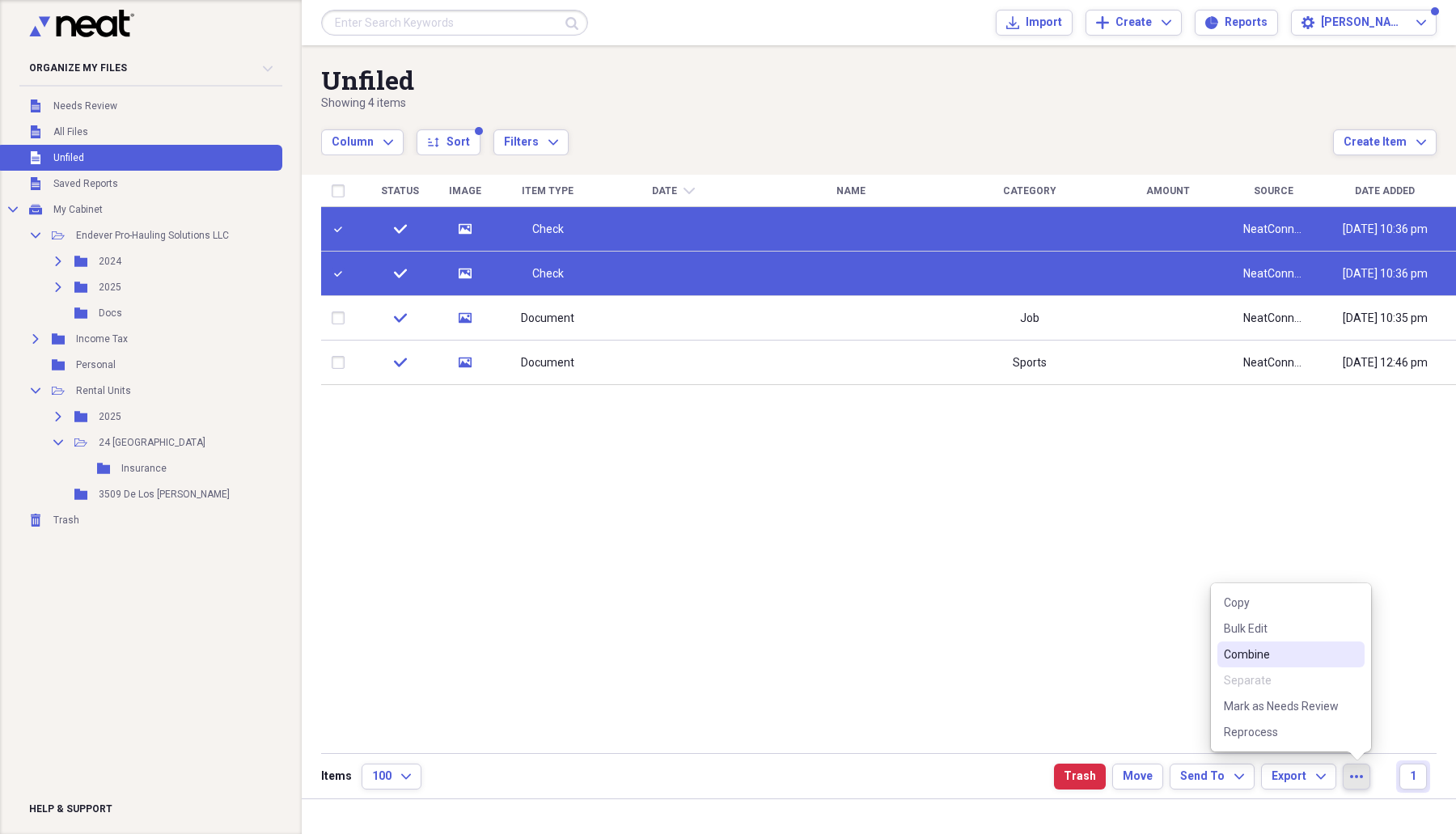 click on "Combine" at bounding box center (1281, 654) 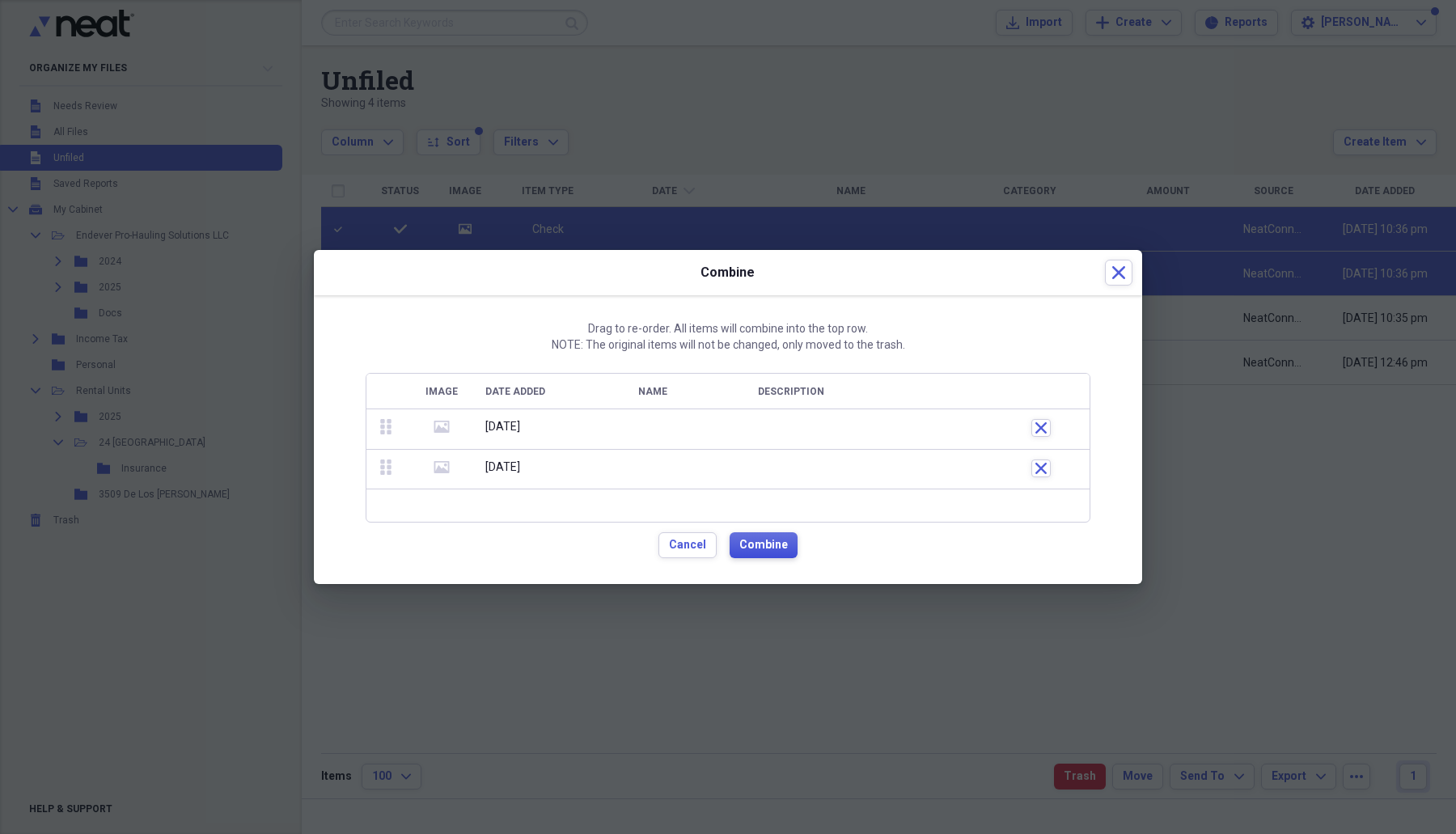 click on "Combine" at bounding box center (764, 545) 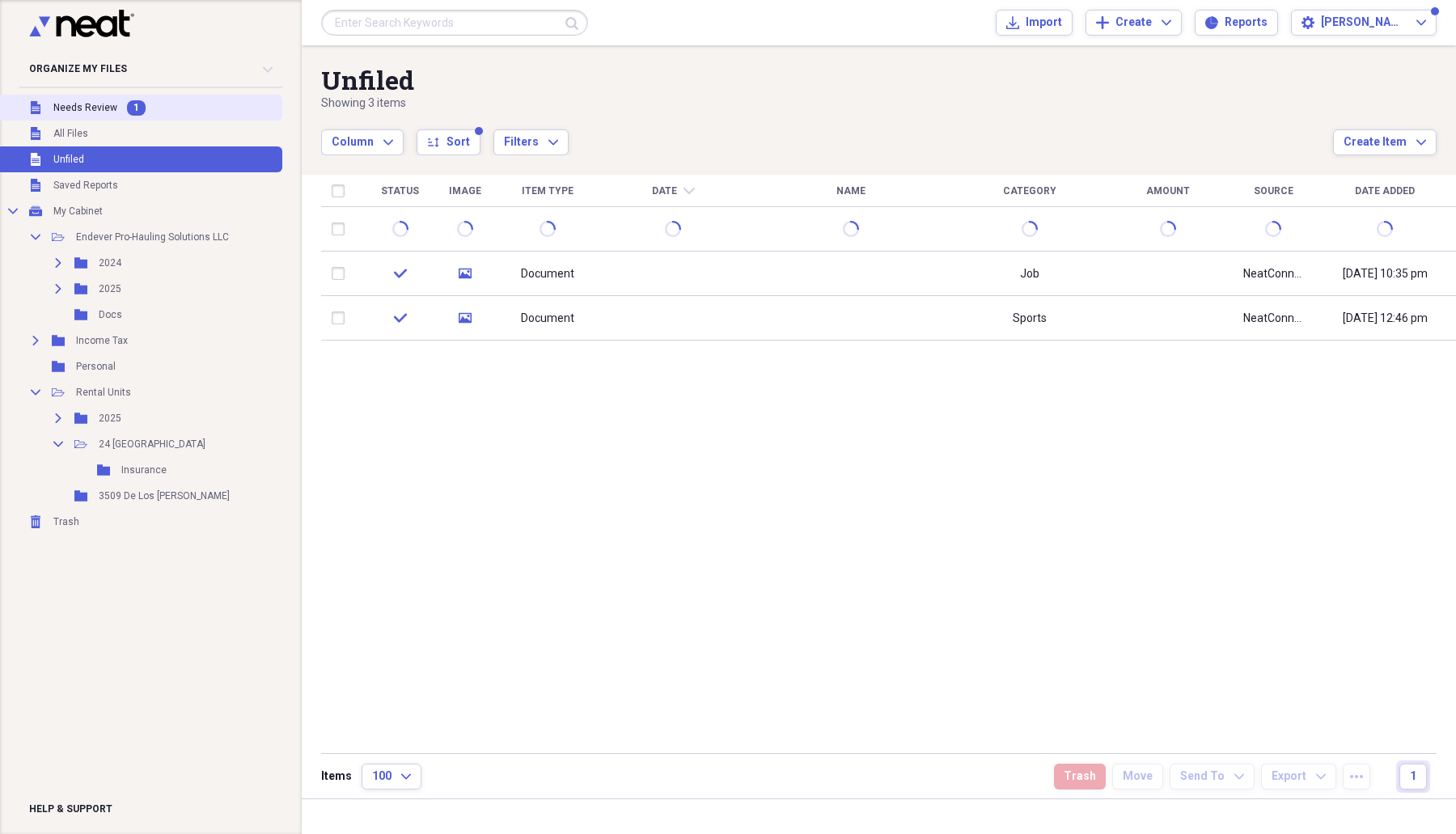 click on "Needs Review" at bounding box center (85, 108) 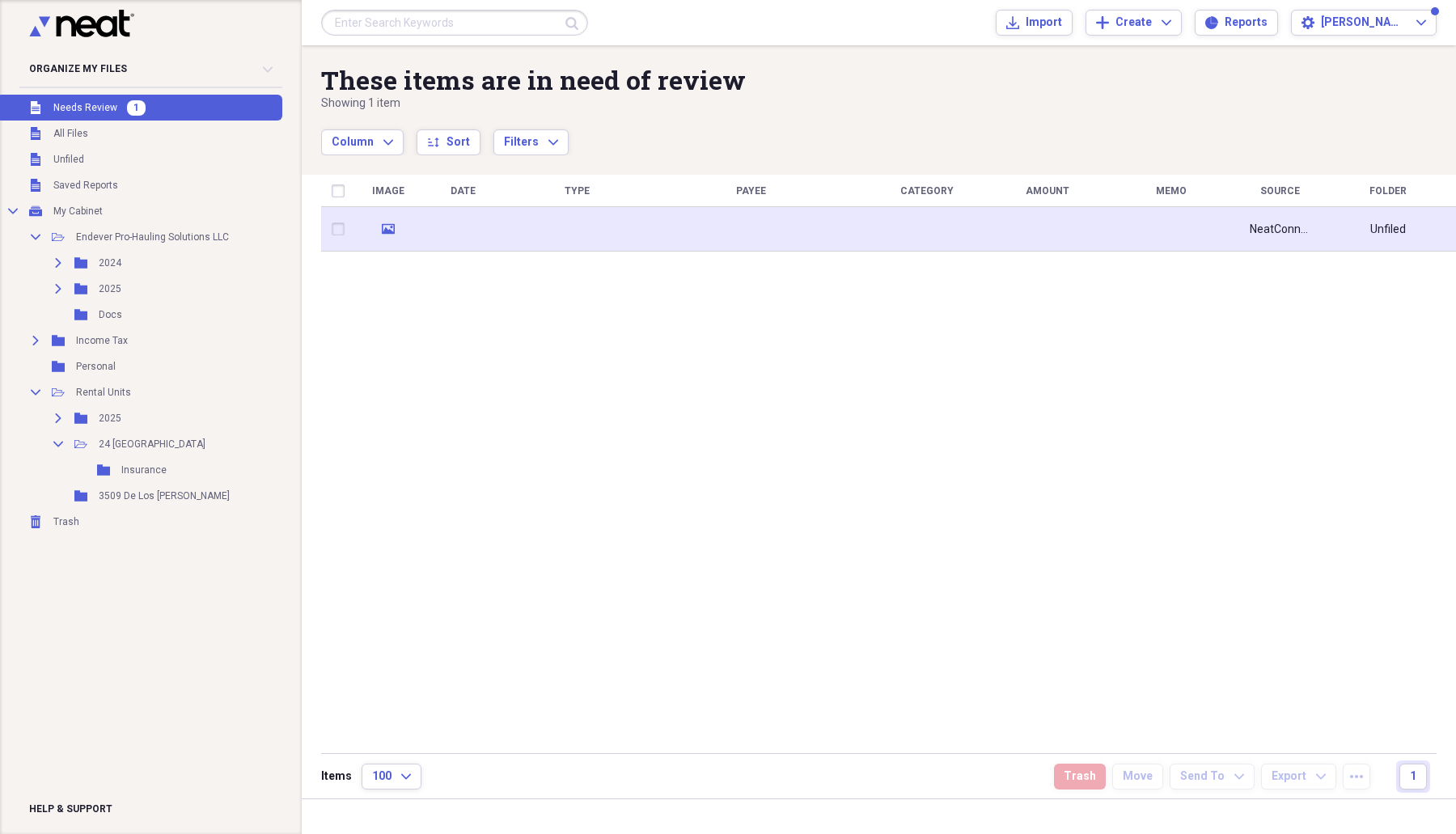 click at bounding box center [751, 229] 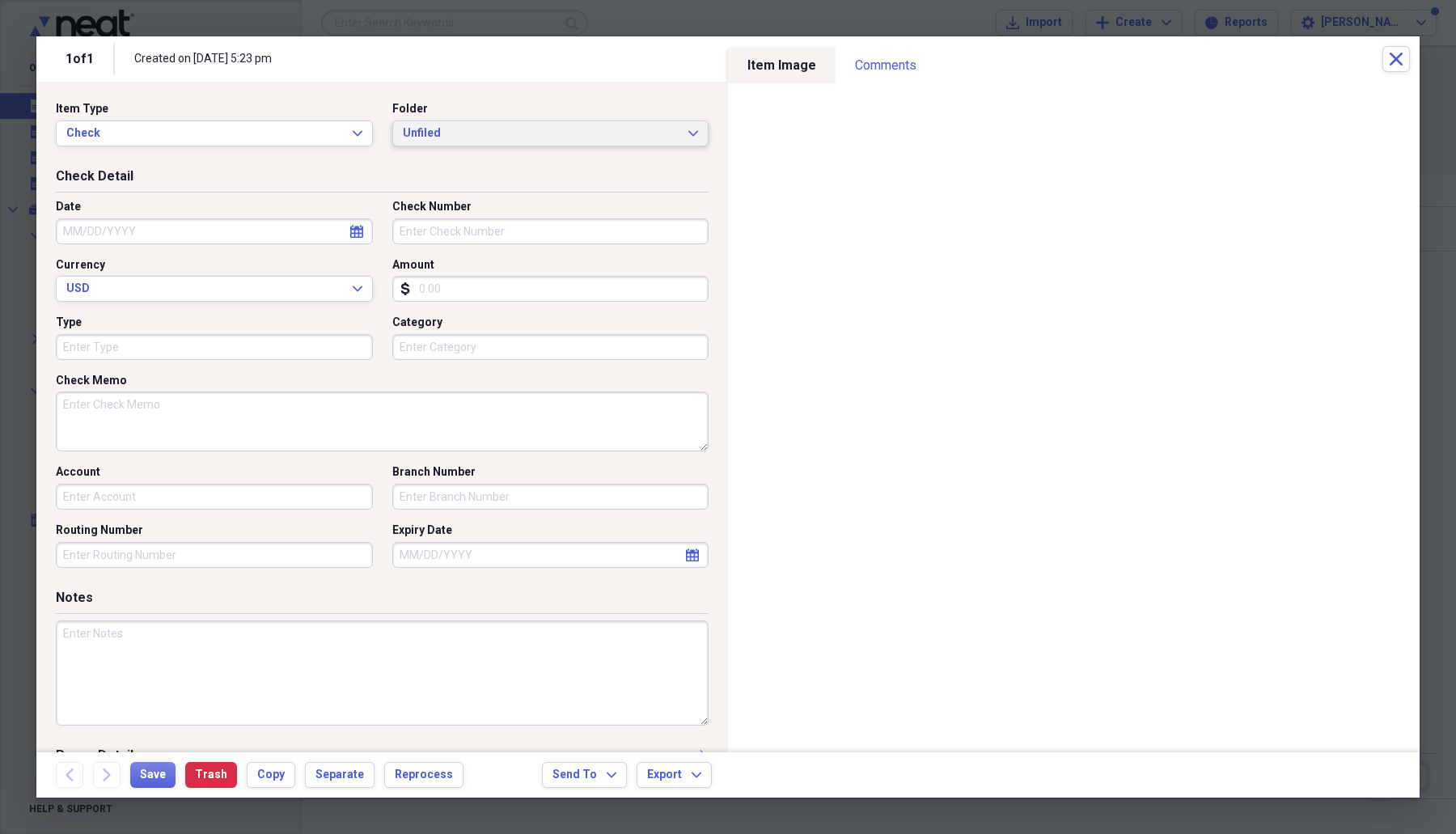 click on "Unfiled Expand" at bounding box center [551, 133] 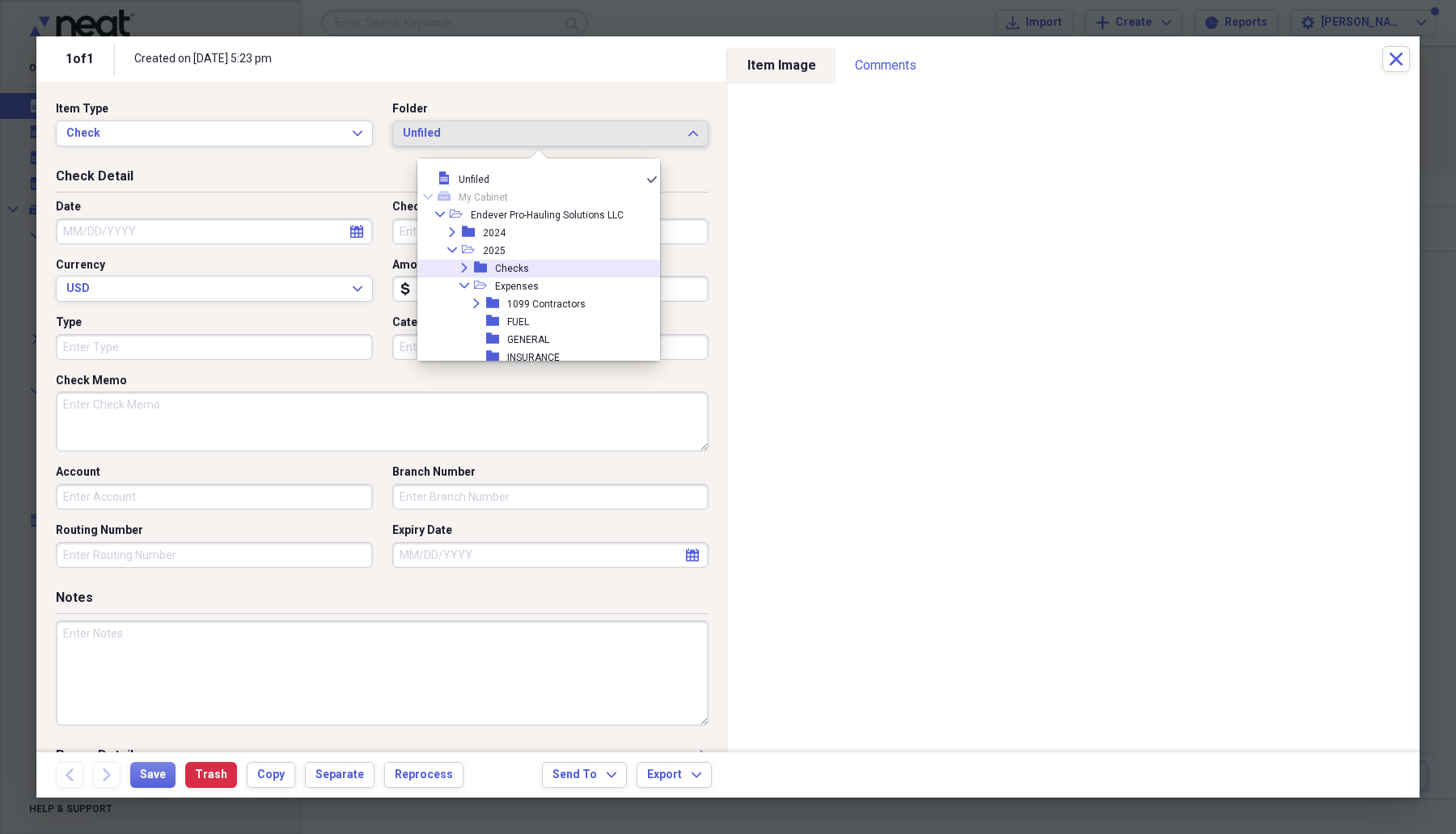 scroll, scrollTop: 9, scrollLeft: 0, axis: vertical 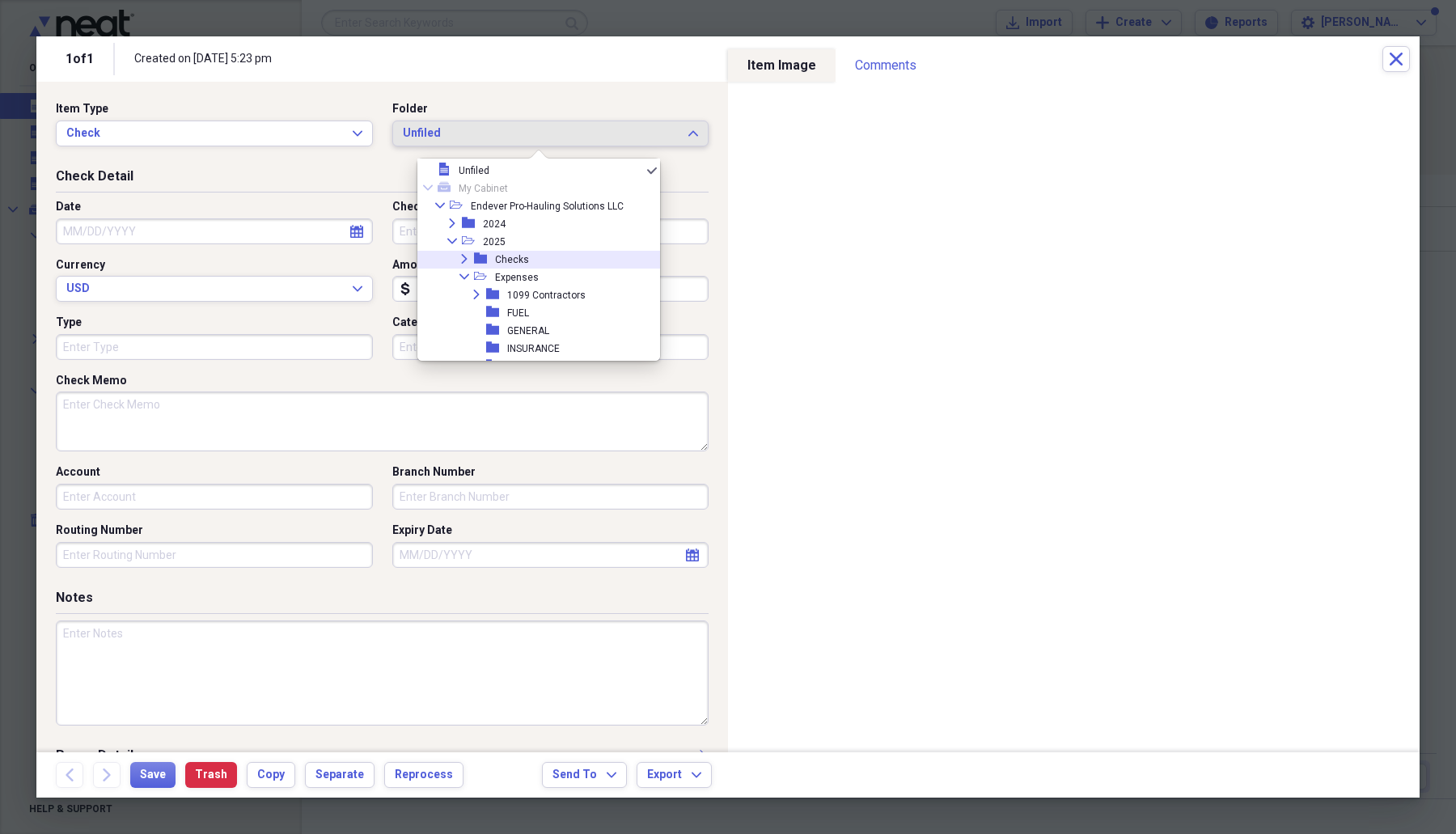 click on "Expand folder Checks" at bounding box center [532, 260] 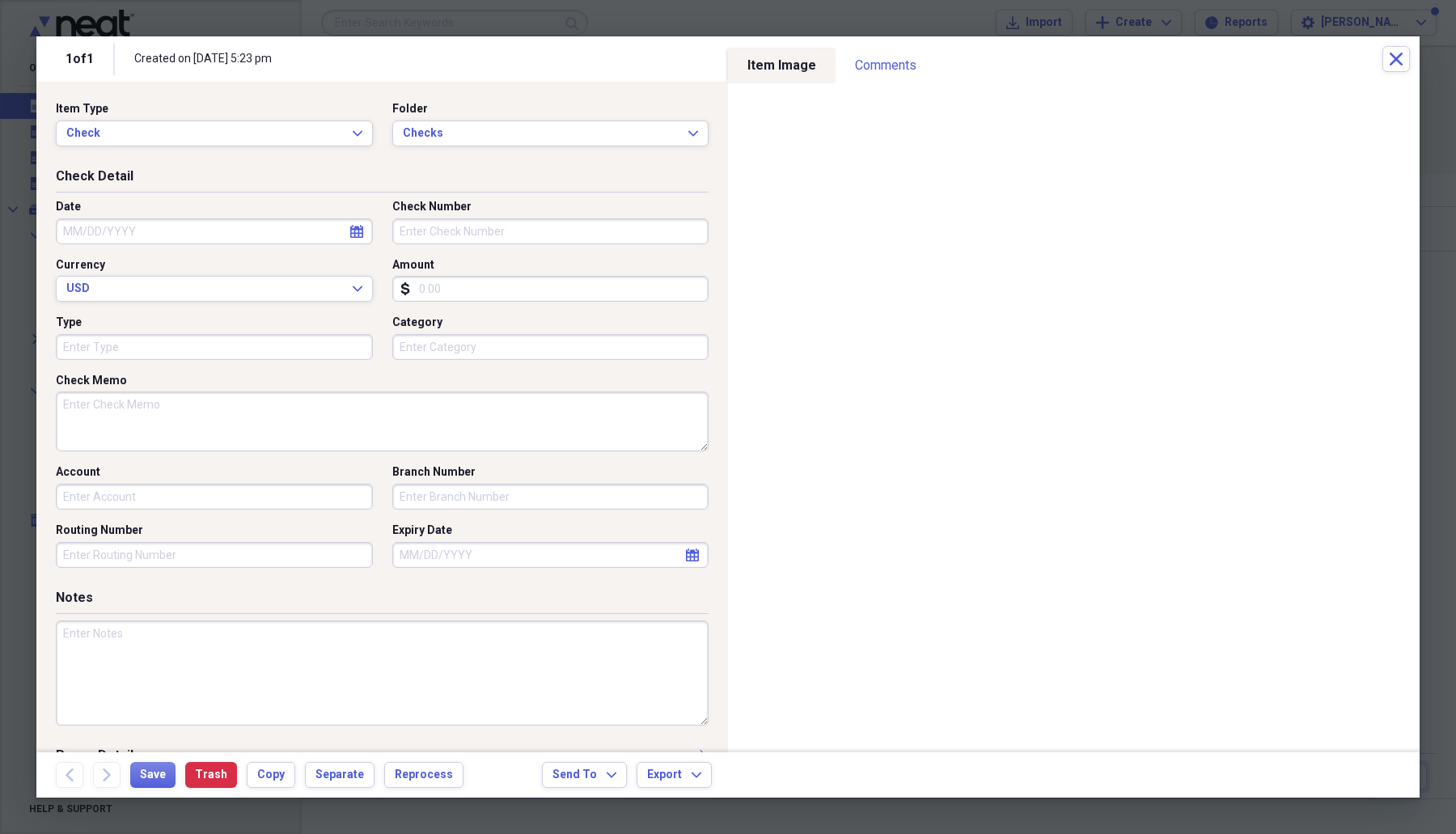 click 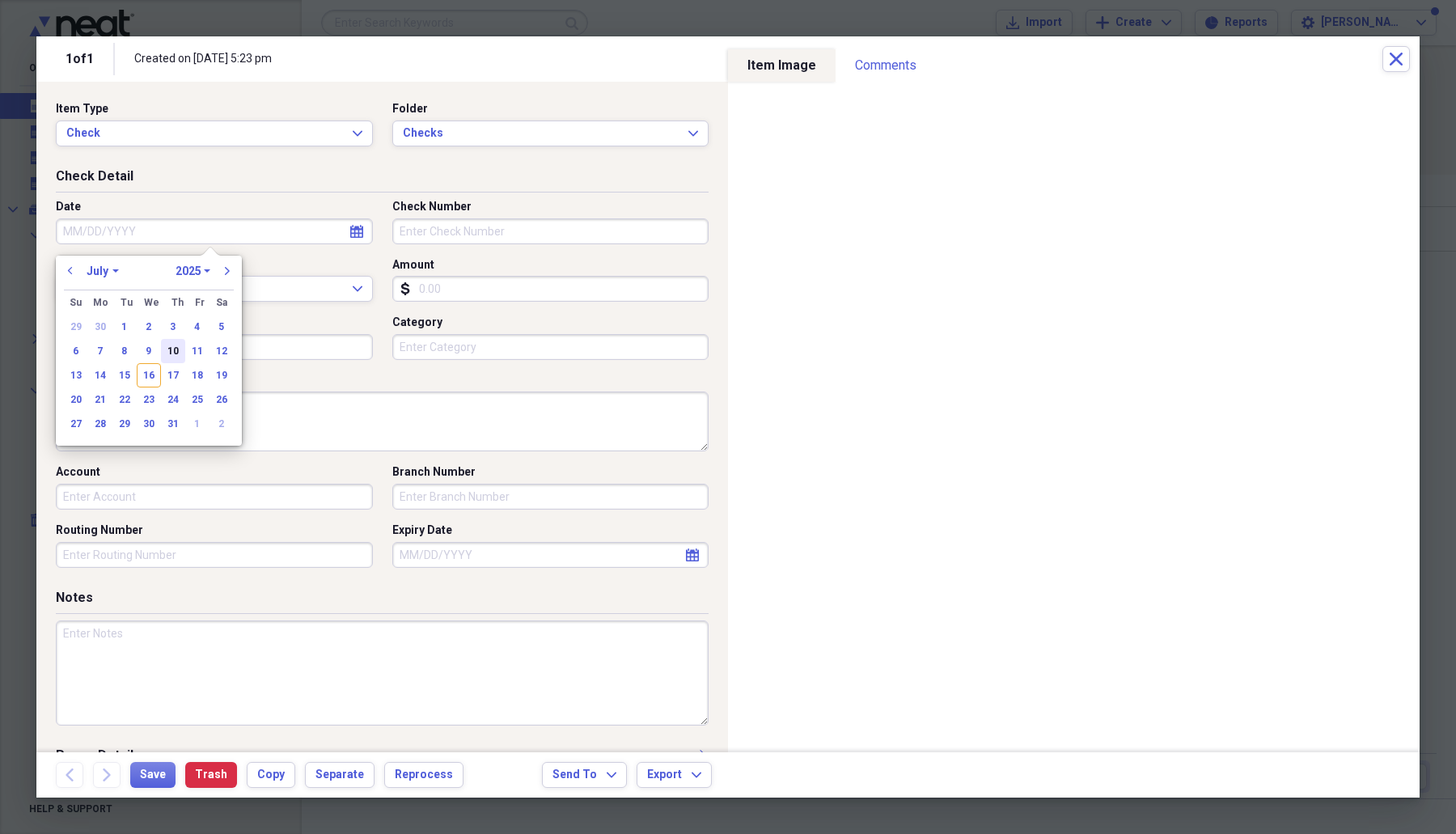 click on "10" at bounding box center [173, 351] 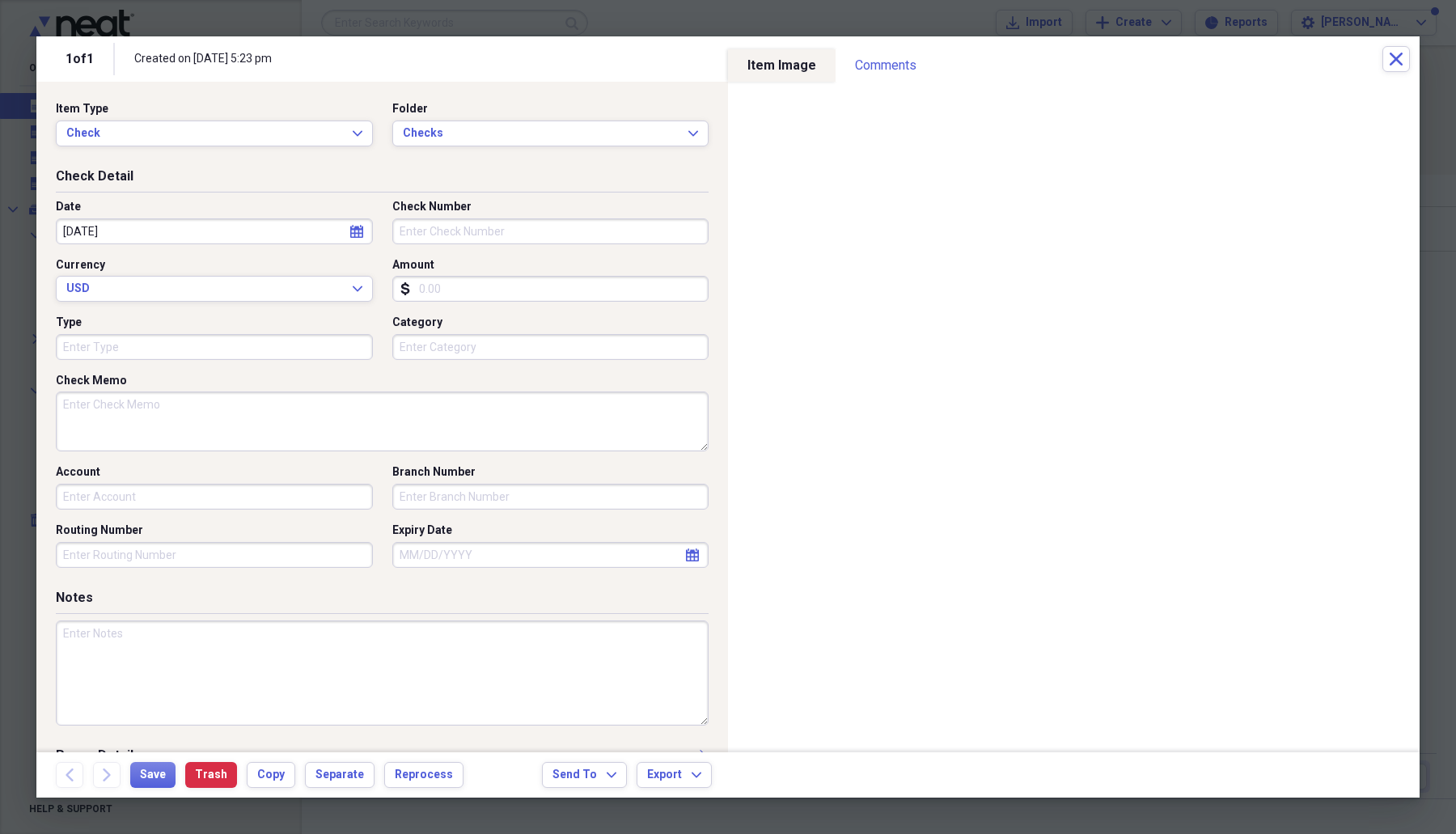 click on "Check Number" at bounding box center (551, 231) 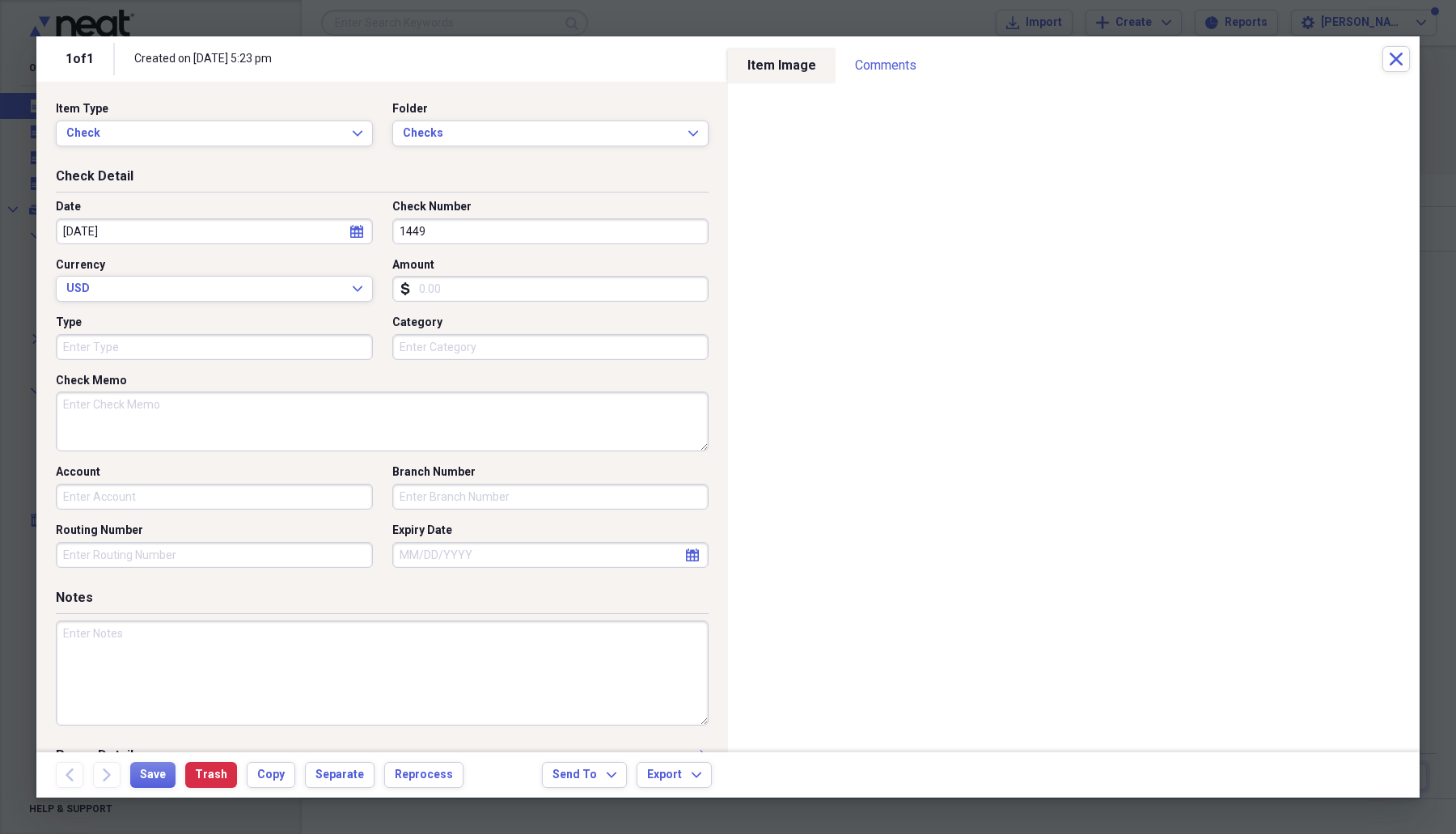 click on "Amount" at bounding box center (551, 289) 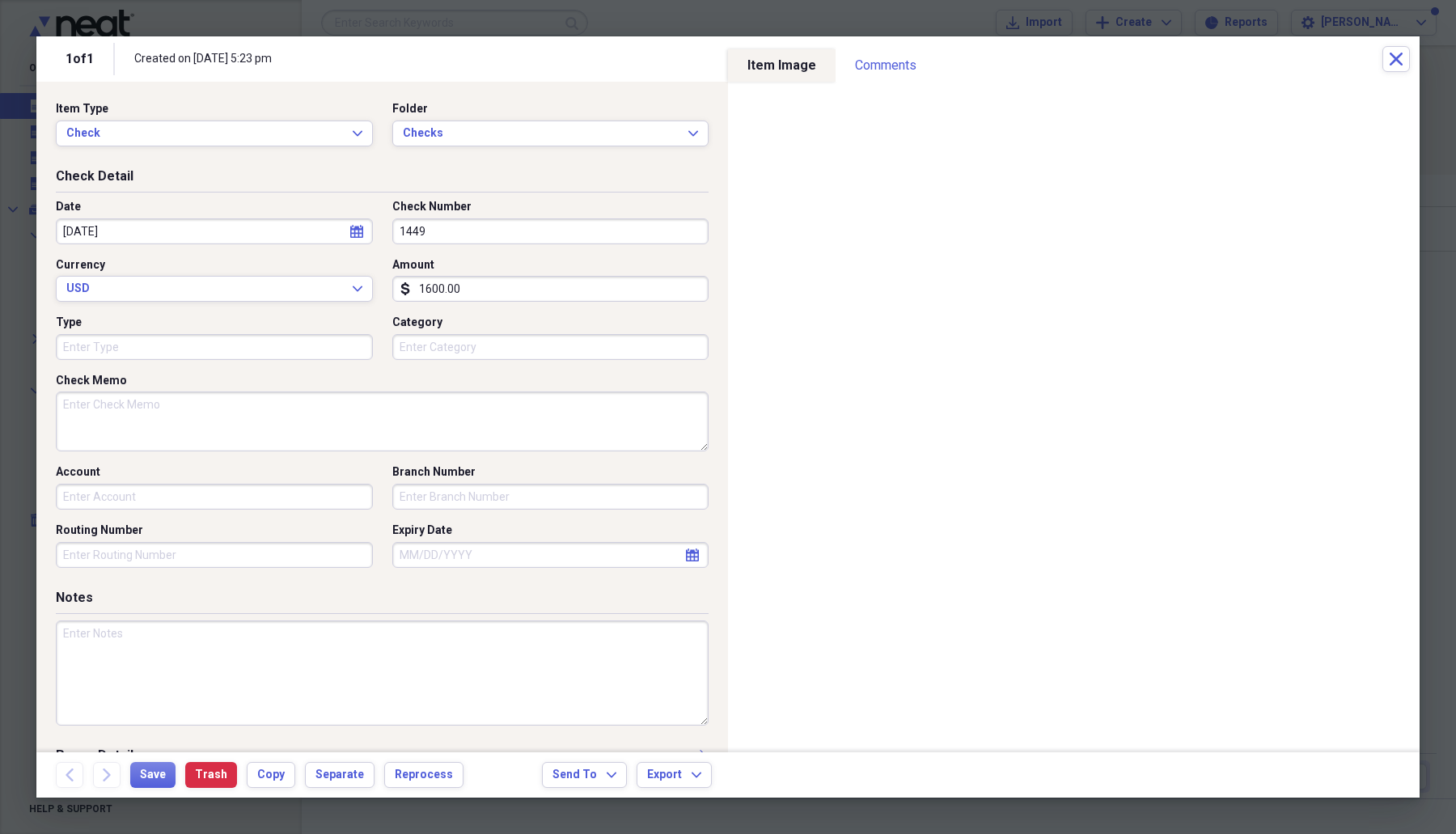 click on "Check Memo" at bounding box center (382, 421) 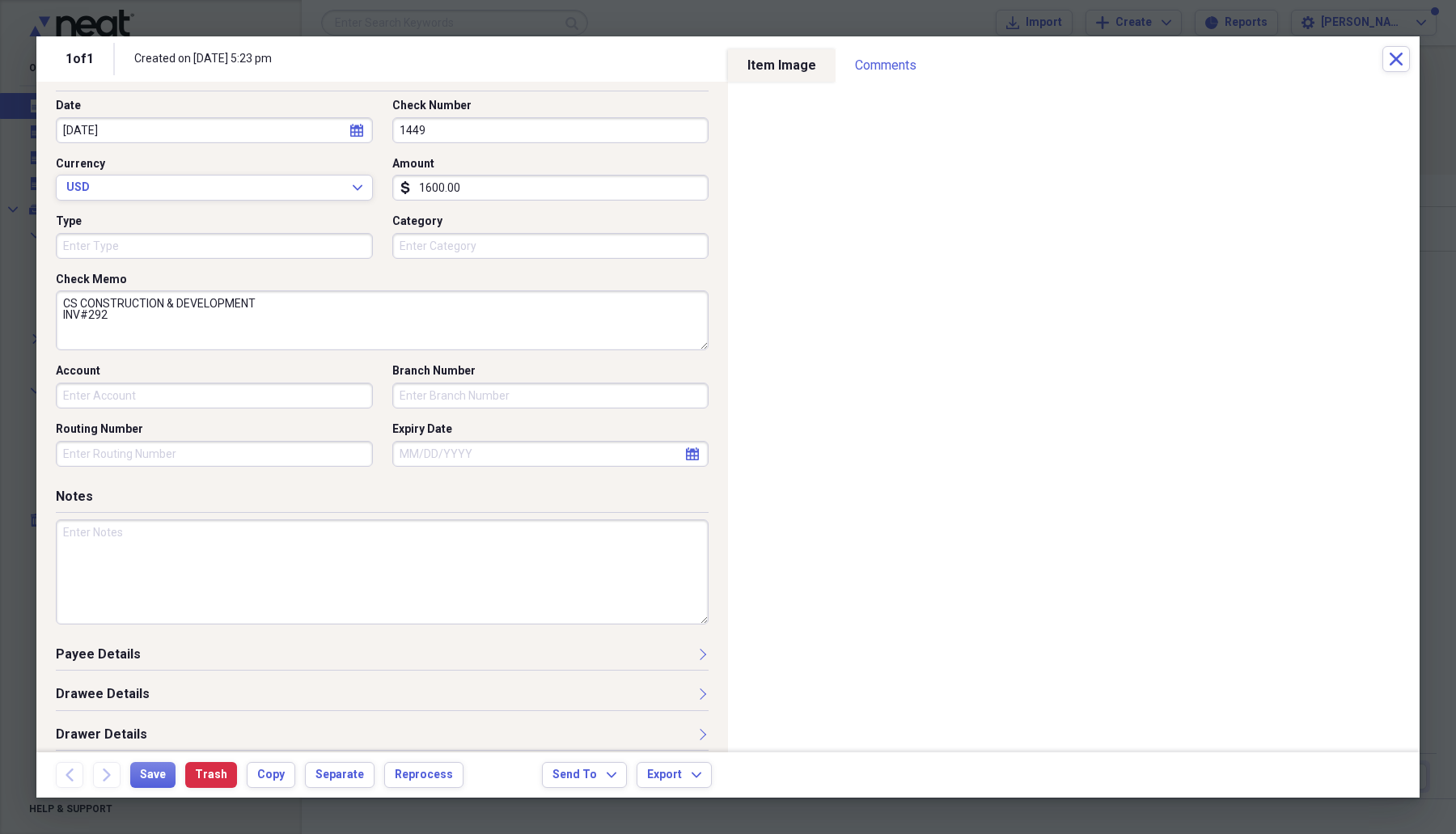 scroll, scrollTop: 111, scrollLeft: 0, axis: vertical 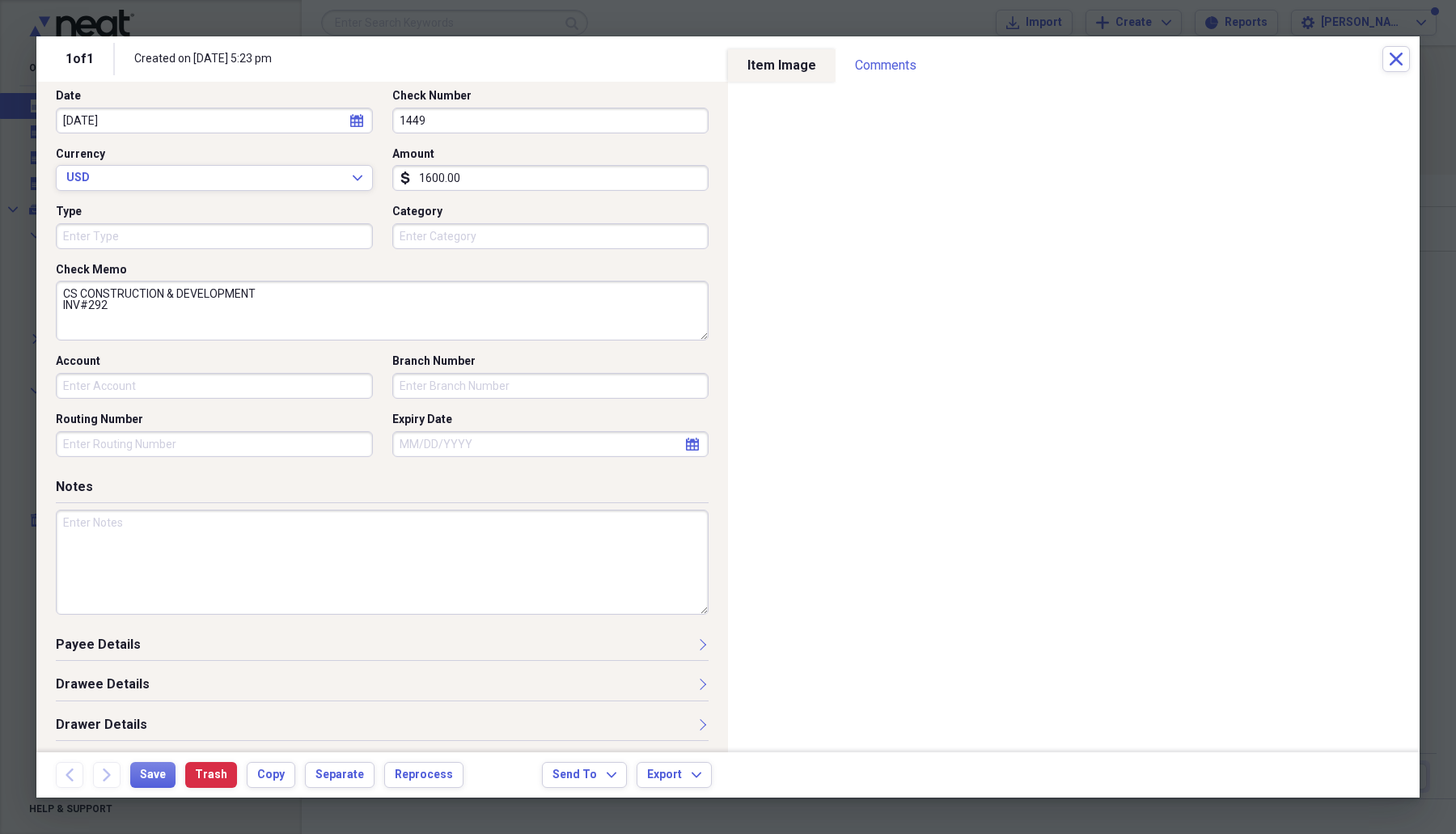 drag, startPoint x: 268, startPoint y: 292, endPoint x: 61, endPoint y: 286, distance: 207.08694 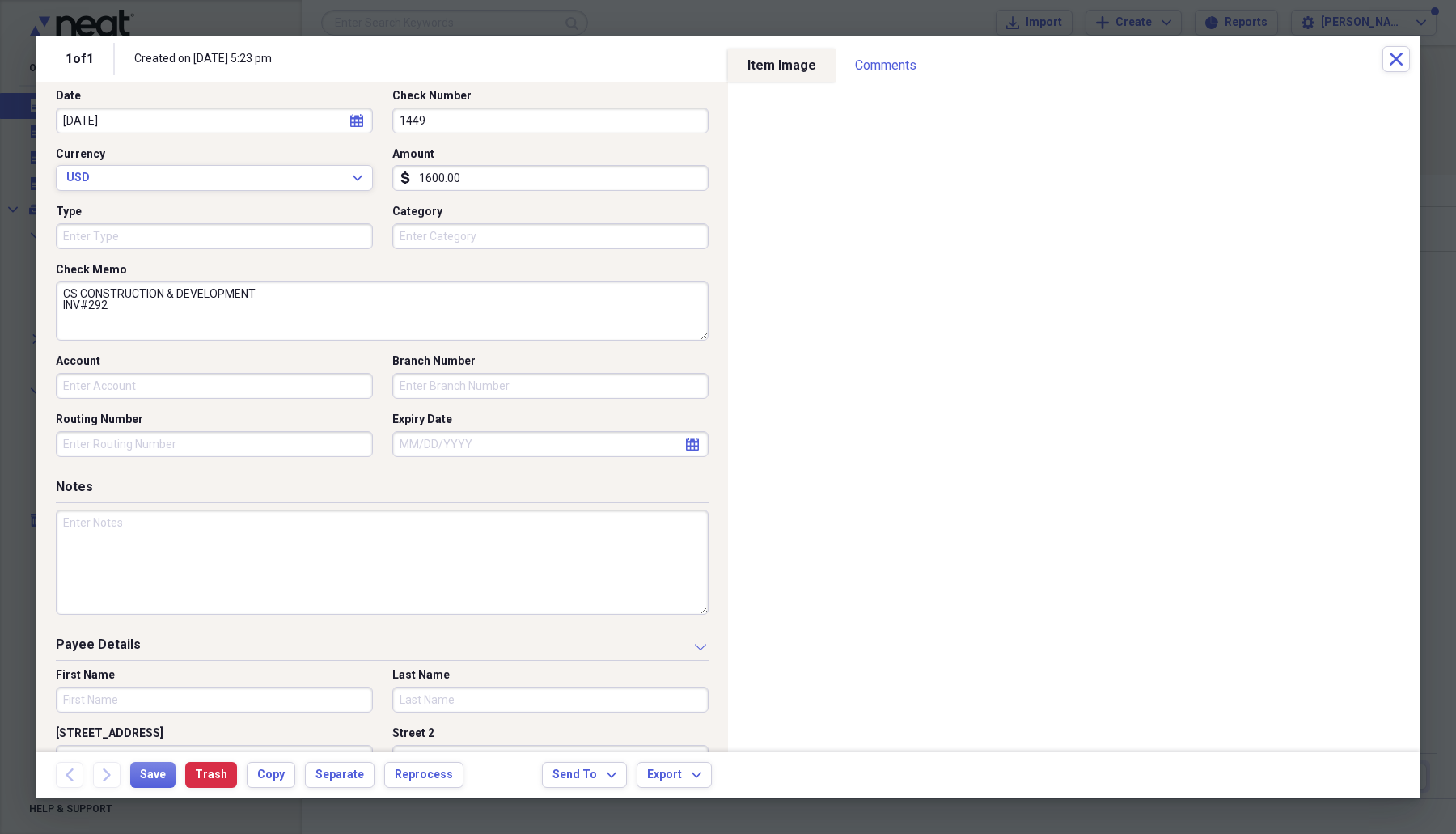 drag, startPoint x: 138, startPoint y: 693, endPoint x: 160, endPoint y: 684, distance: 23.769729 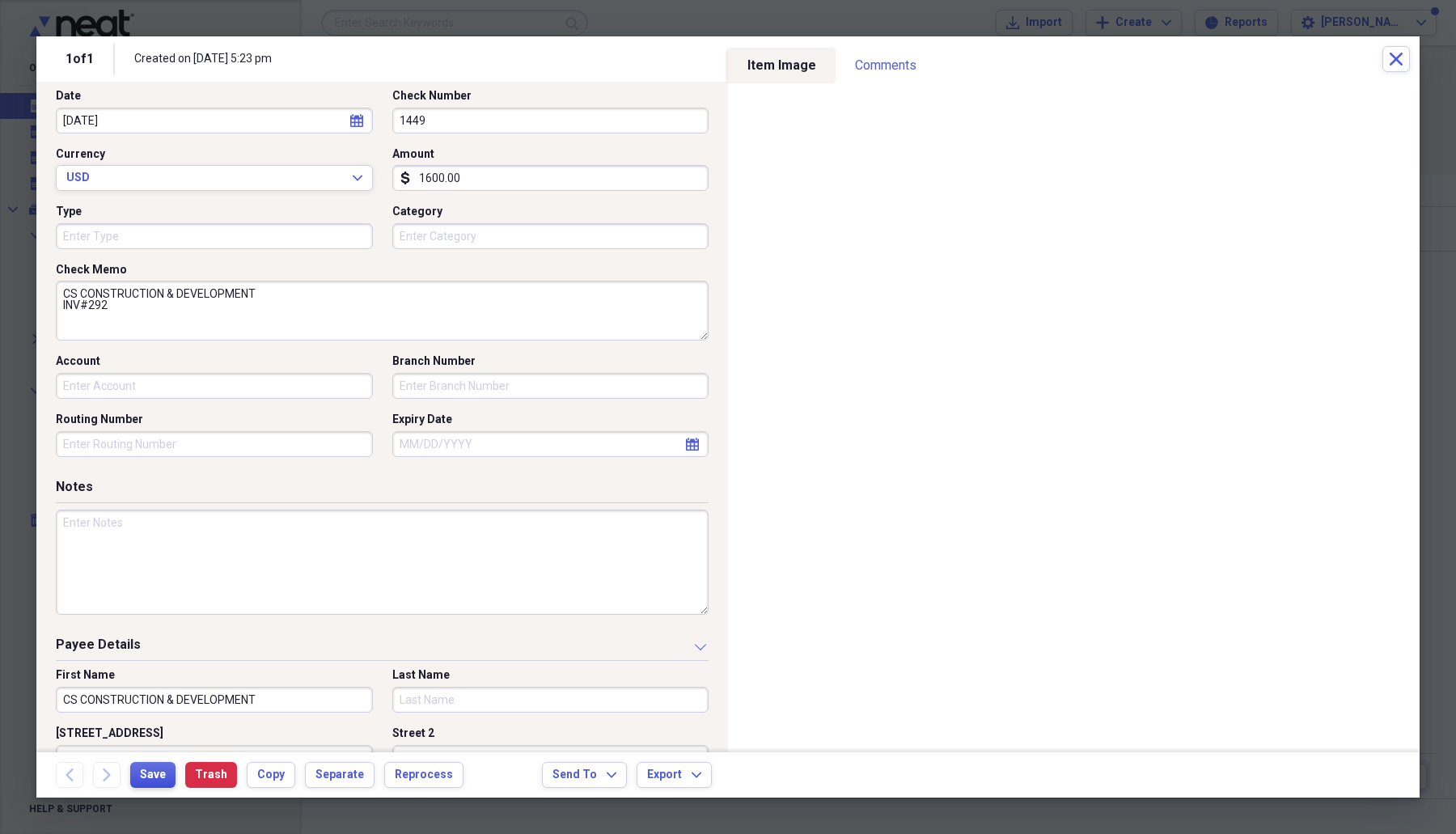 click on "Save" at bounding box center [153, 775] 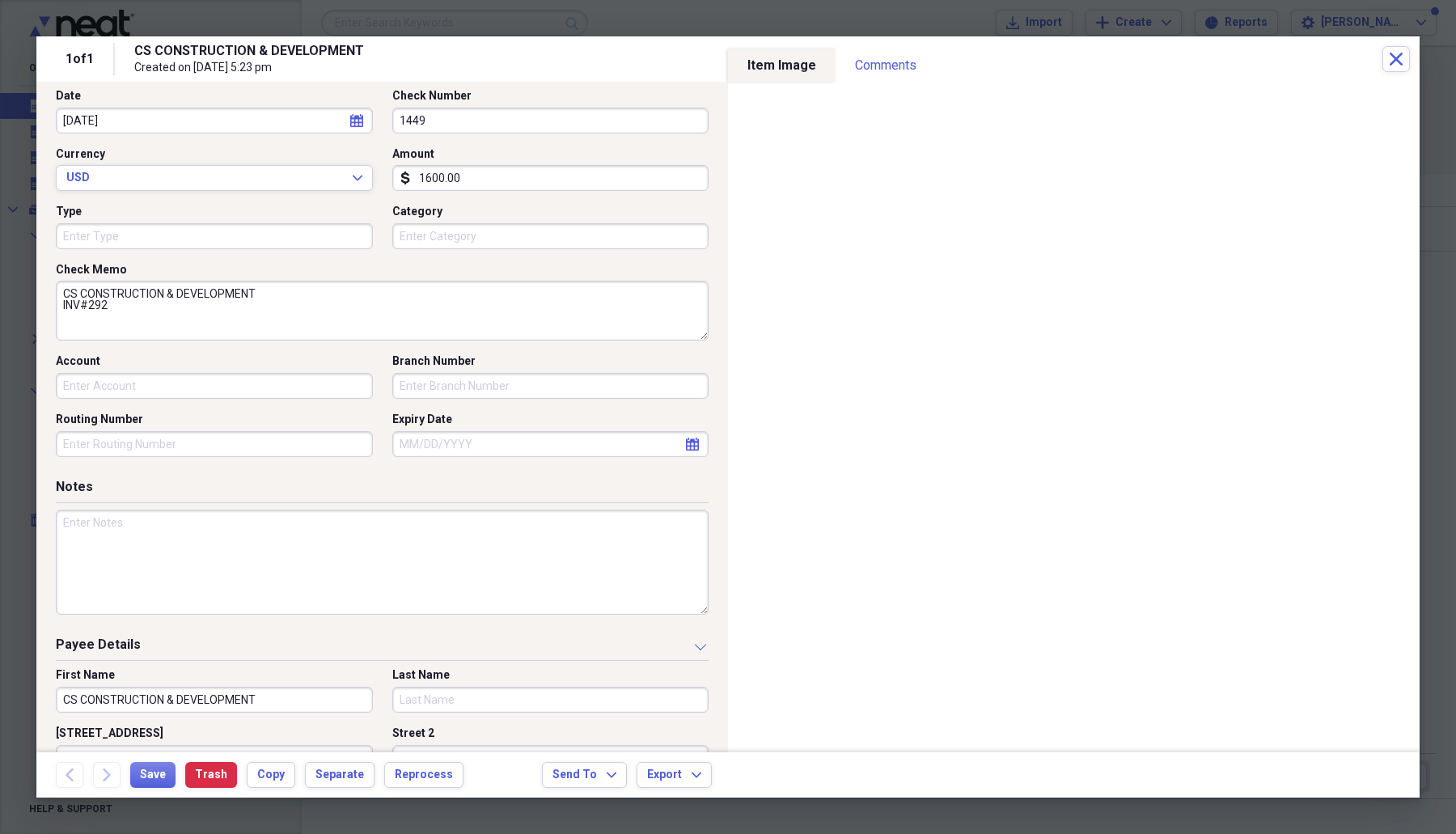 click on "CS CONSTRUCTION & DEVELOPMENT Created on 07/16/2025 at 5:23 pm" at bounding box center [758, 59] 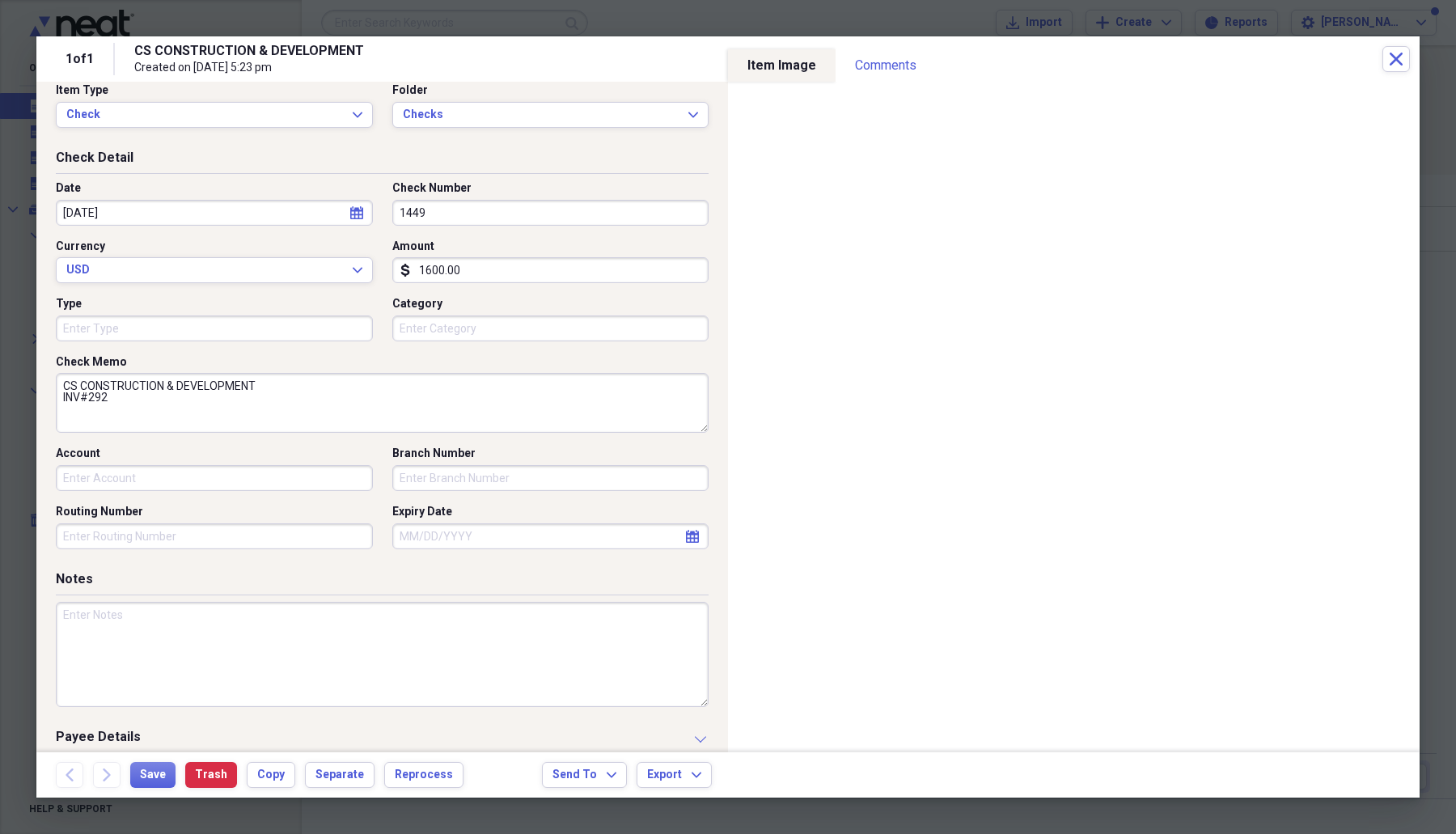 scroll, scrollTop: 0, scrollLeft: 0, axis: both 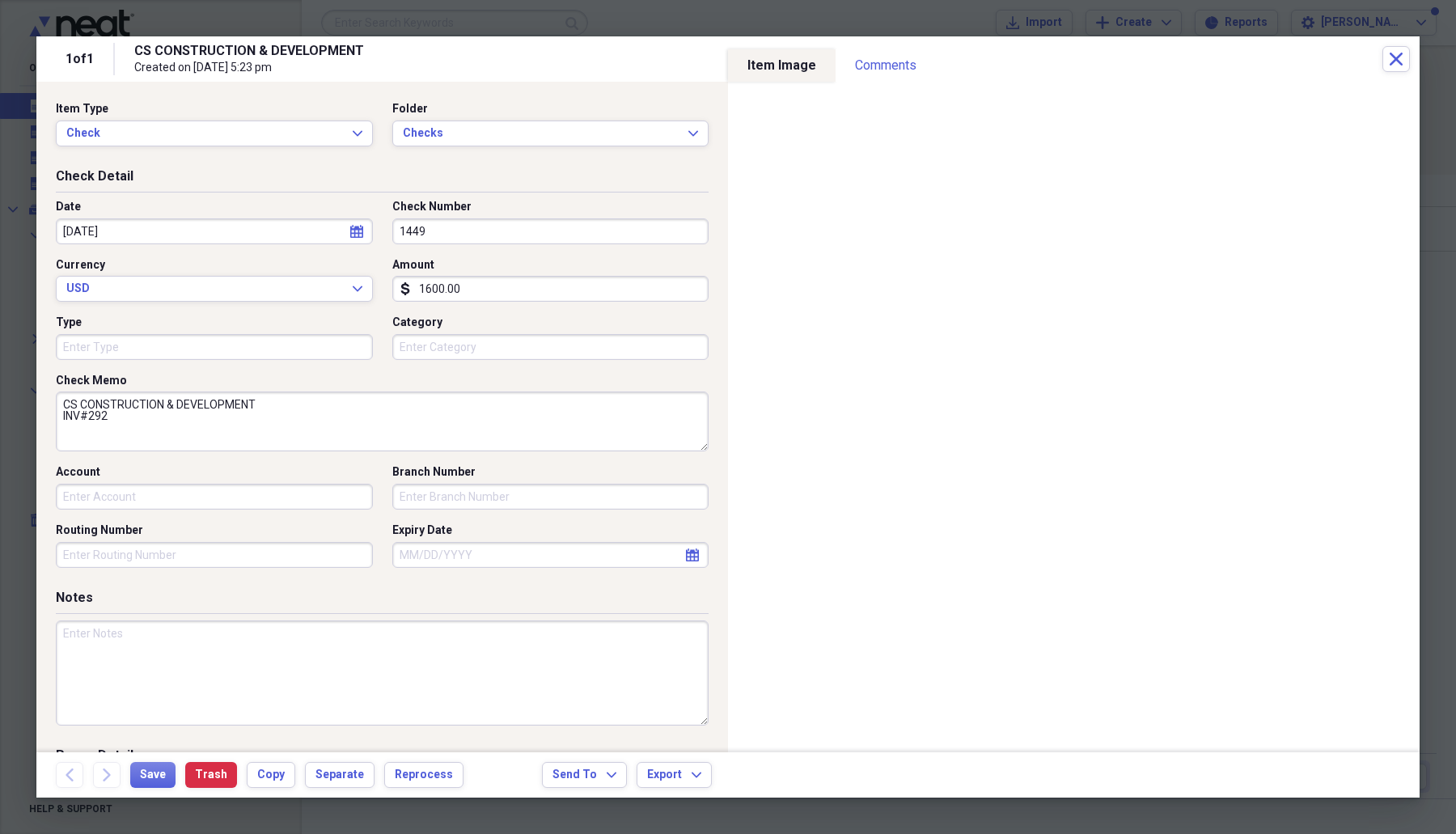 click on "CS CONSTRUCTION & DEVELOPMENT Created on 07/16/2025 at 5:23 pm" at bounding box center [758, 59] 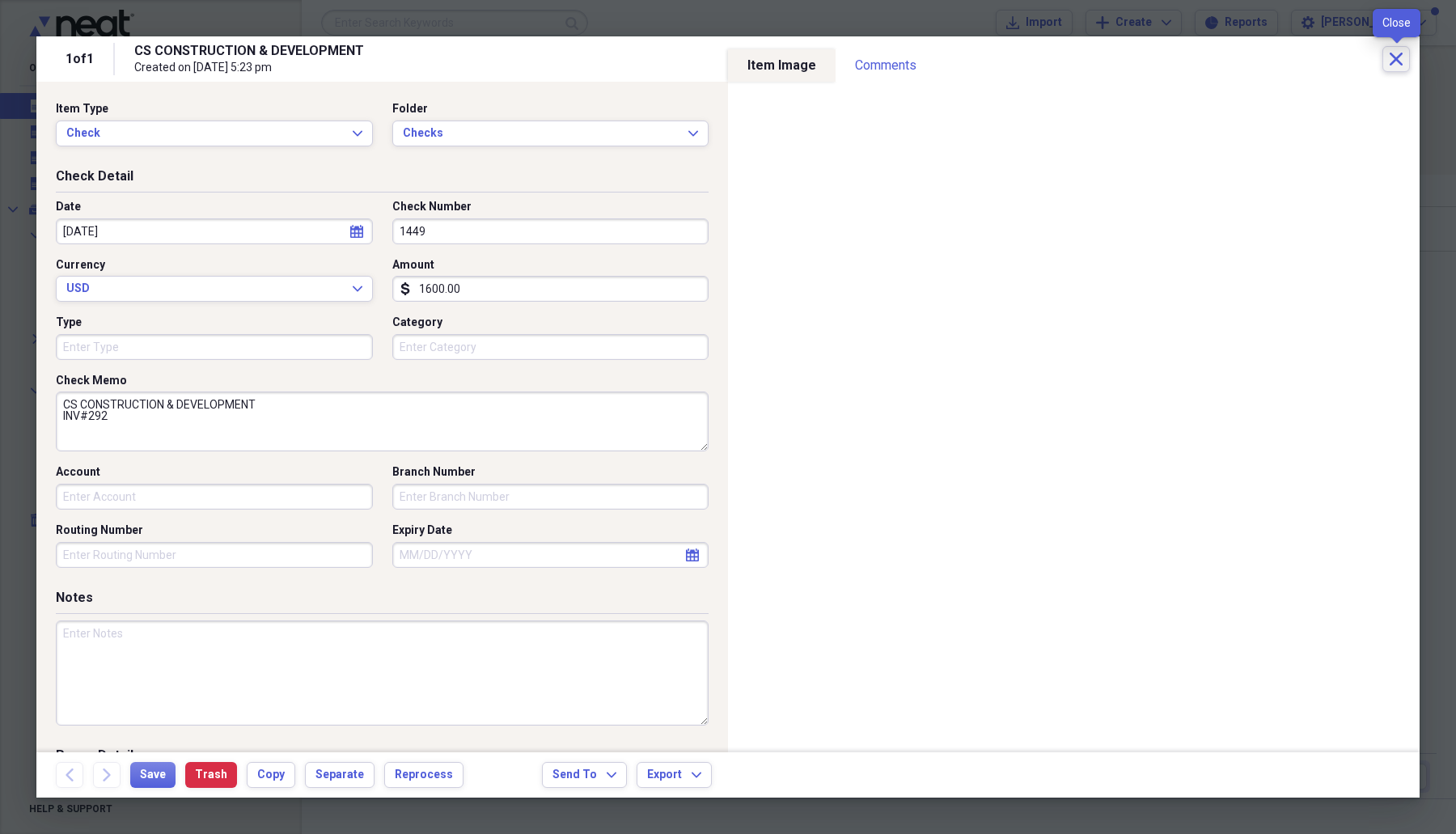 click on "Close" at bounding box center [1396, 59] 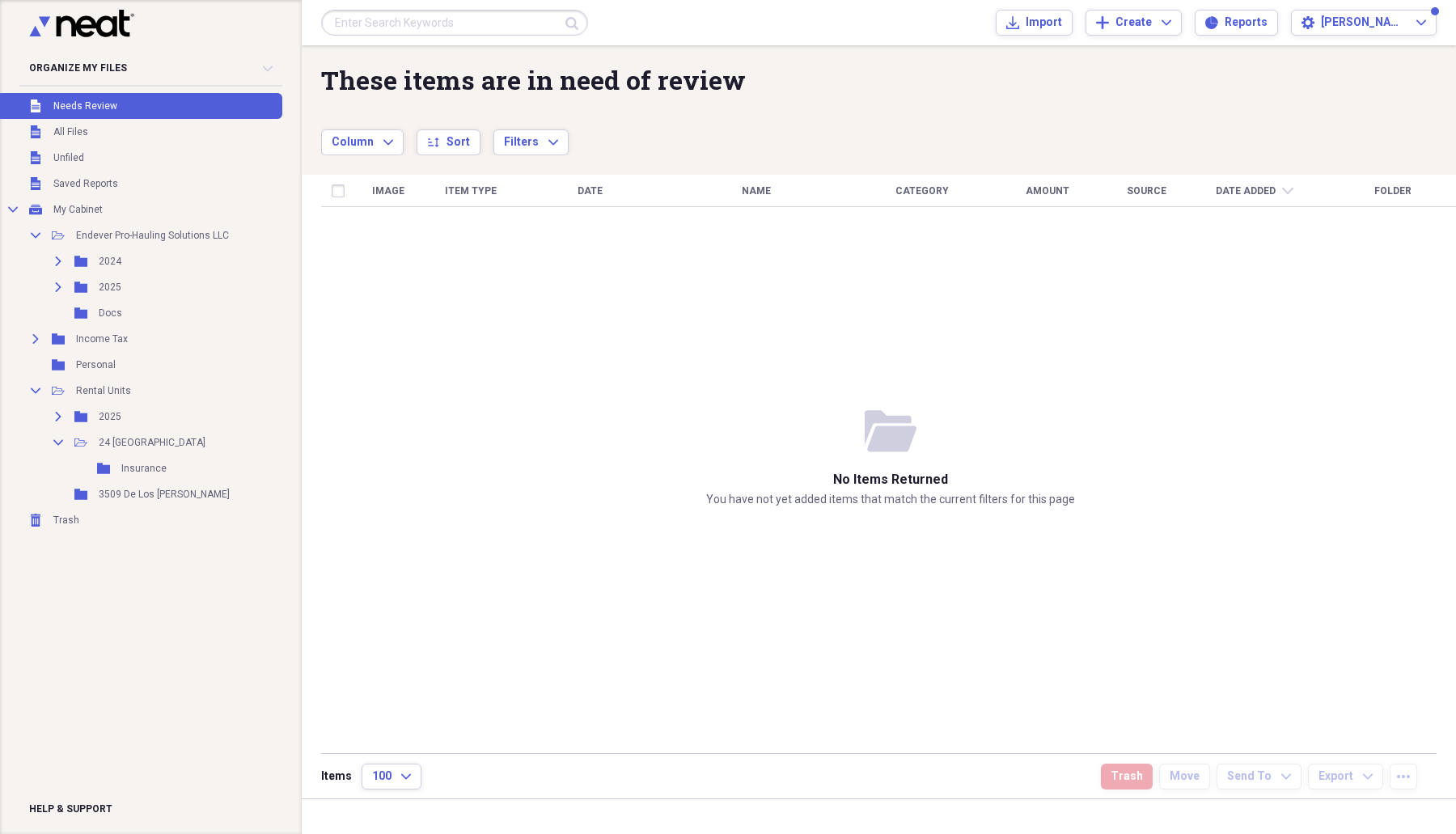 click on "Needs Review" at bounding box center [85, 106] 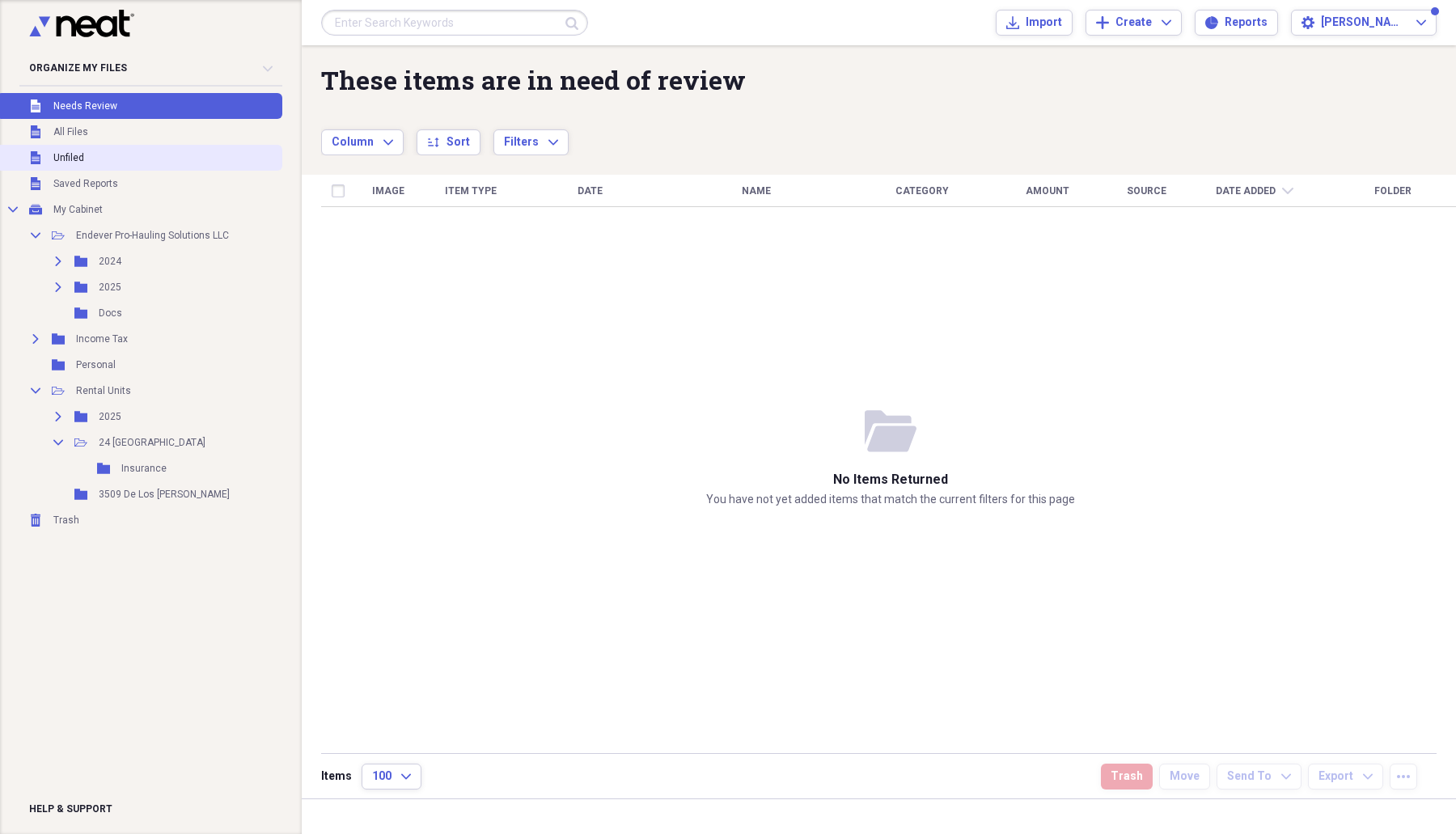 click on "Unfiled" at bounding box center (69, 158) 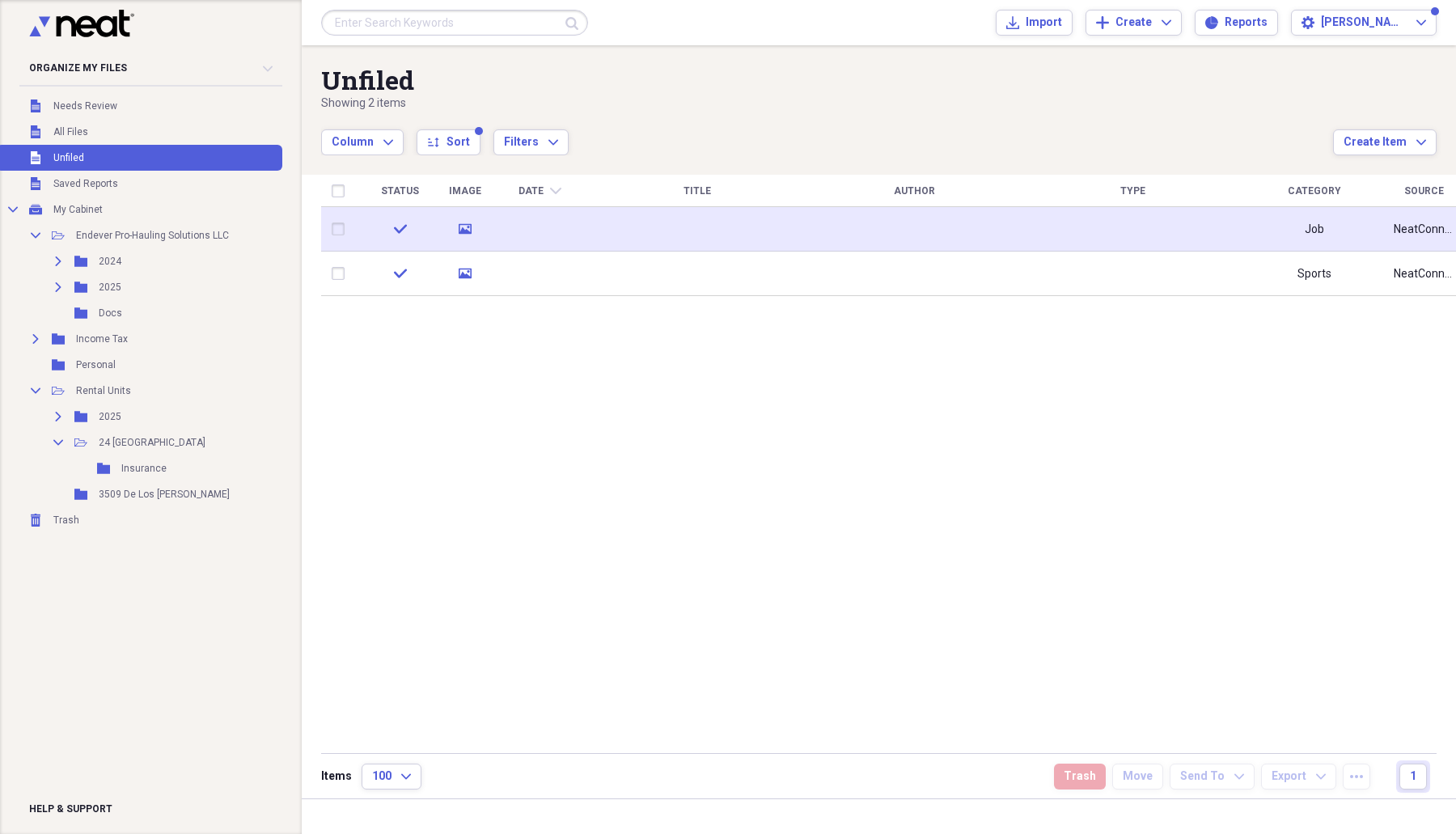 click at bounding box center [540, 229] 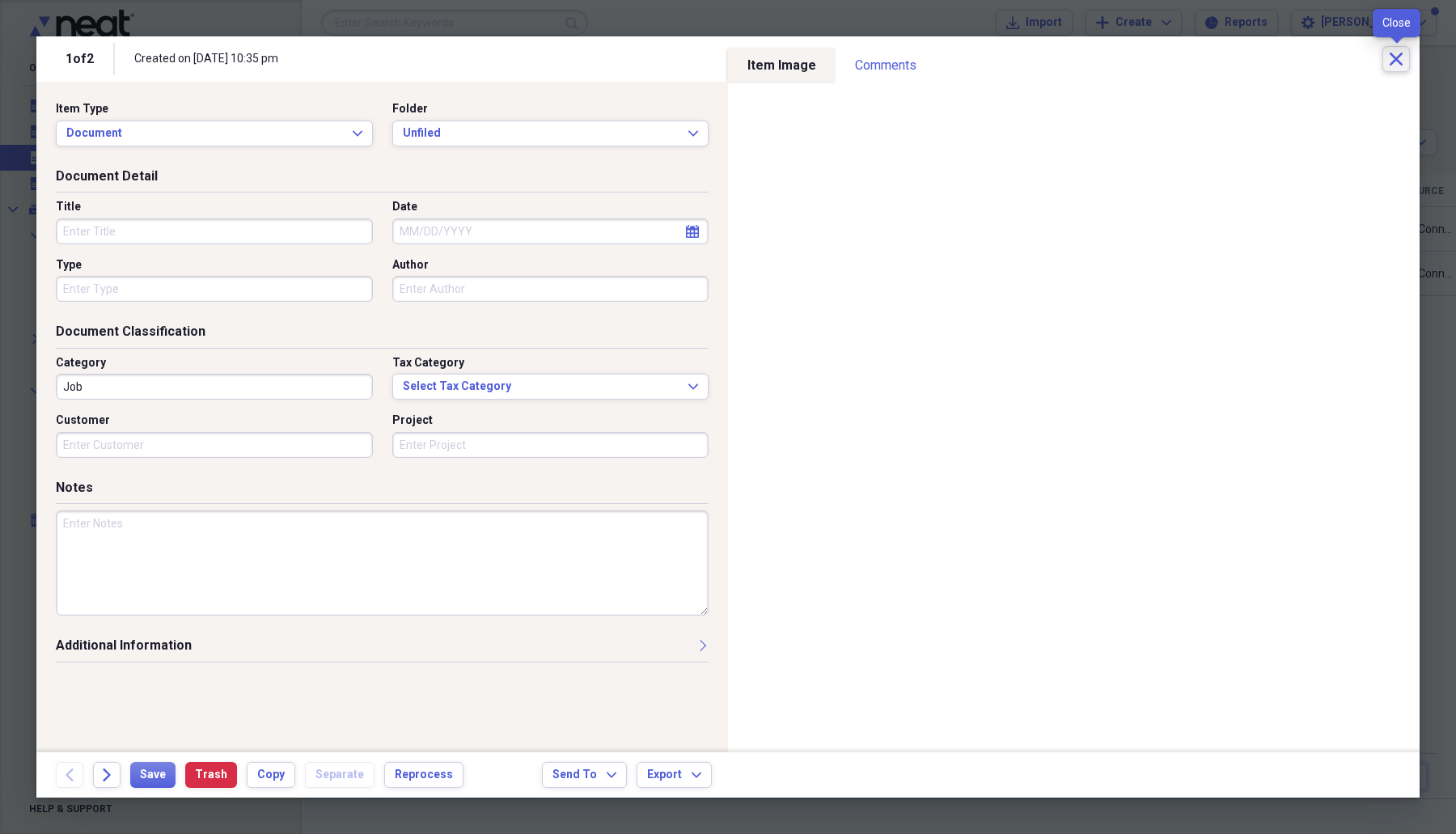 click on "Close" 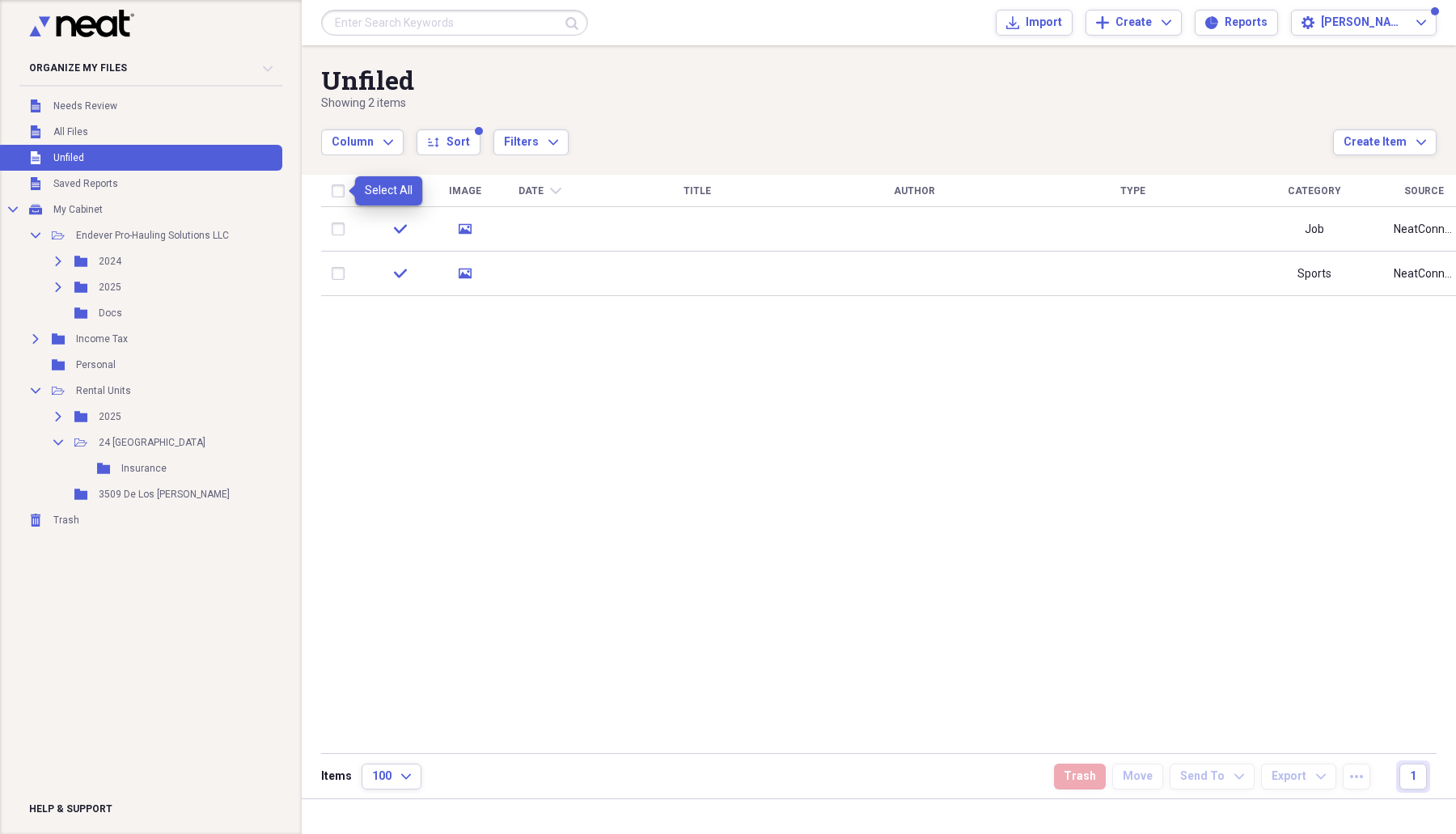 click at bounding box center (341, 191) 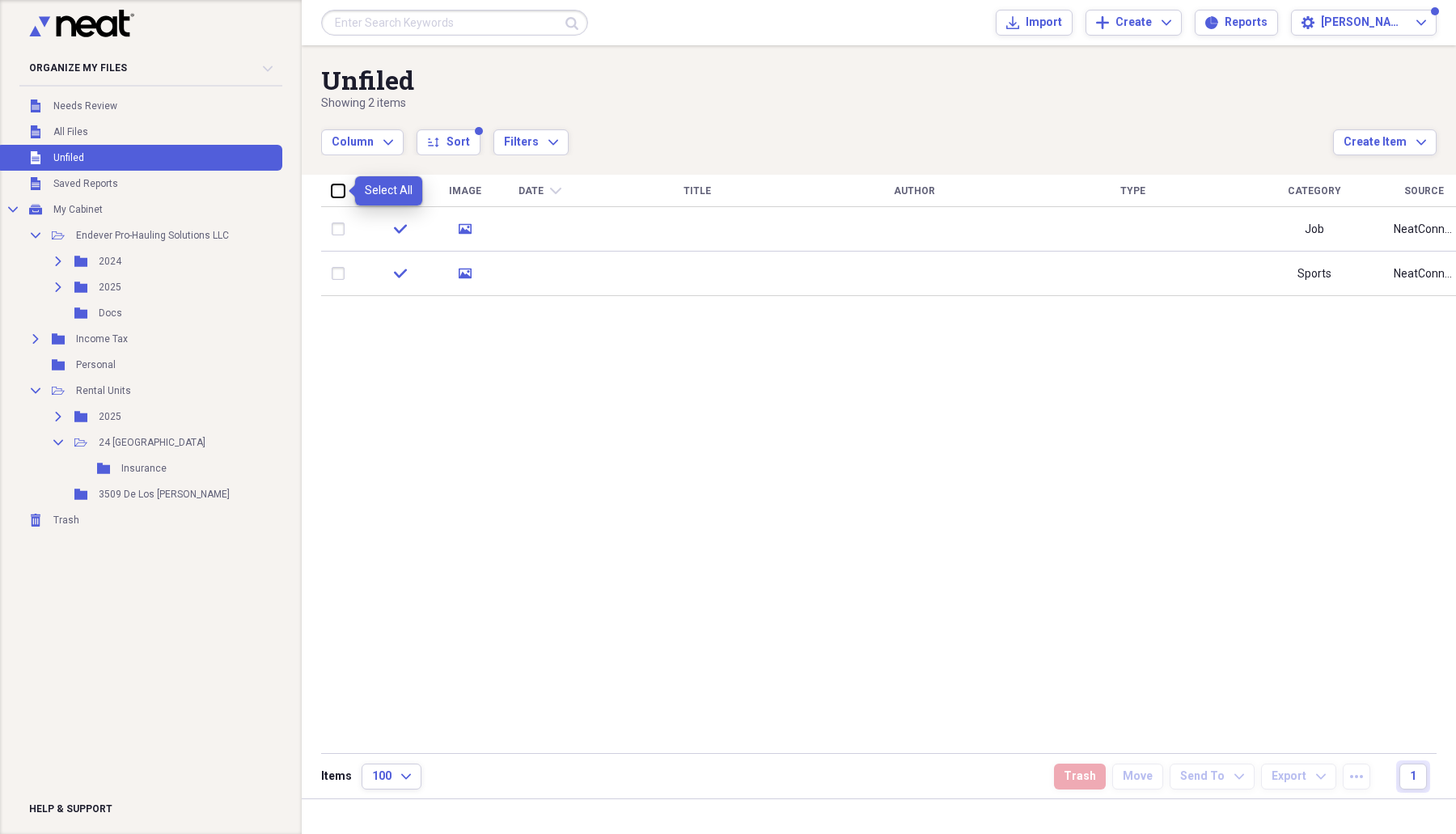 click at bounding box center (332, 190) 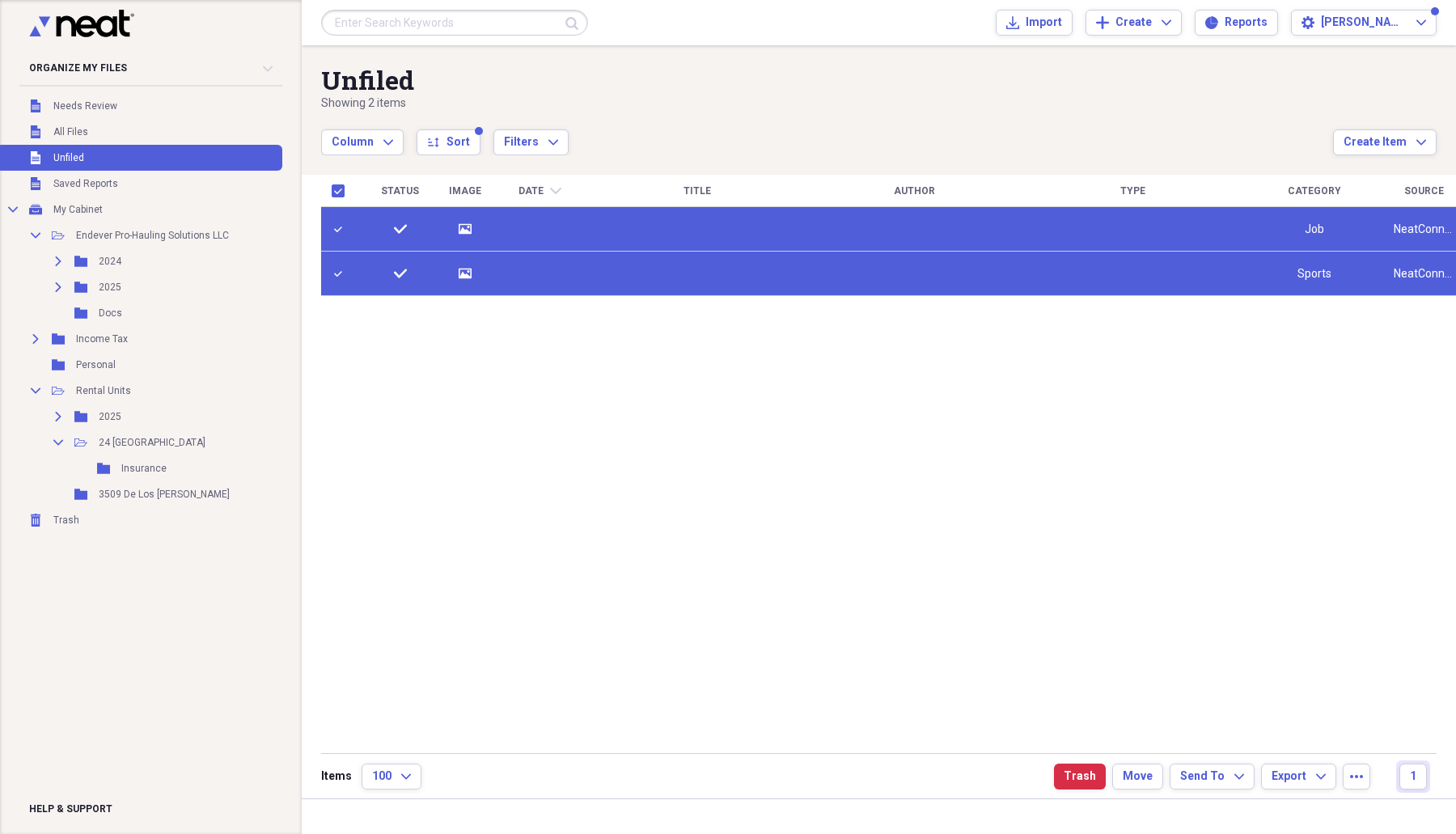 click on "media" 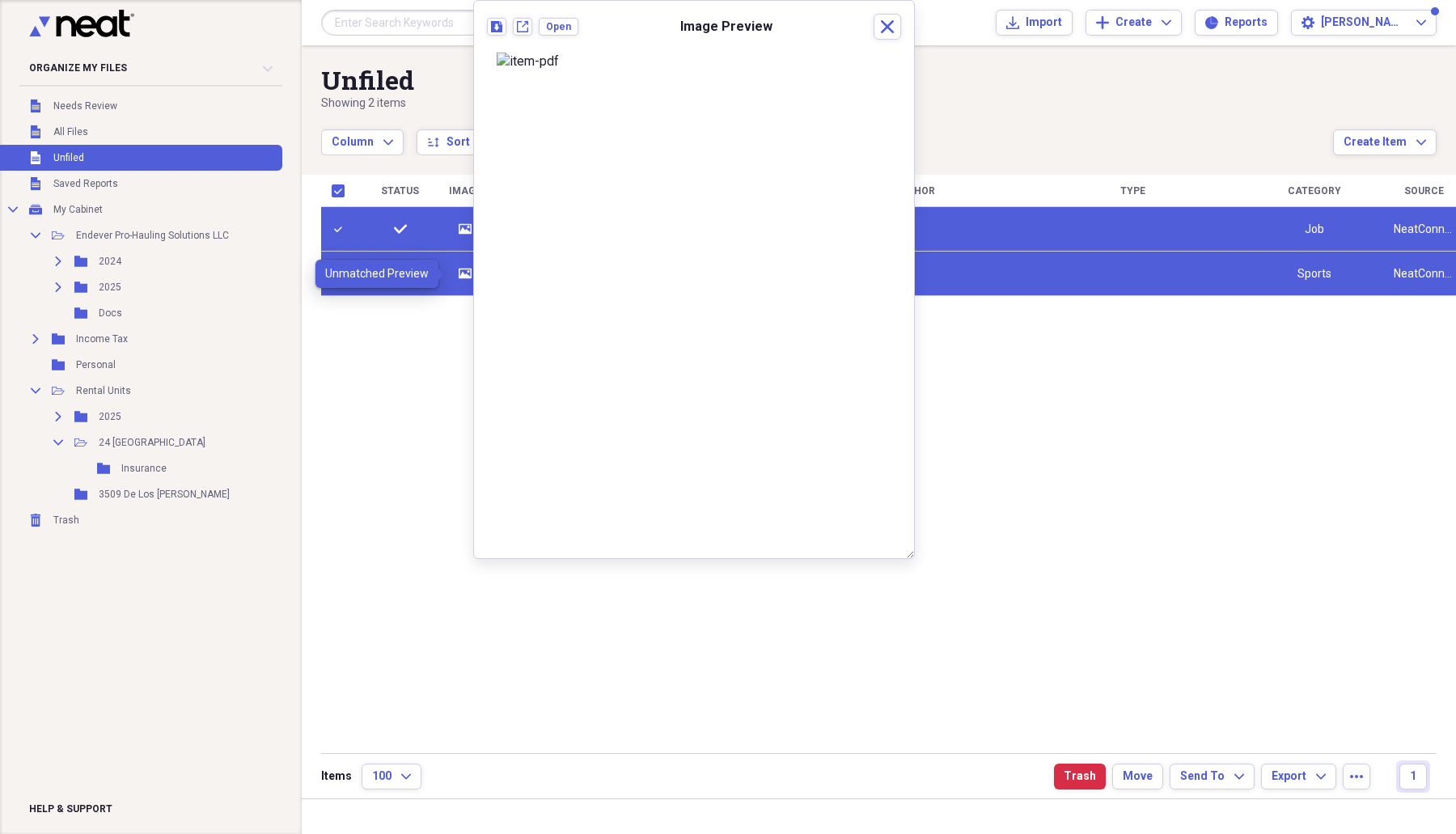 click on "media" 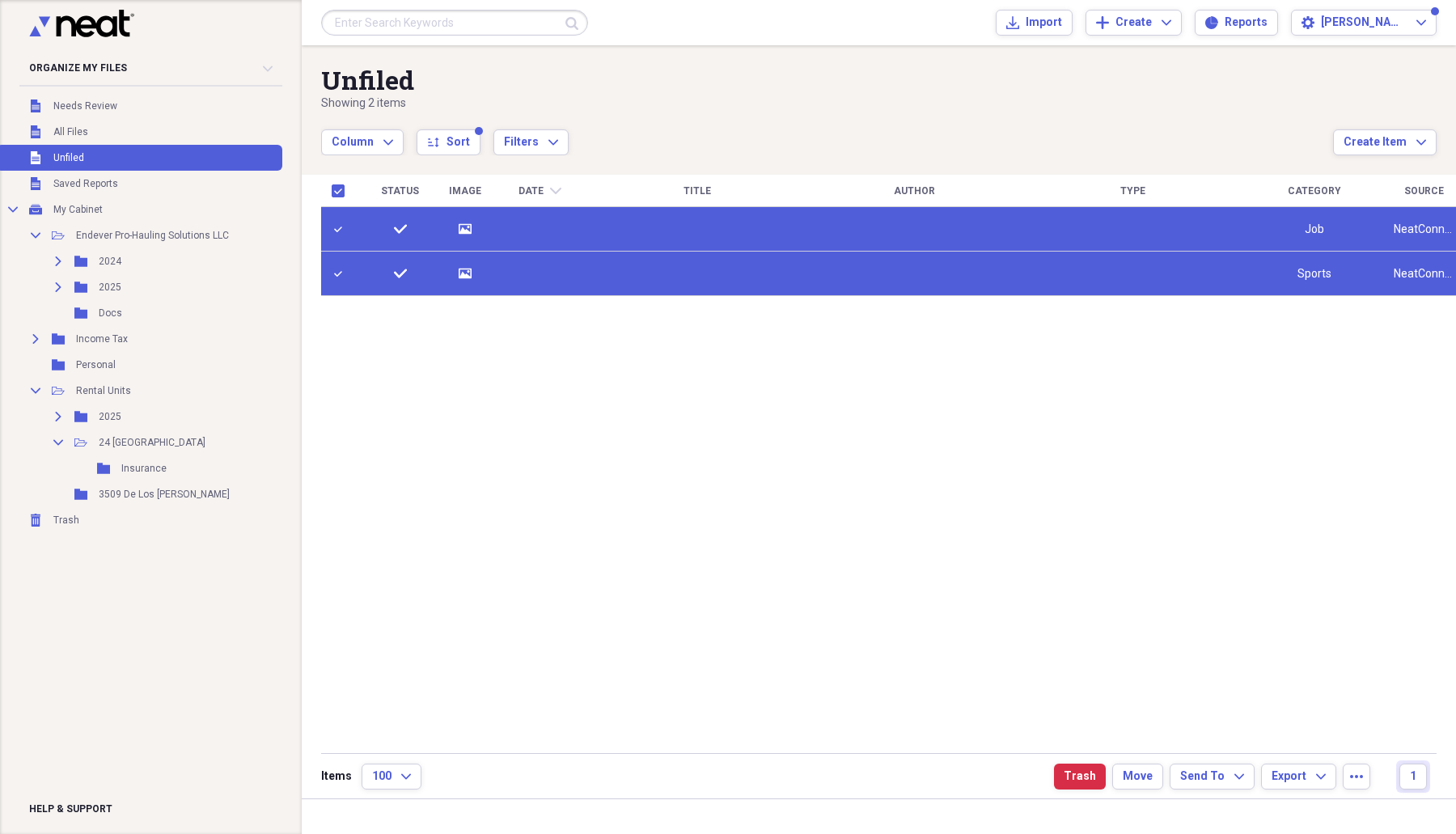 click on "Status Image Date chevron-down Title Author Type Category Source check media Job NeatConnect check media Sports NeatConnect" at bounding box center (891, 463) 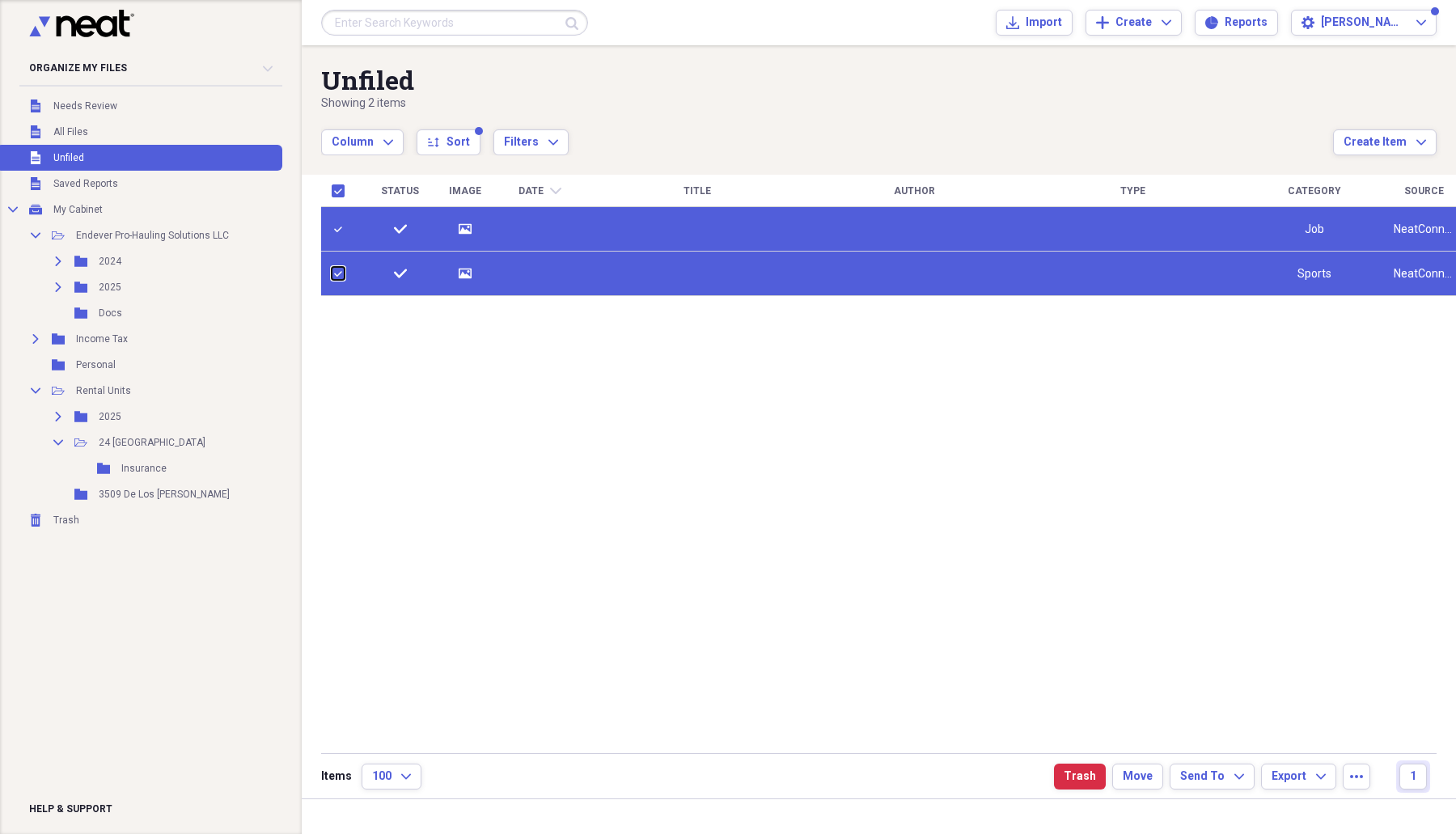 click at bounding box center (332, 273) 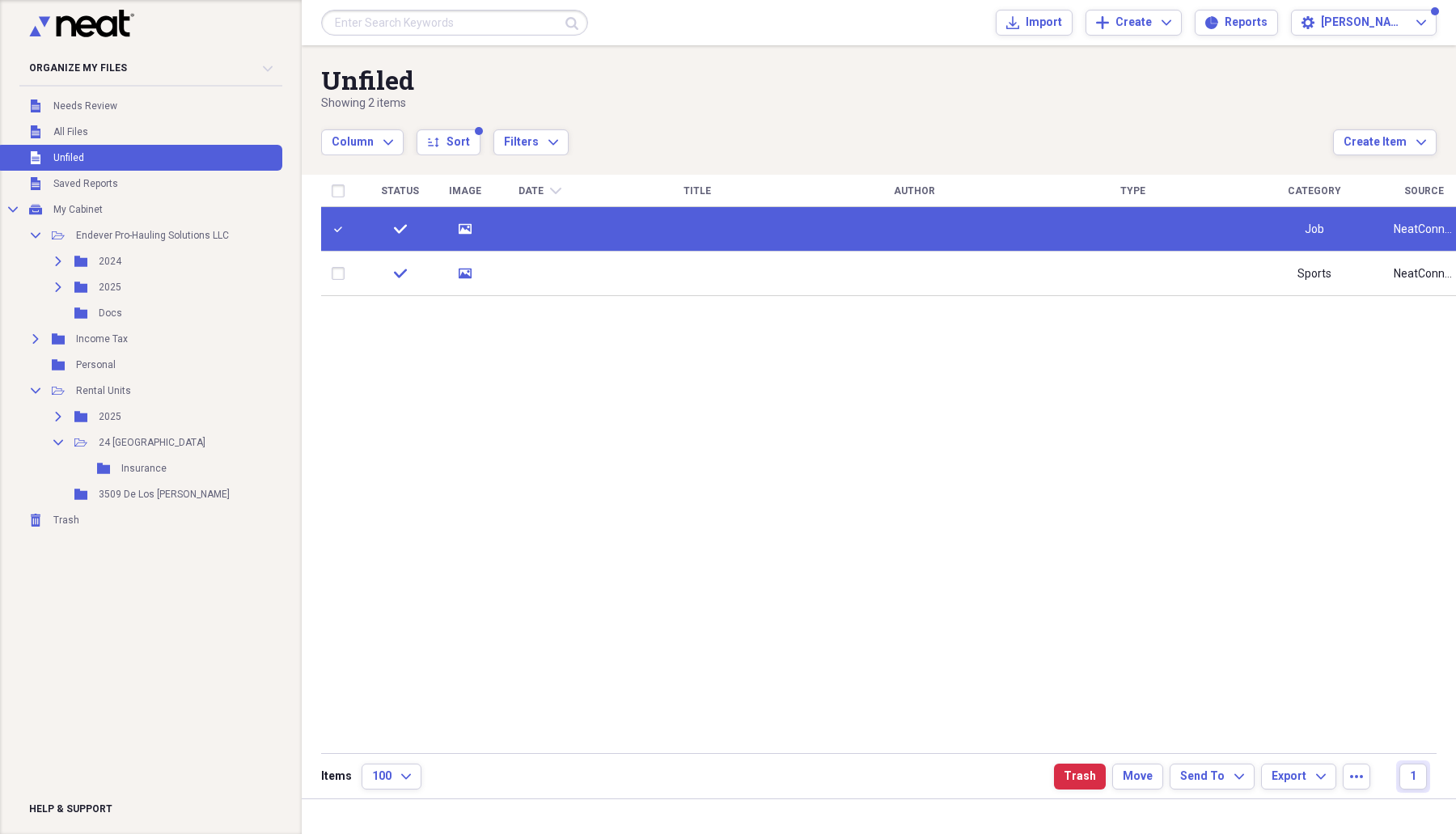 click on "media" at bounding box center [465, 229] 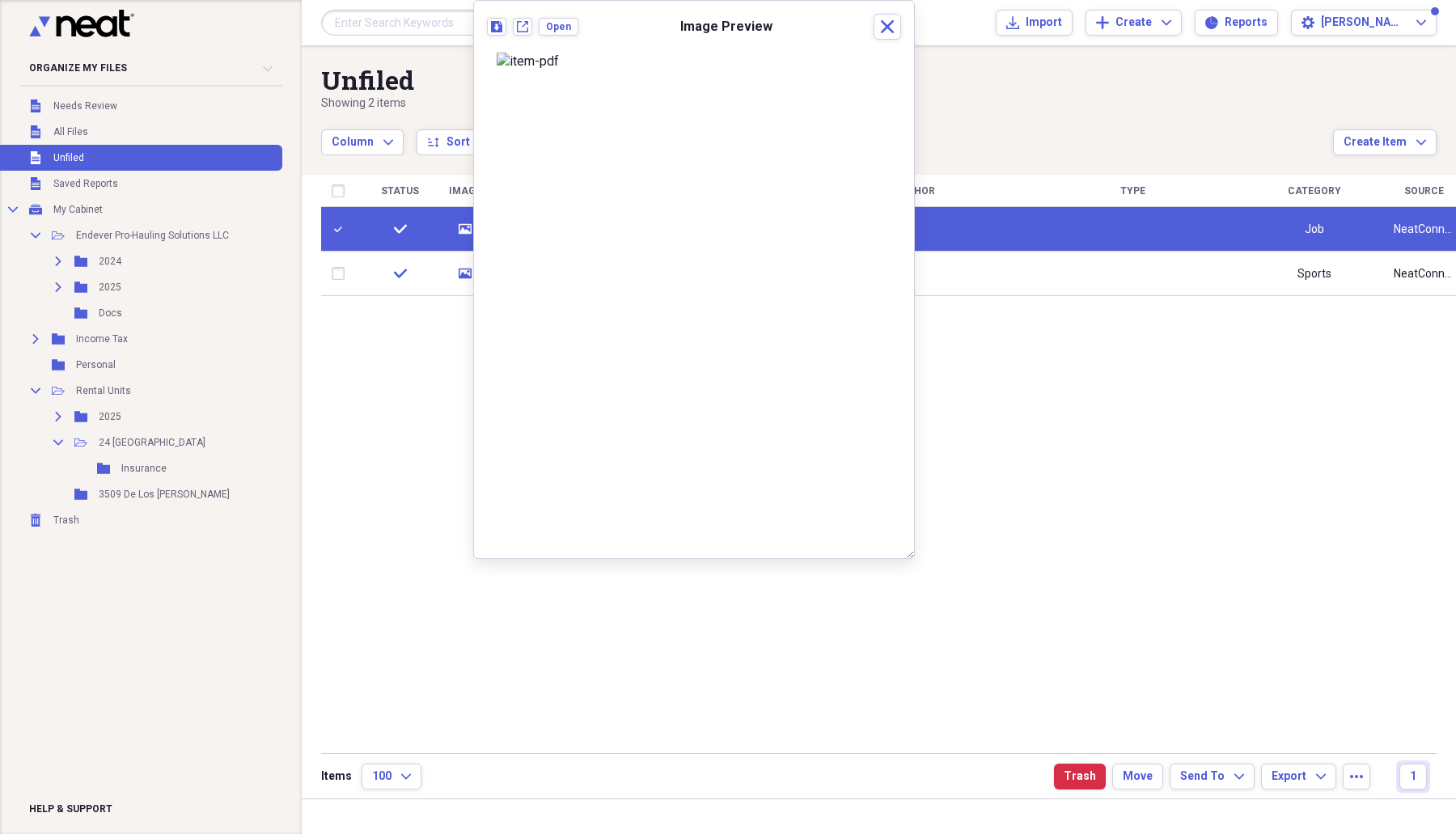 click on "Status Image Date chevron-down Title Author Type Category Source check media Job NeatConnect check media Sports NeatConnect" at bounding box center [891, 463] 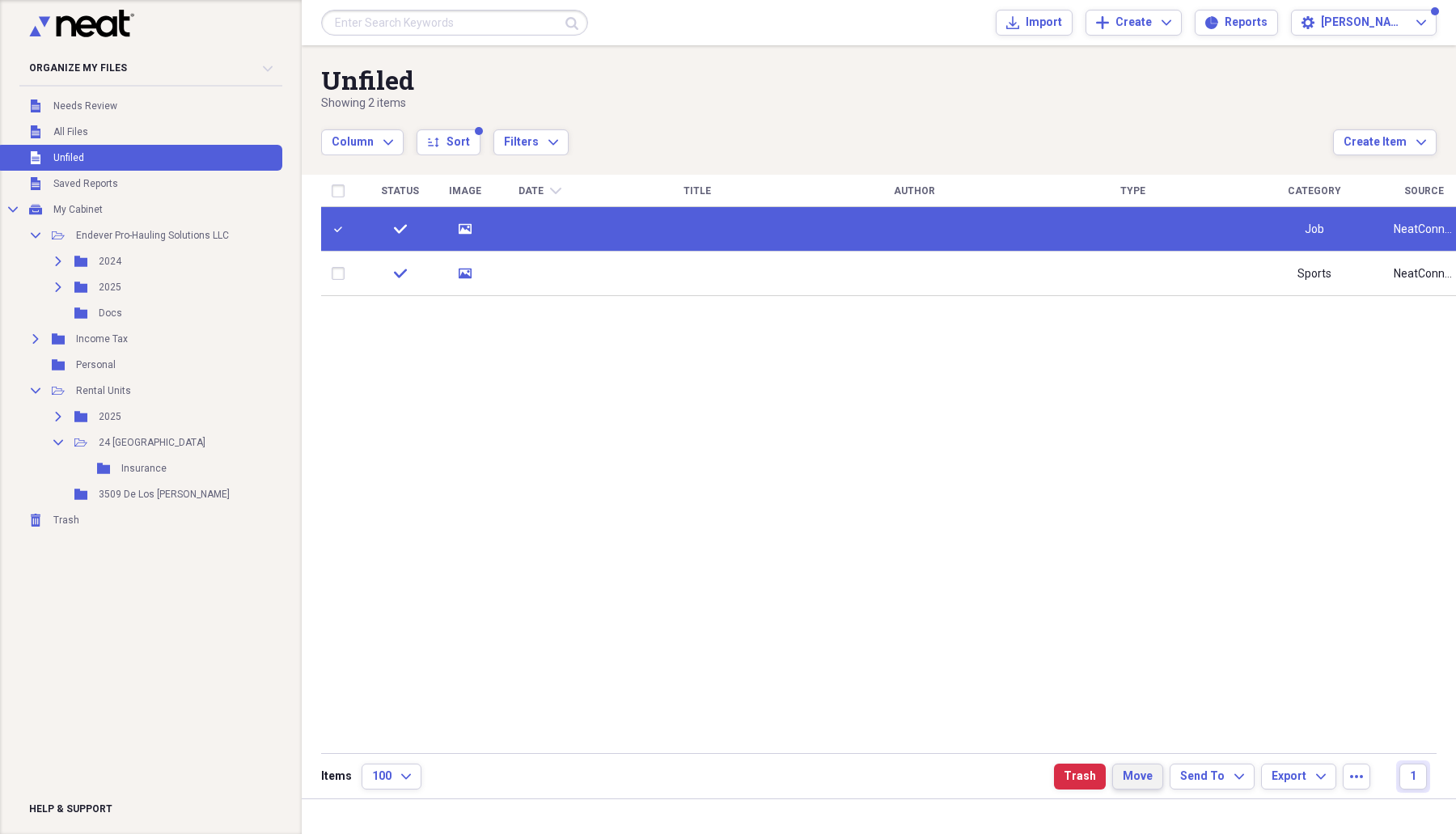 click on "Move" at bounding box center [1137, 777] 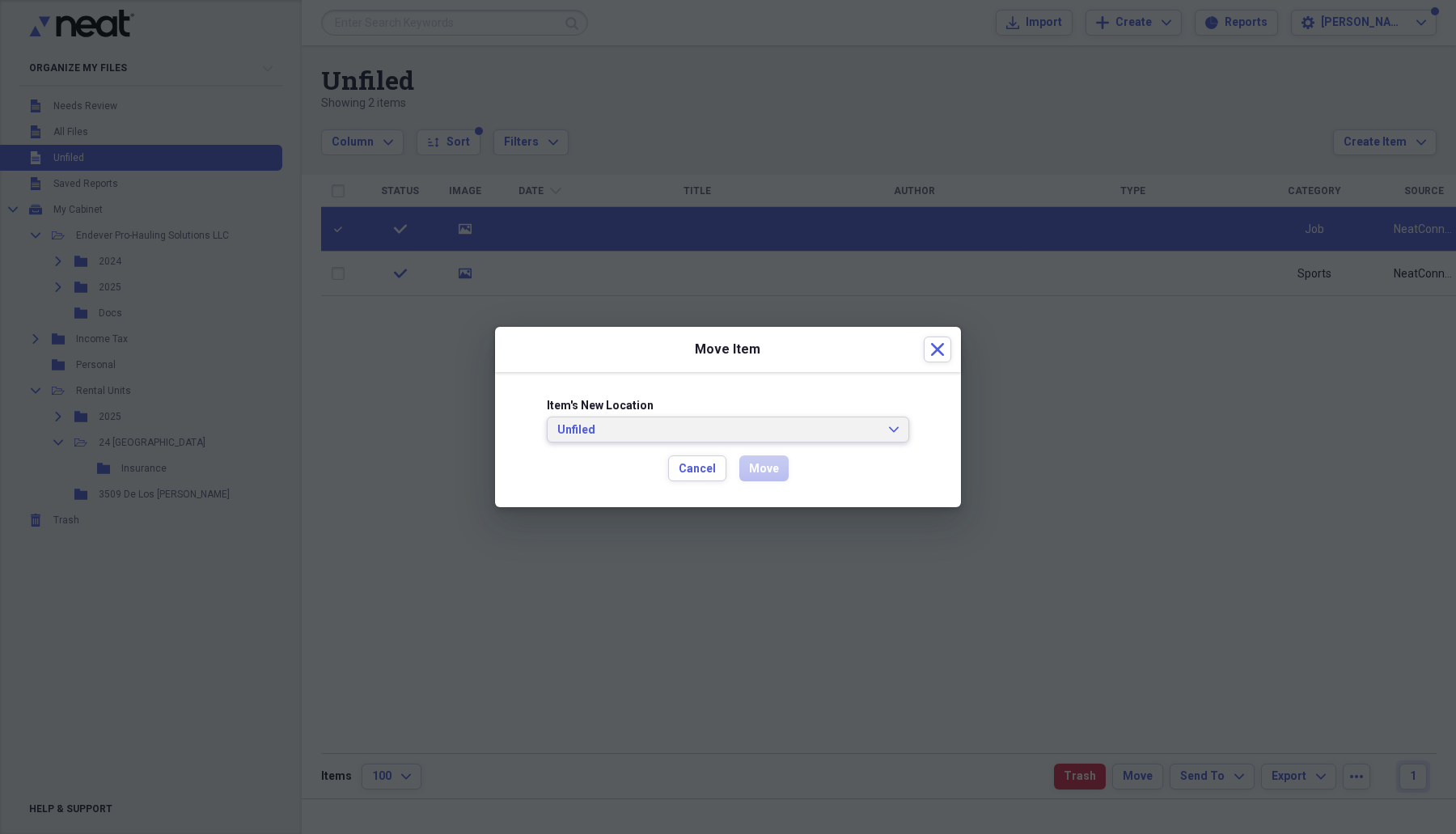 click on "Unfiled Expand" at bounding box center (728, 430) 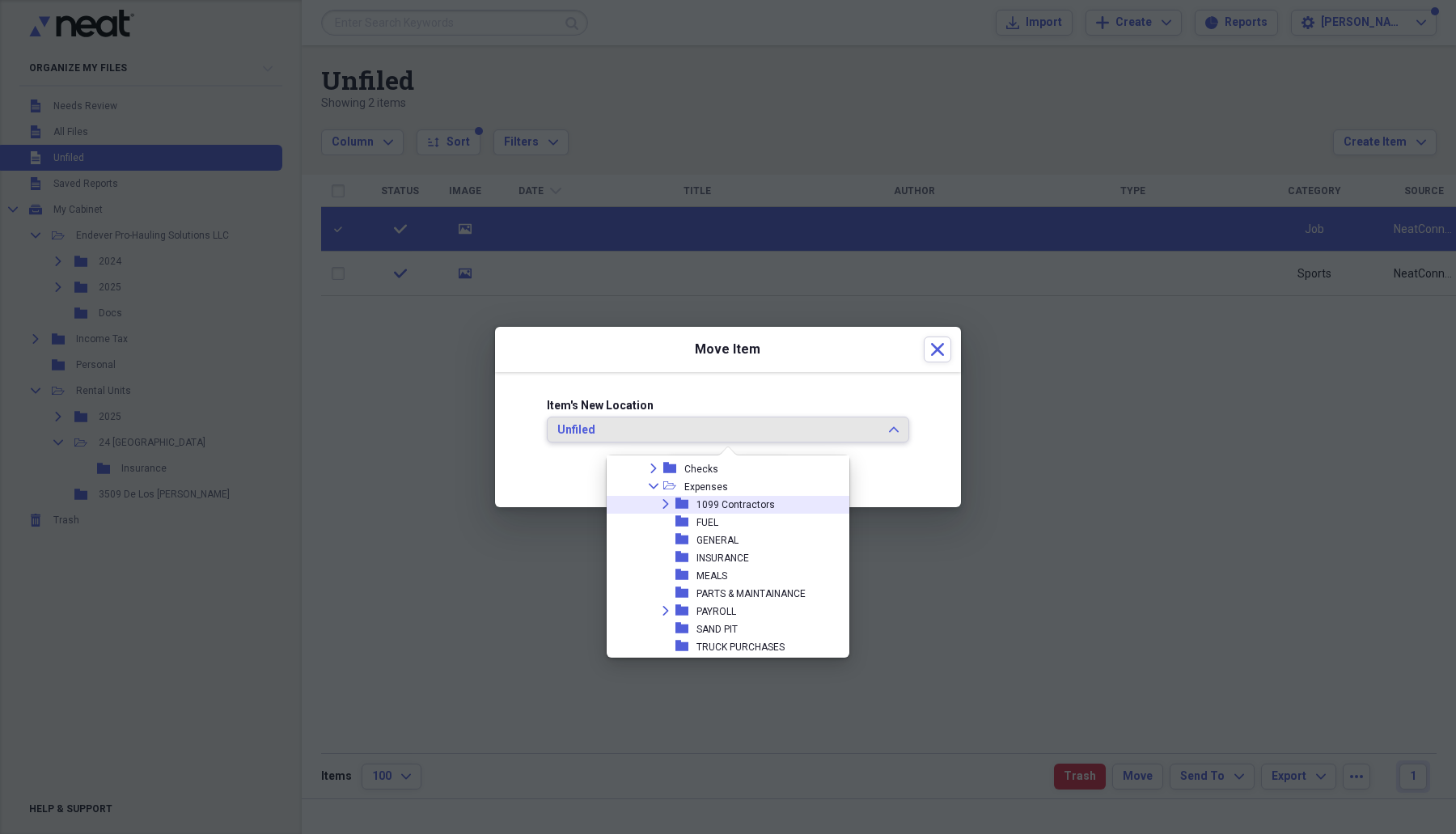 scroll, scrollTop: 303, scrollLeft: 0, axis: vertical 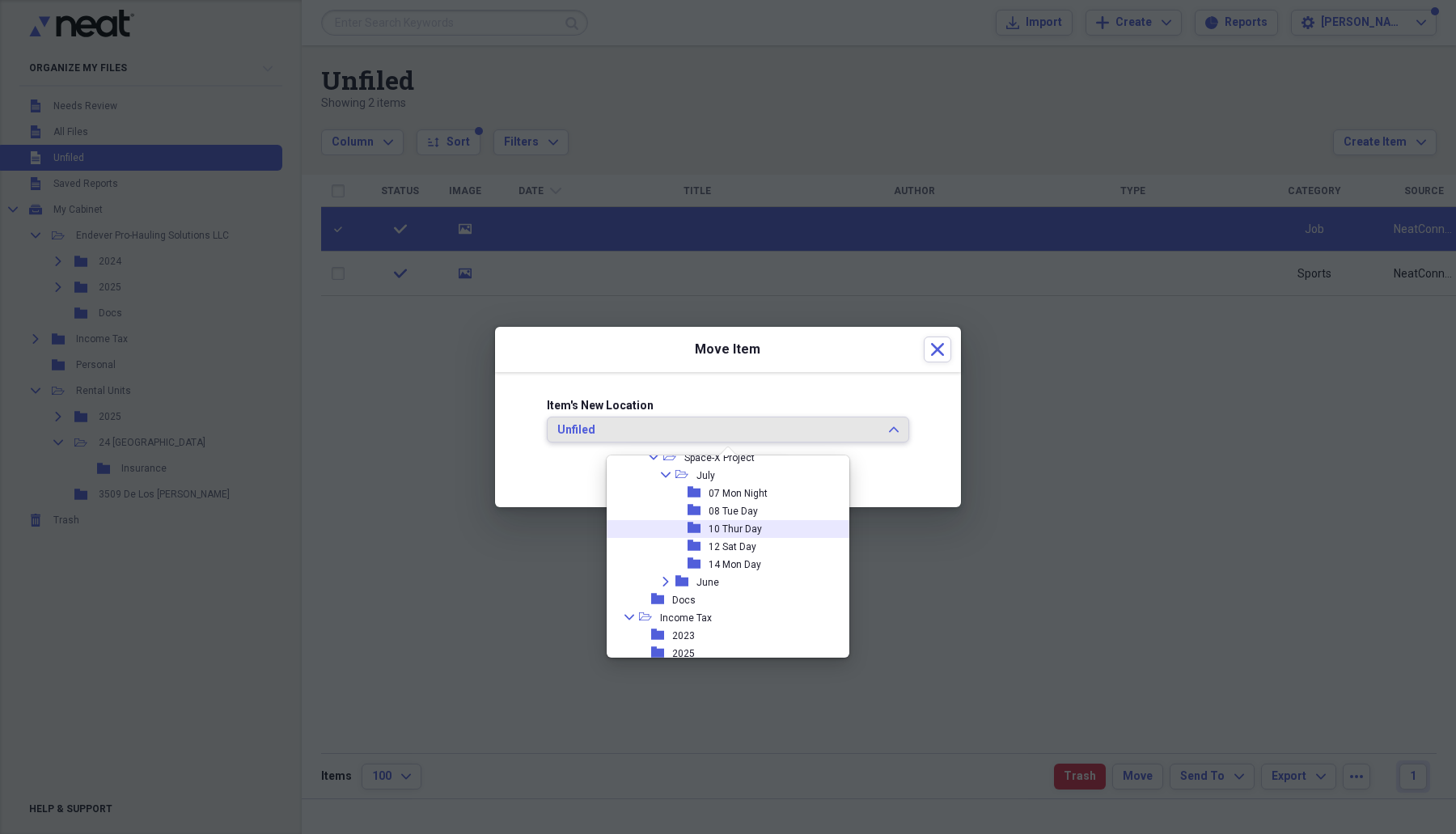 click on "10 Thur Day" at bounding box center [735, 529] 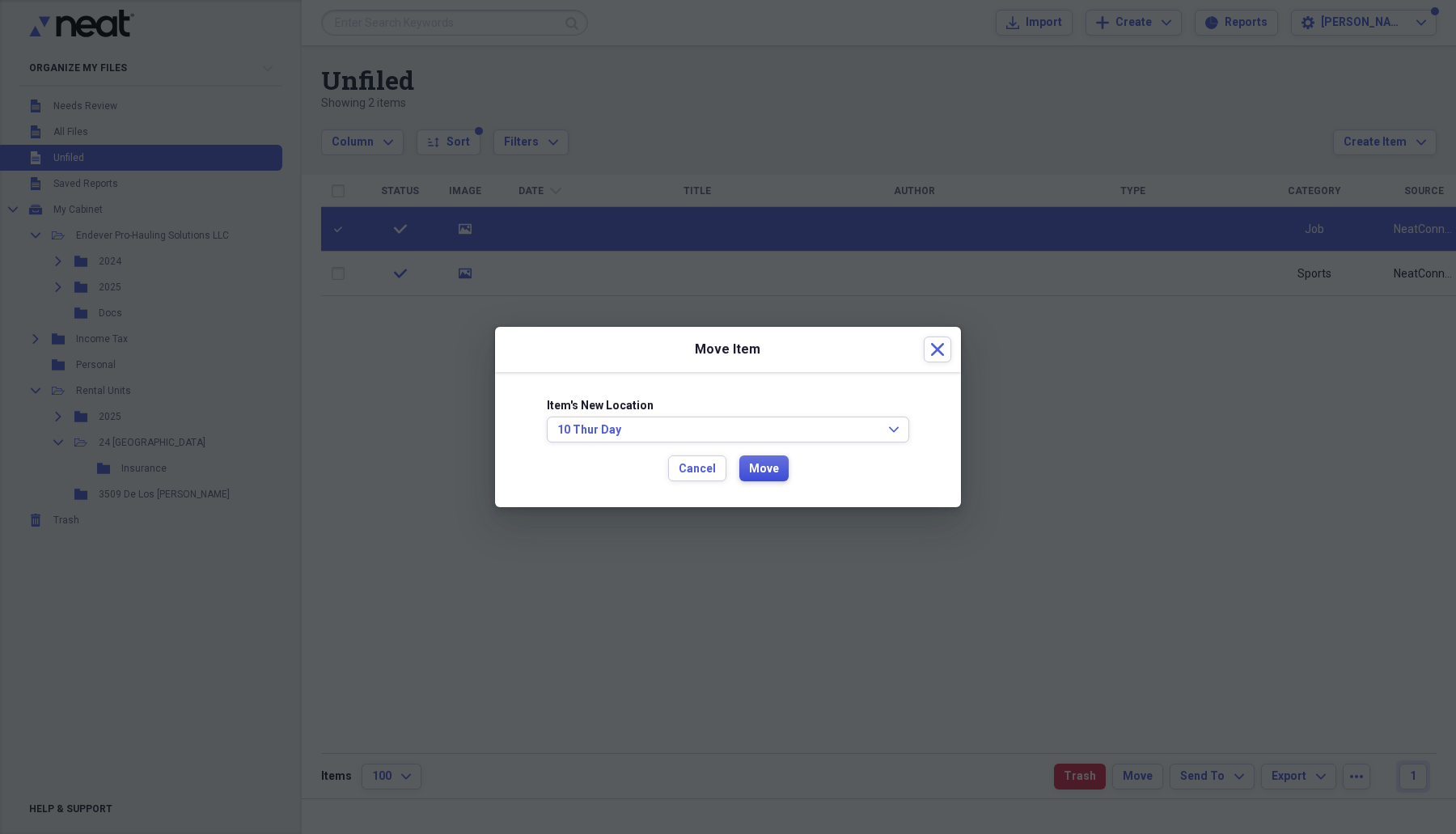 click on "Move" at bounding box center [764, 469] 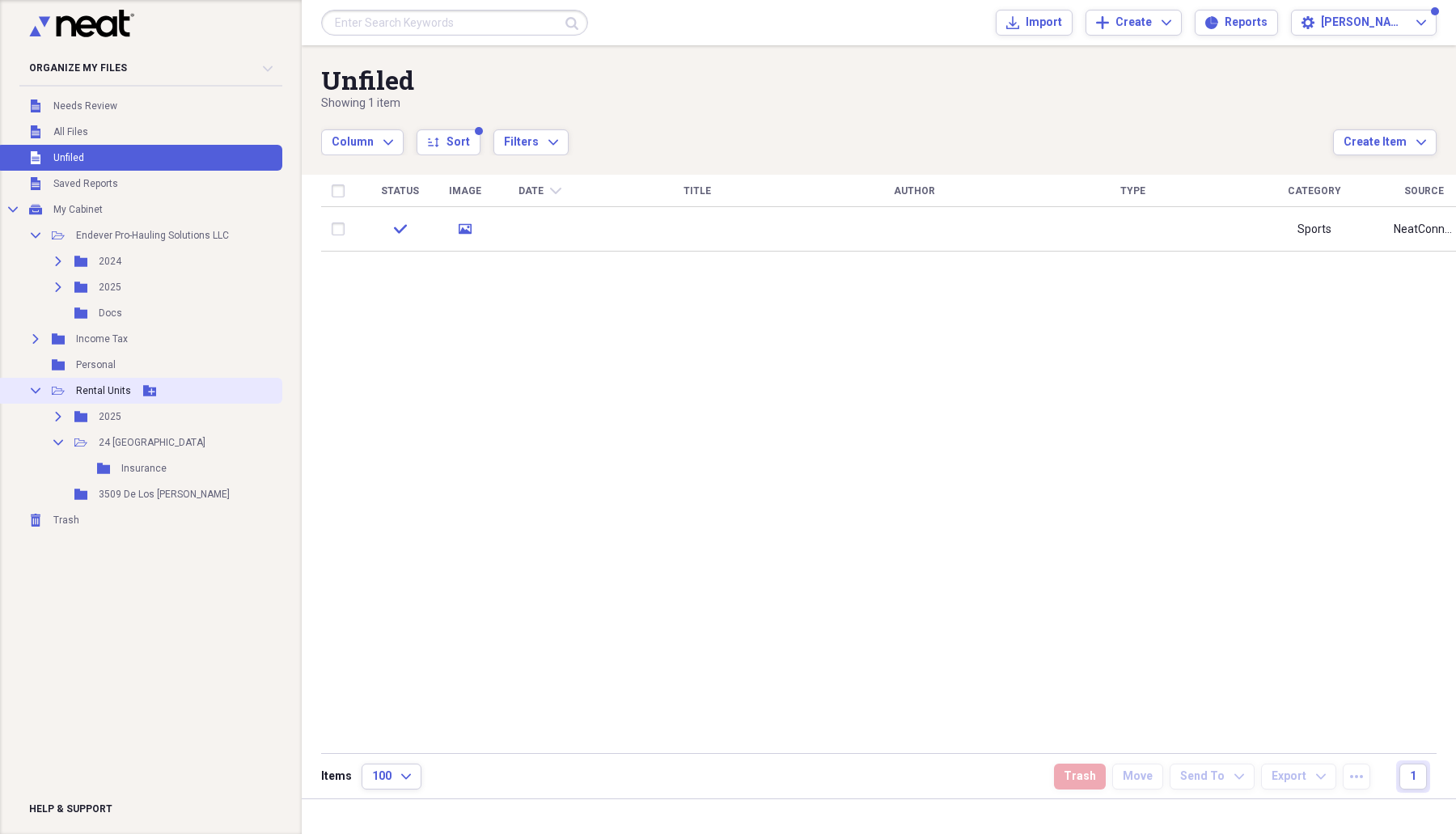 click on "Collapse" at bounding box center [36, 391] 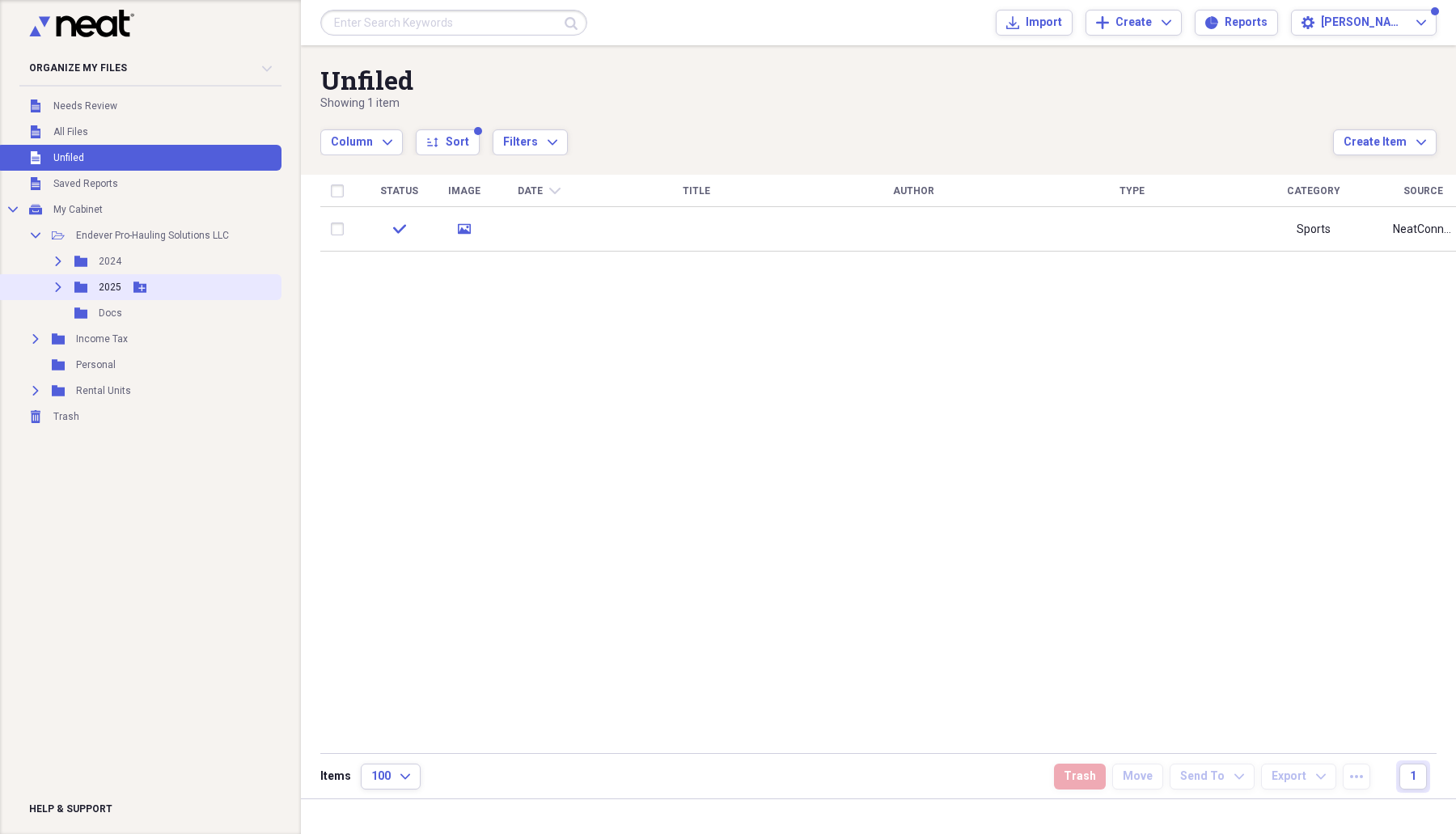 click on "Expand" 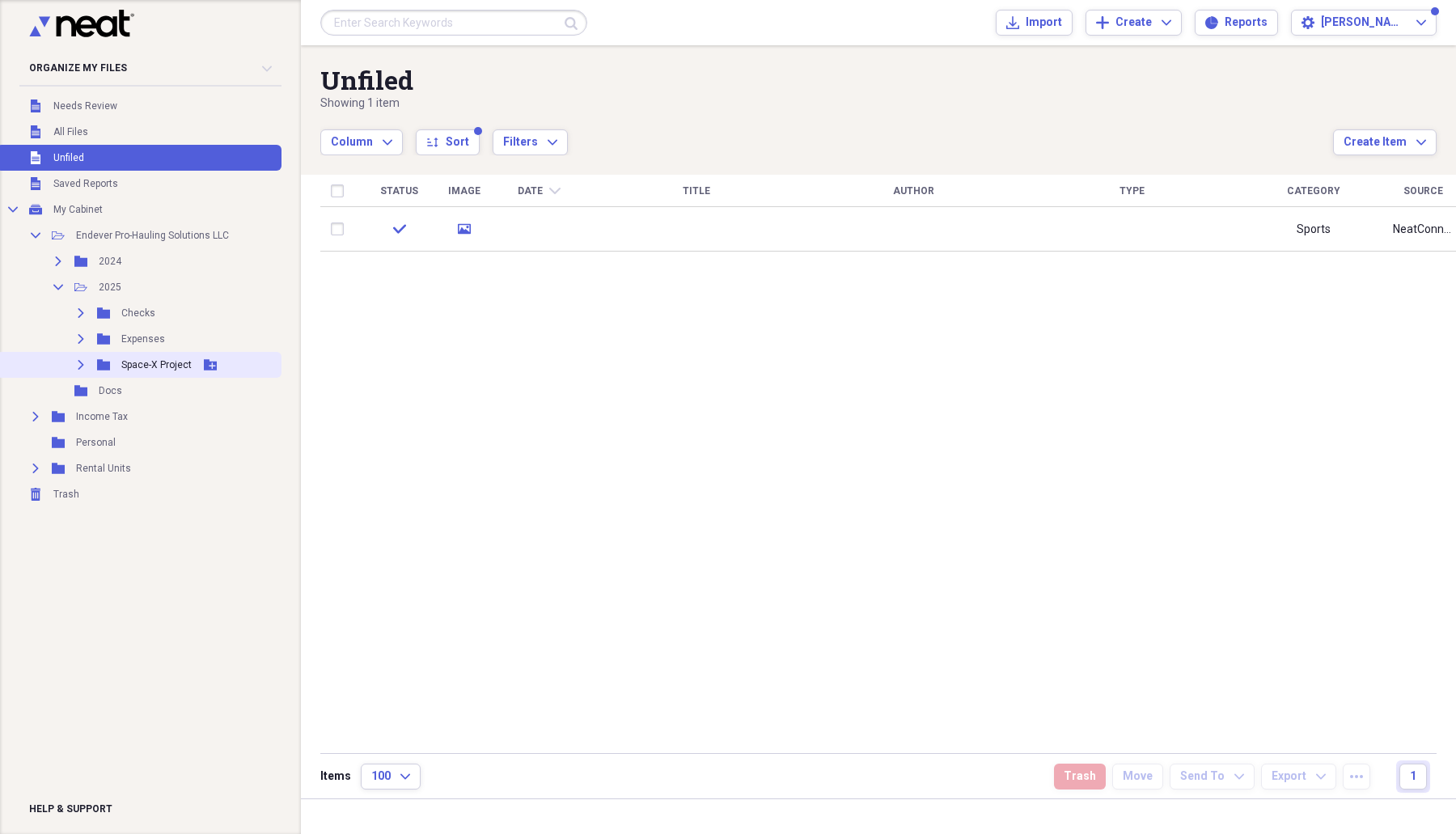 click on "Expand" 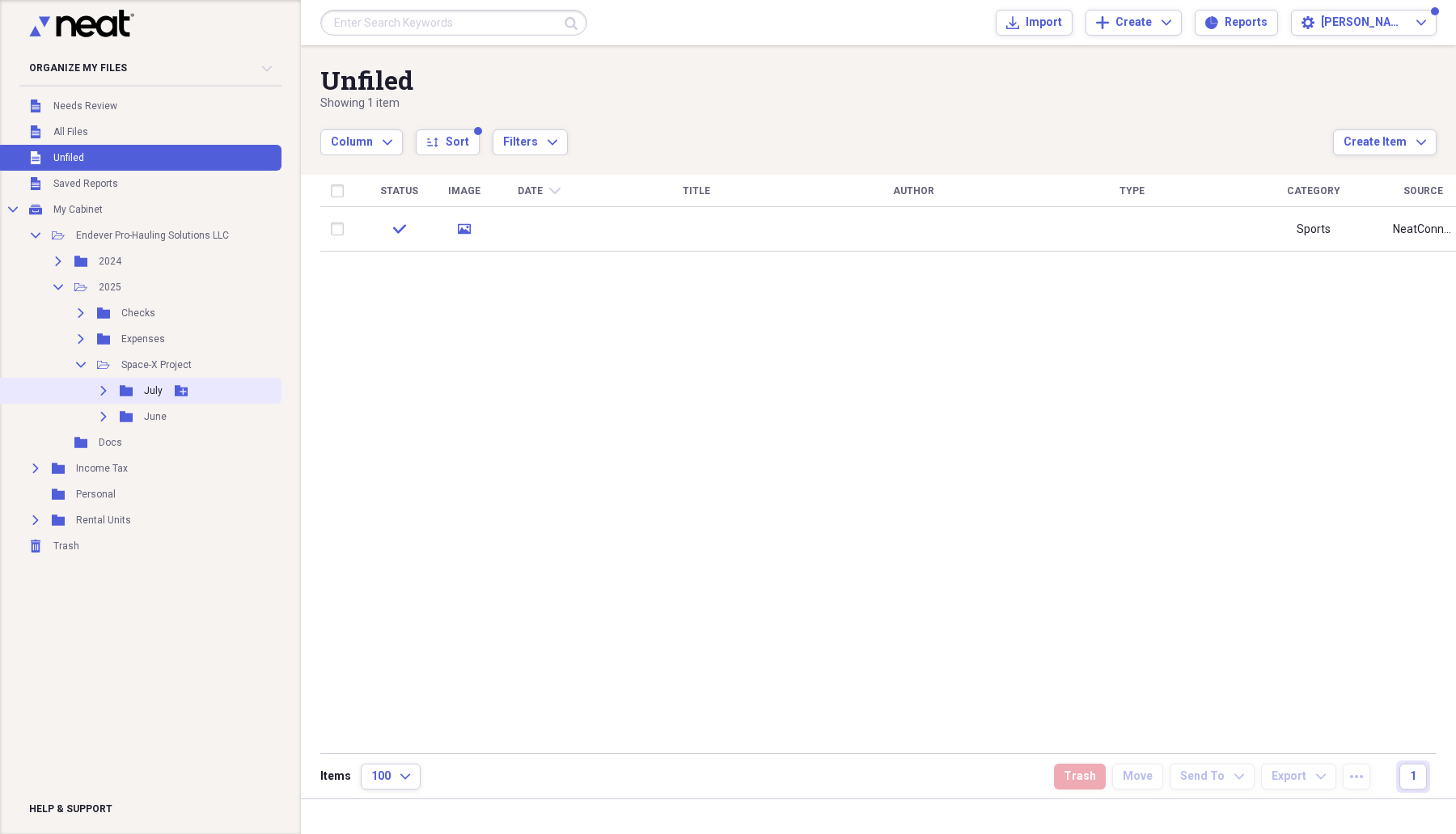 click on "Expand" 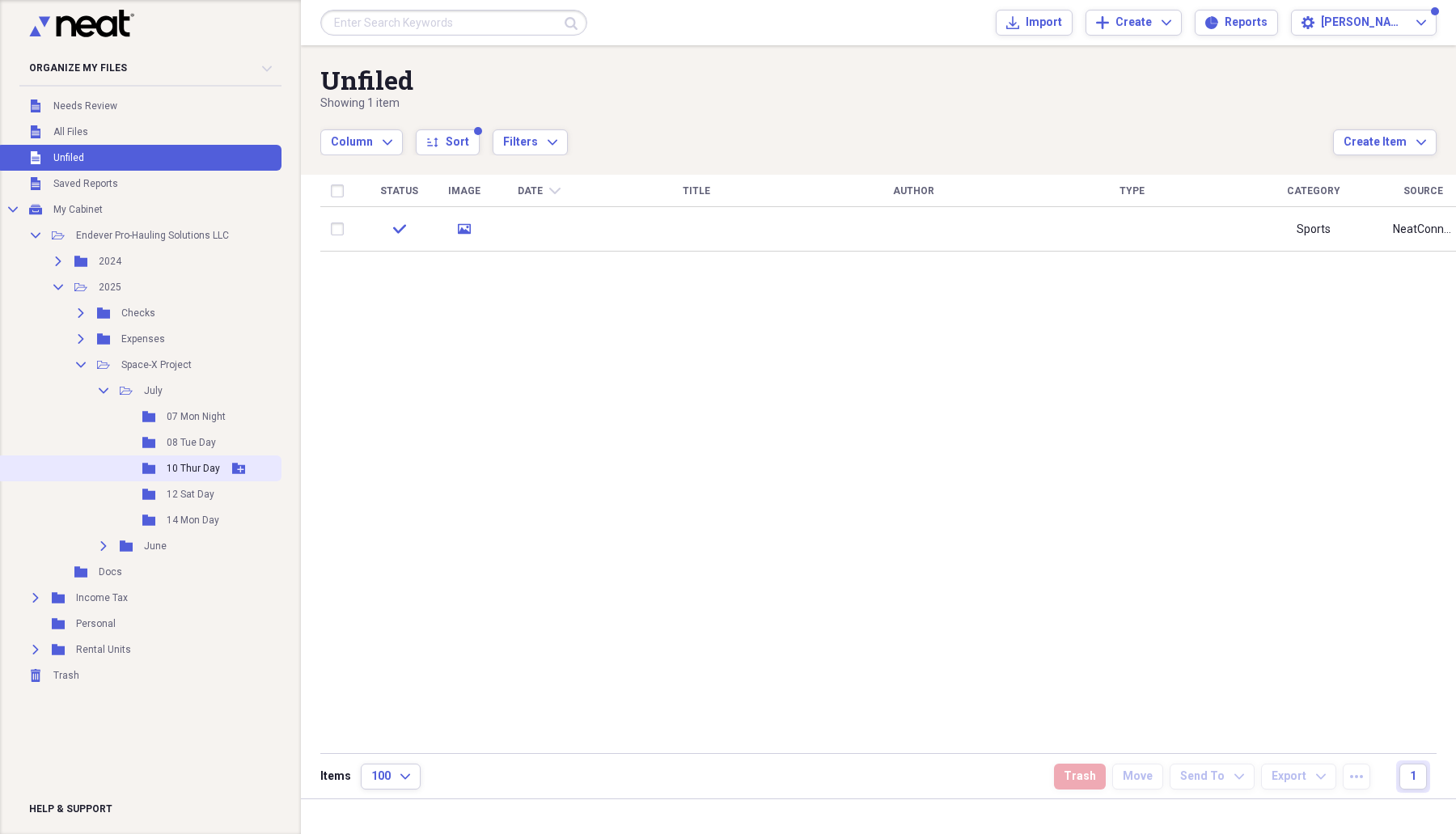 click on "10 Thur Day" at bounding box center (193, 468) 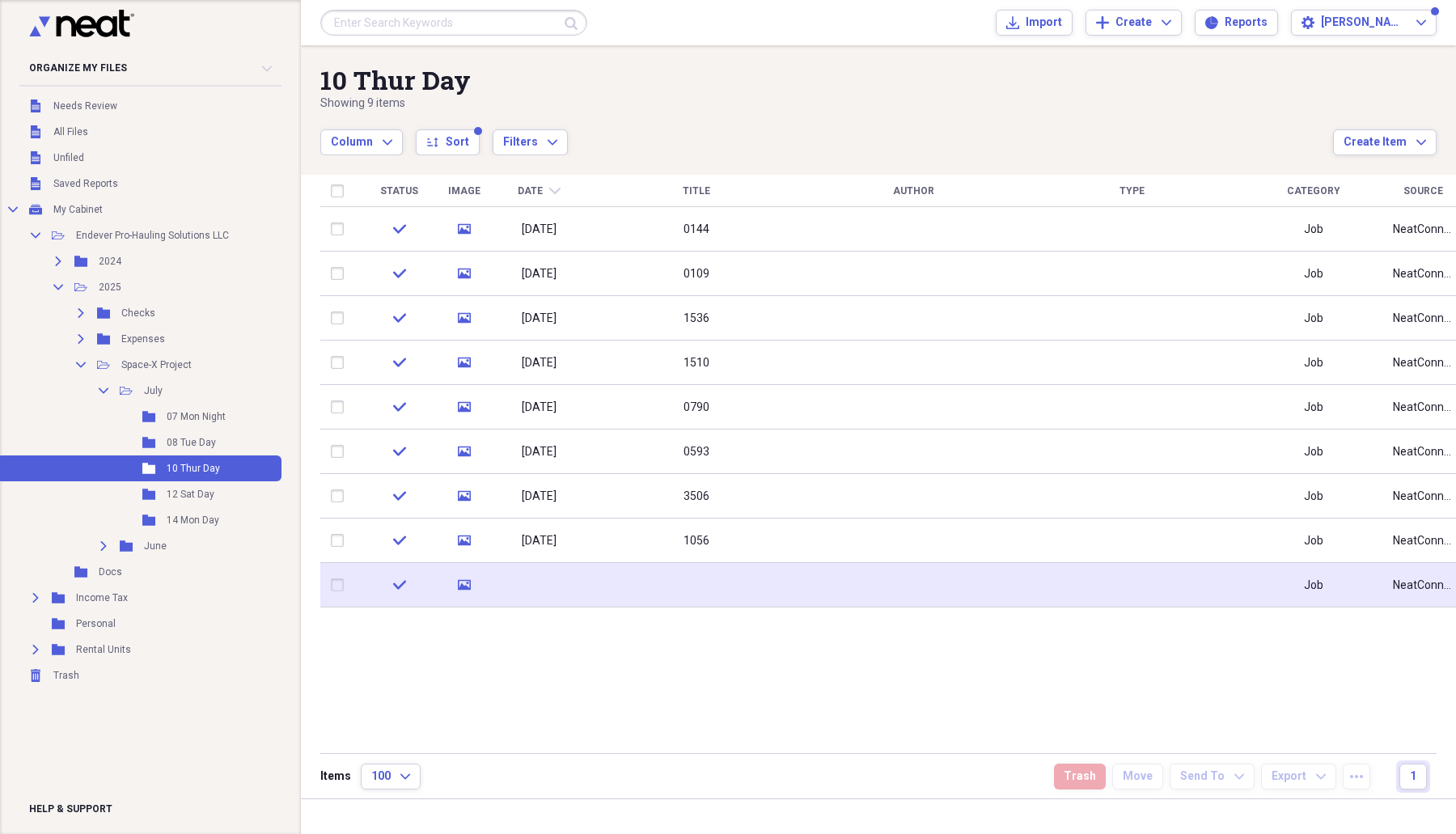 click at bounding box center [696, 585] 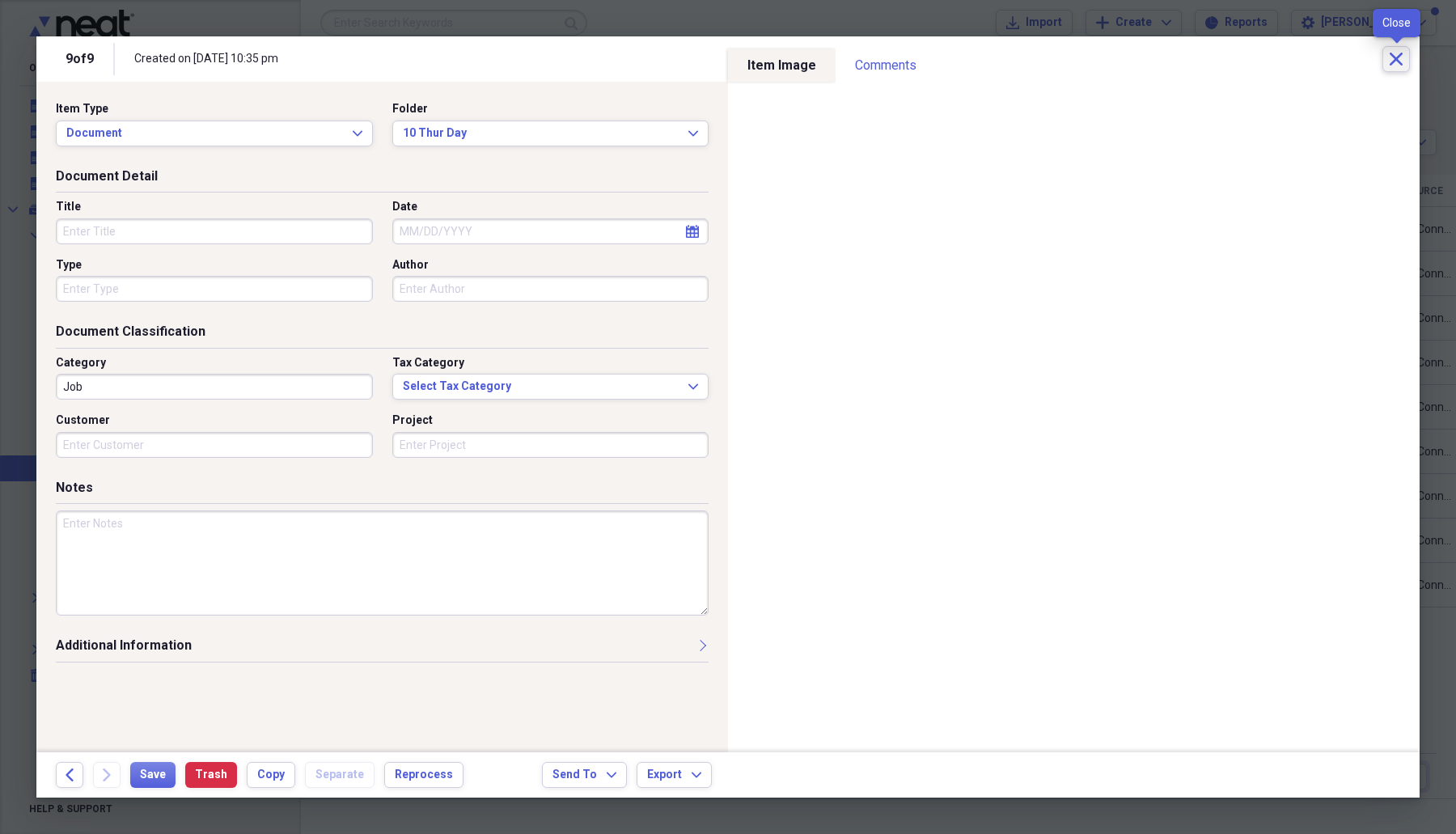 click on "Close" at bounding box center (1396, 59) 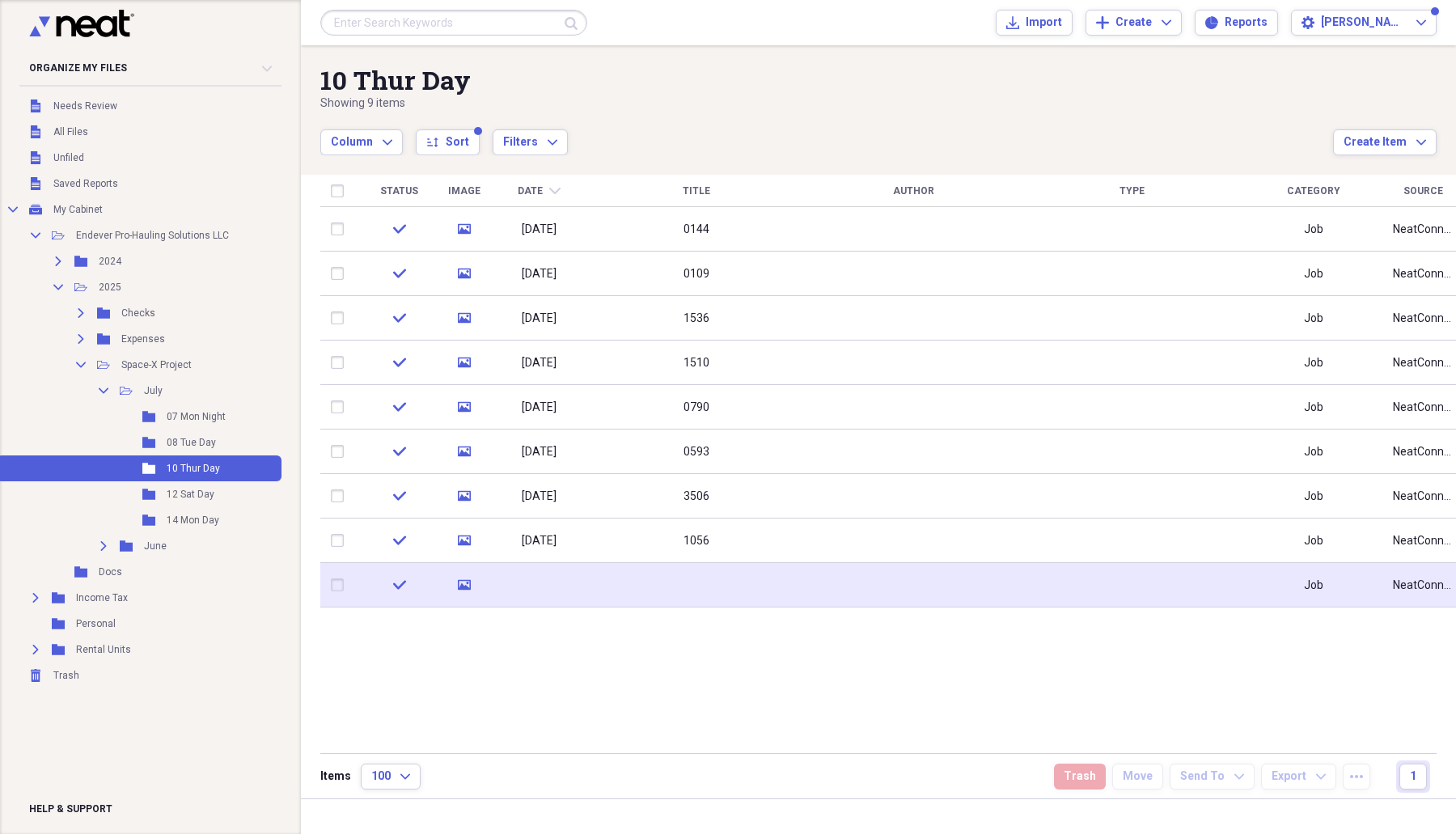click at bounding box center (539, 585) 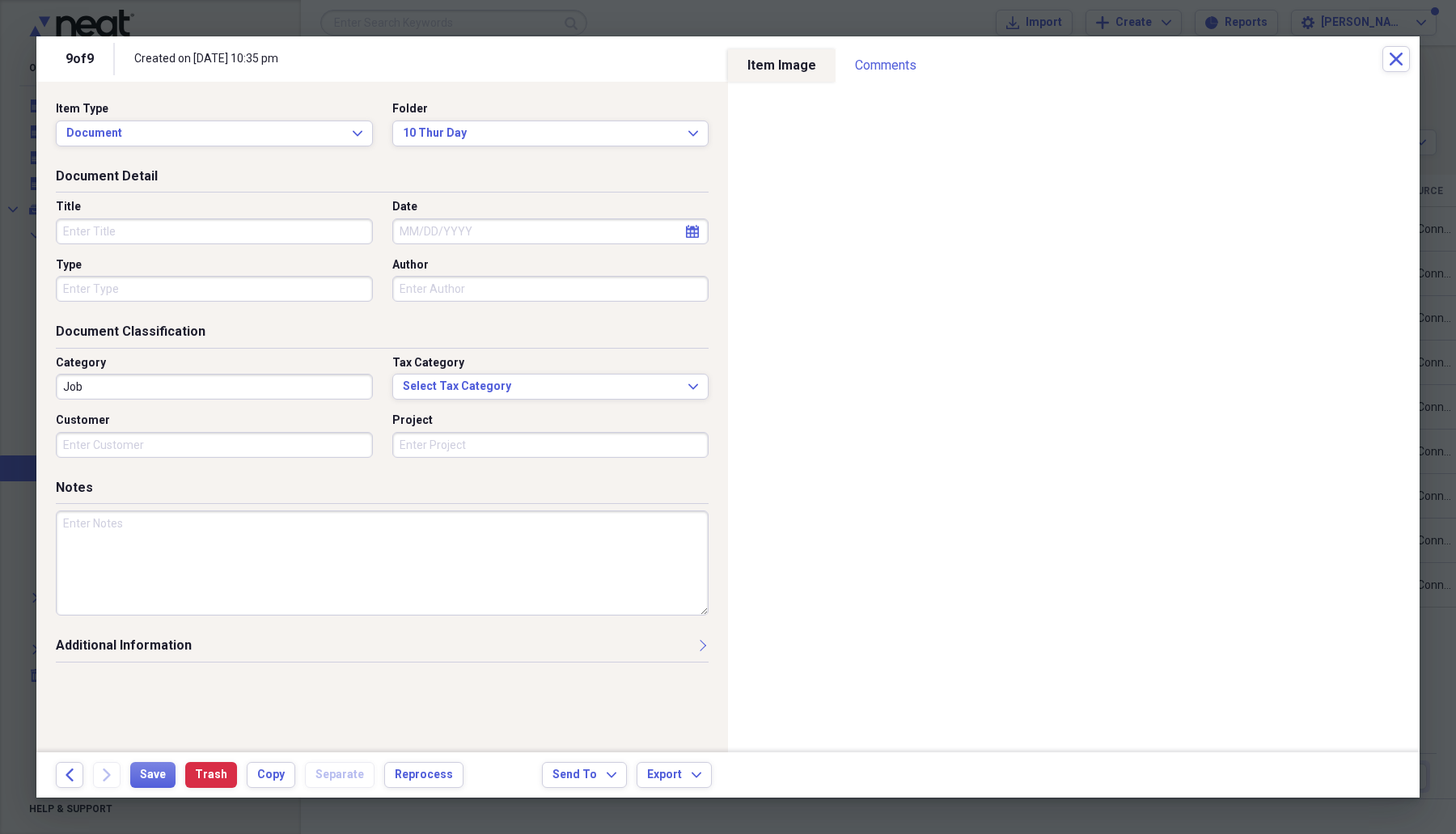click on "Title" at bounding box center [214, 231] 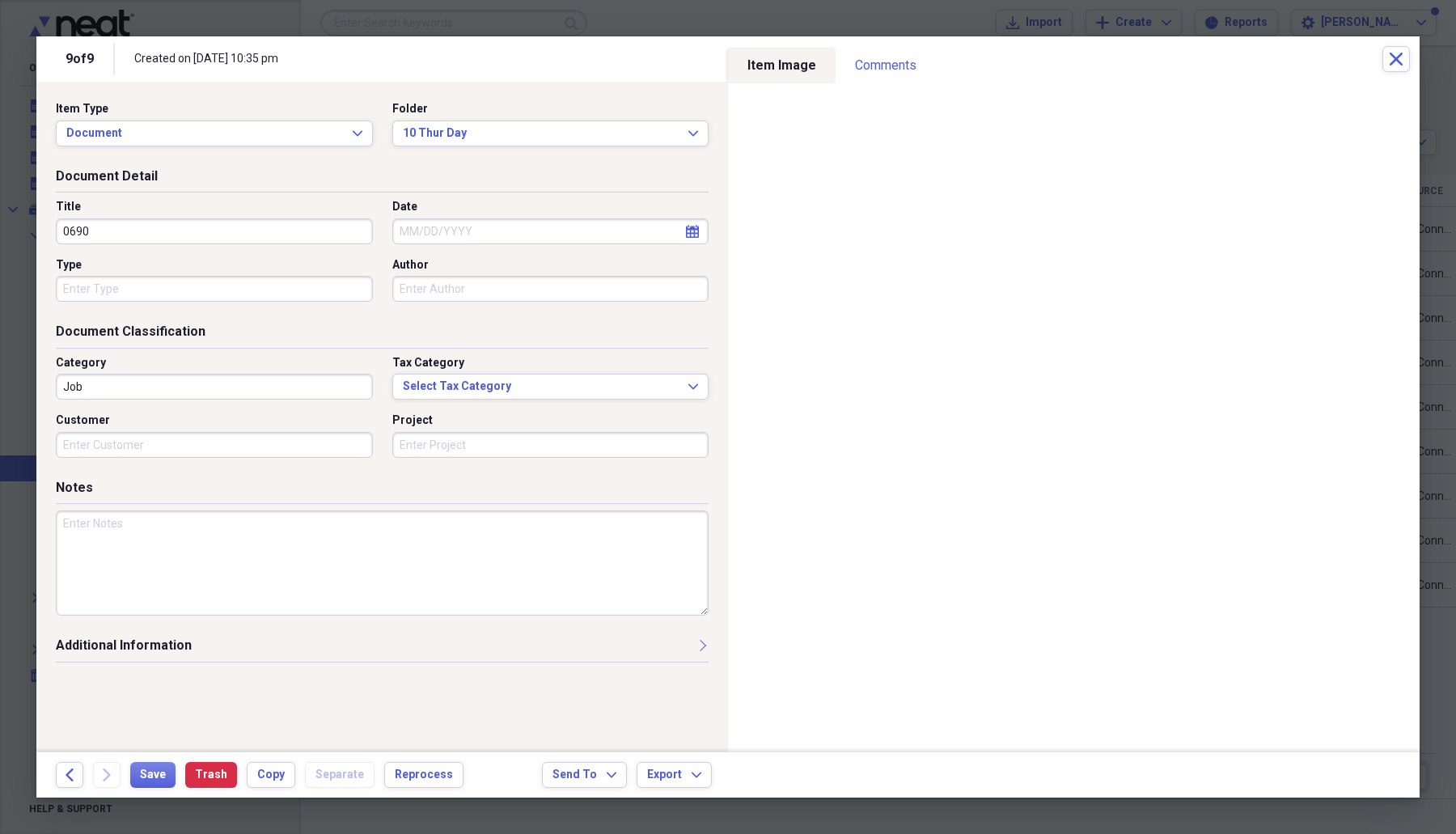 click on "calendar Calendar" at bounding box center [692, 231] 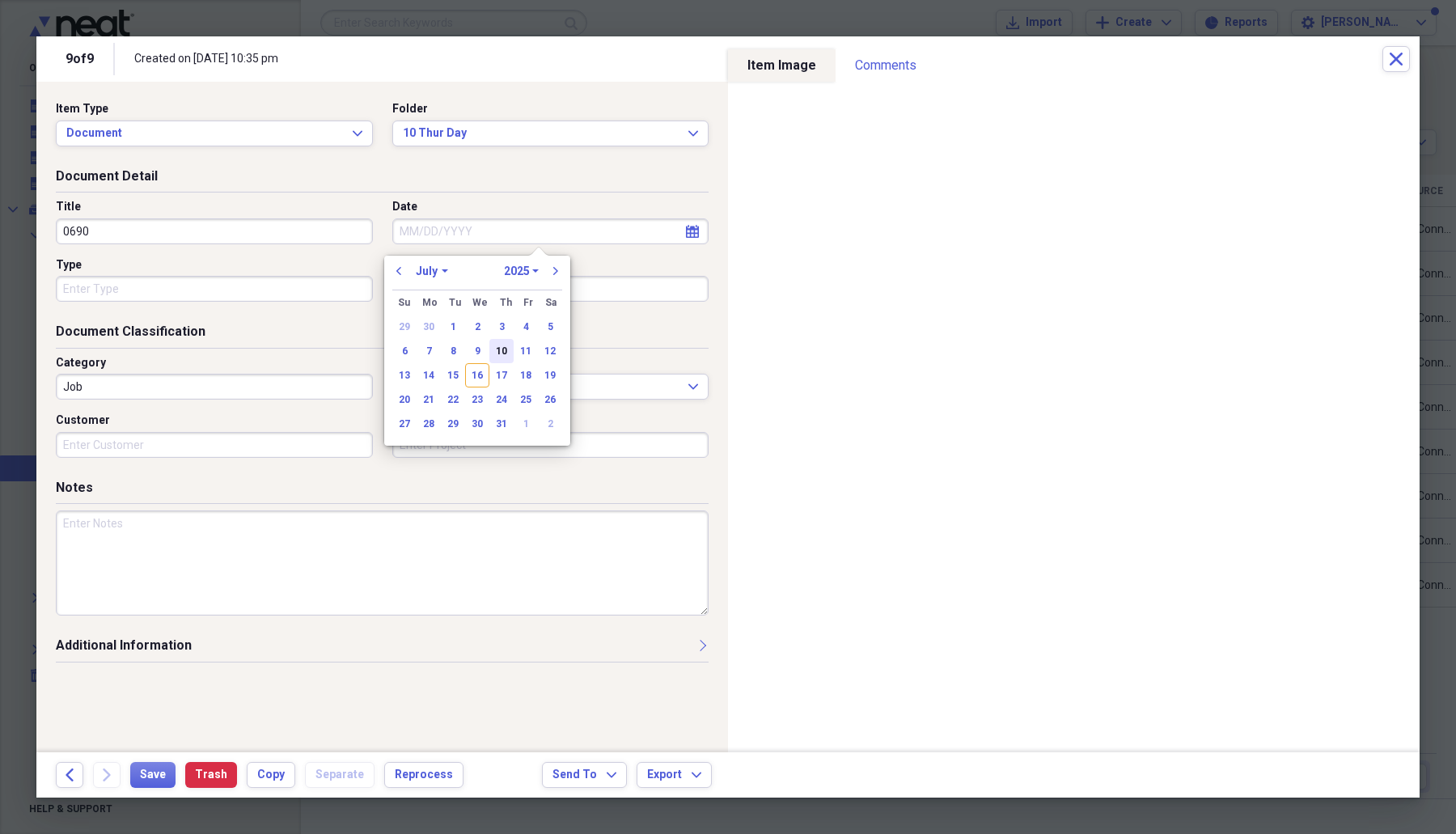 click on "10" at bounding box center (502, 351) 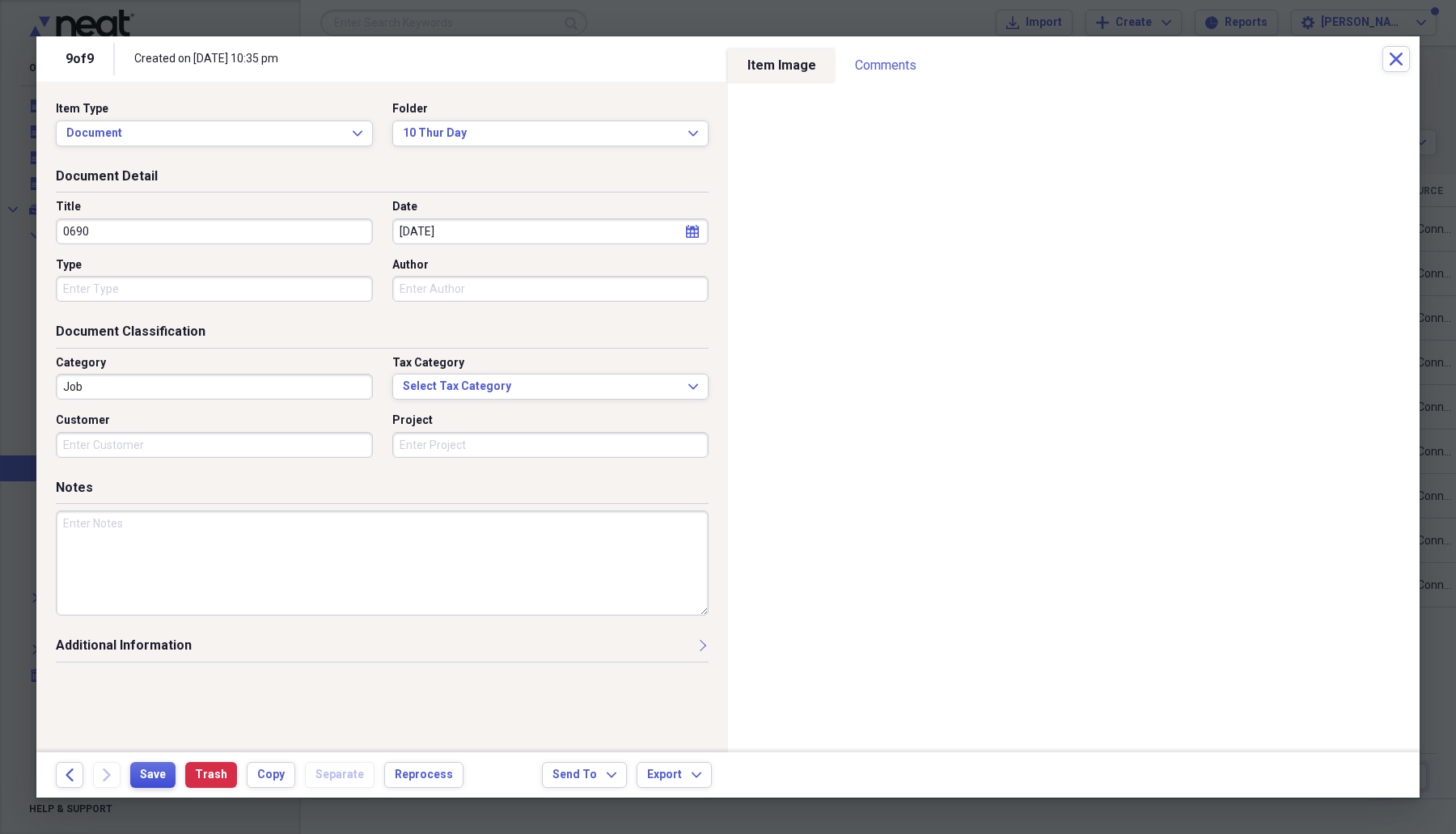click on "Save" at bounding box center (153, 775) 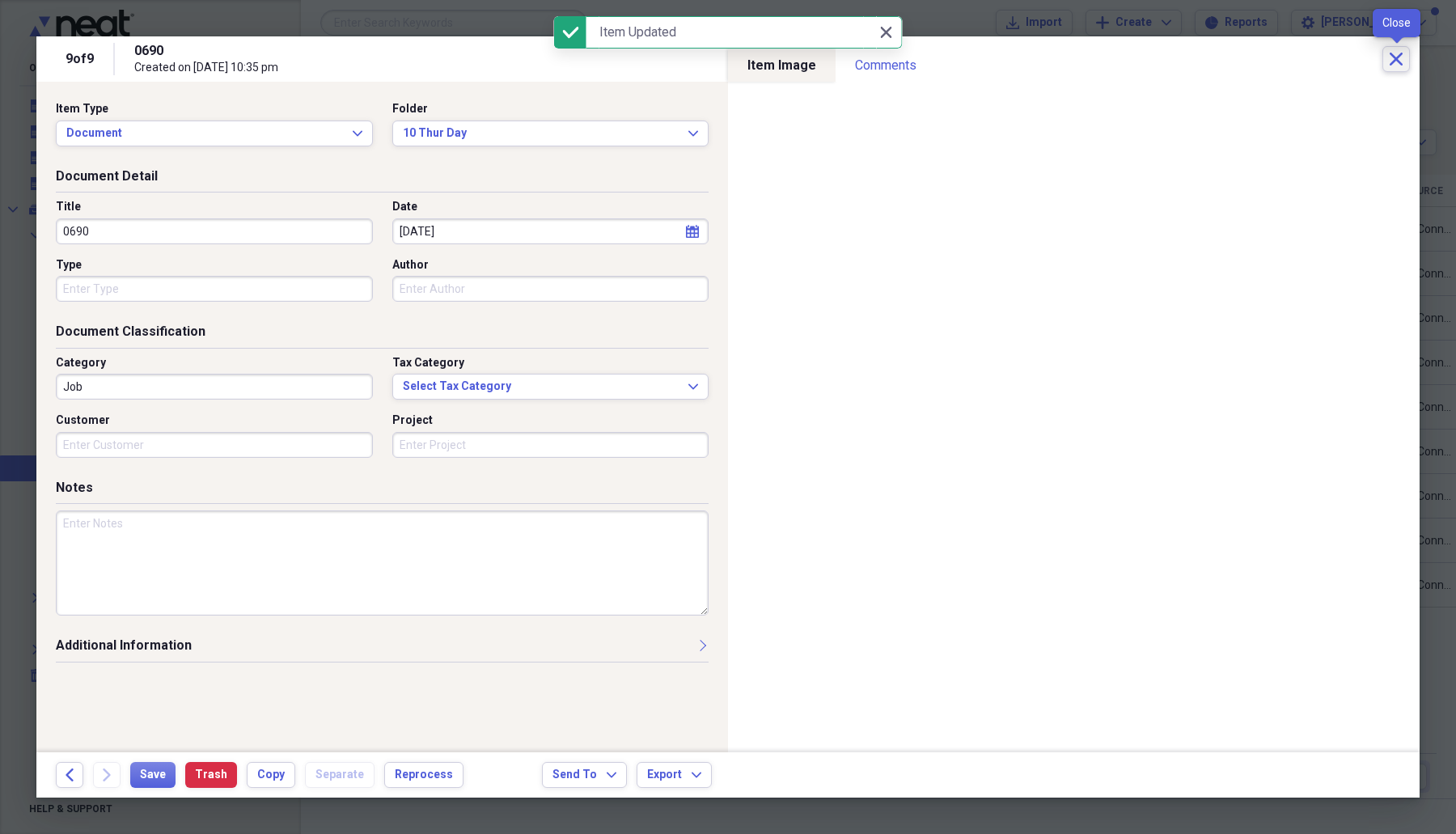 click on "Close" 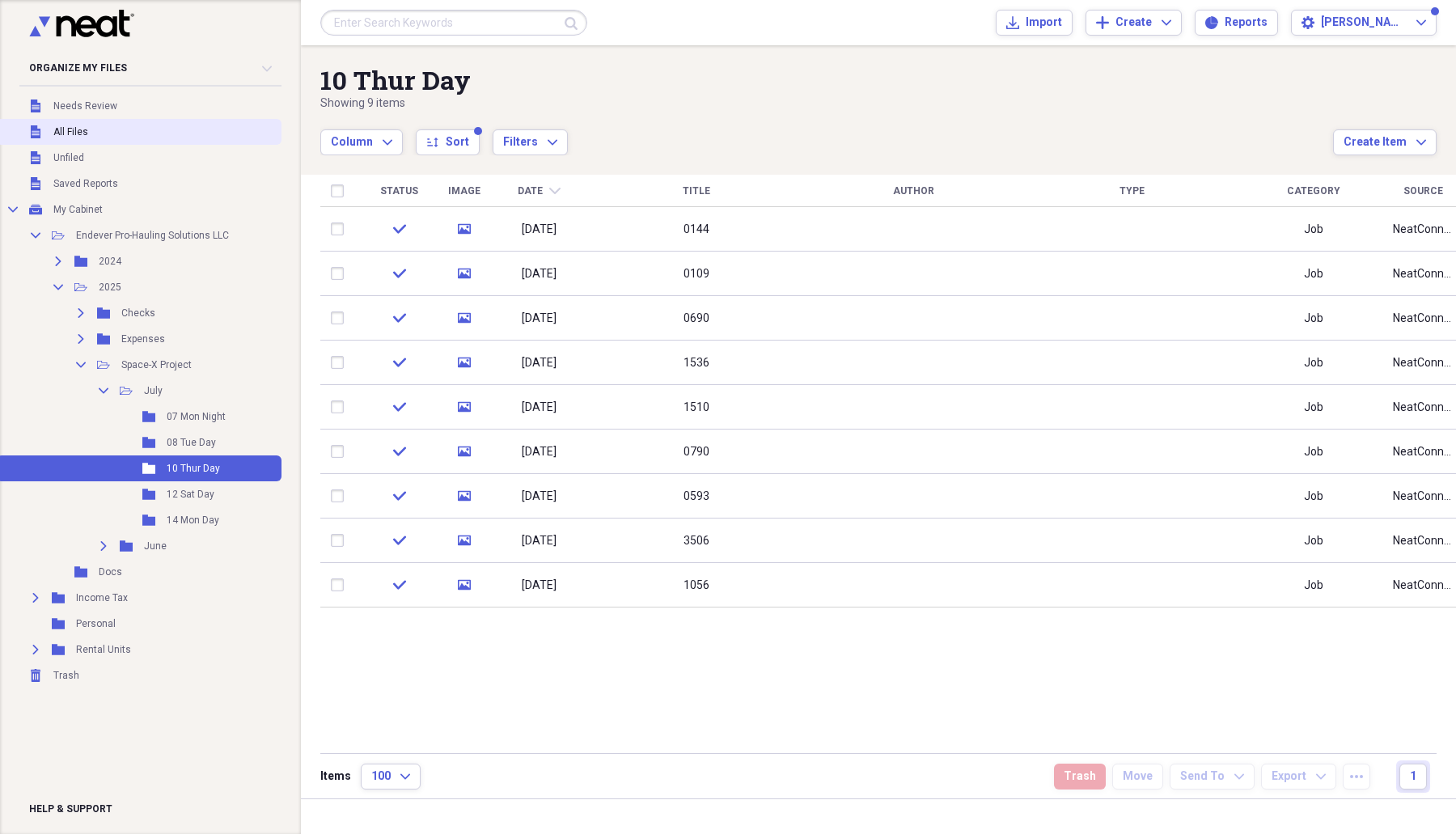 click on "Unfiled All Files" at bounding box center [139, 132] 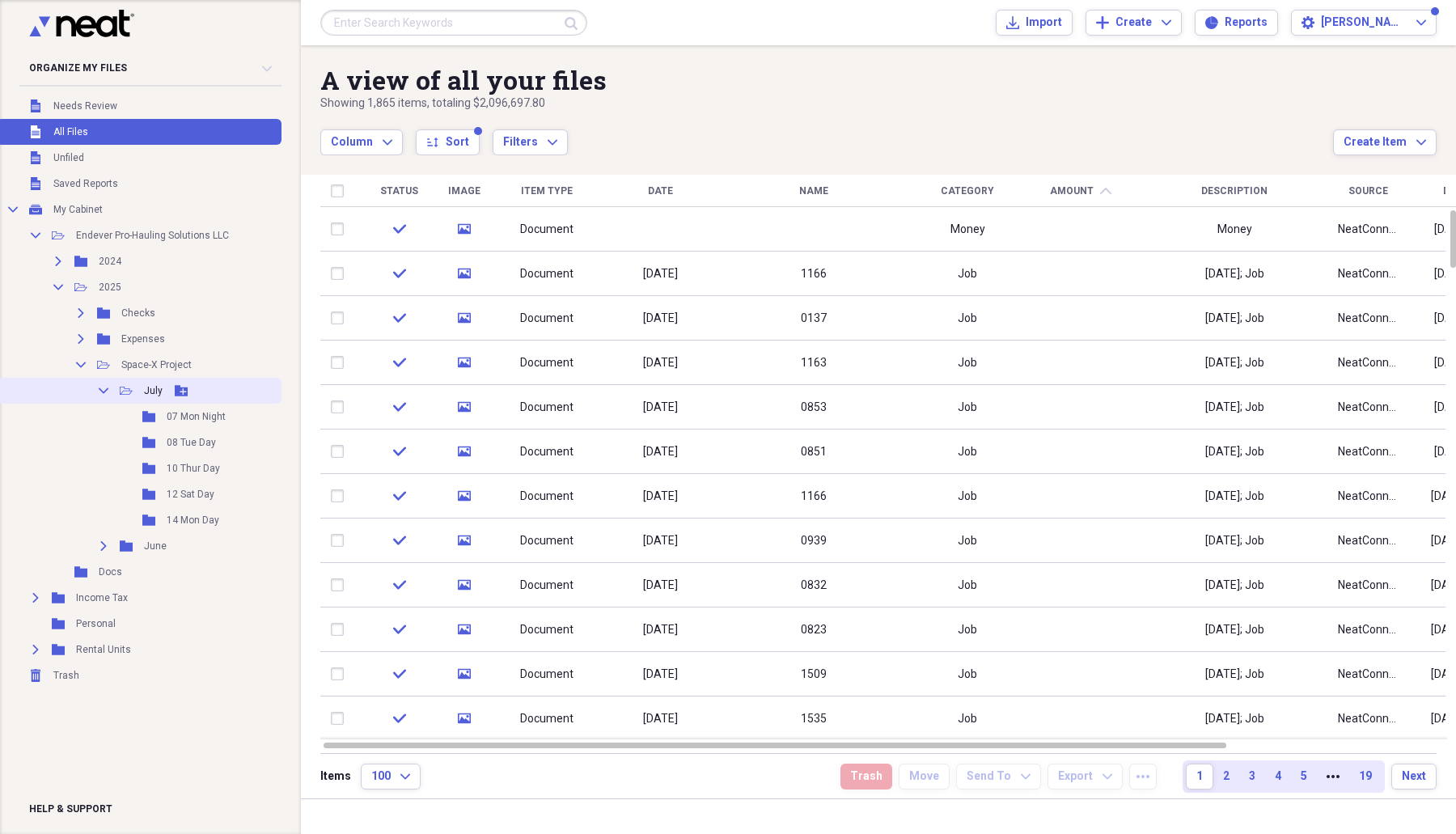 drag, startPoint x: 102, startPoint y: 385, endPoint x: 97, endPoint y: 375, distance: 11.18034 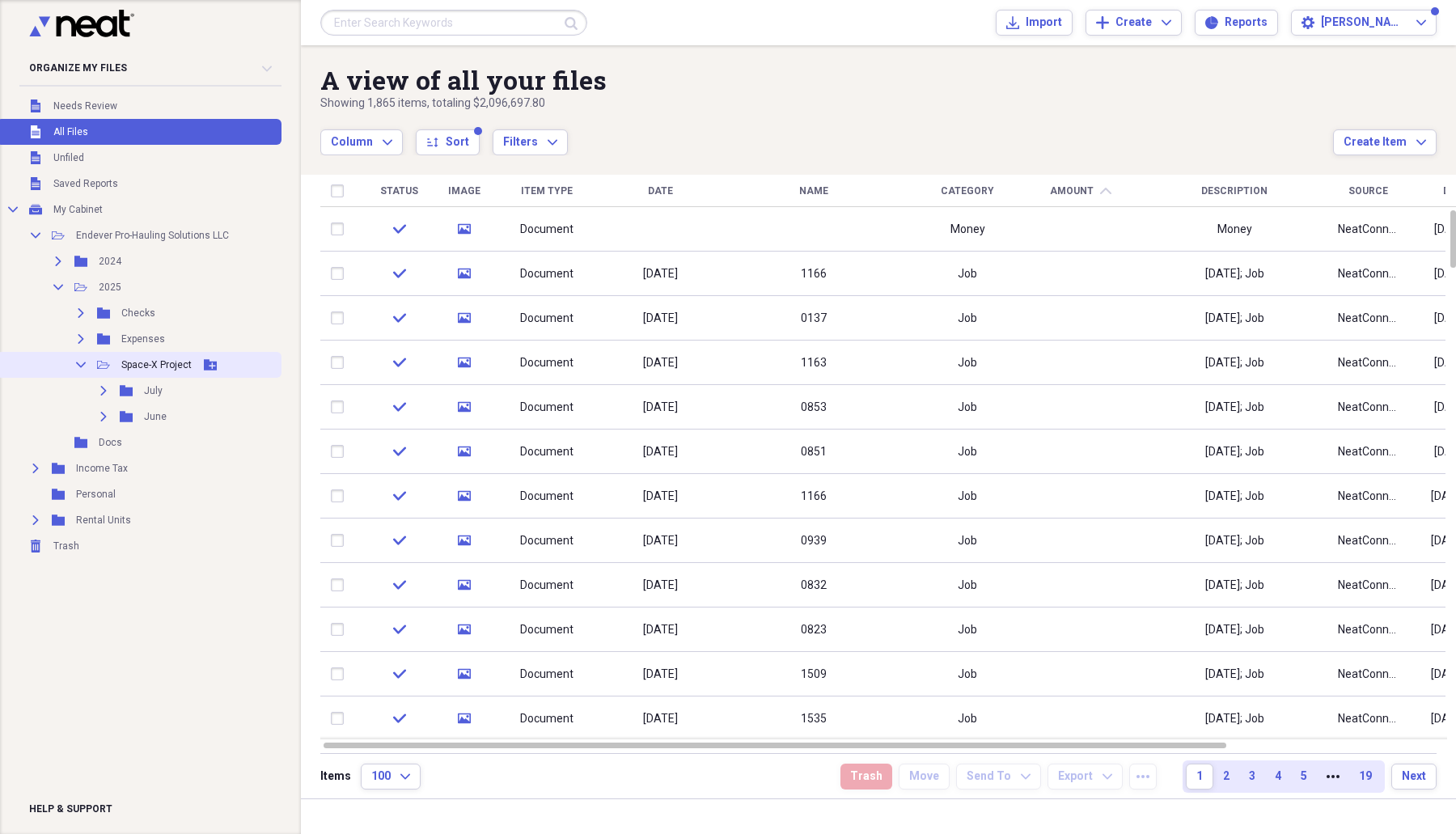 click 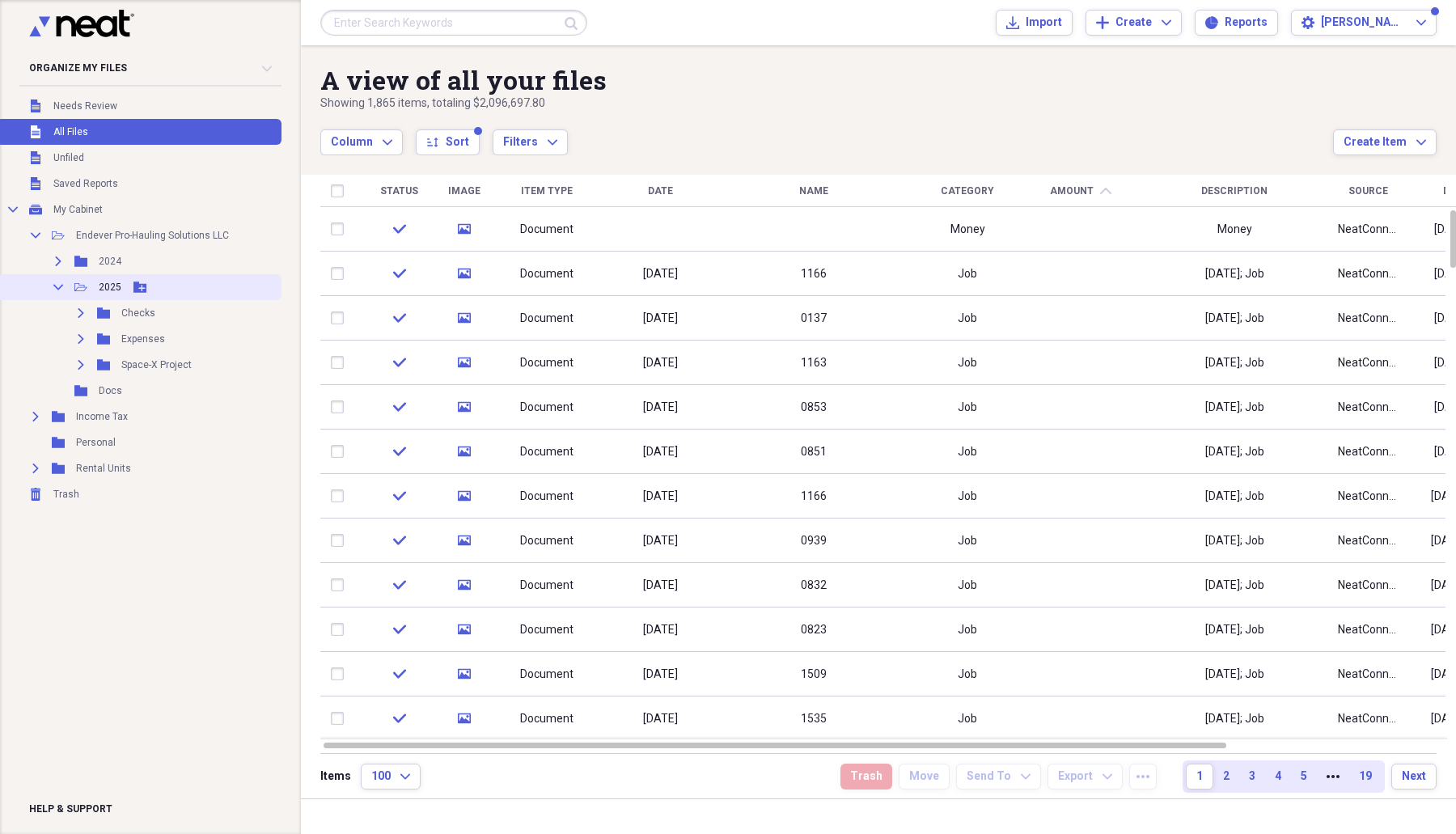 click on "Collapse" 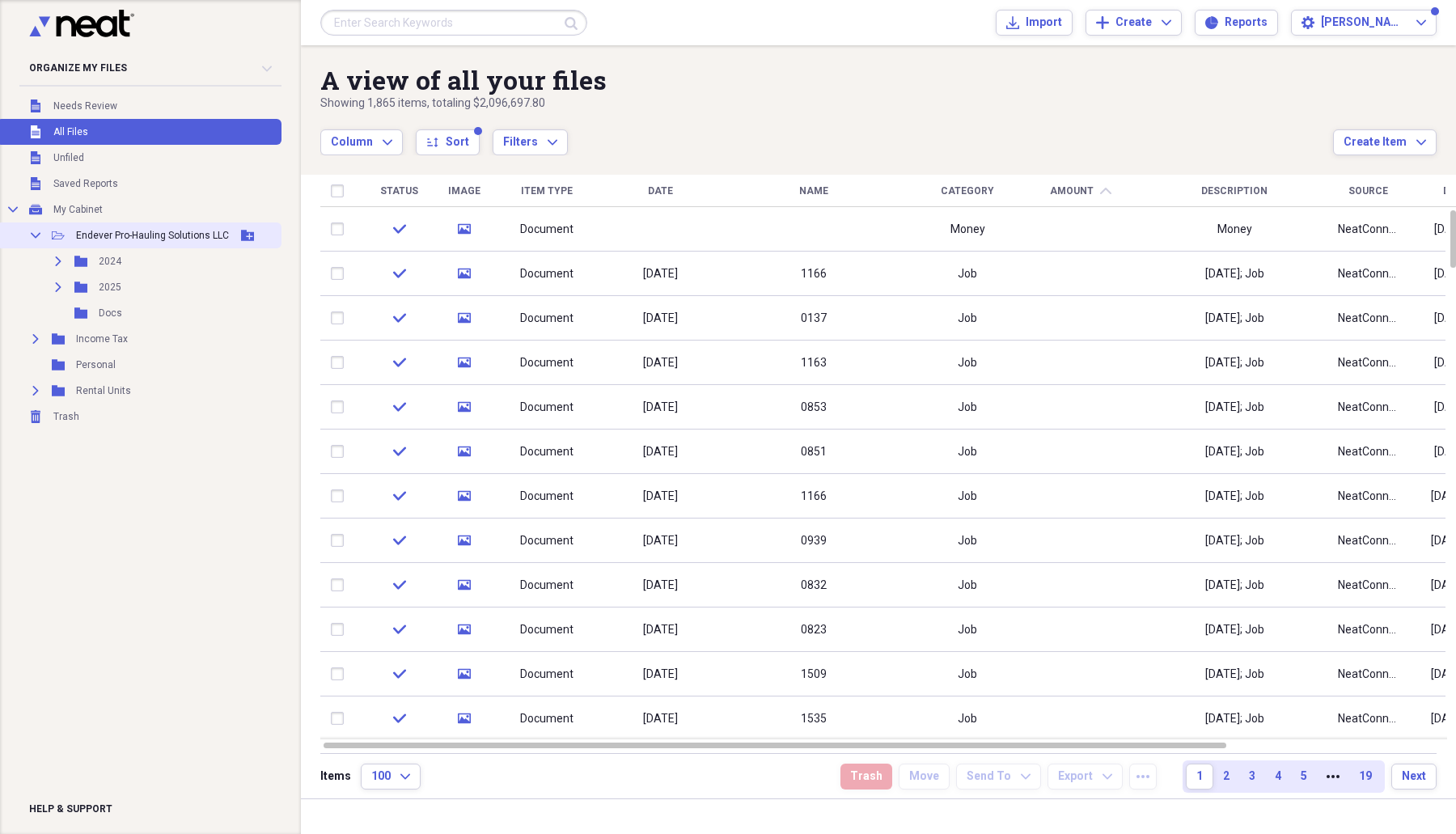 click on "Collapse" at bounding box center [36, 235] 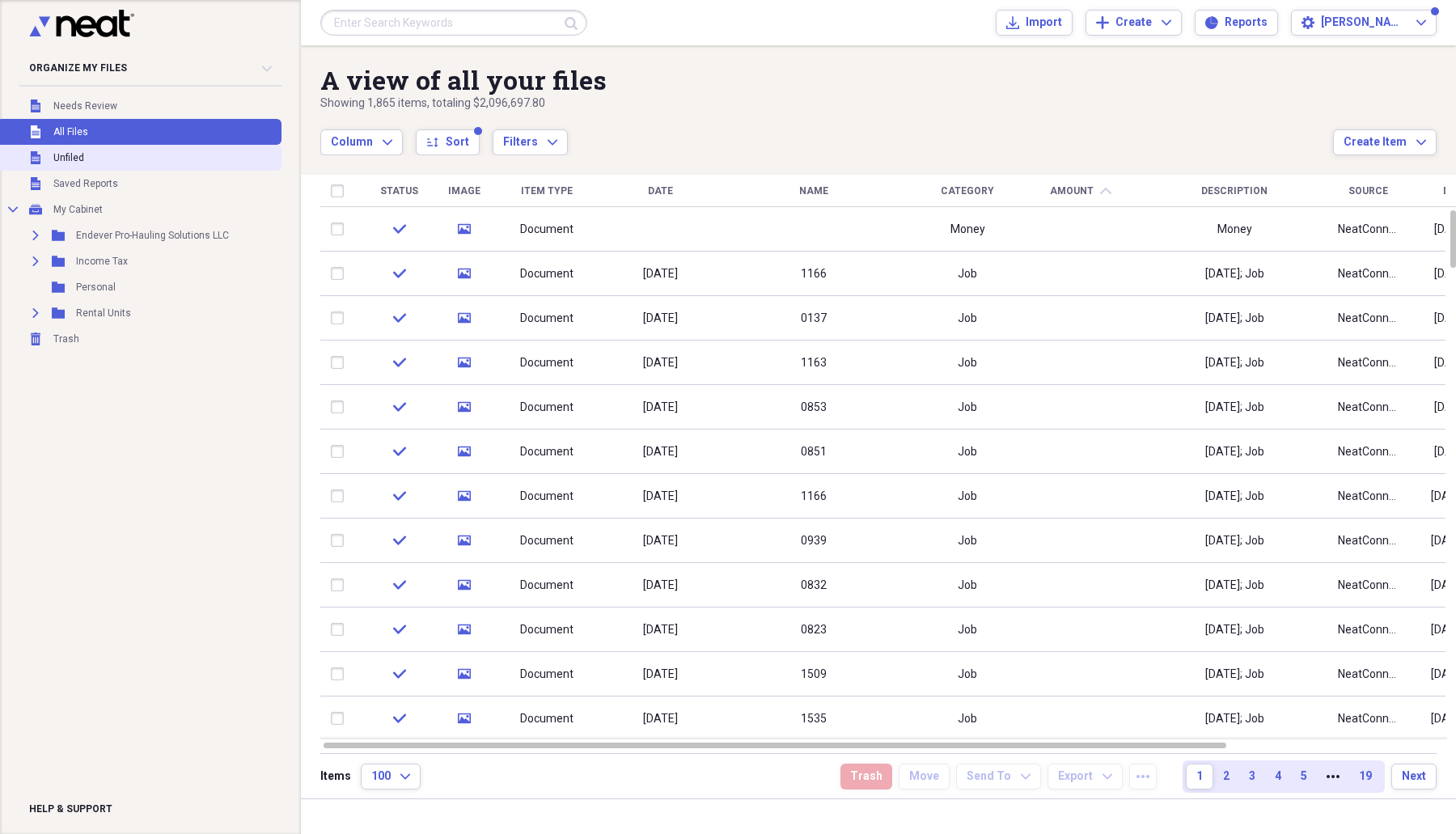 click on "Unfiled Unfiled" at bounding box center [139, 158] 